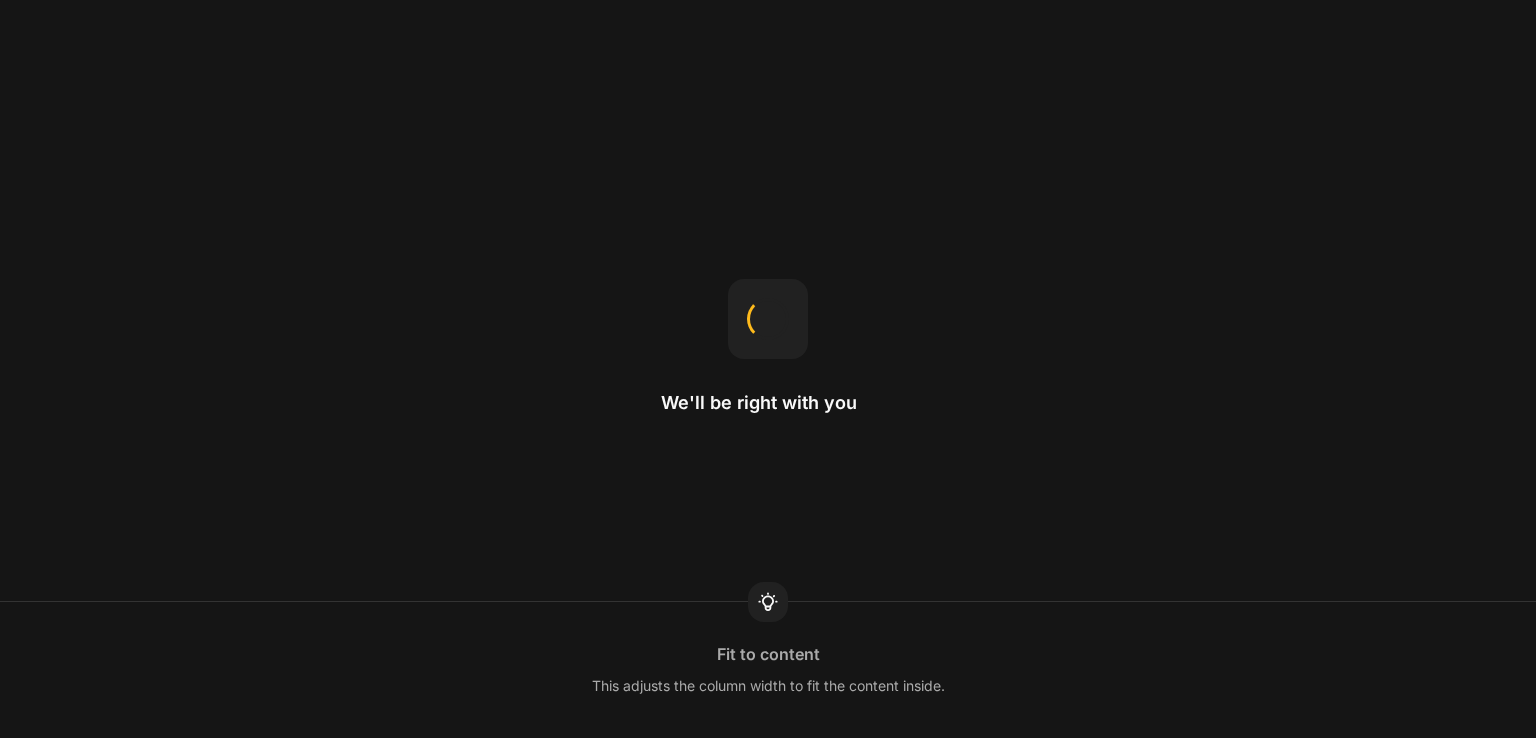 scroll, scrollTop: 0, scrollLeft: 0, axis: both 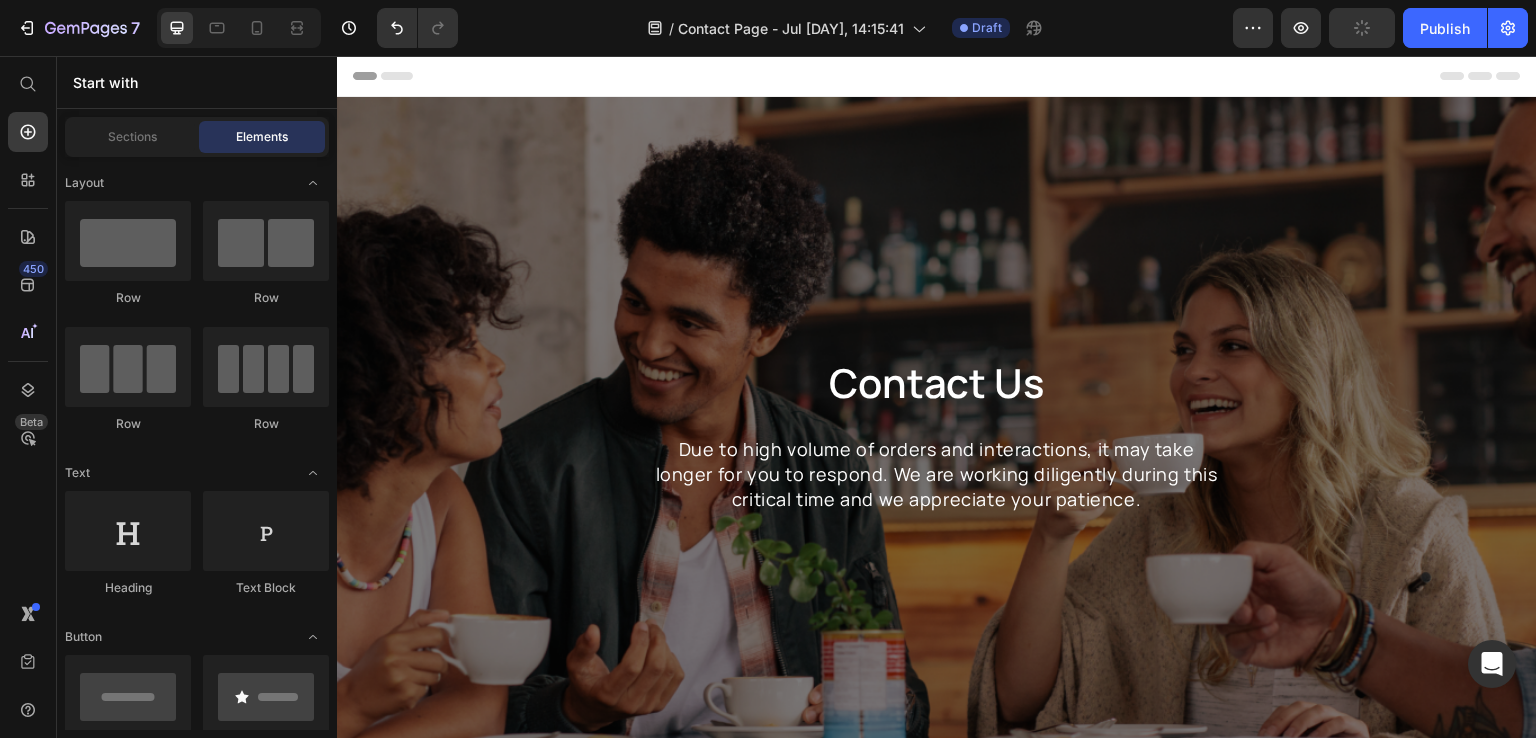 click on "Contact Us" at bounding box center [937, 383] 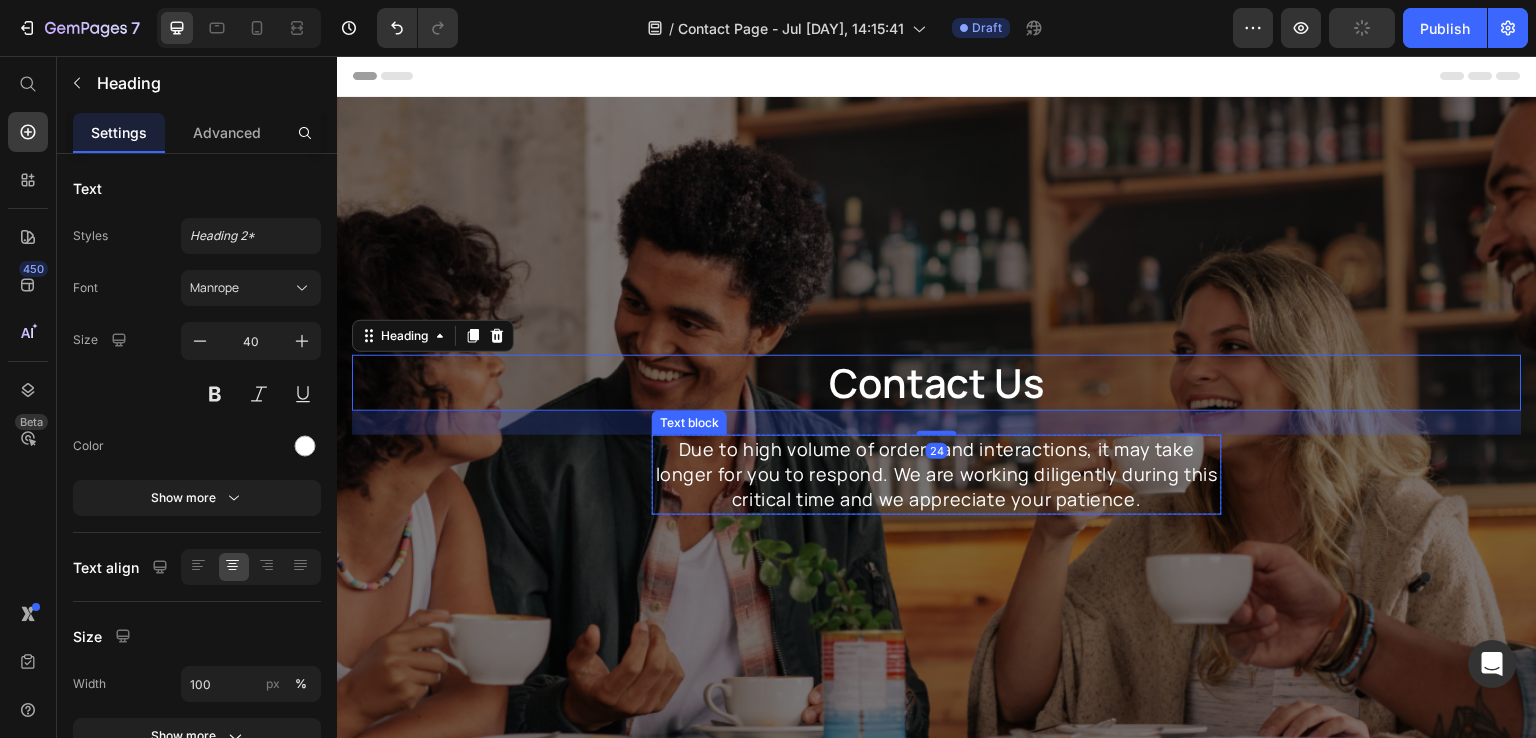 click on "Due to high volume of orders and interactions, it may take longer for you to respond. We are working diligently during this critical time and we appreciate your patience." at bounding box center [937, 475] 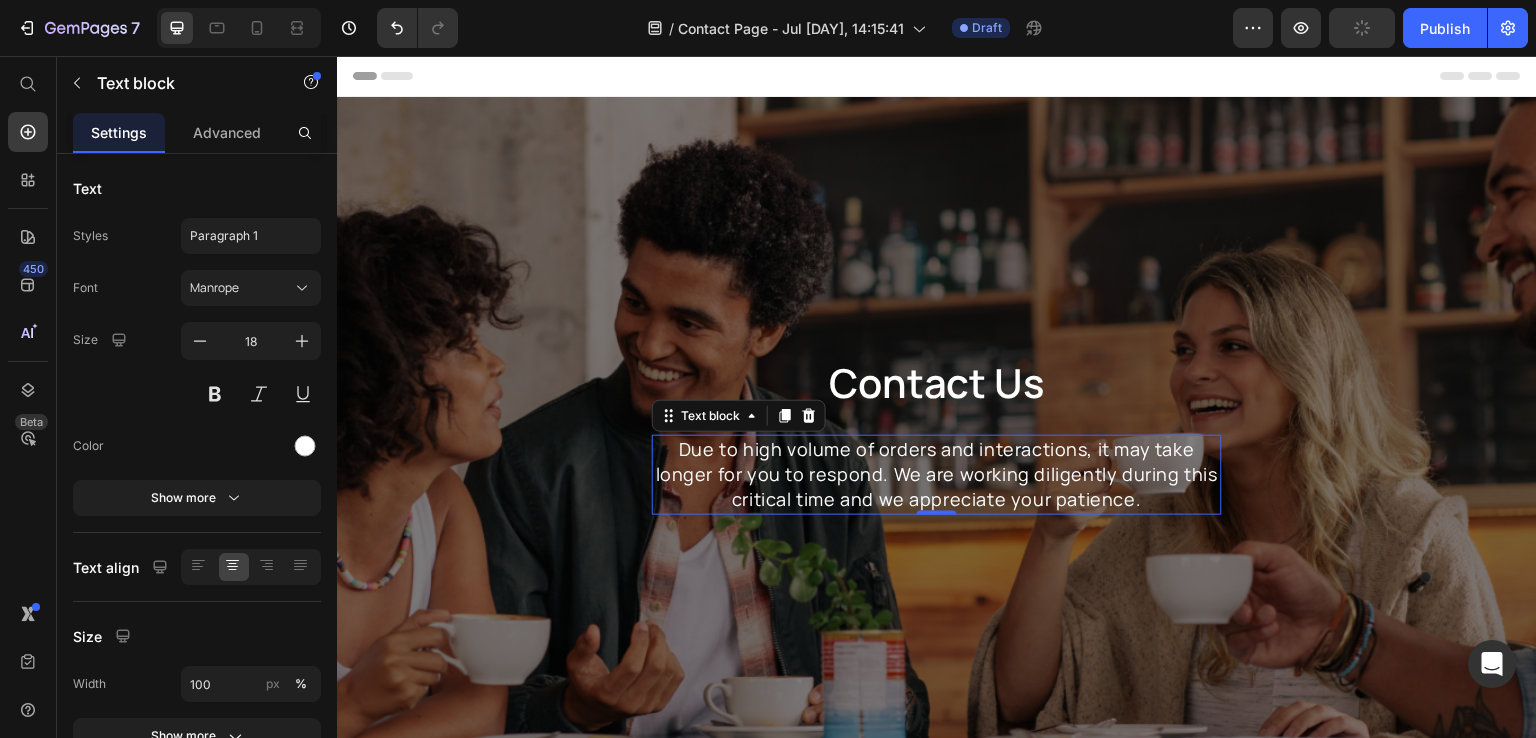 click on "Due to high volume of orders and interactions, it may take longer for you to respond. We are working diligently during this critical time and we appreciate your patience." at bounding box center [937, 475] 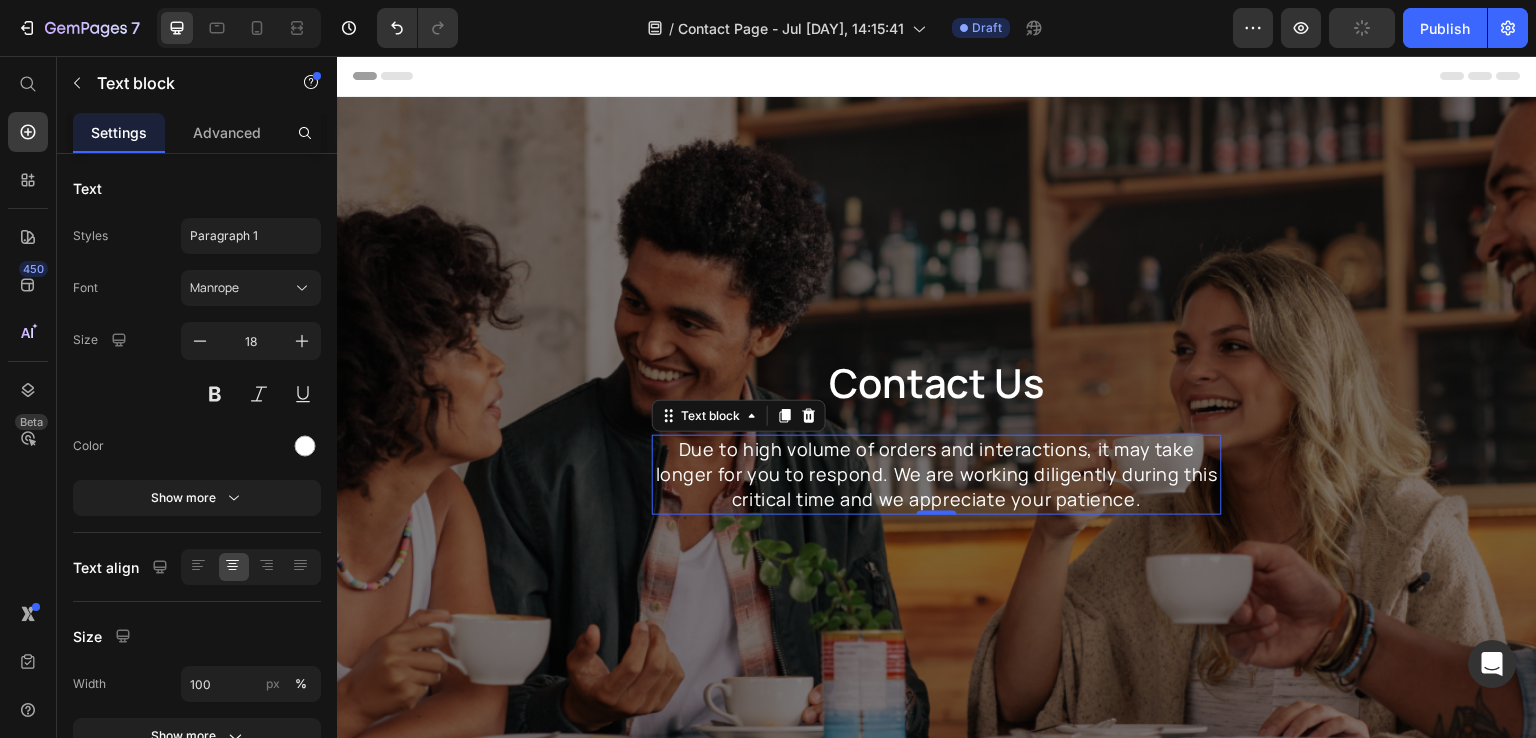 click on "Due to high volume of orders and interactions, it may take longer for you to respond. We are working diligently during this critical time and we appreciate your patience." at bounding box center (937, 475) 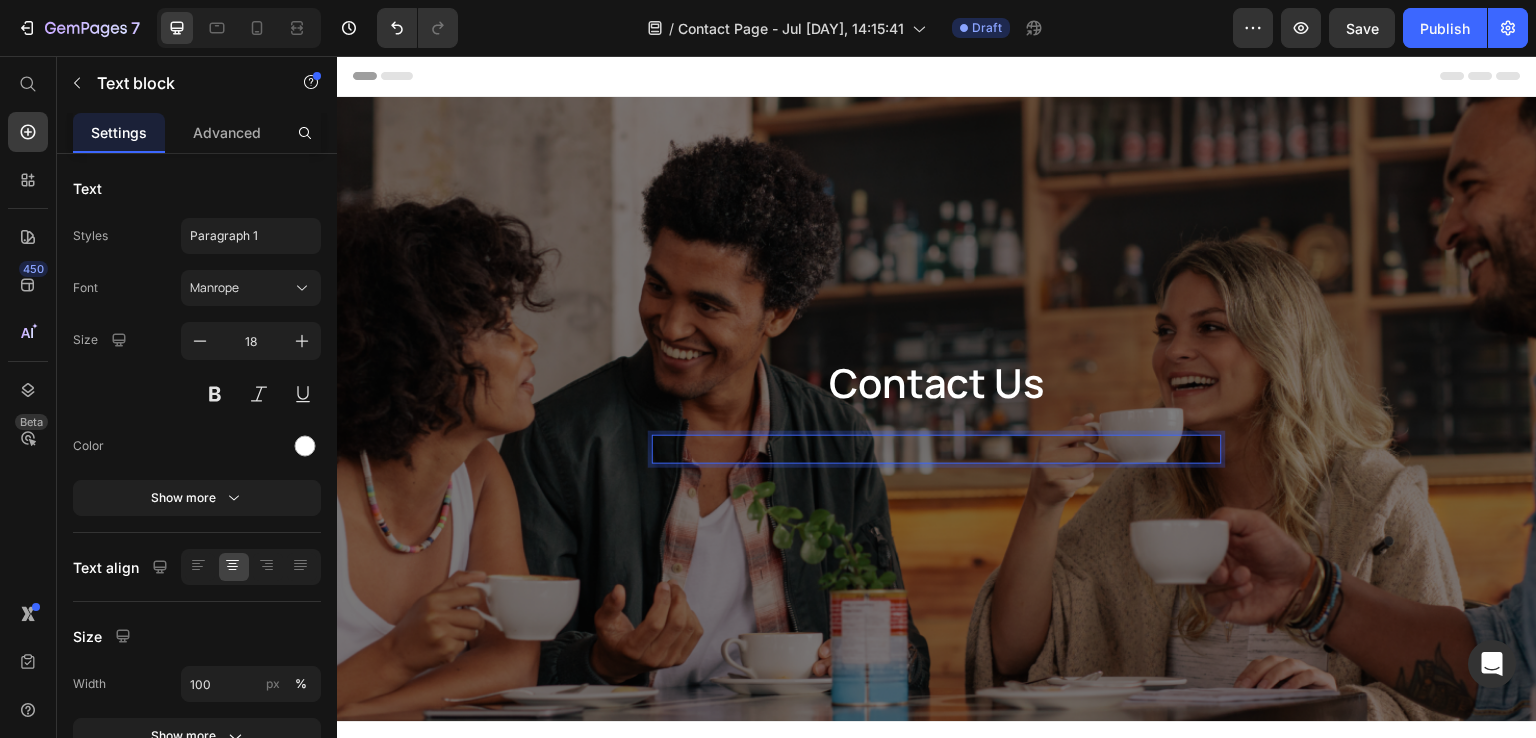 click at bounding box center (937, 449) 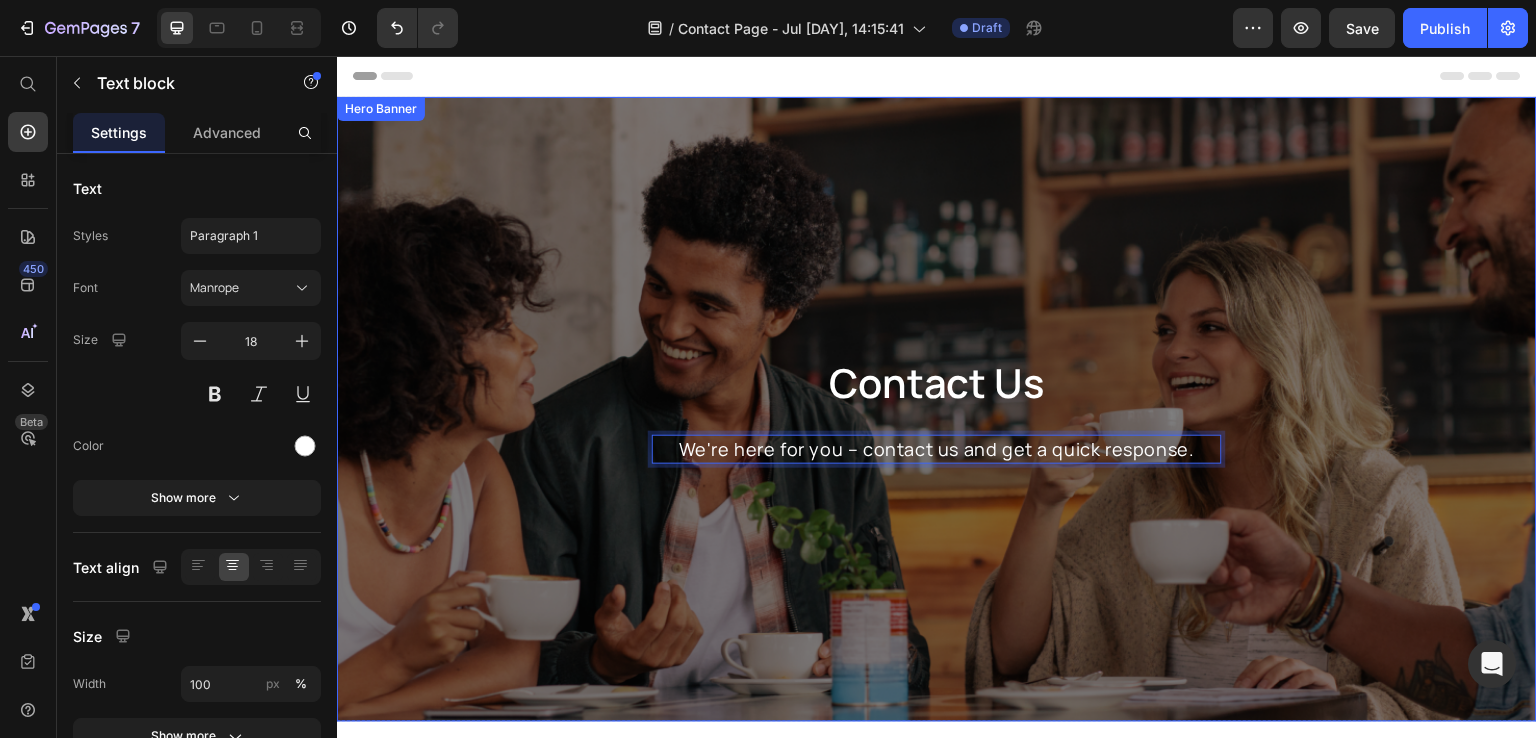 click on "Contact Us  Heading We're here for you – contact us and get a quick response. Text block   0 Row" at bounding box center [937, 409] 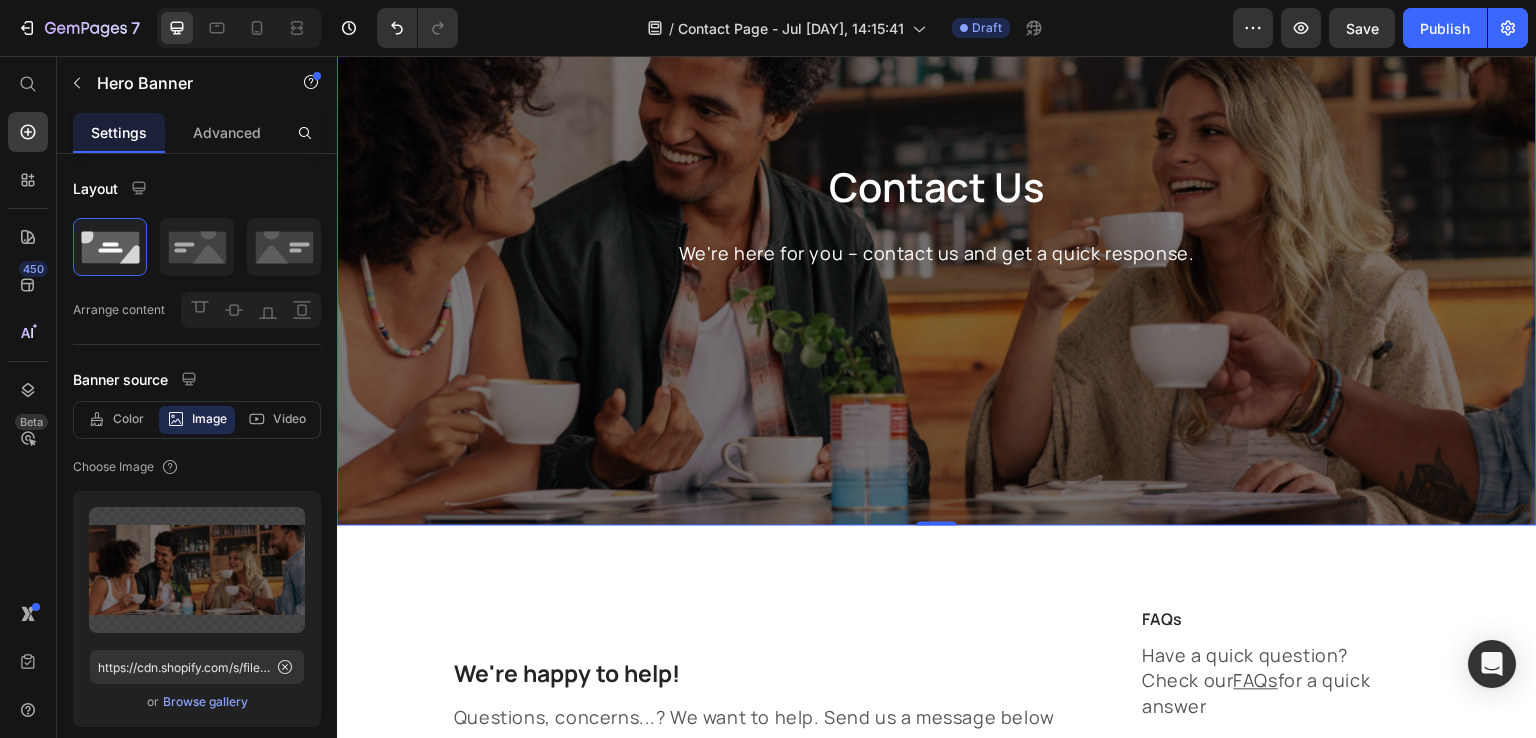 scroll, scrollTop: 124, scrollLeft: 0, axis: vertical 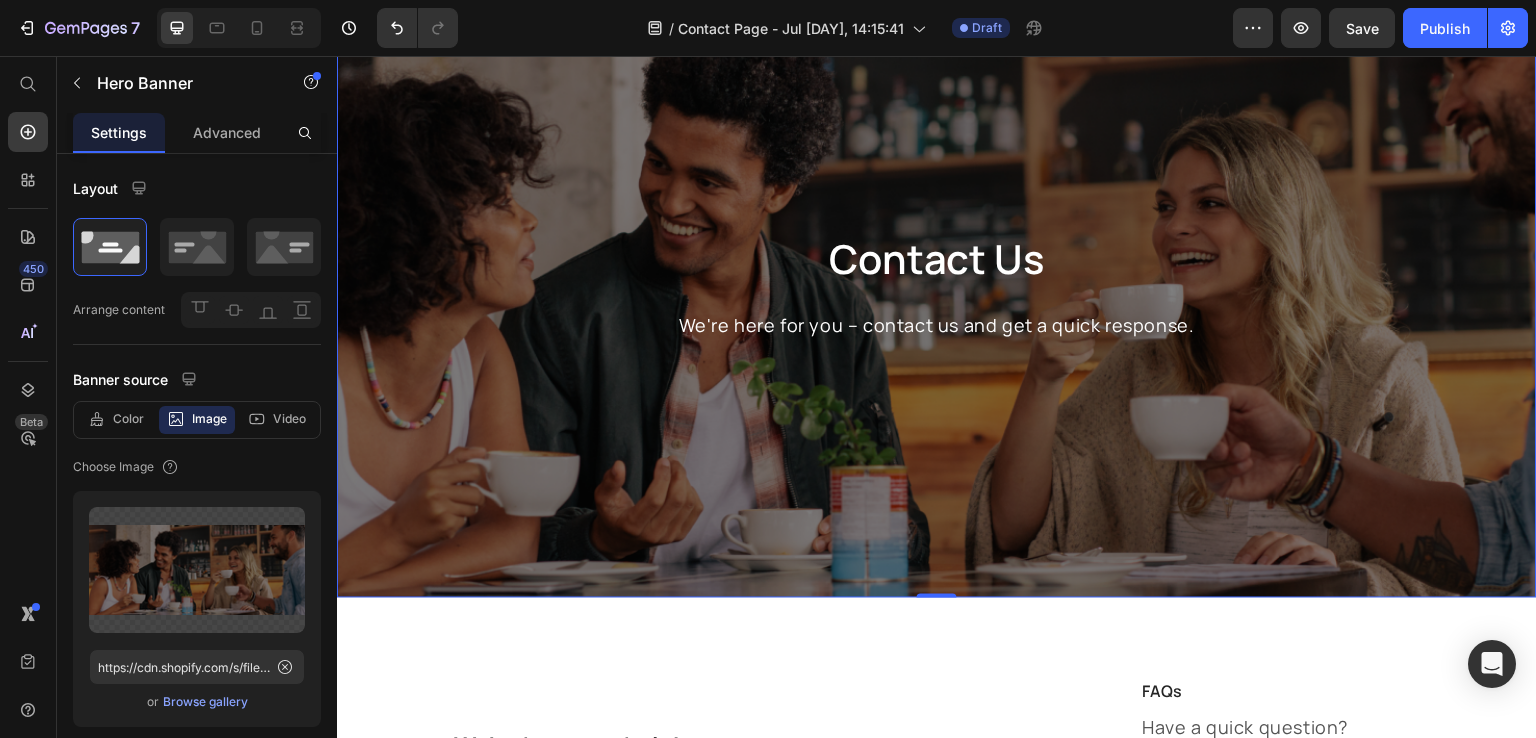 click on "Contact Us  Heading We're here for you – contact us and get a quick response. Text block Row" at bounding box center (937, 285) 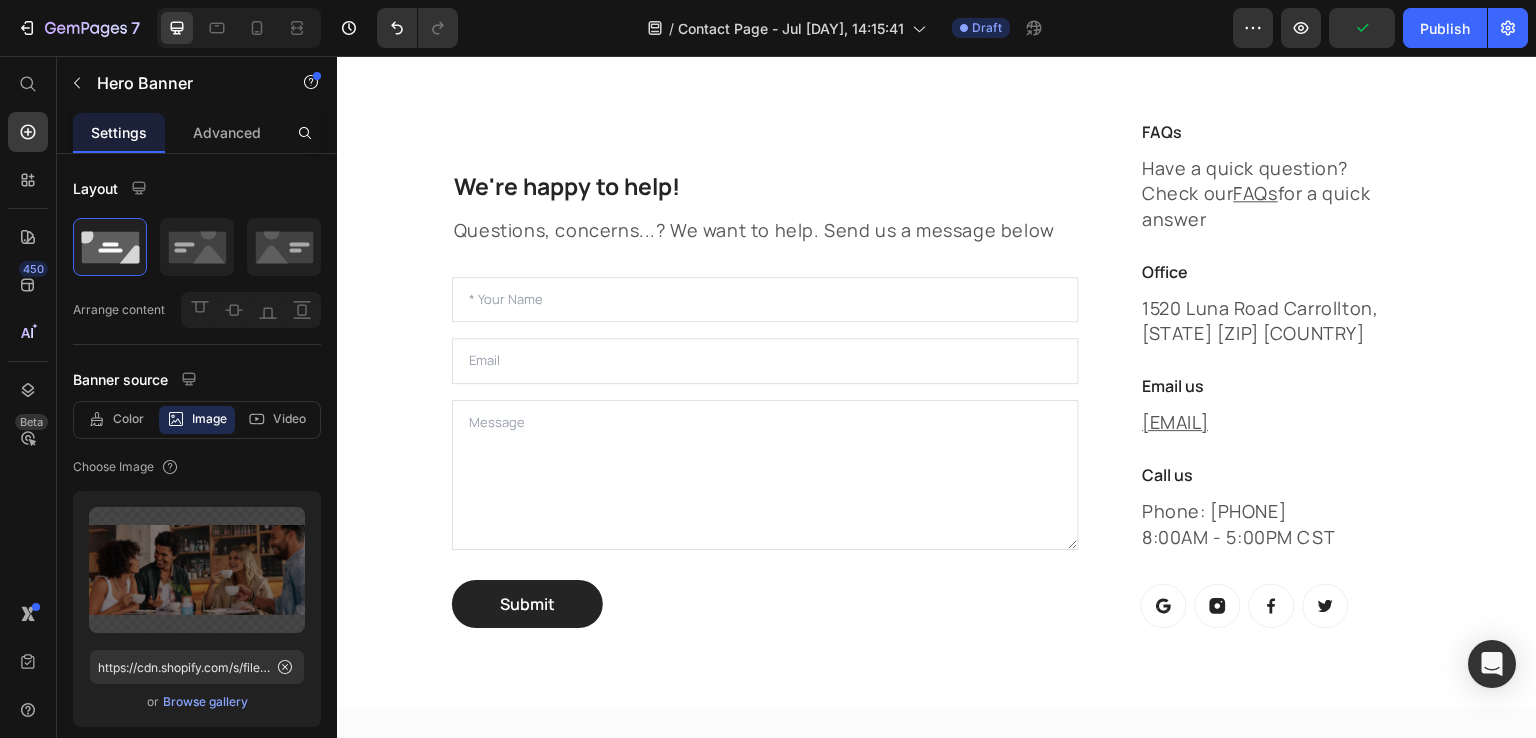 scroll, scrollTop: 692, scrollLeft: 0, axis: vertical 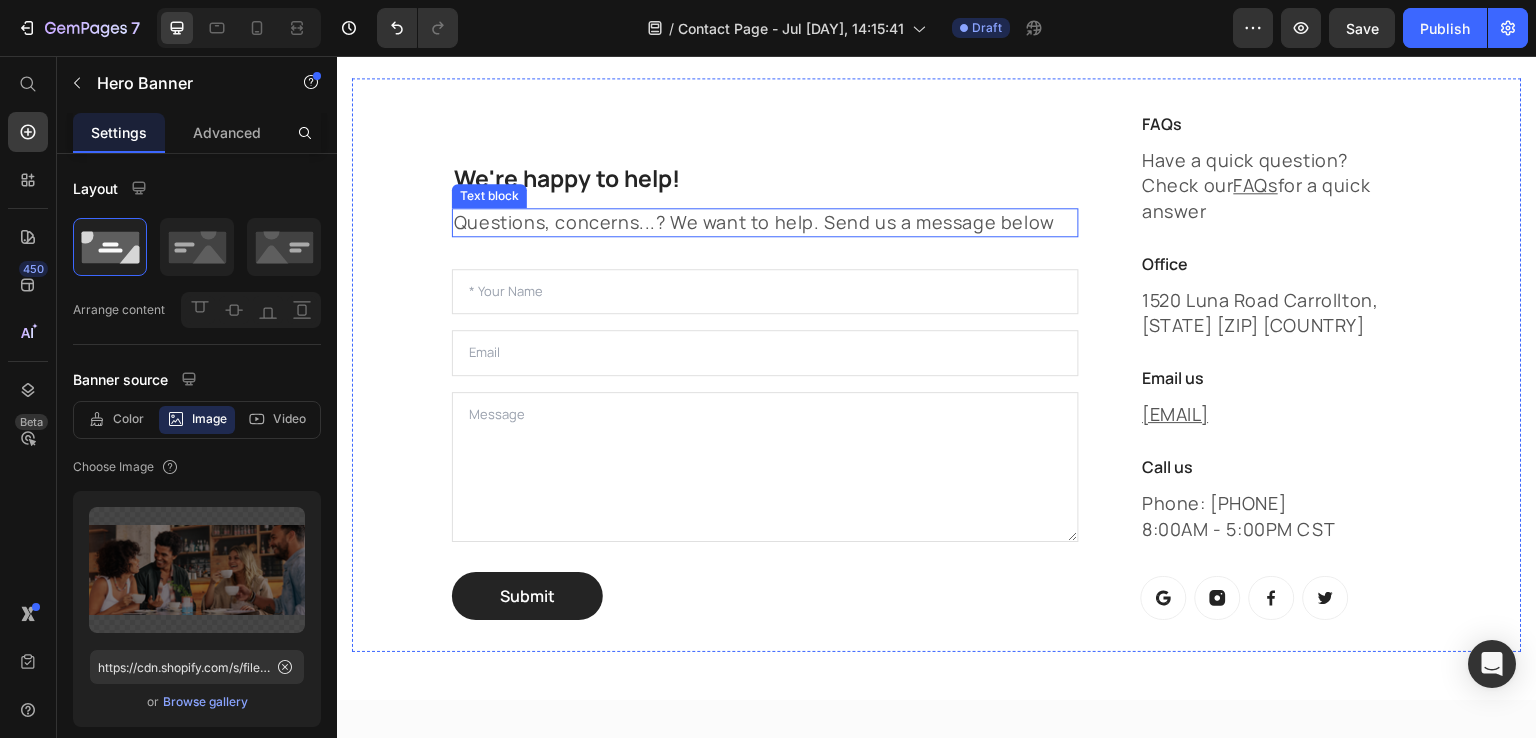 click on "Questions, concerns...? We want to help. Send us a message below" at bounding box center (765, 222) 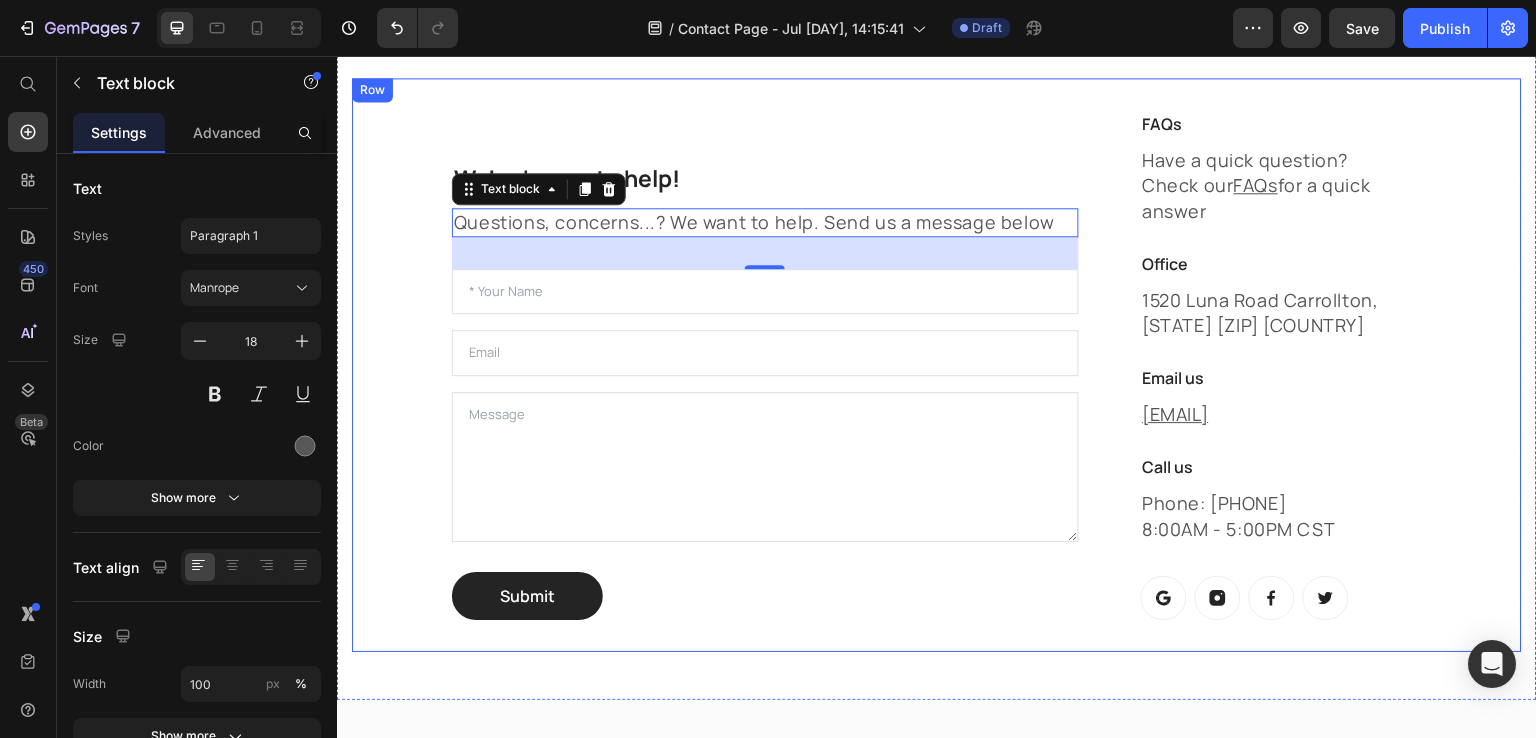 click on "We're happy to help! Heading Questions, concerns...? We want to help. Send us a message below Text block   32 Text Field Email Field Text Area Submit Submit Button Contact Form FAQs Heading Have a quick question? Check our  FAQs  for a quick answer Text block Office Heading 1520 Luna Road Carrollton, TX 75006 United States Text block Email us Heading help@gempages.com Text block Call us Heading Phone: 682-651-7554  8:00AM - 5:00PM CST Text block           Button     Button     Button     Button Row Row Row" at bounding box center (937, 365) 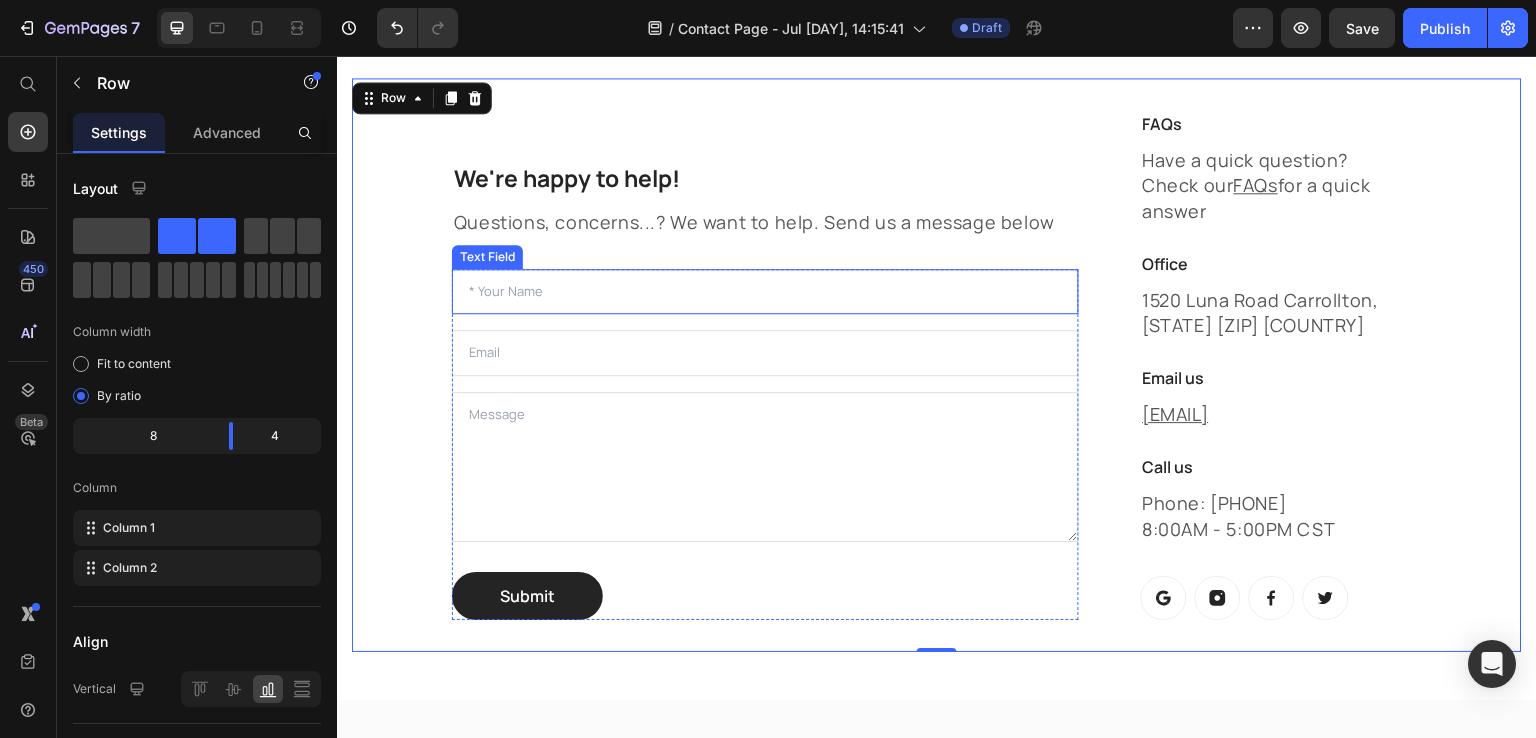 click at bounding box center [765, 292] 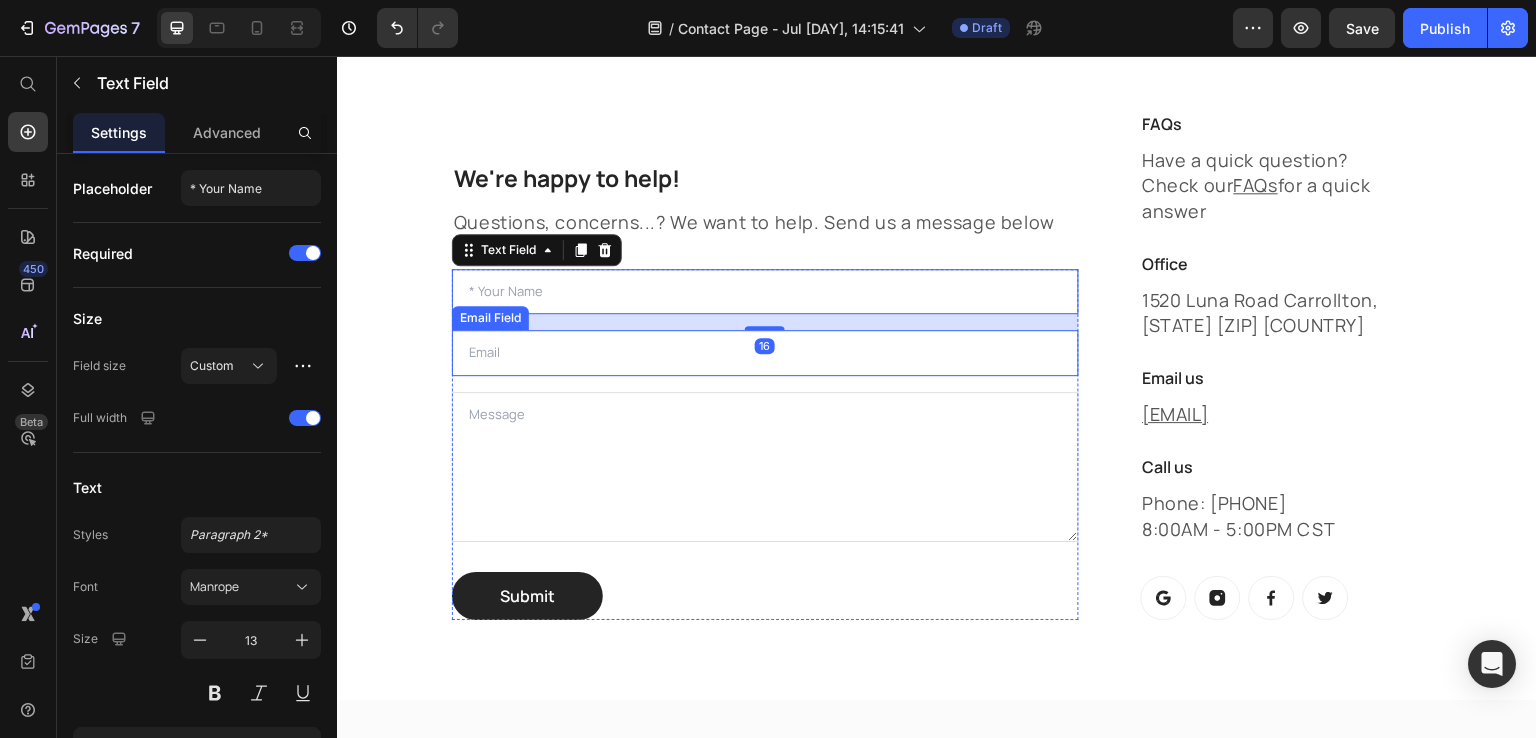 click at bounding box center (765, 353) 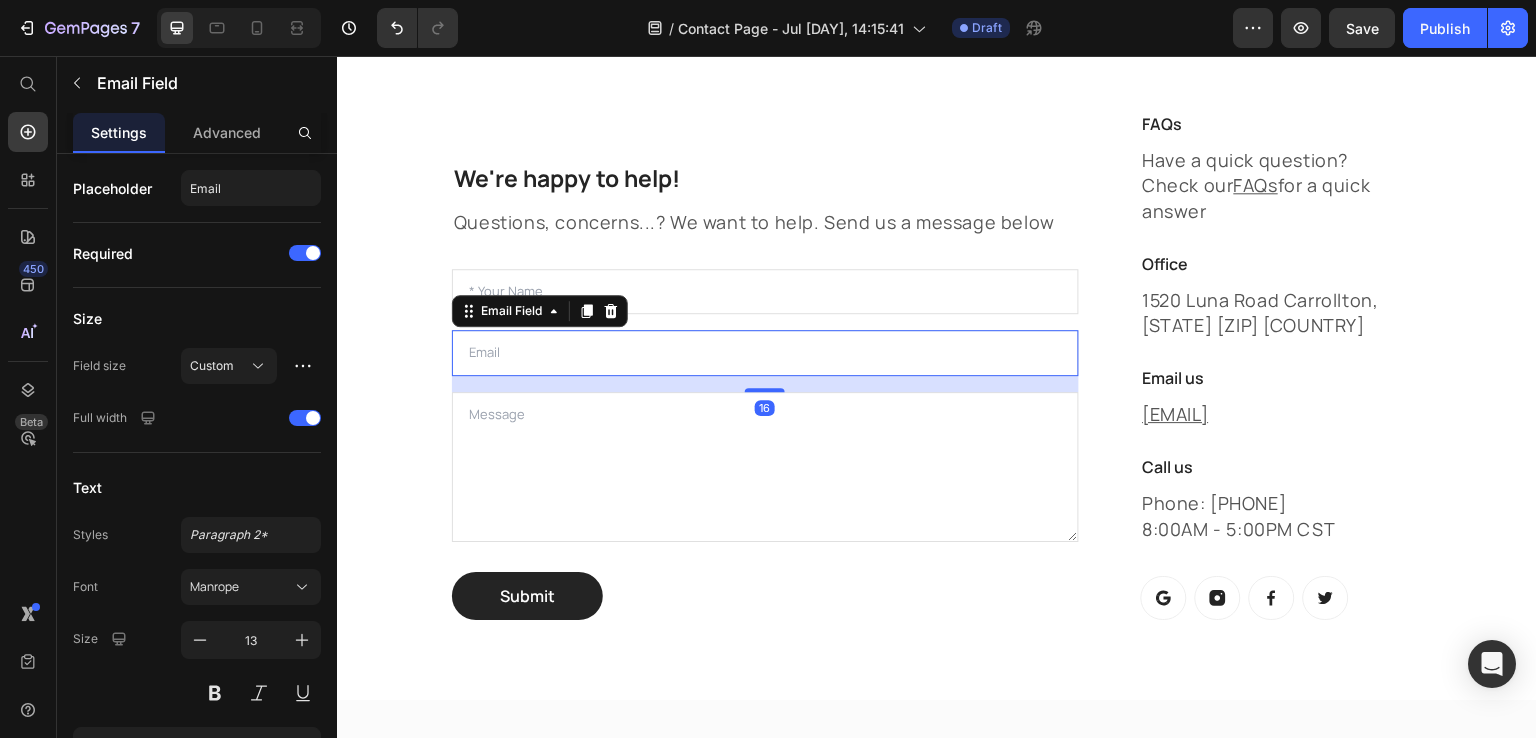 click on "16" at bounding box center [765, 384] 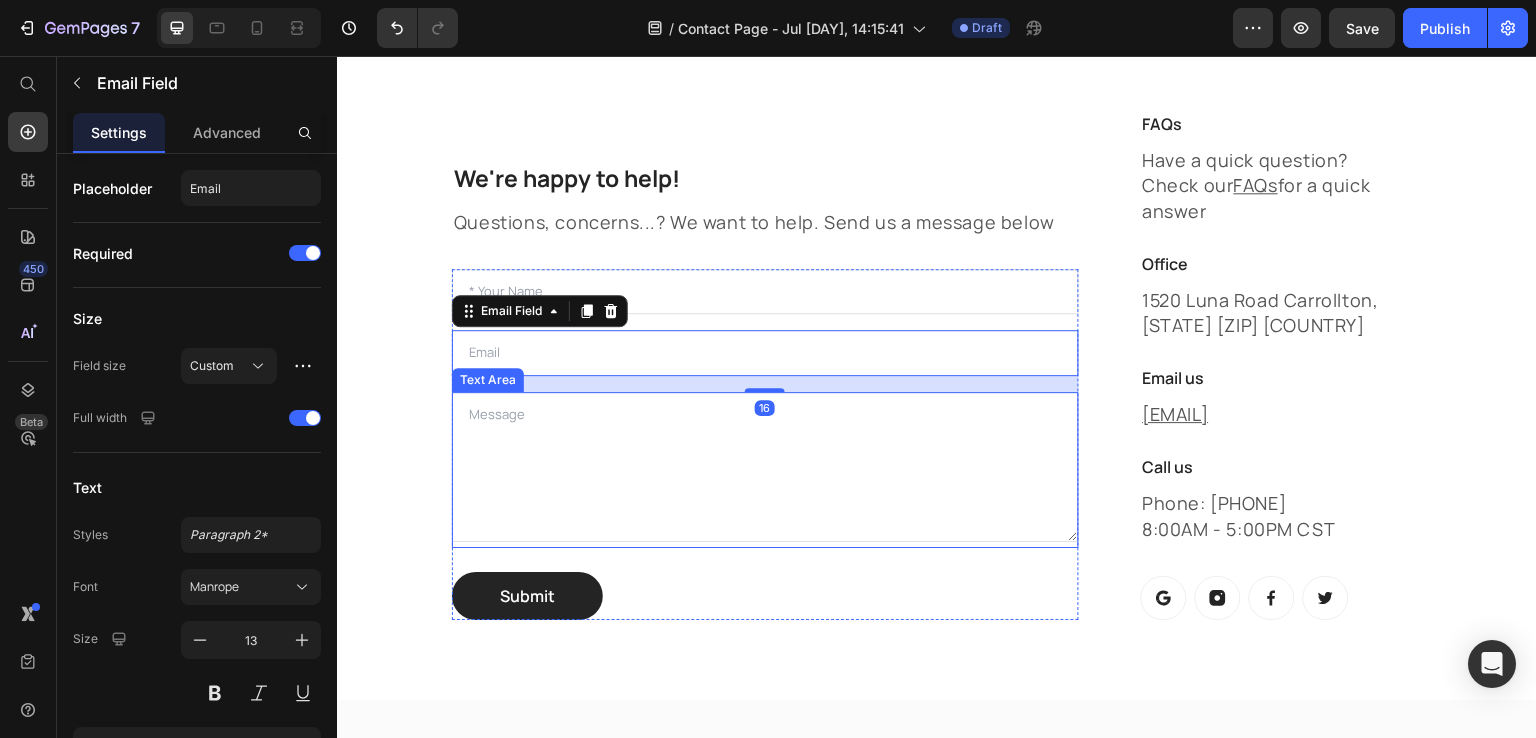click at bounding box center [765, 467] 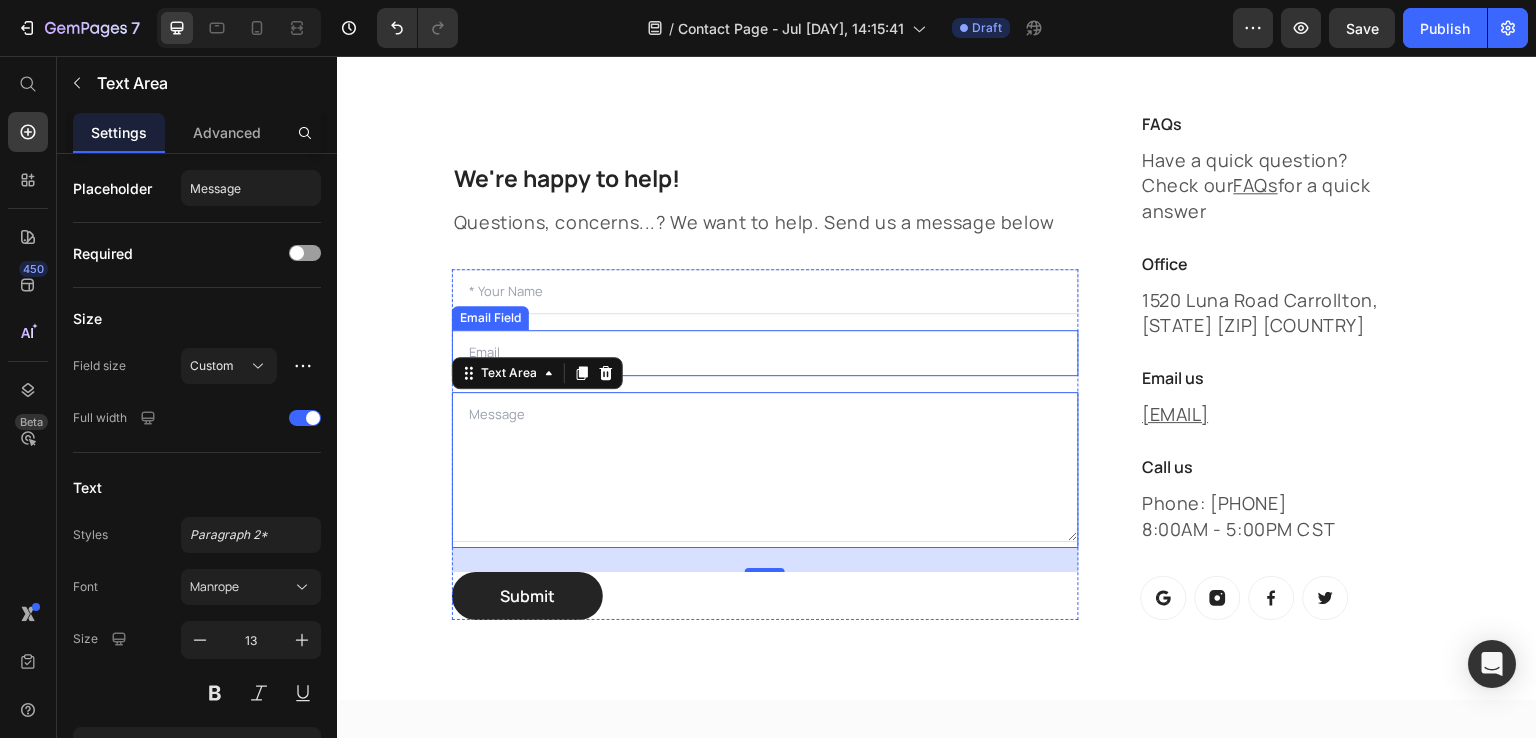 click at bounding box center (765, 353) 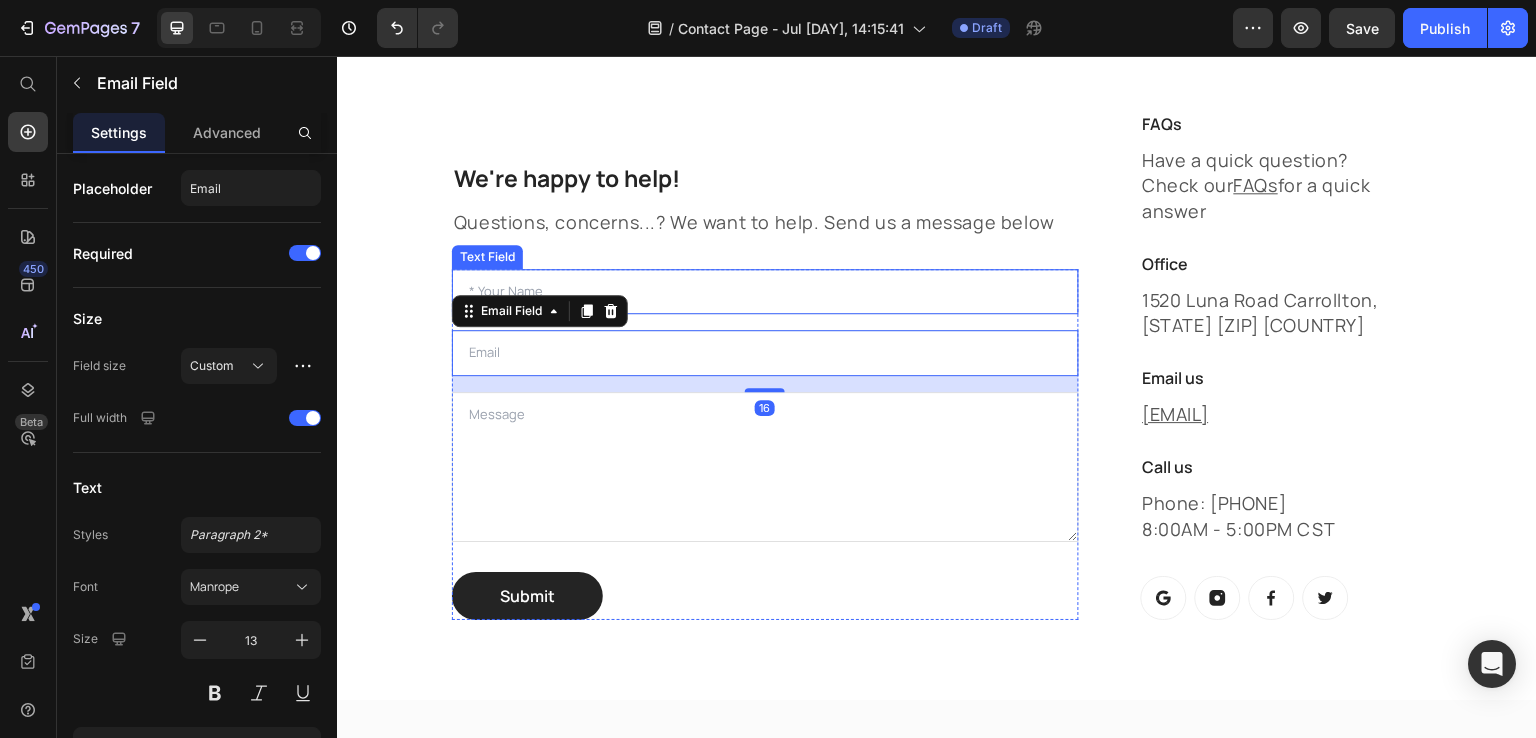 click at bounding box center (765, 292) 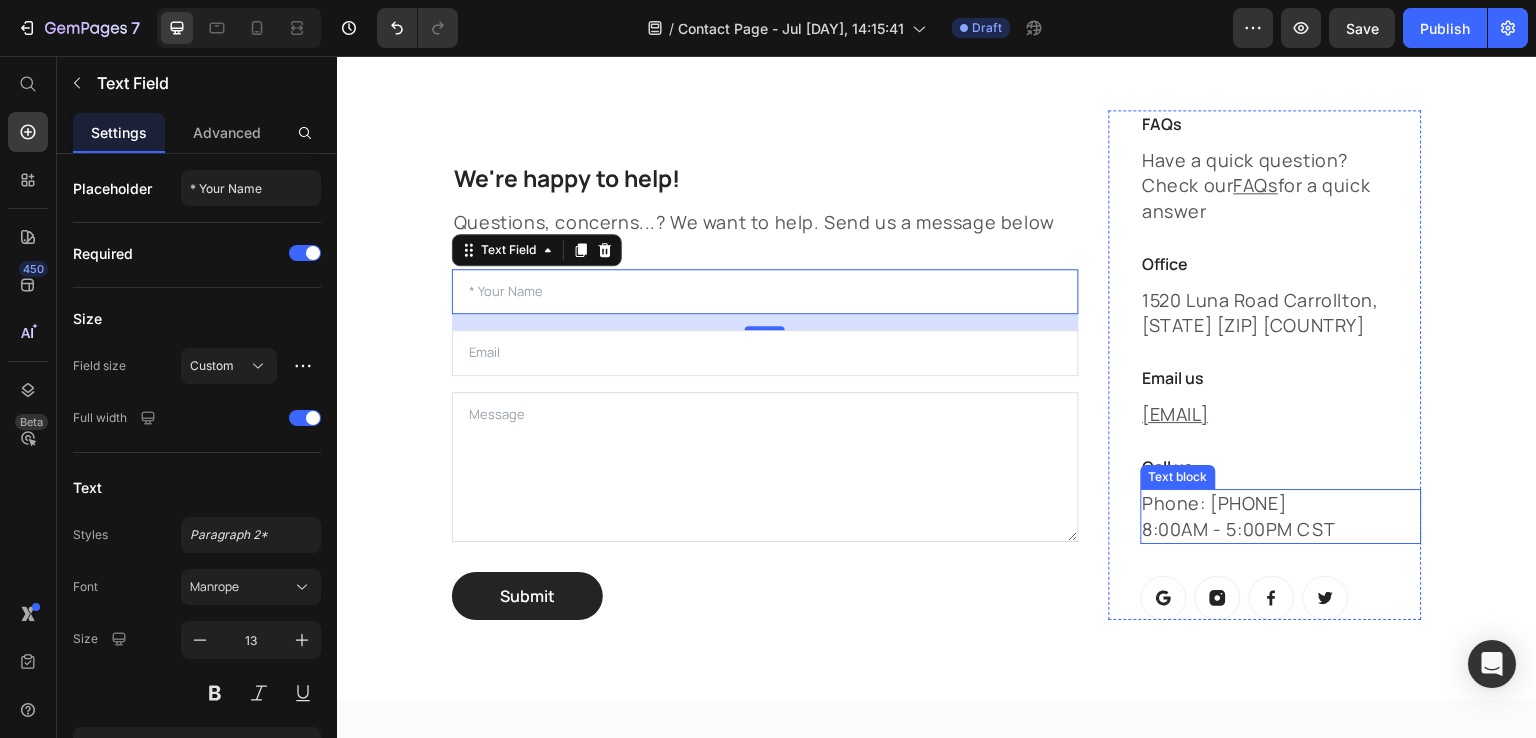 click on "Phone: 682-651-7554  8:00AM - 5:00PM CST" at bounding box center [1281, 516] 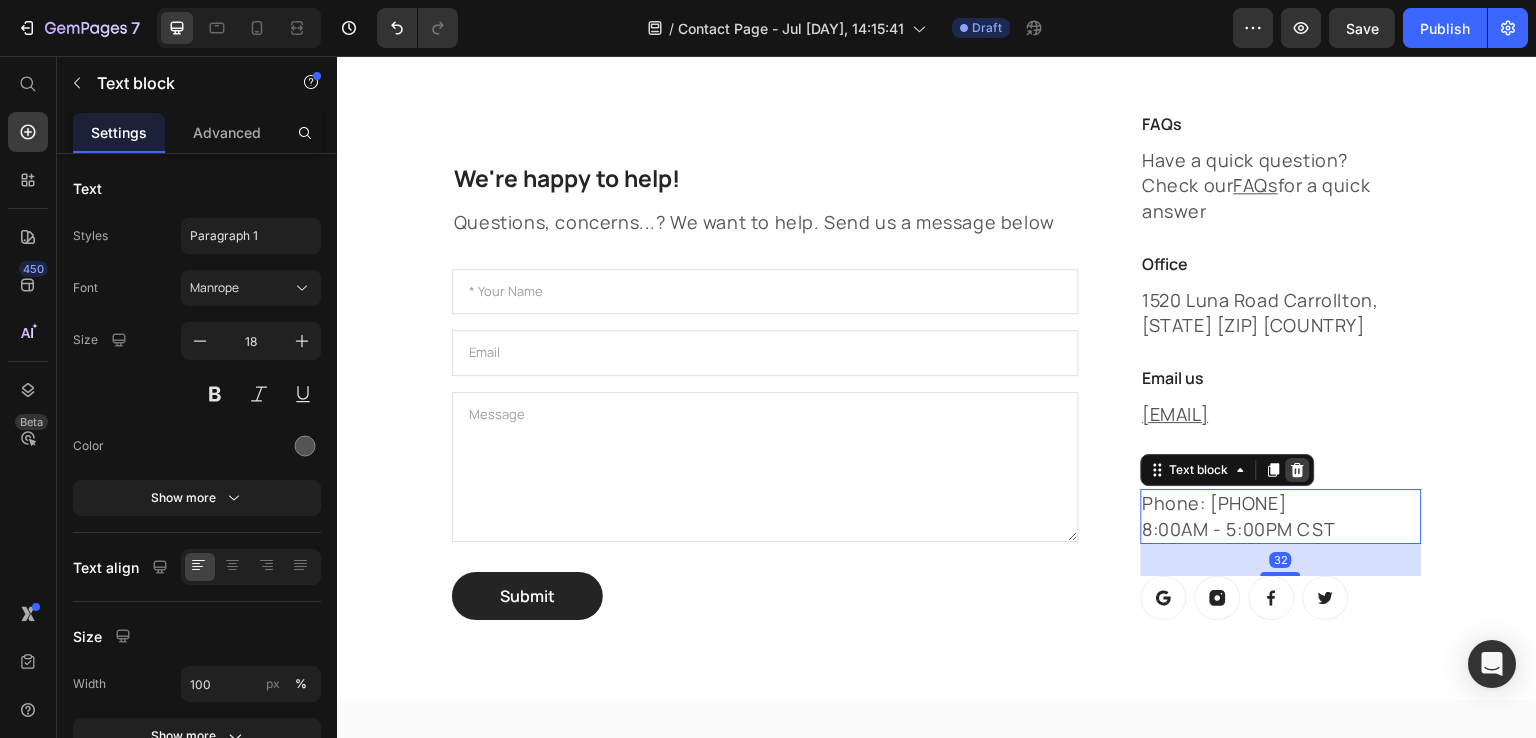 click 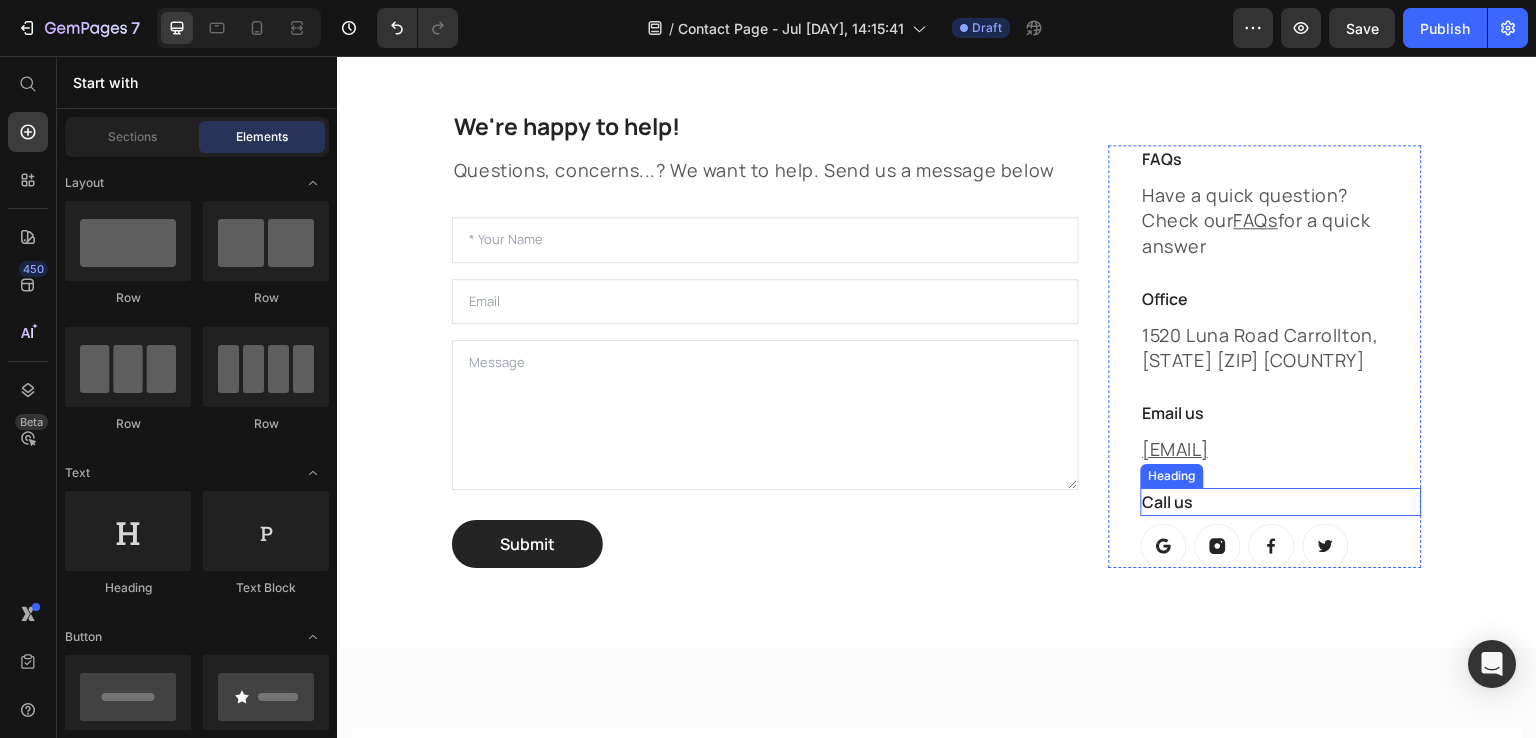 click on "Call us" at bounding box center [1281, 502] 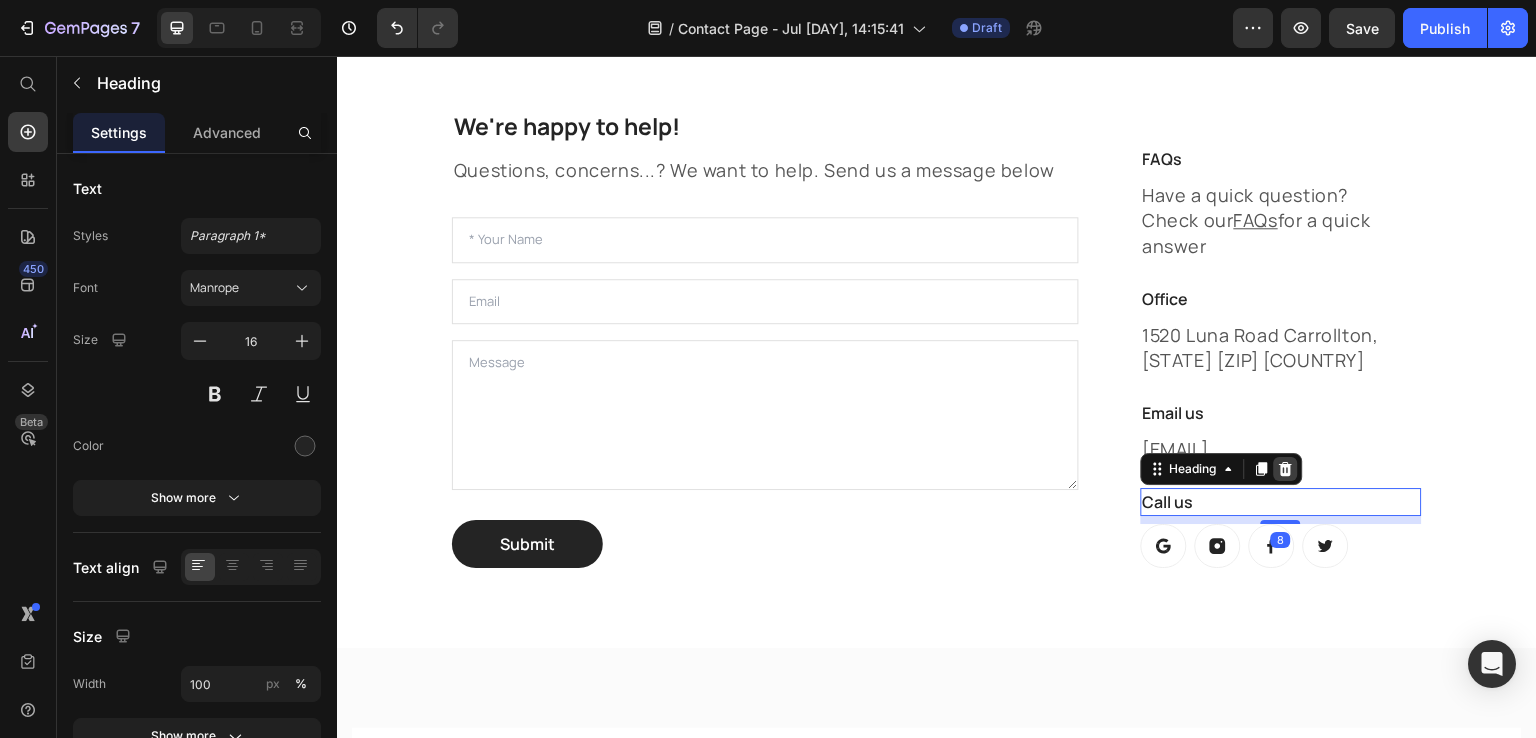 click at bounding box center (1286, 469) 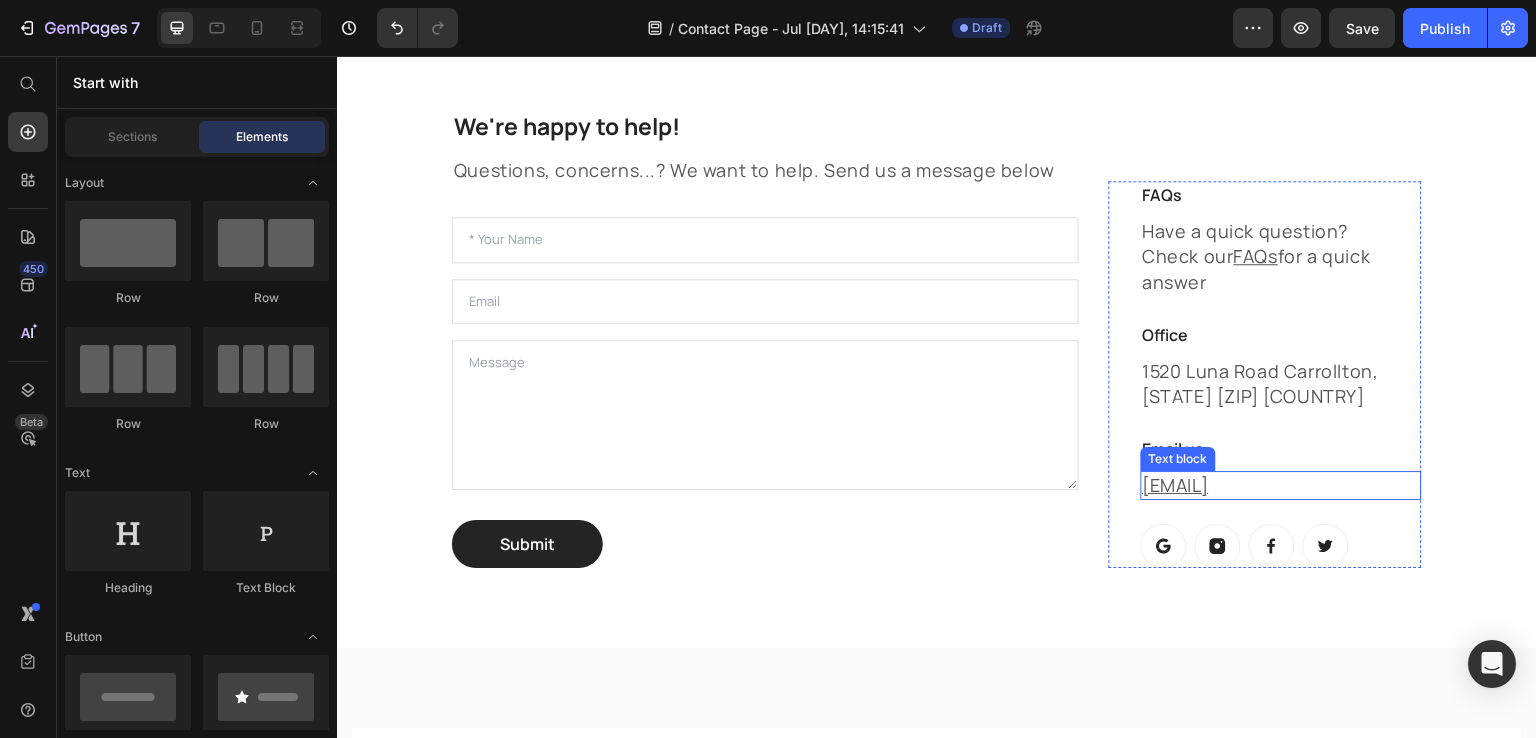 click on "help@gempages.com" at bounding box center (1281, 485) 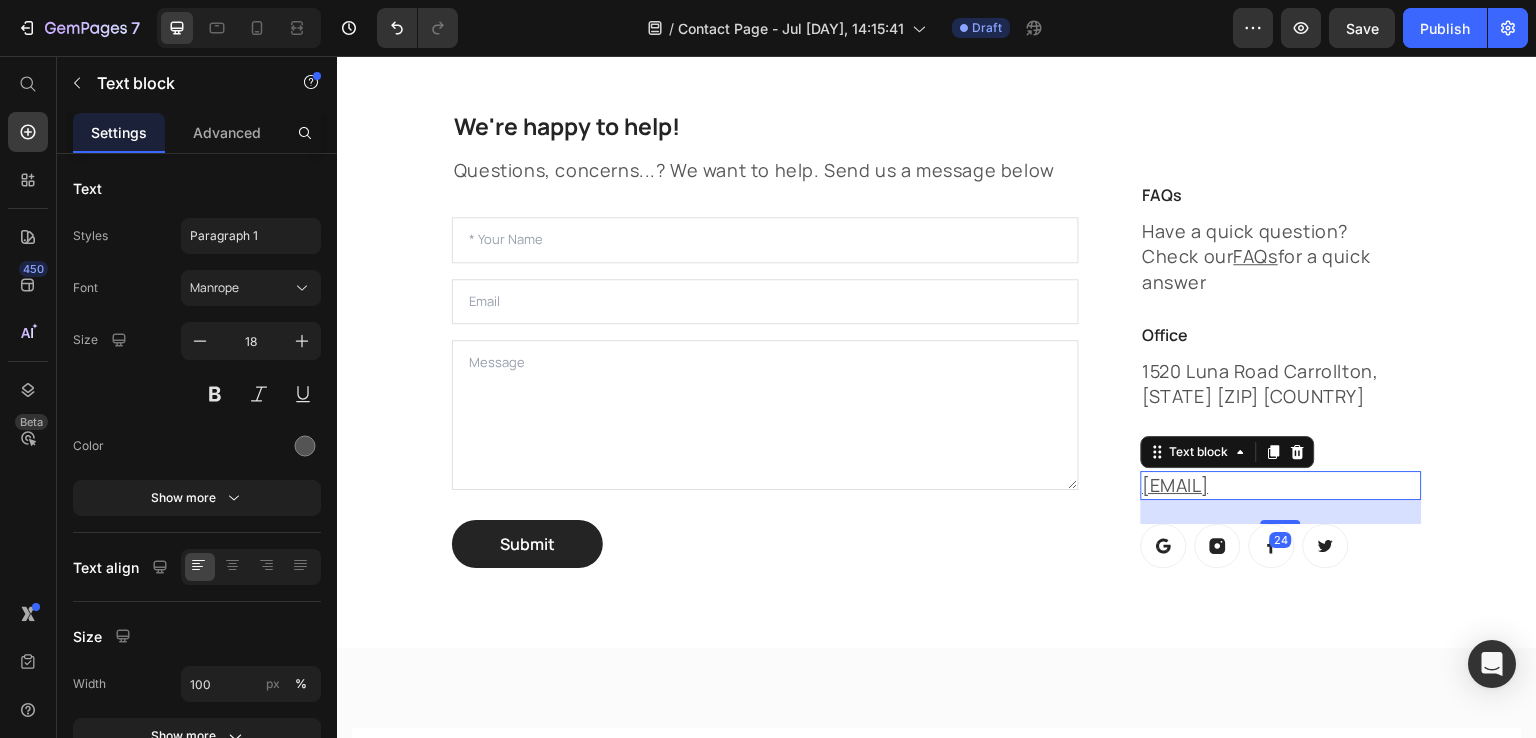click on "help@gempages.com" at bounding box center (1176, 485) 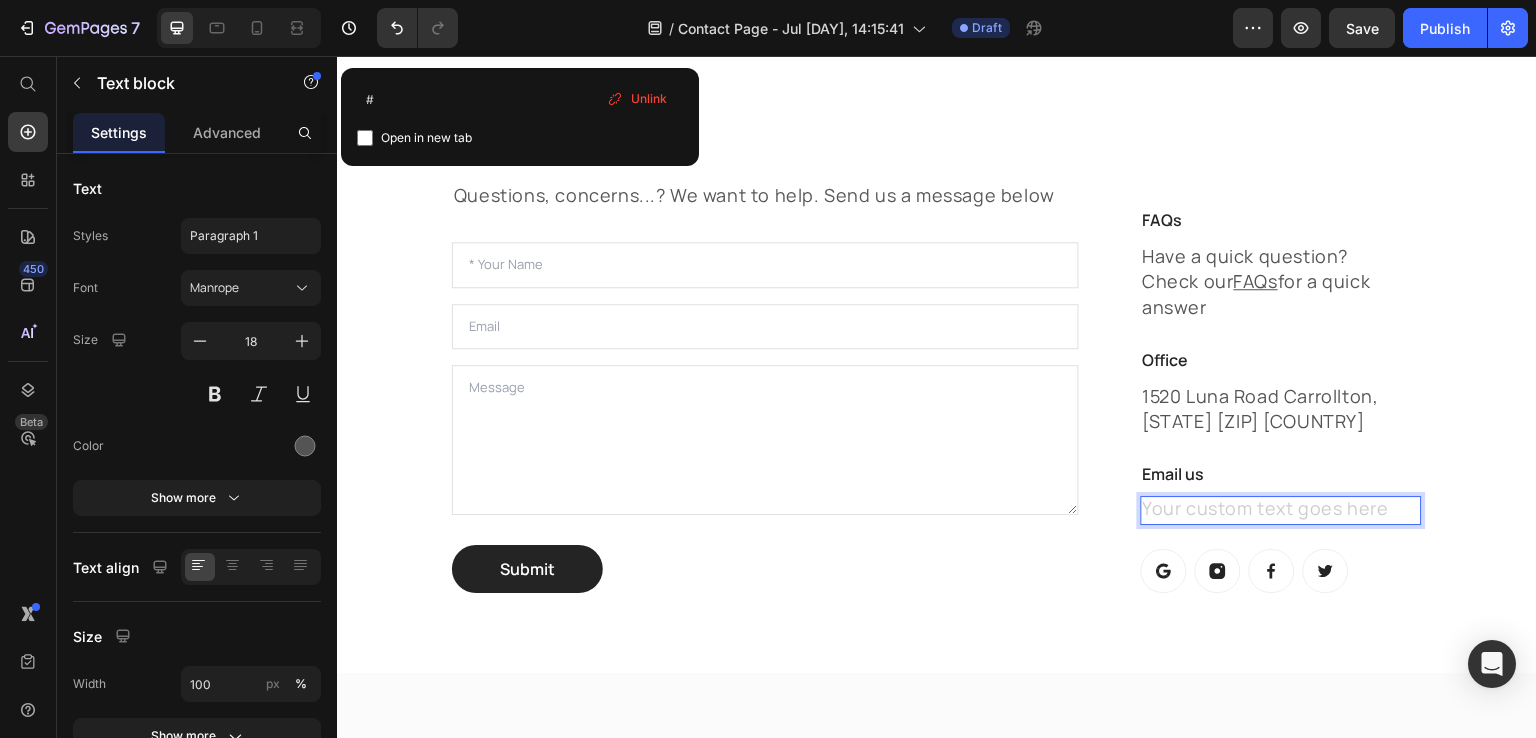 scroll, scrollTop: 641, scrollLeft: 0, axis: vertical 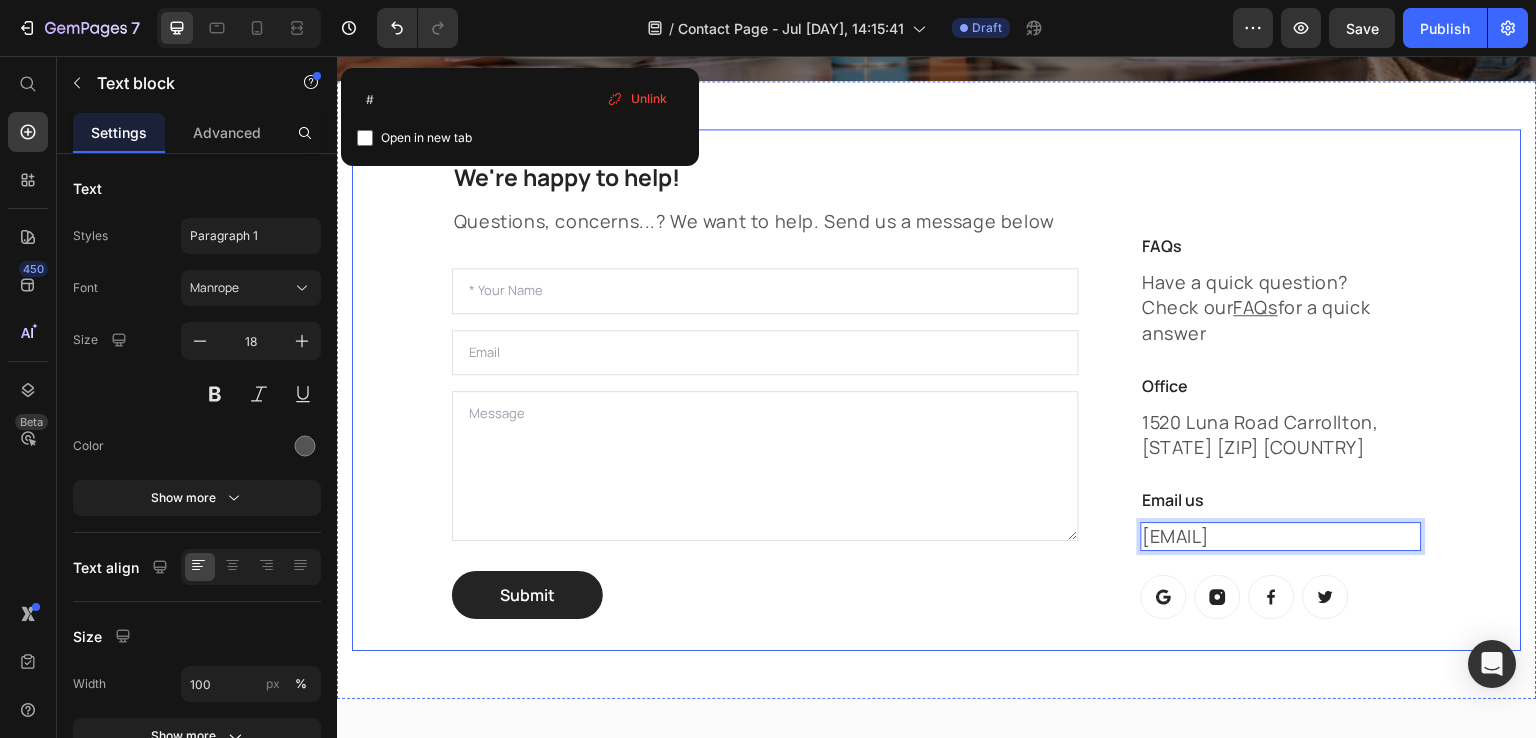 click on "We're happy to help! Heading Questions, concerns...? We want to help. Send us a message below Text block Text Field Email Field Text Area Submit Submit Button Contact Form FAQs Heading Have a quick question? Check our  FAQs  for a quick answer Text block Office Heading 1520 Luna Road Carrollton, TX 75006 United States Text block Email us Heading info@9-am.ch Text block   24           Button     Button     Button     Button Row Row Row" at bounding box center [937, 390] 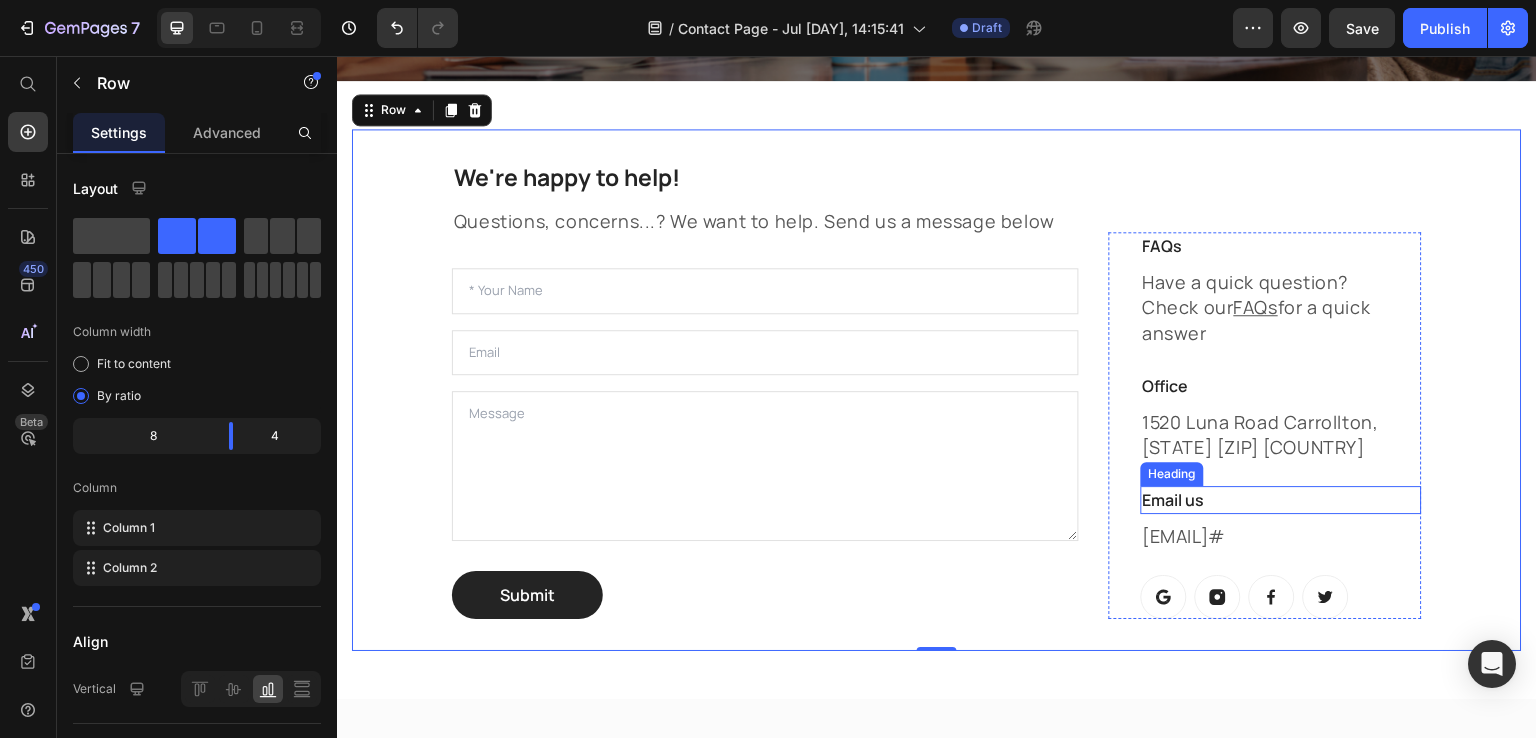 click on "info@9-am.ch #" at bounding box center [1281, 536] 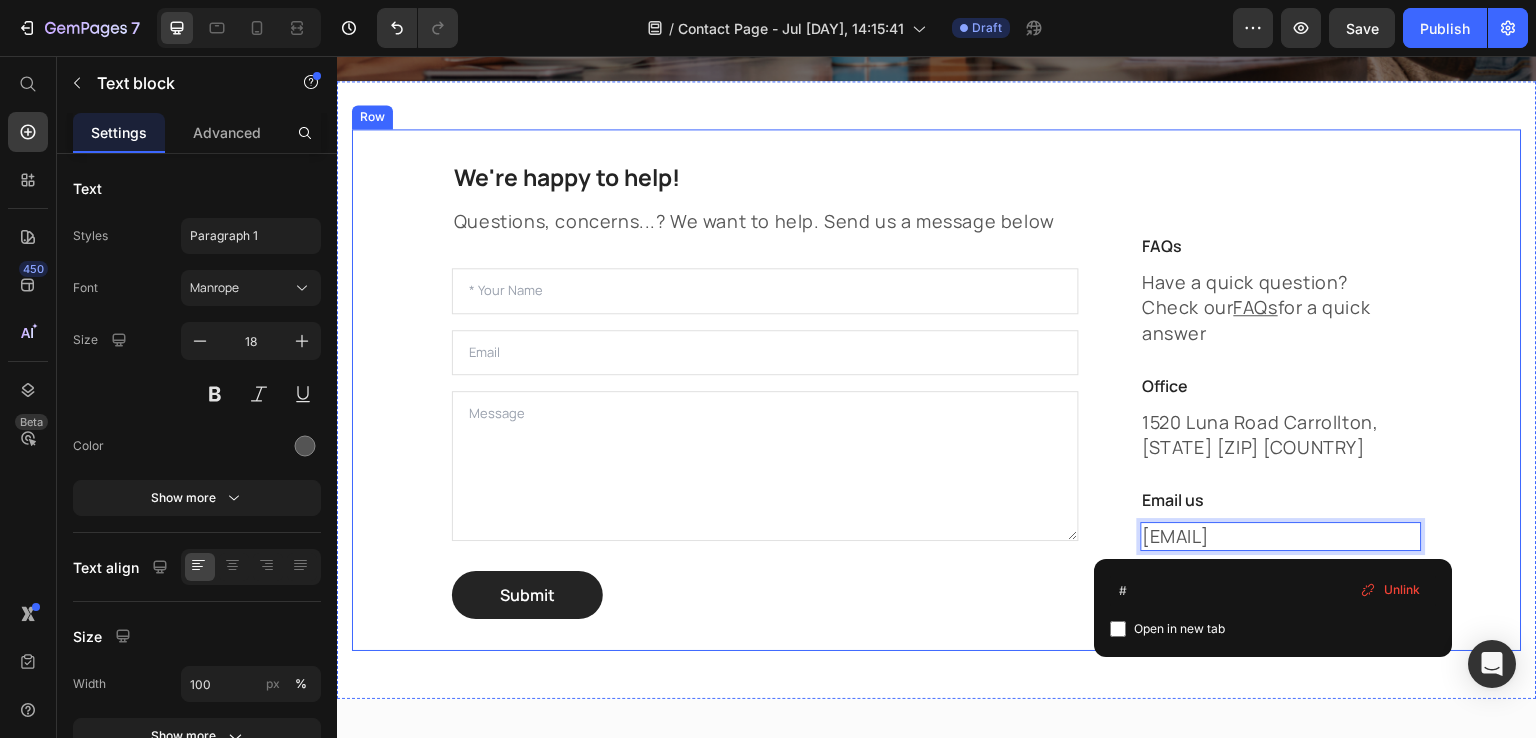 click on "We're happy to help! Heading Questions, concerns...? We want to help. Send us a message below Text block Text Field Email Field Text Area Submit Submit Button Contact Form FAQs Heading Have a quick question? Check our  FAQs  for a quick answer Text block Office Heading 1520 Luna Road Carrollton, TX 75006 United States Text block Email us Heading info@9-am.ch Text block   24           Button     Button     Button     Button Row Row Row" at bounding box center [937, 390] 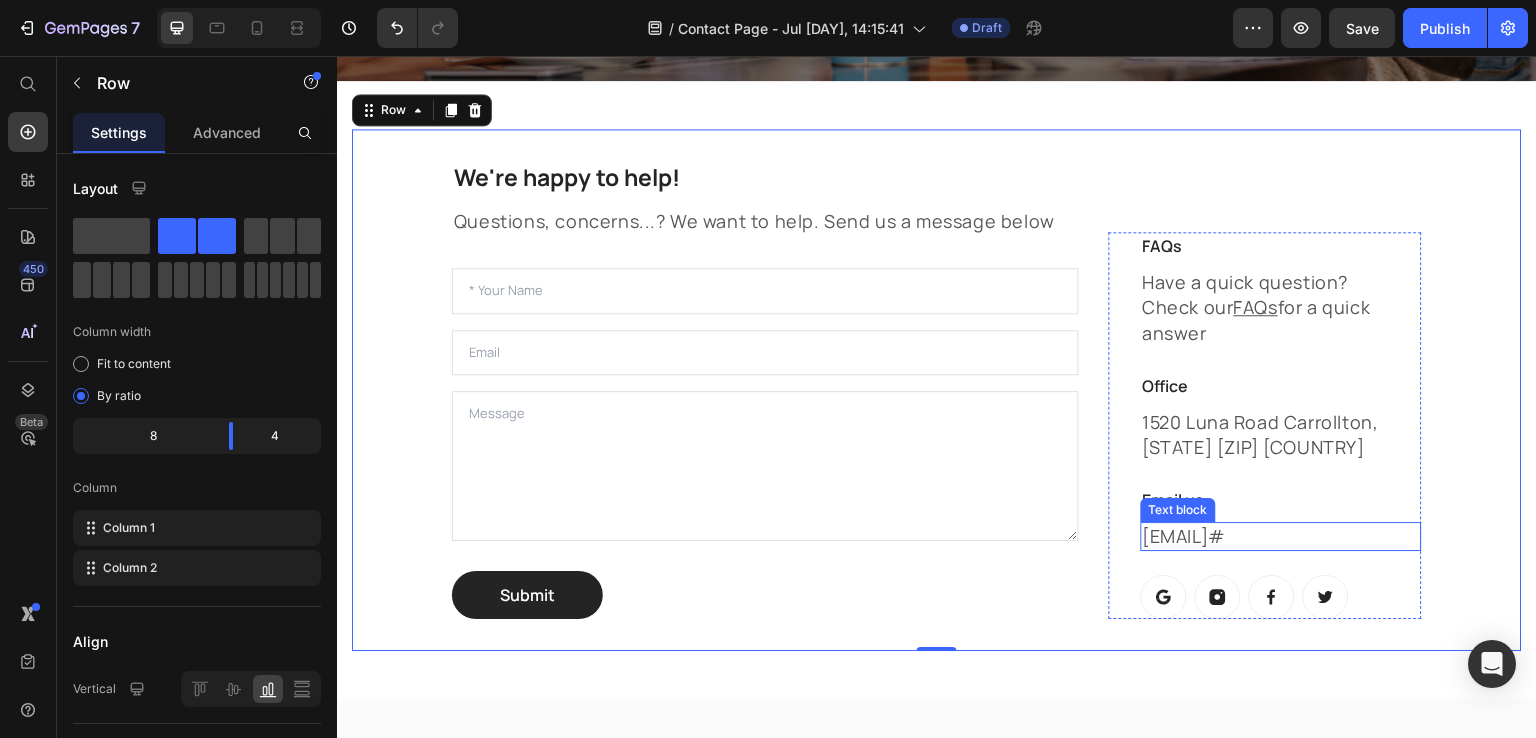 click on "info@9-am.ch #" at bounding box center [1281, 536] 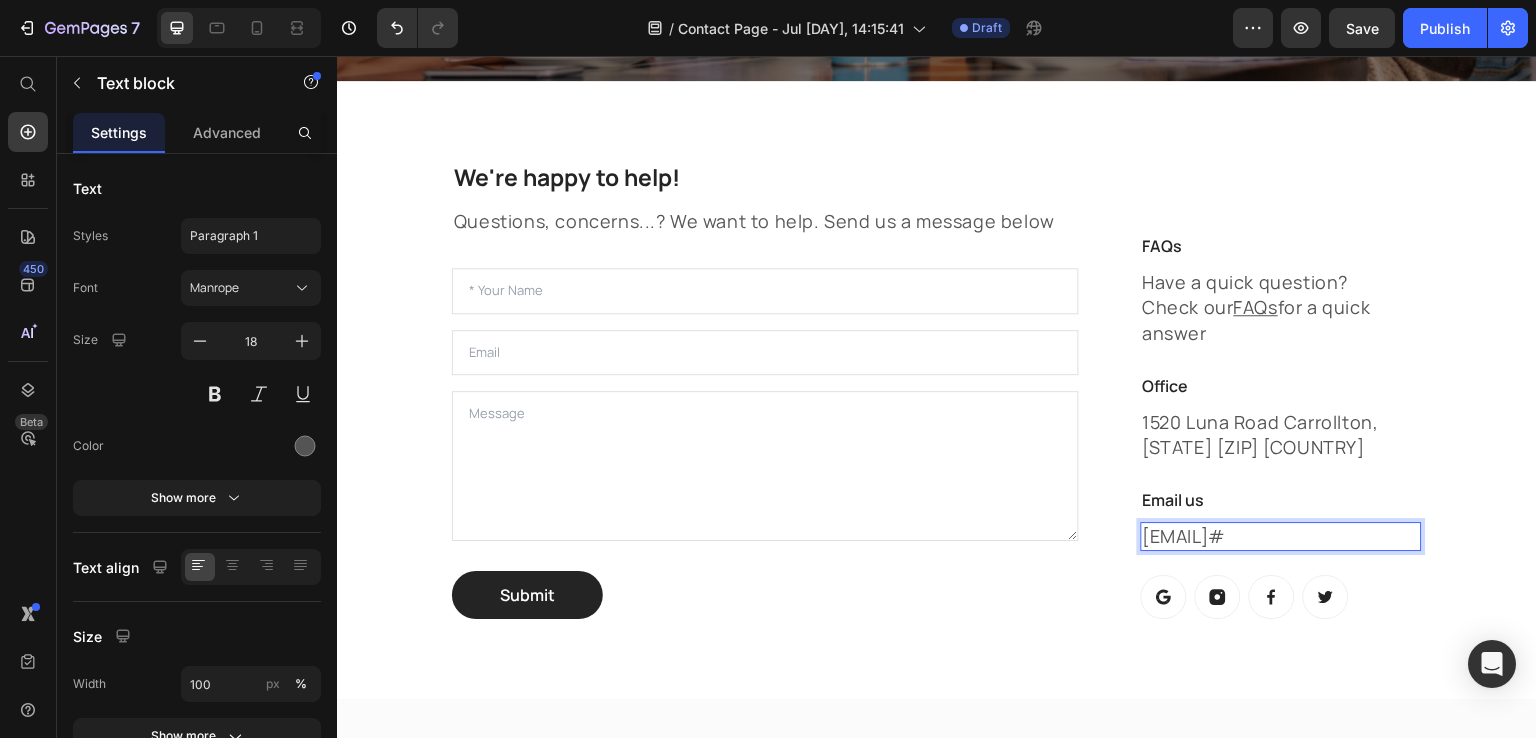 click on "#" at bounding box center [1218, 536] 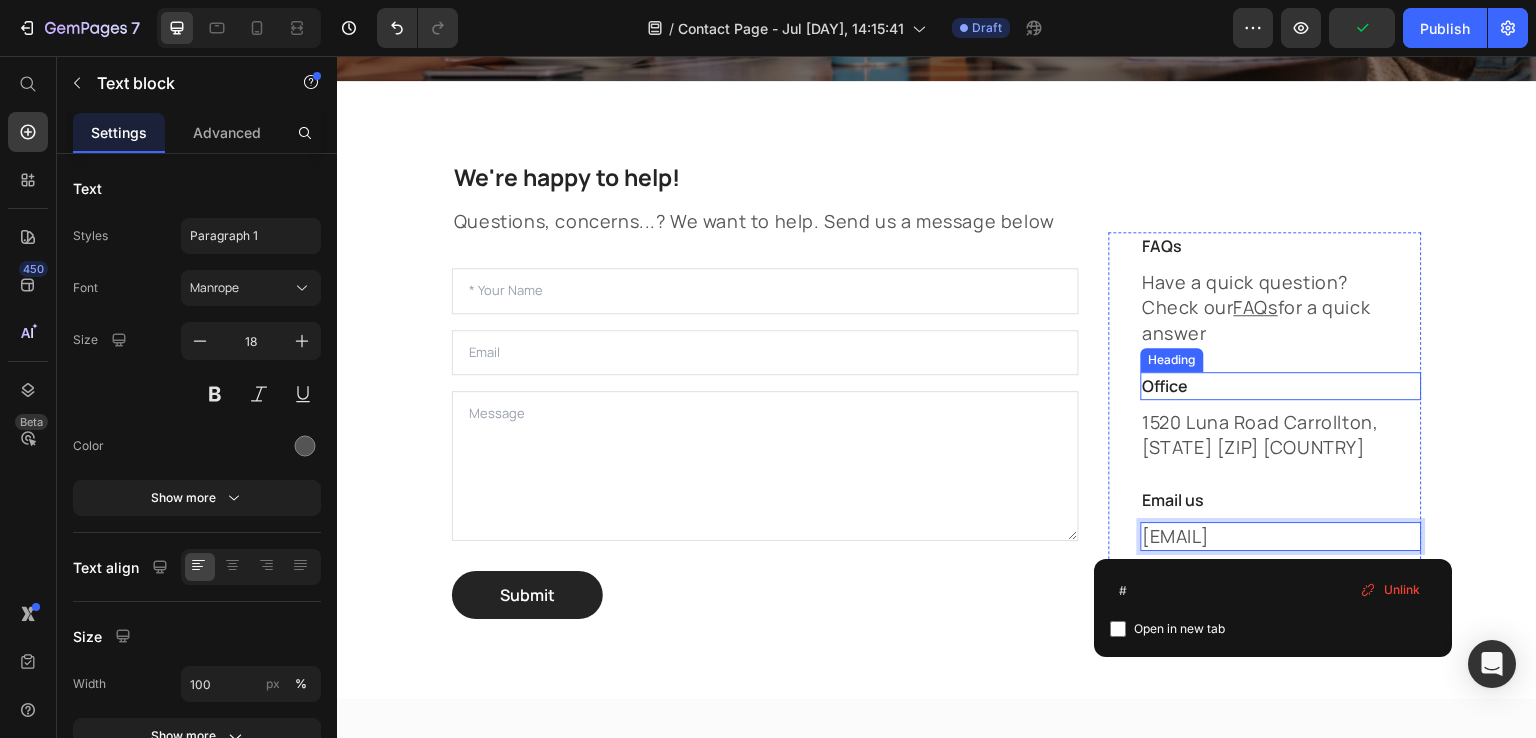 click on "We're happy to help! Heading Questions, concerns...? We want to help. Send us a message below Text block Text Field Email Field Text Area Submit Submit Button Contact Form FAQs Heading Have a quick question? Check our  FAQs  for a quick answer Text block Office Heading 1520 Luna Road Carrollton, TX 75006 United States Text block Email us Heading info@9-am.ch Text block   24           Button     Button     Button     Button Row Row Row" at bounding box center (937, 390) 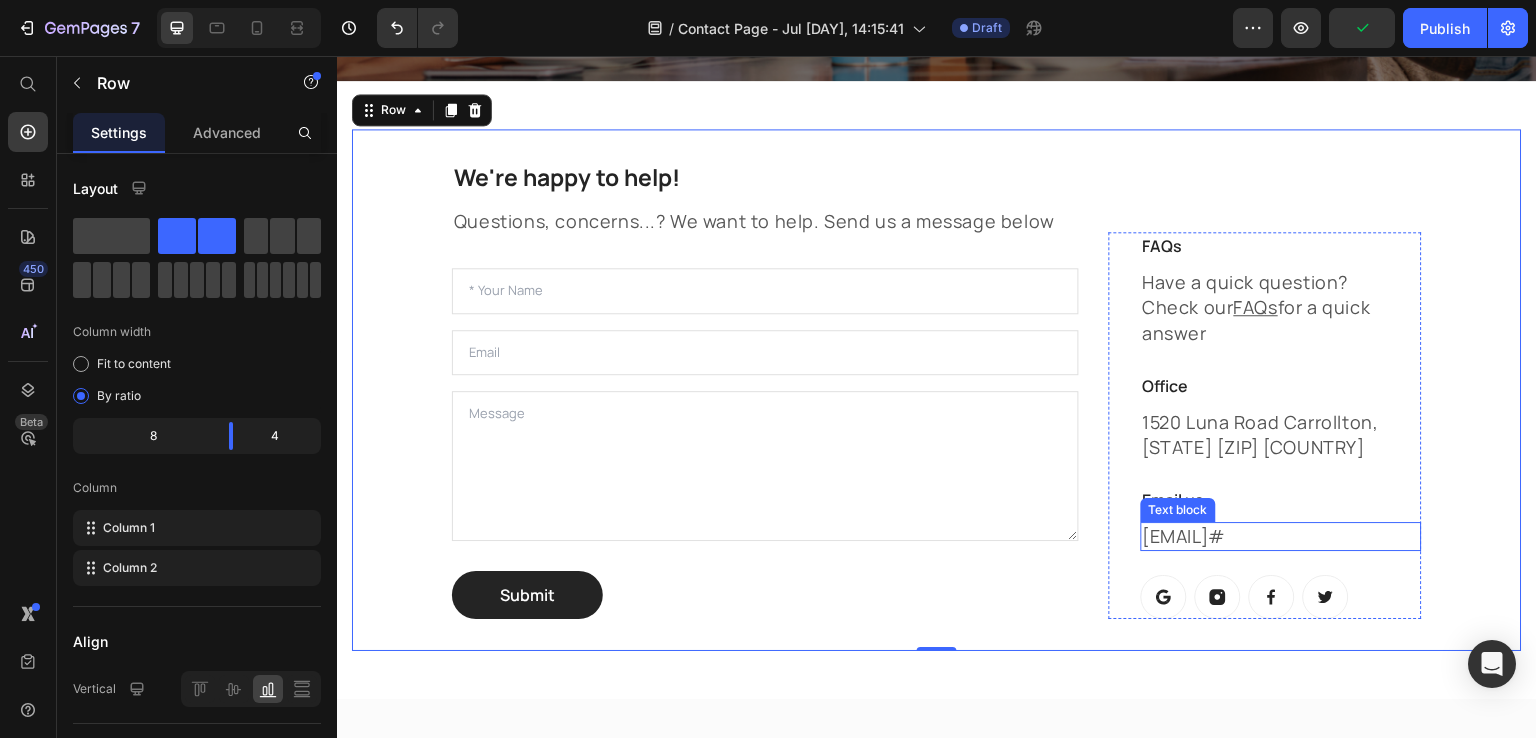 click on "#" at bounding box center [1218, 536] 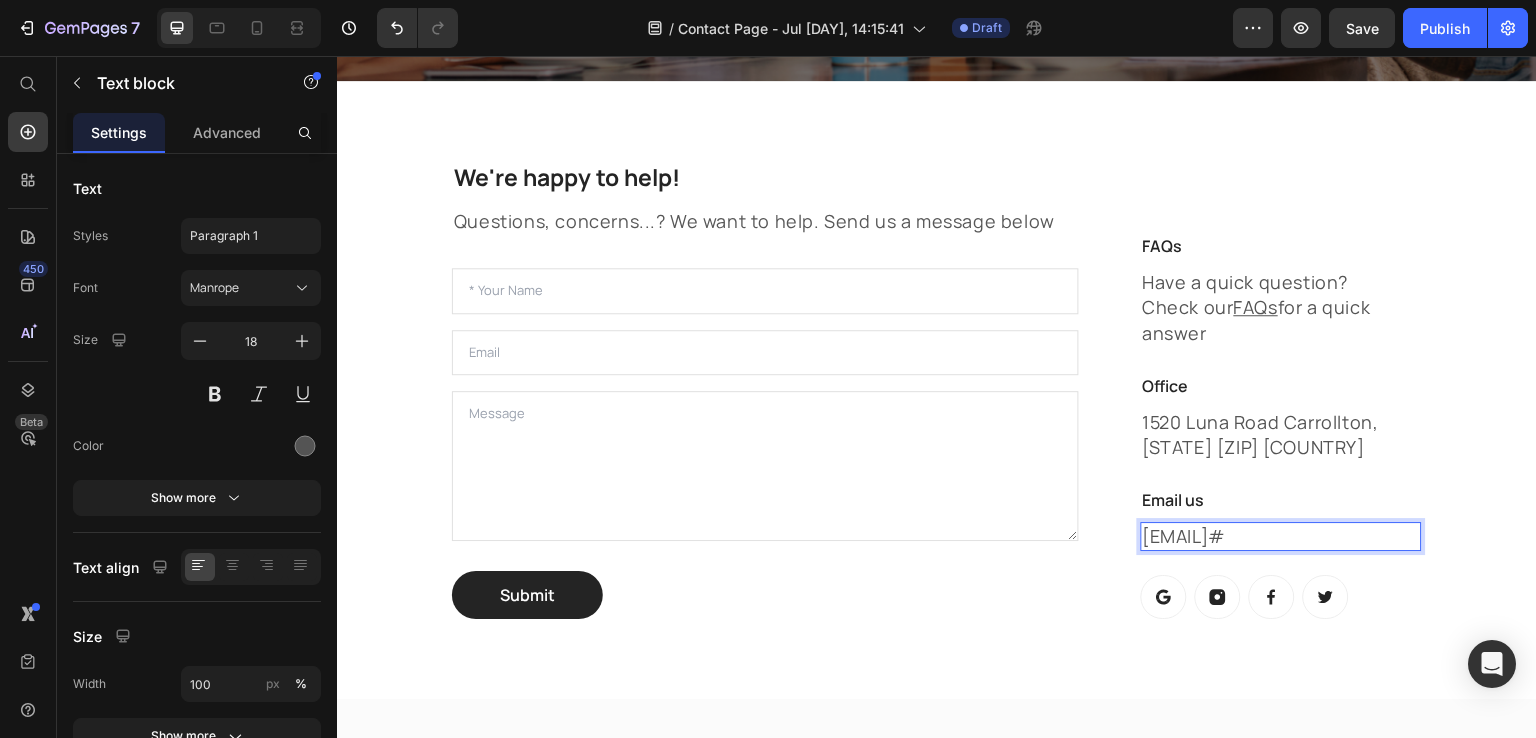 click on "info@9-am.ch #" at bounding box center (1281, 536) 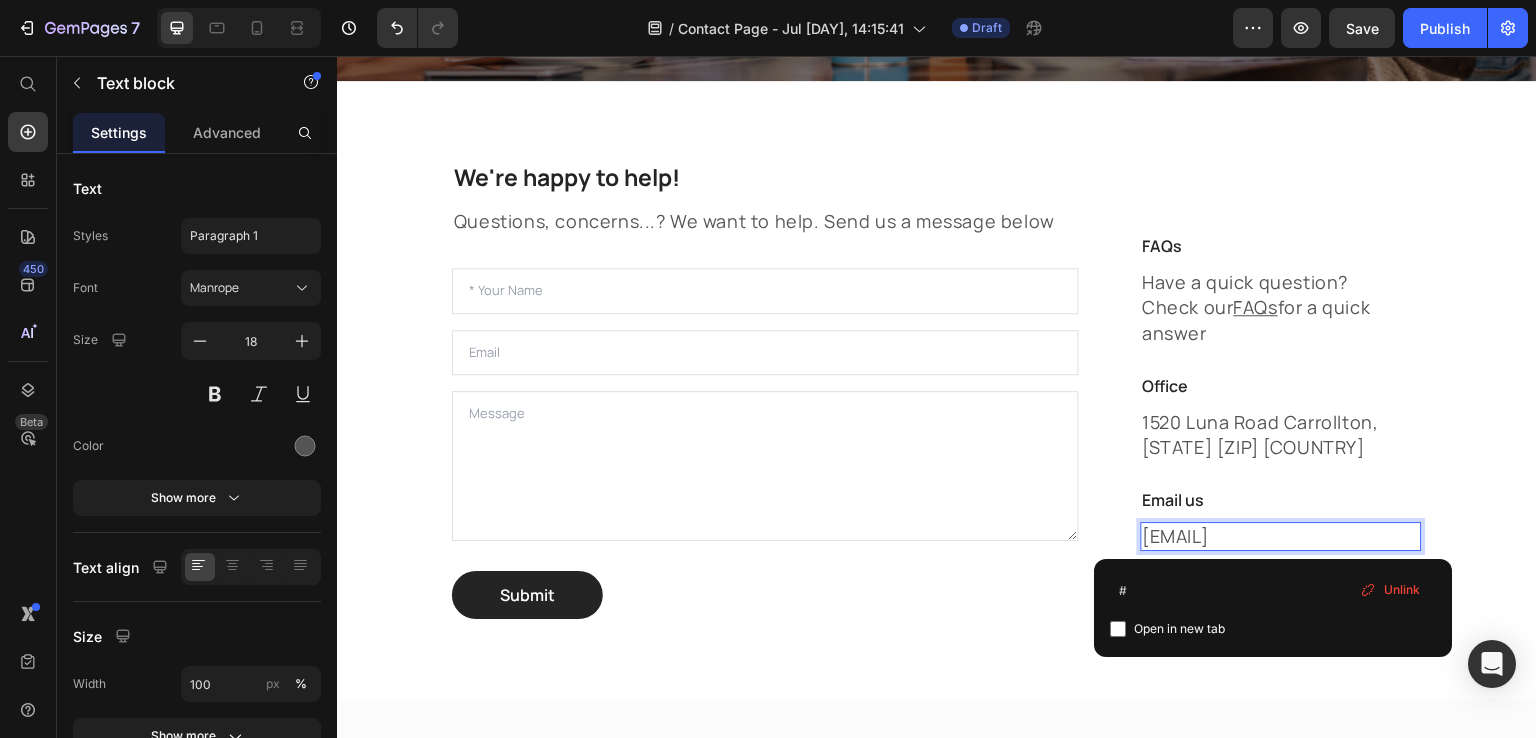 scroll, scrollTop: 616, scrollLeft: 0, axis: vertical 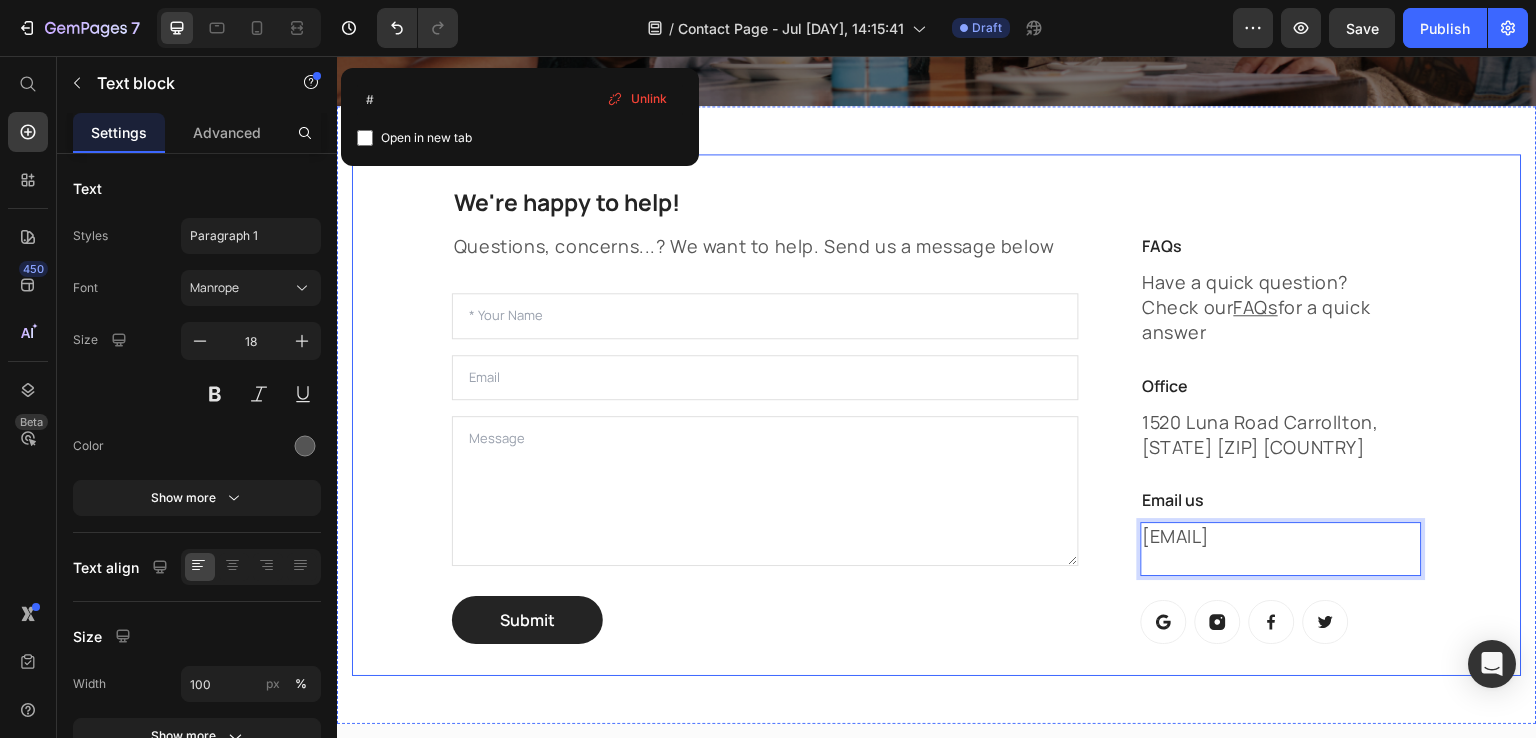 click on "We're happy to help! Heading Questions, concerns...? We want to help. Send us a message below Text block Text Field Email Field Text Area Submit Submit Button Contact Form FAQs Heading Have a quick question? Check our  FAQs  for a quick answer Text block Office Heading 1520 Luna Road Carrollton, TX 75006 United States Text block Email us Heading info@9-am.ch Text block   24           Button     Button     Button     Button Row Row Row" at bounding box center [937, 415] 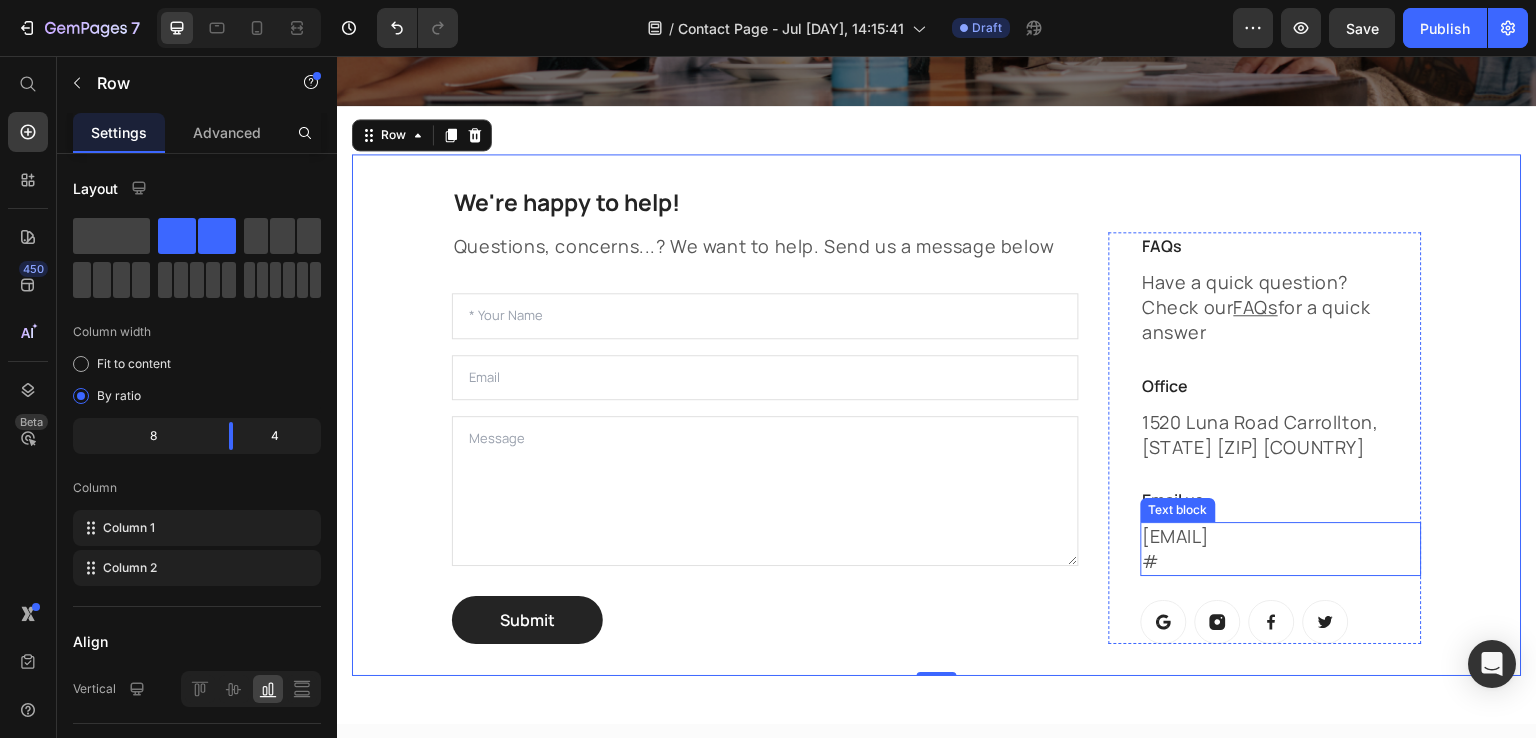 click on "#" at bounding box center (1281, 561) 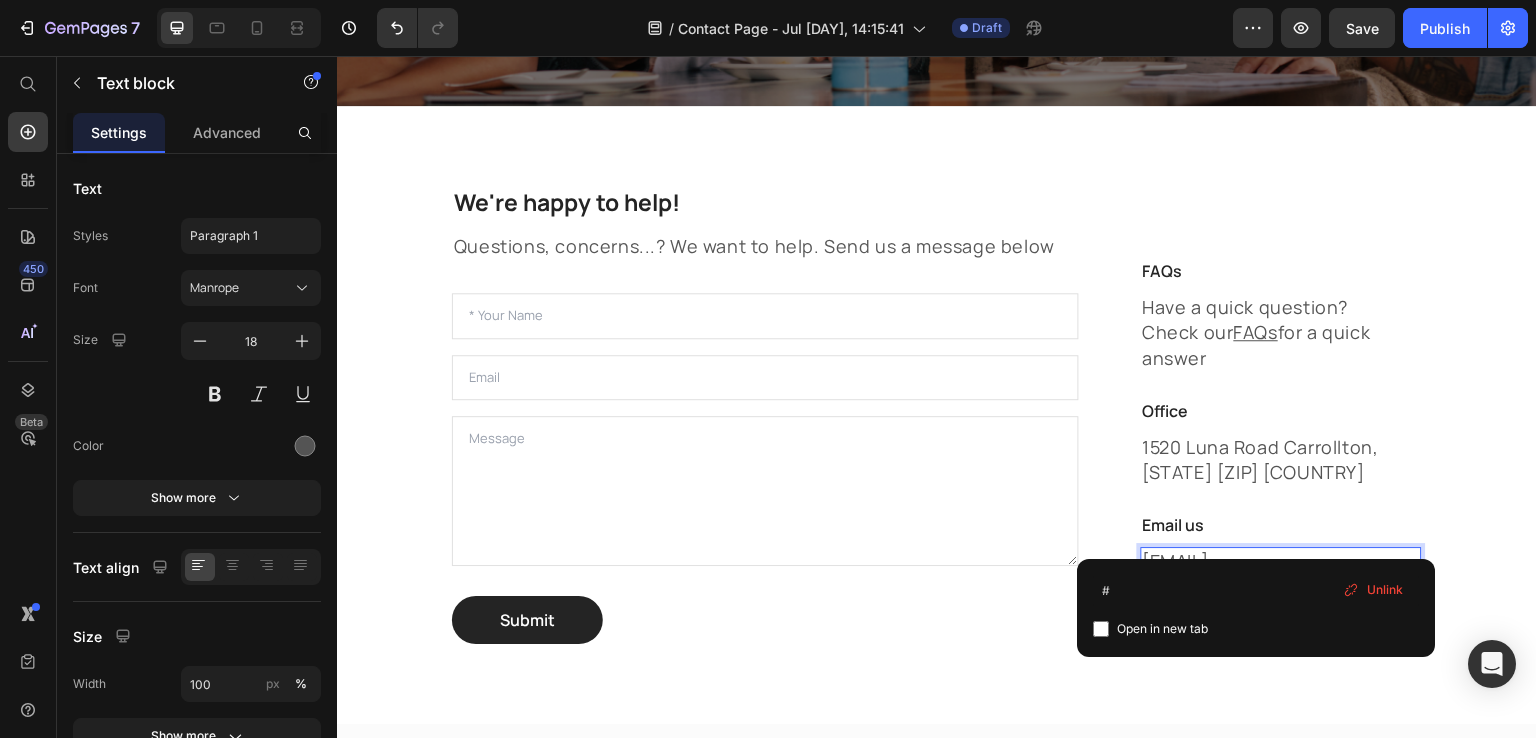 scroll, scrollTop: 641, scrollLeft: 0, axis: vertical 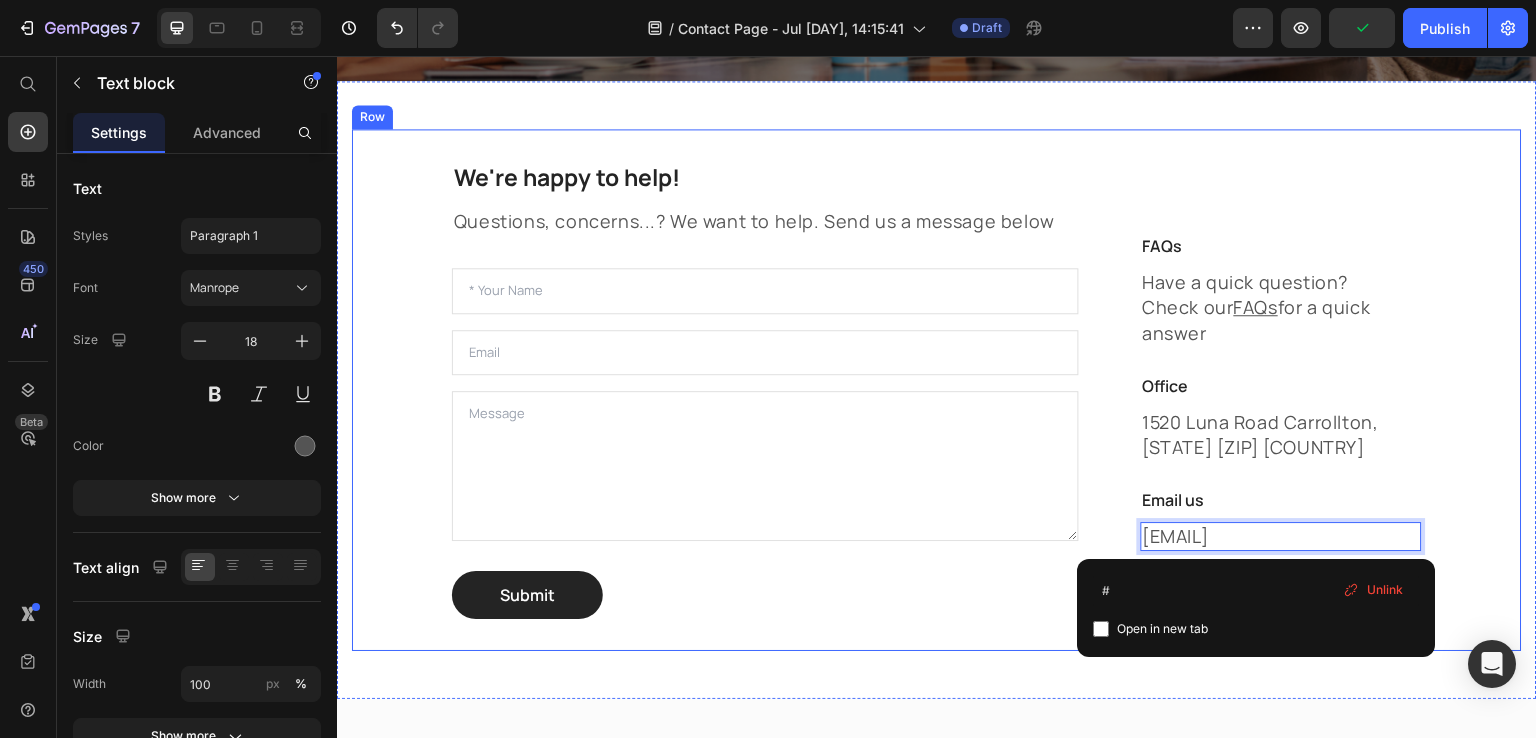 click on "We're happy to help! Heading Questions, concerns...? We want to help. Send us a message below Text block Text Field Email Field Text Area Submit Submit Button Contact Form FAQs Heading Have a quick question? Check our  FAQs  for a quick answer Text block Office Heading 1520 Luna Road Carrollton, TX 75006 United States Text block Email us Heading info@9-am.ch ⁠⁠⁠⁠⁠⁠⁠ Text block   24           Button     Button     Button     Button Row Row Row" at bounding box center [937, 390] 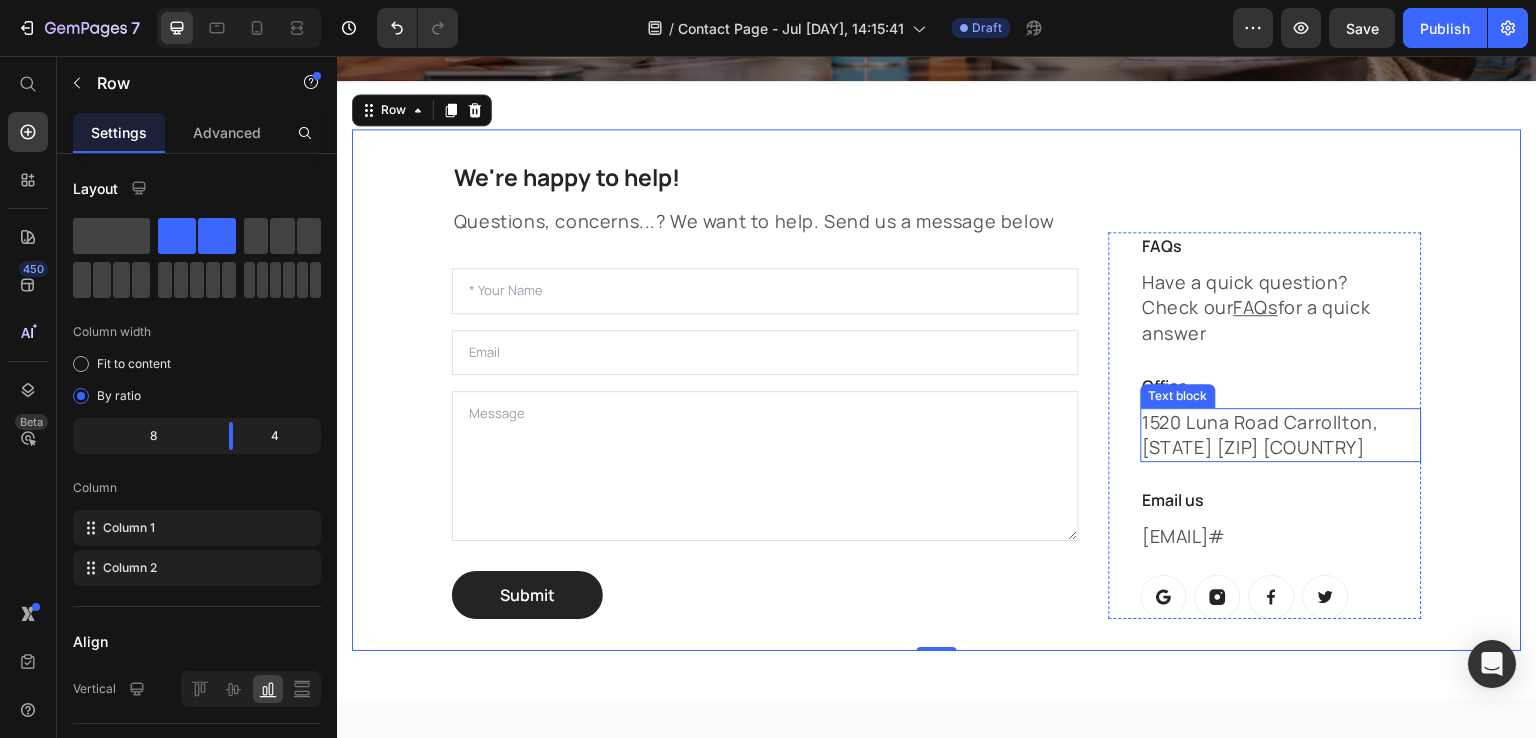 click on "1520 Luna Road Carrollton, TX 75006 United States" at bounding box center (1281, 435) 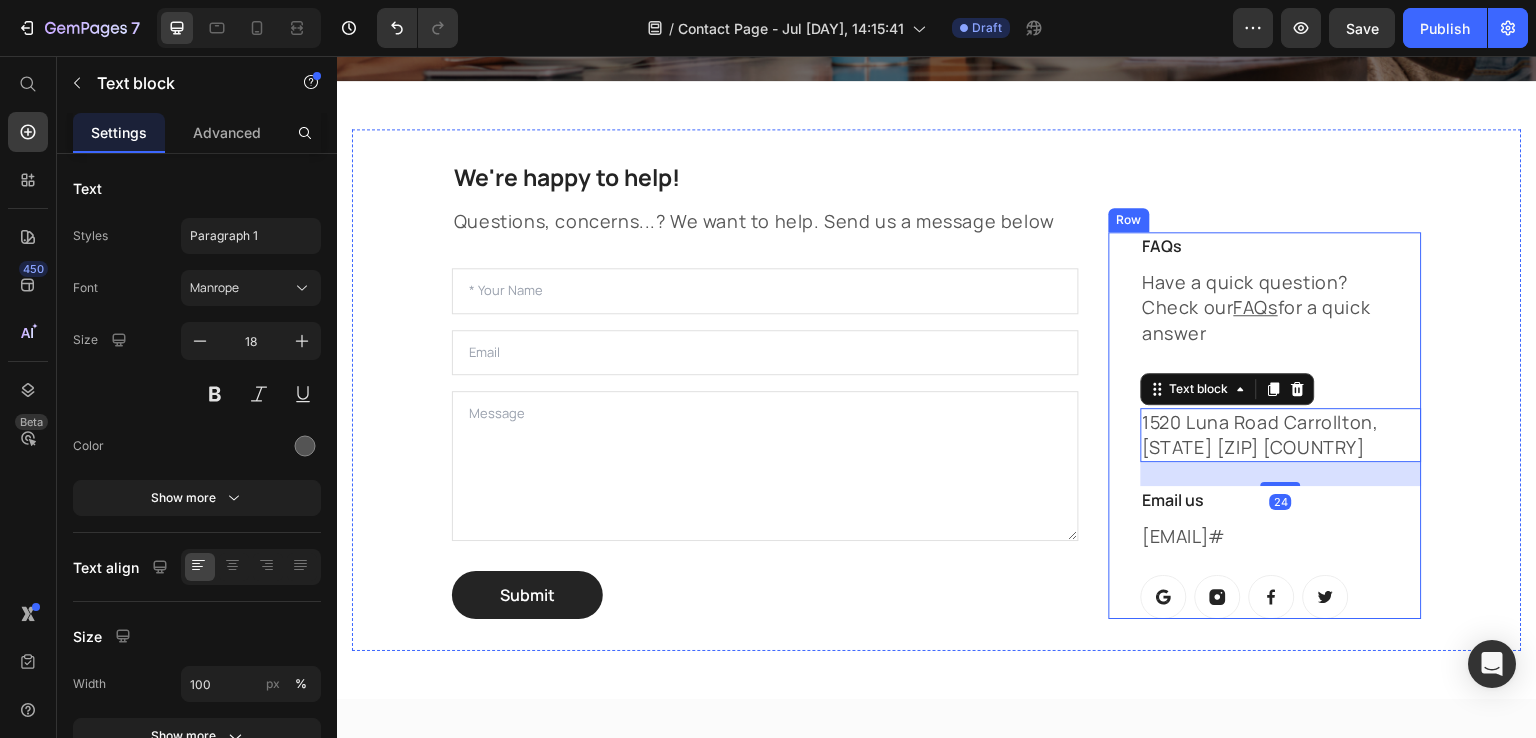 click on "We're happy to help! Heading Questions, concerns...? We want to help. Send us a message below Text block Text Field Email Field Text Area Submit Submit Button Contact Form FAQs Heading Have a quick question? Check our  FAQs  for a quick answer Text block Office Heading 1520 Luna Road Carrollton, TX 75006 United States Text block   24 Email us Heading info@9-am.ch # Text block           Button     Button     Button     Button Row Row Row" at bounding box center [937, 390] 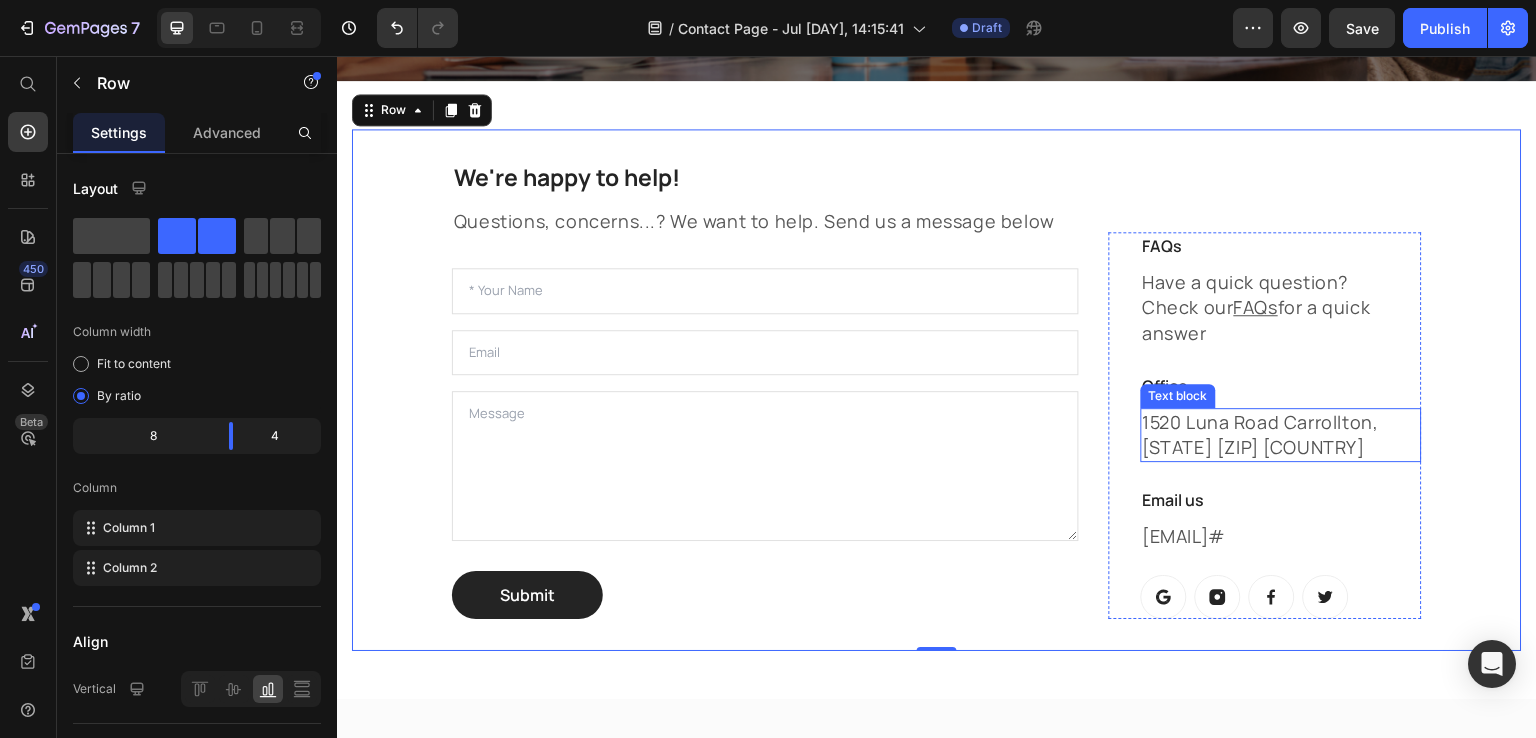 click on "1520 Luna Road Carrollton, TX 75006 United States" at bounding box center [1281, 435] 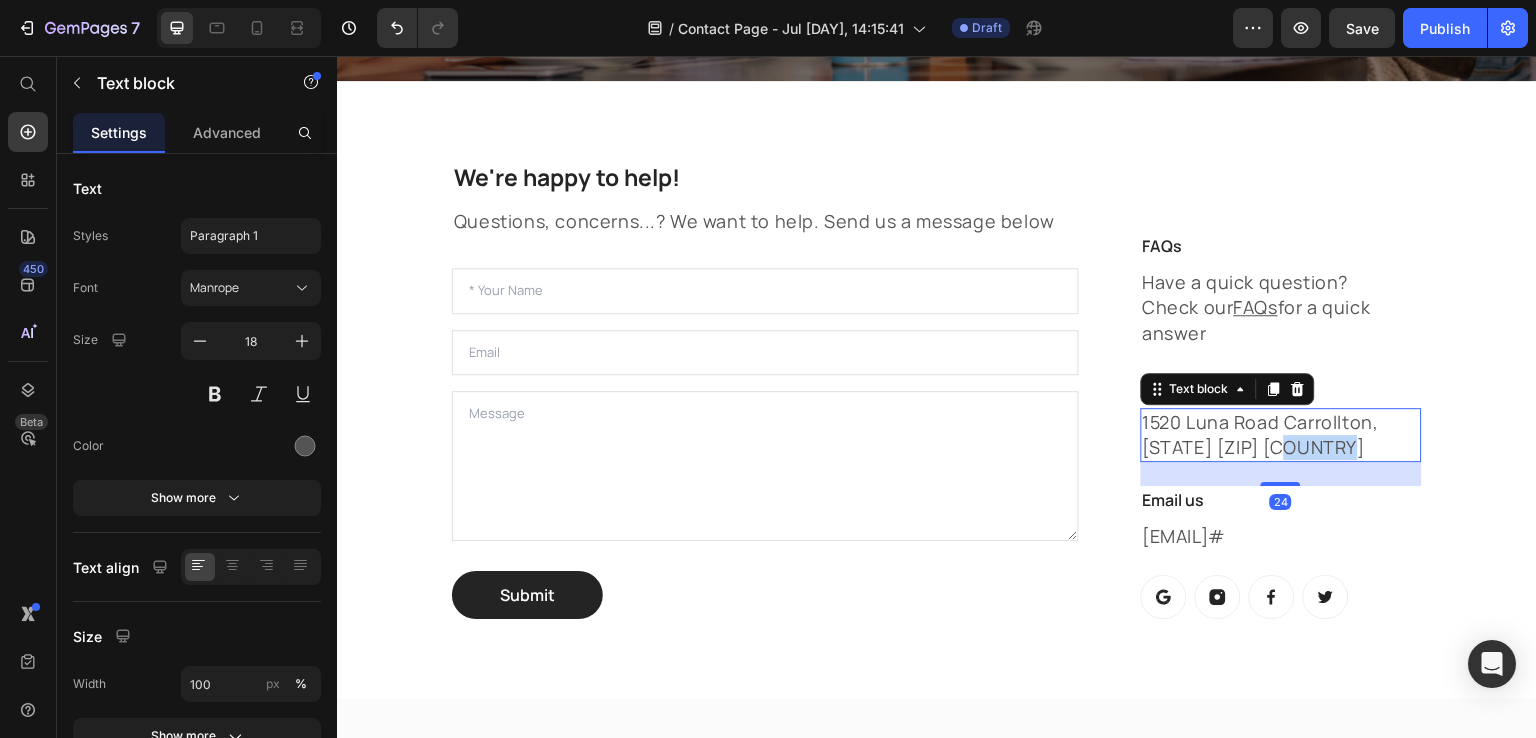 click on "1520 Luna Road Carrollton, TX 75006 United States" at bounding box center [1281, 435] 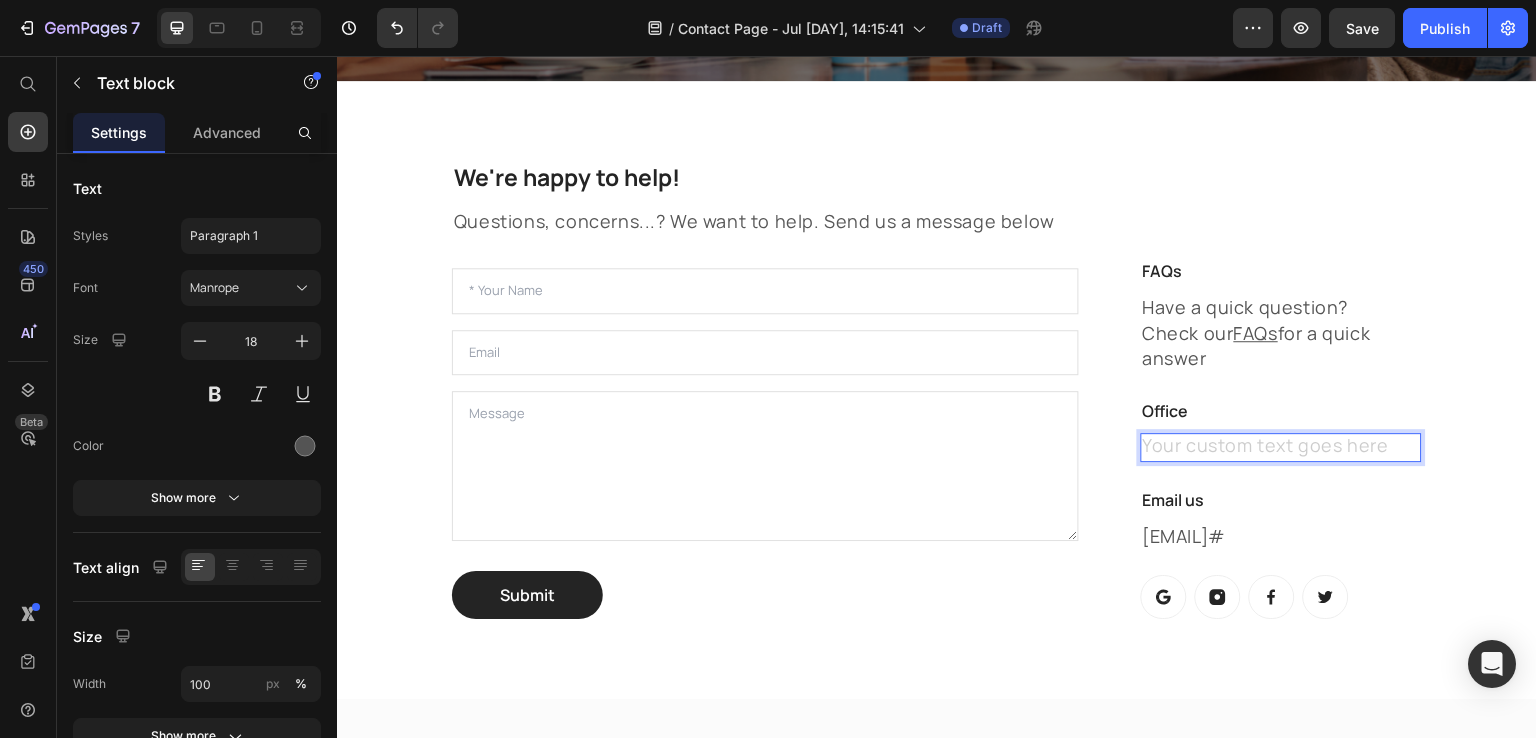 scroll, scrollTop: 642, scrollLeft: 0, axis: vertical 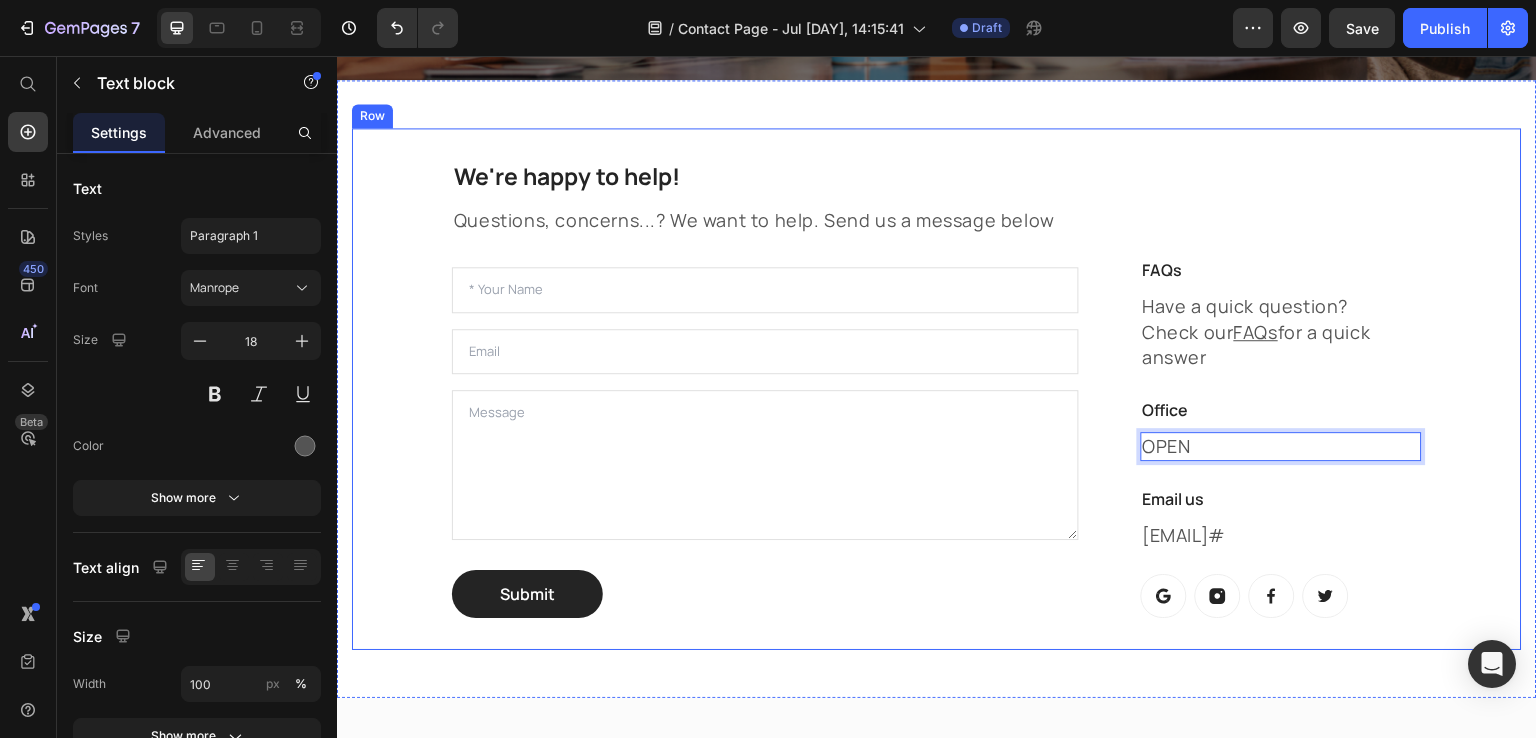 click on "We're happy to help! Heading Questions, concerns...? We want to help. Send us a message below Text block Text Field Email Field Text Area Submit Submit Button Contact Form FAQs Heading Have a quick question? Check our  FAQs  for a quick answer Text block Office Heading OPEN Text block   24 Email us Heading info@9-am.ch # Text block           Button     Button     Button     Button Row Row Row Section 2" at bounding box center [937, 389] 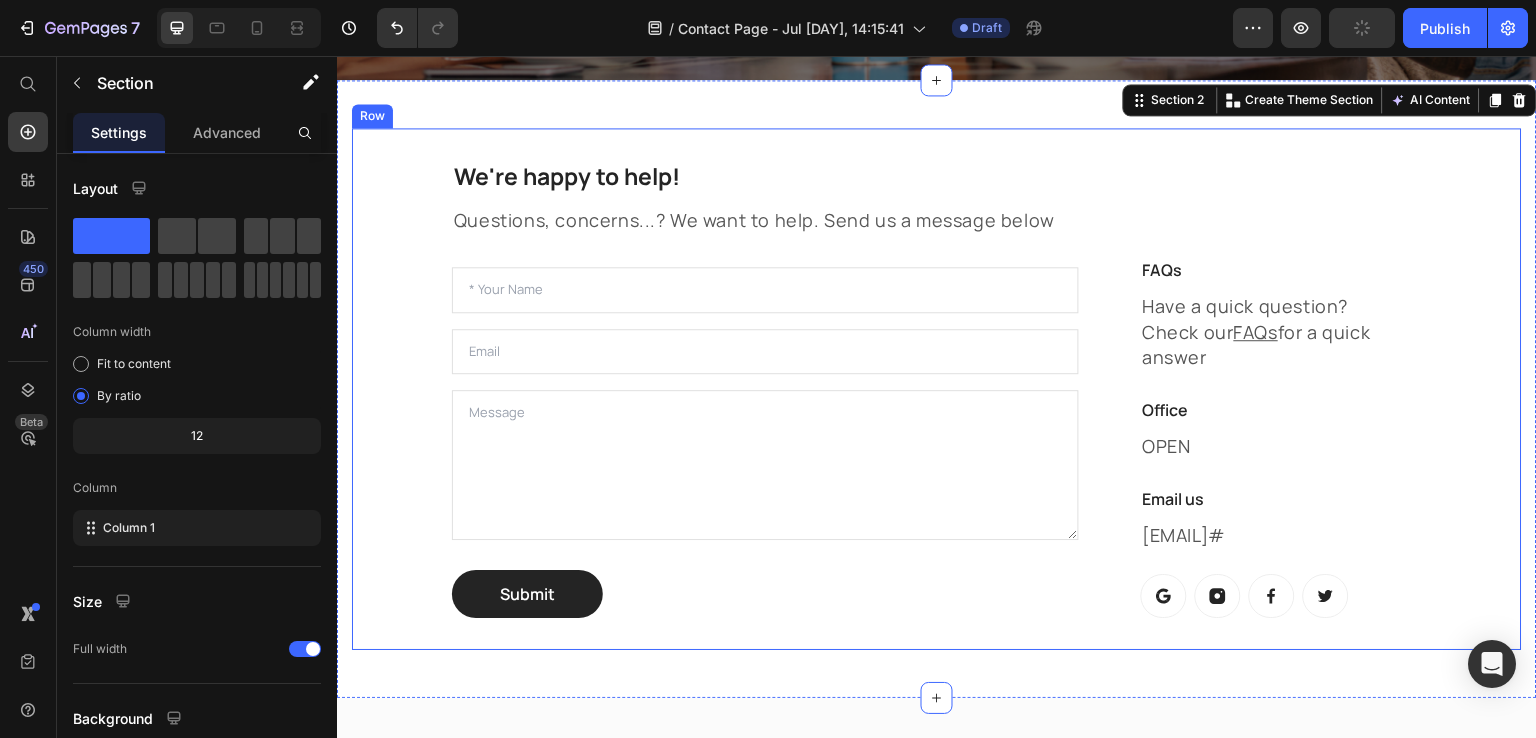 click on "OPEN" at bounding box center [1281, 446] 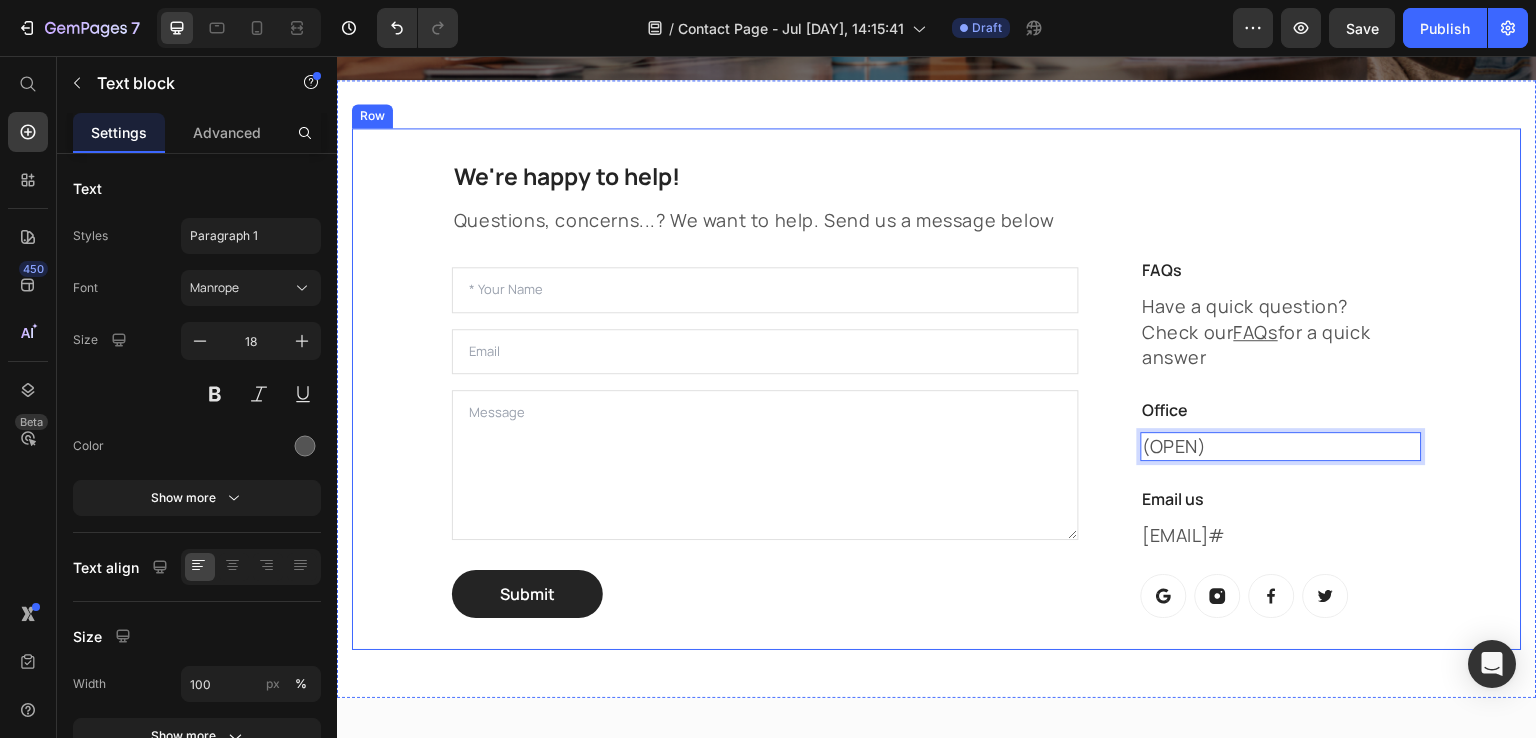 click on "We're happy to help! Heading Questions, concerns...? We want to help. Send us a message below Text block Text Field Email Field Text Area Submit Submit Button Contact Form FAQs Heading Have a quick question? Check our  FAQs  for a quick answer Text block Office Heading (OPEN) Text block   24 Email us Heading info@9-am.ch # Text block           Button     Button     Button     Button Row Row Row" at bounding box center (937, 389) 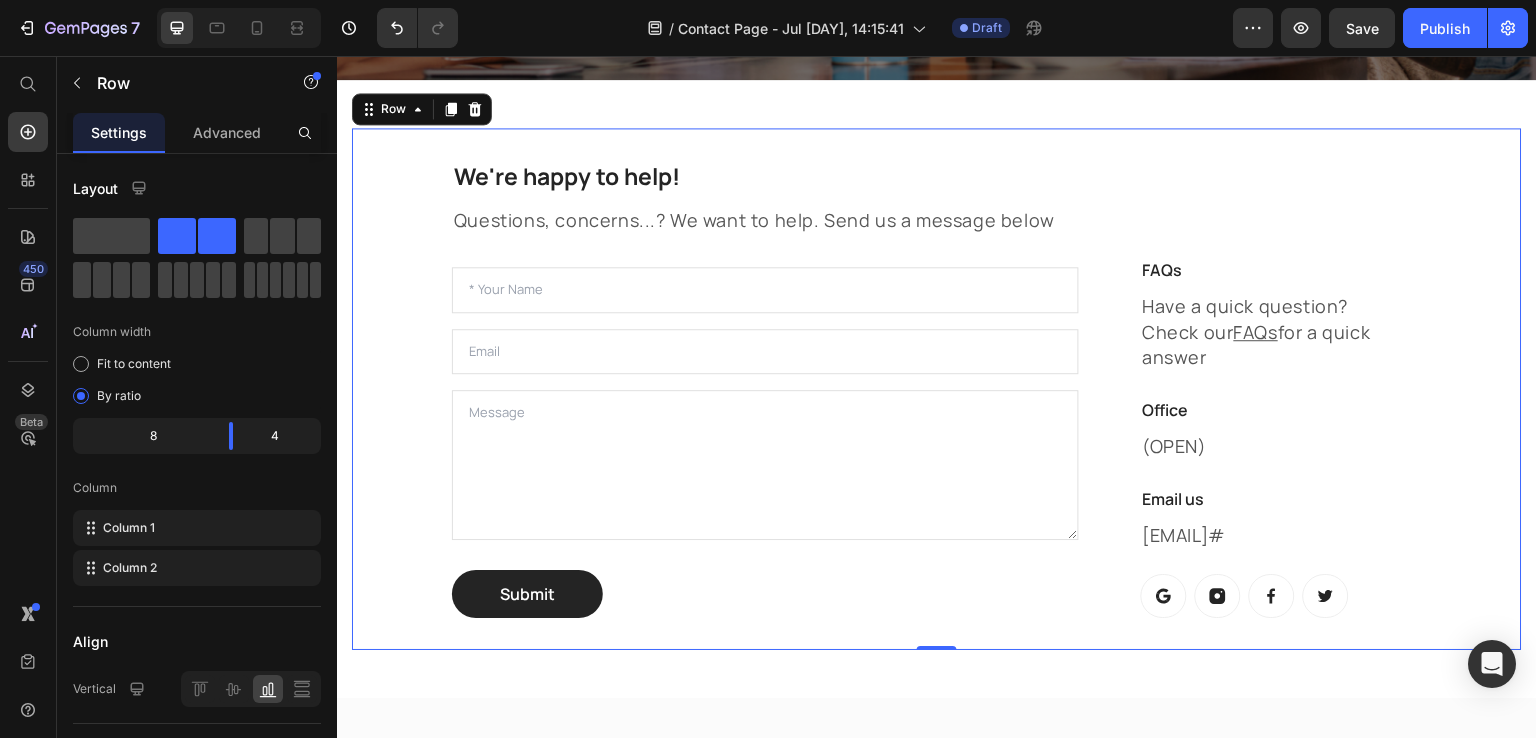 click on "We're happy to help! Heading Questions, concerns...? We want to help. Send us a message below Text block Text Field Email Field Text Area Submit Submit Button Contact Form FAQs Heading Have a quick question? Check our  FAQs  for a quick answer Text block Office Heading (OPEN) Text block Email us Heading info@9-am.ch # Text block           Button     Button     Button     Button Row Row Row   0" at bounding box center (937, 389) 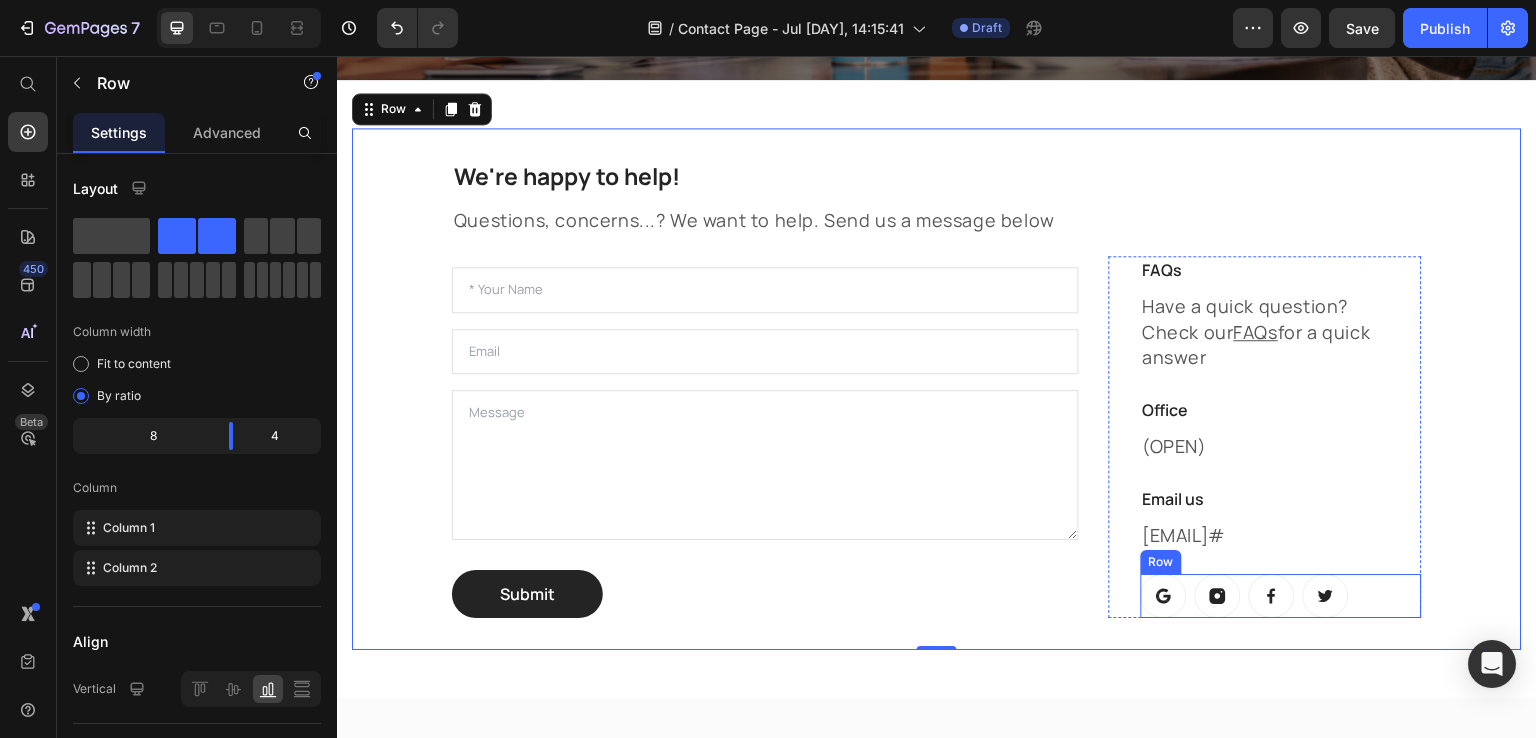 click on "Button     Button     Button     Button Row" at bounding box center (1281, 596) 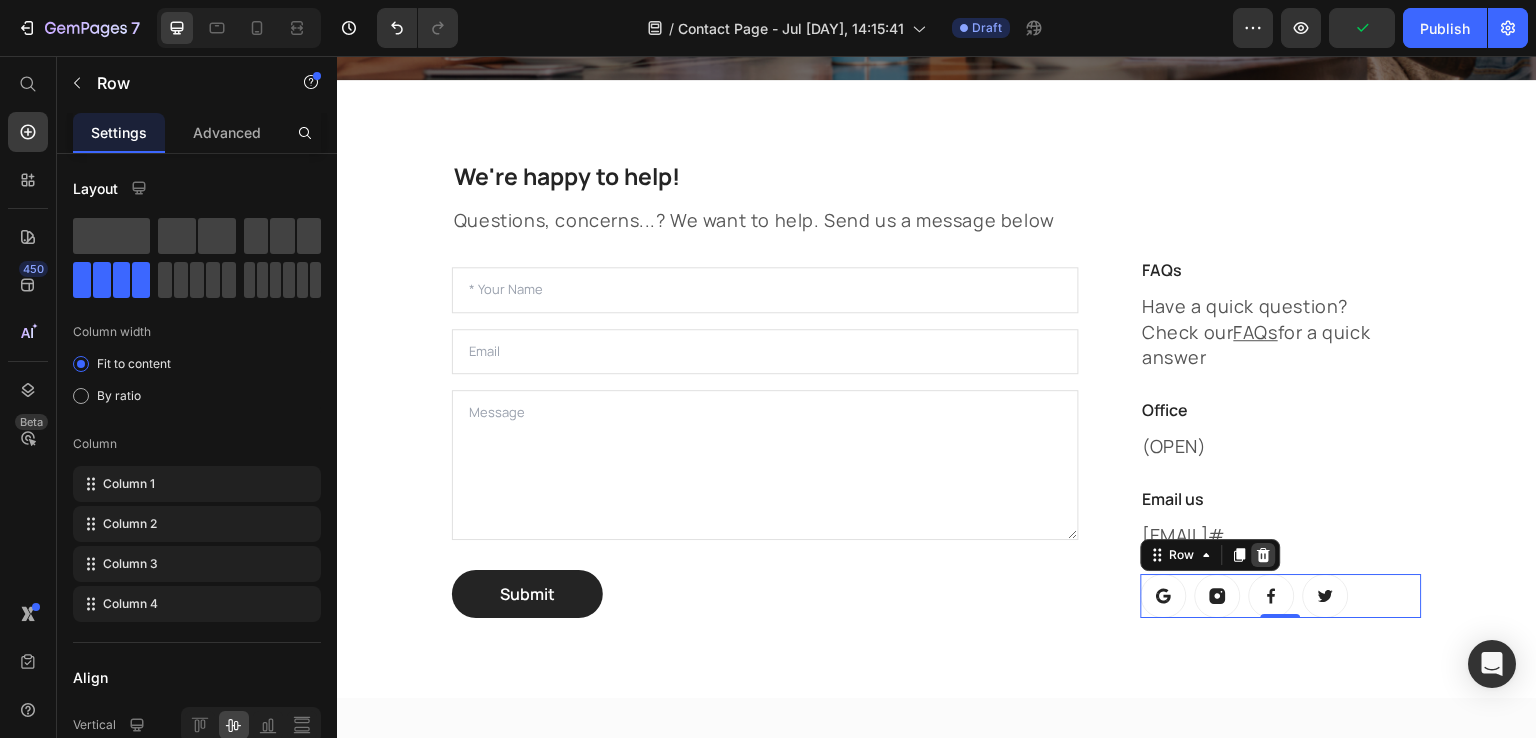 click 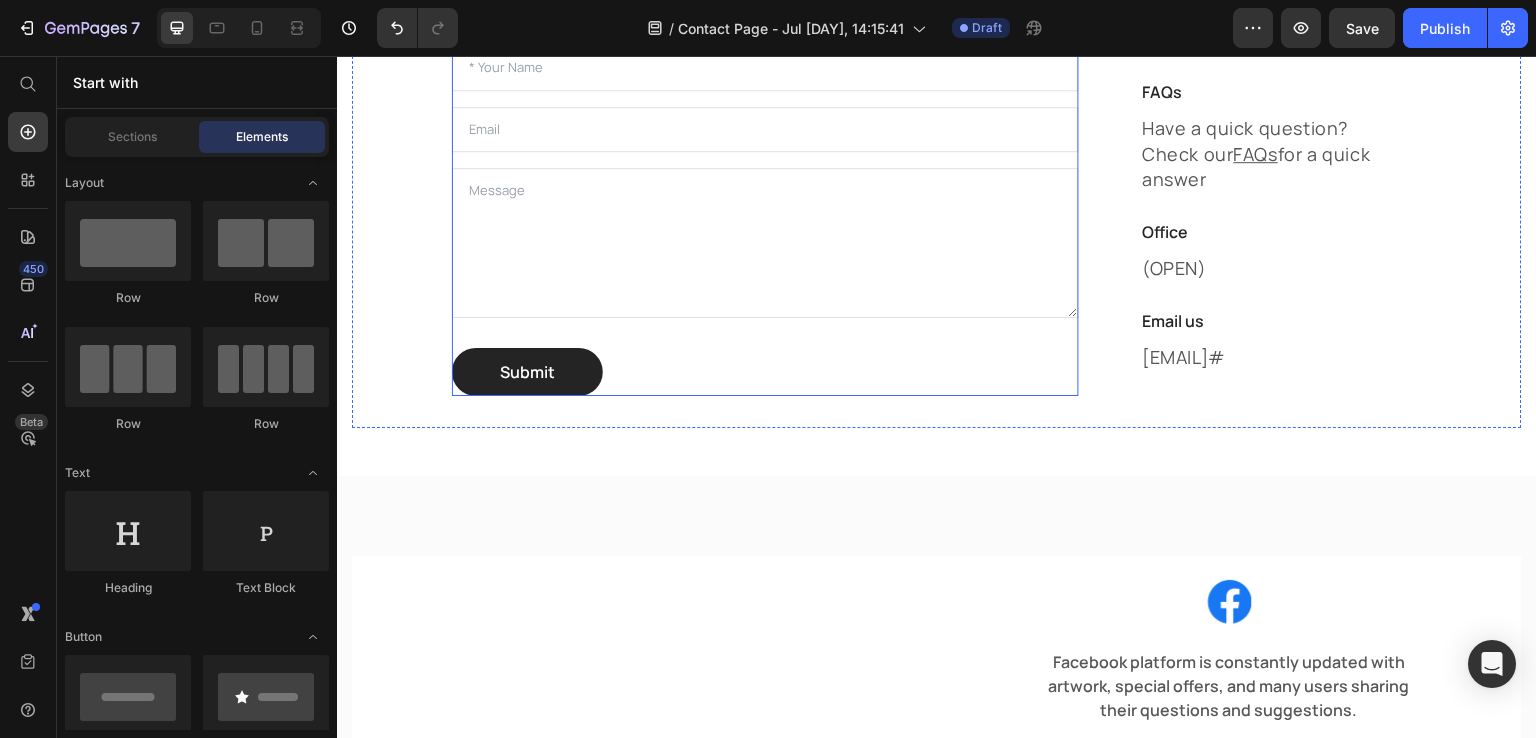 scroll, scrollTop: 854, scrollLeft: 0, axis: vertical 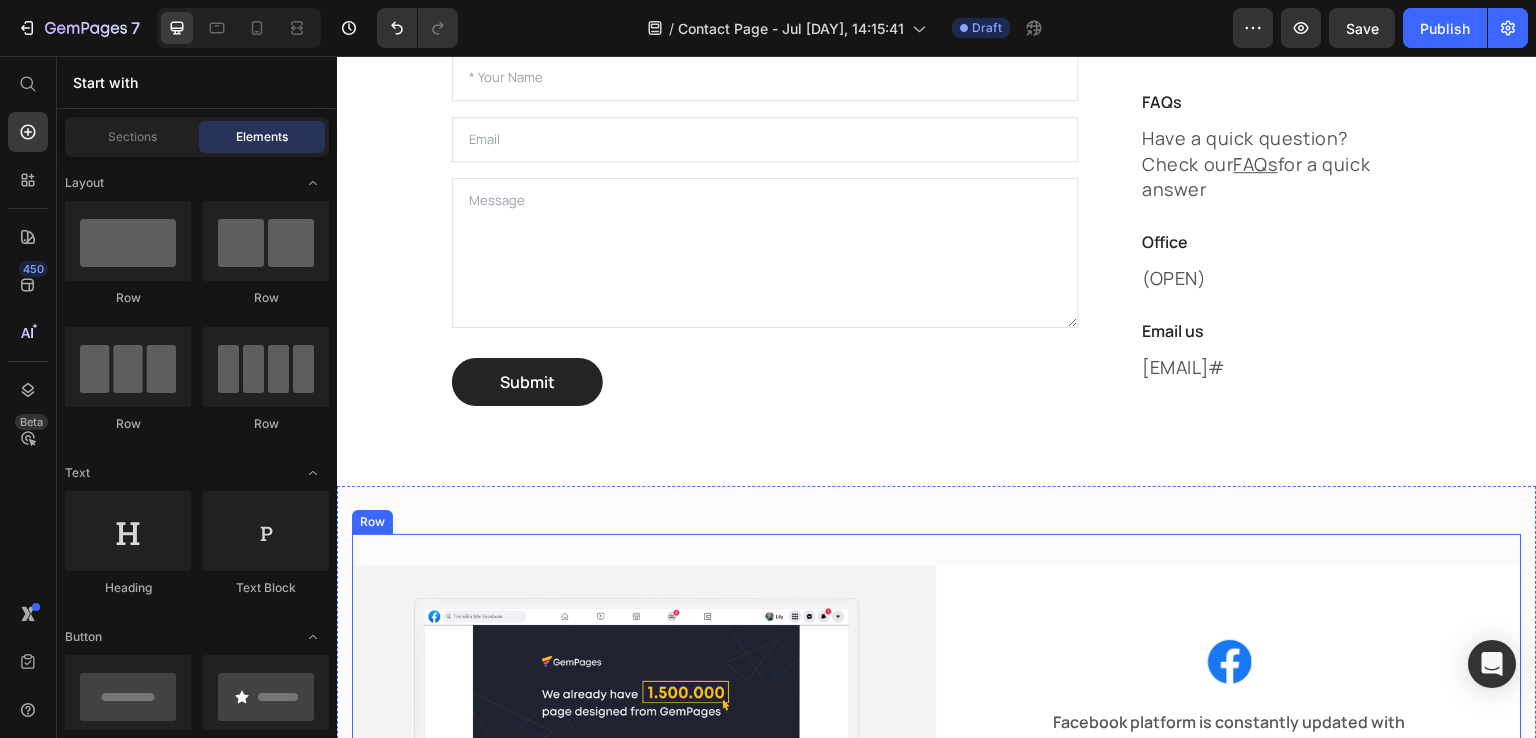 click on "Image Image Facebook platform is constantly updated with artwork, special offers, and many users sharing their questions and suggestions. Text block Row Row Image Also has an official Youtube channel with detailed software demonstrations. Subscribe to and let your use no more obstacles! Text block Row Image Row Row" at bounding box center (937, 797) 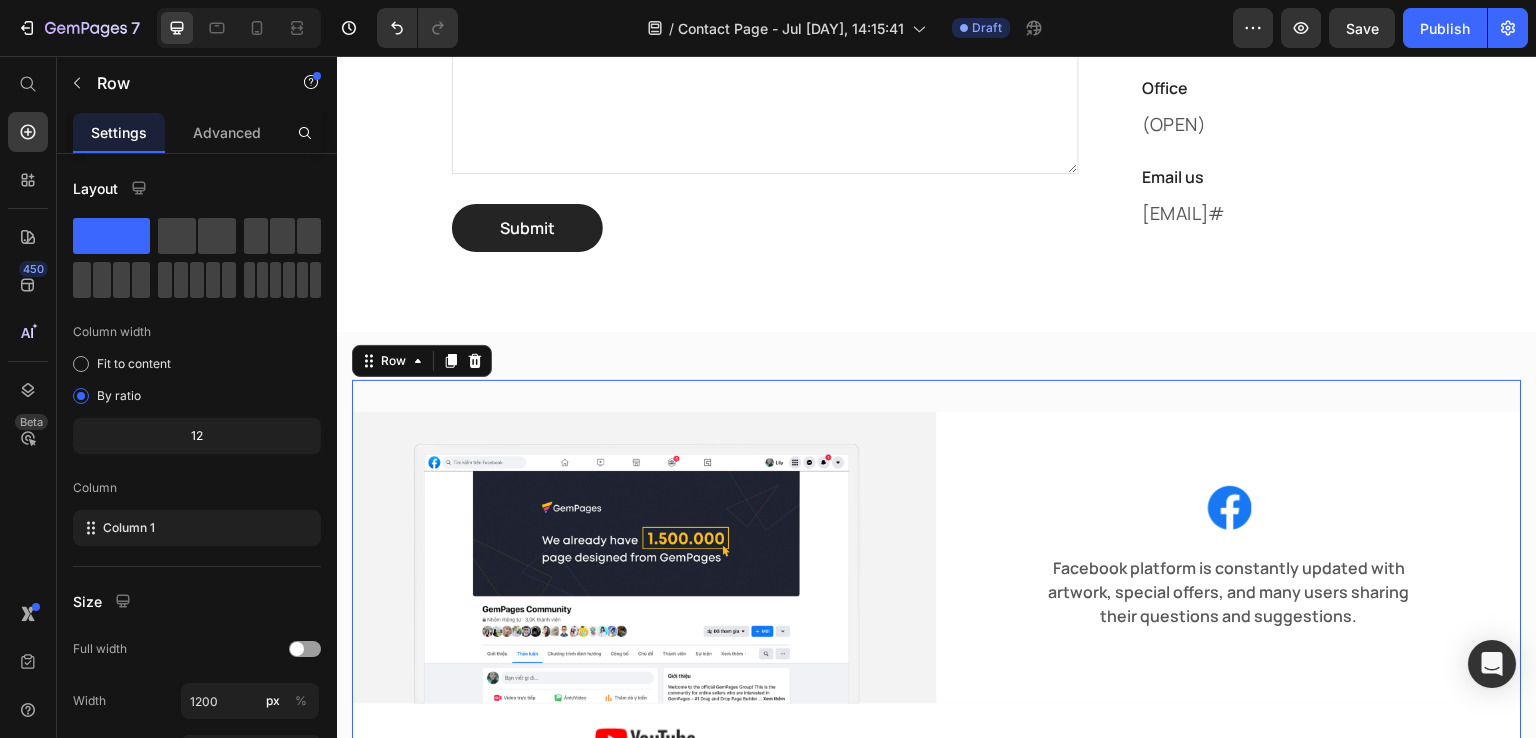 scroll, scrollTop: 1058, scrollLeft: 0, axis: vertical 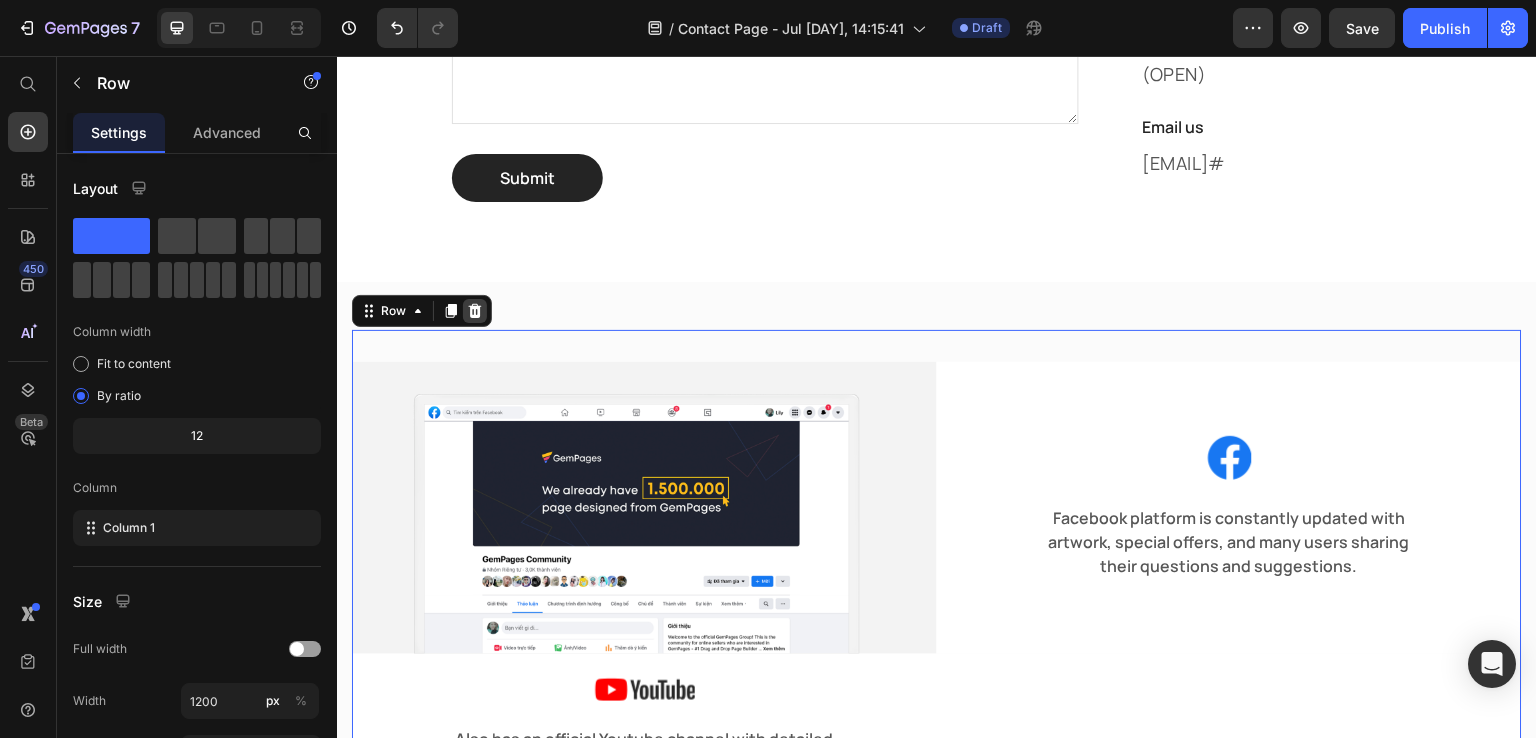 click 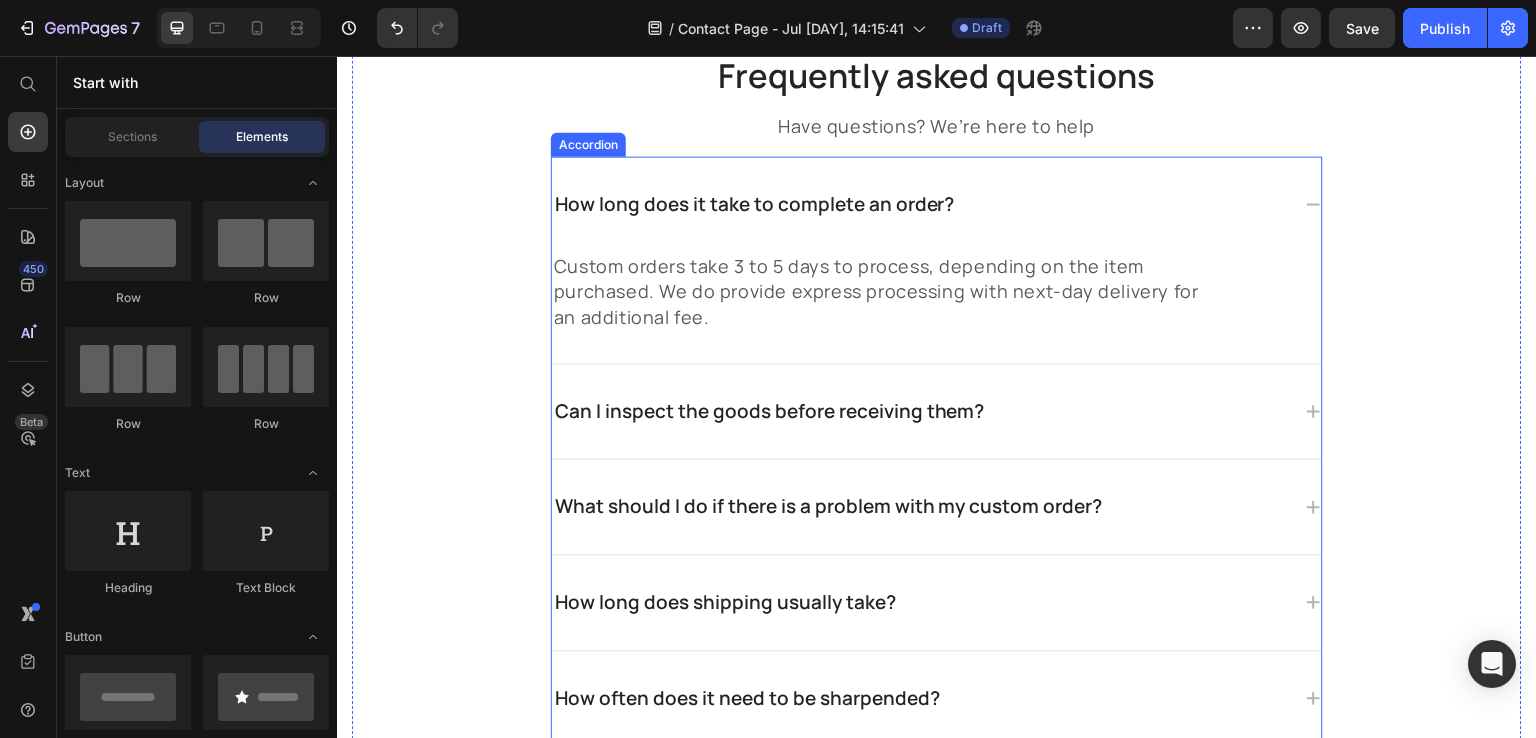 scroll, scrollTop: 1525, scrollLeft: 0, axis: vertical 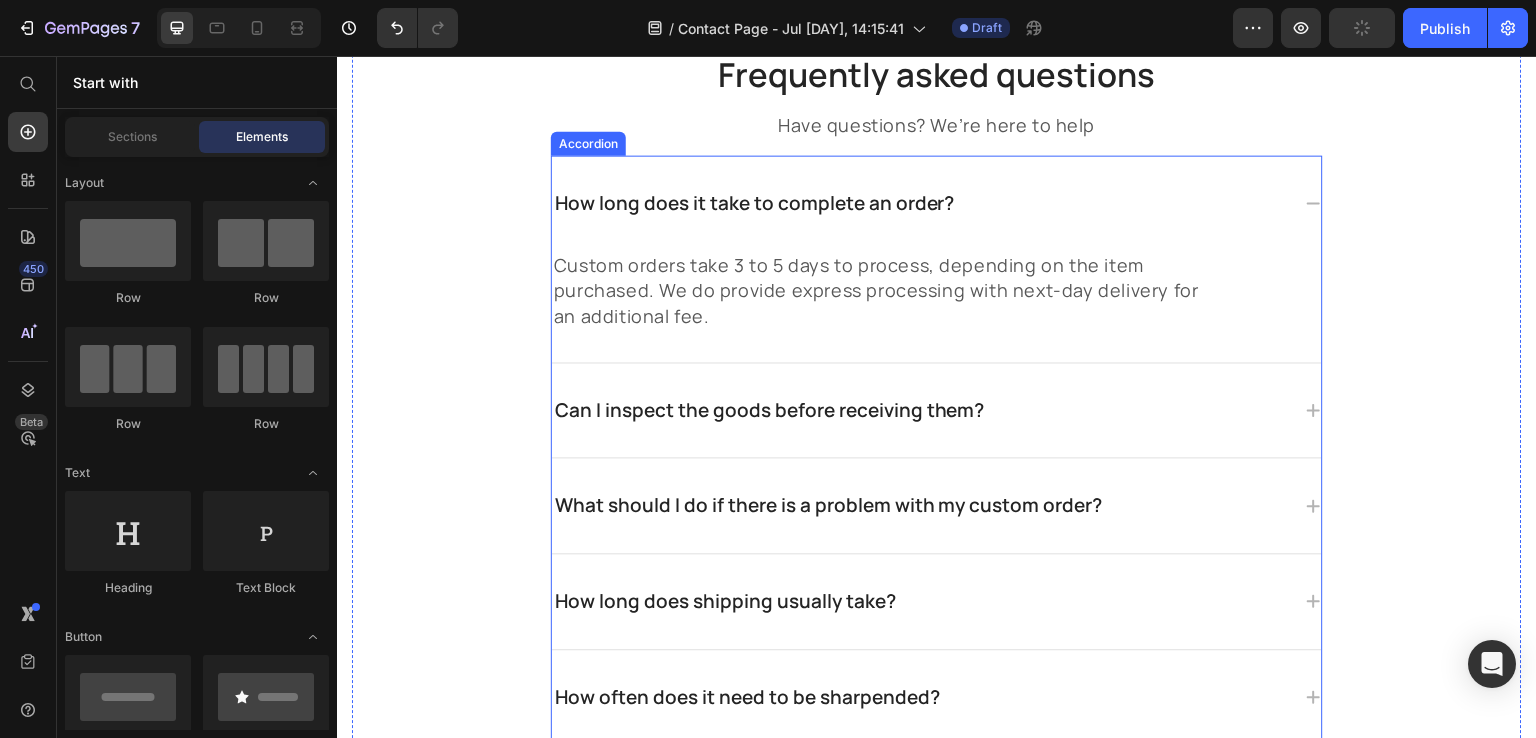 click on "How long does it take to complete an order?" at bounding box center [921, 202] 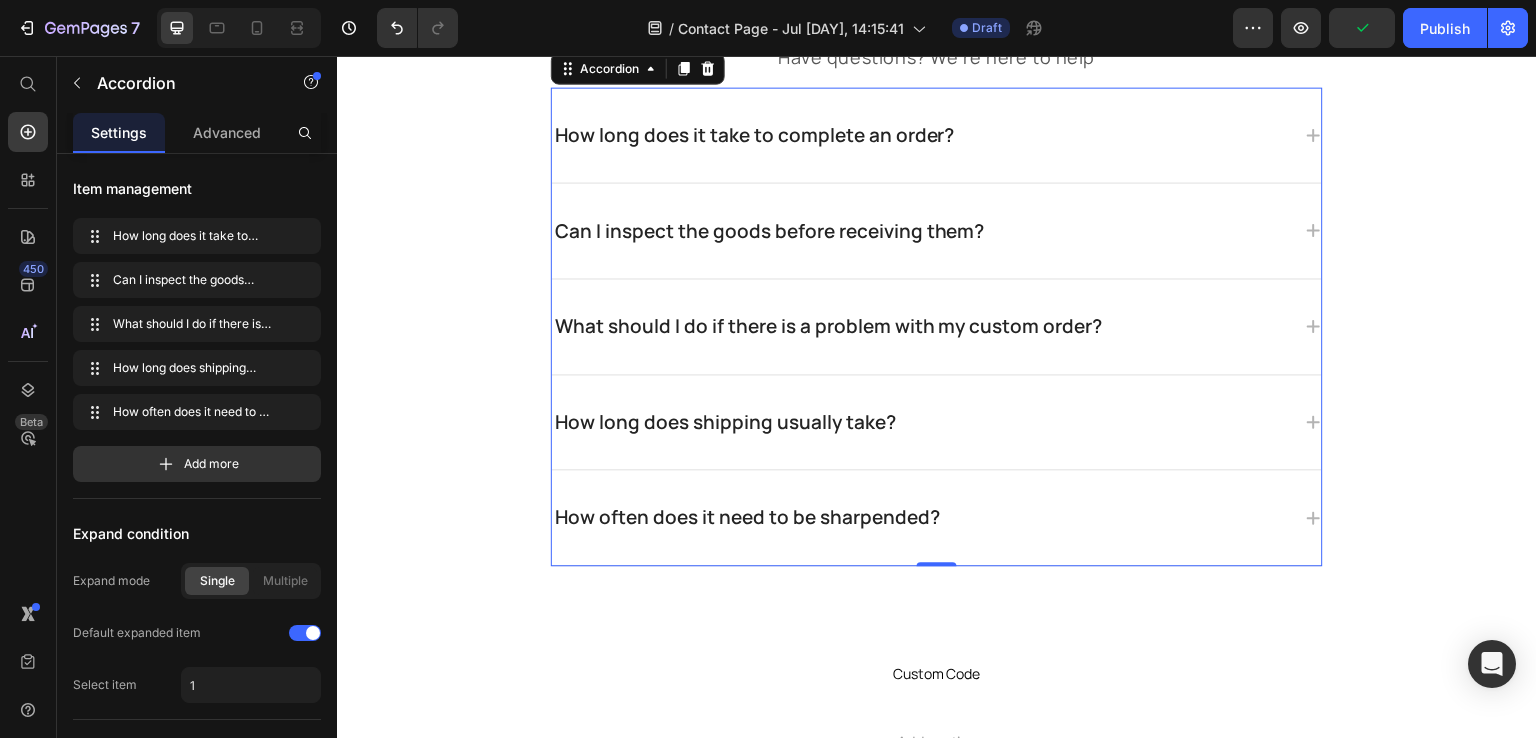 scroll, scrollTop: 1606, scrollLeft: 0, axis: vertical 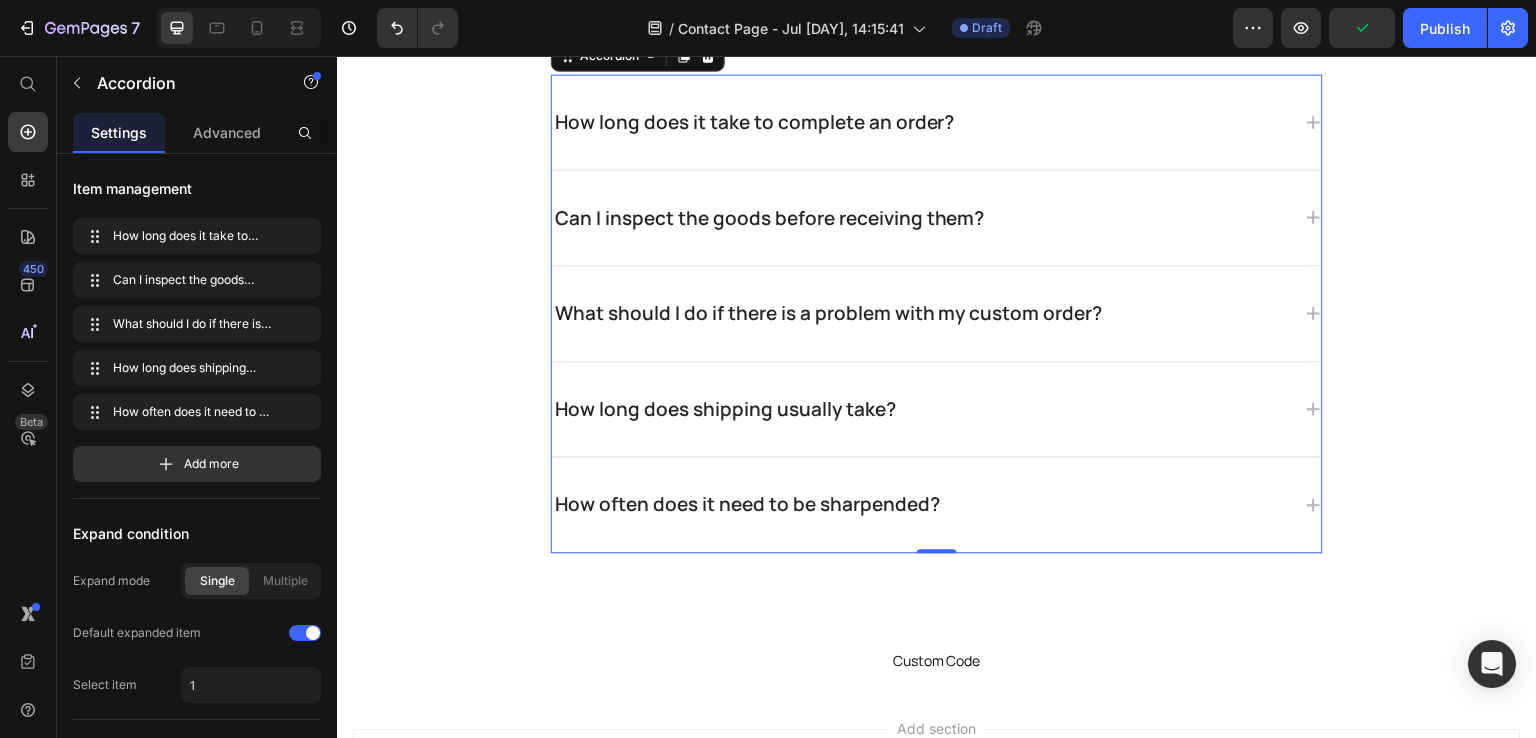 click on "How long does it take to complete an order?" at bounding box center (921, 121) 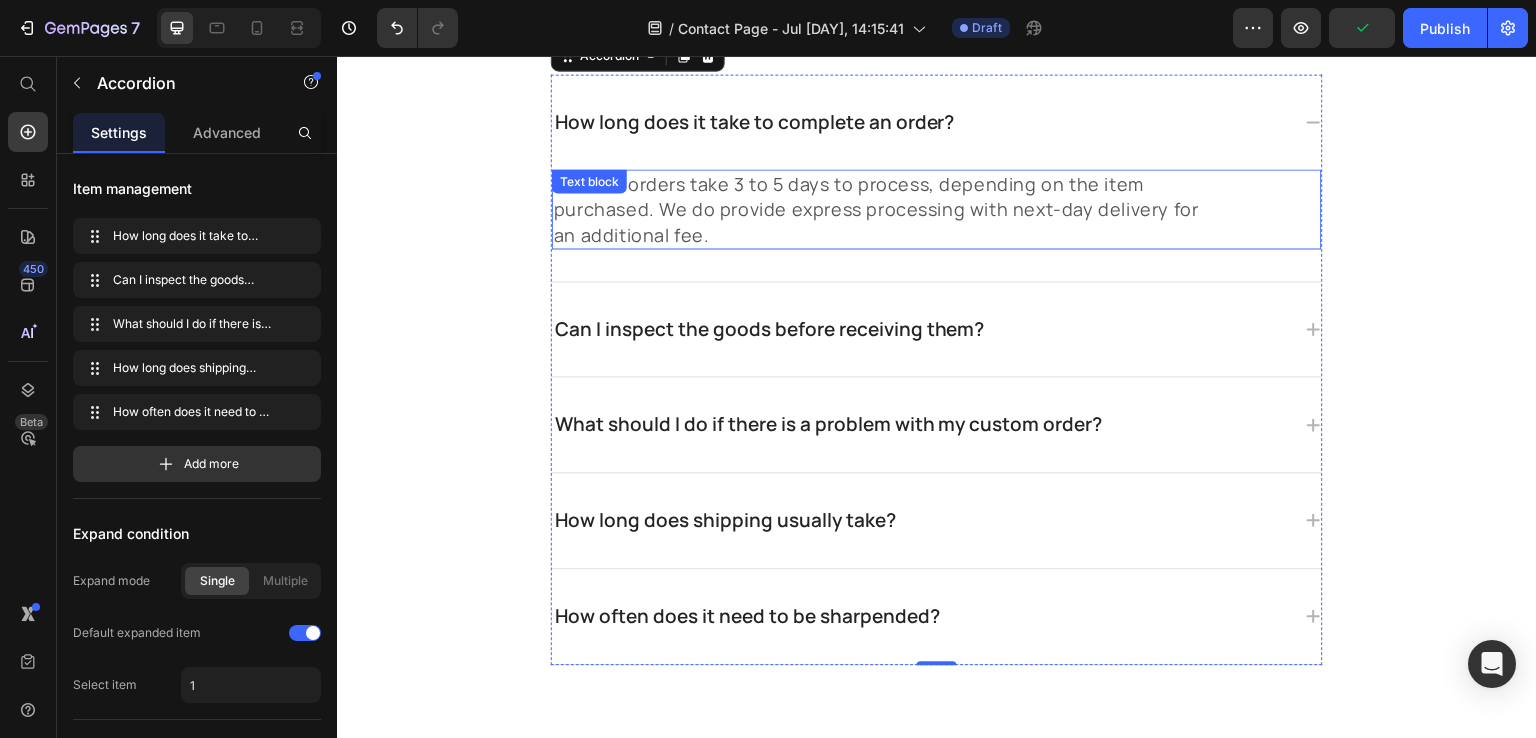 click on "Custom orders take 3 to 5 days to process, depending on the item purchased. We do provide express processing with next-day delivery for an additional fee." at bounding box center [881, 209] 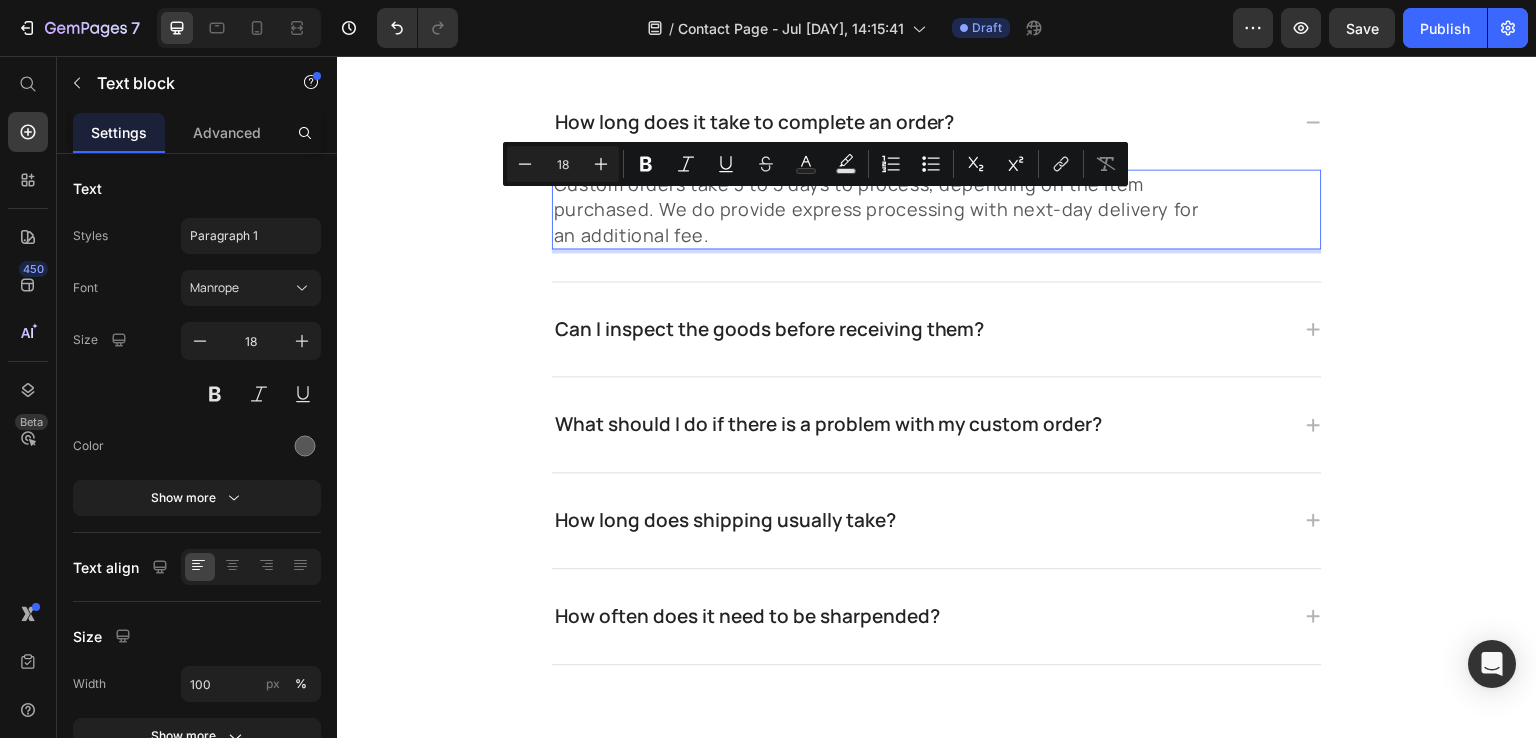 click on "Custom orders take 3 to 5 days to process, depending on the item purchased. We do provide express processing with next-day delivery for an additional fee." at bounding box center (881, 209) 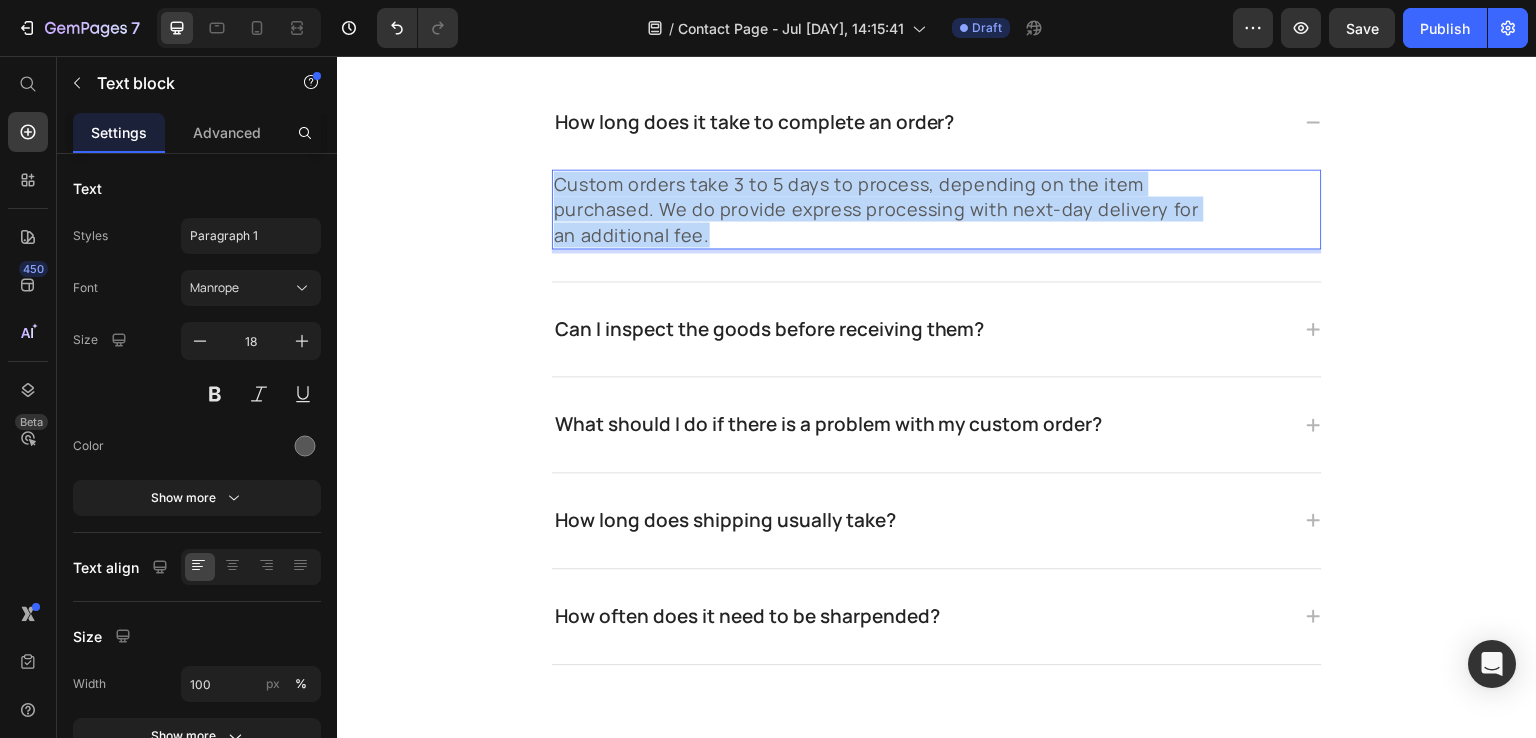 drag, startPoint x: 749, startPoint y: 225, endPoint x: 552, endPoint y: 180, distance: 202.07425 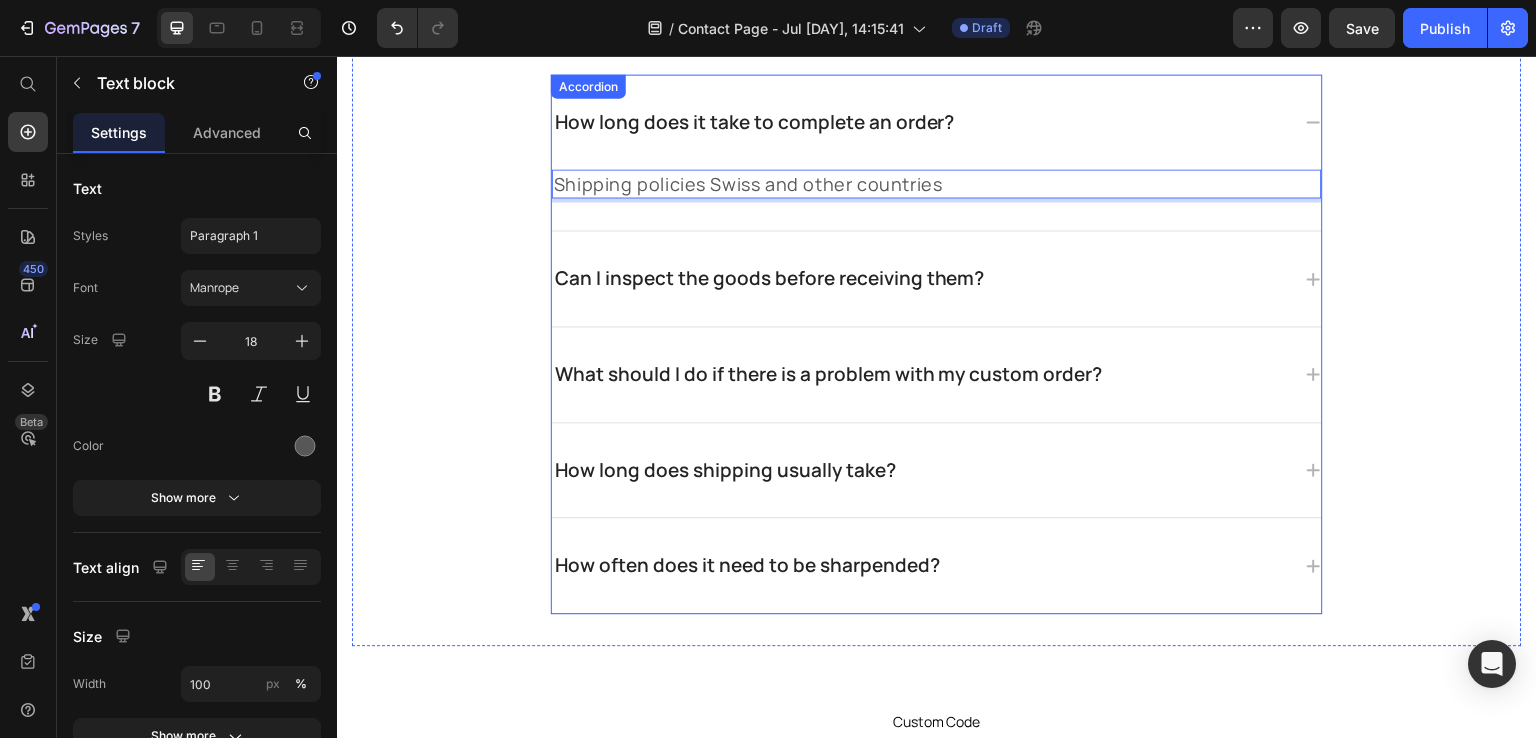 click on "Can I inspect the goods before receiving them?" at bounding box center [770, 278] 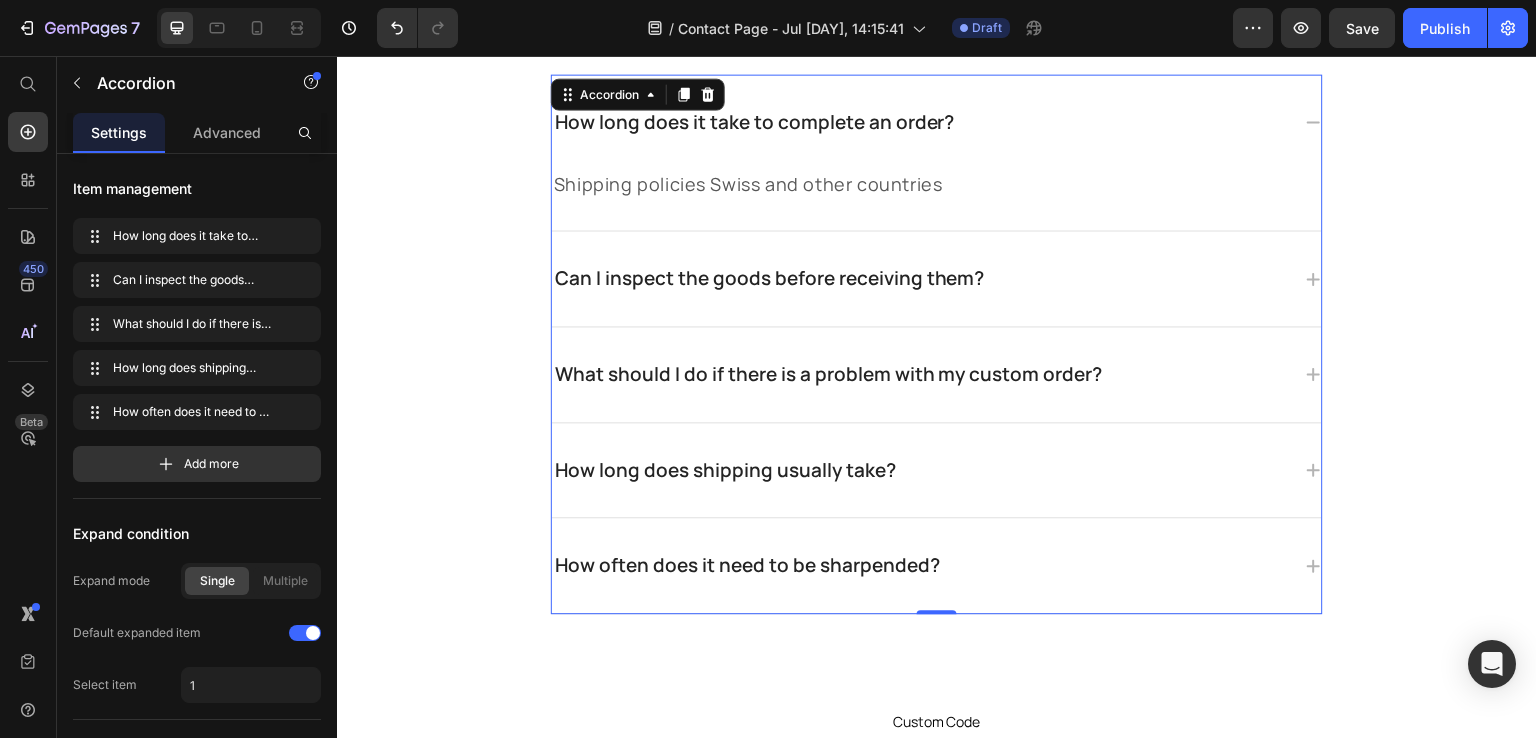 click on "Can I inspect the goods before receiving them?" at bounding box center [921, 278] 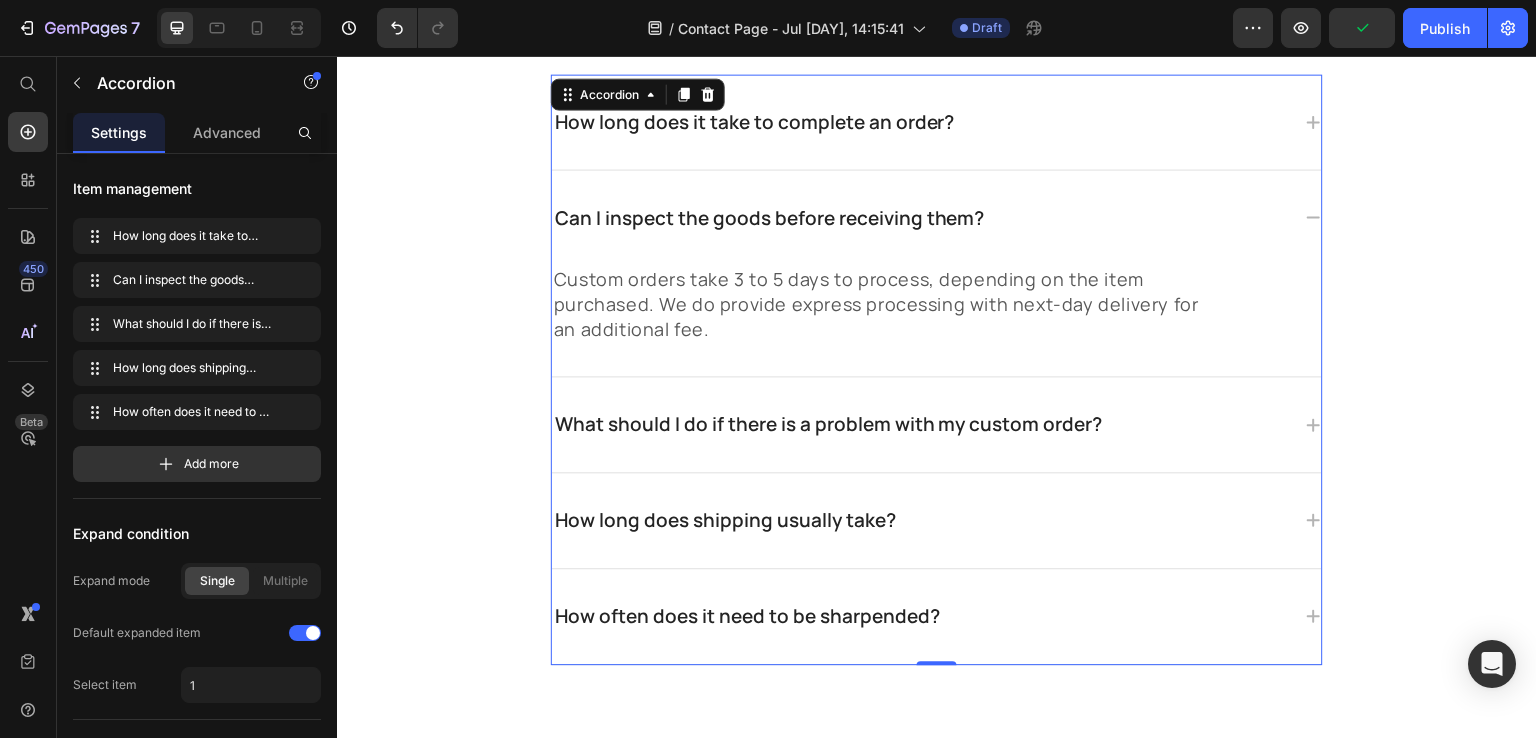 click on "Can I inspect the goods before receiving them?" at bounding box center [921, 217] 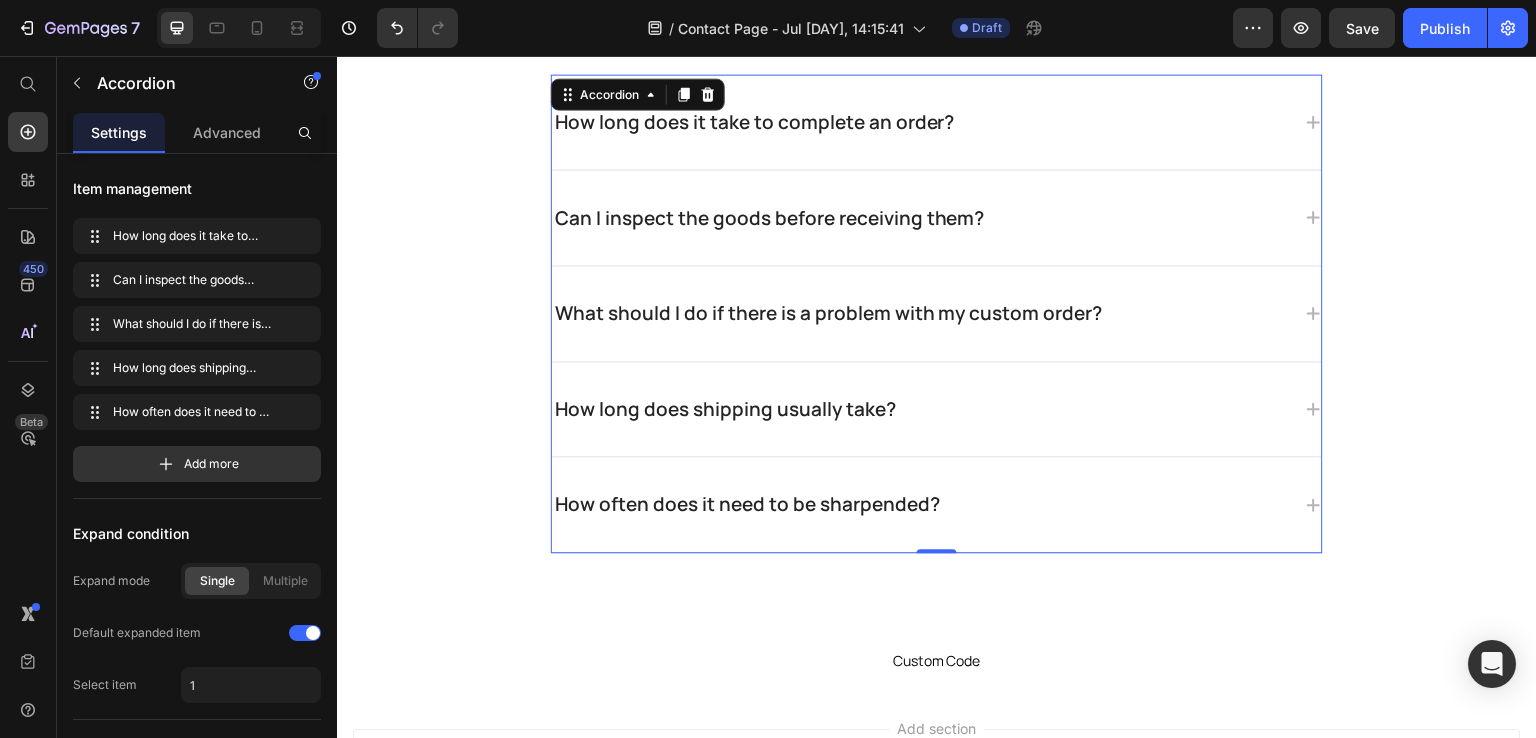 click on "Can I inspect the goods before receiving them?" at bounding box center (937, 217) 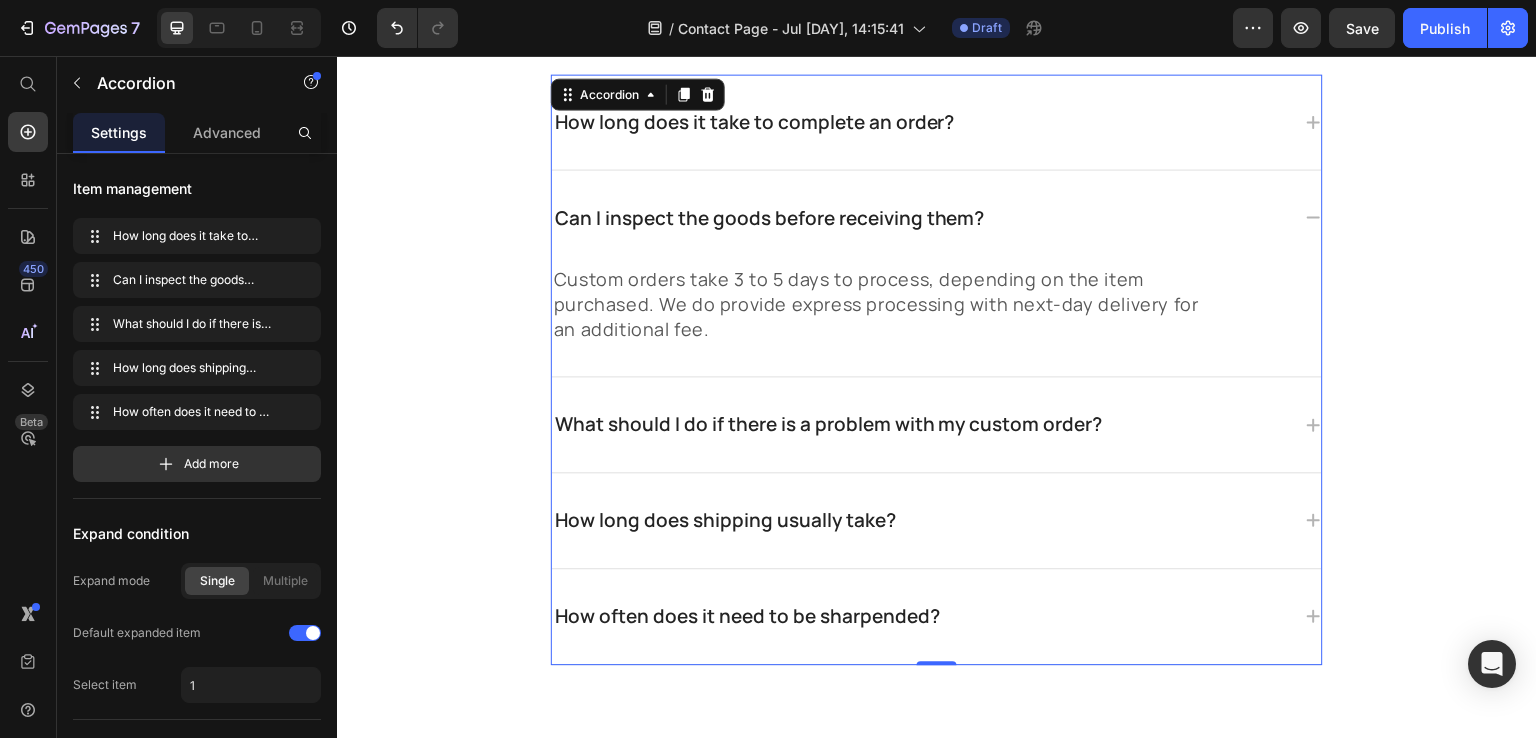 click on "Custom orders take 3 to 5 days to process, depending on the item purchased. We do provide express processing with next-day delivery for an additional fee." at bounding box center [881, 305] 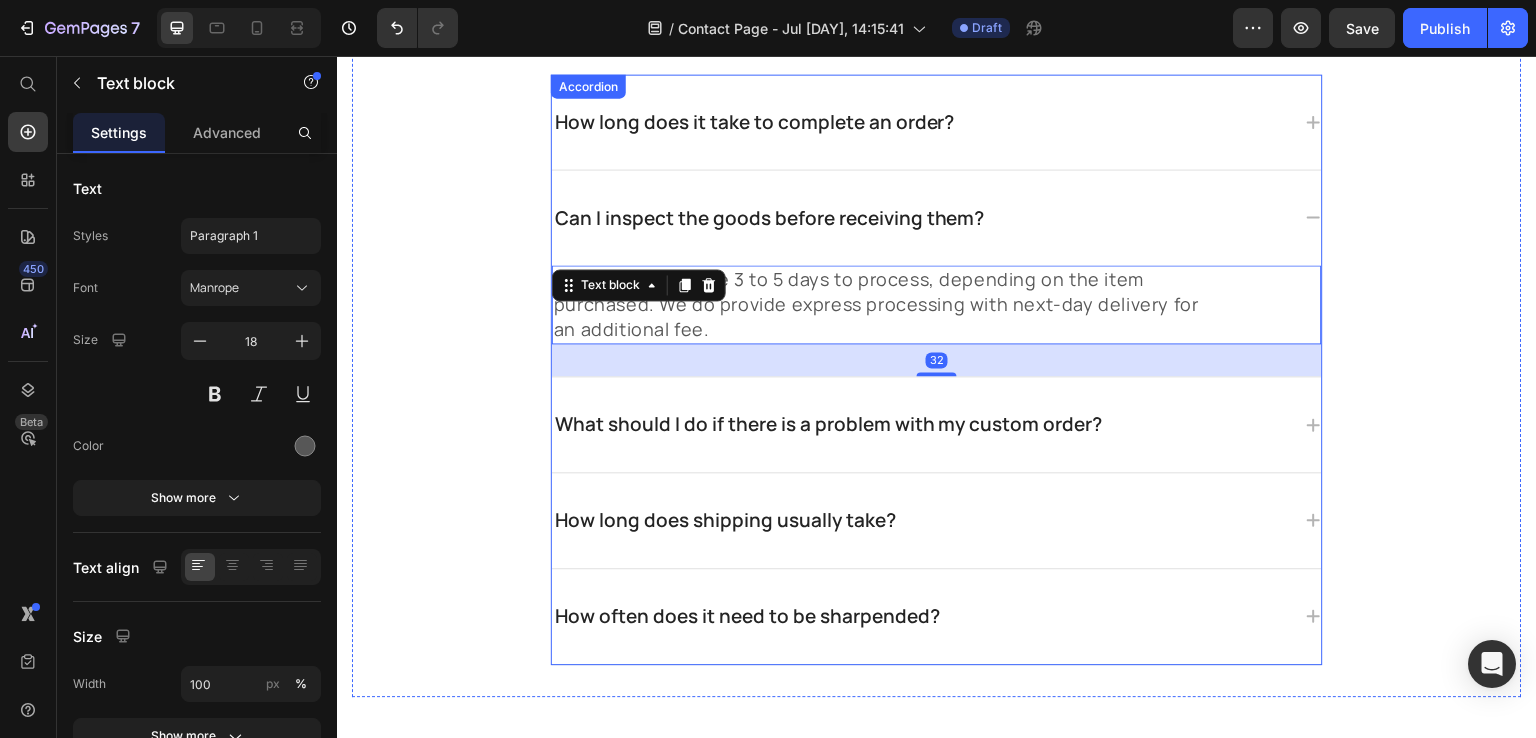 click on "What should I do if there is a problem with my custom order?" at bounding box center [829, 424] 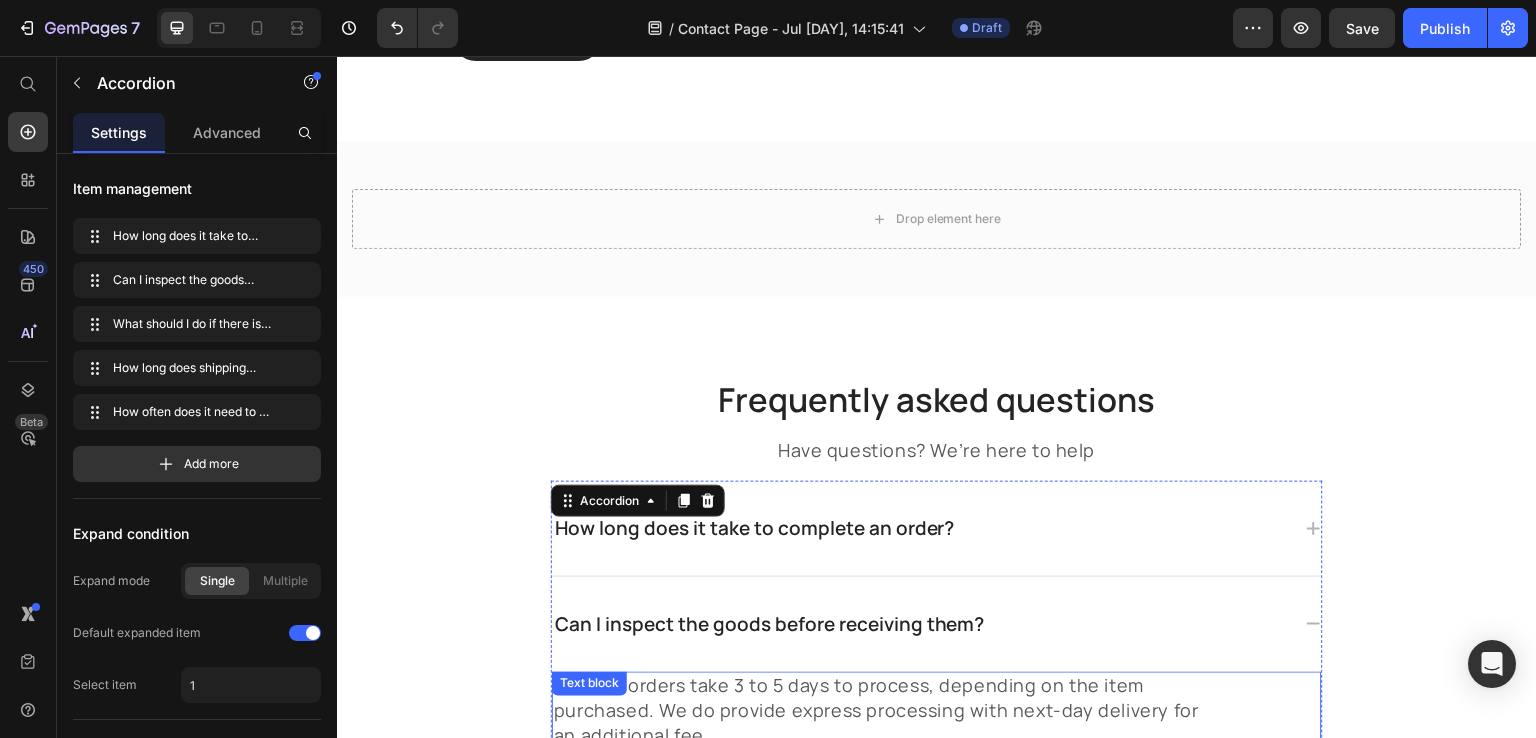 scroll, scrollTop: 1079, scrollLeft: 0, axis: vertical 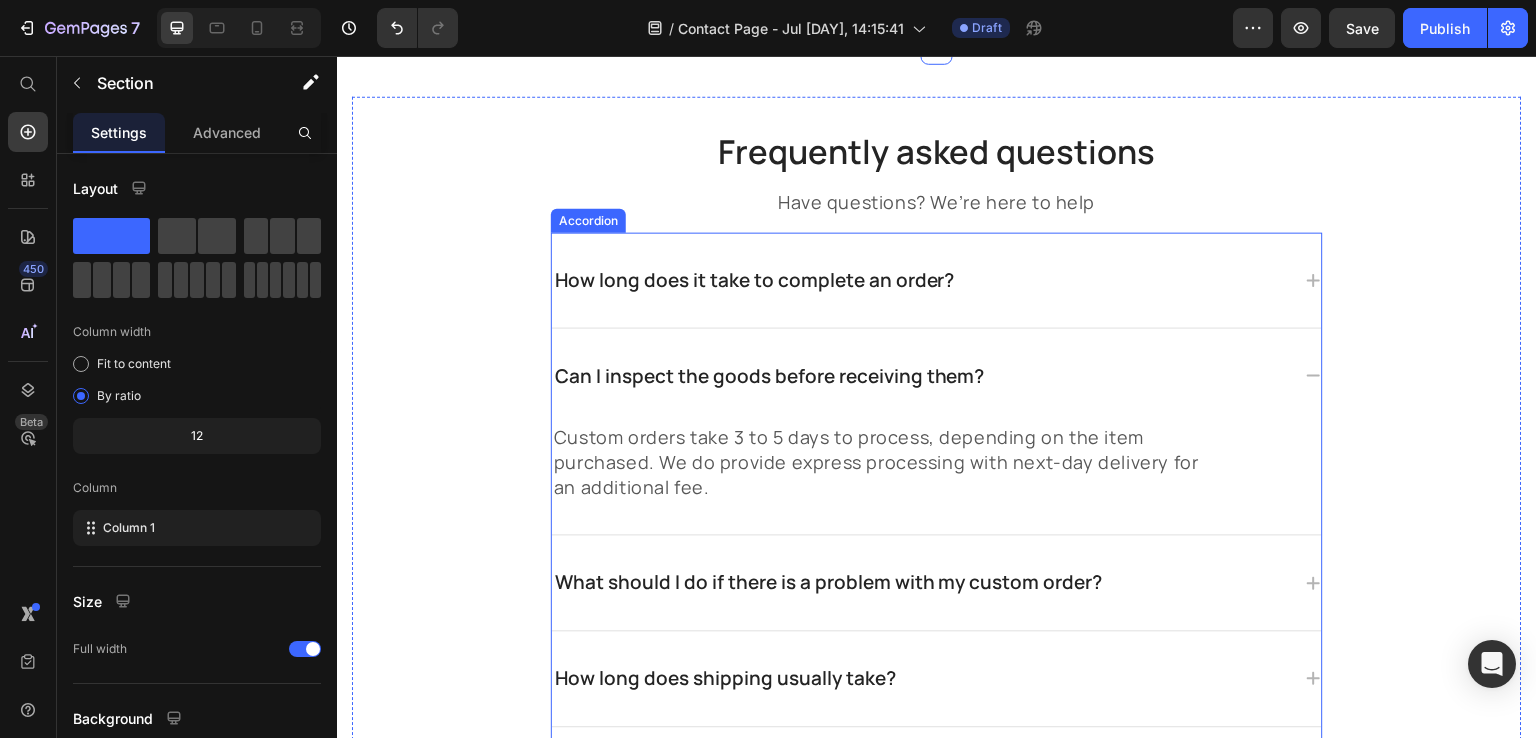 click on "How long does it take to complete an order?" at bounding box center [937, 280] 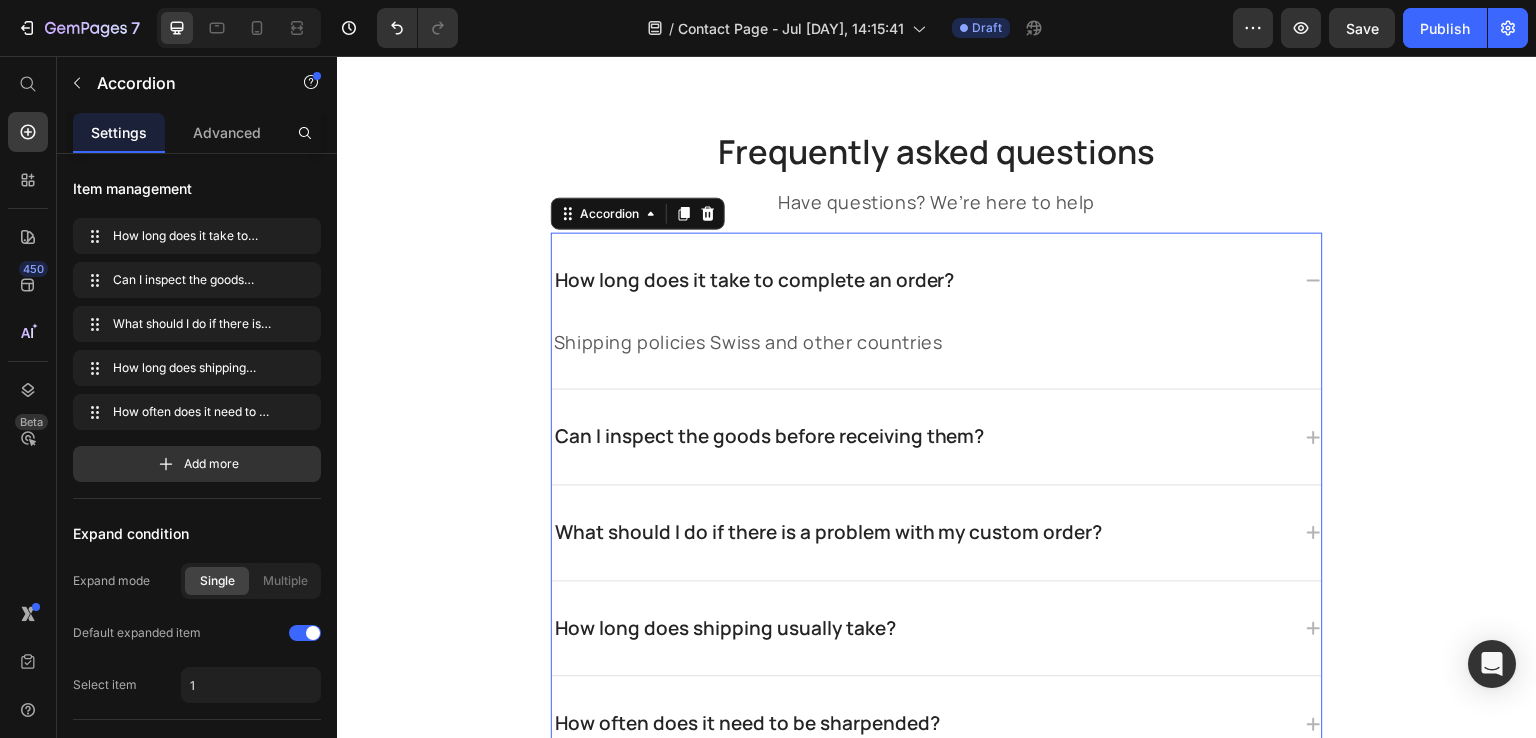 click on "How long does it take to complete an order?" at bounding box center [921, 280] 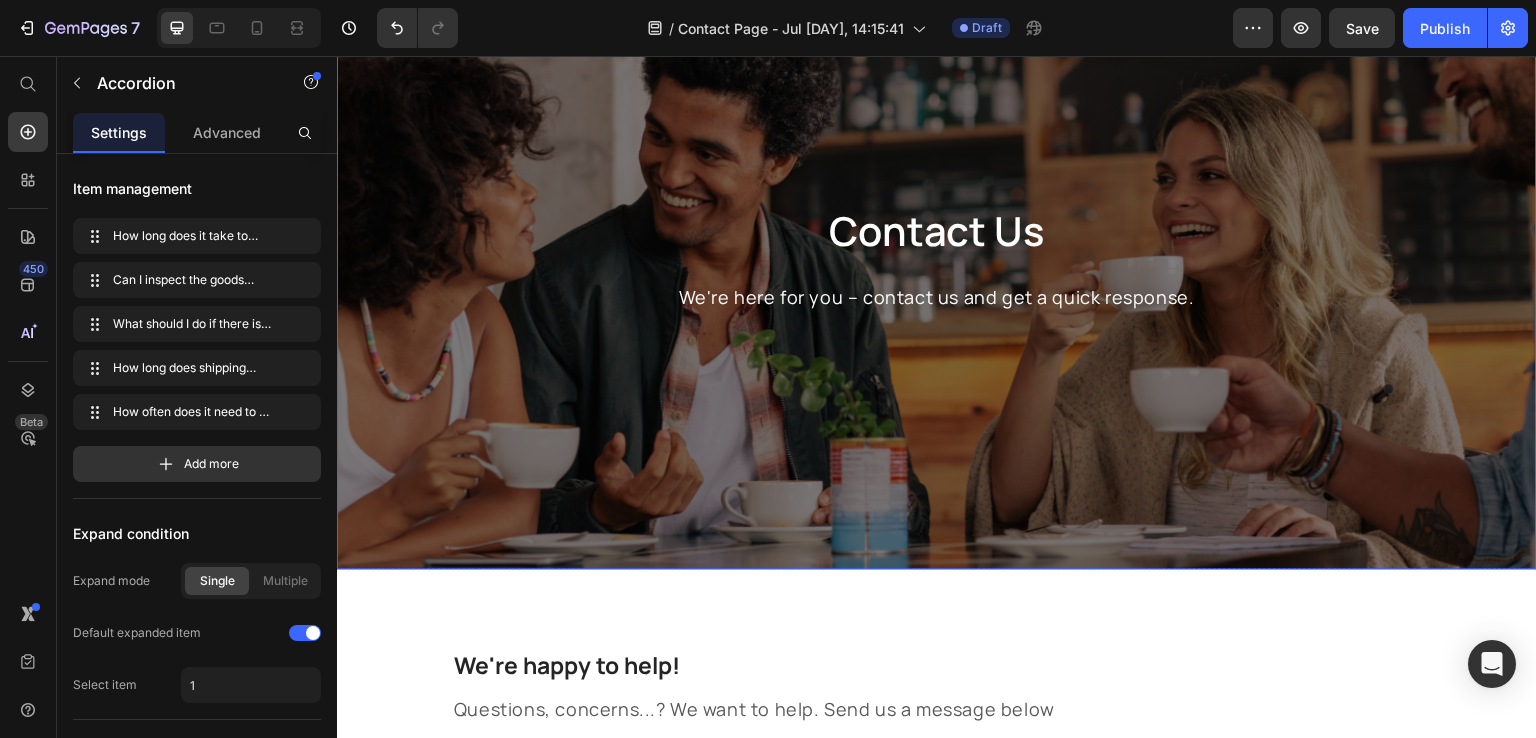 scroll, scrollTop: 144, scrollLeft: 0, axis: vertical 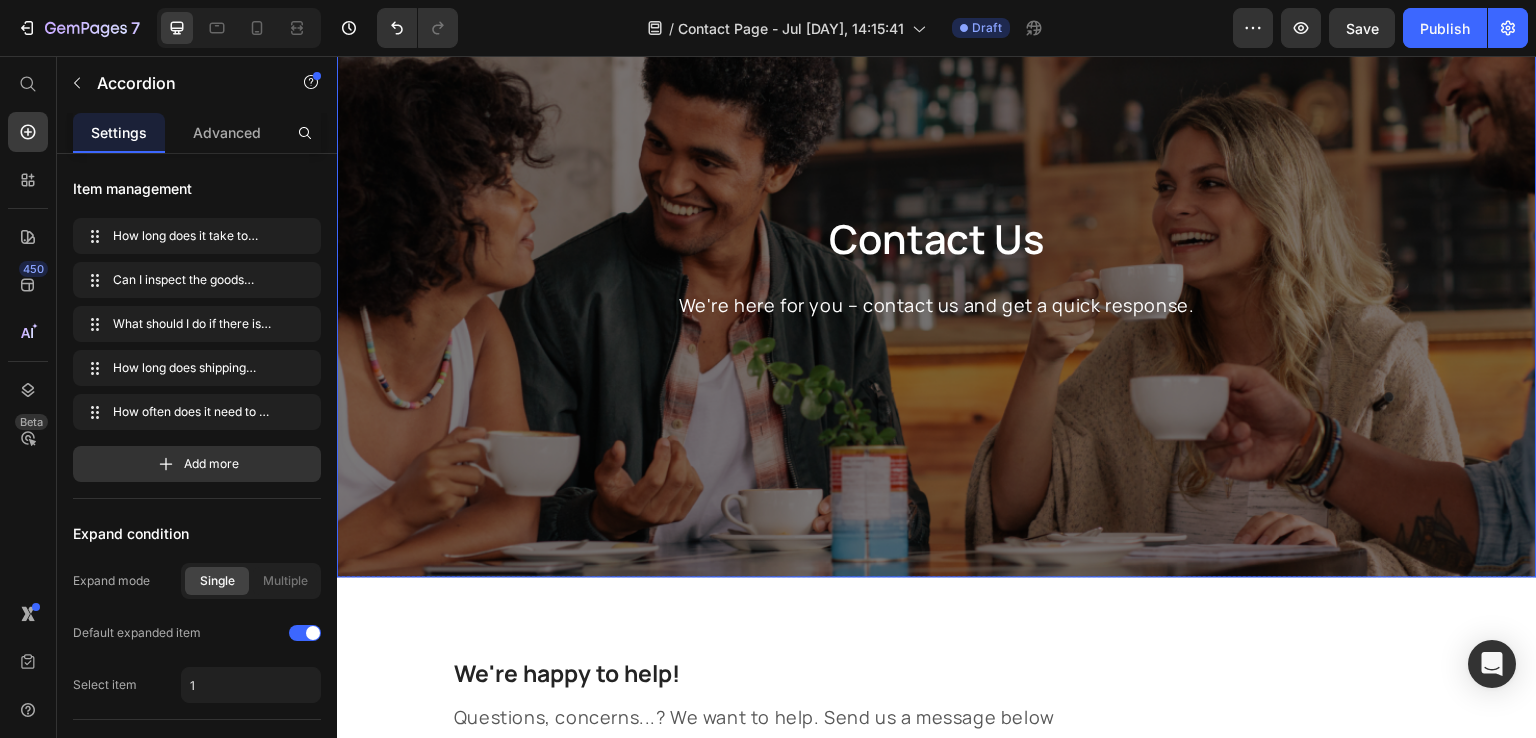 click on "Contact Us  Heading We're here for you – contact us and get a quick response. Text block Row" at bounding box center [937, 265] 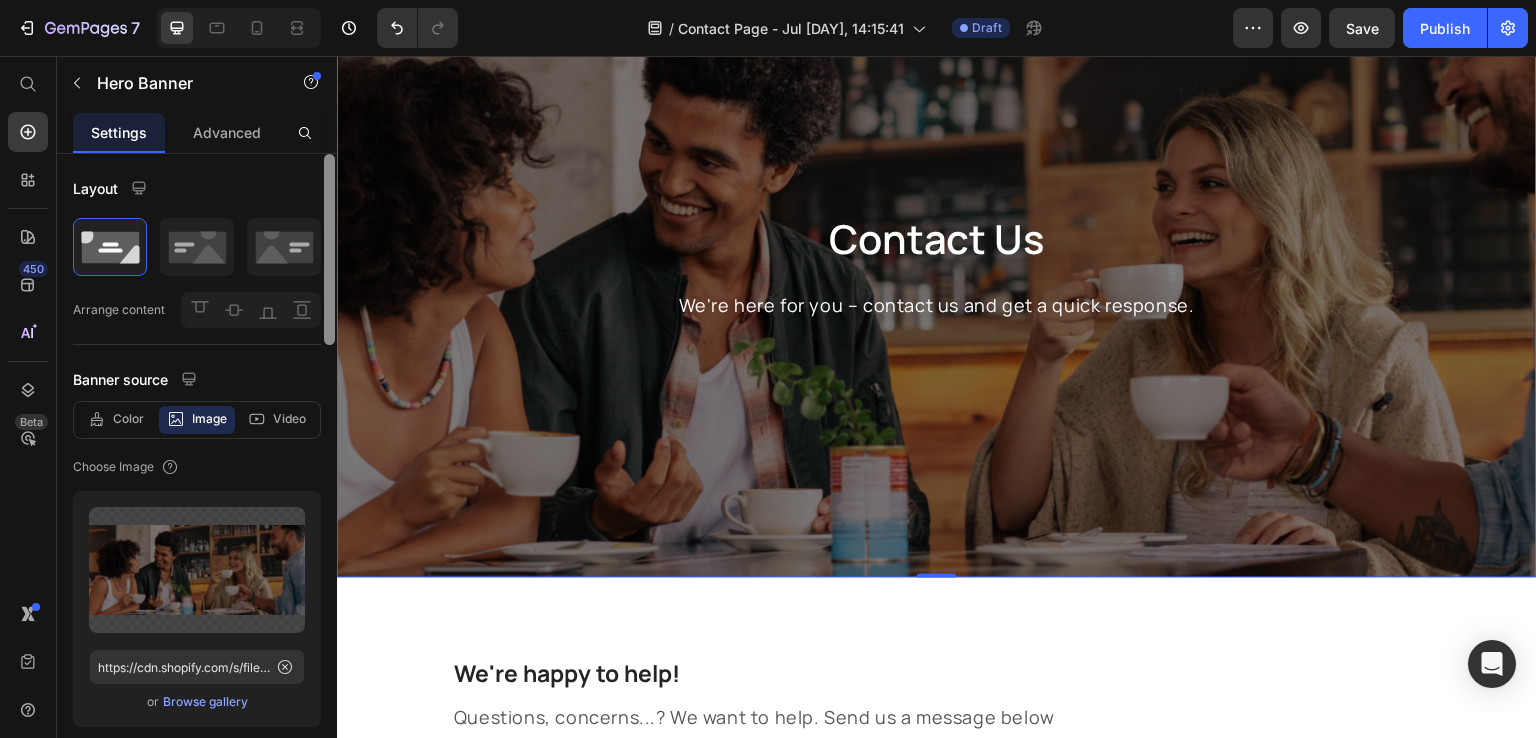 click 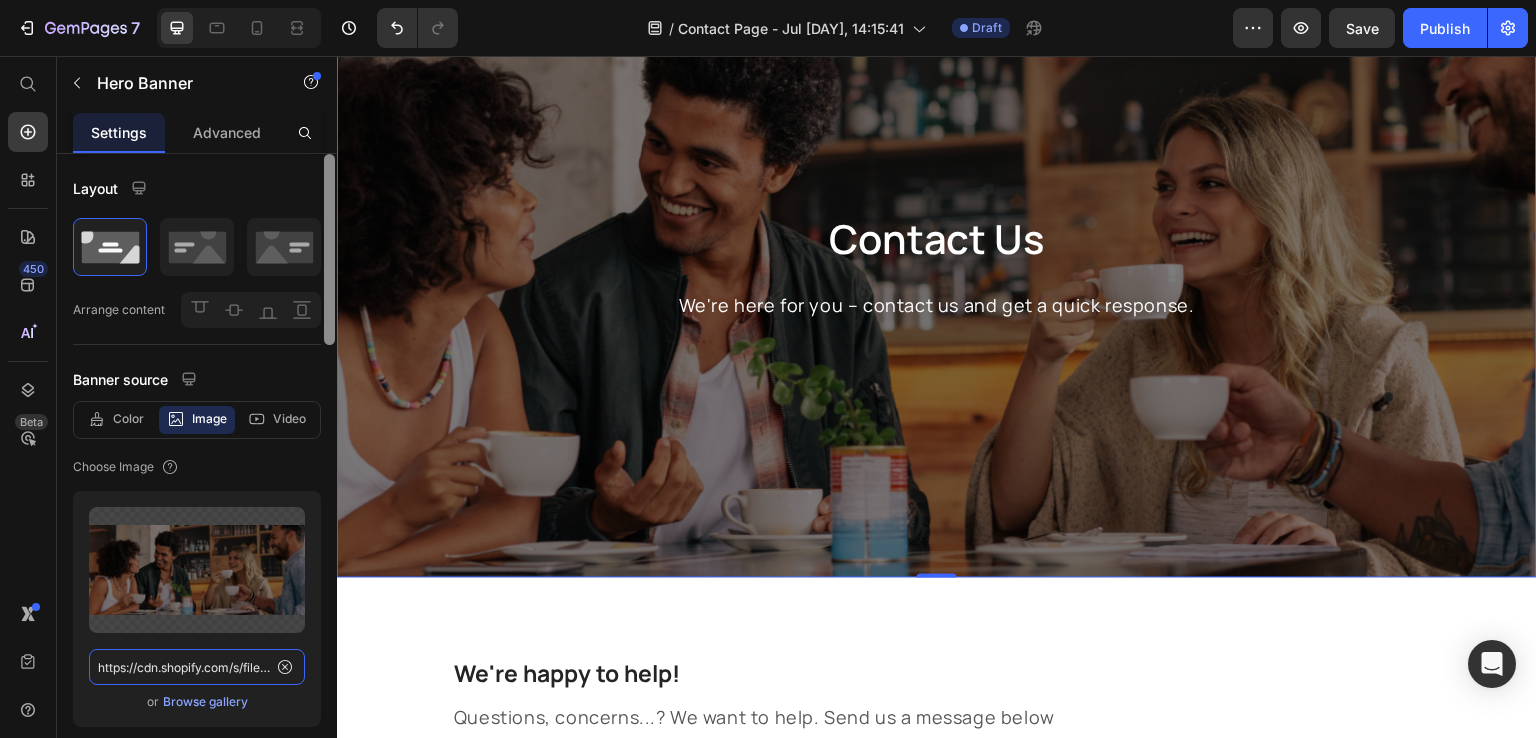 type 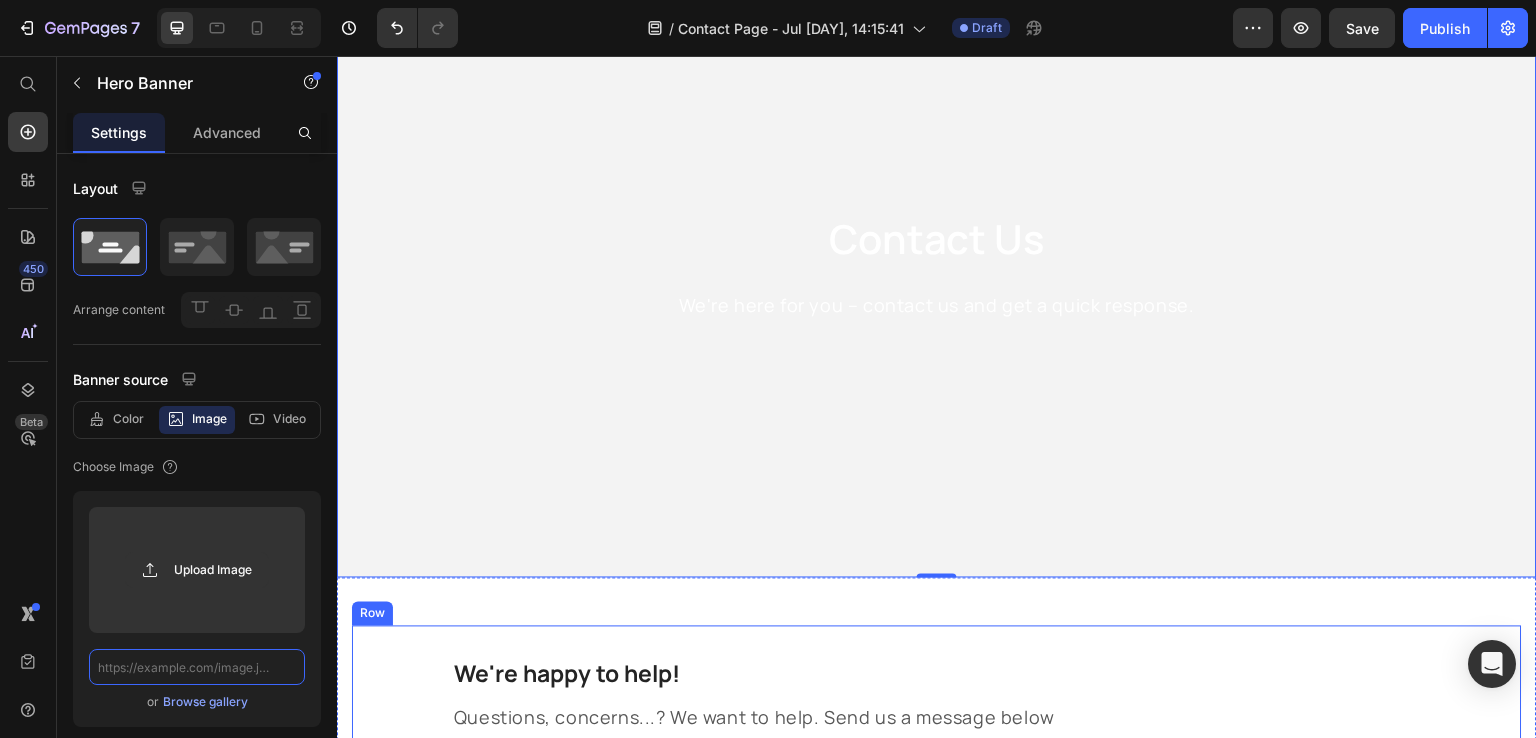 scroll, scrollTop: 0, scrollLeft: 0, axis: both 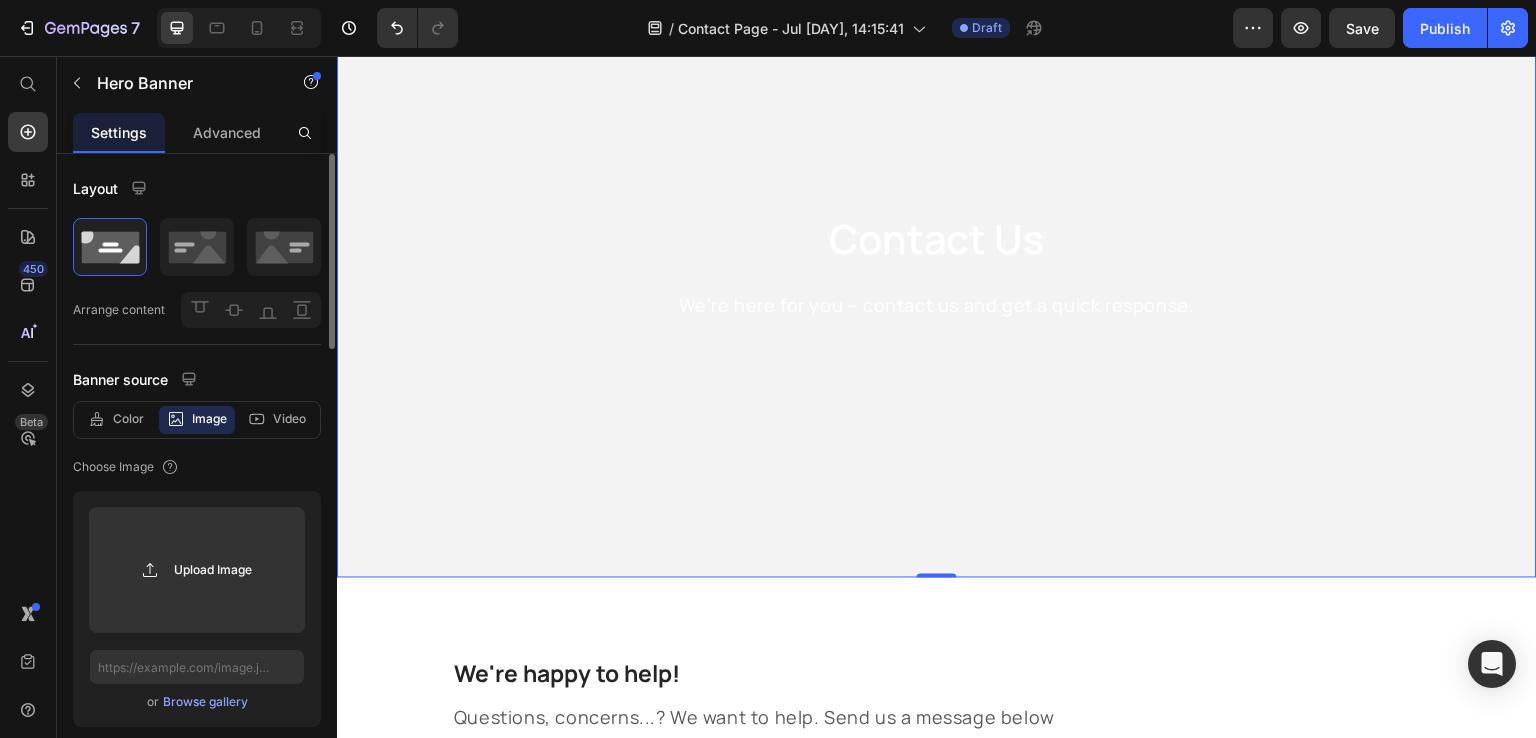 click on "Browse gallery" at bounding box center [205, 702] 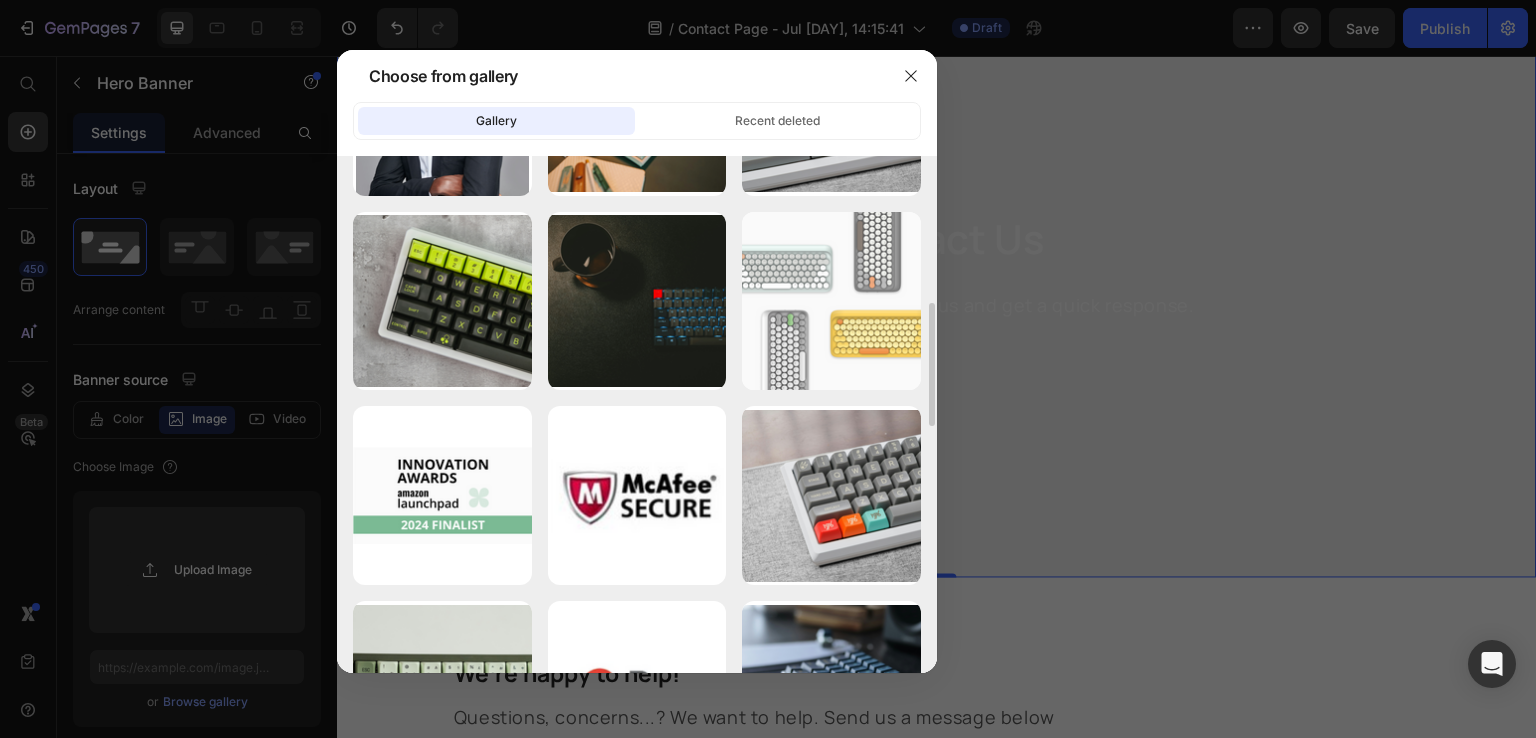 scroll, scrollTop: 705, scrollLeft: 0, axis: vertical 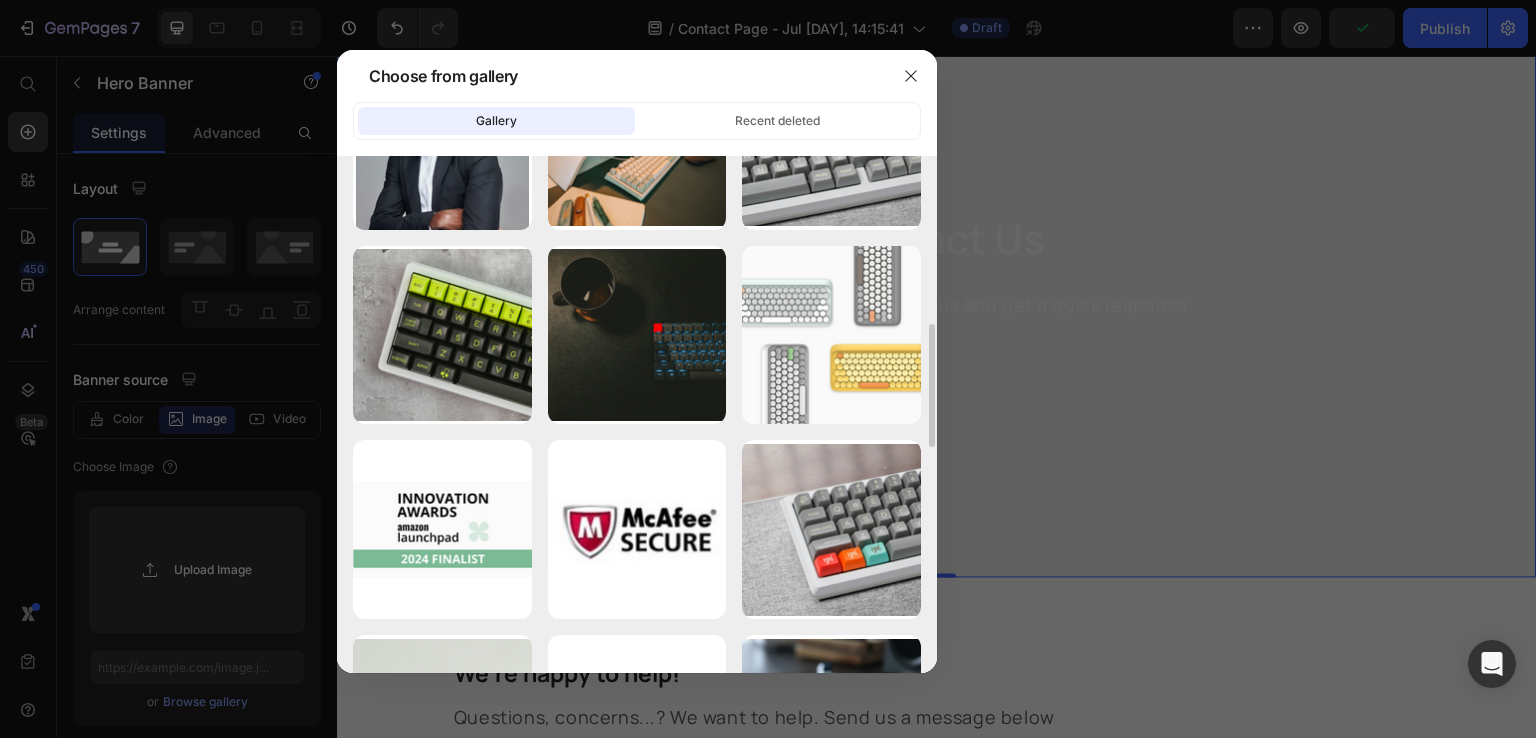 click on "Gallery Recent deleted" 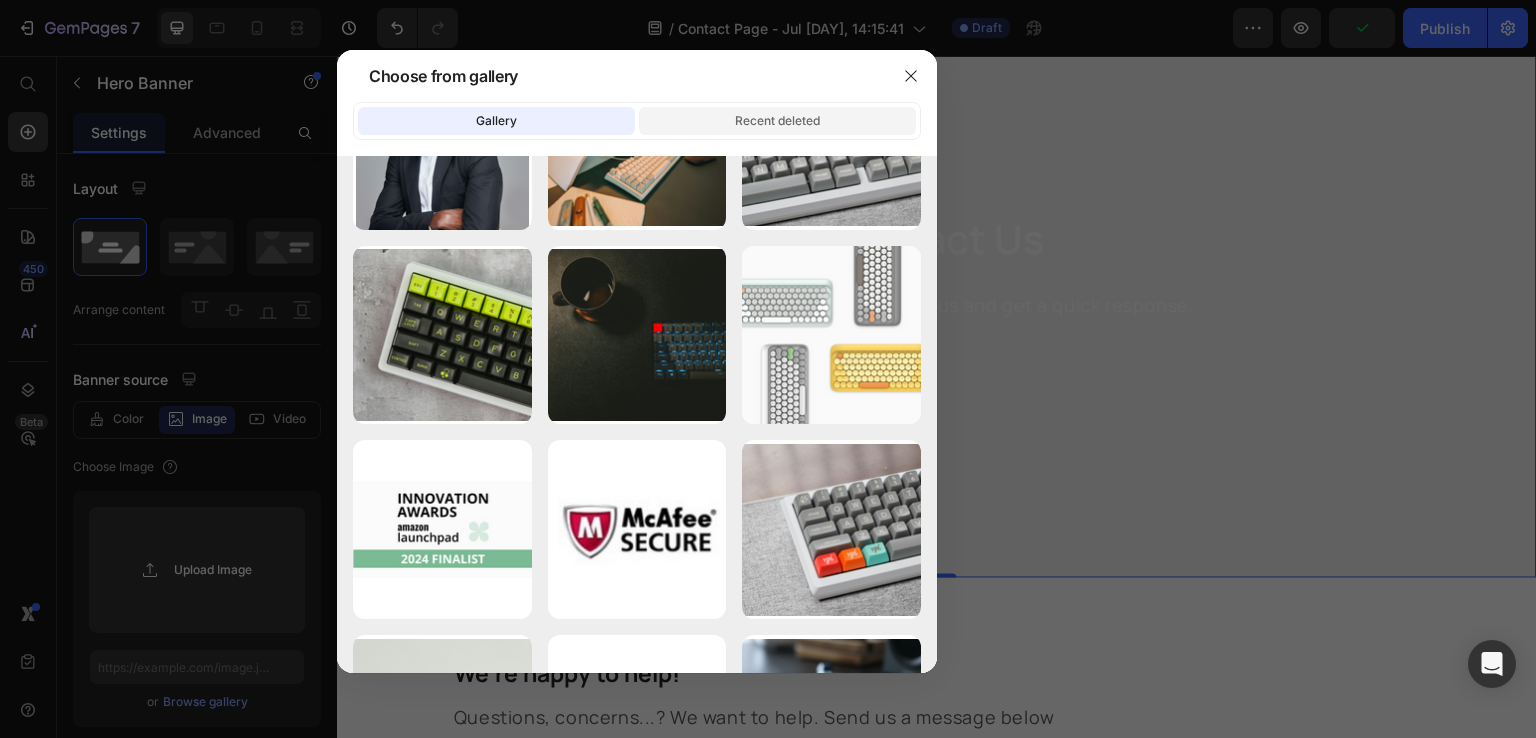 click on "Recent deleted" 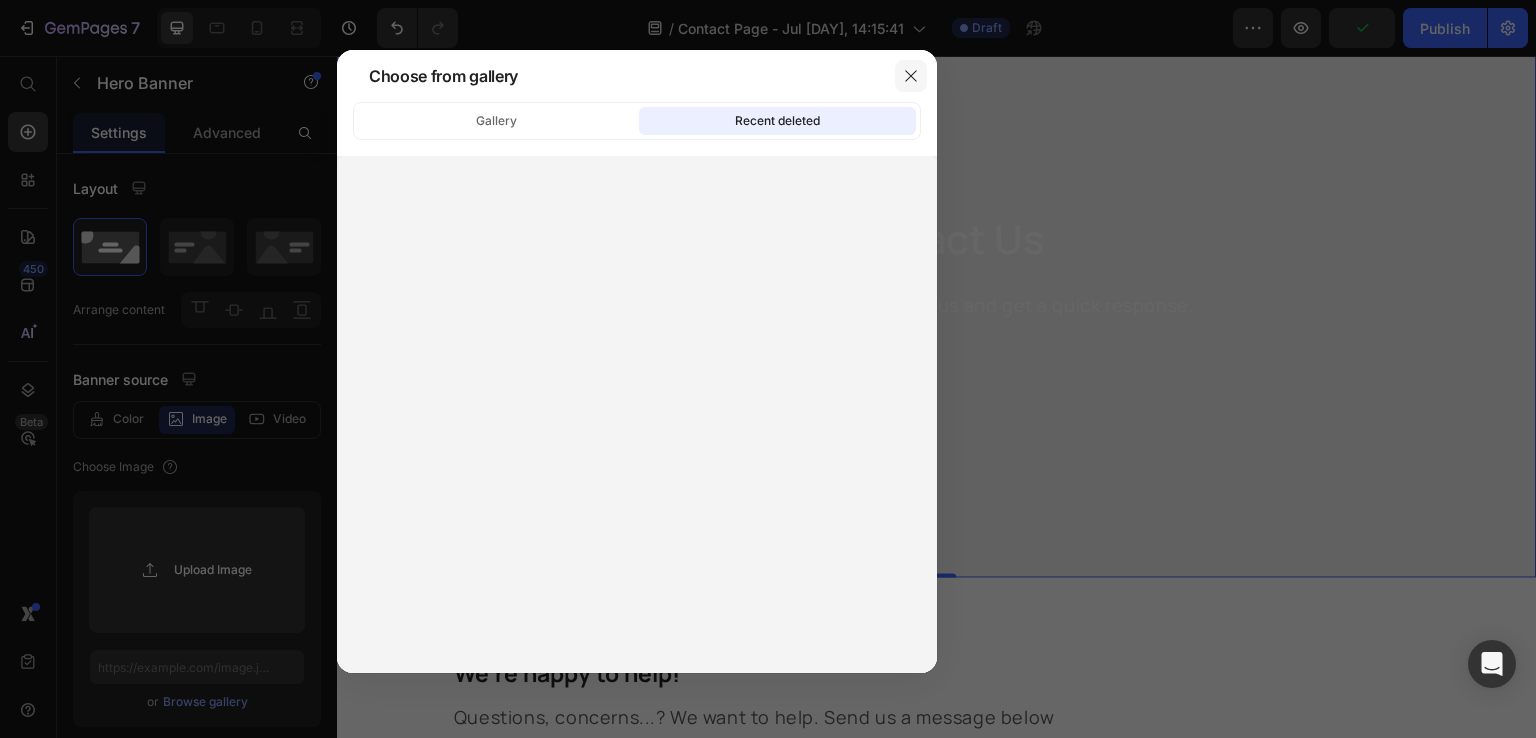 click at bounding box center [911, 76] 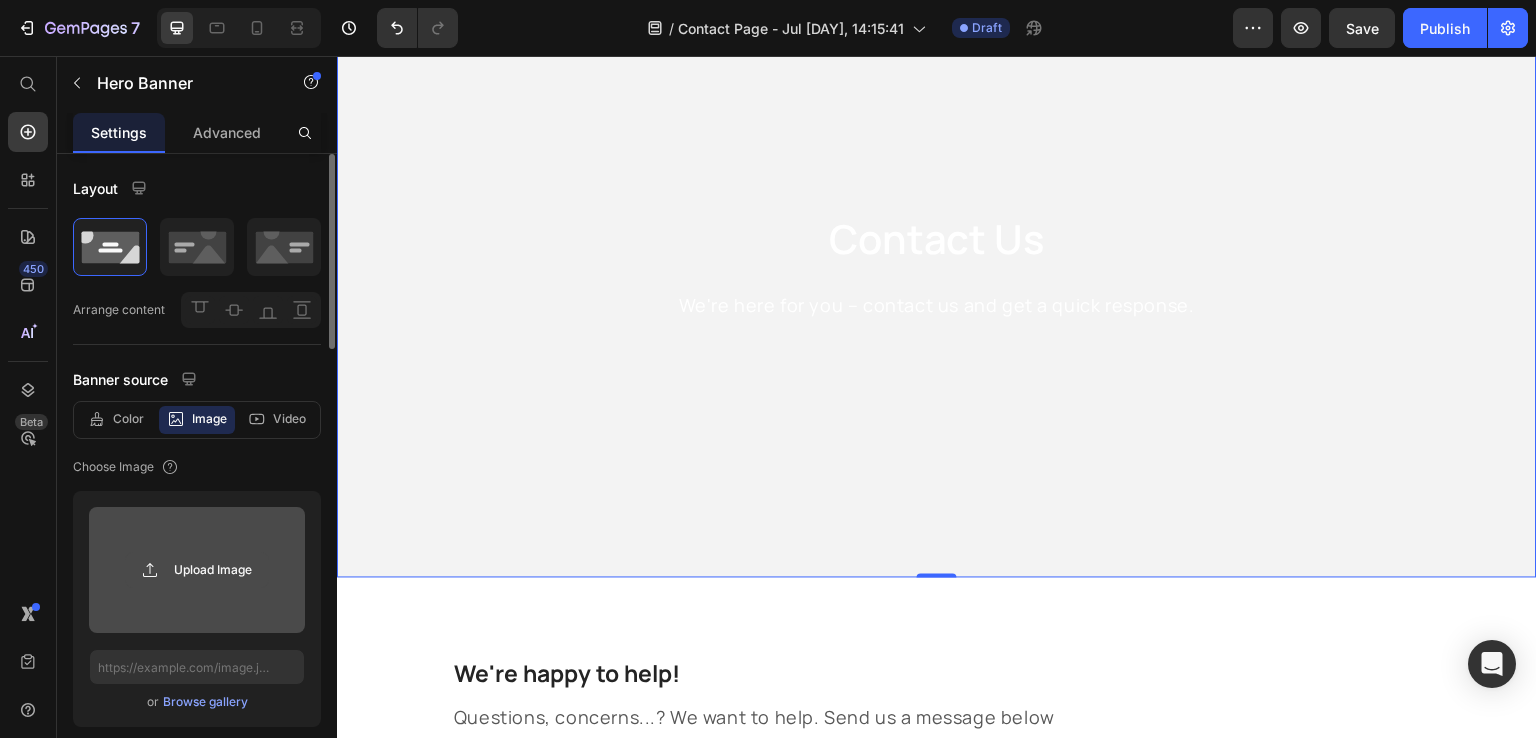 click 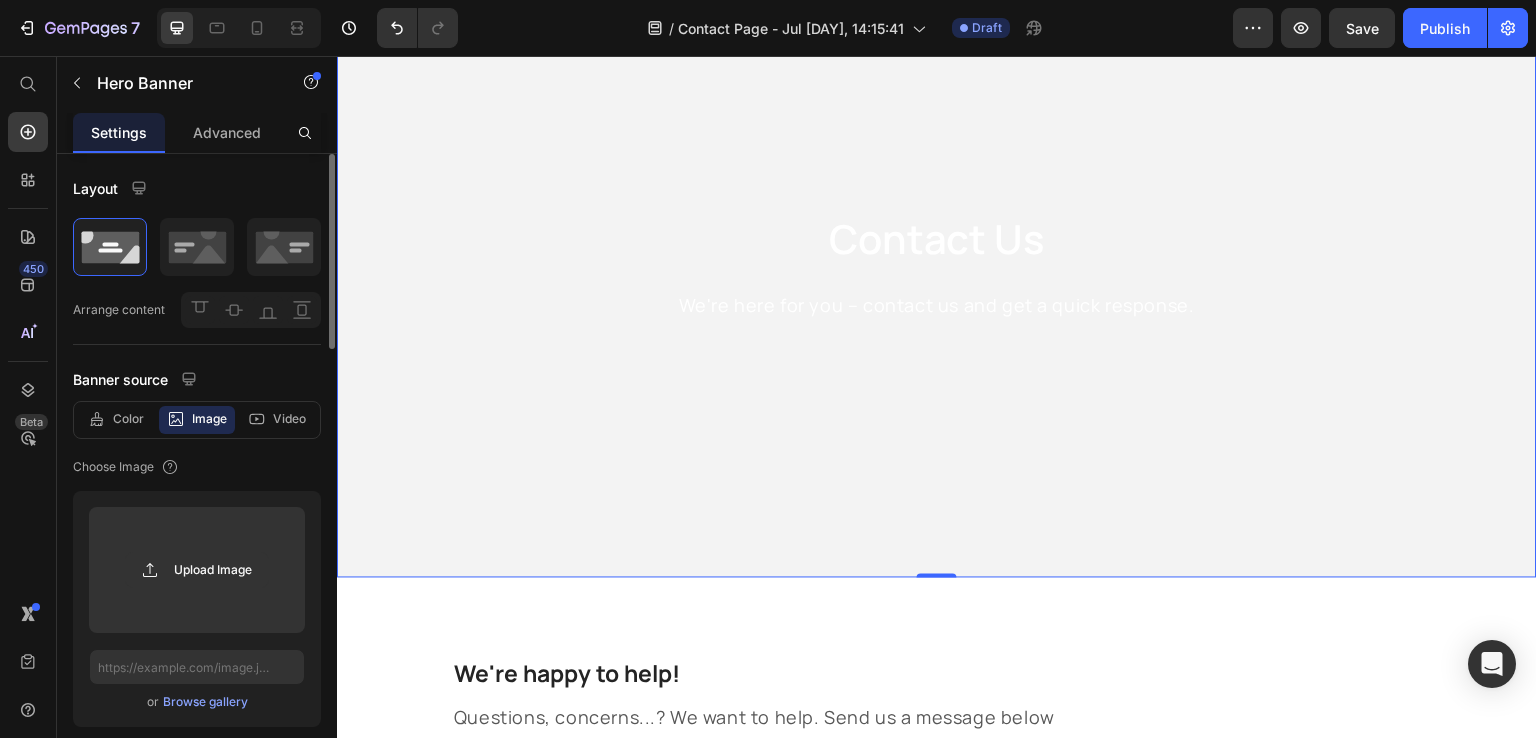 click on "Browse gallery" at bounding box center [205, 702] 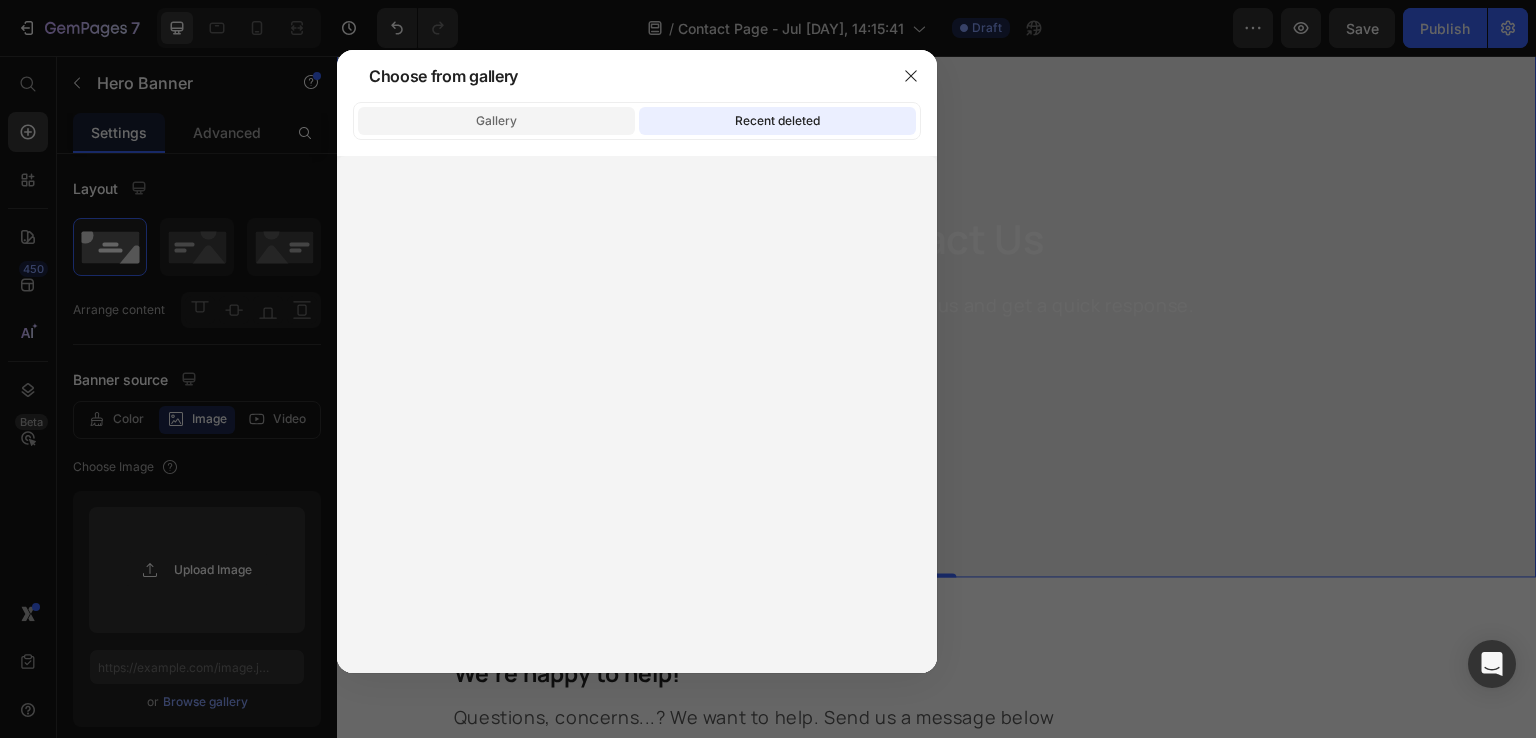 click on "Gallery" 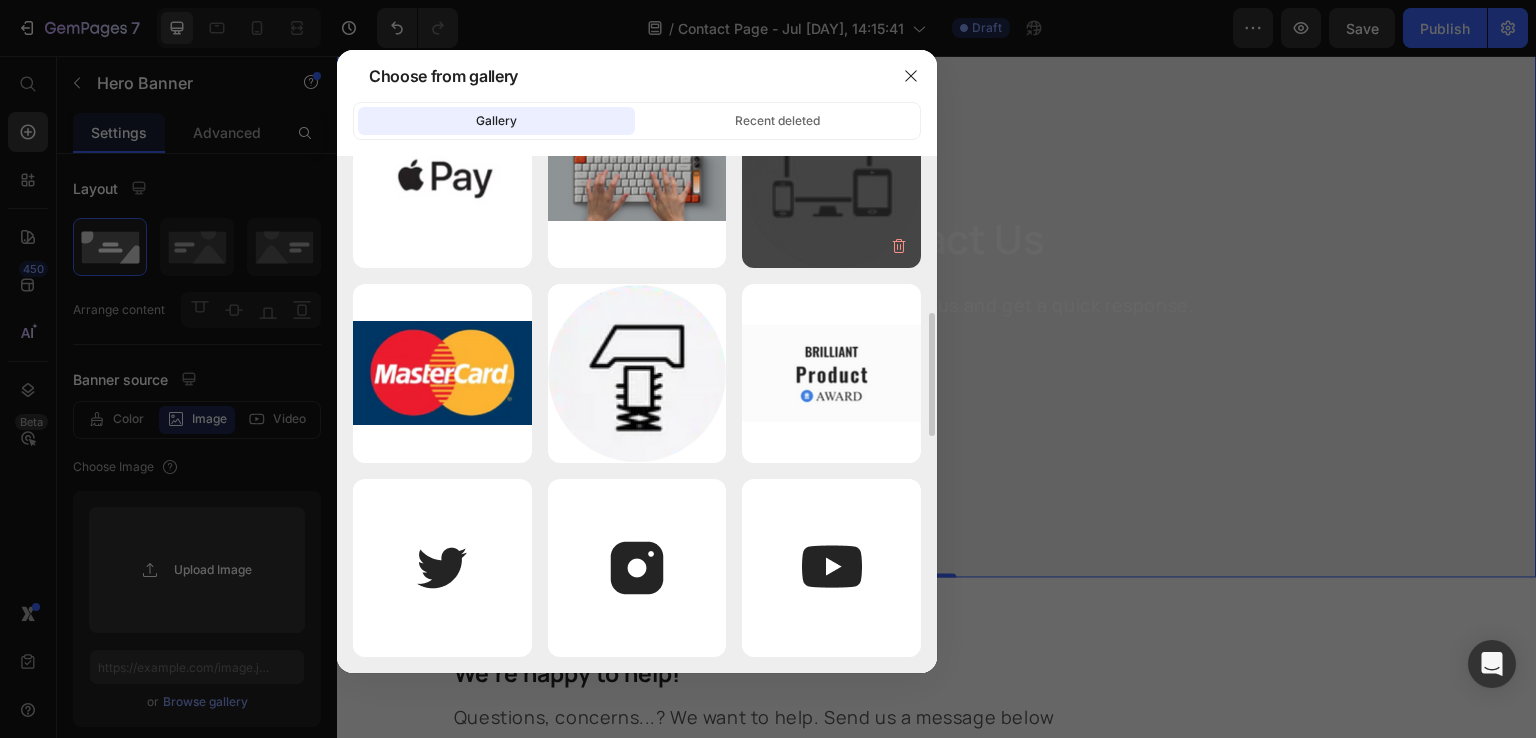 scroll, scrollTop: 1413, scrollLeft: 0, axis: vertical 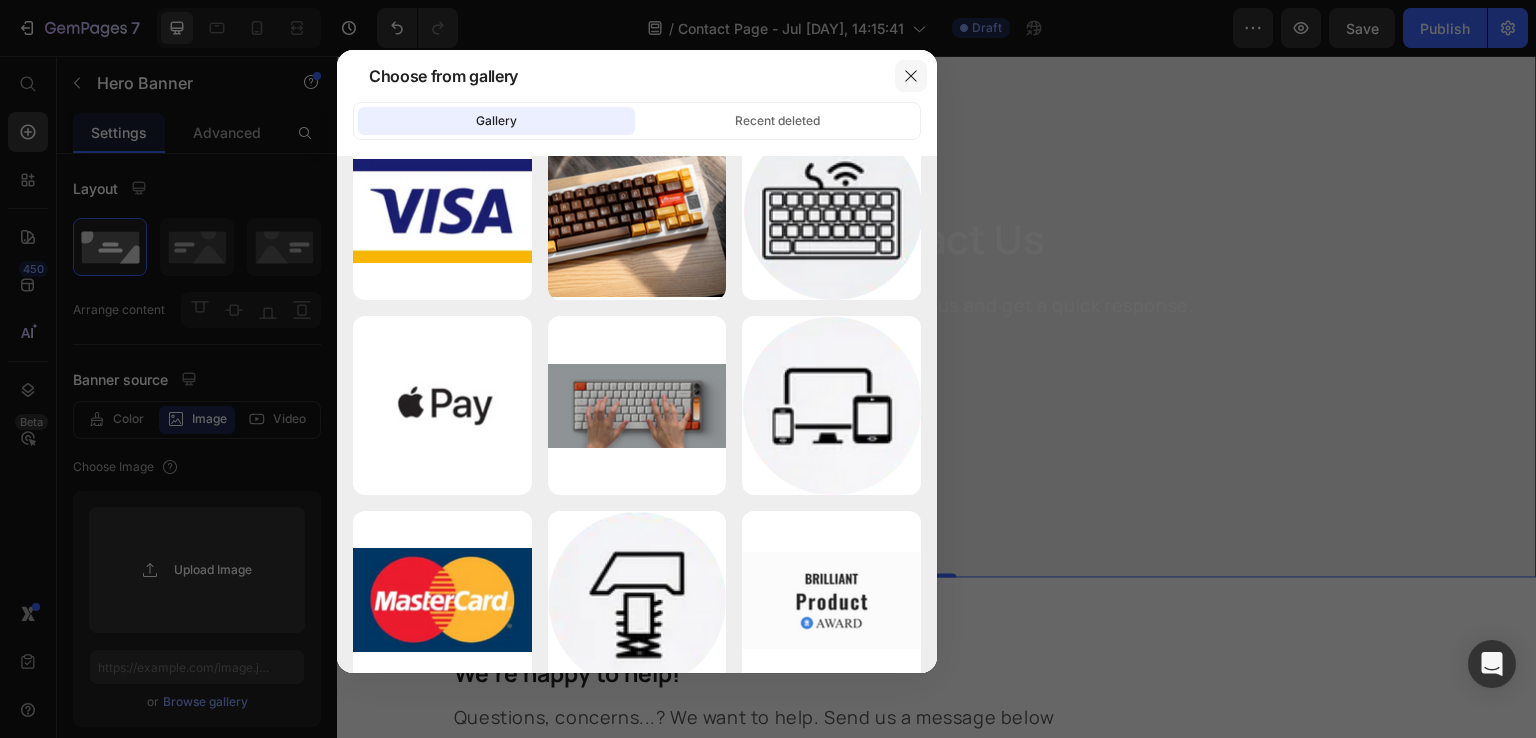 click at bounding box center (911, 76) 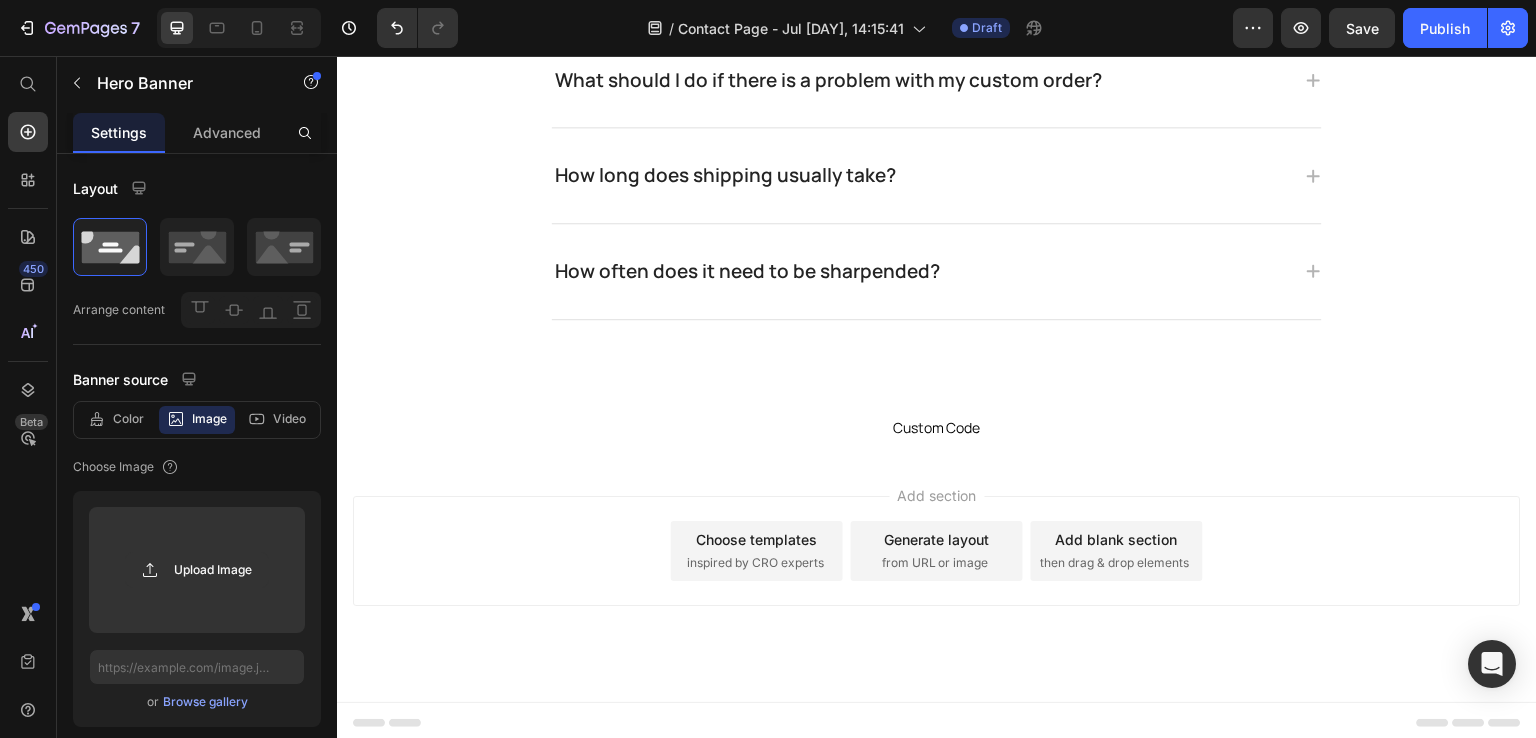 scroll, scrollTop: 1901, scrollLeft: 0, axis: vertical 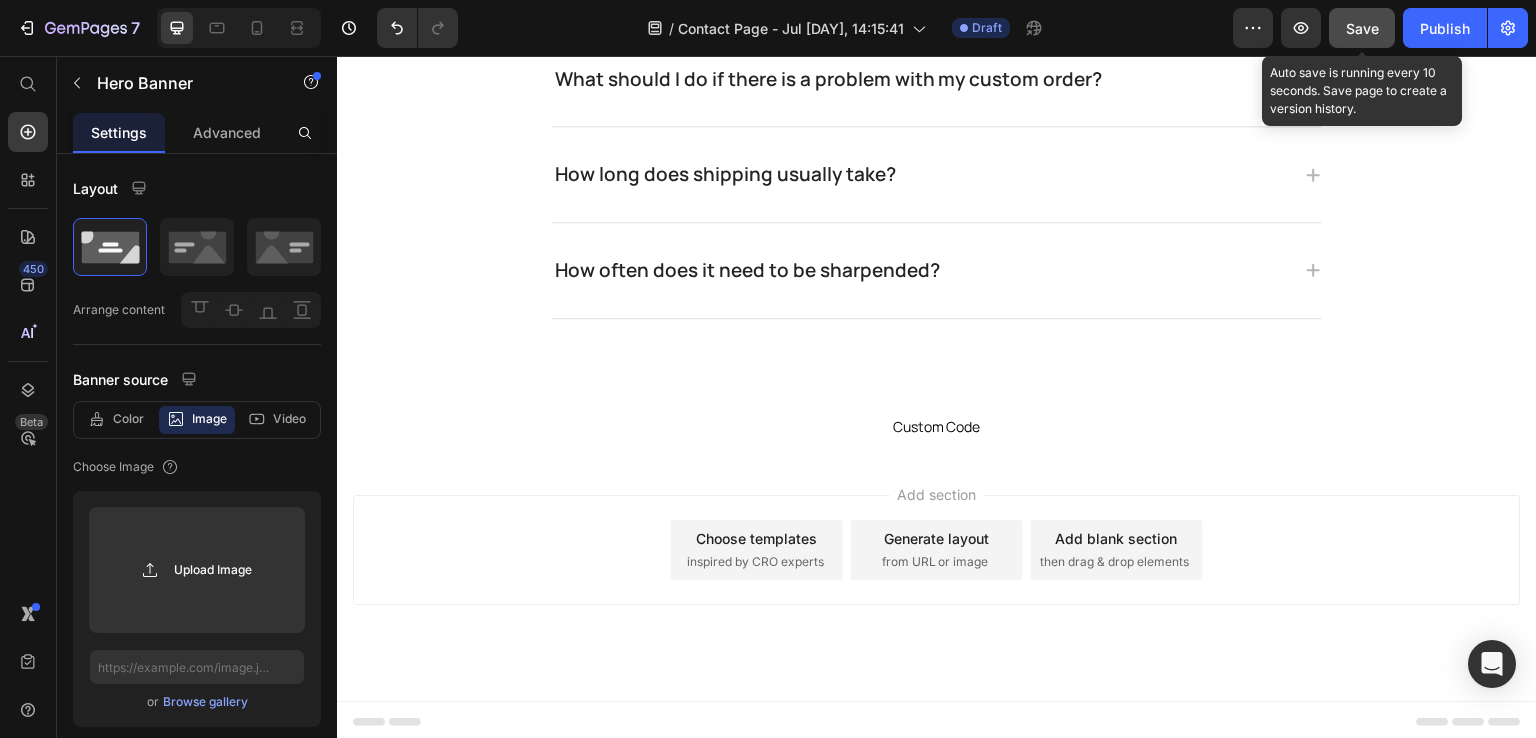 click on "Save" at bounding box center [1362, 28] 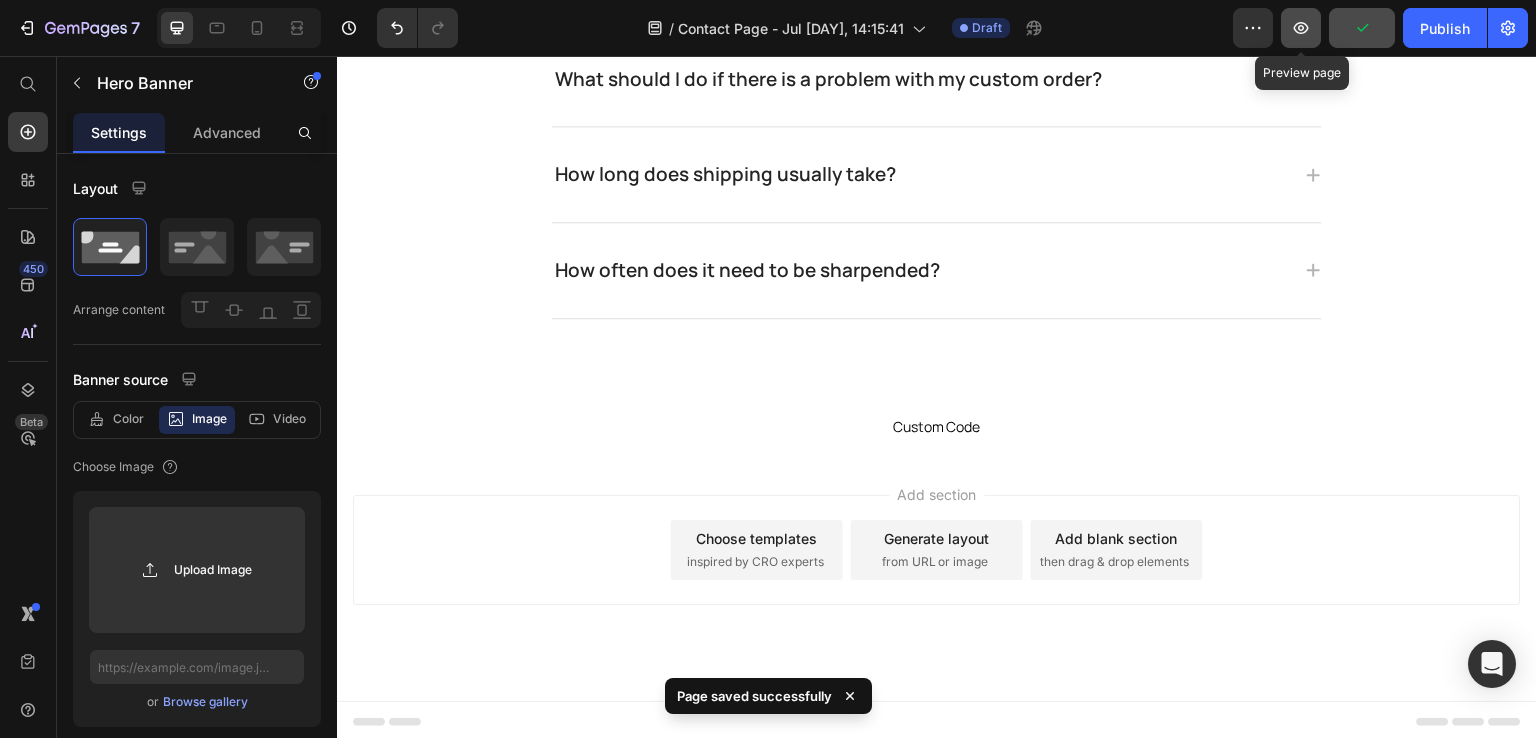 click 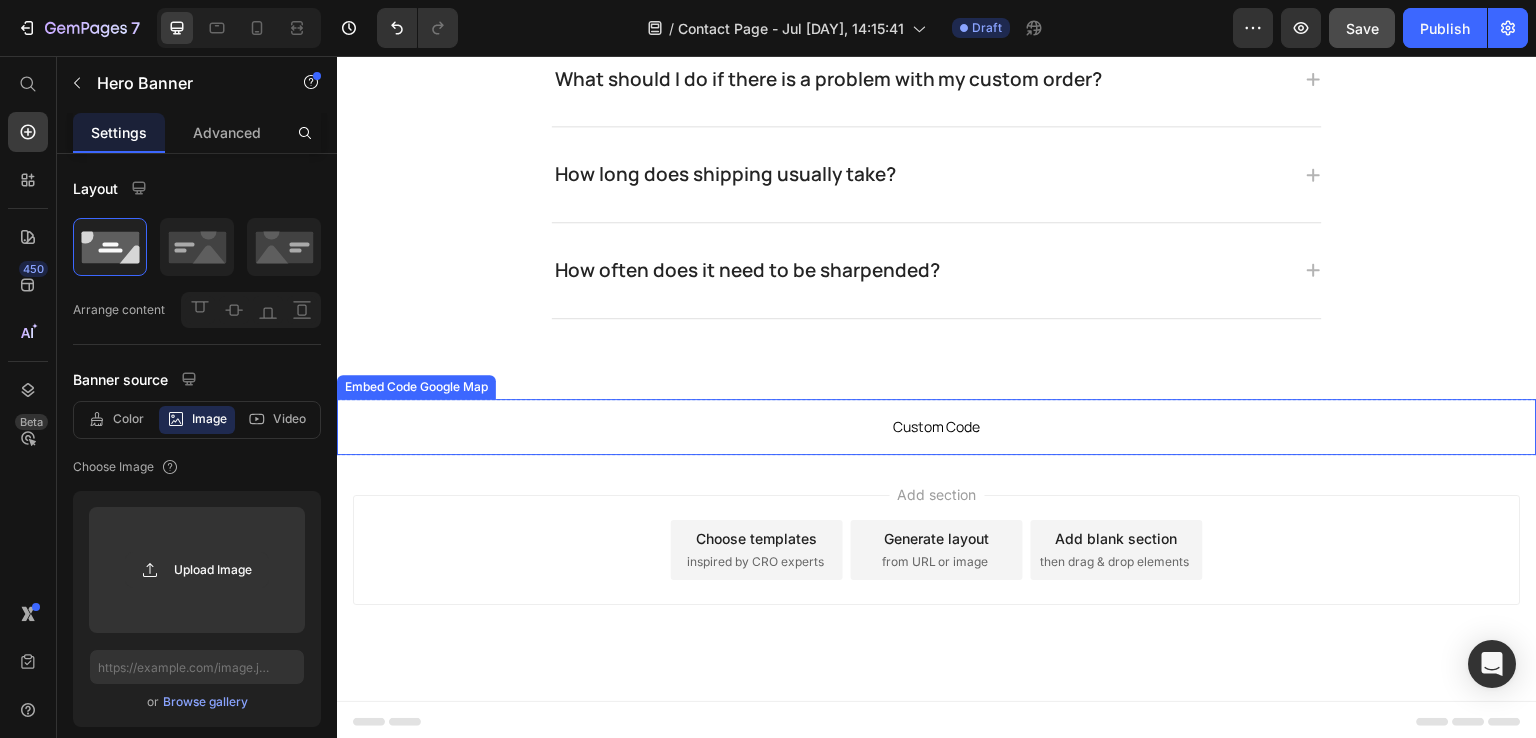 click on "Custom Code" at bounding box center (937, 427) 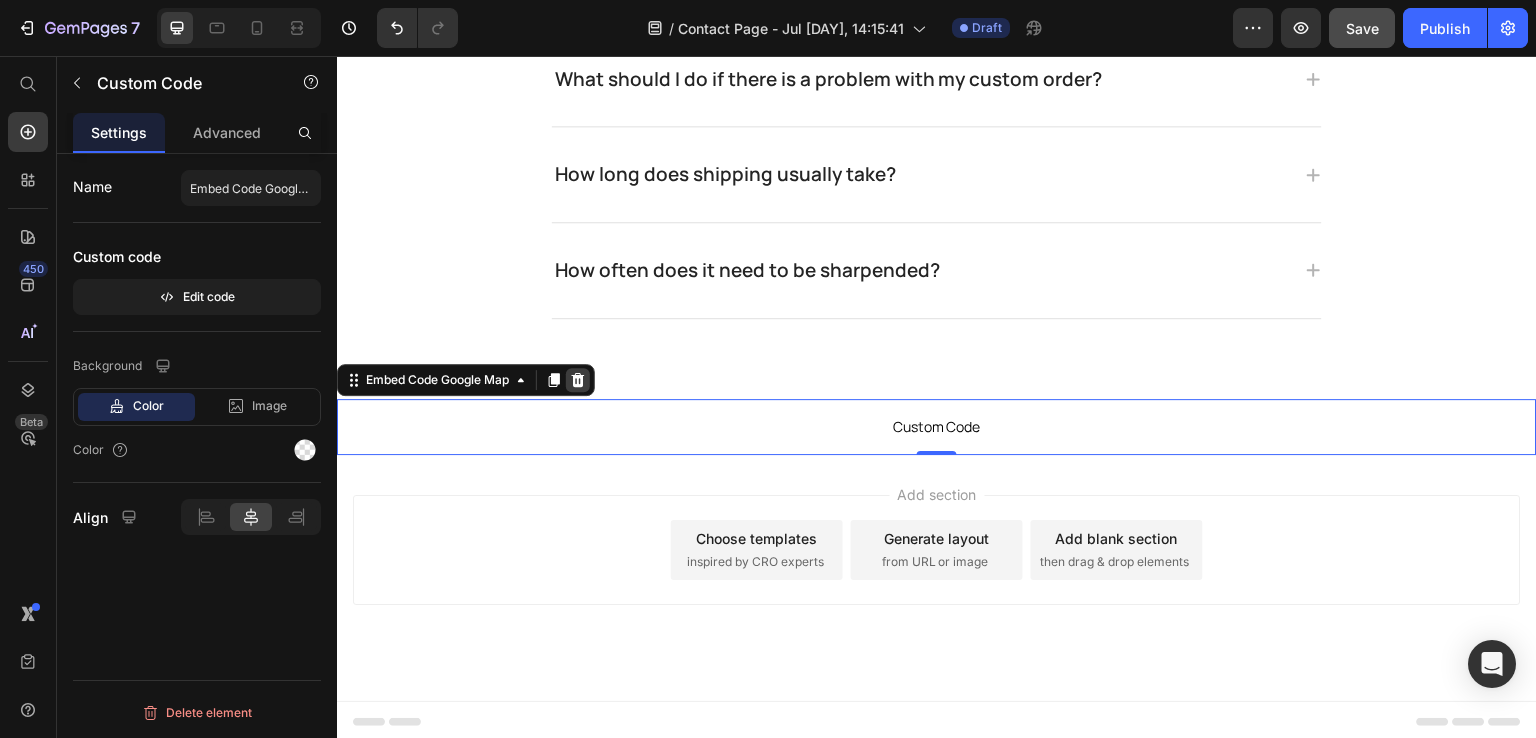 click 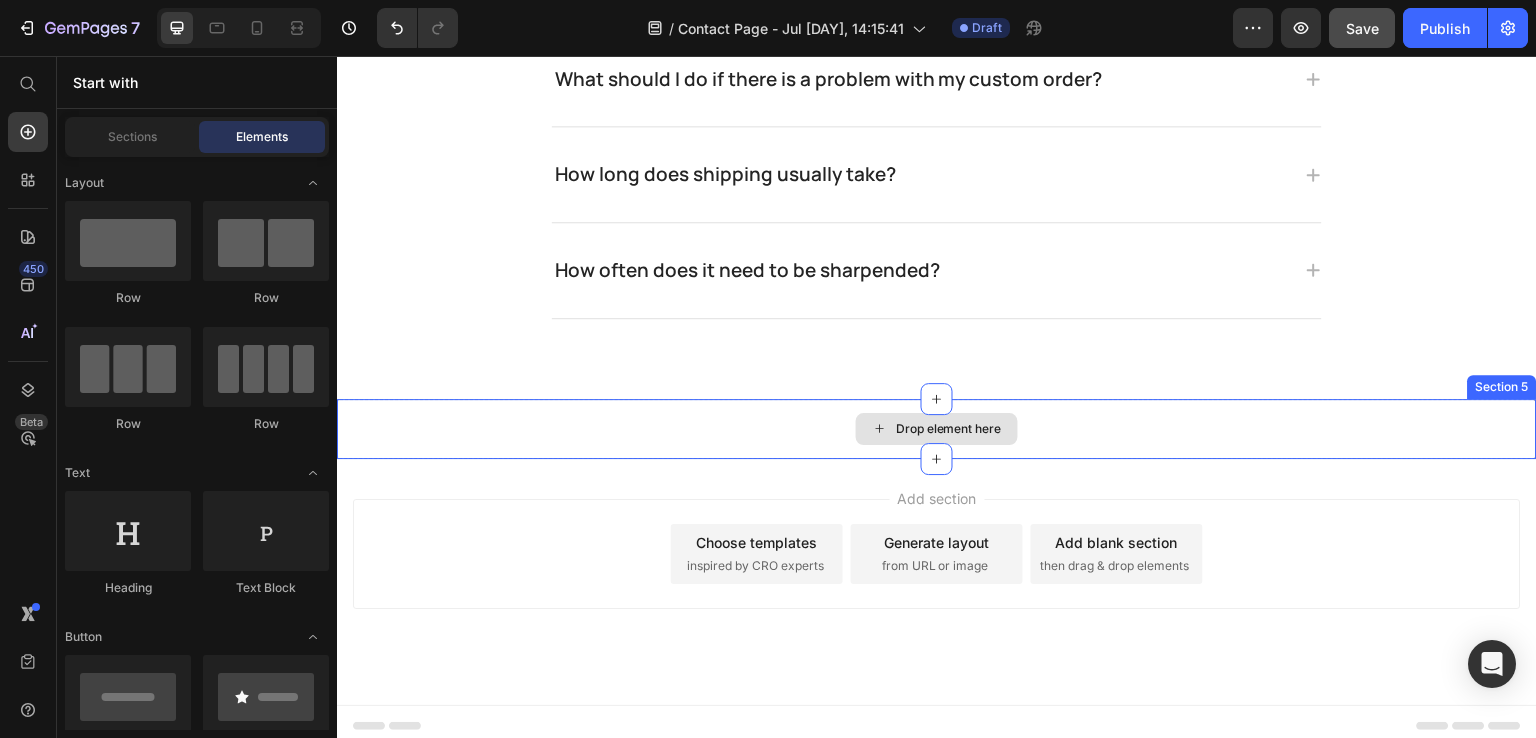 click on "Drop element here" at bounding box center (937, 429) 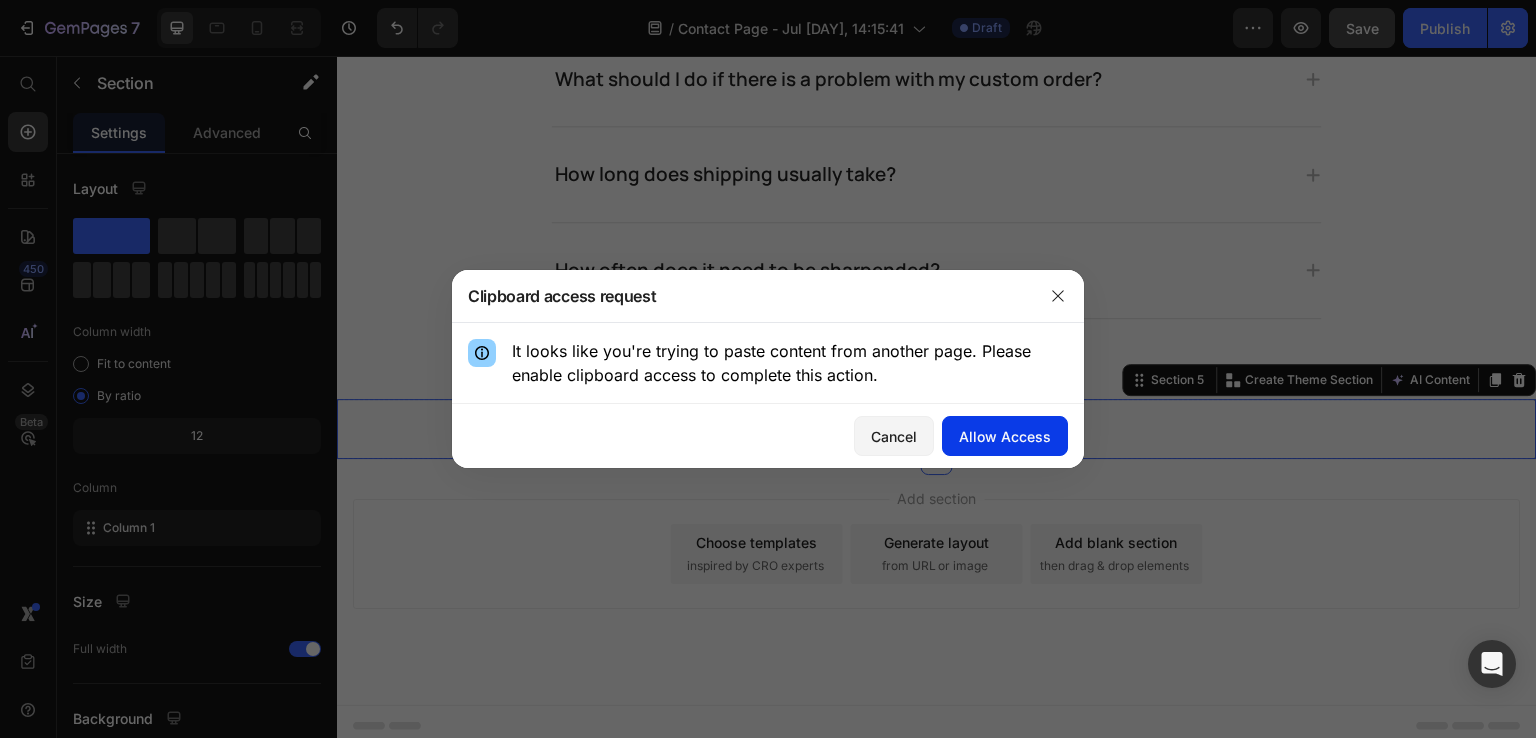 click on "Allow Access" at bounding box center (1005, 436) 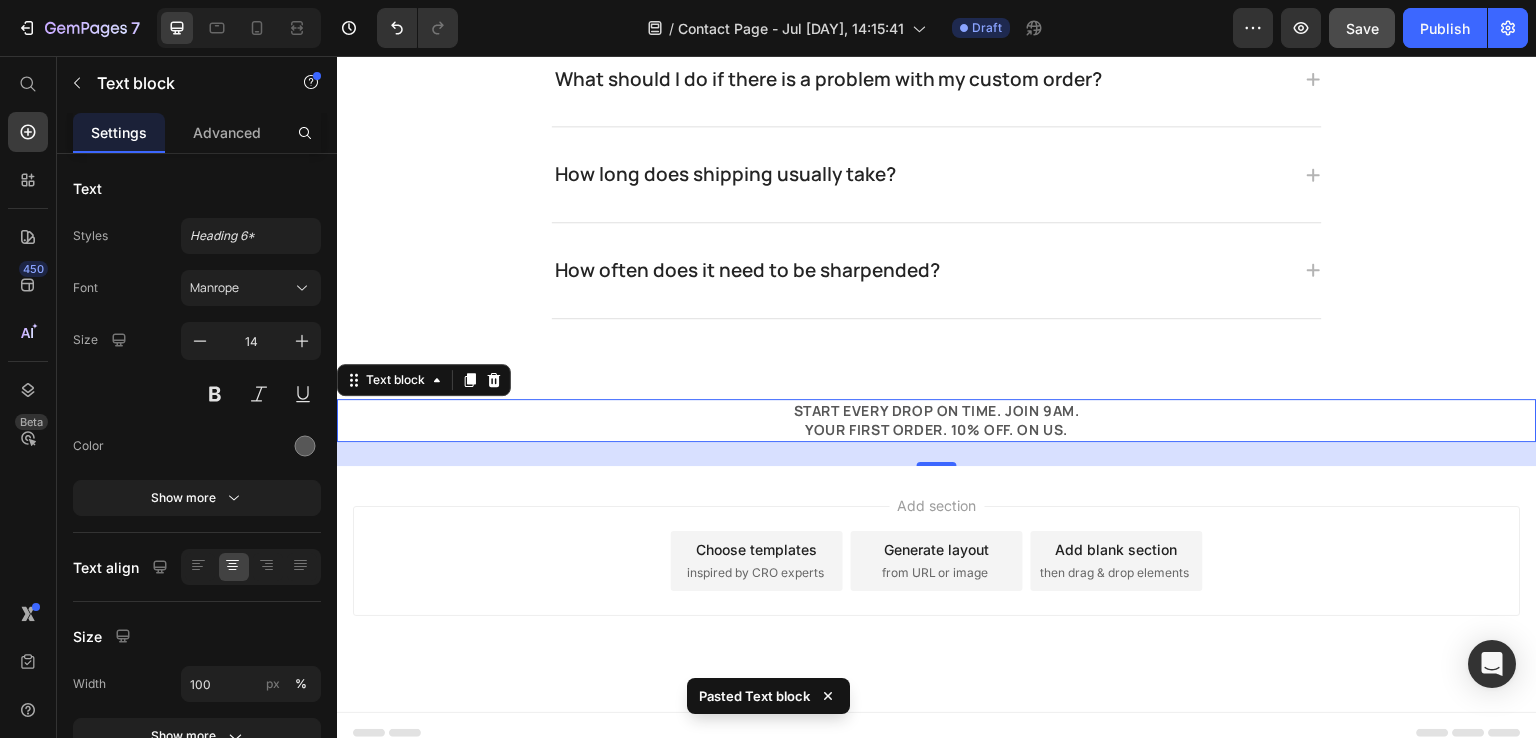 click on "Add section Choose templates inspired by CRO experts Generate layout from URL or image Add blank section then drag & drop elements" at bounding box center (937, 589) 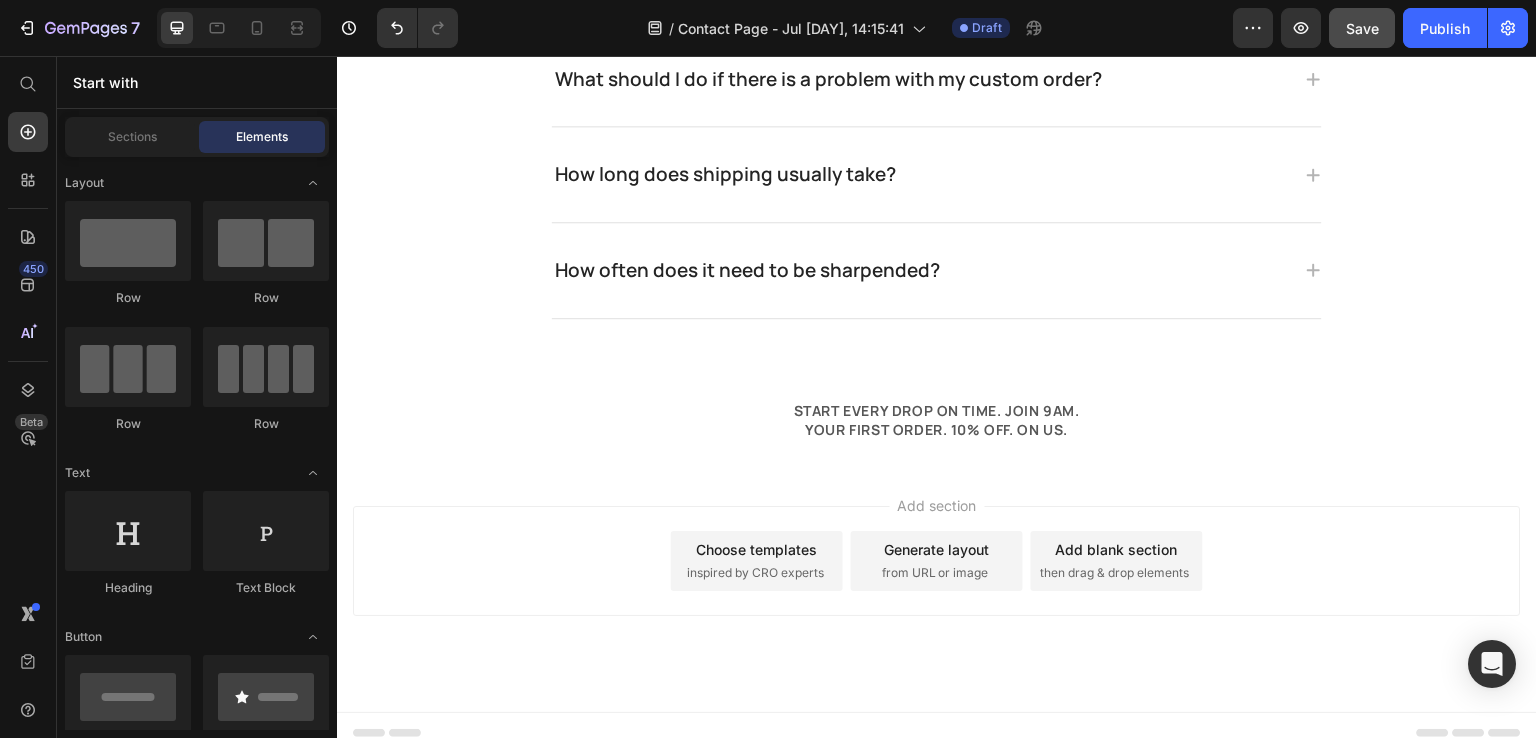 click on "START EVERY DROP ON TIME. JOIN 9AM. YOUR FIRST ORDER. 10% OFF. ON US. Text block" at bounding box center [937, 432] 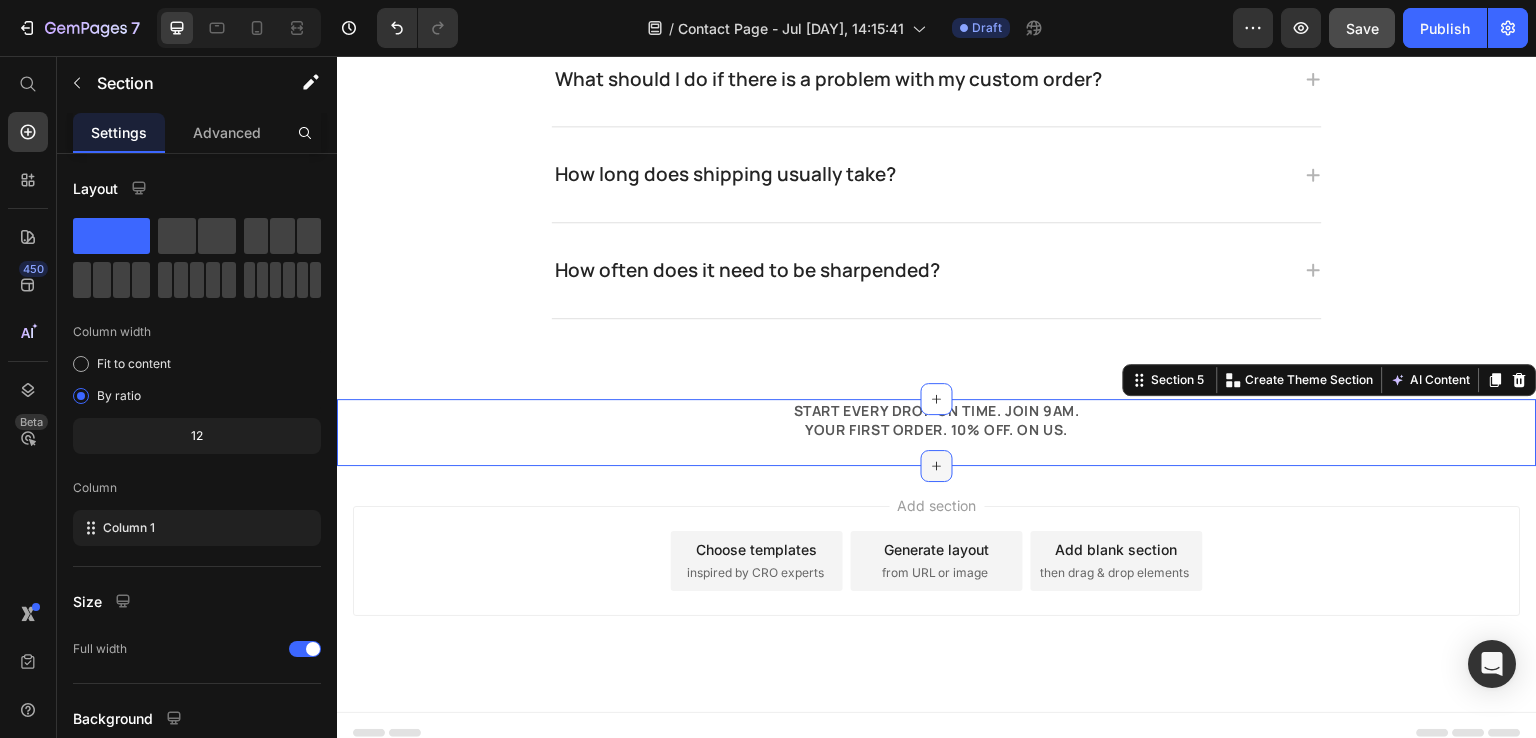 click at bounding box center [937, 466] 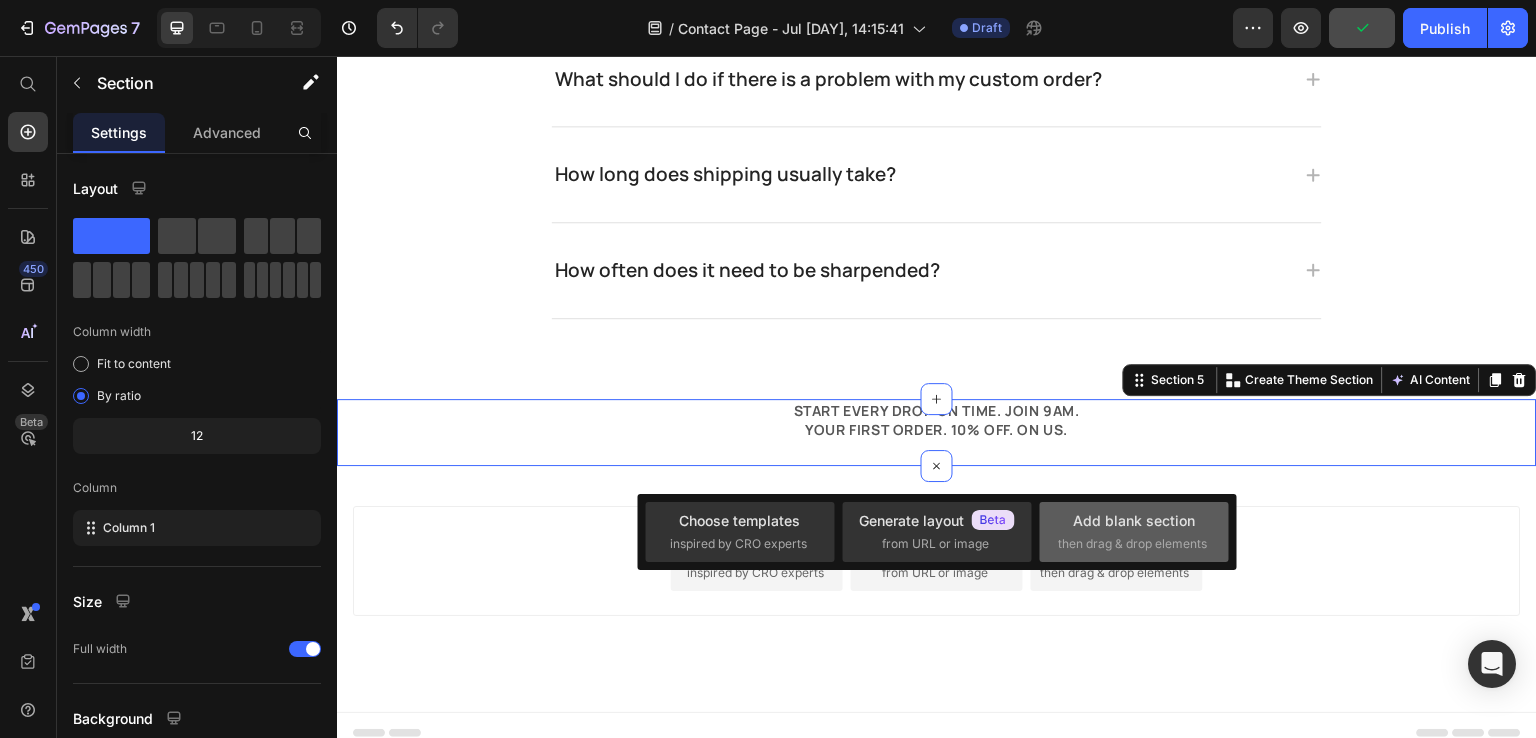 click on "then drag & drop elements" at bounding box center (1132, 544) 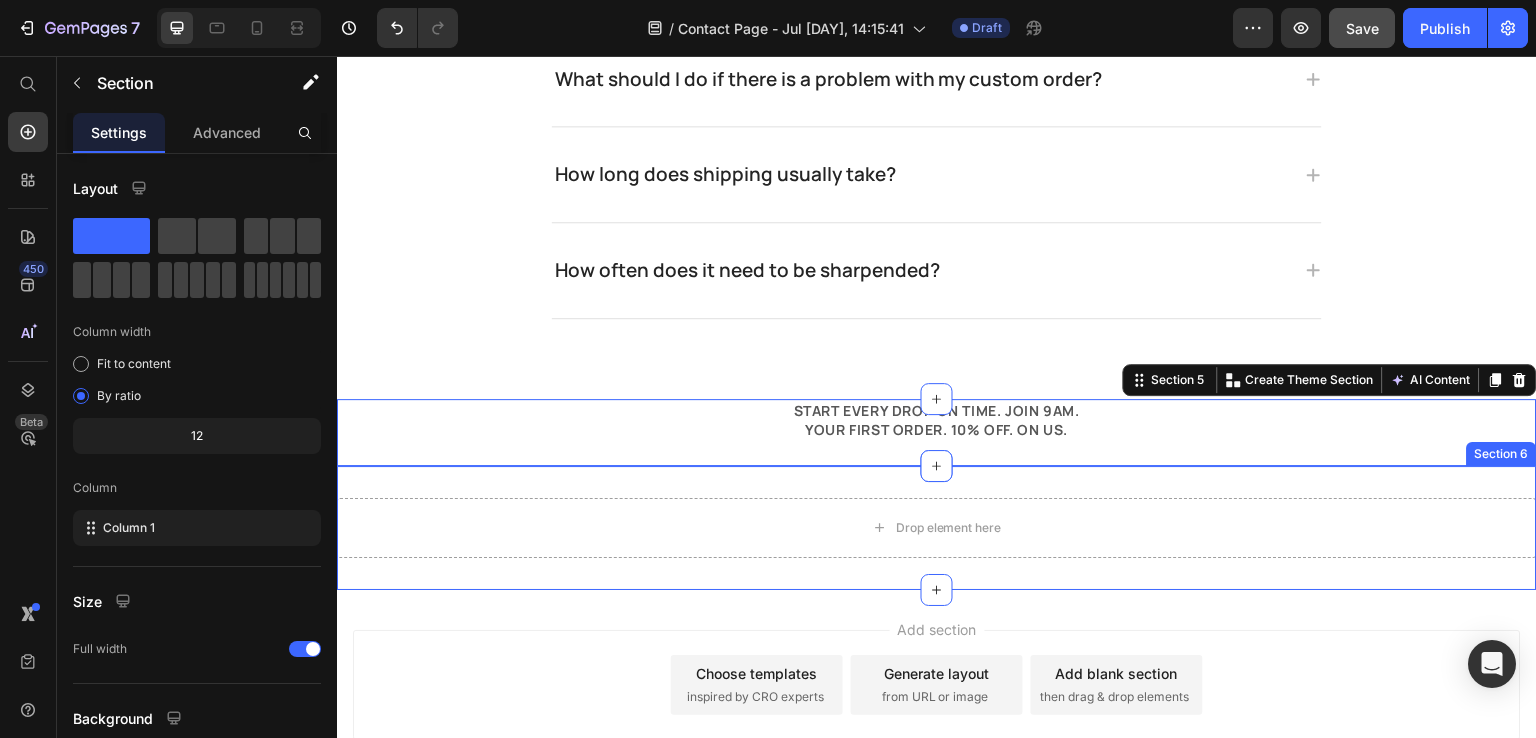 click on "Drop element here" at bounding box center (937, 528) 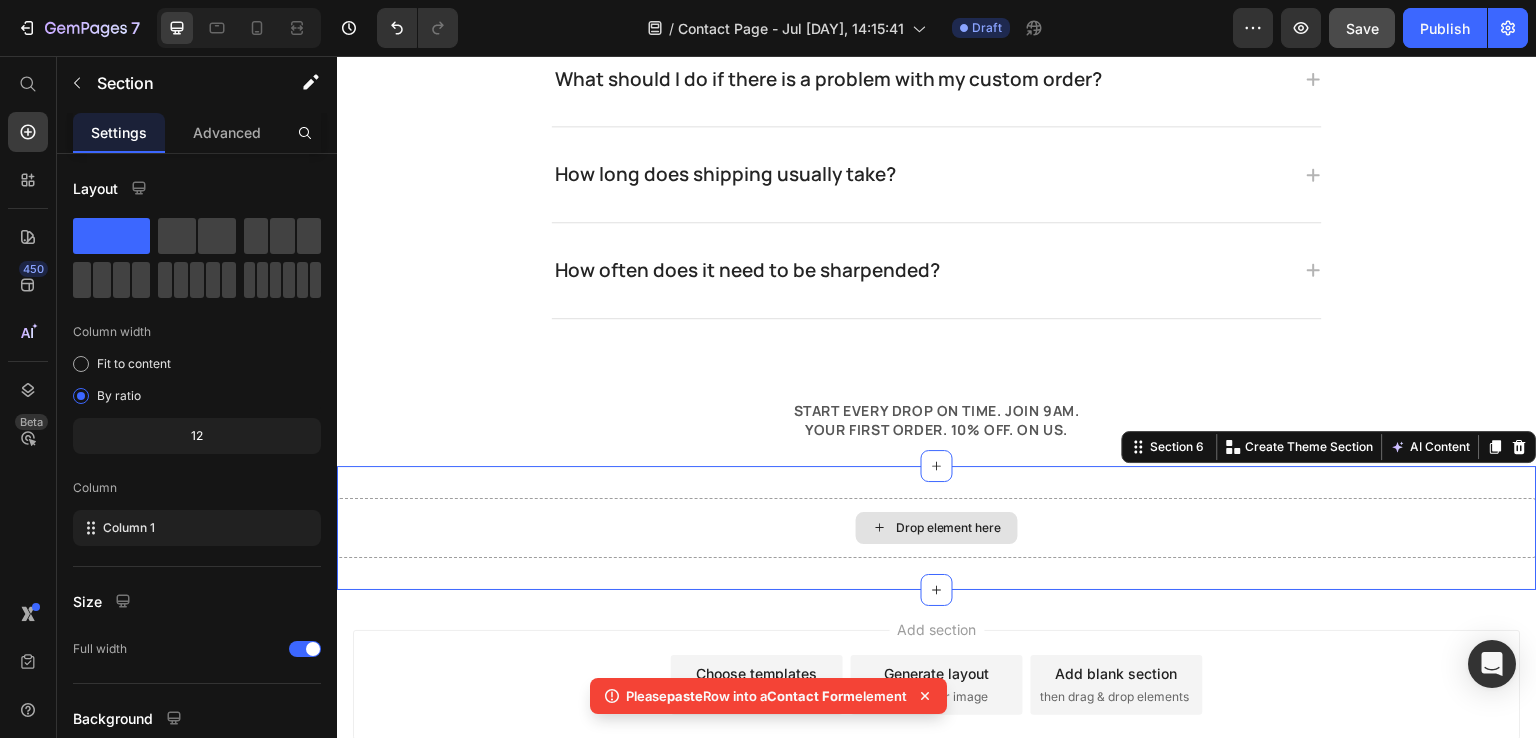 click on "Drop element here" at bounding box center (937, 528) 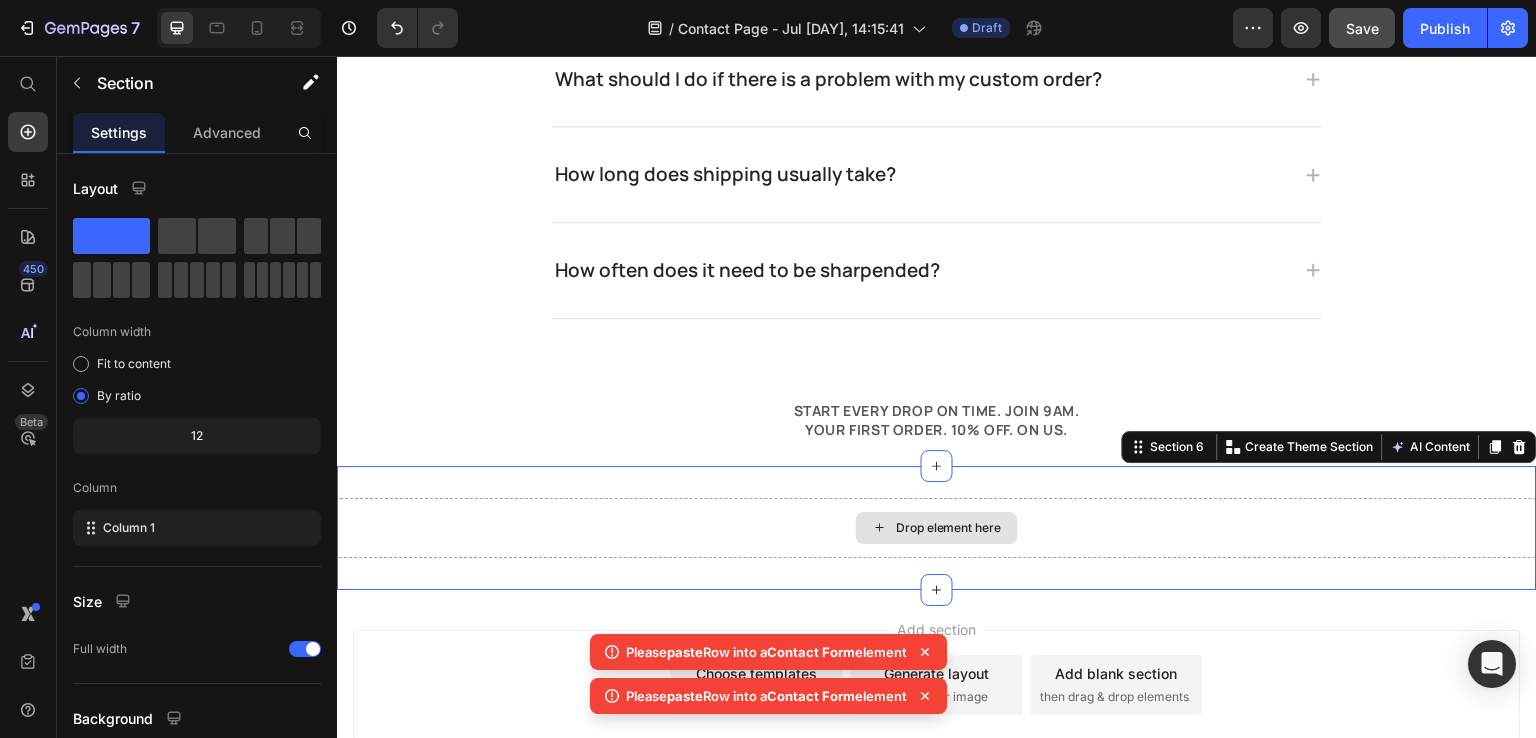 click on "Drop element here" at bounding box center [949, 528] 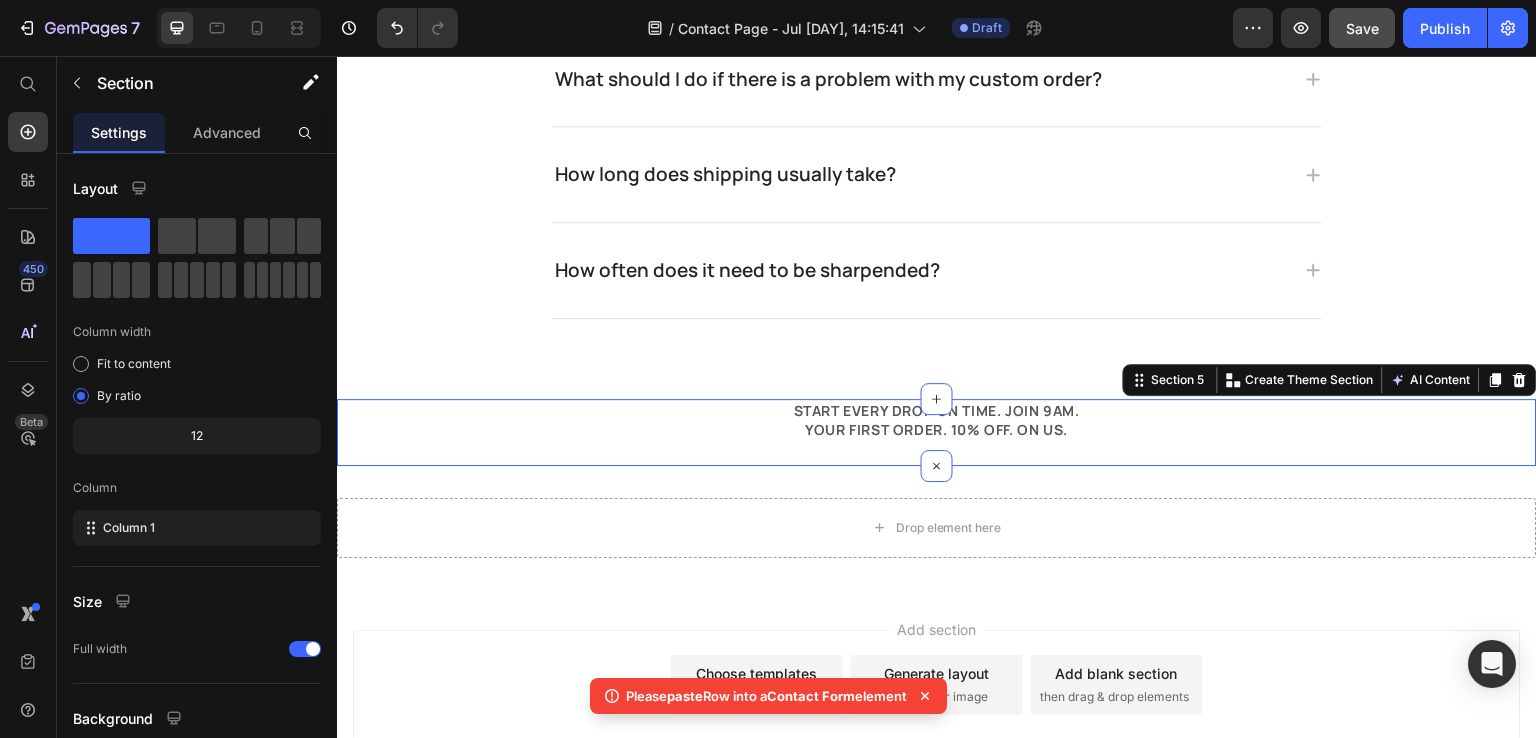 click on "START EVERY DROP ON TIME. JOIN 9AM. YOUR FIRST ORDER. 10% OFF. ON US. Text block" at bounding box center [937, 432] 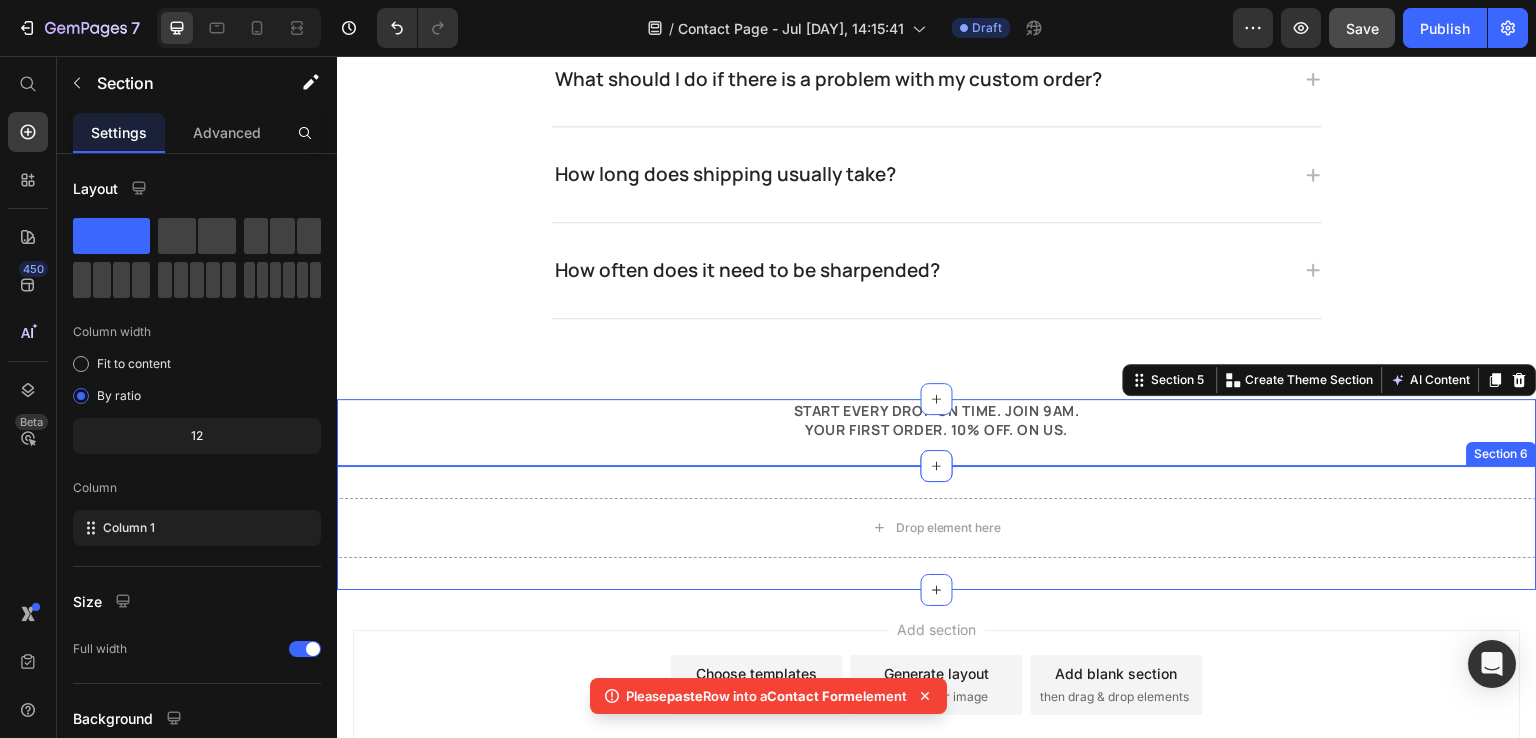 click on "Drop element here Section 6" at bounding box center (937, 528) 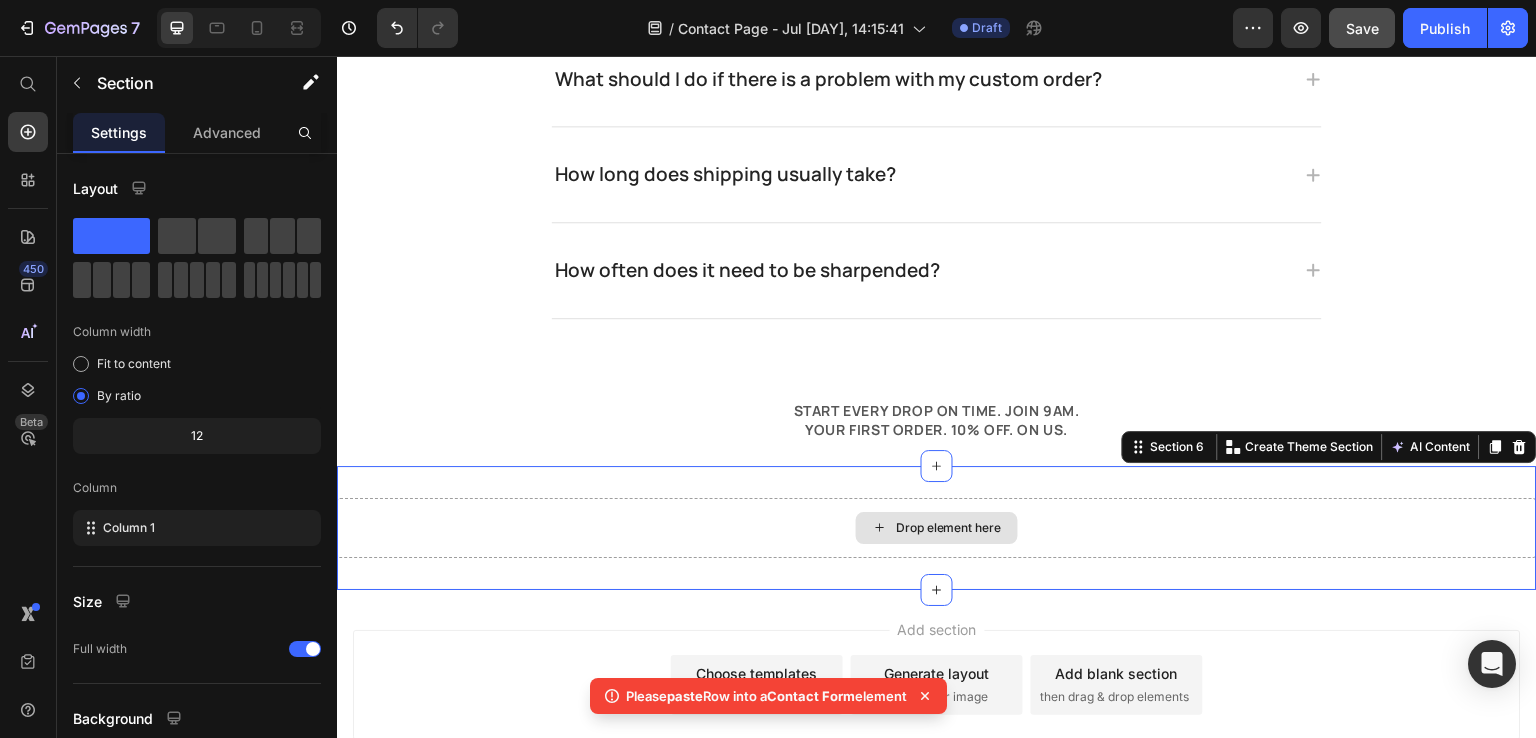 click on "Drop element here" at bounding box center (937, 528) 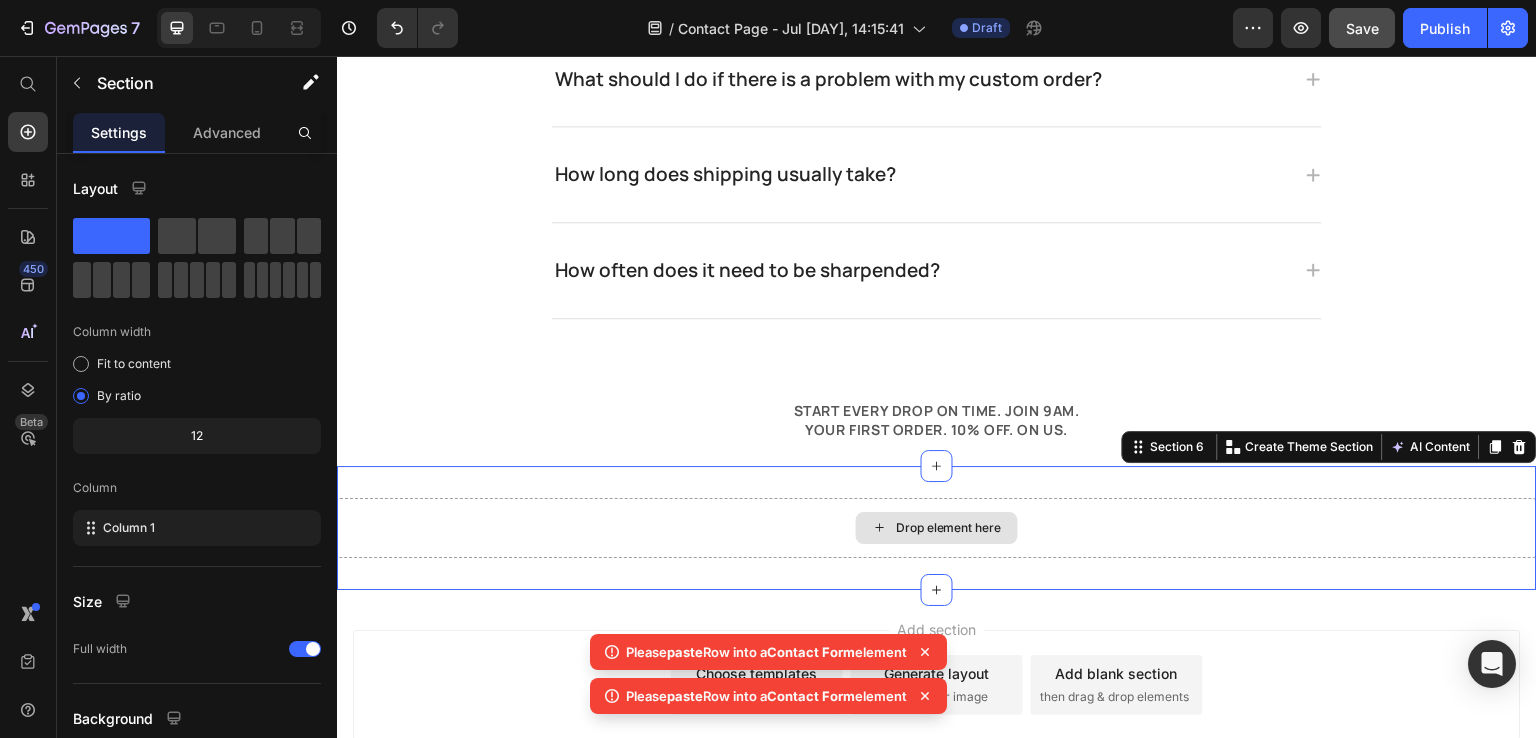 click on "Drop element here" at bounding box center [937, 528] 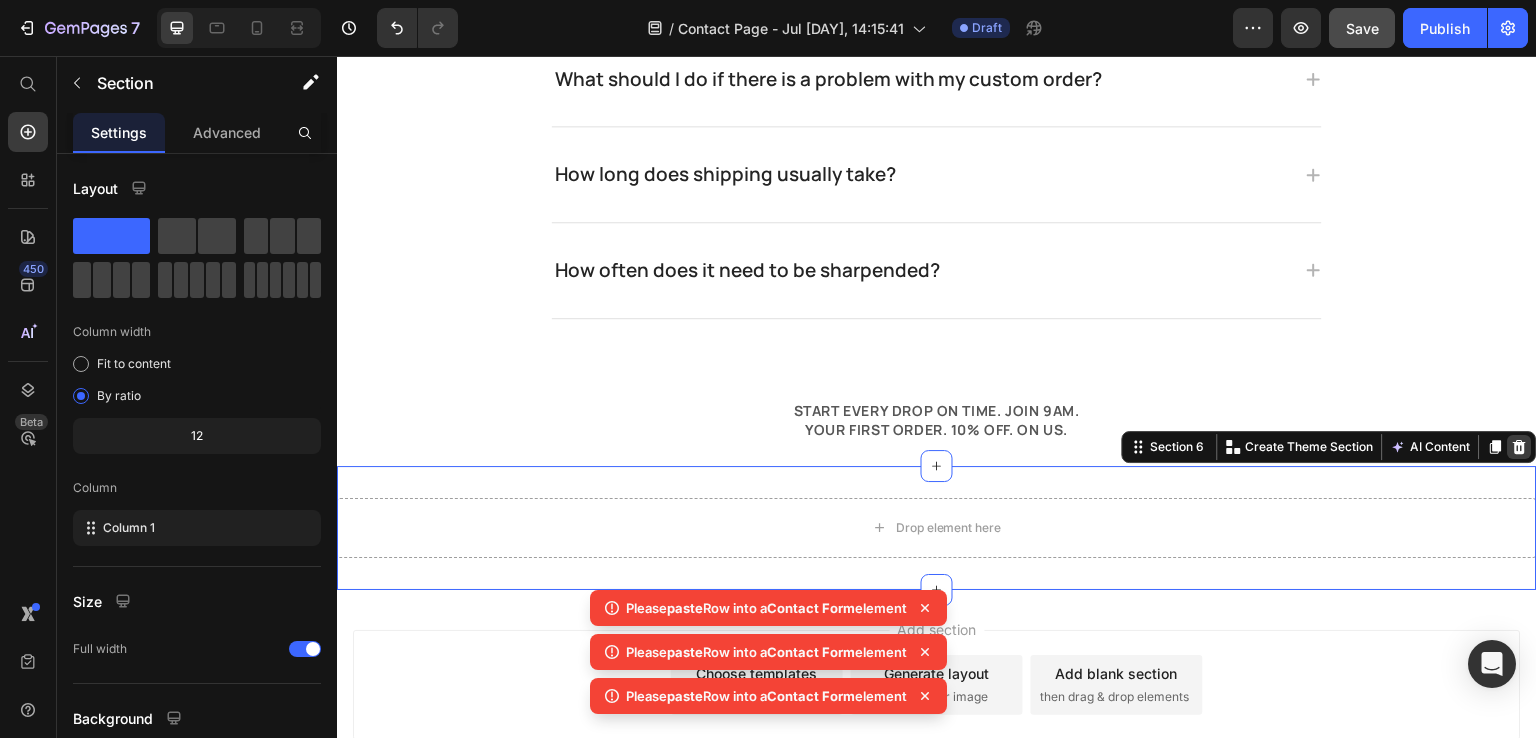 click 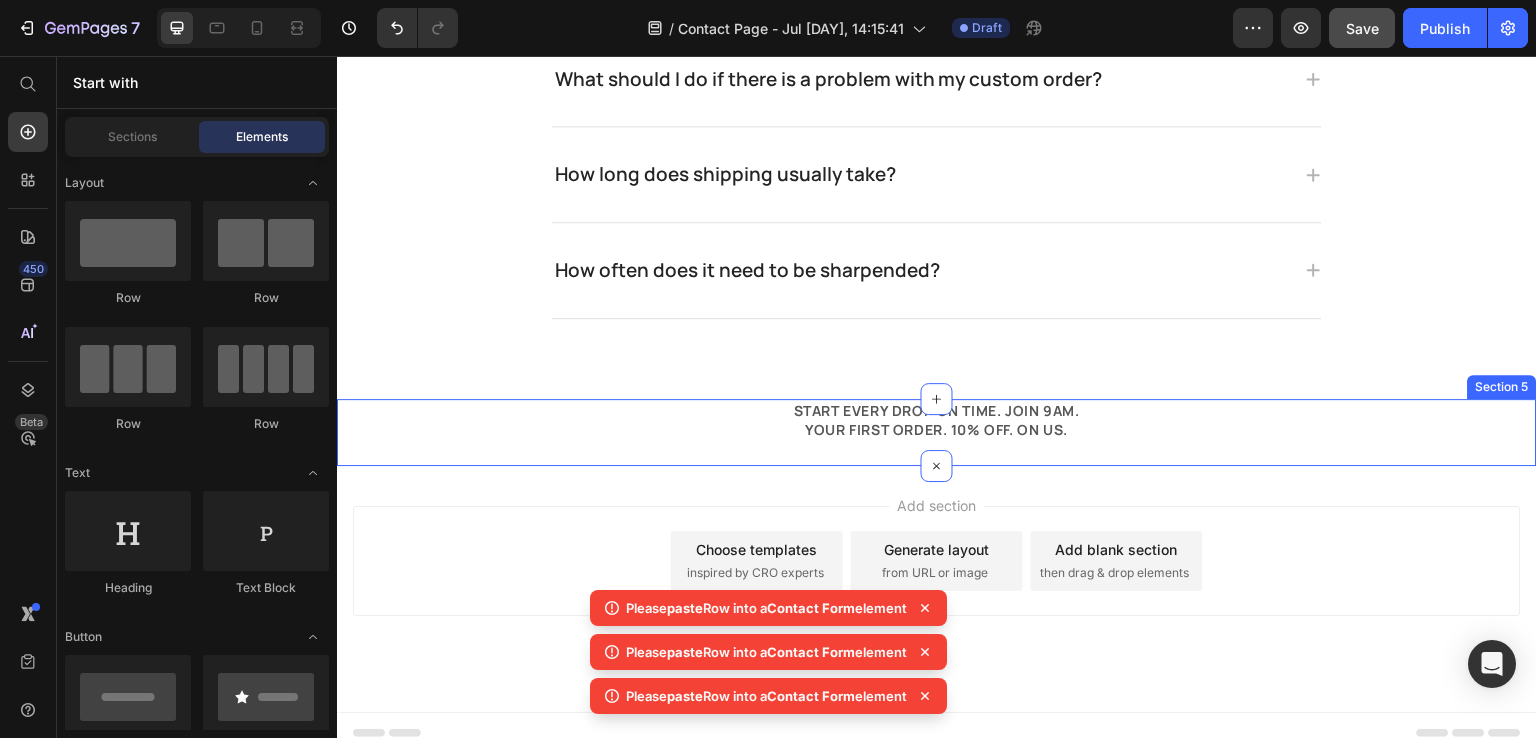 click on "START EVERY DROP ON TIME. JOIN 9AM. YOUR FIRST ORDER. 10% OFF. ON US." at bounding box center (937, 420) 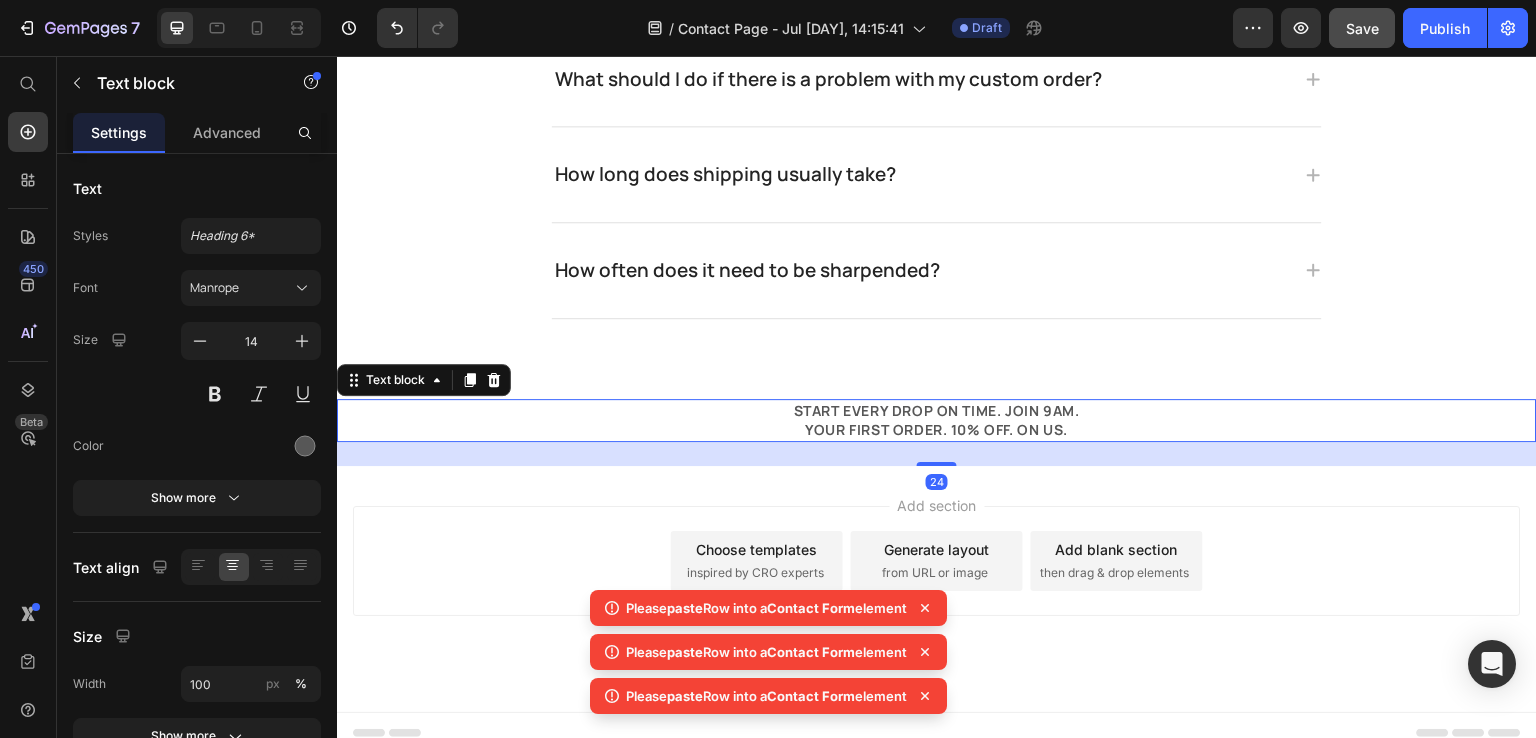 click on "START EVERY DROP ON TIME. JOIN 9AM. YOUR FIRST ORDER. 10% OFF. ON US." at bounding box center (937, 420) 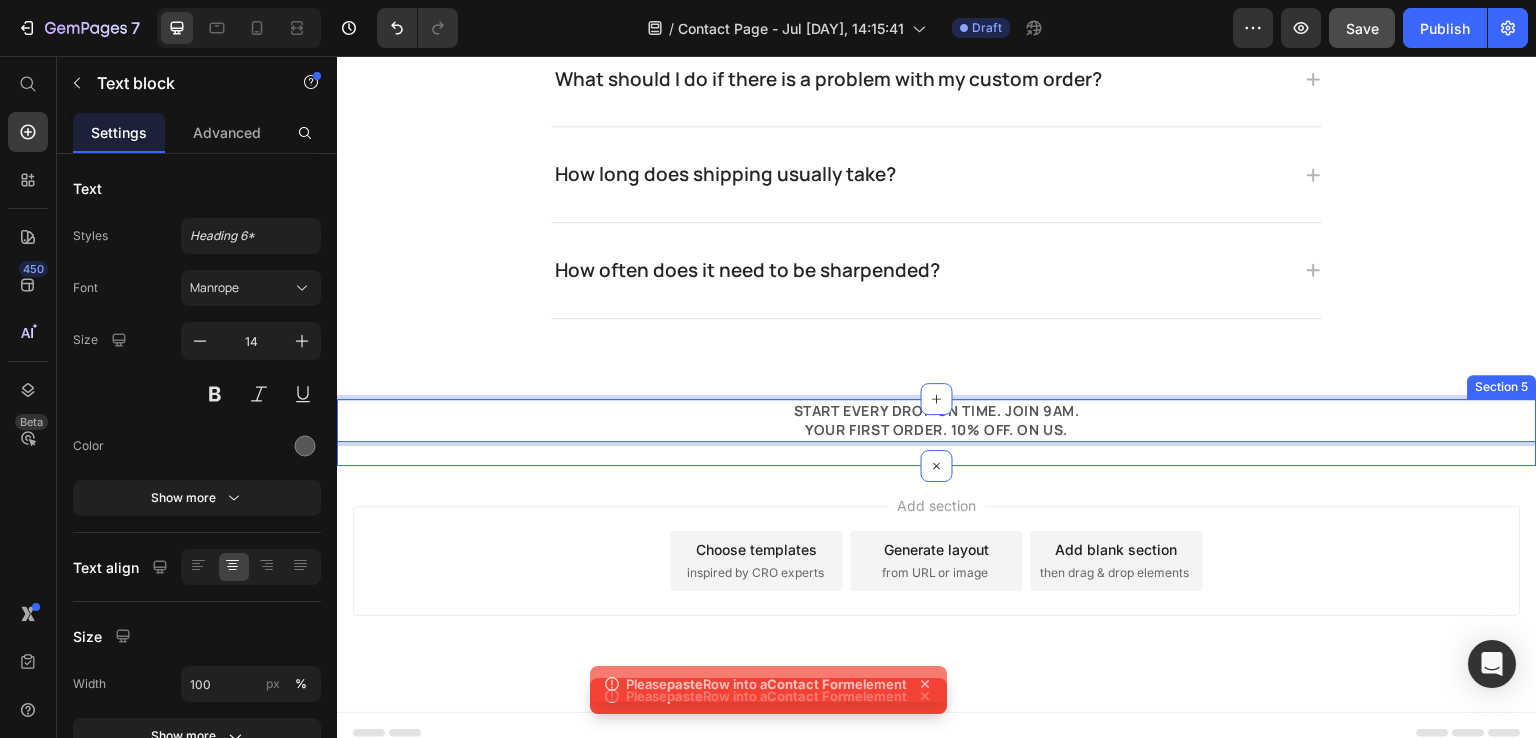 click on "START EVERY DROP ON TIME. JOIN 9AM. YOUR FIRST ORDER. 10% OFF. ON US. Text block   24" at bounding box center (937, 432) 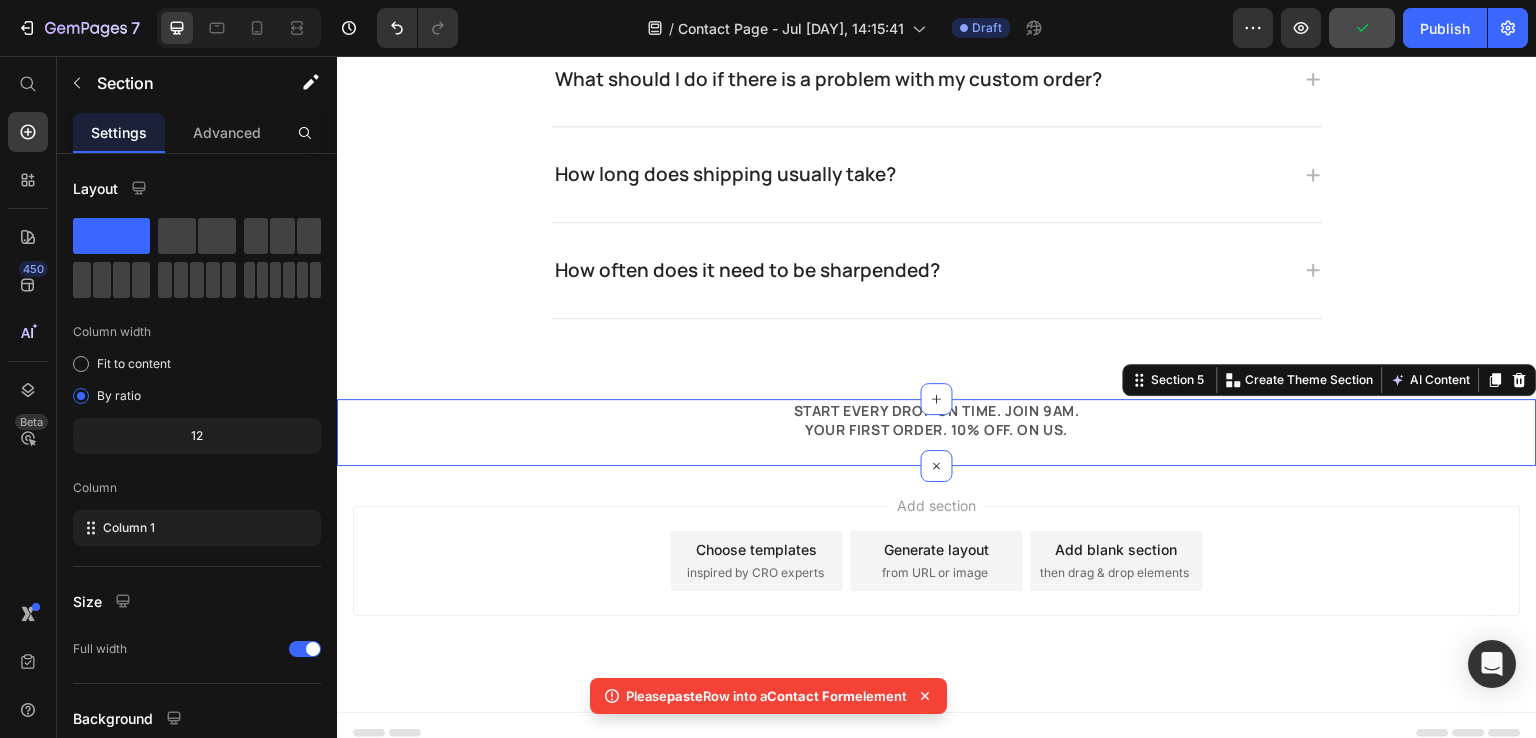 click on "START EVERY DROP ON TIME. JOIN 9AM. YOUR FIRST ORDER. 10% OFF. ON US. Text block" at bounding box center (937, 432) 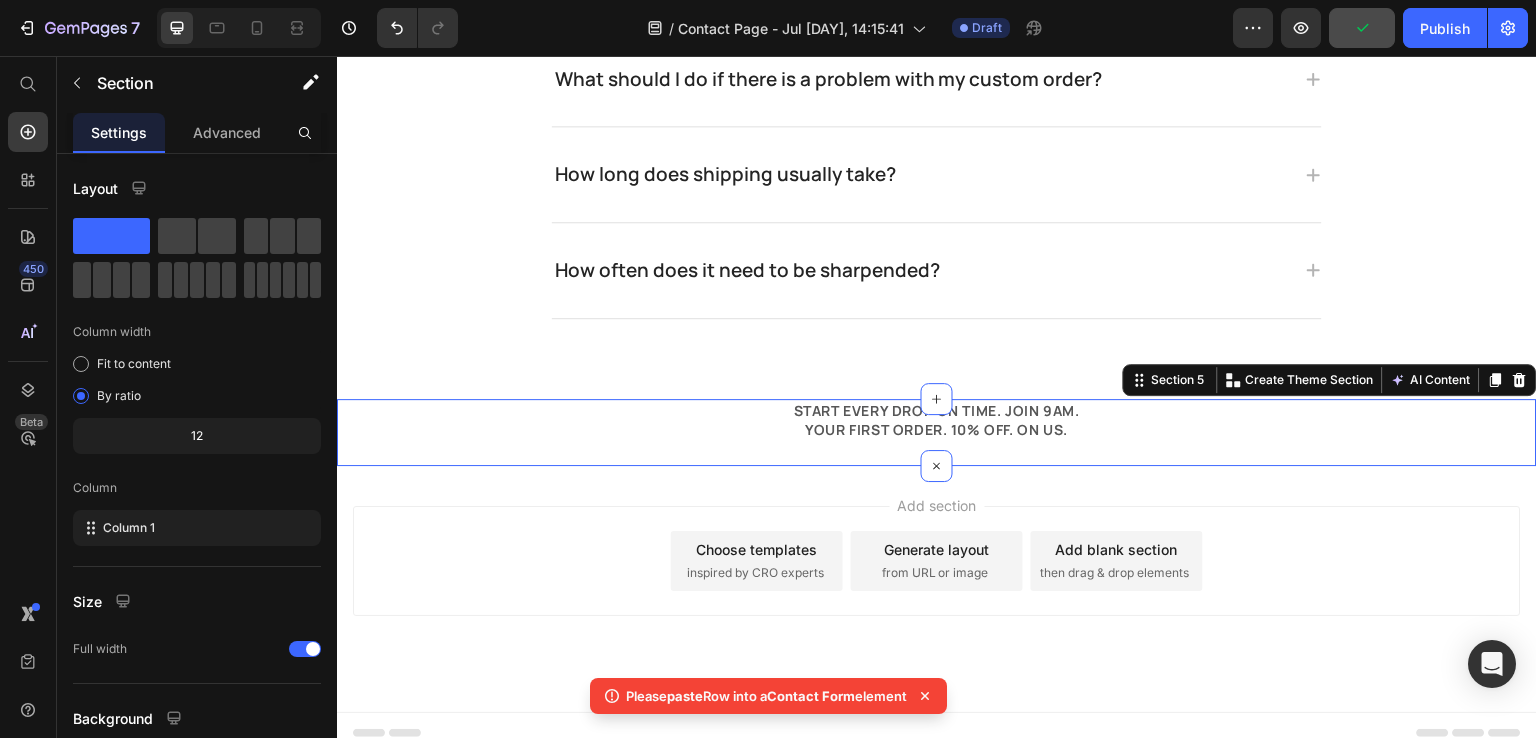 click on "START EVERY DROP ON TIME. JOIN 9AM. YOUR FIRST ORDER. 10% OFF. ON US." at bounding box center [937, 420] 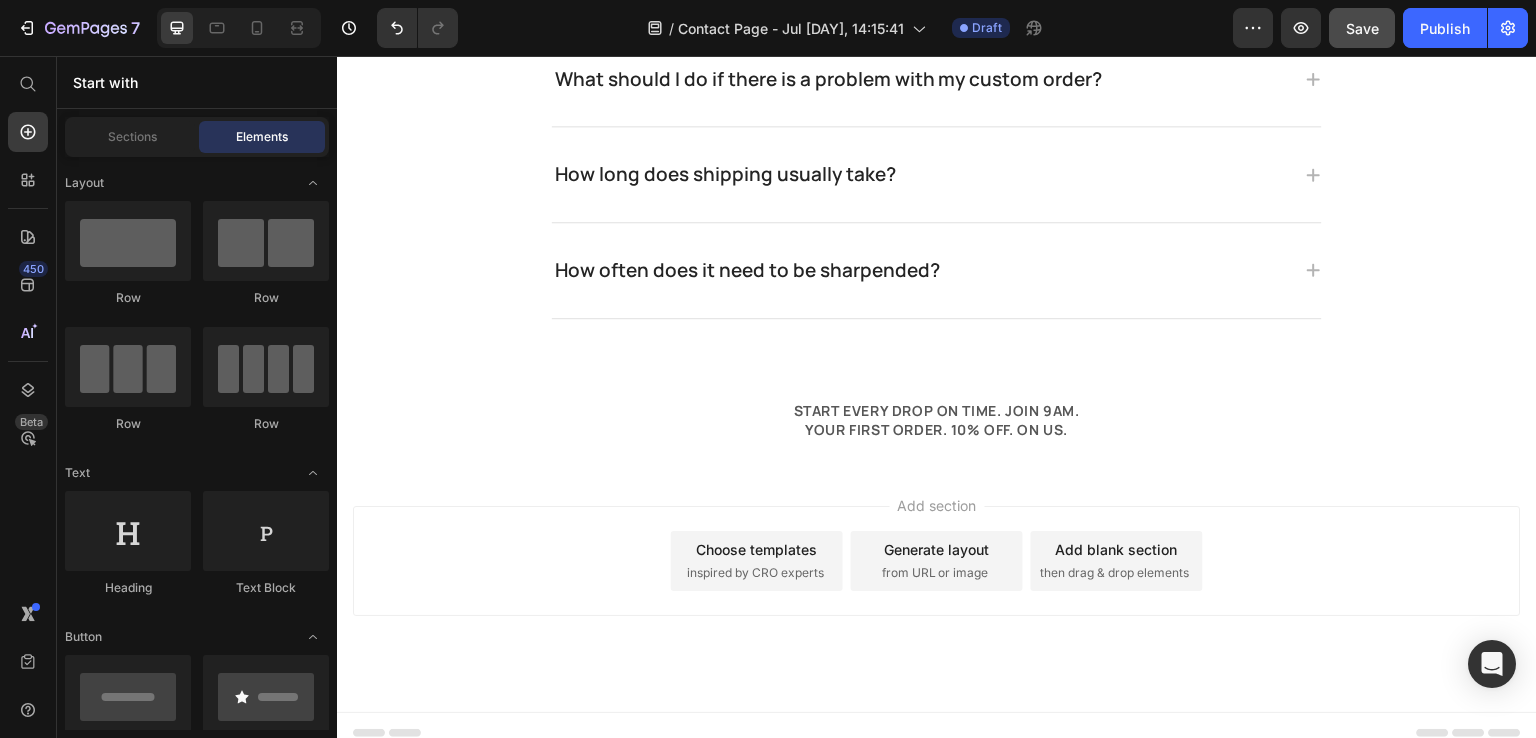 click on "Add section Choose templates inspired by CRO experts Generate layout from URL or image Add blank section then drag & drop elements" at bounding box center (937, 589) 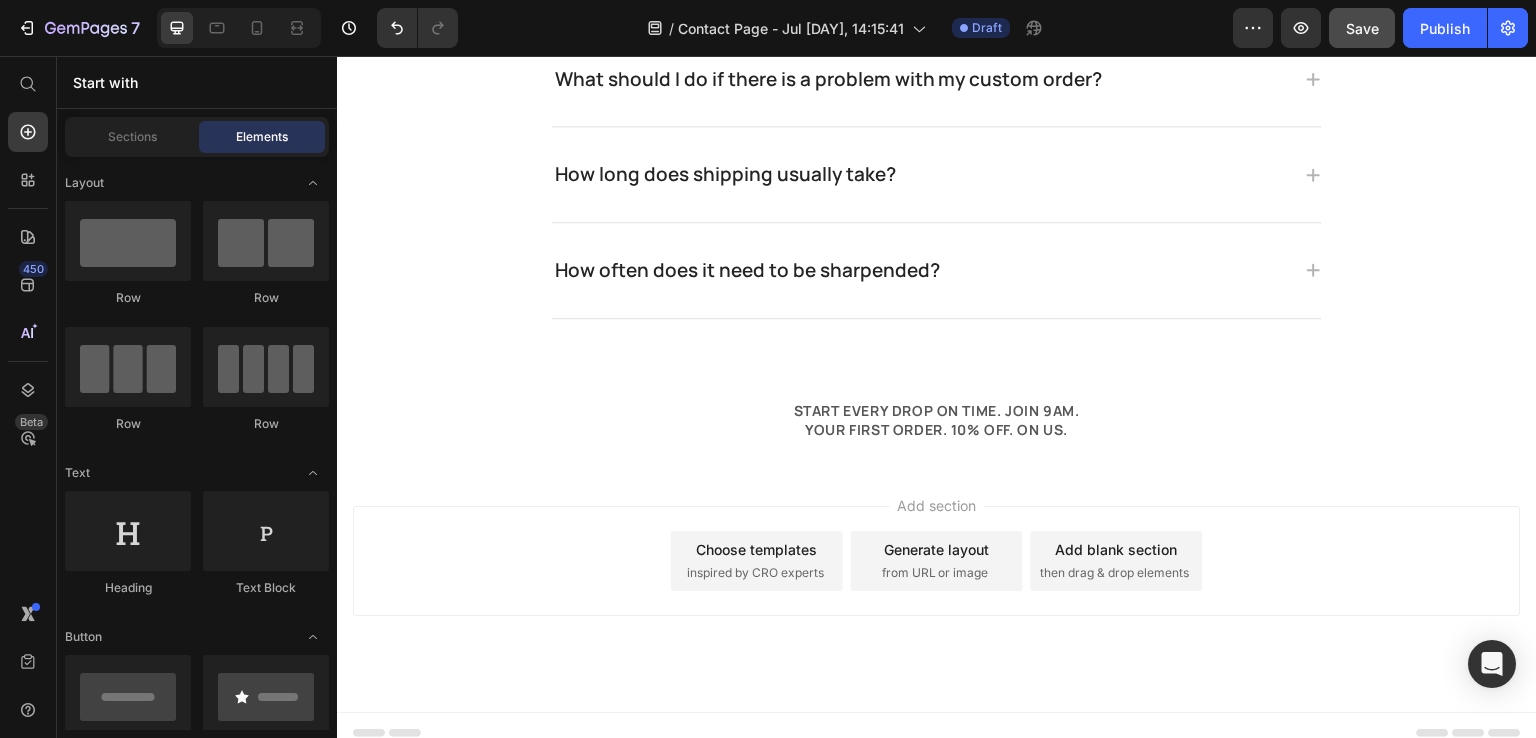 click on "then drag & drop elements" at bounding box center (1115, 573) 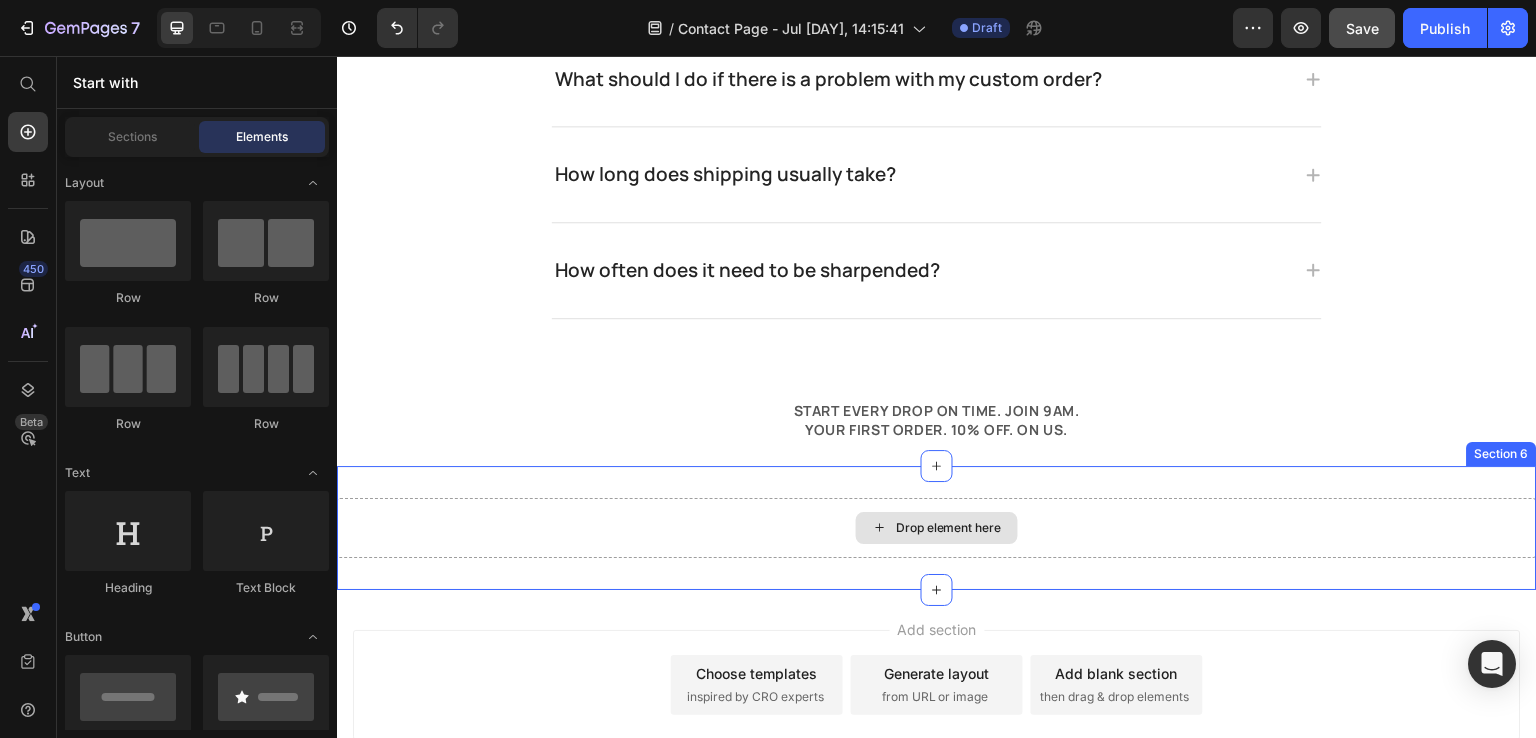 click on "Drop element here" at bounding box center (937, 528) 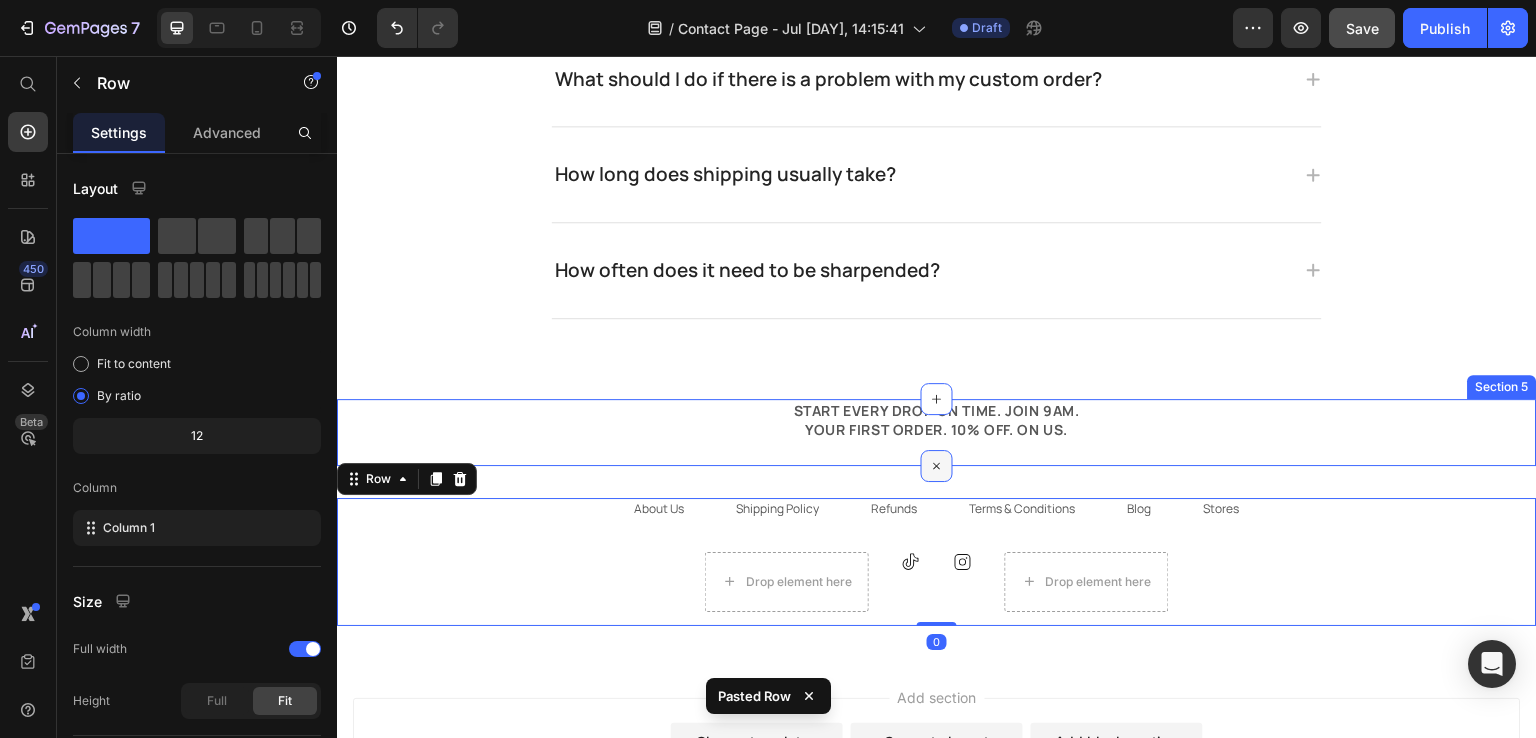 click 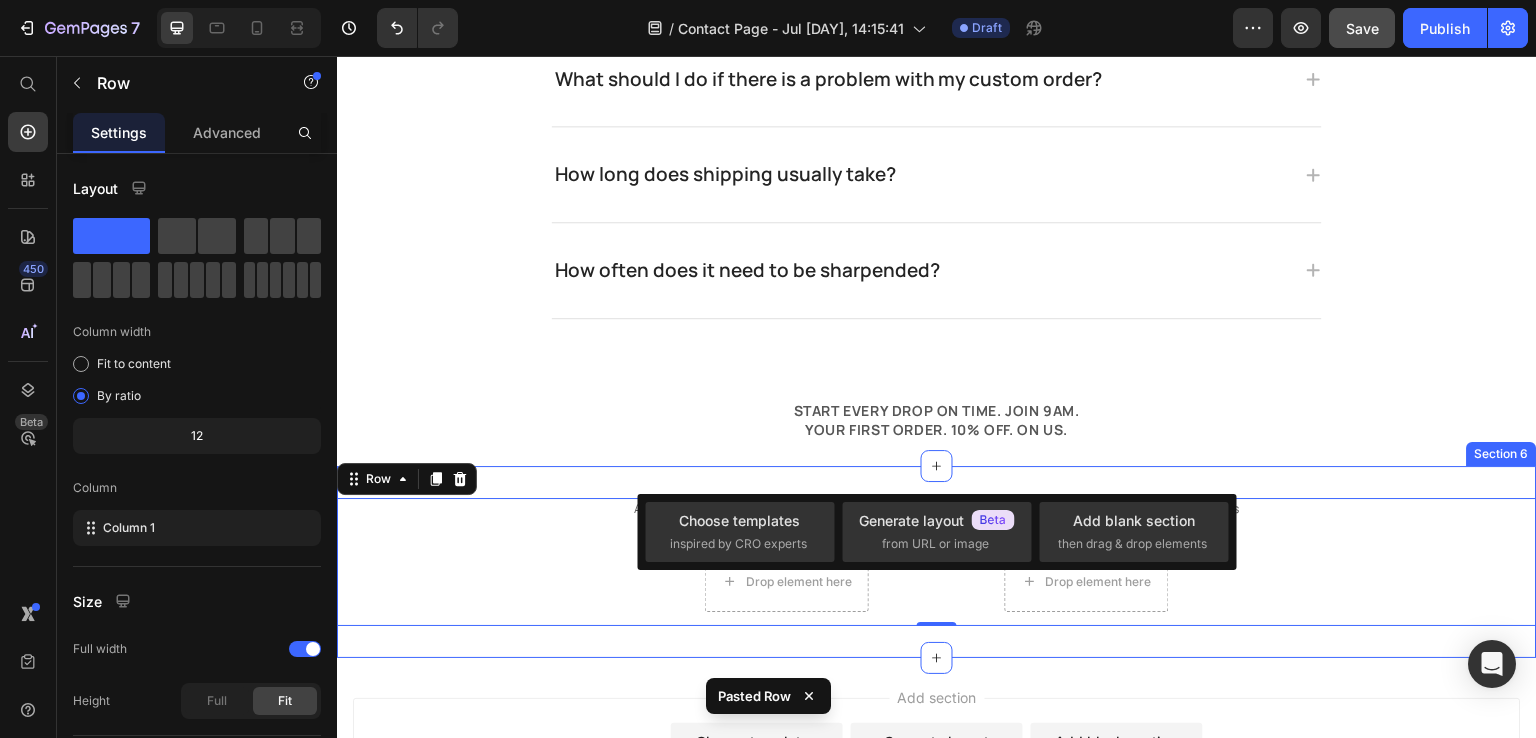 click on "About Us Text block Shipping Policy Text block Refunds Text block Terms & Conditions Text block Blog Text block Stores Text block Row
Drop element here
Icon
Icon
Drop element here Row Row   0 Section 6" at bounding box center [937, 562] 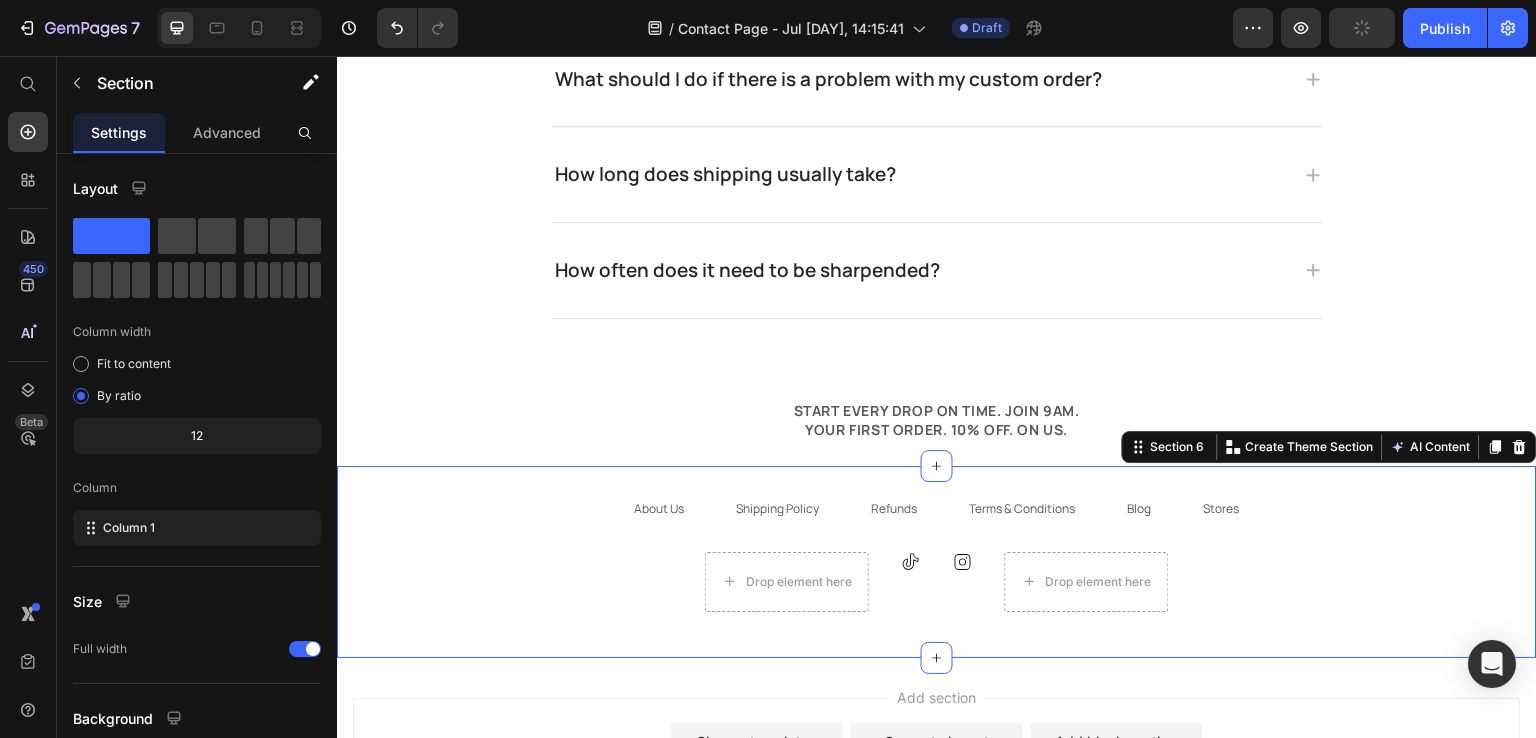 click on "About Us Text block Shipping Policy Text block Refunds Text block Terms & Conditions Text block Blog Text block Stores Text block Row
Drop element here
Icon
Icon
Drop element here Row Row Section 6   You can create reusable sections Create Theme Section AI Content Write with GemAI What would you like to describe here? Tone and Voice Persuasive Product Test T-Shirt 2 Show more Generate" at bounding box center [937, 562] 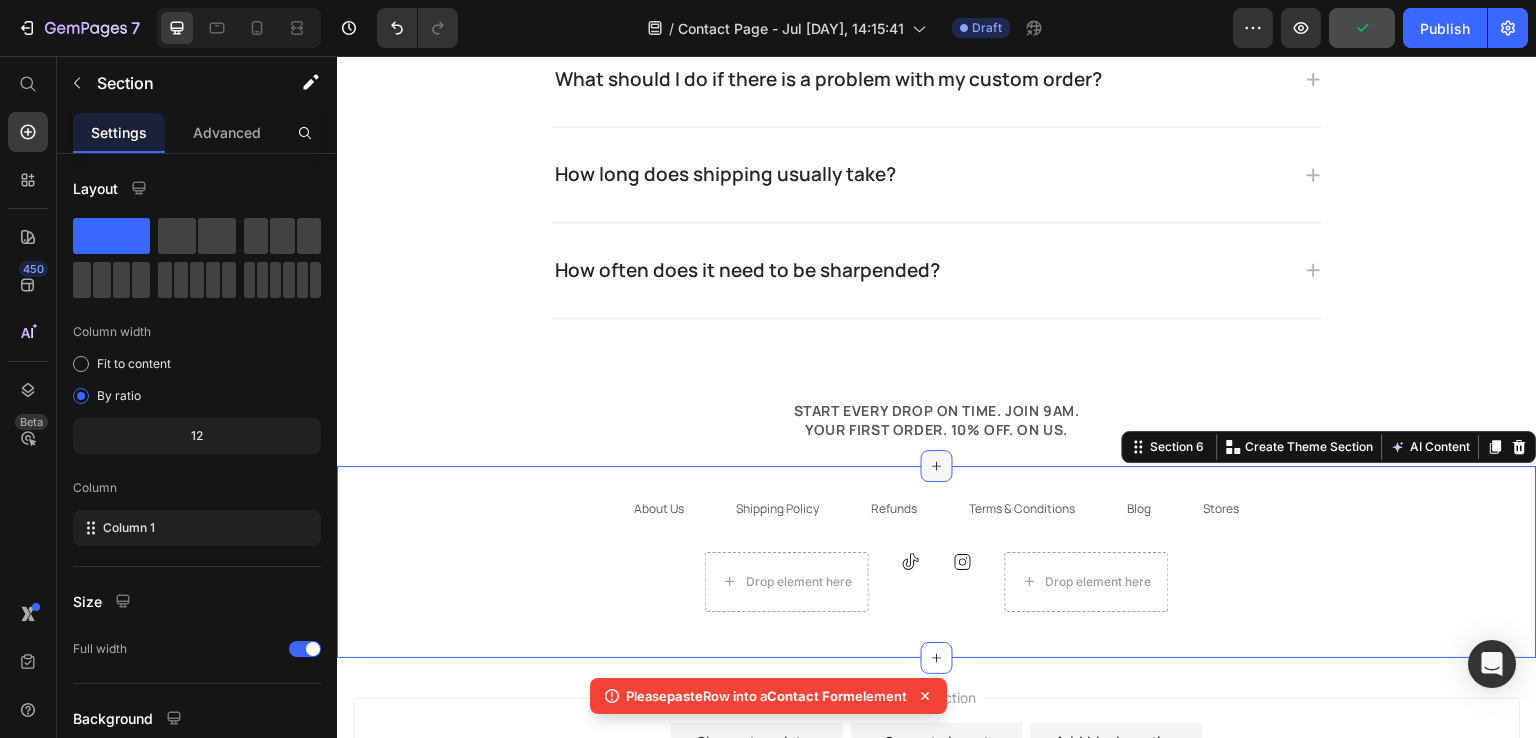 click 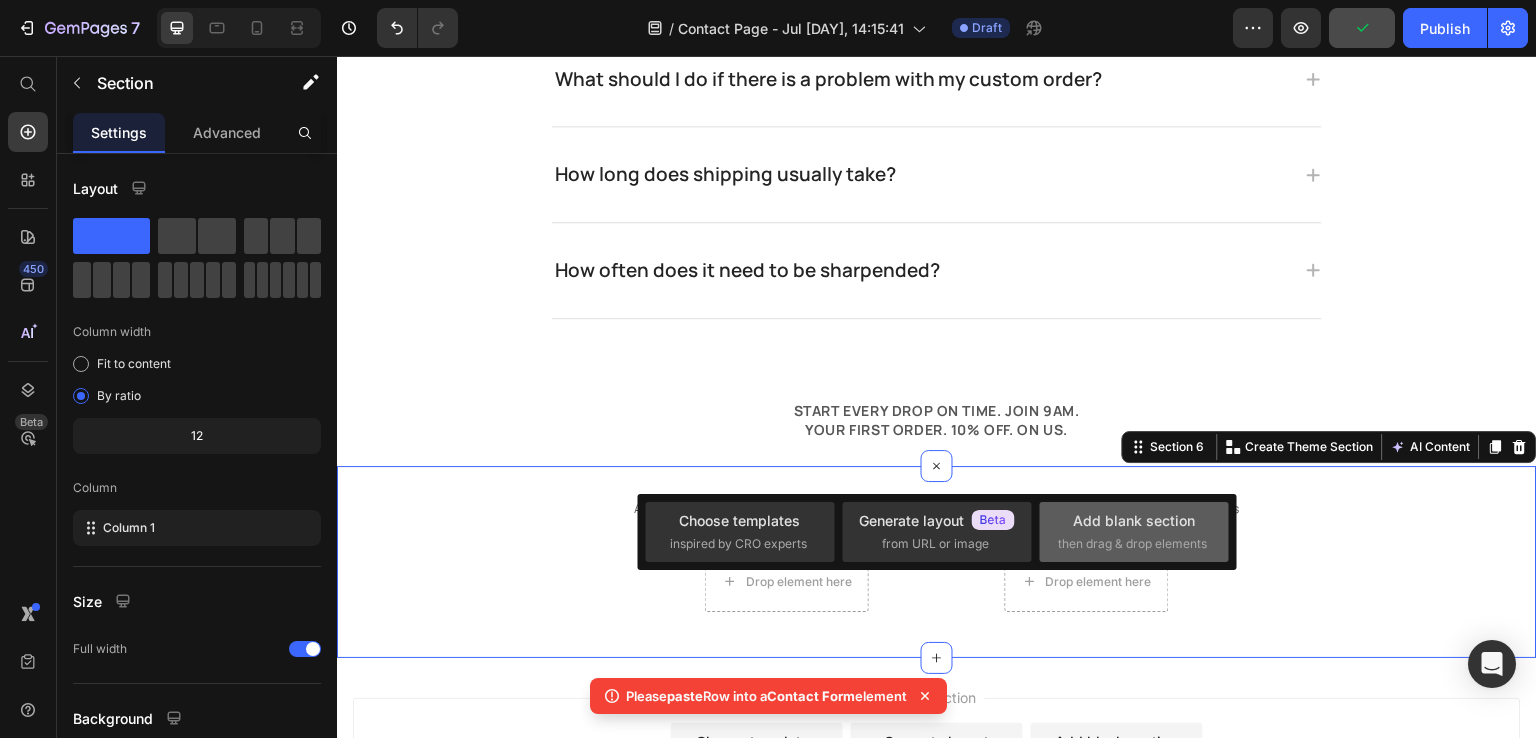 click on "Add blank section  then drag & drop elements" at bounding box center (1134, 531) 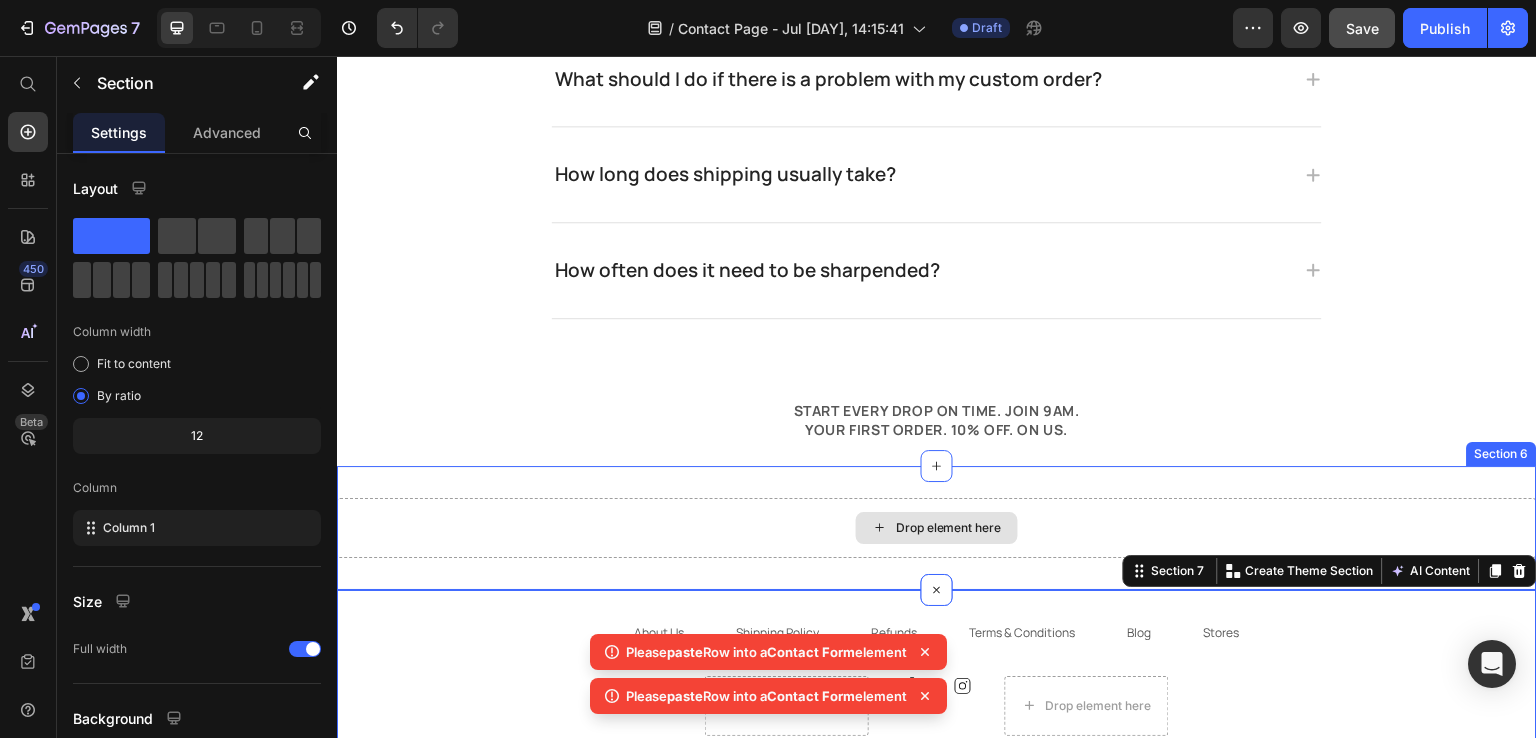 click on "Drop element here" at bounding box center (937, 528) 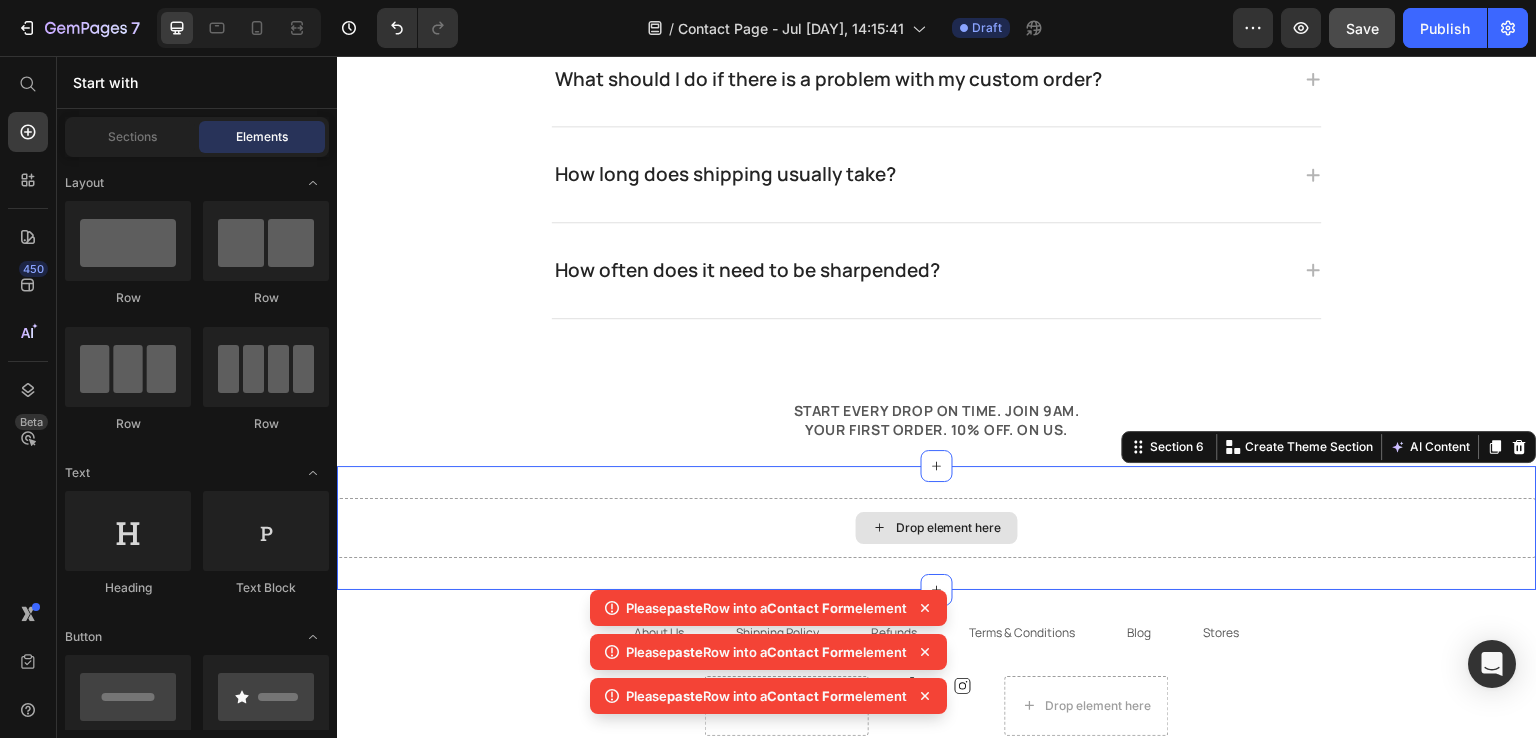 click on "Drop element here" at bounding box center [937, 528] 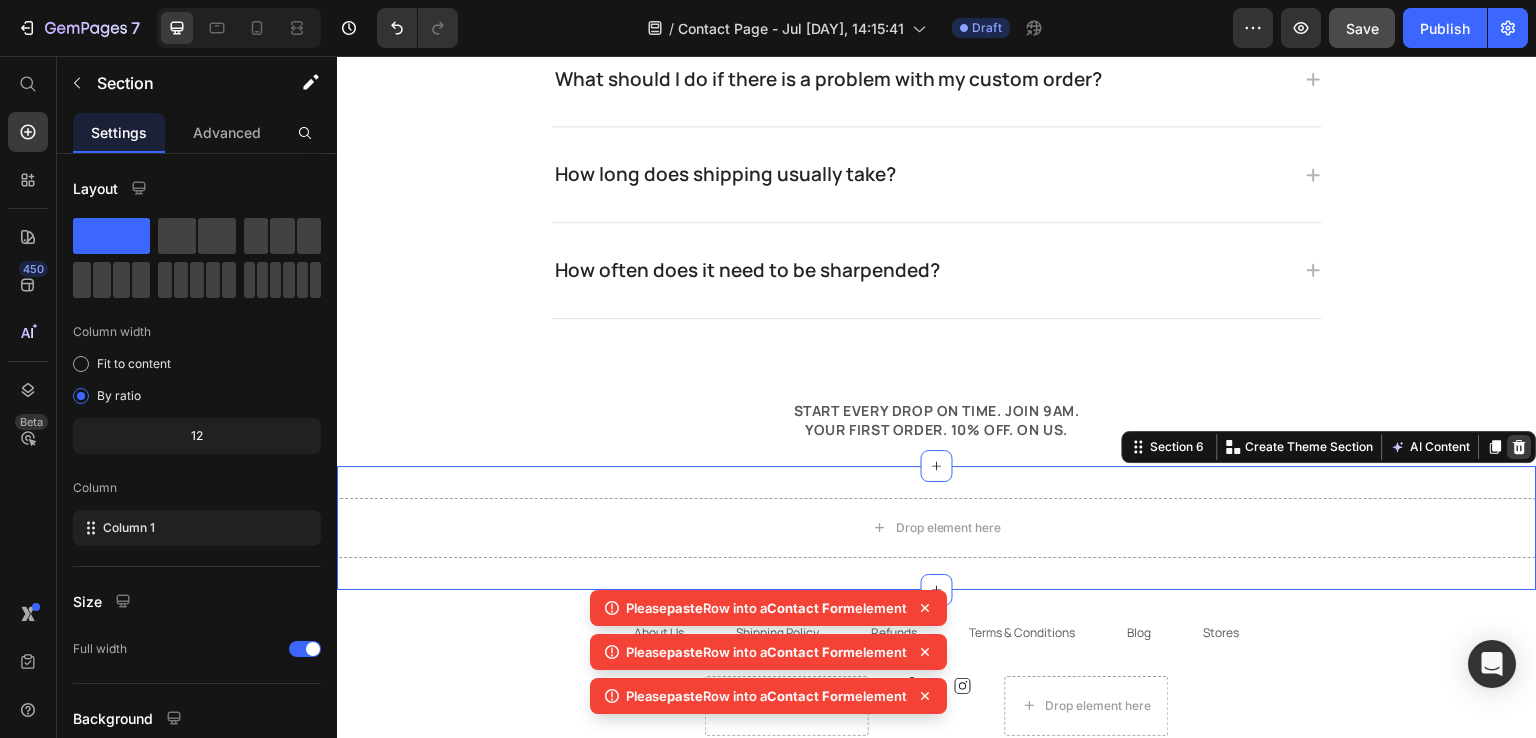 click 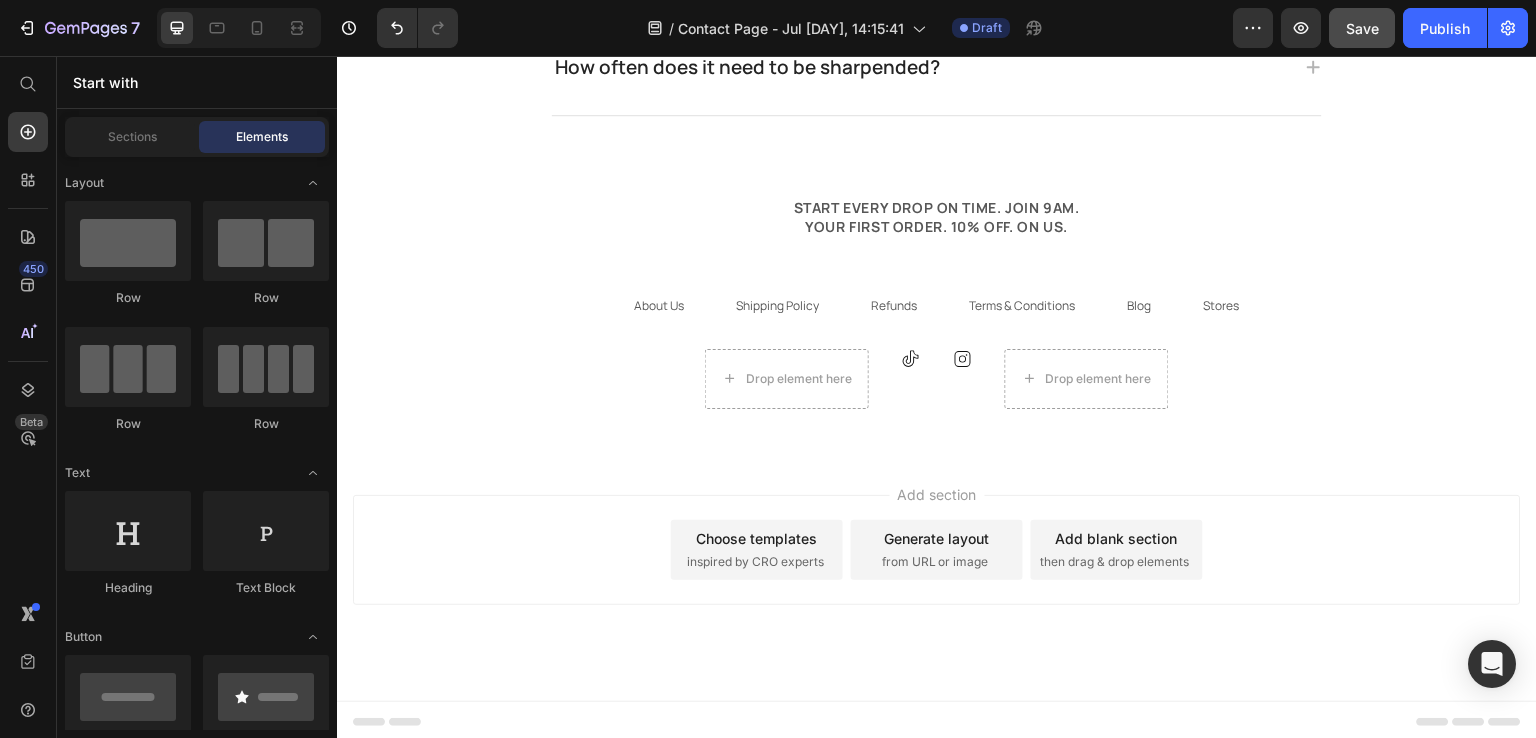 scroll, scrollTop: 2104, scrollLeft: 0, axis: vertical 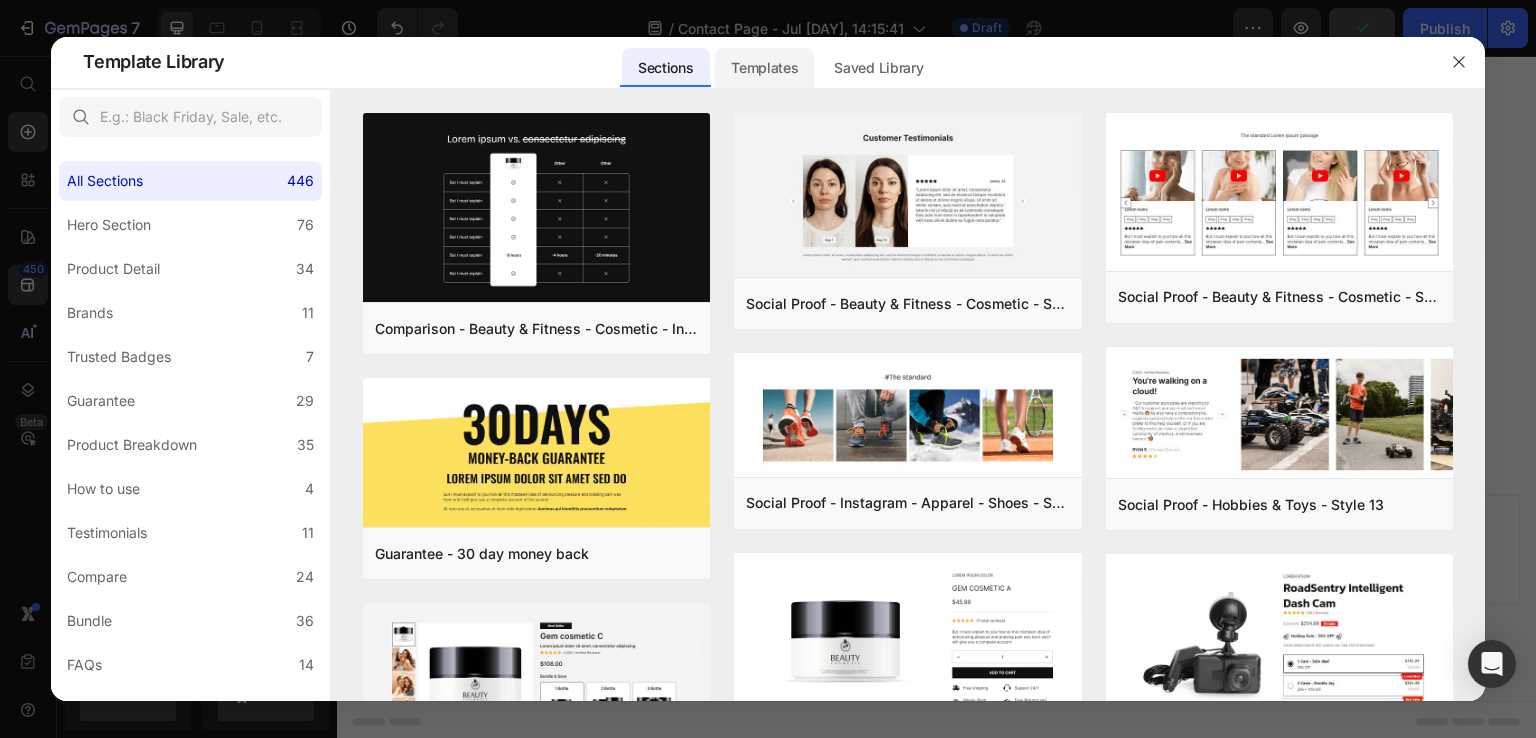click on "Templates" 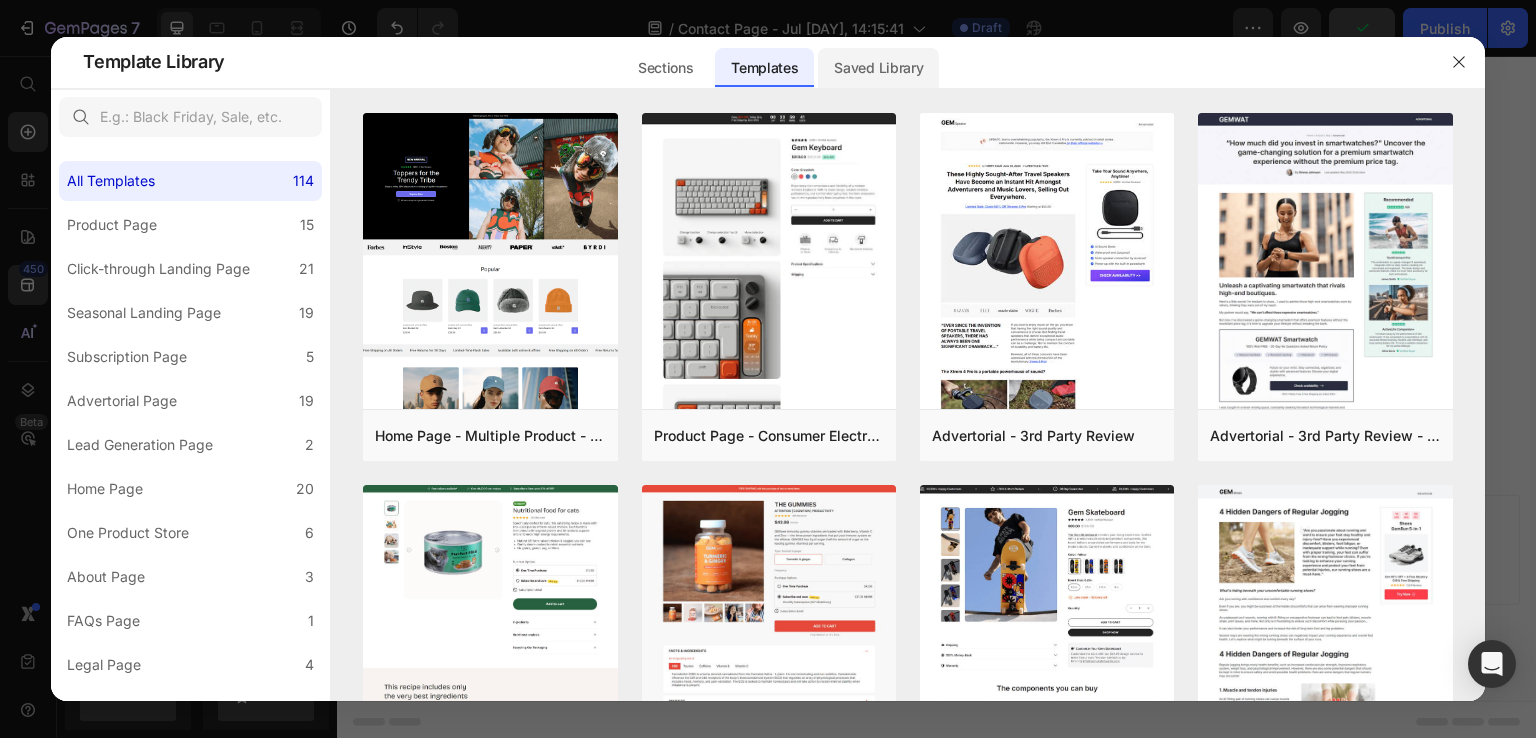 click on "Saved Library" 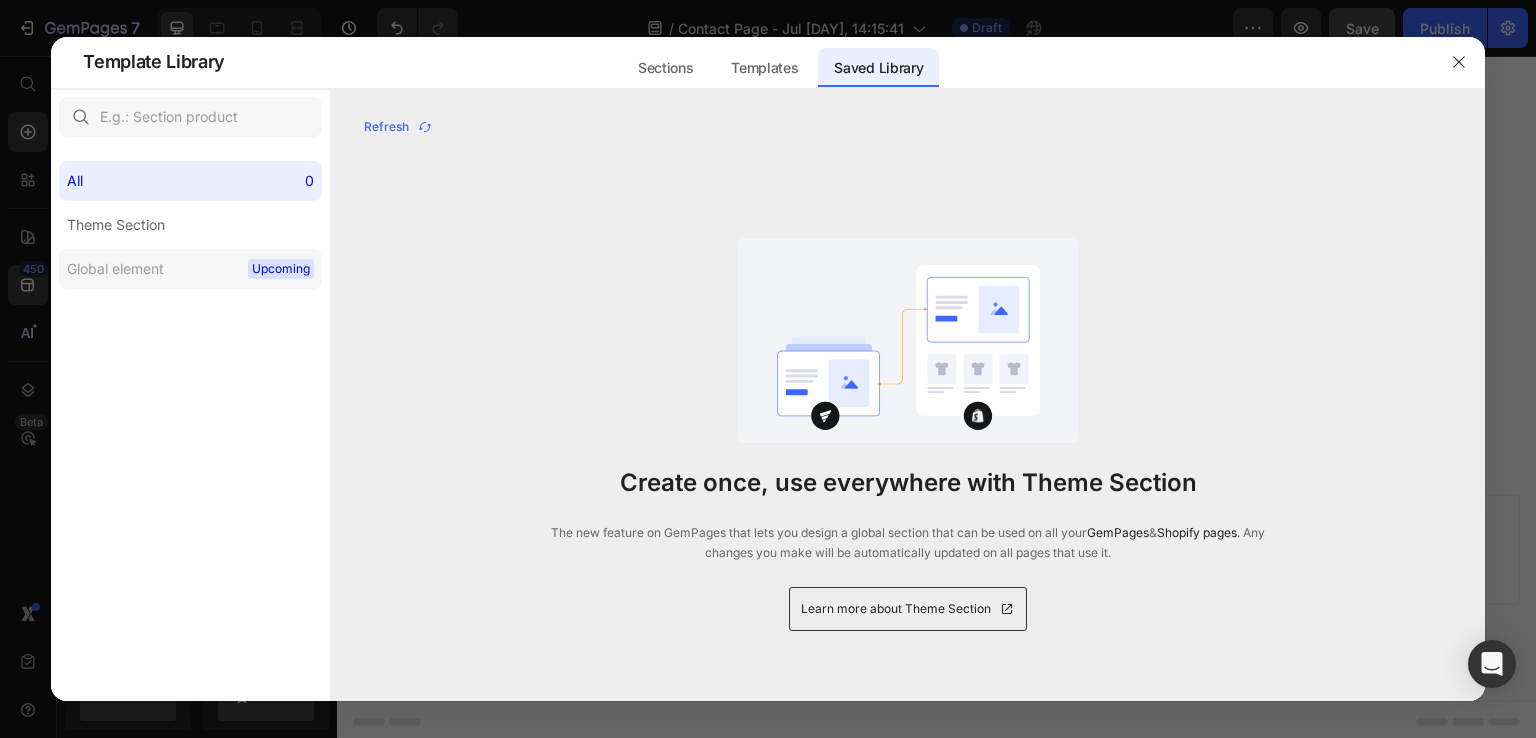 click on "Global element Upcoming" 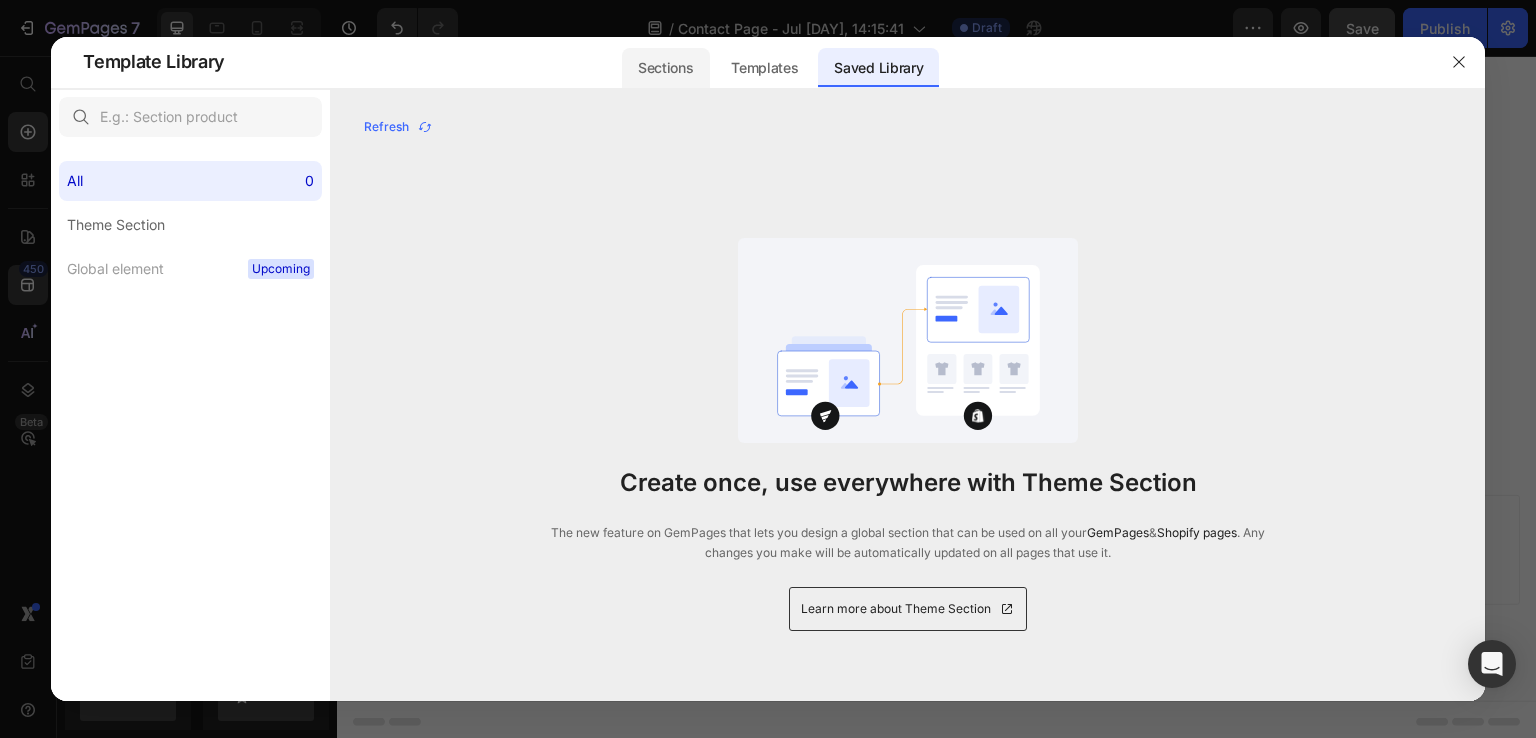 click on "Sections" 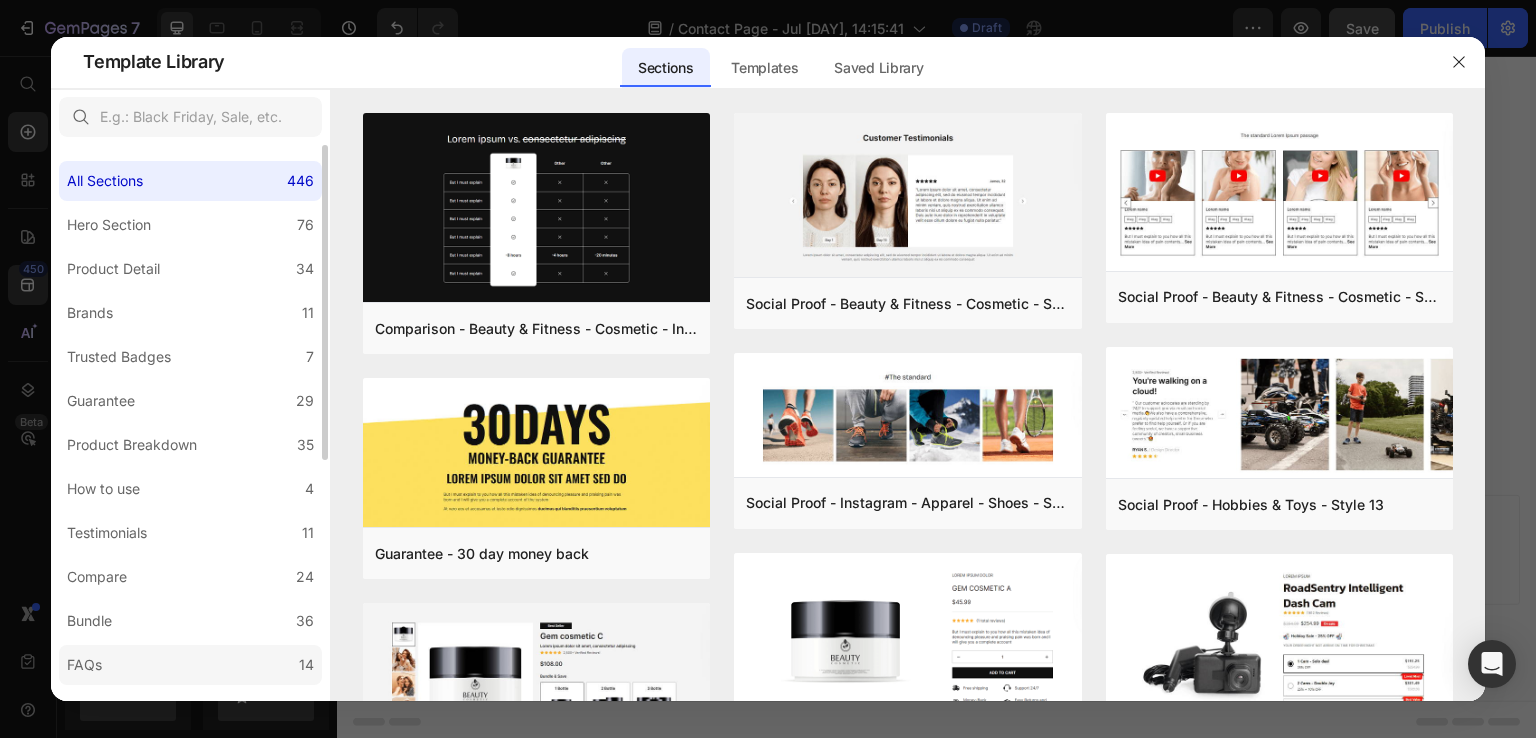 click on "FAQs 14" 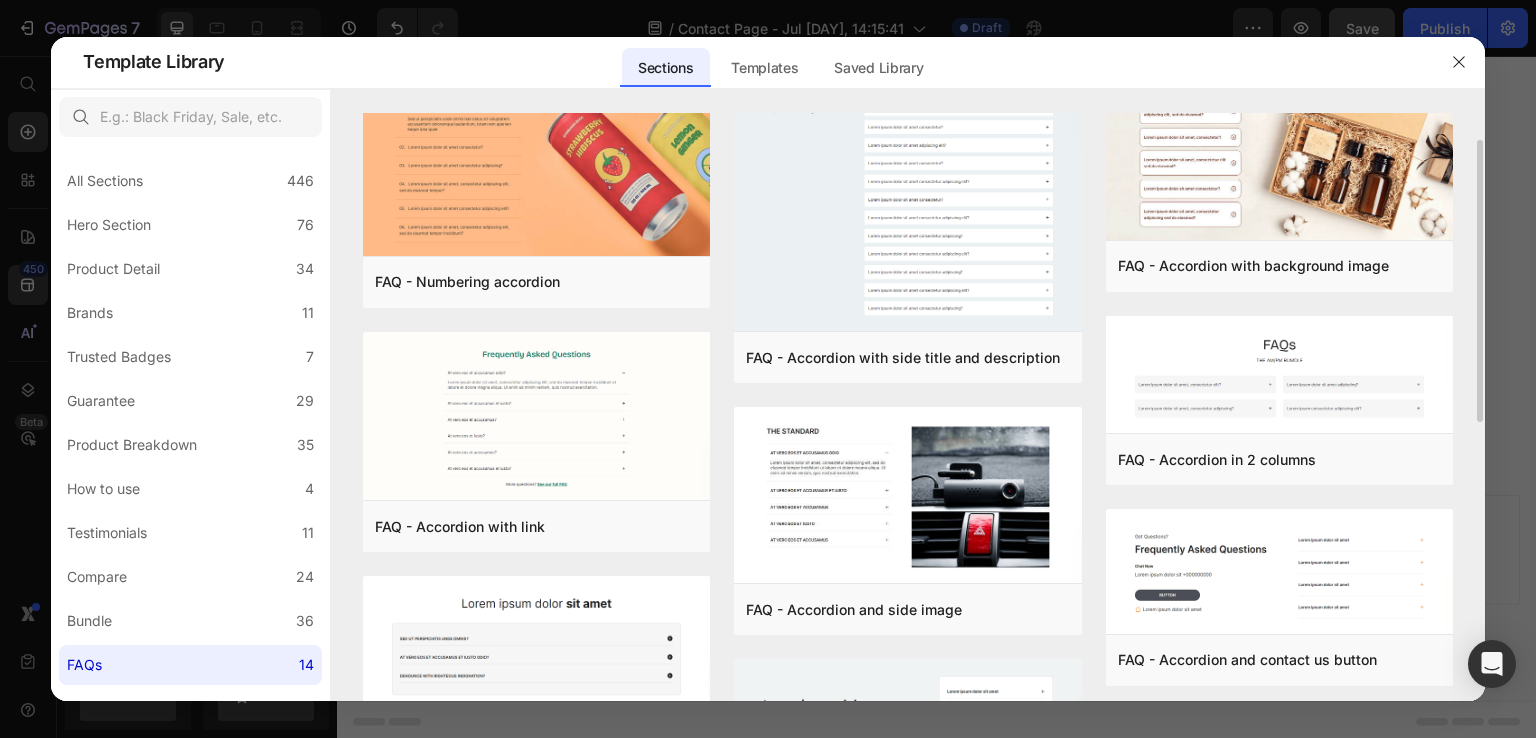 scroll, scrollTop: 52, scrollLeft: 0, axis: vertical 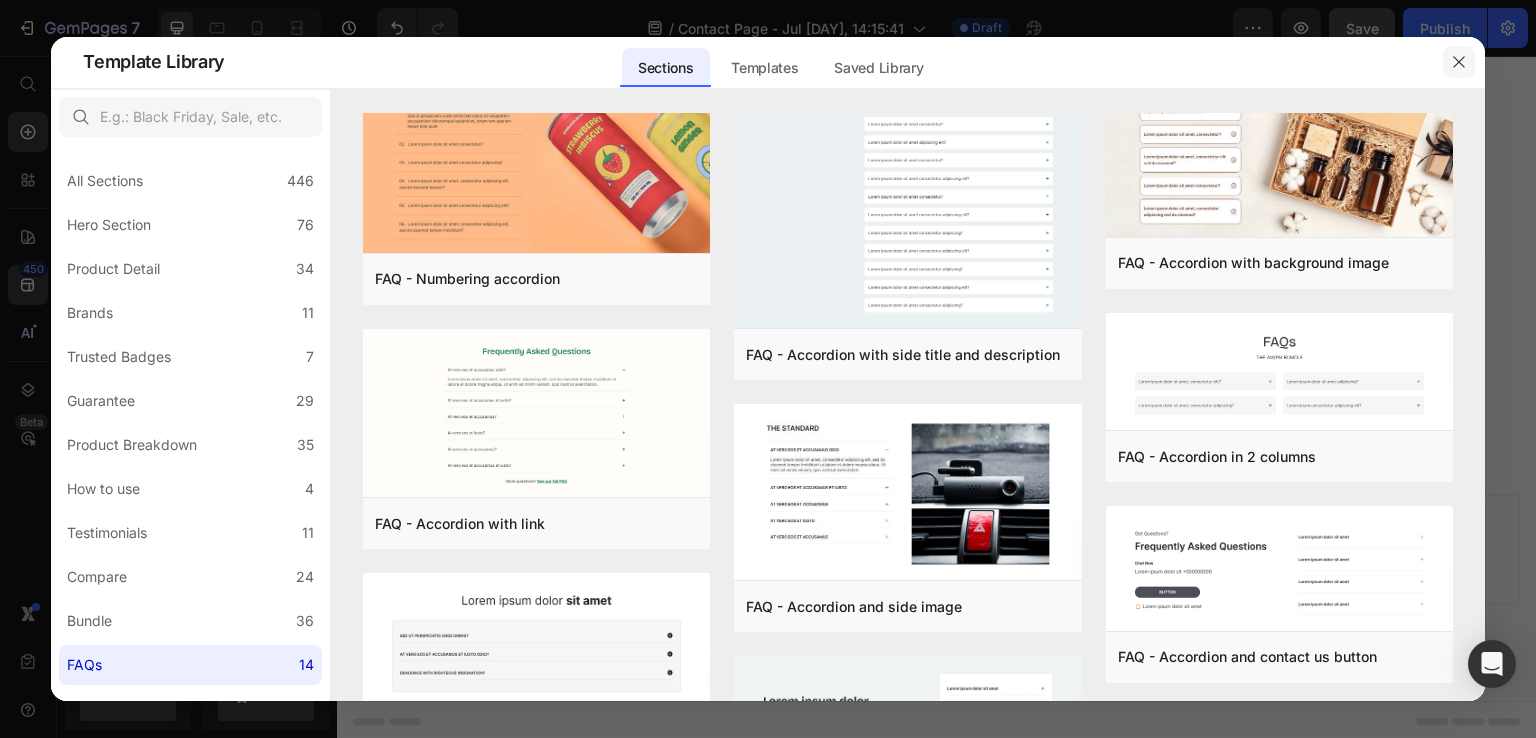 click 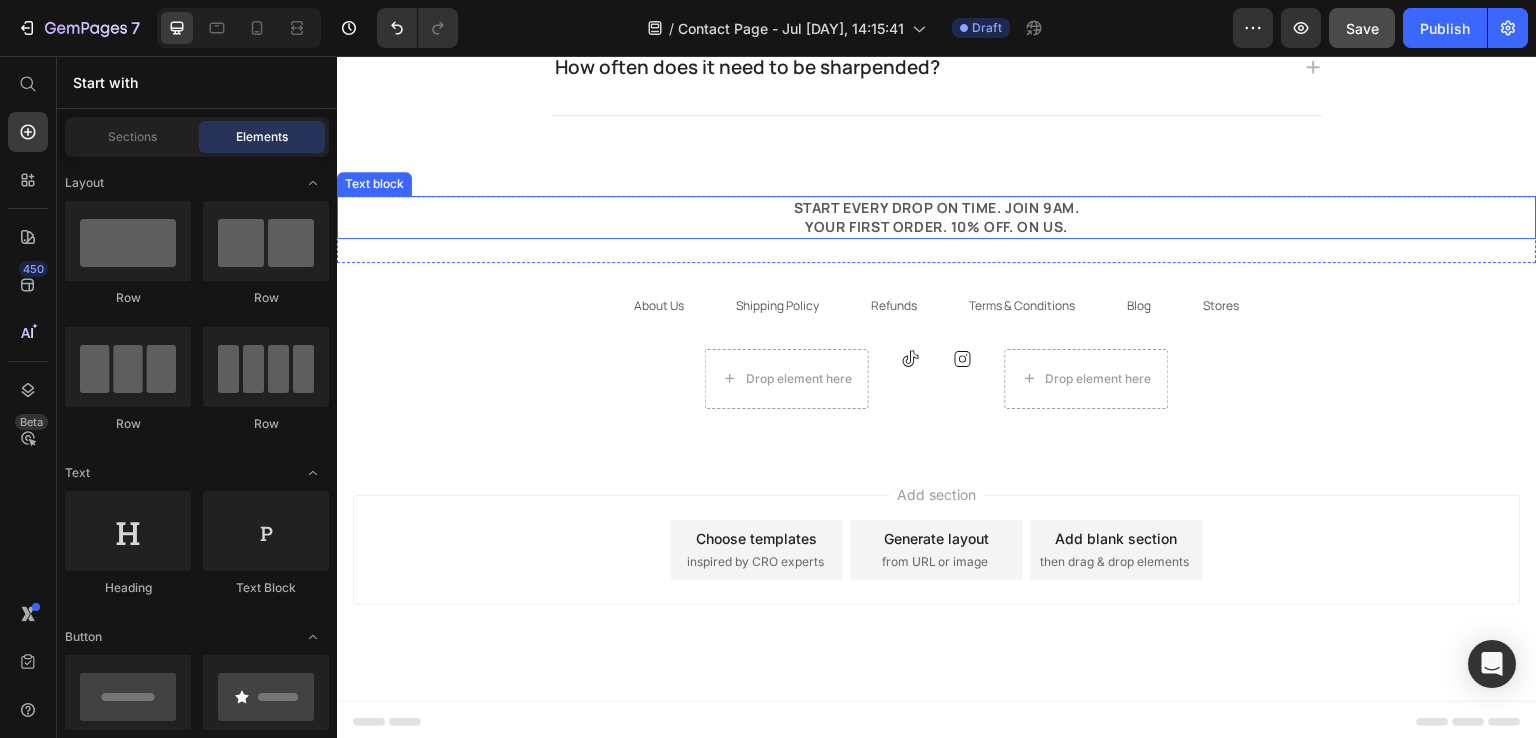 click on "START EVERY DROP ON TIME. JOIN 9AM. YOUR FIRST ORDER. 10% OFF. ON US." at bounding box center (937, 217) 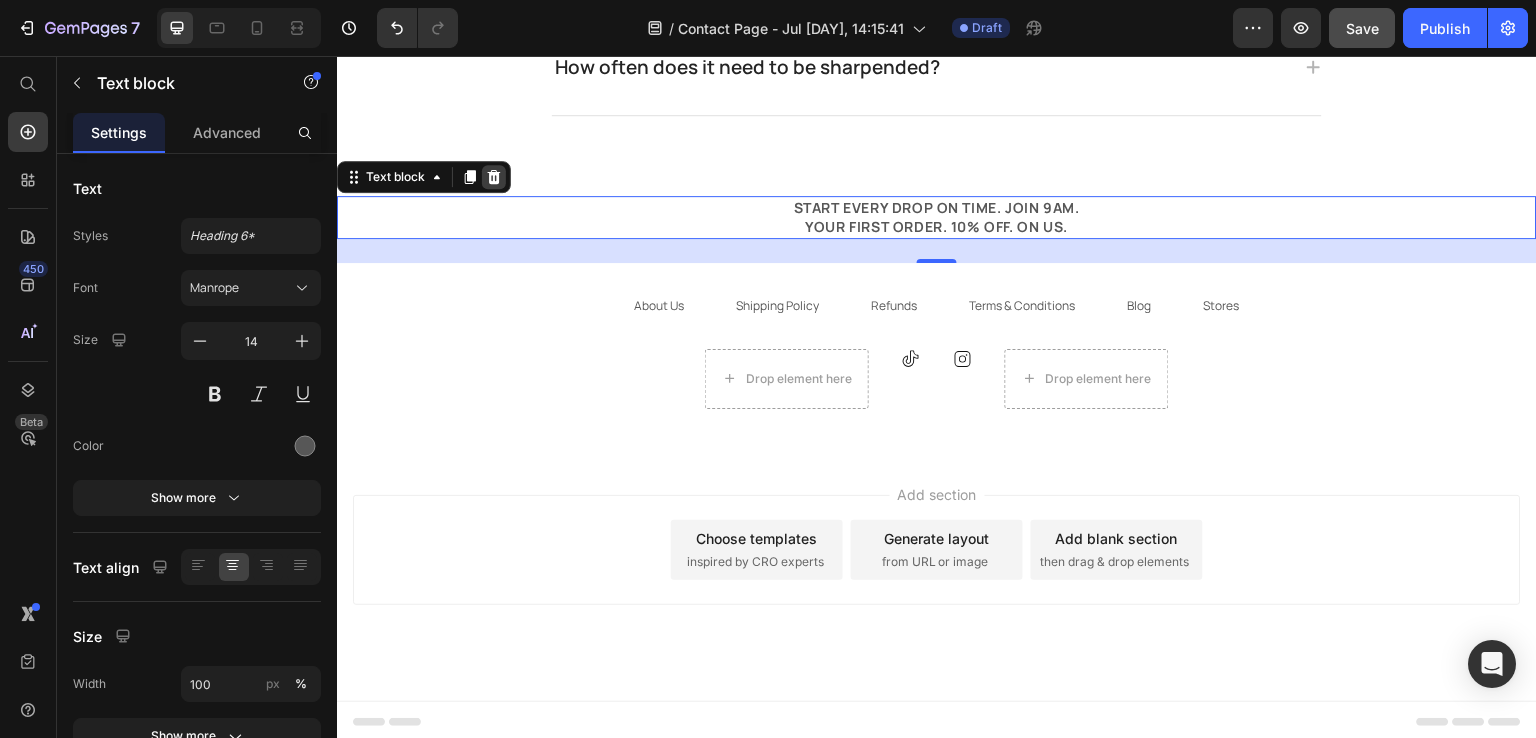 click 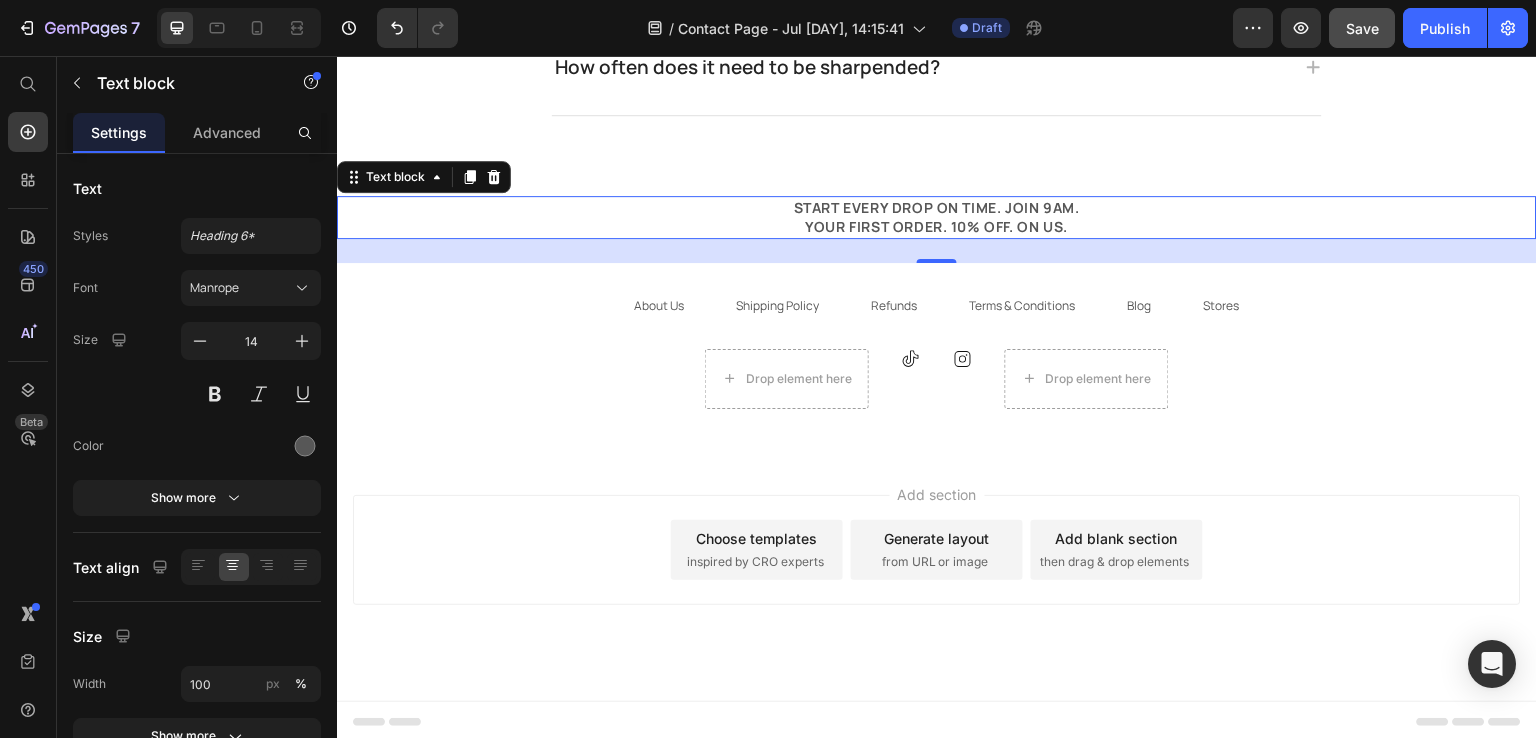 scroll, scrollTop: 2097, scrollLeft: 0, axis: vertical 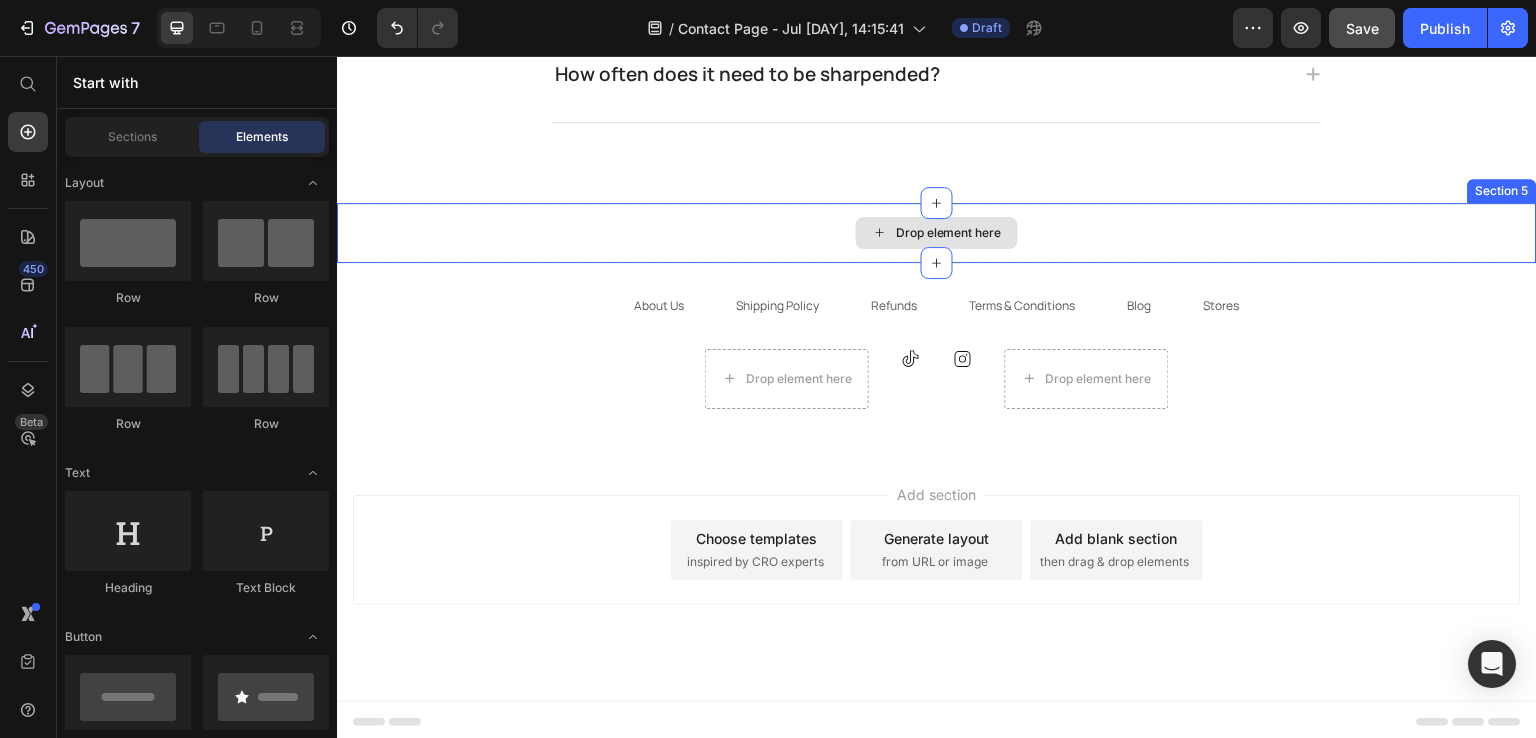 click on "Drop element here" at bounding box center [937, 233] 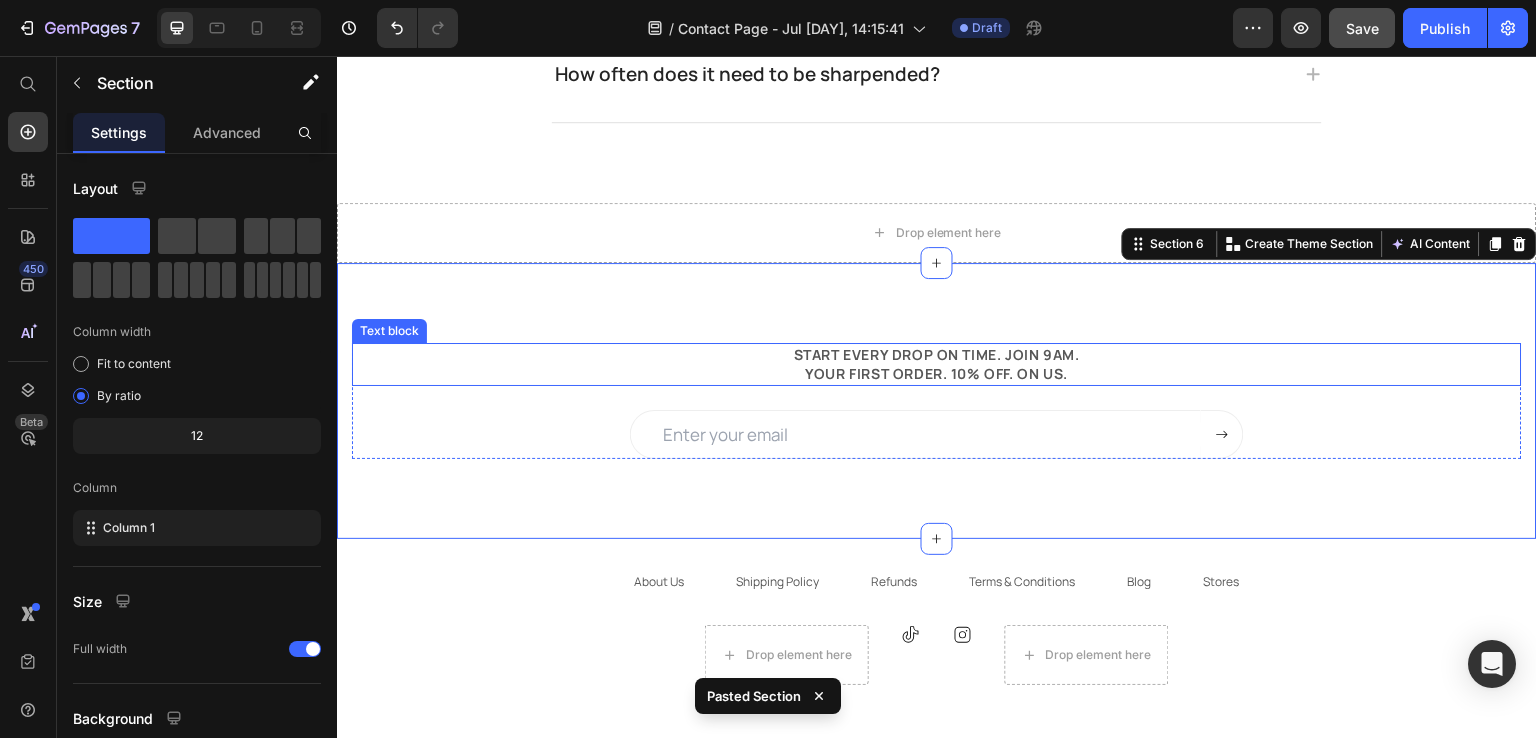scroll, scrollTop: 2104, scrollLeft: 0, axis: vertical 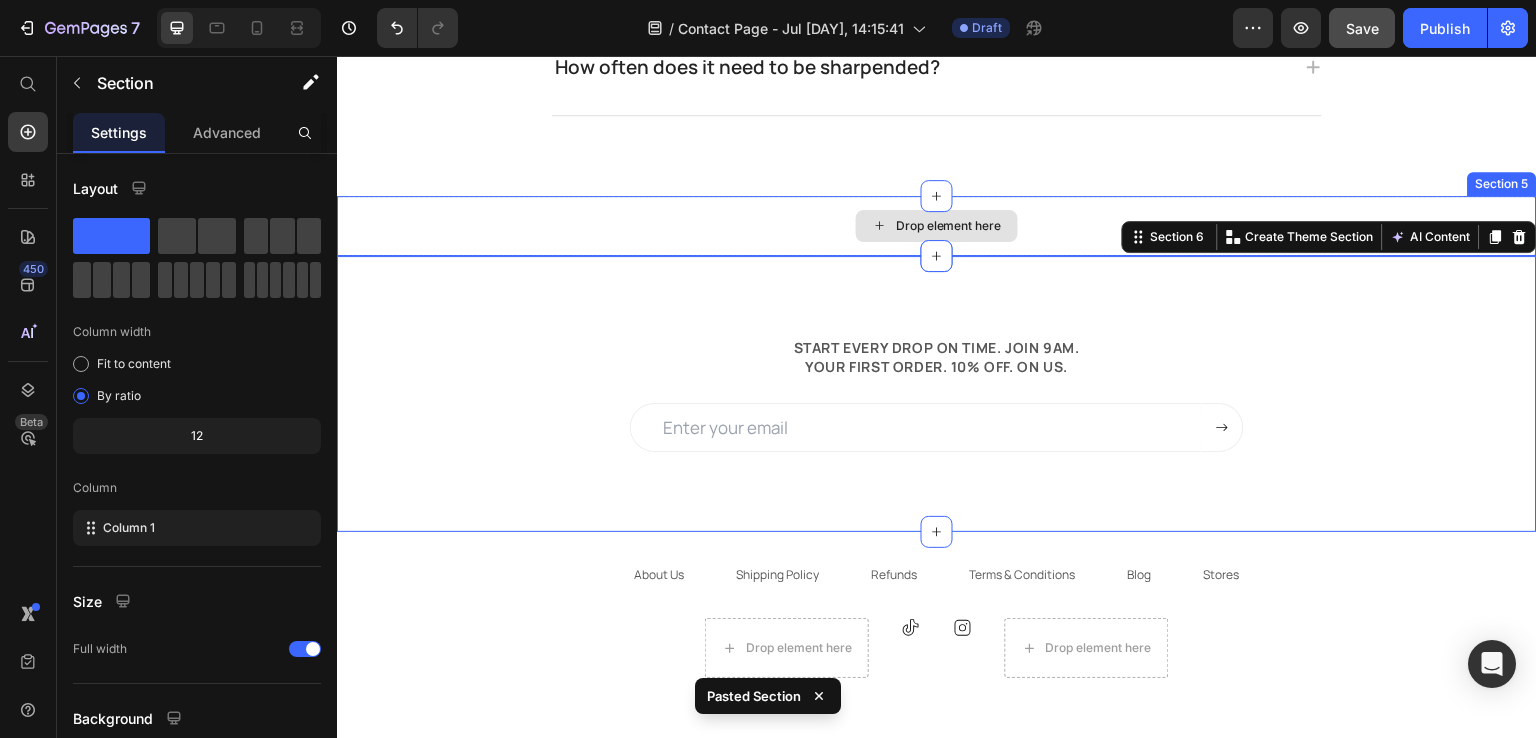 click on "Drop element here" at bounding box center [937, 226] 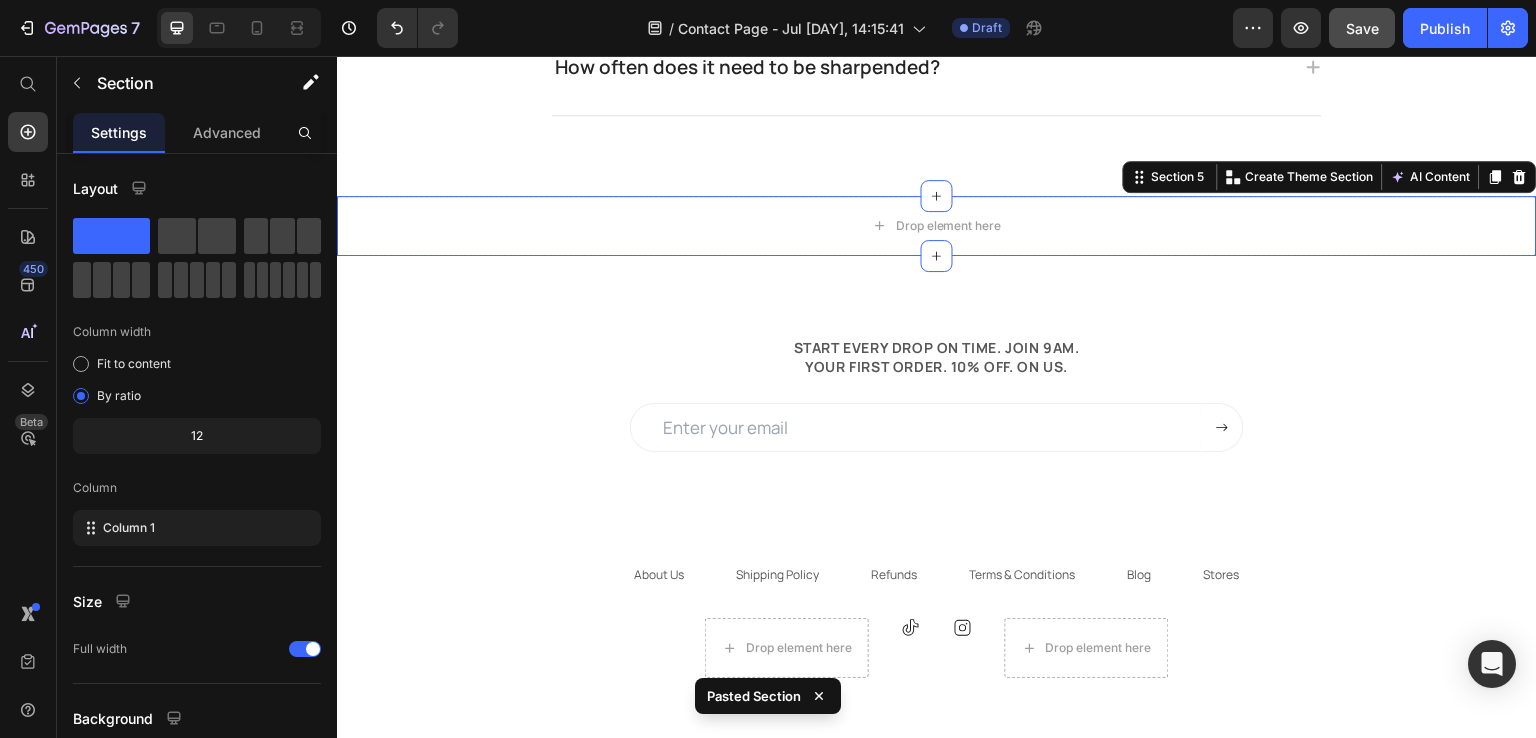 click on "Section 5   You can create reusable sections Create Theme Section AI Content Write with GemAI What would you like to describe here? Tone and Voice Persuasive Product Test T-Shirt 2 Show more Generate" at bounding box center (1330, 177) 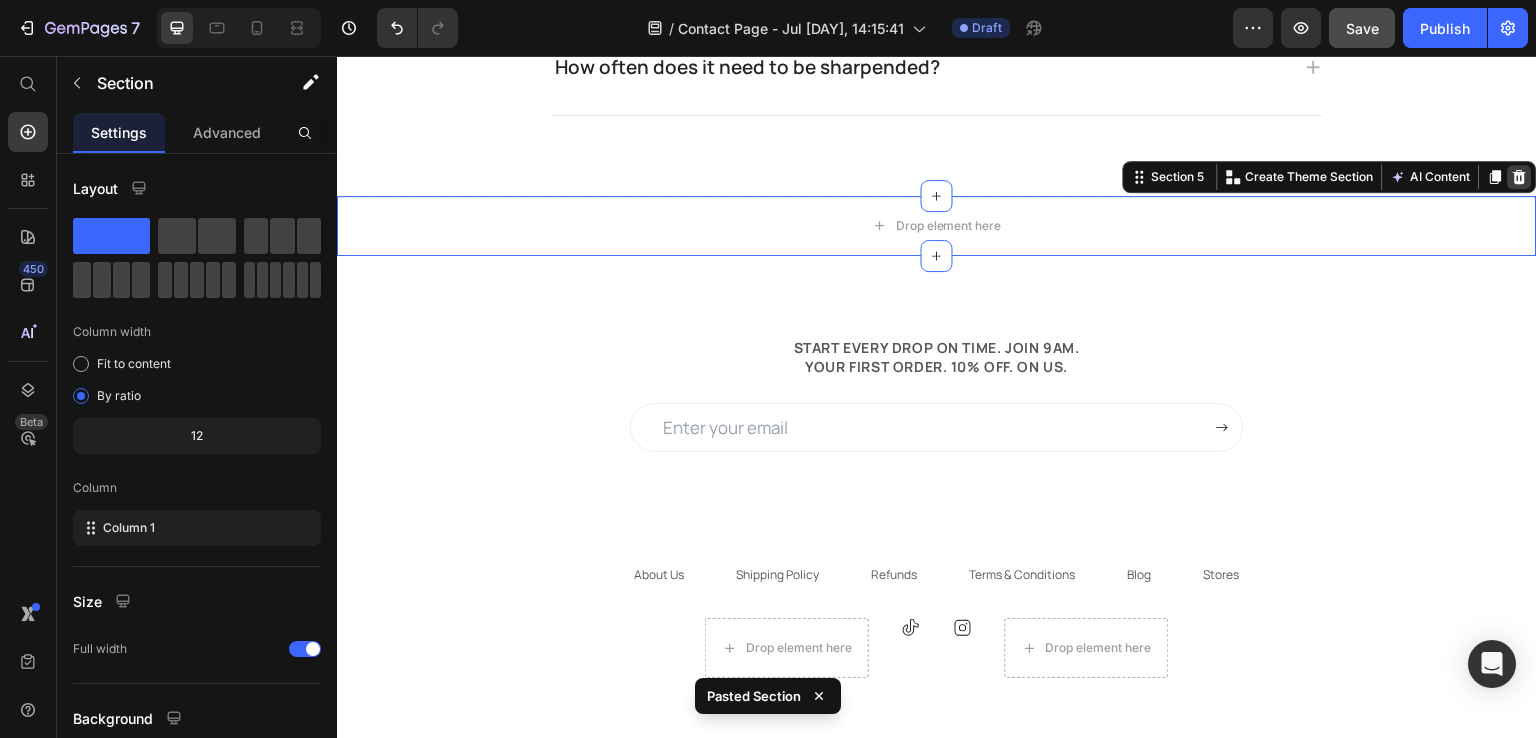 click 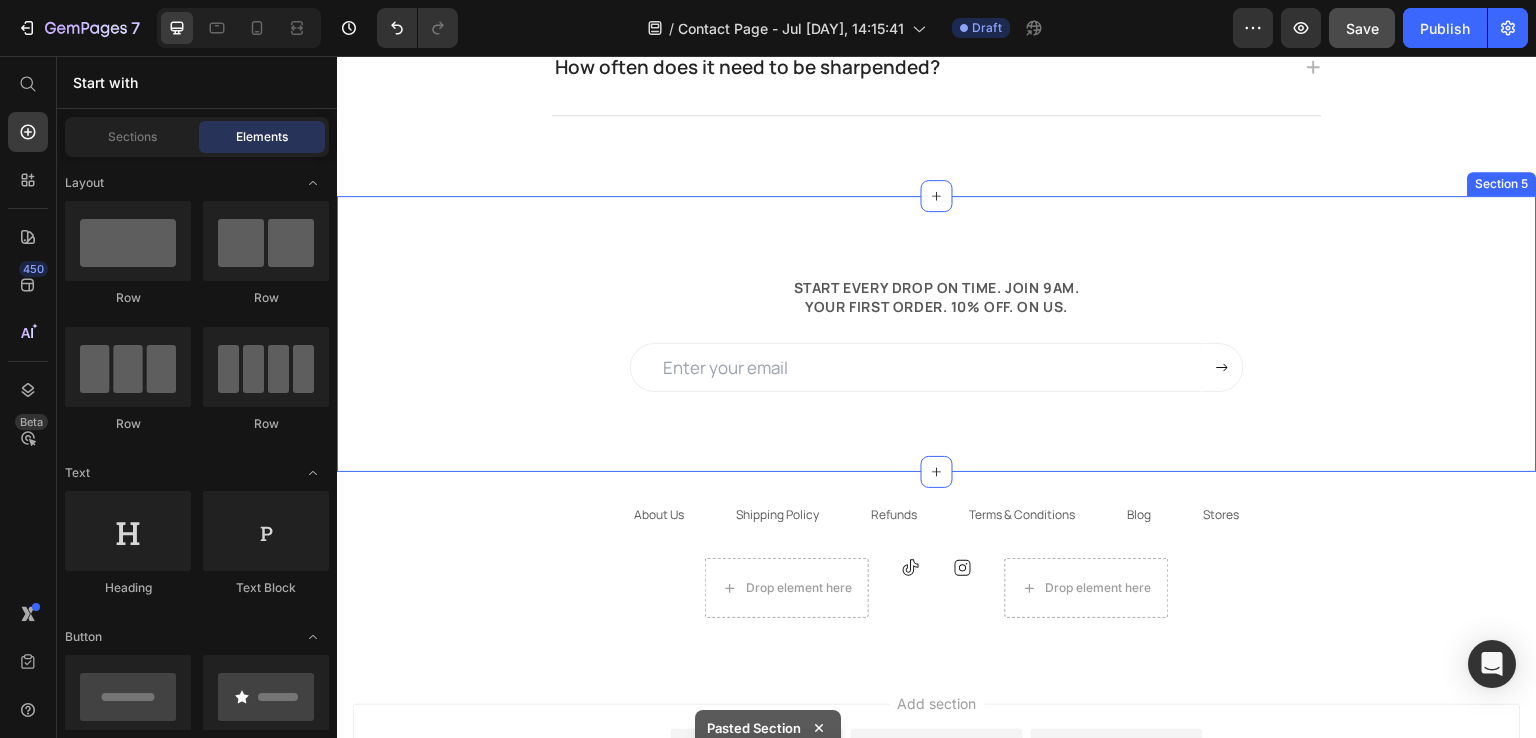 click on "START EVERY DROP ON TIME. JOIN 9AM. YOUR FIRST ORDER. 10% OFF. ON US. Text block Email Field
Submit Button Row Newsletter Row Section 5" at bounding box center [937, 334] 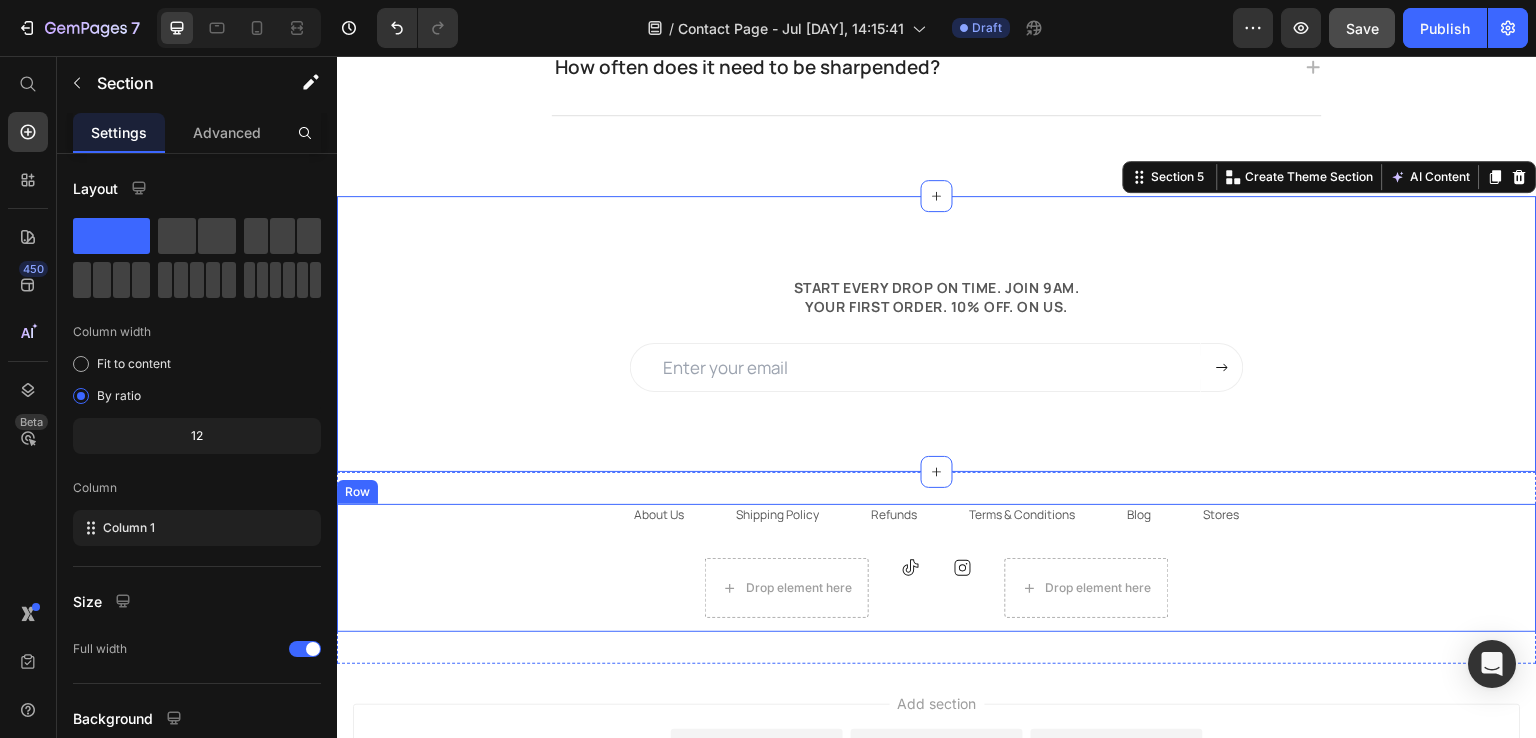 click on "About Us Text block Shipping Policy Text block Refunds Text block Terms & Conditions Text block Blog Text block Stores Text block Row
Drop element here
Icon
Icon
Drop element here Row" at bounding box center [937, 568] 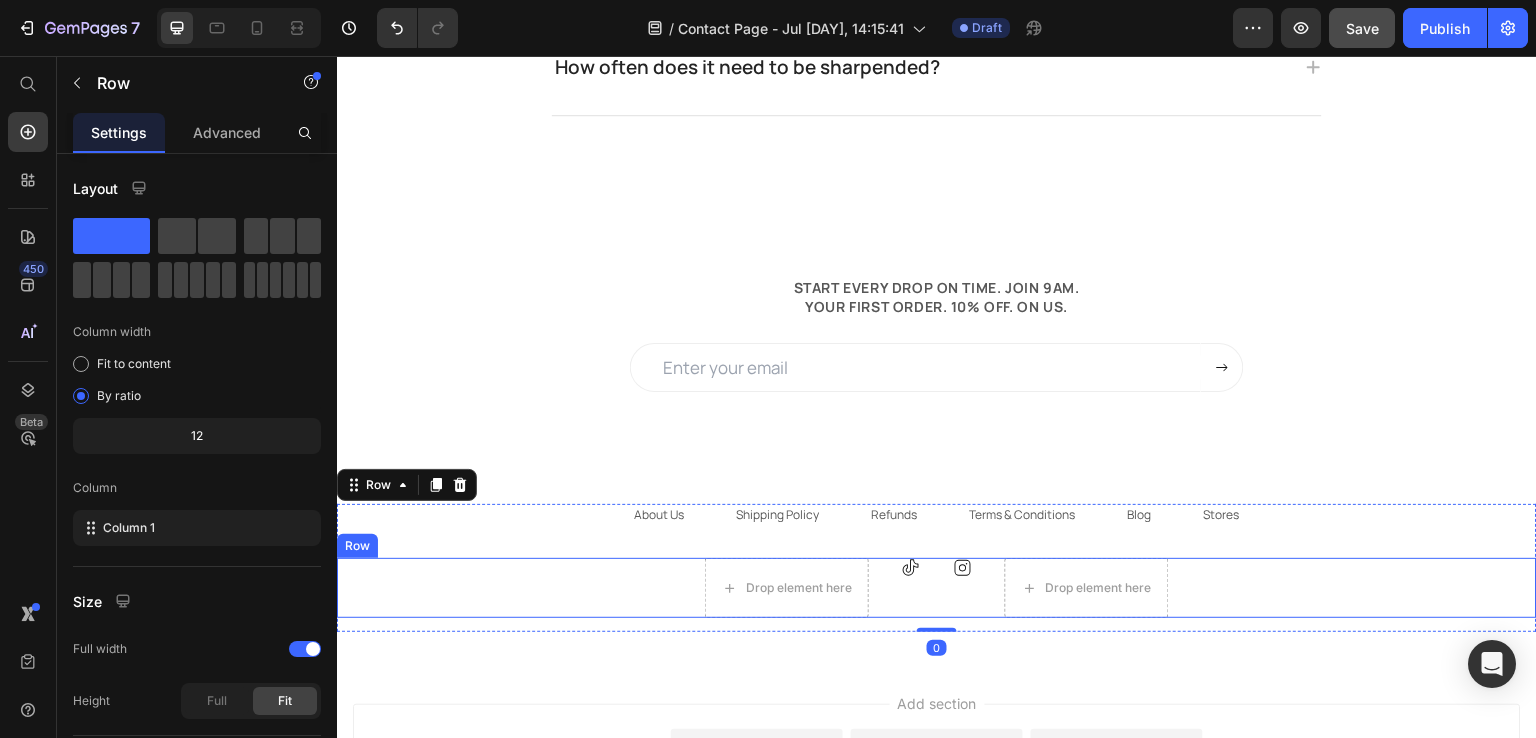 click on "Drop element here
Icon
Icon
Drop element here Row" at bounding box center (937, 588) 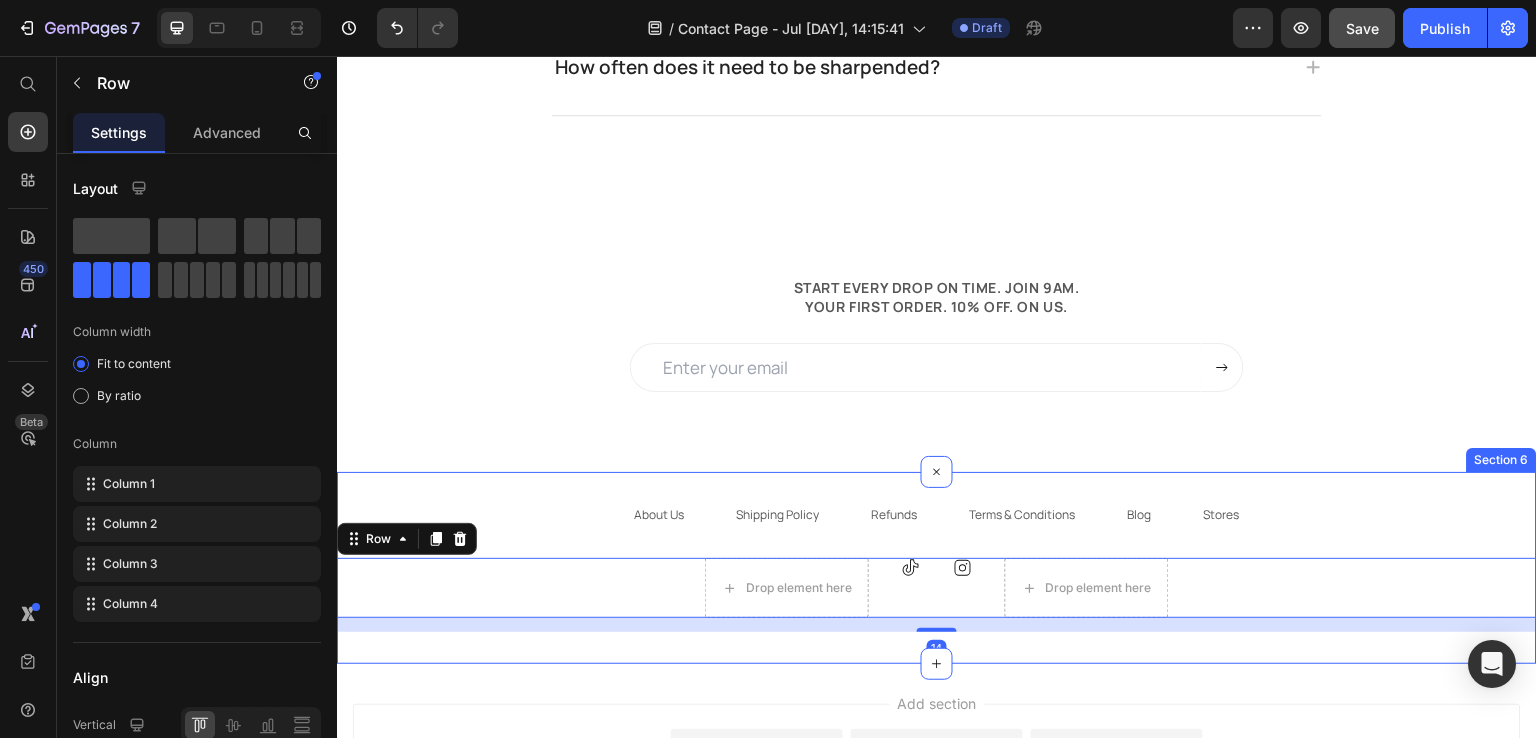 click on "About Us Text block Shipping Policy Text block Refunds Text block Terms & Conditions Text block Blog Text block Stores Text block Row
Drop element here
Icon
Icon
Drop element here Row   14 Row Section 6" at bounding box center (937, 568) 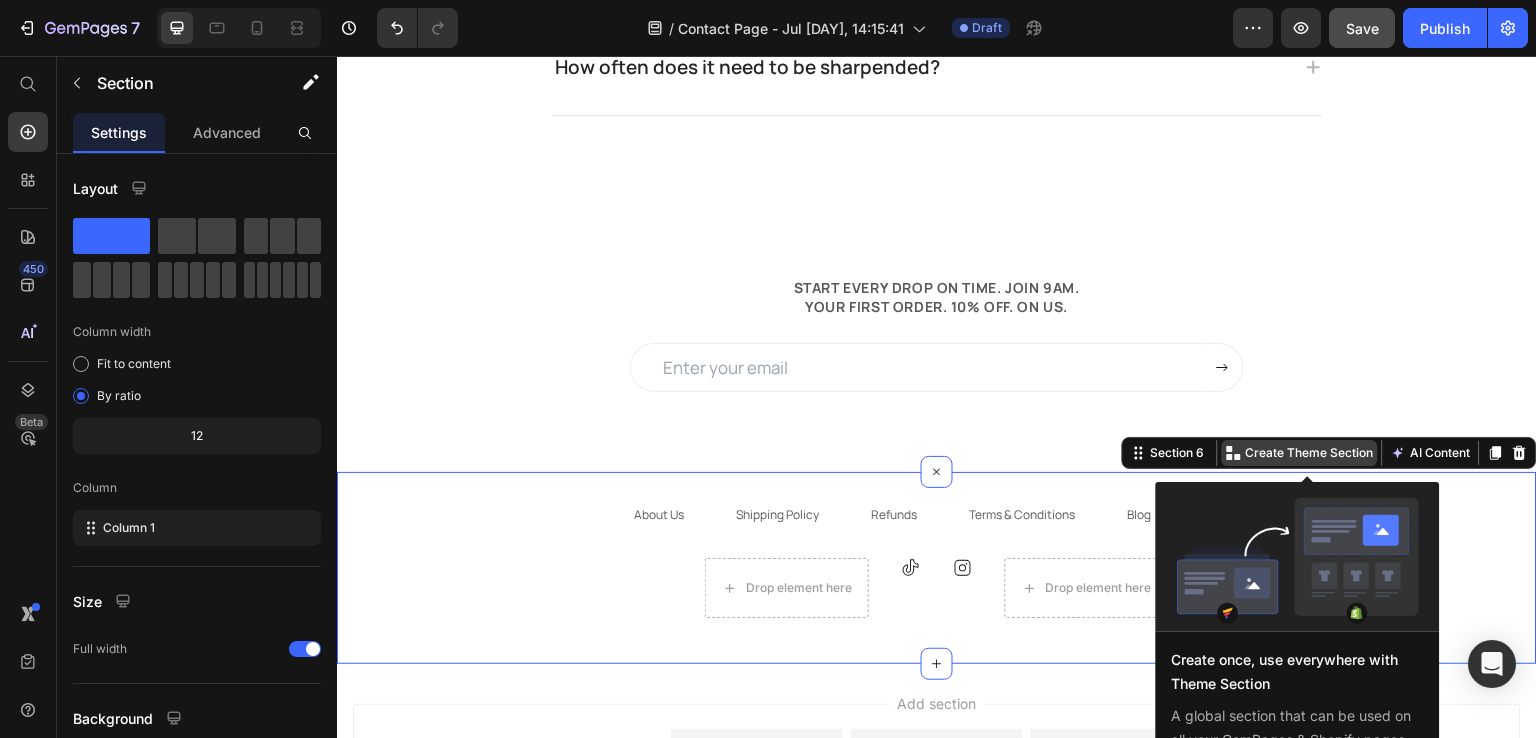 click on "Create Theme Section" at bounding box center (1310, 453) 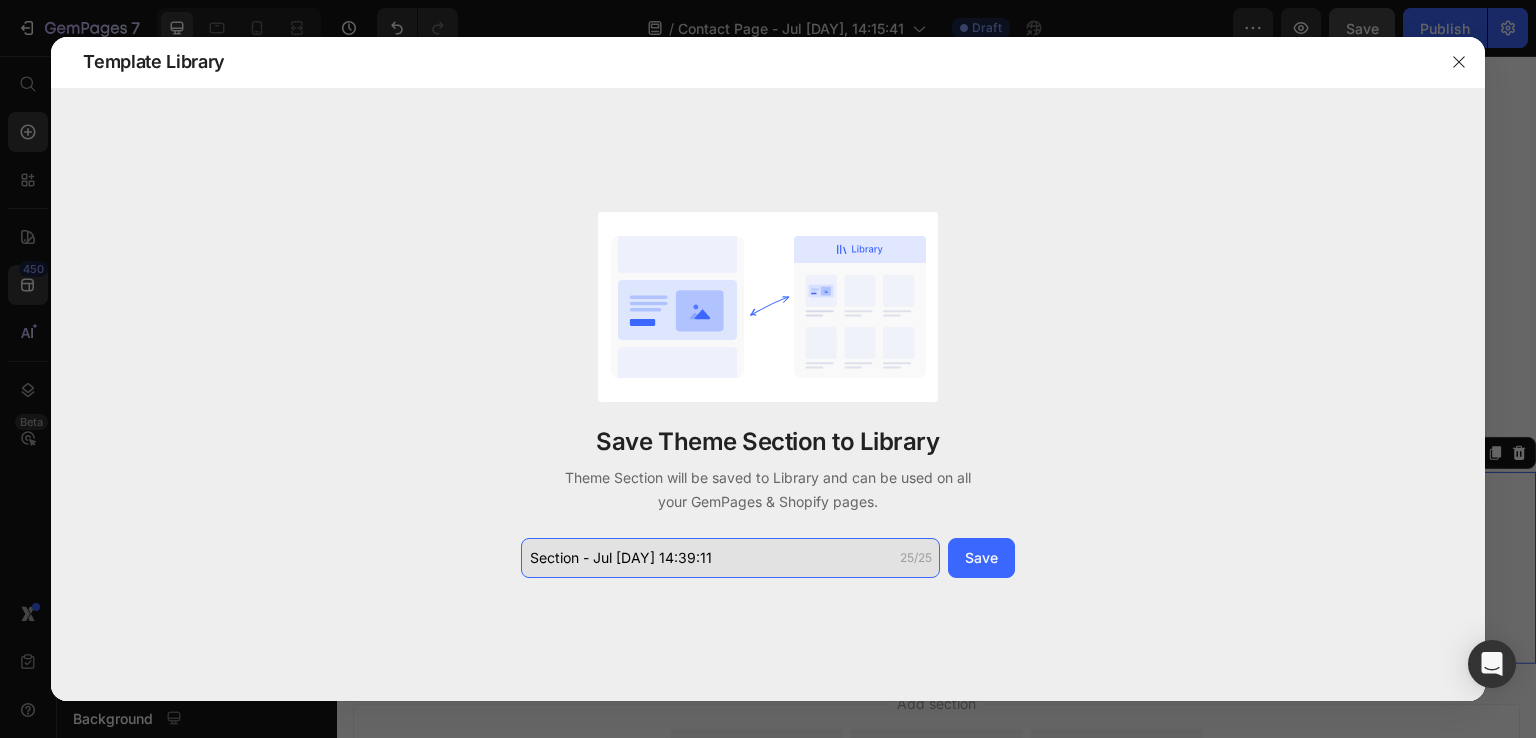 click on "Section - Jul 14 14:39:11" 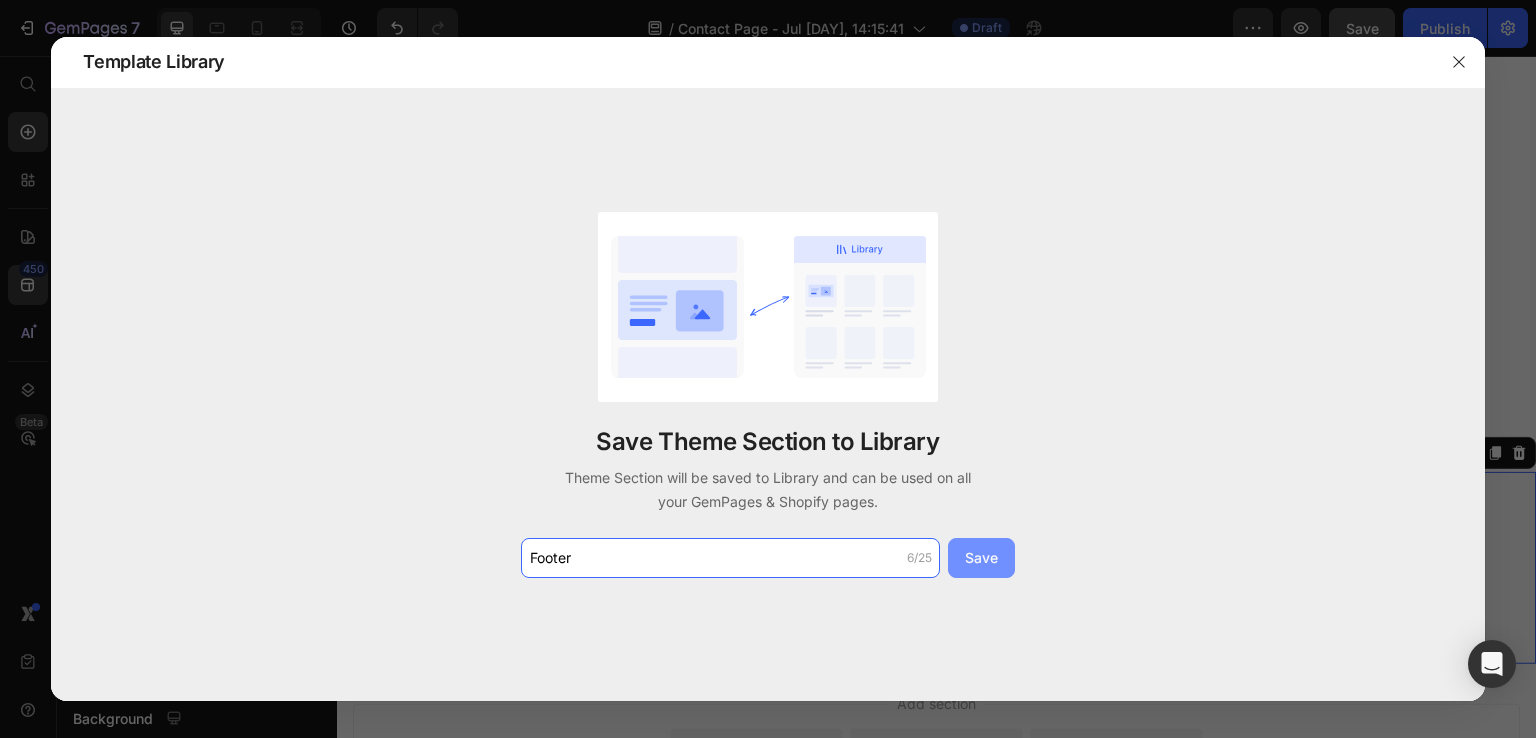 type on "Footer" 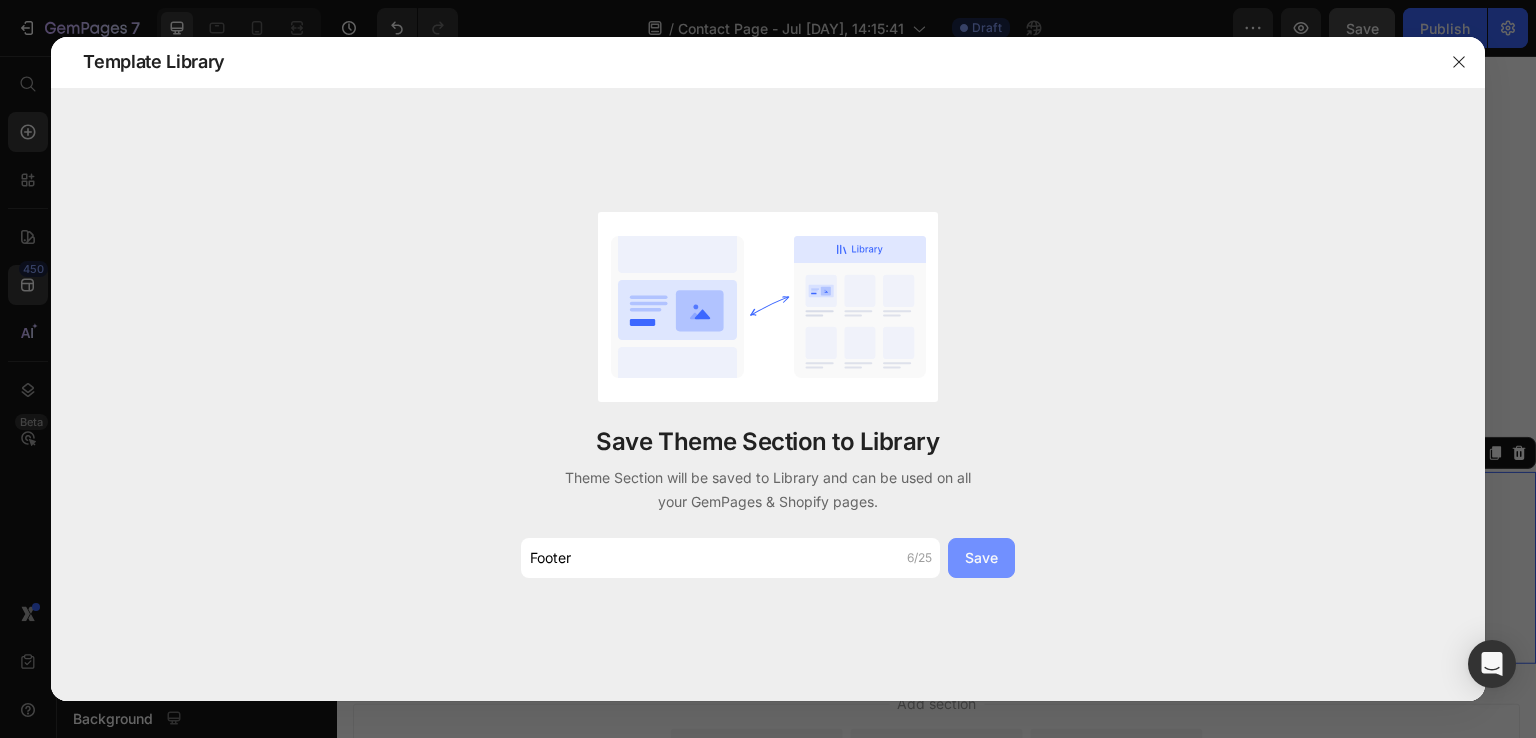 click on "Save" at bounding box center (981, 557) 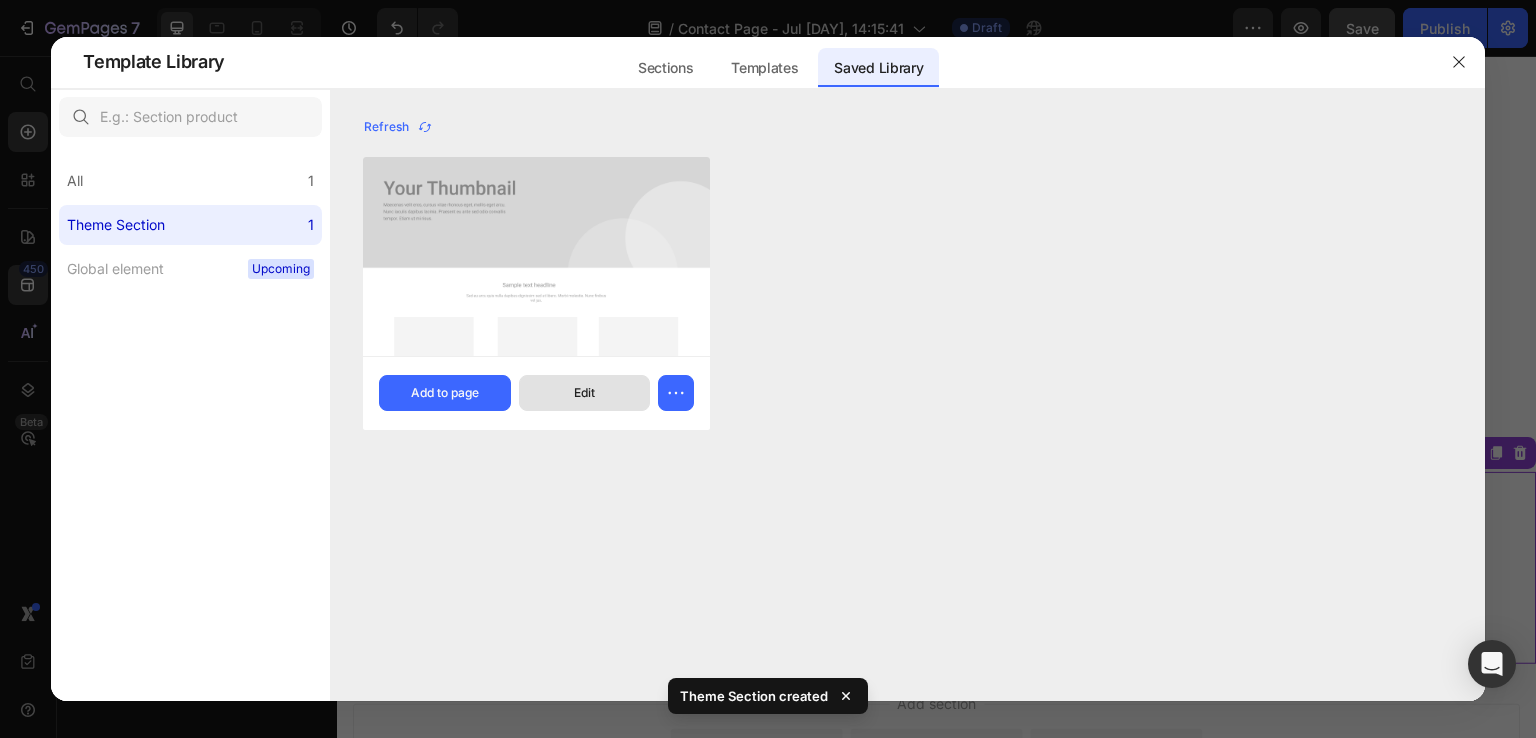 click on "Edit" at bounding box center [585, 393] 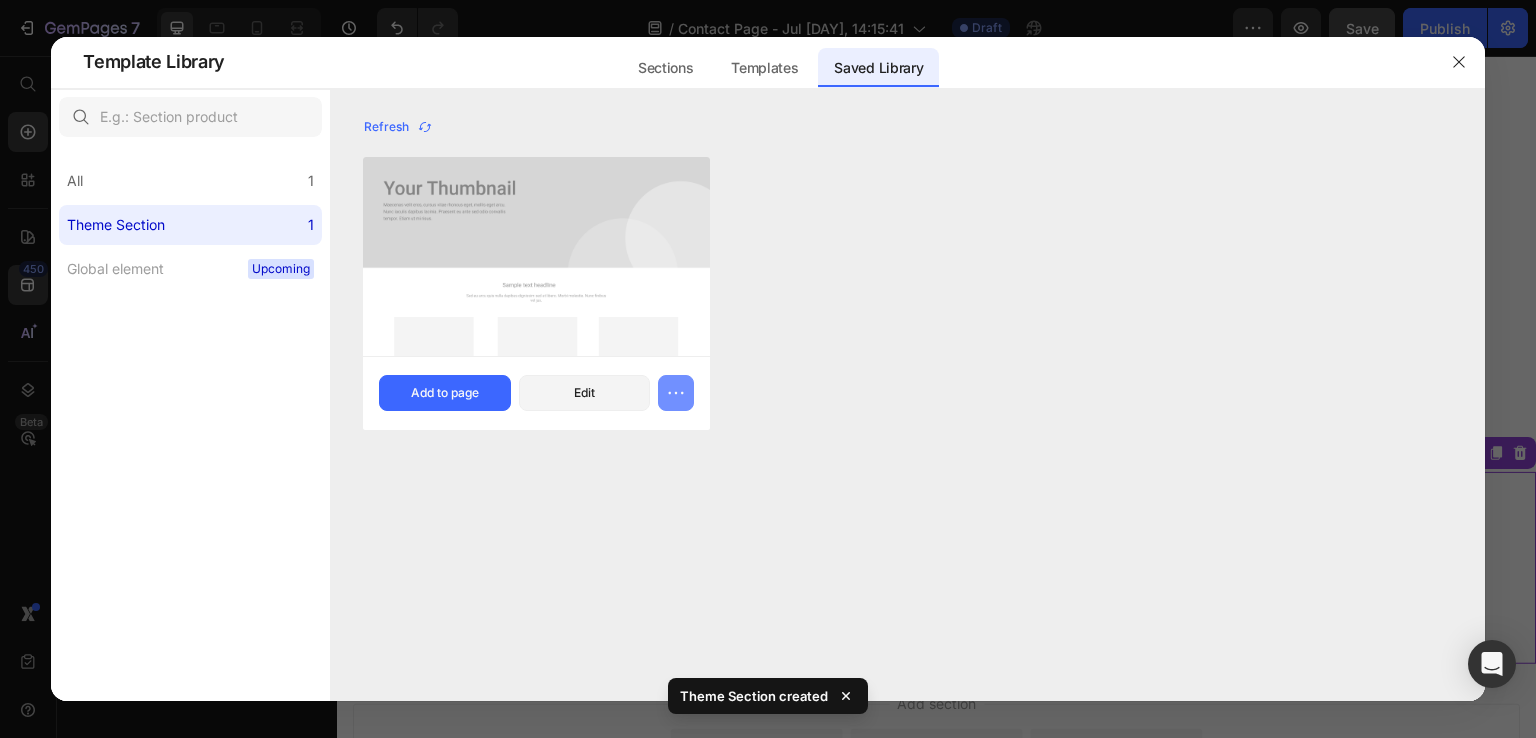 click at bounding box center [676, 393] 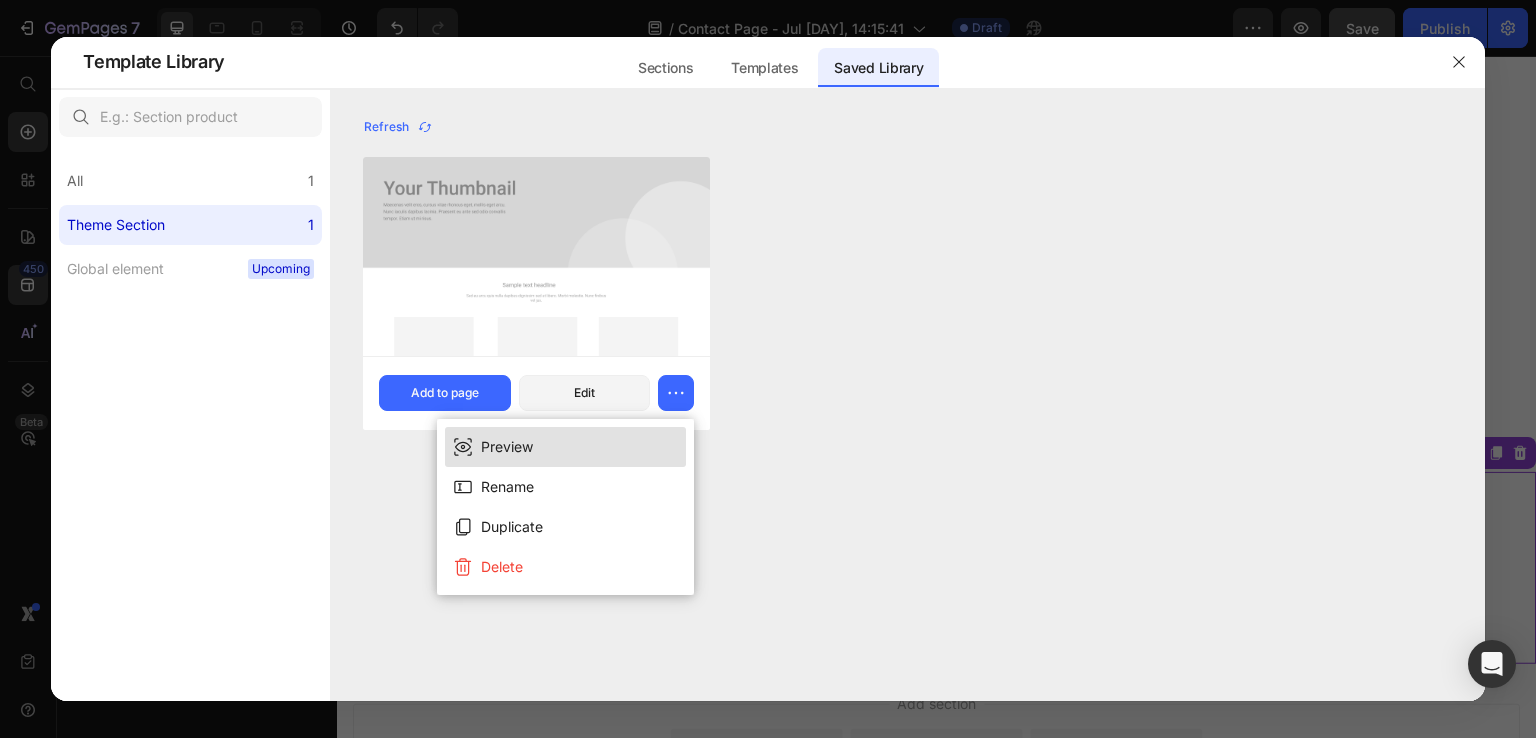 click on "Preview" at bounding box center [565, 447] 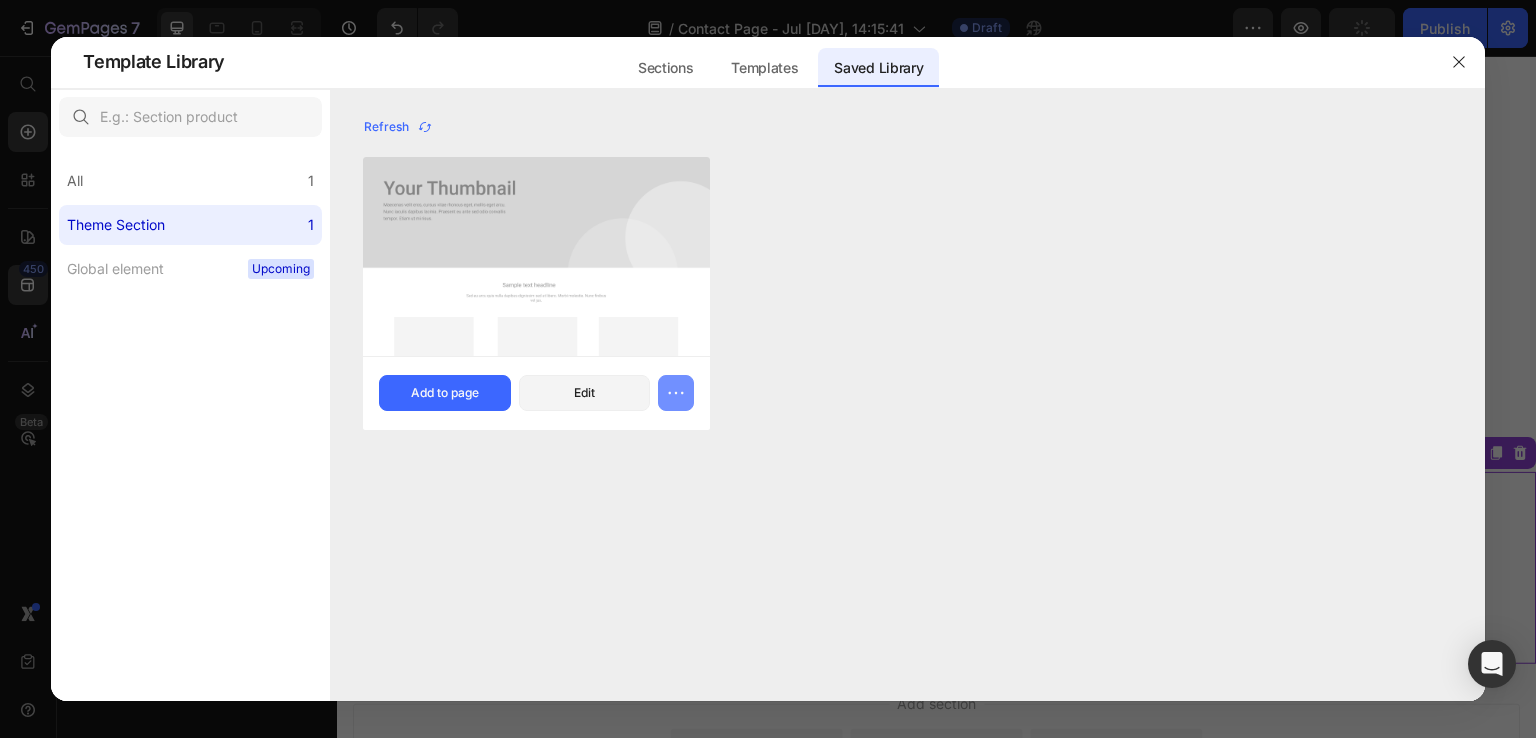 click 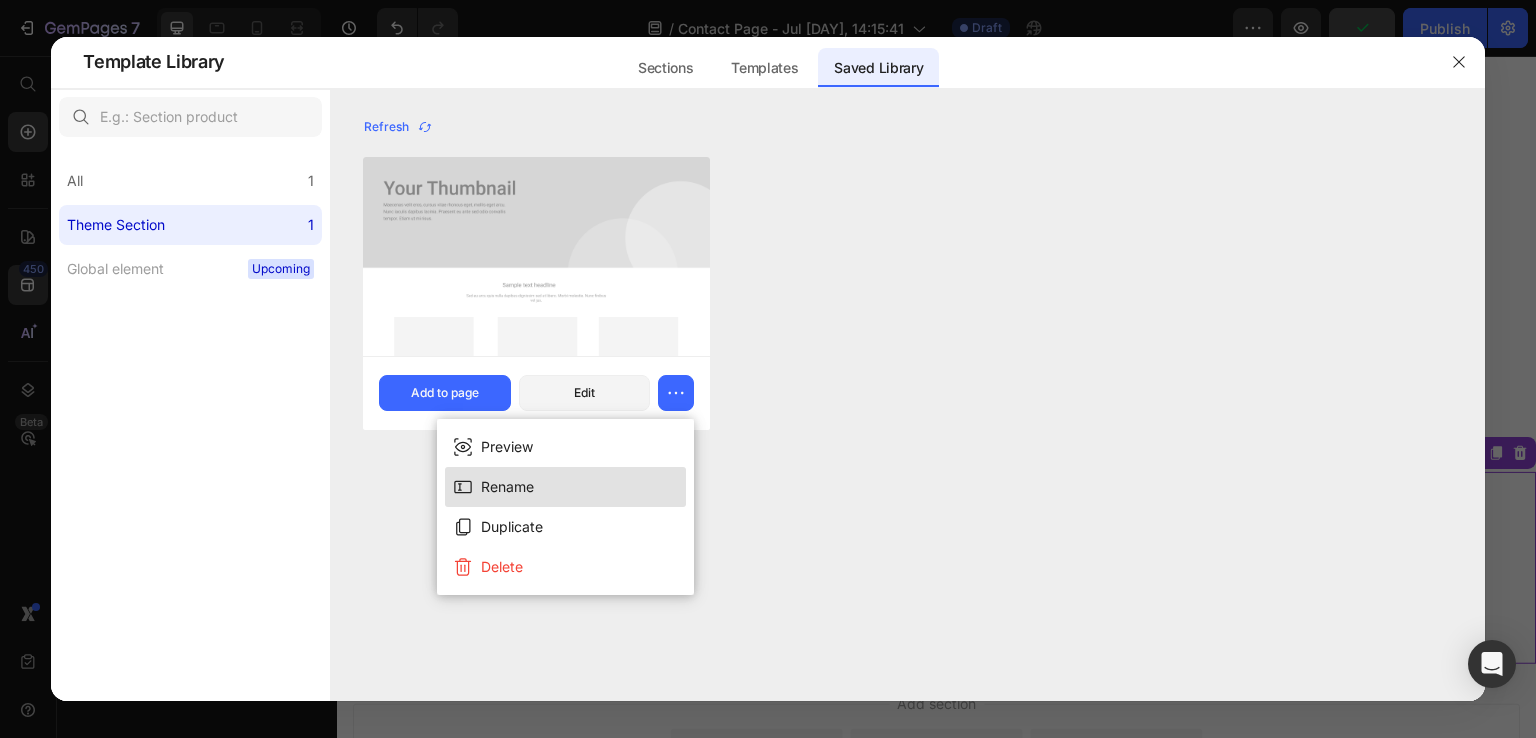 click on "Rename" at bounding box center [507, 487] 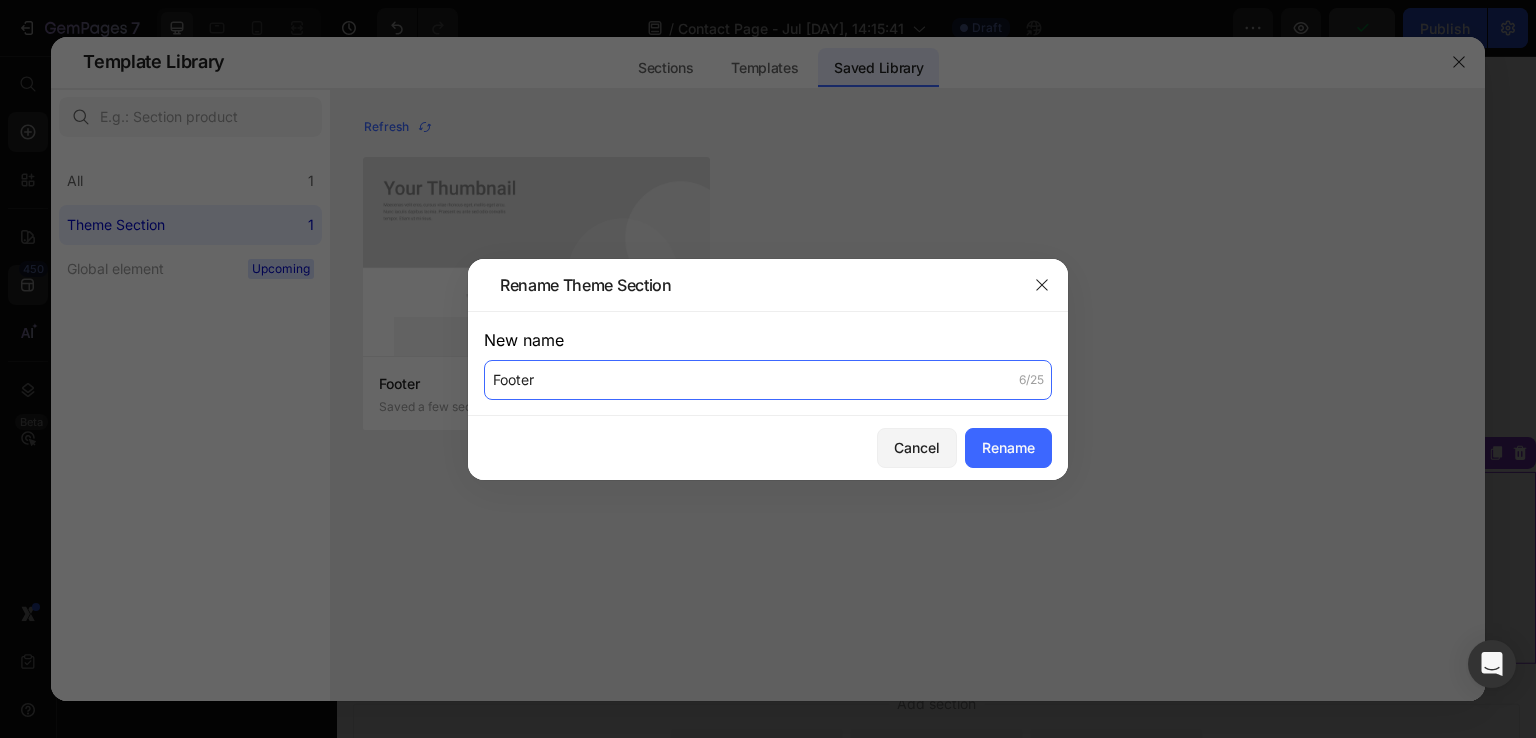 click on "Footer" 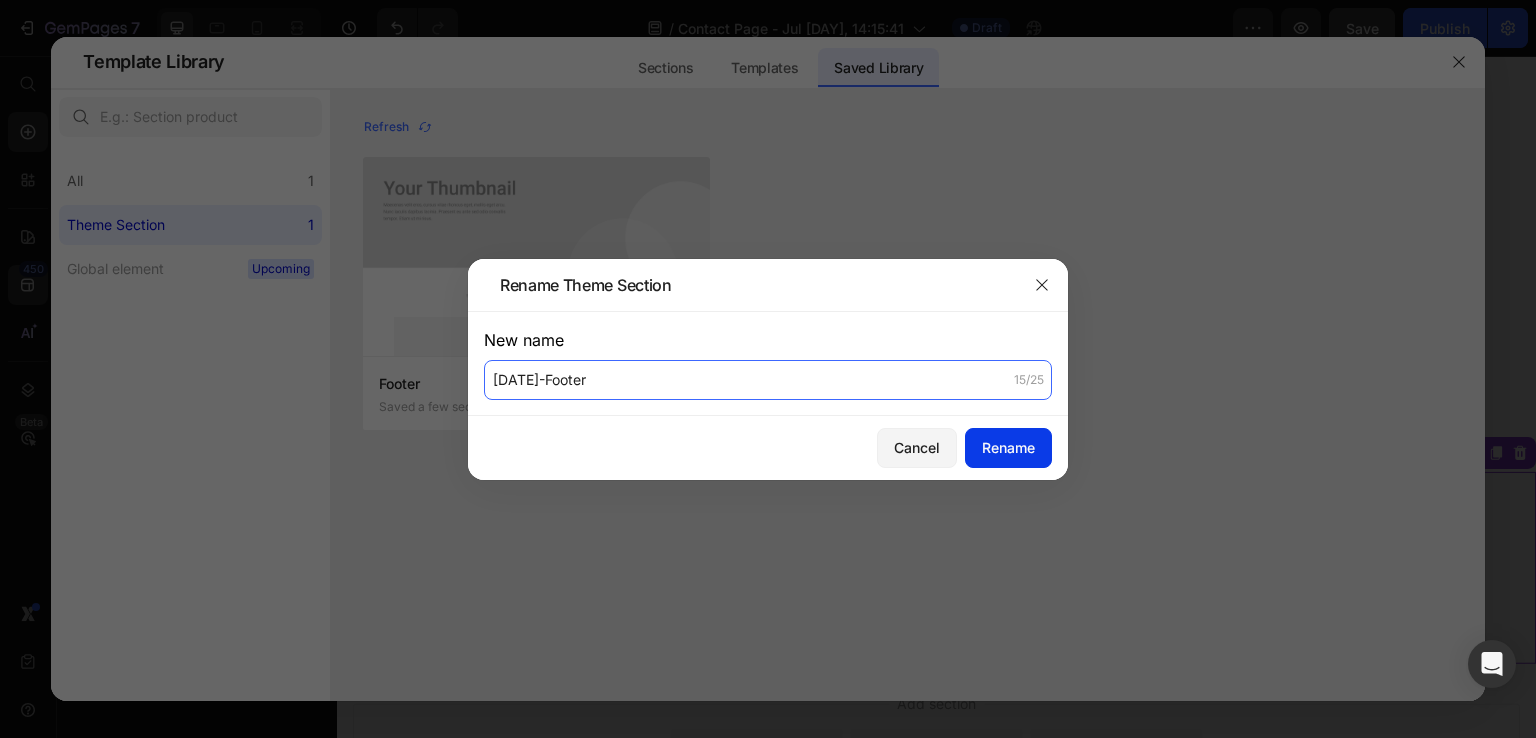 type on "14072025-Footer" 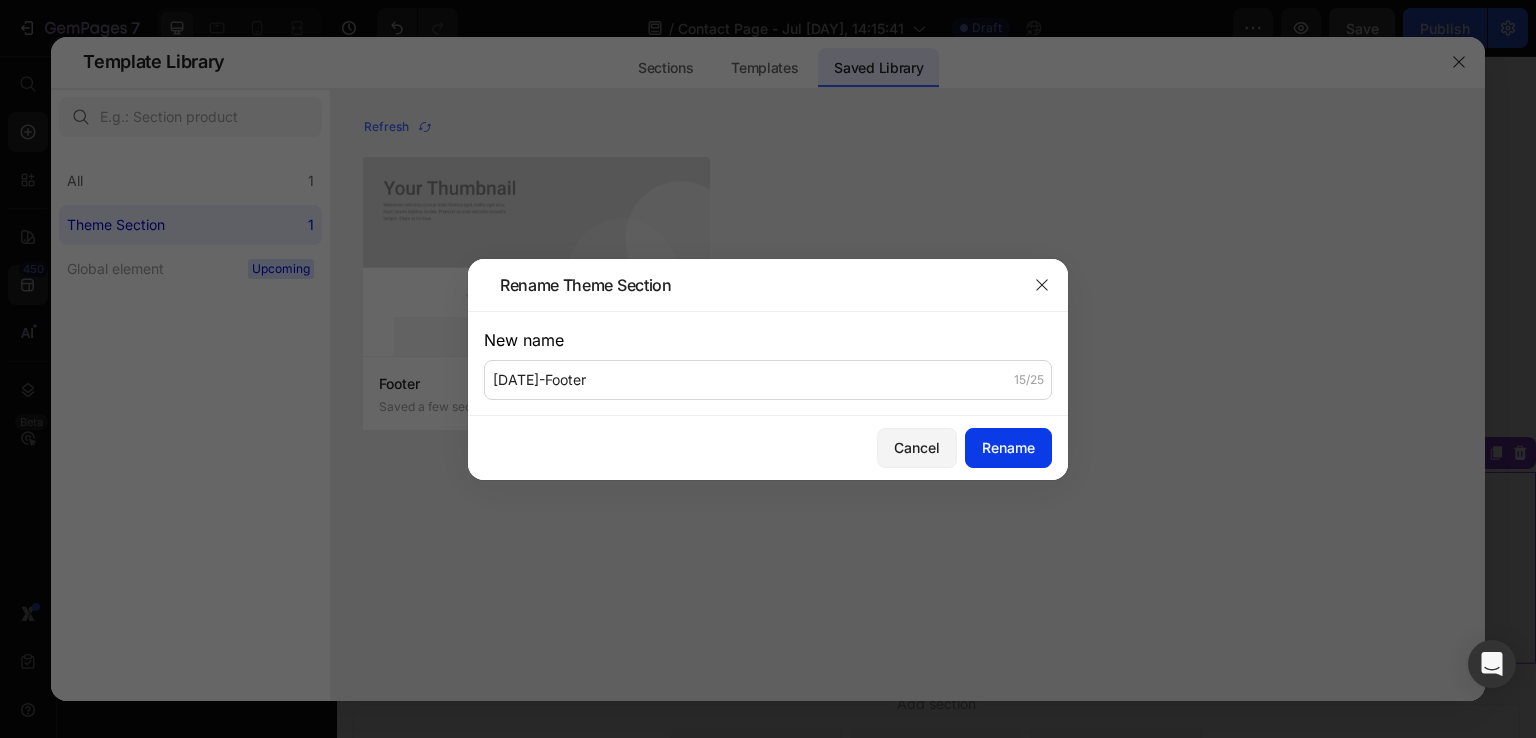 click on "Rename" at bounding box center [1008, 447] 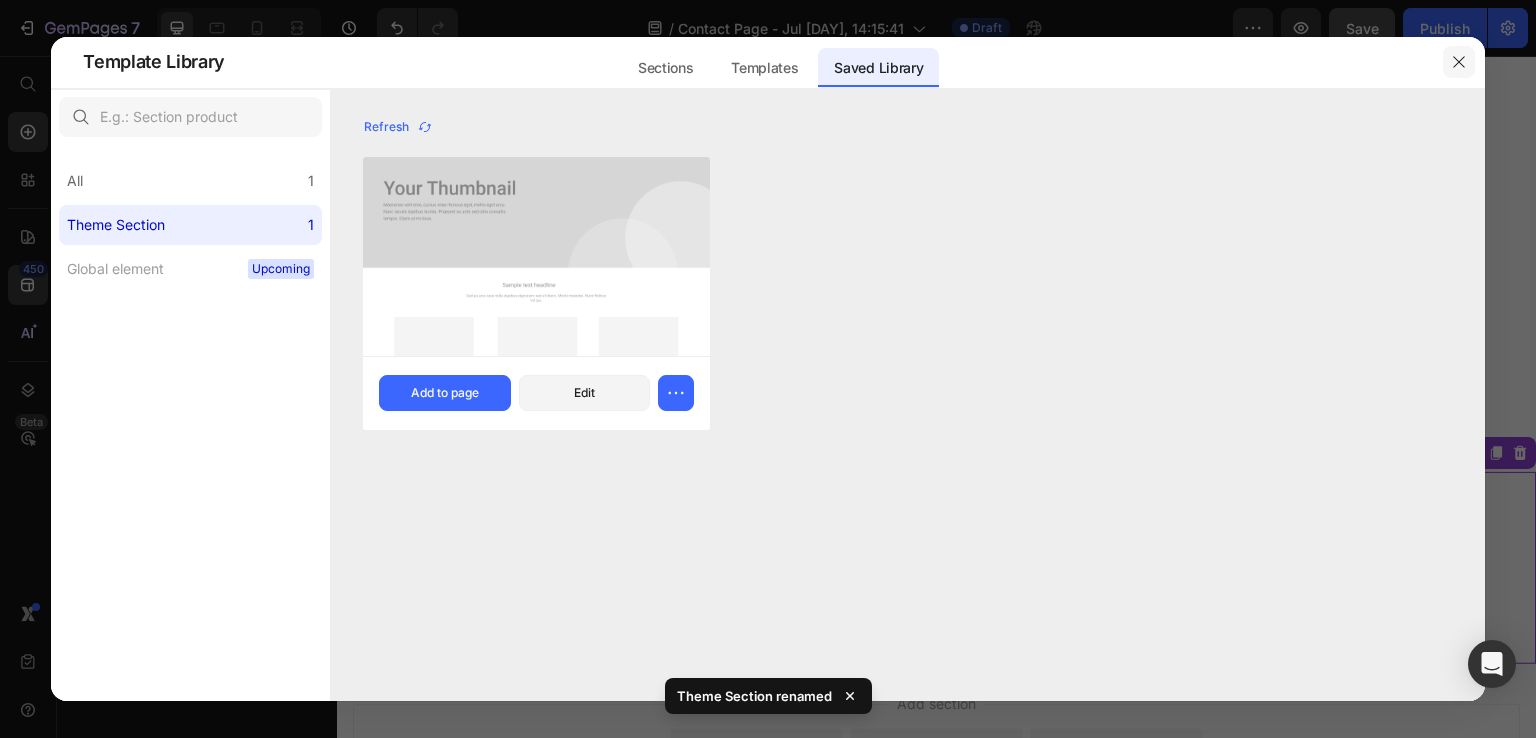 drag, startPoint x: 1459, startPoint y: 64, endPoint x: 891, endPoint y: 277, distance: 606.62427 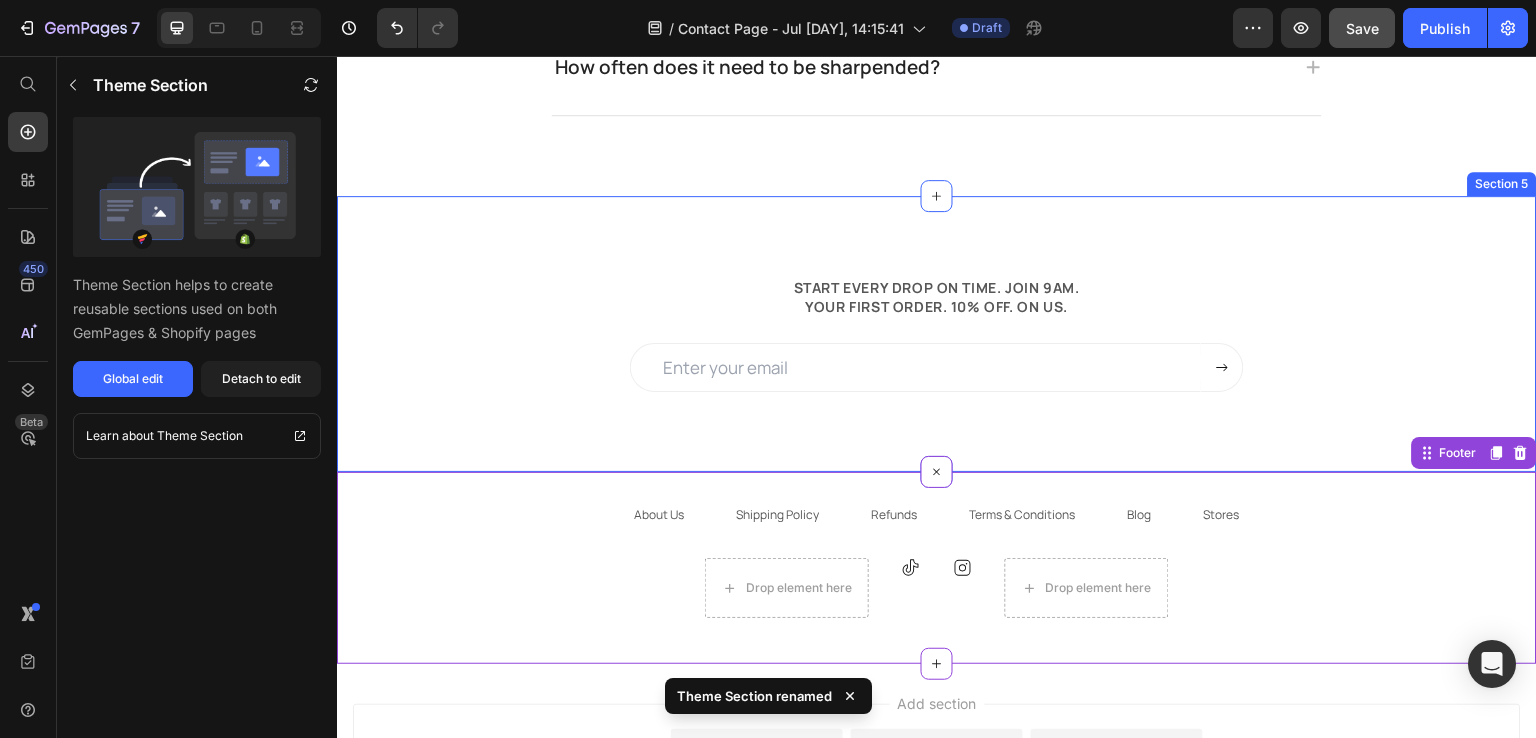 click on "Email Field
Submit Button Row" at bounding box center (937, 368) 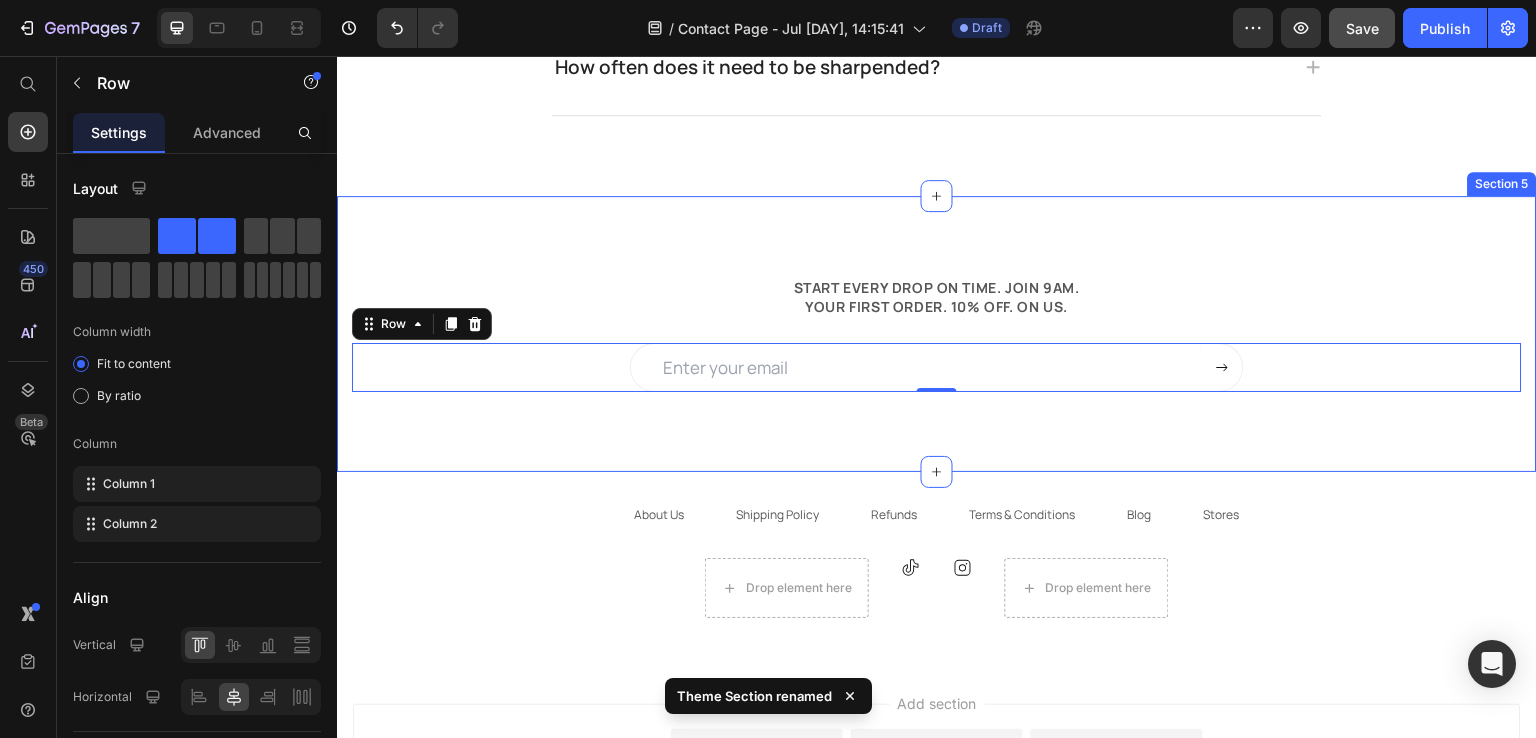 click on "START EVERY DROP ON TIME. JOIN 9AM. YOUR FIRST ORDER. 10% OFF. ON US. Text block Email Field
Submit Button Row   0 Newsletter Row Section 5" at bounding box center [937, 334] 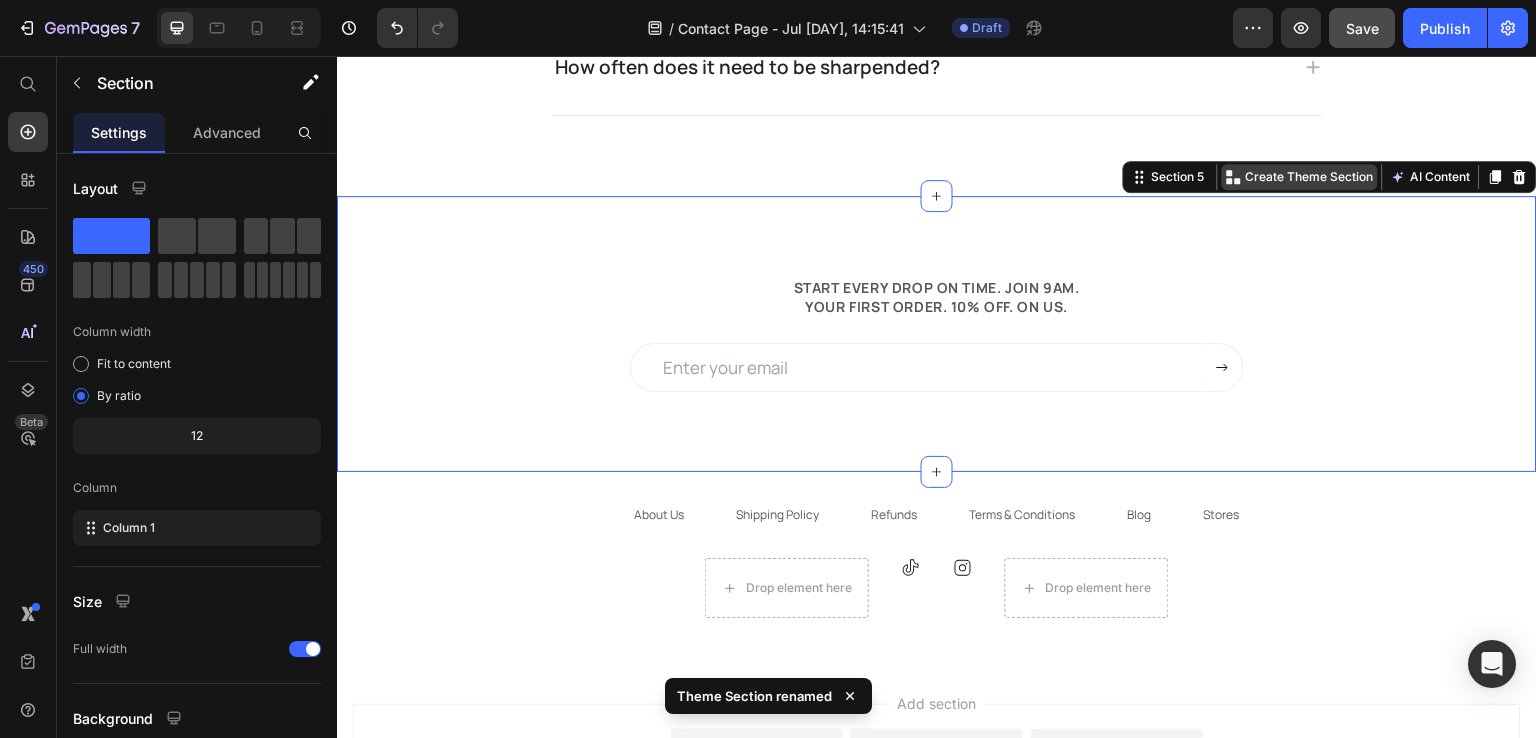 click on "Create Theme Section" at bounding box center (1310, 177) 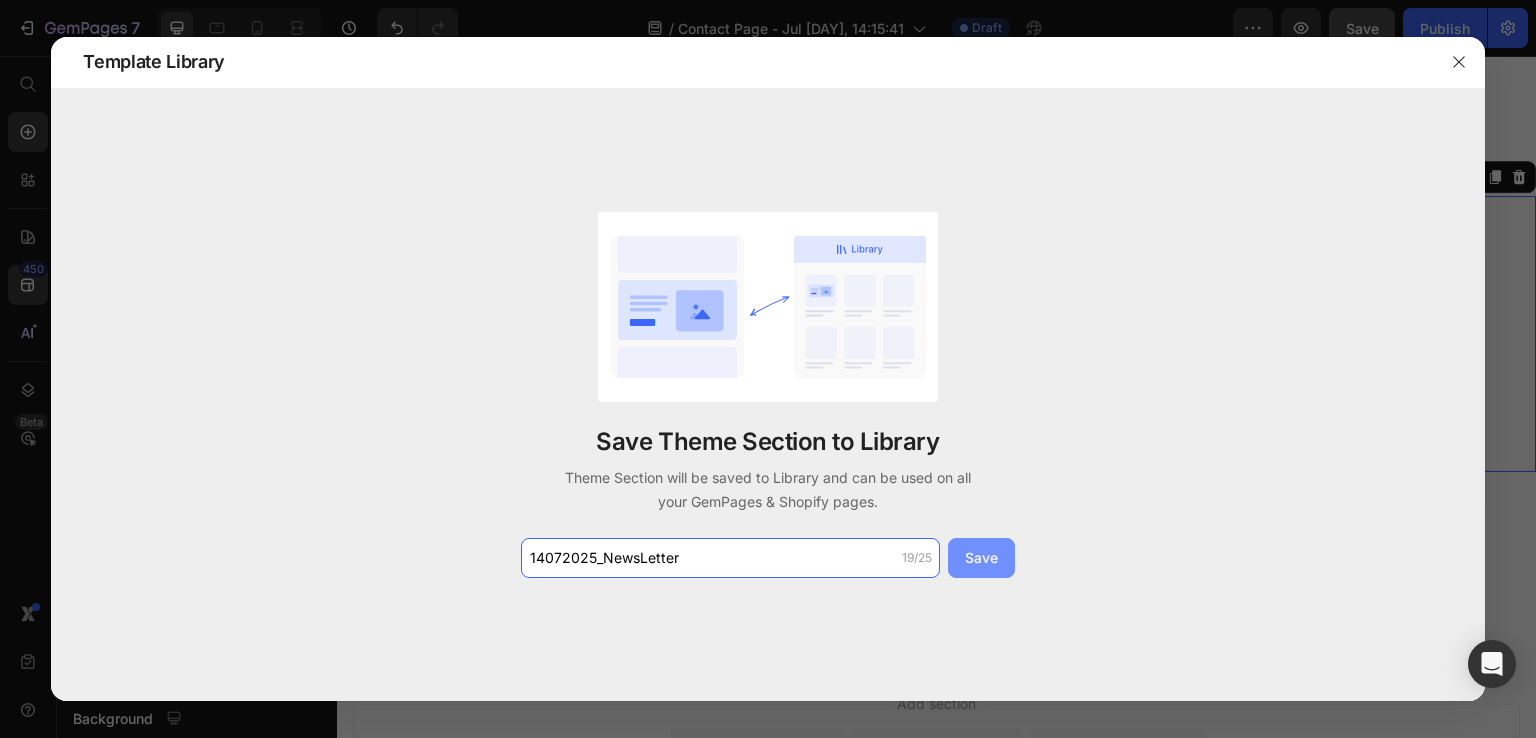 type on "14072025_NewsLetter" 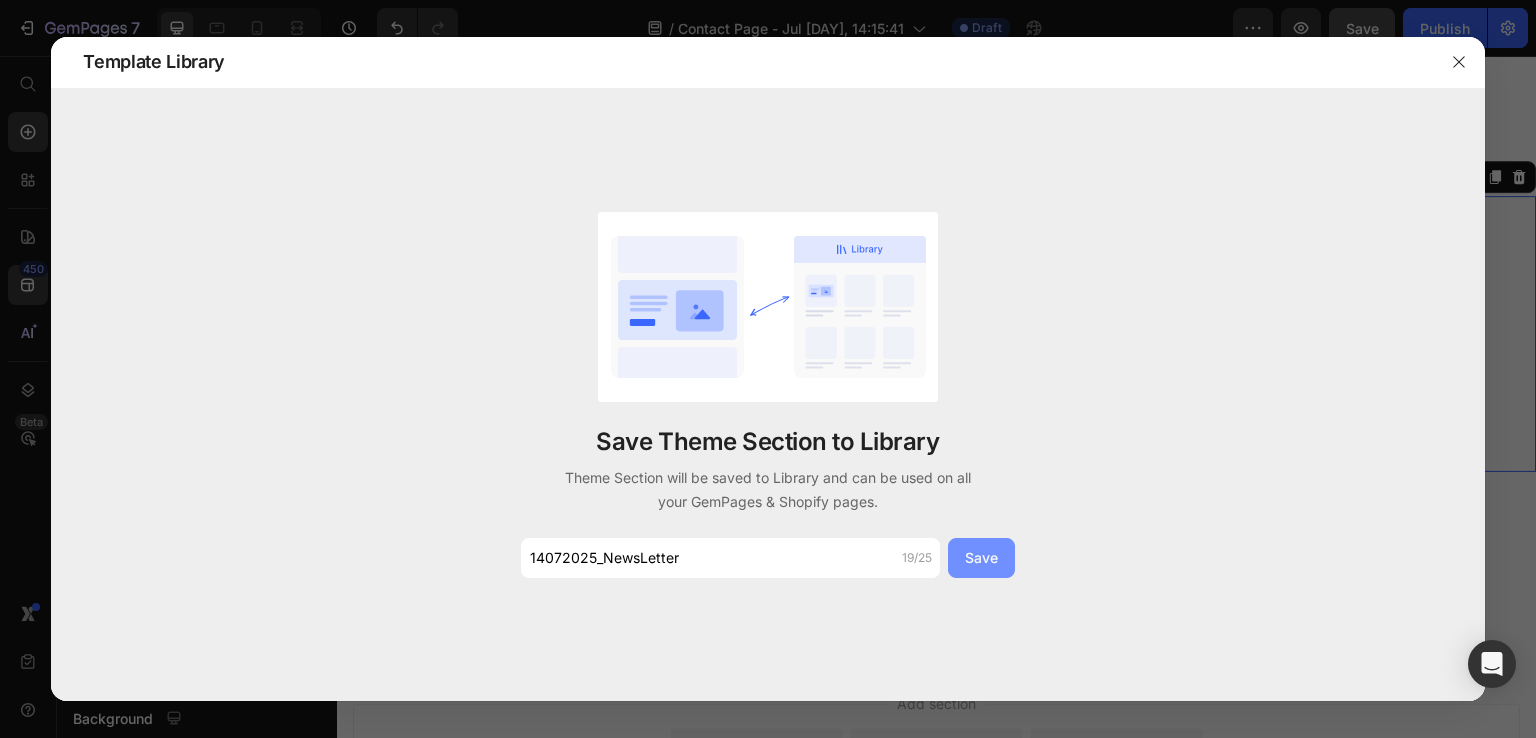 click on "Save" at bounding box center (981, 558) 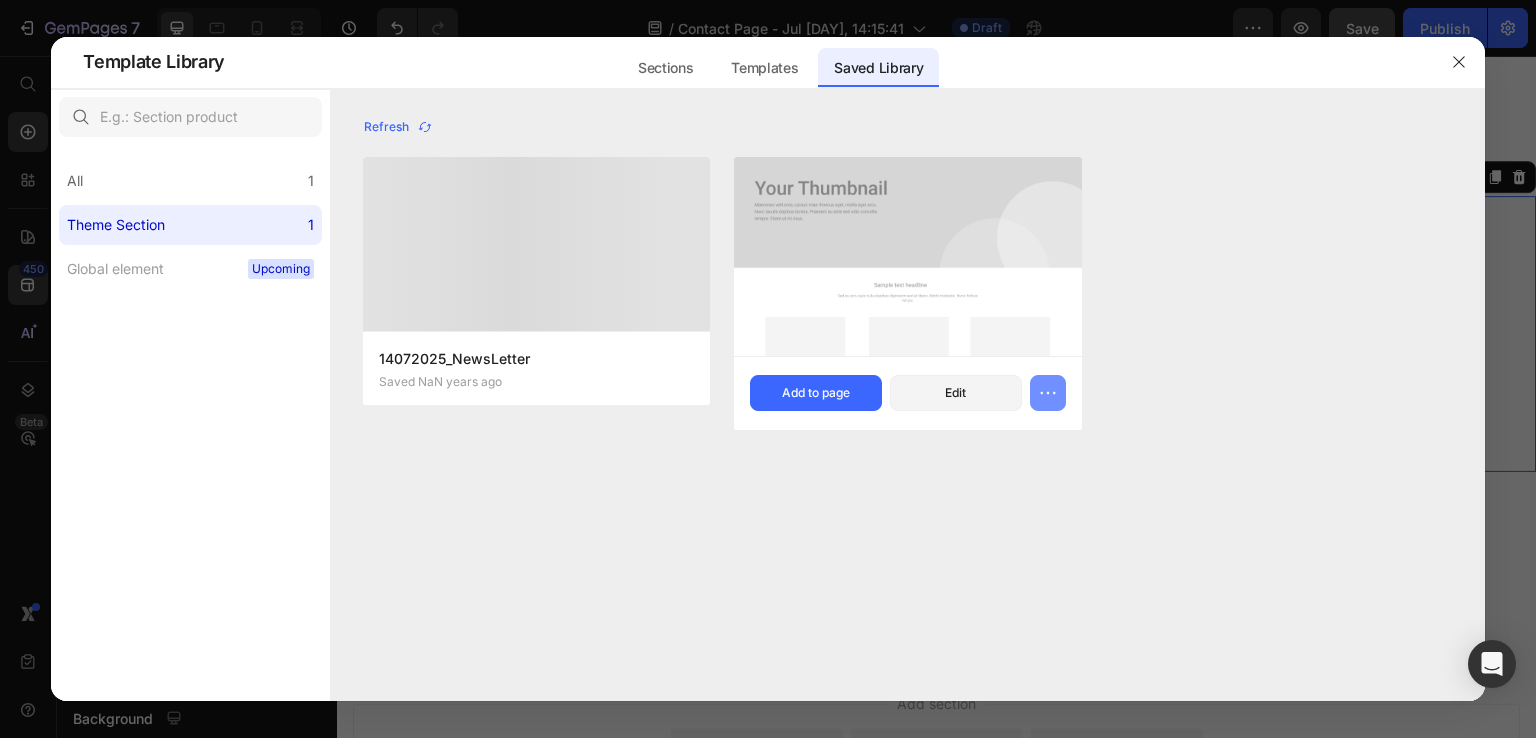 click at bounding box center [1048, 393] 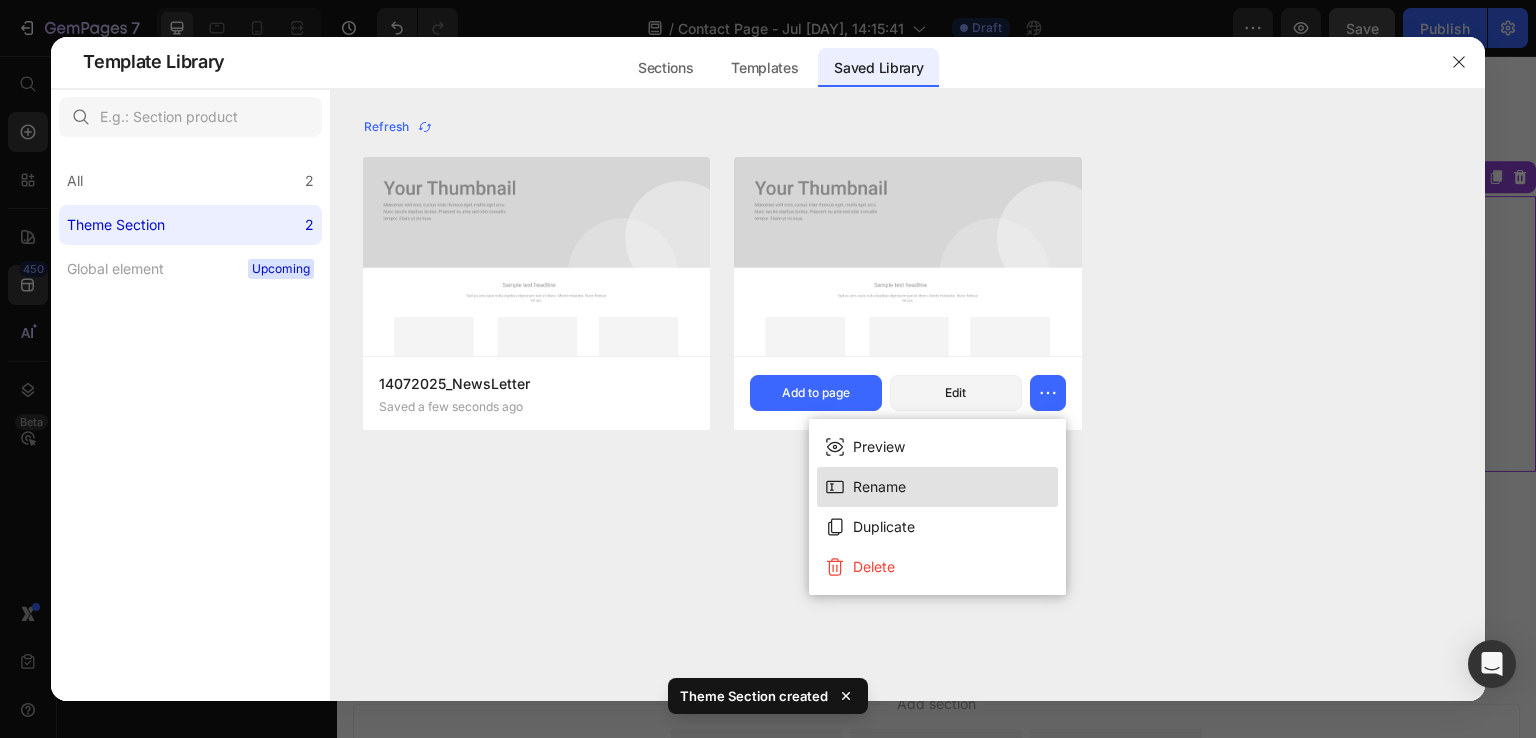 click on "Rename" at bounding box center (937, 487) 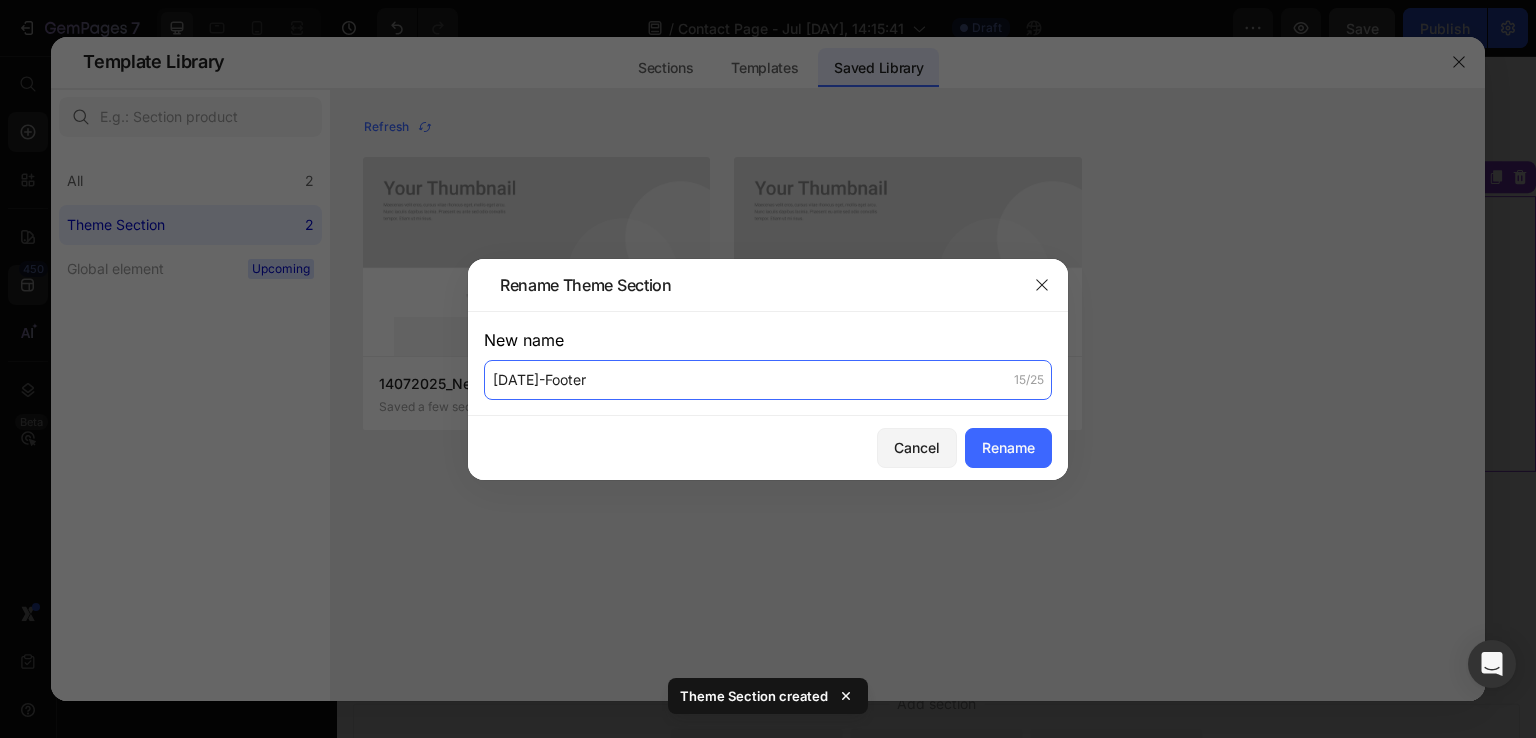 click on "14072025-Footer" 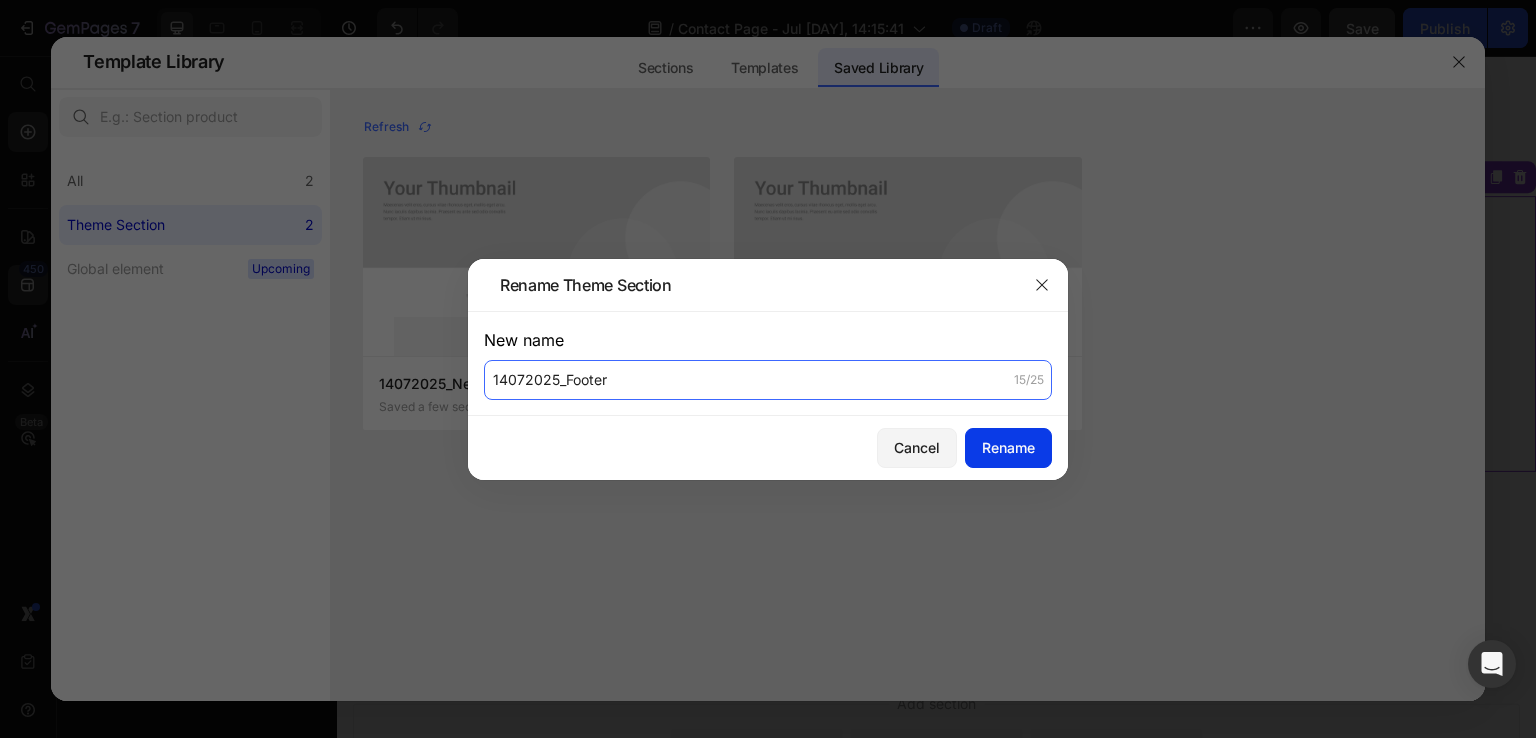 type on "14072025_Footer" 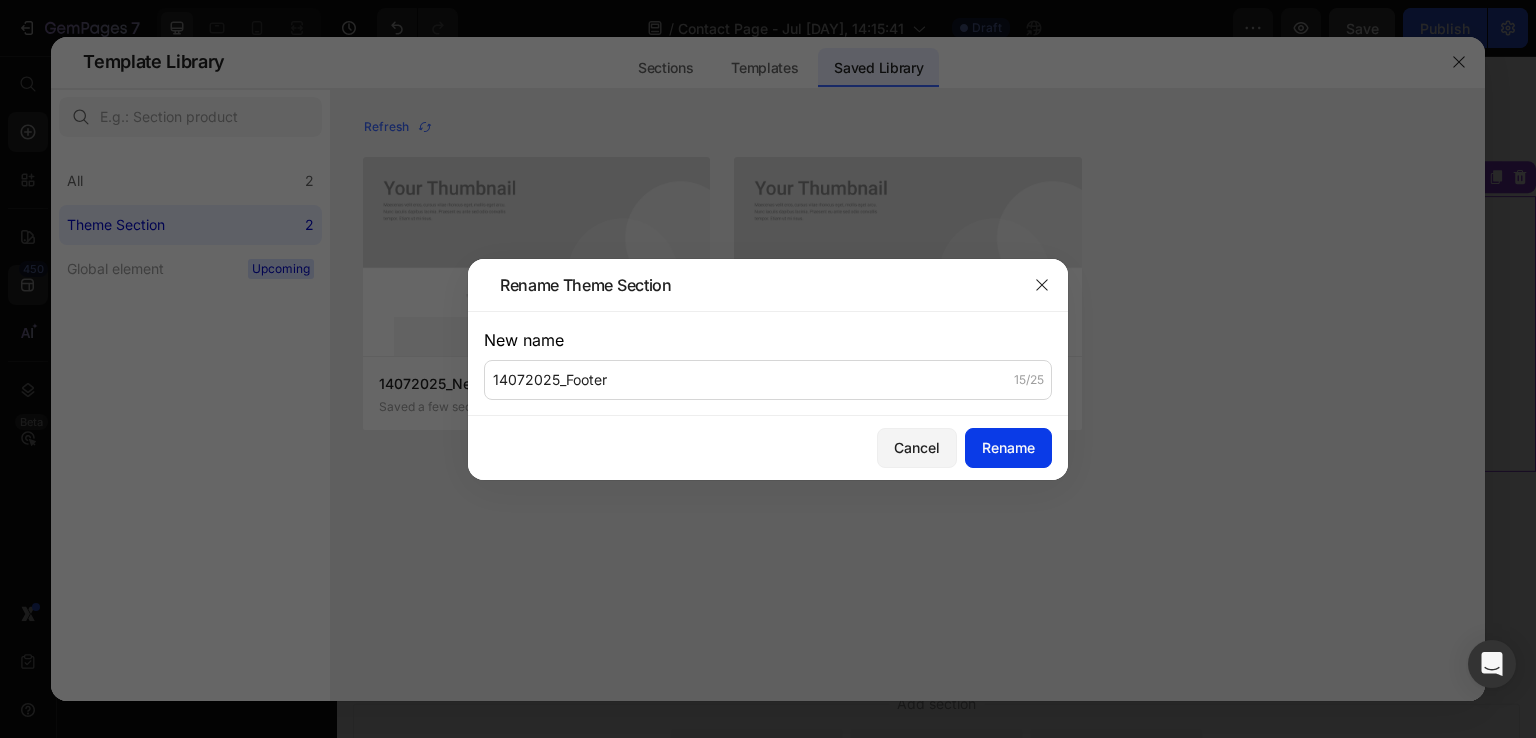 click on "Rename" at bounding box center [1008, 447] 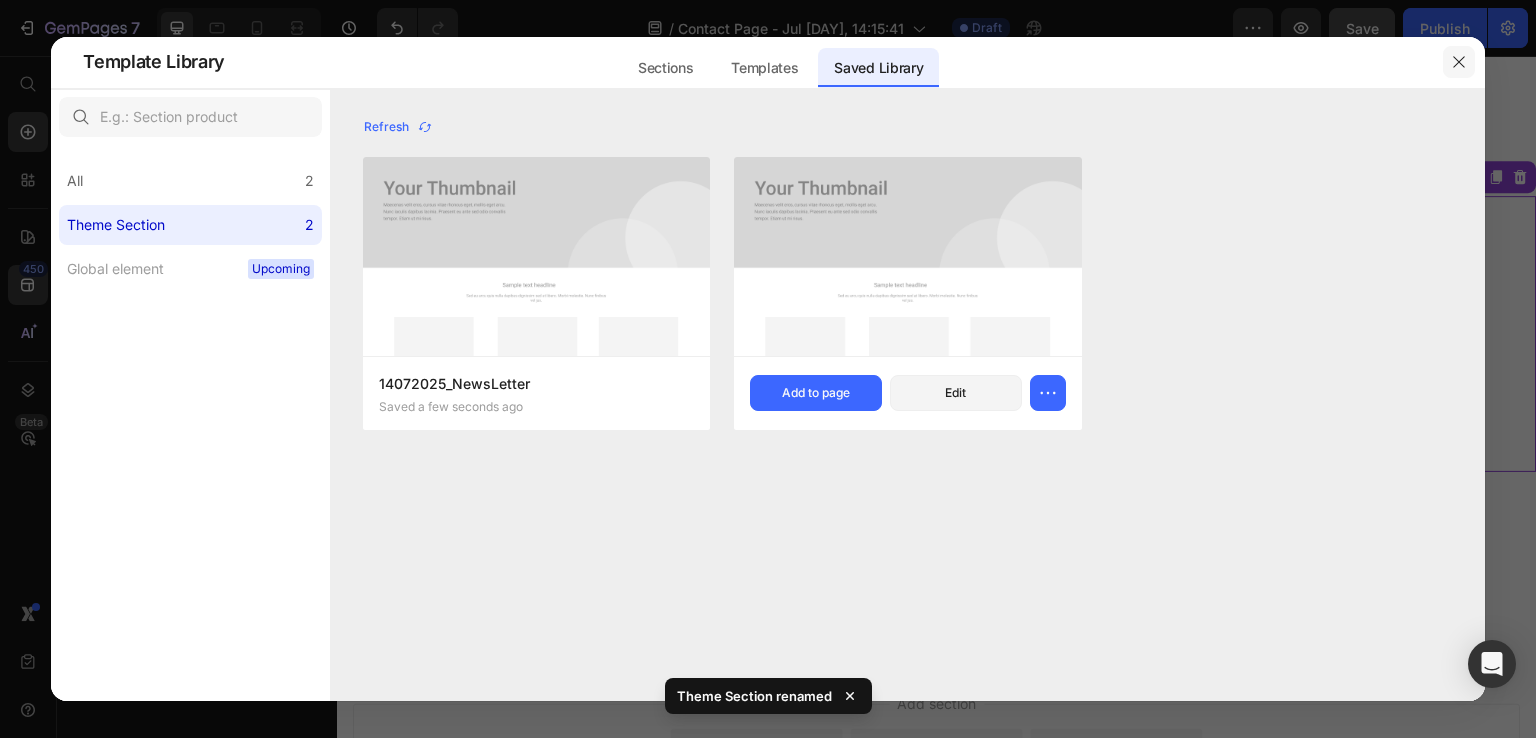 click at bounding box center (1459, 62) 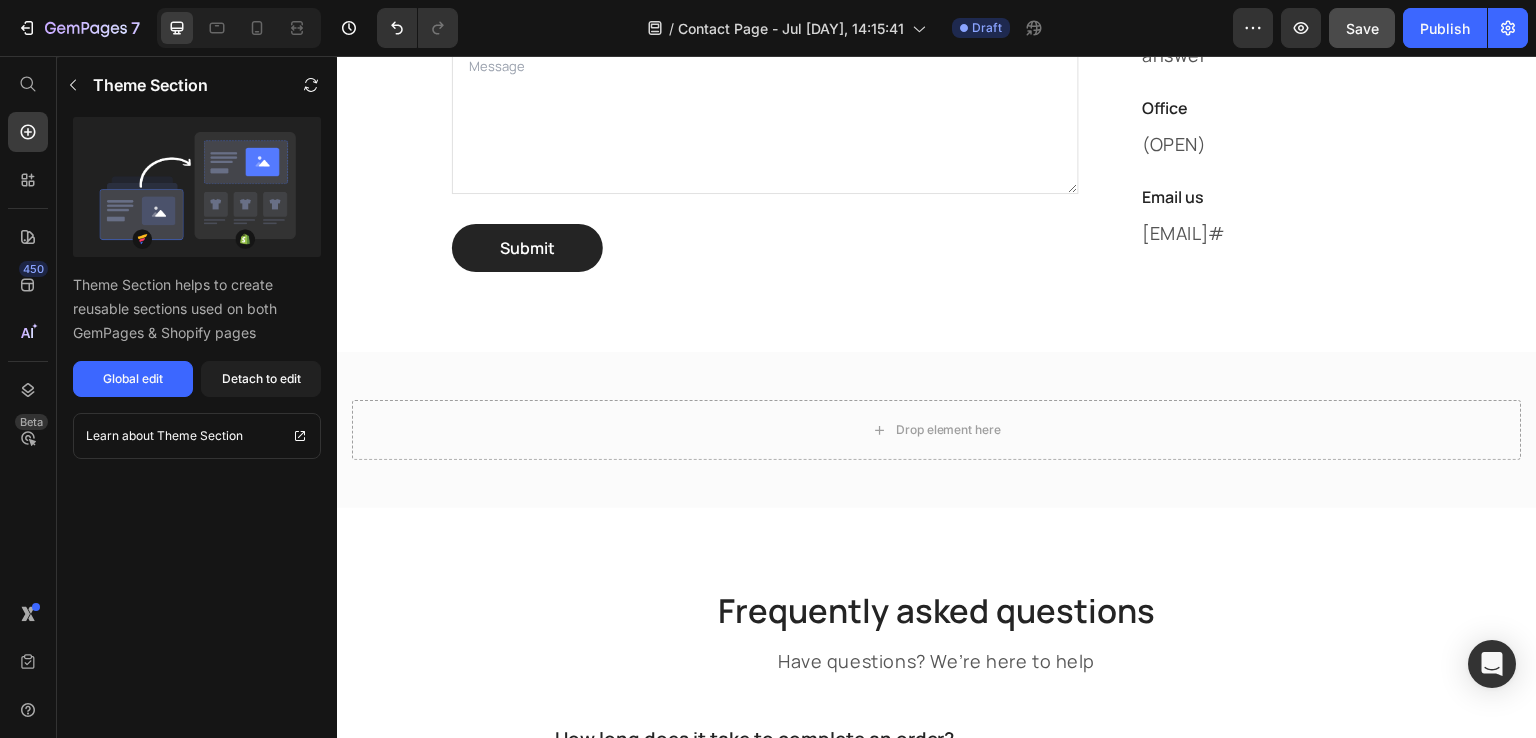 scroll, scrollTop: 2136, scrollLeft: 0, axis: vertical 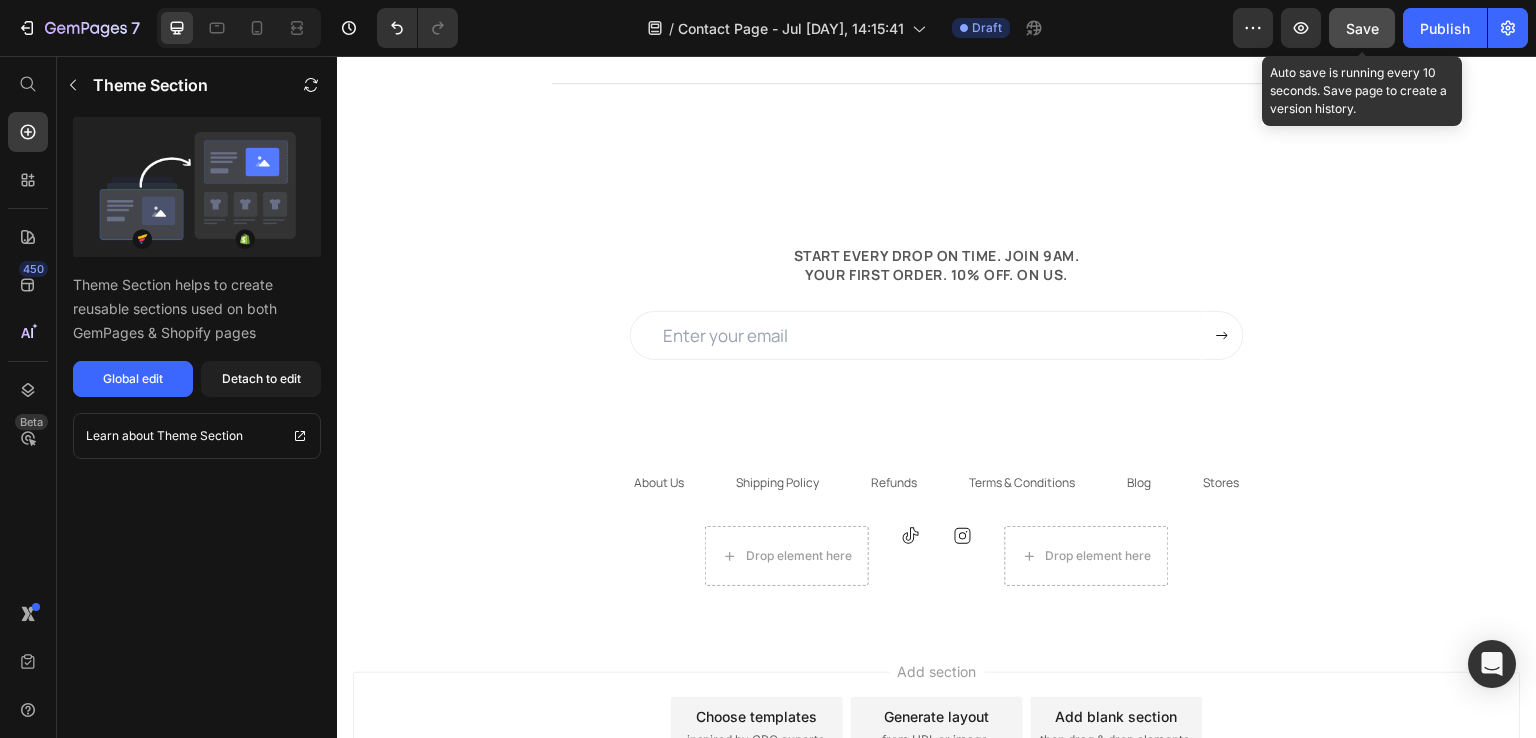 click on "Save" at bounding box center (1362, 28) 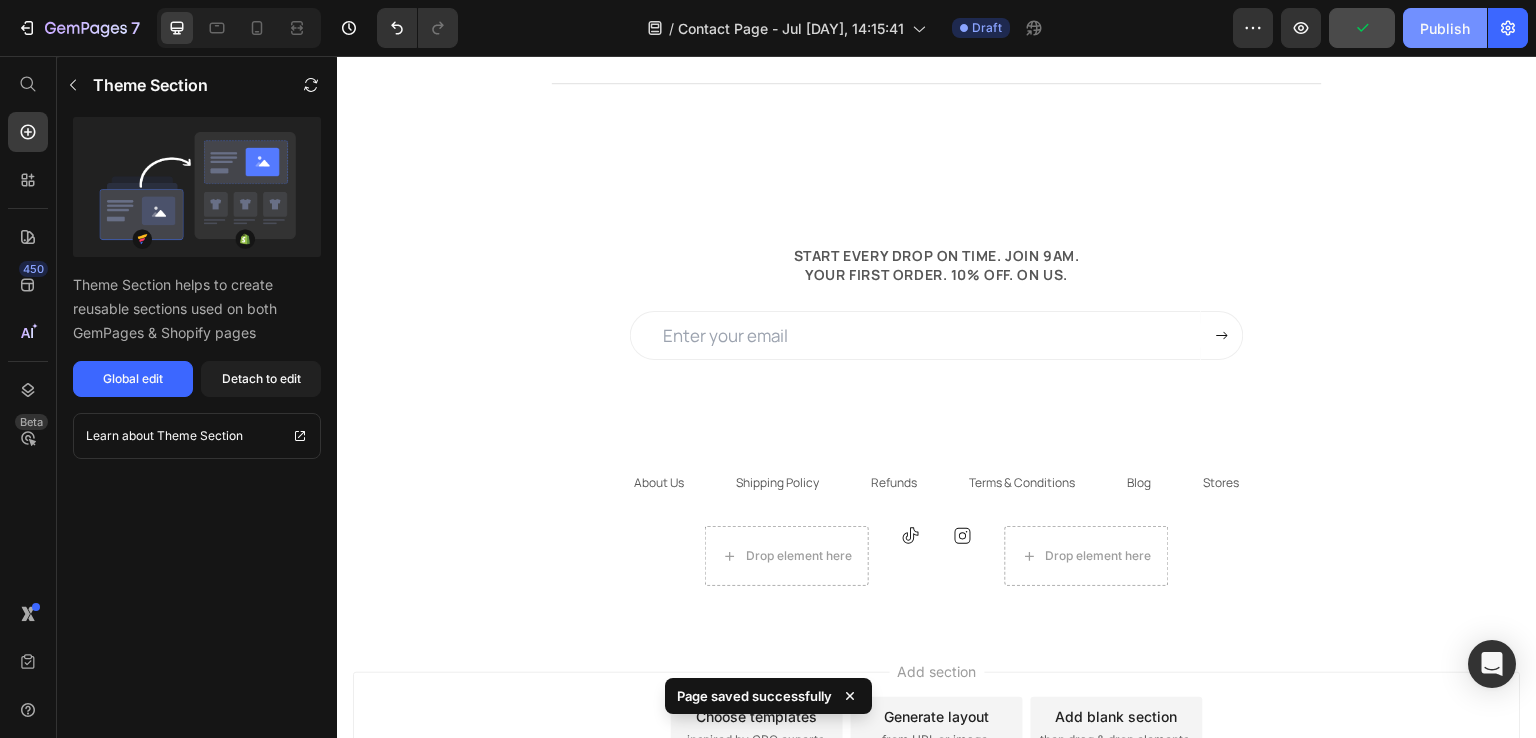 click on "Publish" at bounding box center [1445, 28] 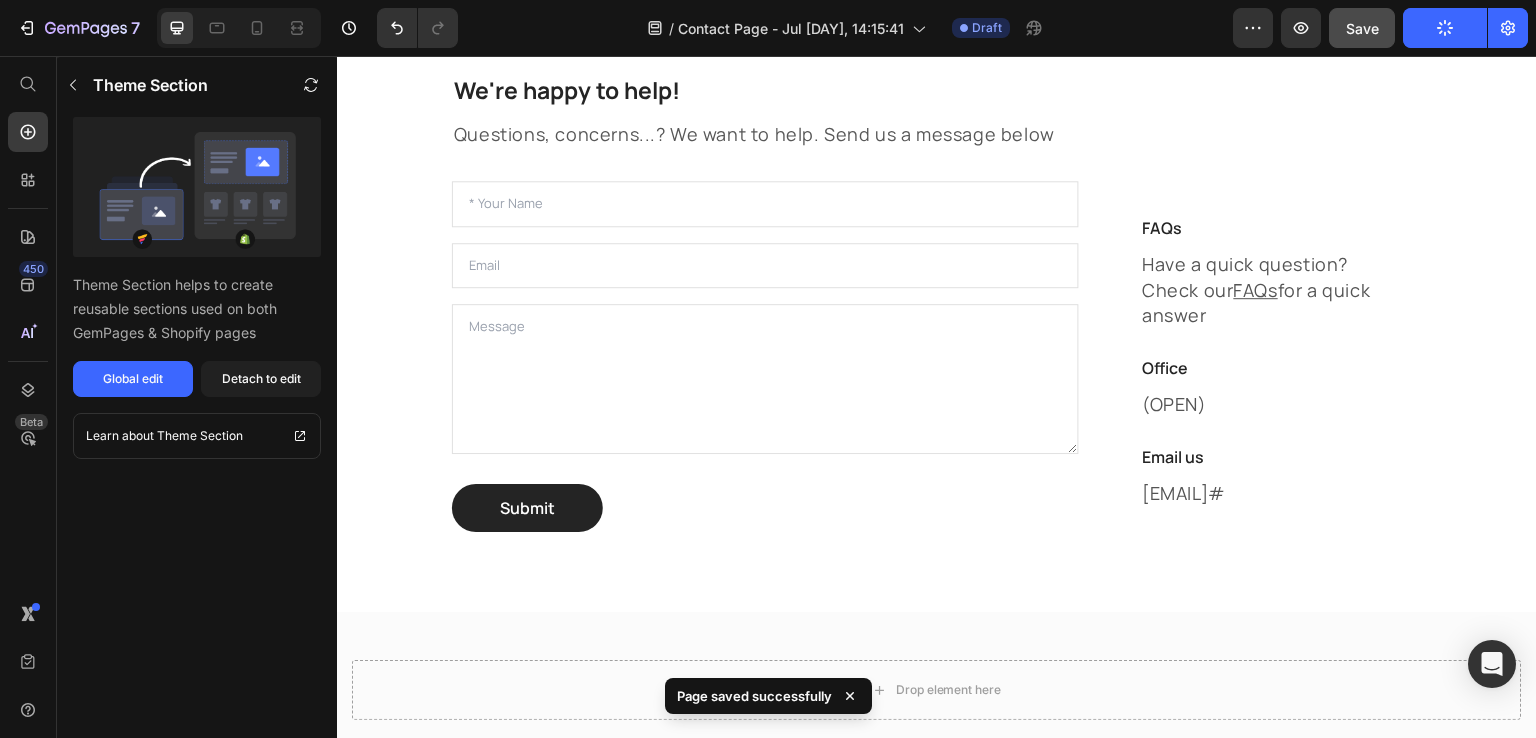 scroll, scrollTop: 0, scrollLeft: 0, axis: both 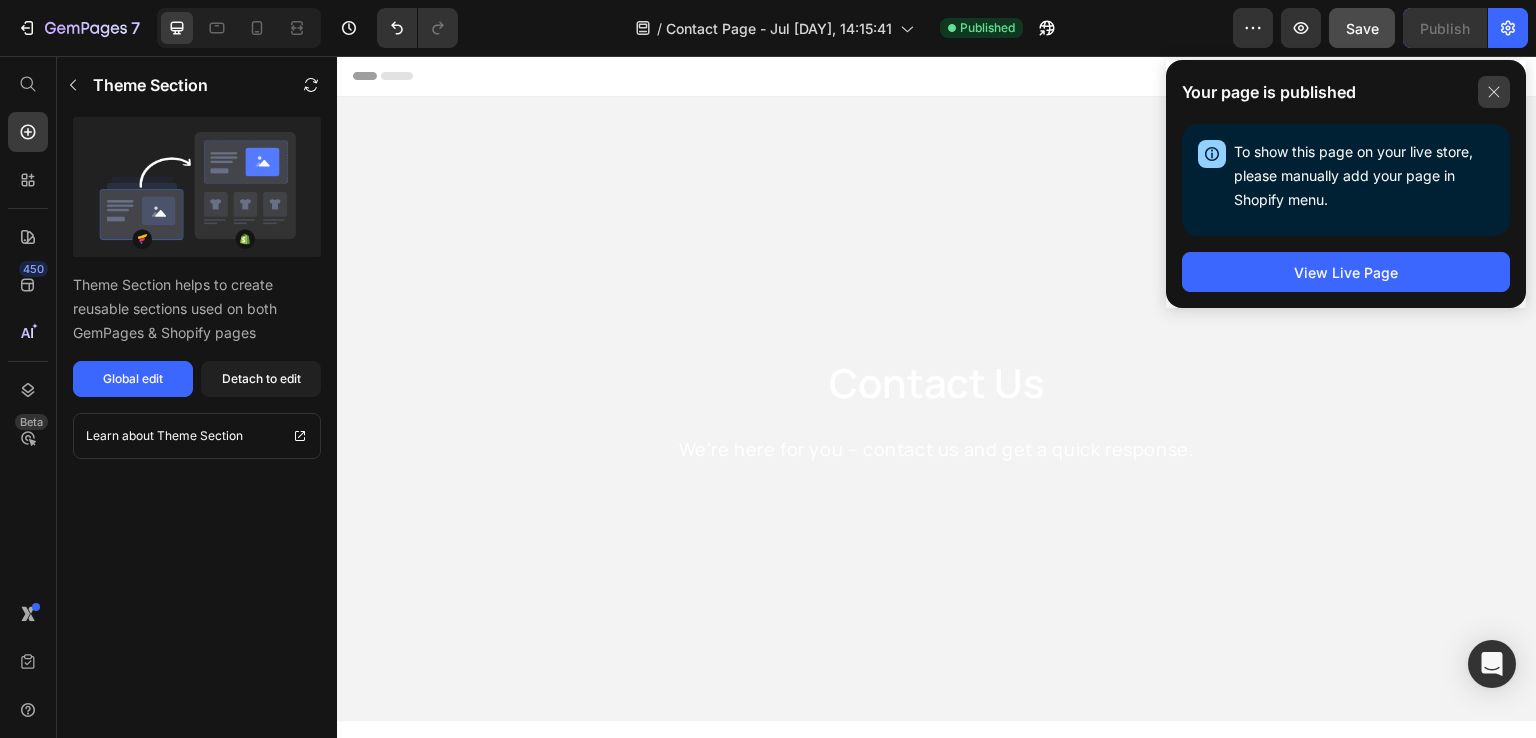 click 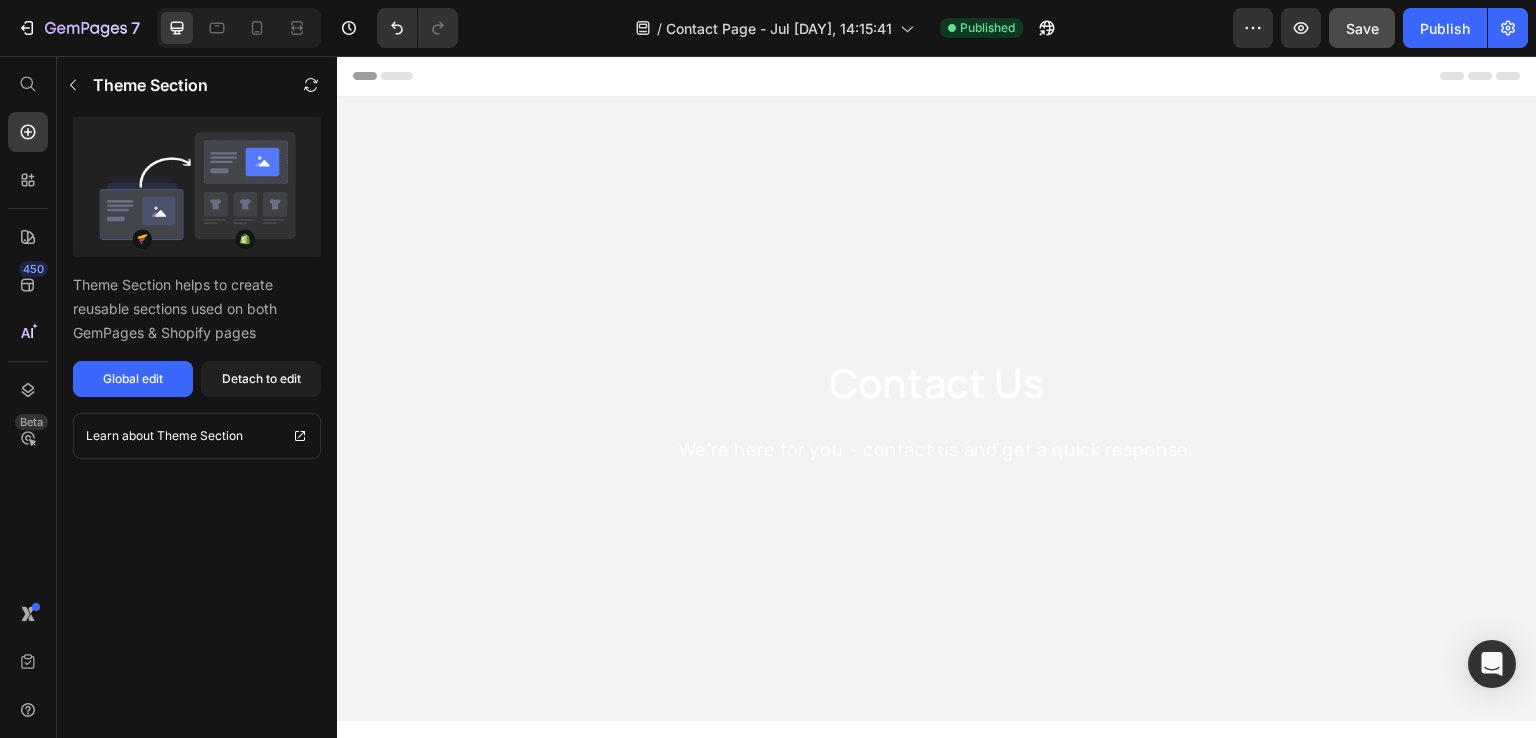 click on "7  Version history  /  Contact Page - Jul 14, 14:15:41 Published Preview  Save   Publish" 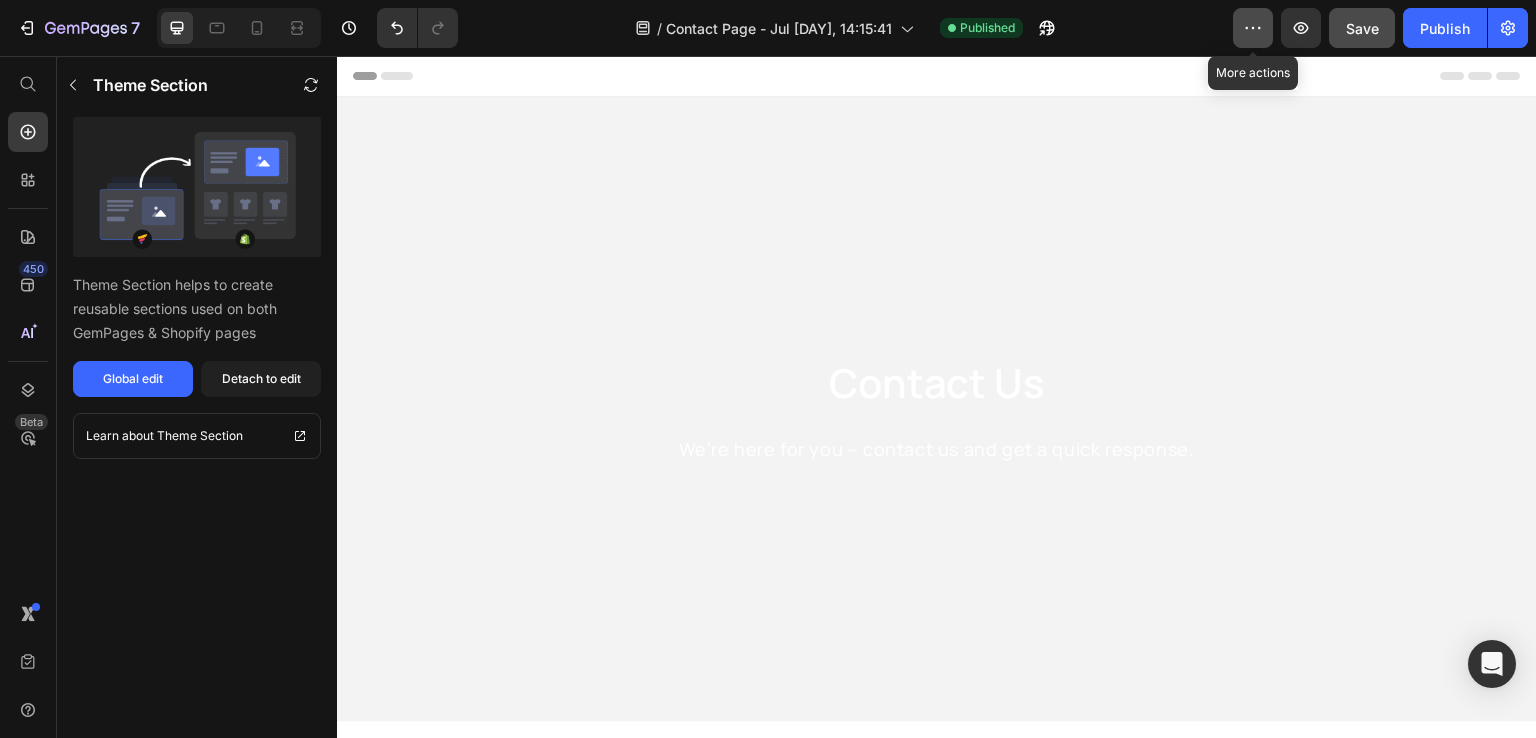 click 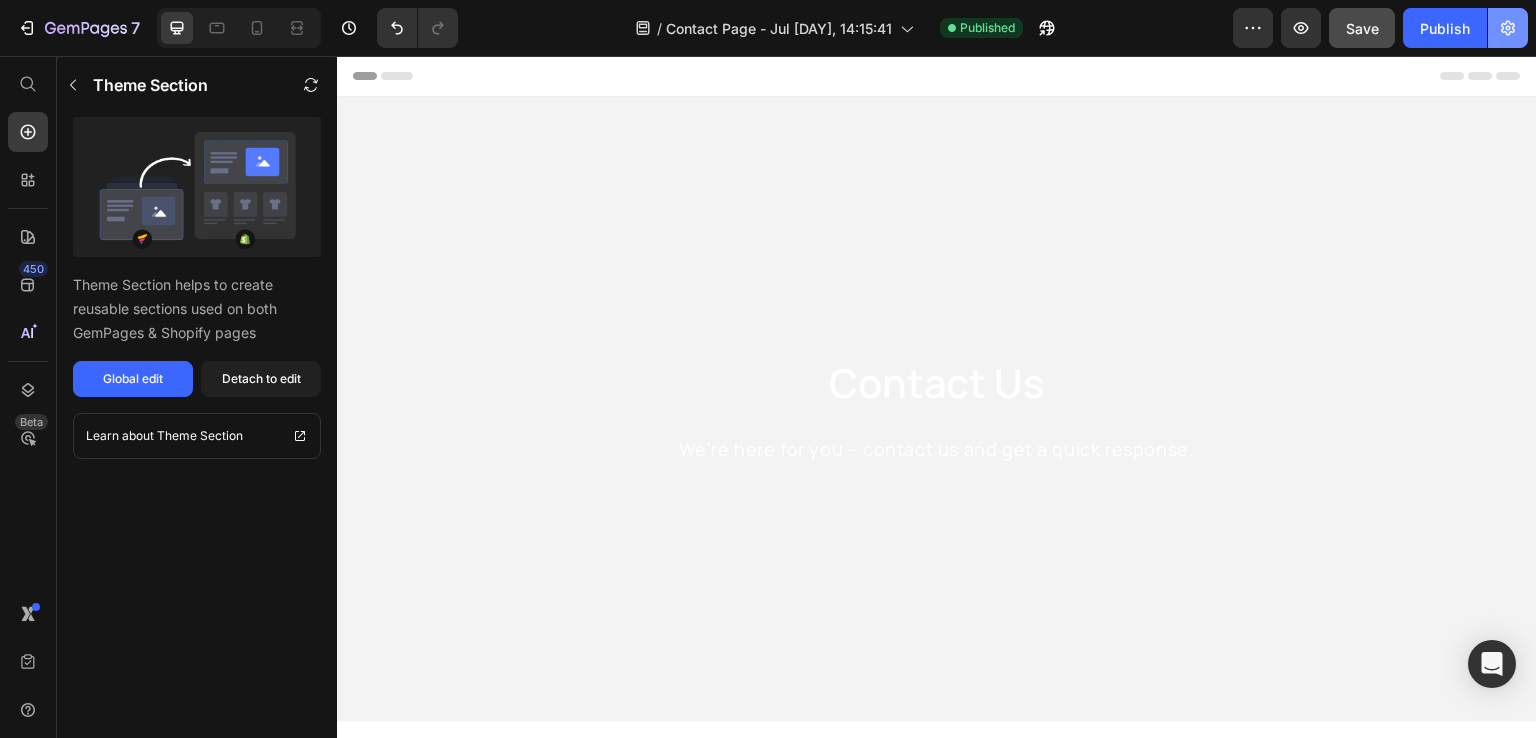 drag, startPoint x: 1102, startPoint y: 21, endPoint x: 1506, endPoint y: 30, distance: 404.10025 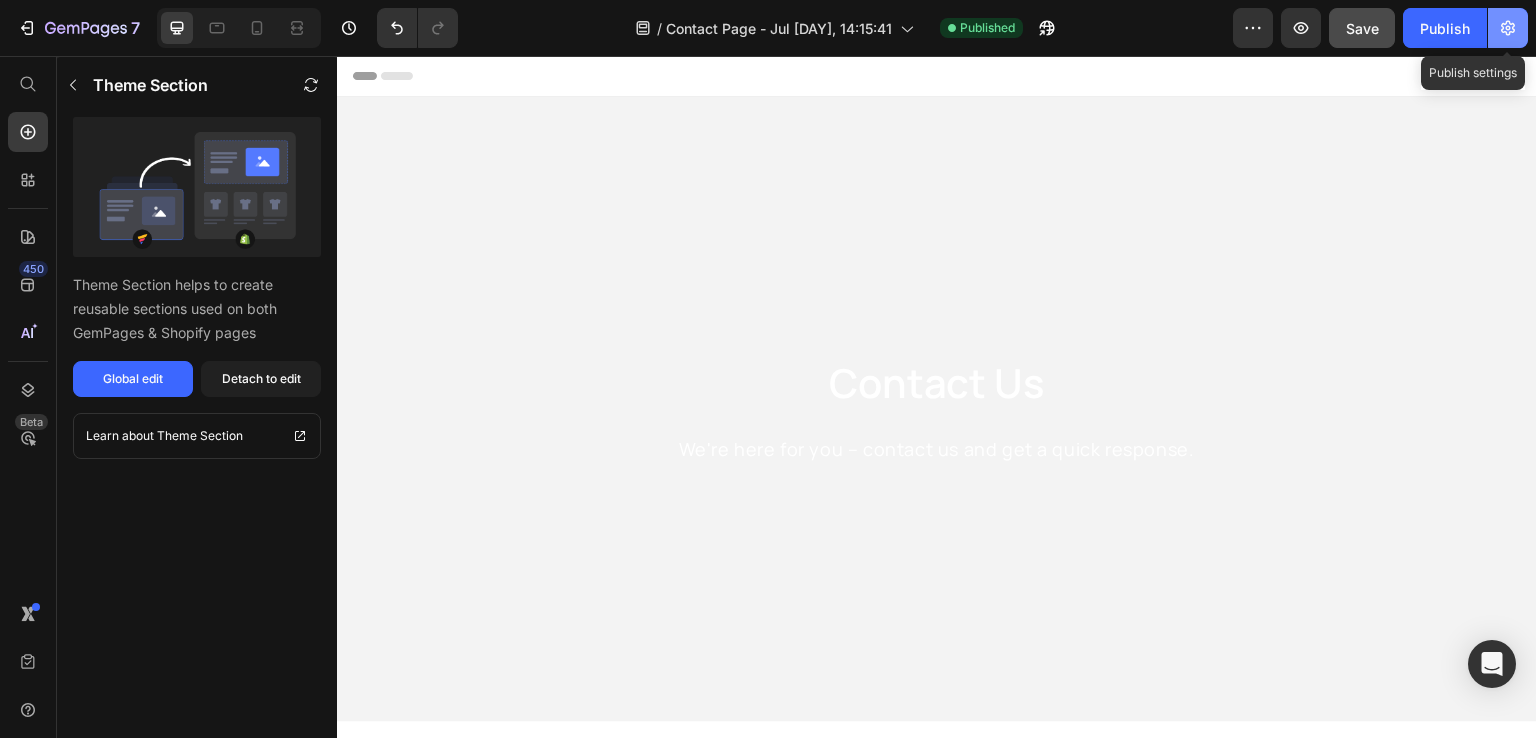 click on "7  Version history  /  Contact Page - Jul 14, 14:15:41 Published Preview  Save   Publish  Publish settings 450 Beta Theme Section  Theme Section helps to create reusable sections used on both GemPages & Shopify pages  Global edit  Detach to edit Learn about     Theme Section 333333 100 % 333333 100 % We recommend editing on a screen 1024px+ for efficient experience. You can zoom out the browser for more working space. Save Preview View live page View history Rename page
Clone to other page type Force Publish All Landing Home Product Collection Blog post Instant landing page Landing page Contact Page - Jul 14, 14:15:41 Last modified 25 minutes ago Create new page Your page is published To show this page on your live store, please manually add your page in Shopify menu. Open Shopify Menu View Live Page
Help center Youtube tutorials Join community Request features" at bounding box center (768, 0) 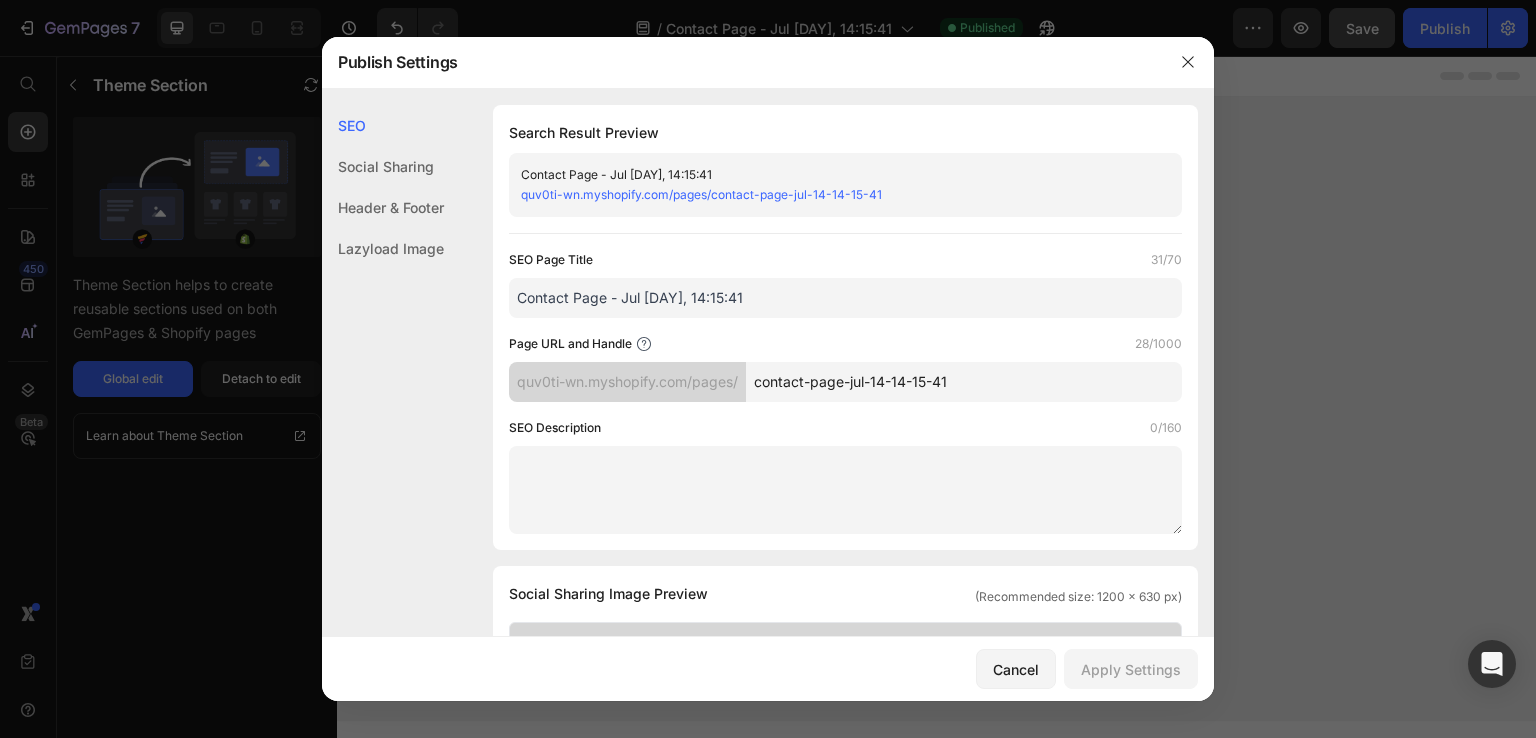 click on "Contact Page - Jul 14, 14:15:41" at bounding box center (845, 298) 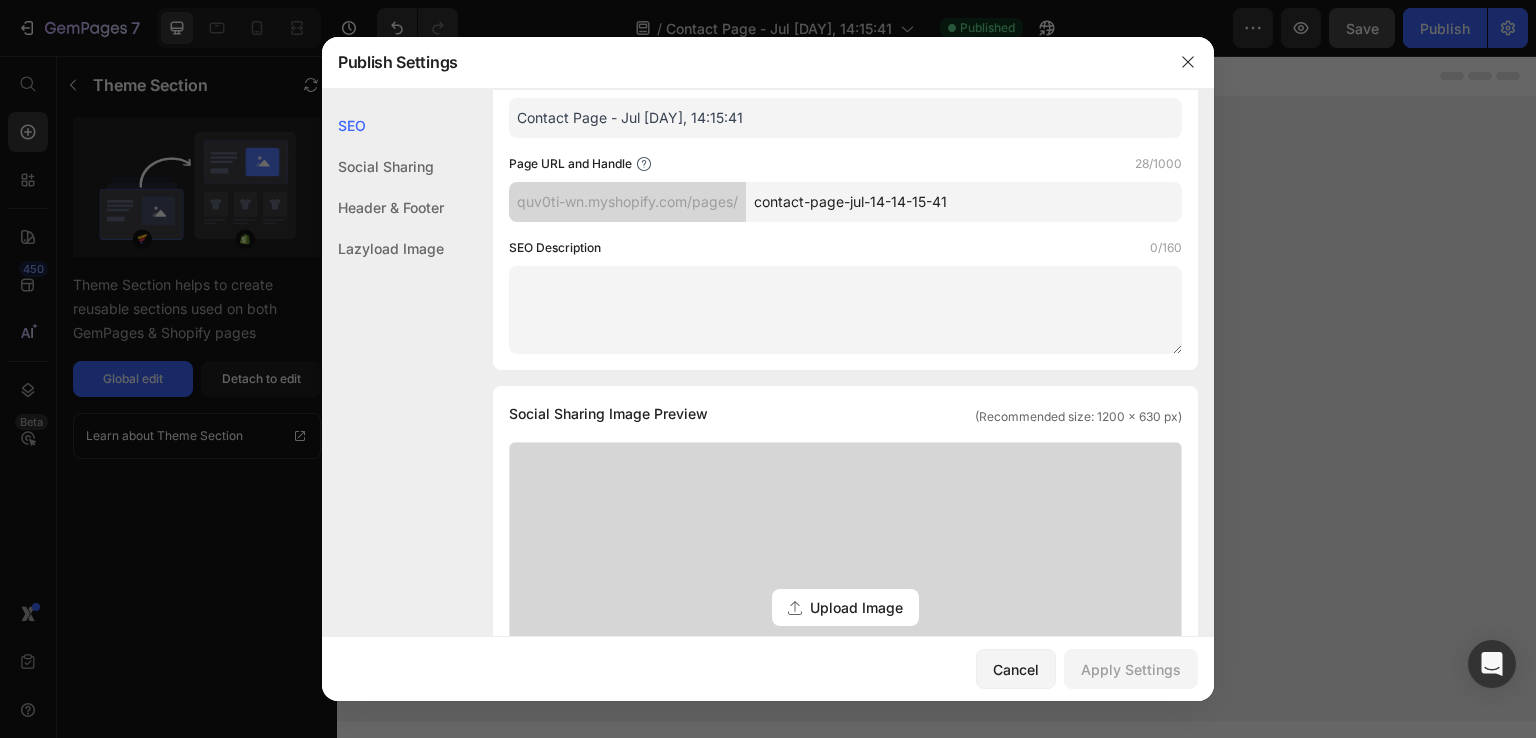scroll, scrollTop: 0, scrollLeft: 0, axis: both 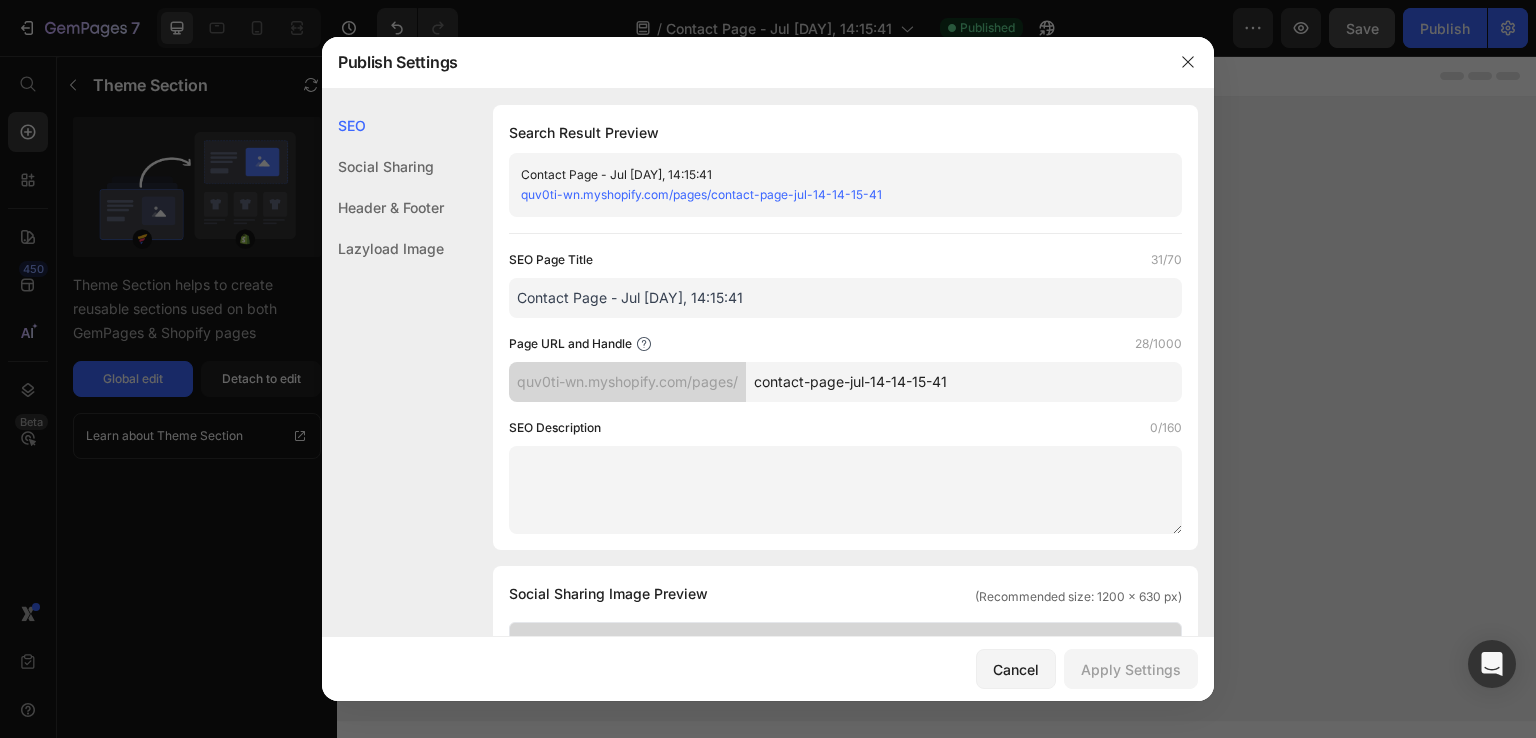 drag, startPoint x: 1016, startPoint y: 385, endPoint x: 806, endPoint y: 386, distance: 210.00238 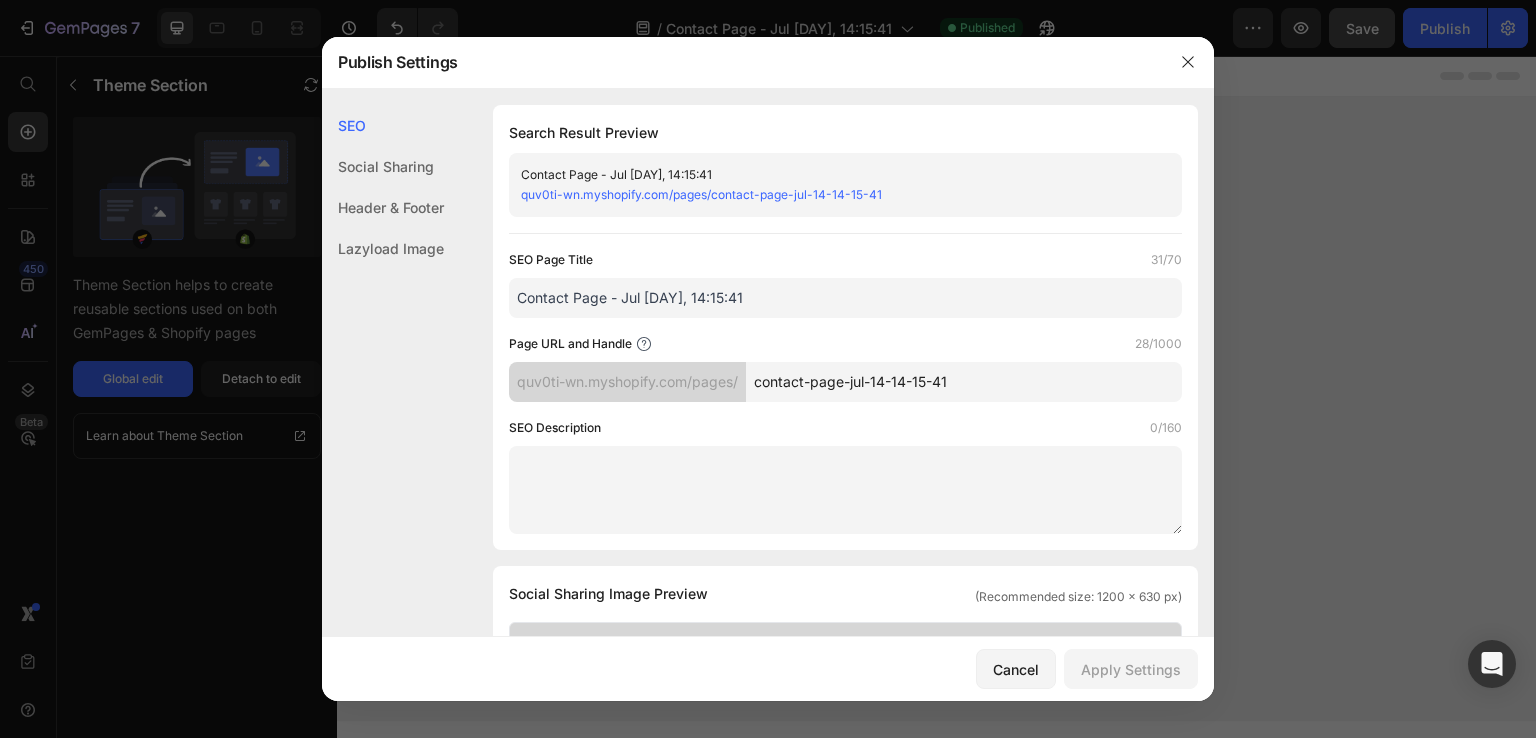 click on "contact-page-jul-14-14-15-41" at bounding box center [964, 382] 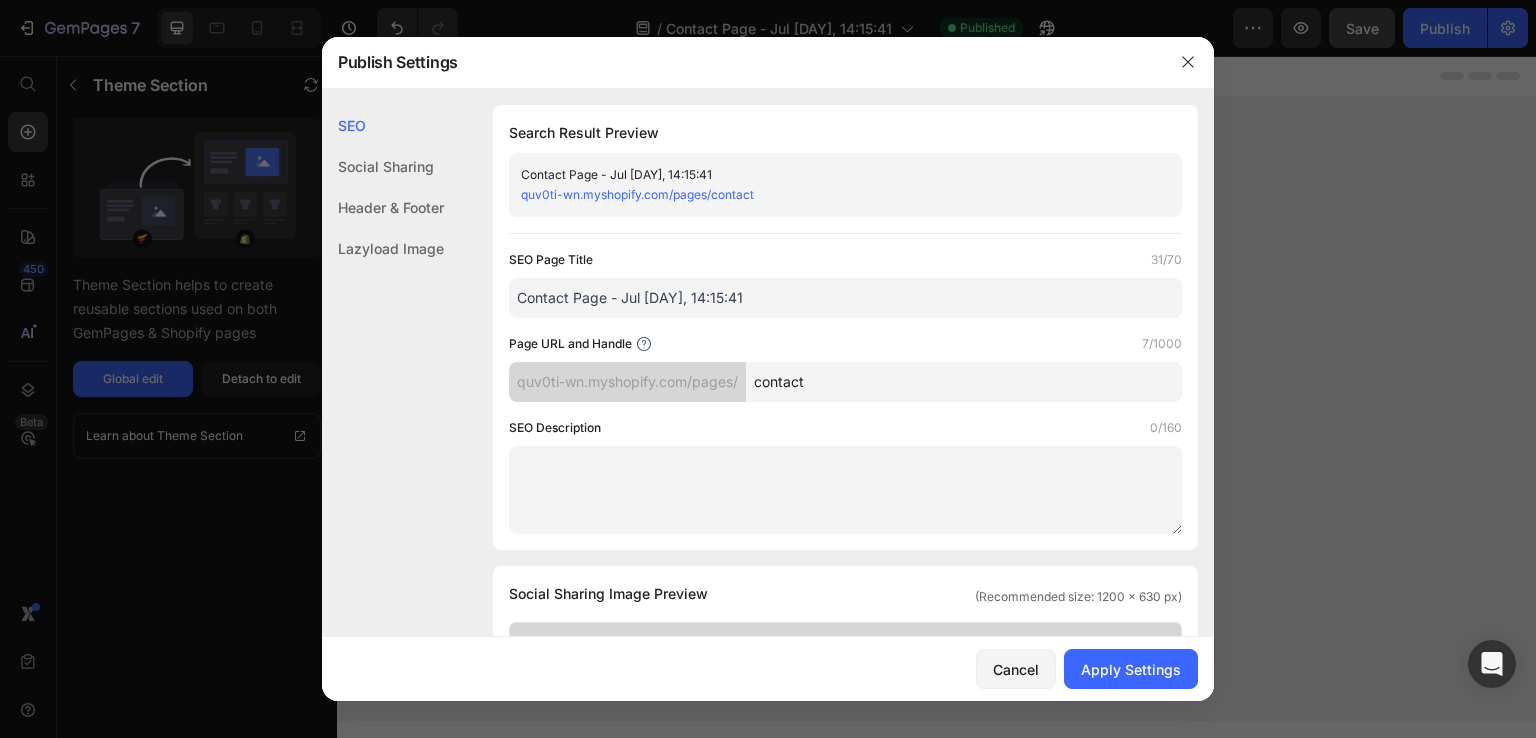 type on "contact" 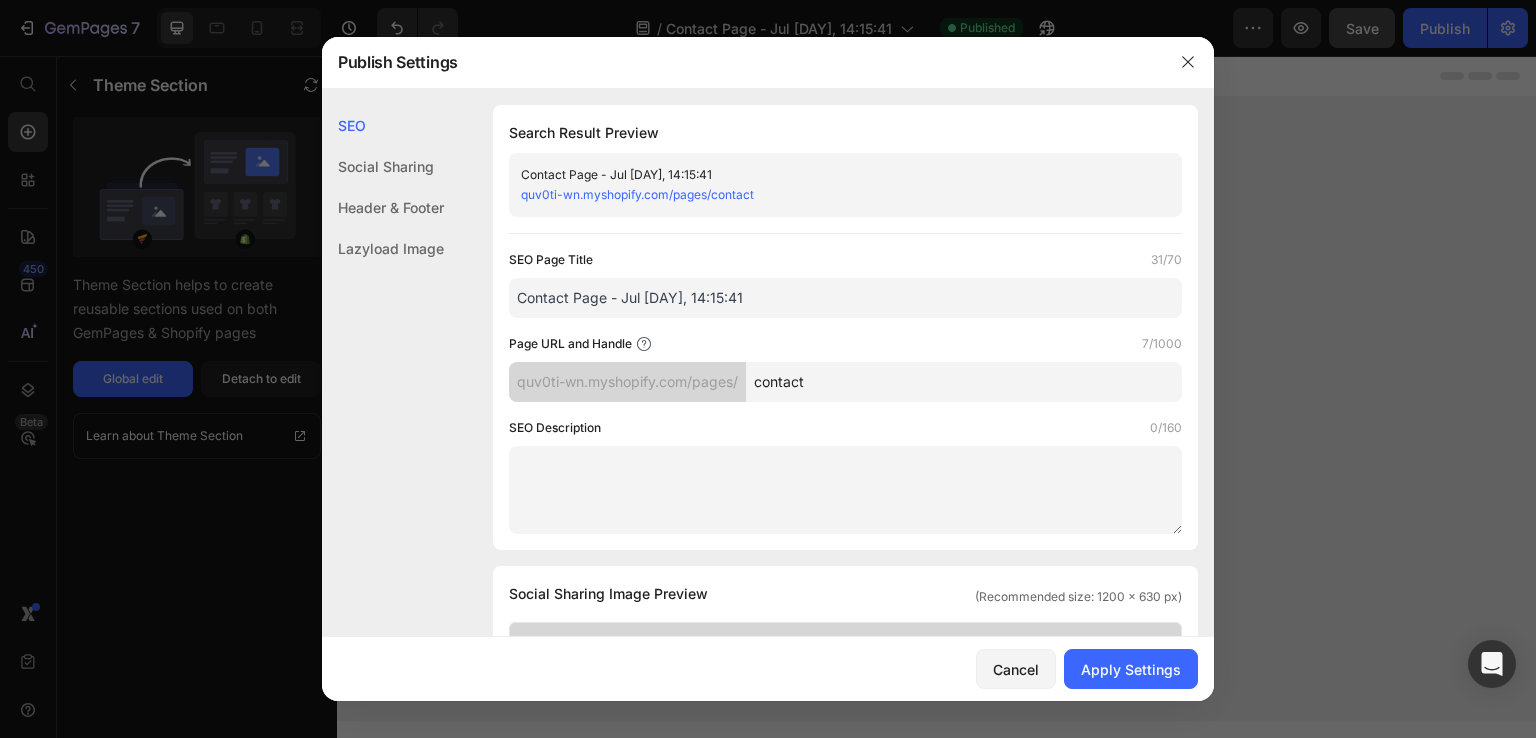 click on "SEO Description  0/160" at bounding box center (845, 428) 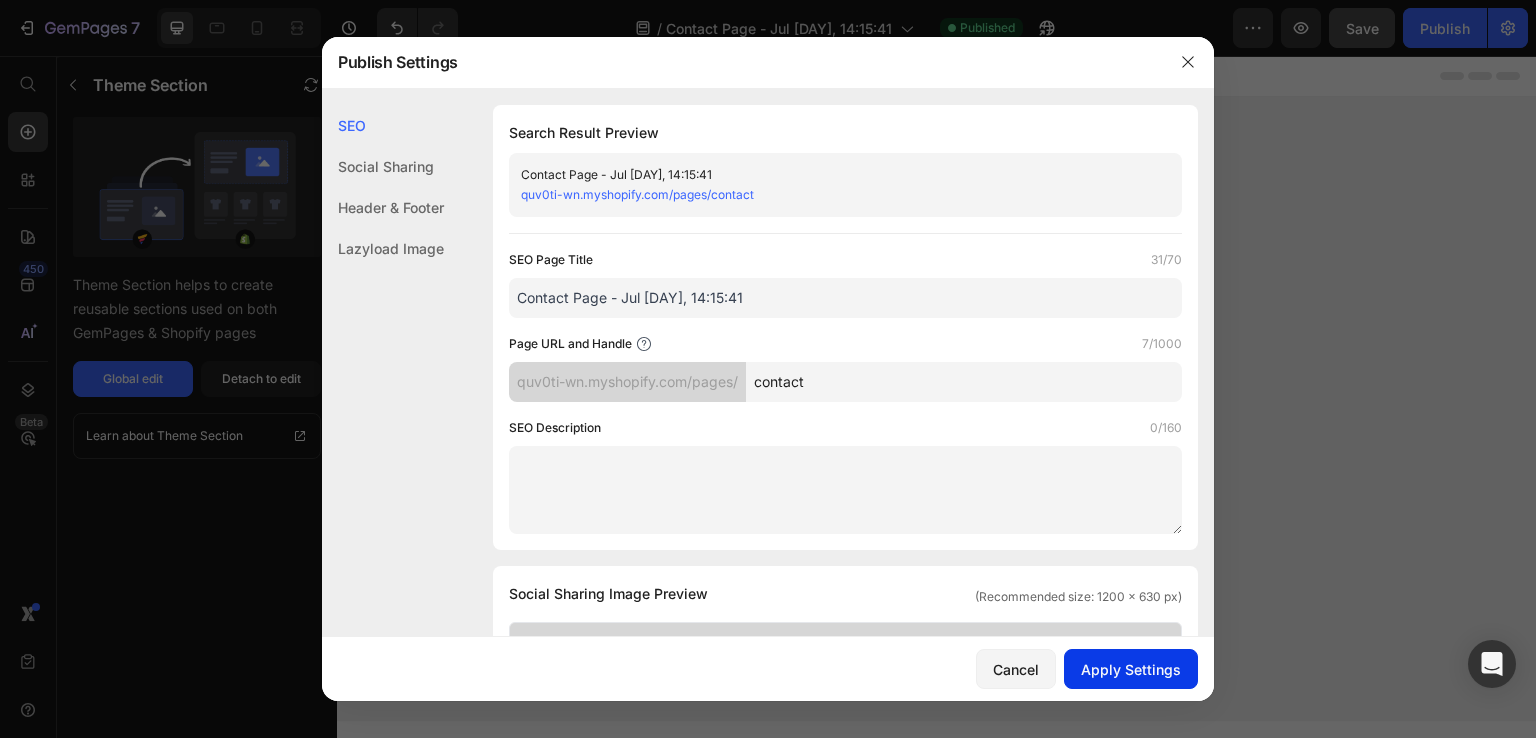 click on "Apply Settings" at bounding box center [1131, 669] 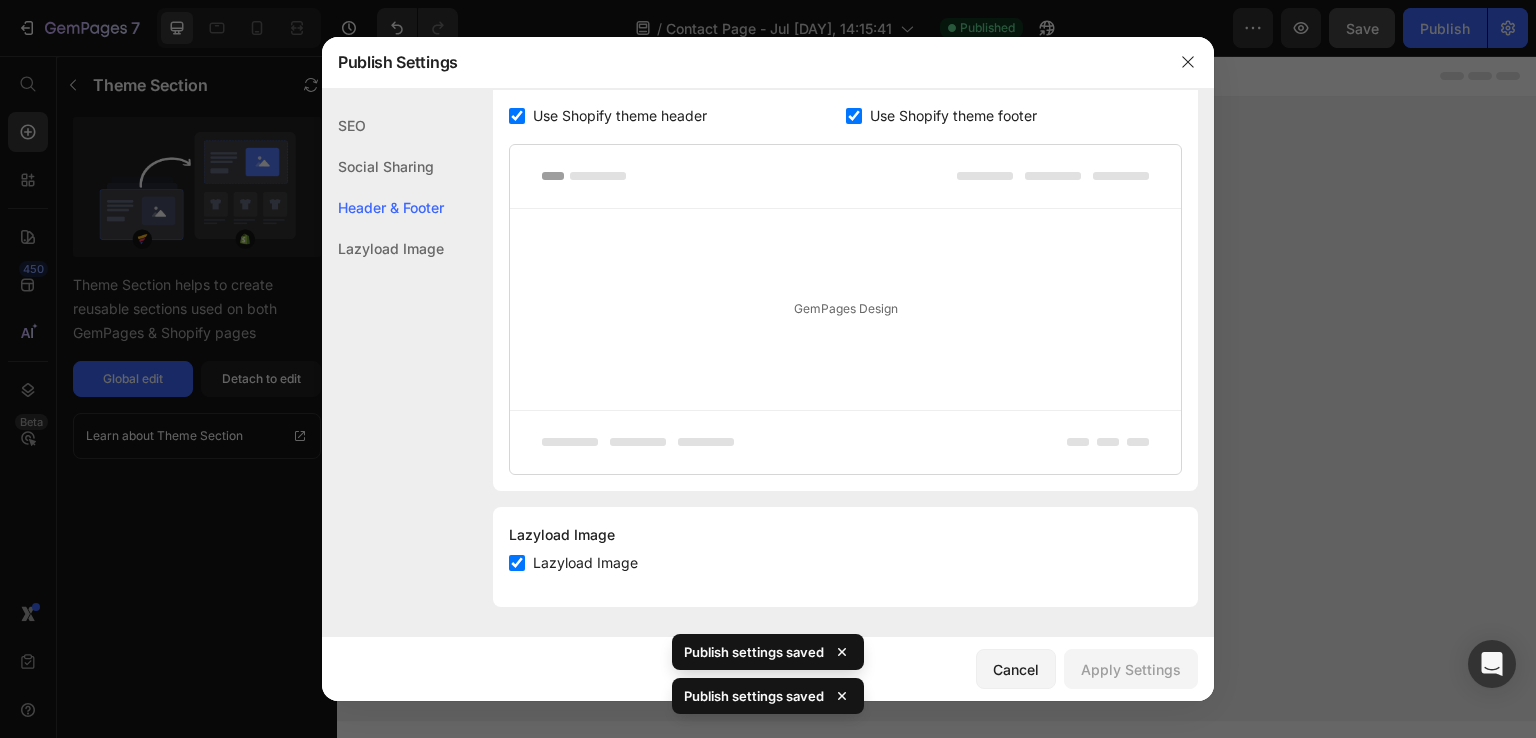 scroll, scrollTop: 0, scrollLeft: 0, axis: both 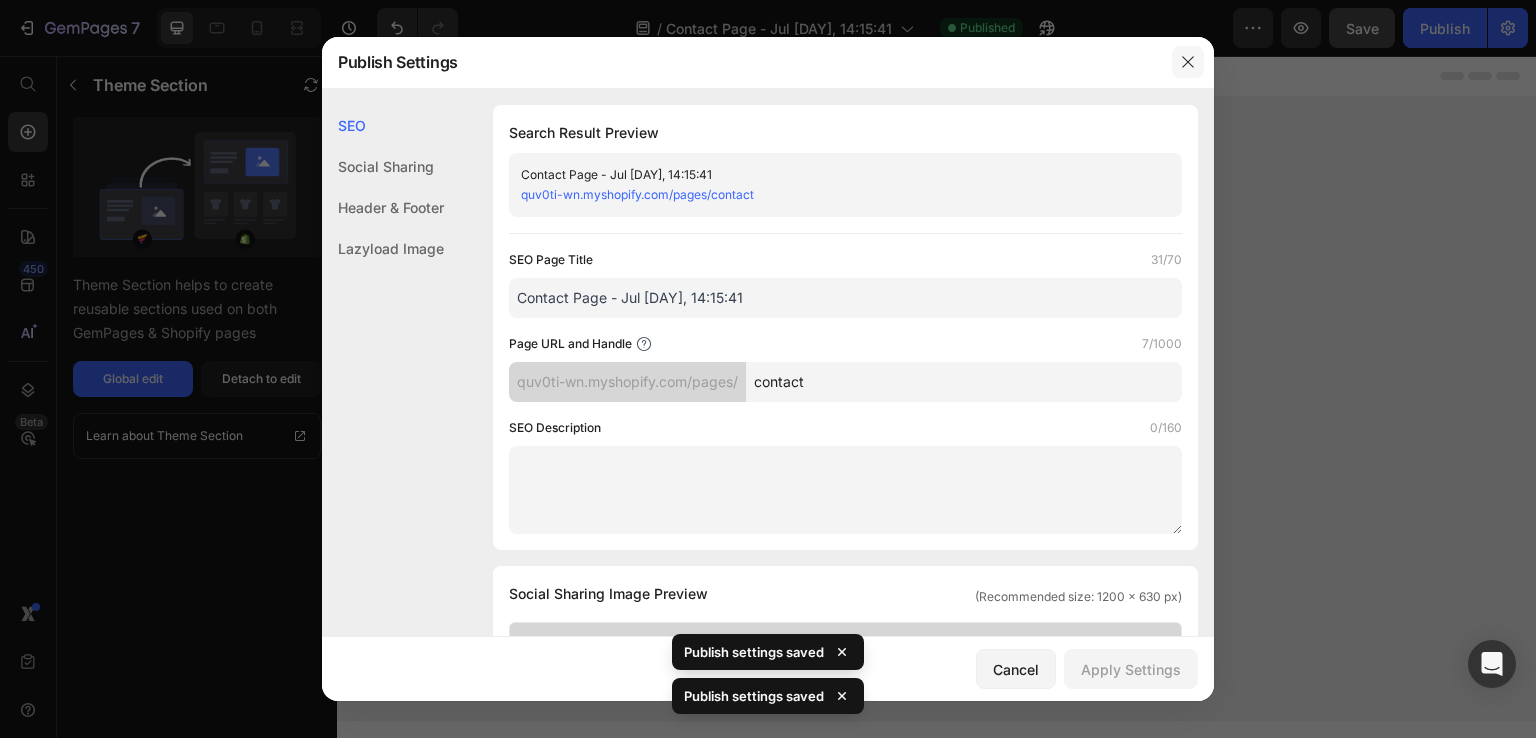 click 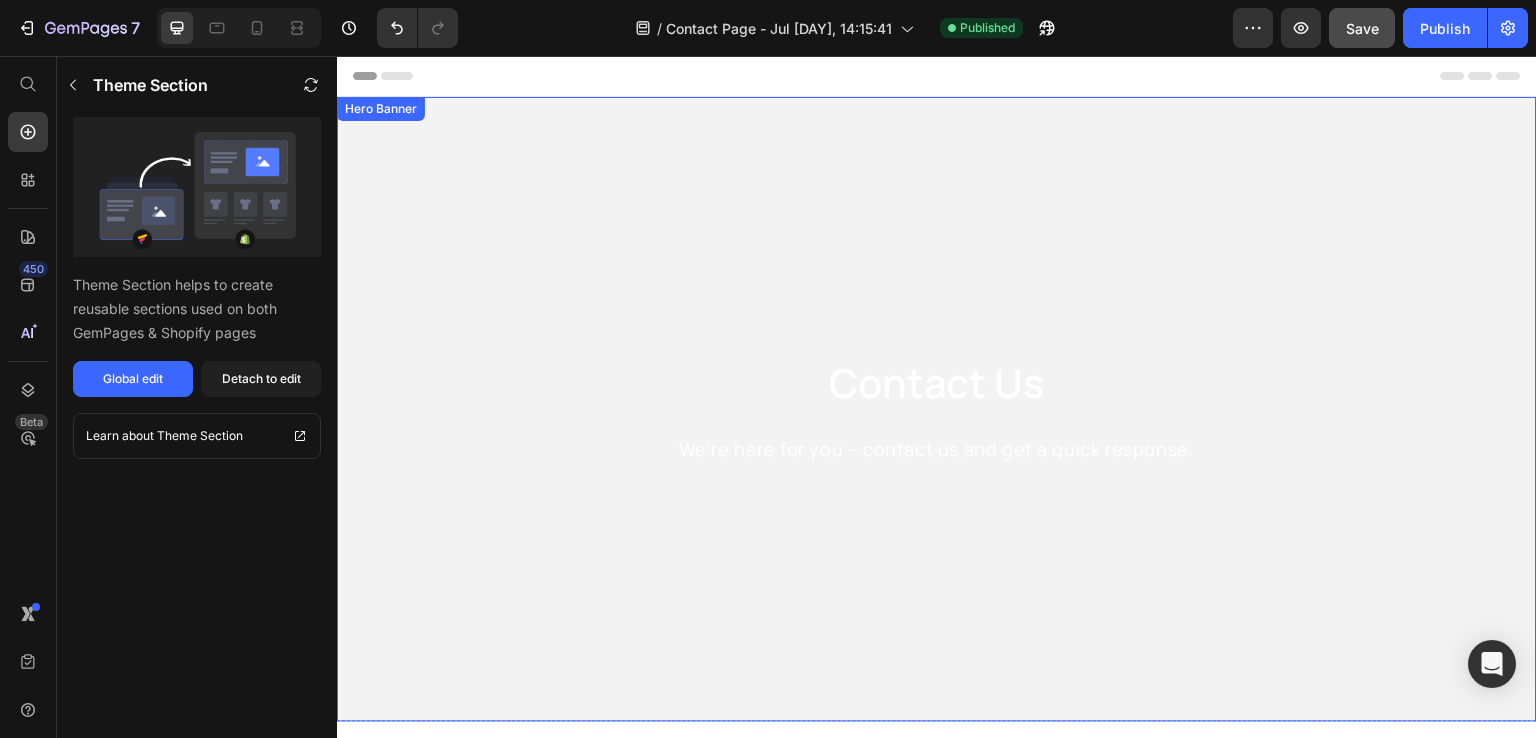 click on "Contact Us  Heading We're here for you – contact us and get a quick response. Text block Row" at bounding box center [937, 409] 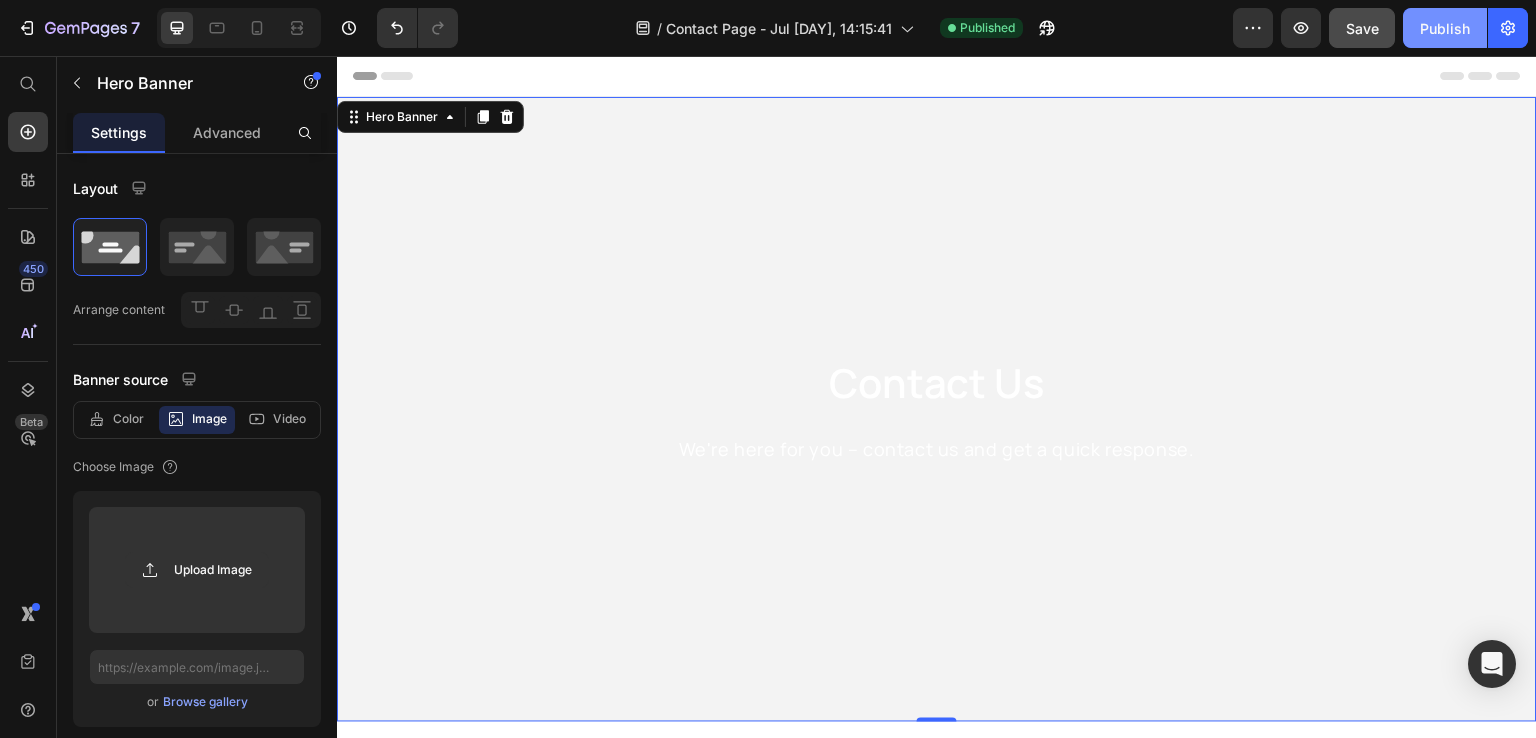 click on "Publish" at bounding box center [1445, 28] 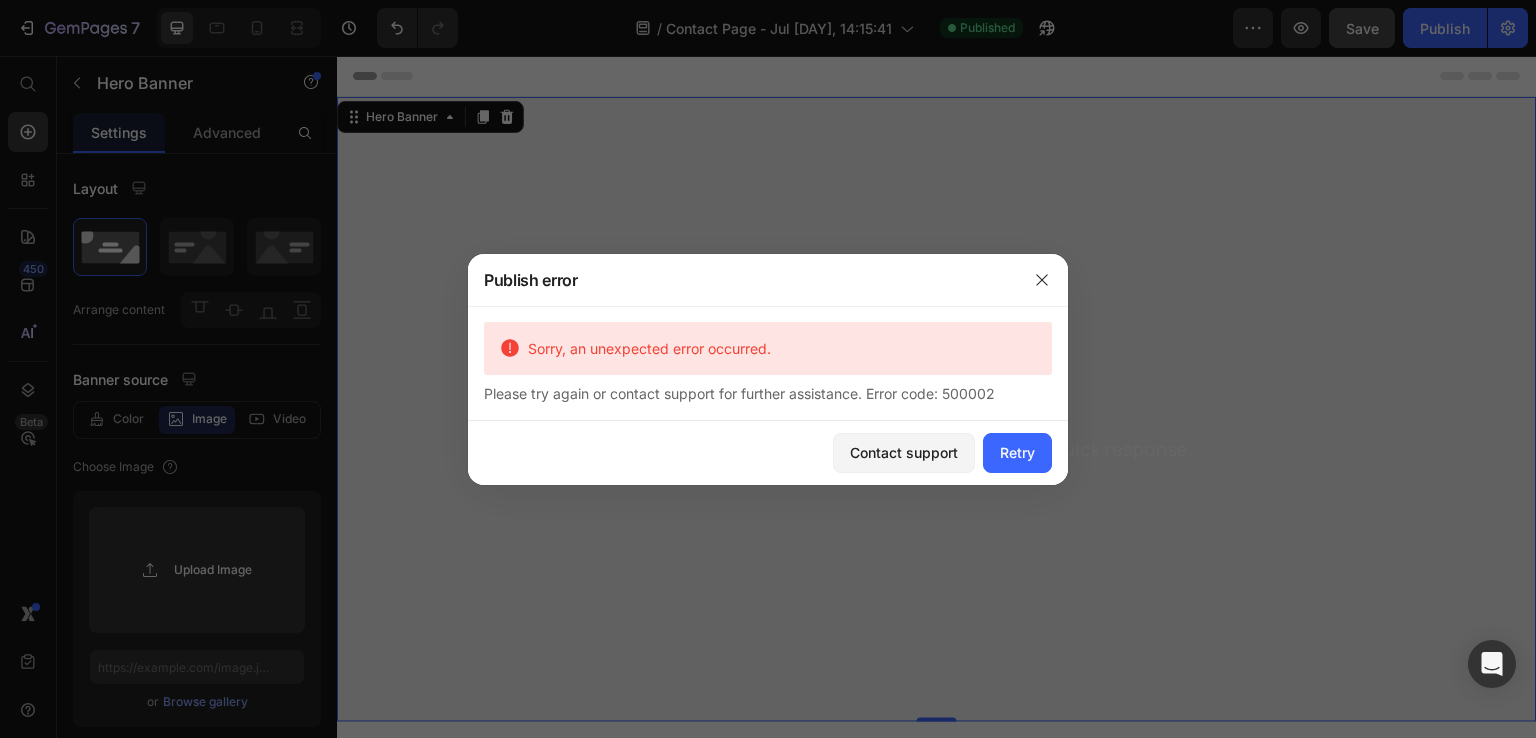 click on "Please try again or contact support for further assistance. Error code: 500002" at bounding box center (768, 393) 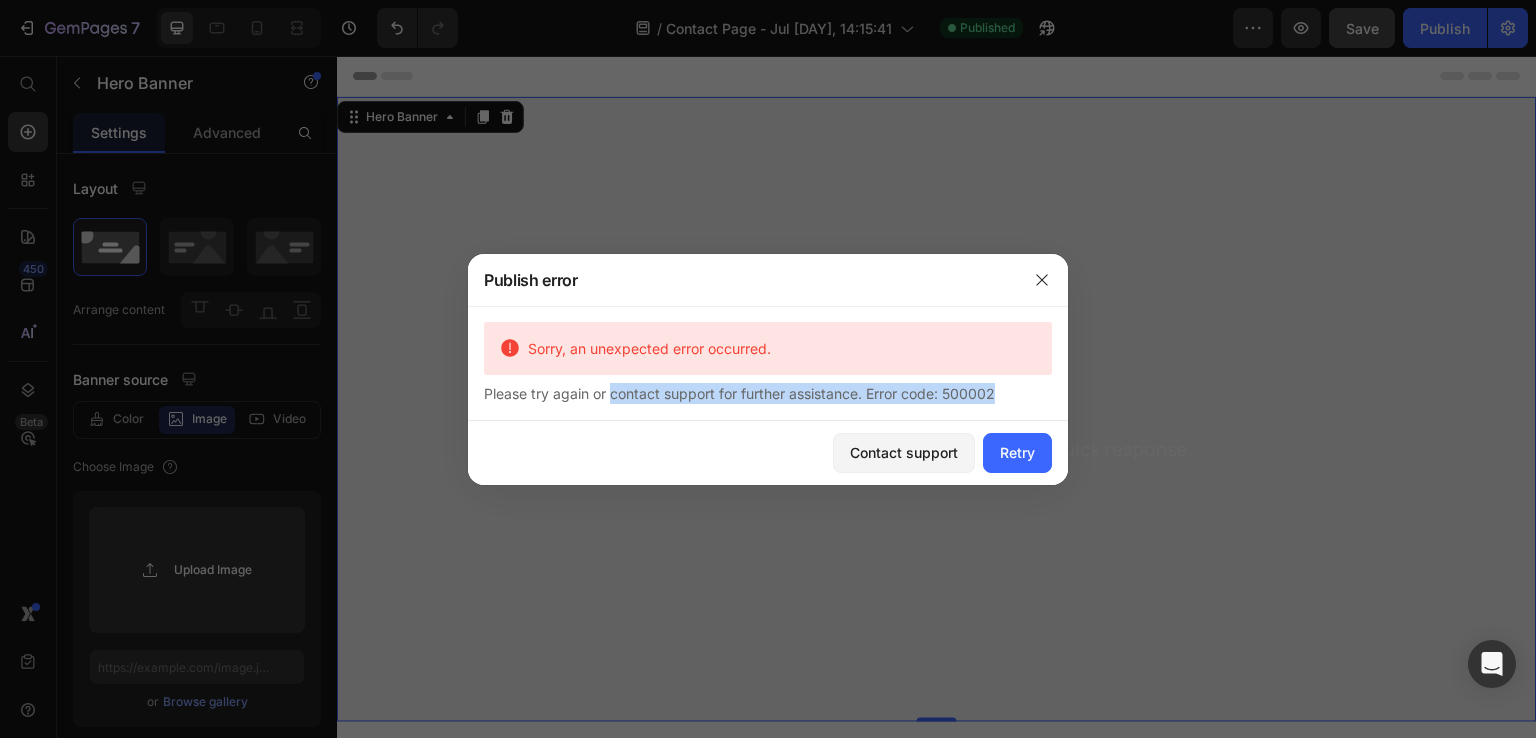drag, startPoint x: 991, startPoint y: 399, endPoint x: 607, endPoint y: 382, distance: 384.37613 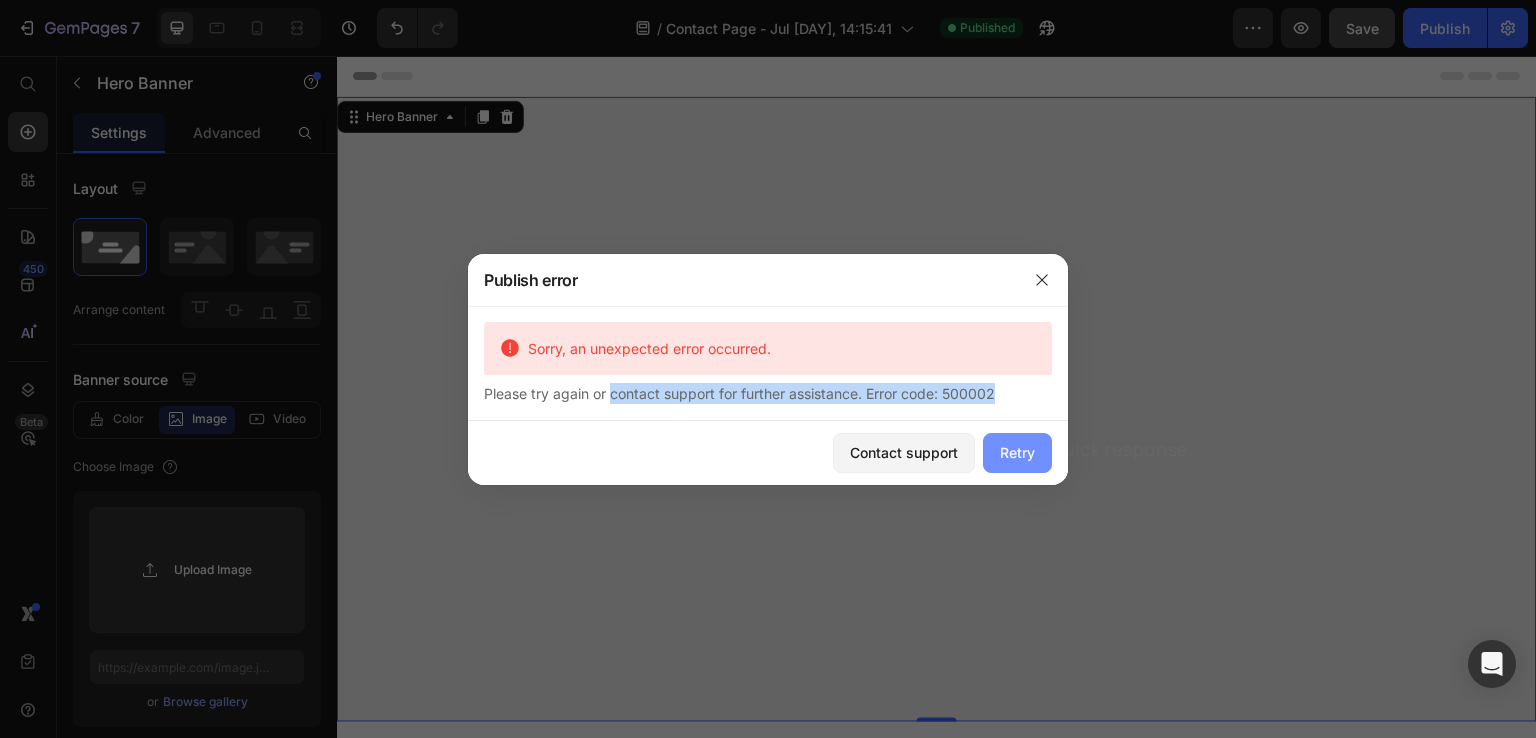 drag, startPoint x: 1023, startPoint y: 445, endPoint x: 698, endPoint y: 395, distance: 328.82367 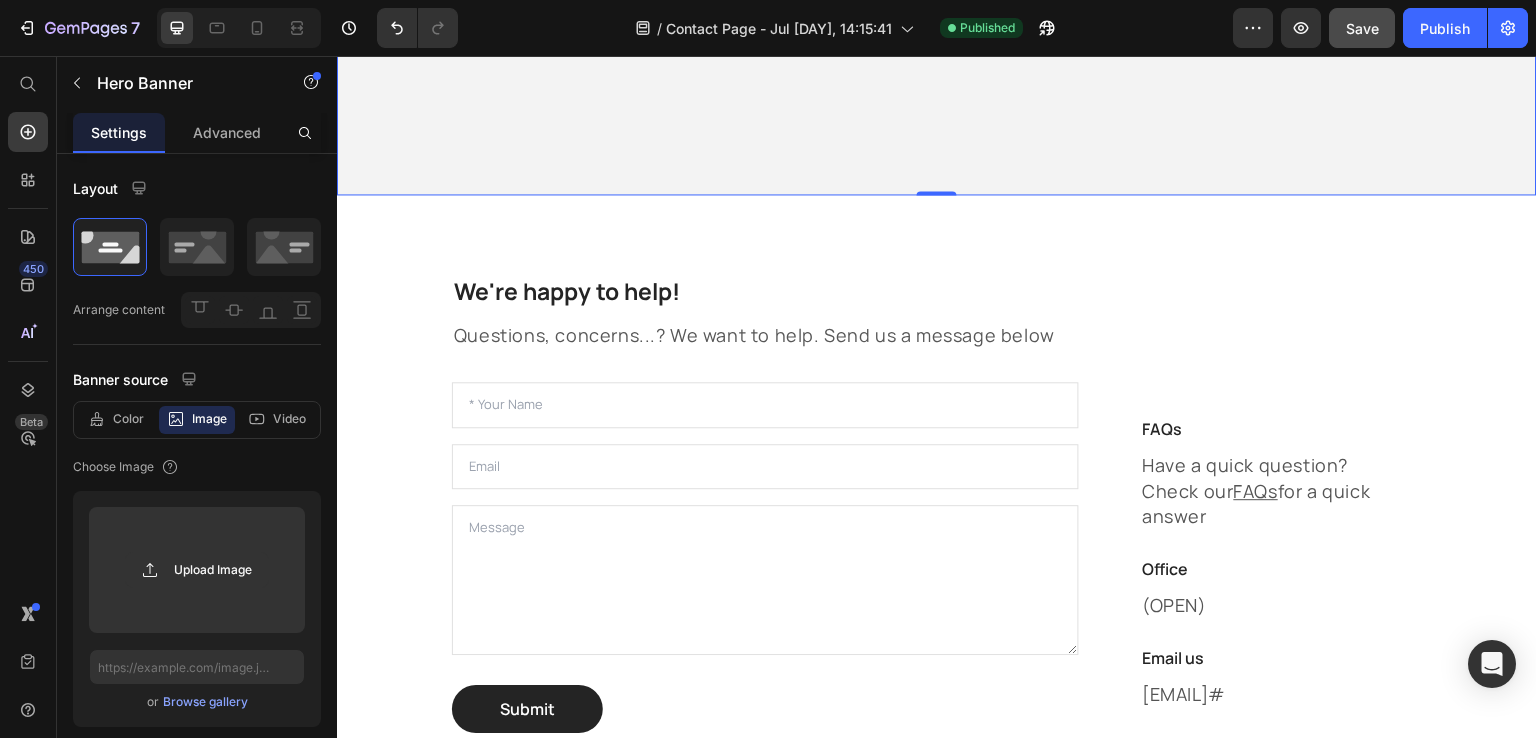 scroll, scrollTop: 528, scrollLeft: 0, axis: vertical 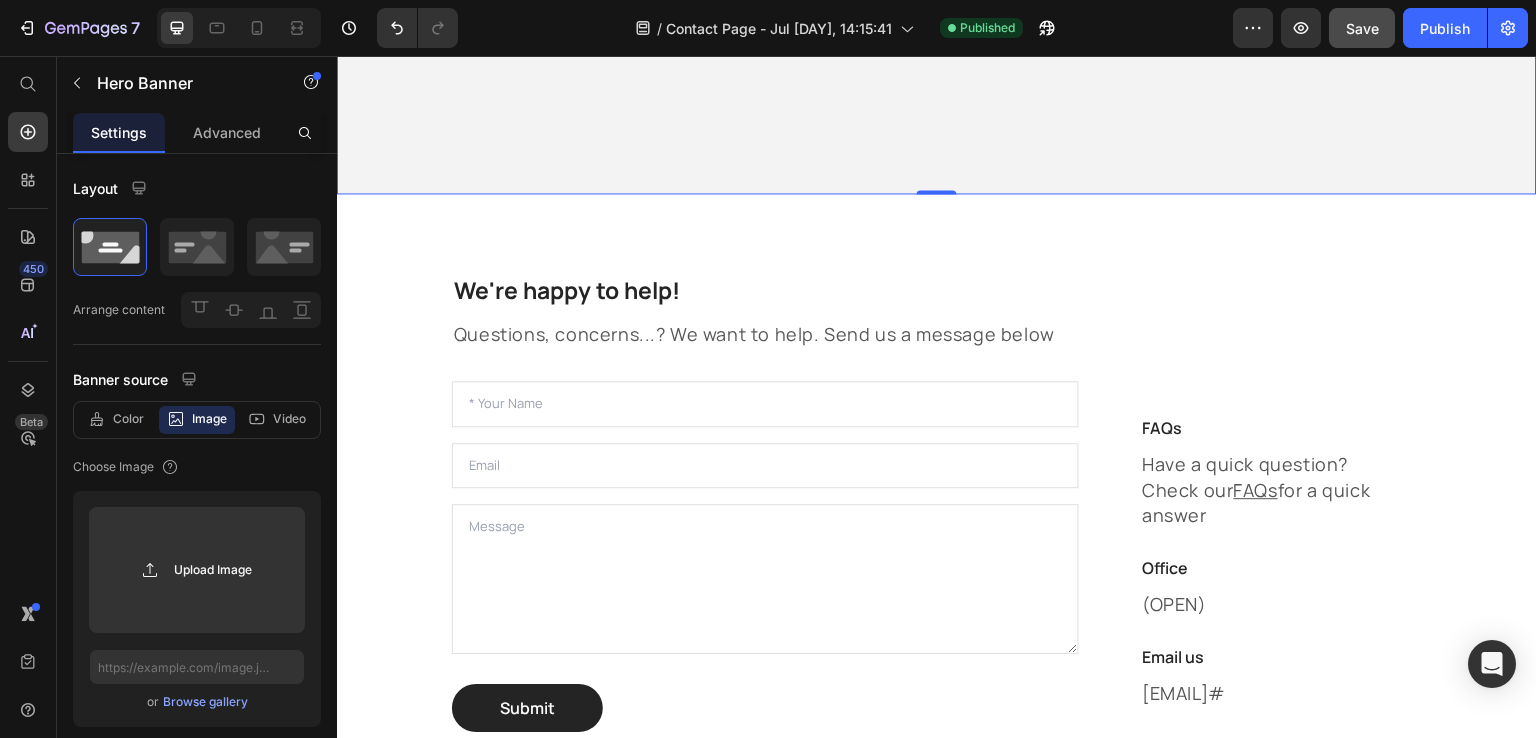 click on "Save" 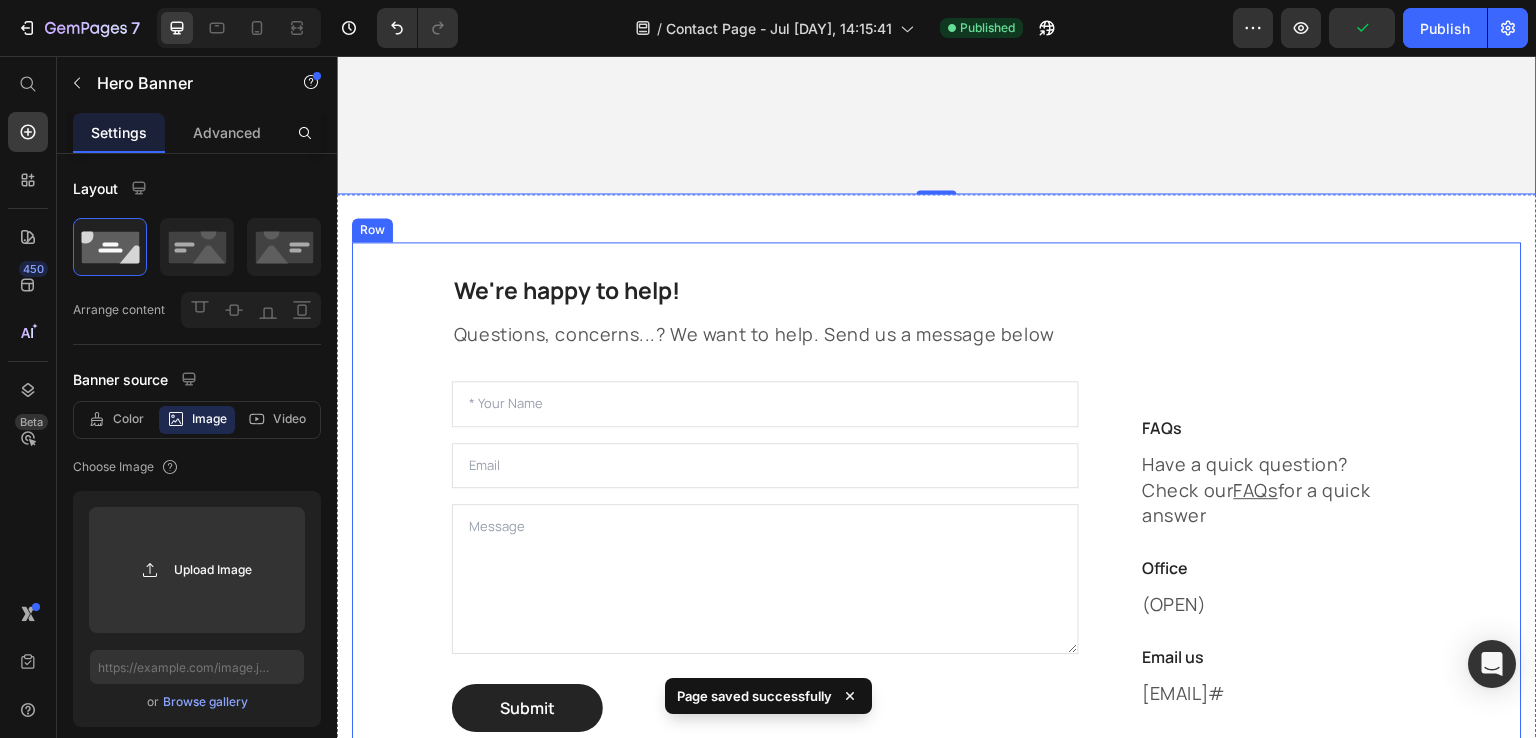 scroll, scrollTop: 0, scrollLeft: 0, axis: both 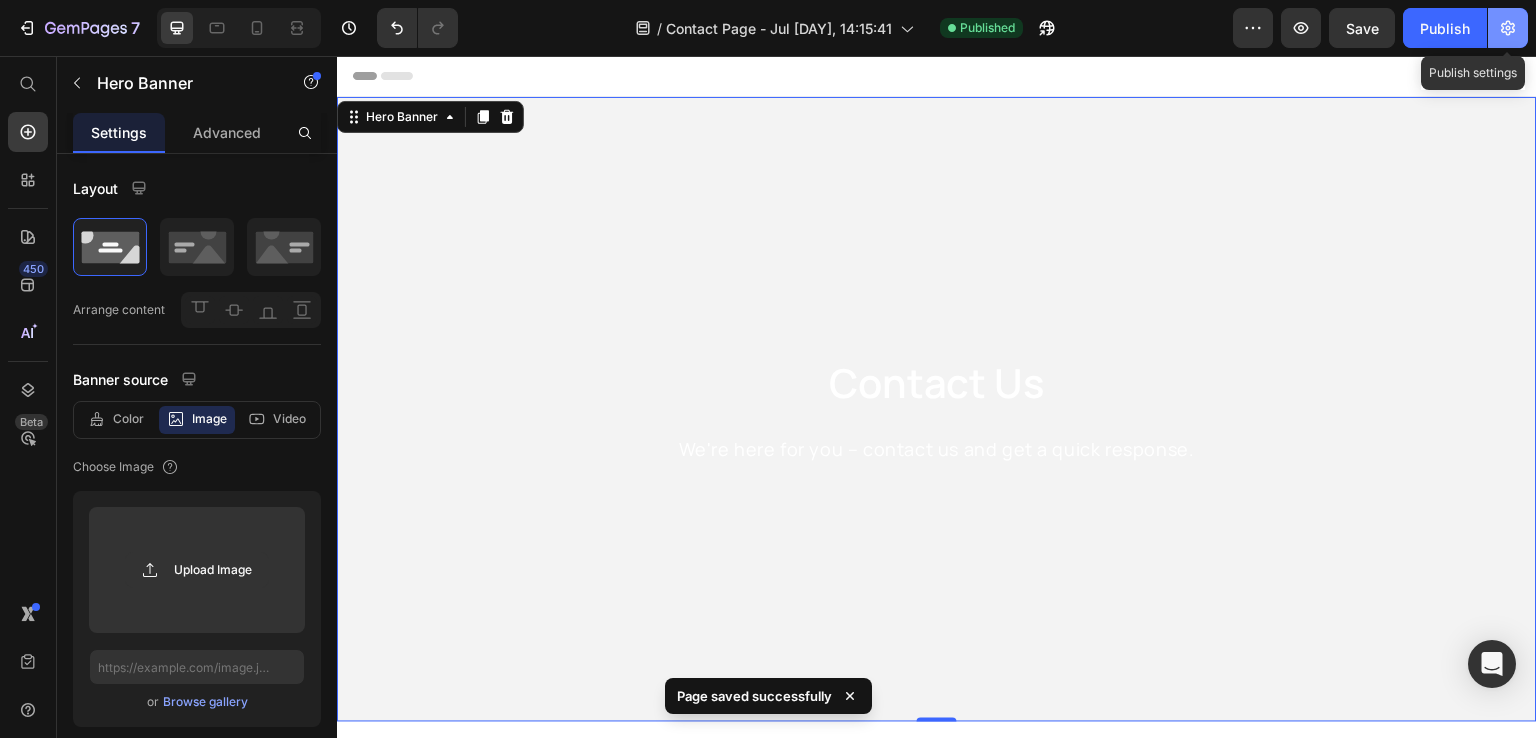 click 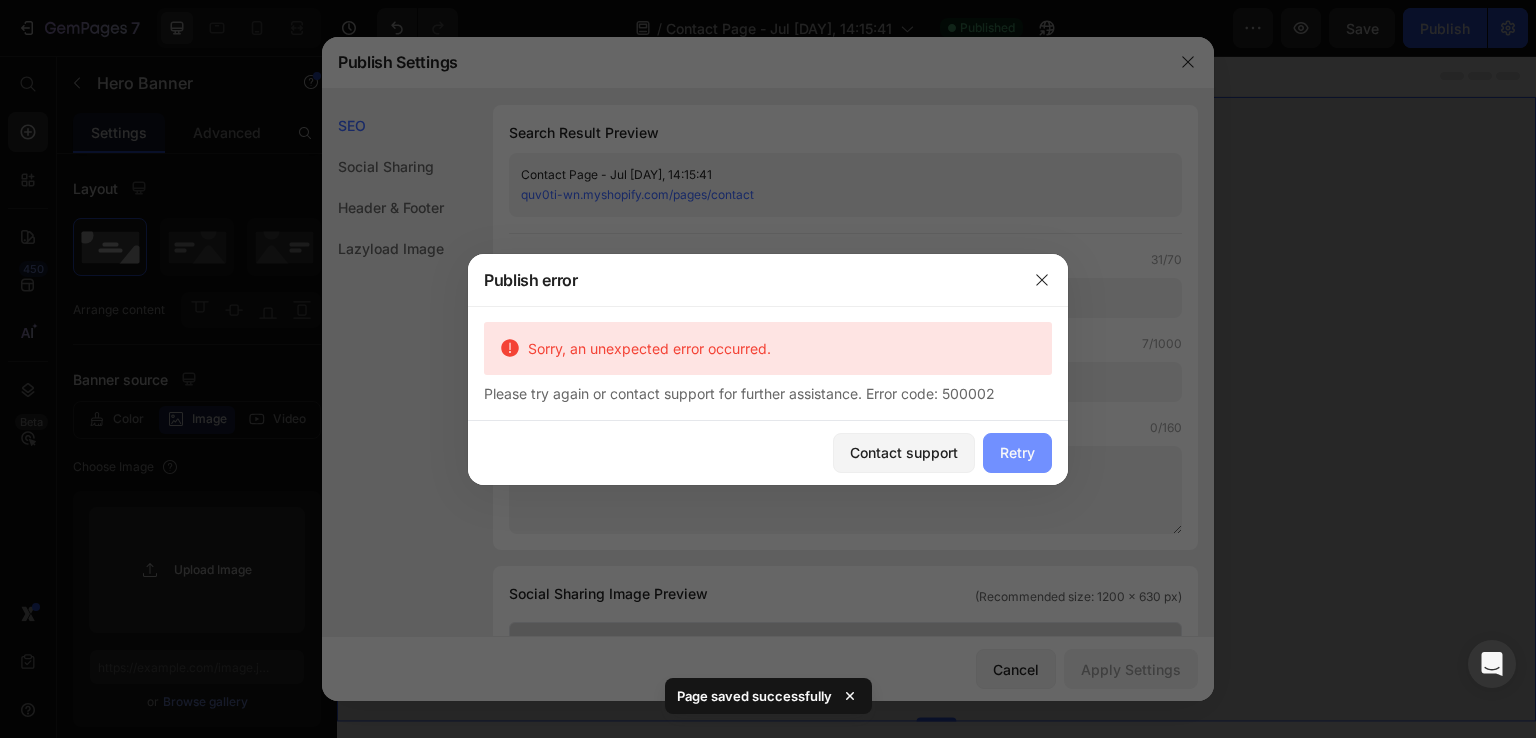 click on "Retry" at bounding box center [1017, 453] 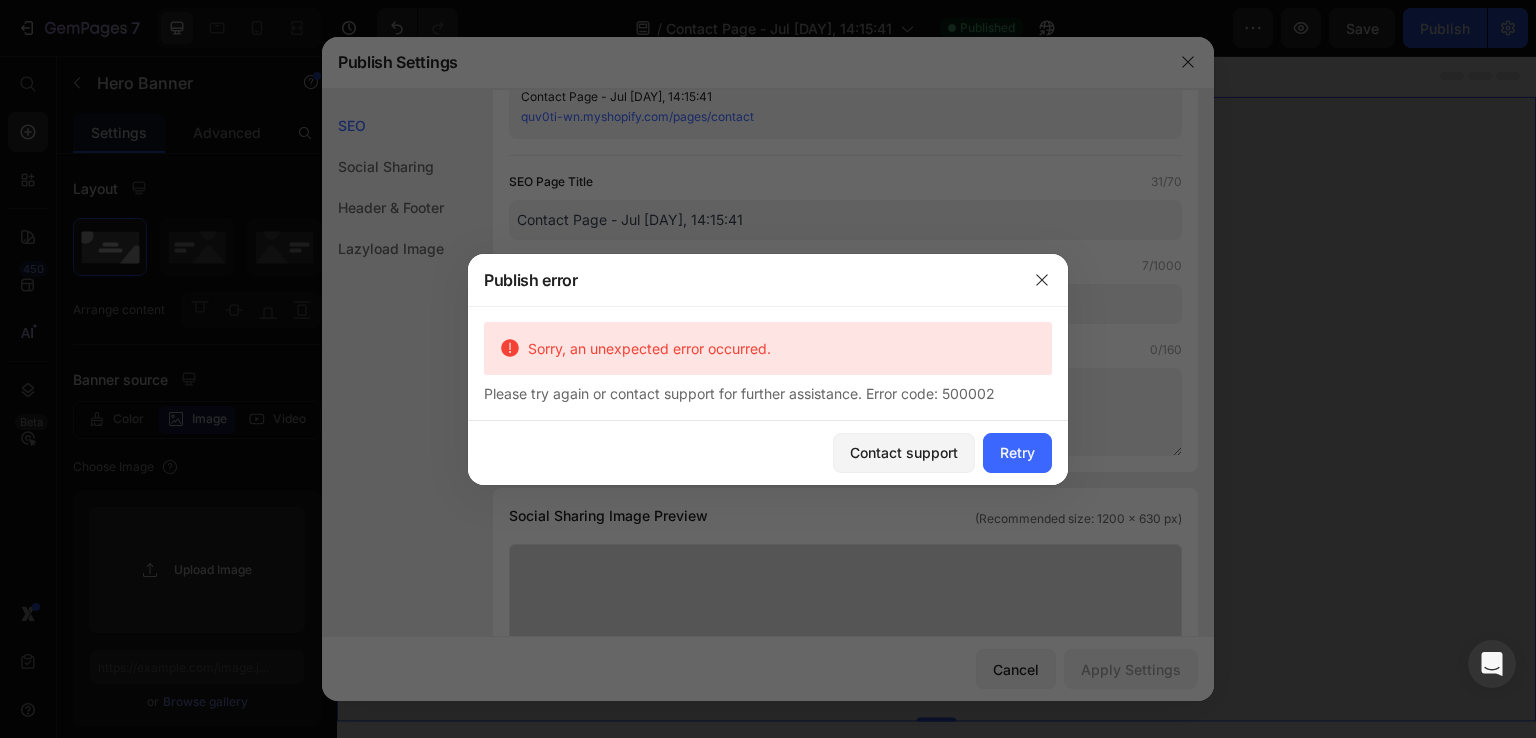 scroll, scrollTop: 79, scrollLeft: 0, axis: vertical 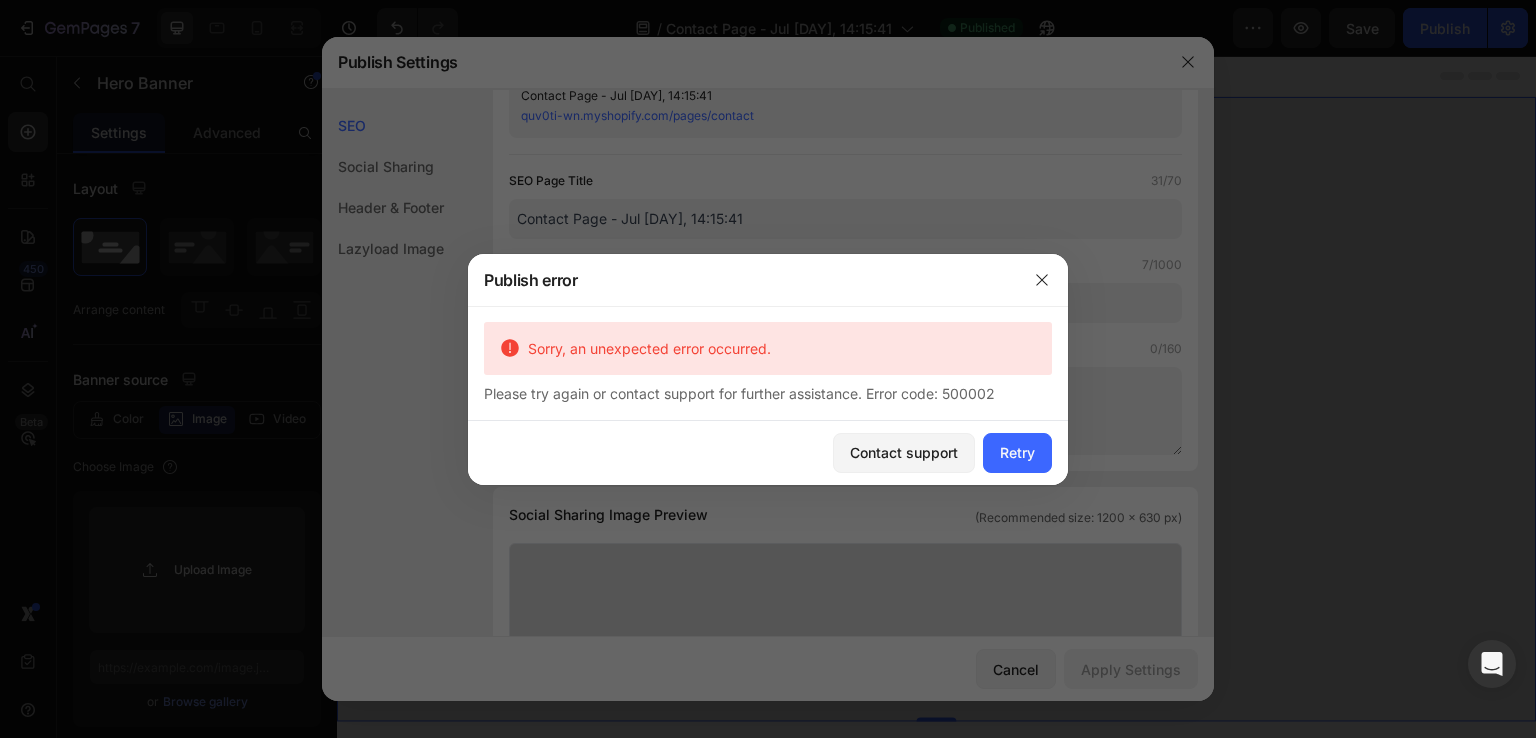 click on "Contact support Retry" 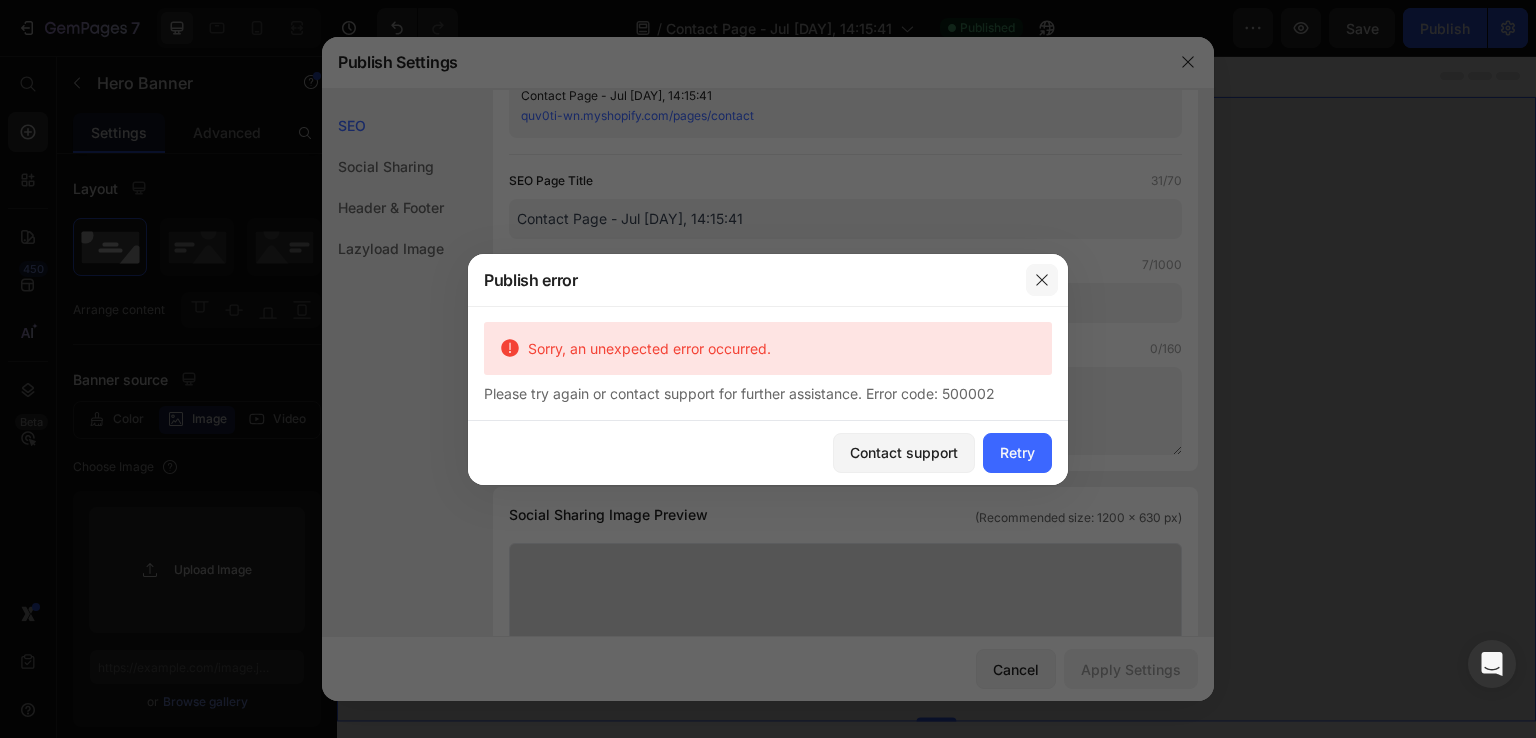 click at bounding box center (1042, 280) 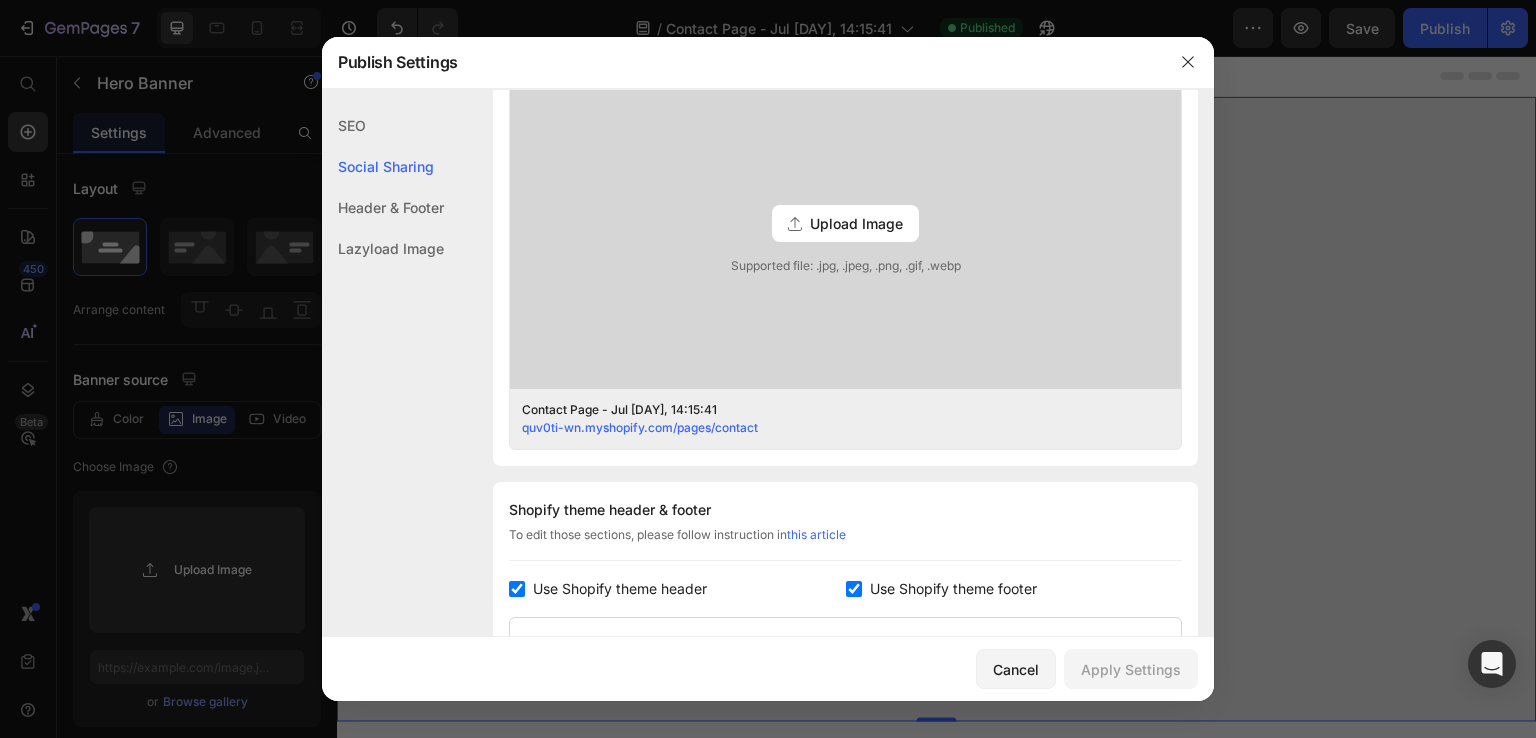 scroll, scrollTop: 568, scrollLeft: 0, axis: vertical 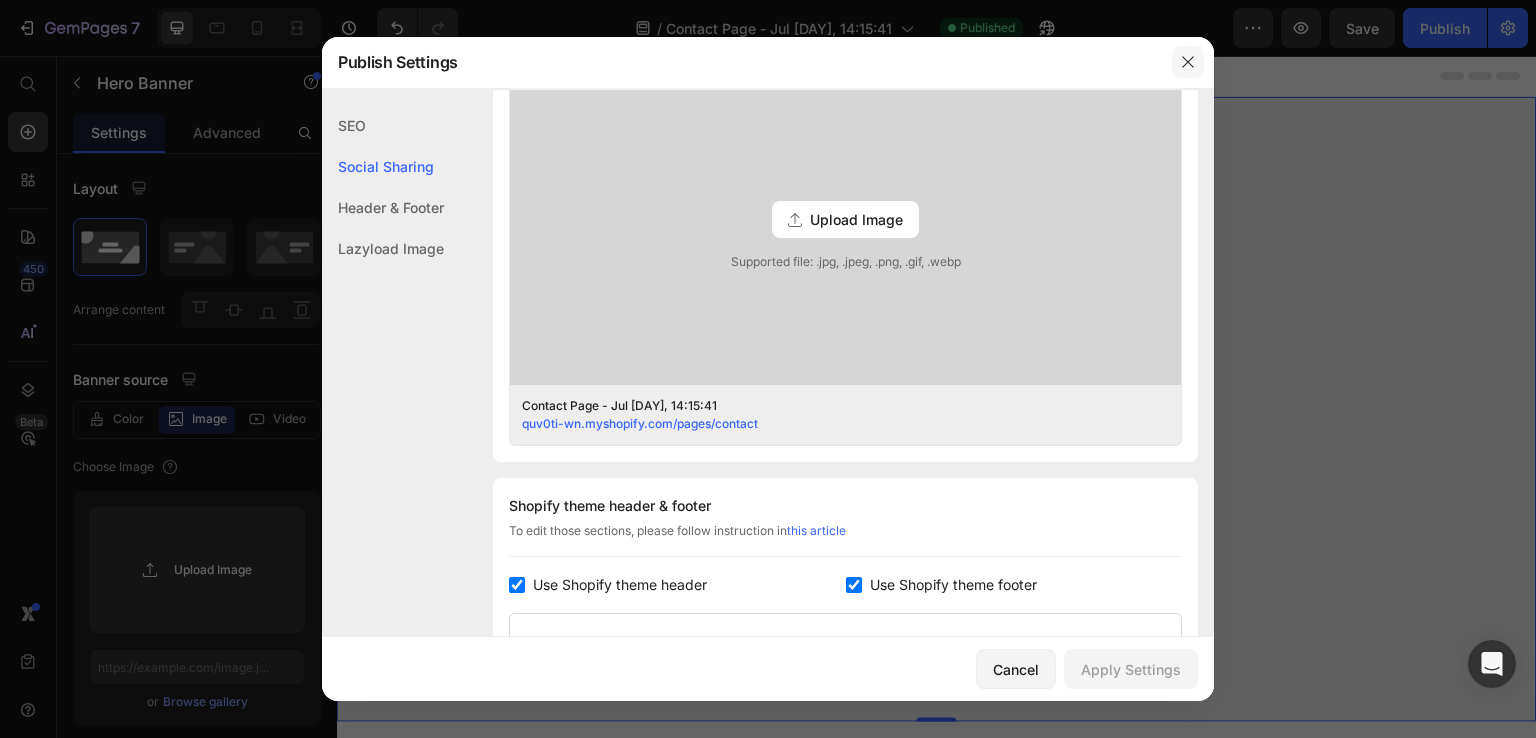 click 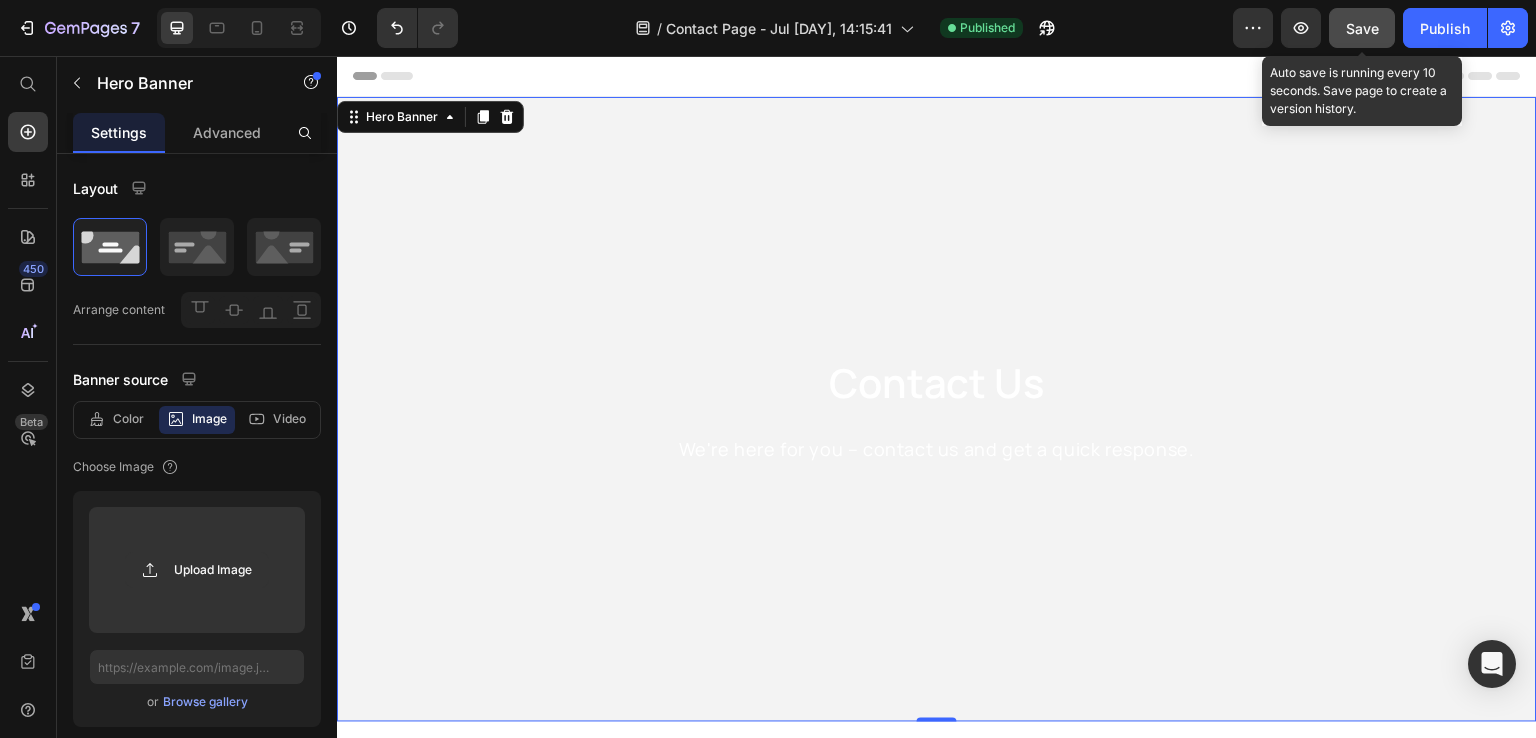 click on "Save" 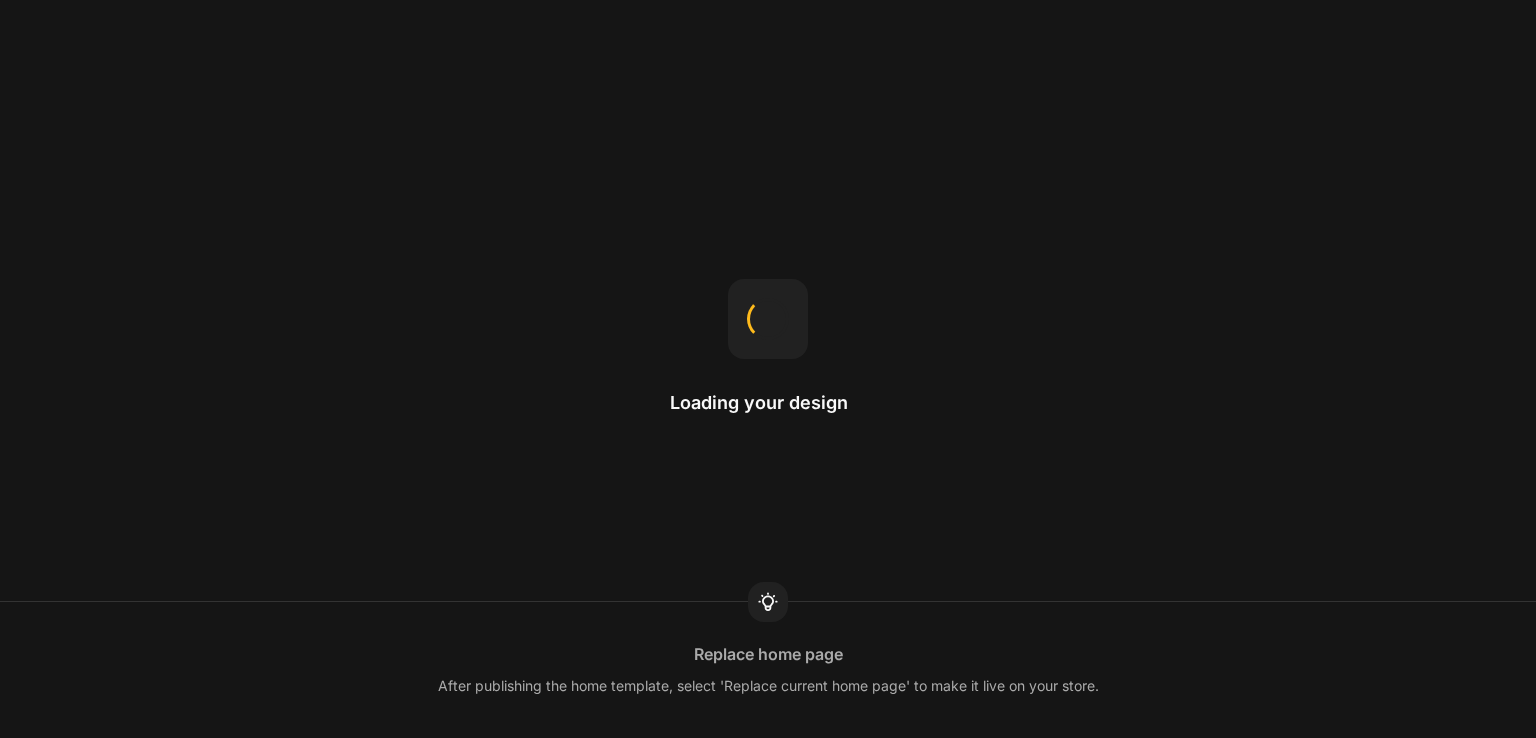 scroll, scrollTop: 0, scrollLeft: 0, axis: both 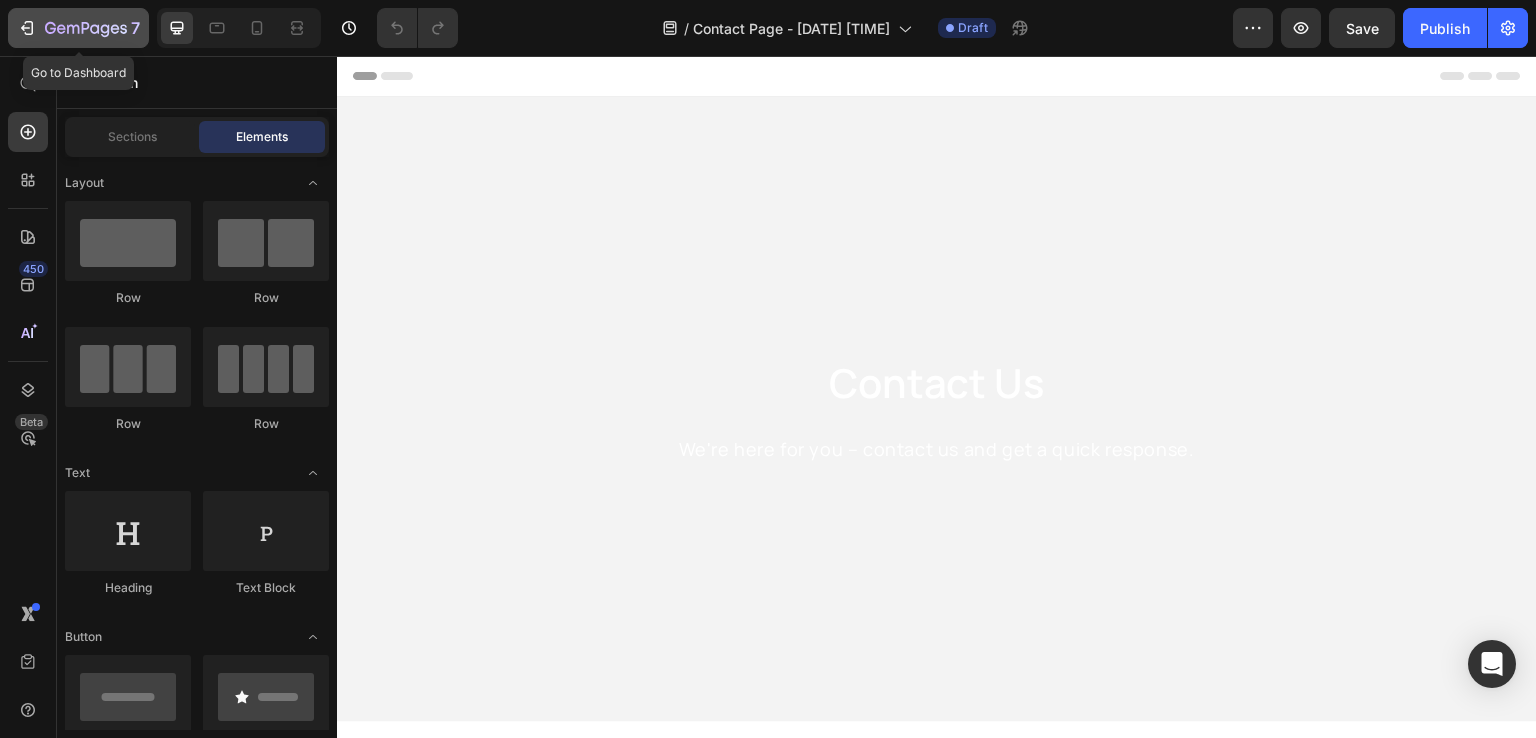 click on "7" at bounding box center (78, 28) 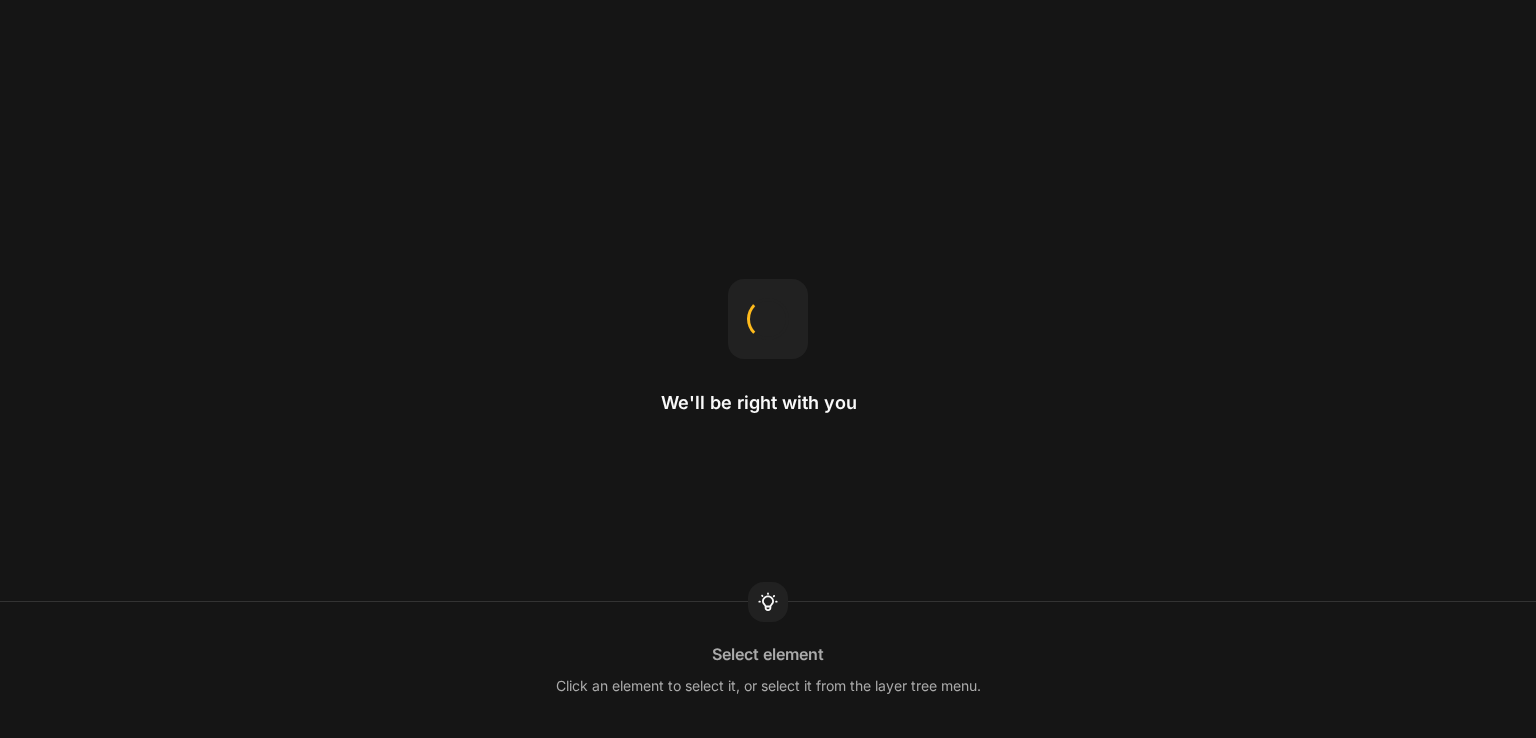 scroll, scrollTop: 0, scrollLeft: 0, axis: both 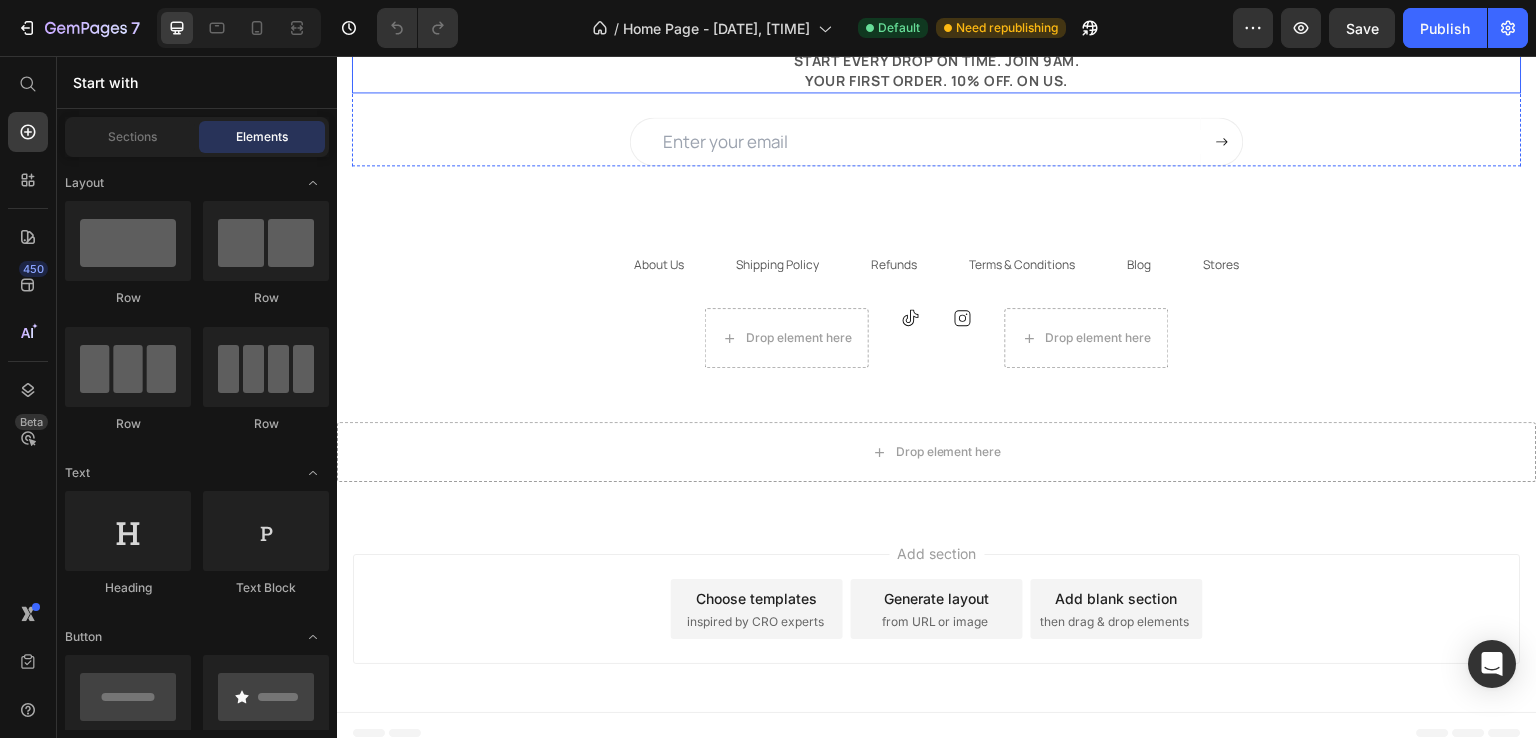 click on "START EVERY DROP ON TIME. JOIN 9AM." at bounding box center [937, 60] 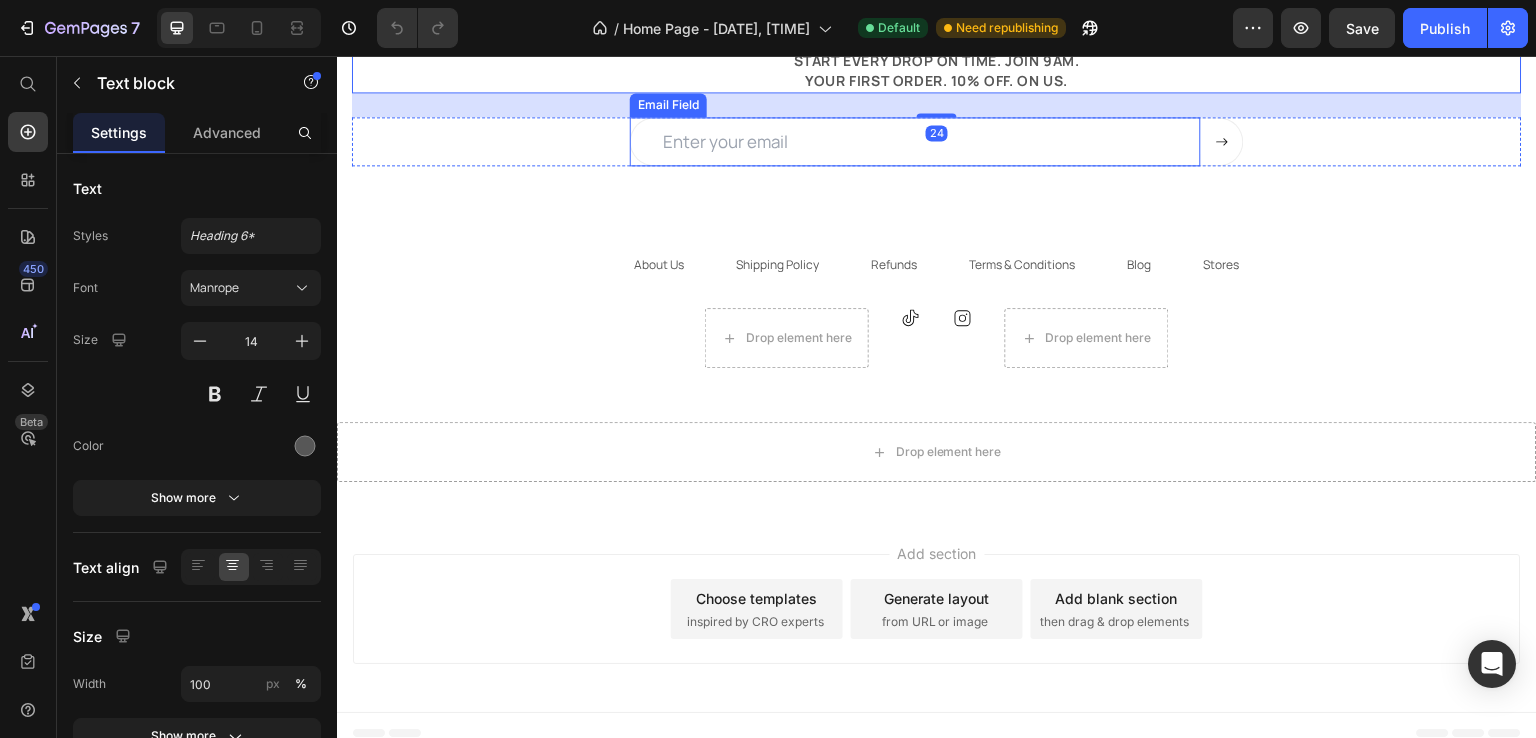 click at bounding box center (915, 142) 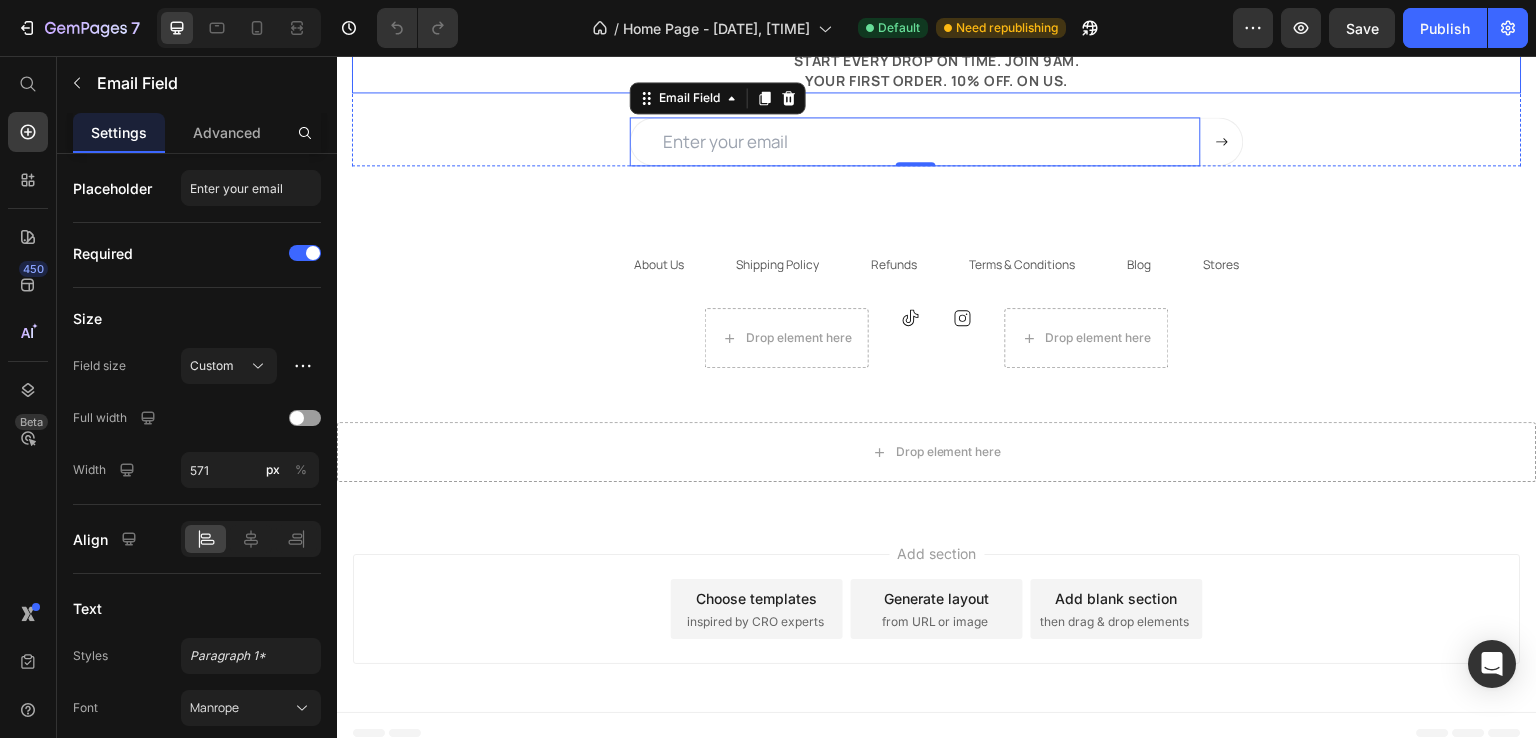 click on "START EVERY DROP ON TIME. JOIN 9AM. YOUR FIRST ORDER. 10% OFF. ON US. Text block" at bounding box center [937, 70] 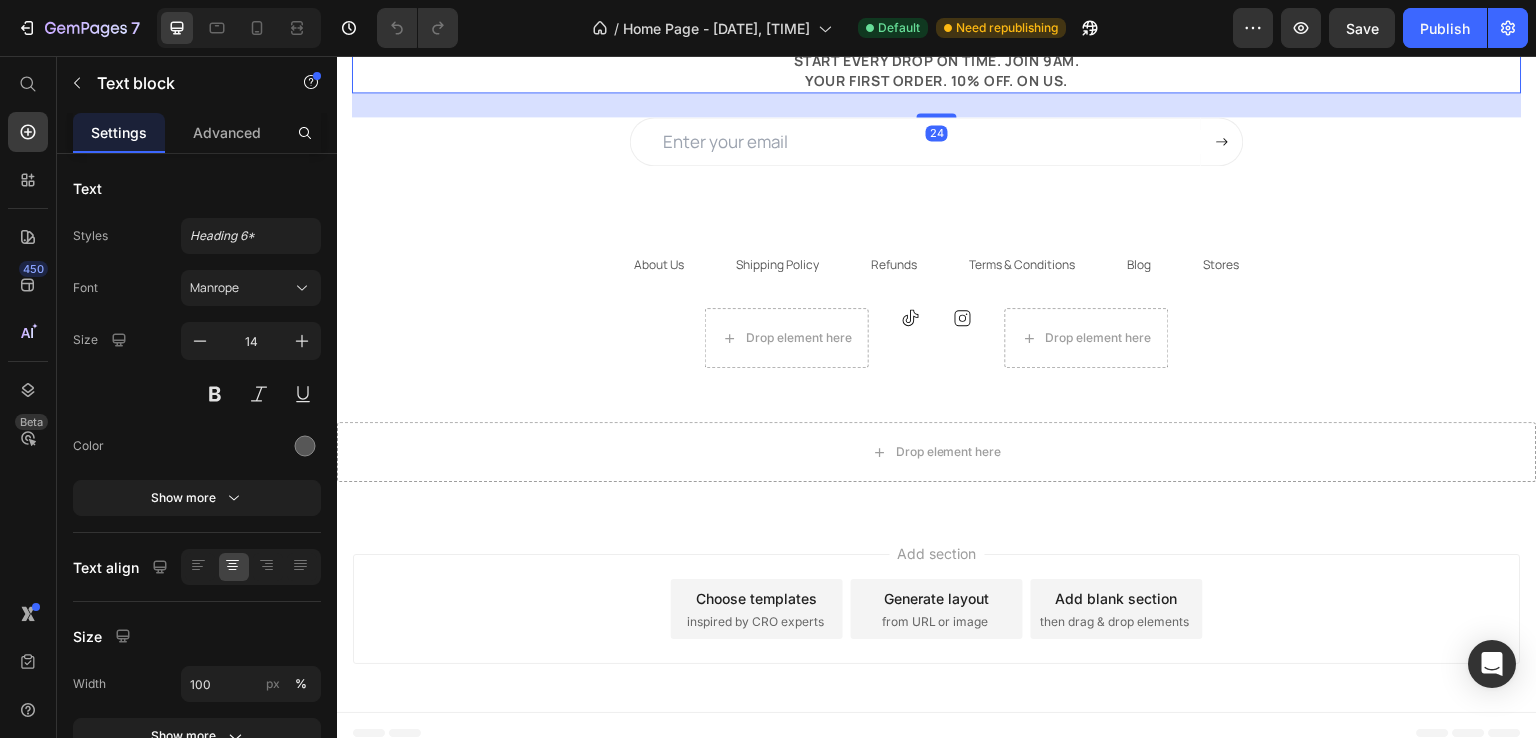 click on "24" at bounding box center [937, 105] 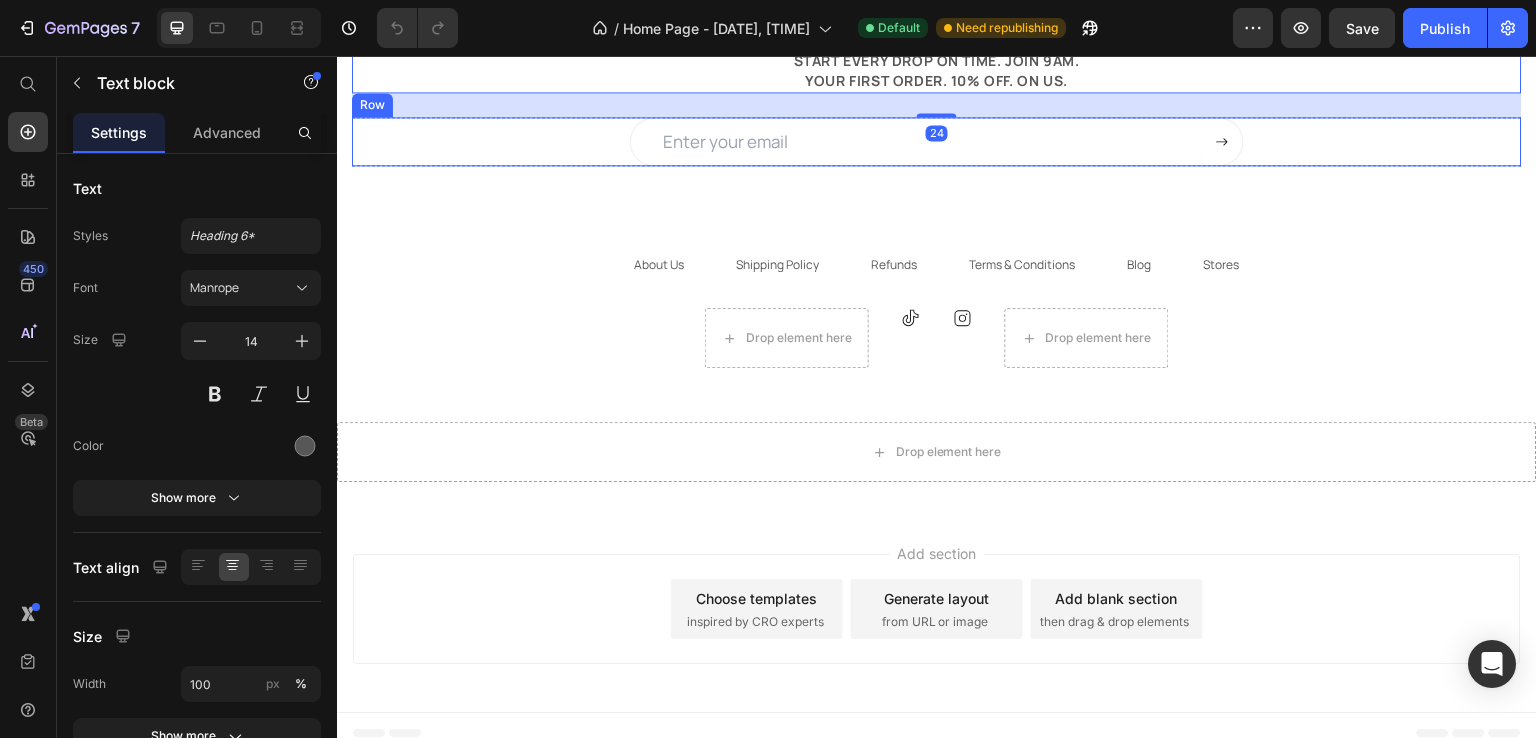 click on "Email Field
Submit Button Row" at bounding box center (937, 142) 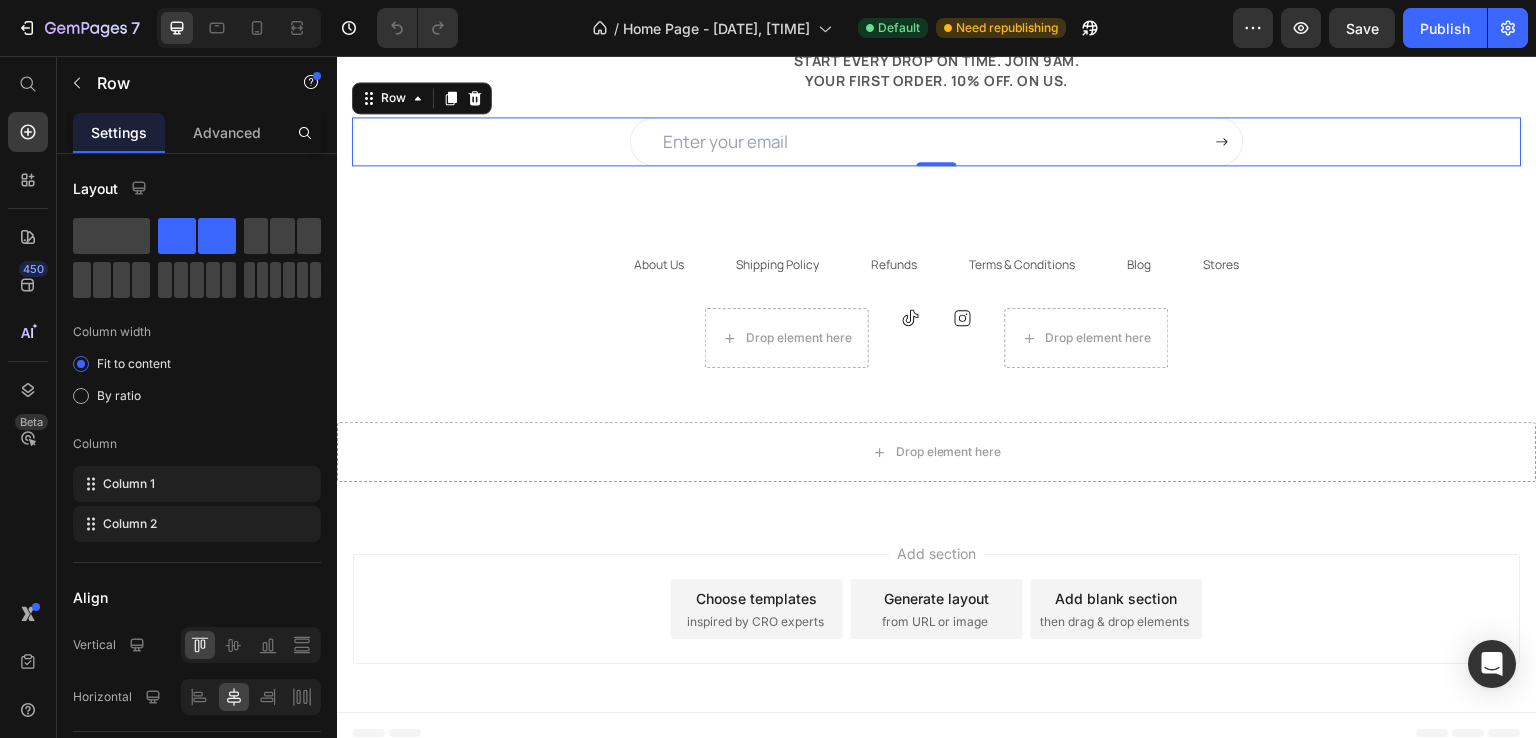 click on "START EVERY DROP ON TIME. JOIN 9AM. YOUR FIRST ORDER. 10% OFF. ON US. Text block" at bounding box center (937, 70) 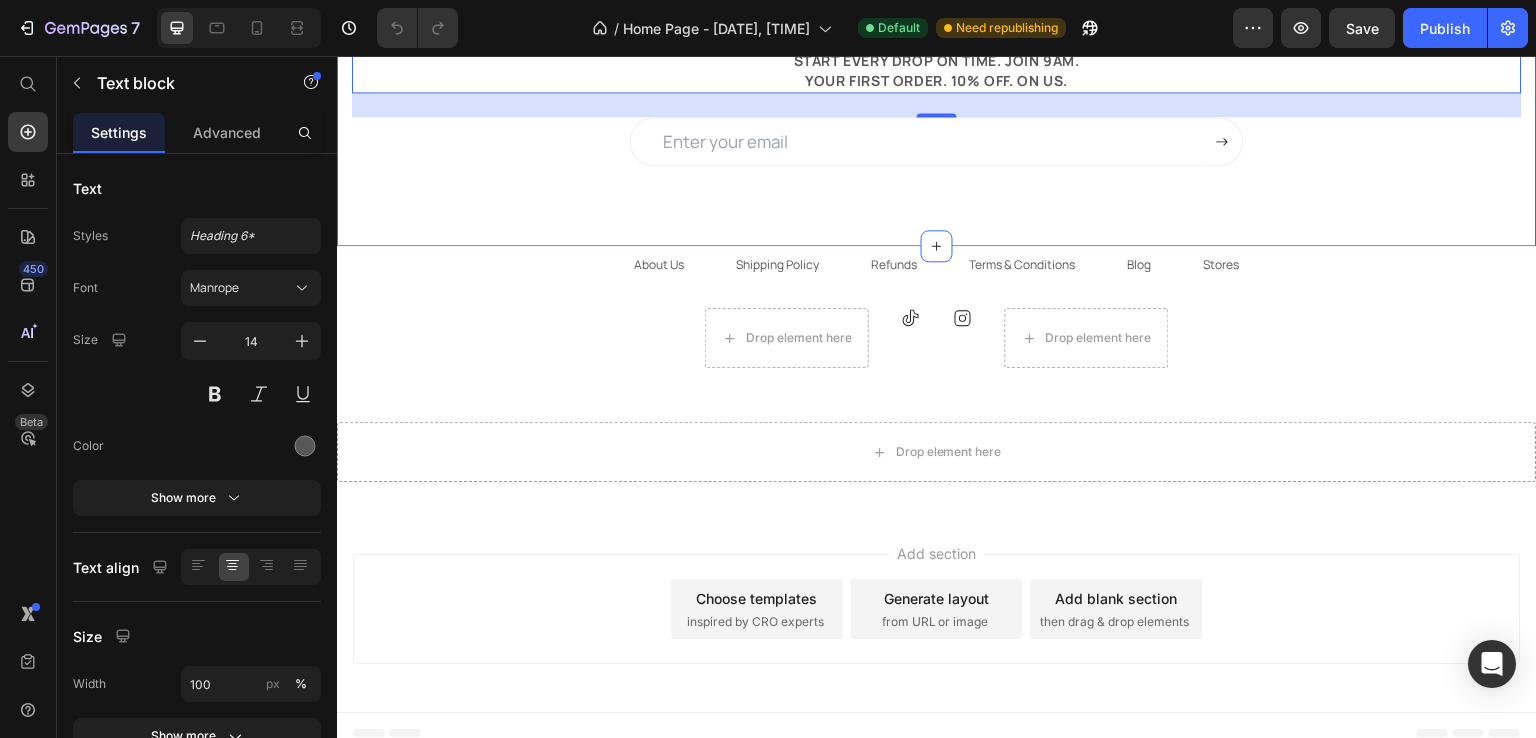 click on "Email Field
Submit Button Row" at bounding box center (937, 142) 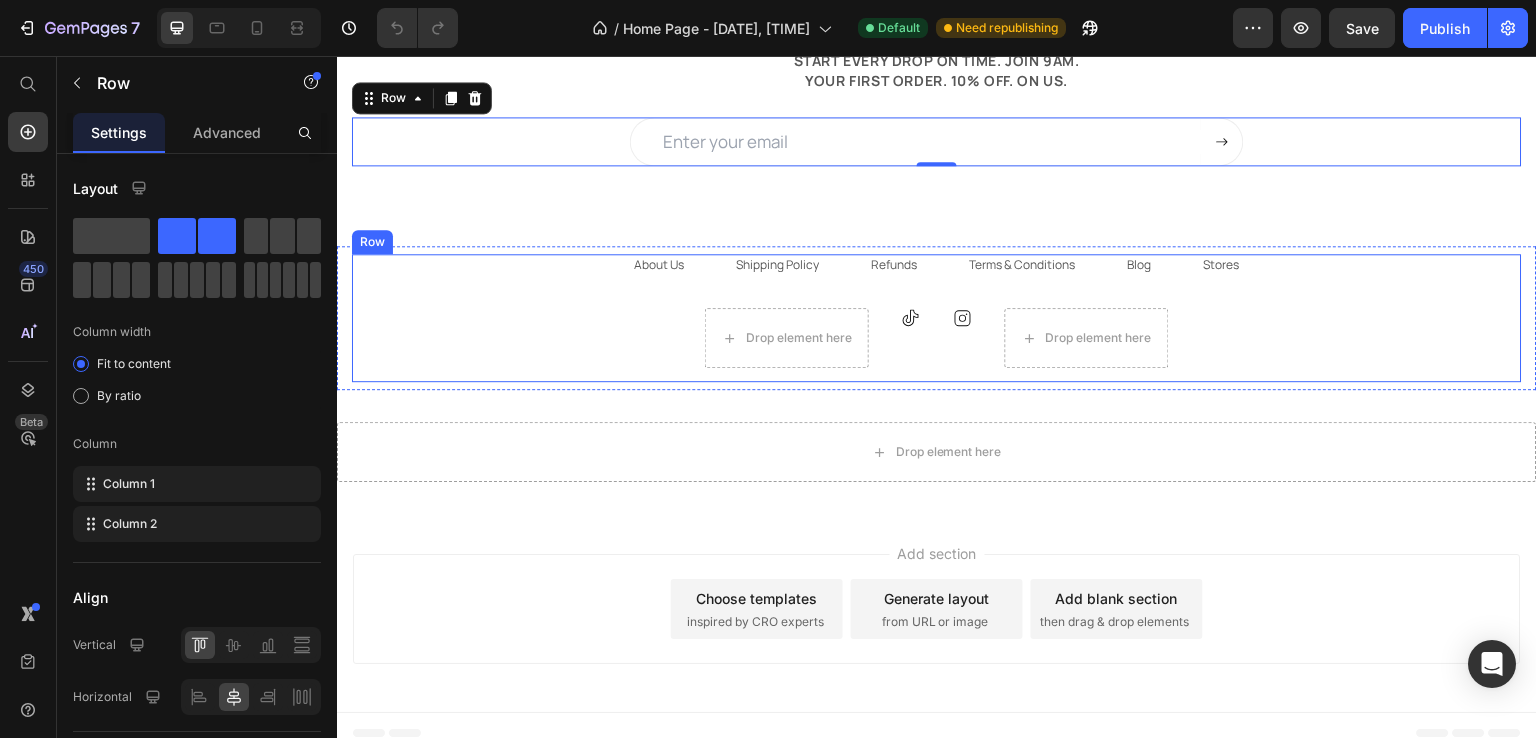click on "About Us Text block Shipping Policy Text block Refunds Text block Terms & Conditions Text block Blog Text block Stores Text block Row
Drop element here
Icon
Icon
Drop element here Row" at bounding box center [937, 318] 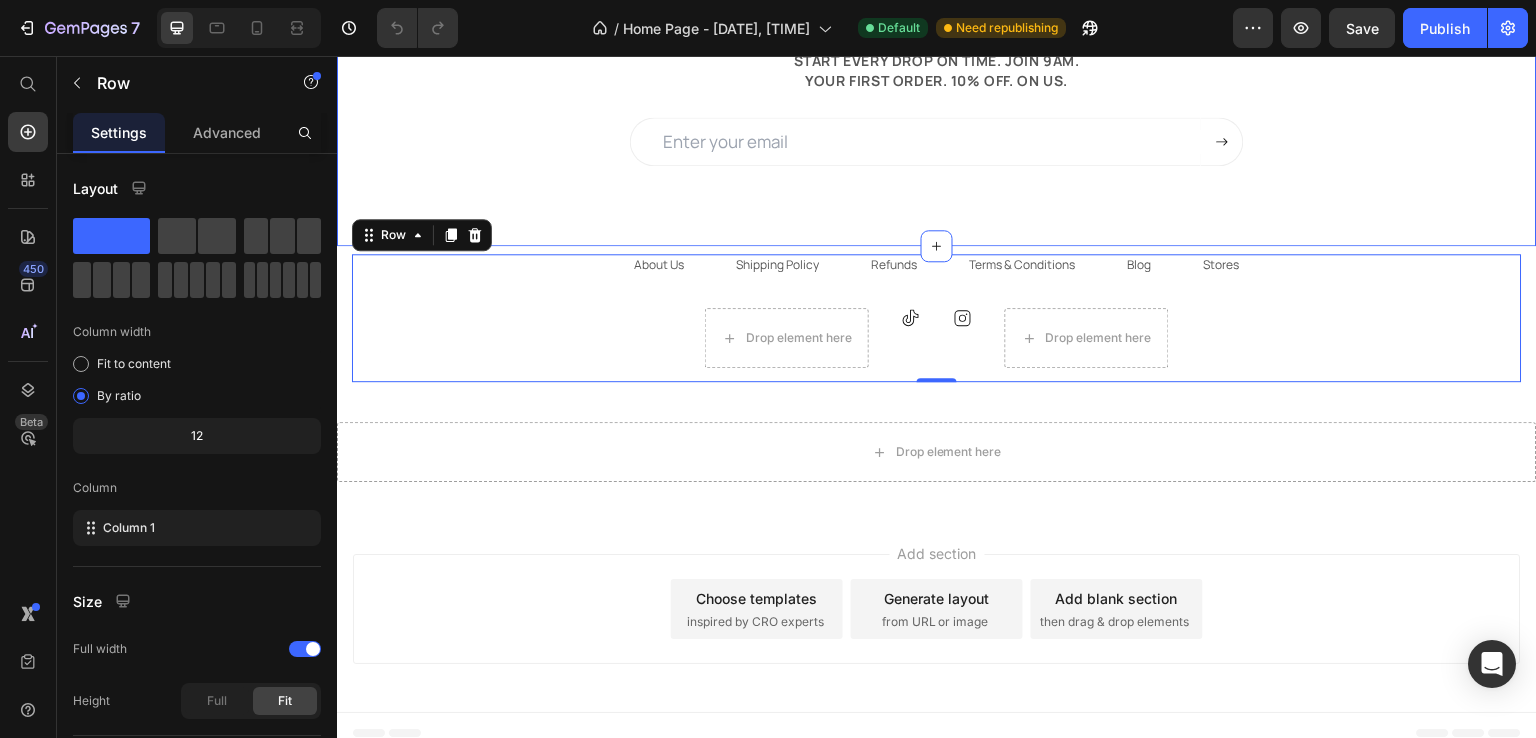 click at bounding box center (915, 142) 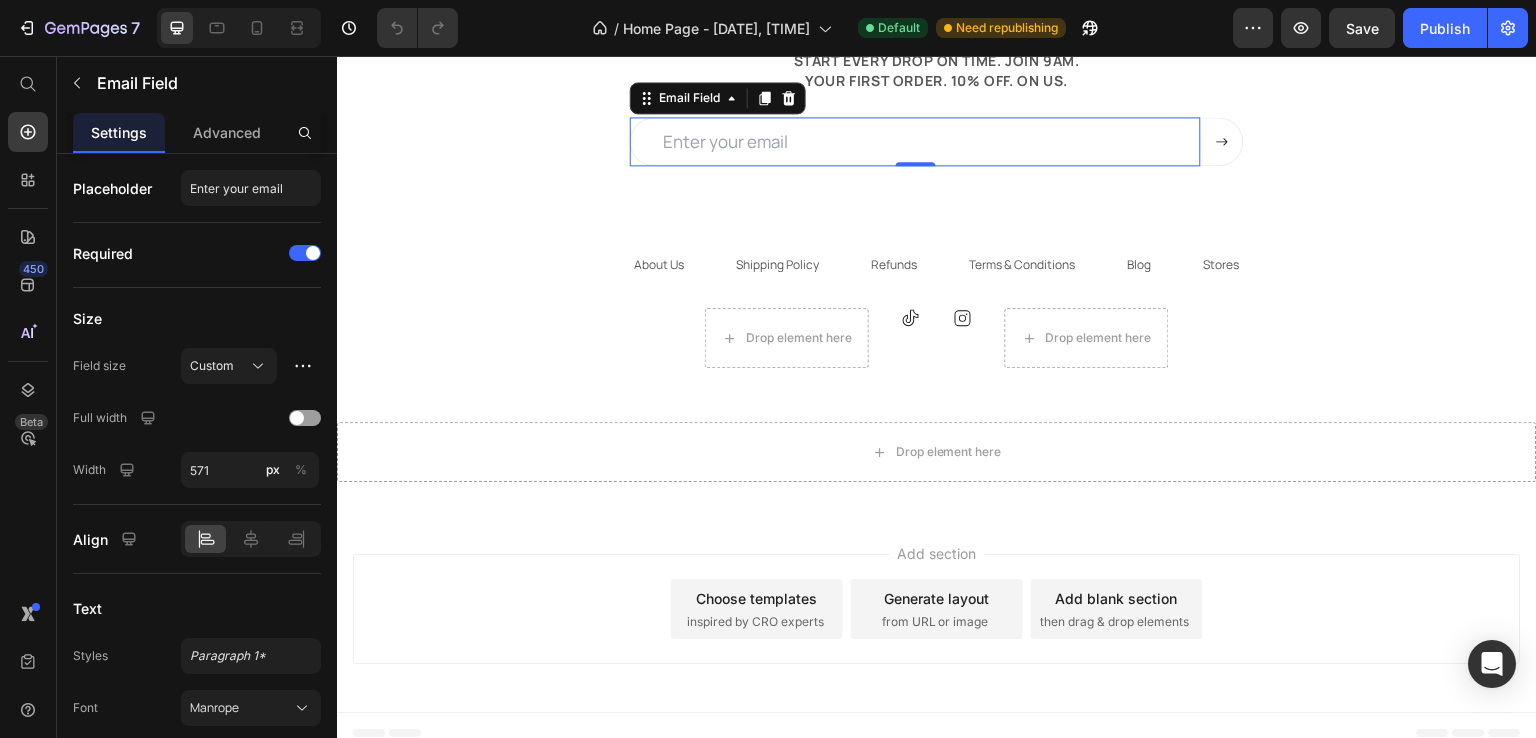 click at bounding box center (915, 142) 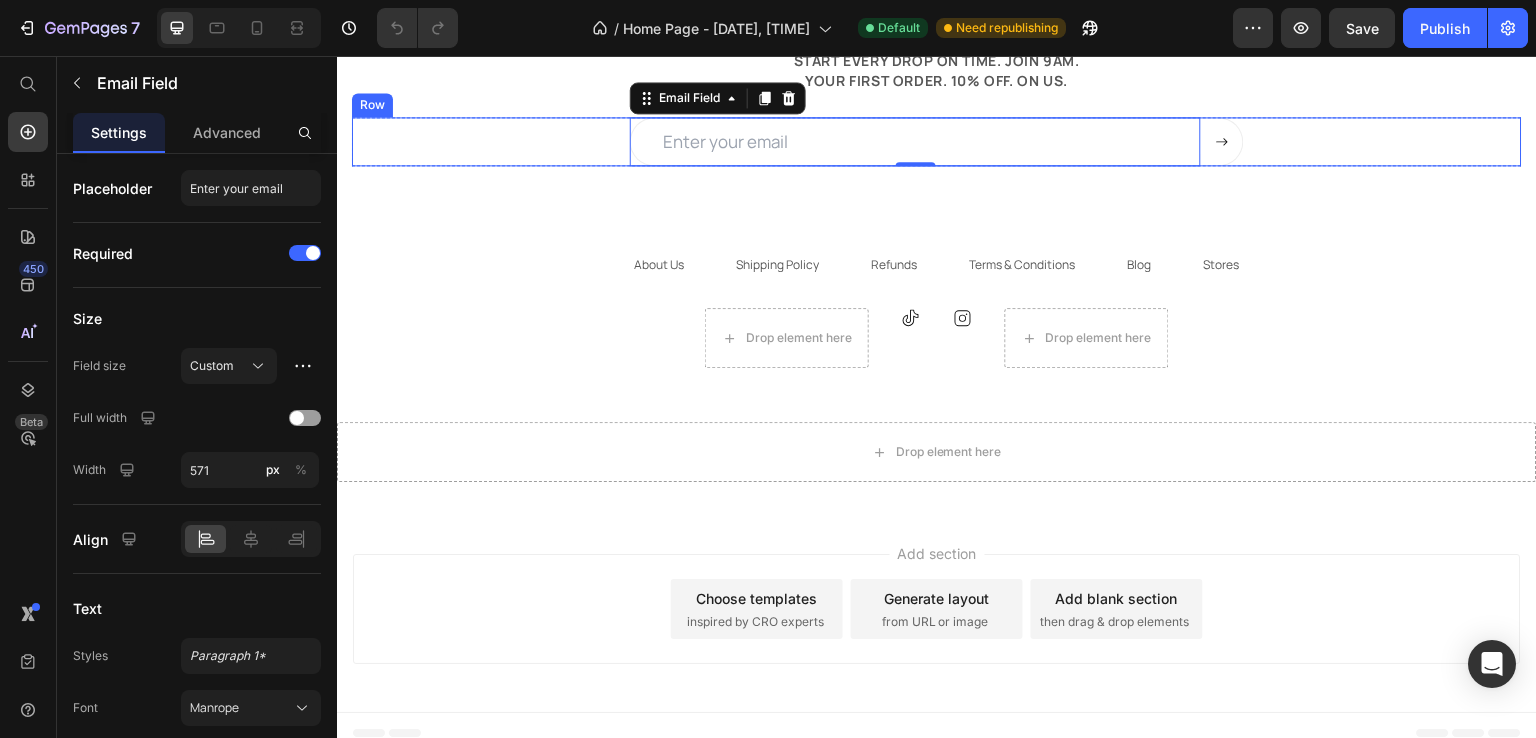 click on "Email Field   0
Submit Button Row" at bounding box center [937, 142] 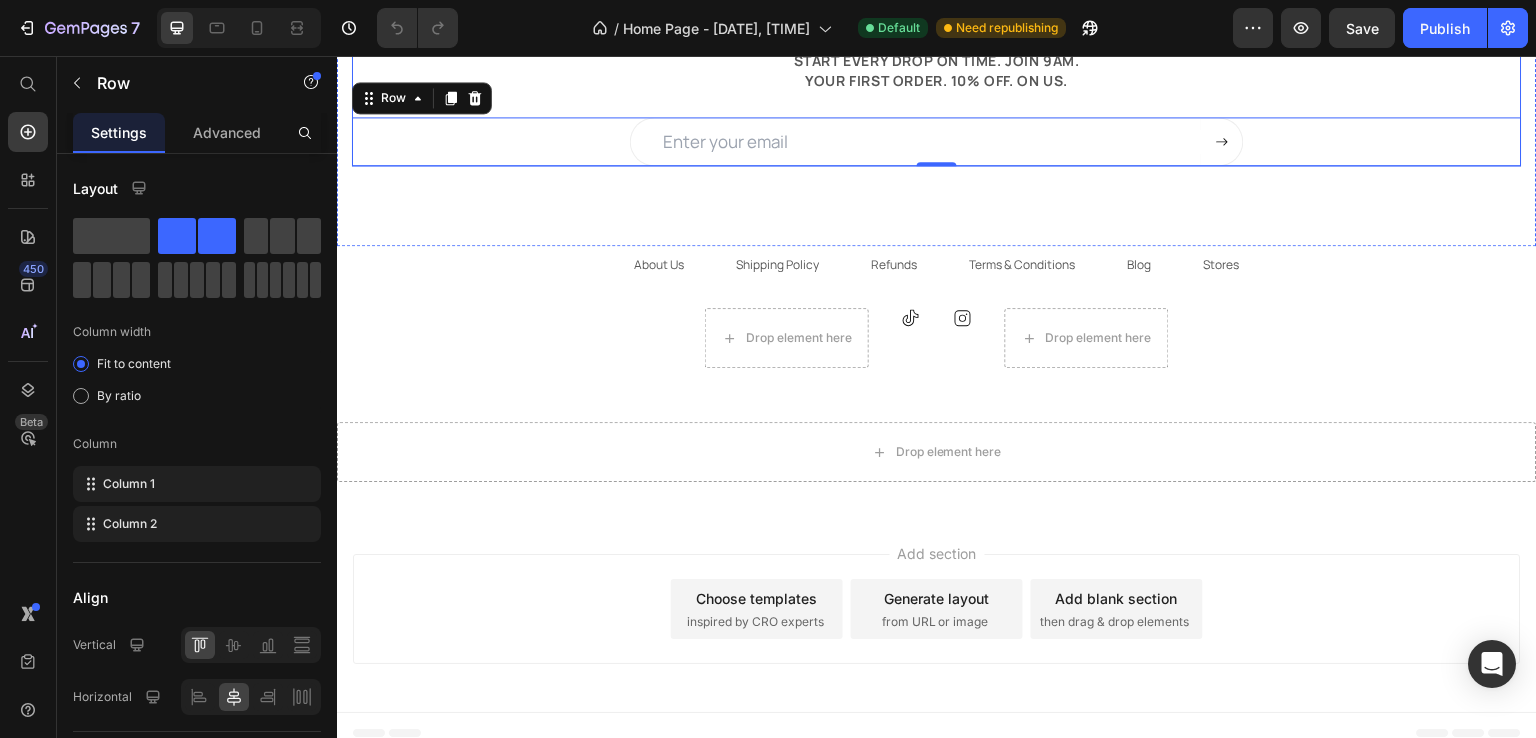 click on "START EVERY DROP ON TIME. JOIN 9AM. YOUR FIRST ORDER. 10% OFF. ON US." at bounding box center (937, 70) 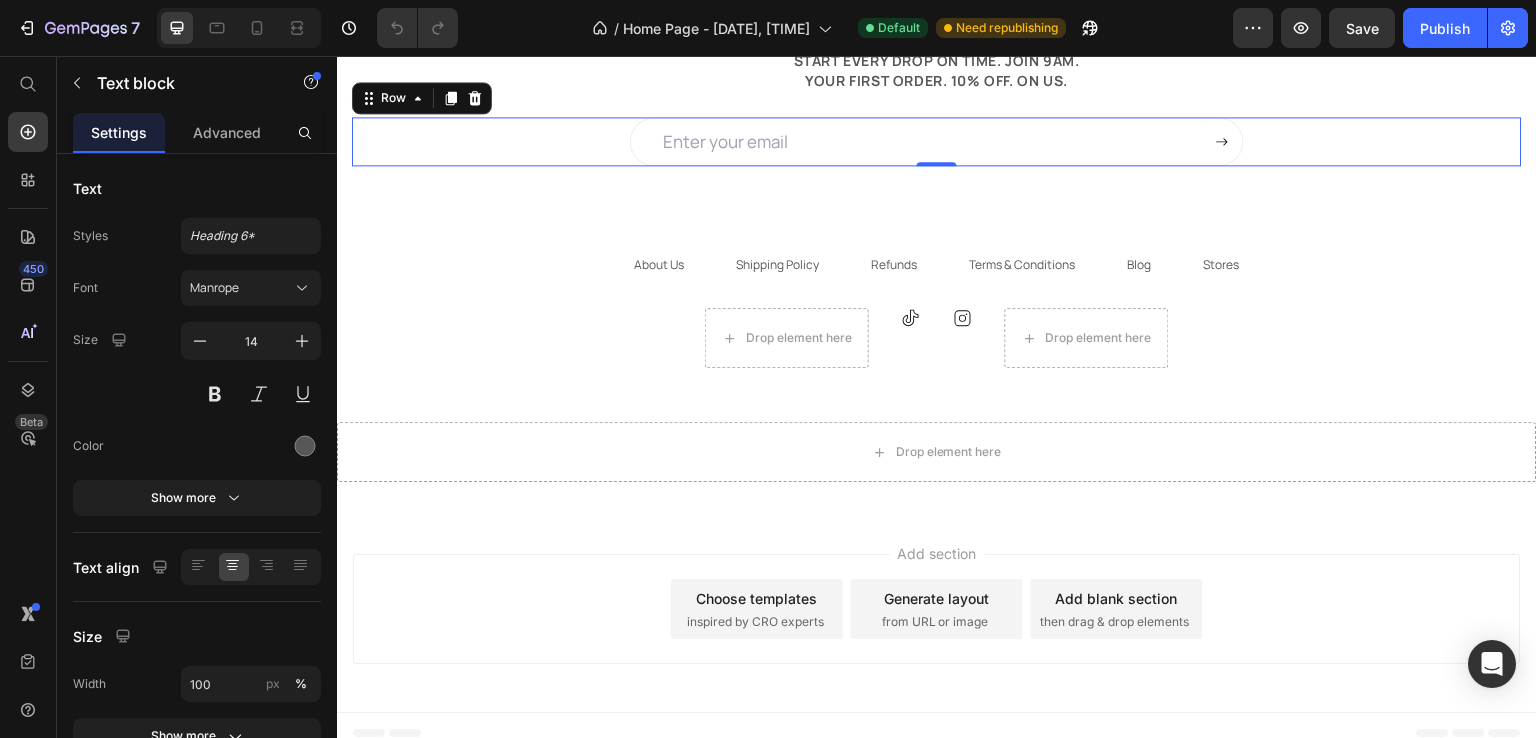 click on "Email Field
Submit Button Row   0" at bounding box center [937, 142] 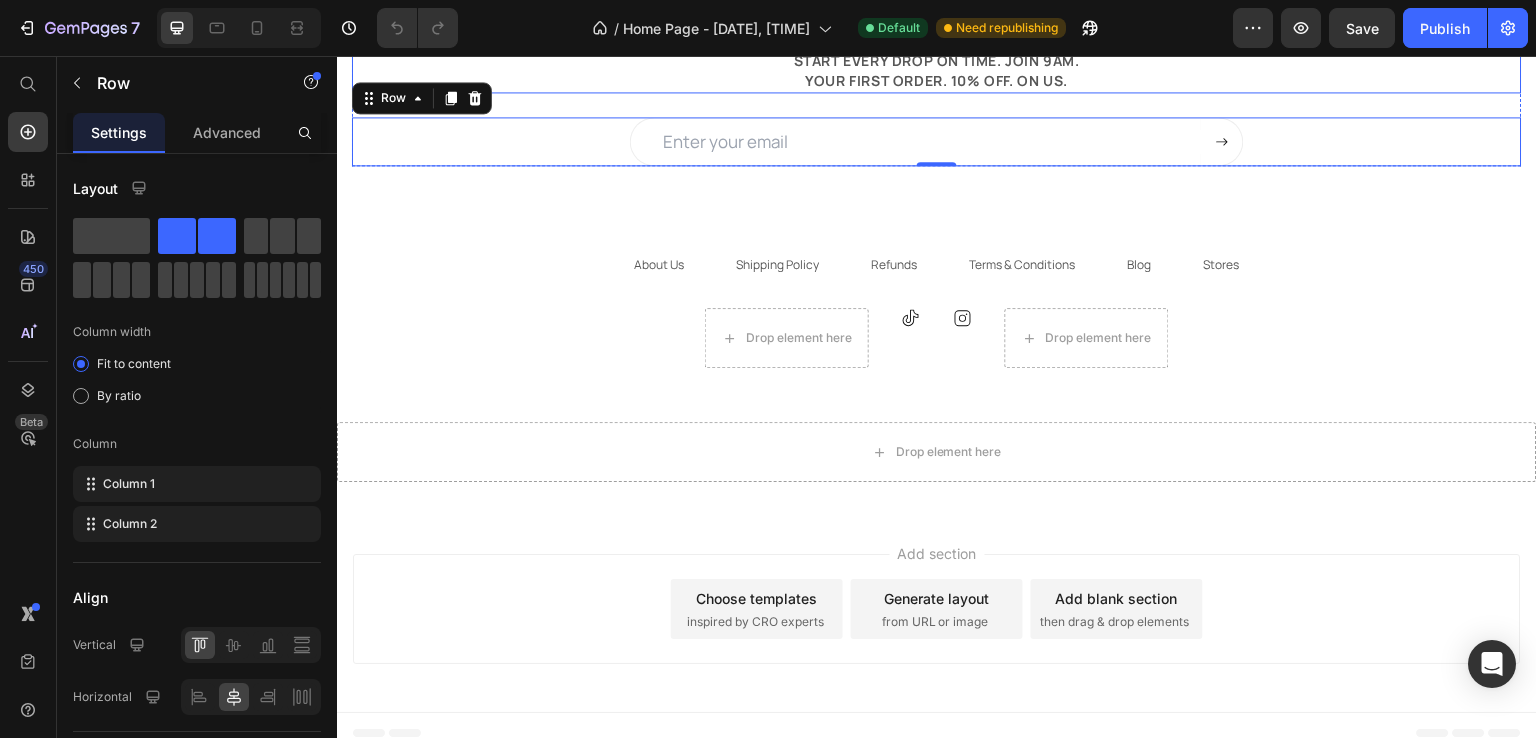 click on "START EVERY DROP ON TIME. JOIN 9AM. YOUR FIRST ORDER. 10% OFF. ON US. Text block" at bounding box center (937, 70) 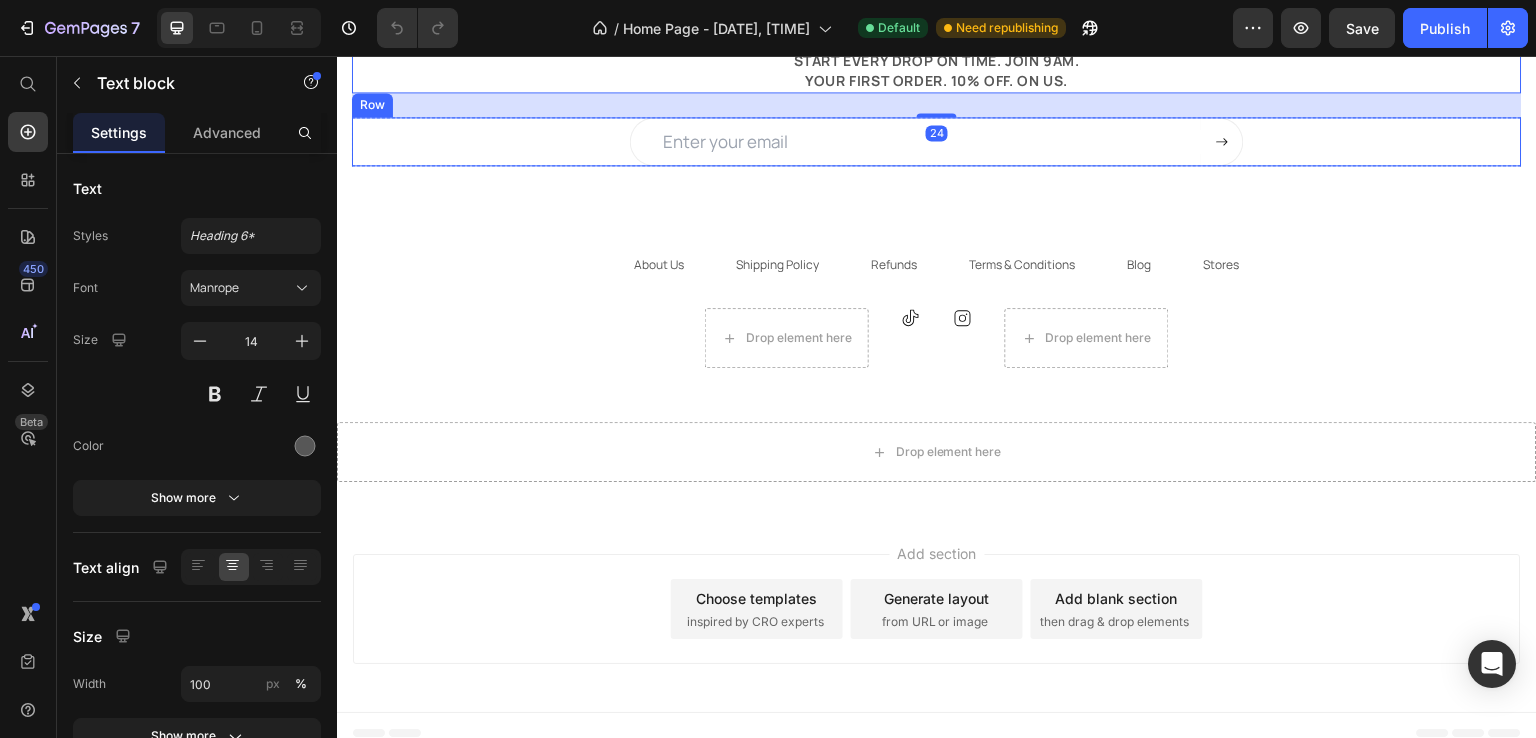click on "Email Field
Submit Button Row" at bounding box center (937, 142) 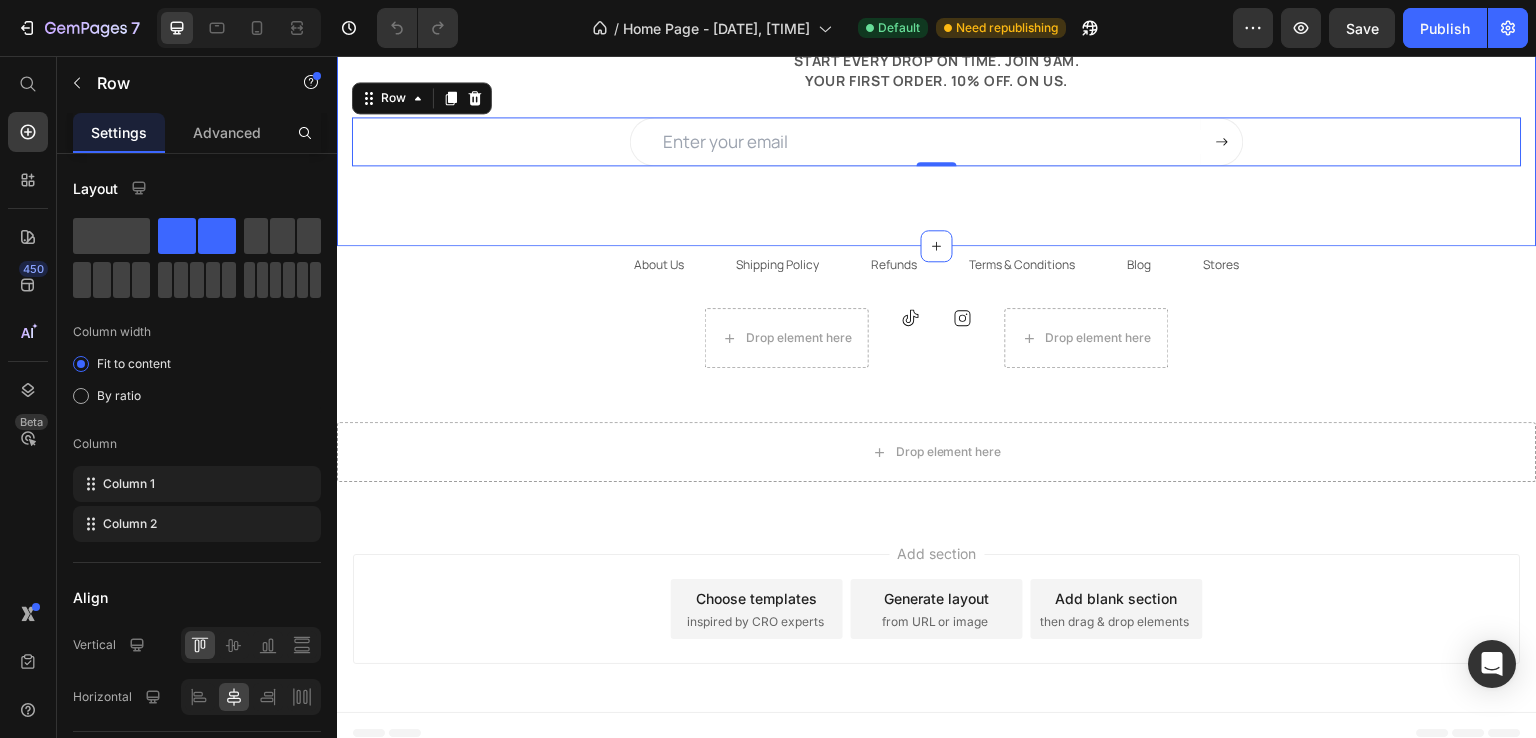 click on "START EVERY DROP ON TIME. JOIN 9AM. YOUR FIRST ORDER. 10% OFF. ON US. Text block Email Field
Submit Button Row   0 Newsletter Row Section 6" at bounding box center (937, 107) 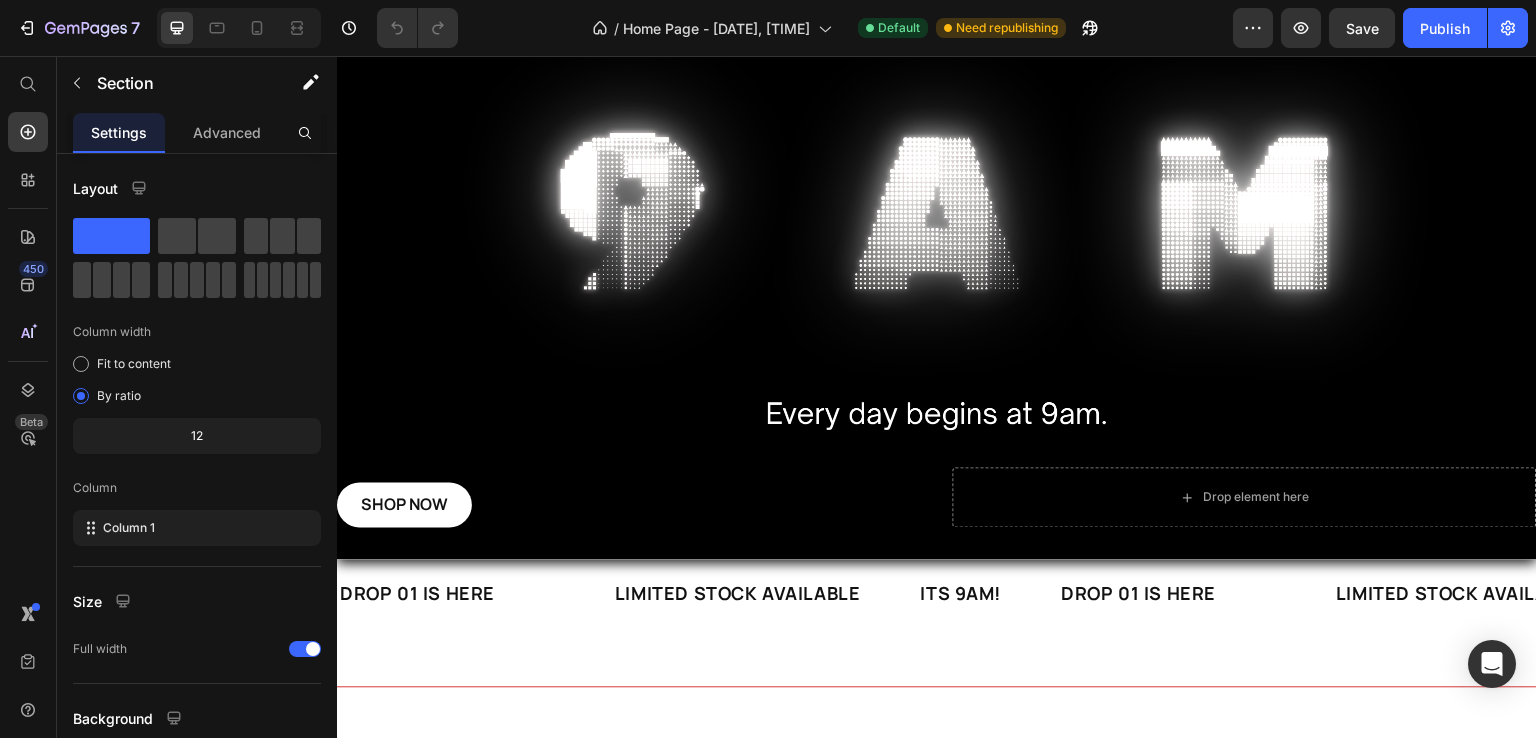 scroll, scrollTop: 0, scrollLeft: 0, axis: both 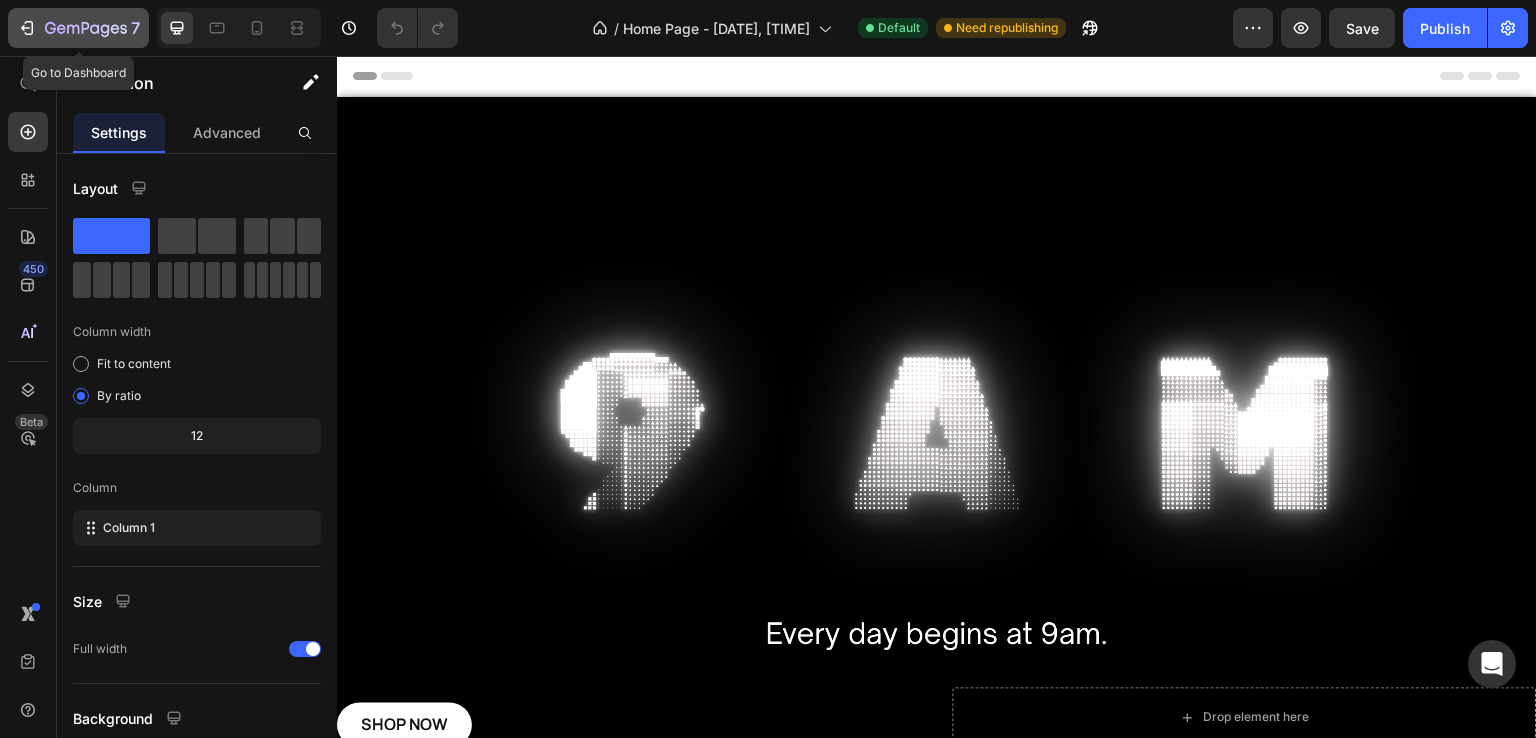 click on "7" at bounding box center (78, 28) 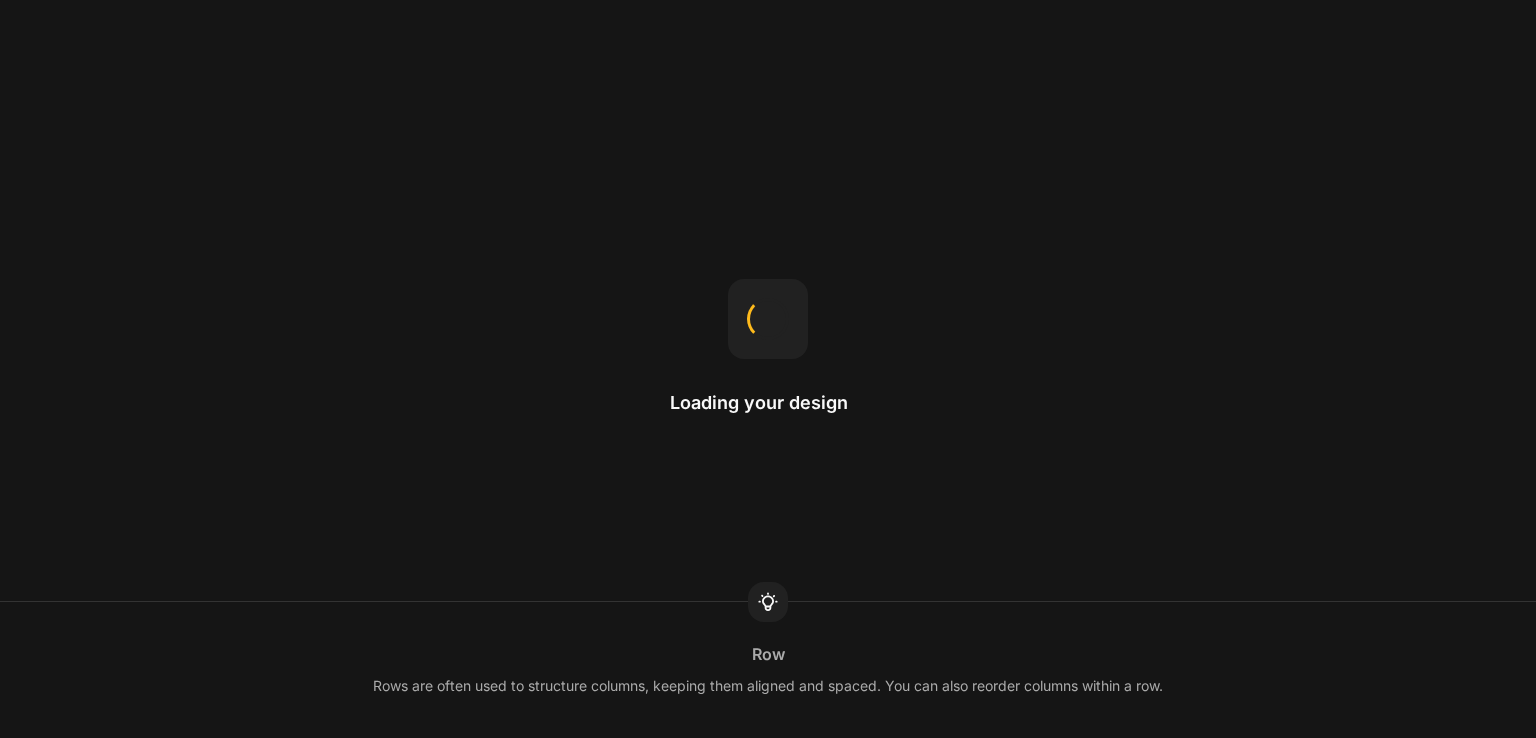 scroll, scrollTop: 0, scrollLeft: 0, axis: both 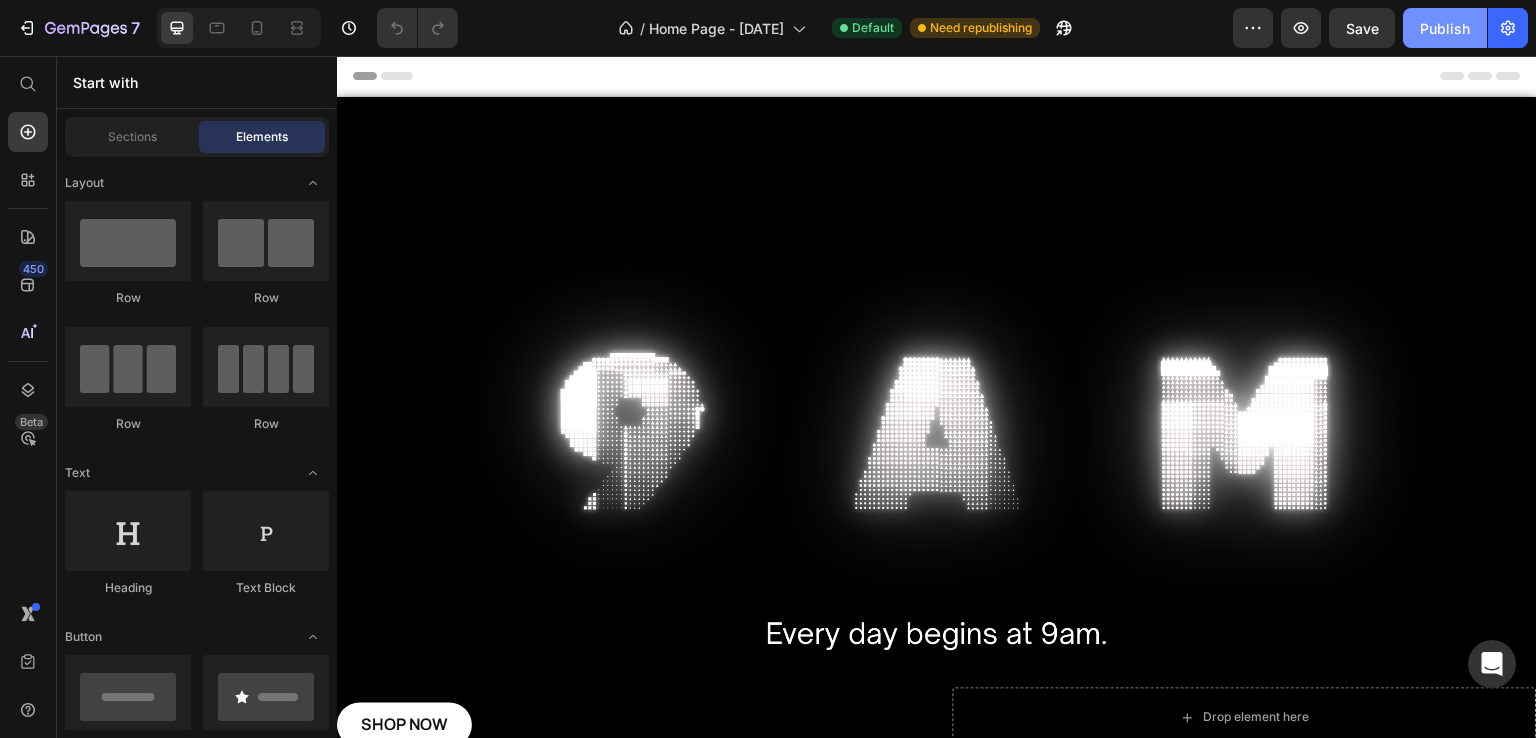 click on "Publish" at bounding box center (1445, 28) 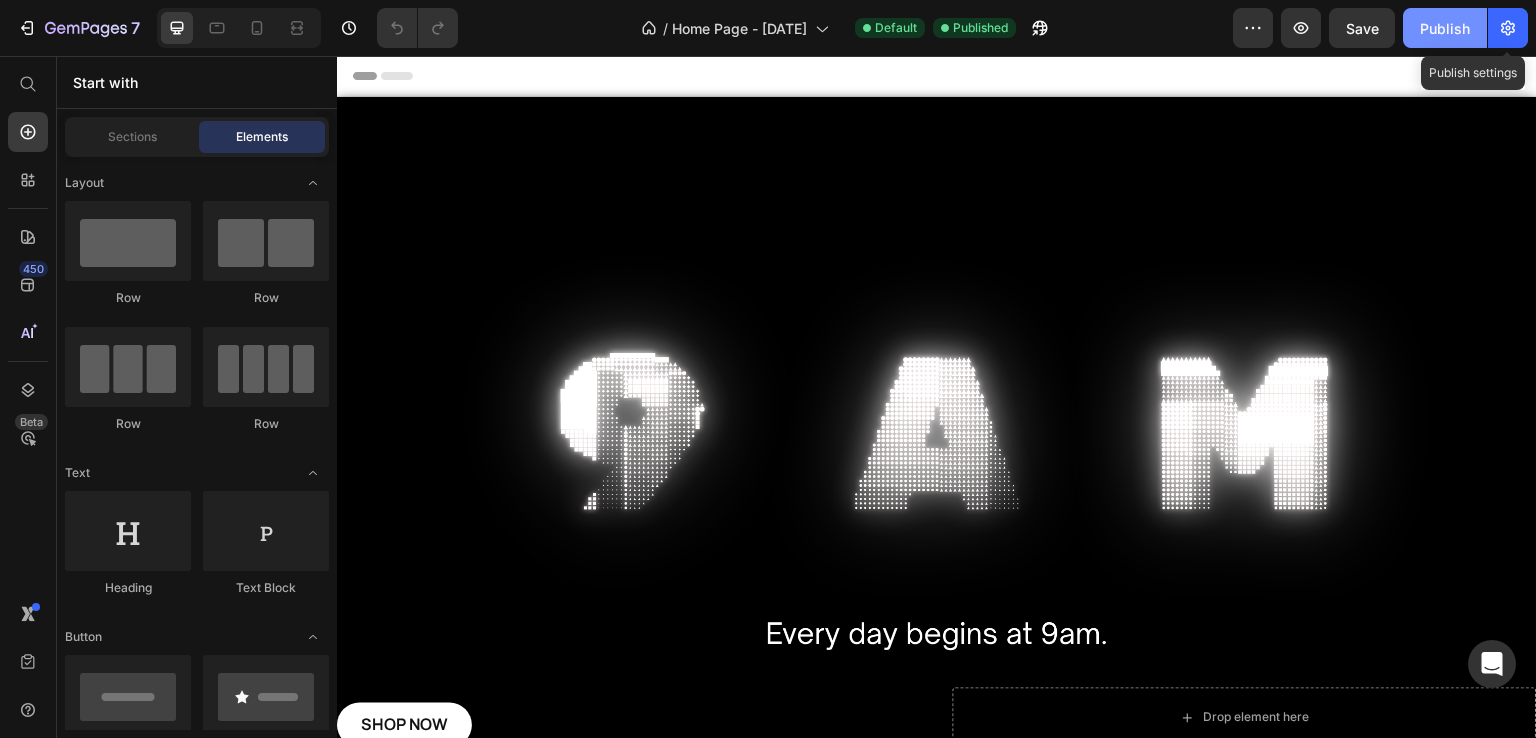 click on "Publish" 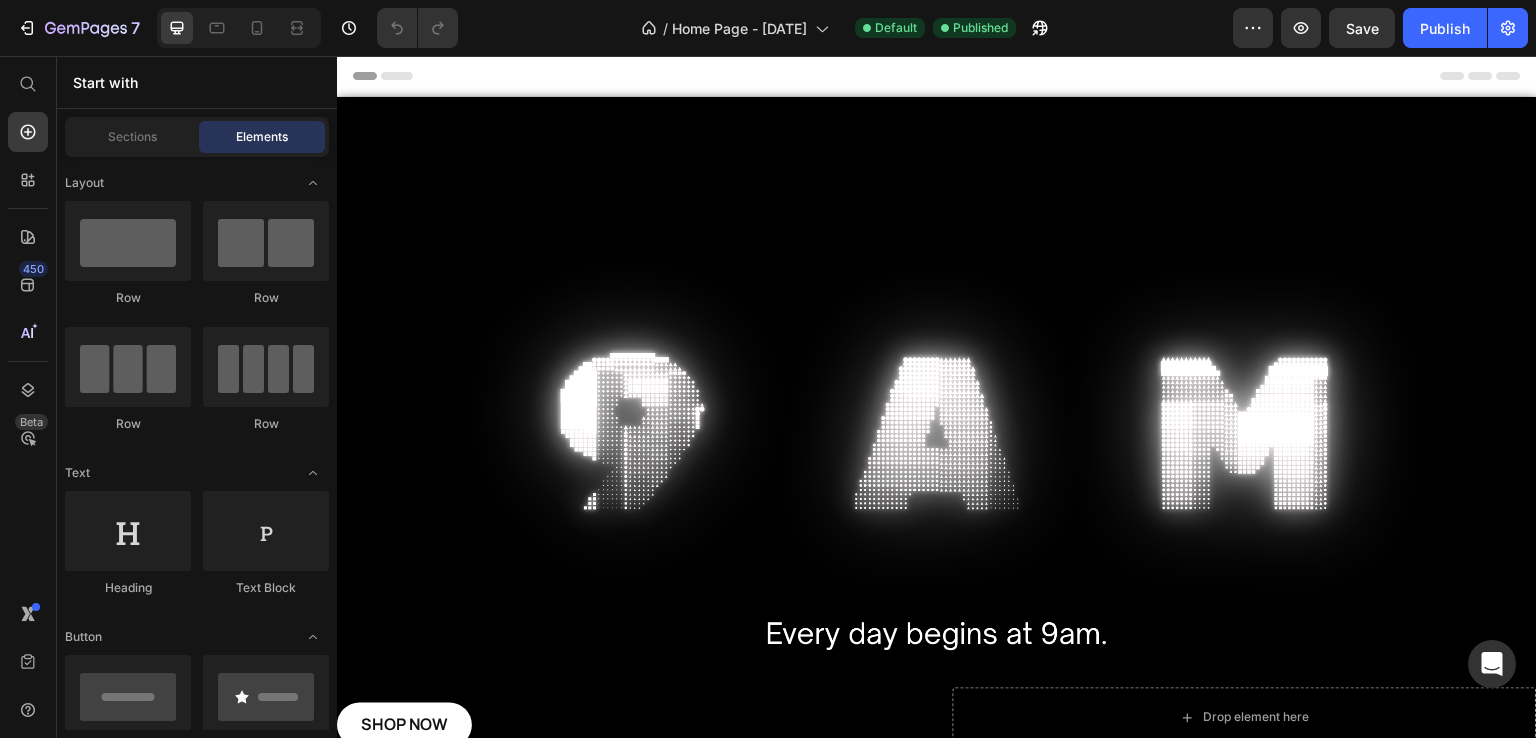 click on "Header" at bounding box center (383, 76) 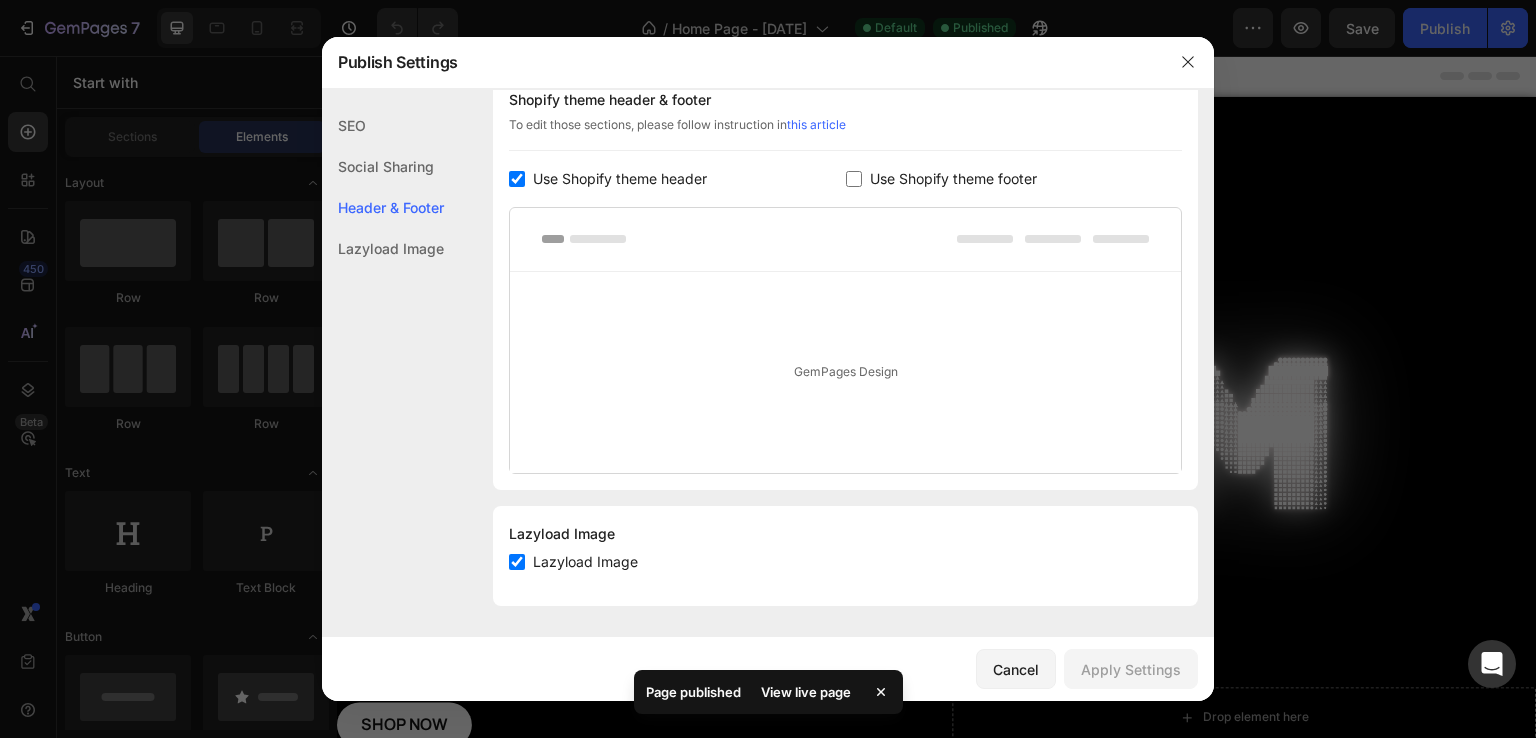 scroll, scrollTop: 0, scrollLeft: 0, axis: both 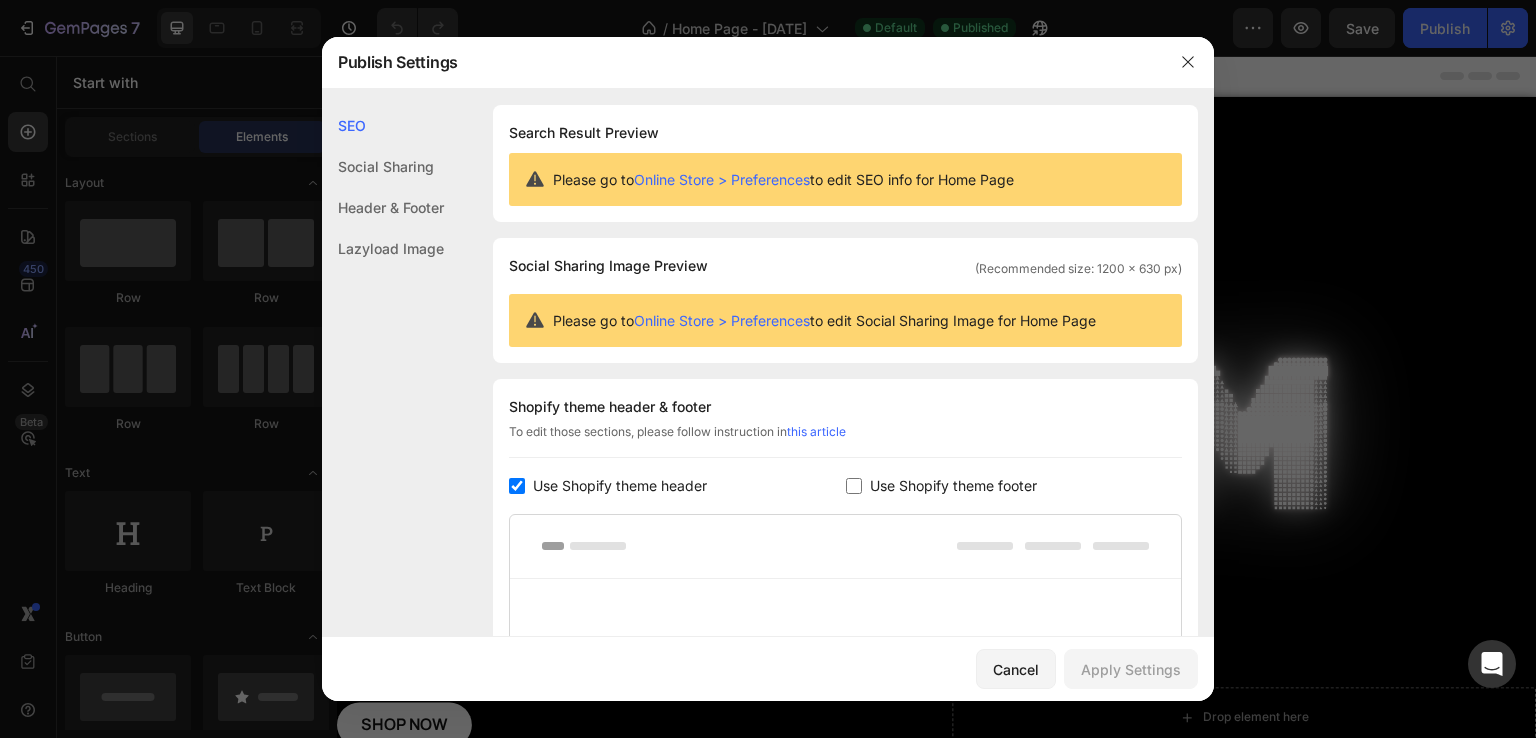 click at bounding box center (1188, 62) 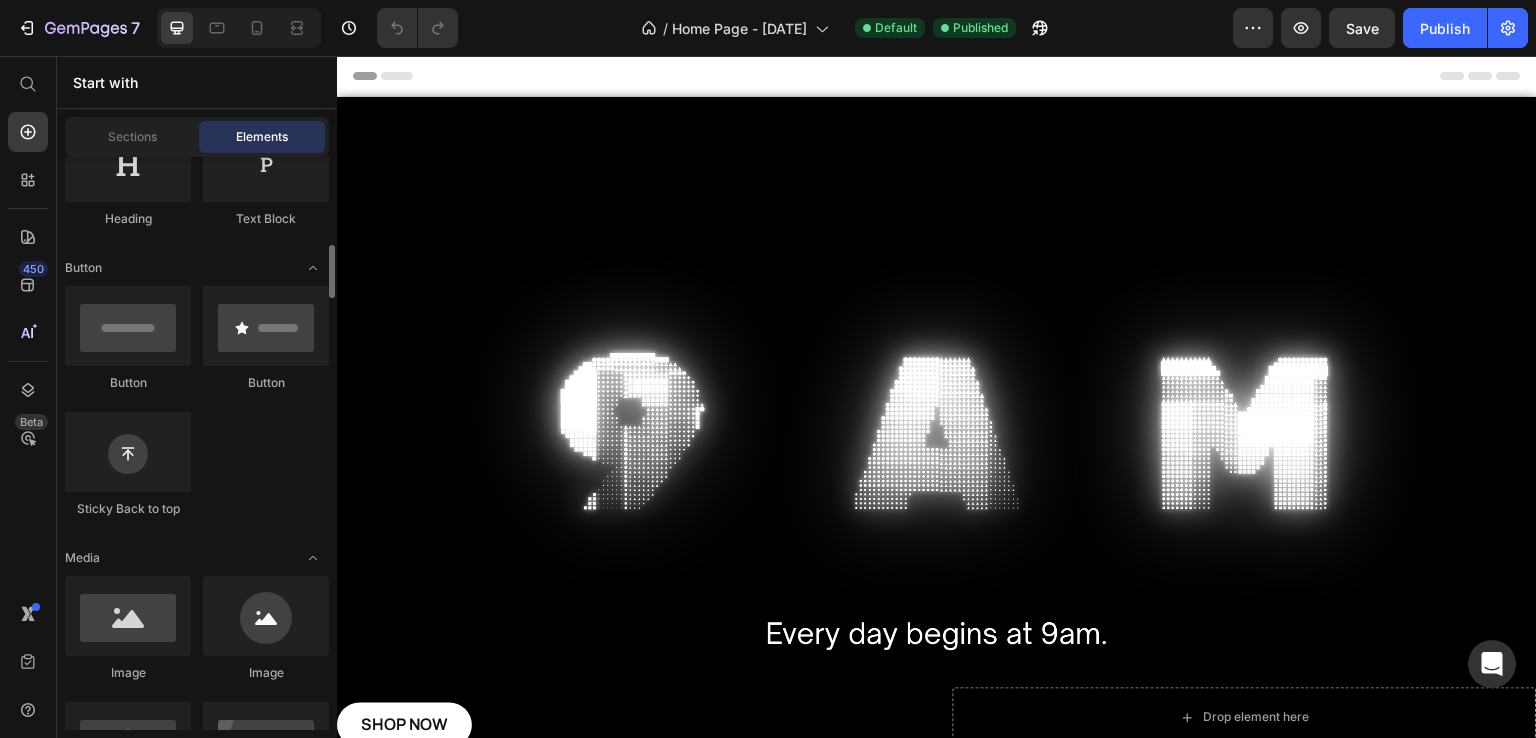 scroll, scrollTop: 0, scrollLeft: 0, axis: both 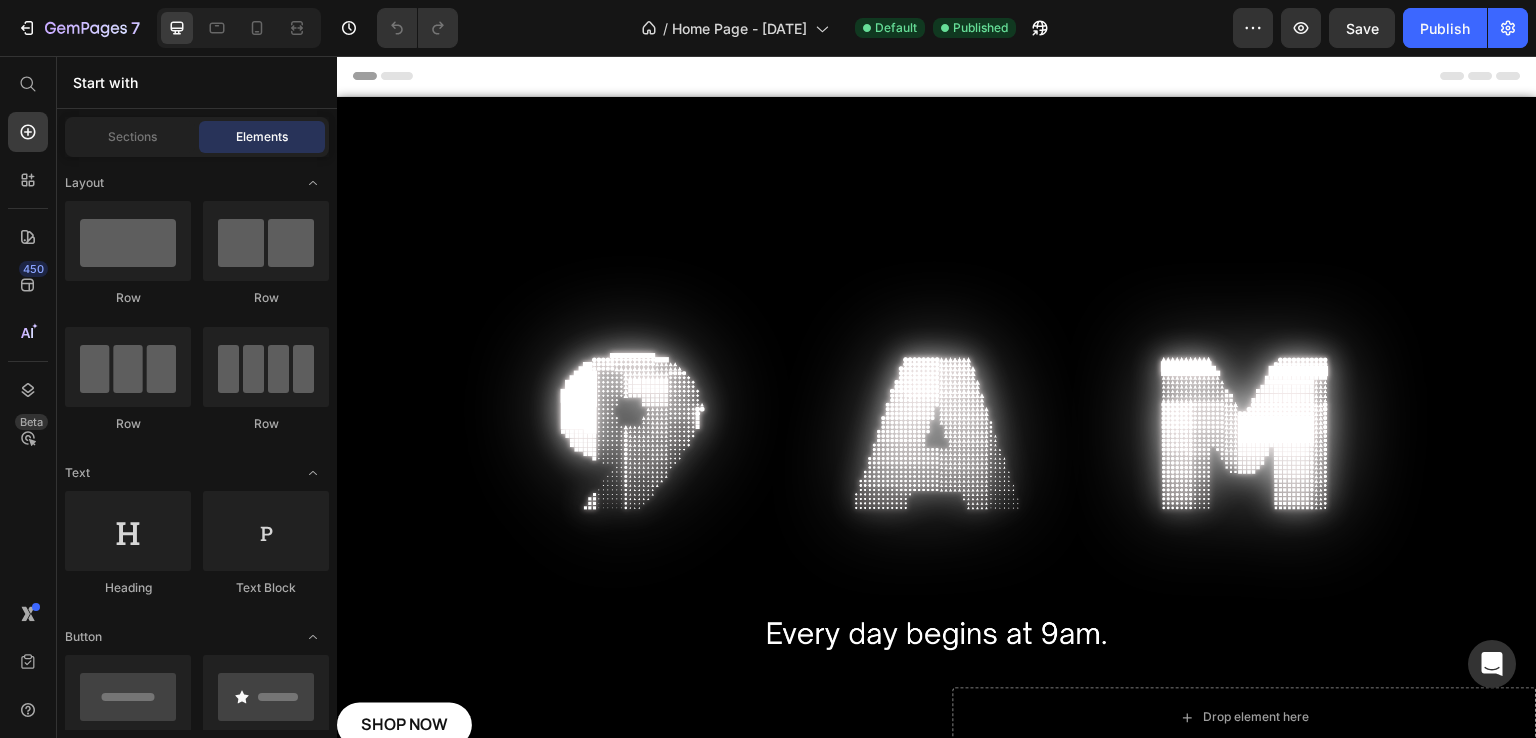 click on "Header" at bounding box center [937, 76] 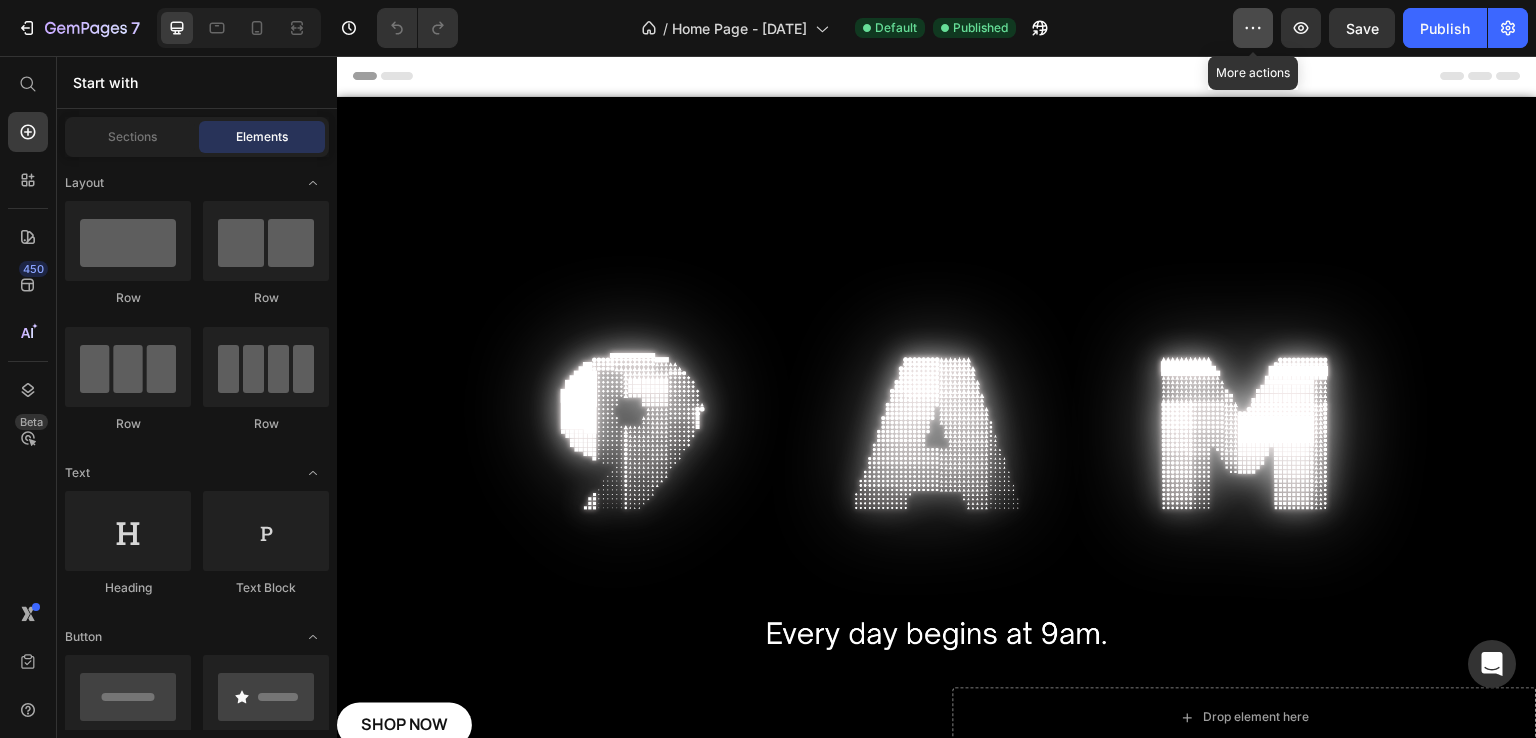 click 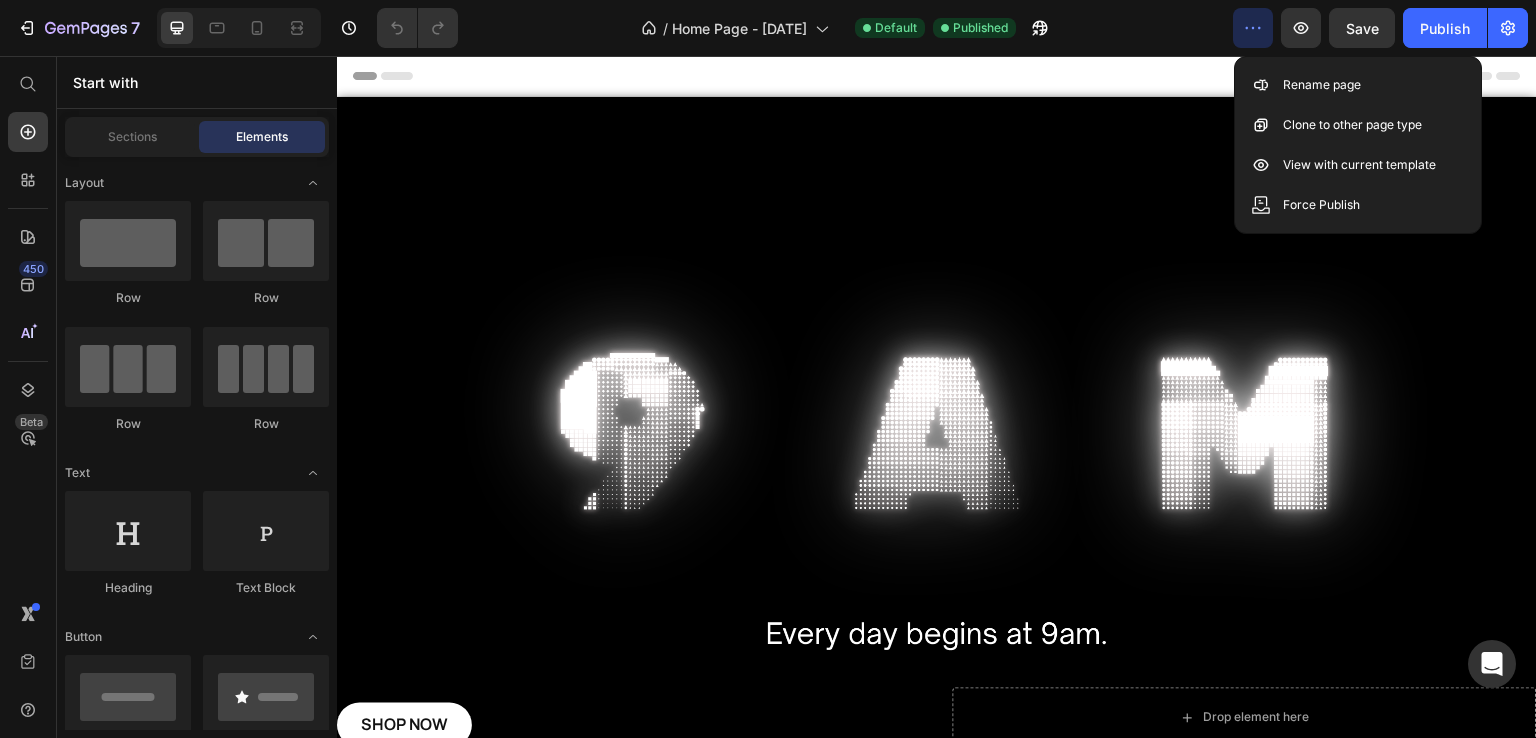 click on "Header" at bounding box center (937, 76) 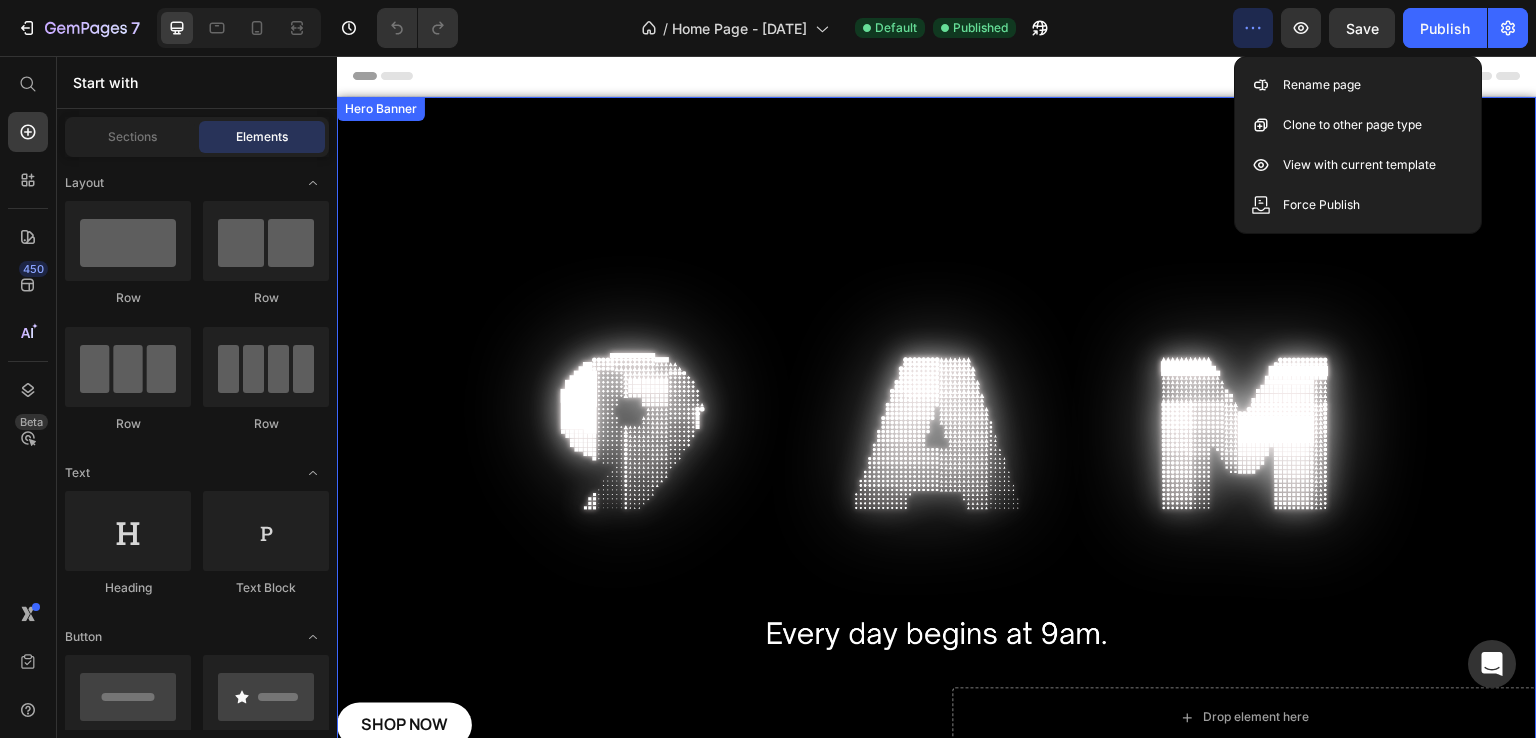 click at bounding box center (937, 438) 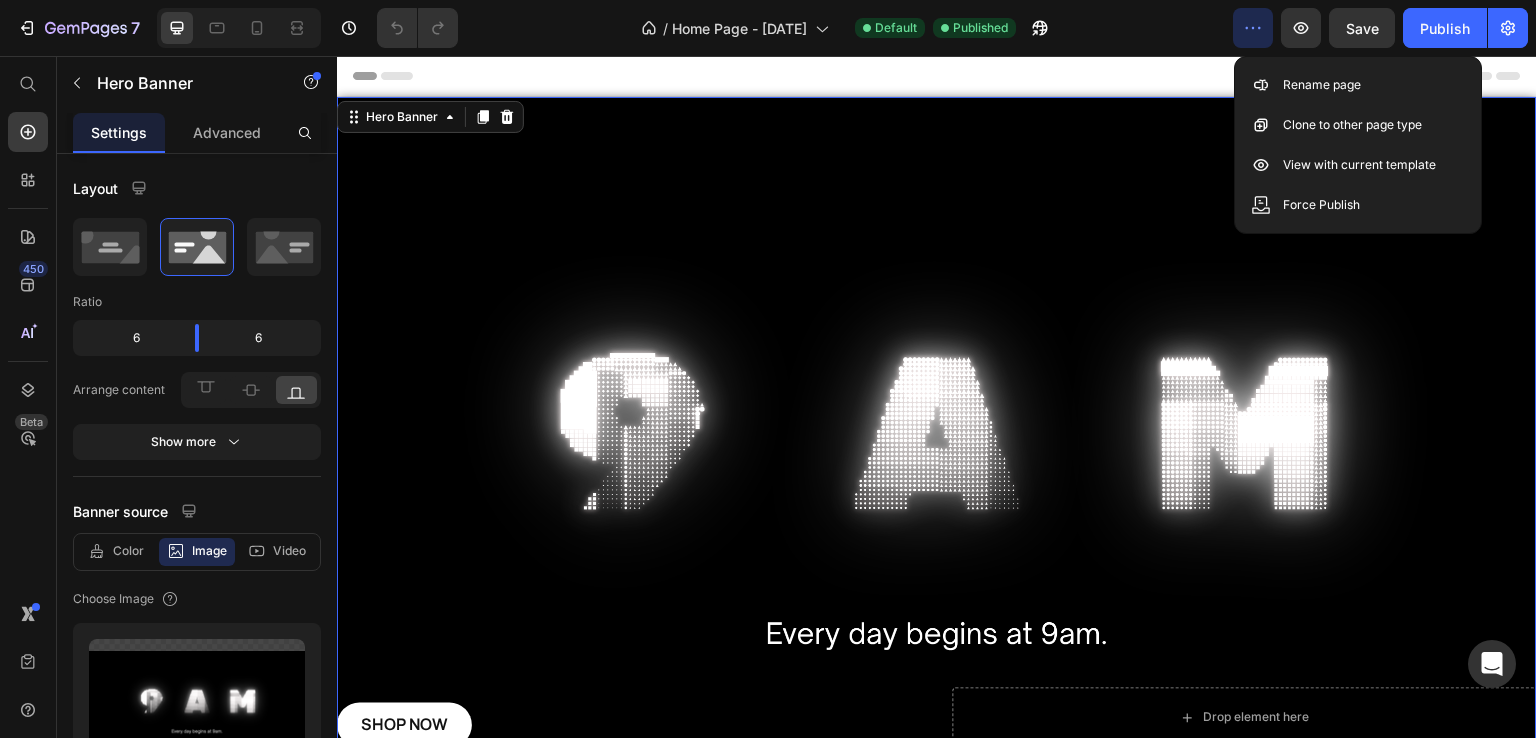 click on "Header" at bounding box center (937, 76) 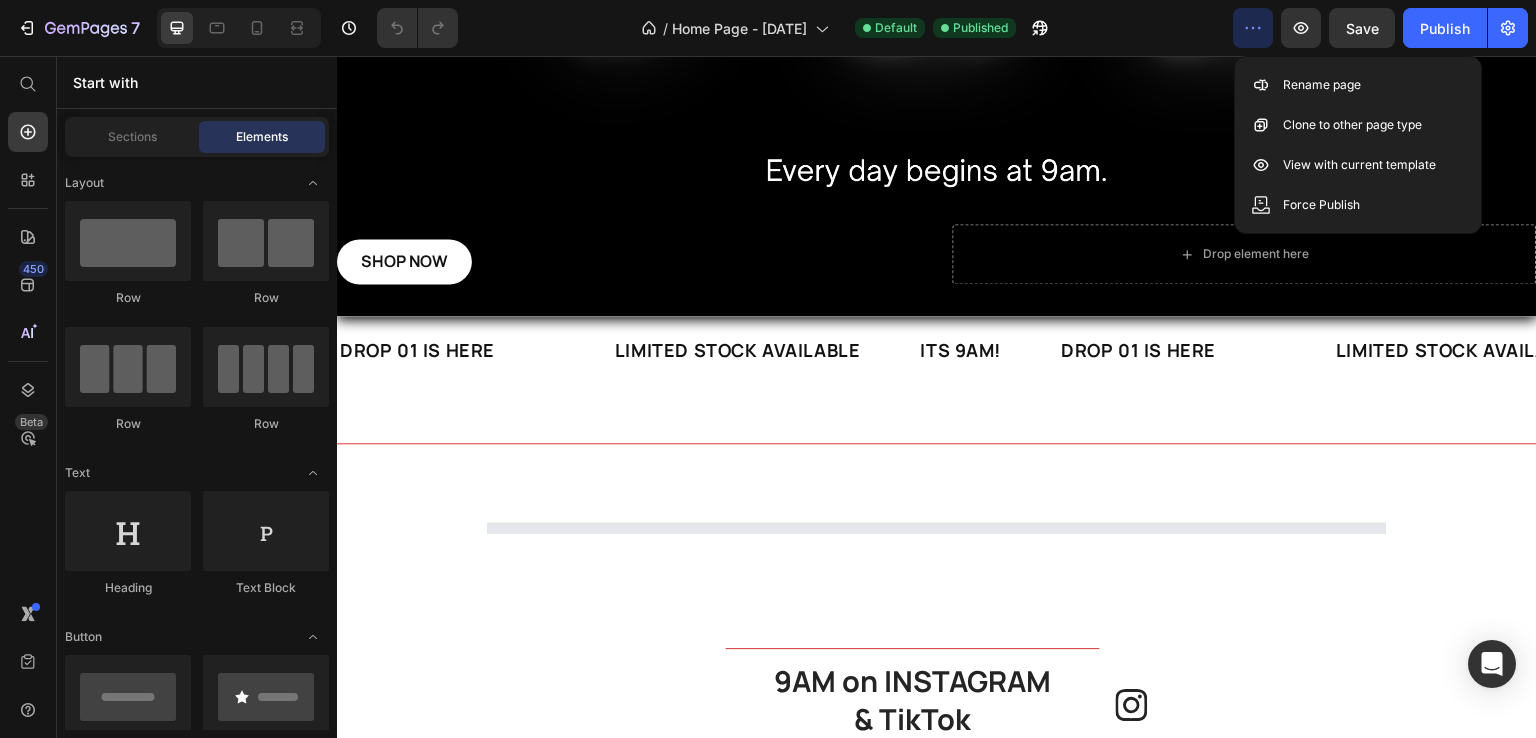 scroll, scrollTop: 0, scrollLeft: 0, axis: both 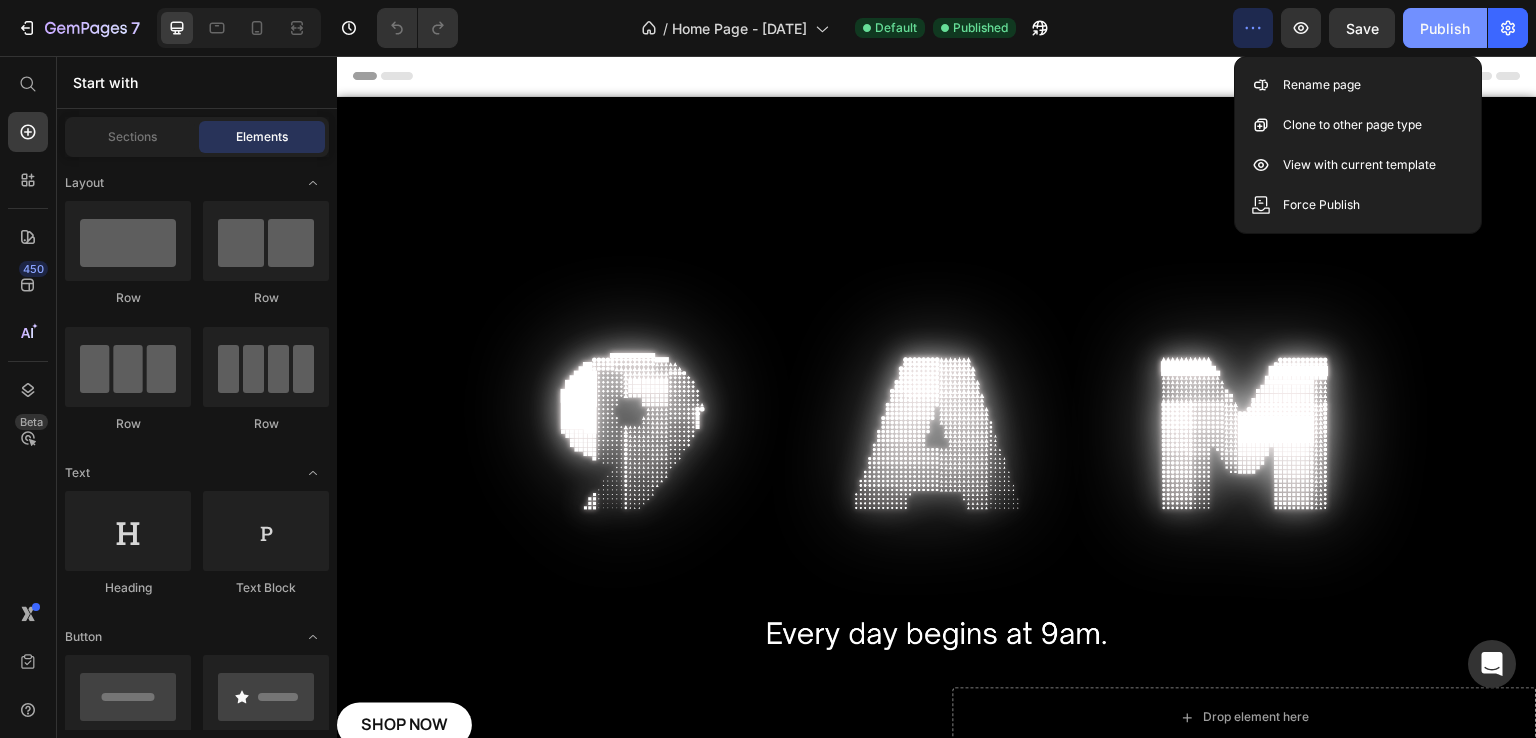 click on "Publish" at bounding box center [1445, 28] 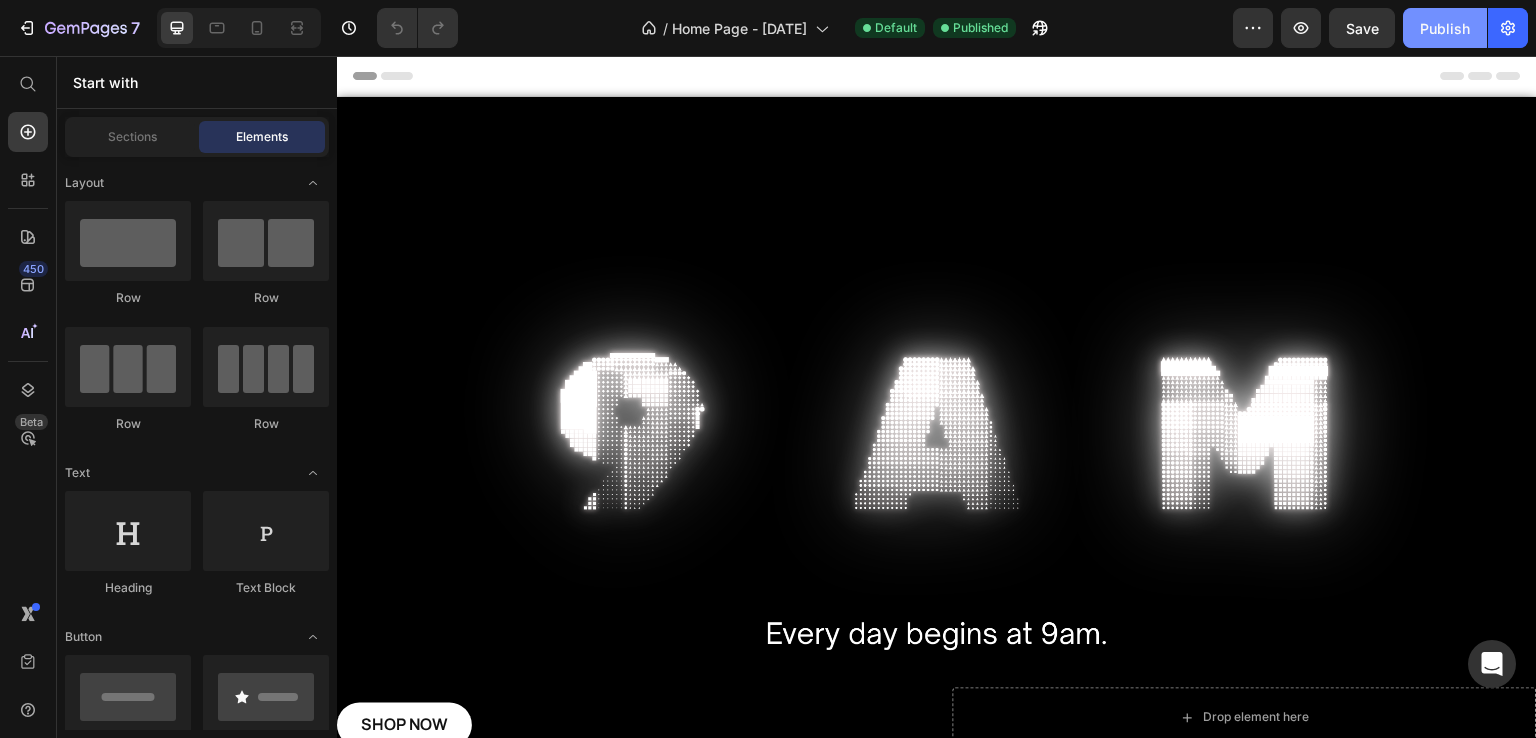 click on "Publish" 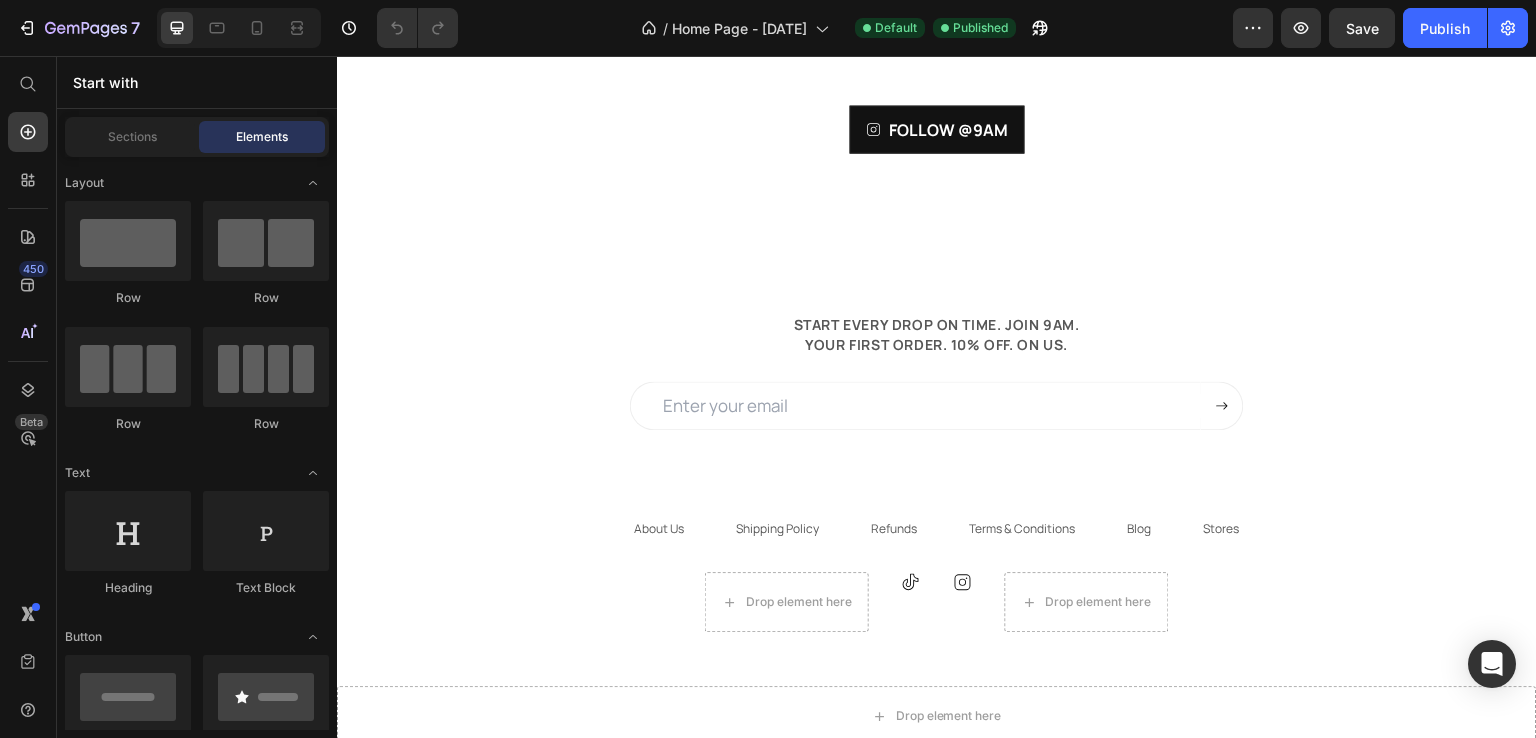 scroll, scrollTop: 1595, scrollLeft: 0, axis: vertical 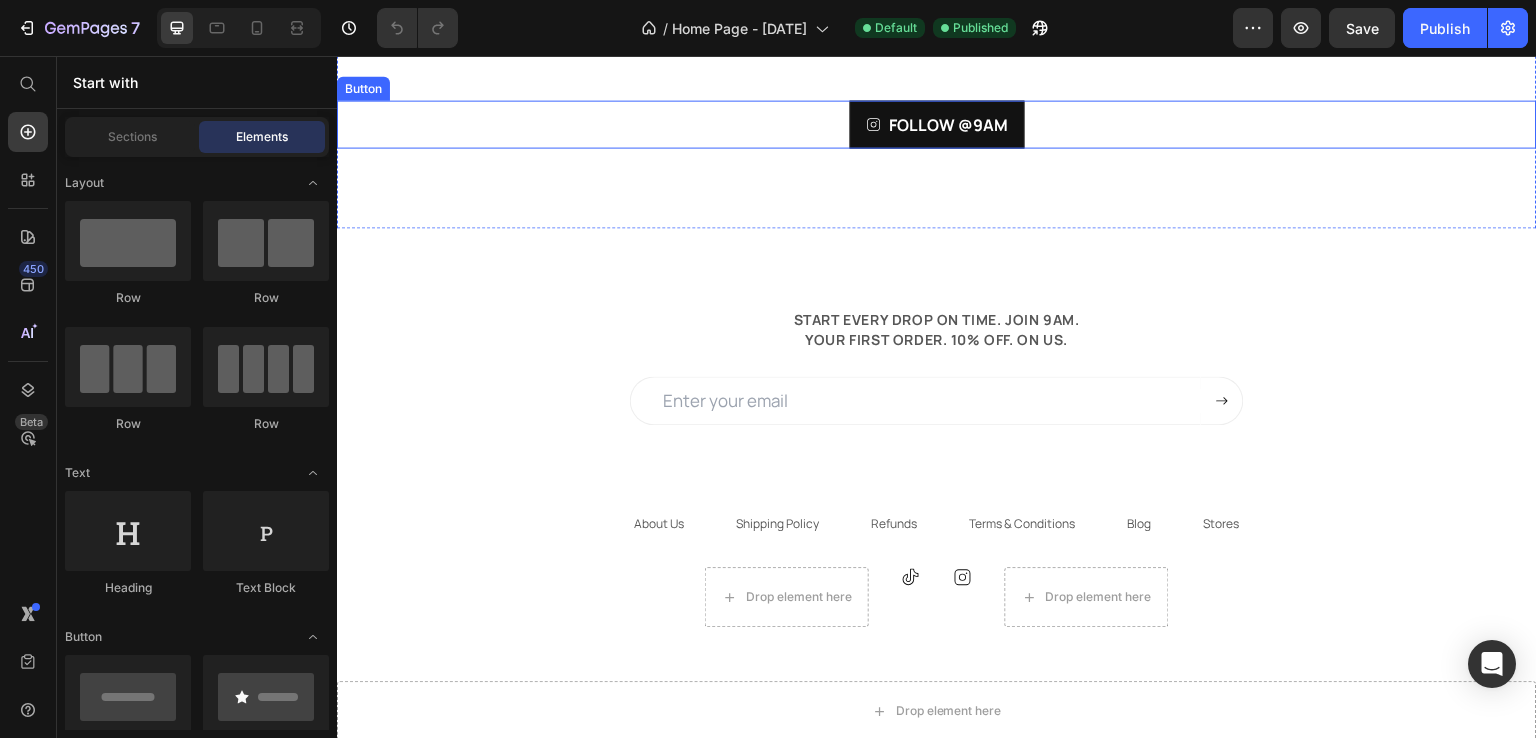 click on "FOLLOW   @9AM Button" at bounding box center [937, 124] 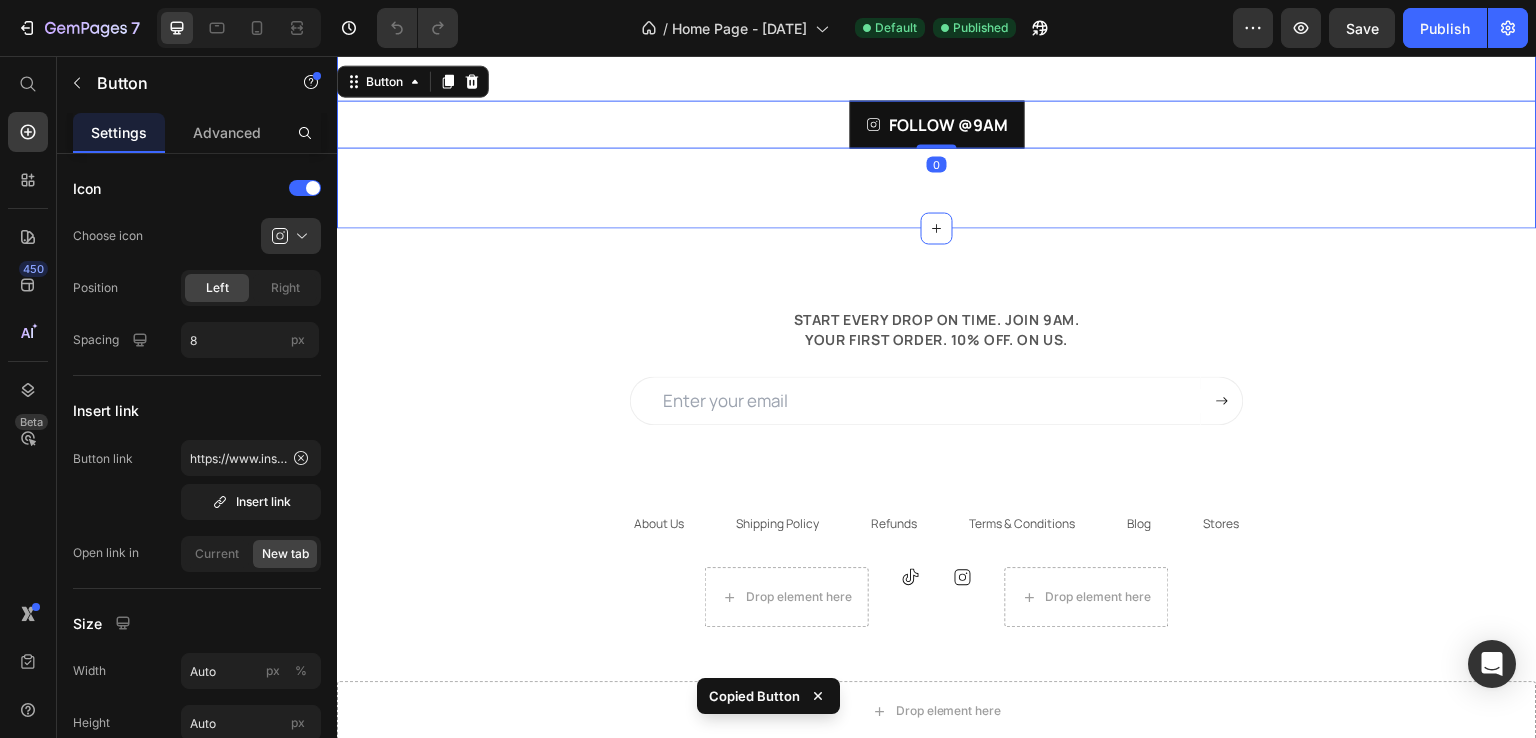 click on "Title Line 9AM on INSTAGRAM & TikTok Heading STAY INSPIRED. FOLLOW @9AM FOR NEW DROPS & IDEAS. Text Block
Icon Row
Icon #GEMTHEME ON INSTAGRAM Heading Row Image Image Image Image Image Image Image Carousel Row
FOLLOW   @9AM Button   0 Section 5" at bounding box center (937, 19) 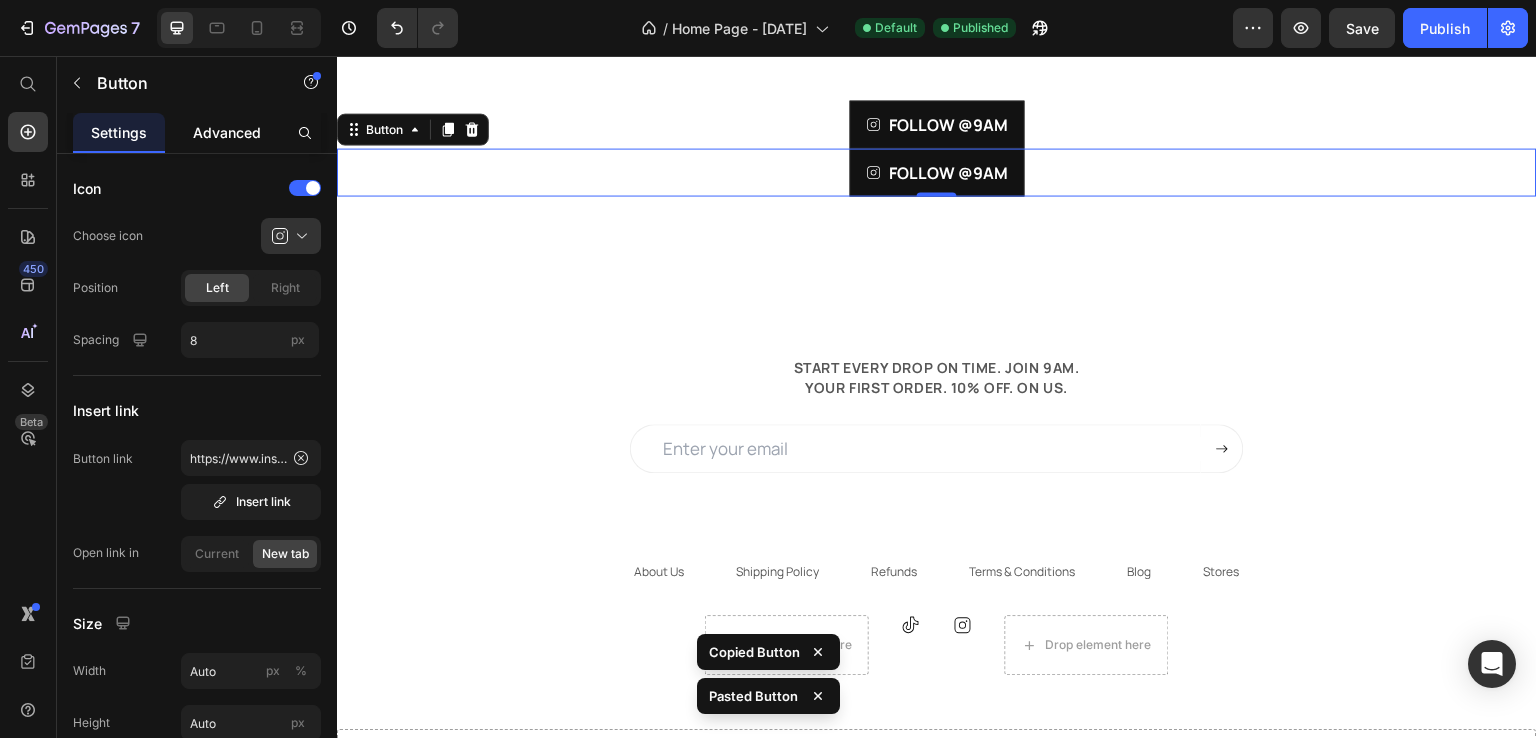 click on "Advanced" at bounding box center (227, 132) 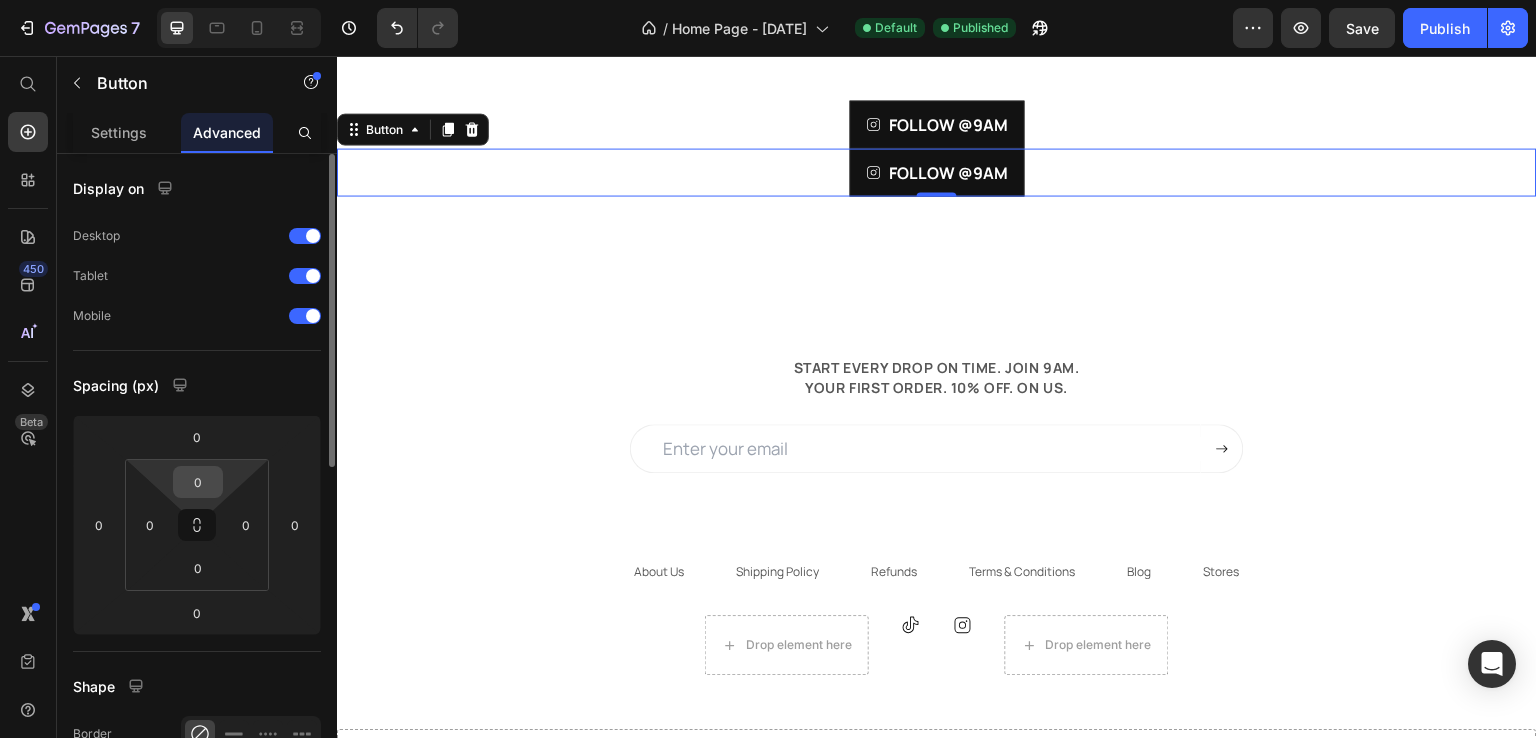 click on "0" at bounding box center (198, 482) 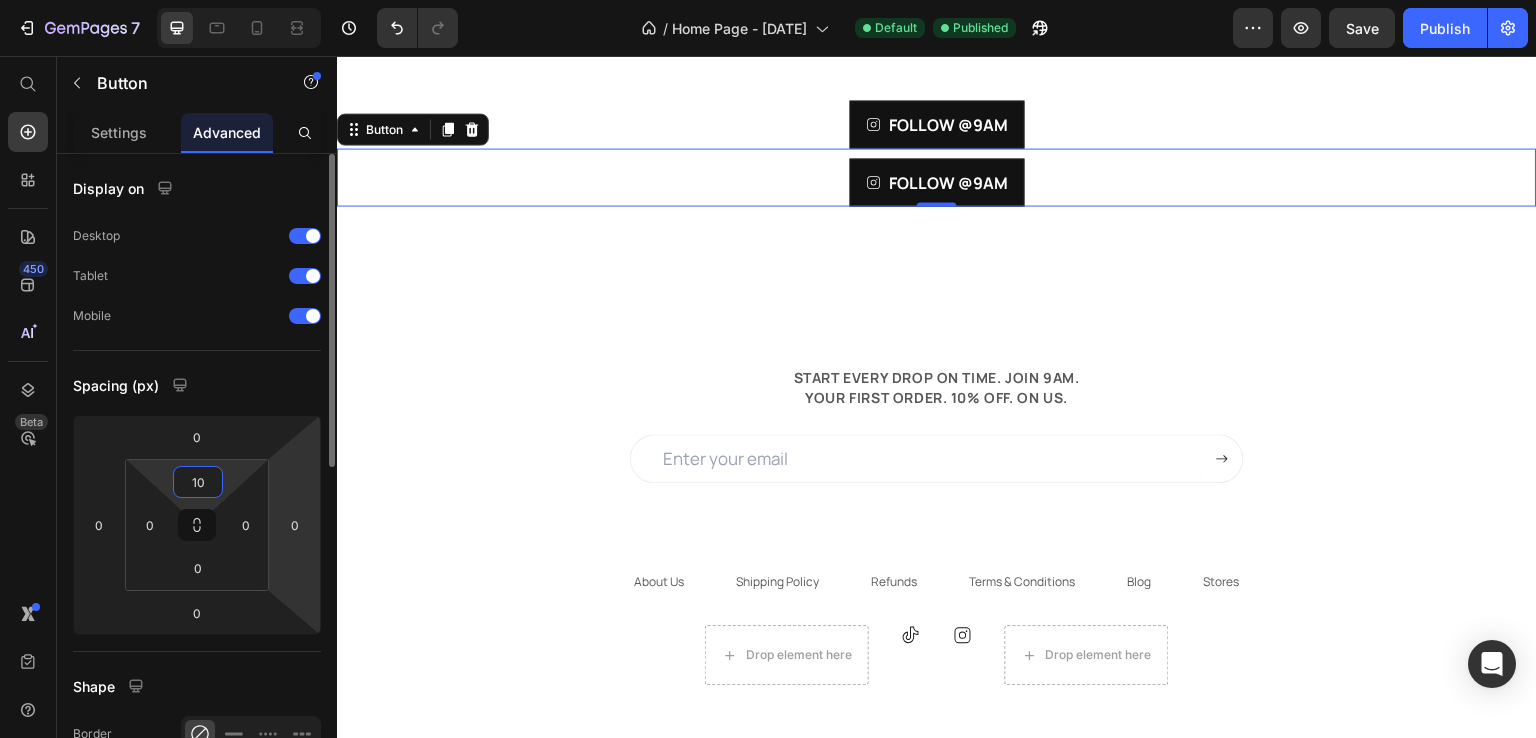 type on "1" 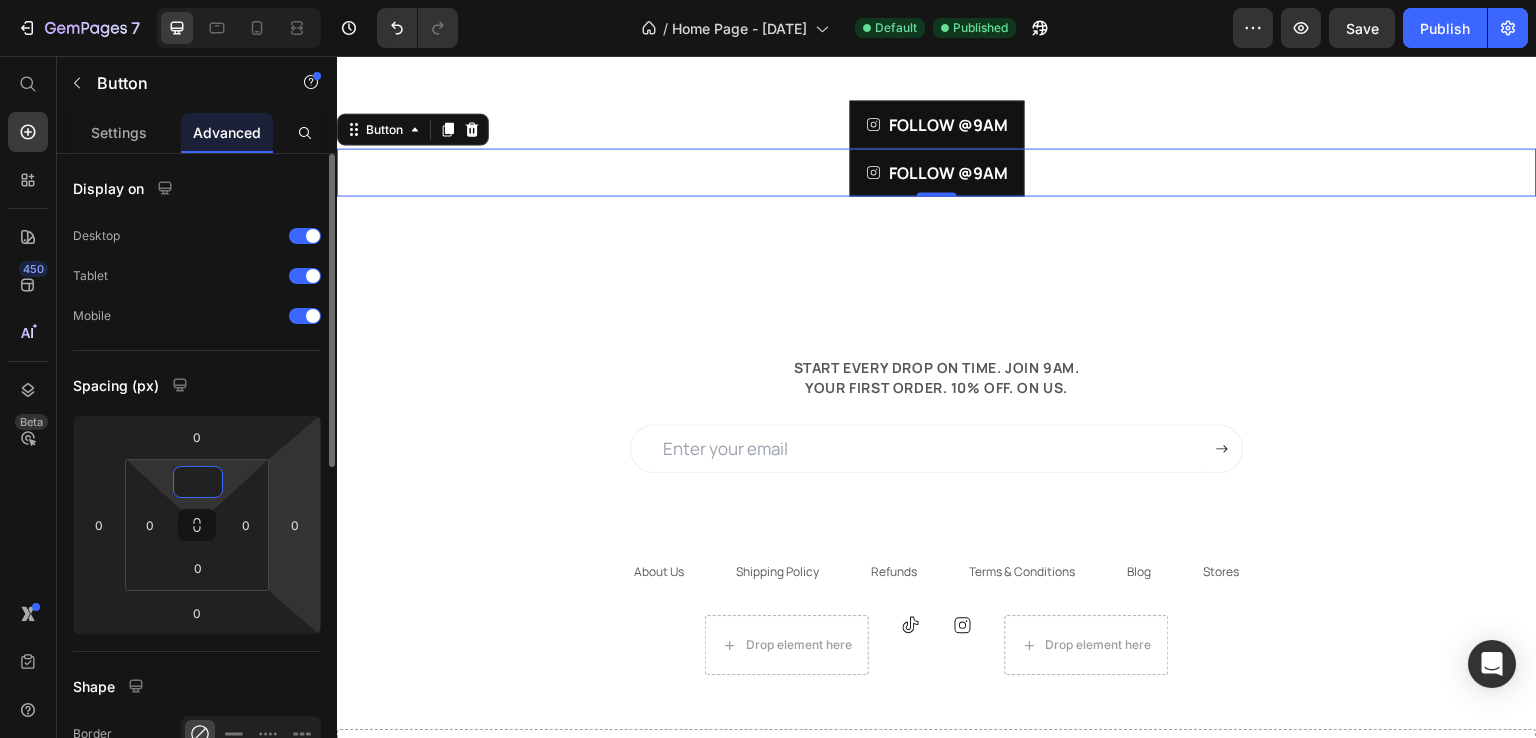 type on "5" 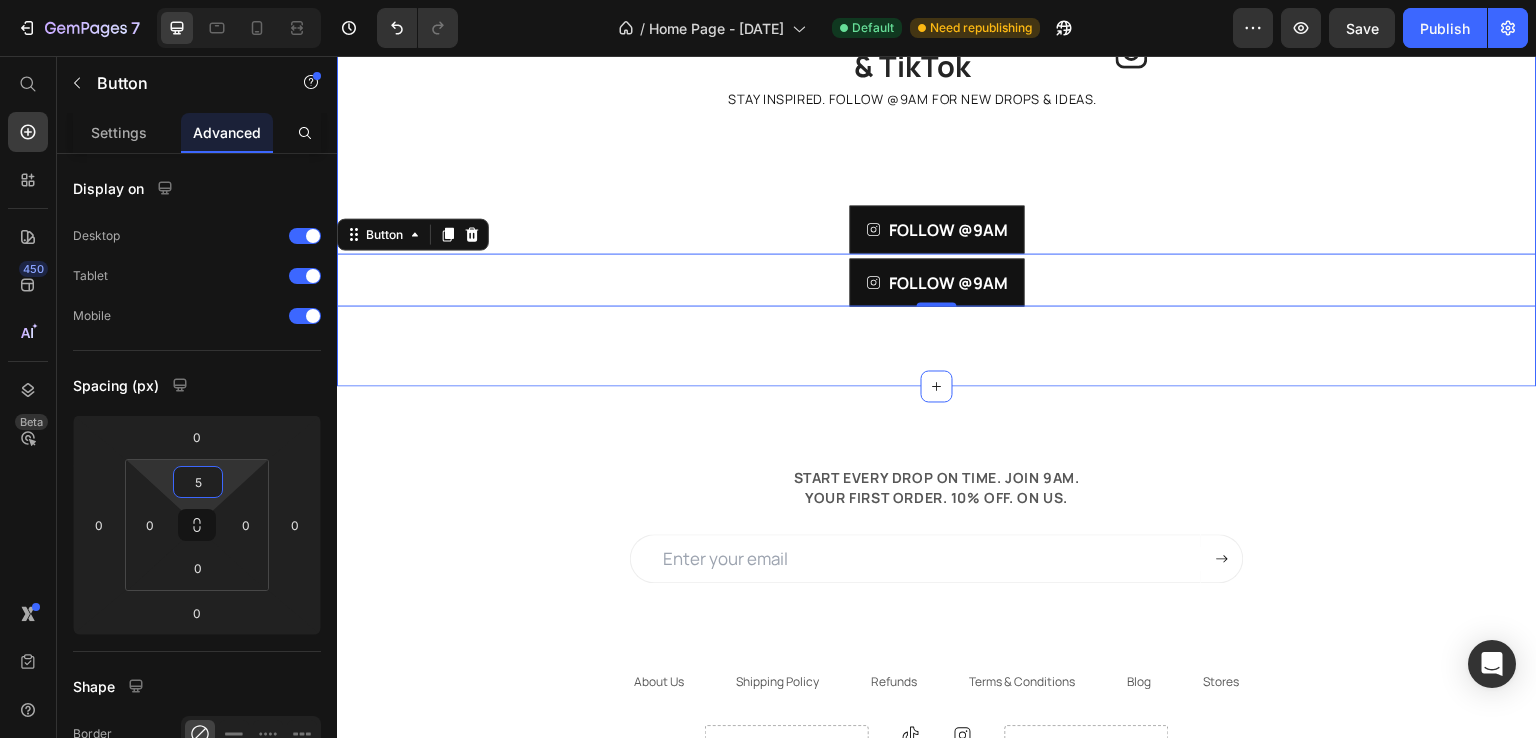 scroll, scrollTop: 1489, scrollLeft: 0, axis: vertical 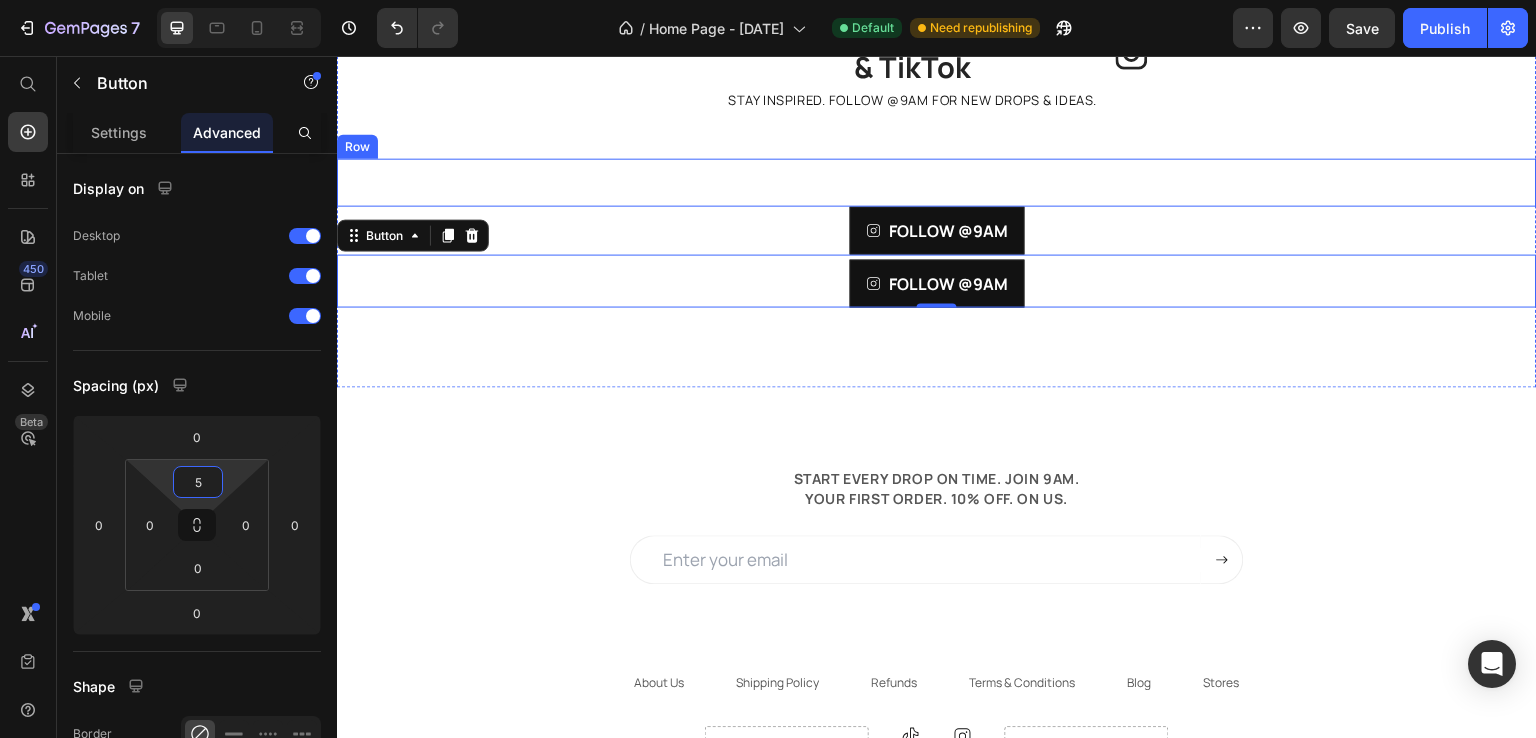 click on "Image Image Image Image Image Image Image Carousel" at bounding box center (937, 182) 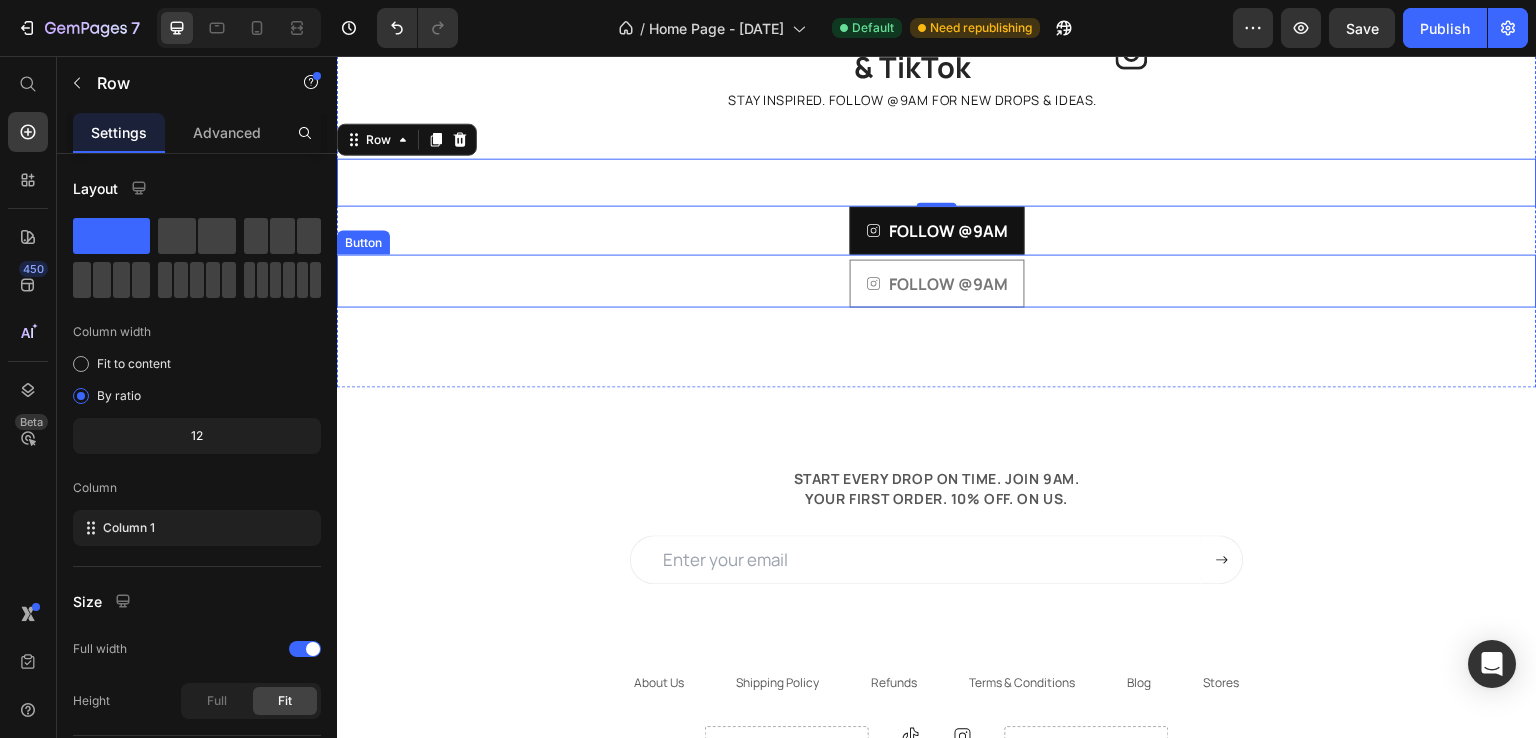 click on "FOLLOW   @9AM" at bounding box center [937, 283] 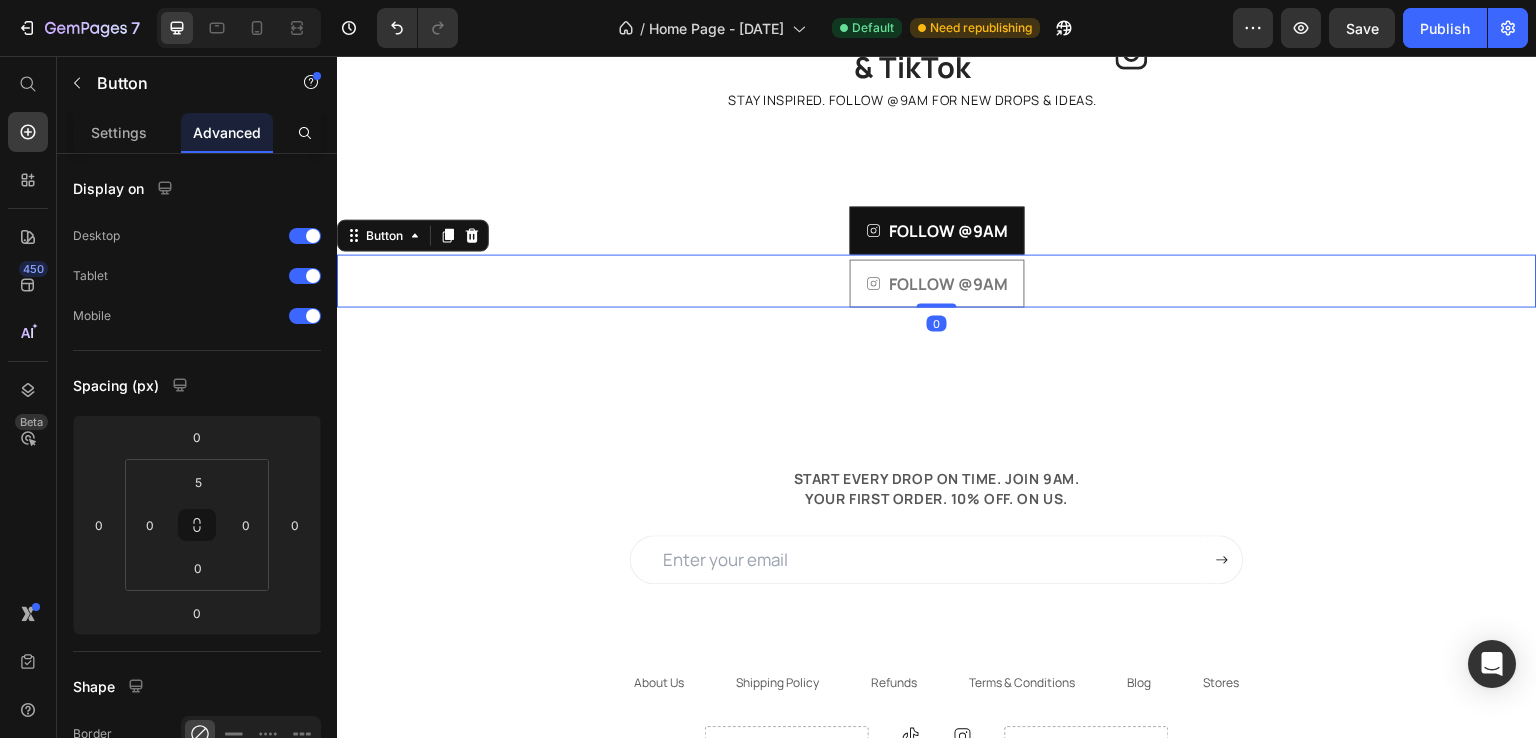 click 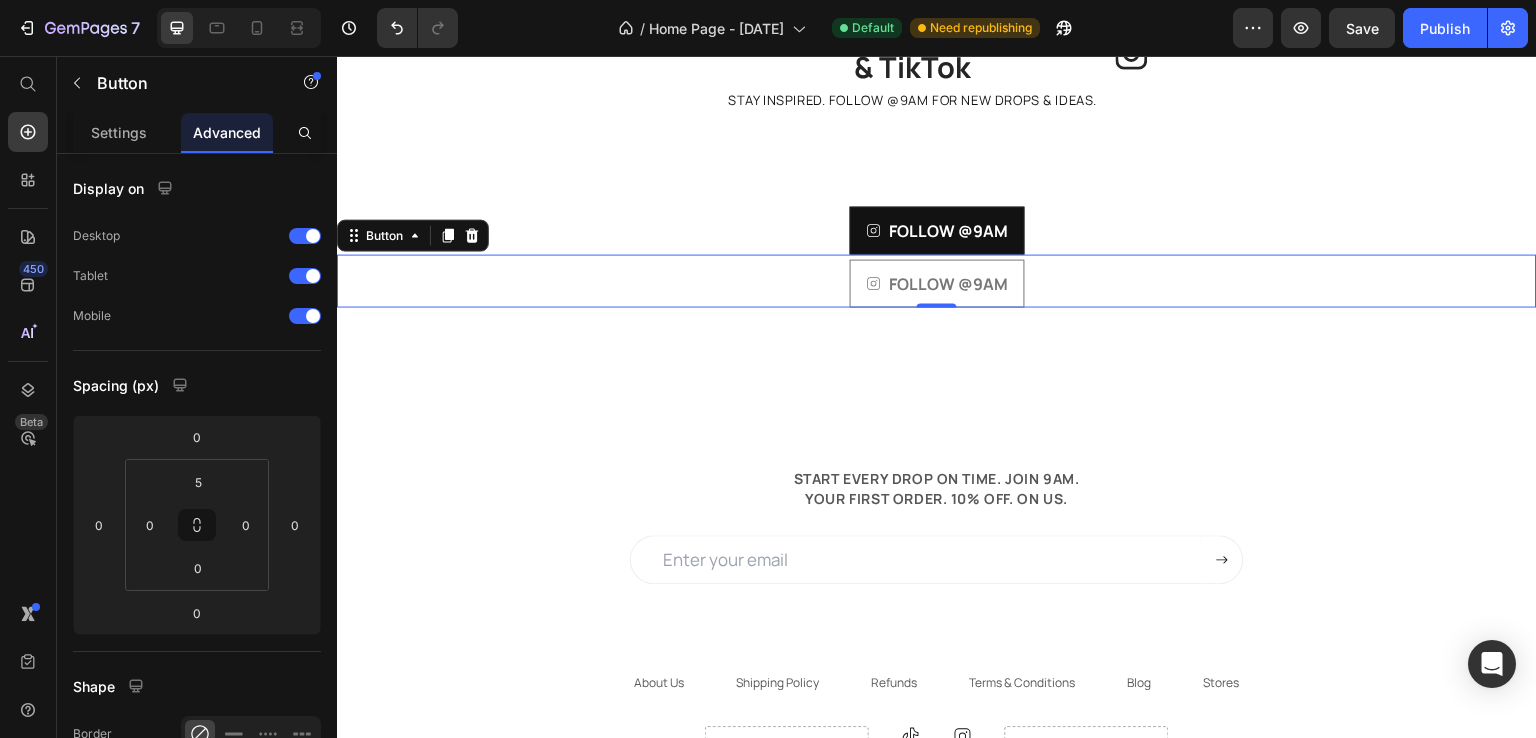 click 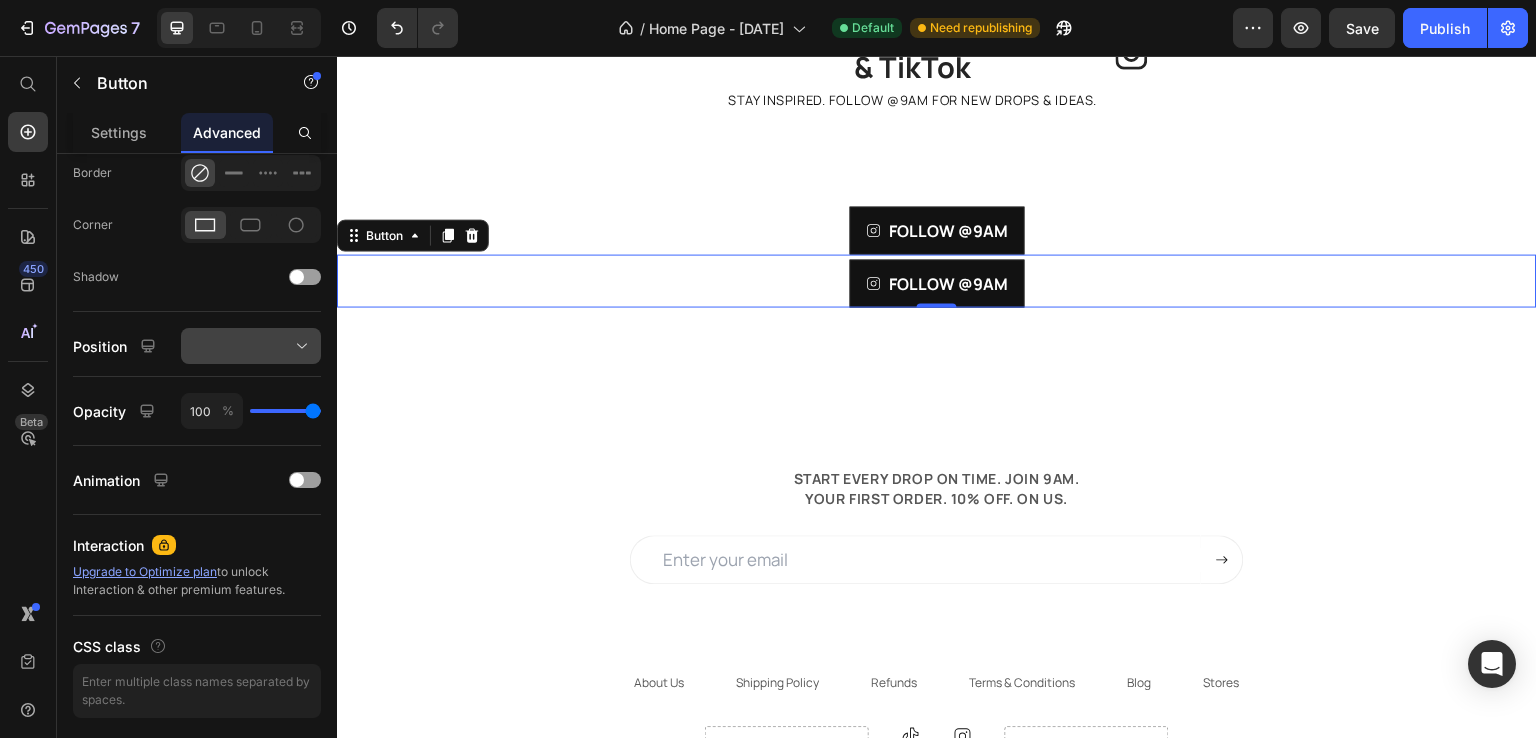 scroll, scrollTop: 0, scrollLeft: 0, axis: both 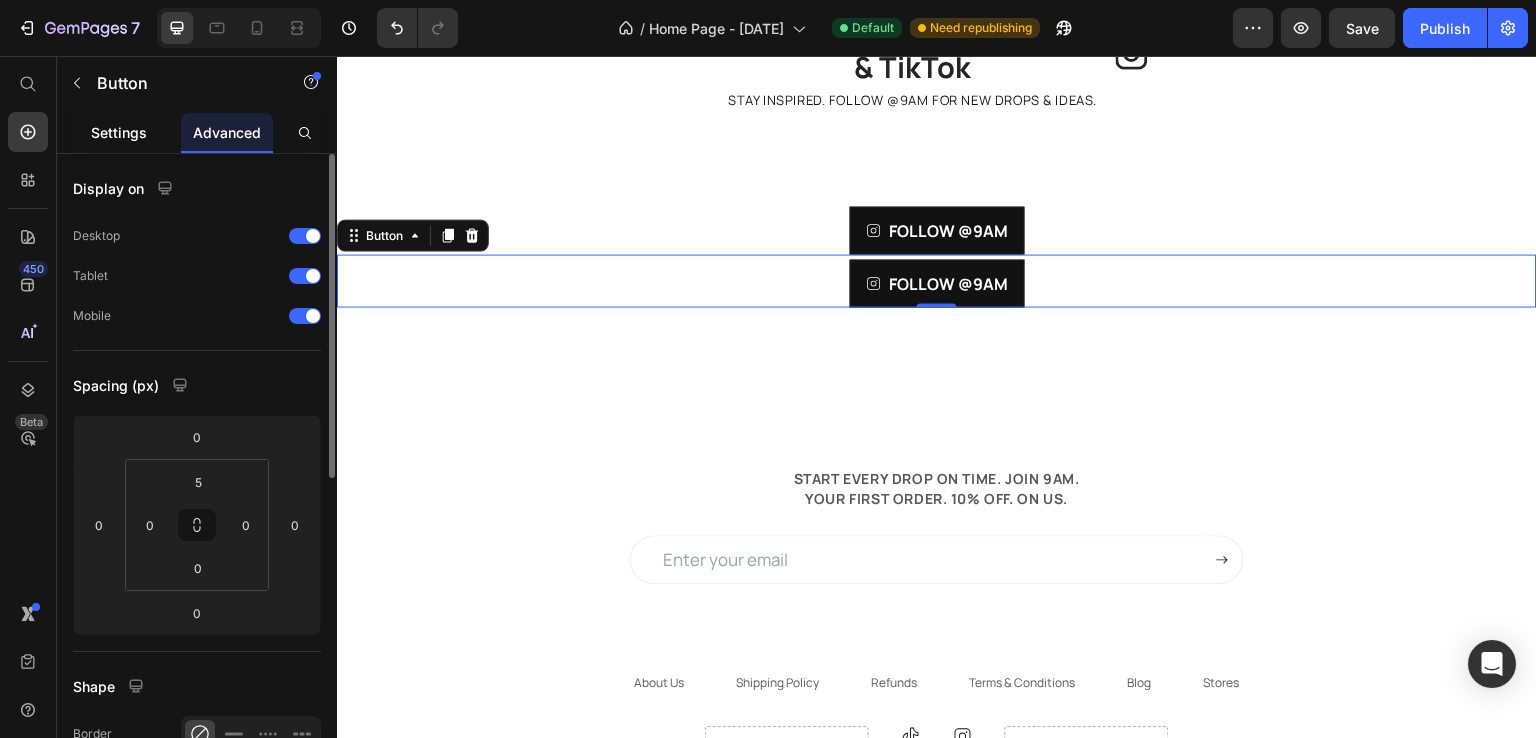 click on "Settings" at bounding box center (119, 132) 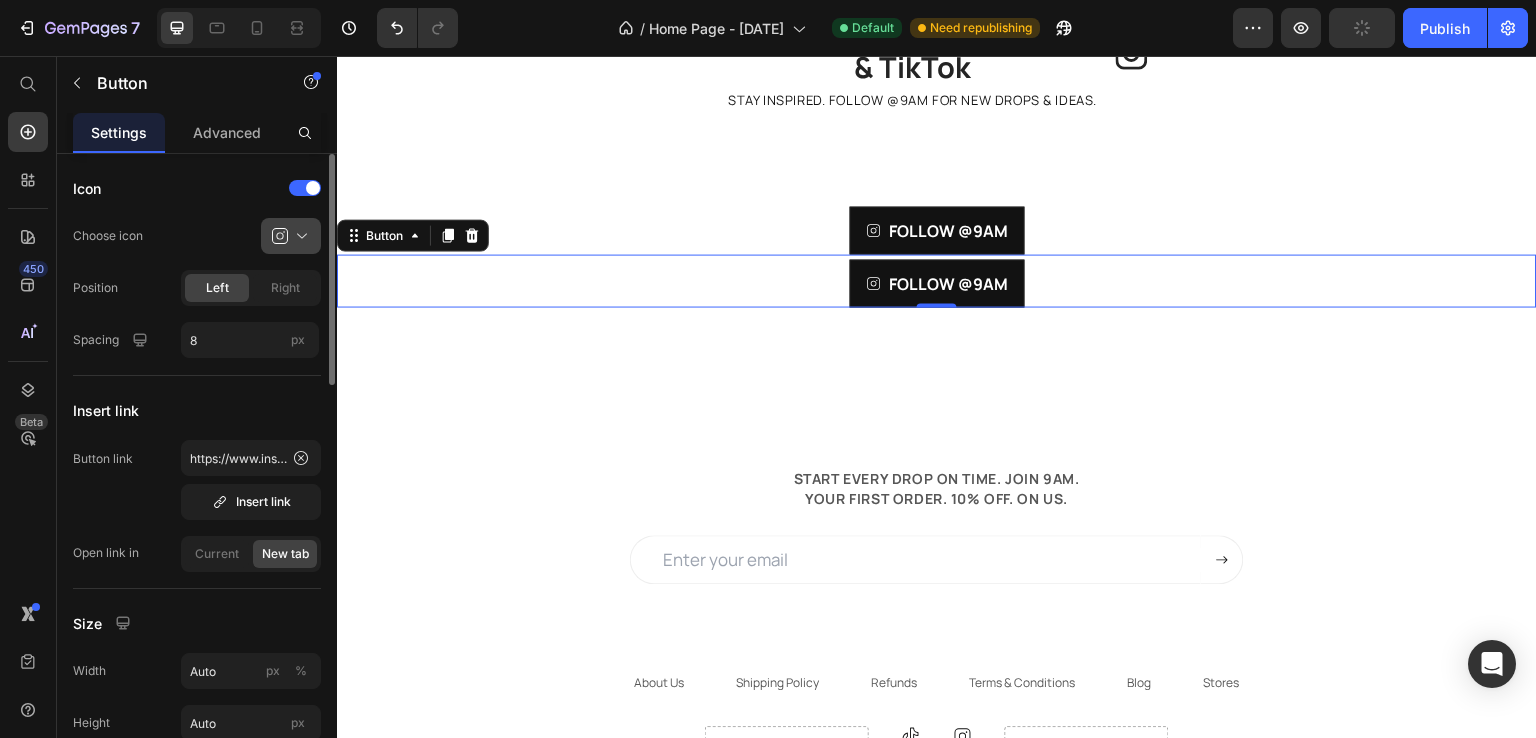 click at bounding box center (299, 236) 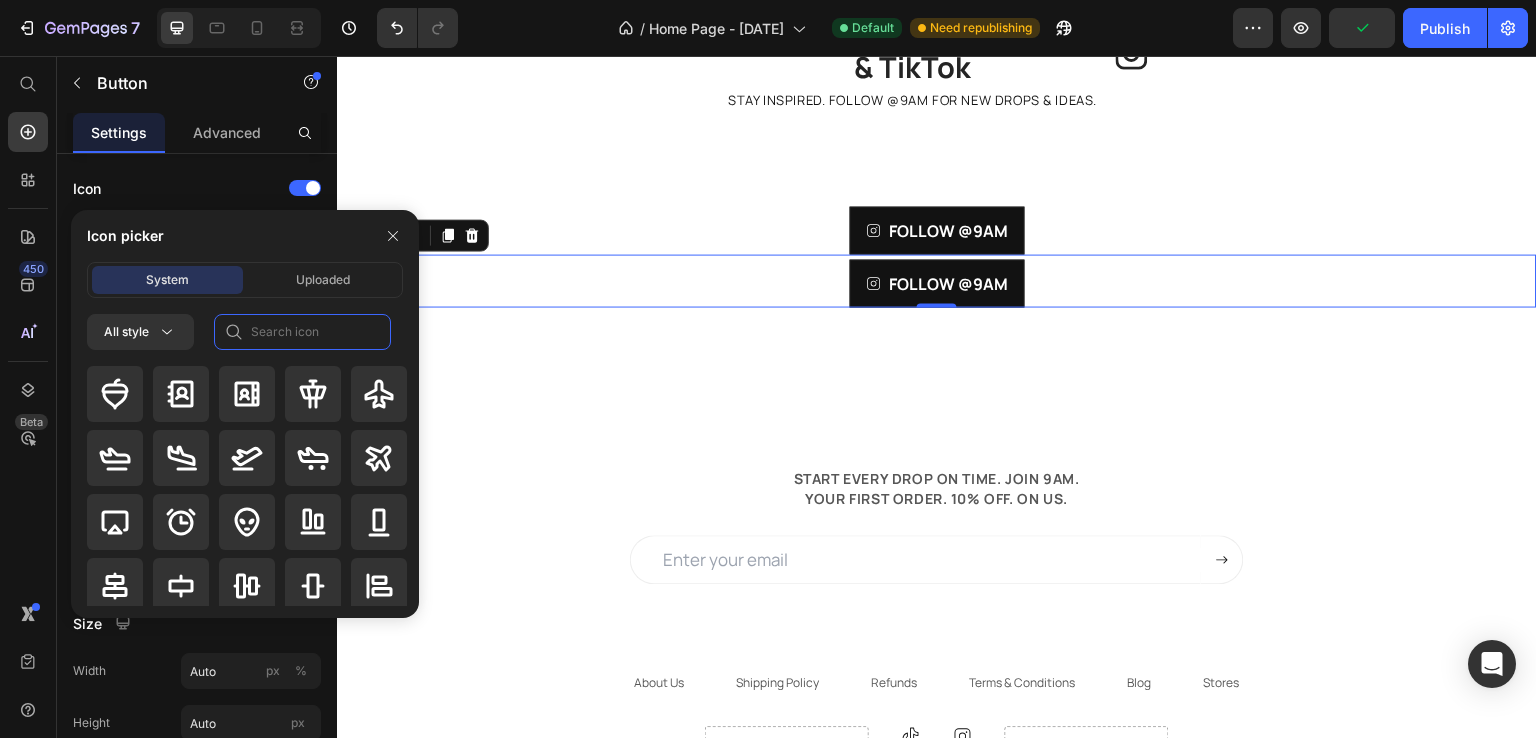 click 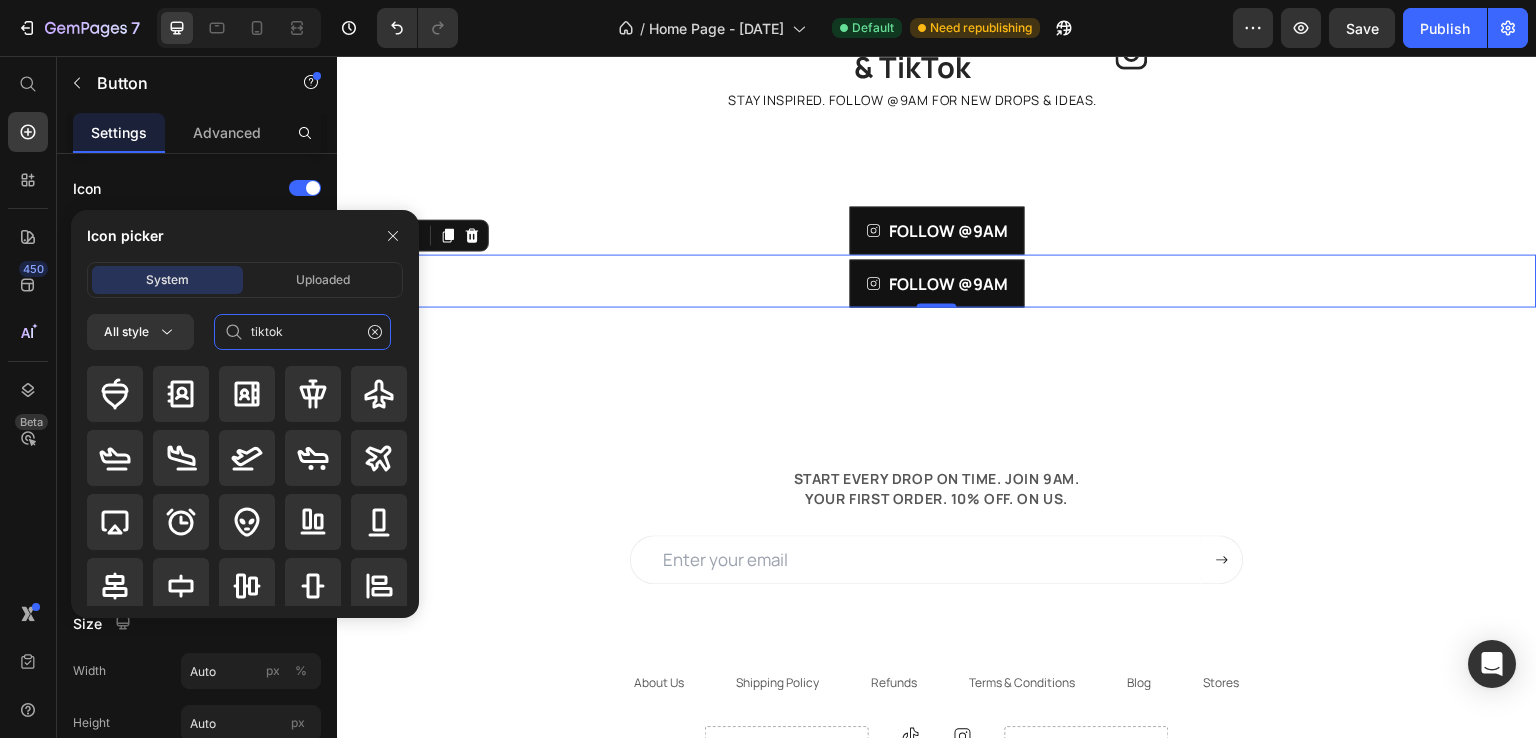 type on "tiktok" 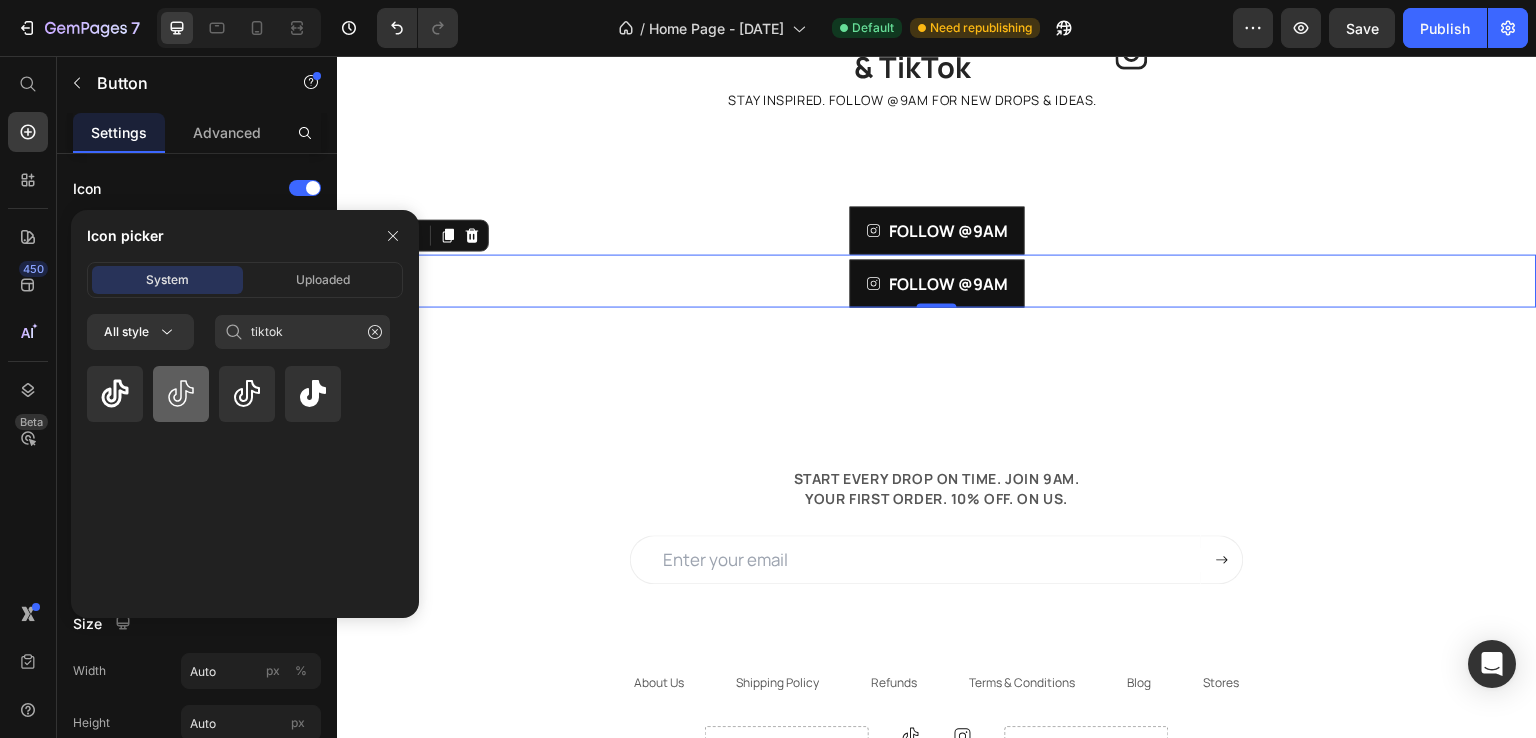 click 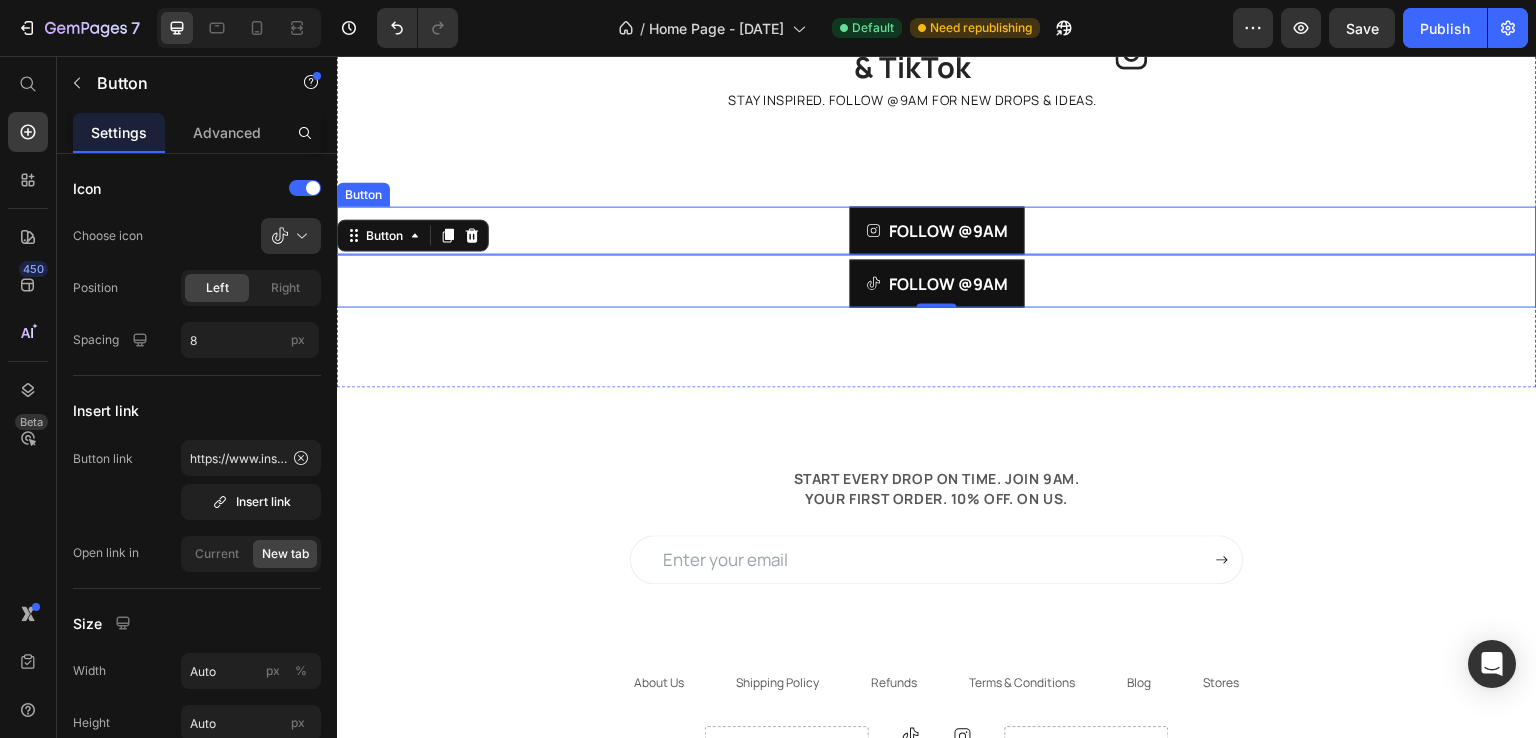 click on "FOLLOW   @9AM Button" at bounding box center [937, 230] 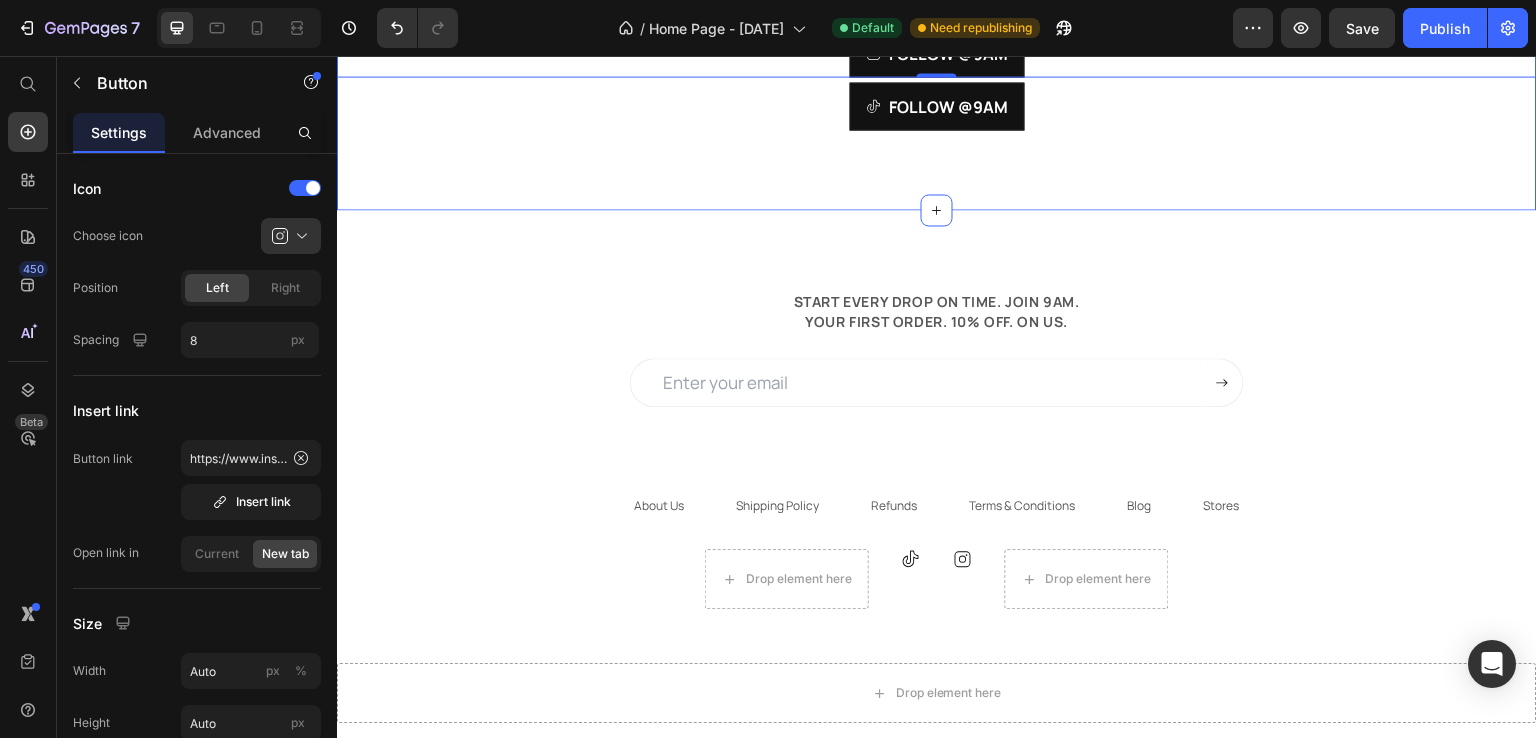 scroll, scrollTop: 1667, scrollLeft: 0, axis: vertical 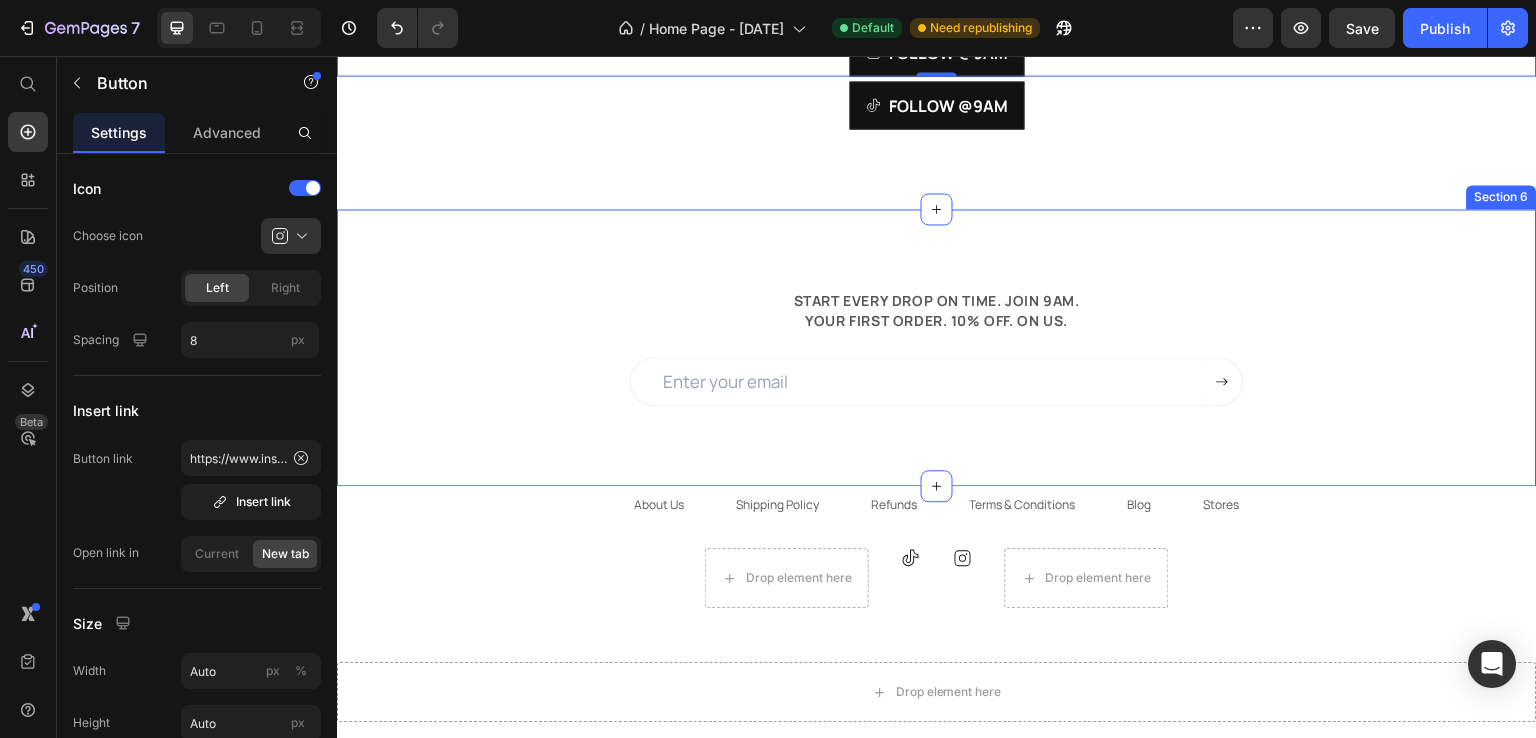 click on "START EVERY DROP ON TIME. JOIN 9AM. YOUR FIRST ORDER. 10% OFF. ON US. Text block Email Field
Submit Button Row Newsletter Row Section 6" at bounding box center [937, 347] 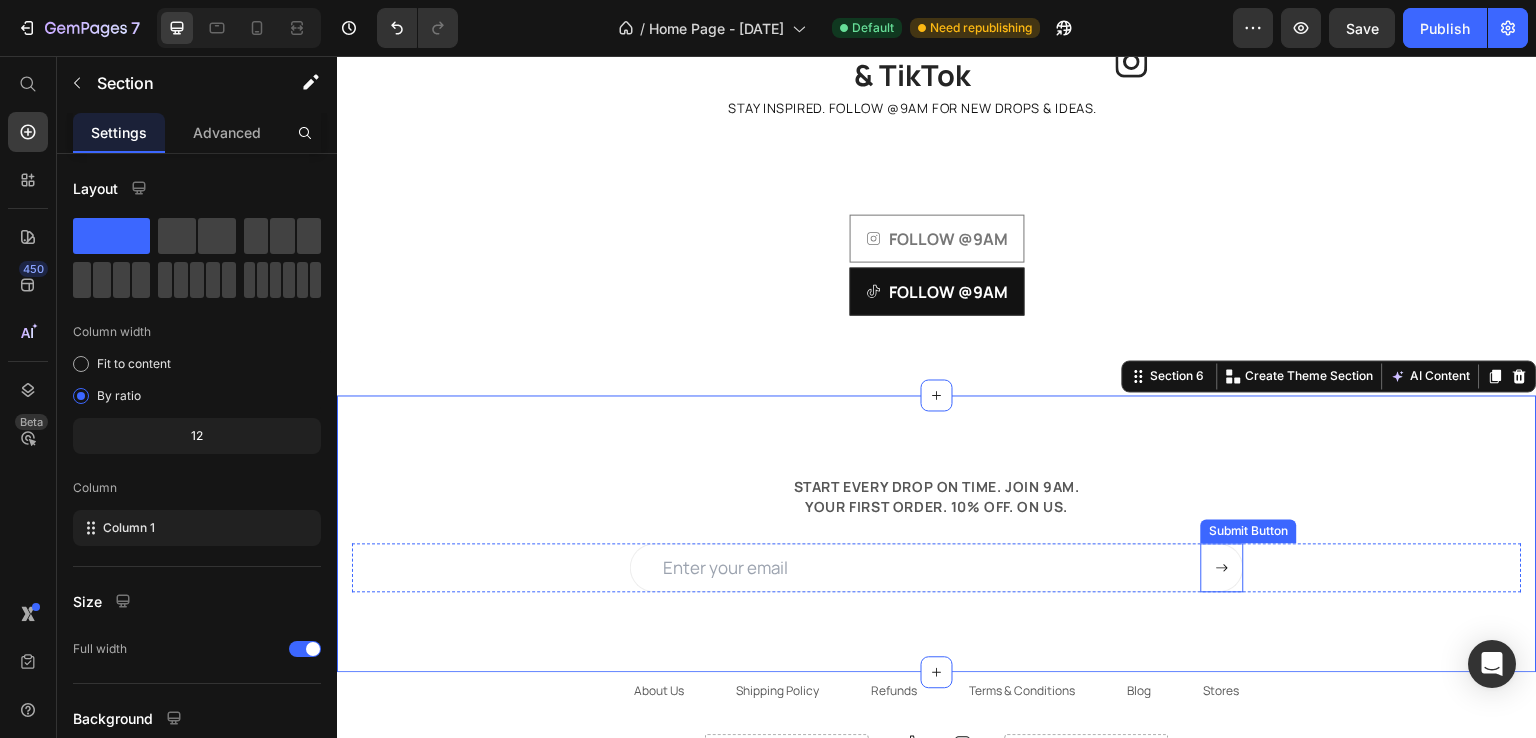scroll, scrollTop: 1479, scrollLeft: 0, axis: vertical 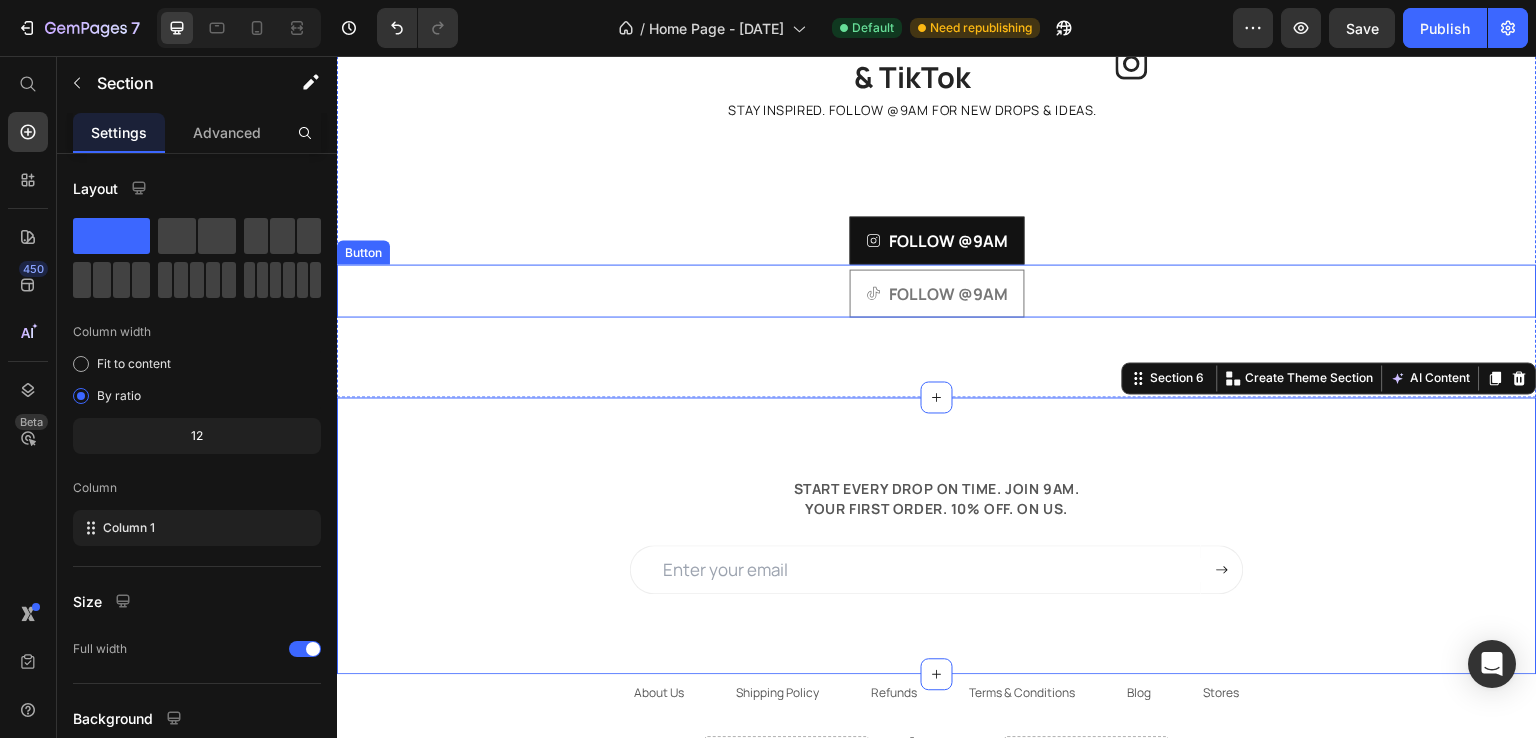 click on "FOLLOW   @9AM" at bounding box center [937, 293] 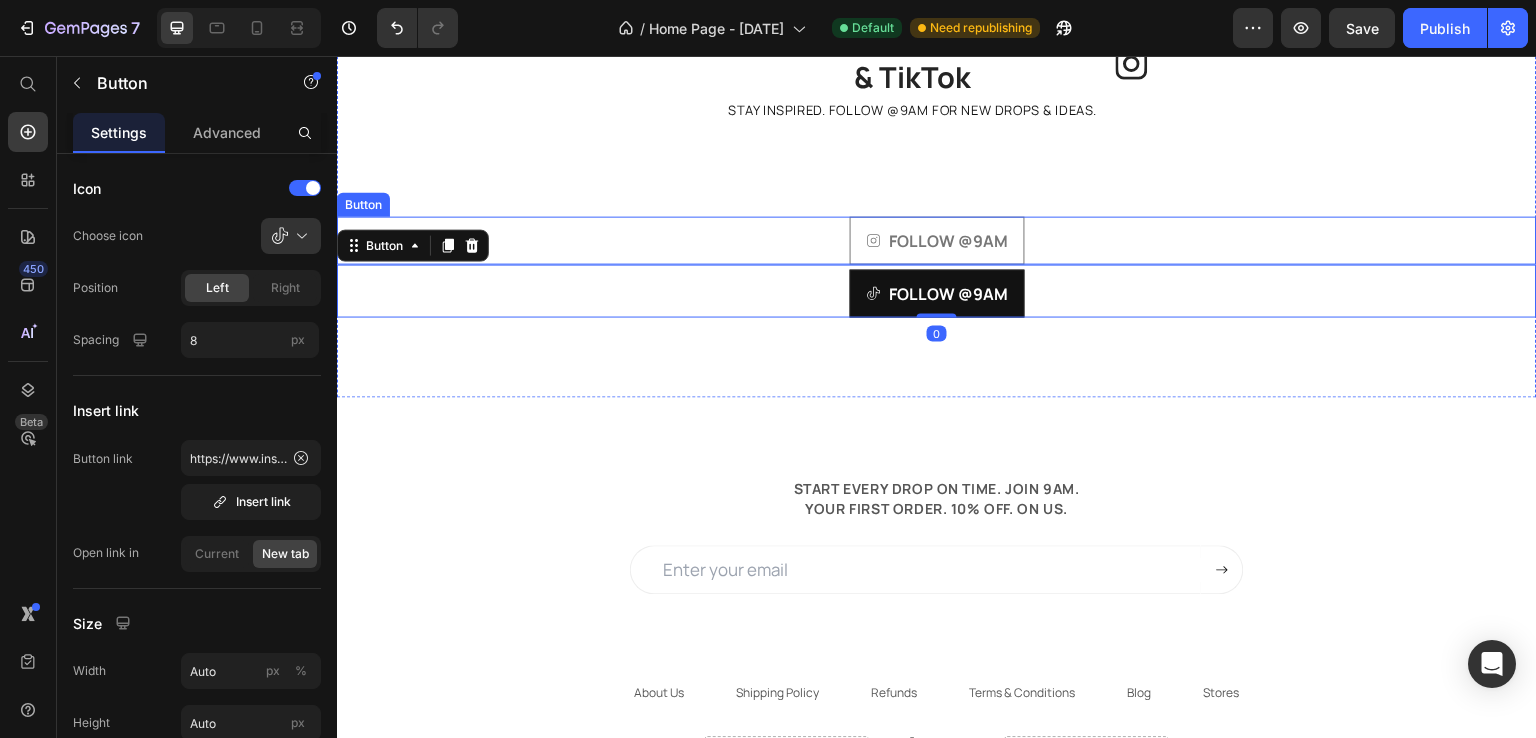 click on "FOLLOW   @9AM" at bounding box center [937, 240] 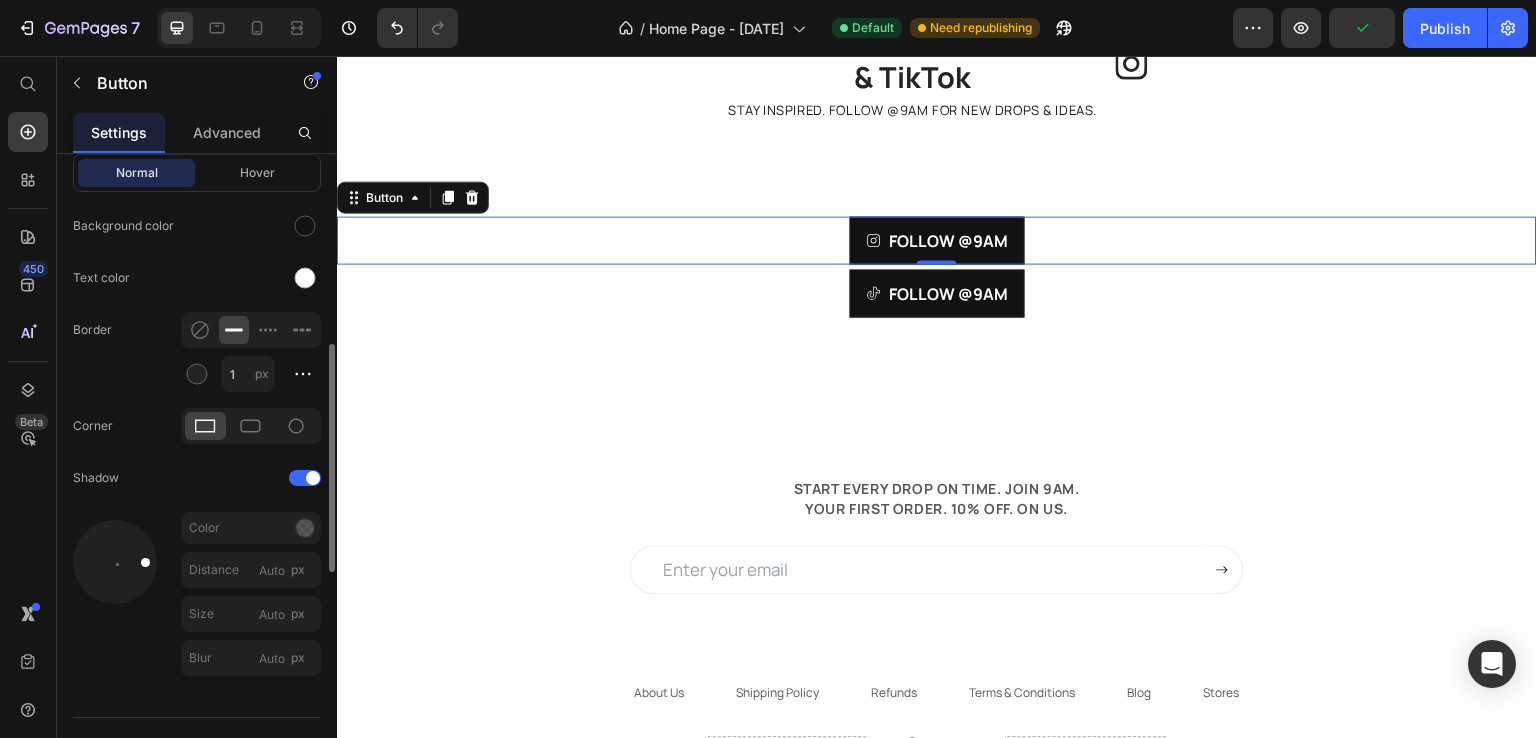 scroll, scrollTop: 664, scrollLeft: 0, axis: vertical 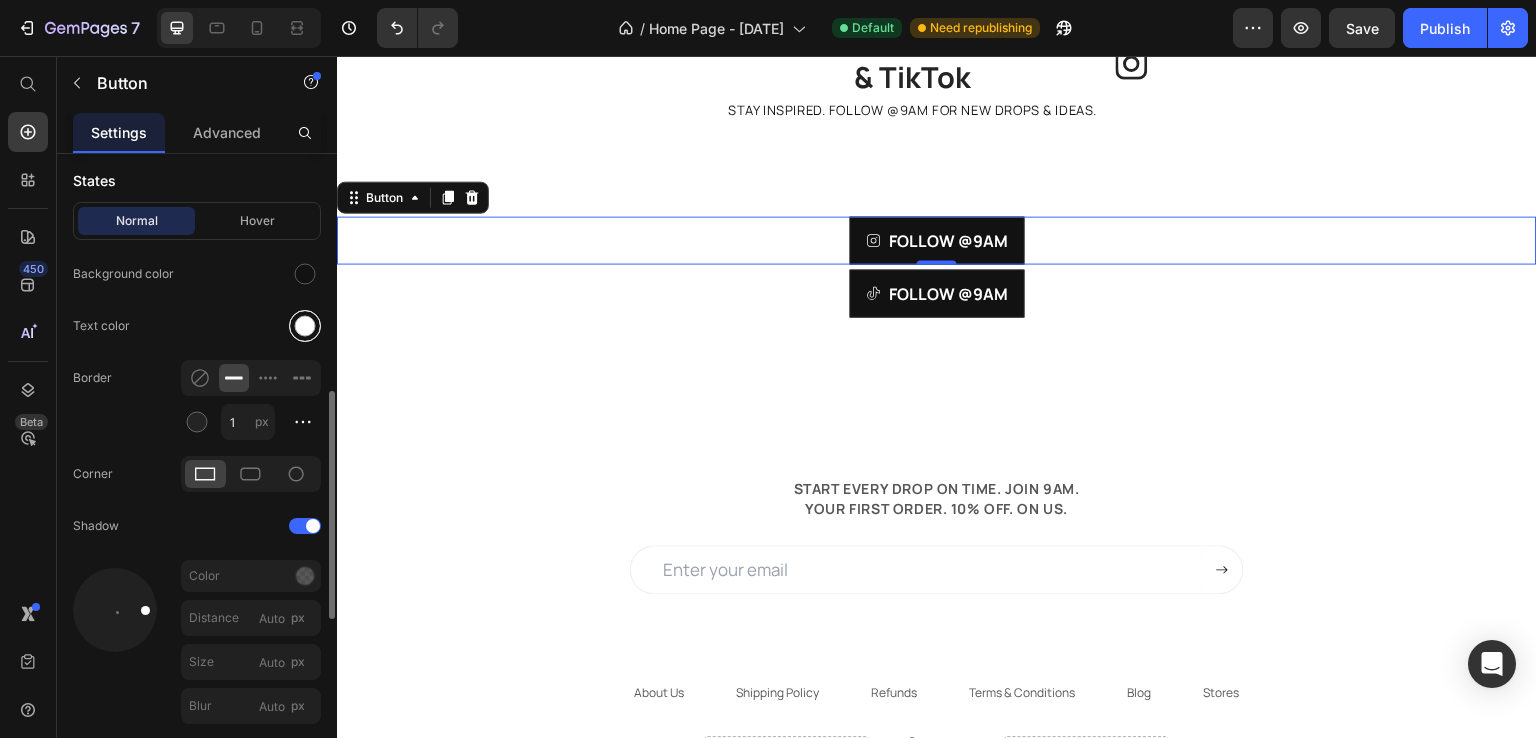 click at bounding box center (305, 326) 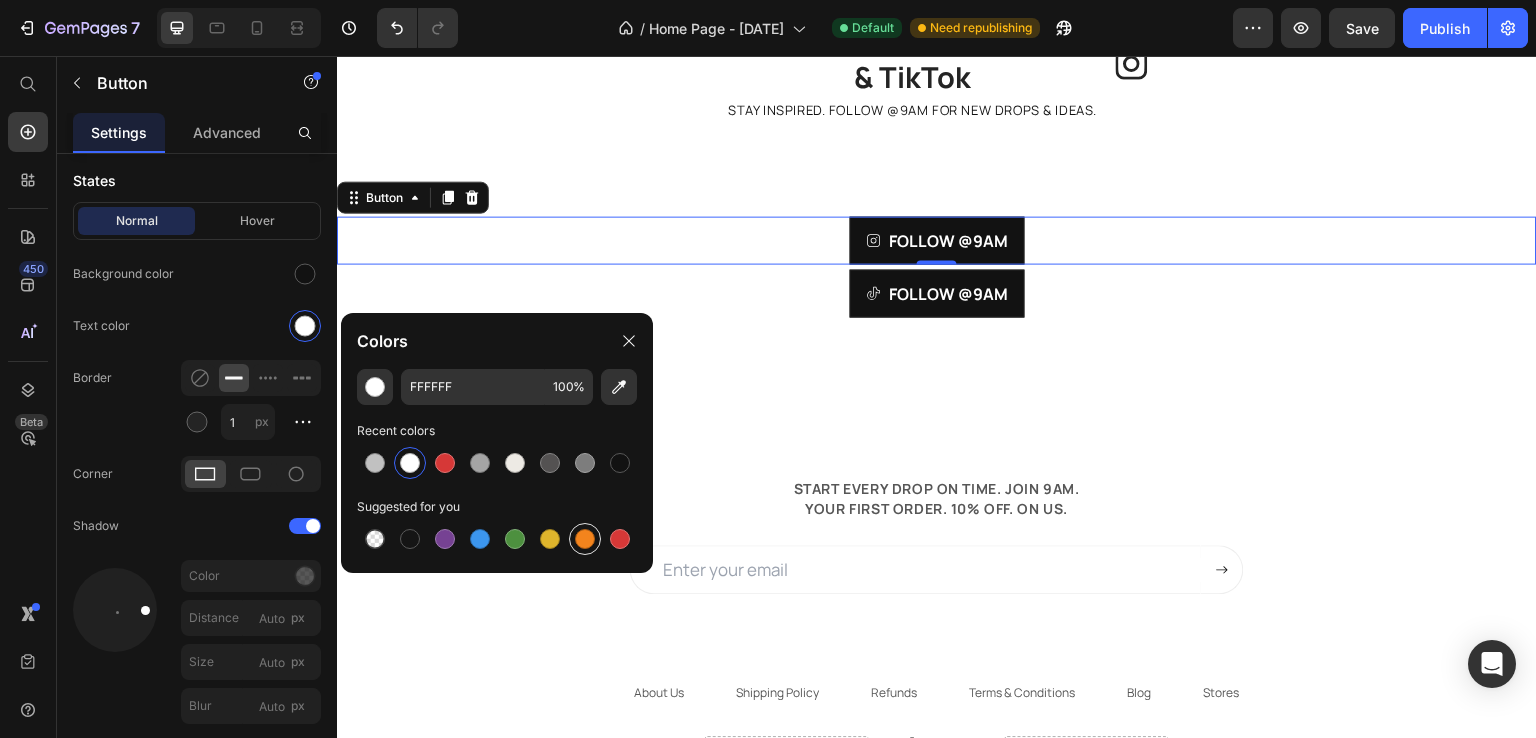 click at bounding box center (585, 539) 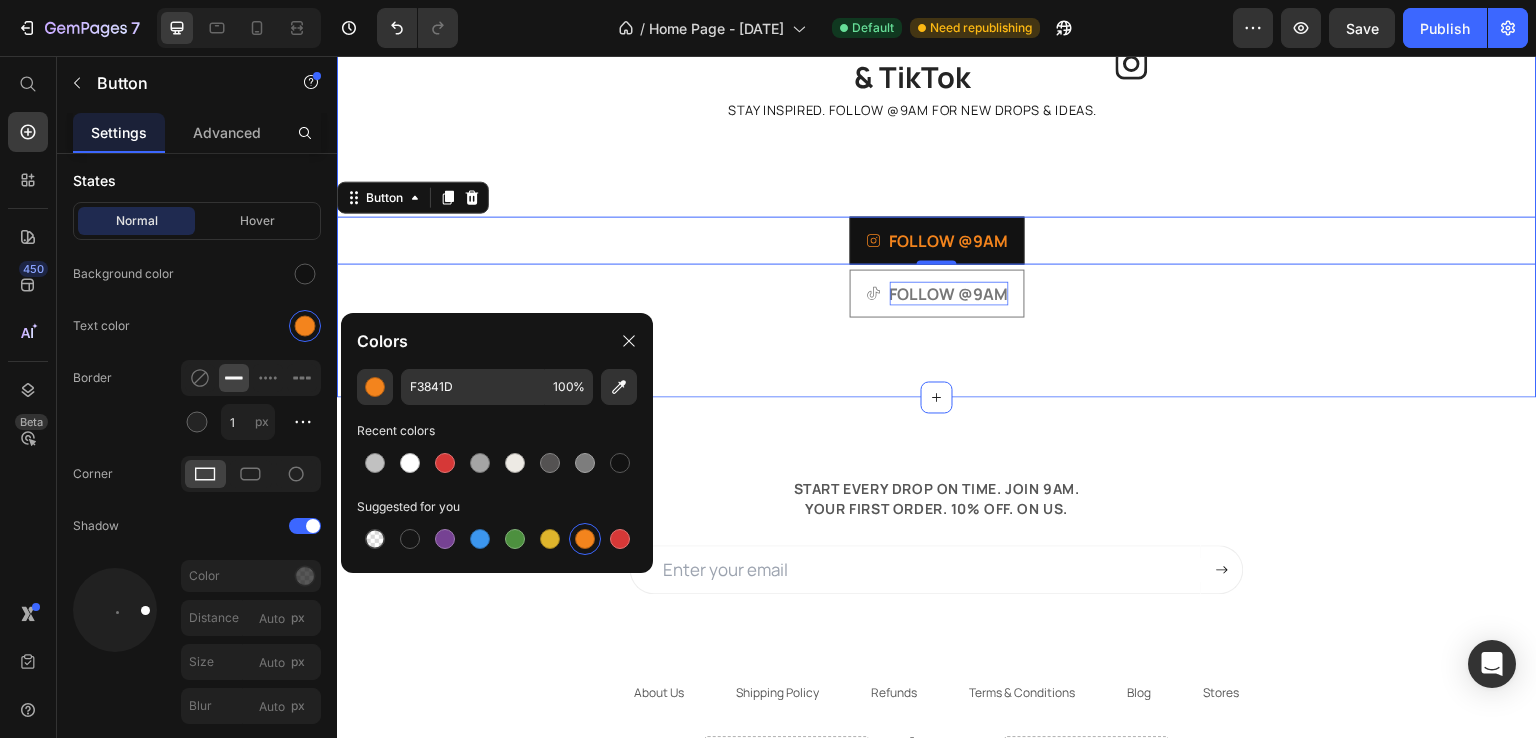 click on "FOLLOW   @9AM" at bounding box center [949, 293] 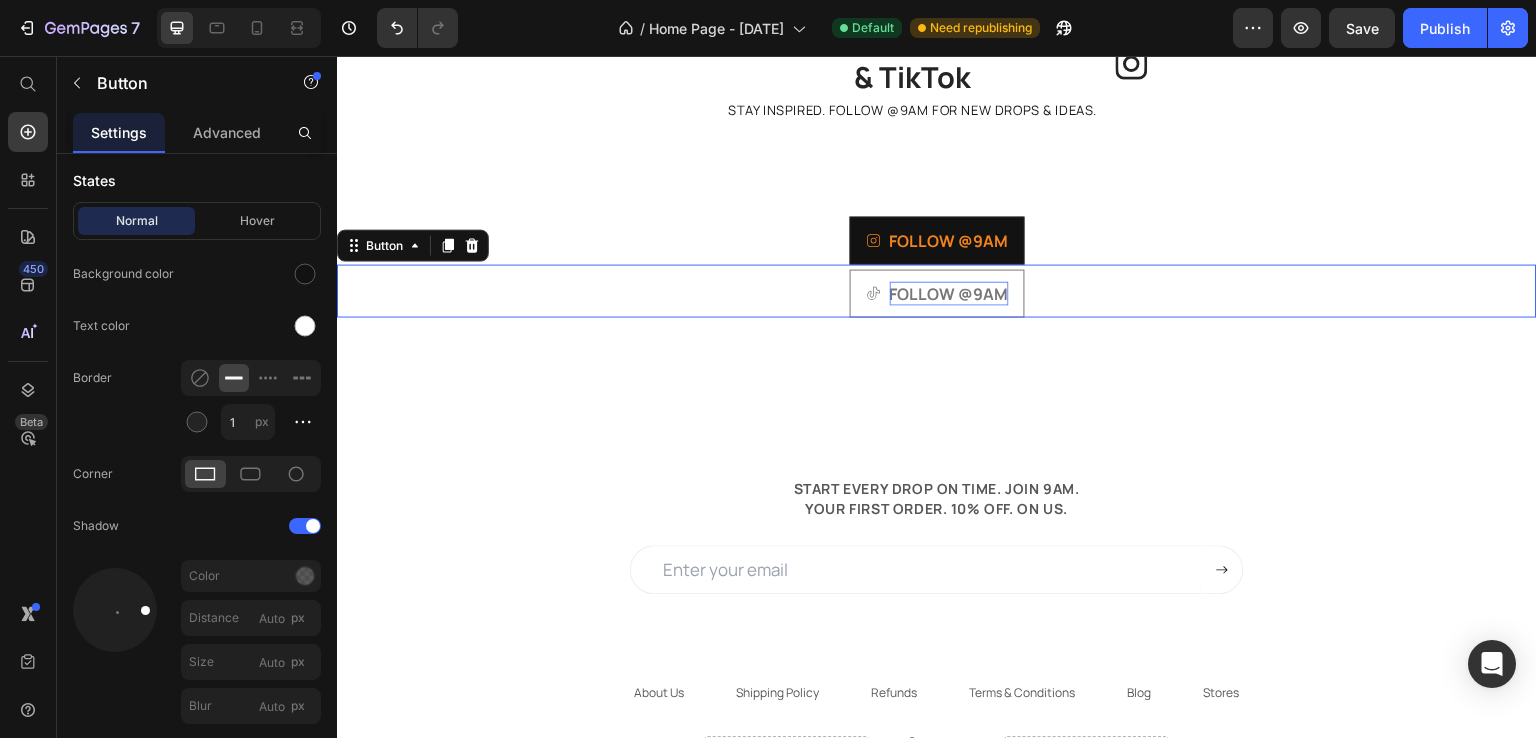 scroll, scrollTop: 664, scrollLeft: 0, axis: vertical 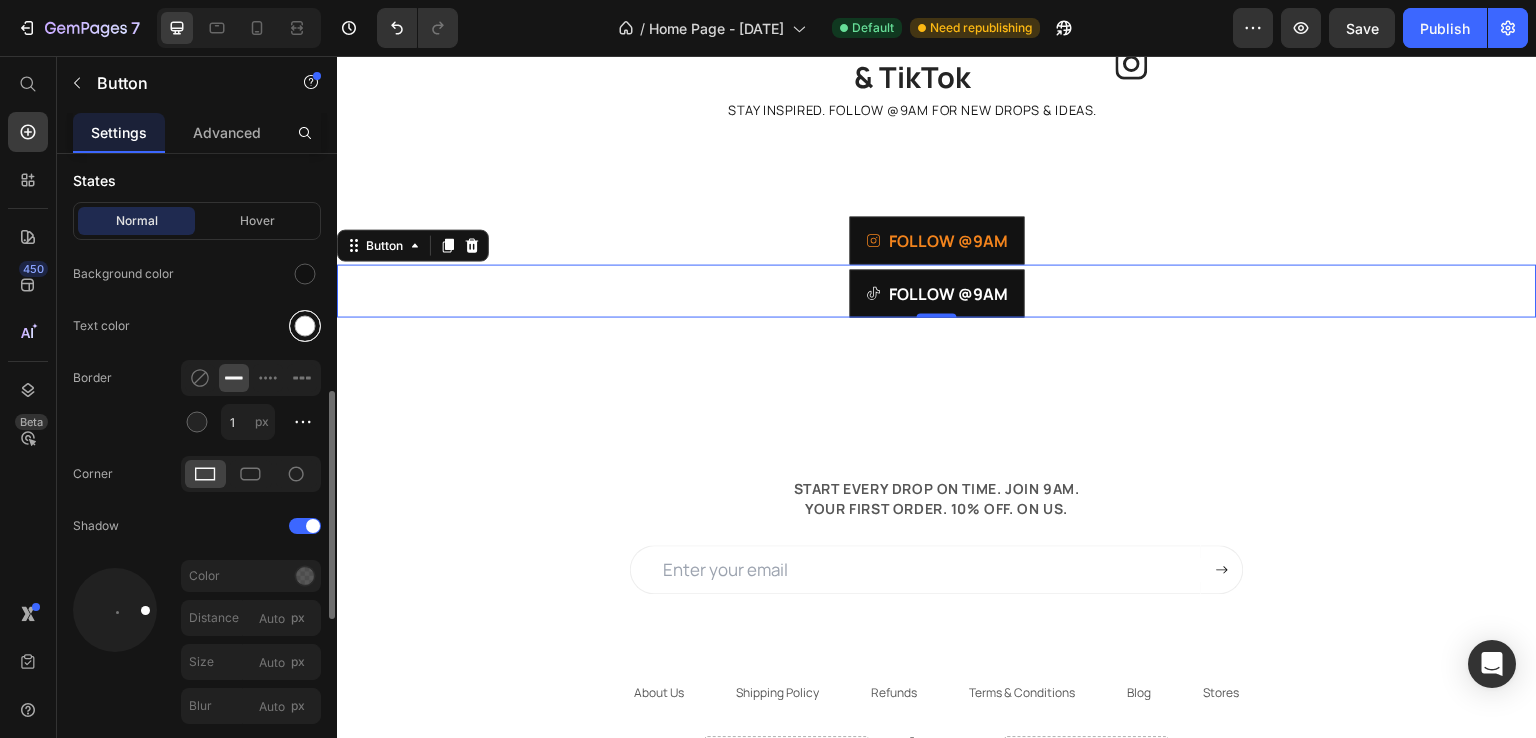 click at bounding box center [305, 326] 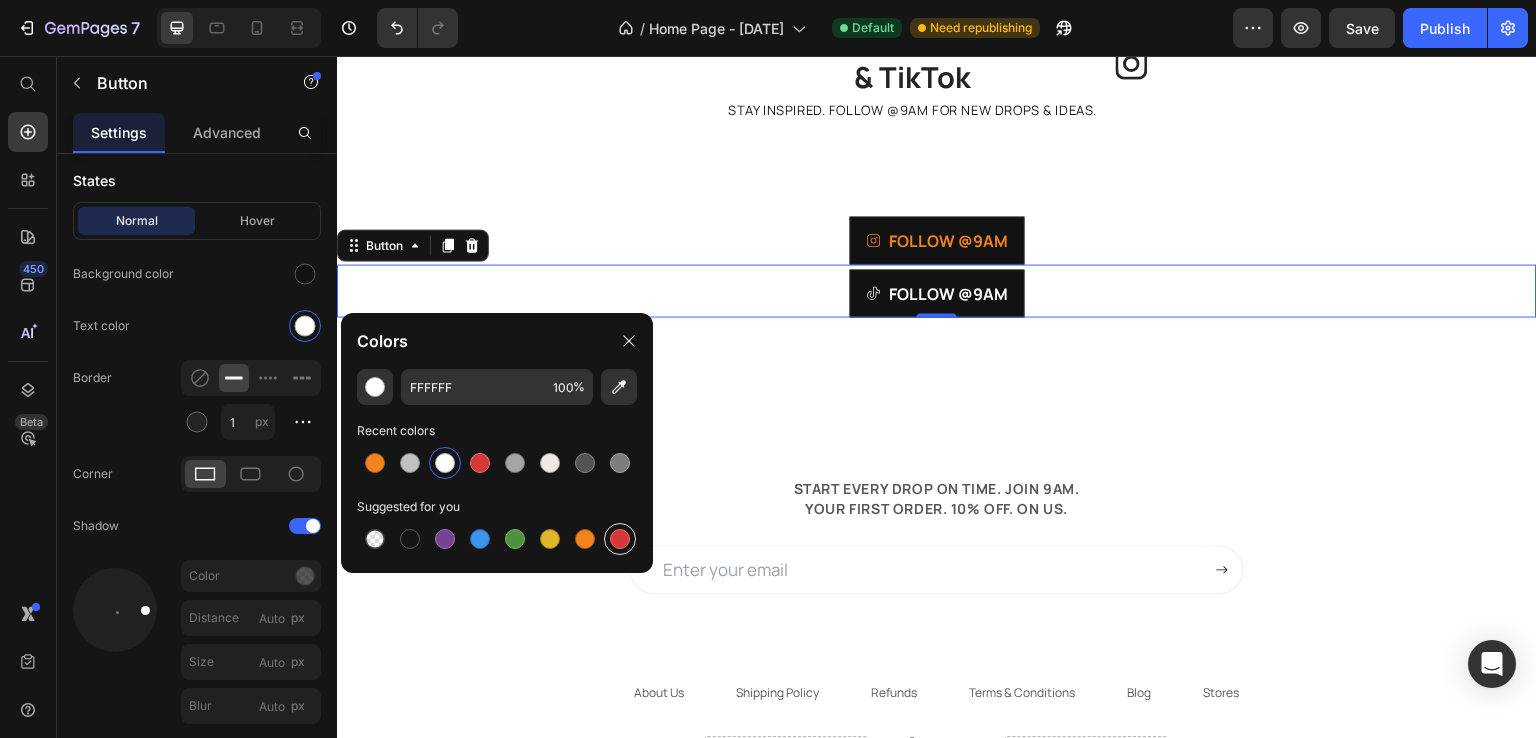 click at bounding box center (620, 539) 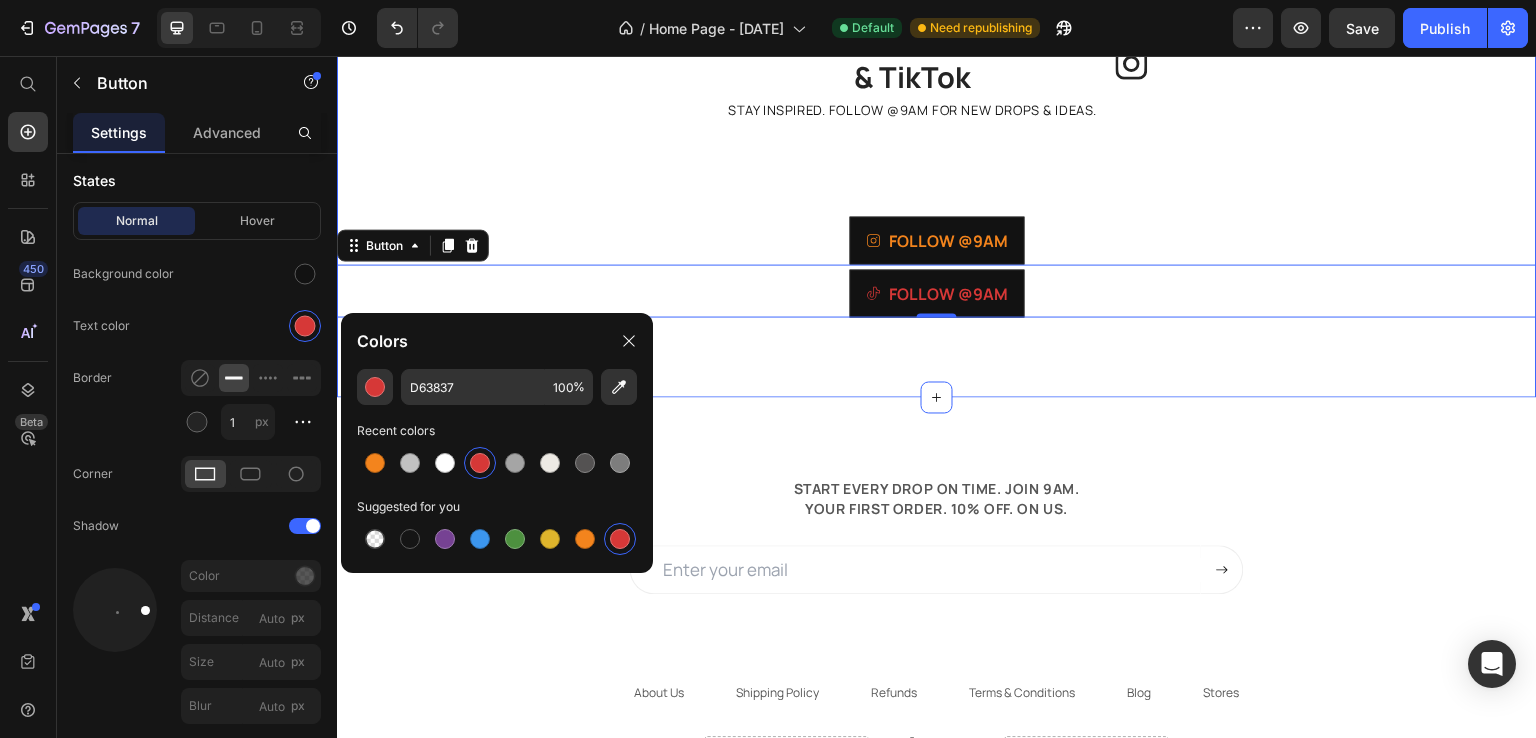 click on "Title Line 9AM on INSTAGRAM & TikTok Heading STAY INSPIRED. FOLLOW @9AM FOR NEW DROPS & IDEAS. Text Block
Icon Row
Icon #GEMTHEME ON INSTAGRAM Heading Row Image Image Image Image Image Image Image Carousel Row
FOLLOW   @9AM Button
FOLLOW   @9AM Button   0 Section 5" at bounding box center [937, 162] 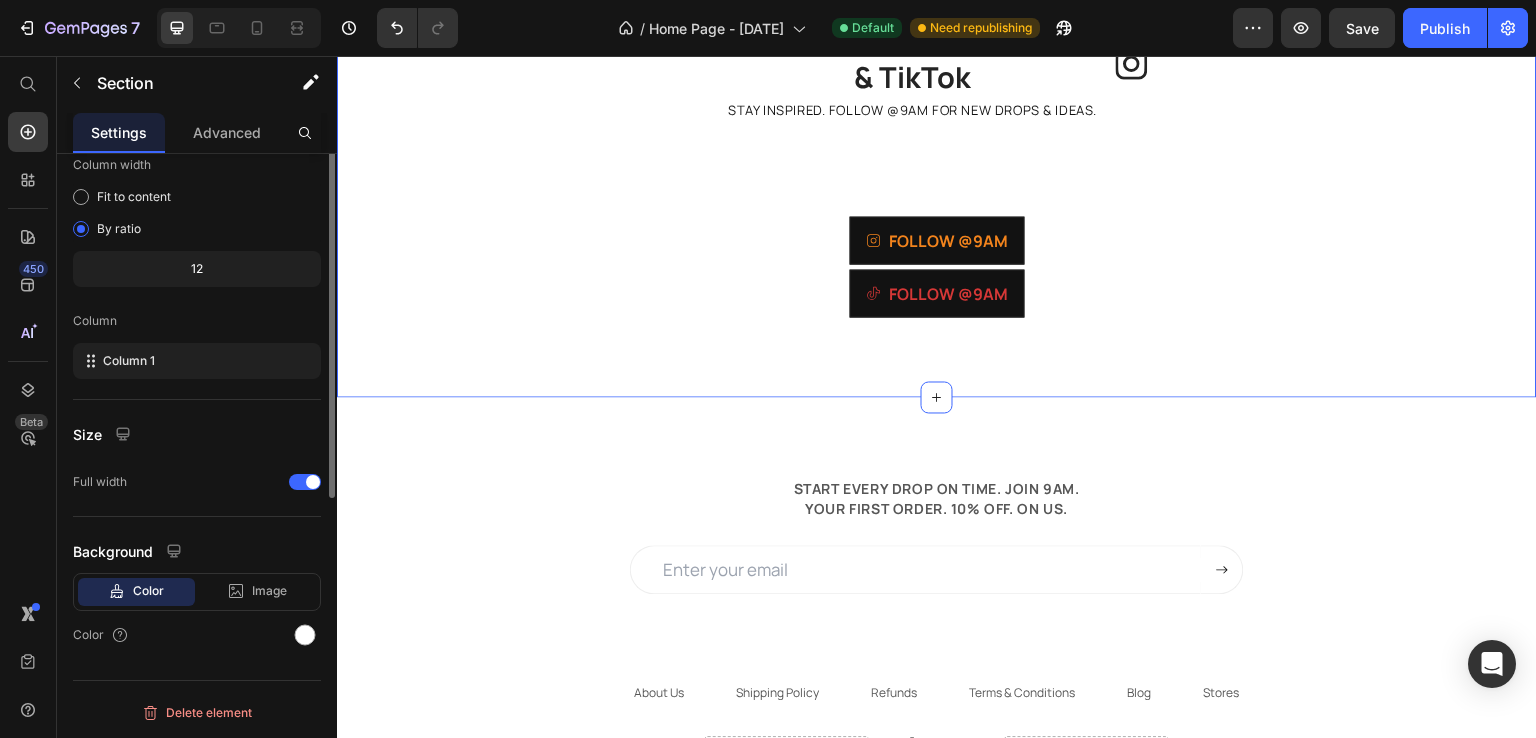 scroll, scrollTop: 0, scrollLeft: 0, axis: both 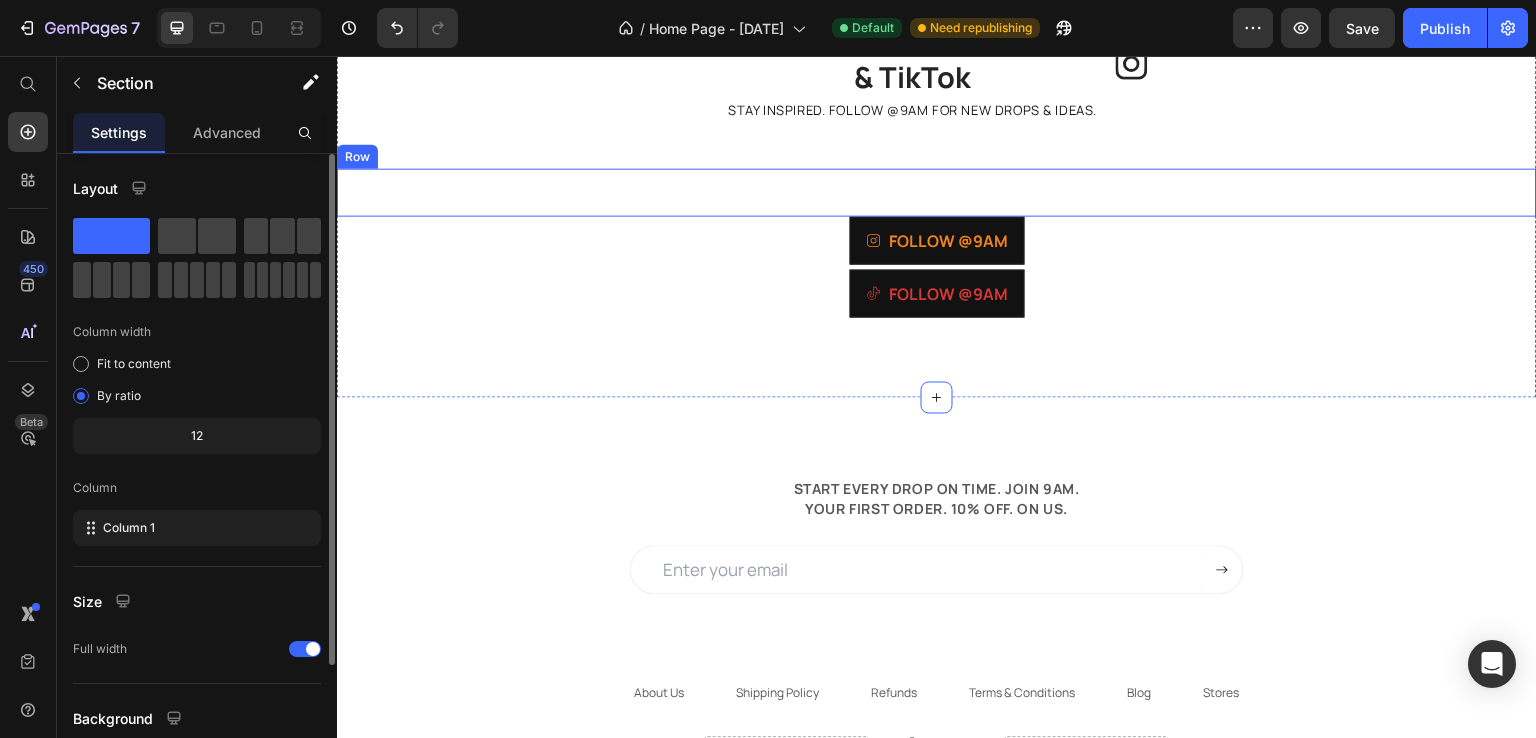 click on "Image Image Image Image Image Image Image Carousel" at bounding box center (937, 192) 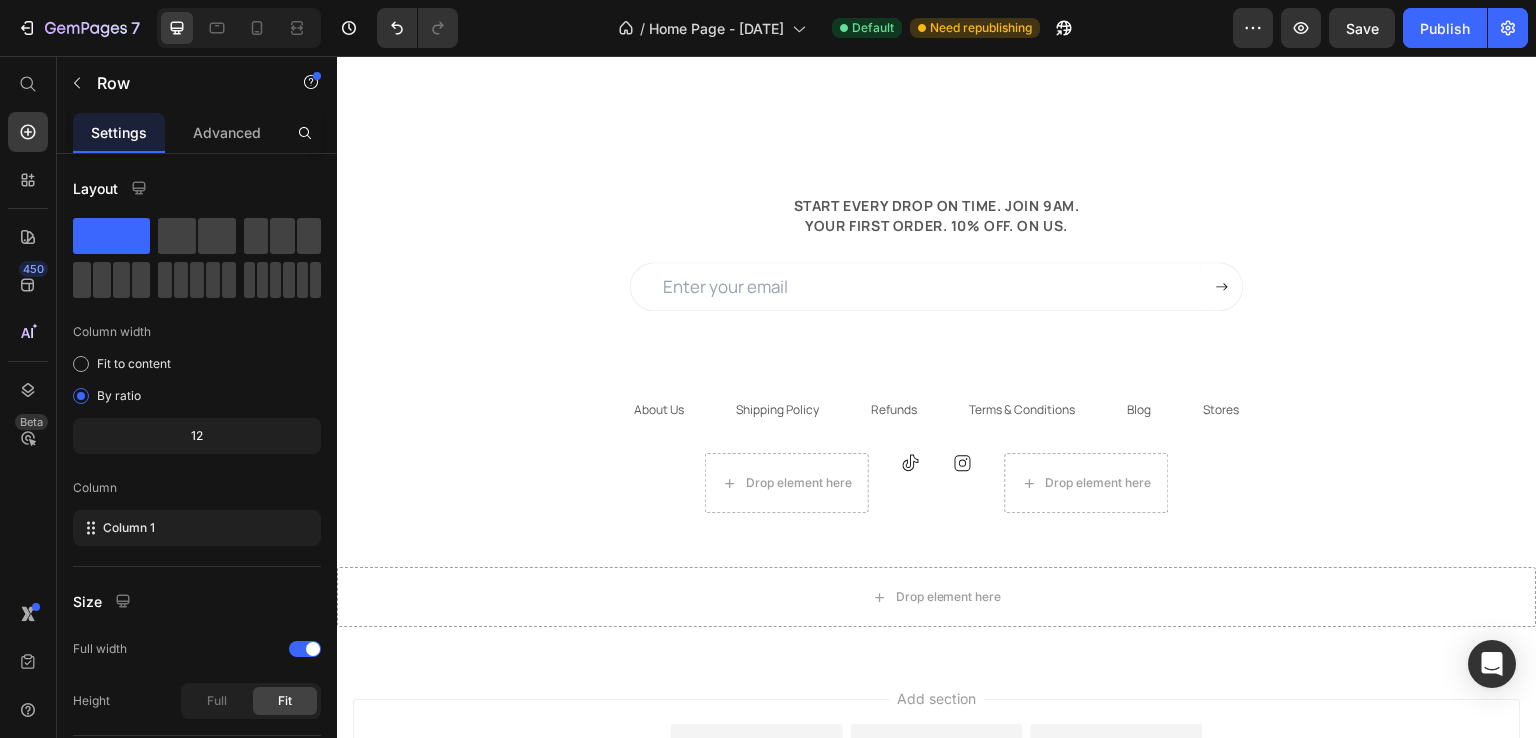 scroll, scrollTop: 1763, scrollLeft: 0, axis: vertical 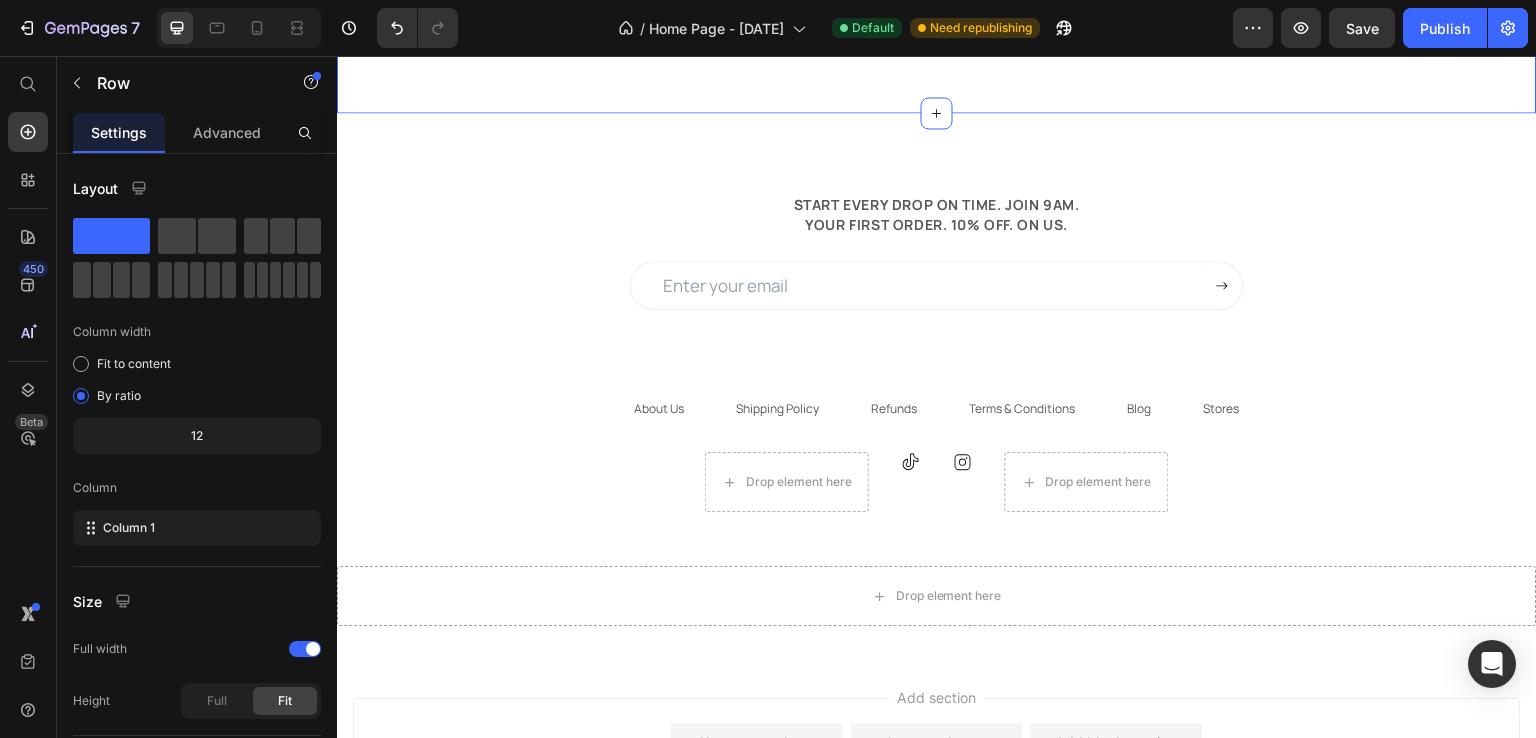 click on "Title Line 9AM on INSTAGRAM & TikTok Heading STAY INSPIRED. FOLLOW @9AM FOR NEW DROPS & IDEAS. Text Block
Icon Row
Icon #GEMTHEME ON INSTAGRAM Heading Row Image Image Image Image Image Image Image Carousel Row   0
FOLLOW   @9AM Button
FOLLOW   @9AM Button Section 5" at bounding box center [937, -122] 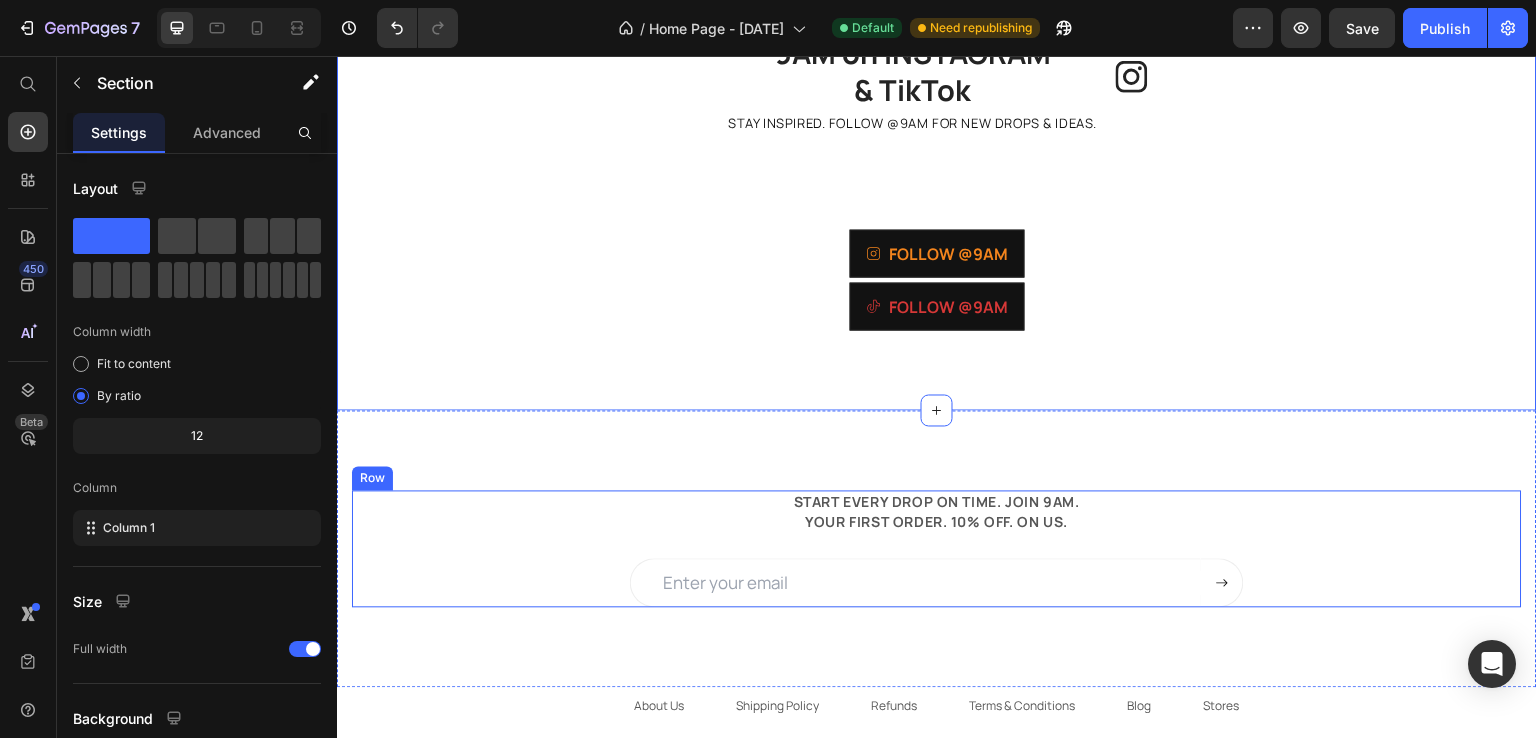 scroll, scrollTop: 1458, scrollLeft: 0, axis: vertical 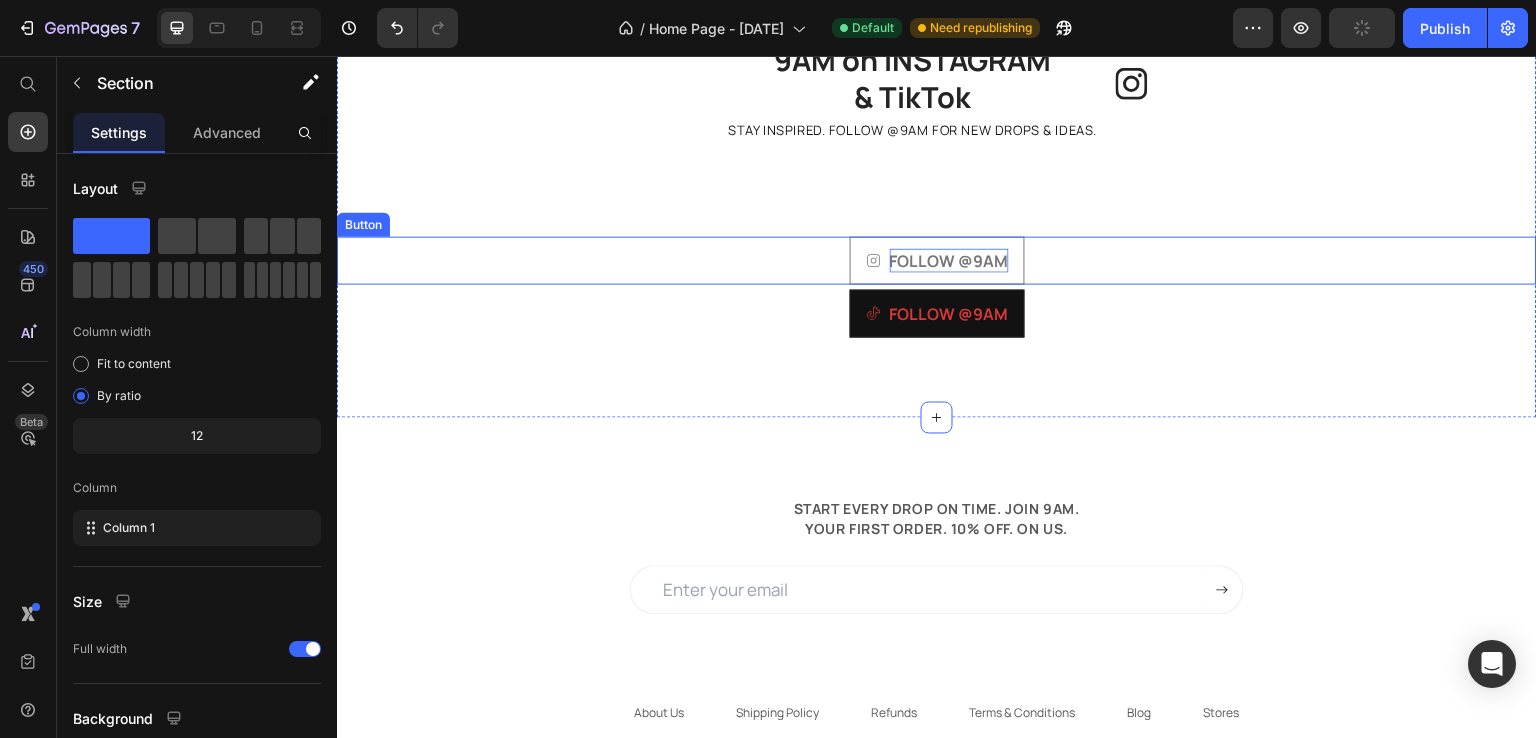 click on "FOLLOW   @9AM" at bounding box center (949, 261) 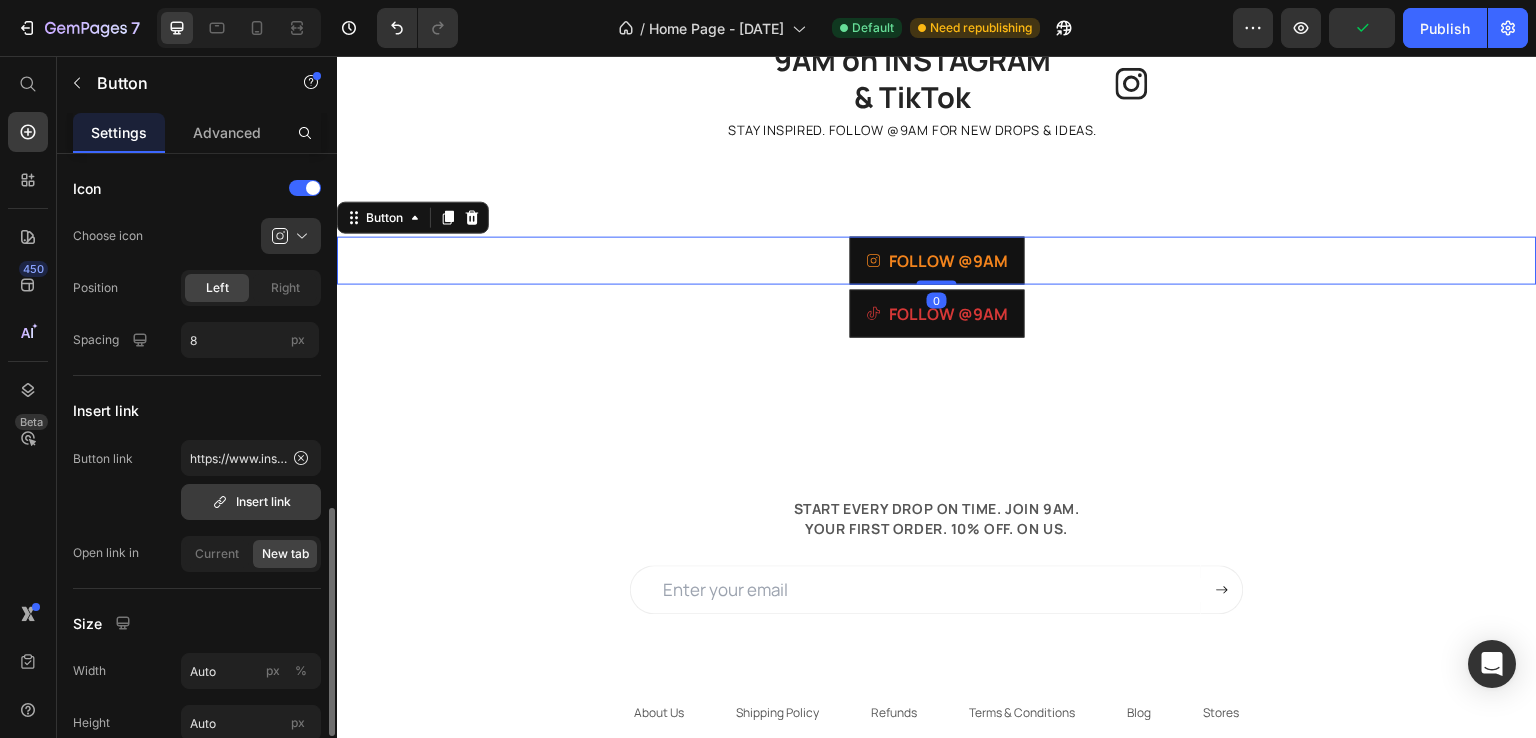 scroll, scrollTop: 268, scrollLeft: 0, axis: vertical 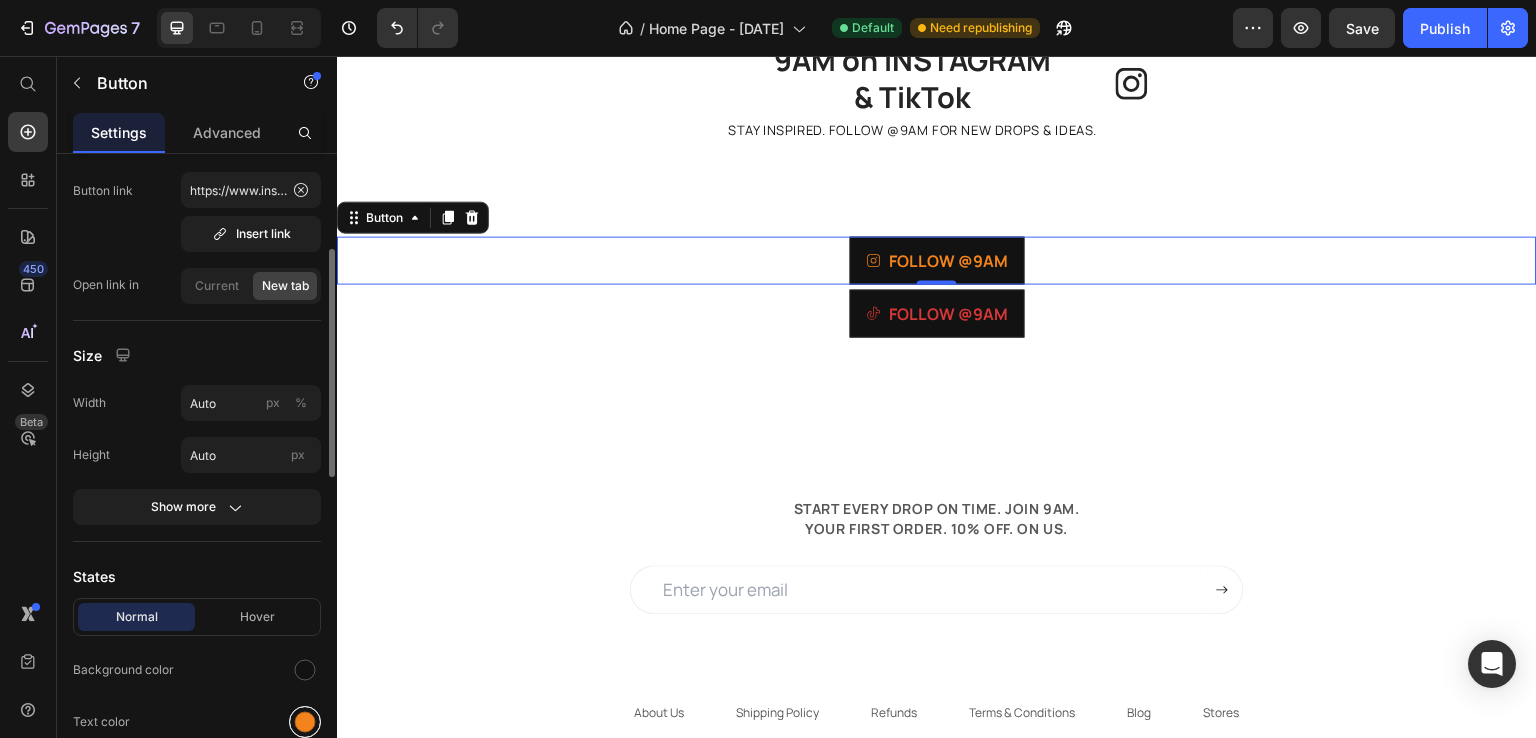 click at bounding box center [305, 722] 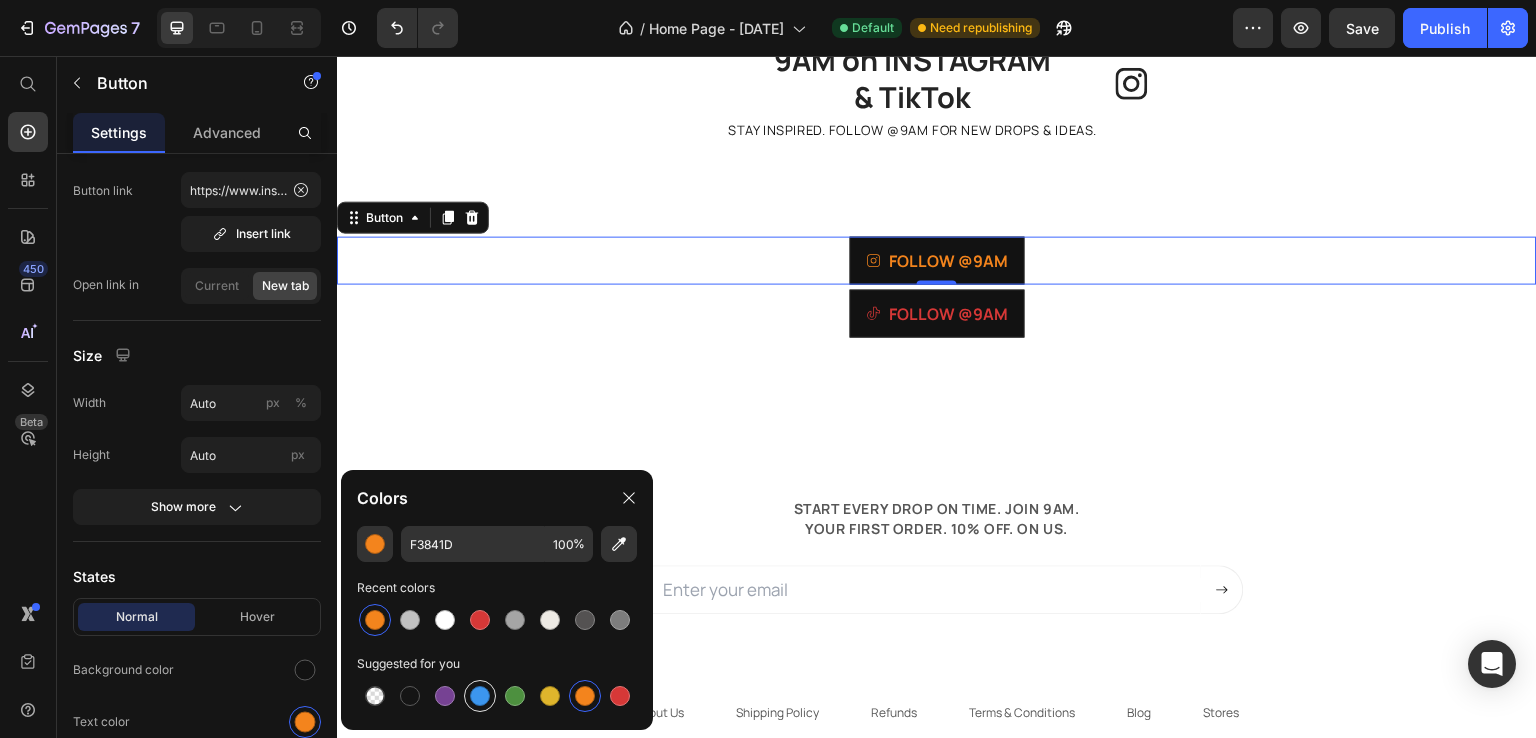 click at bounding box center [480, 696] 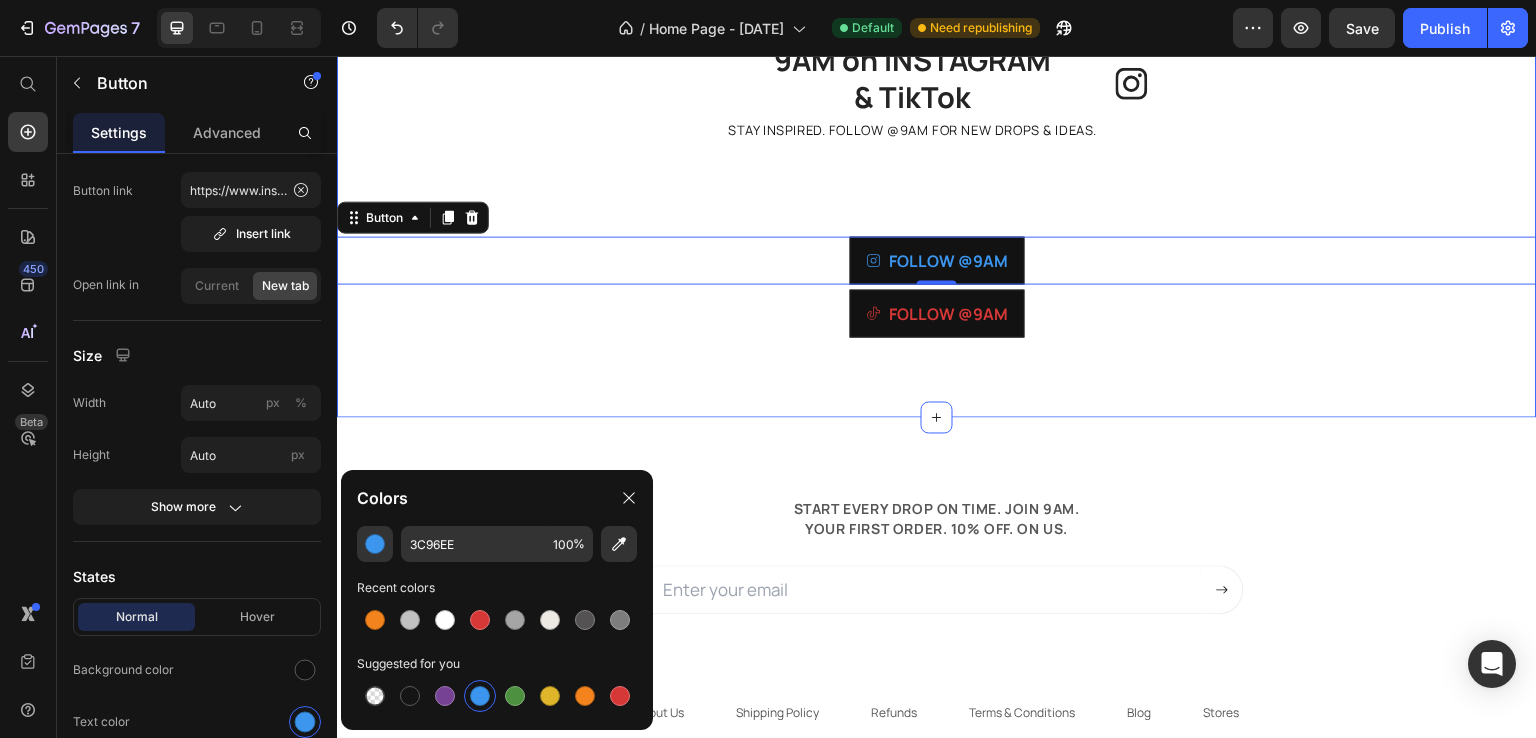 click on "Title Line 9AM on INSTAGRAM & TikTok Heading STAY INSPIRED. FOLLOW @9AM FOR NEW DROPS & IDEAS. Text Block
Icon Row
Icon #GEMTHEME ON INSTAGRAM Heading Row Image Image Image Image Image Image Image Carousel Row
FOLLOW   @9AM Button   0
FOLLOW   @9AM Button Section 5" at bounding box center (937, 183) 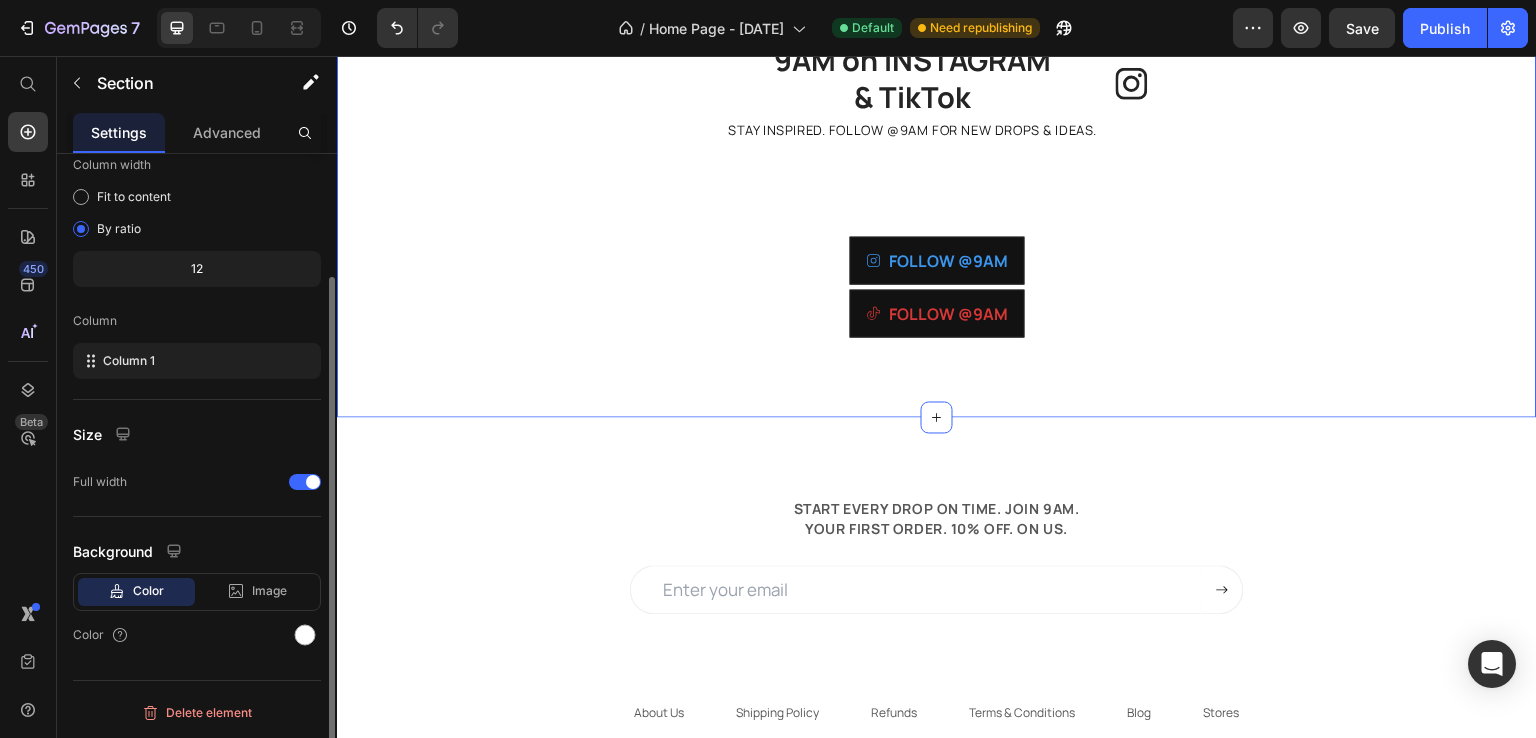 scroll, scrollTop: 0, scrollLeft: 0, axis: both 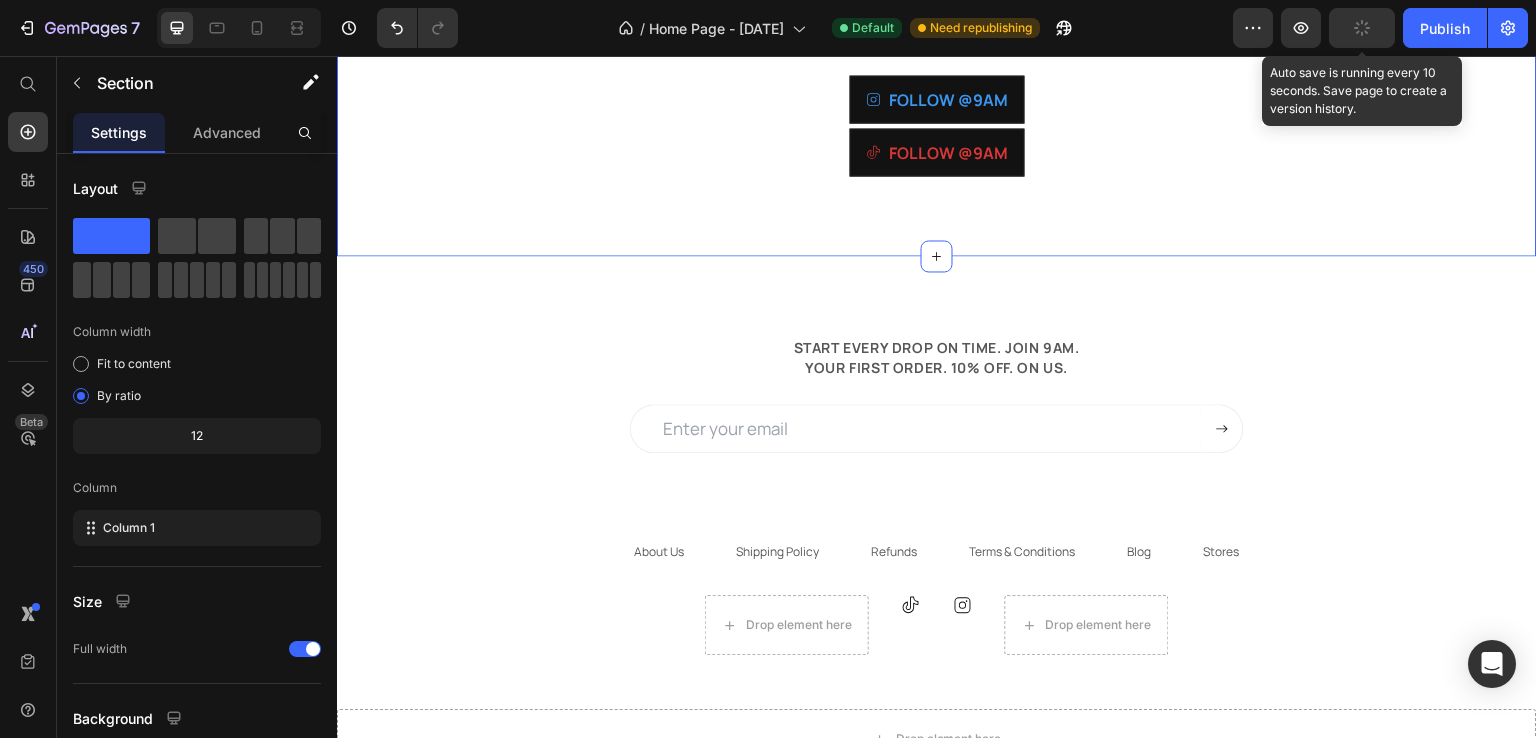 drag, startPoint x: 1372, startPoint y: 25, endPoint x: 983, endPoint y: 29, distance: 389.02057 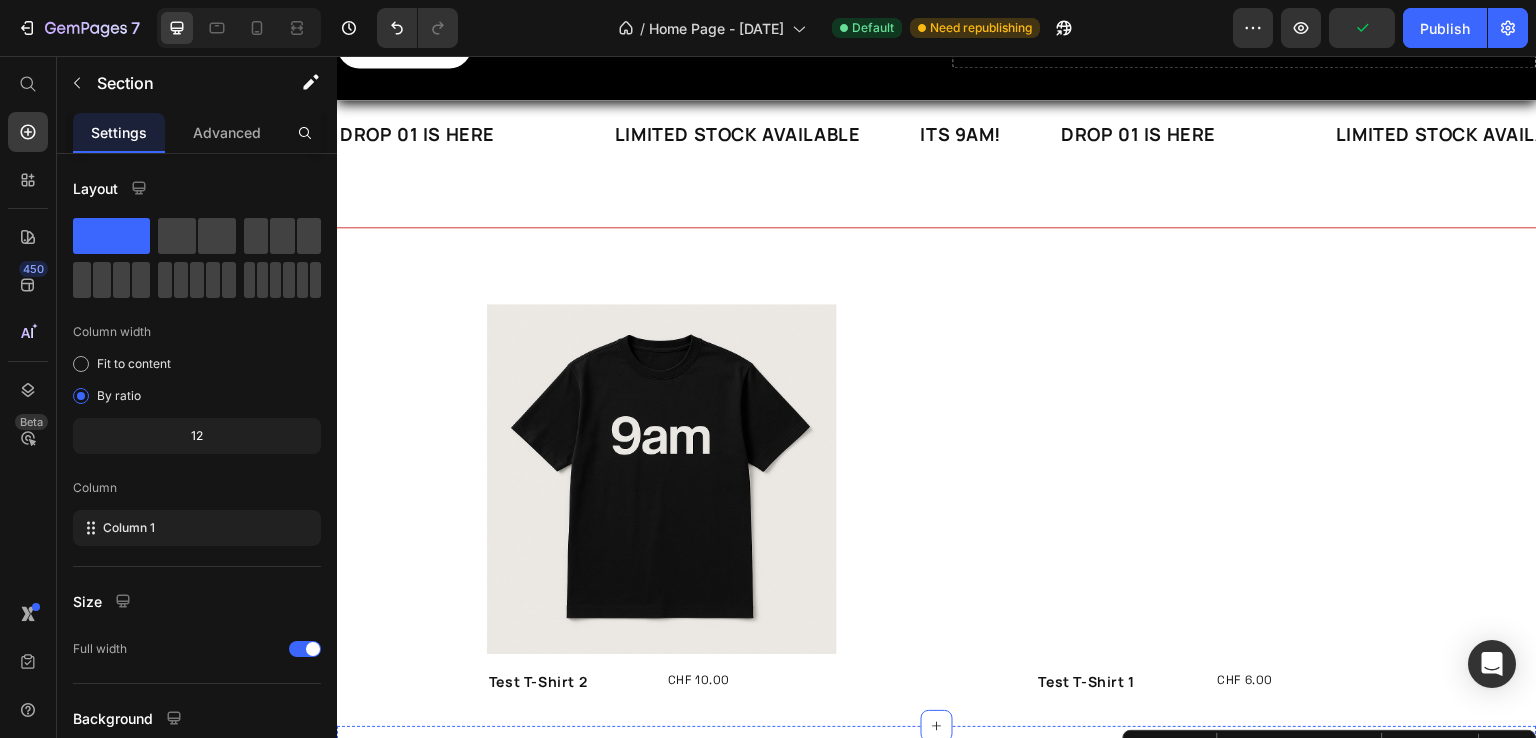 scroll, scrollTop: 675, scrollLeft: 0, axis: vertical 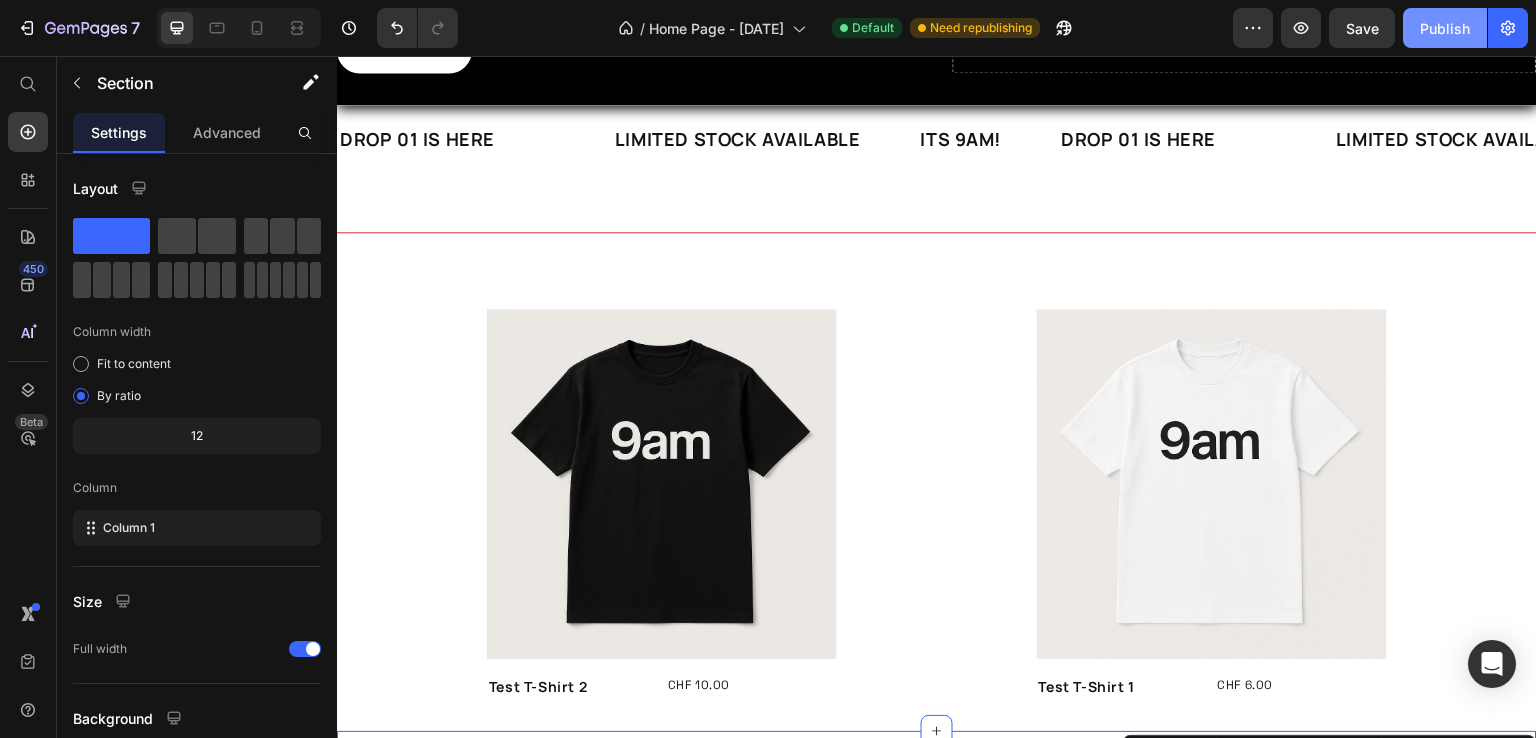 drag, startPoint x: 1418, startPoint y: 43, endPoint x: 1047, endPoint y: 22, distance: 371.59387 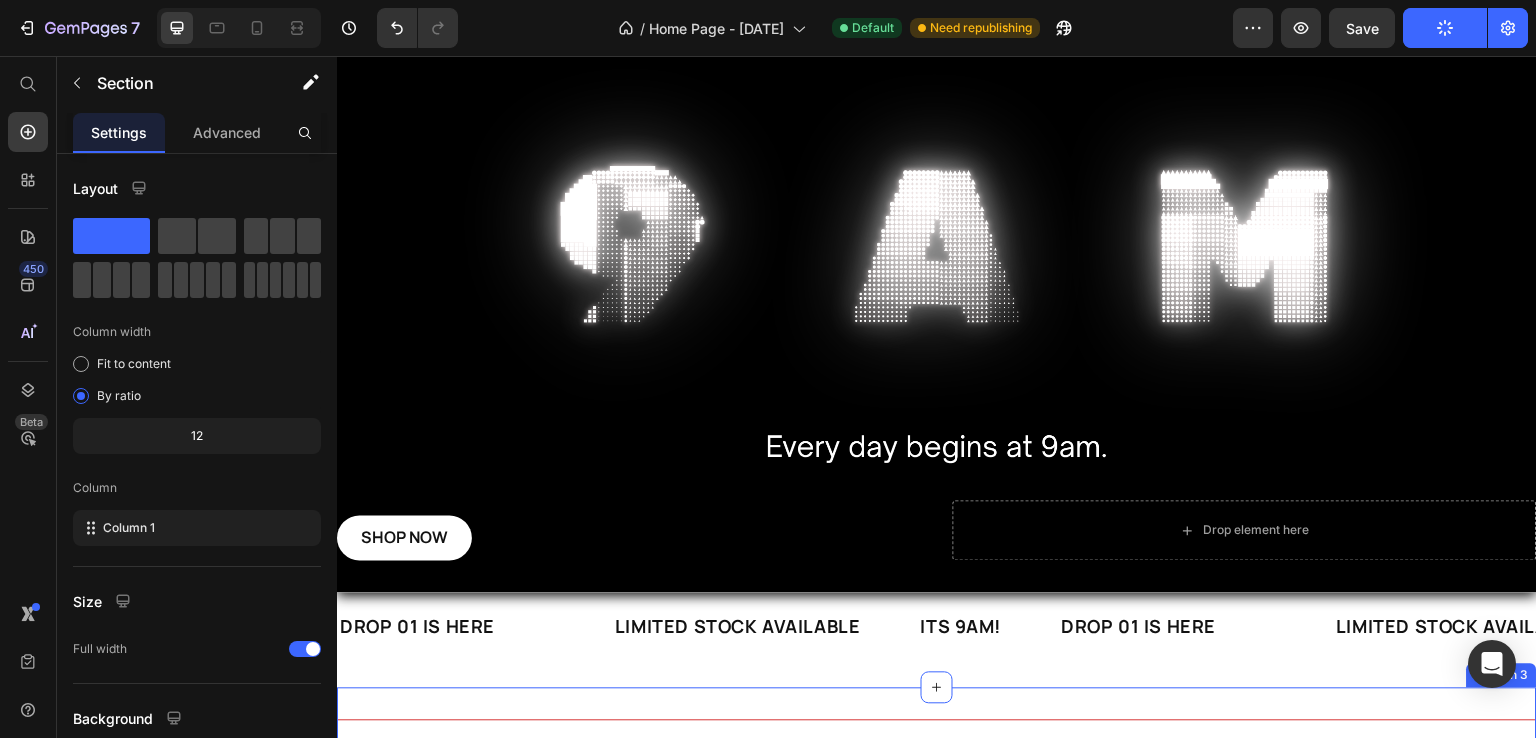 scroll, scrollTop: 184, scrollLeft: 0, axis: vertical 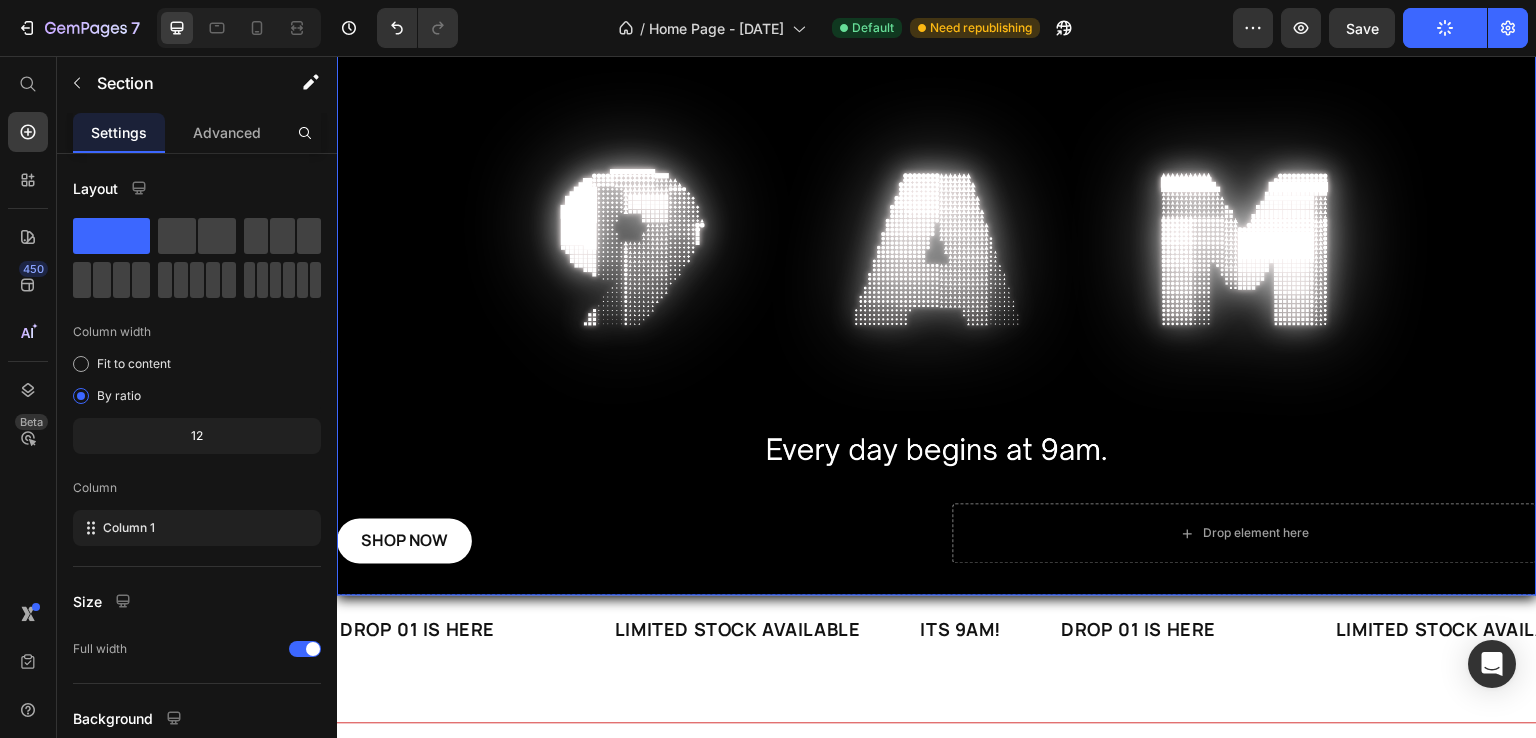 click at bounding box center [937, 254] 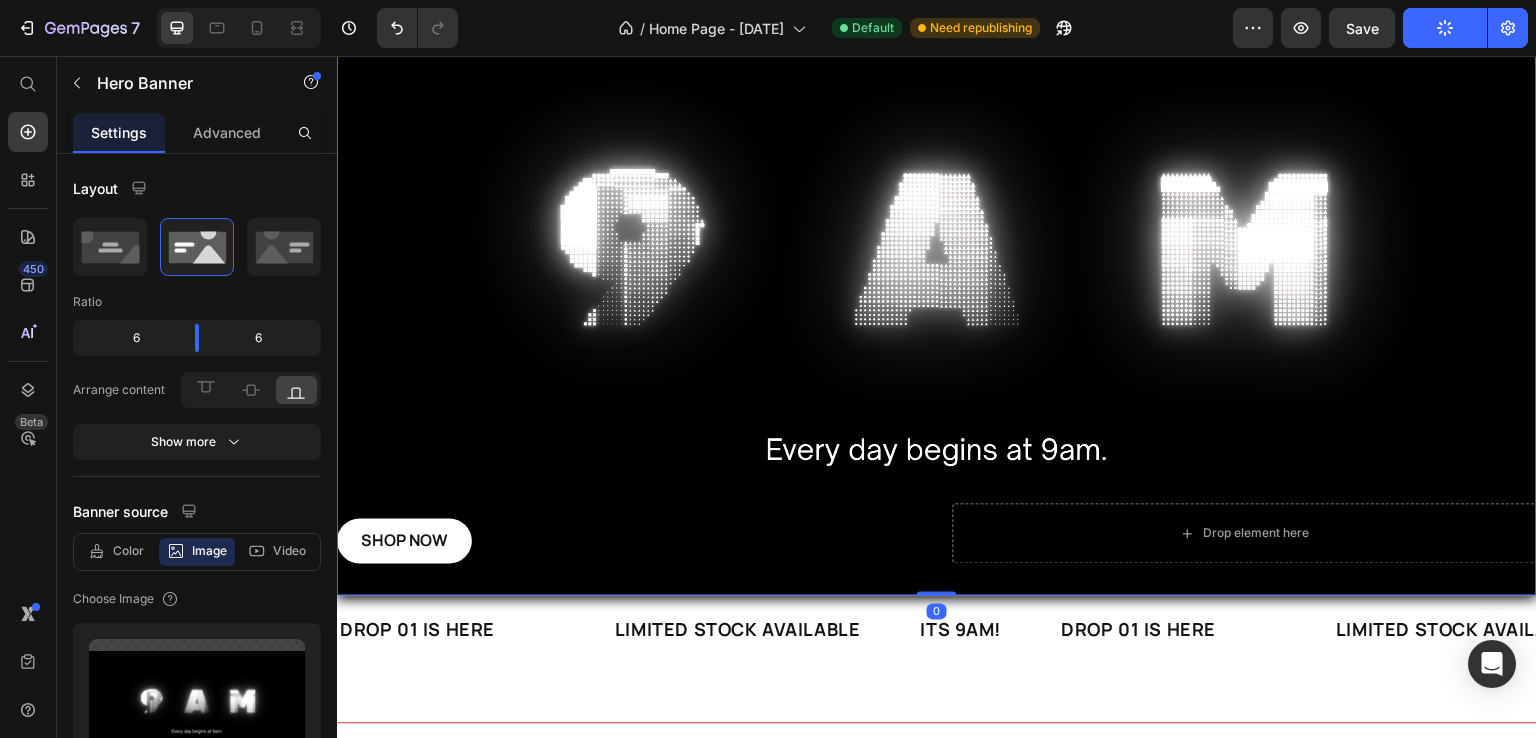 click at bounding box center (937, 254) 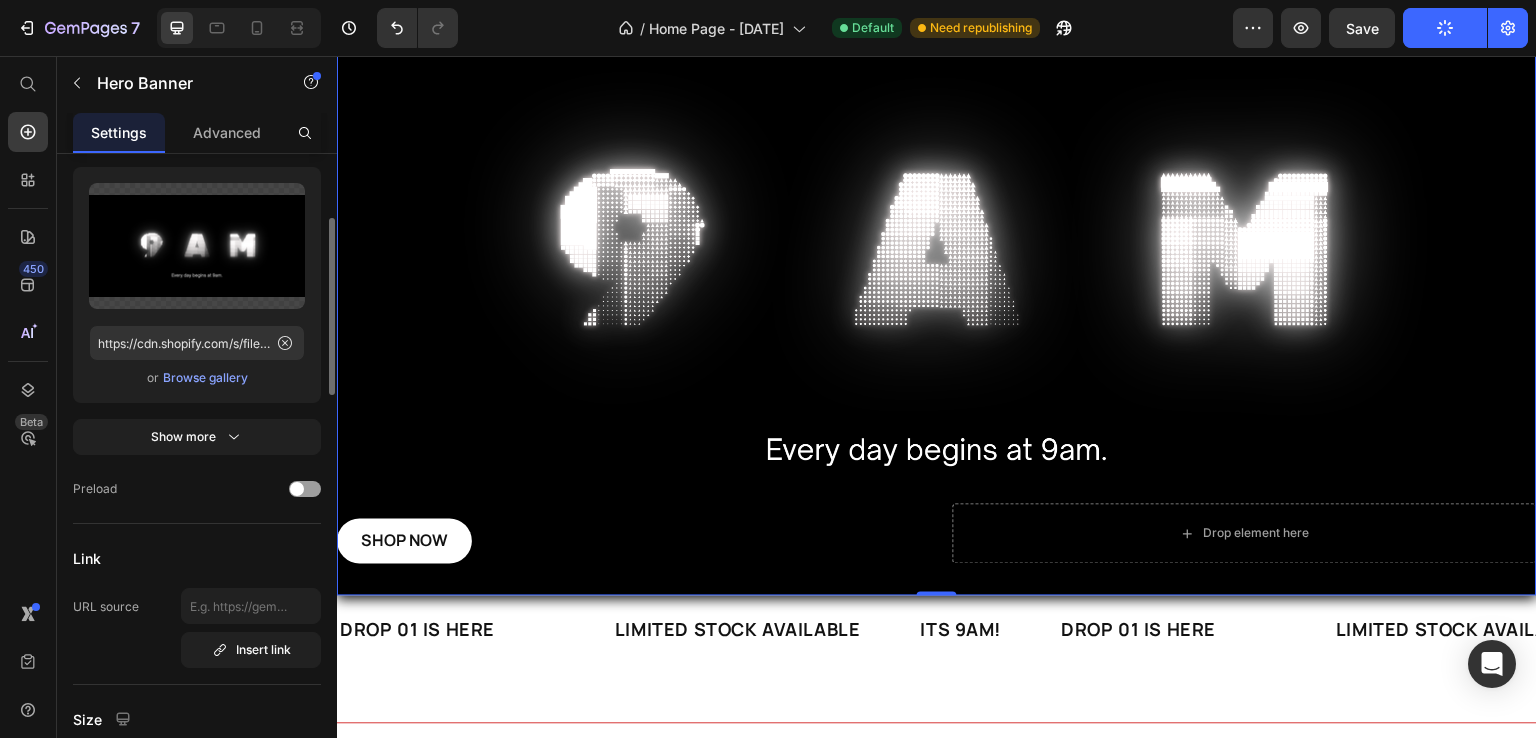 scroll, scrollTop: 408, scrollLeft: 0, axis: vertical 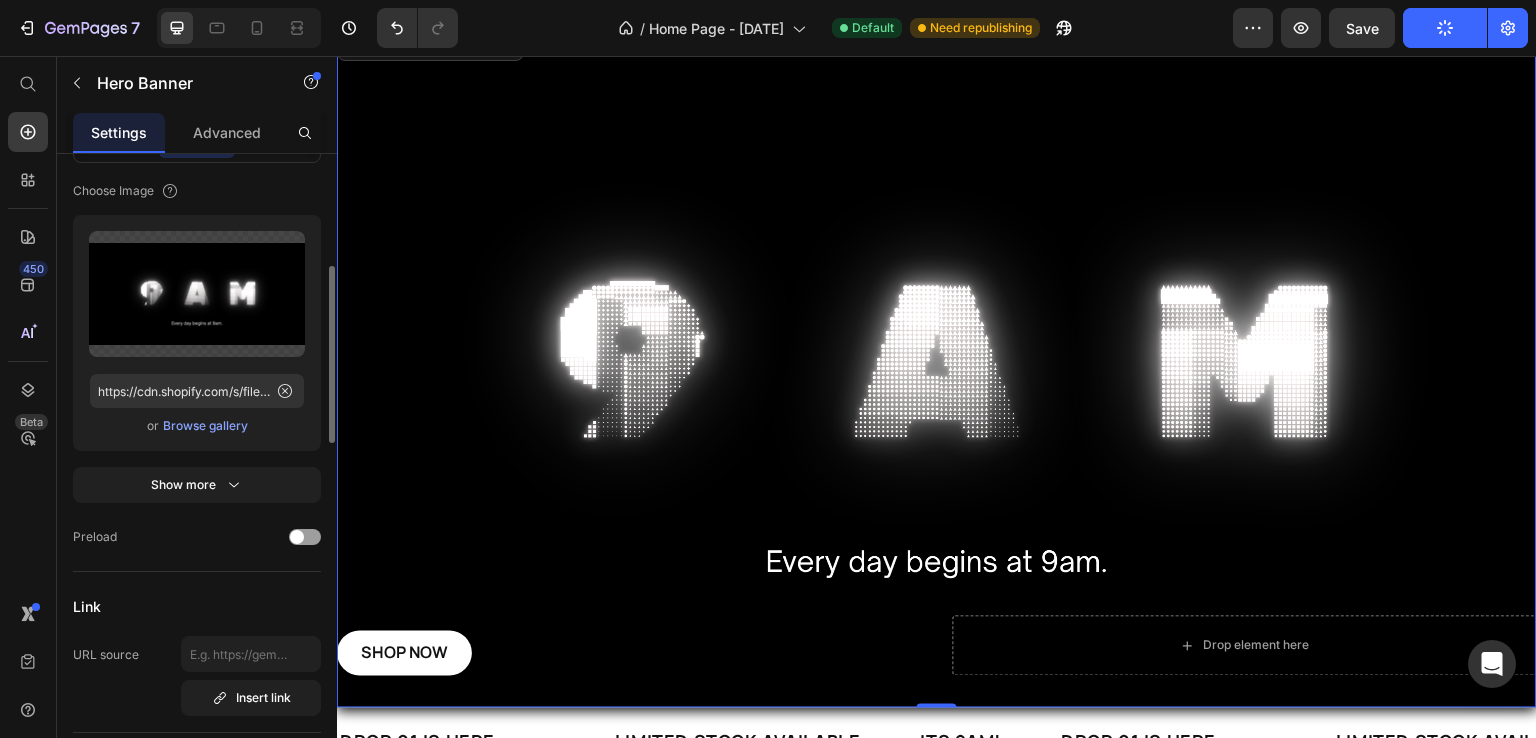 click at bounding box center [937, 366] 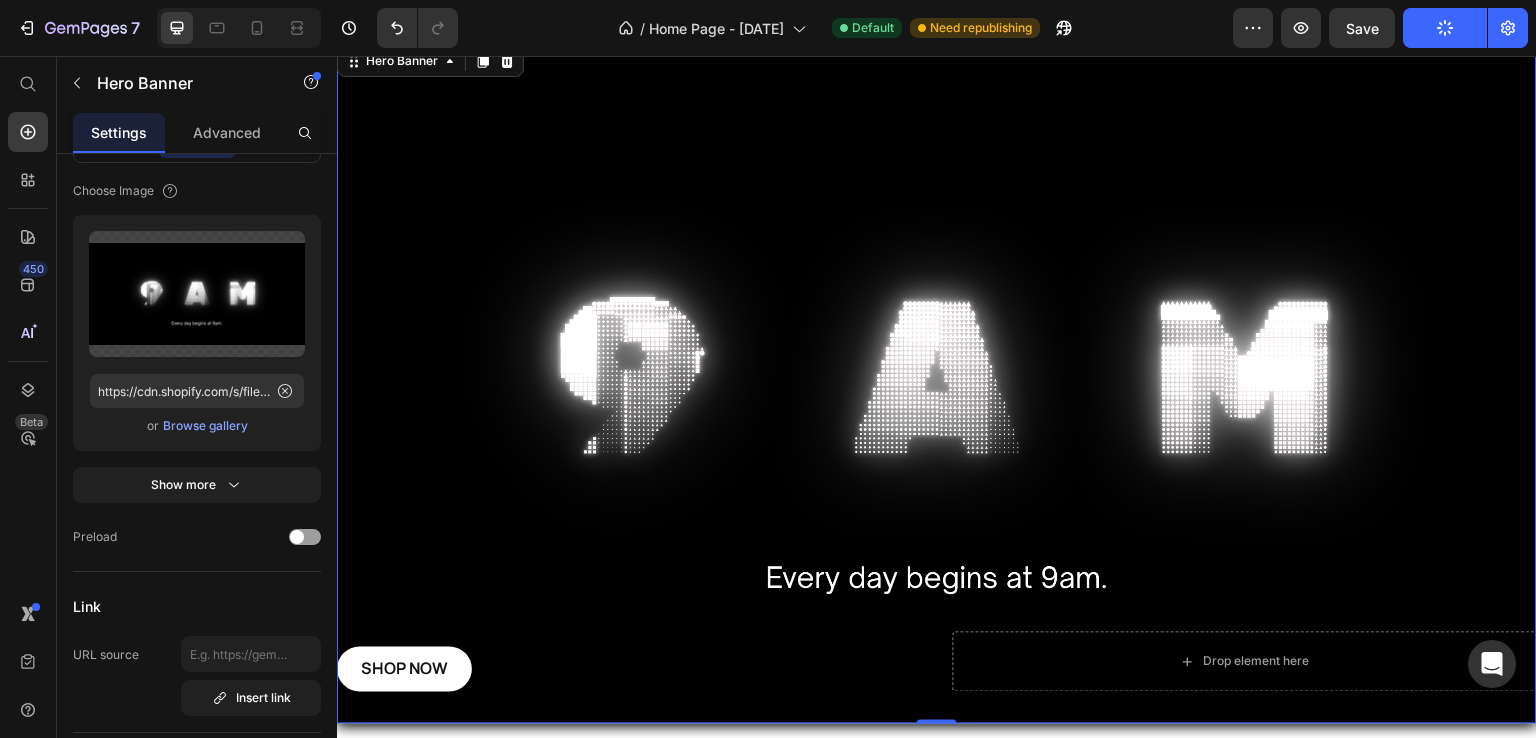 scroll, scrollTop: 56, scrollLeft: 0, axis: vertical 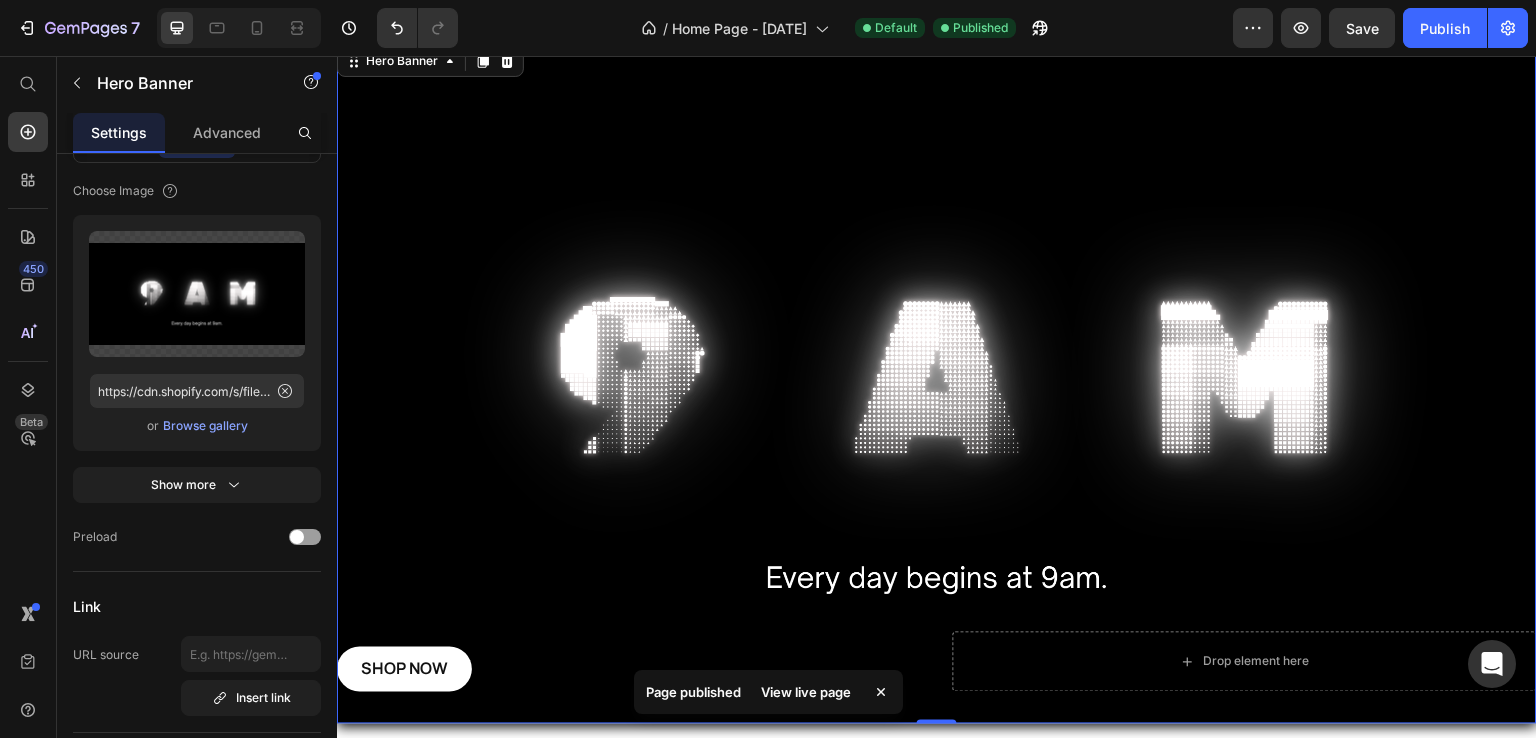 click at bounding box center (937, 382) 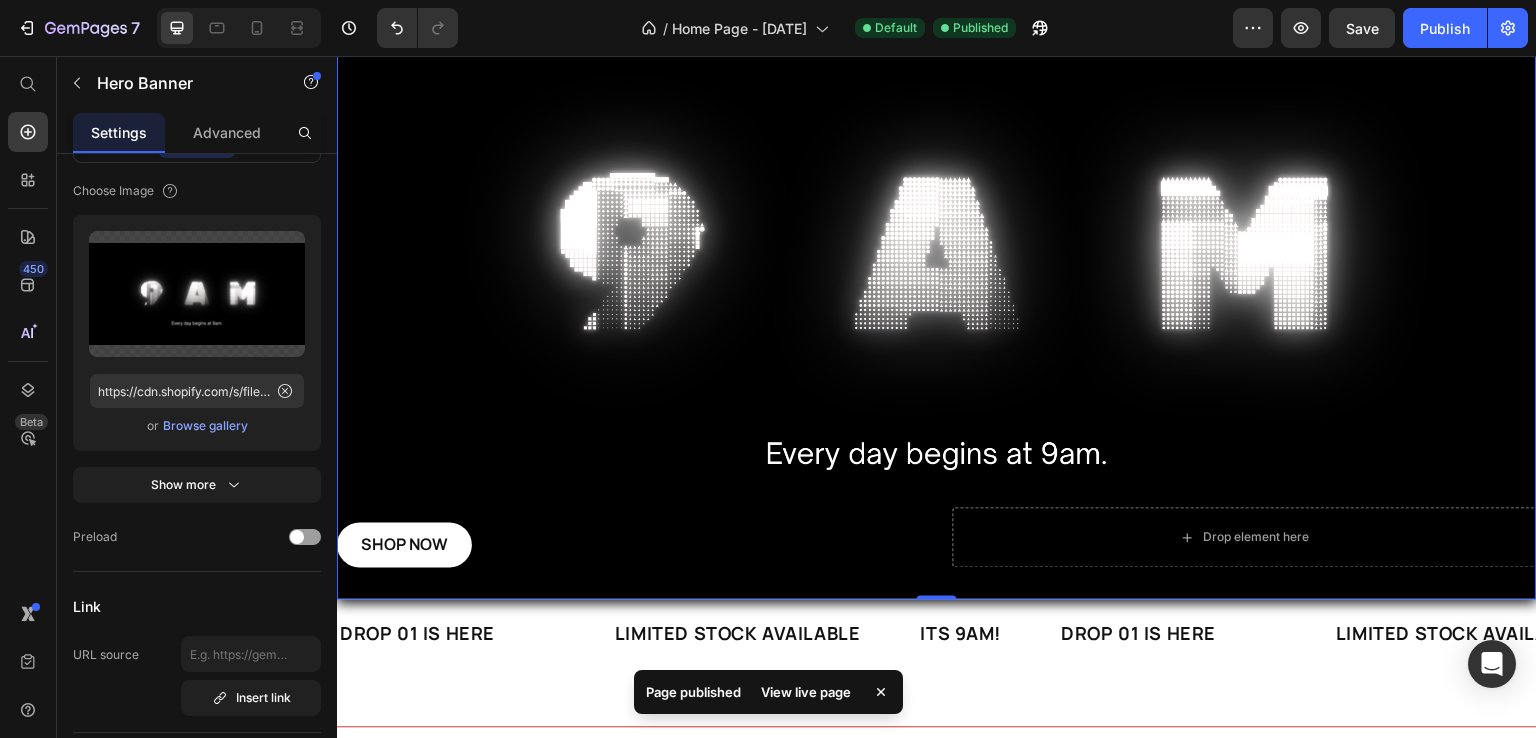 scroll, scrollTop: 0, scrollLeft: 0, axis: both 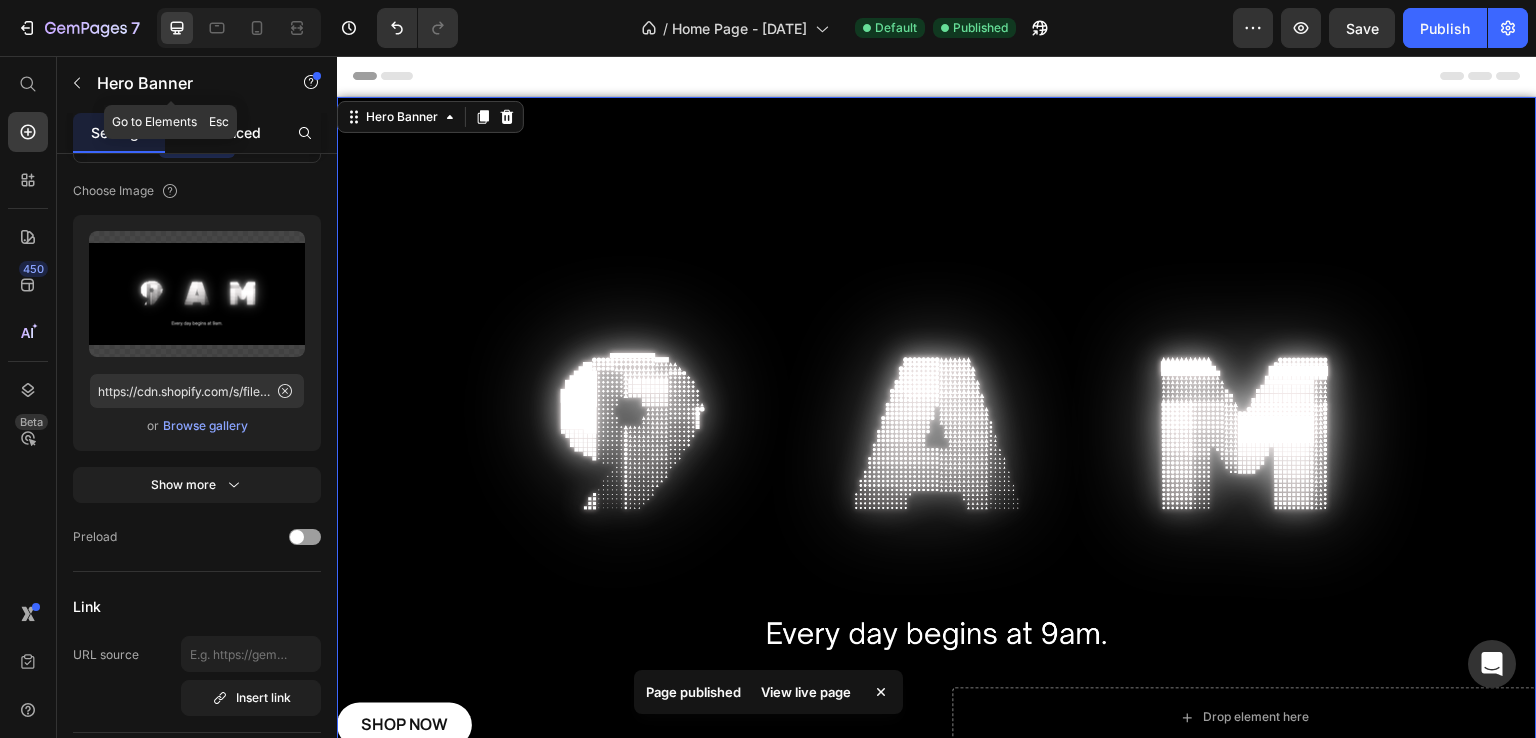 click on "Advanced" at bounding box center [227, 132] 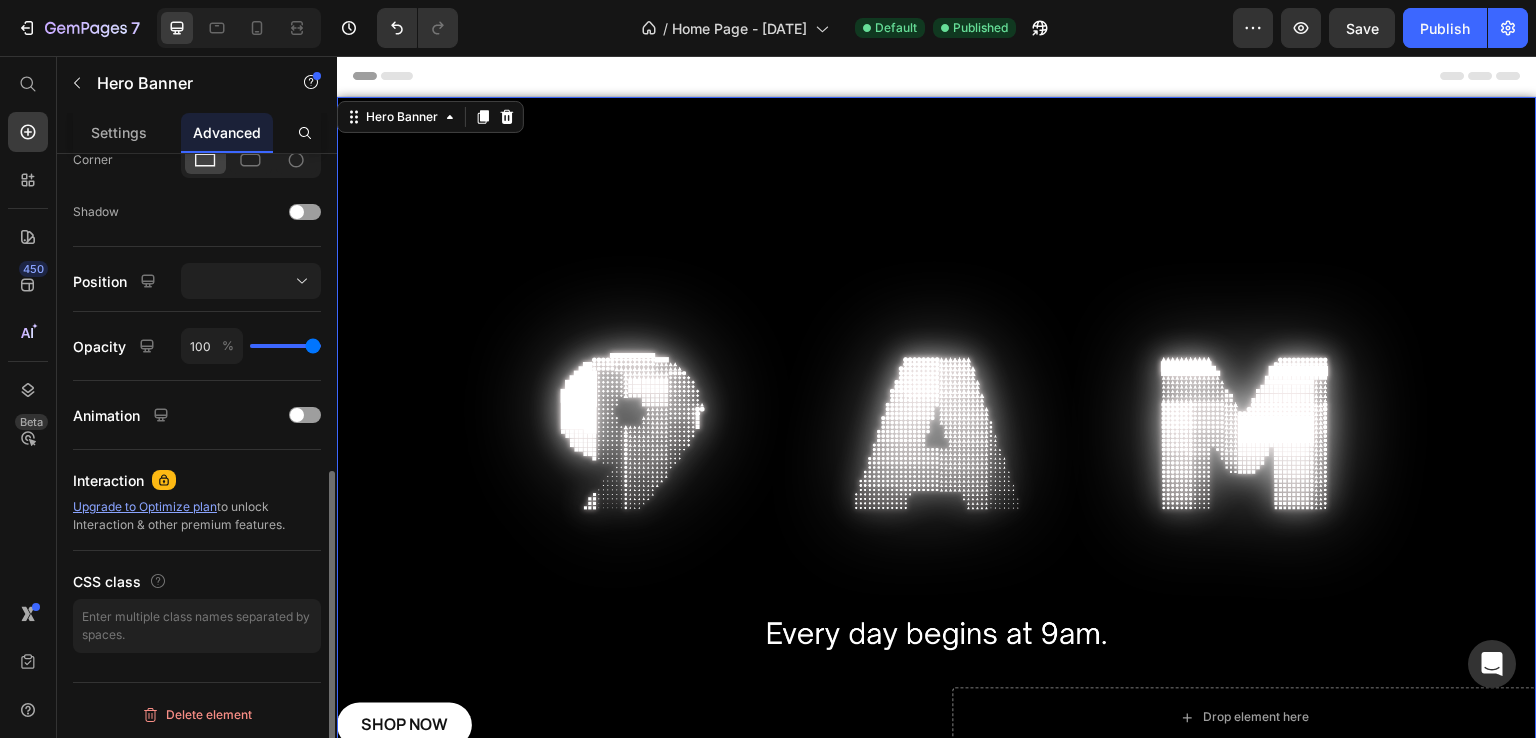 scroll, scrollTop: 0, scrollLeft: 0, axis: both 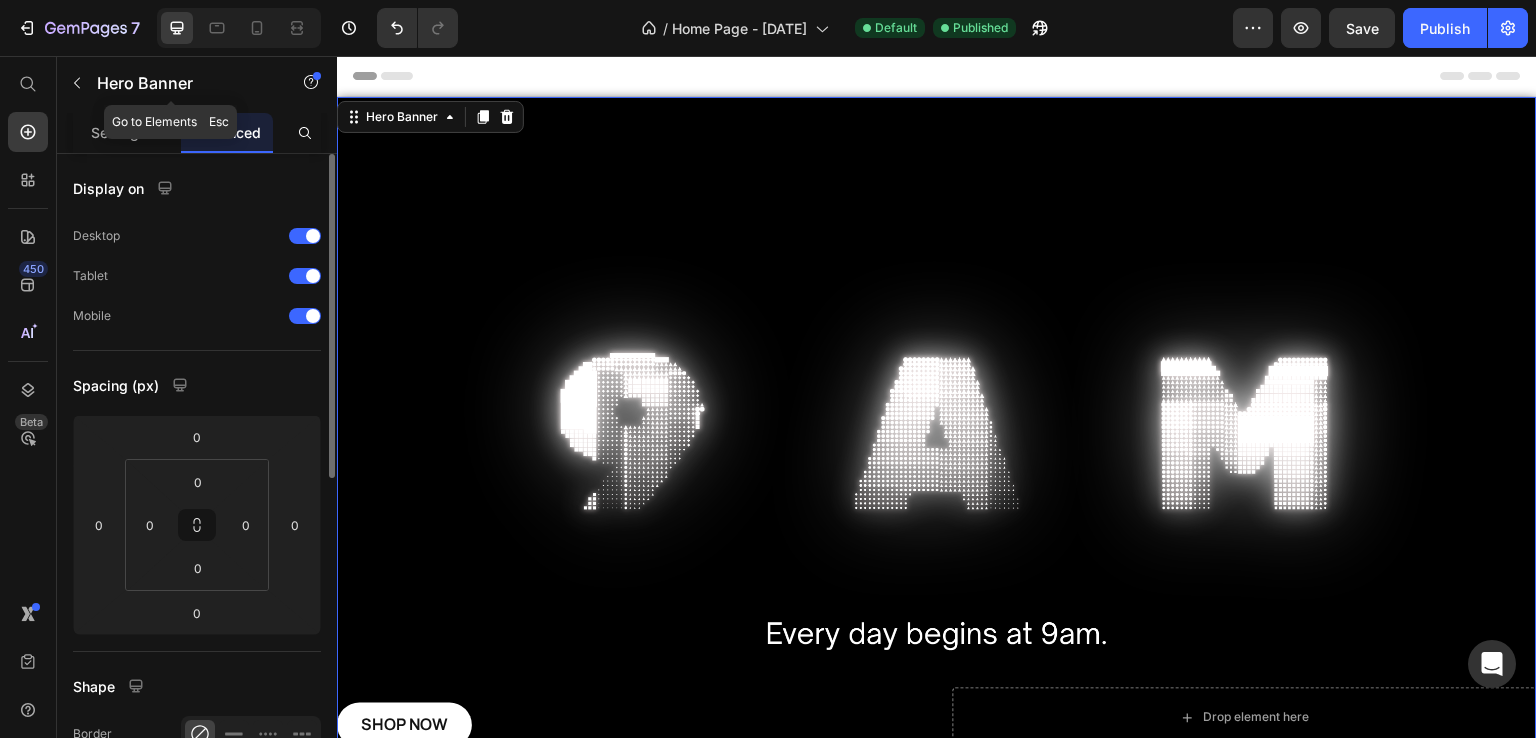 click on "Settings" at bounding box center (119, 132) 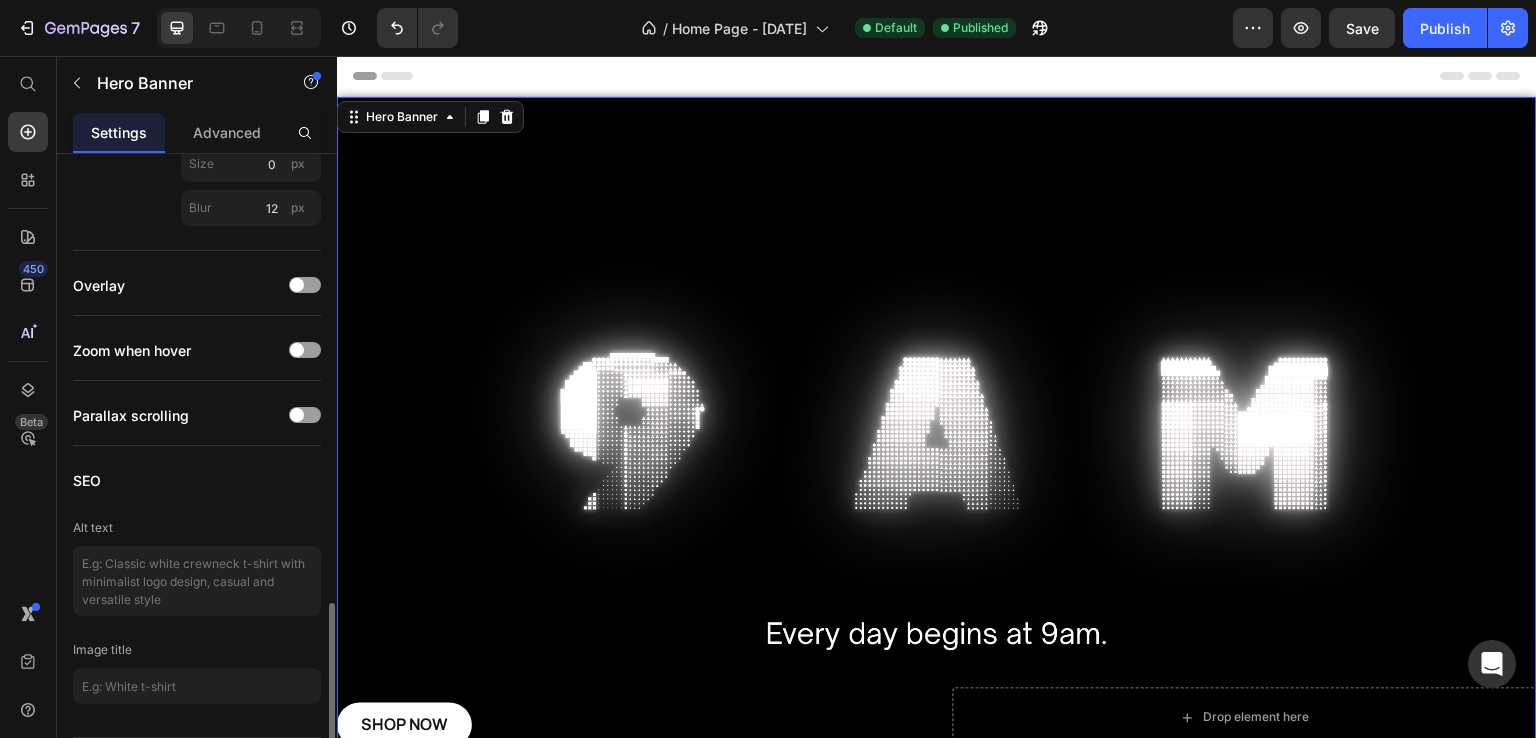scroll, scrollTop: 1678, scrollLeft: 0, axis: vertical 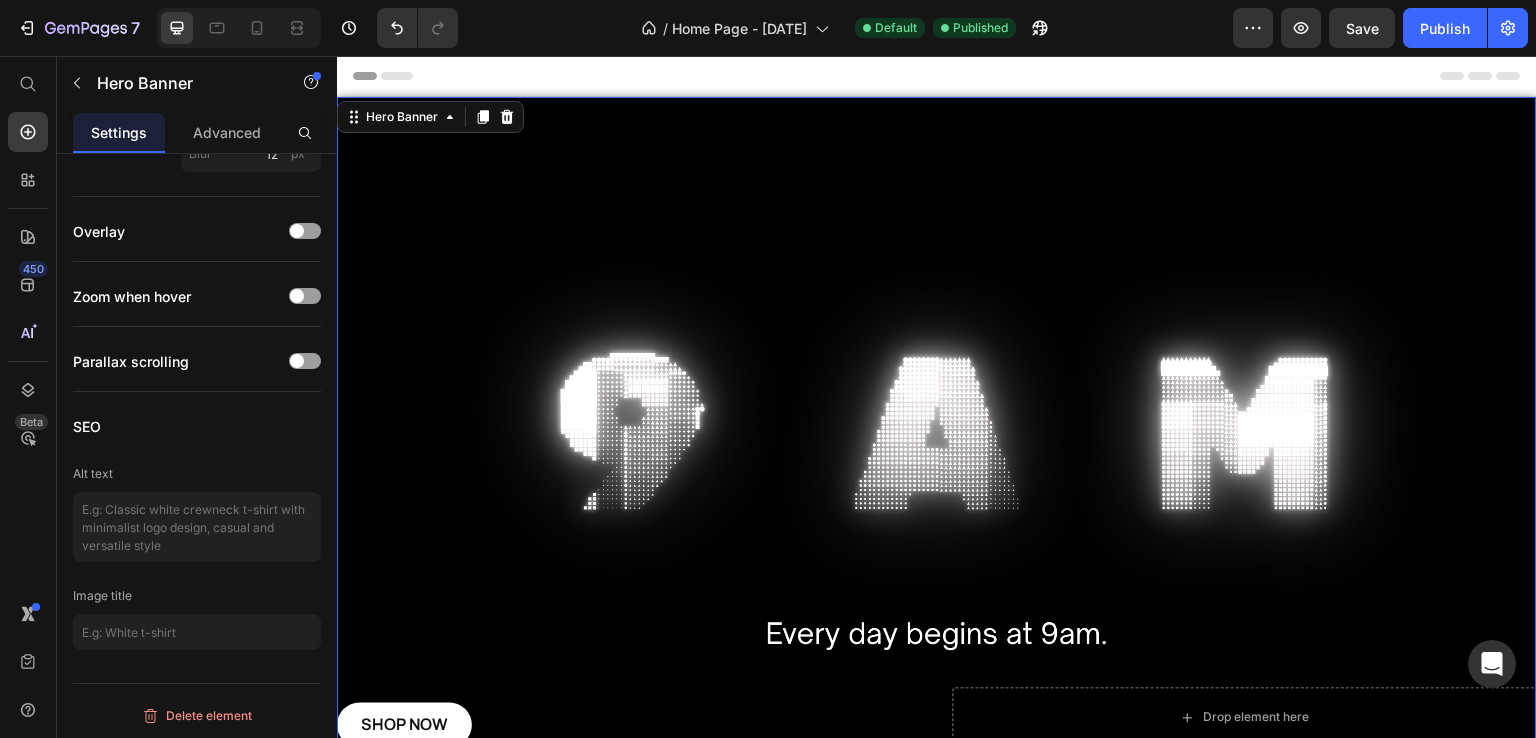 click at bounding box center [937, 438] 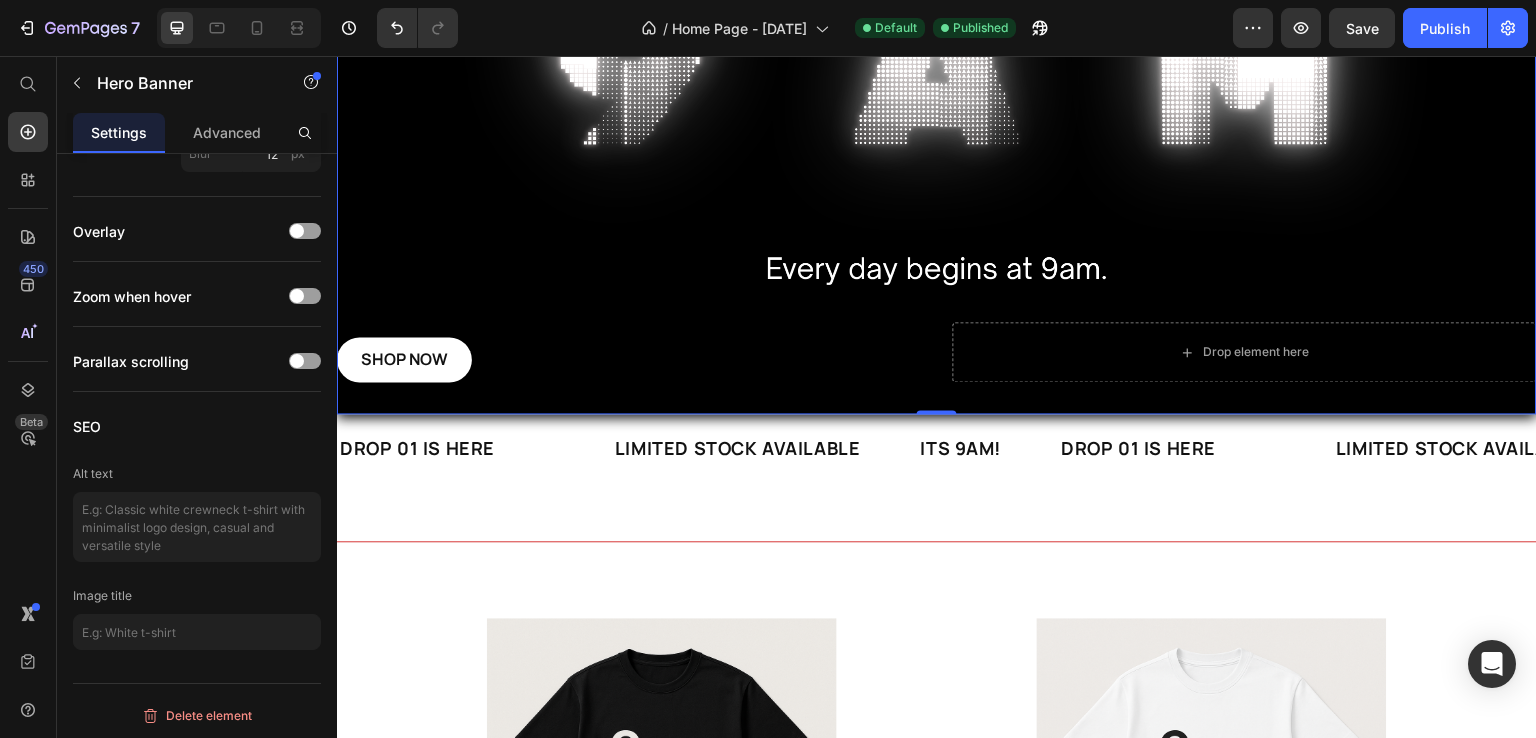 scroll, scrollTop: 370, scrollLeft: 0, axis: vertical 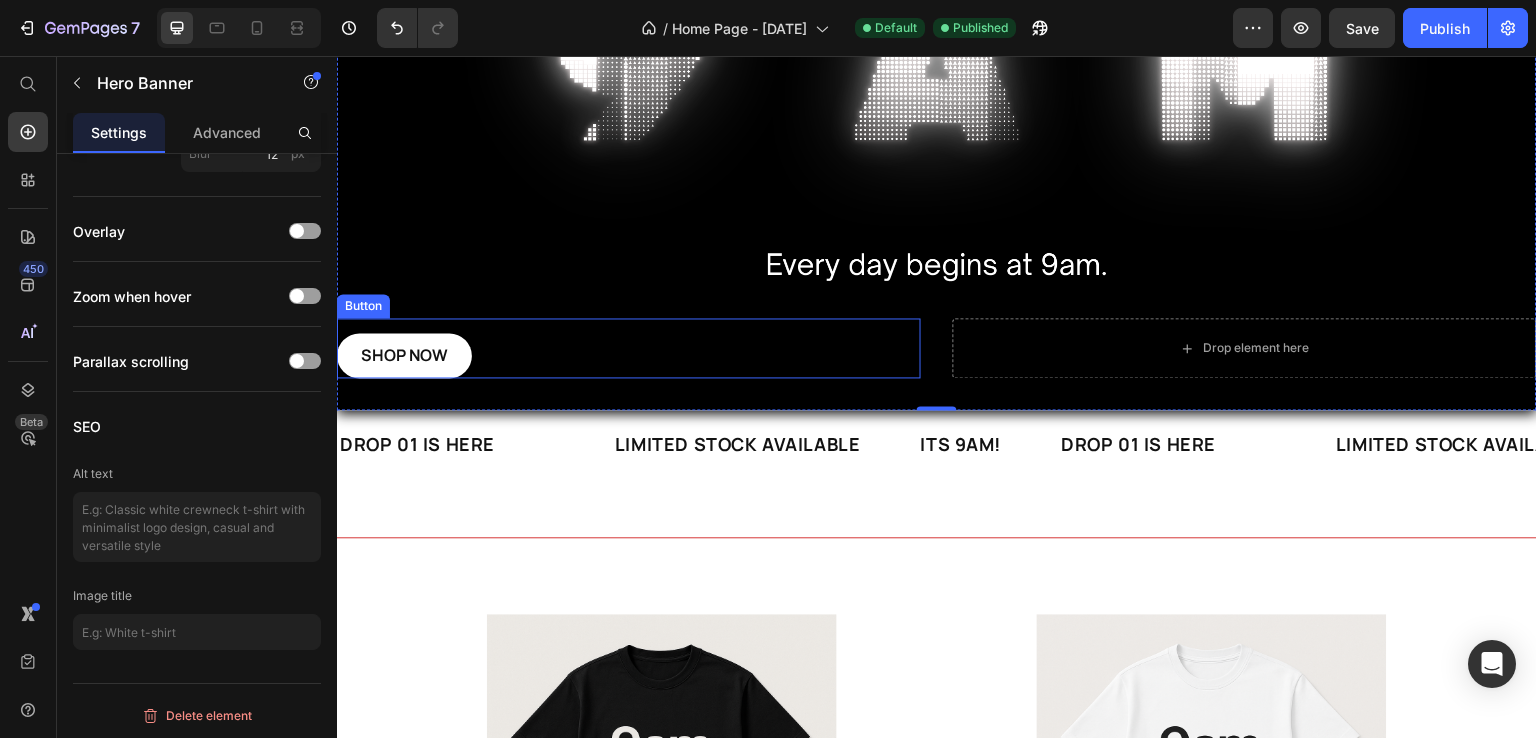 click on "SHOP NOW Button" at bounding box center (629, 355) 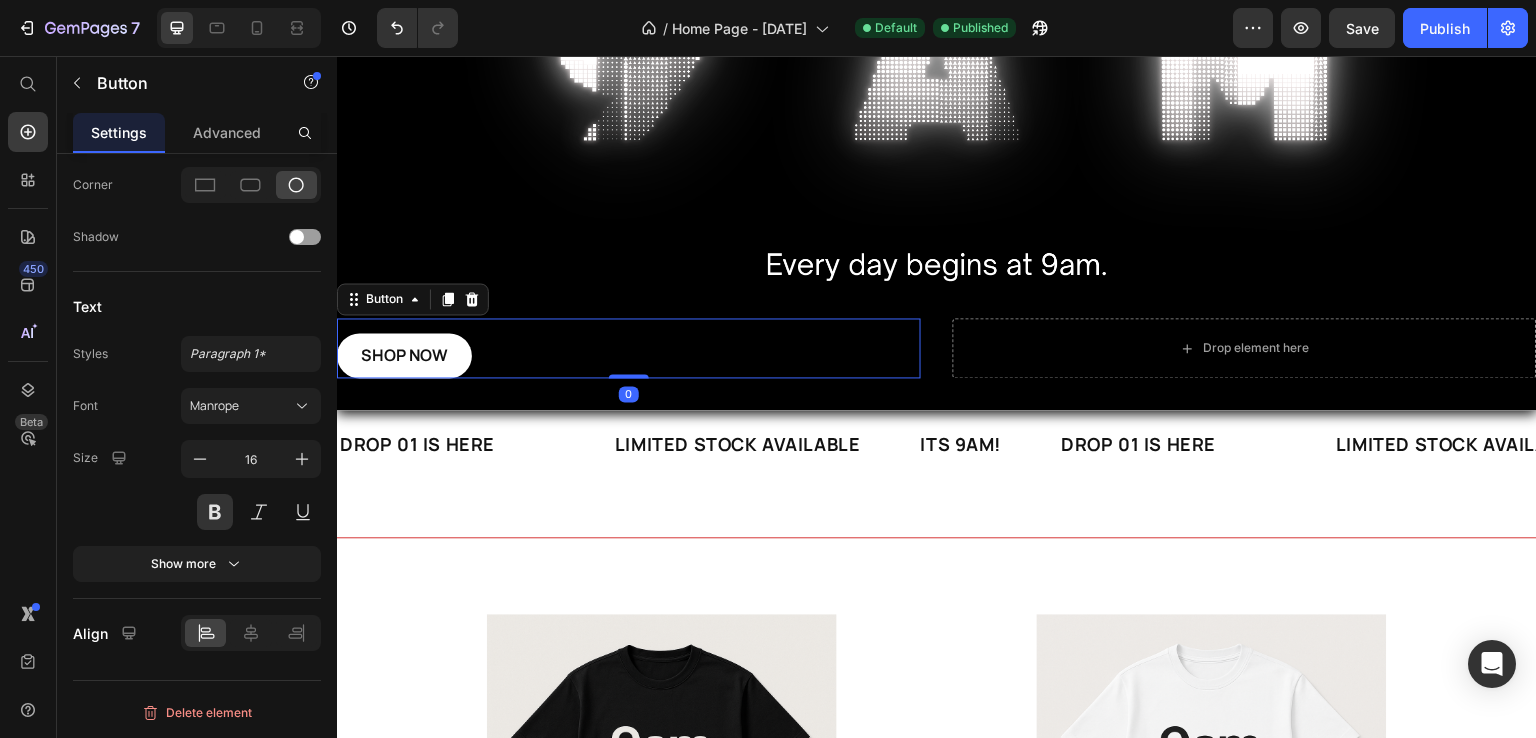 scroll, scrollTop: 0, scrollLeft: 0, axis: both 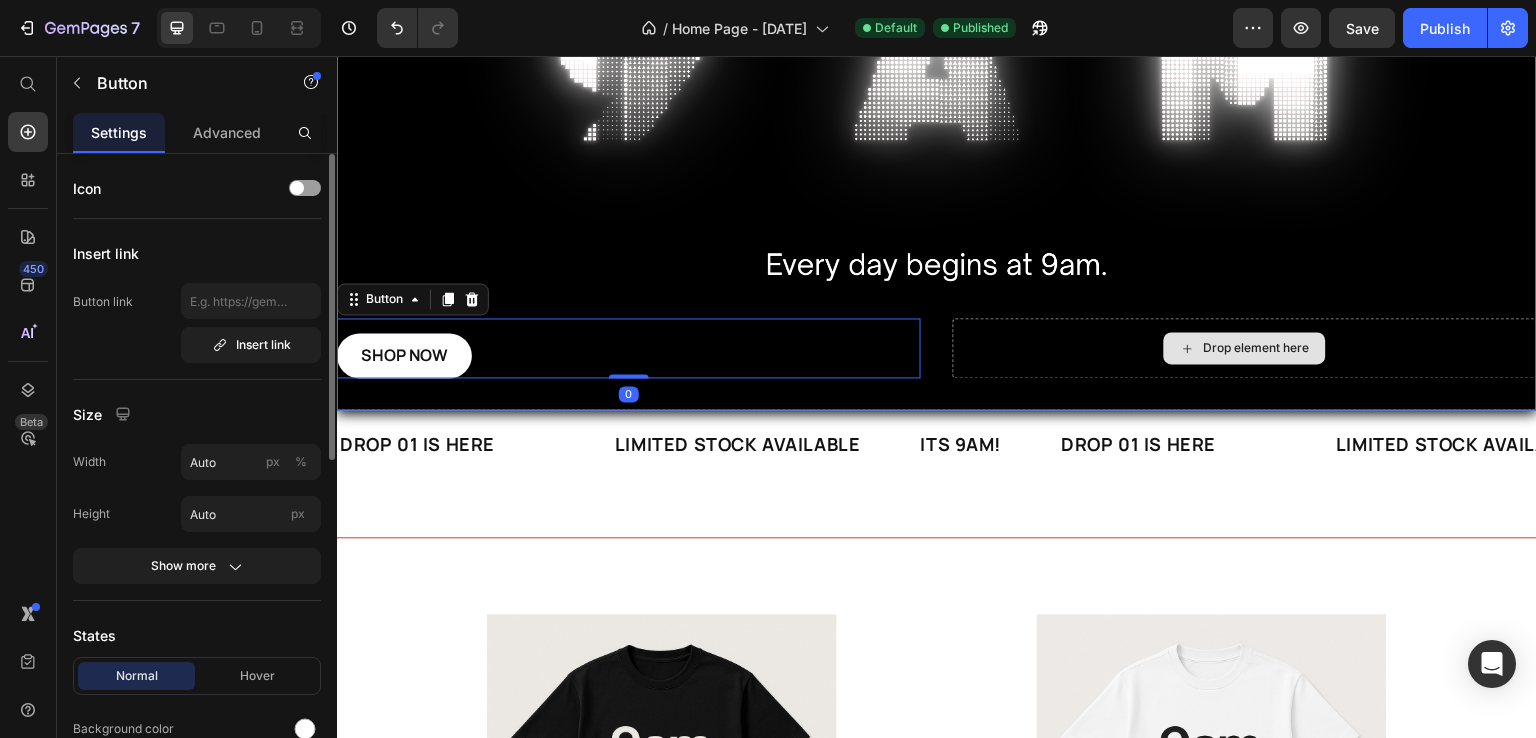 click on "Drop element here" at bounding box center (1245, 348) 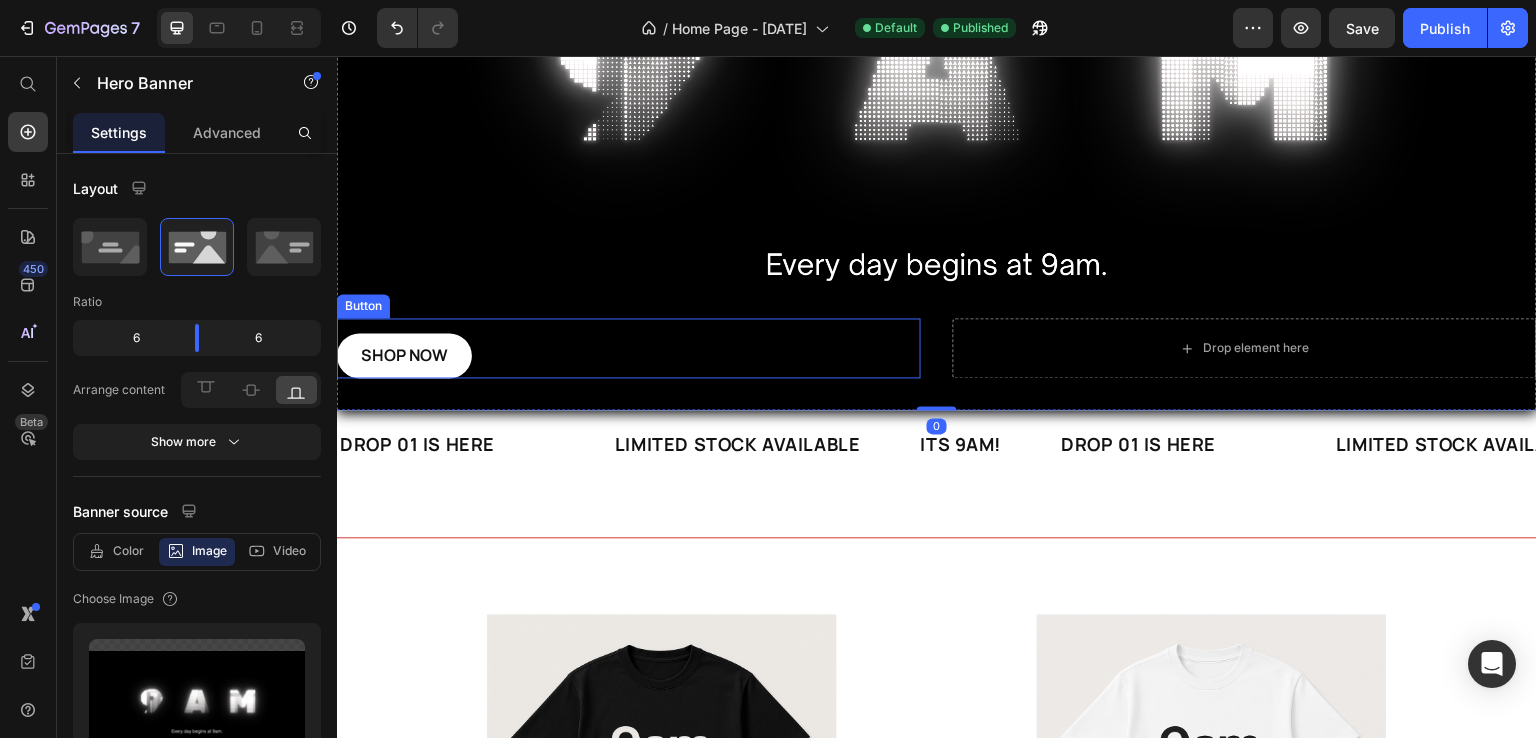 click on "SHOP NOW Button" at bounding box center (629, 355) 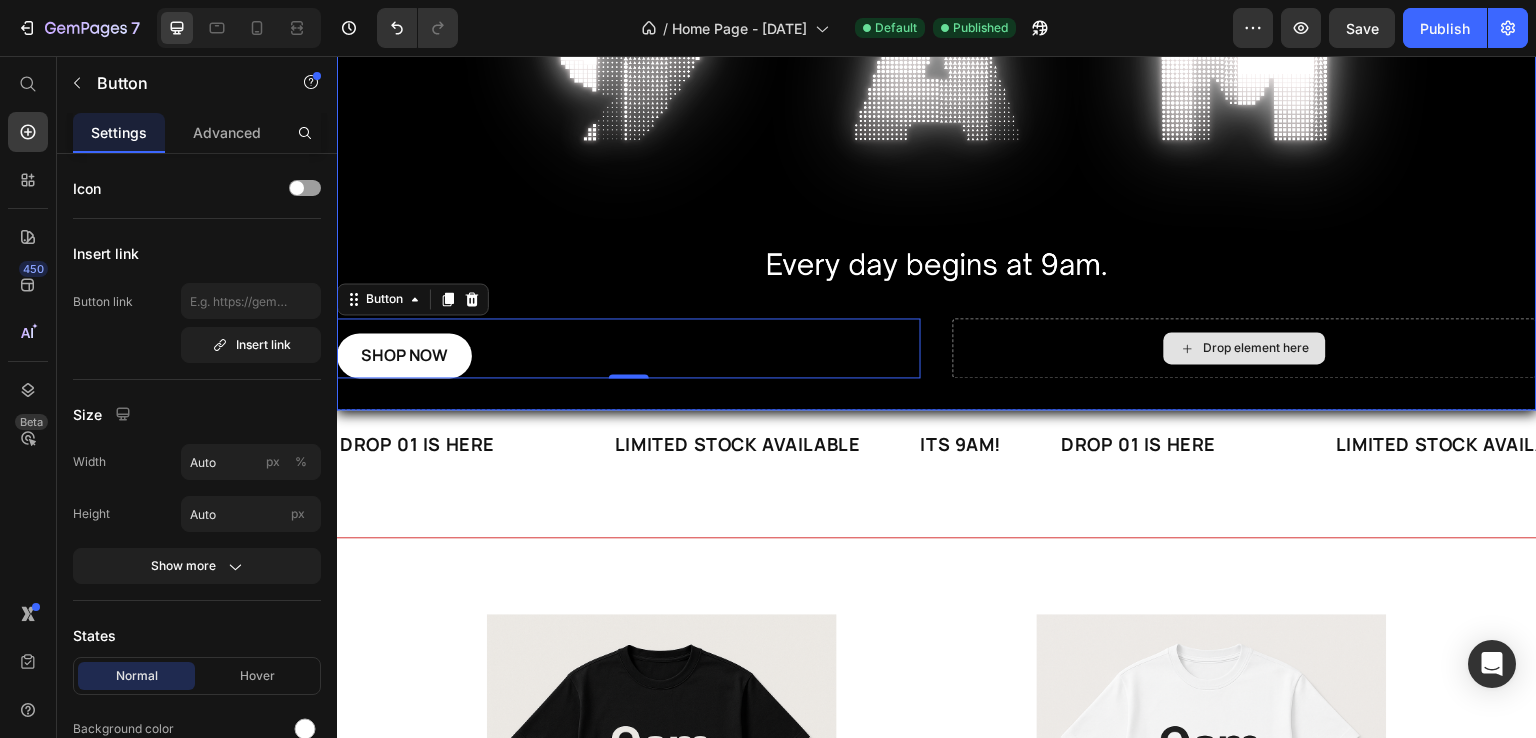 click on "Drop element here" at bounding box center (1245, 348) 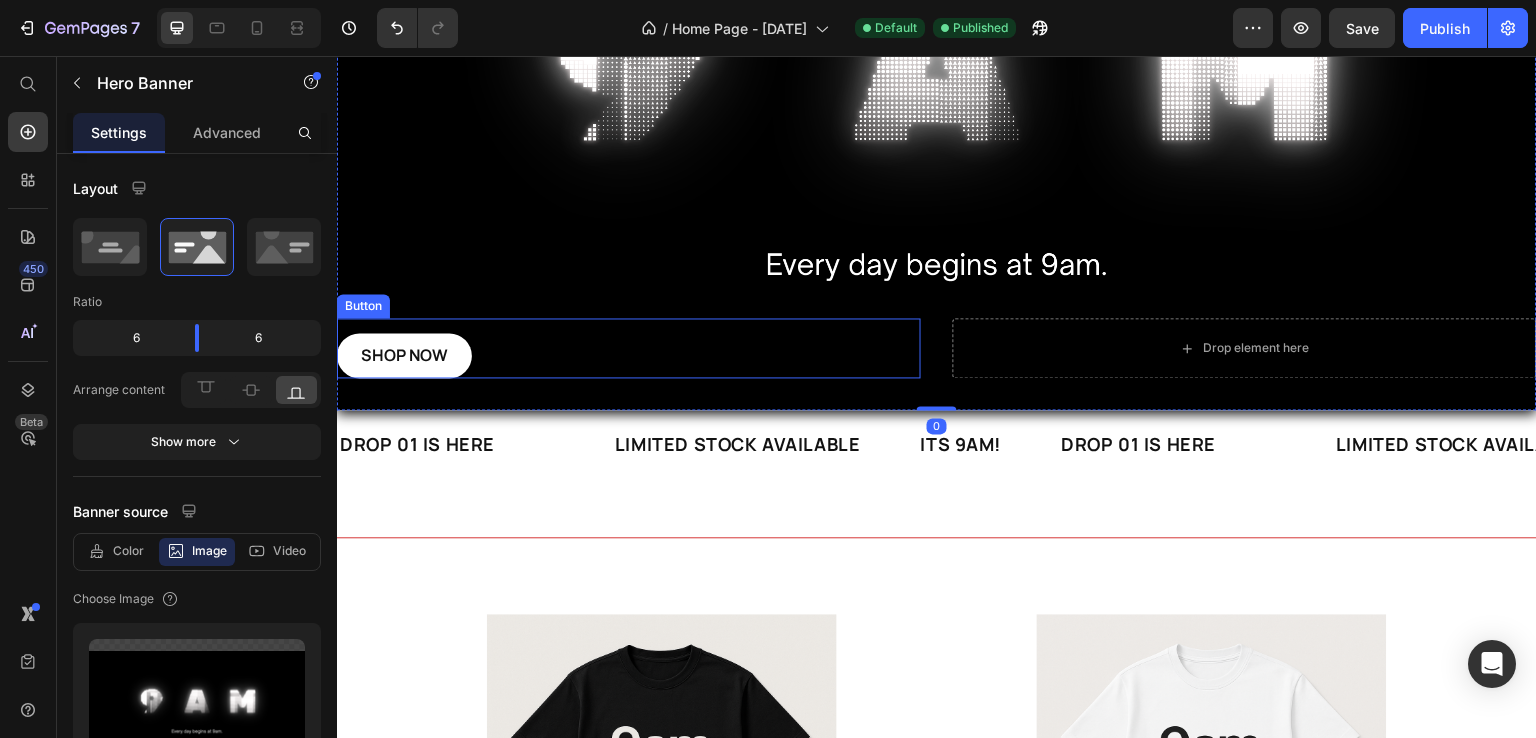 click on "SHOP NOW Button" at bounding box center (629, 355) 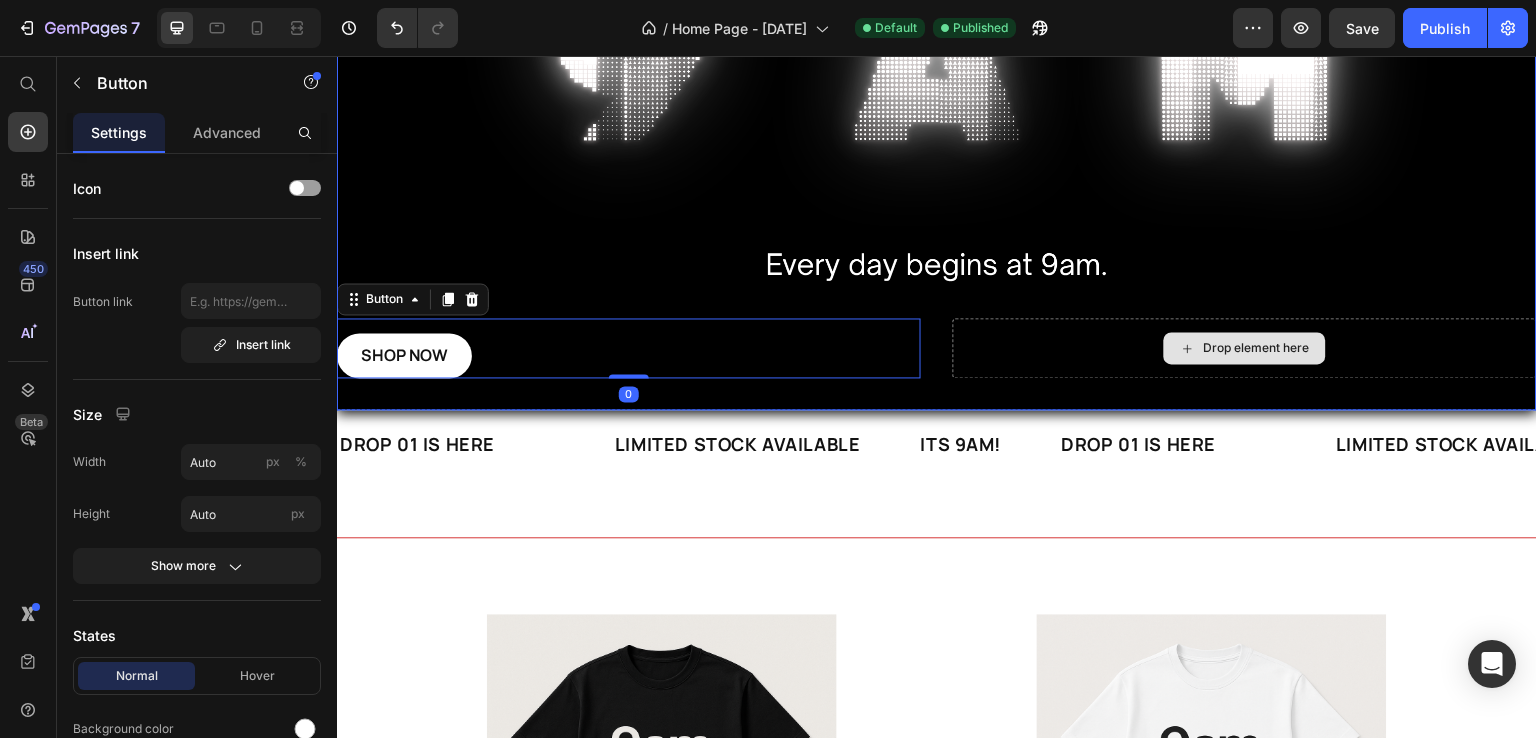 click on "Drop element here" at bounding box center (1245, 348) 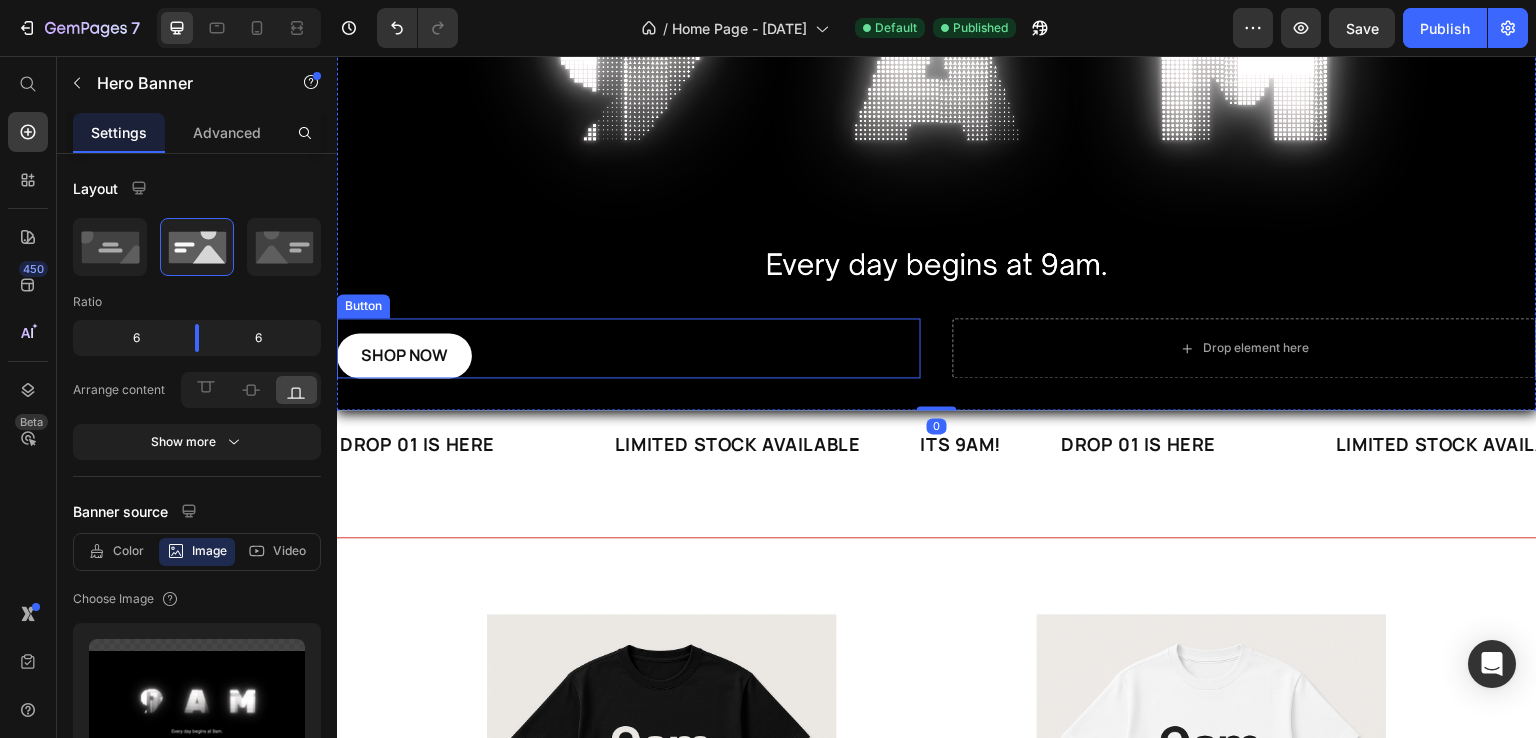 click on "SHOP NOW Button" at bounding box center [629, 355] 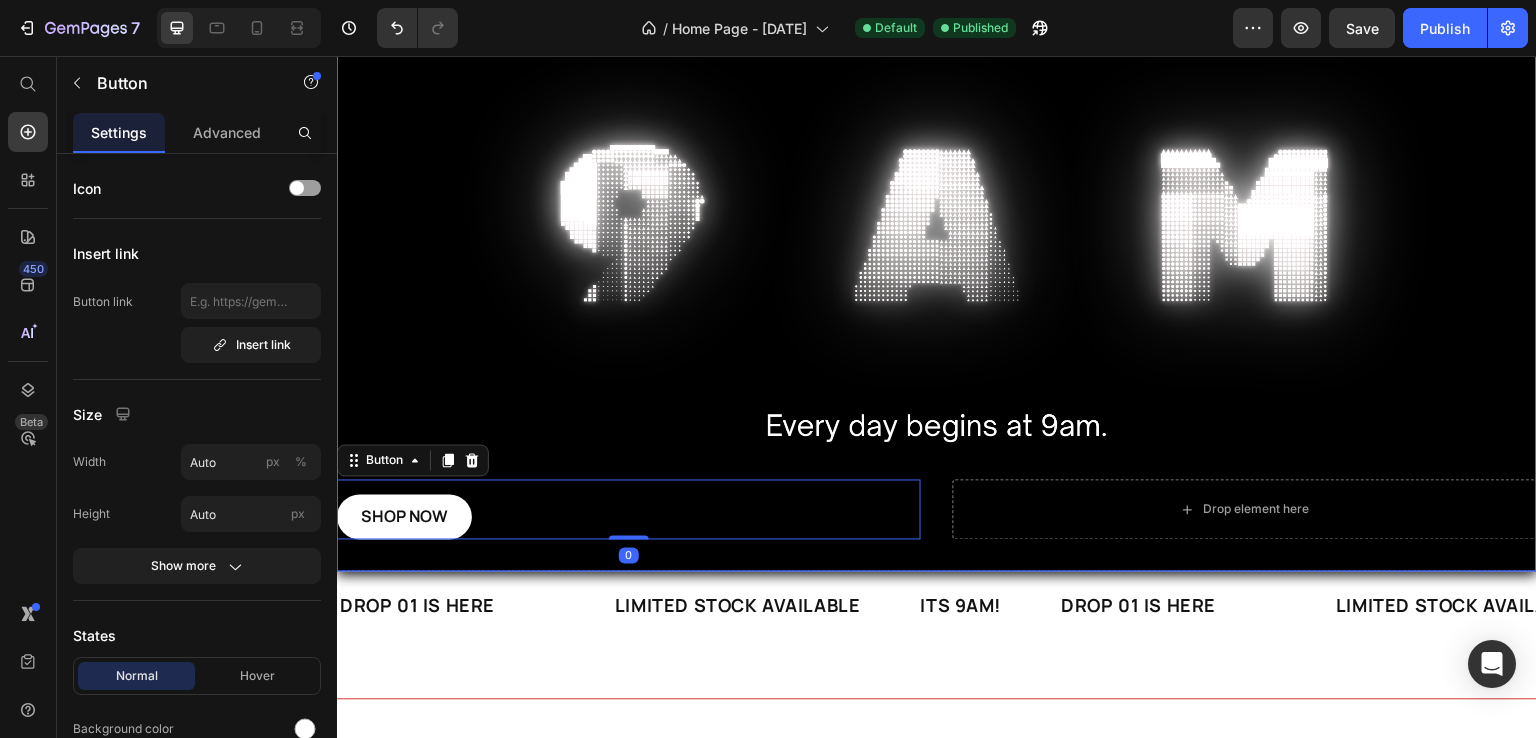 scroll, scrollTop: 182, scrollLeft: 0, axis: vertical 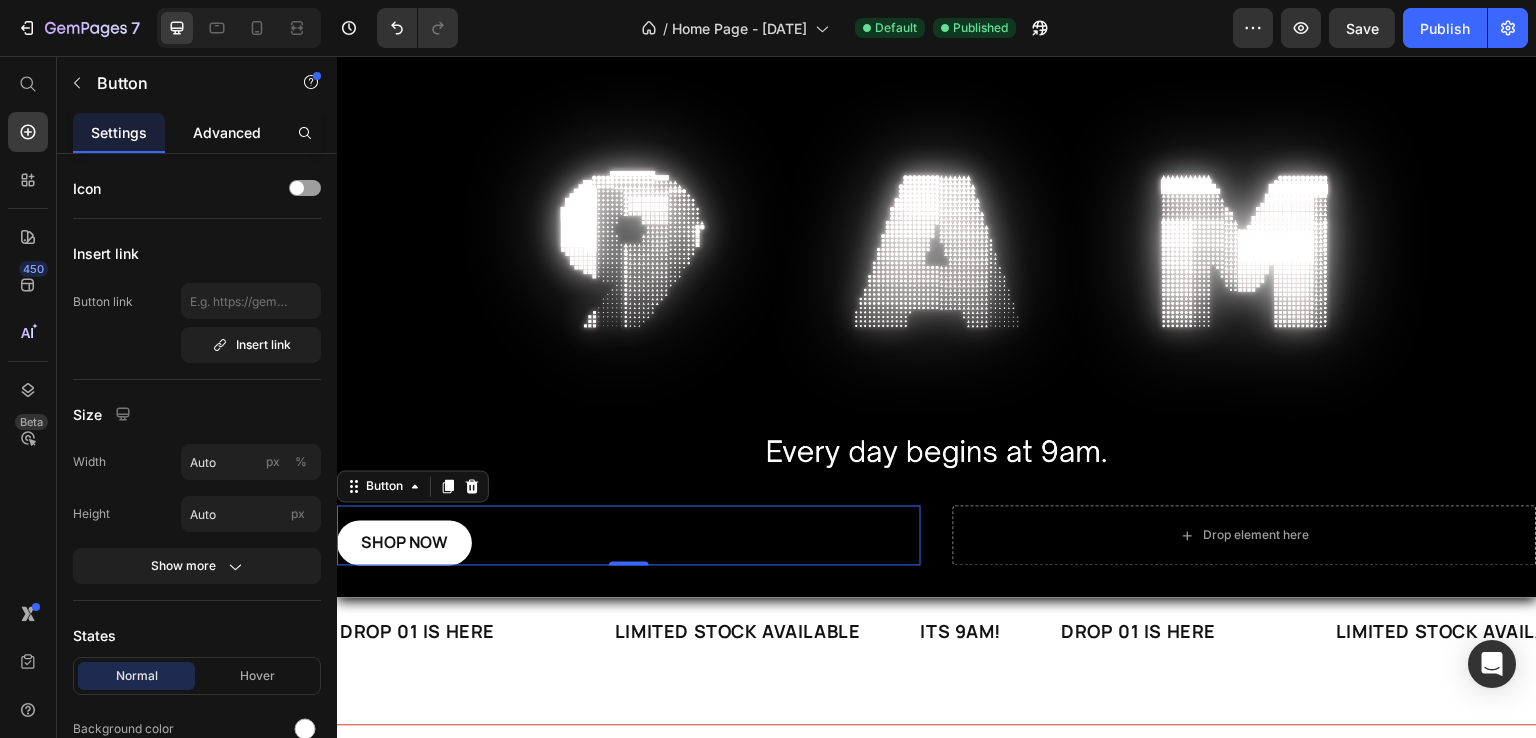 click on "Advanced" at bounding box center (227, 132) 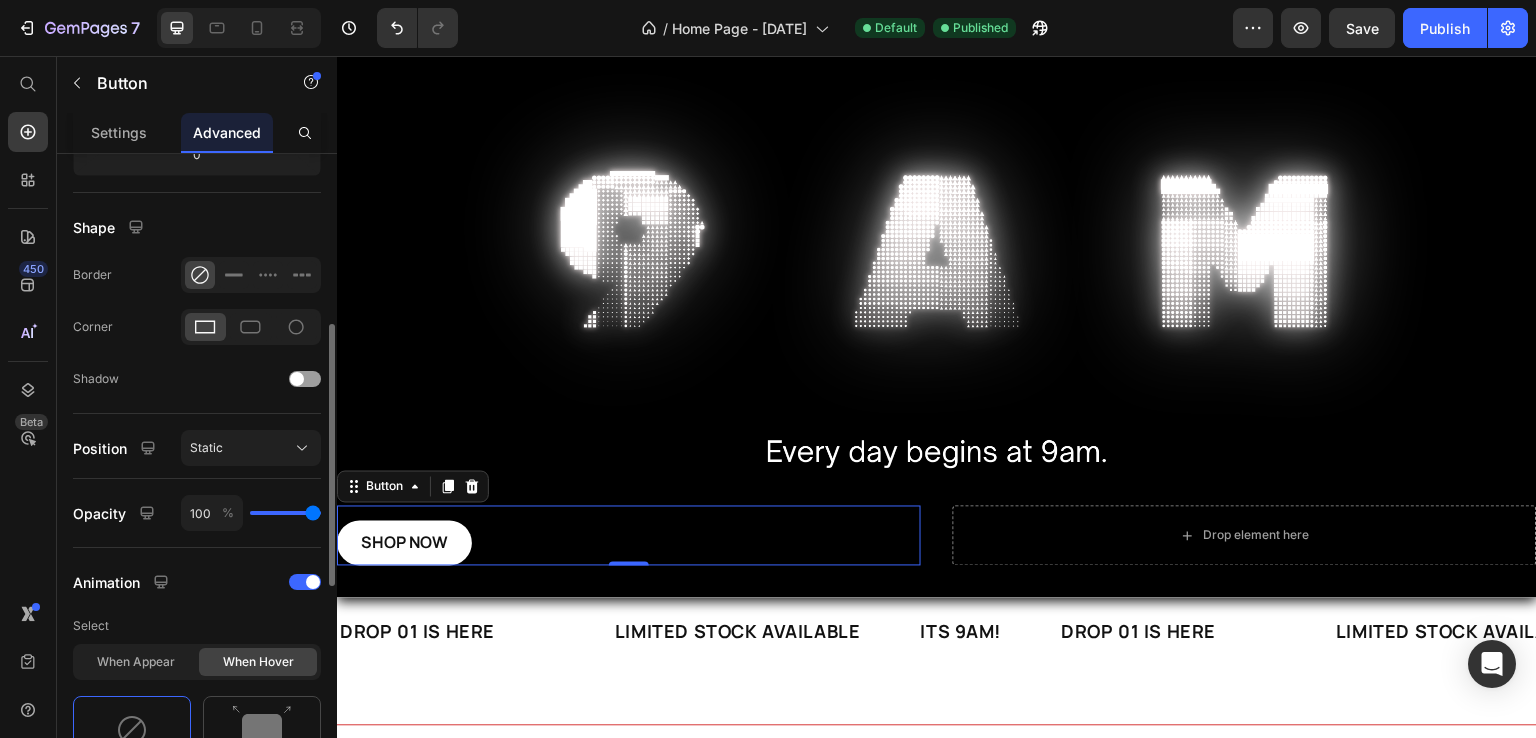 scroll, scrollTop: 445, scrollLeft: 0, axis: vertical 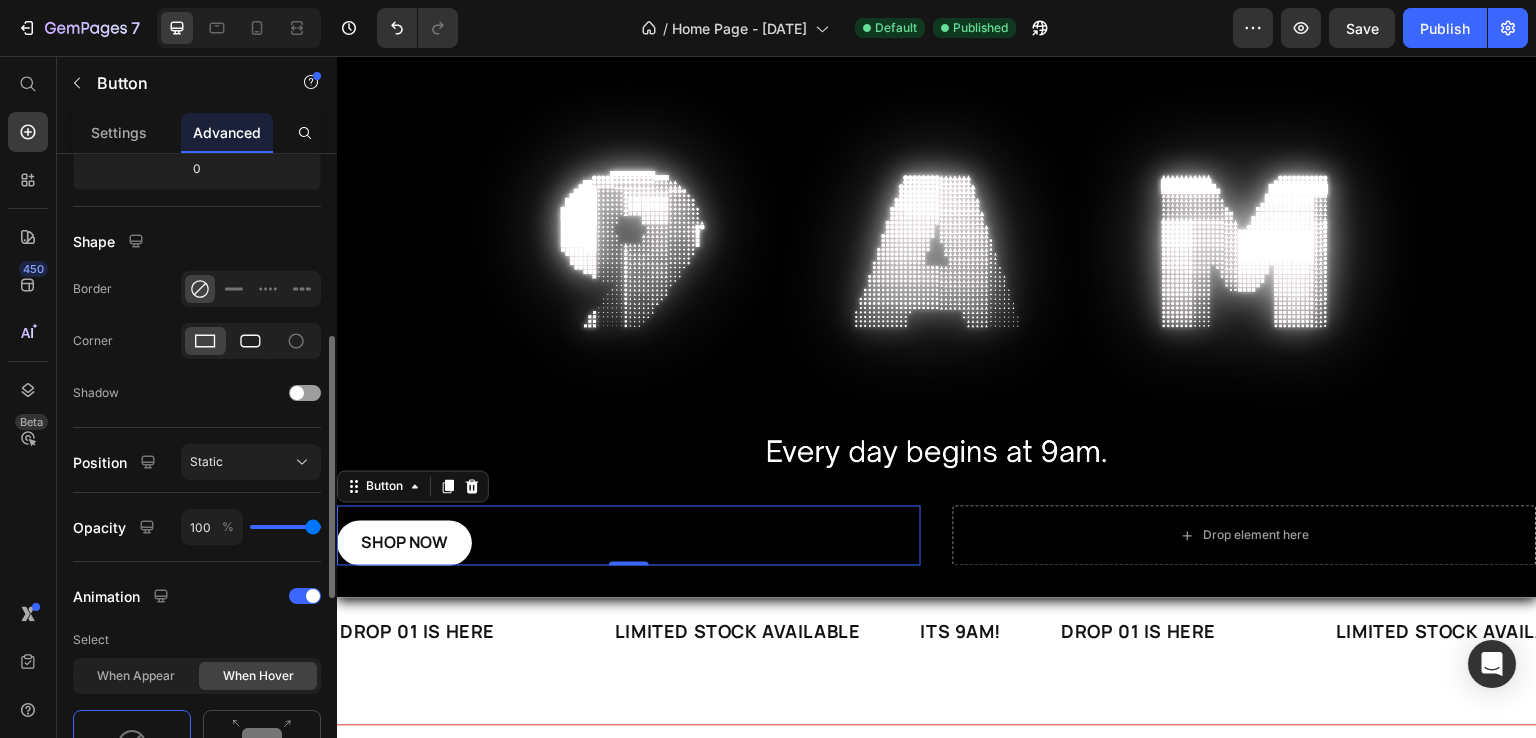 click 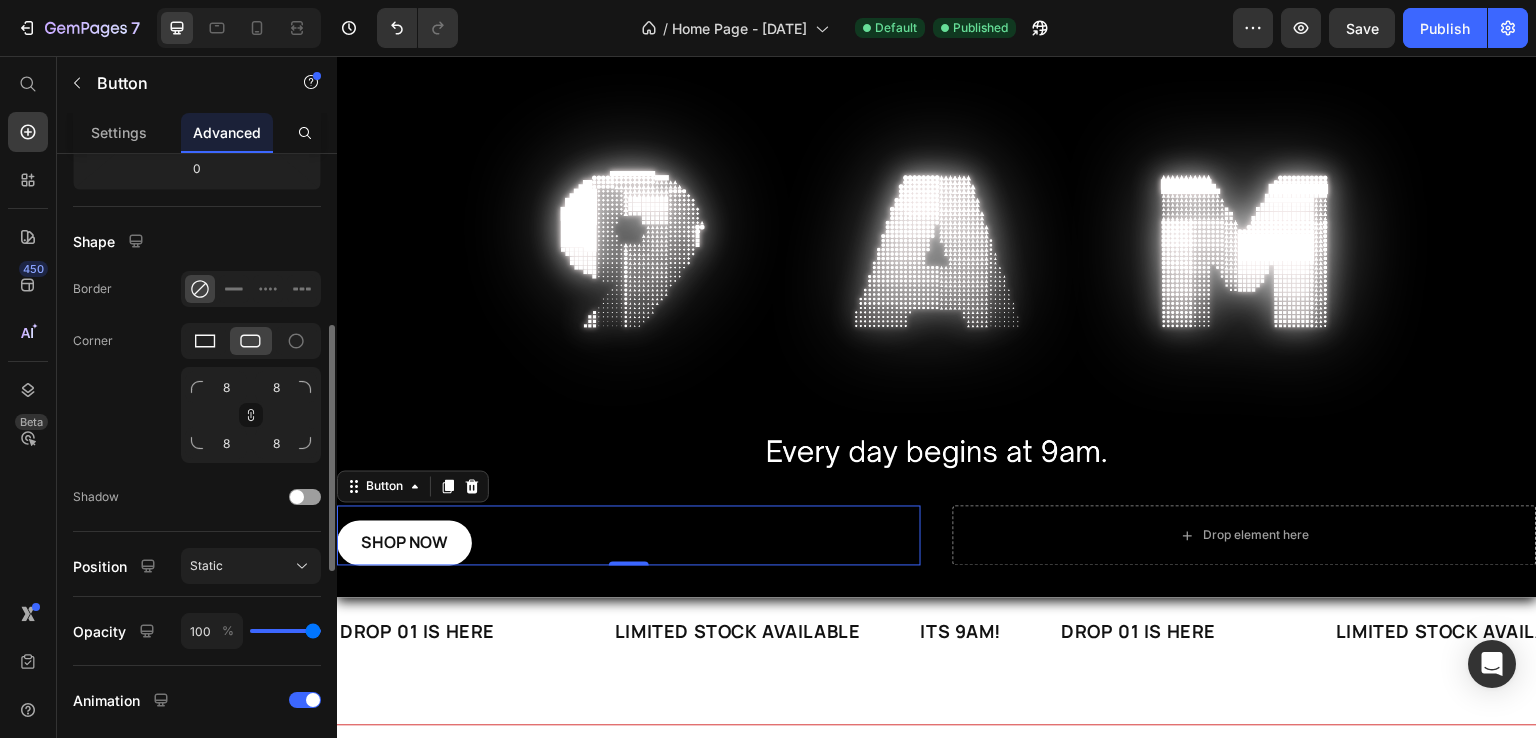 click 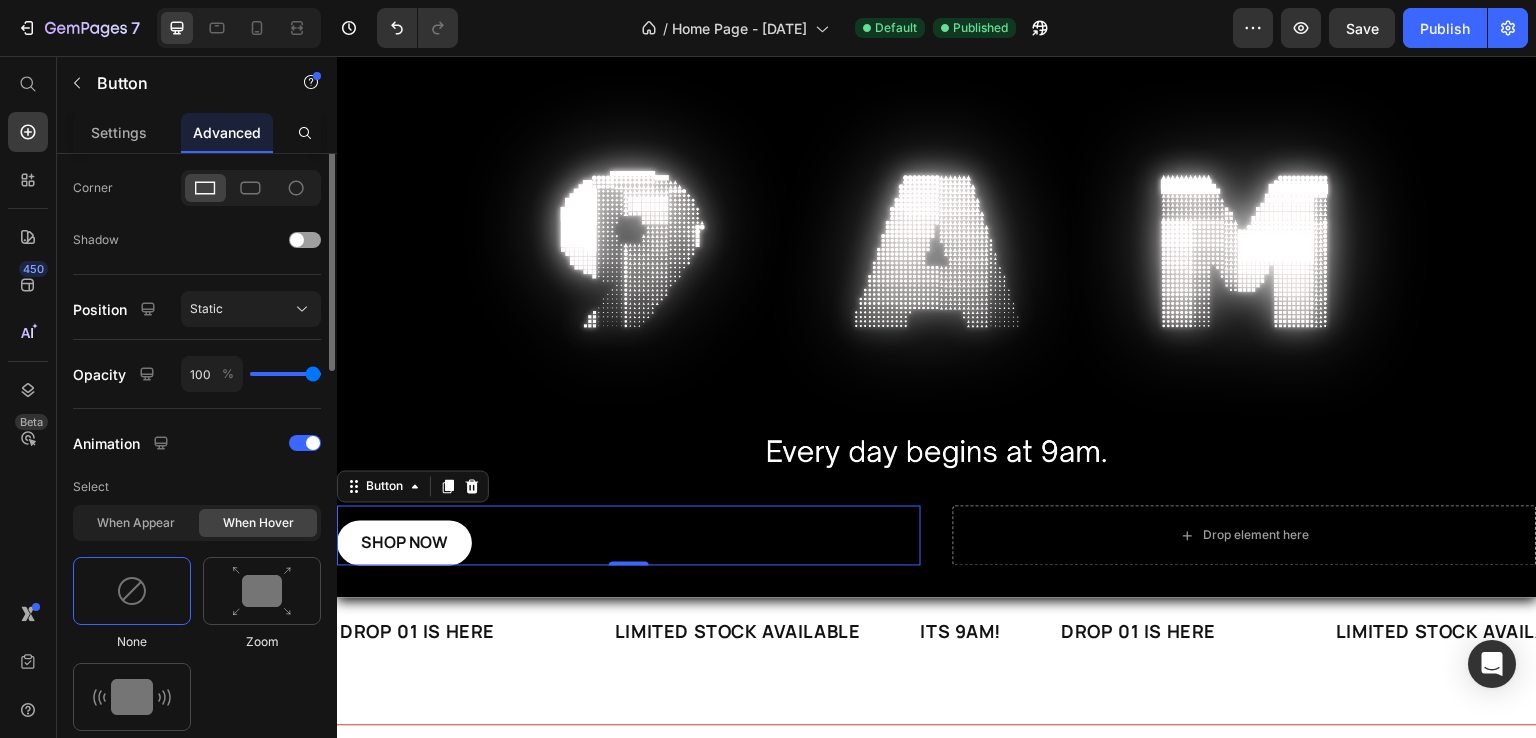 scroll, scrollTop: 276, scrollLeft: 0, axis: vertical 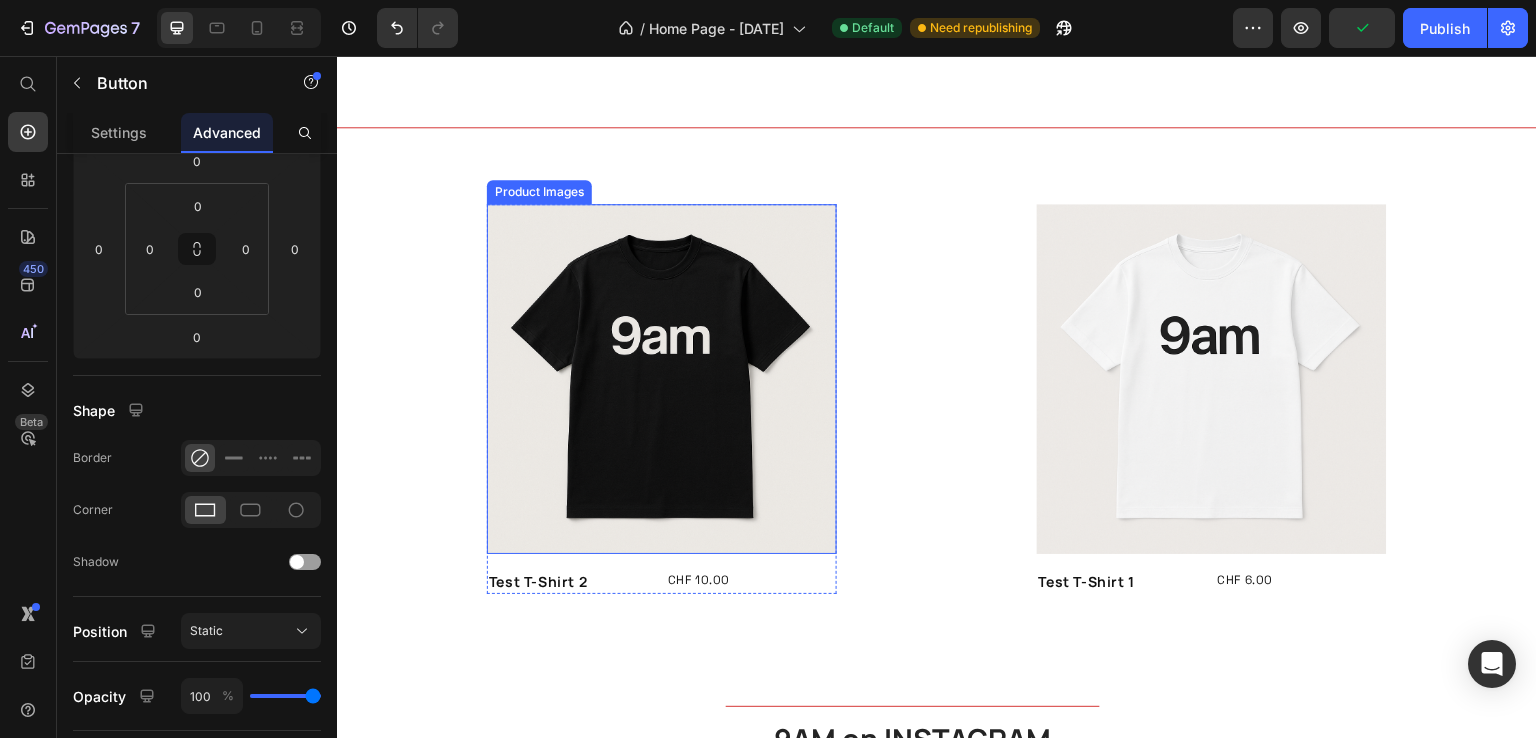 click at bounding box center (662, 379) 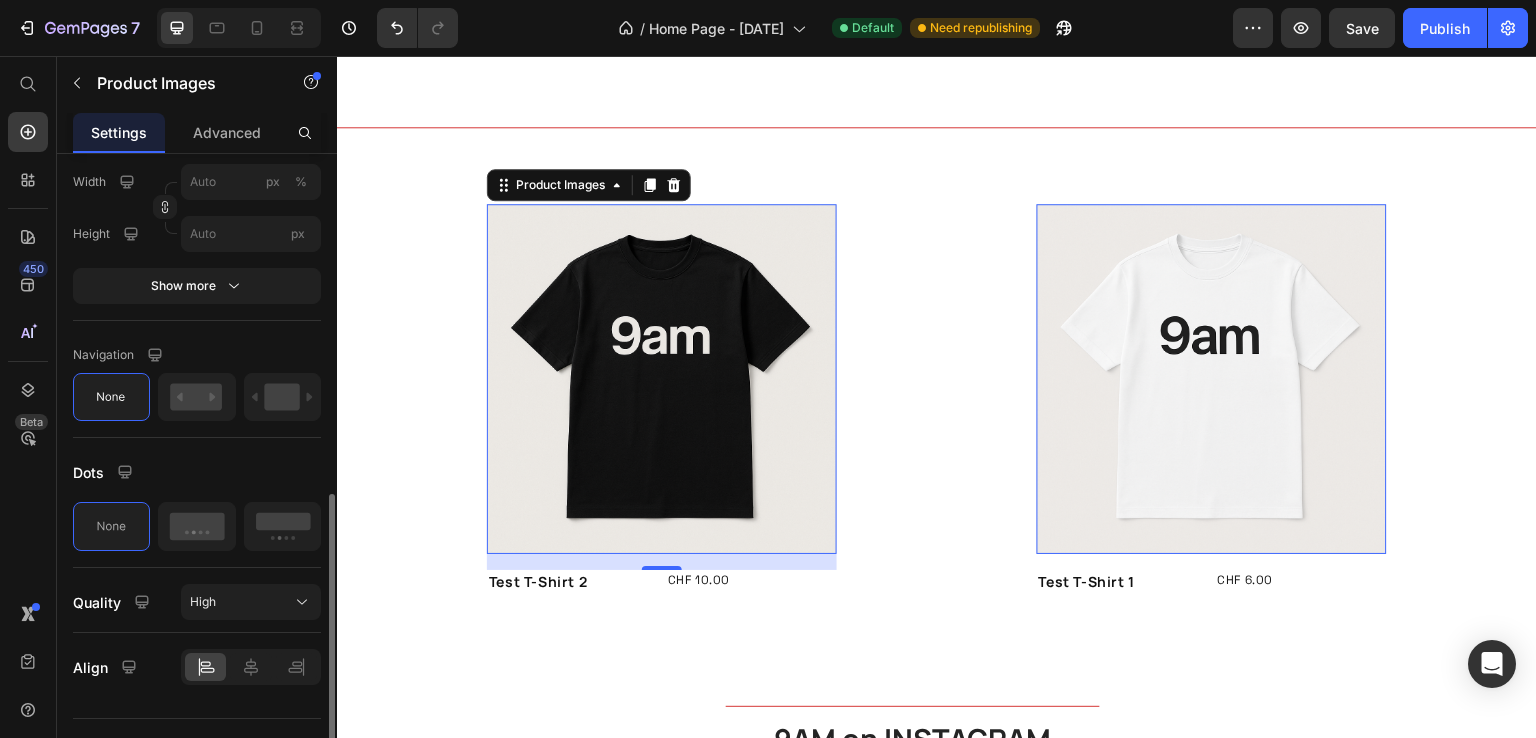 scroll, scrollTop: 766, scrollLeft: 0, axis: vertical 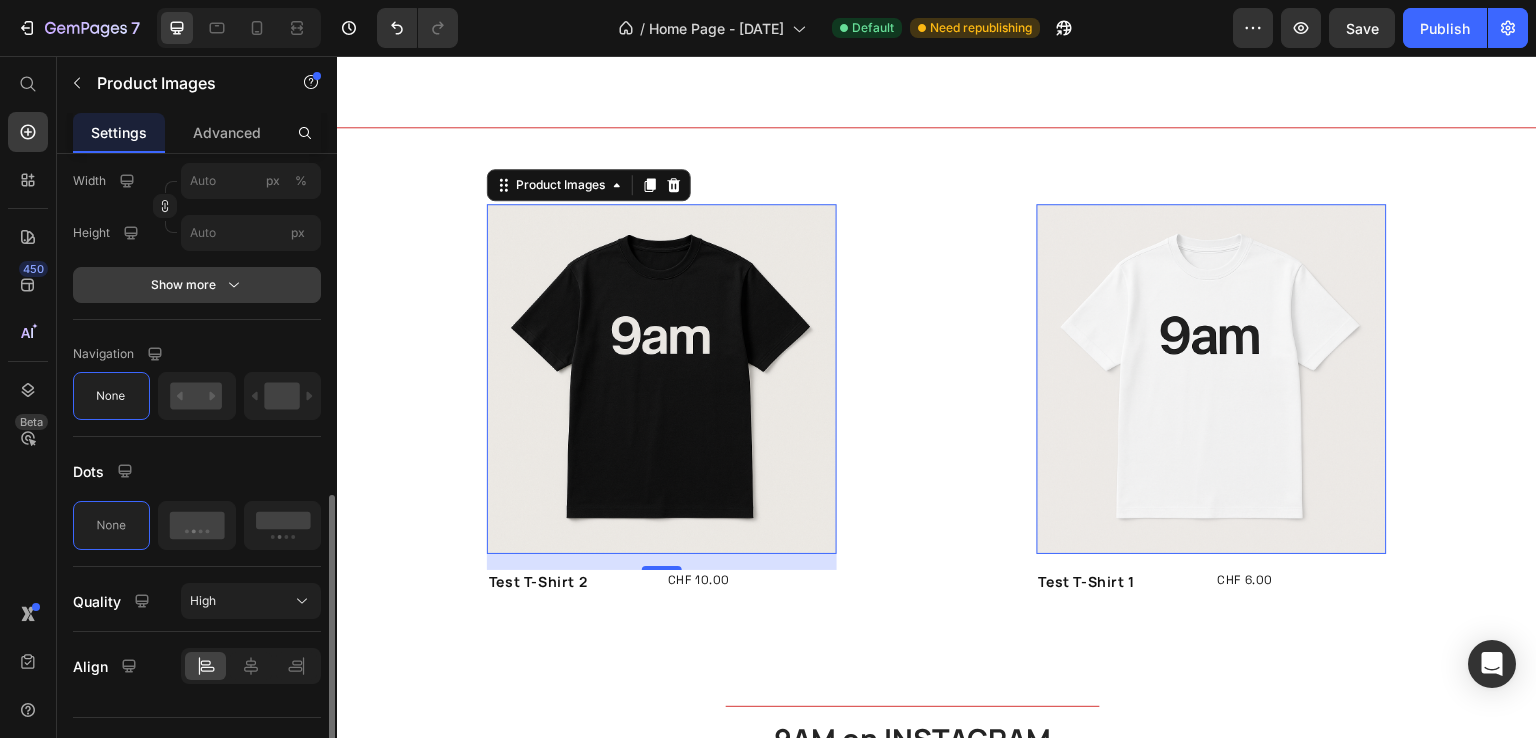 click on "Show more" at bounding box center [197, 285] 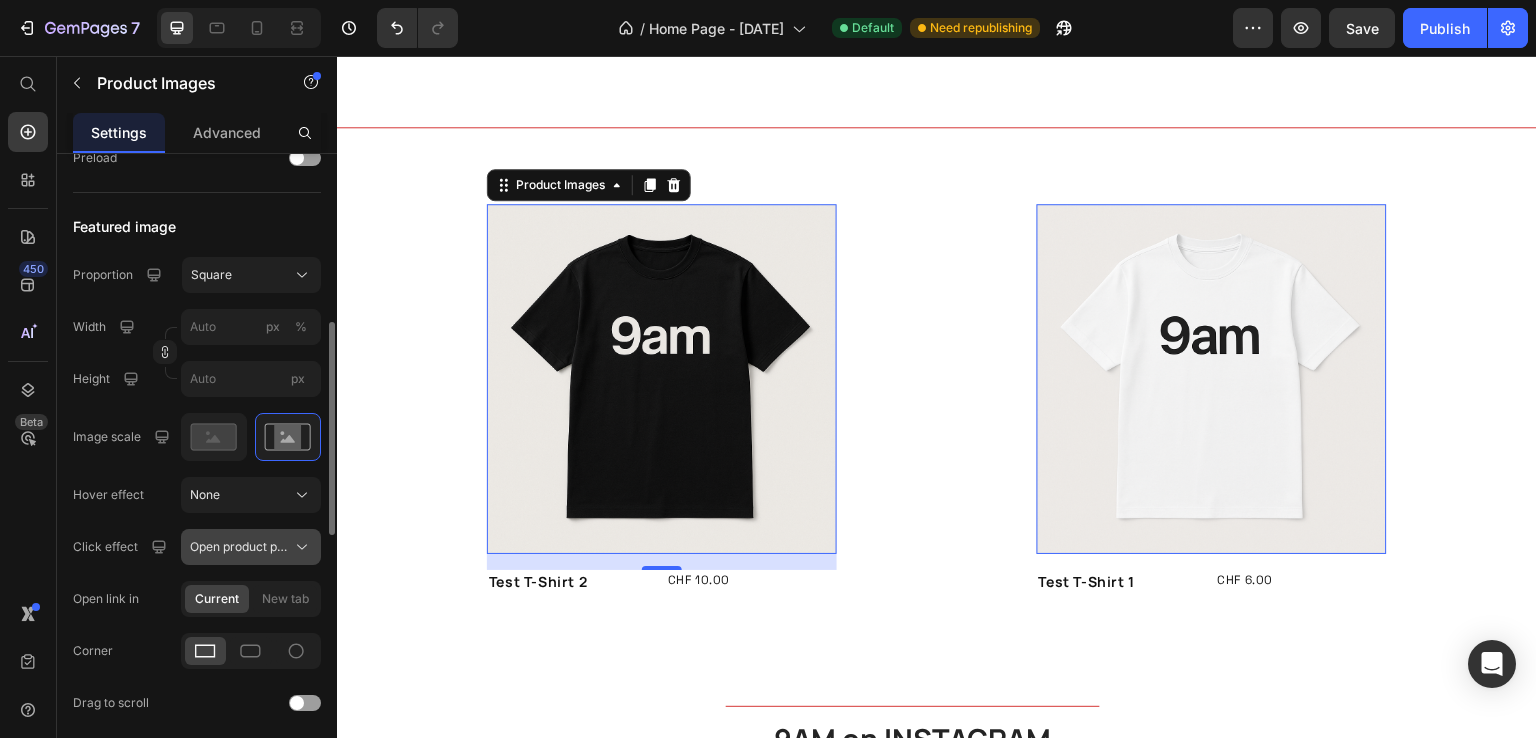 scroll, scrollTop: 580, scrollLeft: 0, axis: vertical 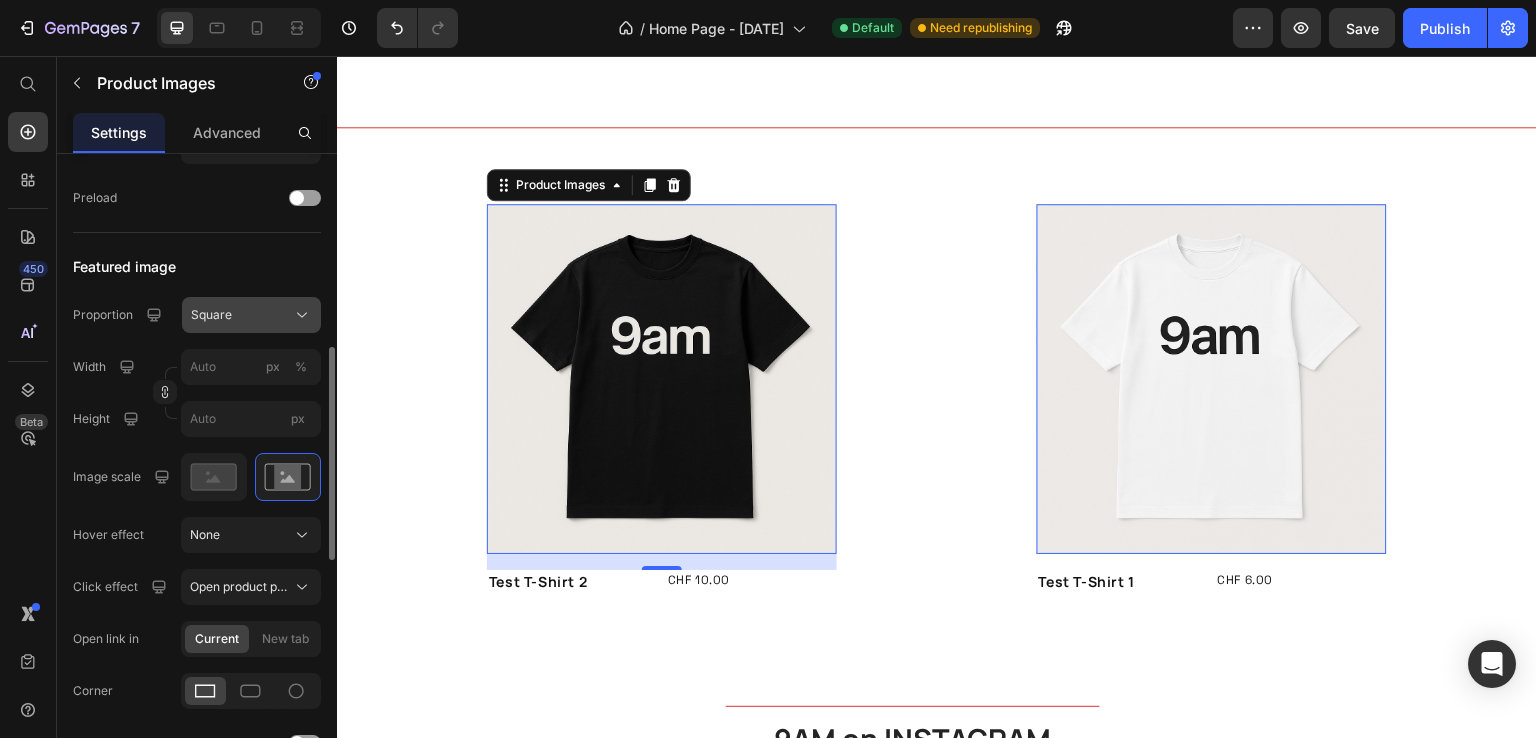 click on "Square" 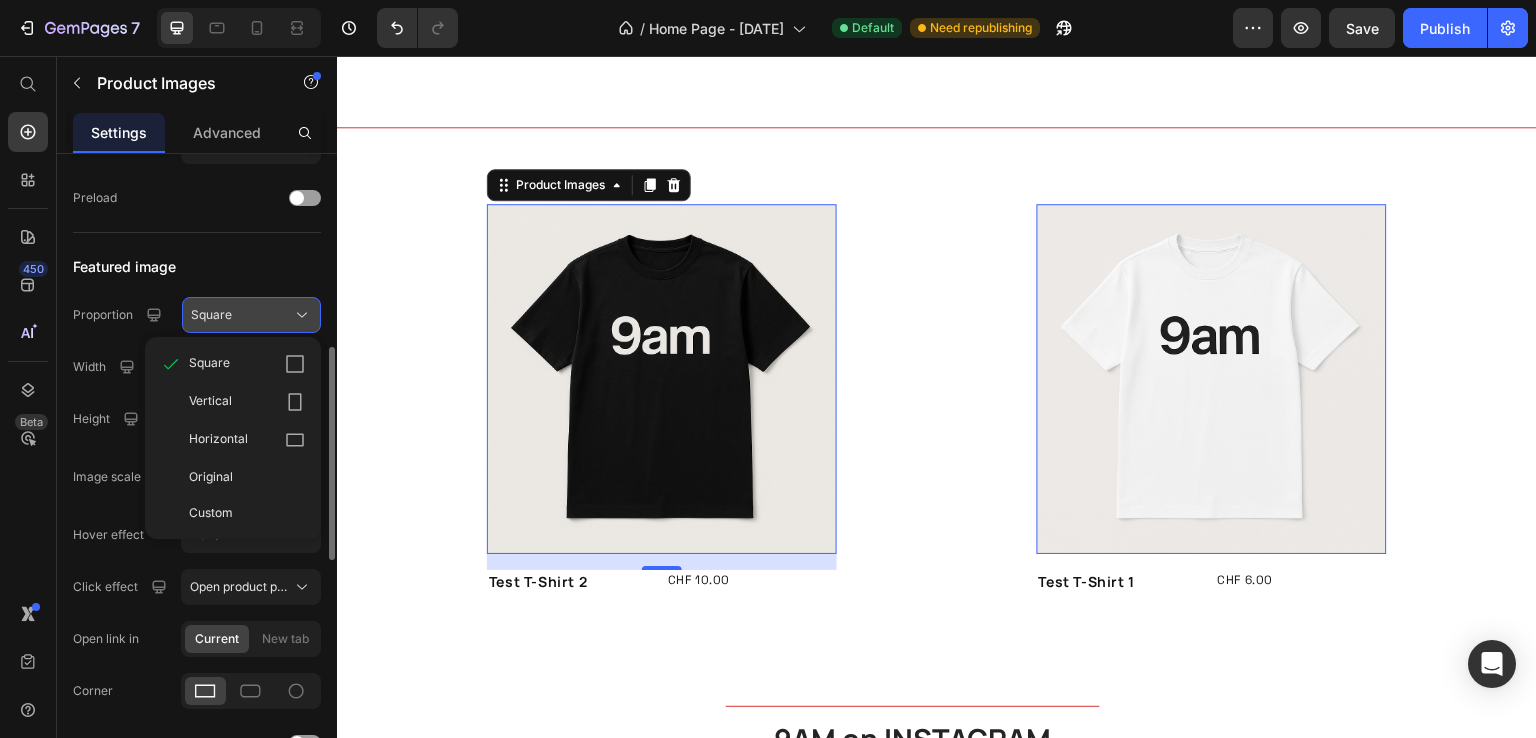click on "Square" 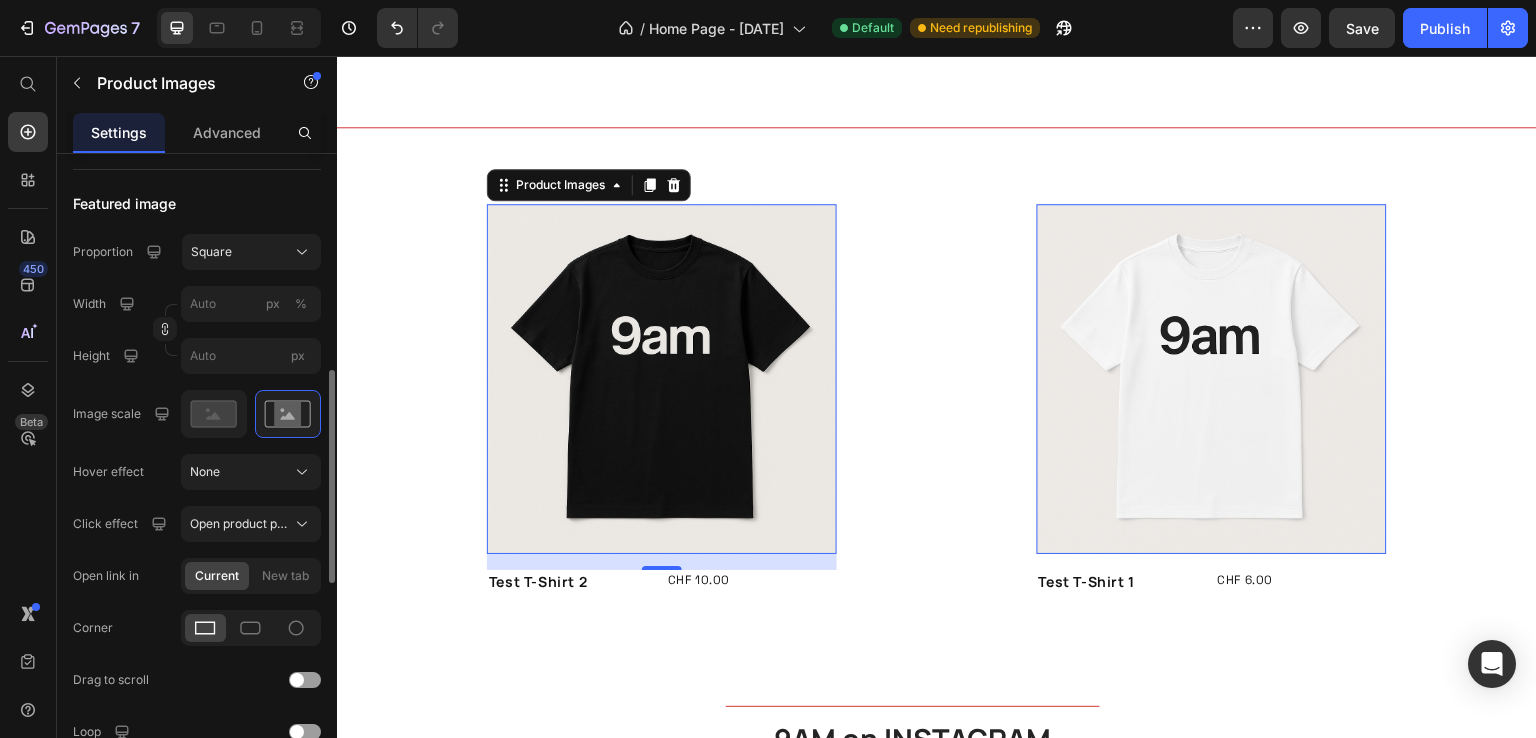 scroll, scrollTop: 644, scrollLeft: 0, axis: vertical 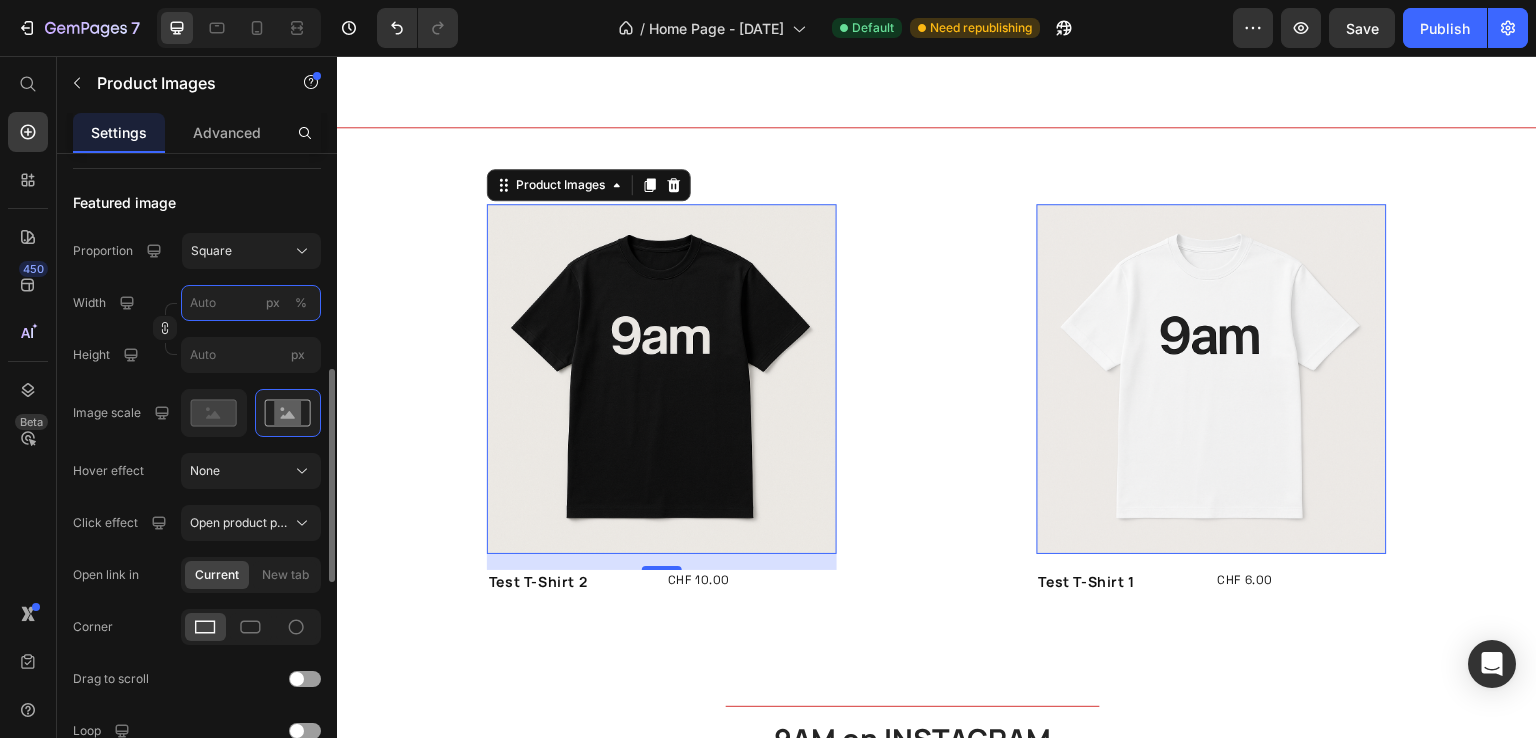 click on "px %" at bounding box center [251, 303] 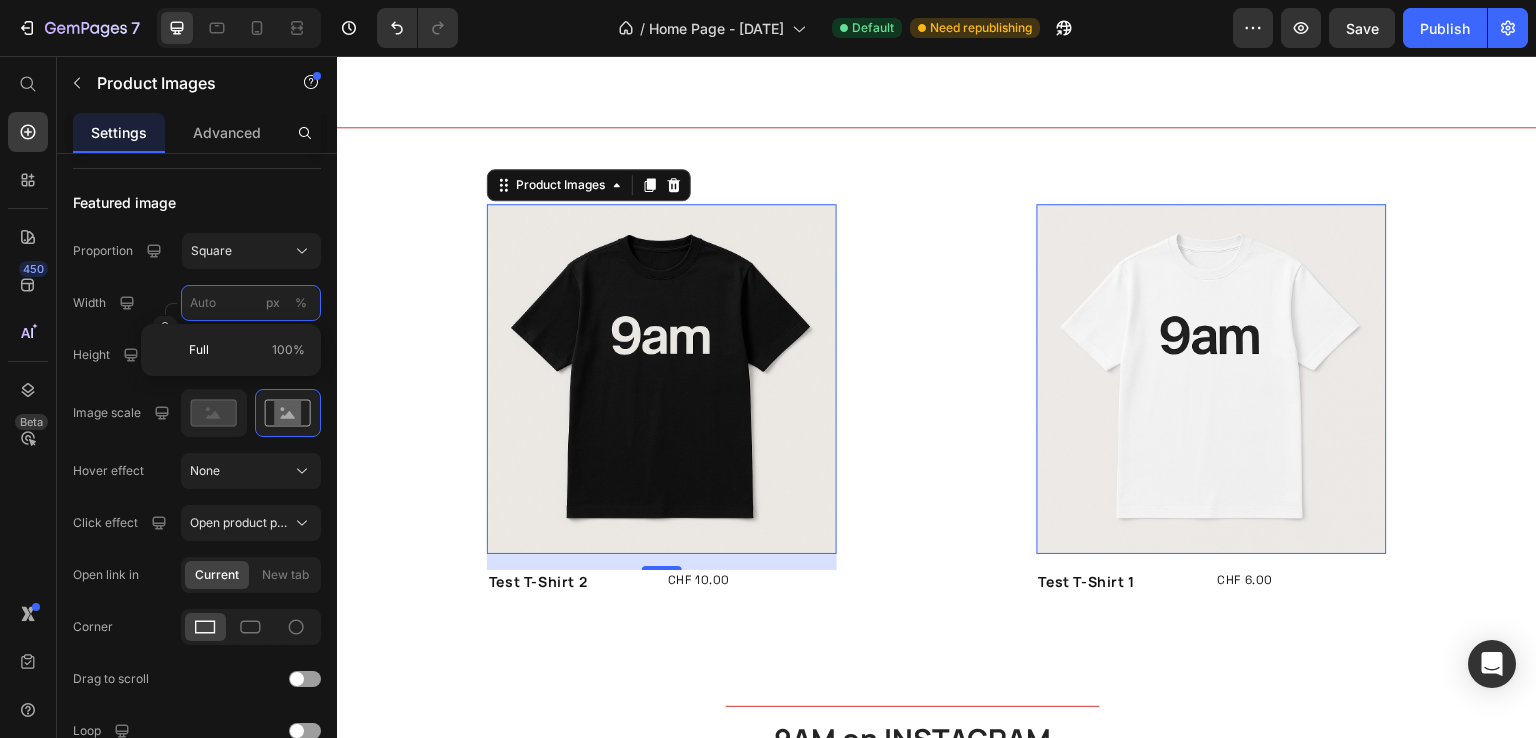 type on "2" 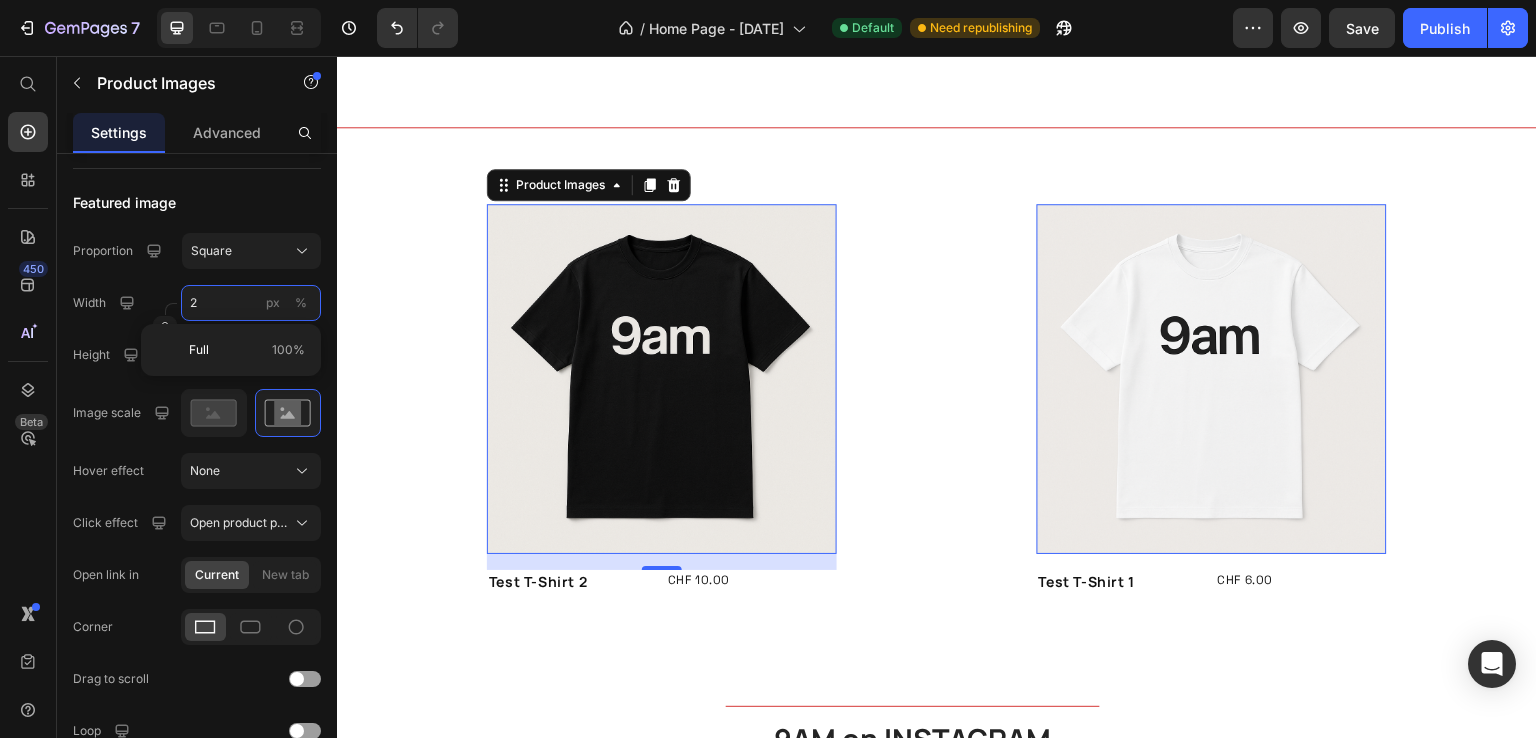 type on "20" 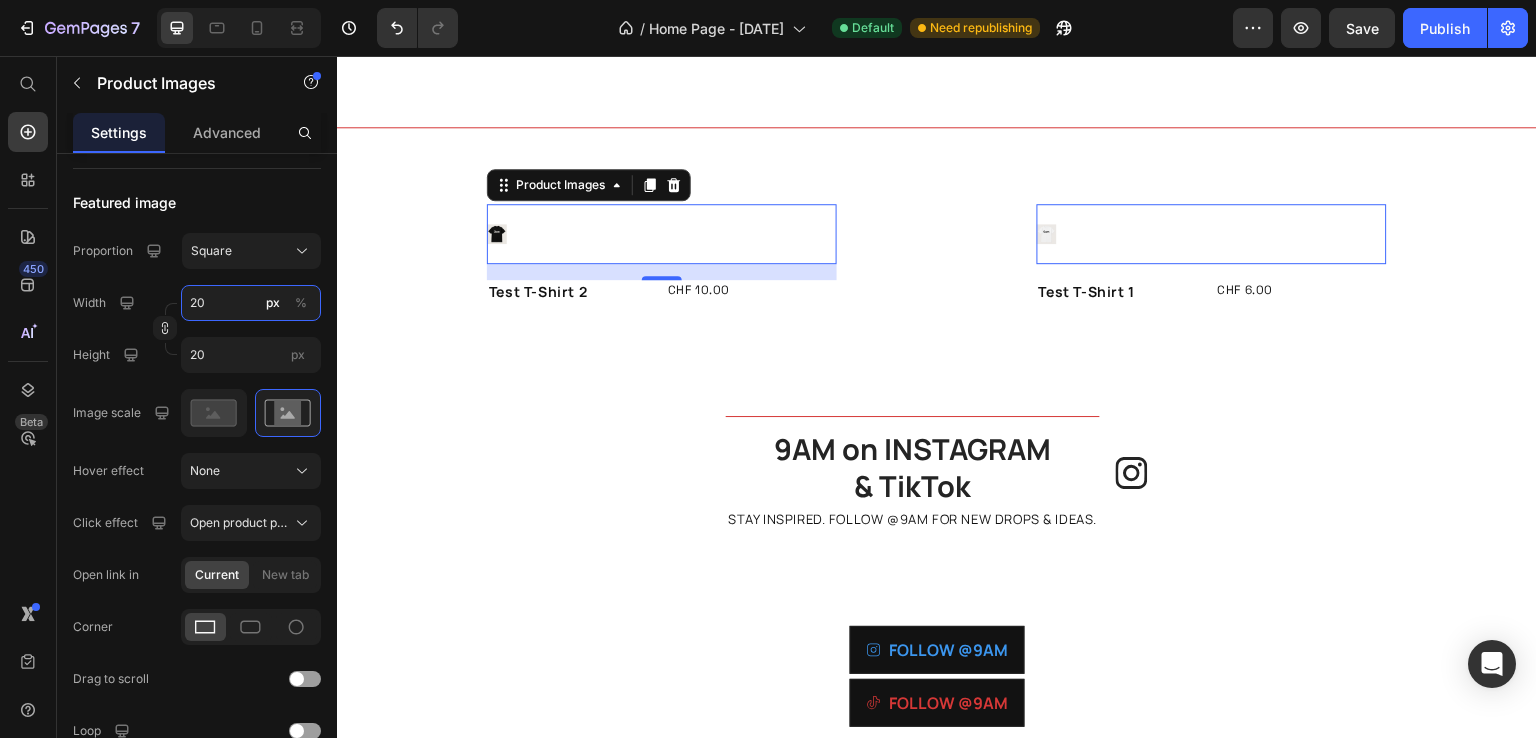type on "200" 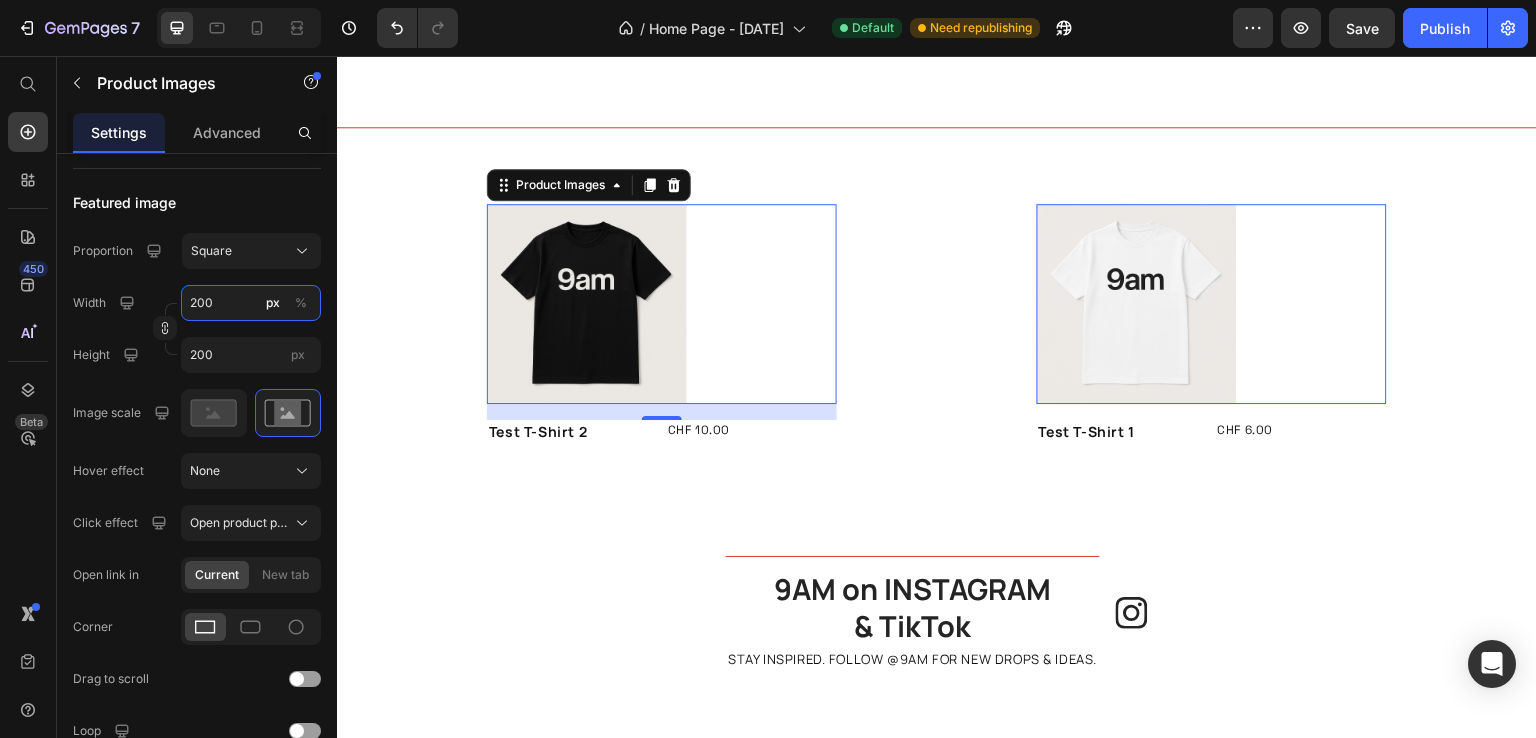 type on "20" 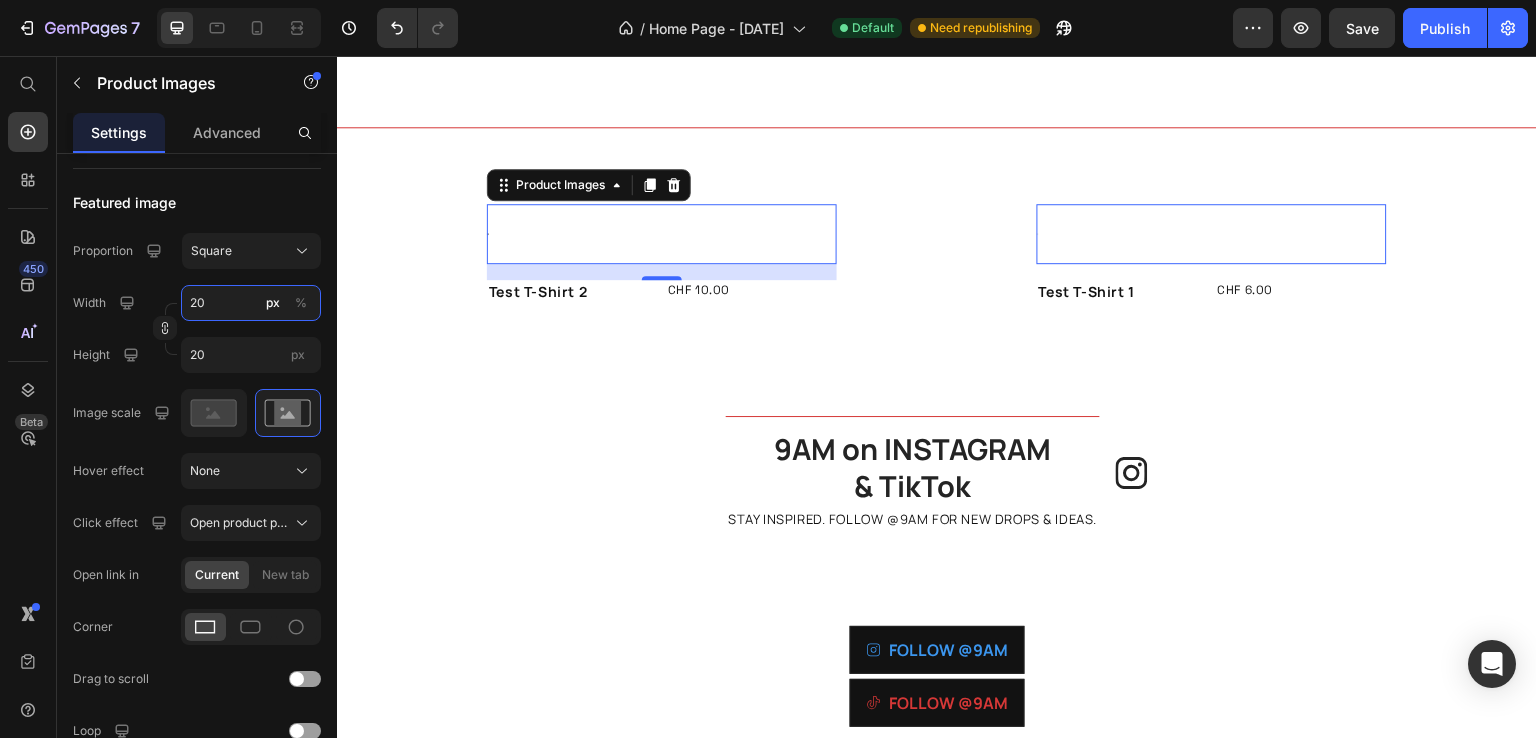 type on "2" 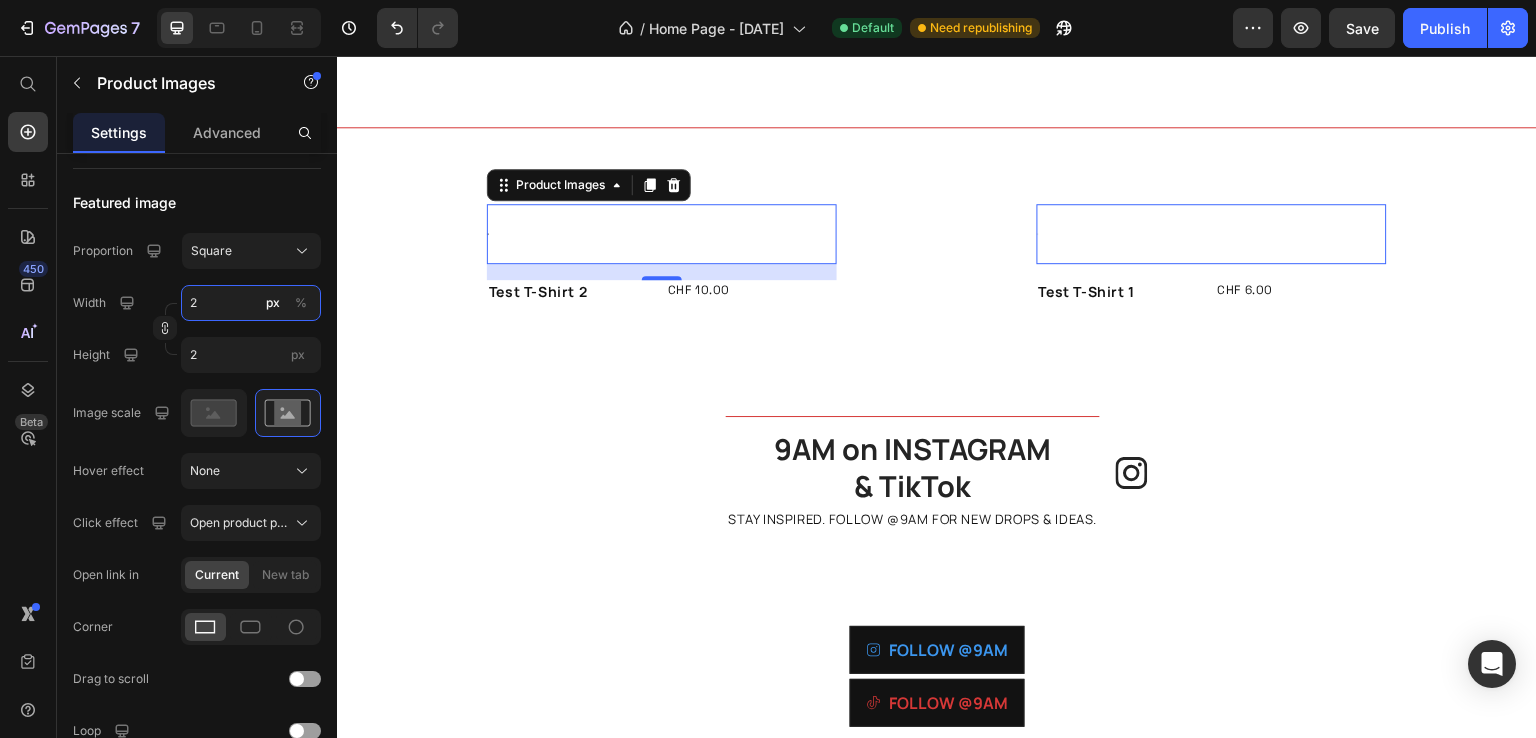 type 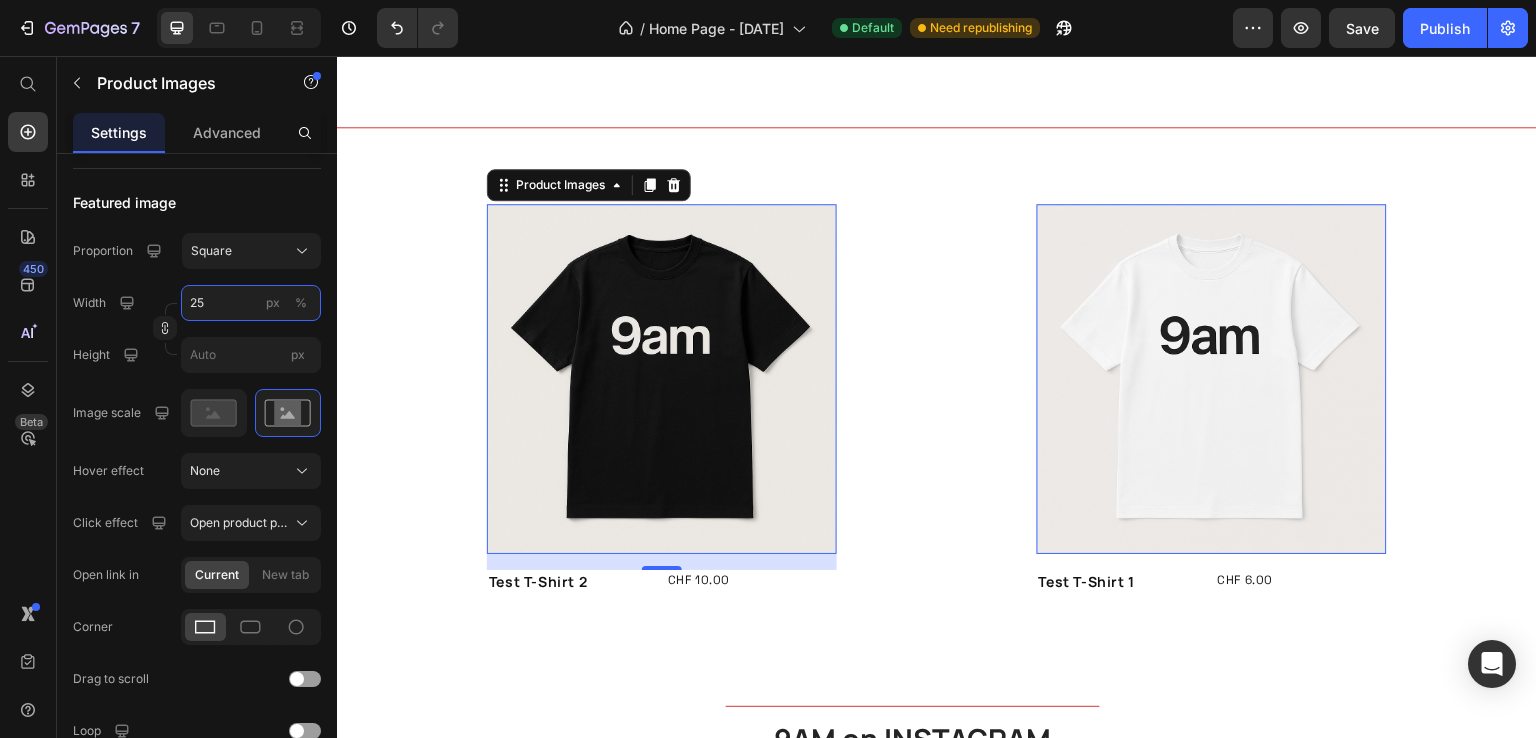 type on "250" 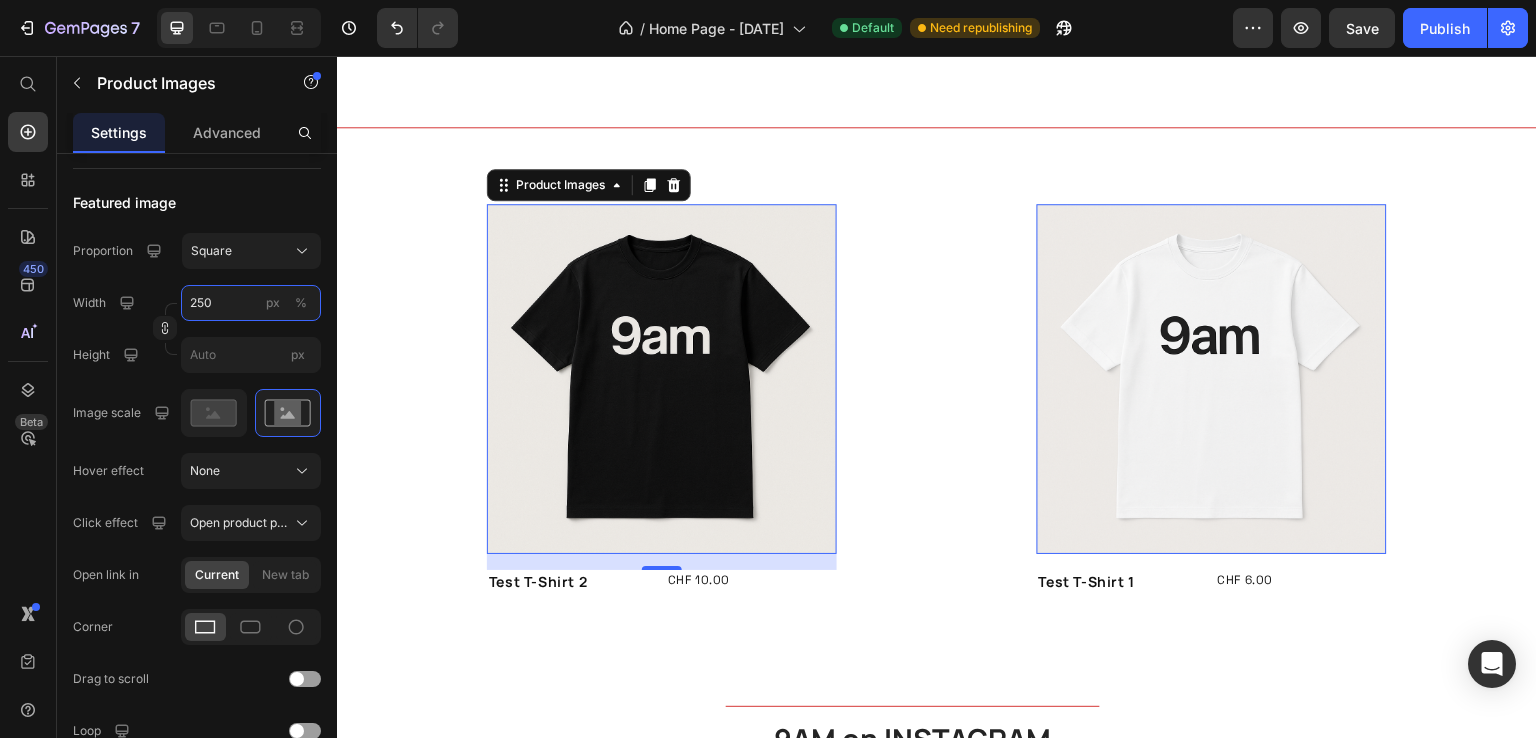 type on "250" 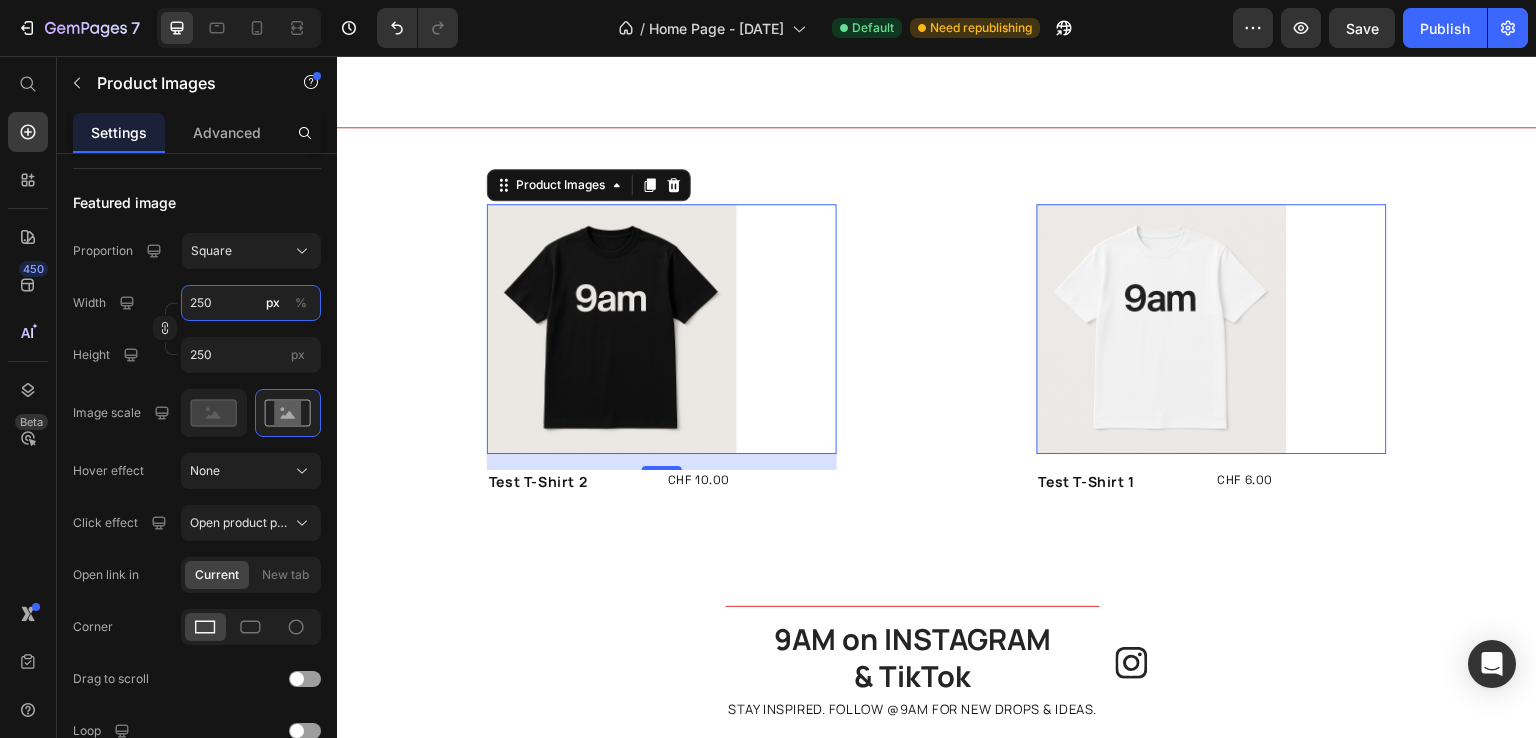 type on "2500" 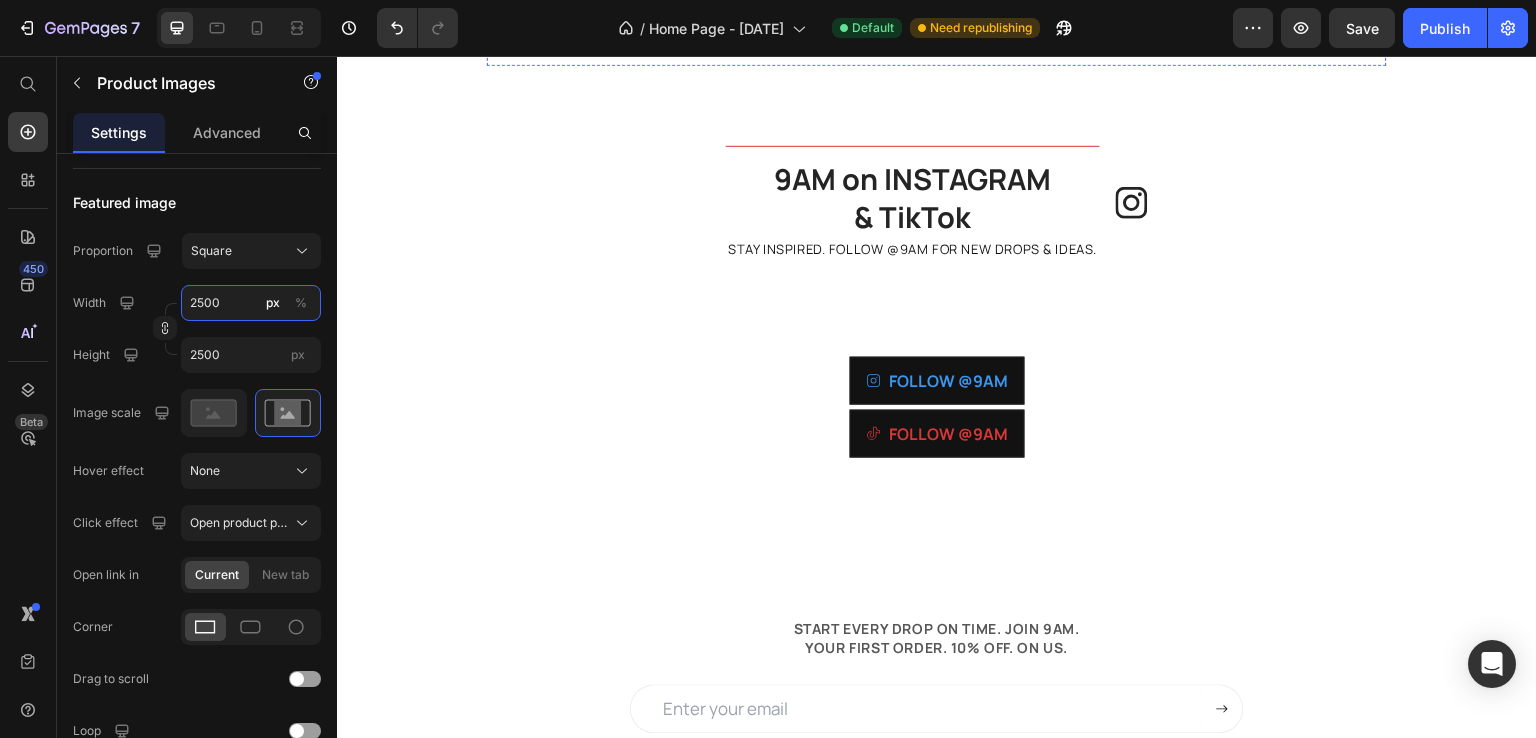 scroll, scrollTop: 1351, scrollLeft: 0, axis: vertical 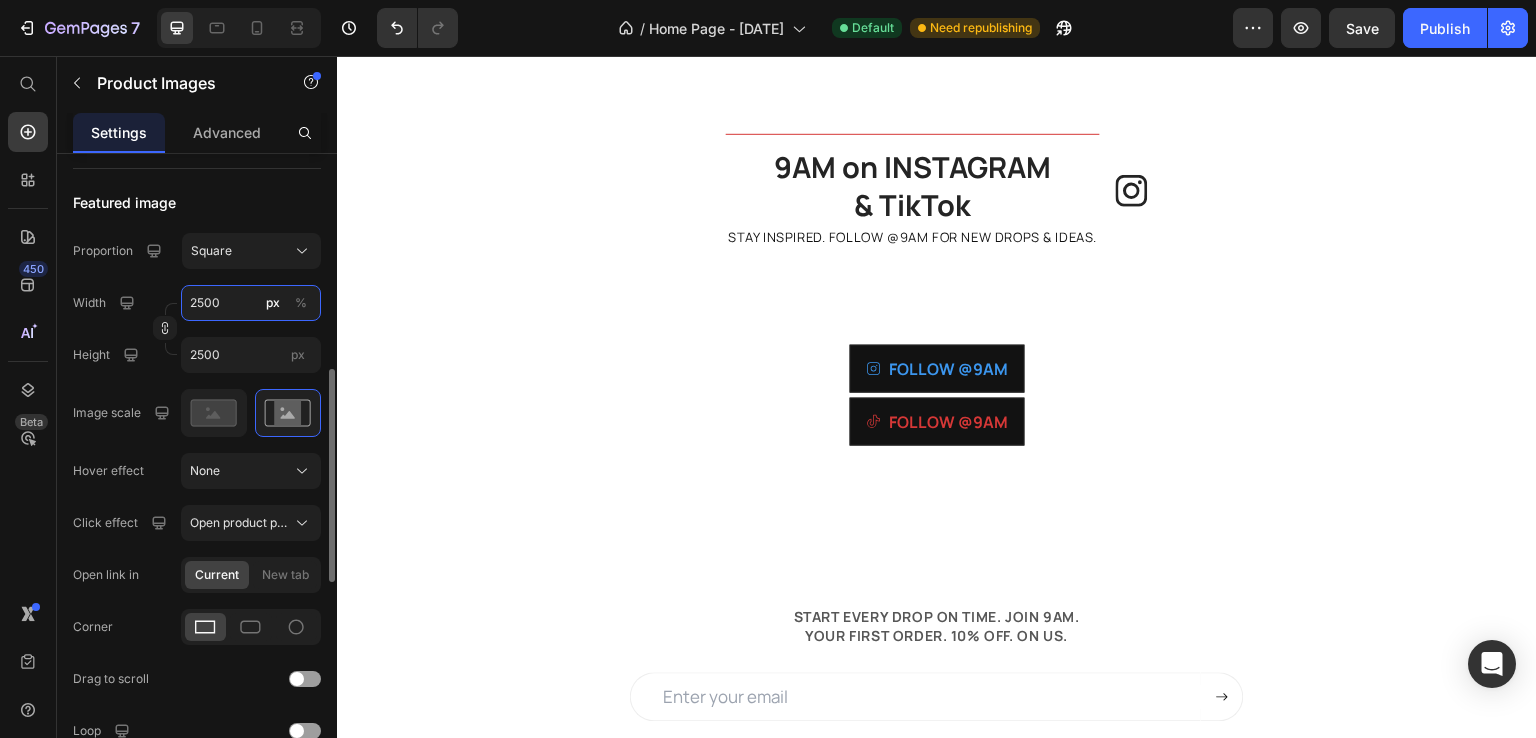 type on "2500" 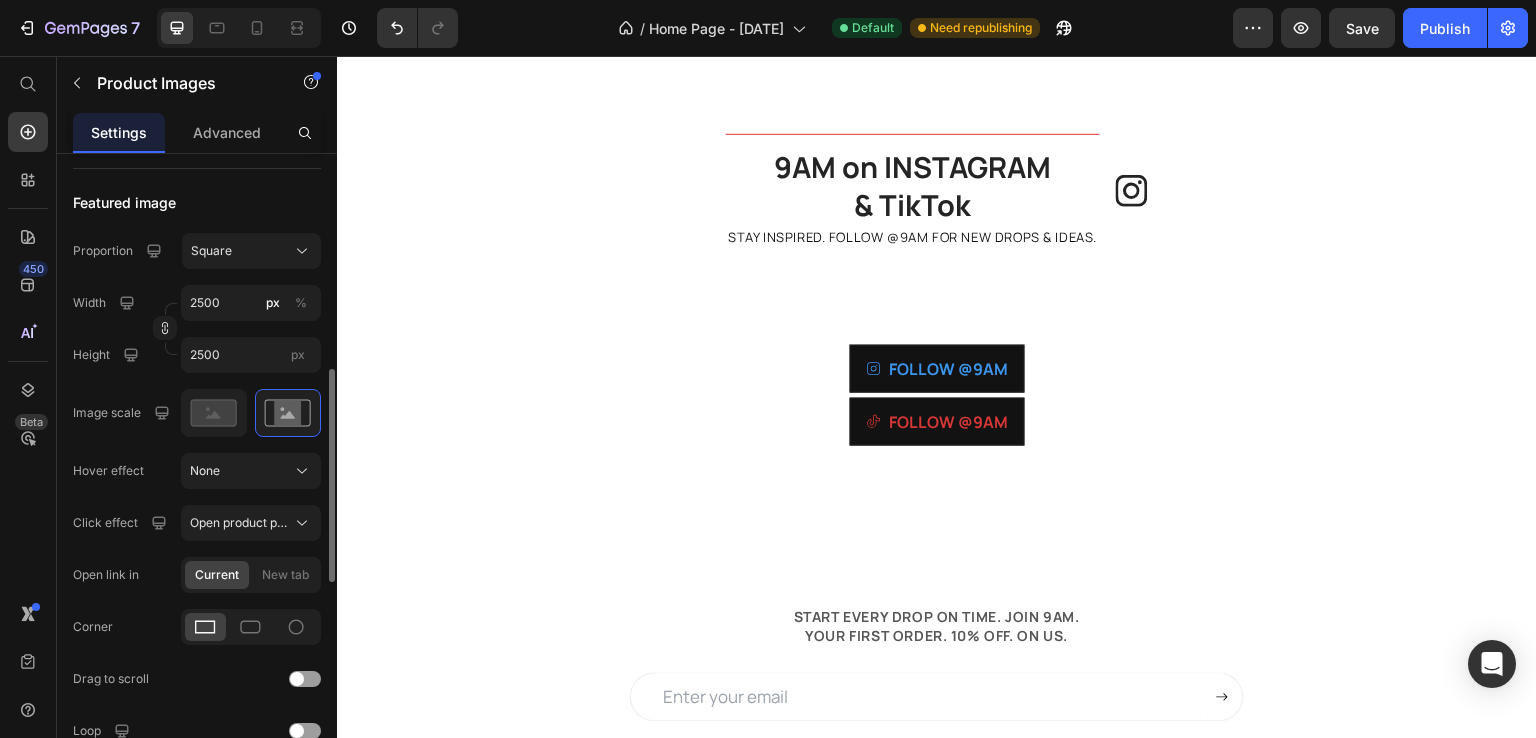 click on "Featured image Proportion Square Width 2500 px % Height 2500 px Image scale Hover effect None Click effect Open product page Open link in Current New tab Corner Drag to scroll Loop Slide speed 500 ms Animation Ease out Show less" 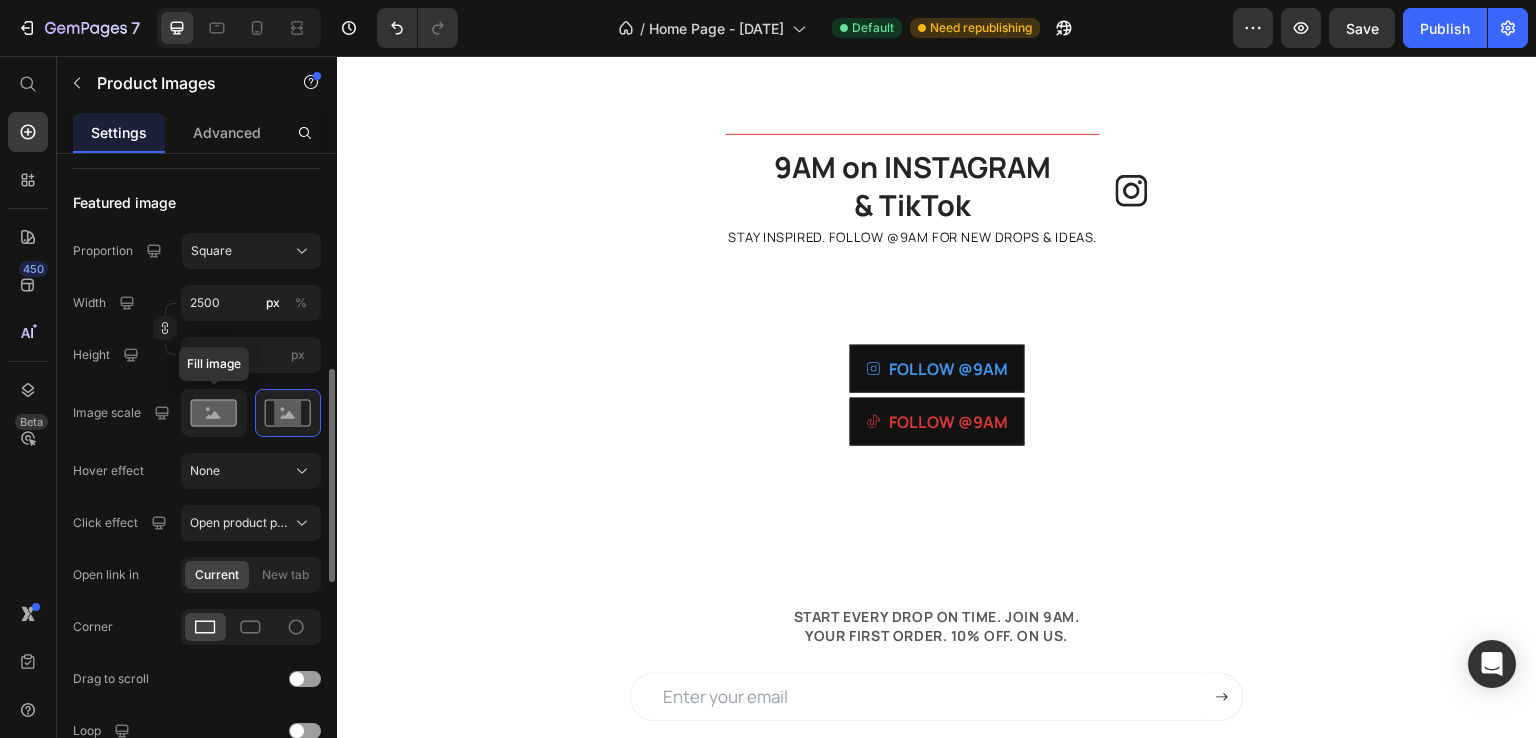 click 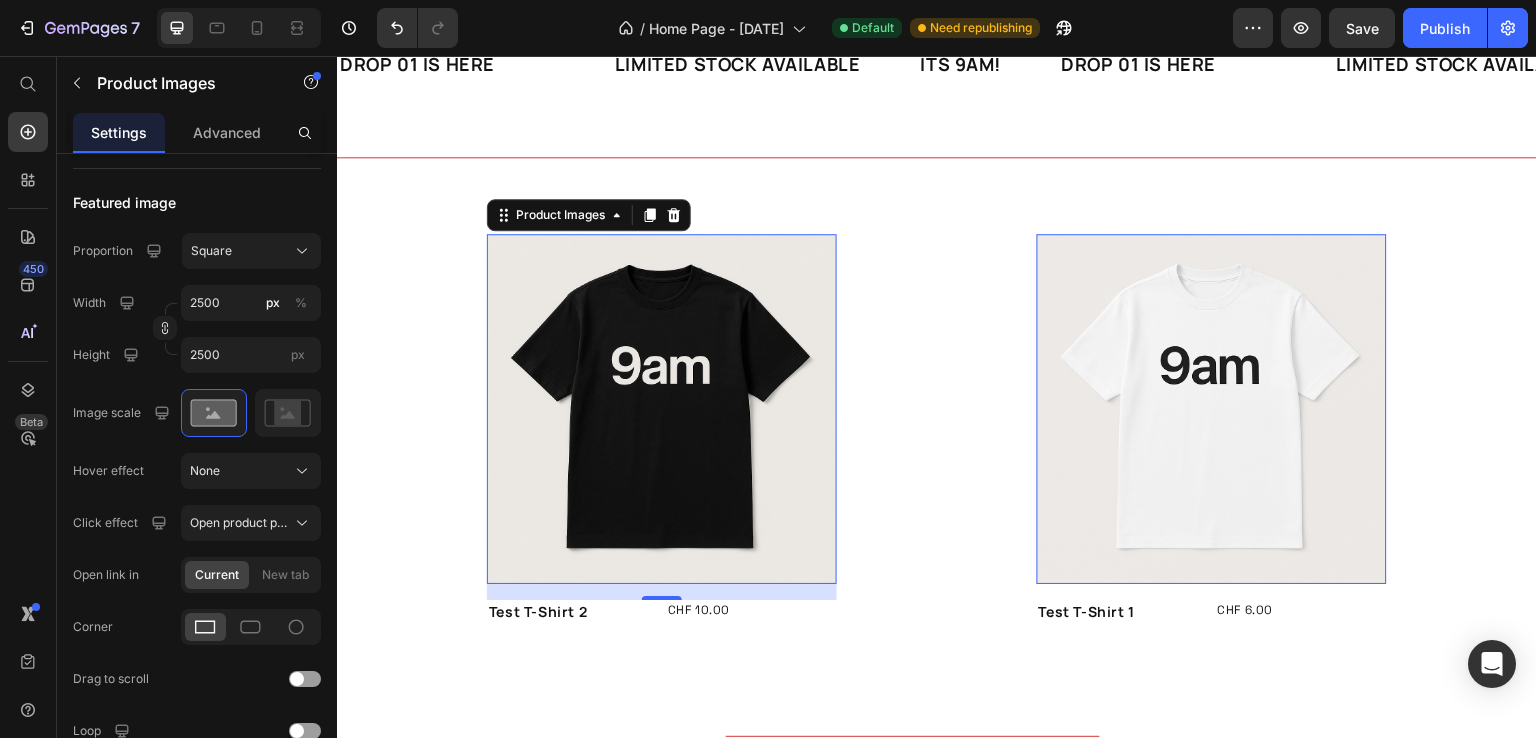 scroll, scrollTop: 751, scrollLeft: 0, axis: vertical 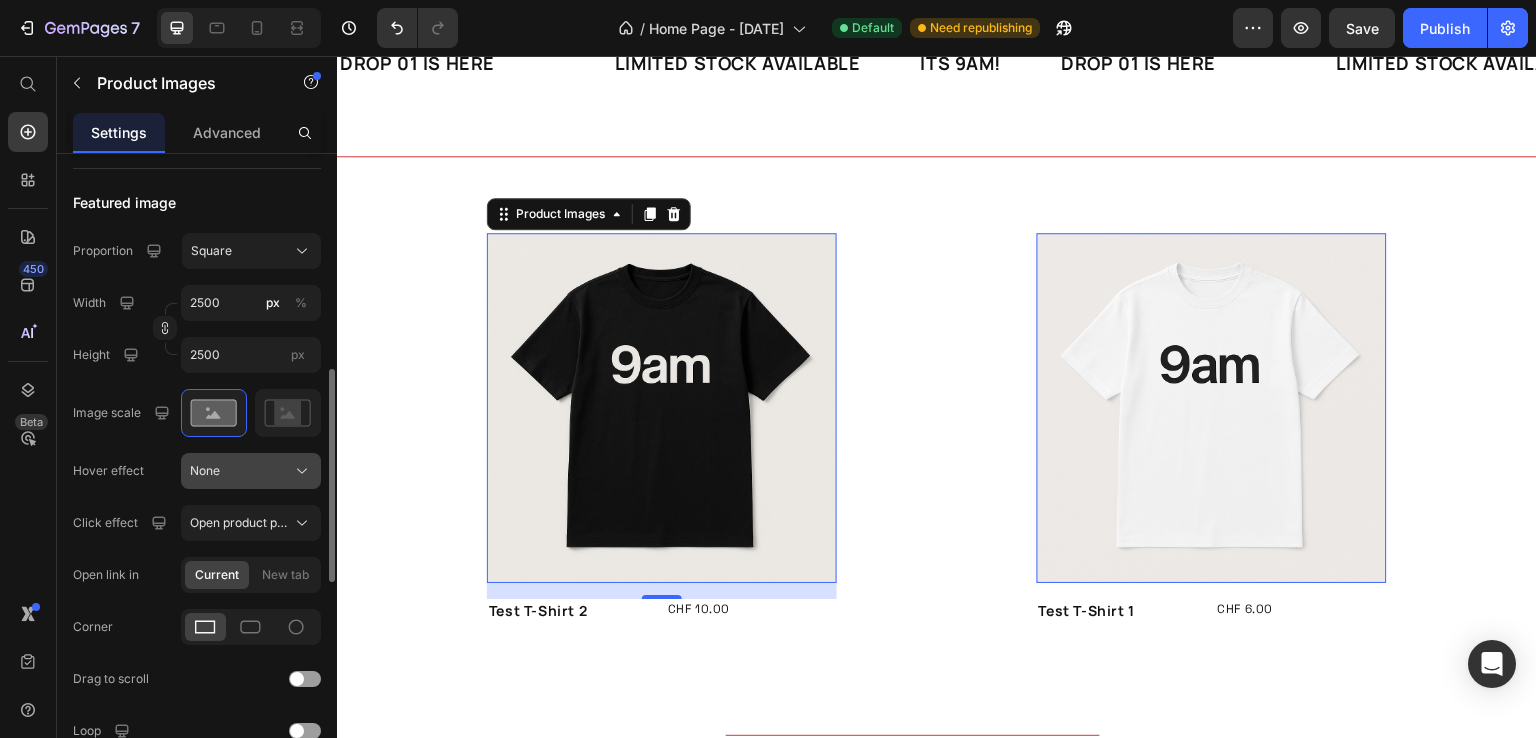click on "None" 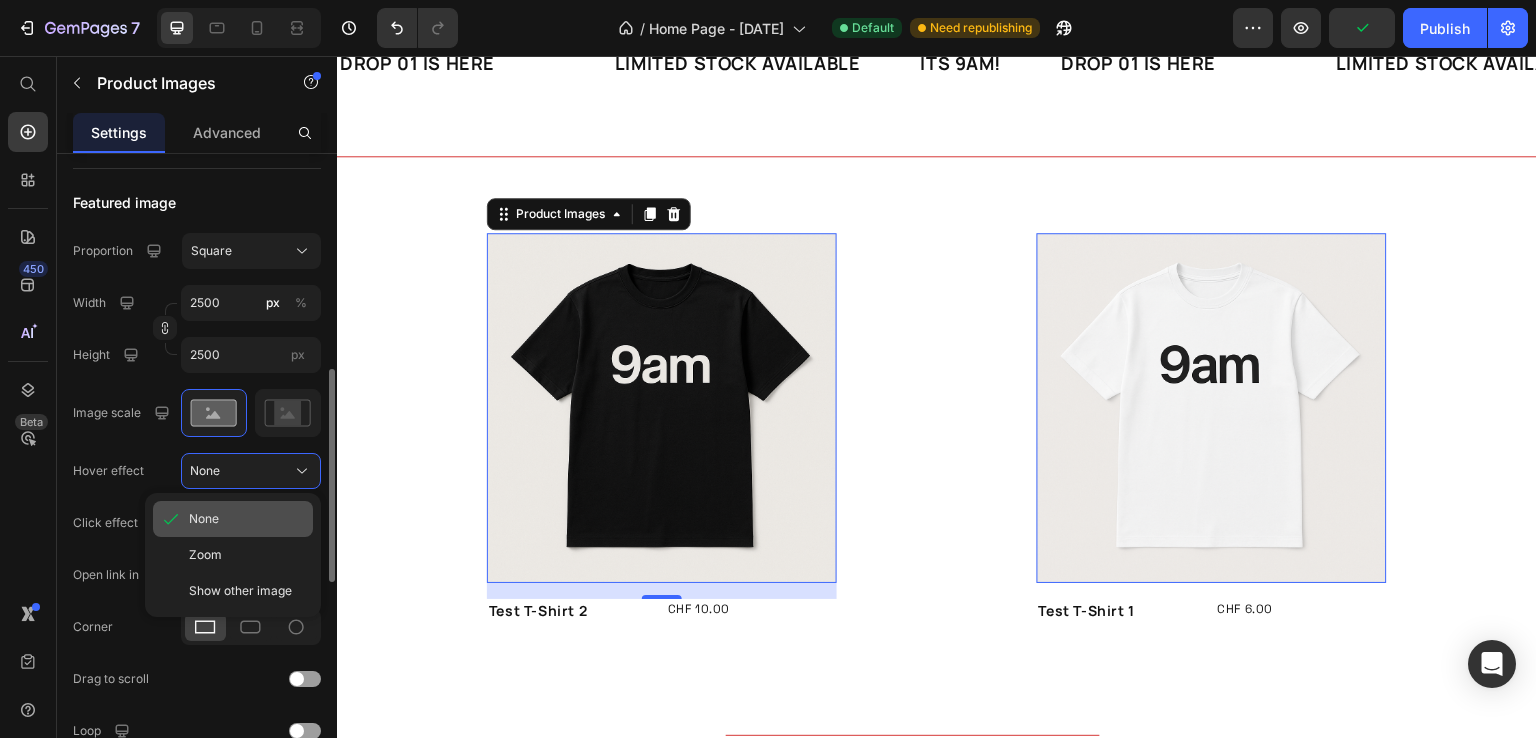click on "None" at bounding box center [247, 519] 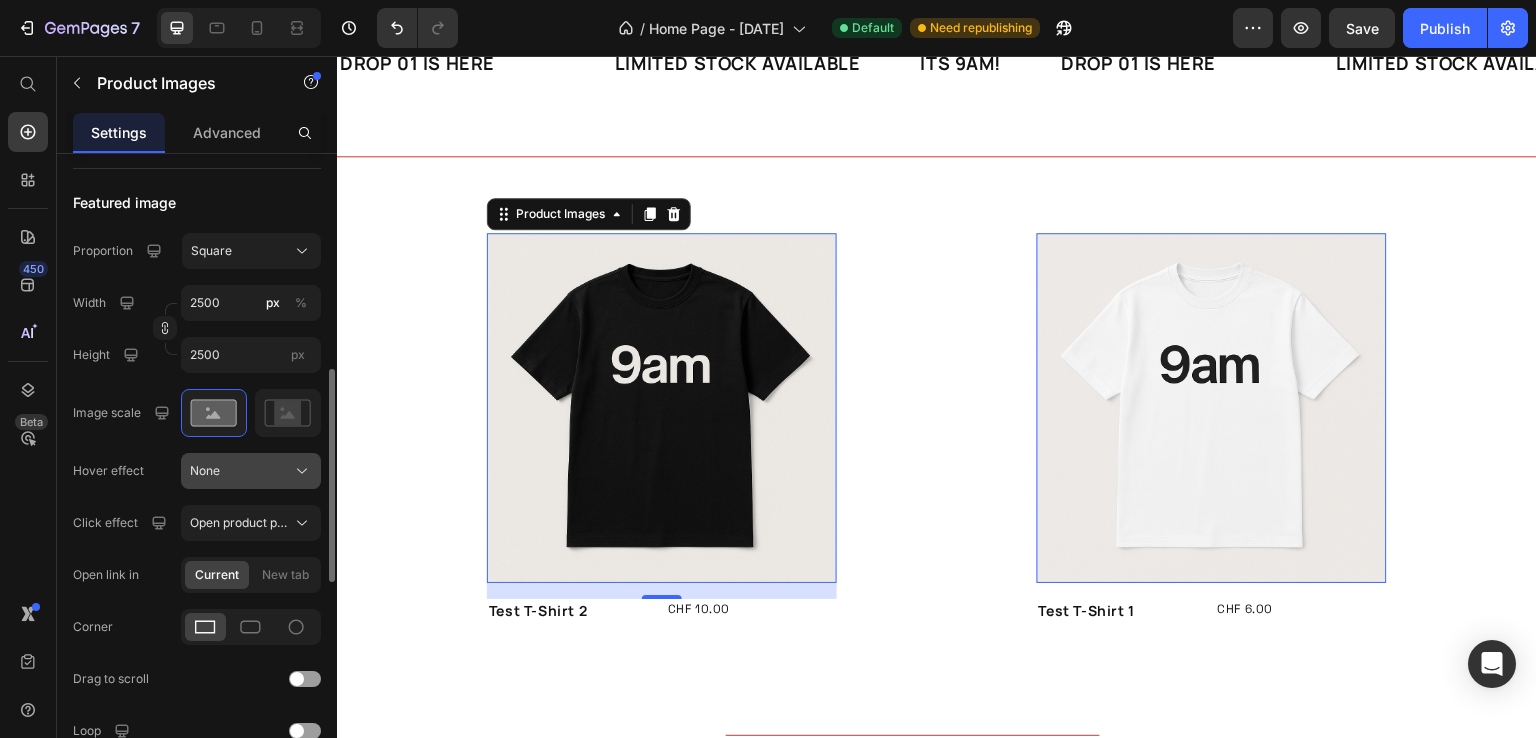 click on "None" at bounding box center [251, 471] 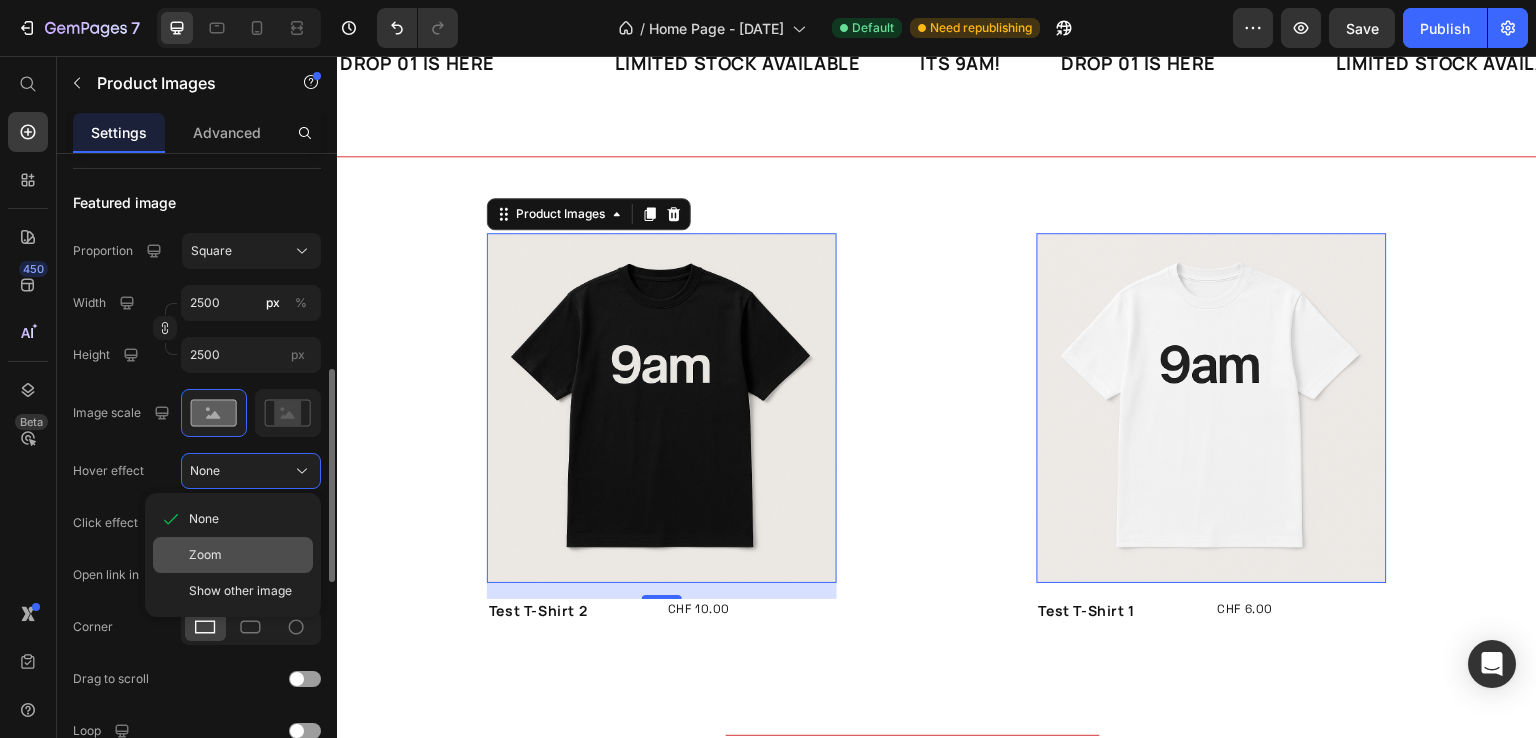click on "Zoom" 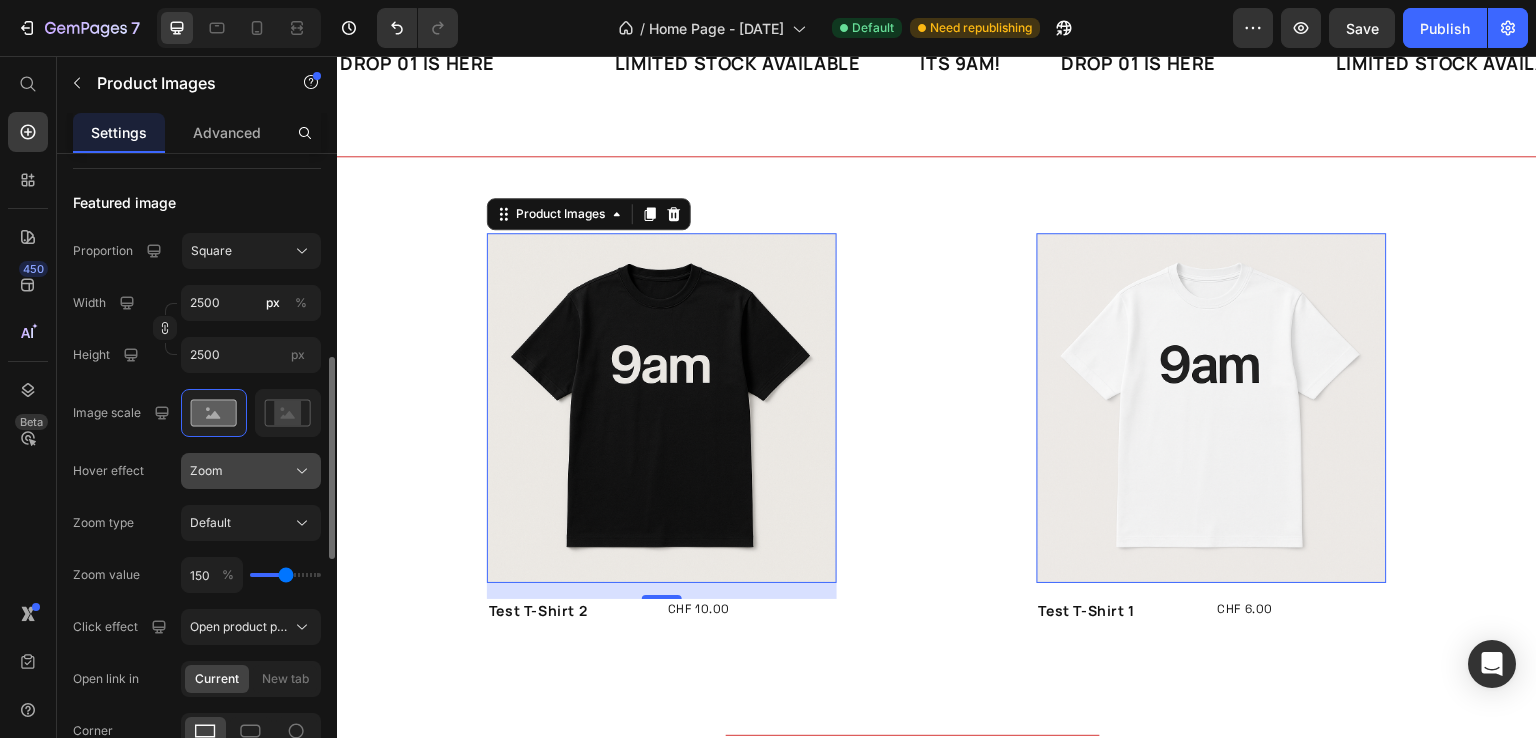 click on "Zoom" 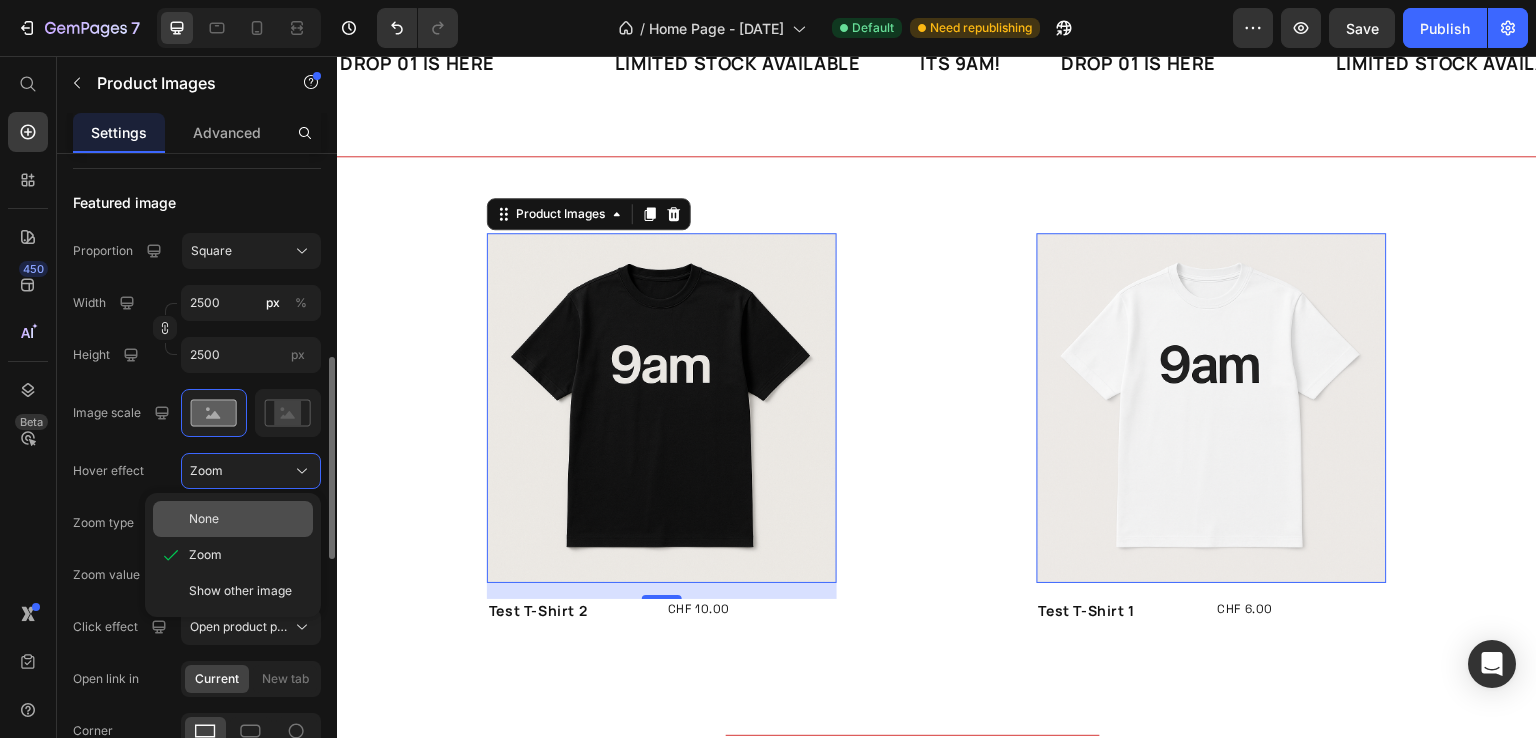 click on "None" at bounding box center [204, 519] 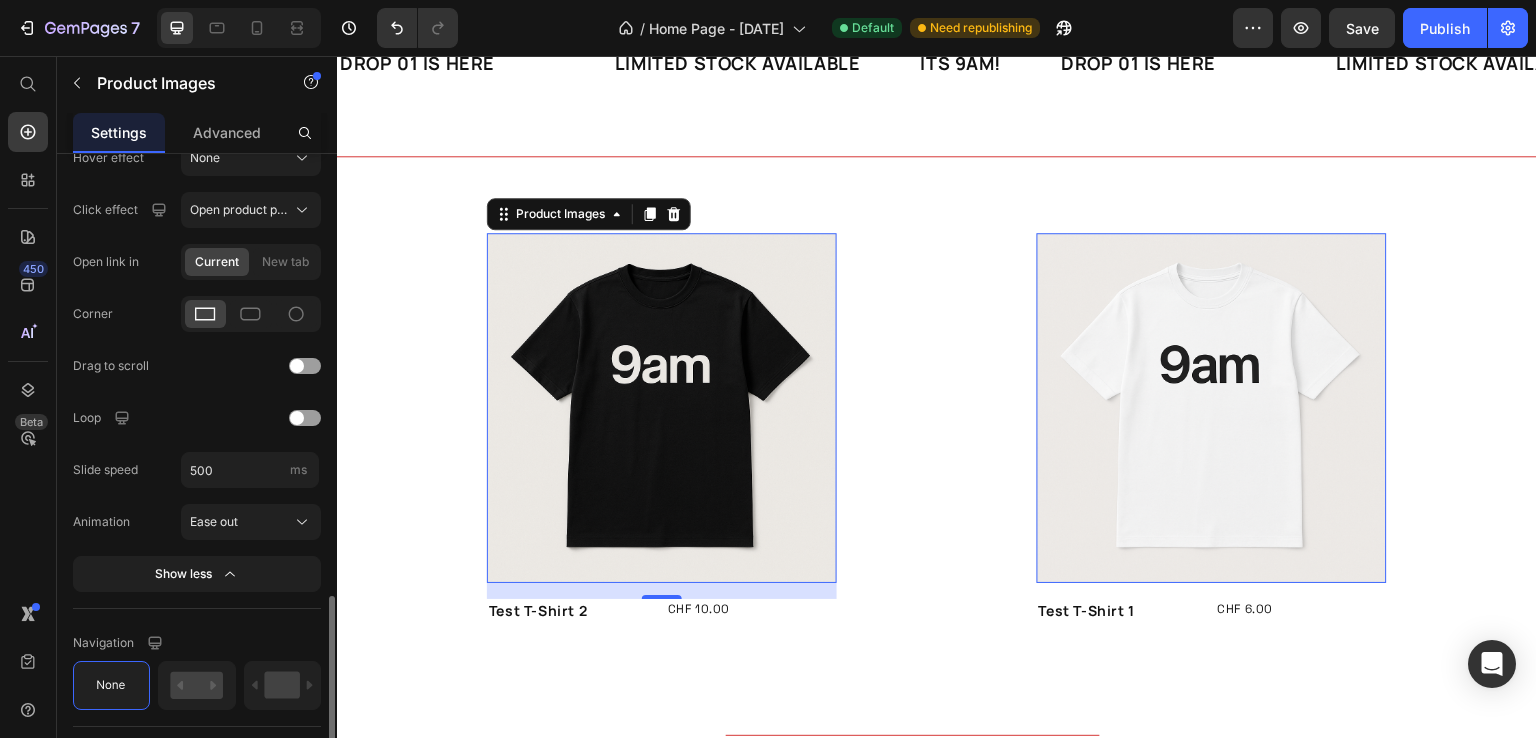 scroll, scrollTop: 1116, scrollLeft: 0, axis: vertical 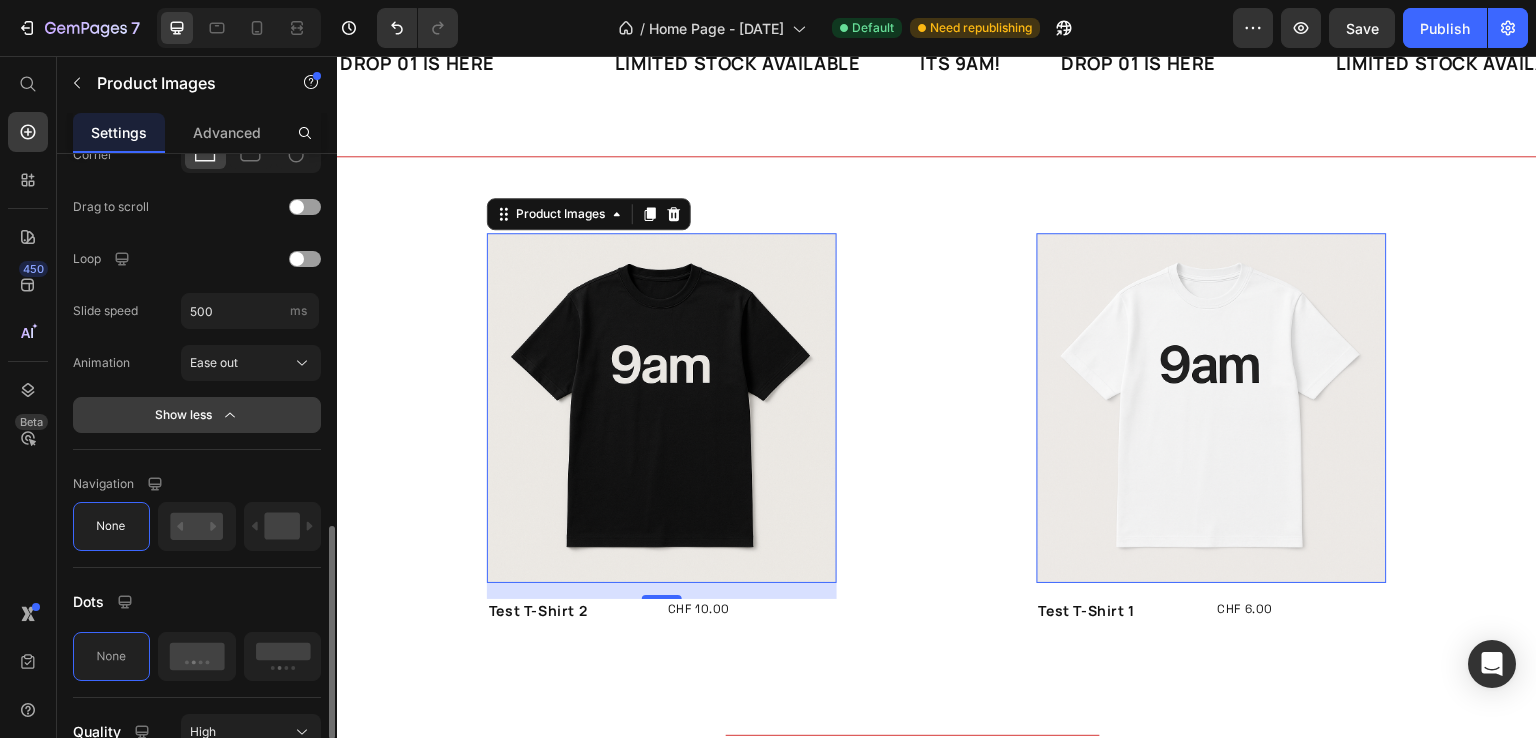 click 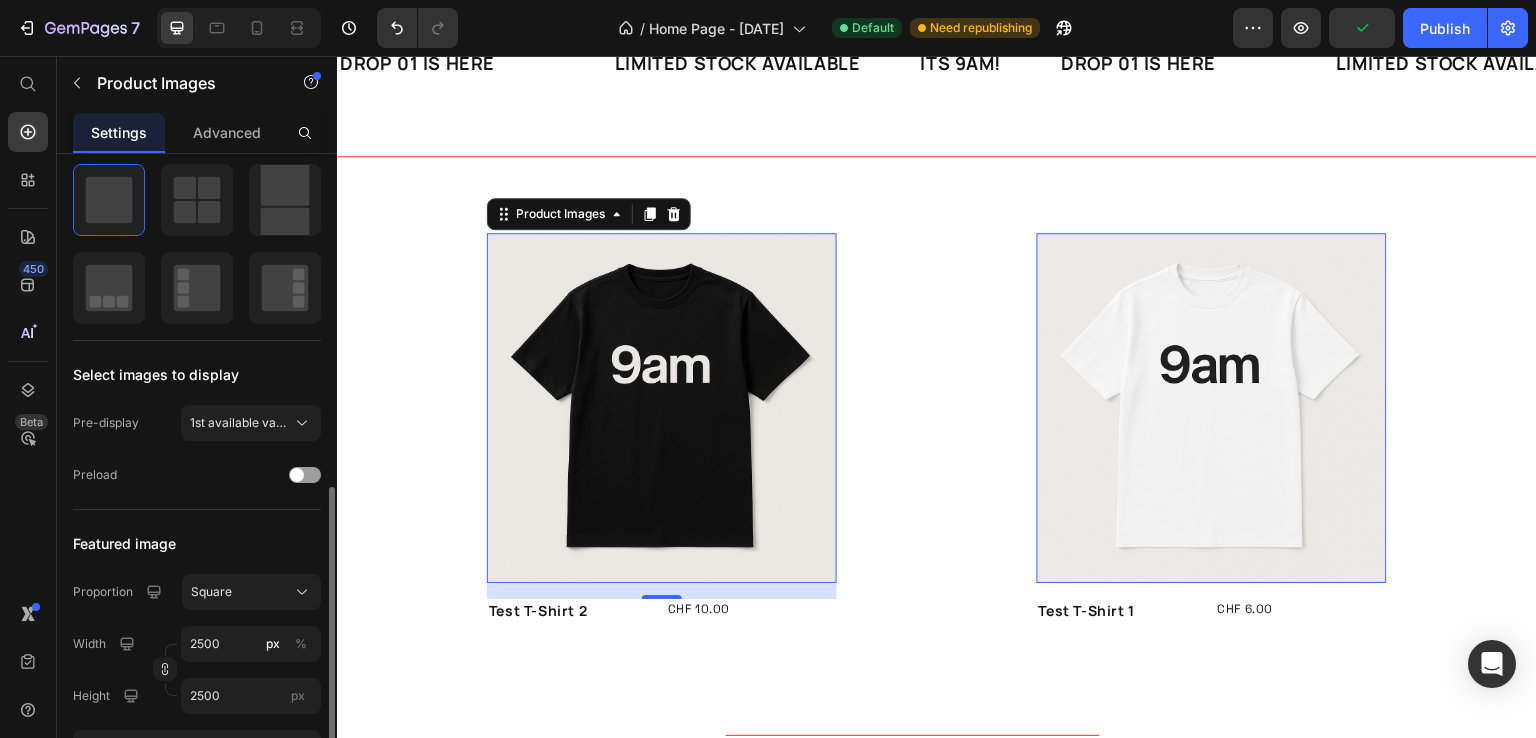 scroll, scrollTop: 143, scrollLeft: 0, axis: vertical 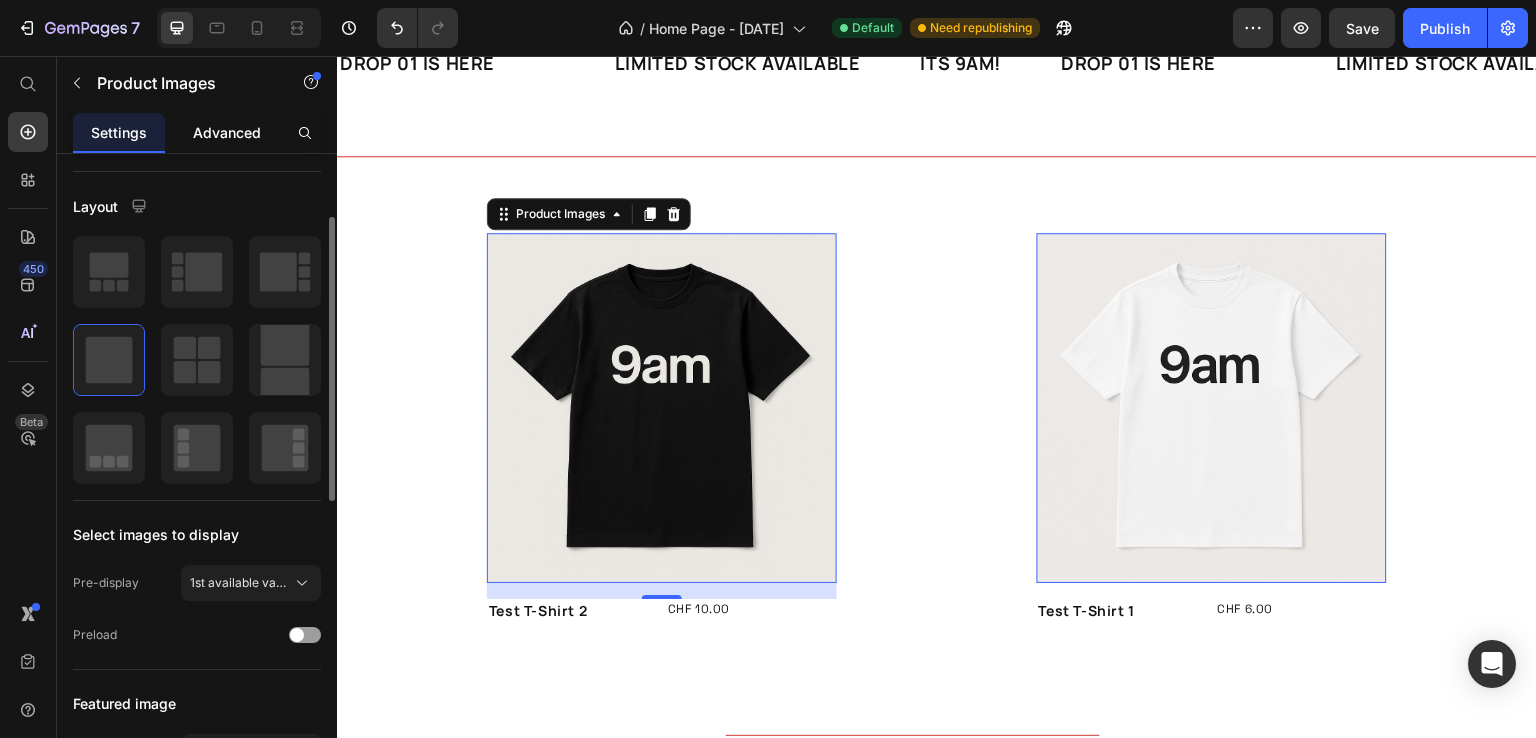 click on "Advanced" 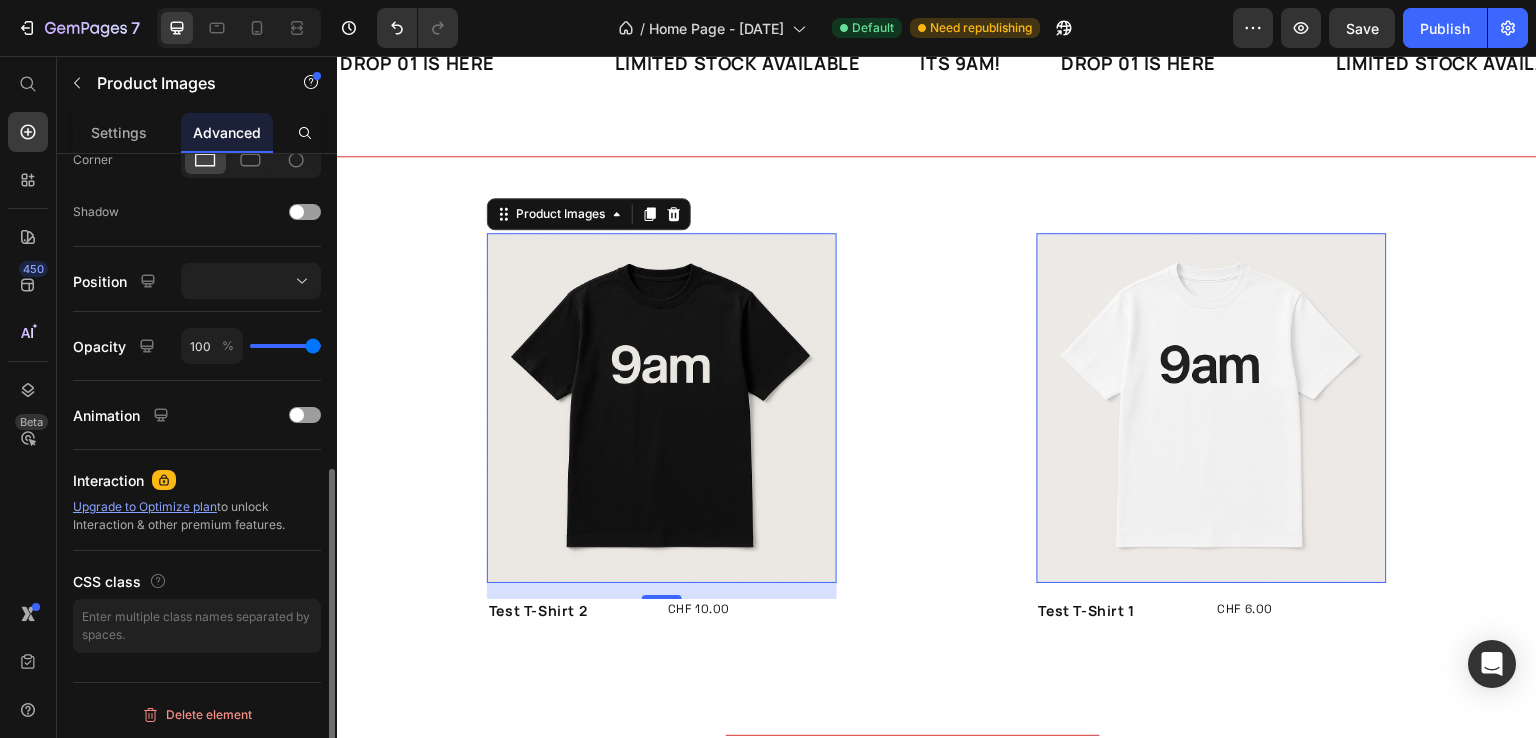 scroll, scrollTop: 0, scrollLeft: 0, axis: both 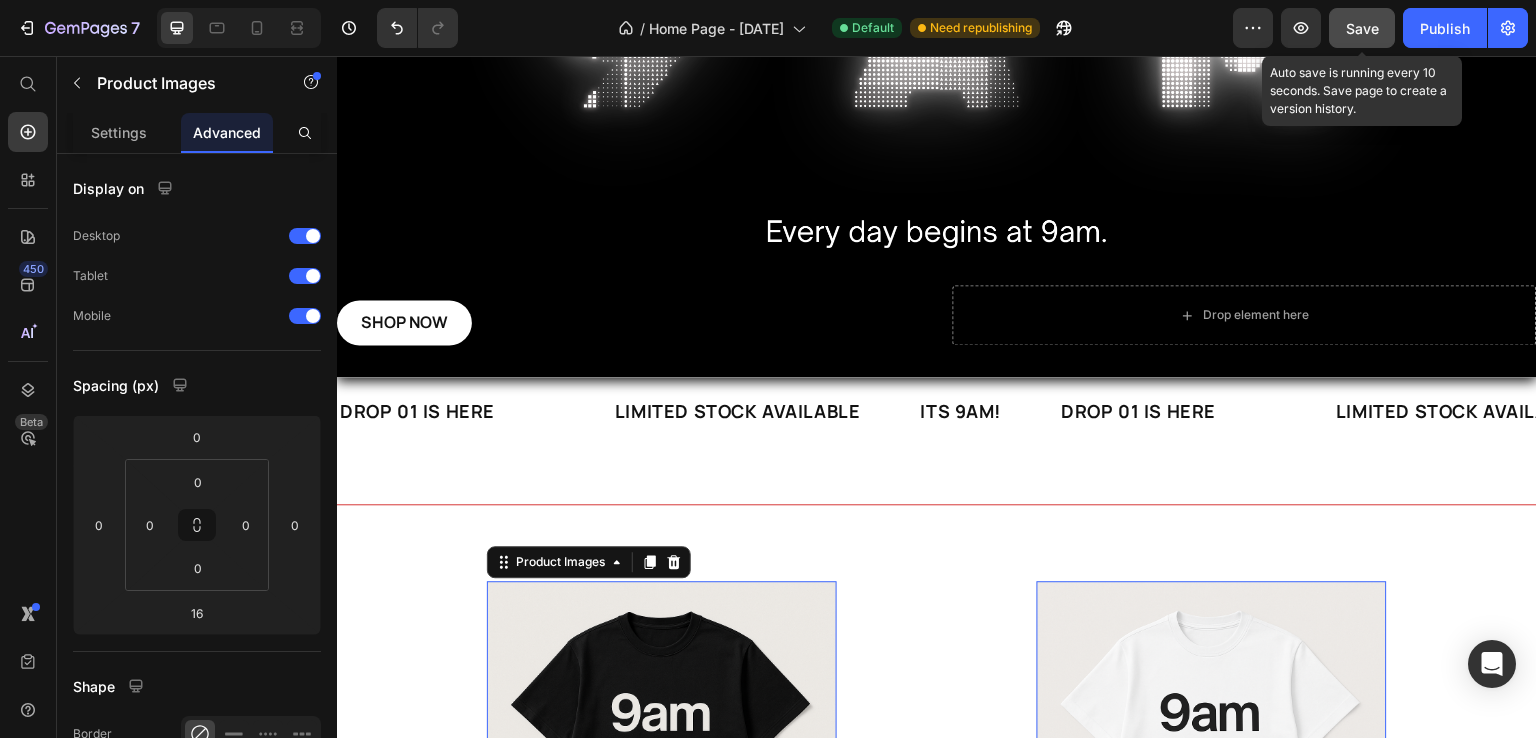 click on "Save" 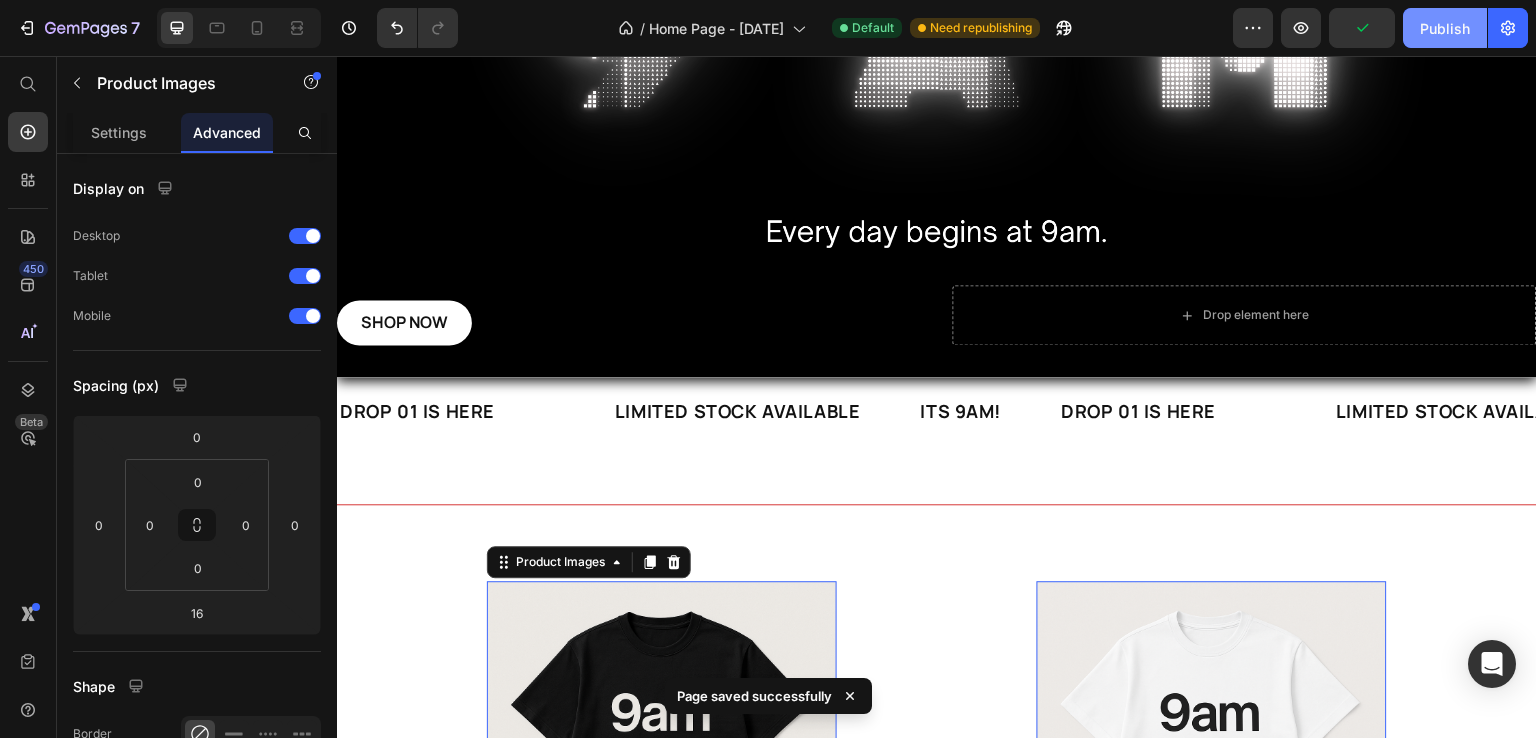 drag, startPoint x: 1445, startPoint y: 40, endPoint x: 983, endPoint y: 213, distance: 493.3285 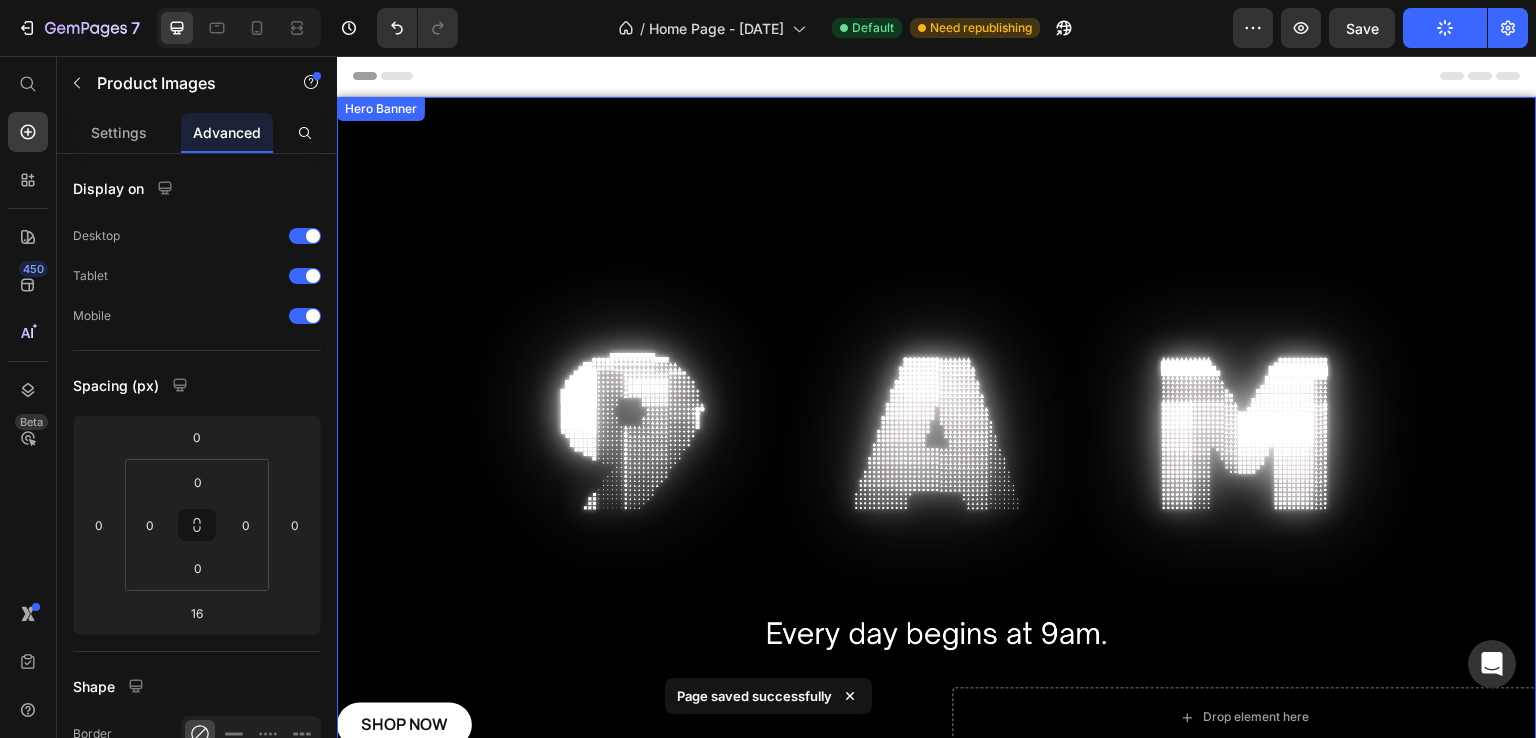 scroll, scrollTop: 396, scrollLeft: 0, axis: vertical 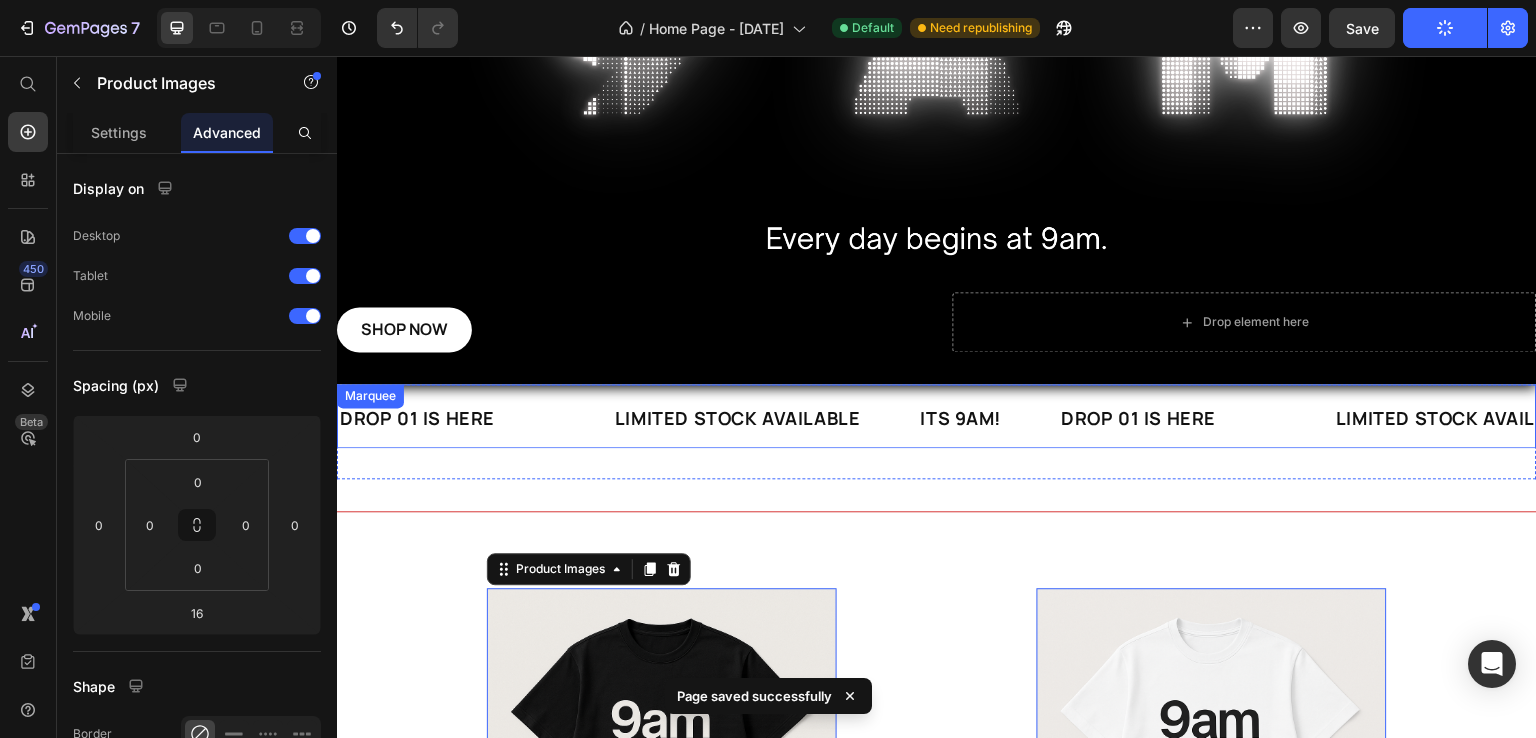 click on "ITS 9AM! Text" at bounding box center (989, 418) 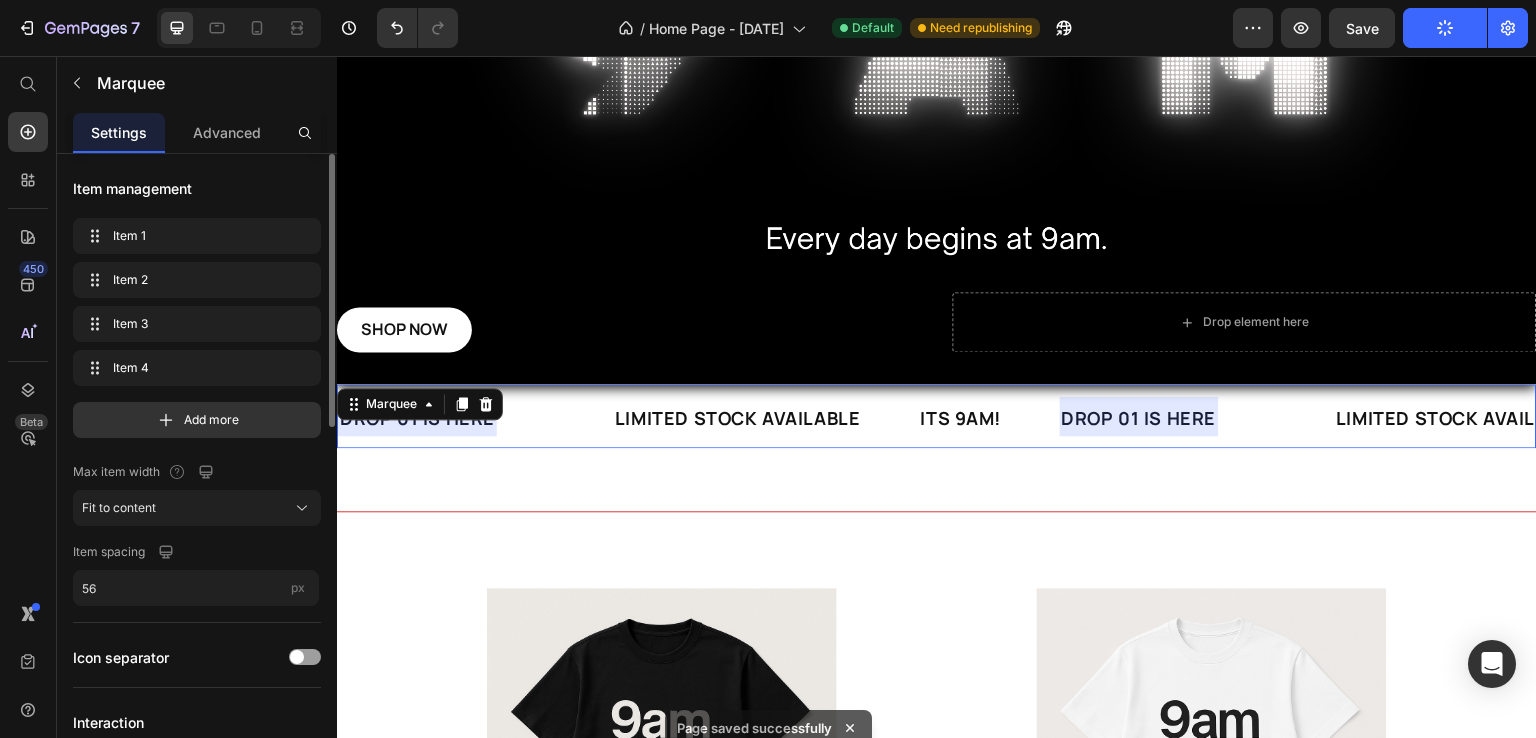 click on "Advanced" at bounding box center [227, 132] 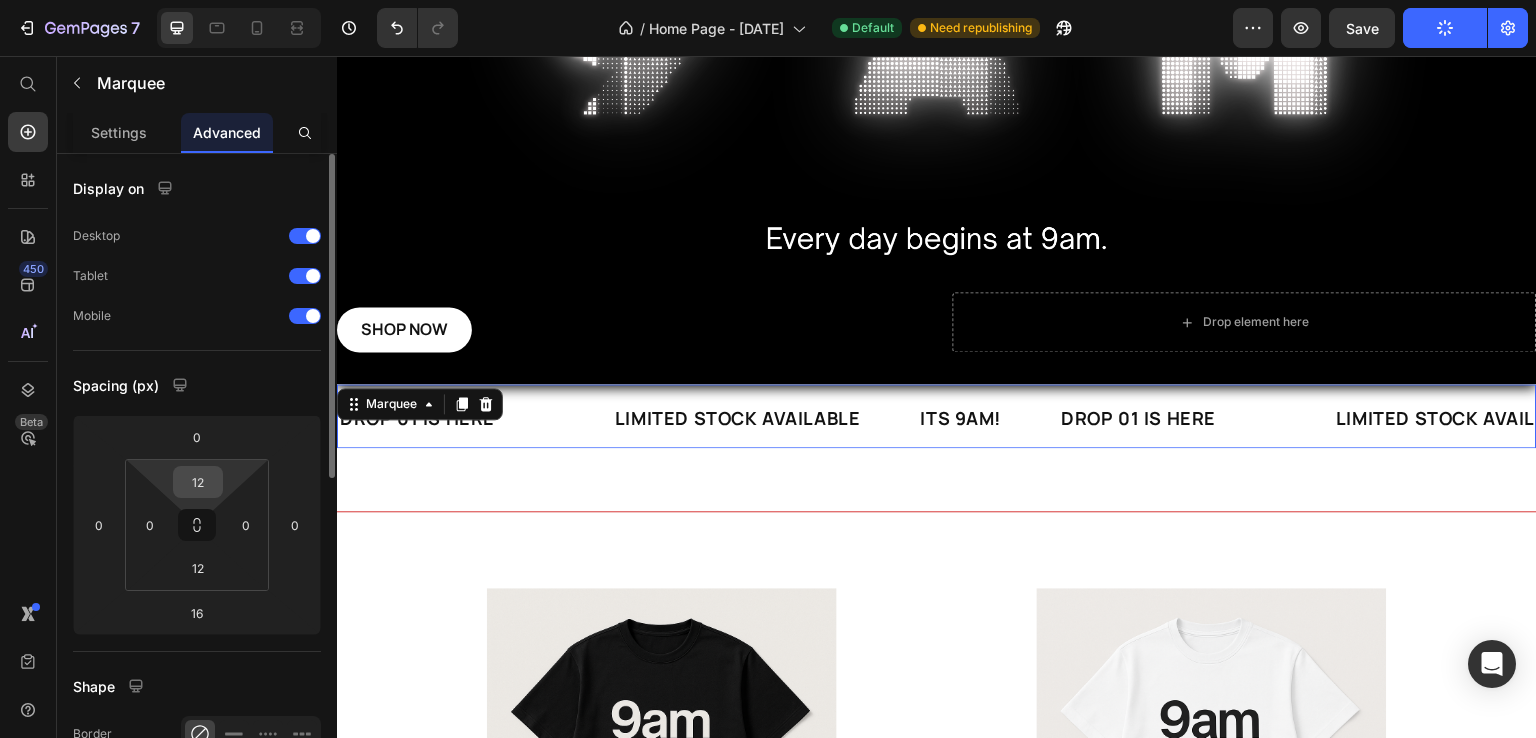 click on "12" at bounding box center [198, 482] 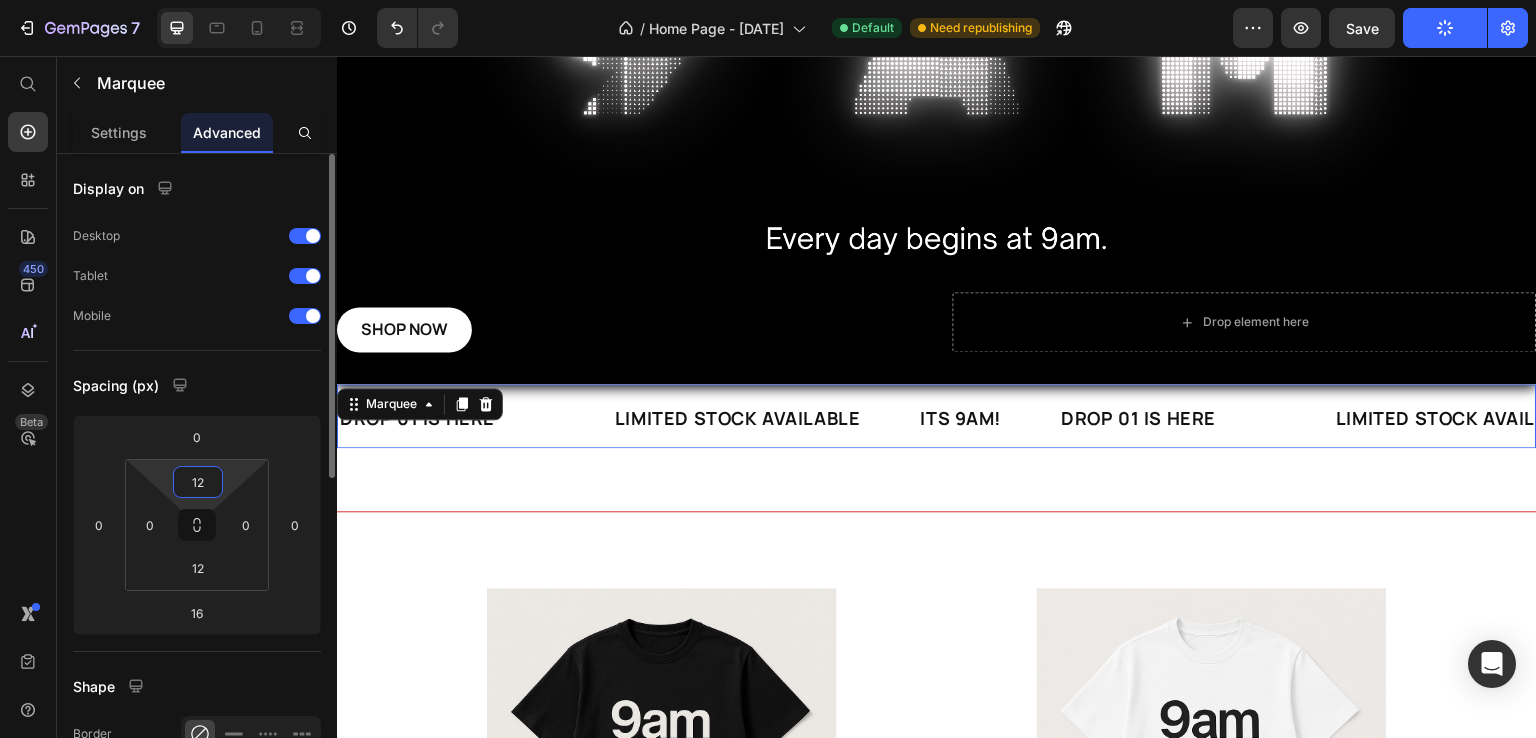 click on "12" at bounding box center (198, 482) 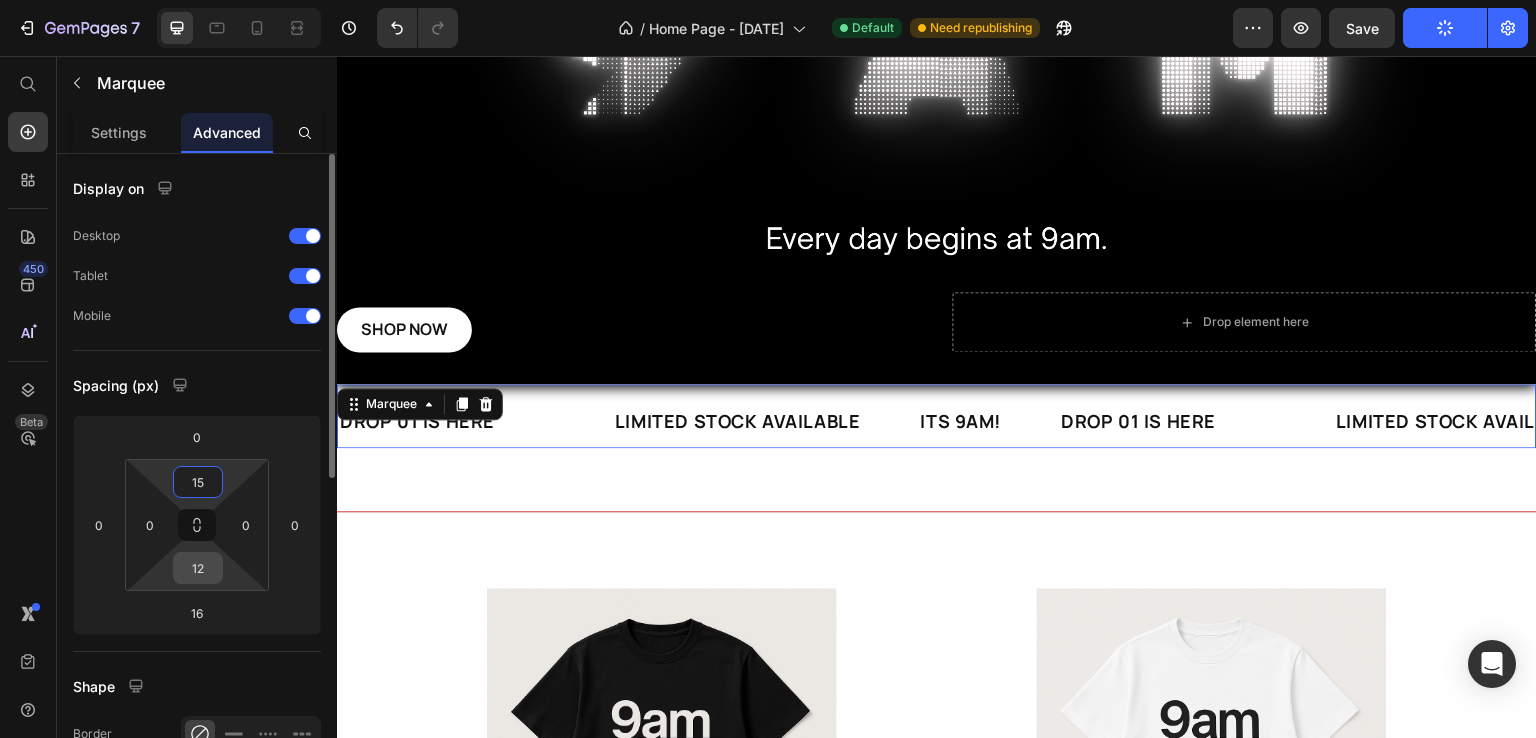 type on "15" 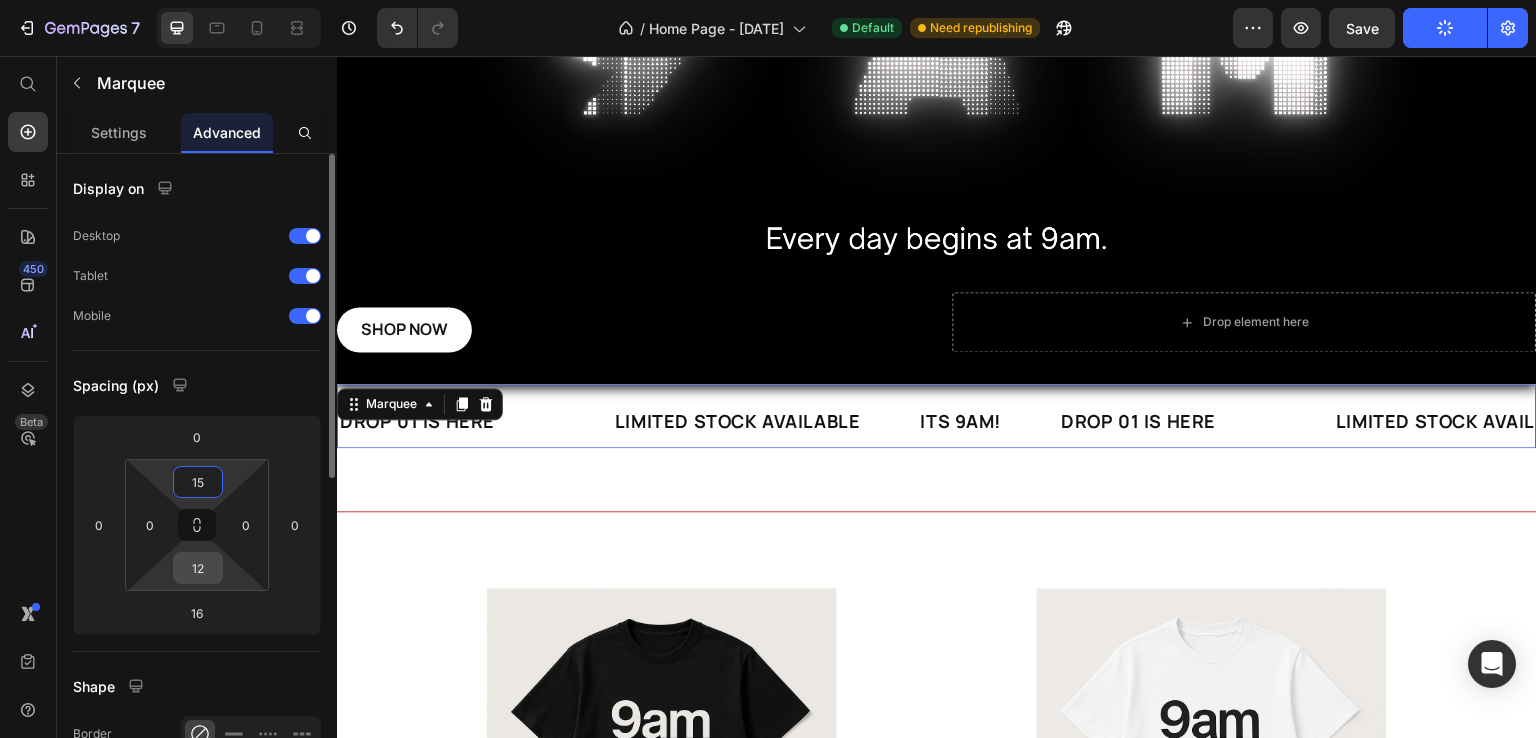 click on "12" at bounding box center (198, 568) 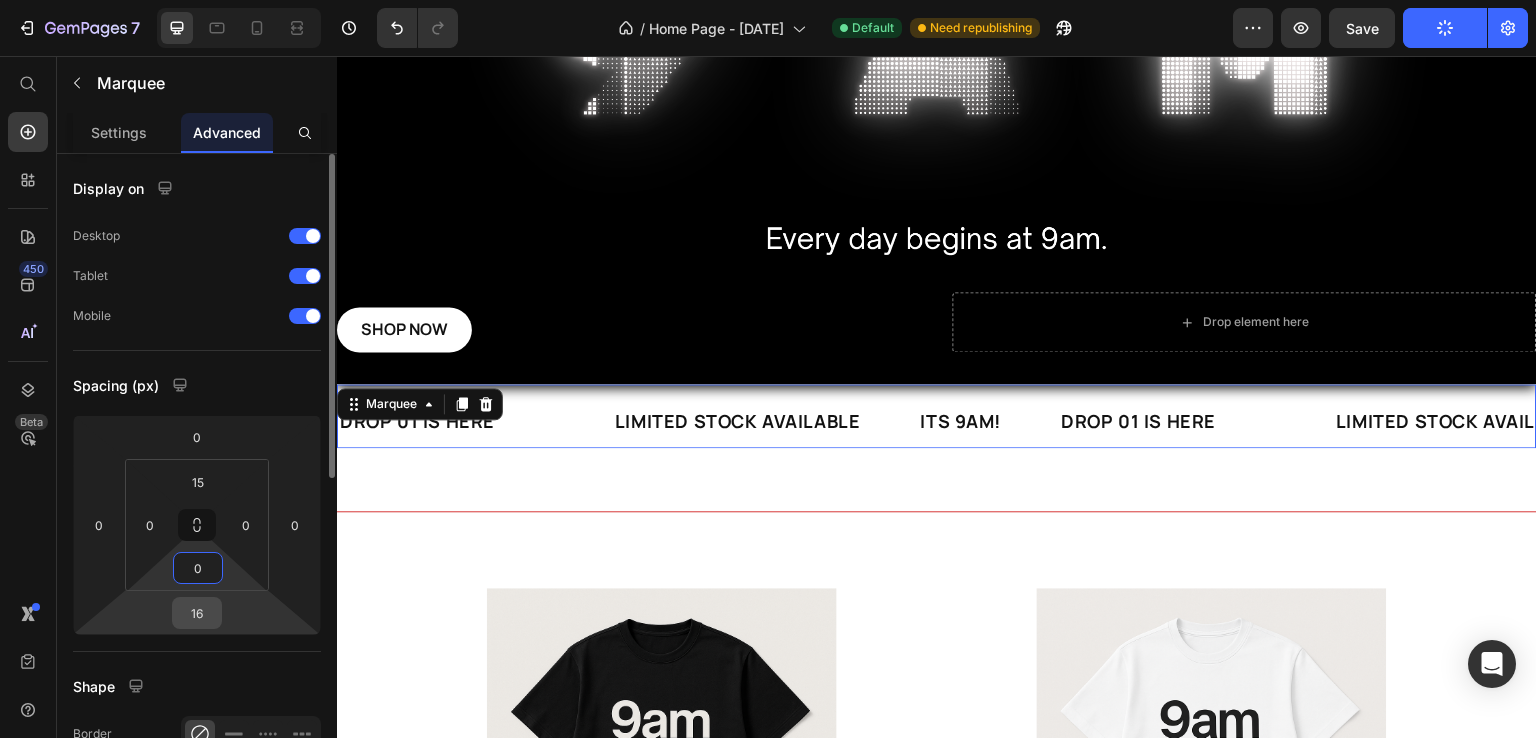 type on "0" 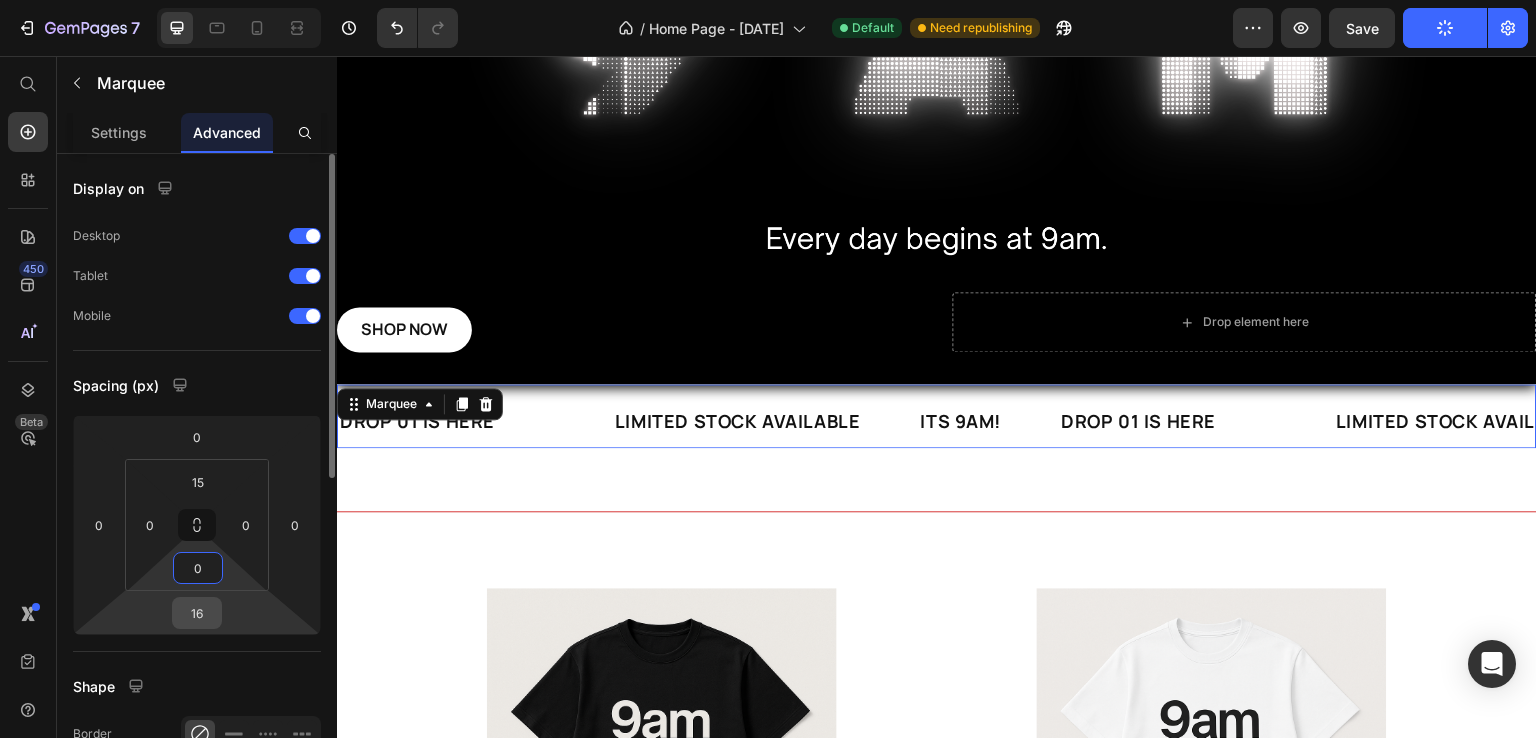 click on "16" at bounding box center [197, 613] 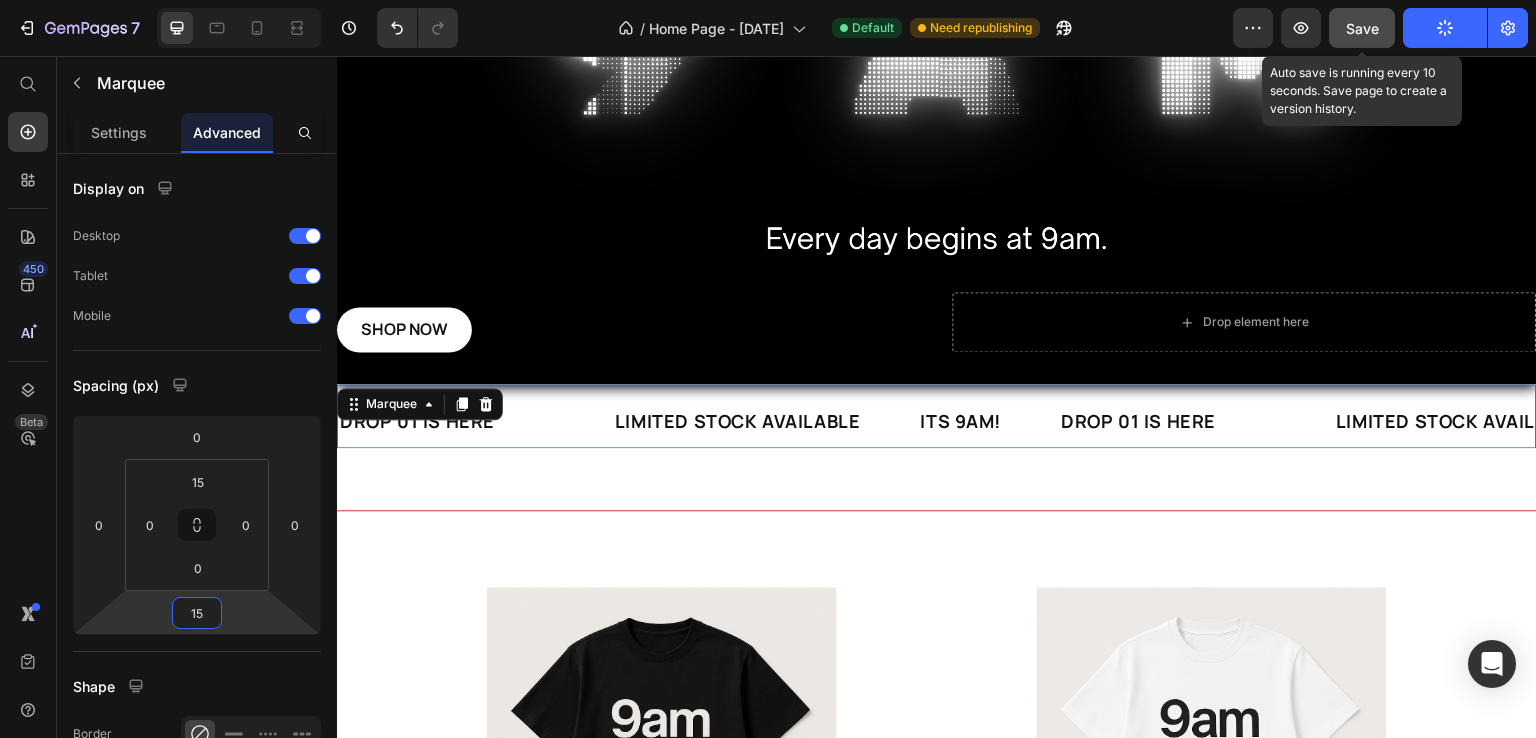 type on "15" 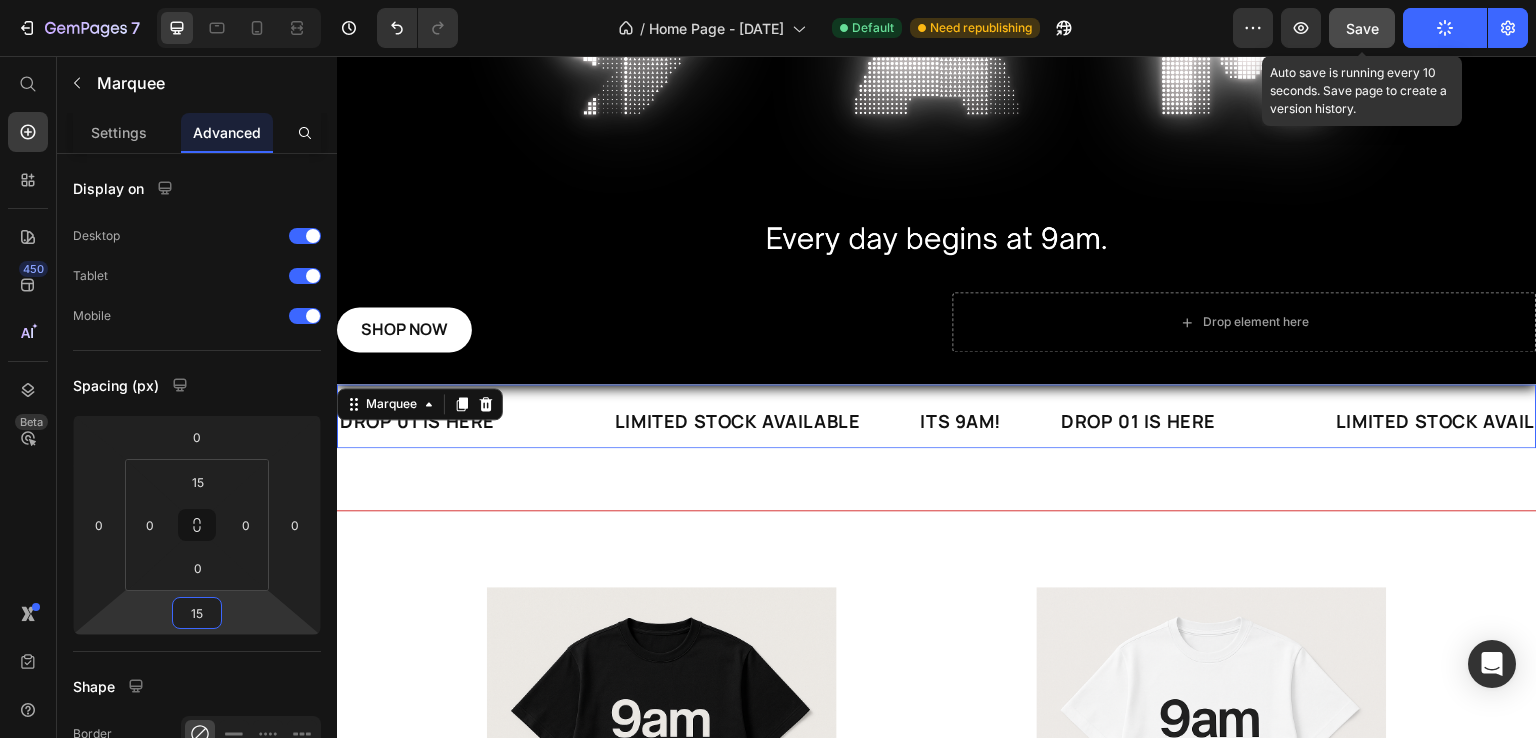 click on "Save" at bounding box center [1362, 28] 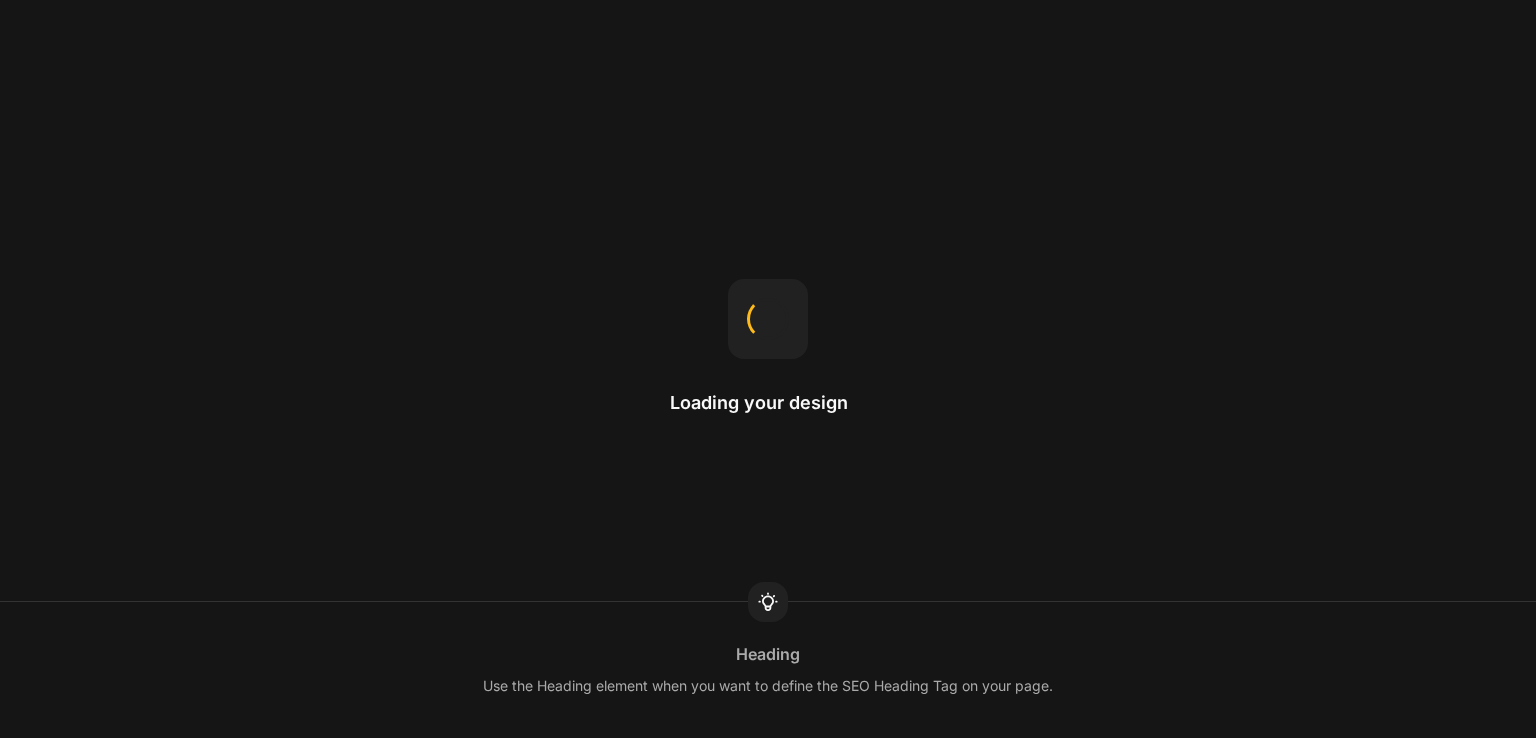 scroll, scrollTop: 0, scrollLeft: 0, axis: both 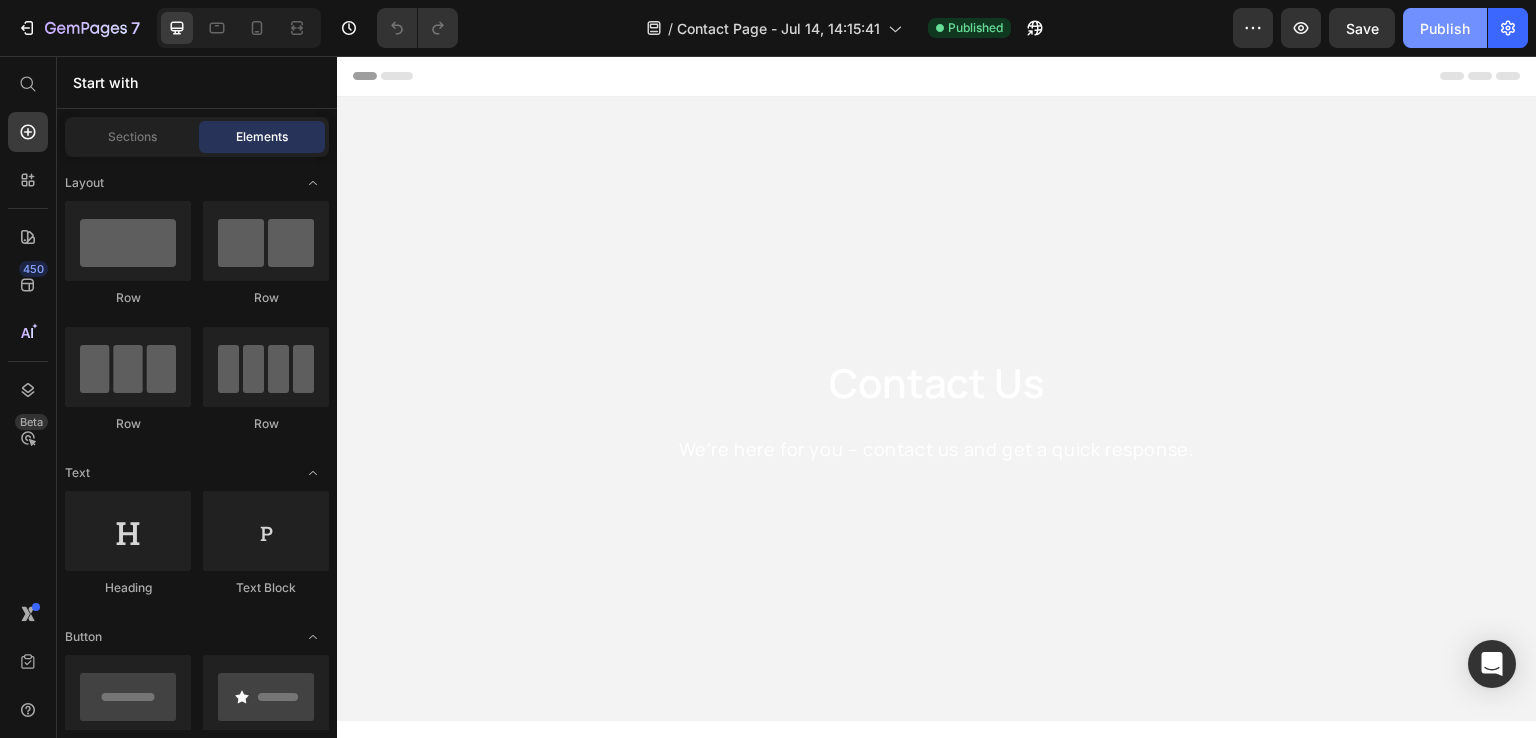click on "Publish" at bounding box center [1445, 28] 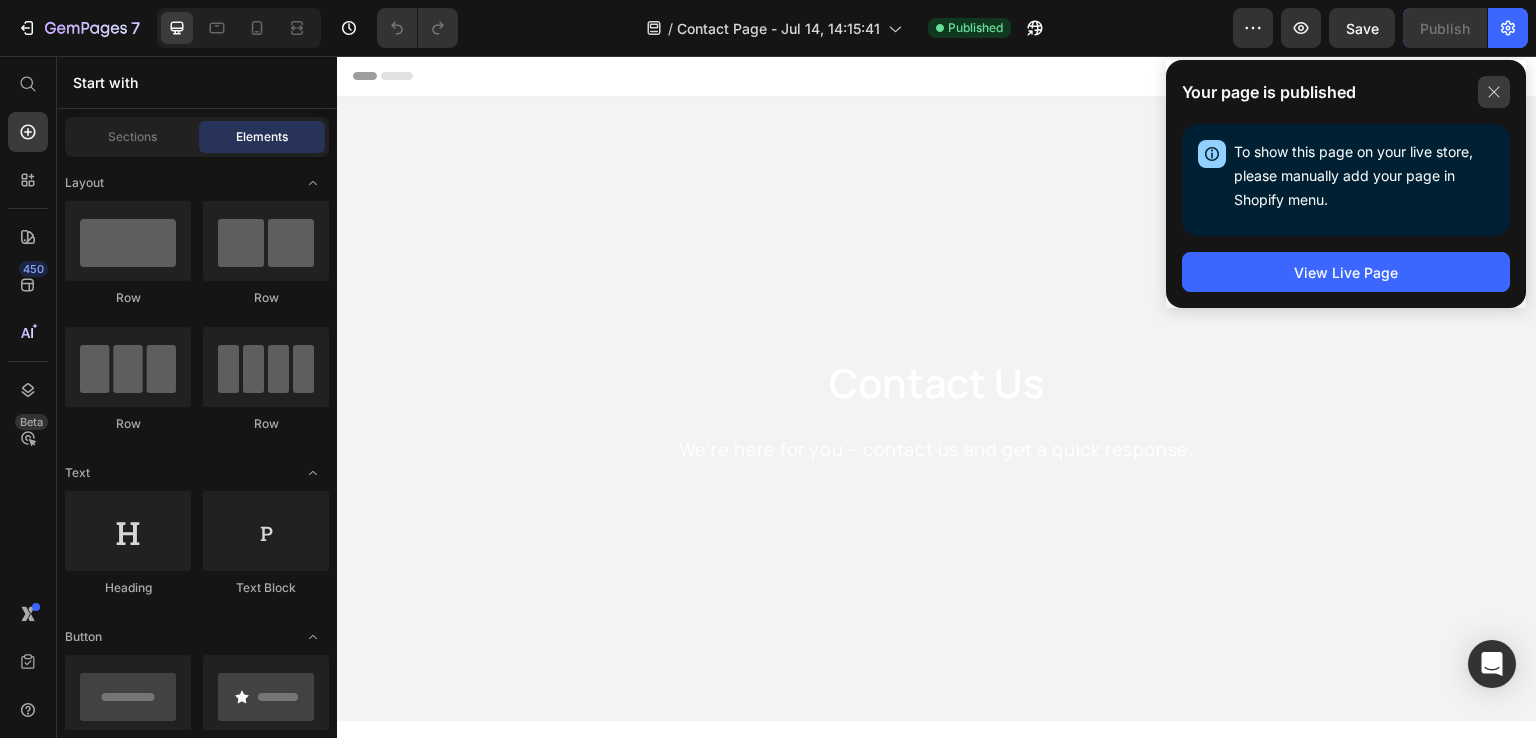 click 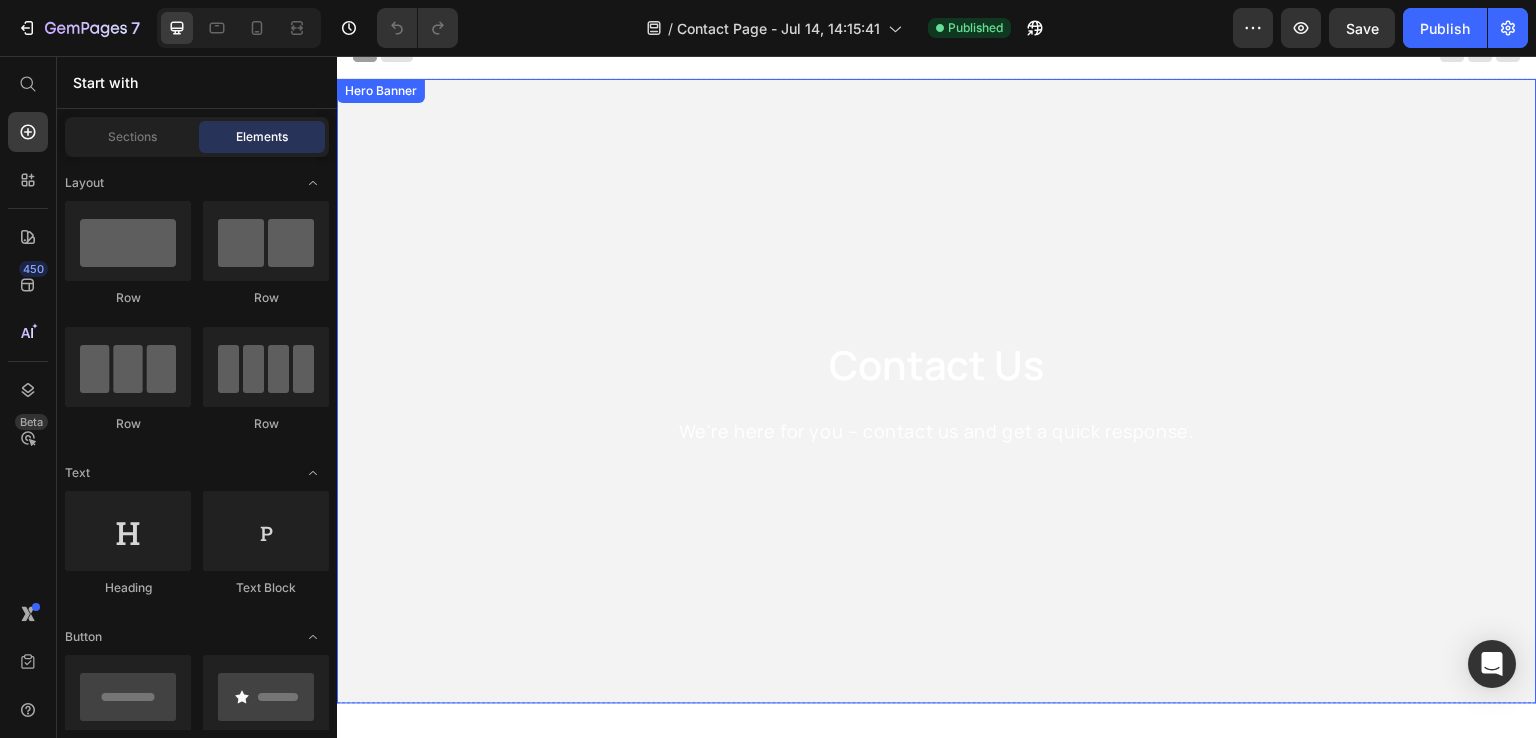 scroll, scrollTop: 0, scrollLeft: 0, axis: both 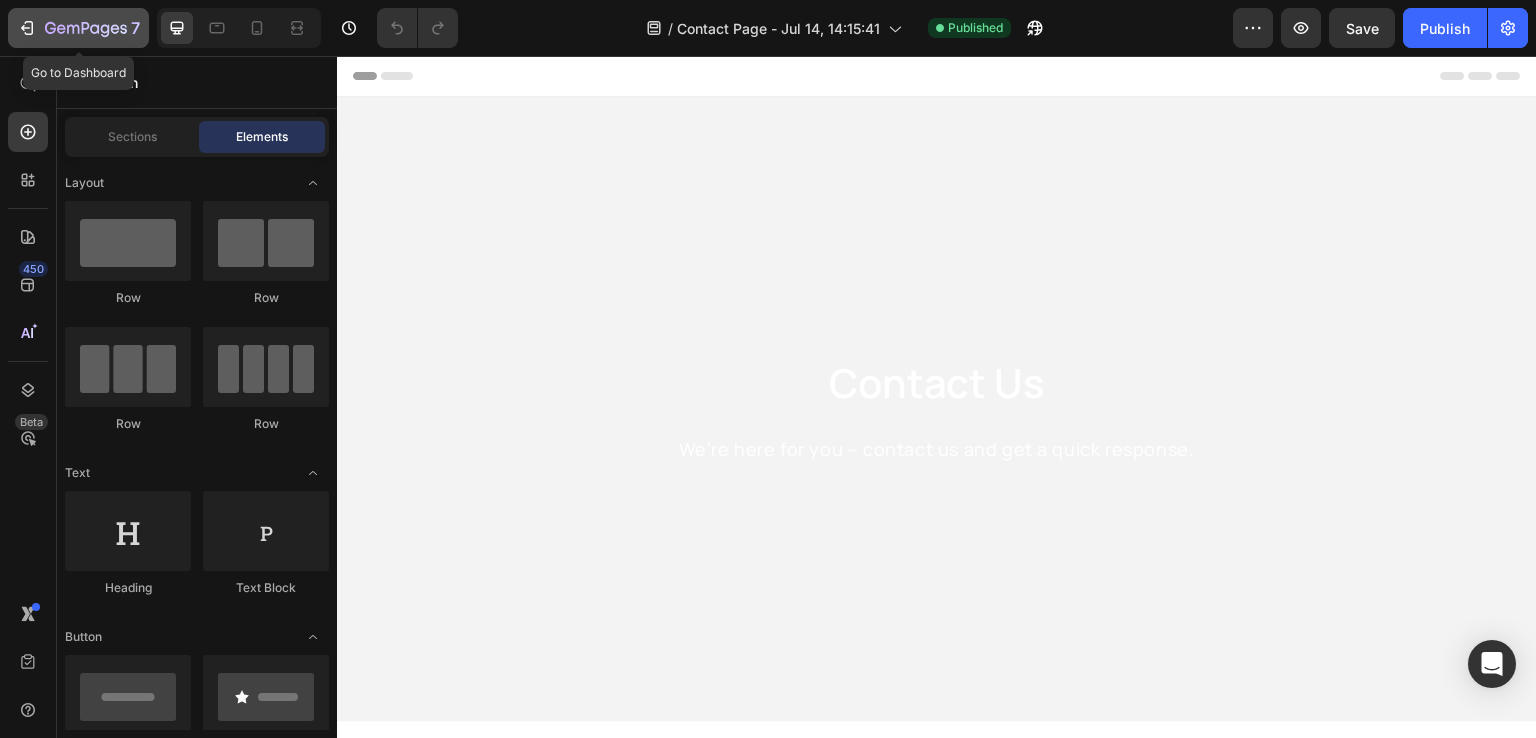 click 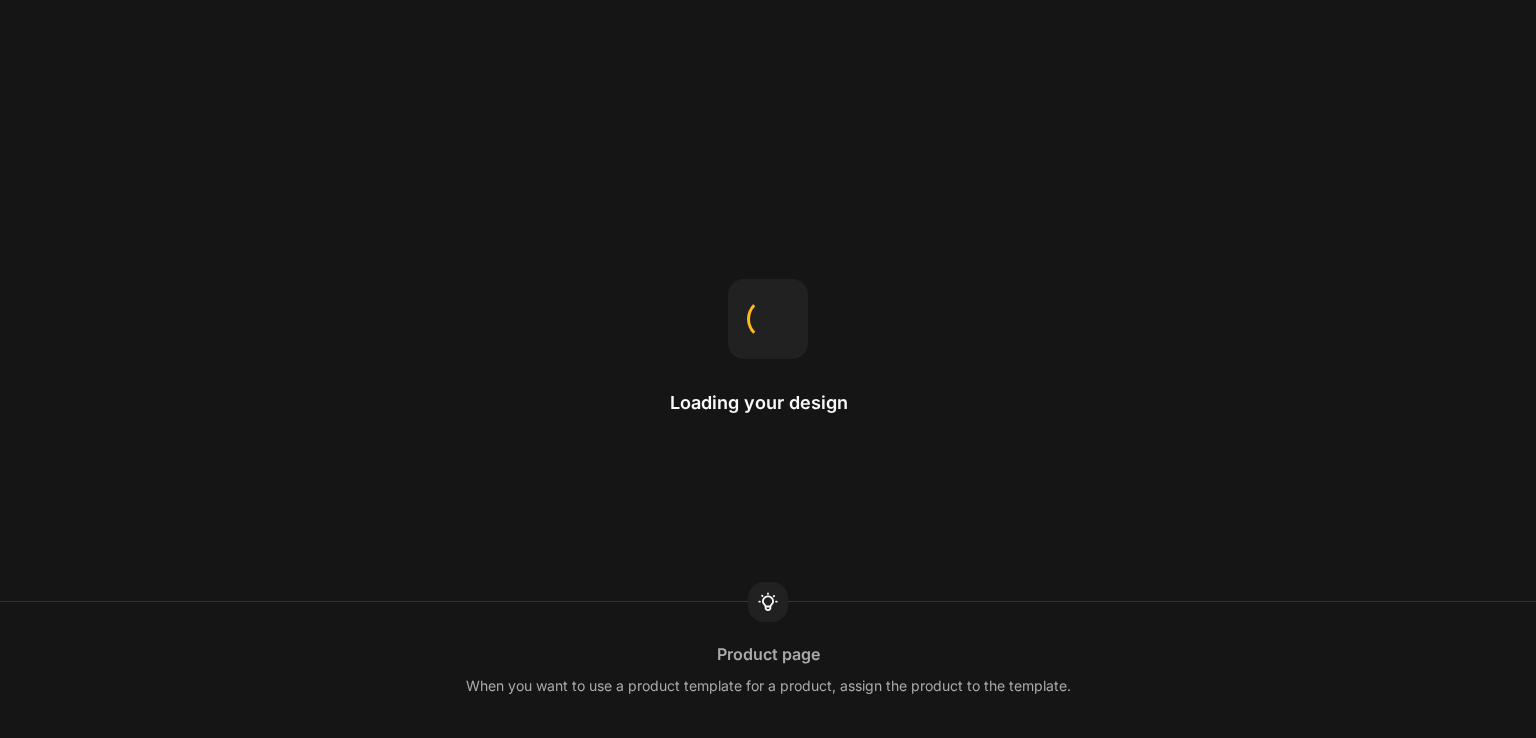 scroll, scrollTop: 0, scrollLeft: 0, axis: both 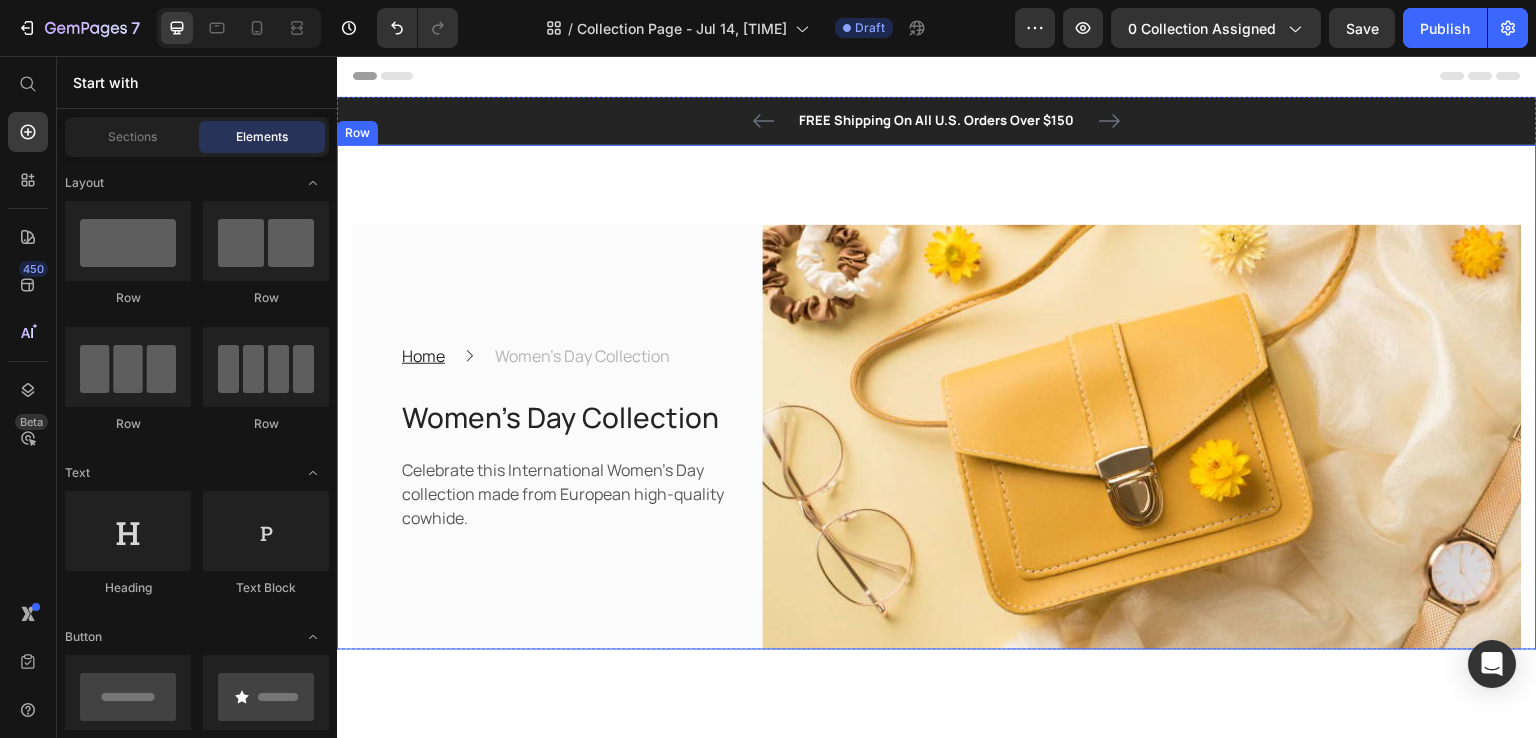 click on "Home Text block
Icon Women’s Day Collection Text block Row Women’s Day Collection Heading Celebrate this International Women's Day collection made from European high-quality cowhide. Text block Row" at bounding box center [541, 438] 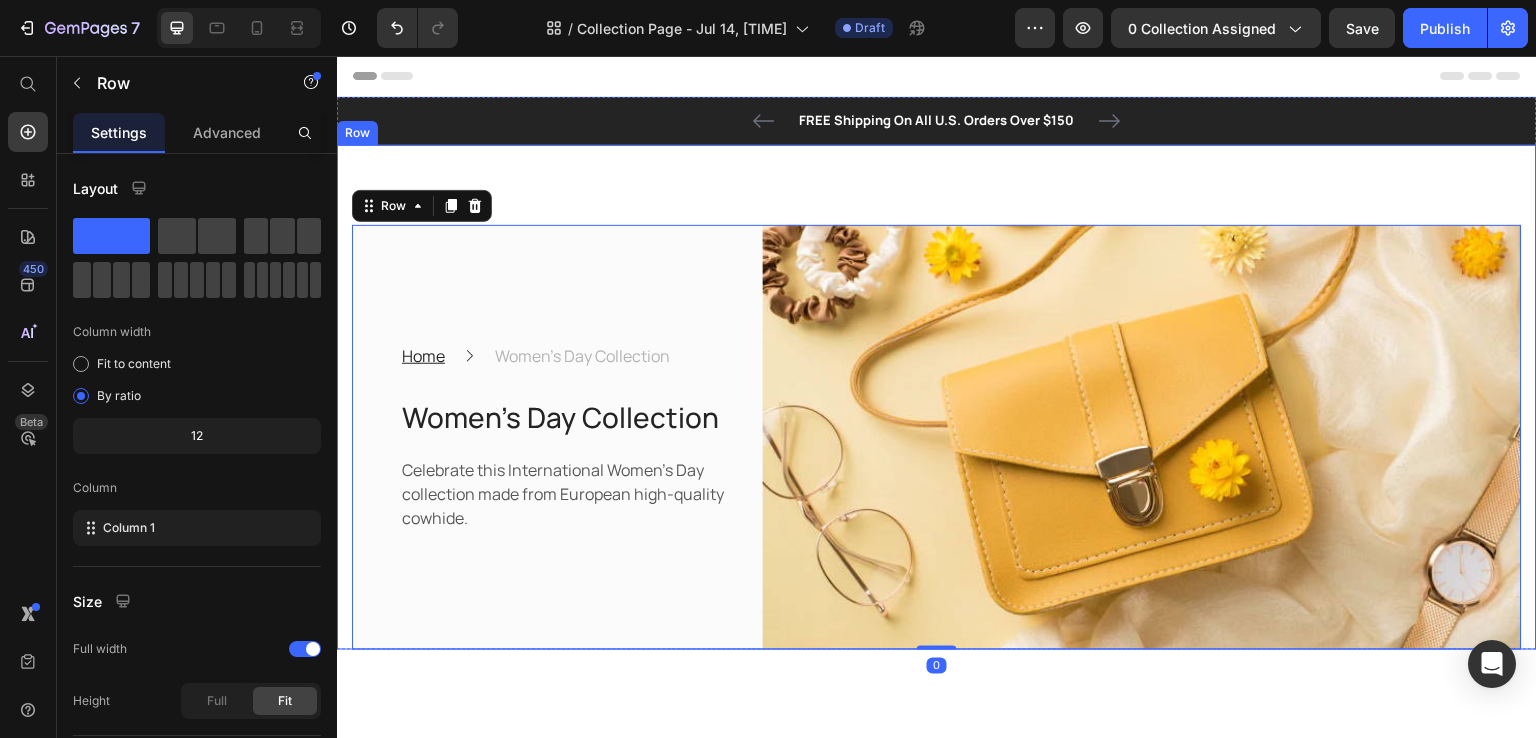 click on "Home Text block
Icon Women’s Day Collection Text block Row Women’s Day Collection Heading Celebrate this International Women's Day collection made from European high-quality cowhide. Text block Row Image Row   0 Row" at bounding box center (937, 398) 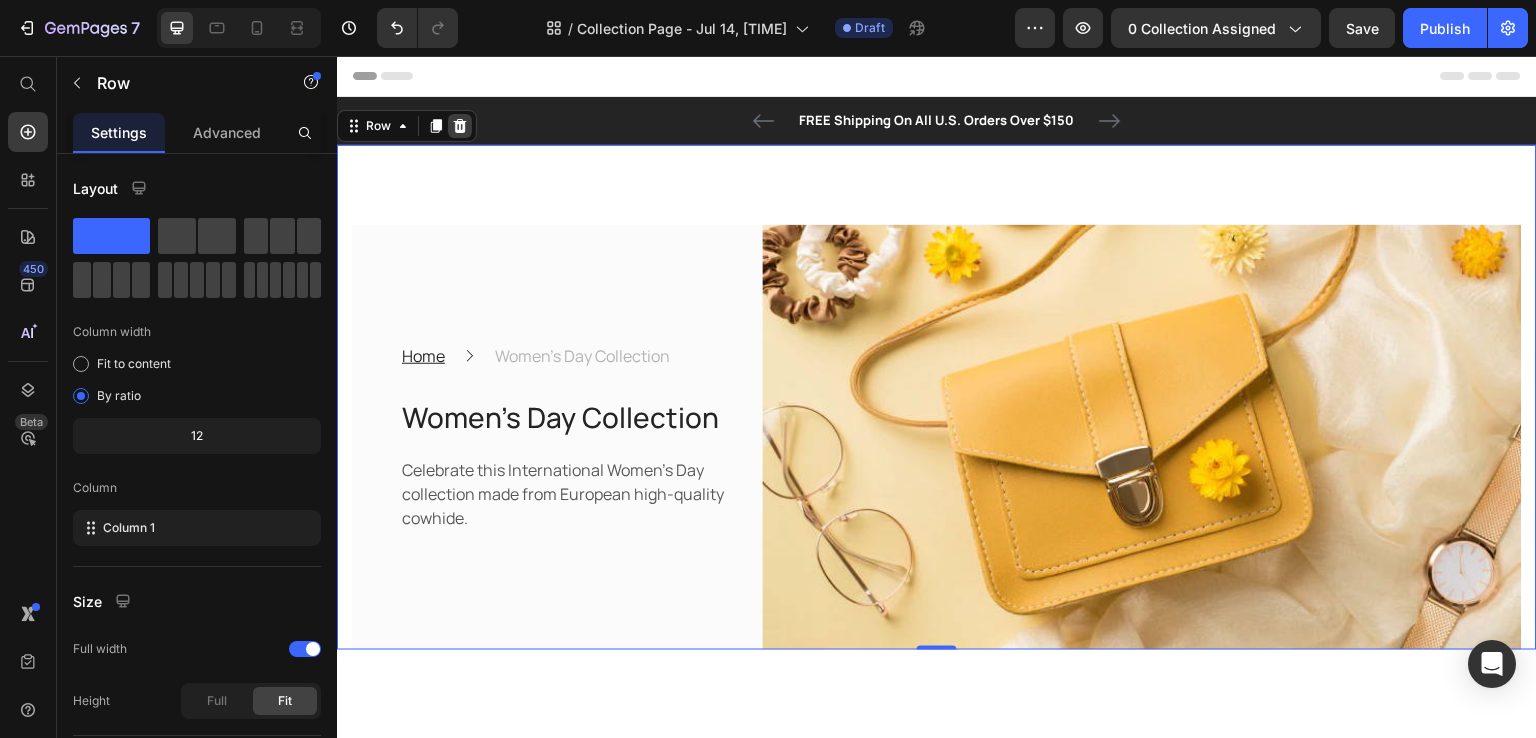 click 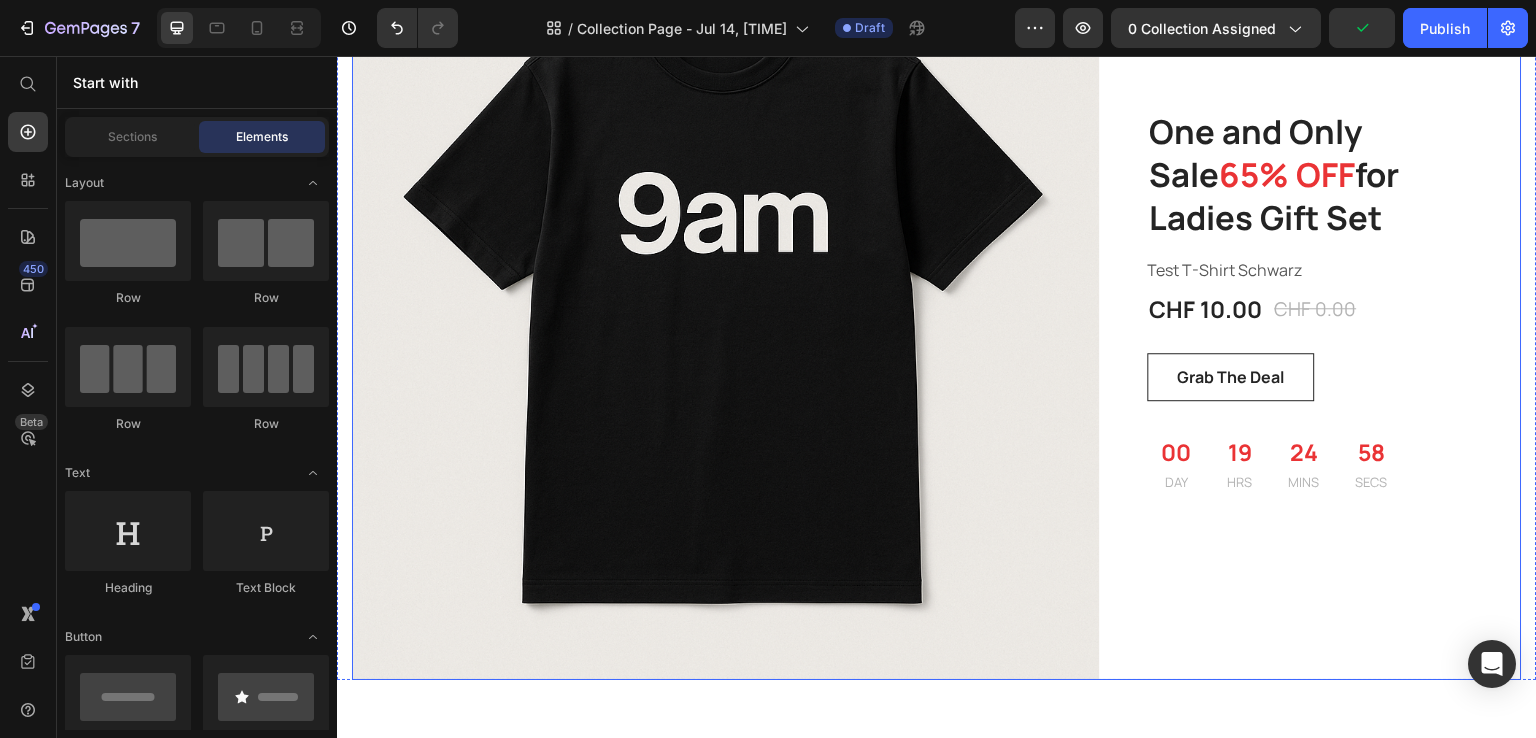 scroll, scrollTop: 618, scrollLeft: 0, axis: vertical 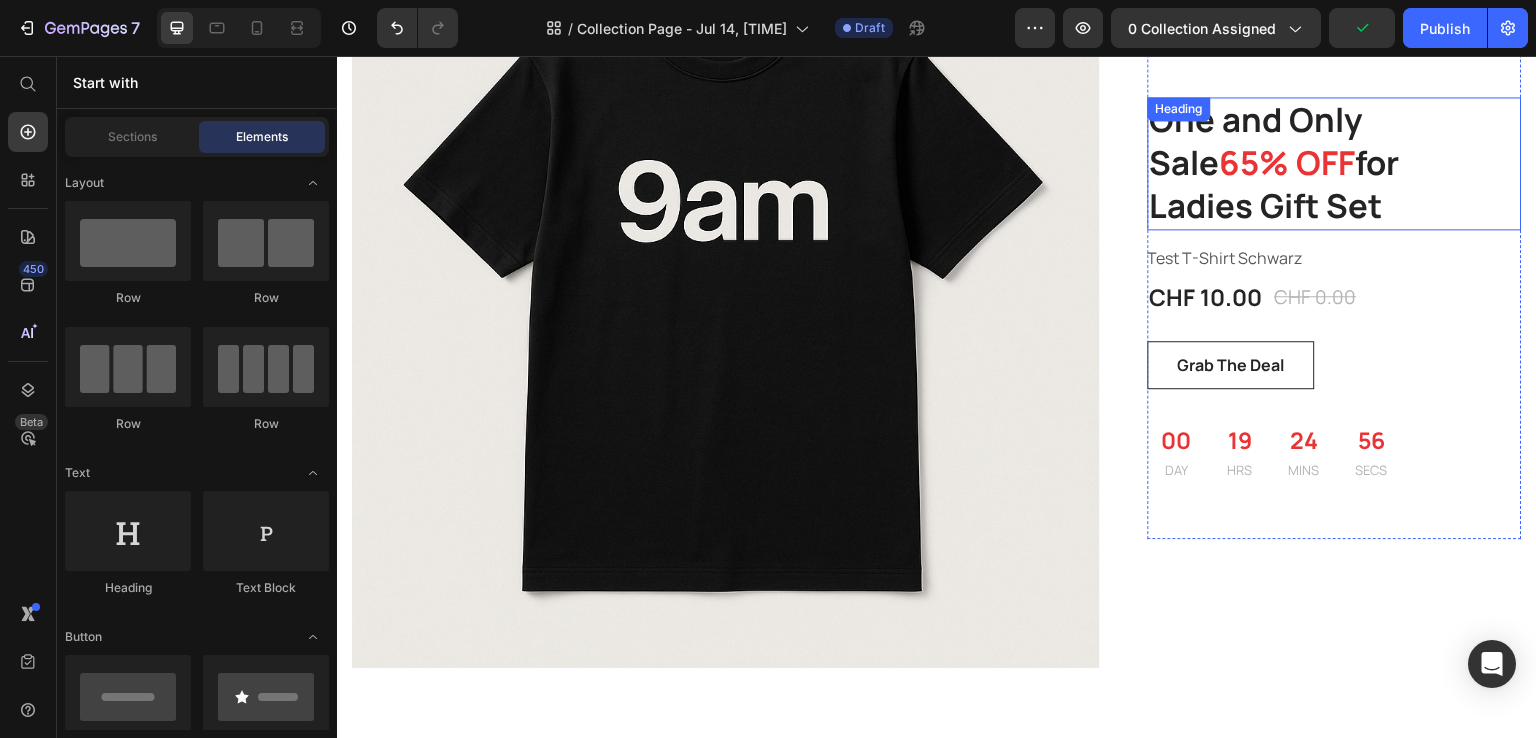 click on "65% OFF" at bounding box center (1288, 162) 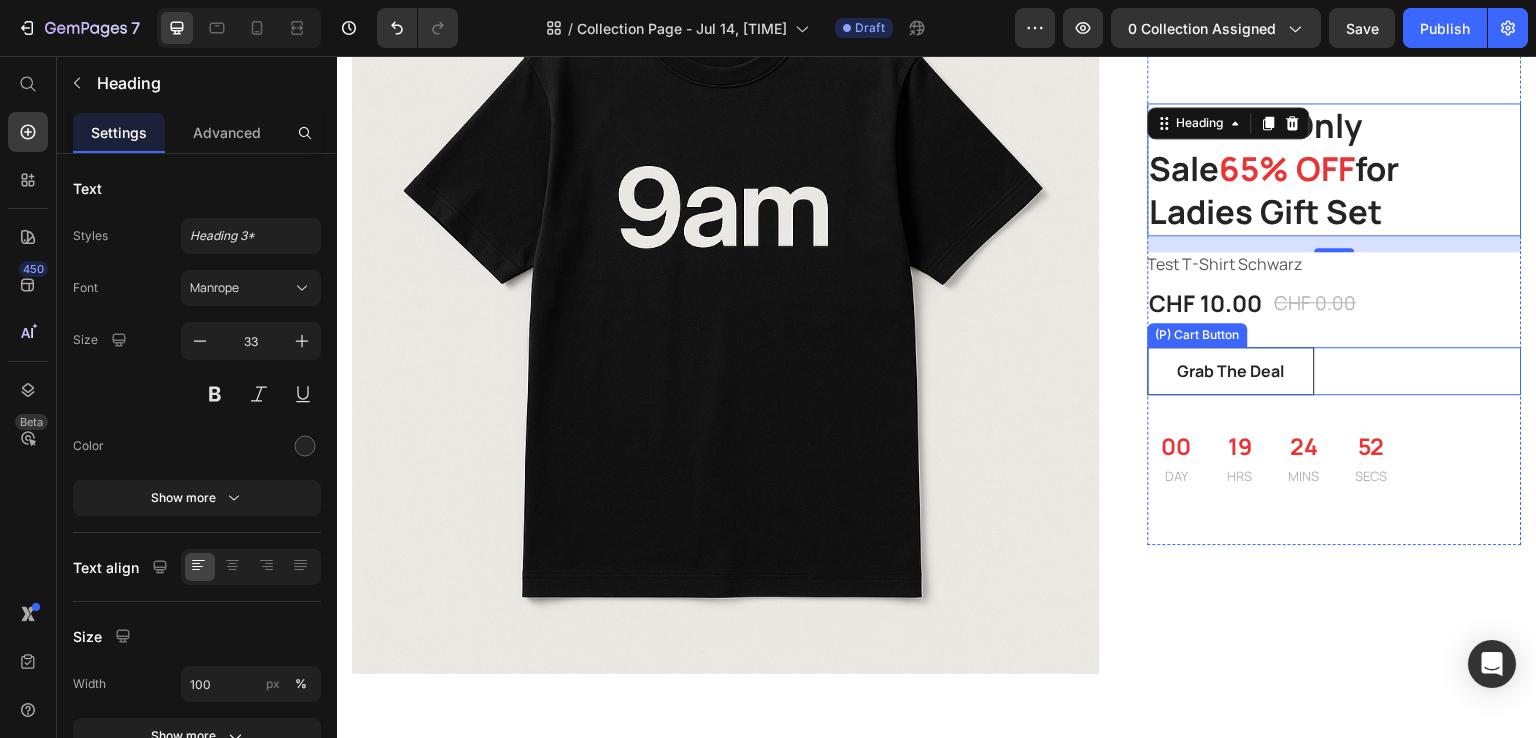scroll, scrollTop: 612, scrollLeft: 0, axis: vertical 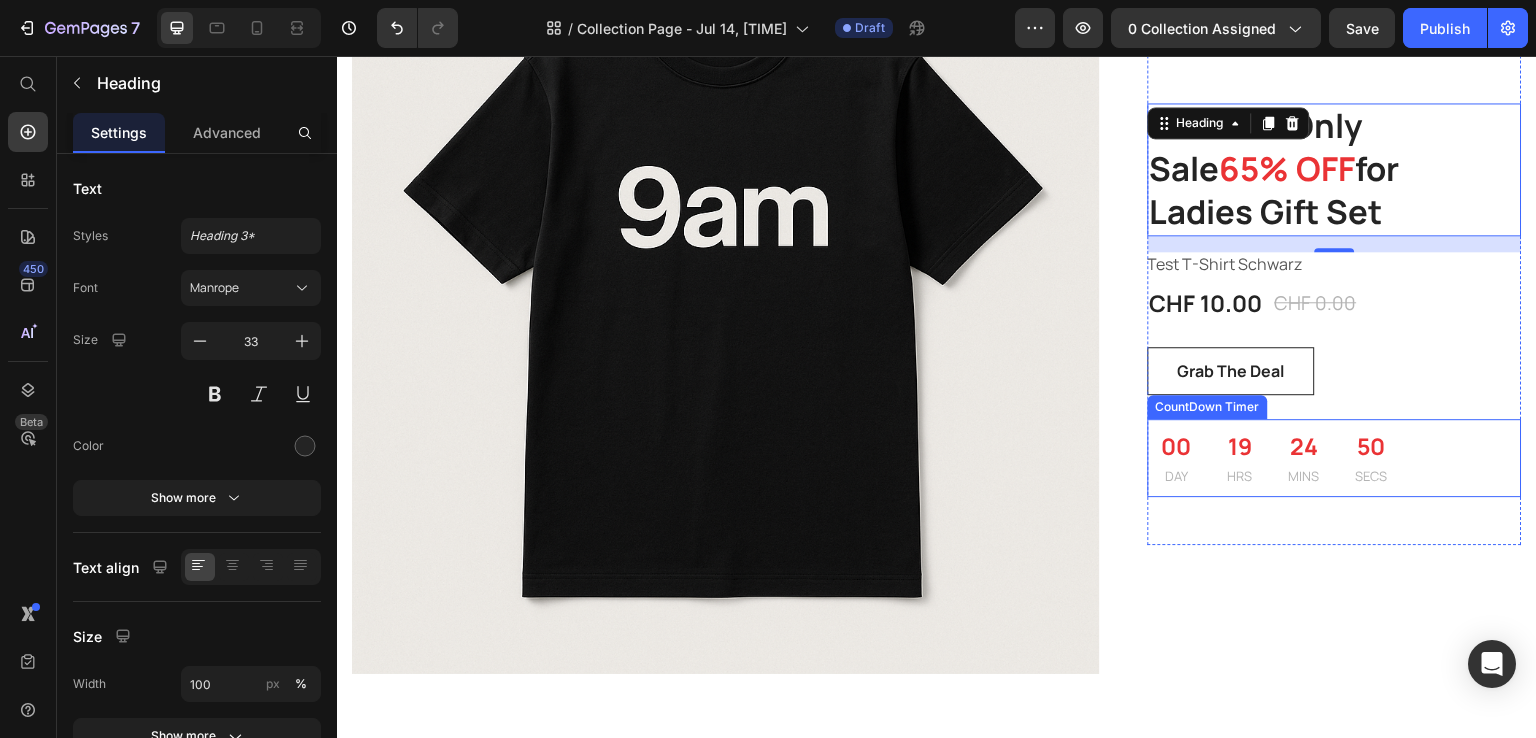 click on "24" at bounding box center [1304, 446] 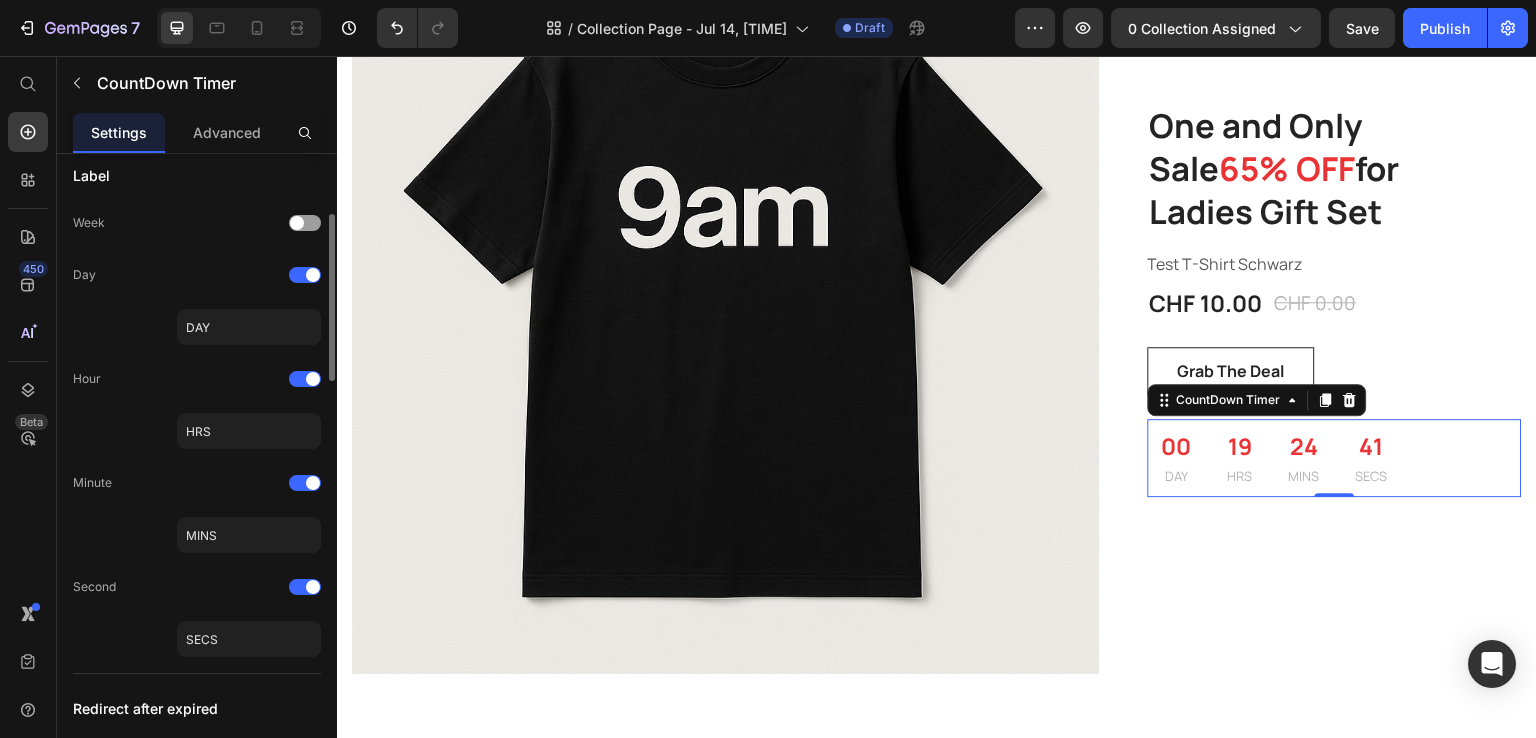 scroll, scrollTop: 256, scrollLeft: 0, axis: vertical 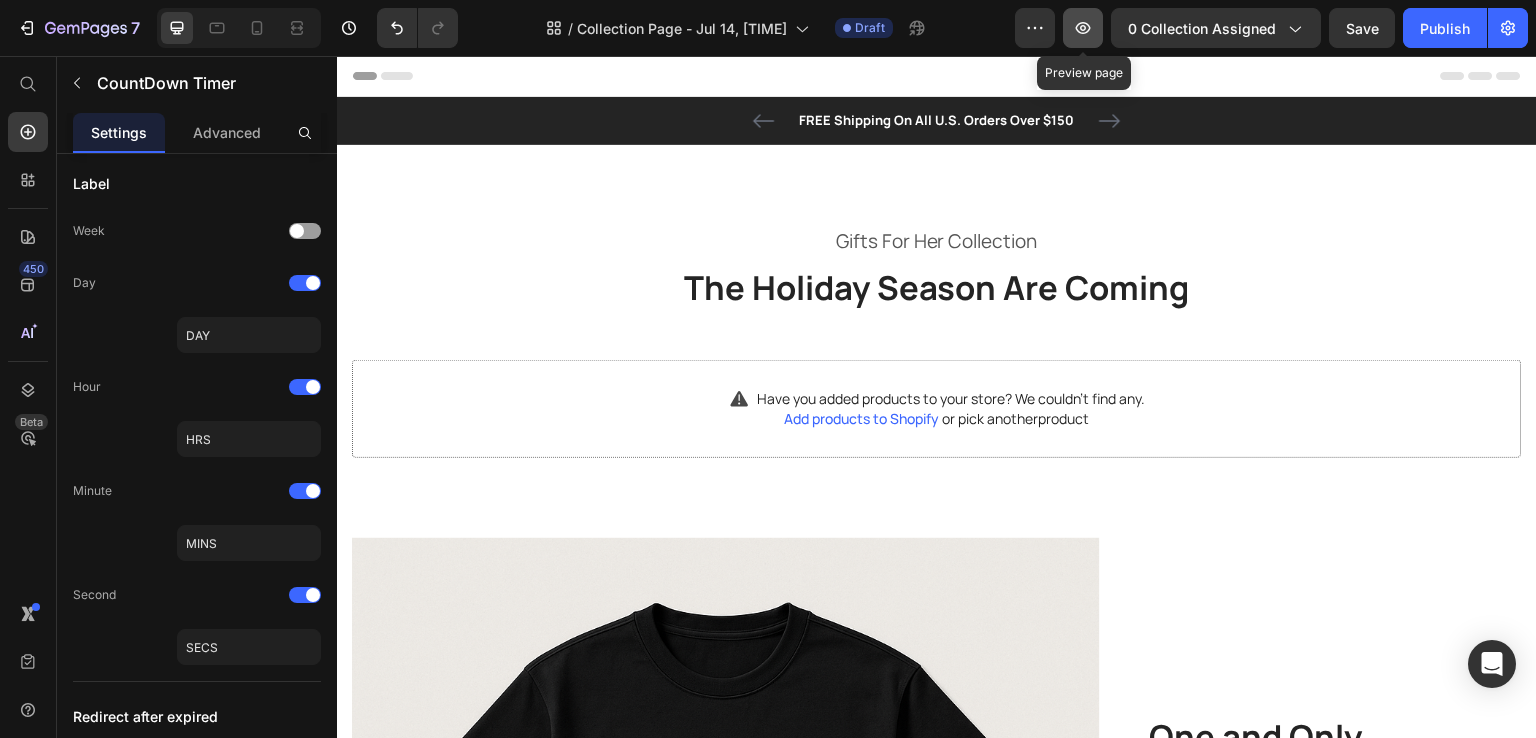 click 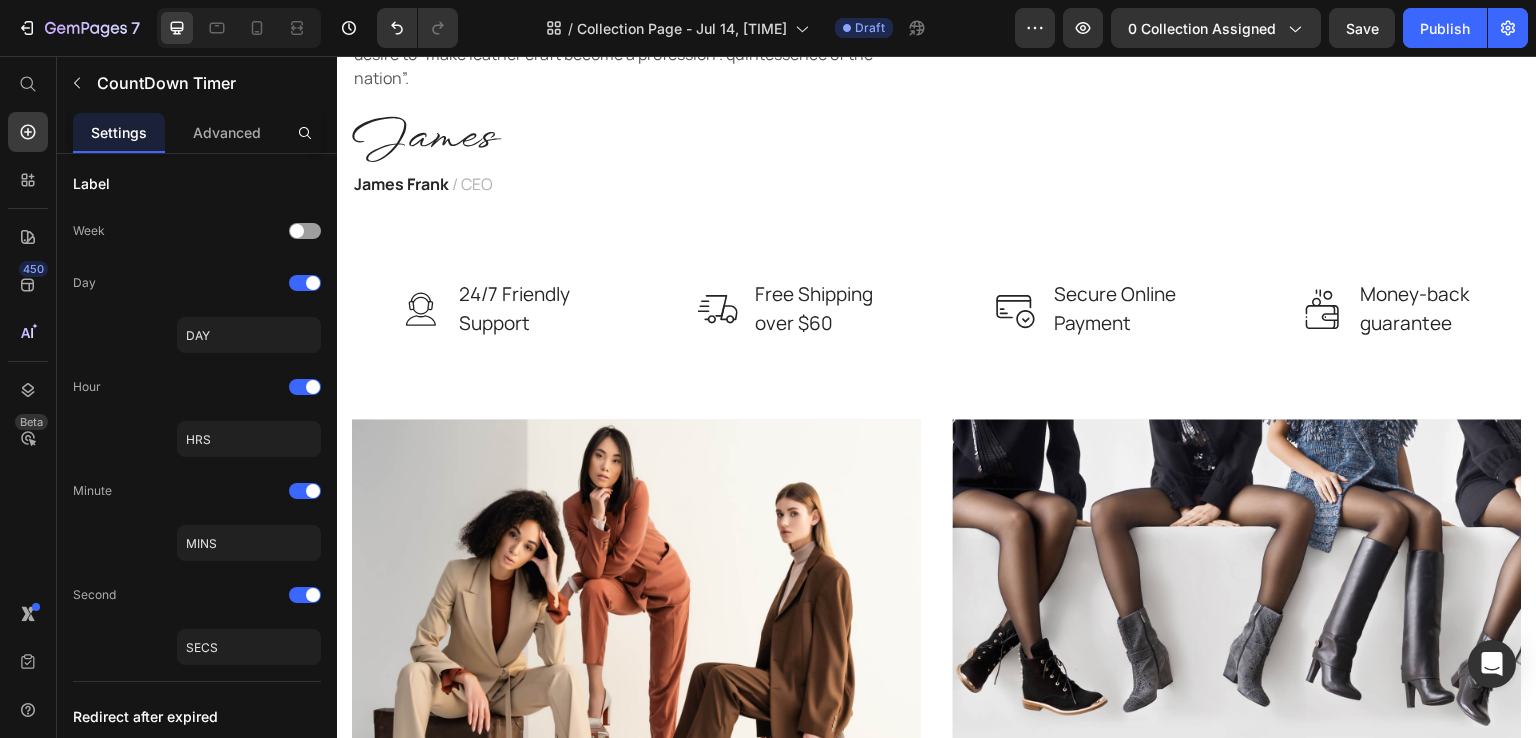 scroll, scrollTop: 1875, scrollLeft: 0, axis: vertical 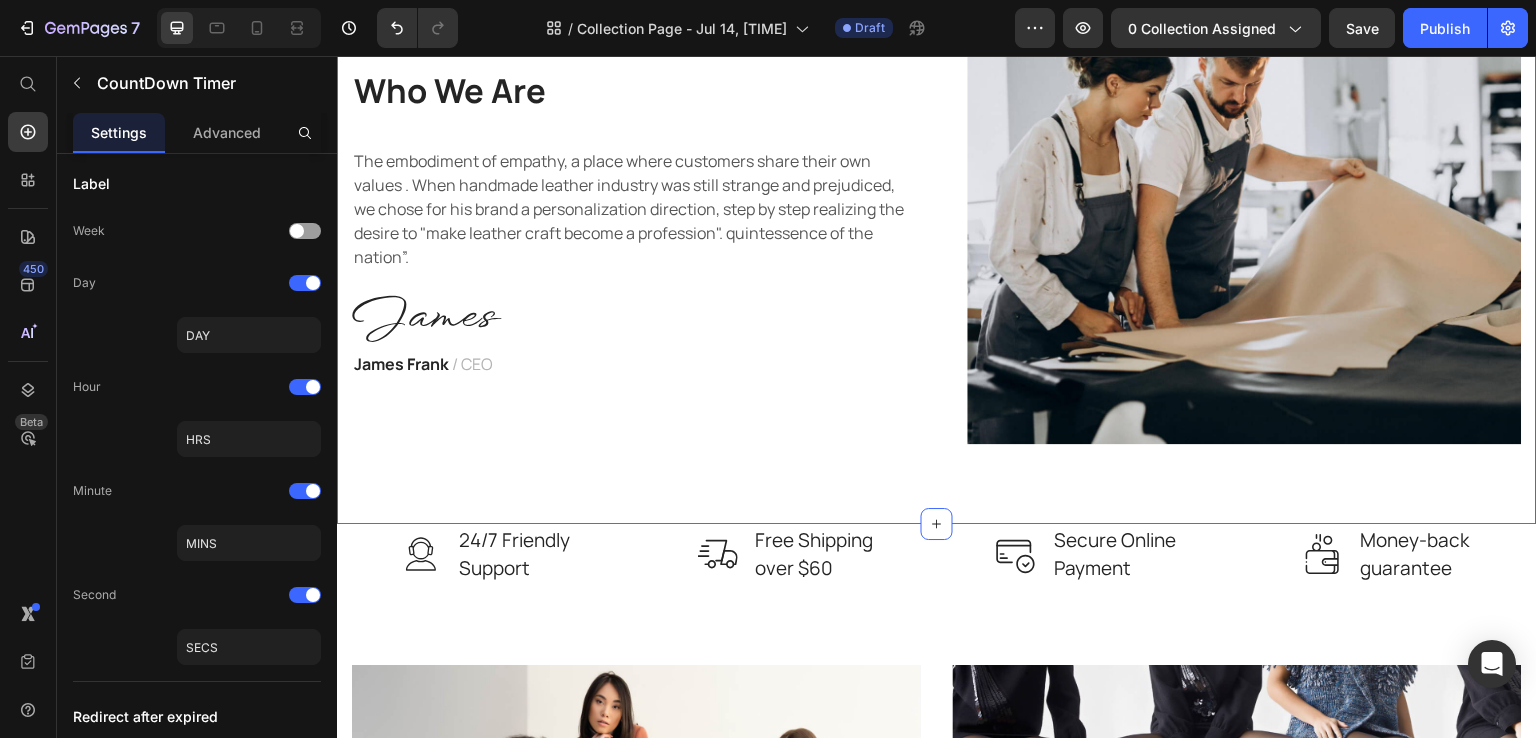 click on "Who We Are Heading The embodiment of empathy, a place where customers share their own values ​. When handmade leather industry was still strange and prejudiced, we chose for his brand a personalization direction, step by step realizing the desire to "make leather craft become a profession". quintessence of the nation”. Text block Image James Frank   / CEO Text block Image Row Section 5" at bounding box center (937, 263) 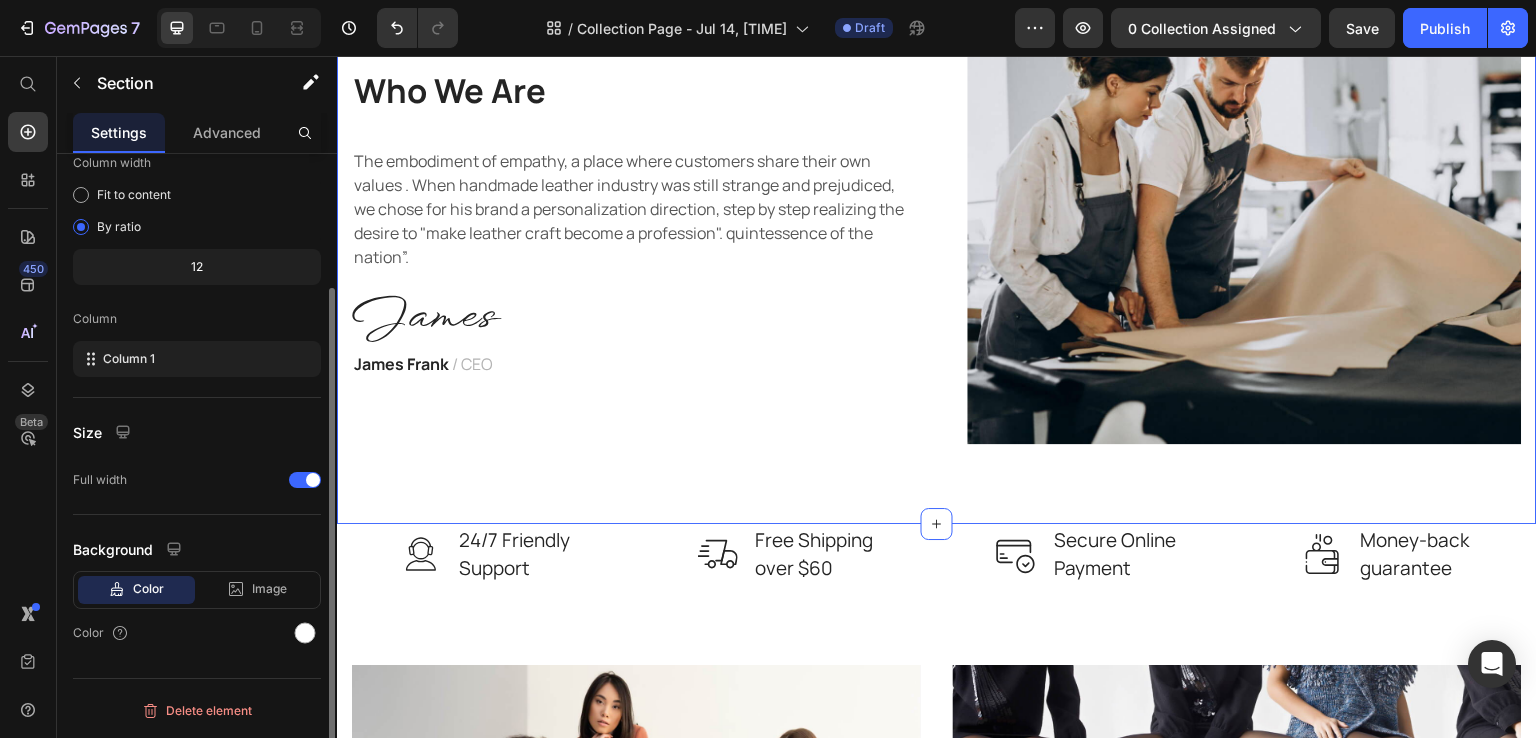 scroll, scrollTop: 0, scrollLeft: 0, axis: both 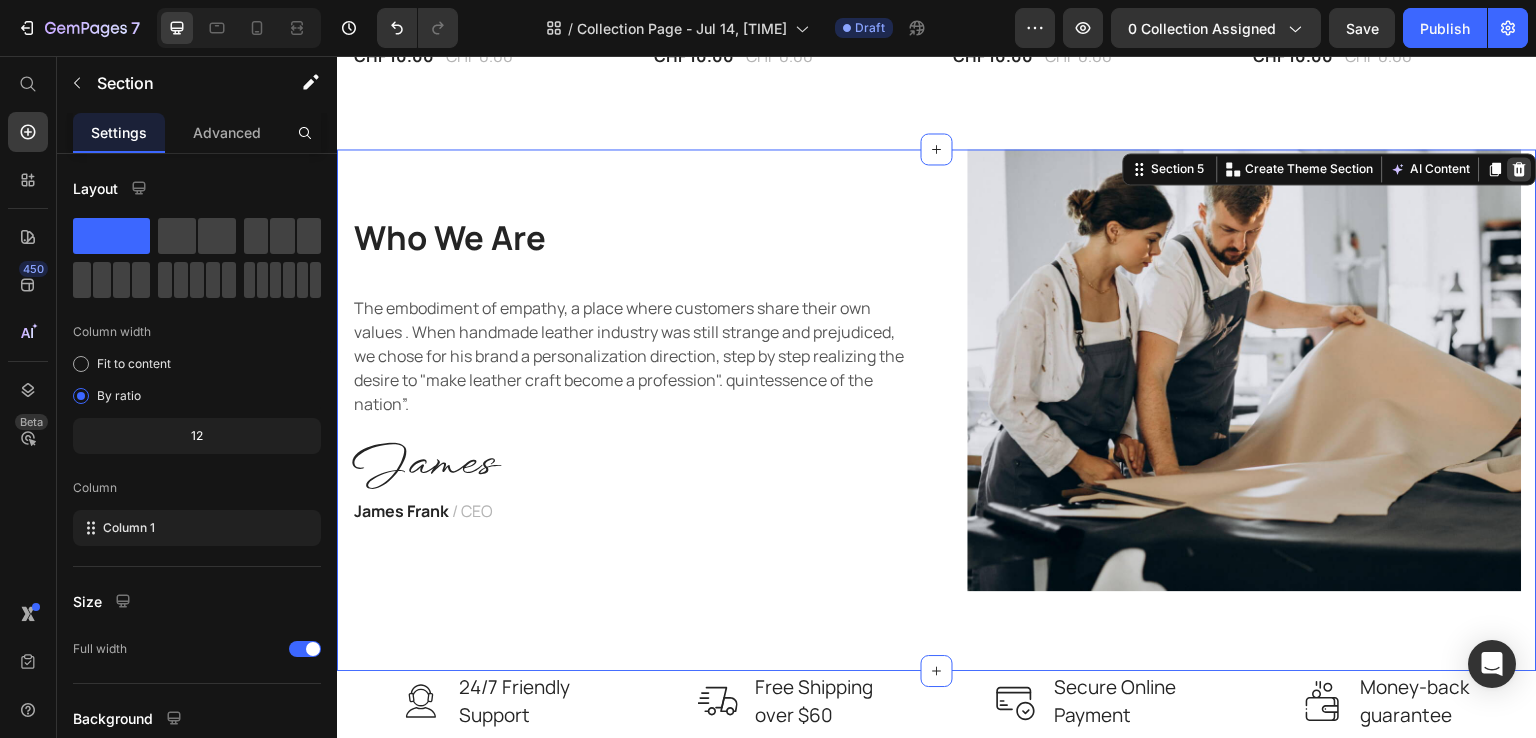 click 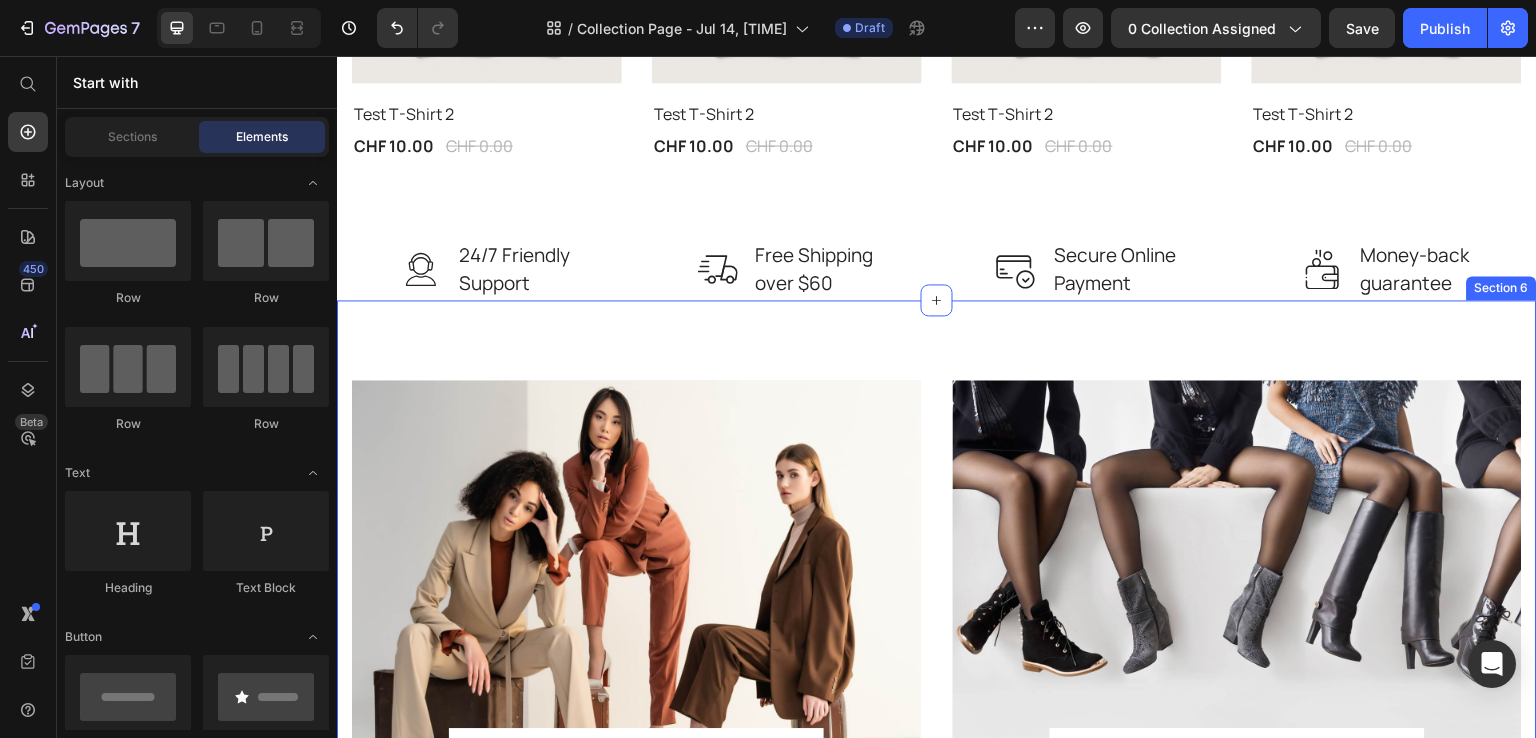 scroll, scrollTop: 1660, scrollLeft: 0, axis: vertical 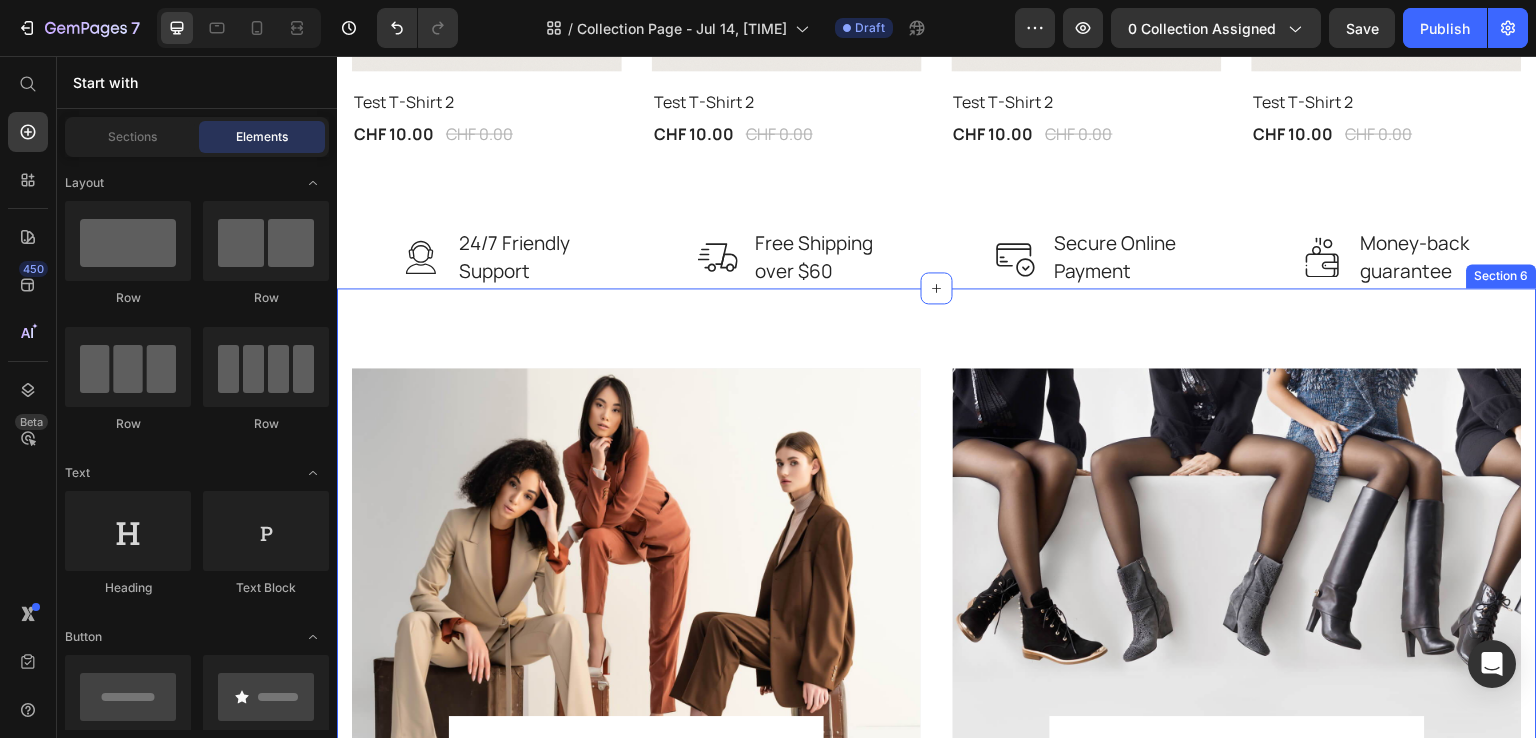 click on "WOMEN’S CLOTHES Heading
Shop now Button Row Hero Banner WOMEN’S SHOES Heading
Shop now Button Row Hero Banner Row Section 6" at bounding box center (937, 595) 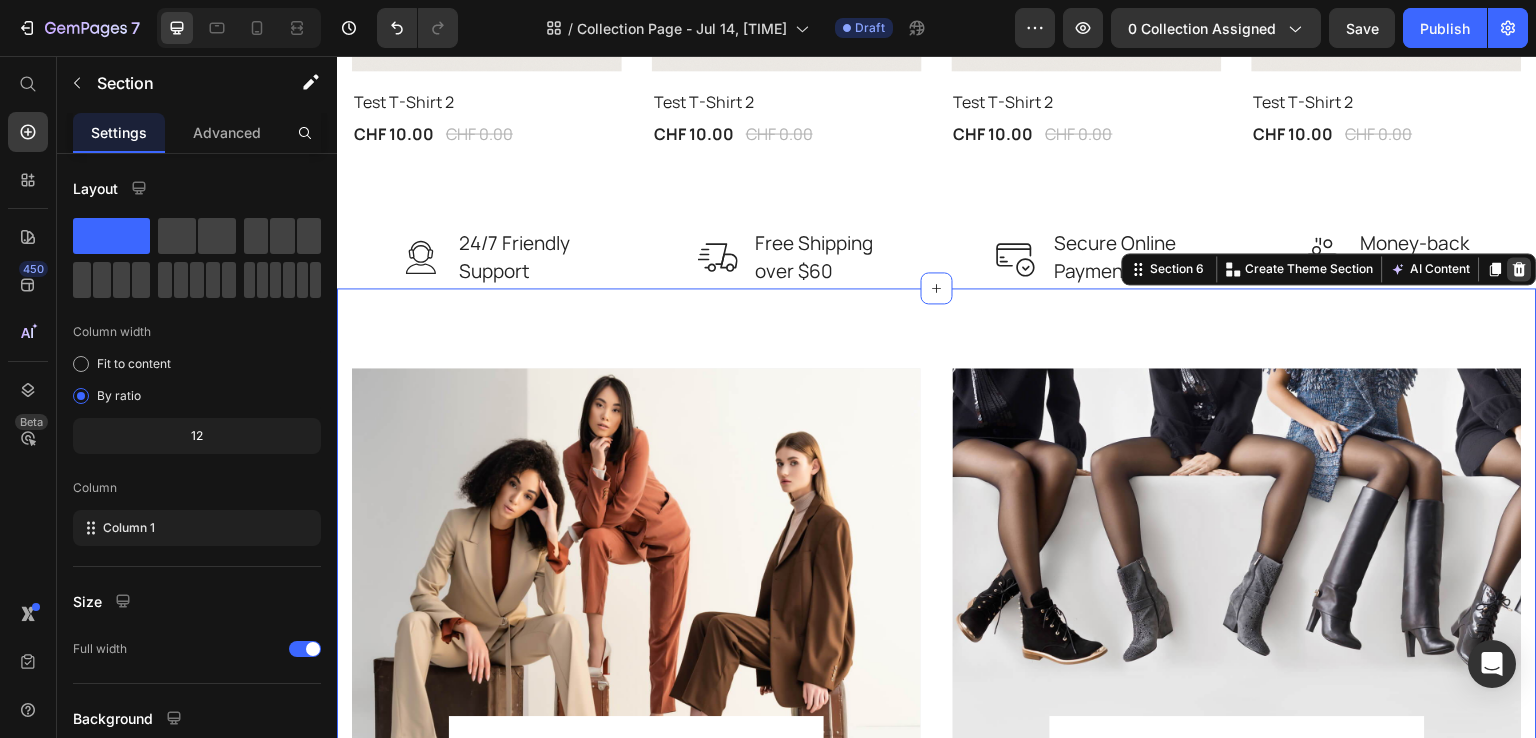 click 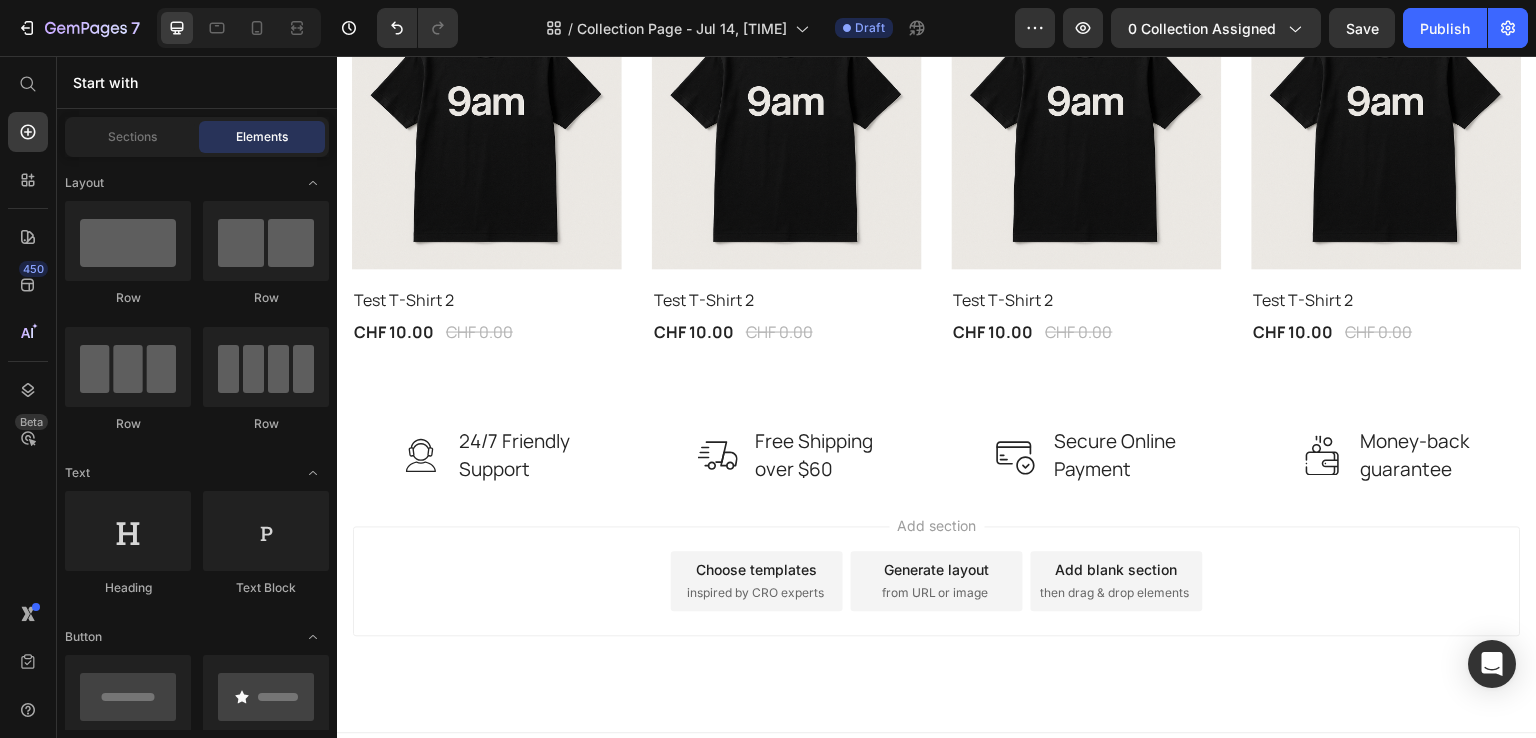 scroll, scrollTop: 1466, scrollLeft: 0, axis: vertical 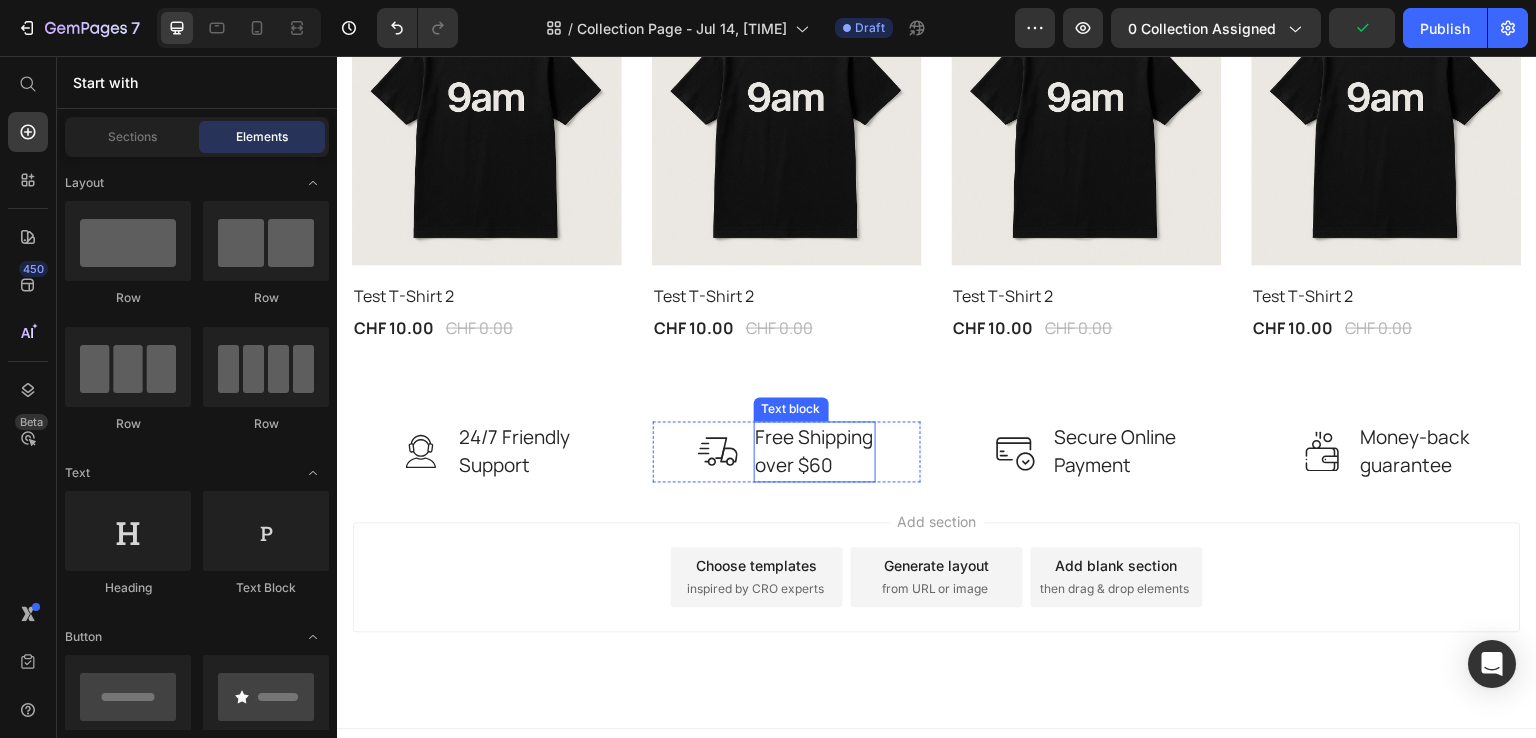 click on "Free Shipping over $60" at bounding box center [815, 451] 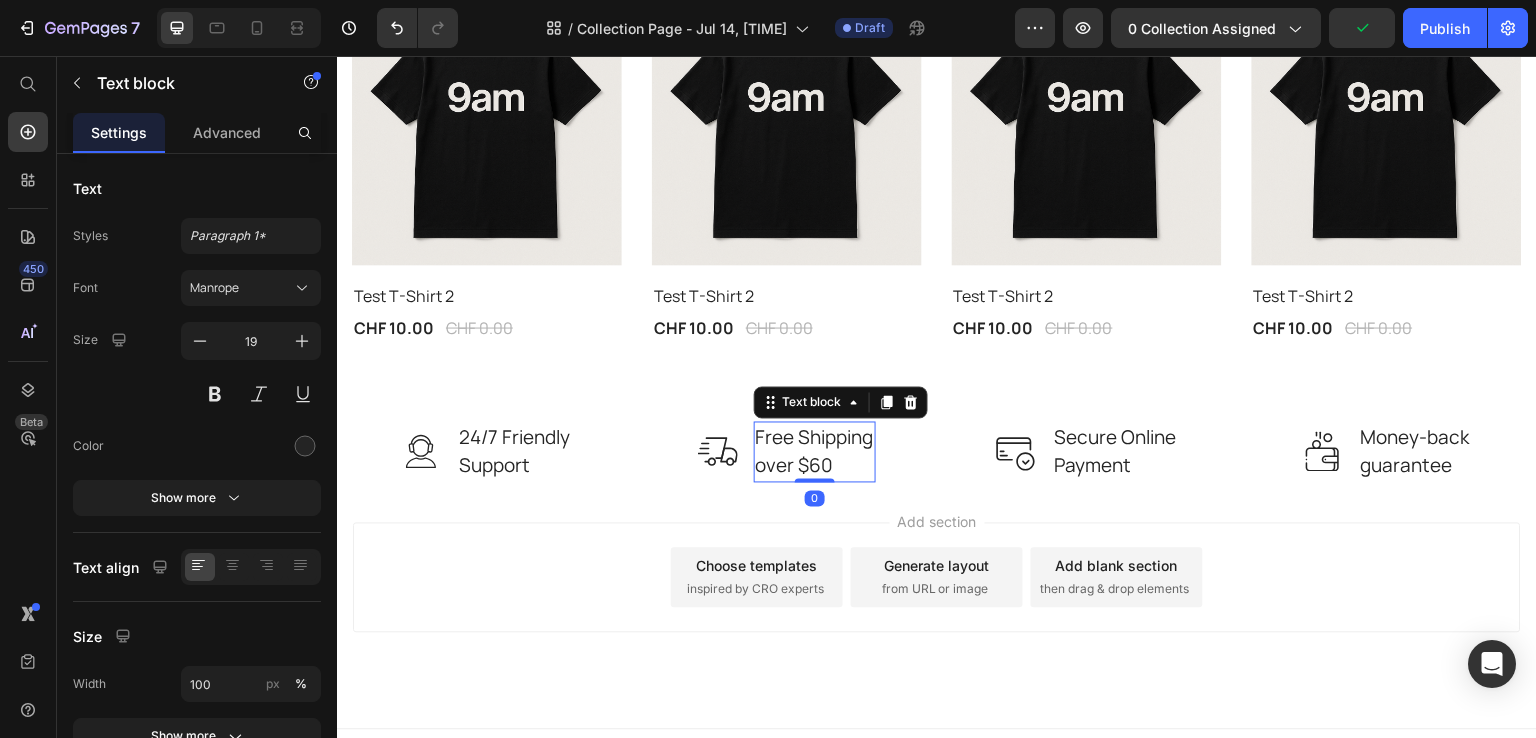 click on "Free Shipping over $60" at bounding box center (815, 451) 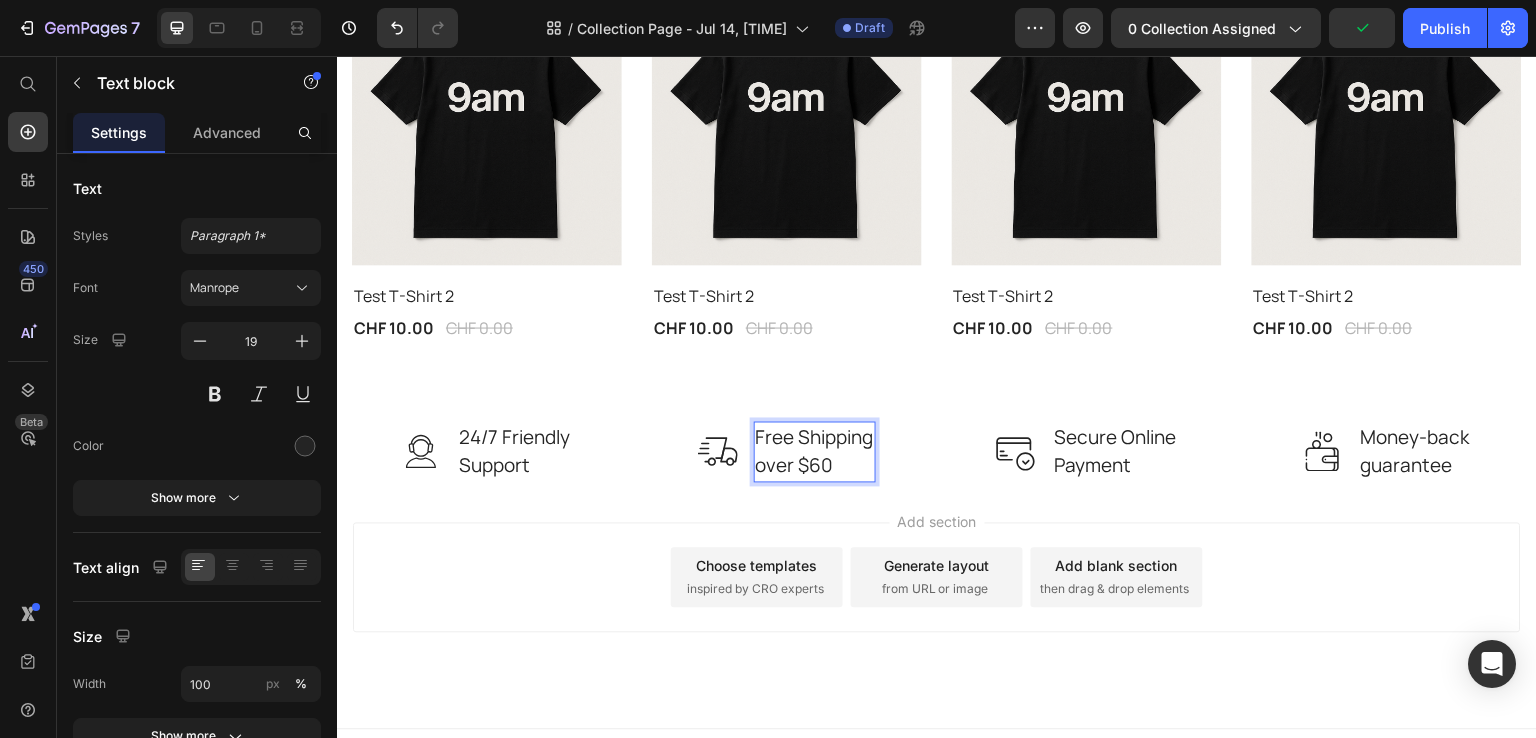 click on "Free Shipping over $60" at bounding box center (815, 451) 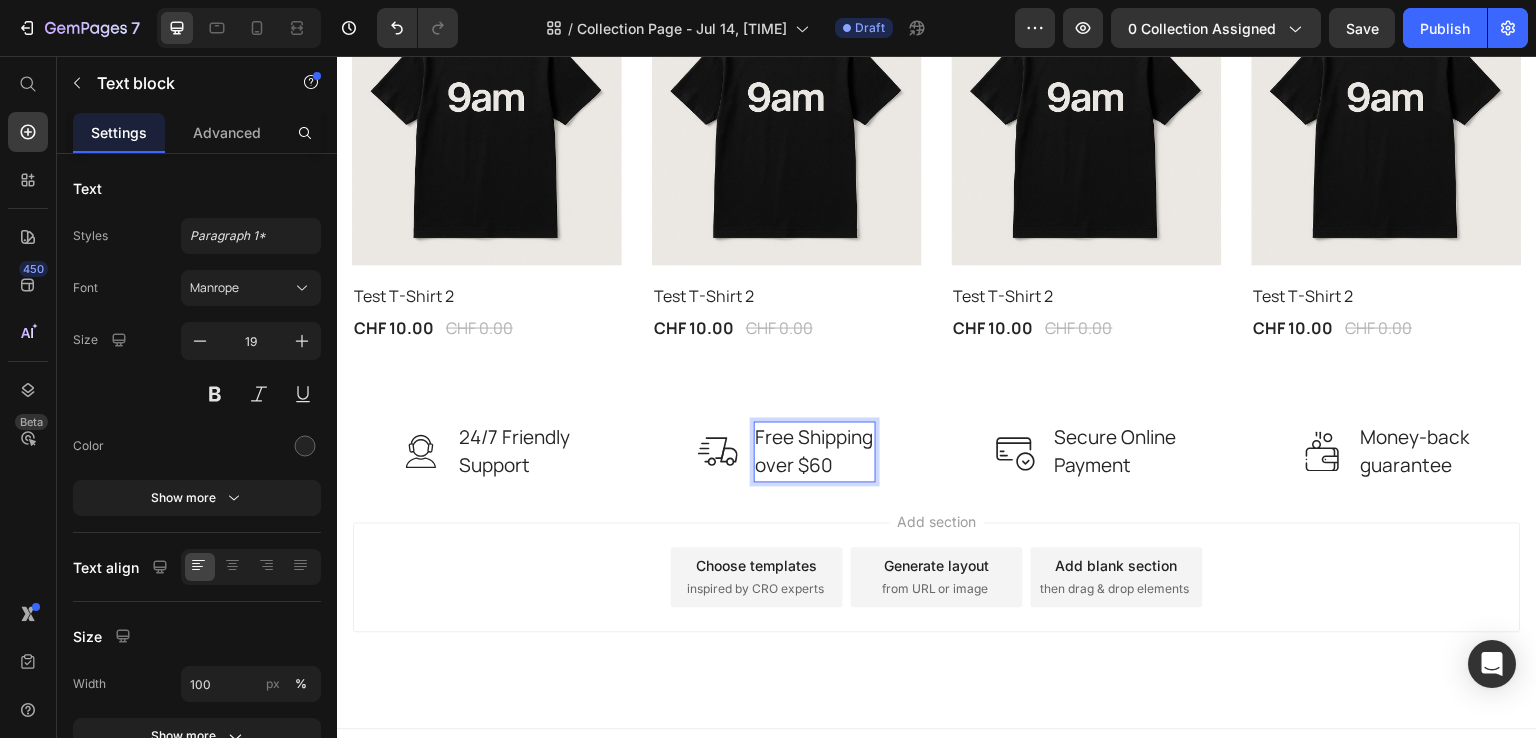 click on "Free Shipping over $60" at bounding box center (815, 451) 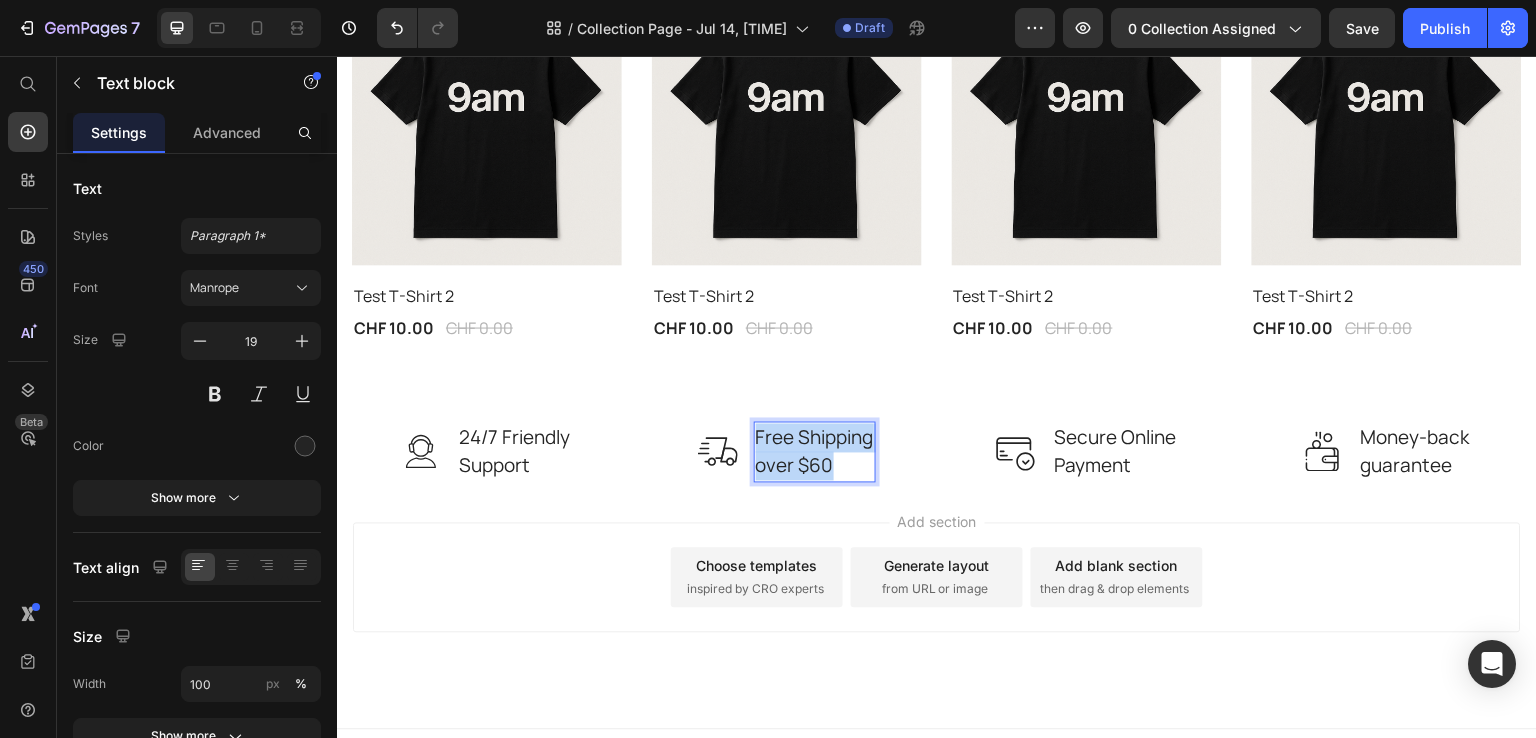 drag, startPoint x: 851, startPoint y: 451, endPoint x: 753, endPoint y: 429, distance: 100.43903 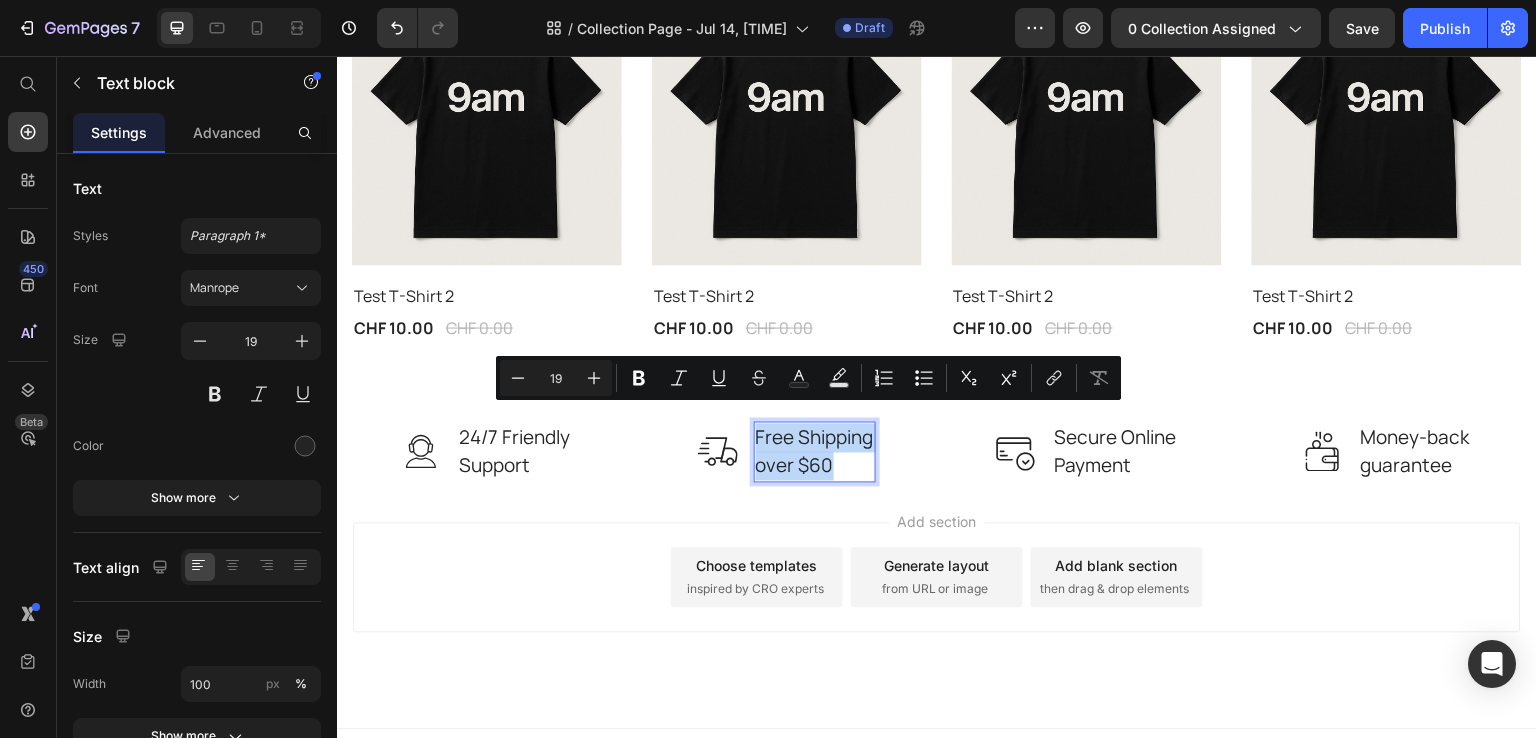 scroll, scrollTop: 1470, scrollLeft: 0, axis: vertical 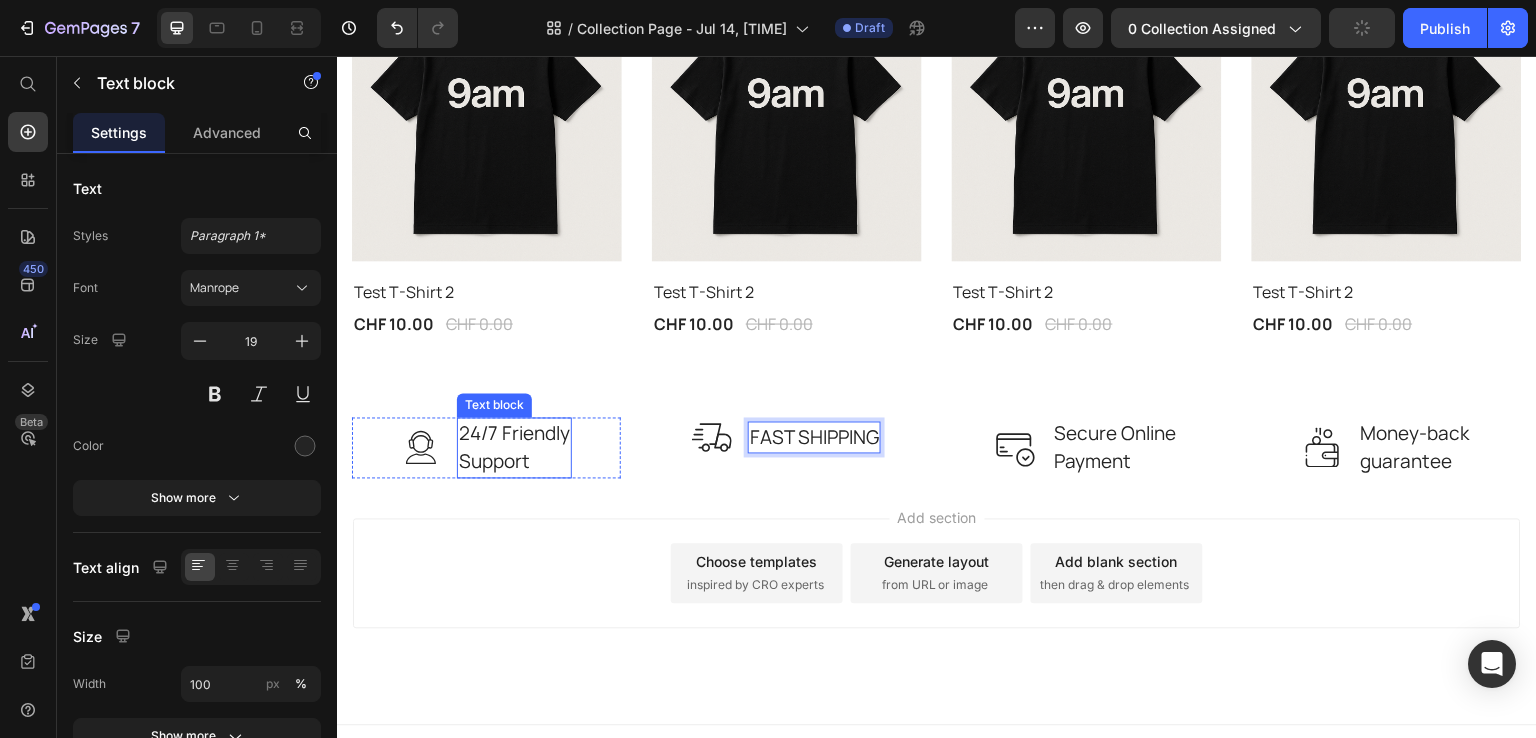click on "24/7 Friendly Support" at bounding box center [514, 447] 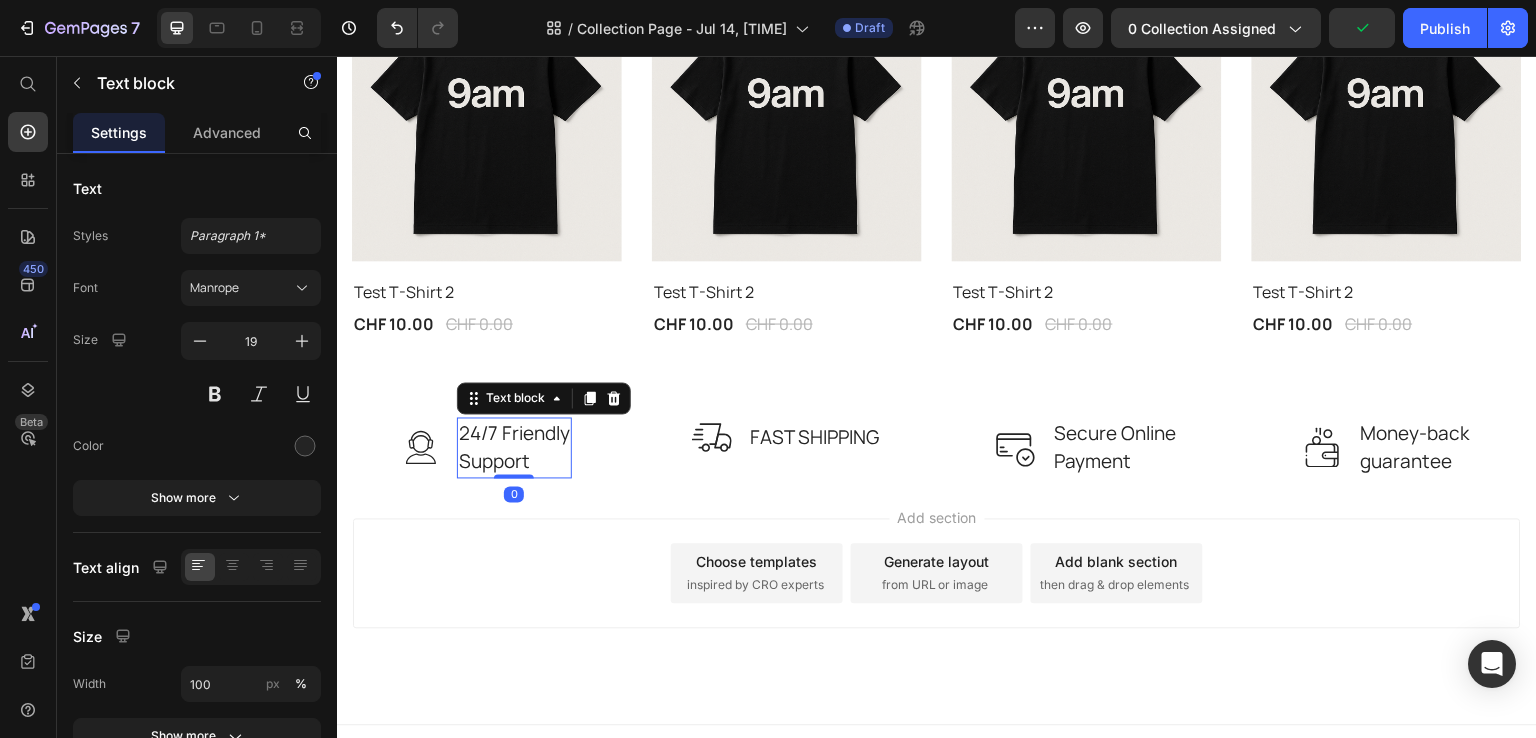 click on "24/7 Friendly Support" at bounding box center (514, 447) 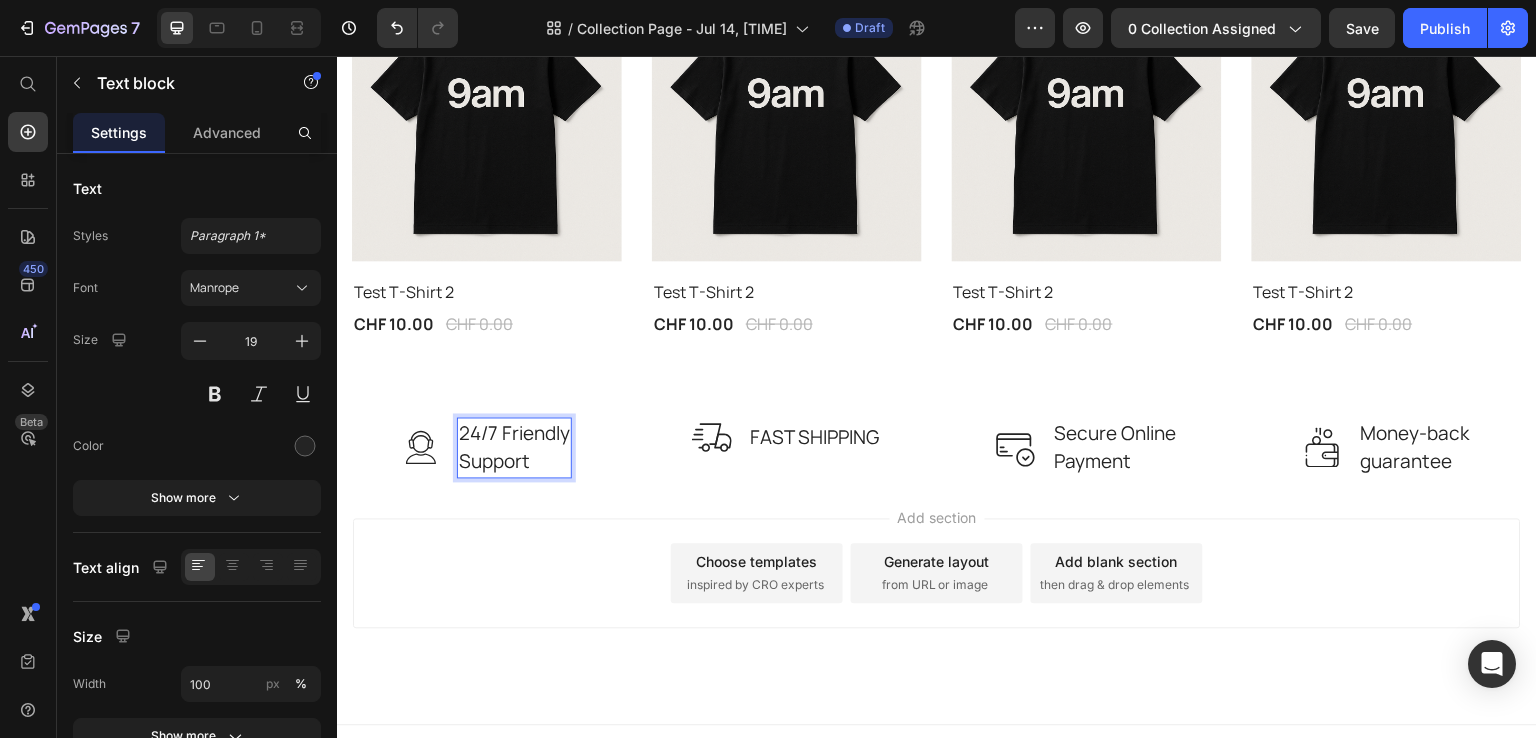 click on "24/7 Friendly Support" at bounding box center (514, 447) 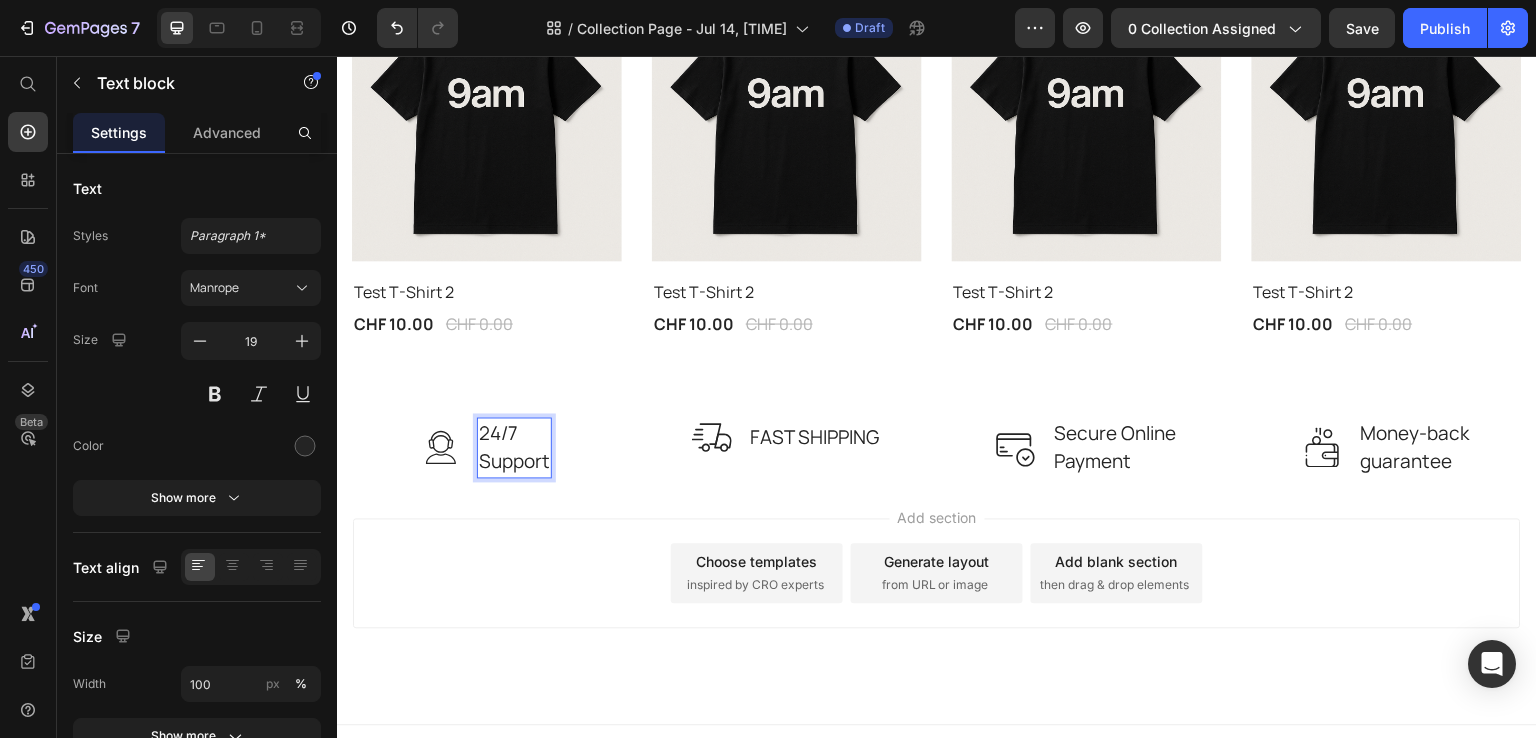 click on "24/7 Support" at bounding box center (514, 447) 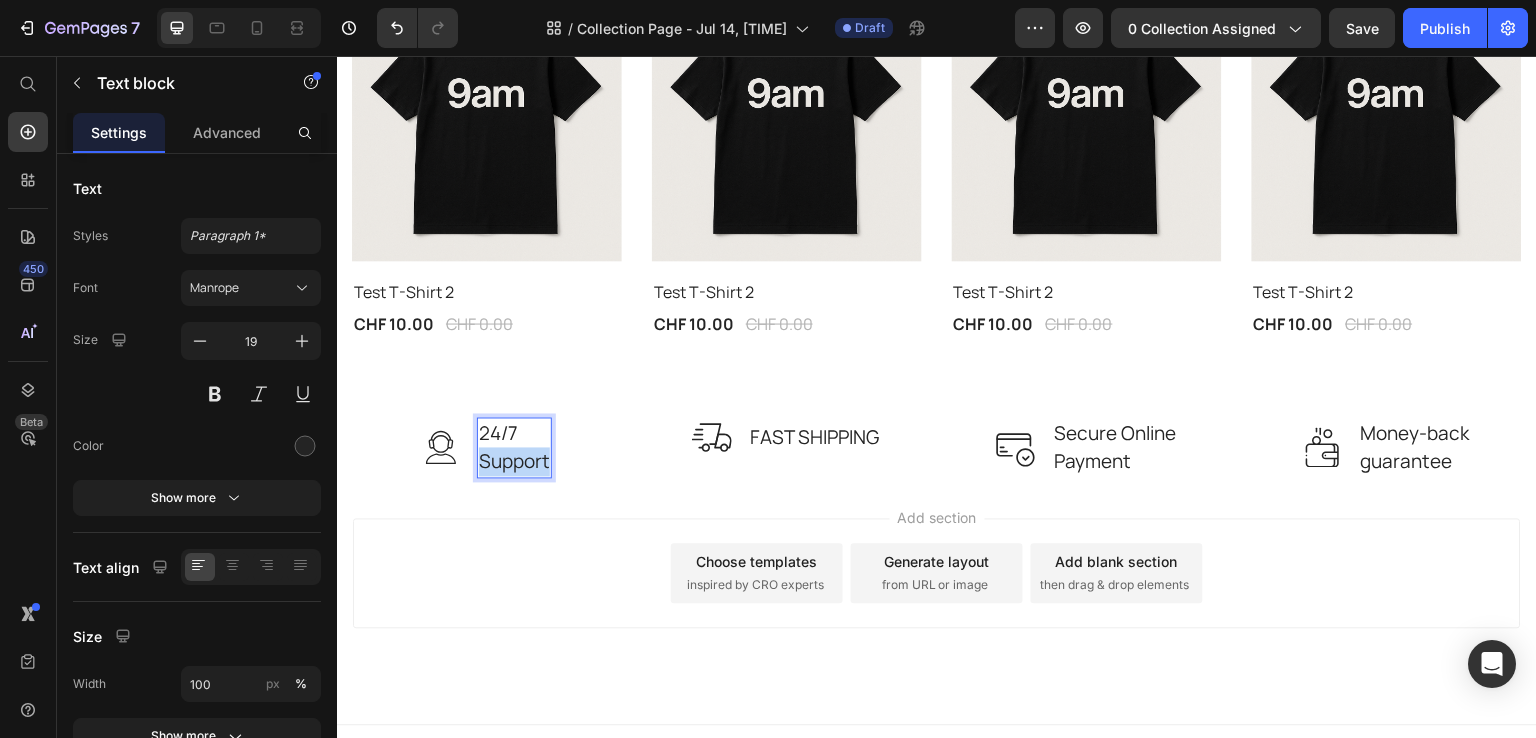 click on "24/7 Support" at bounding box center [514, 447] 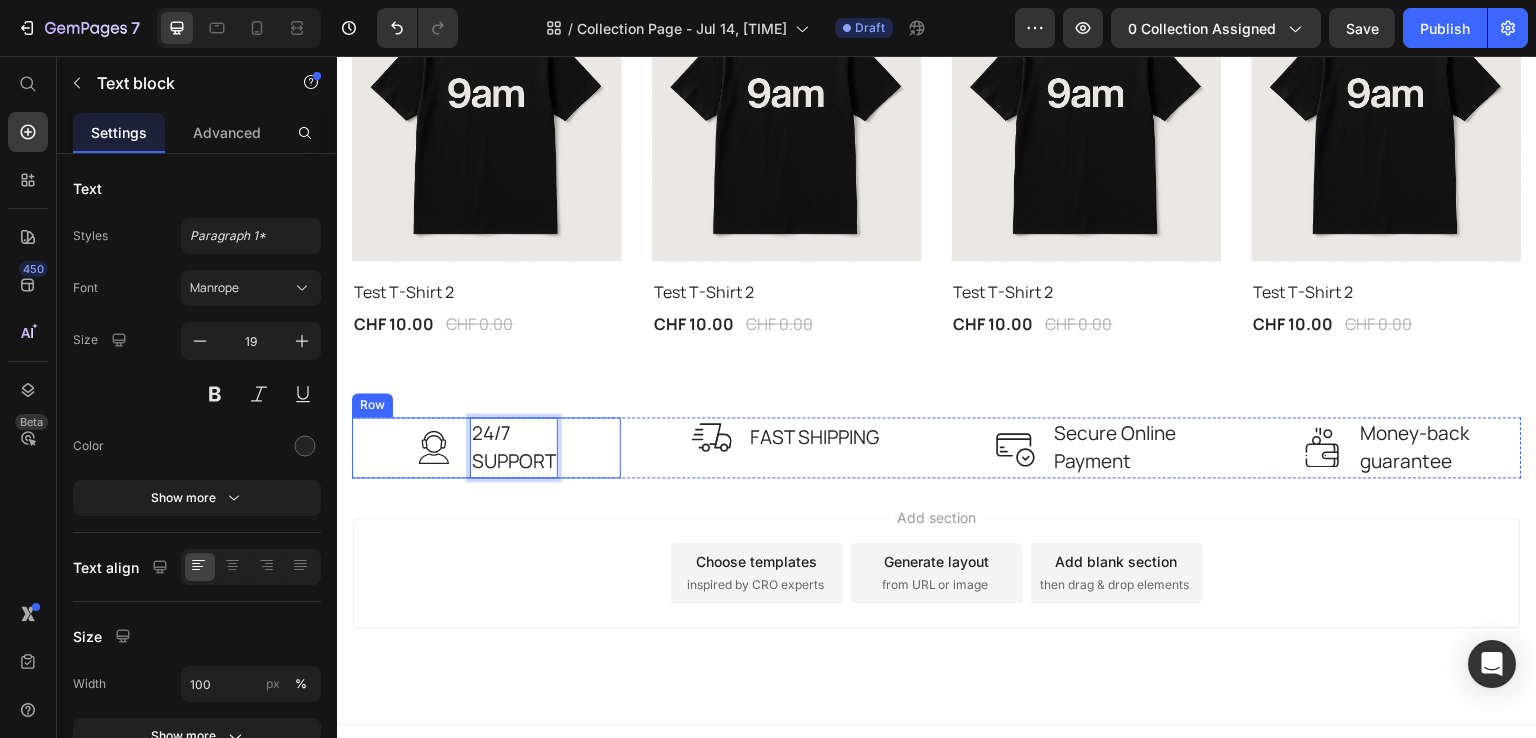 click on "Image 24/7 SUPPORT Text block   0 Row" at bounding box center (486, 447) 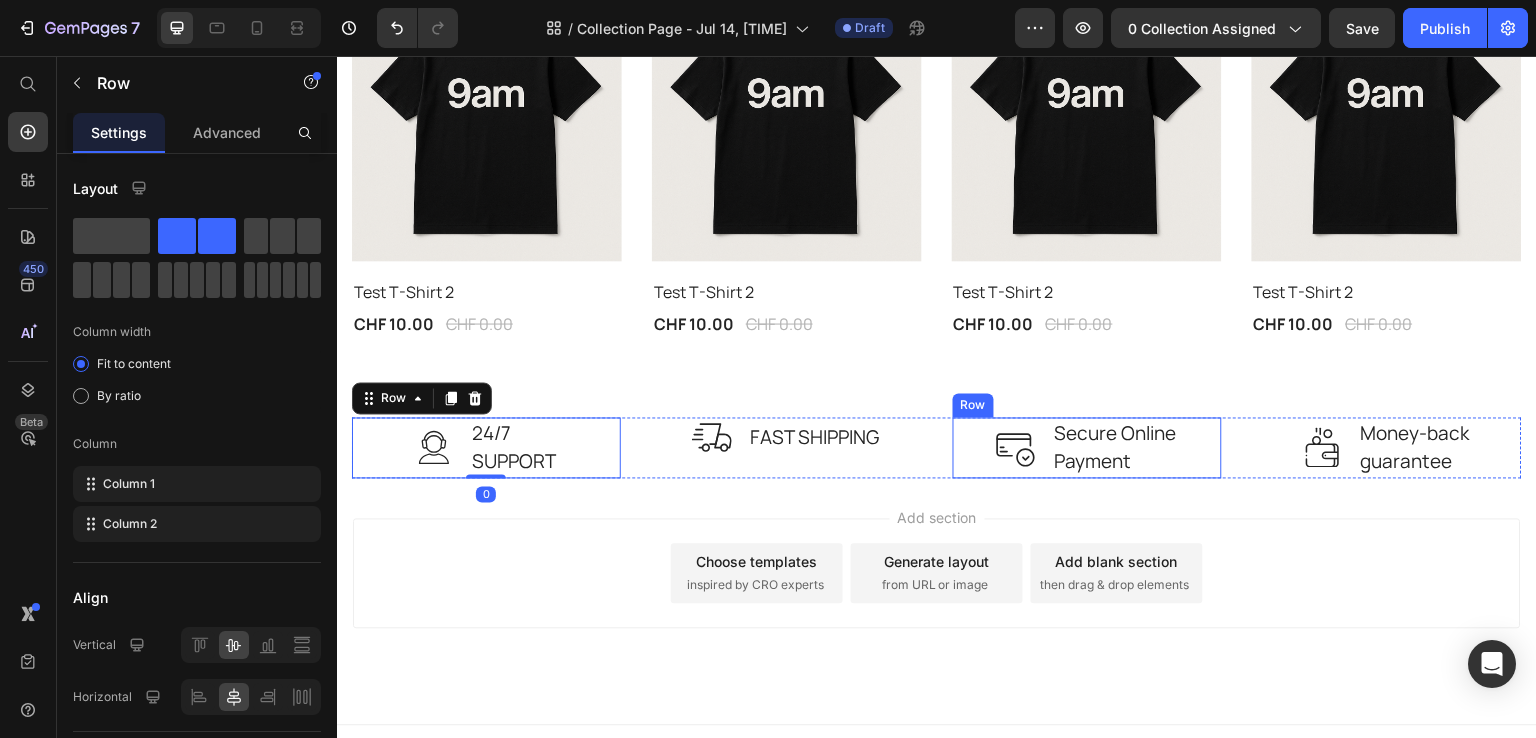 click on "Secure Online Payment" at bounding box center (1115, 447) 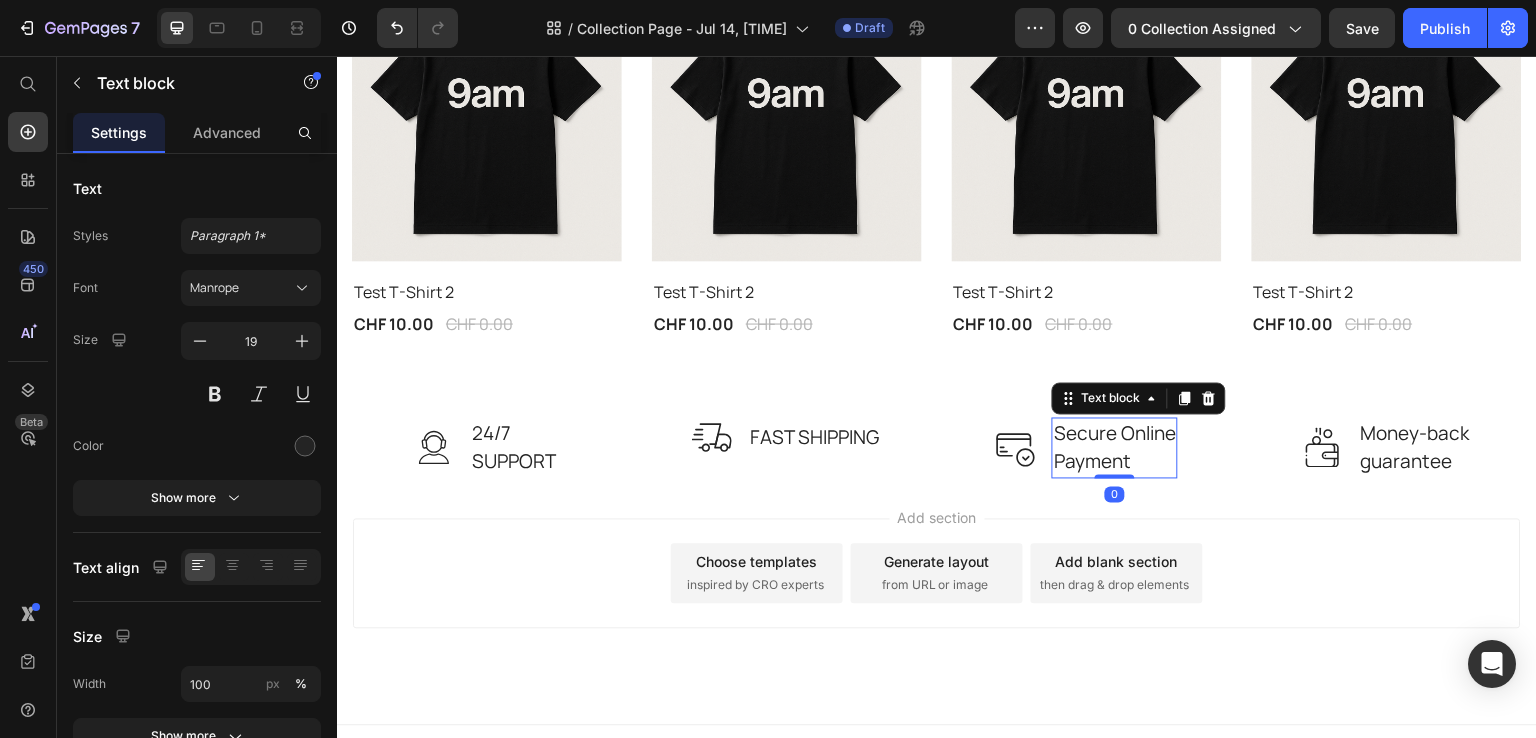 click on "Secure Online Payment" at bounding box center (1115, 447) 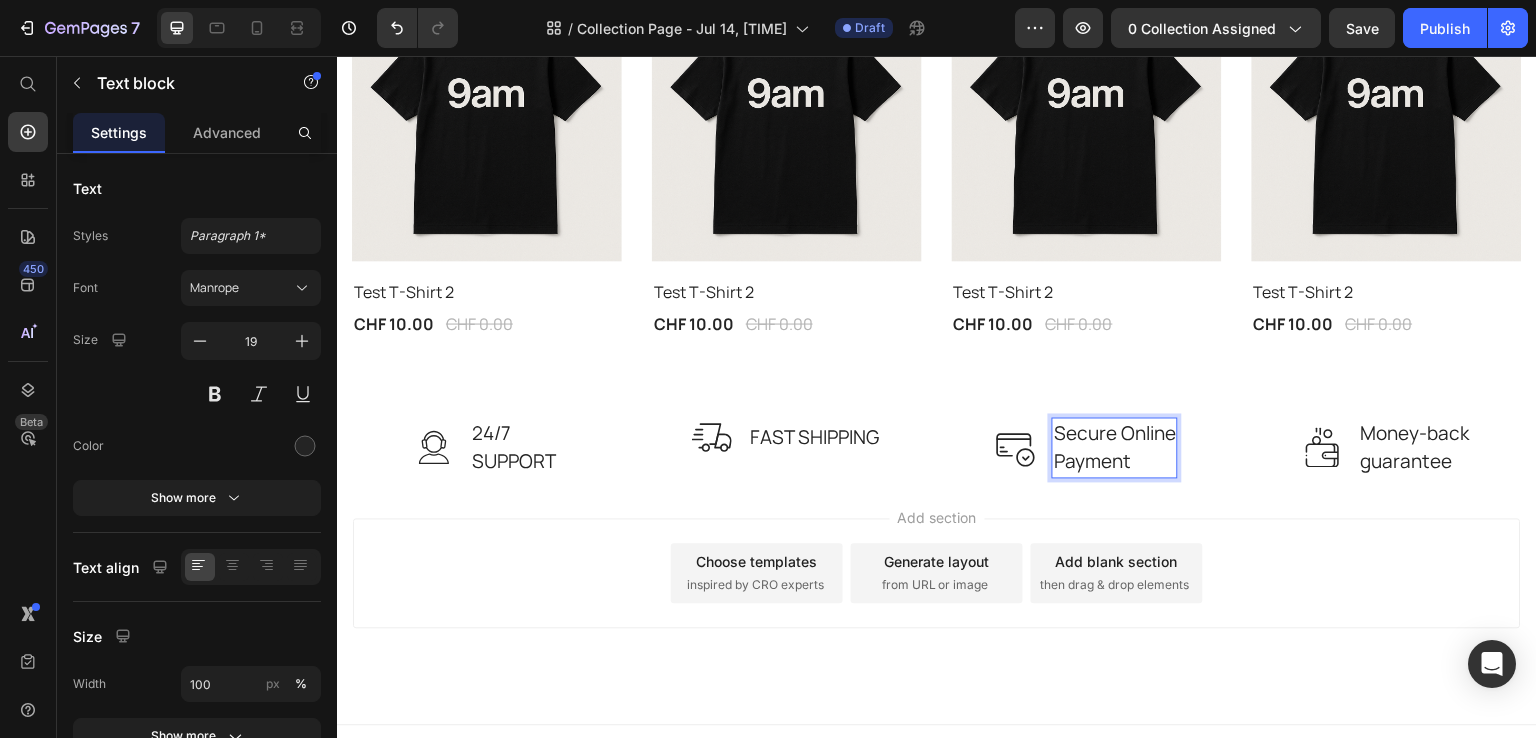 click on "Secure Online Payment" at bounding box center (1115, 447) 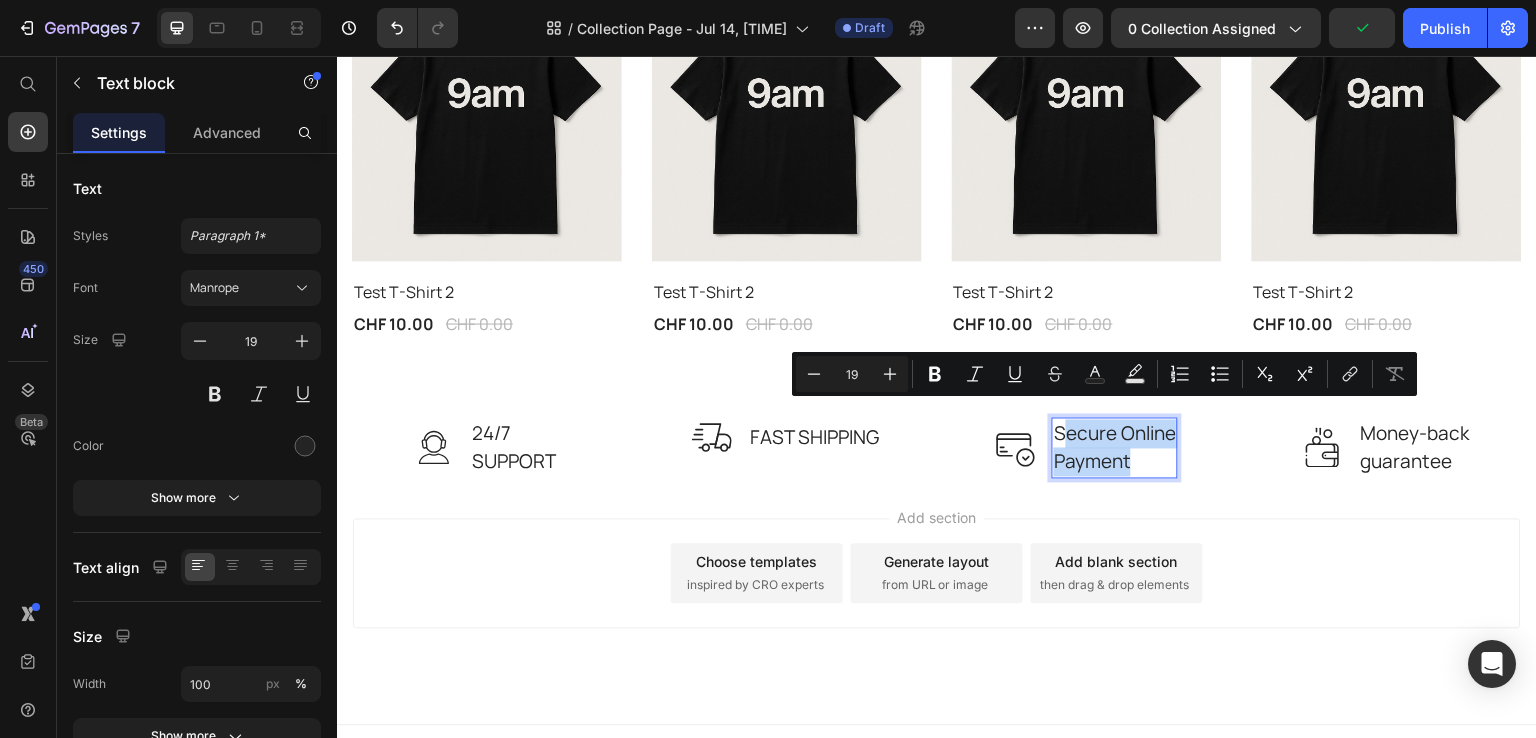 drag, startPoint x: 1146, startPoint y: 450, endPoint x: 1051, endPoint y: 418, distance: 100.2447 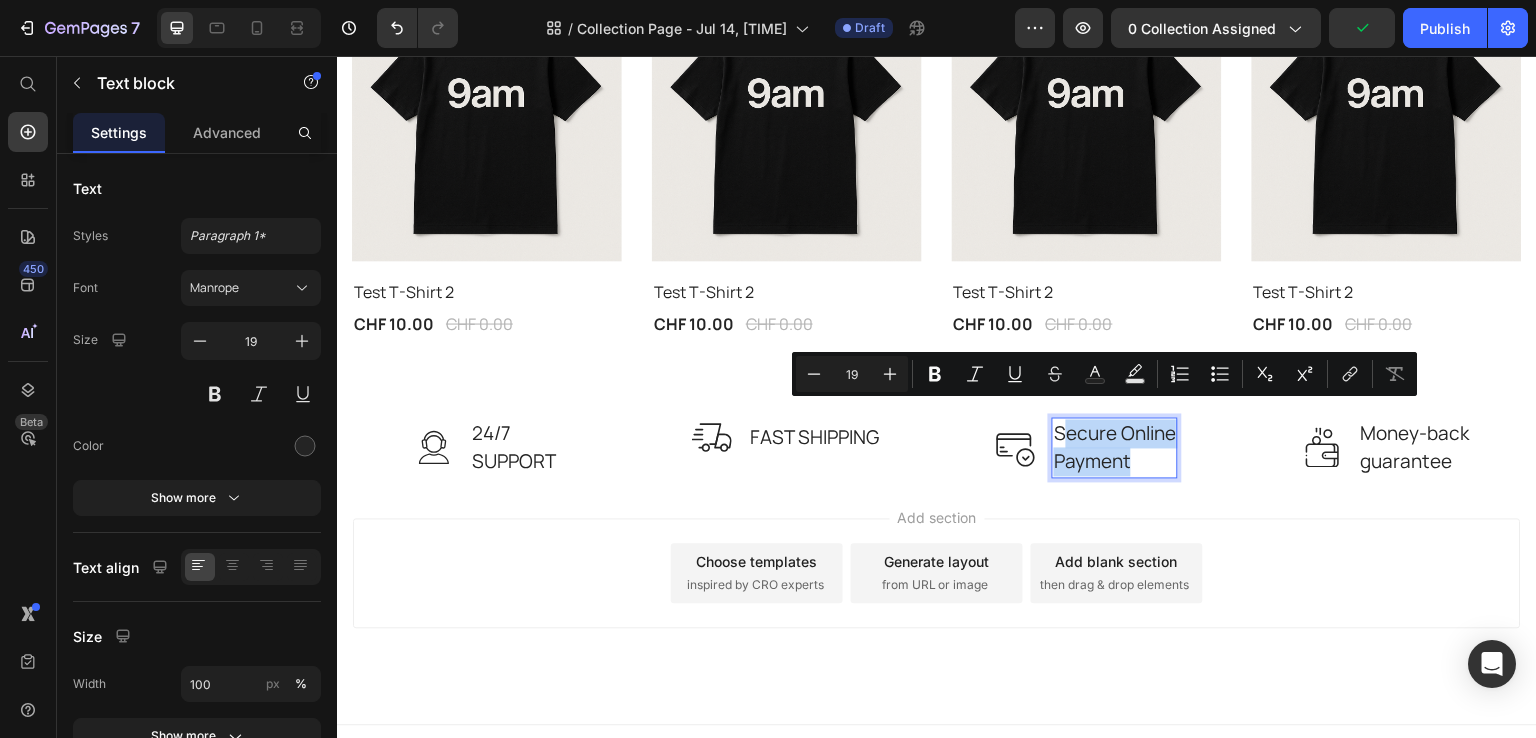 click on "Secure Online Payment" at bounding box center [1115, 447] 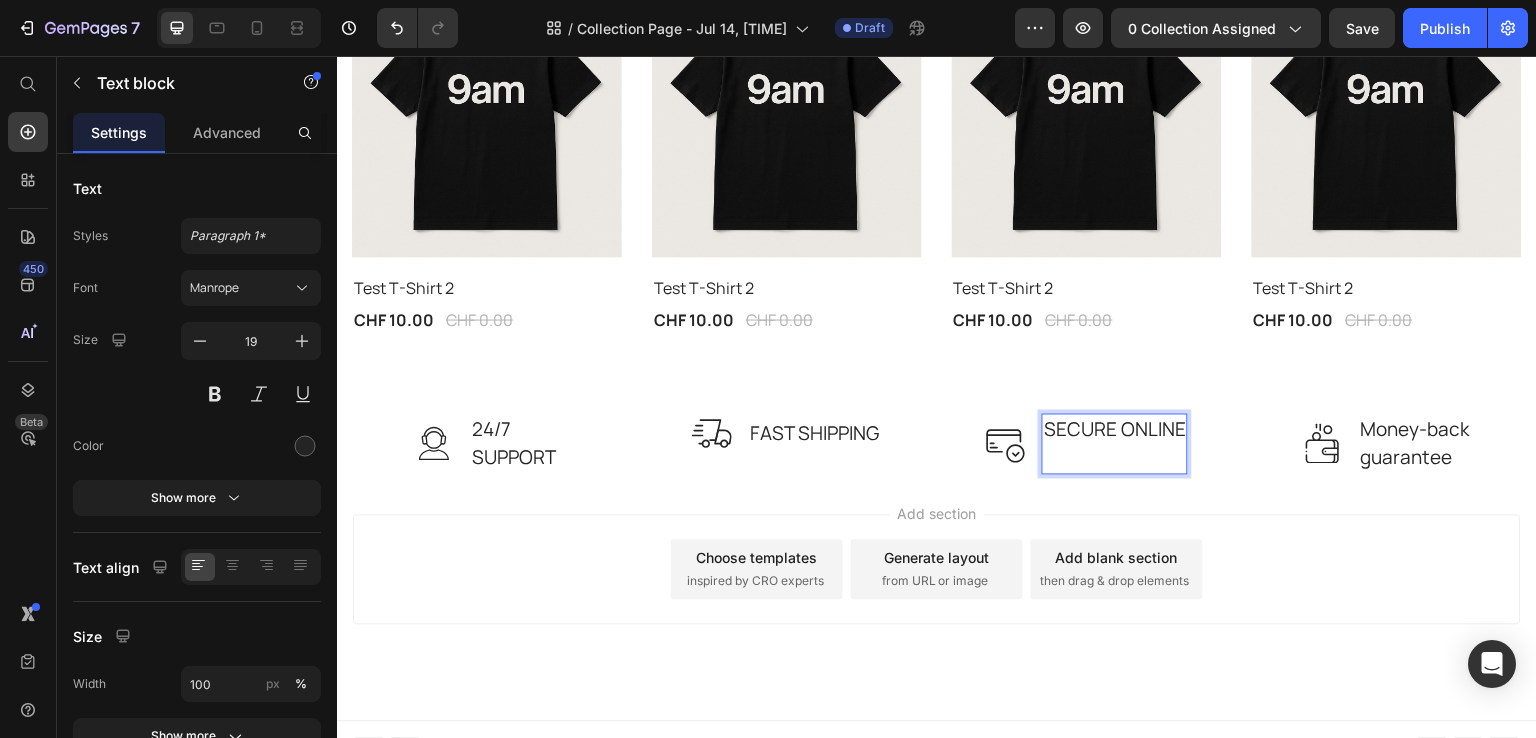 scroll, scrollTop: 1470, scrollLeft: 0, axis: vertical 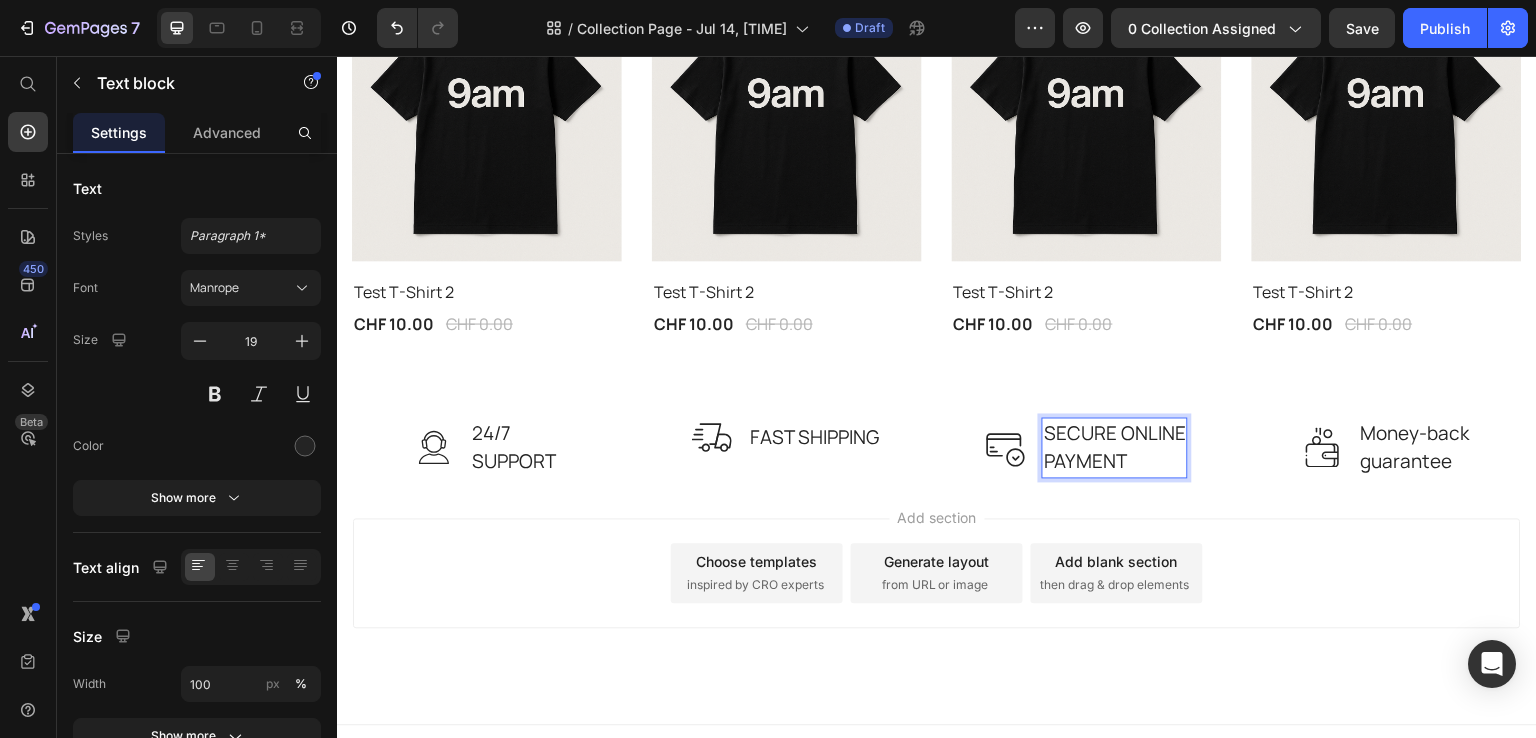 click on "Add section Choose templates inspired by CRO experts Generate layout from URL or image Add blank section then drag & drop elements" at bounding box center [937, 601] 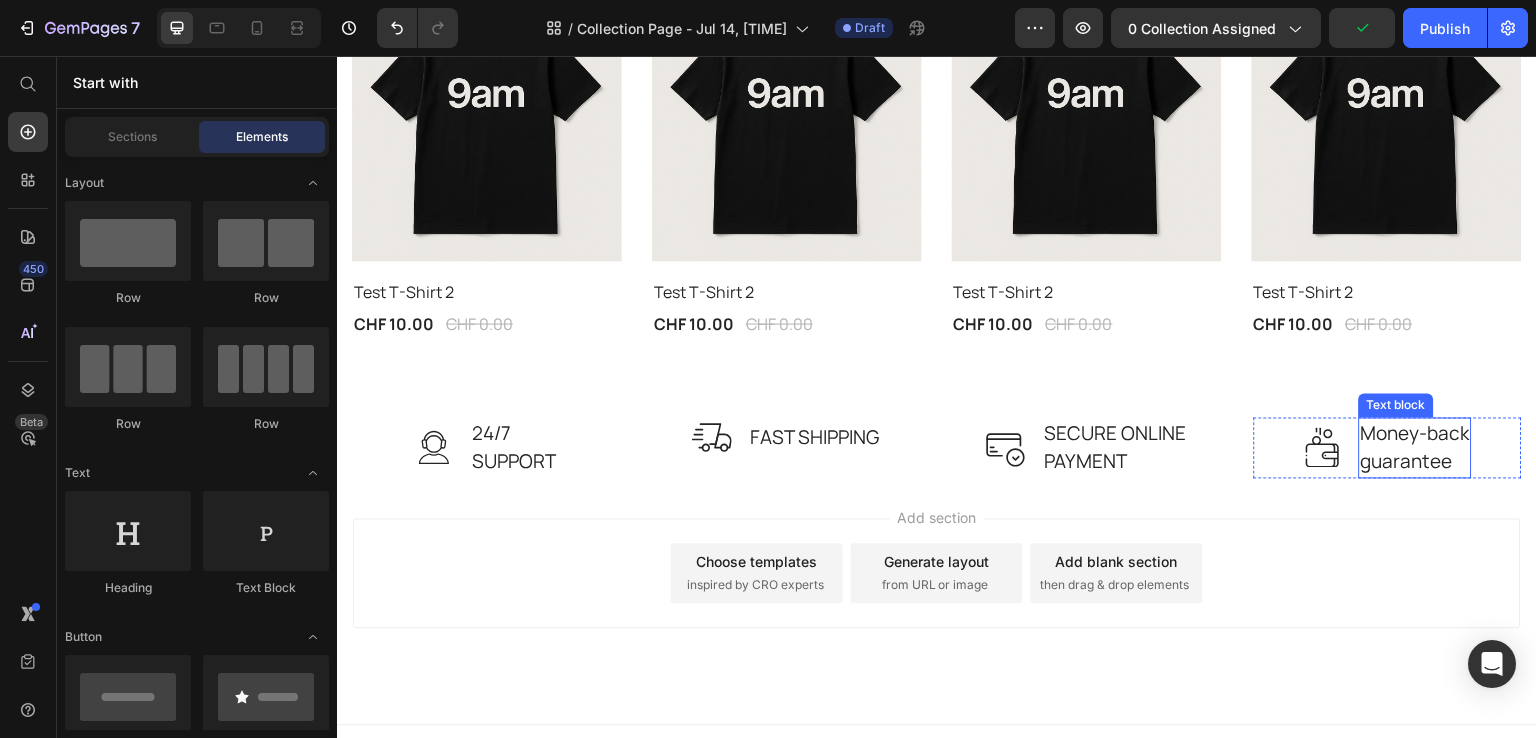 click on "guarantee" at bounding box center [1415, 461] 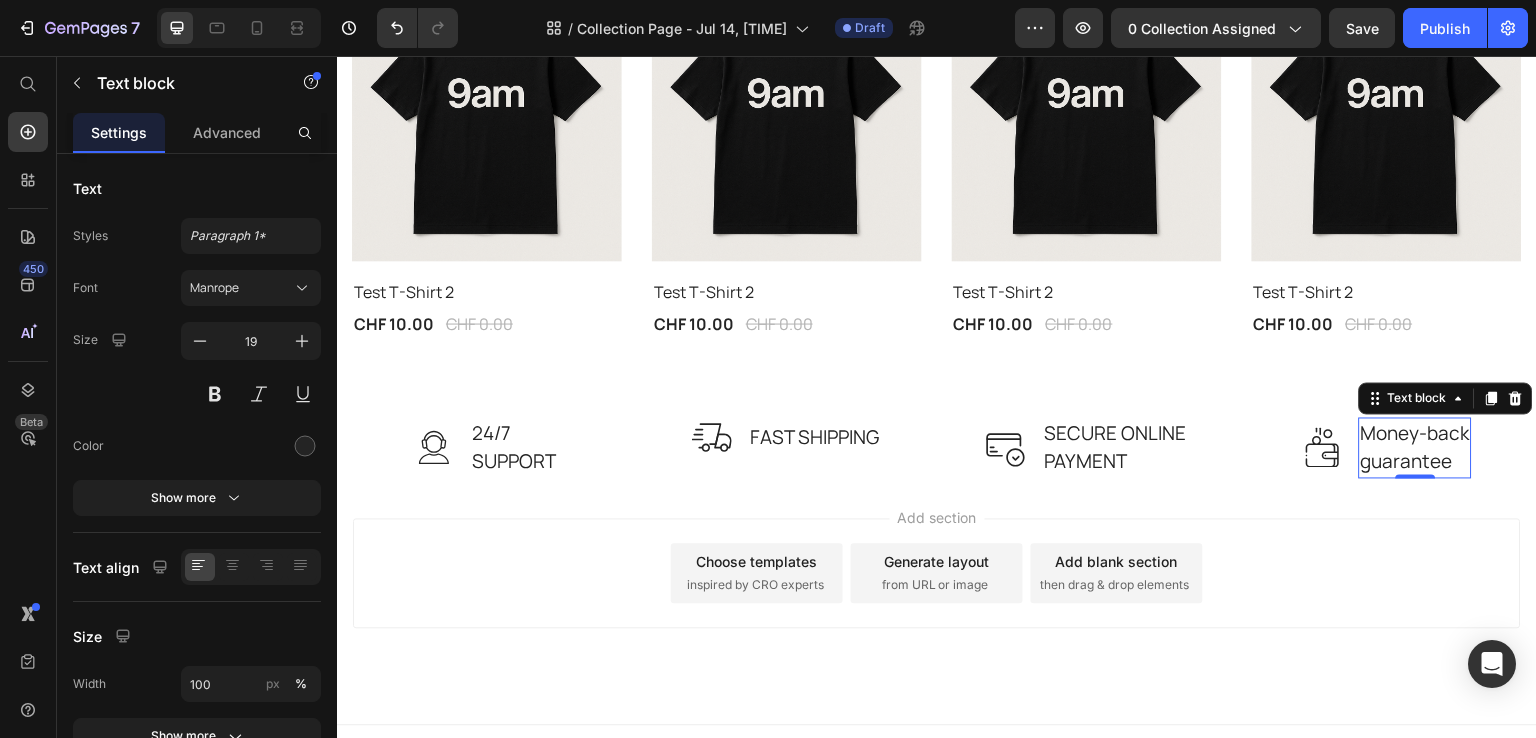 click on "guarantee" at bounding box center [1415, 461] 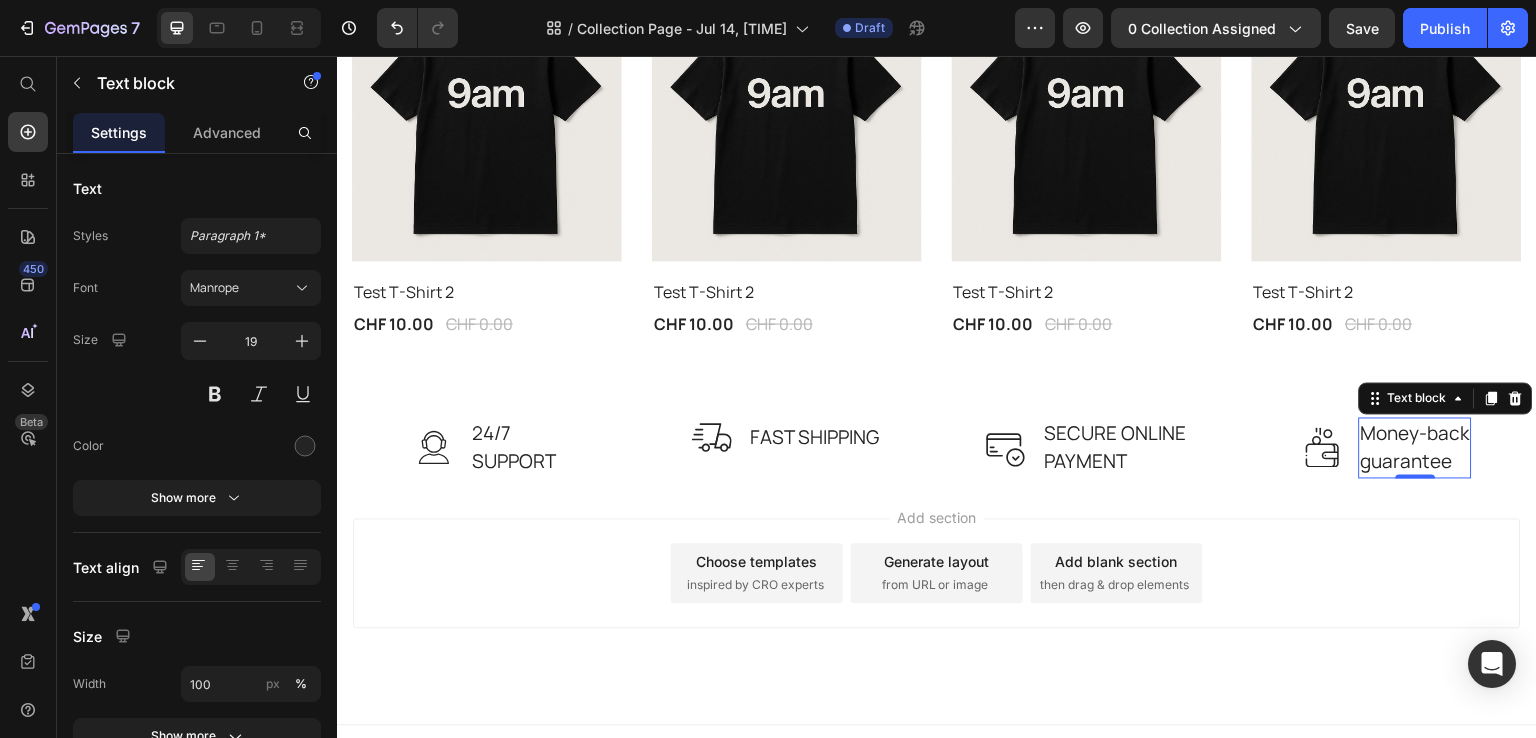 click on "guarantee" at bounding box center [1415, 461] 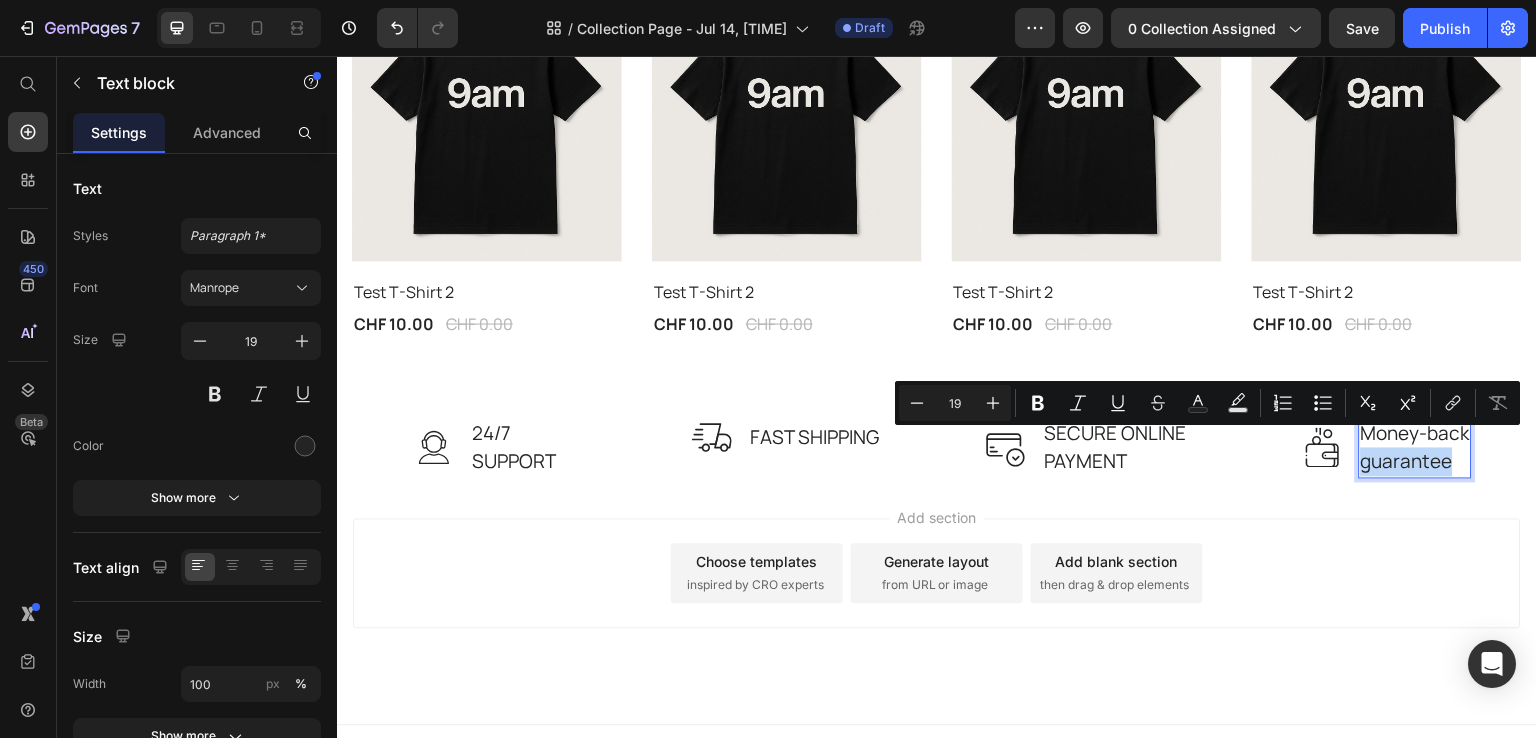 click on "guarantee" at bounding box center [1415, 461] 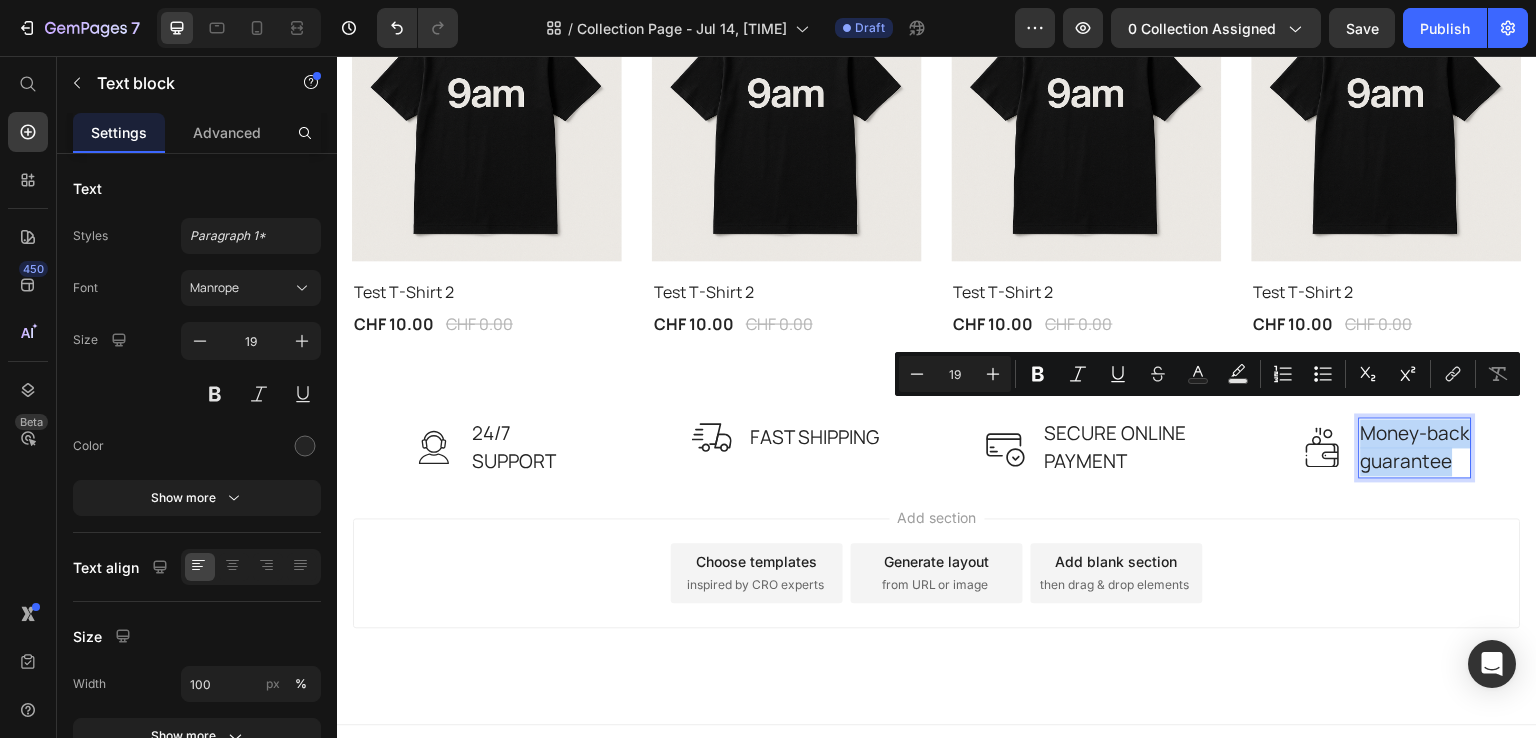 drag, startPoint x: 1443, startPoint y: 446, endPoint x: 1354, endPoint y: 420, distance: 92.72001 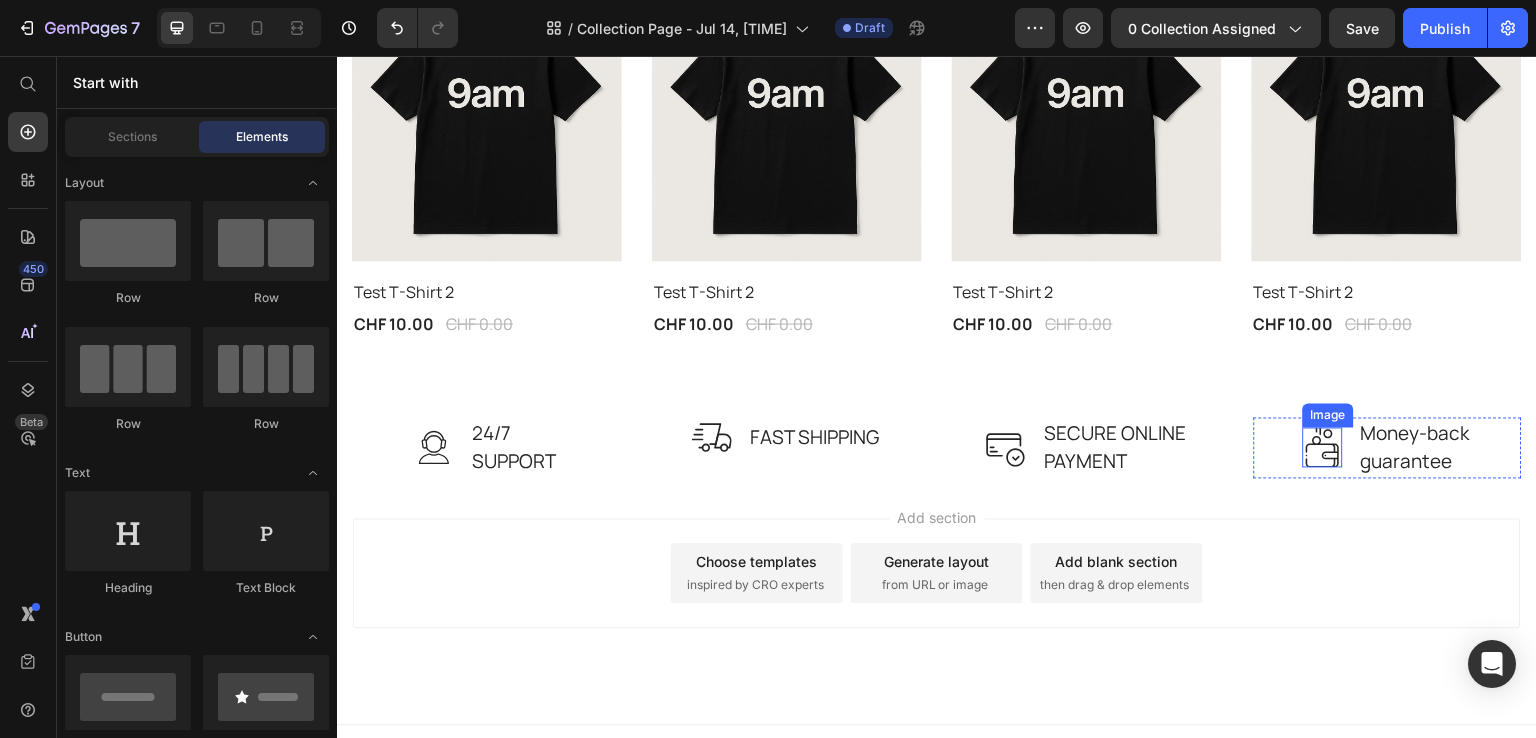 click at bounding box center [1323, 447] 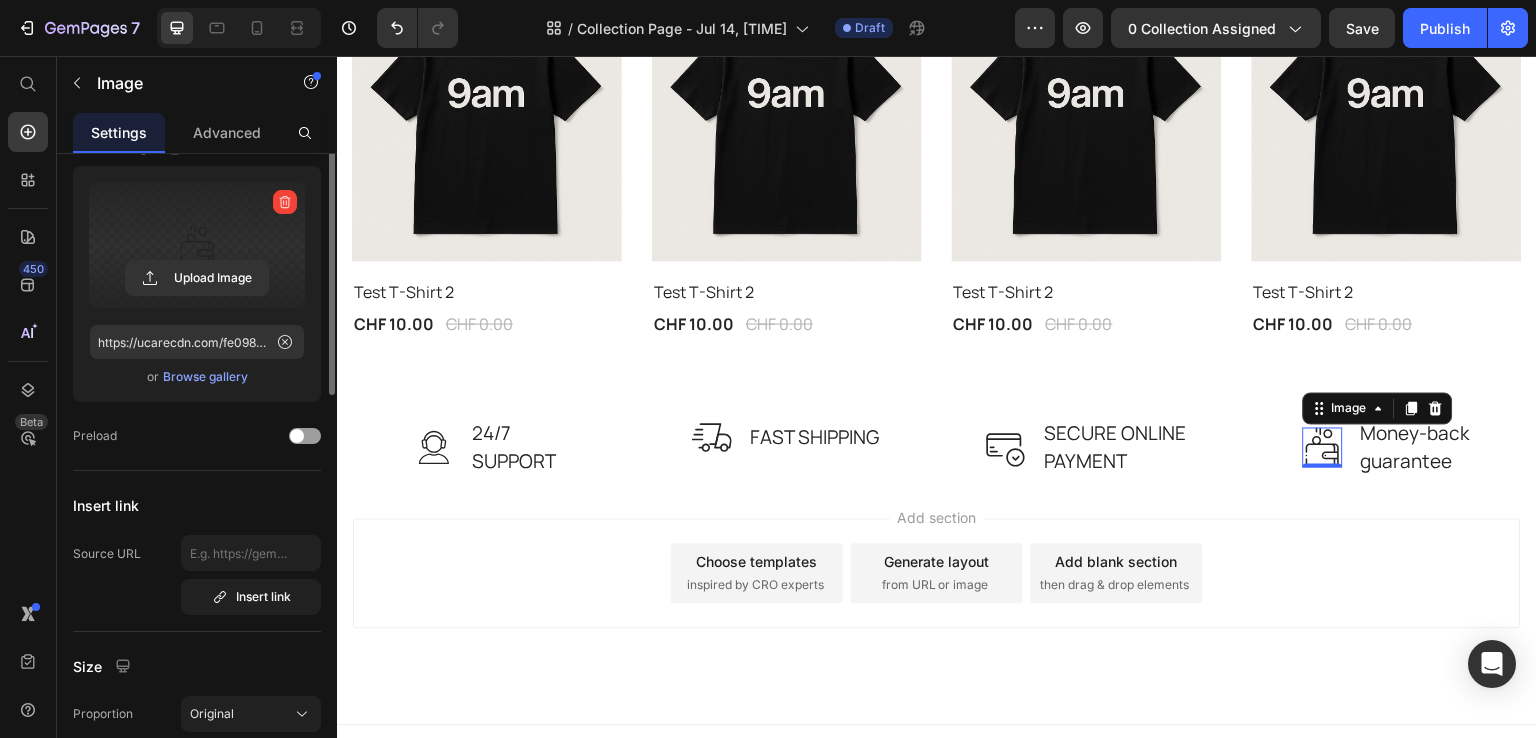 scroll, scrollTop: 19, scrollLeft: 0, axis: vertical 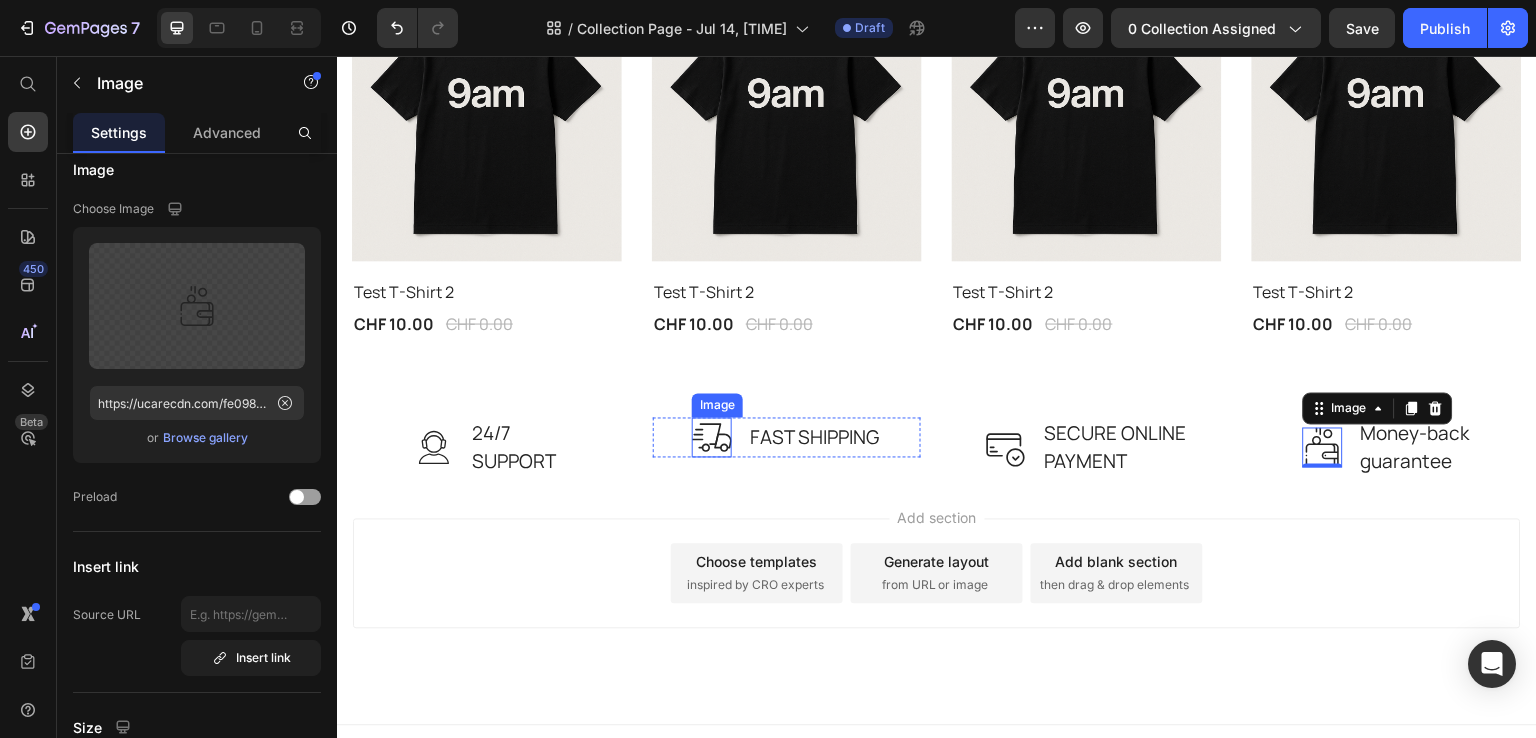 click at bounding box center (712, 437) 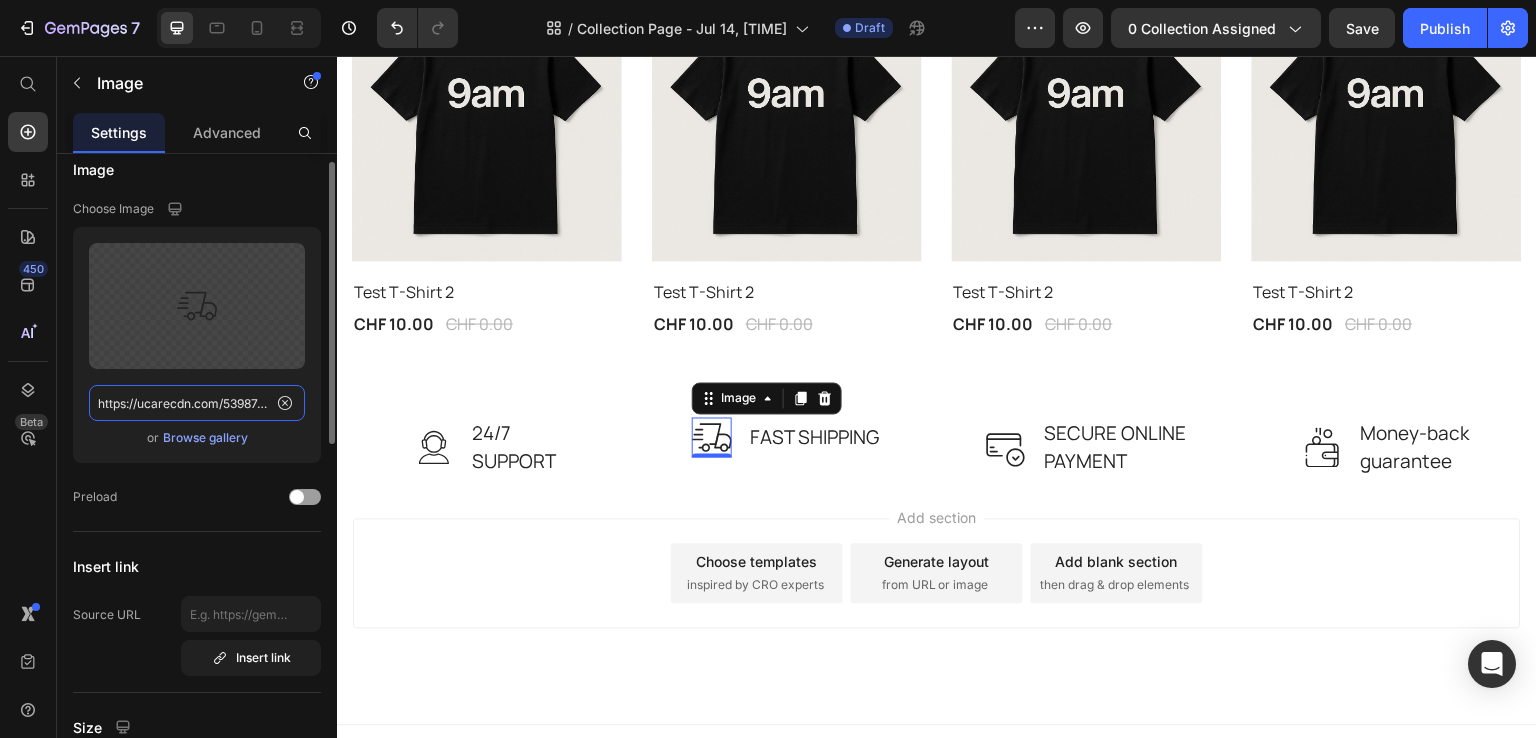 click on "https://ucarecdn.com/53987d0a-8873-481f-bba1-216d4bd2fb28/shipping.svg" 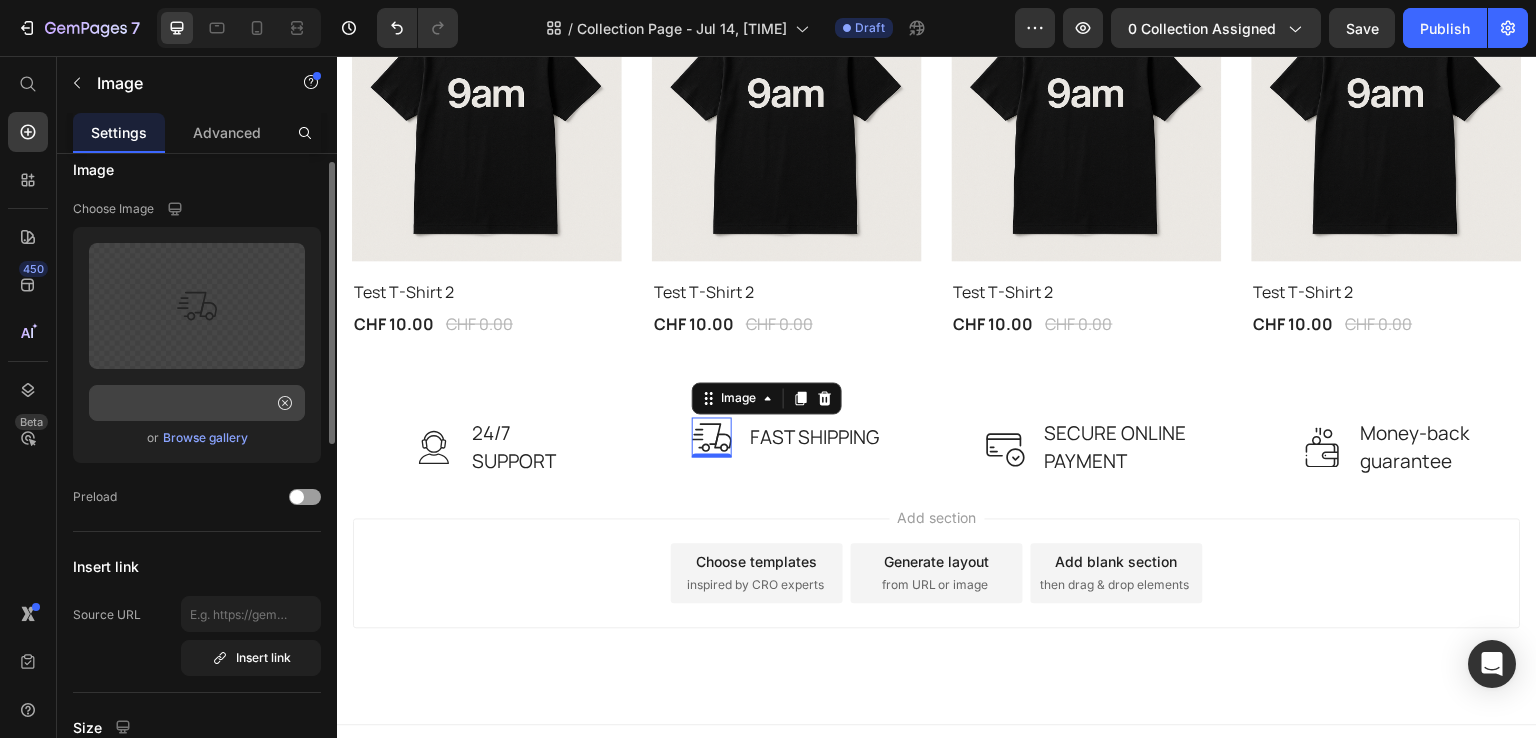 click on "Upload Image https://ucarecdn.com/53987d0a-8873-481f-bba1-216d4bd2fb28/shipping.svg  or   Browse gallery" at bounding box center (197, 345) 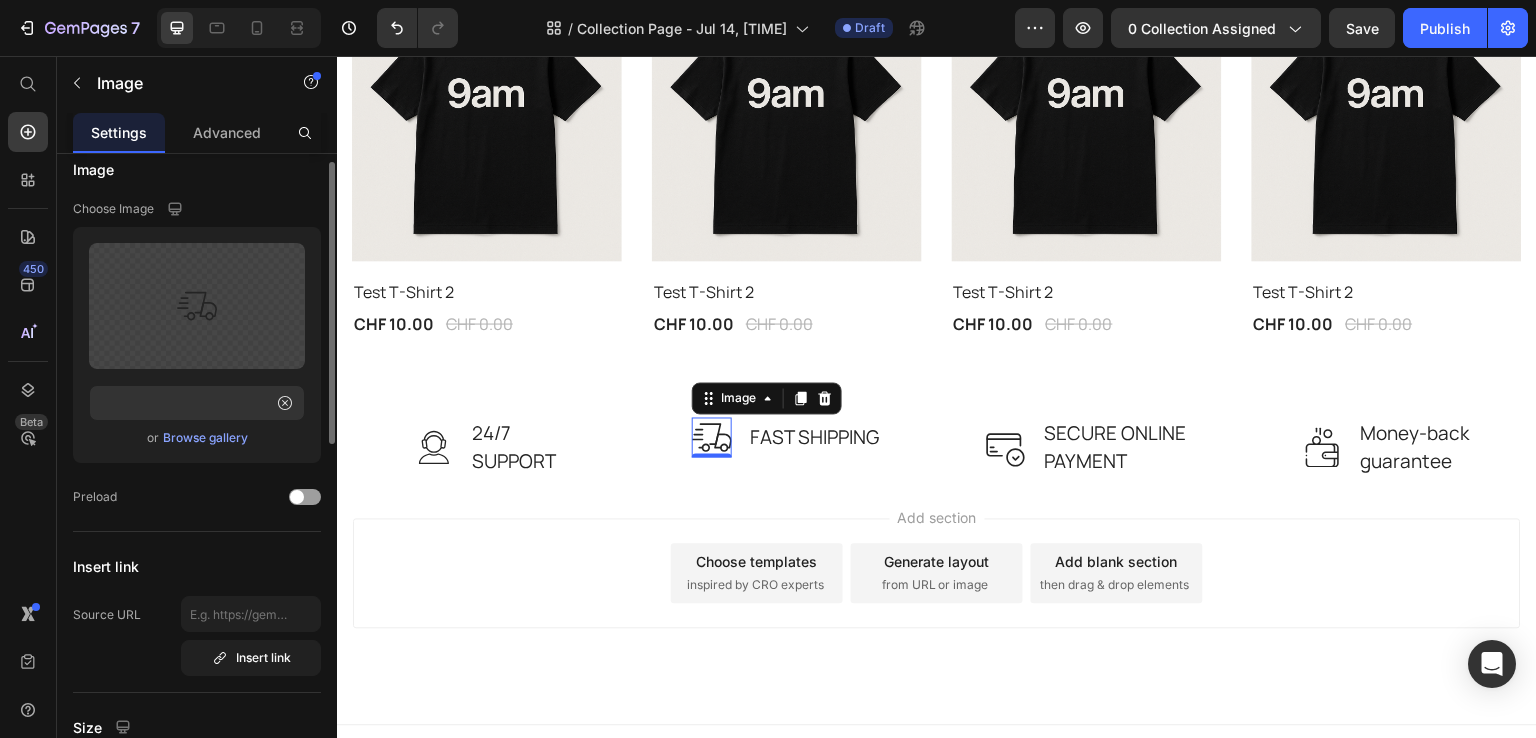 click on "Image Choose Image Upload Image https://ucarecdn.com/53987d0a-8873-481f-bba1-216d4bd2fb28/shipping.svg  or   Browse gallery  Preload" 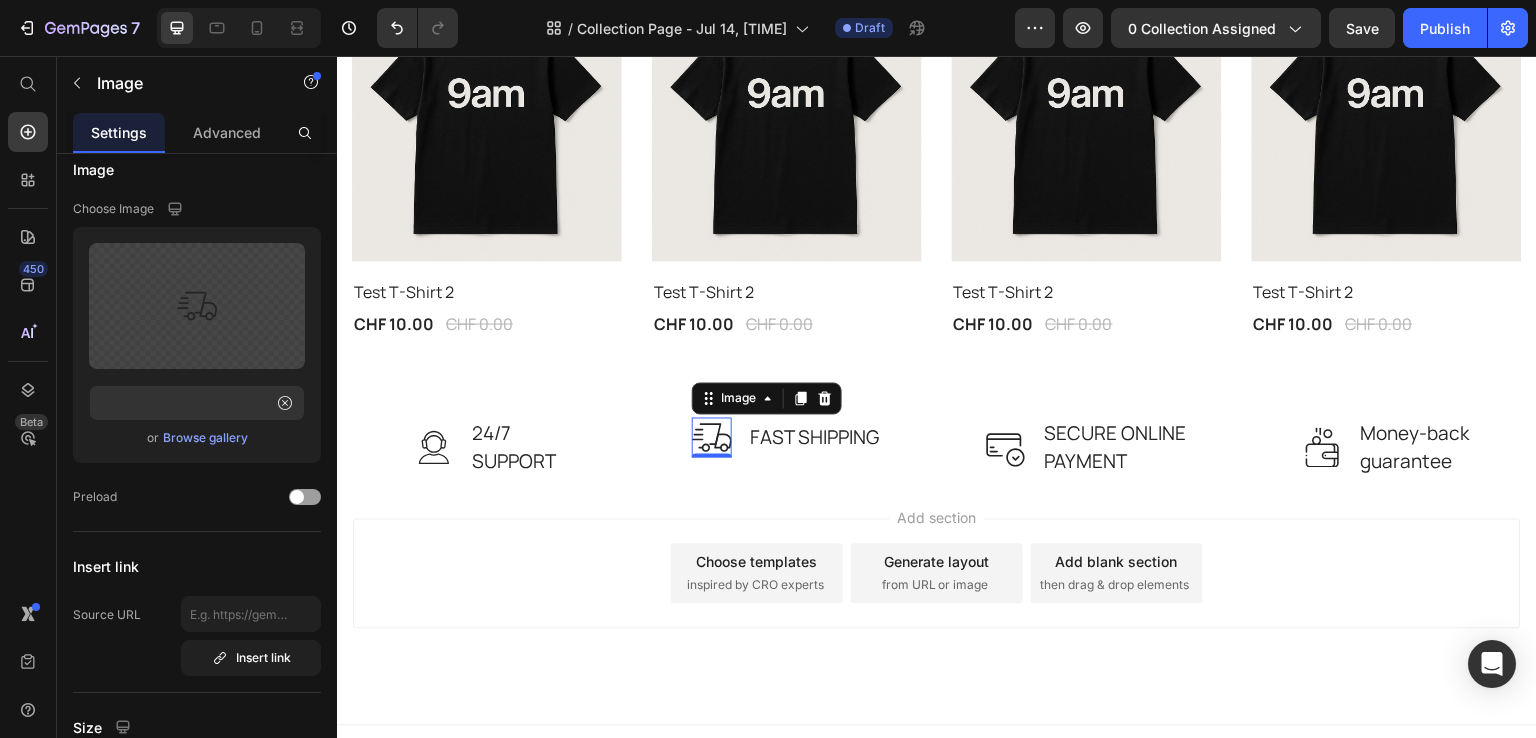 click on "Add section Choose templates inspired by CRO experts Generate layout from URL or image Add blank section then drag & drop elements" at bounding box center (937, 601) 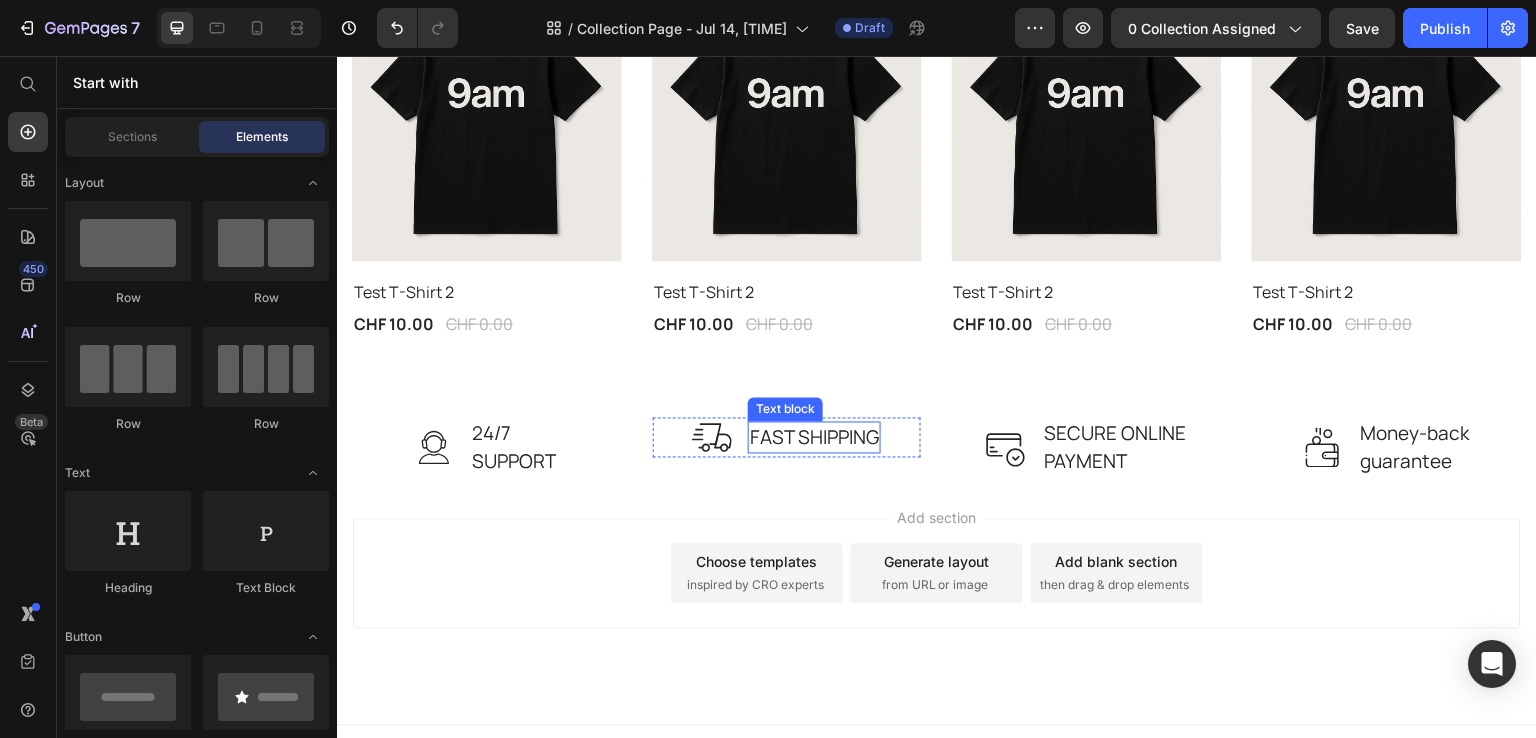 click on "FAST SHIPPING" at bounding box center (814, 437) 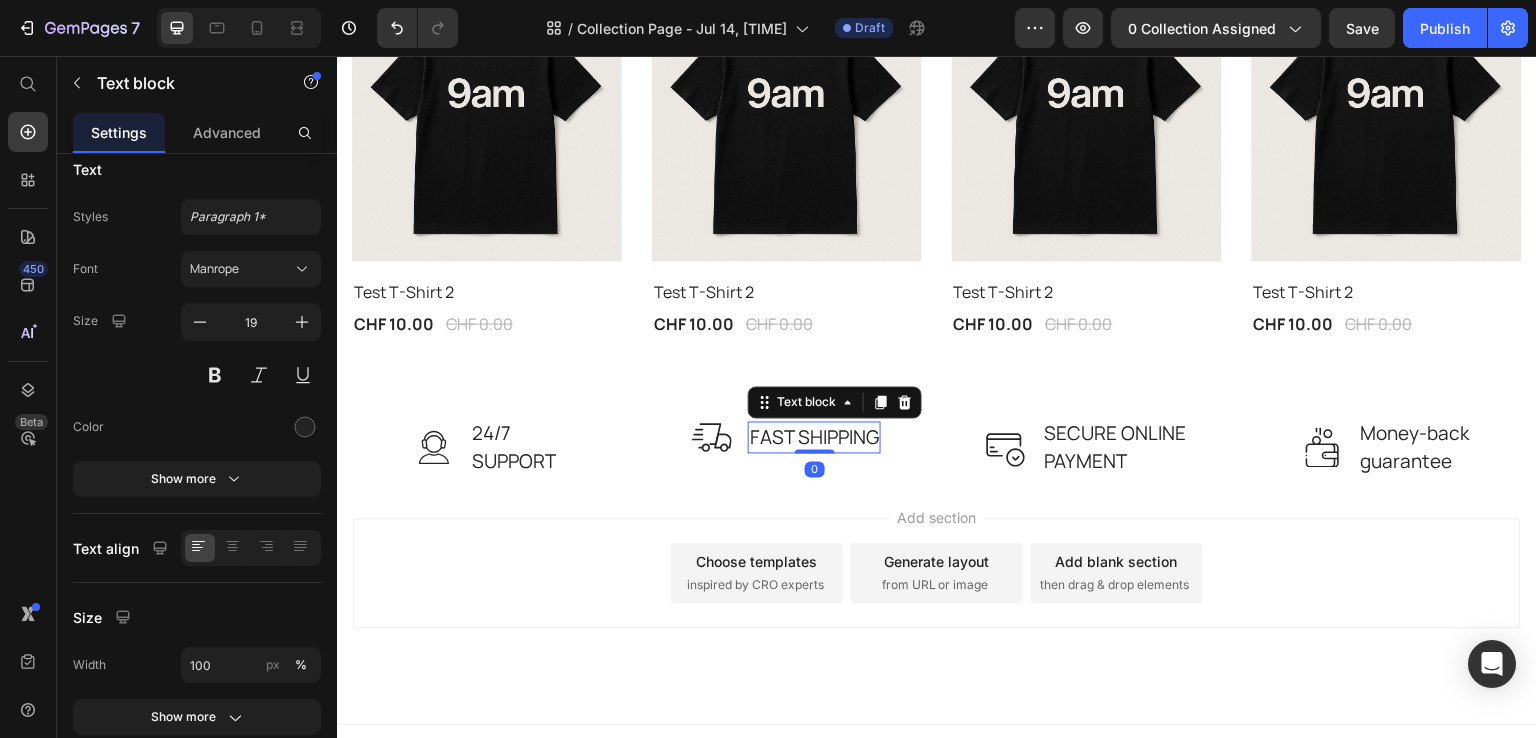 scroll, scrollTop: 0, scrollLeft: 0, axis: both 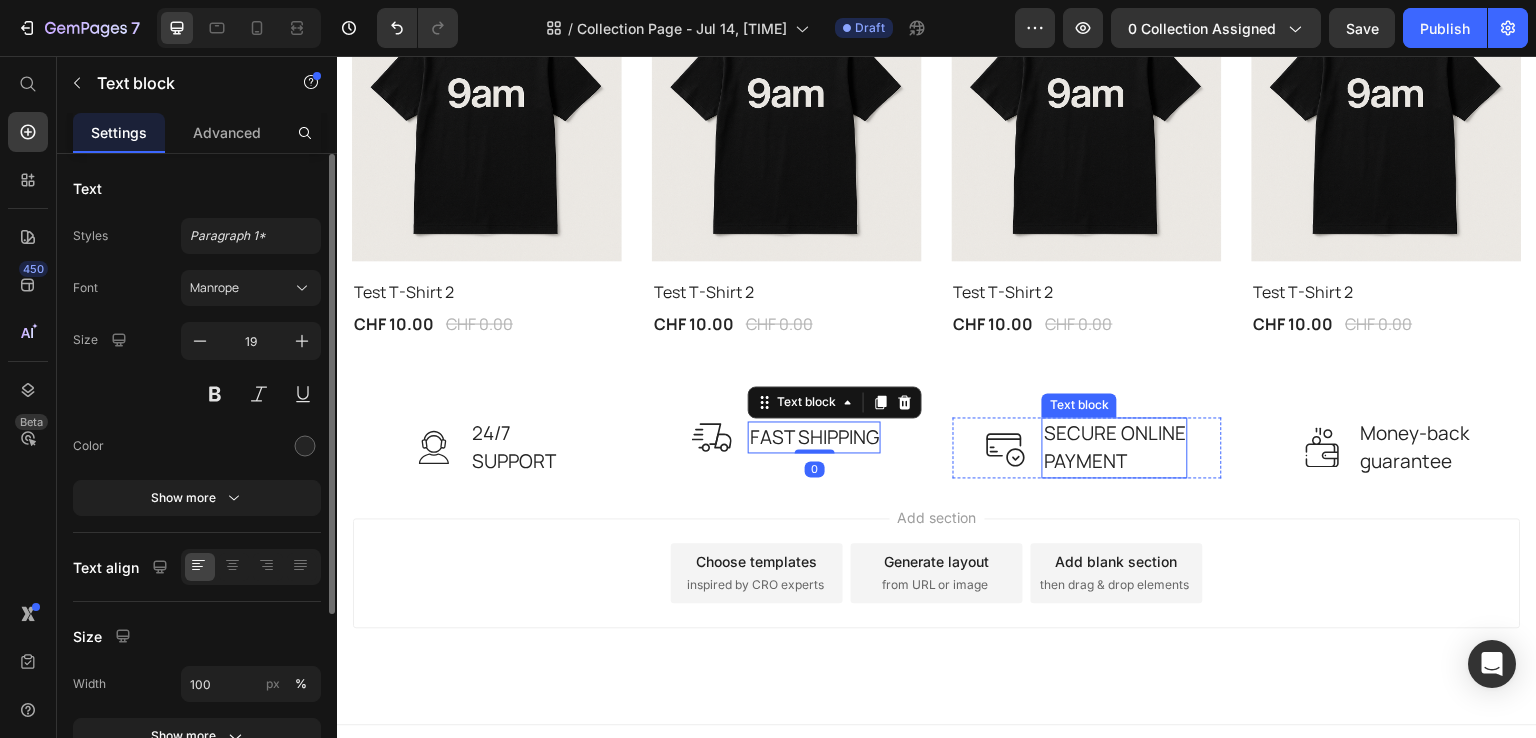 click on "SECURE ONLINE PAYMENT" at bounding box center [1115, 447] 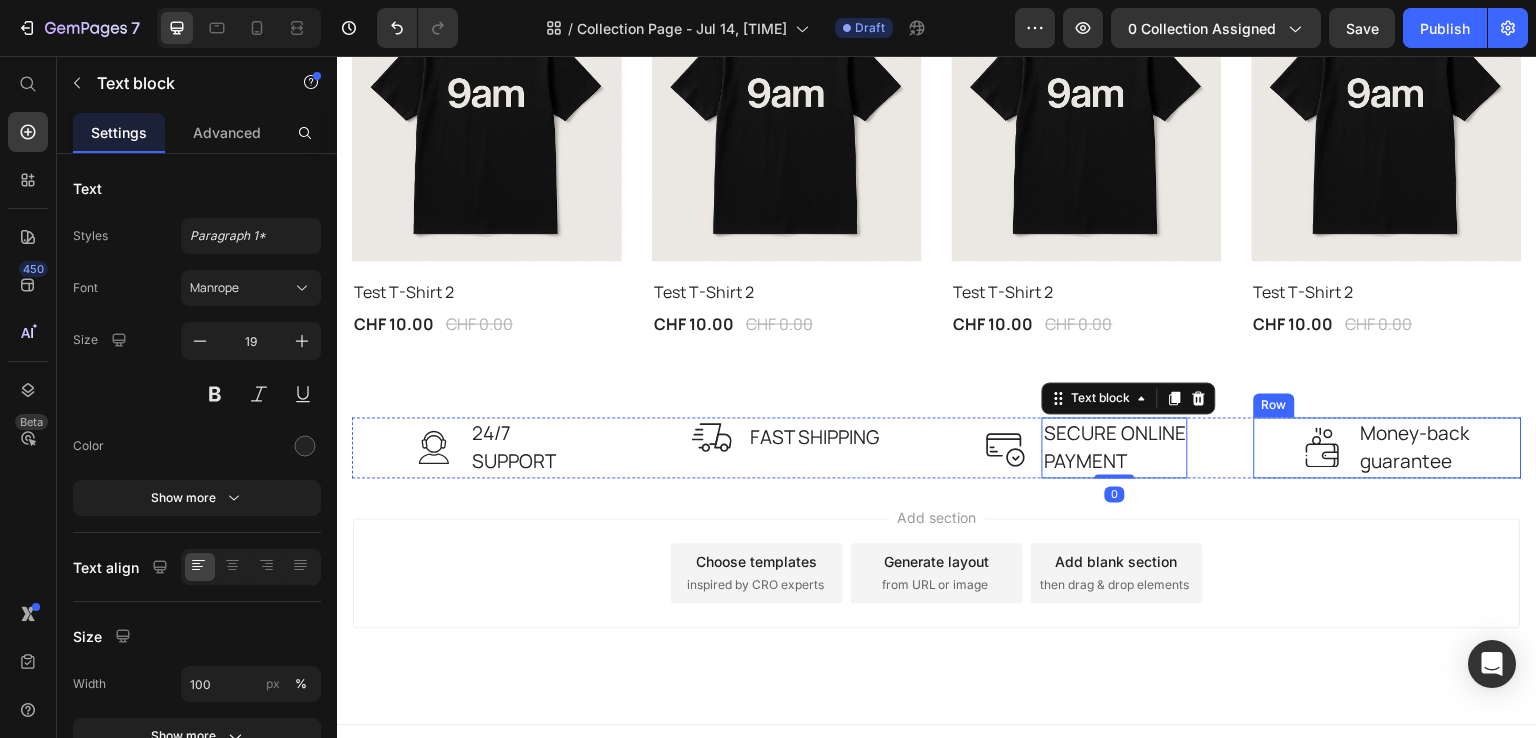 click at bounding box center [1323, 447] 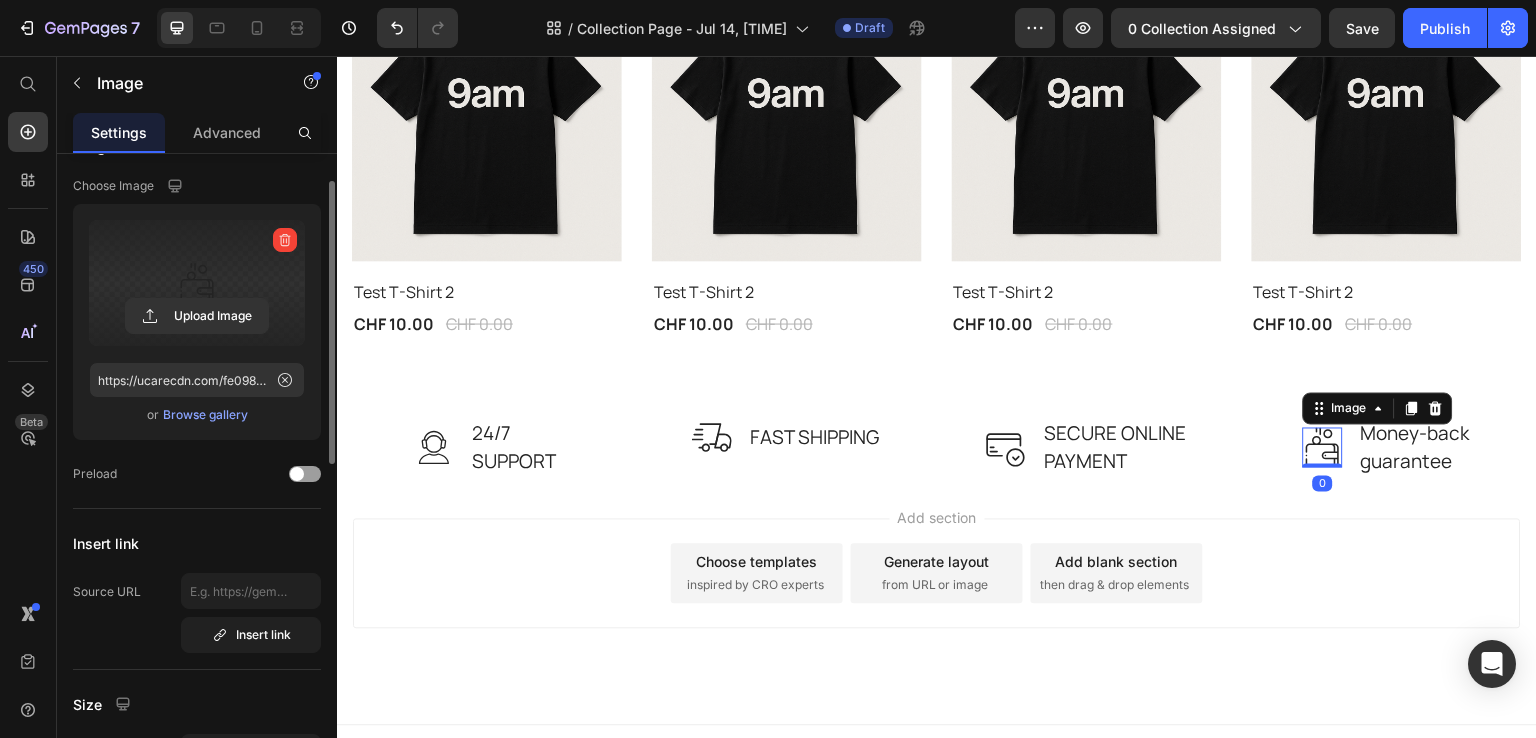 scroll, scrollTop: 48, scrollLeft: 0, axis: vertical 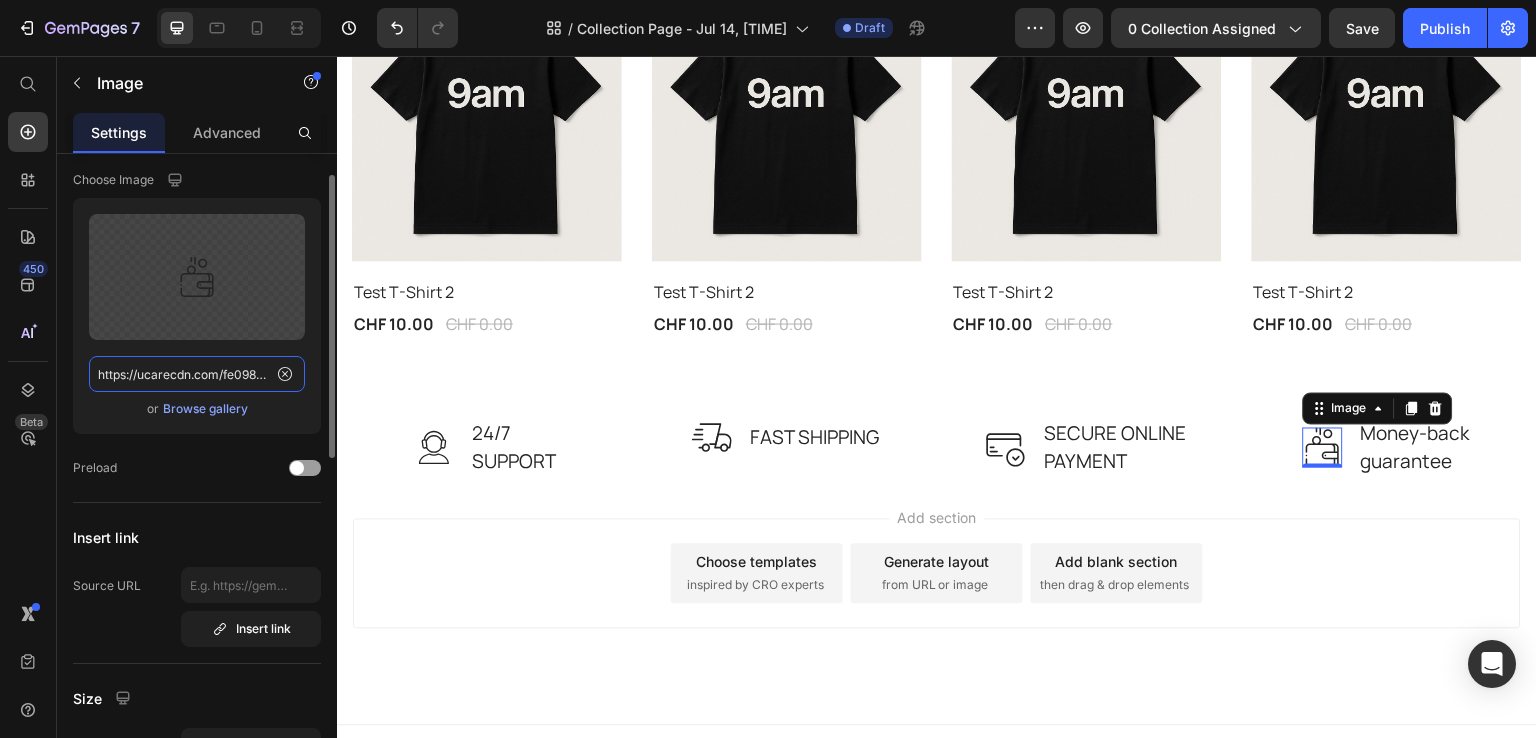 click on "https://ucarecdn.com/fe0985ac-7bf4-4b7a-adb5-e9102390c320/money.svg" 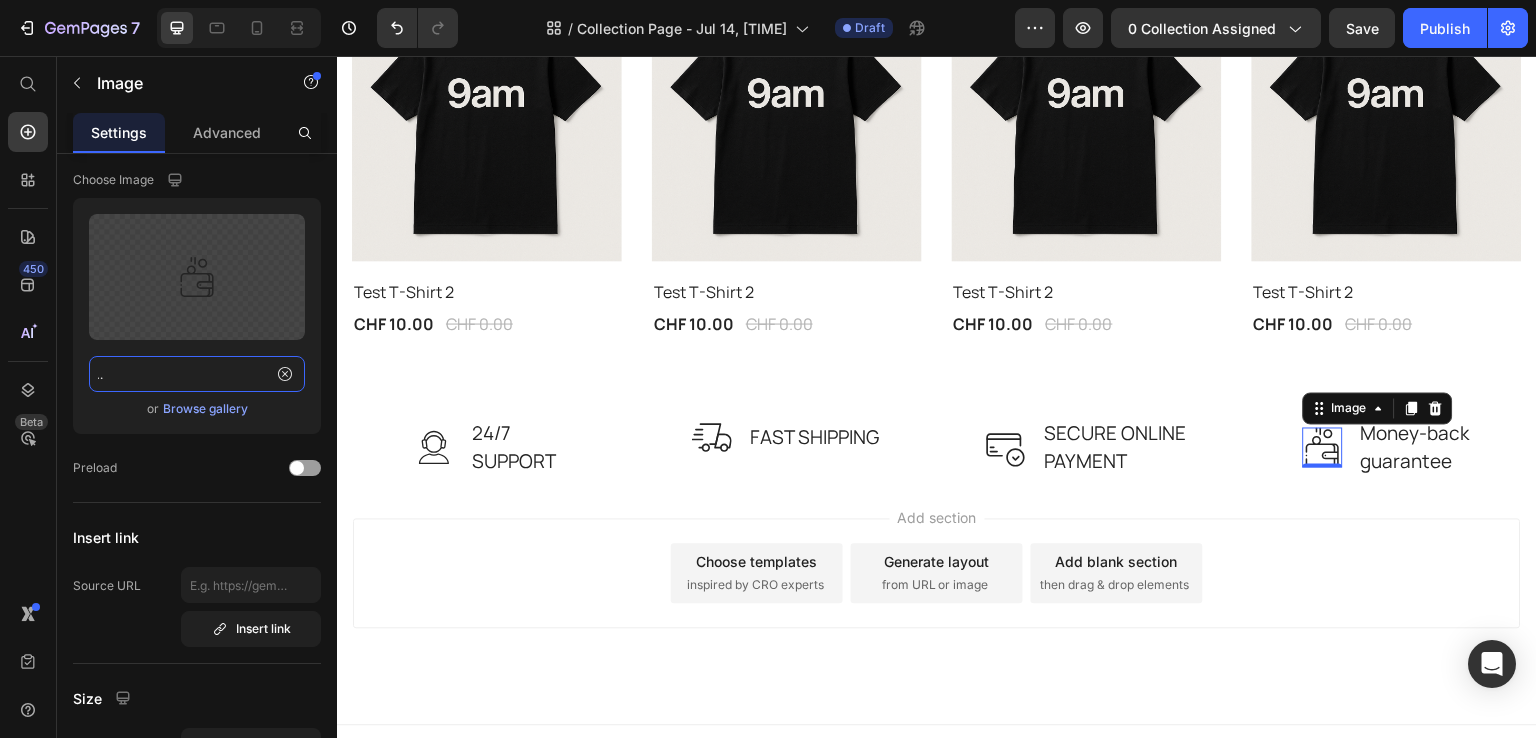 scroll, scrollTop: 0, scrollLeft: 261, axis: horizontal 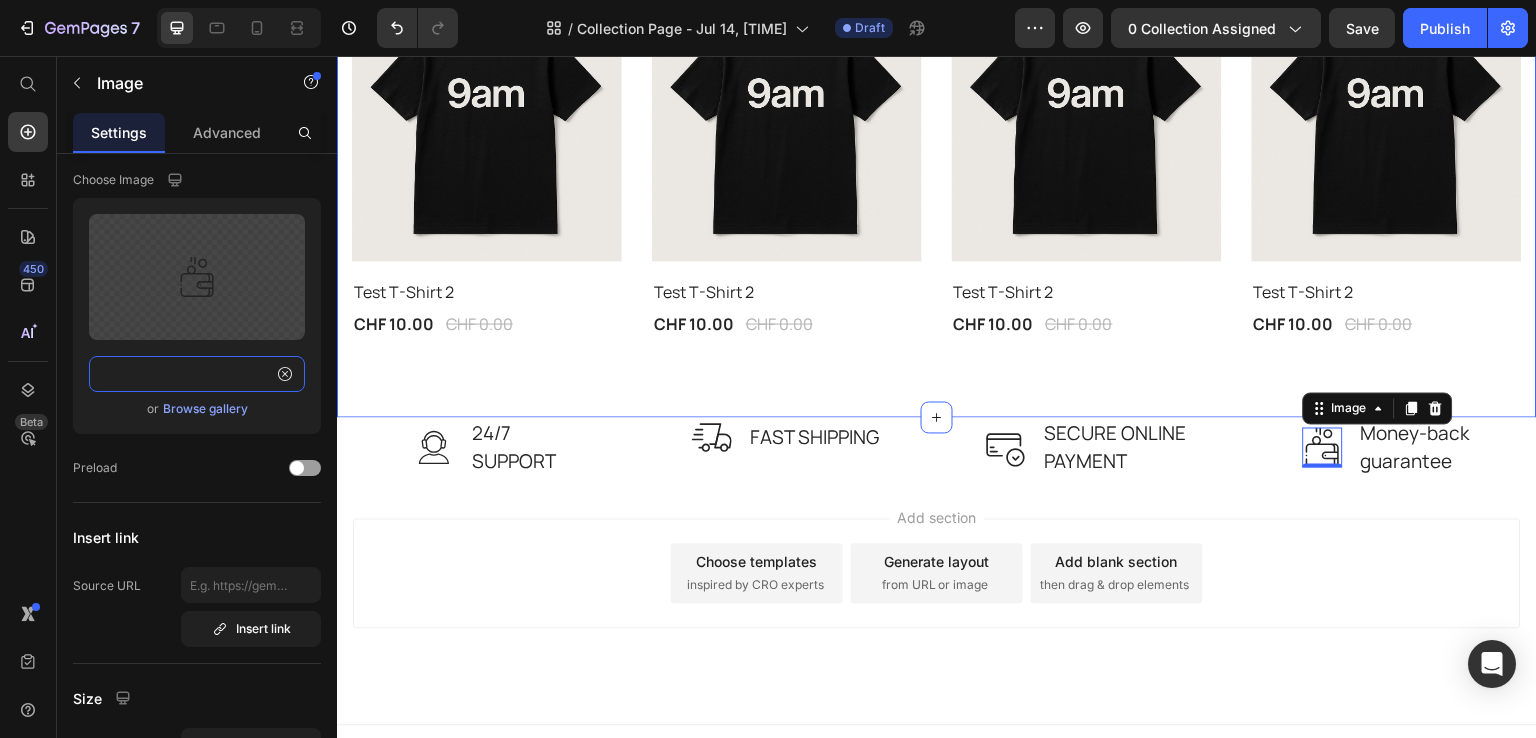 drag, startPoint x: 543, startPoint y: 430, endPoint x: 347, endPoint y: 381, distance: 202.03218 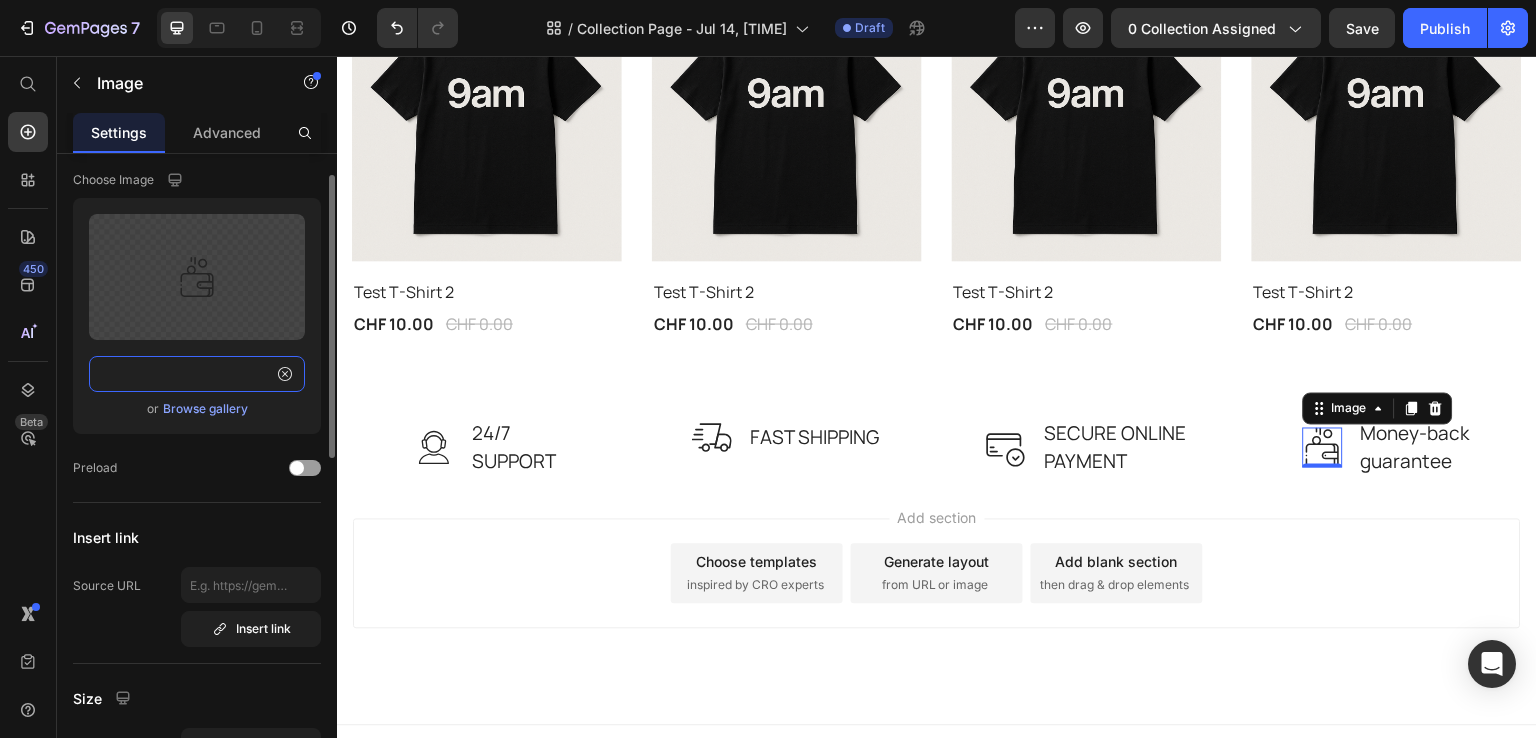 click on "https://ucarecdn.com/fe0985ac-7bf4-4b7a-adb5-e9102390c320/money.svg" 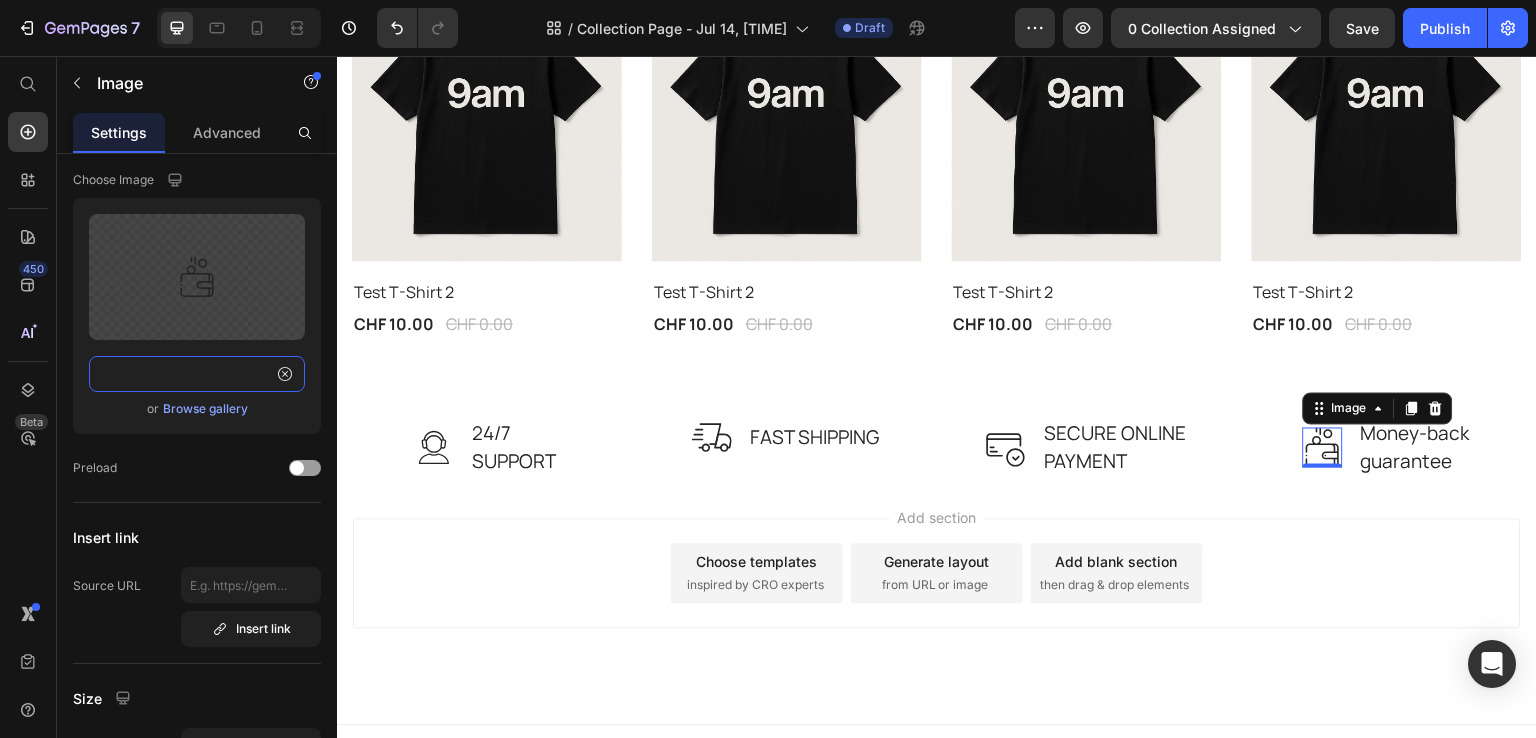 scroll, scrollTop: 0, scrollLeft: 0, axis: both 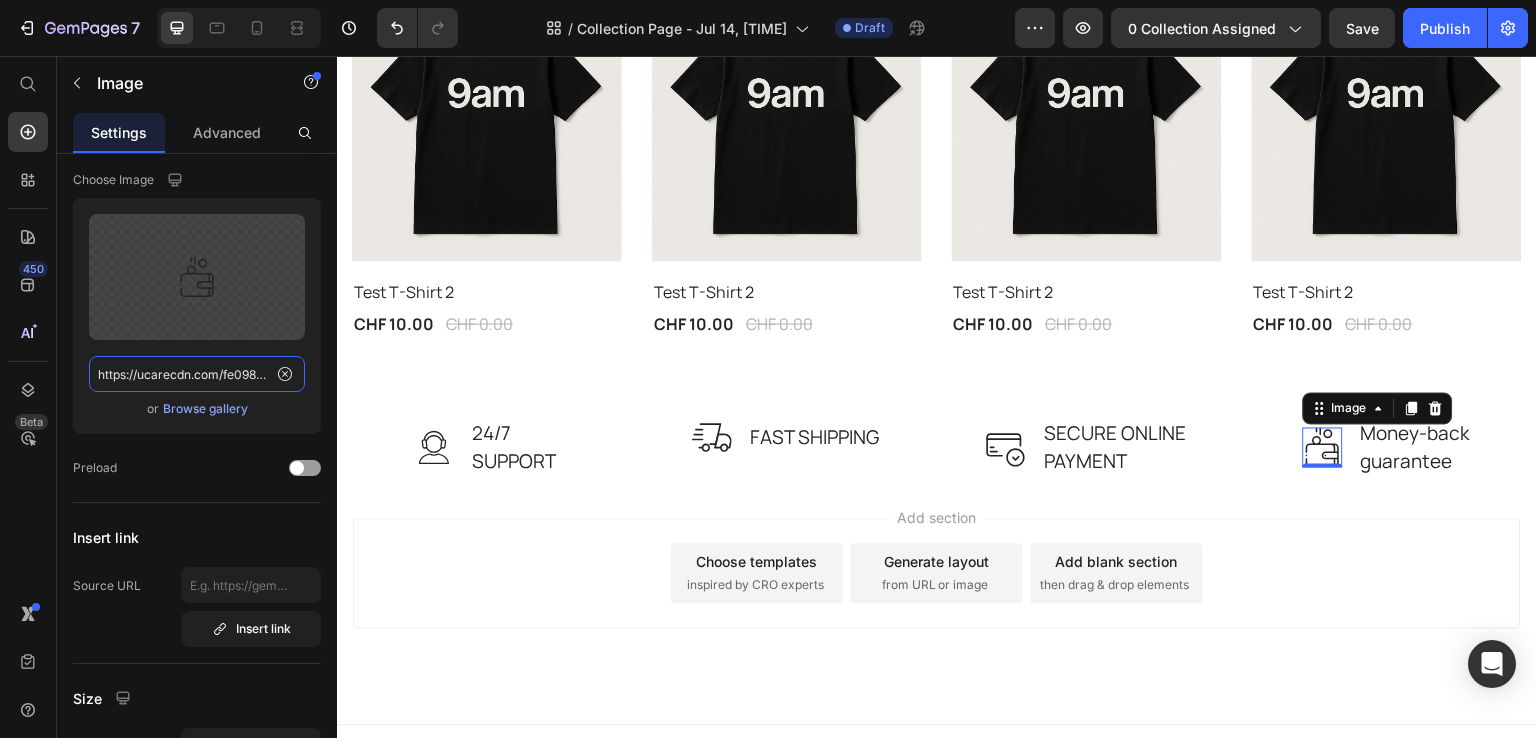 drag, startPoint x: 210, startPoint y: 375, endPoint x: 0, endPoint y: 376, distance: 210.00238 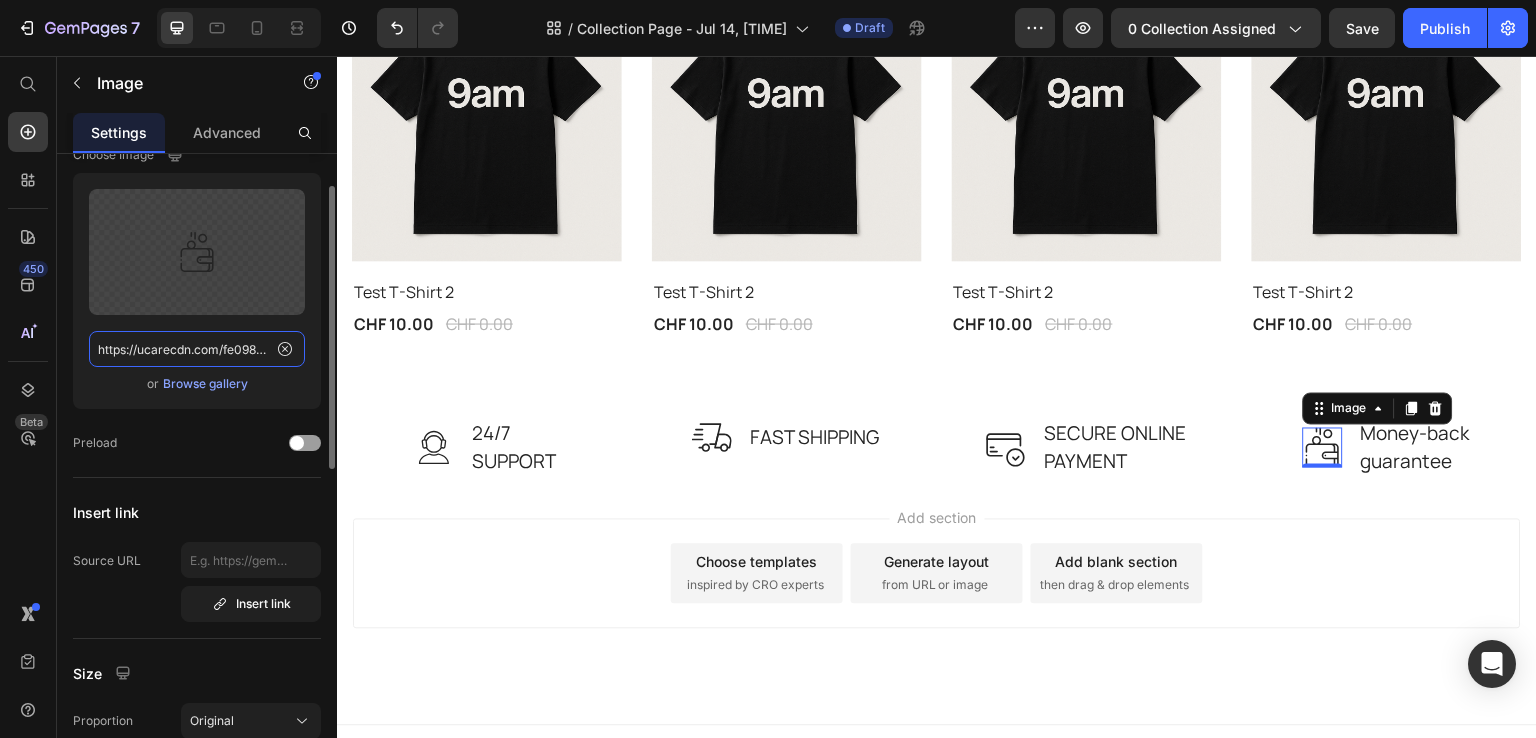 scroll, scrollTop: 0, scrollLeft: 0, axis: both 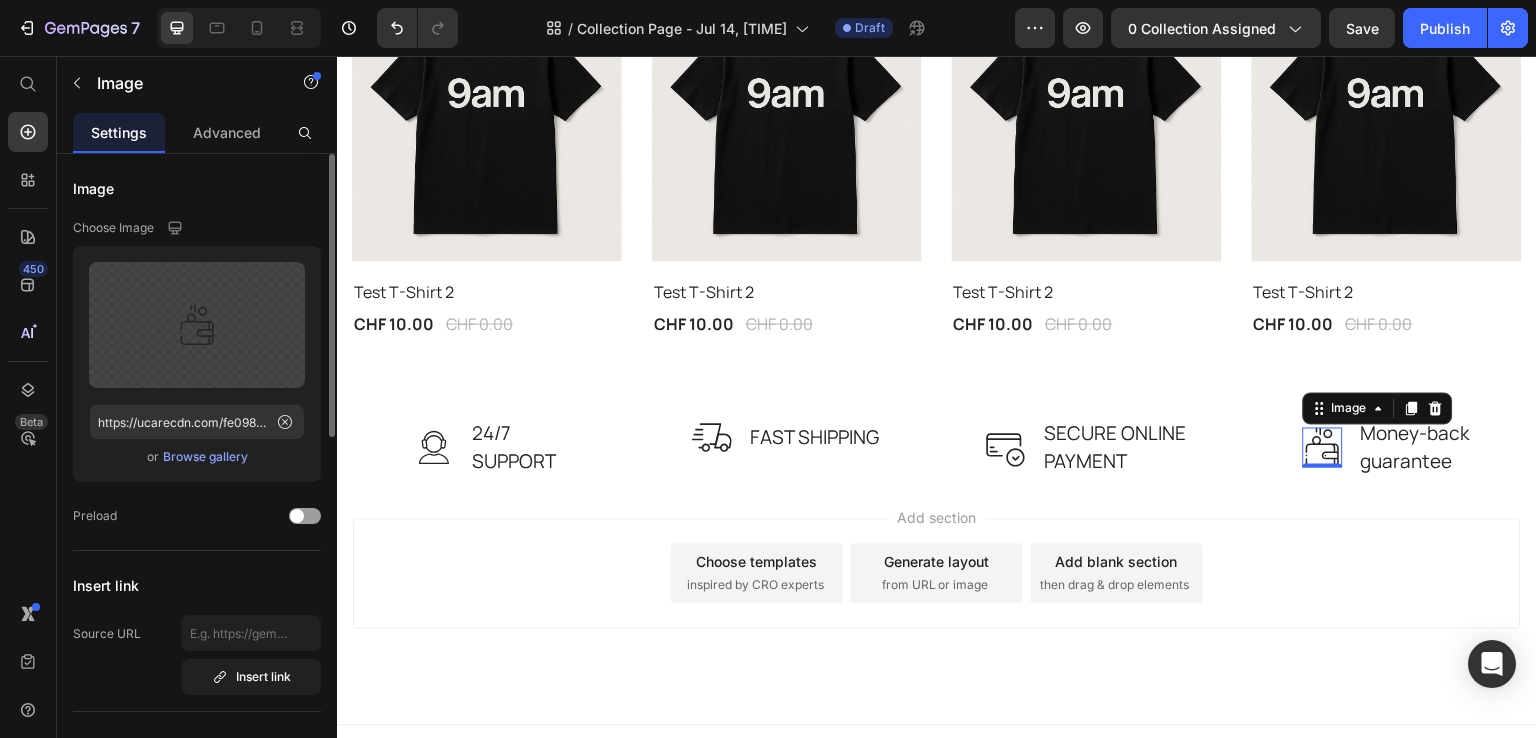 click on "Browse gallery" at bounding box center (205, 457) 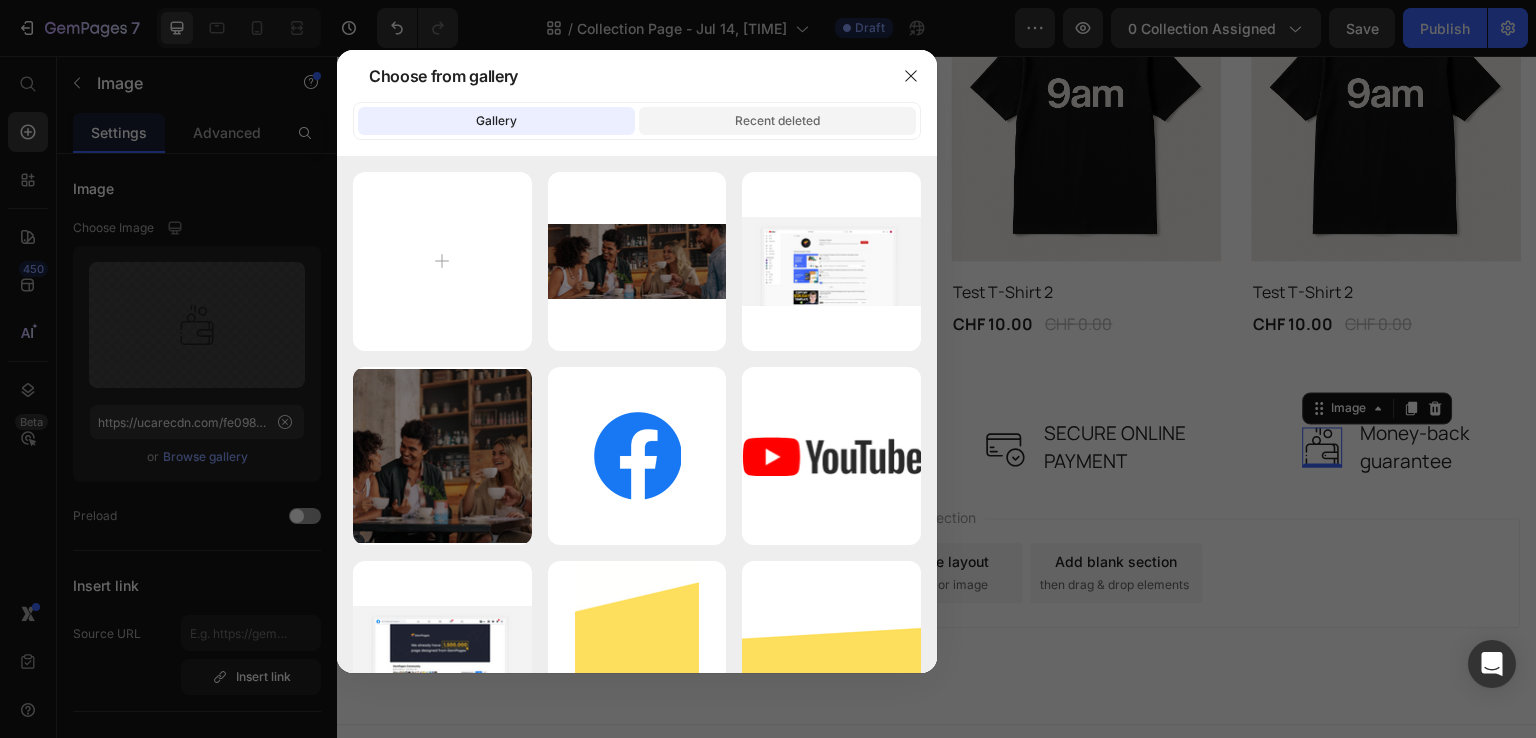 click on "Recent deleted" 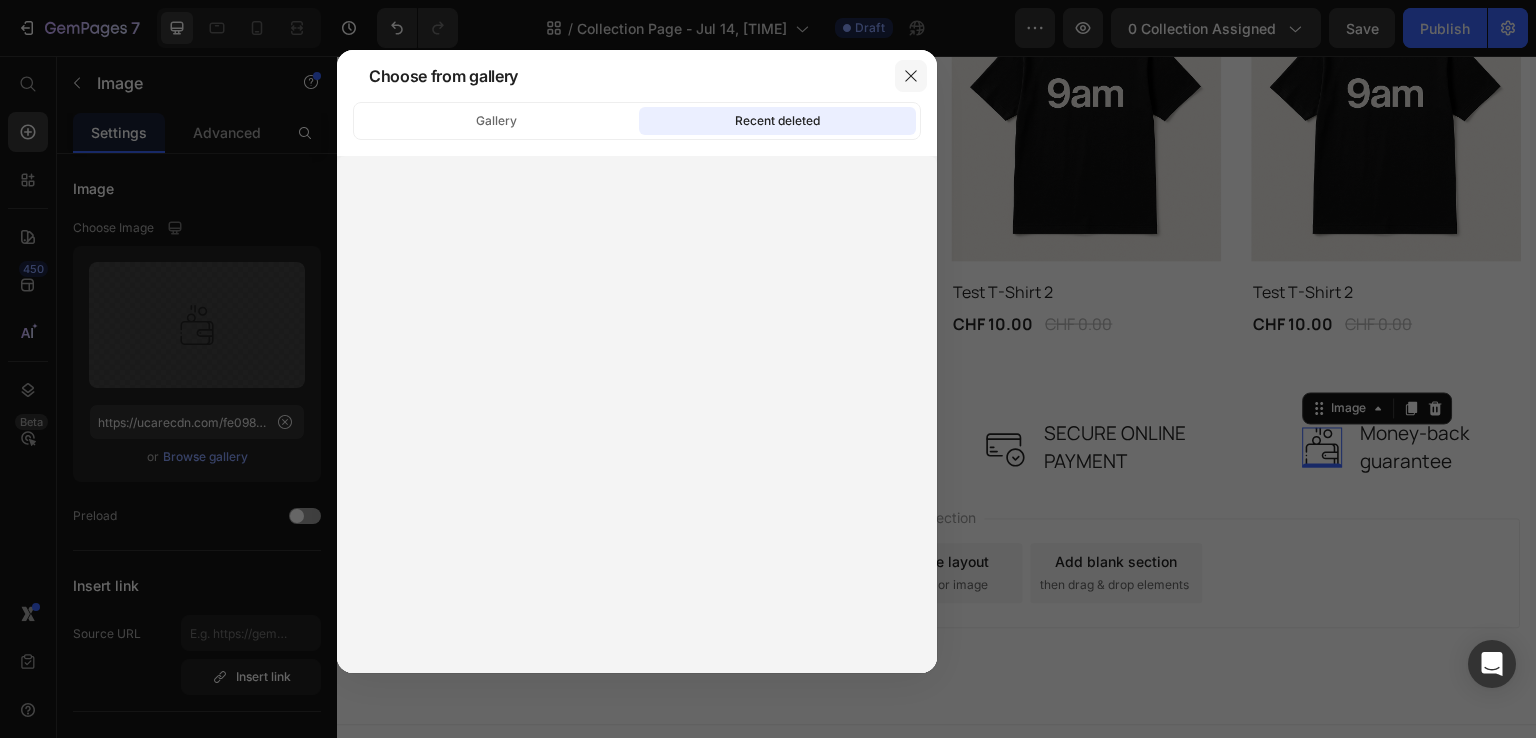 click 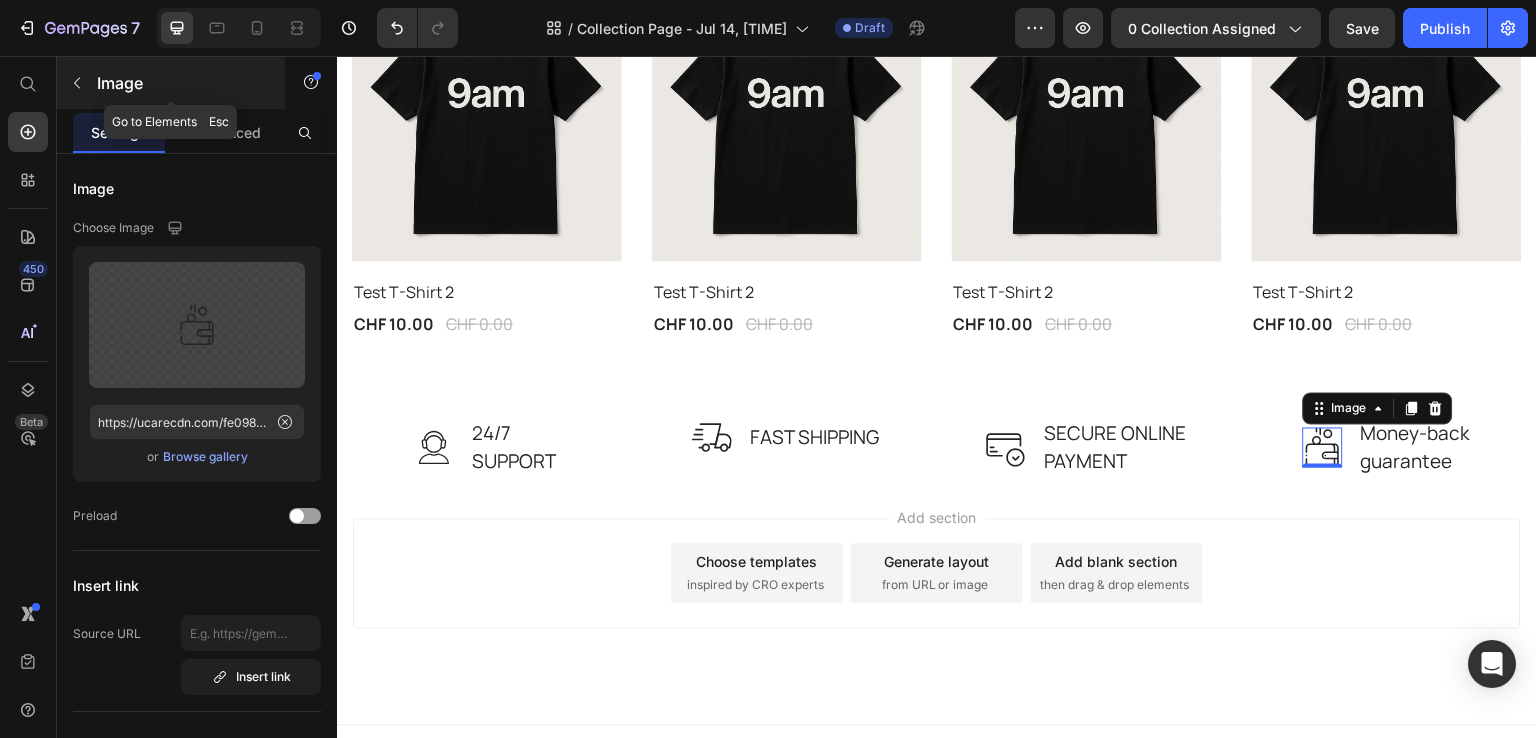 click 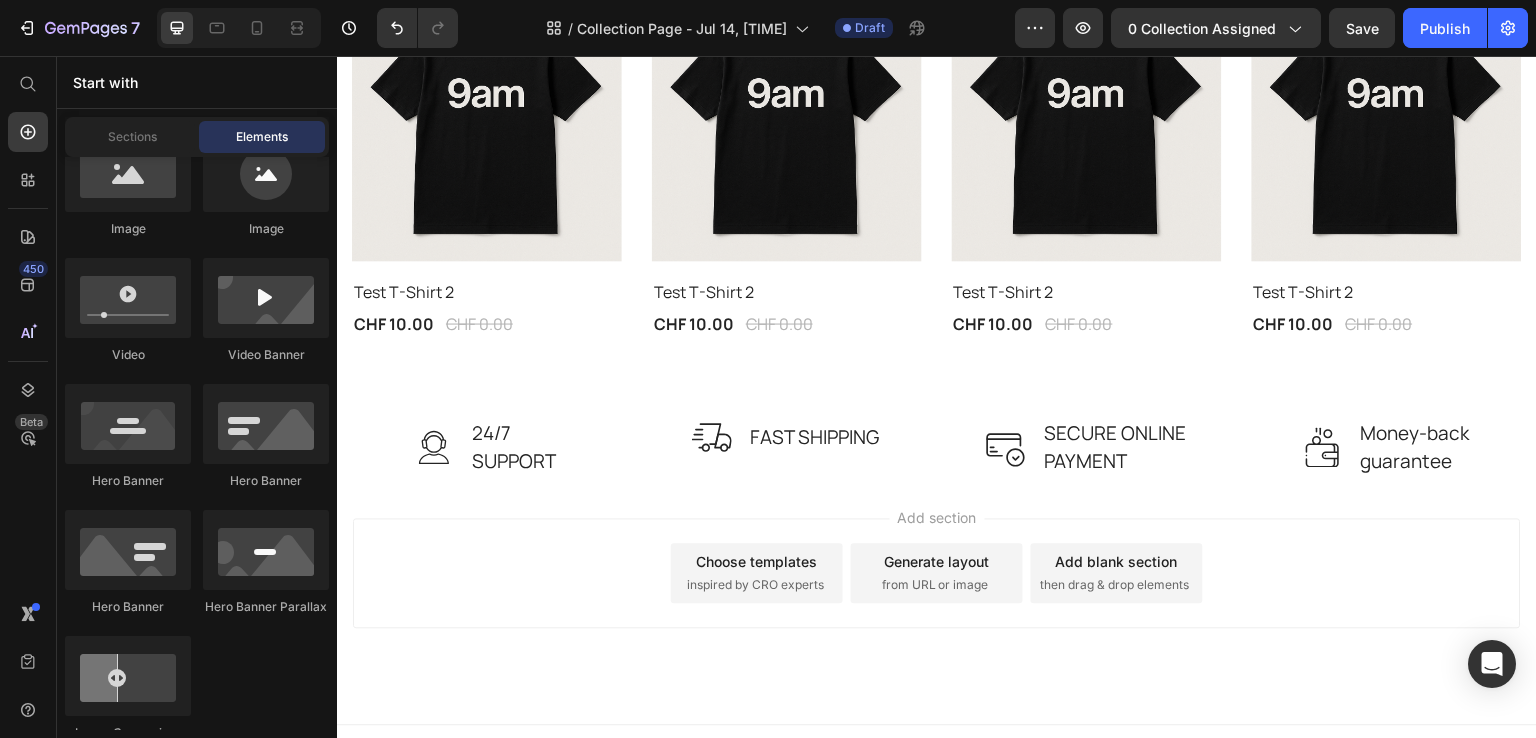 scroll, scrollTop: 463, scrollLeft: 0, axis: vertical 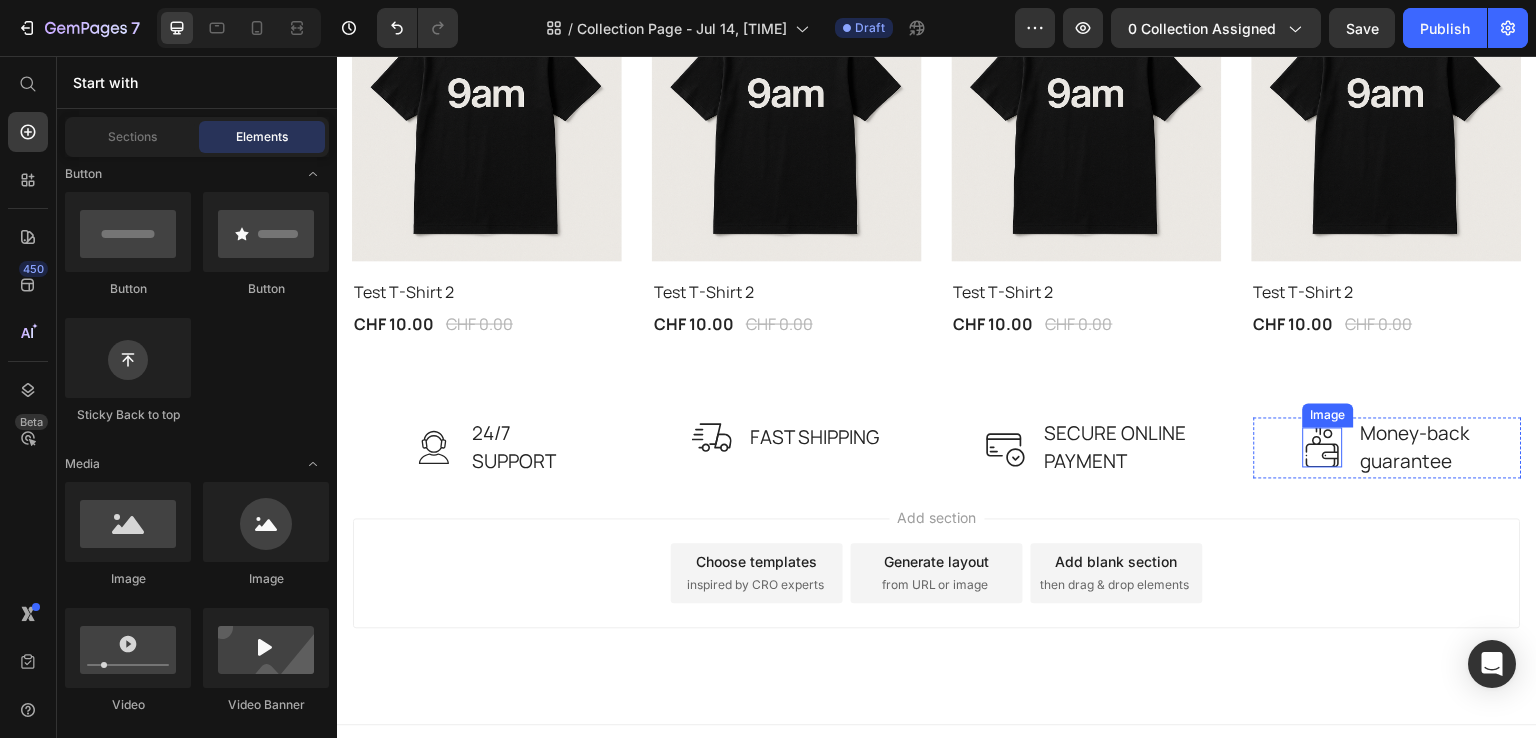 click at bounding box center (1323, 447) 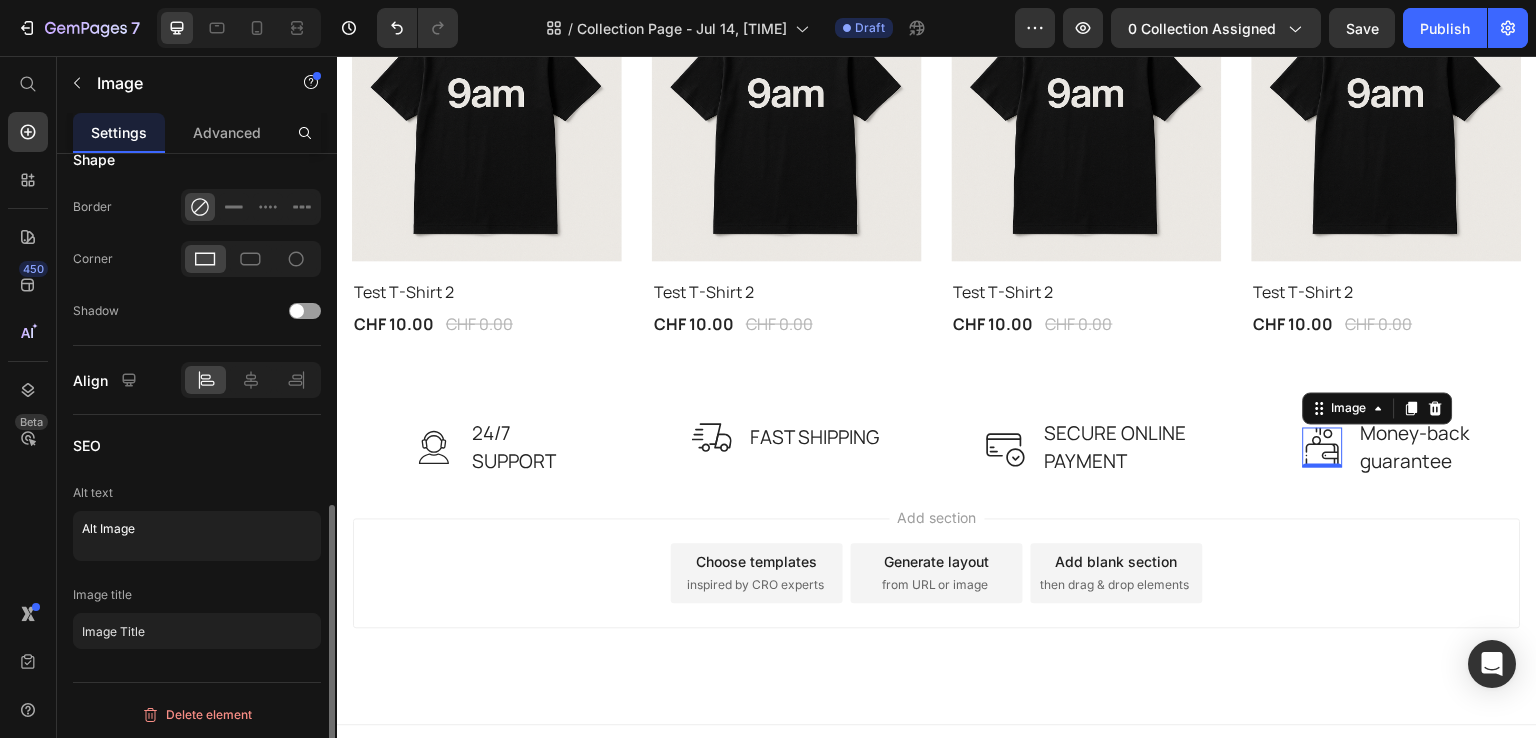 scroll, scrollTop: 0, scrollLeft: 0, axis: both 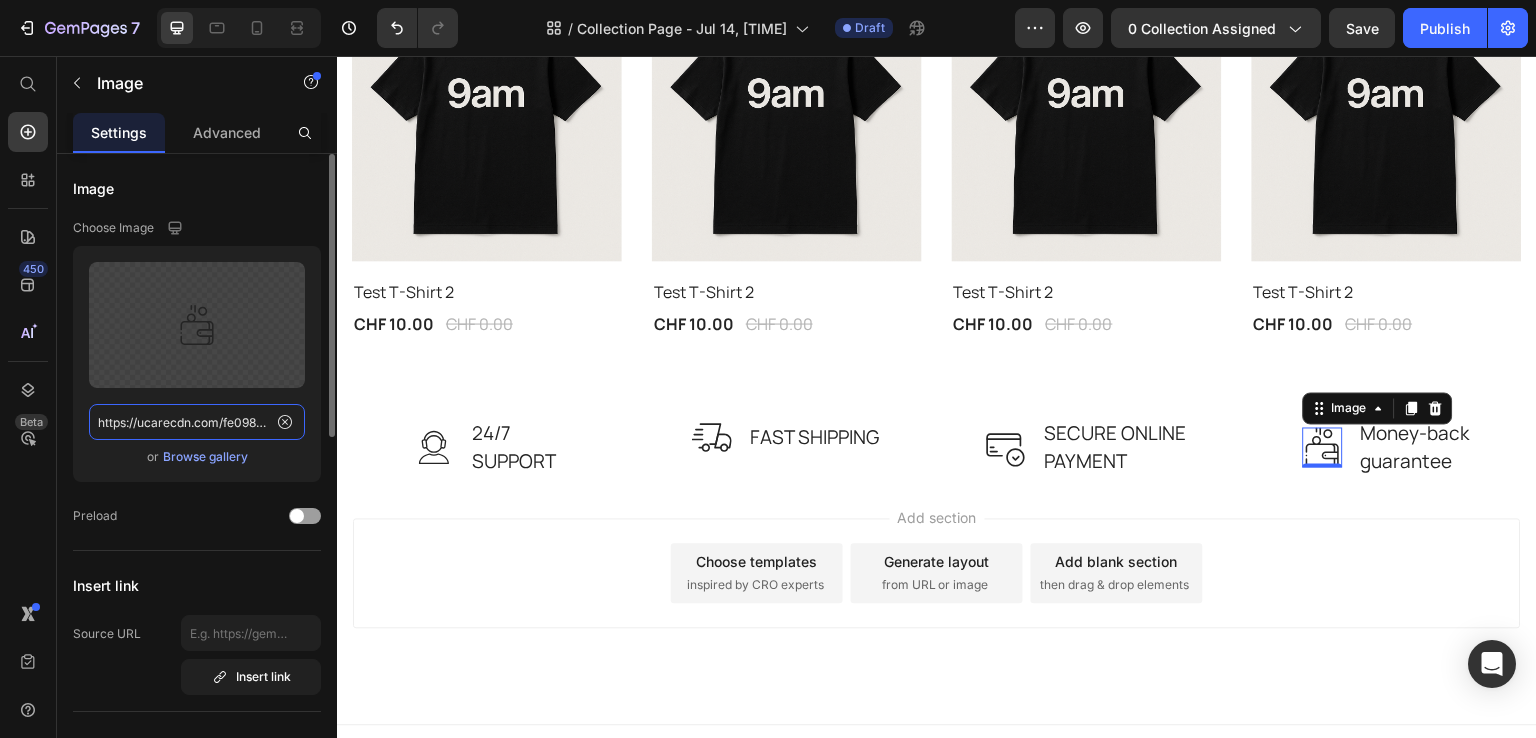click on "https://ucarecdn.com/fe0985ac-7bf4-4b7a-adb5-e9102390c320/money.svg" 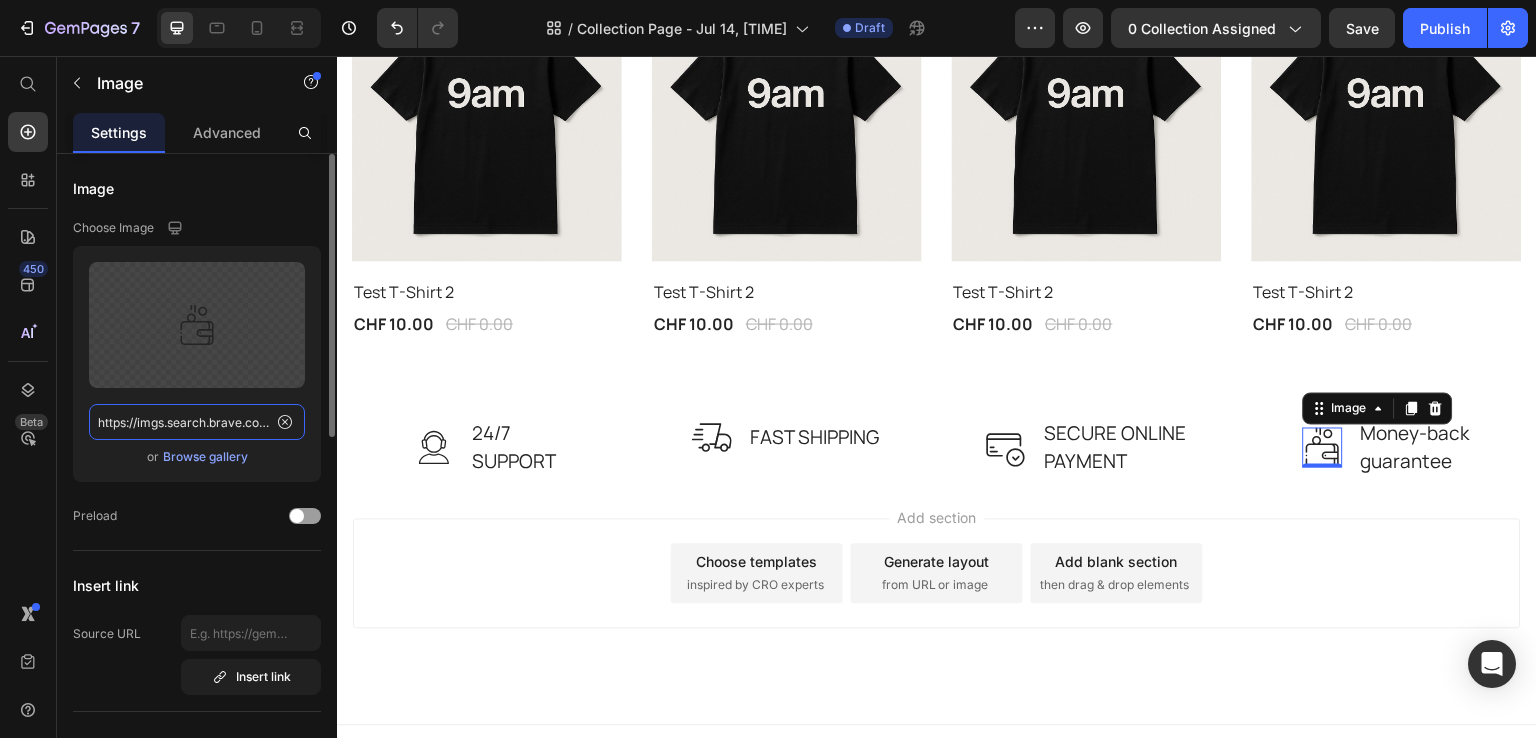 scroll, scrollTop: 0, scrollLeft: 2481, axis: horizontal 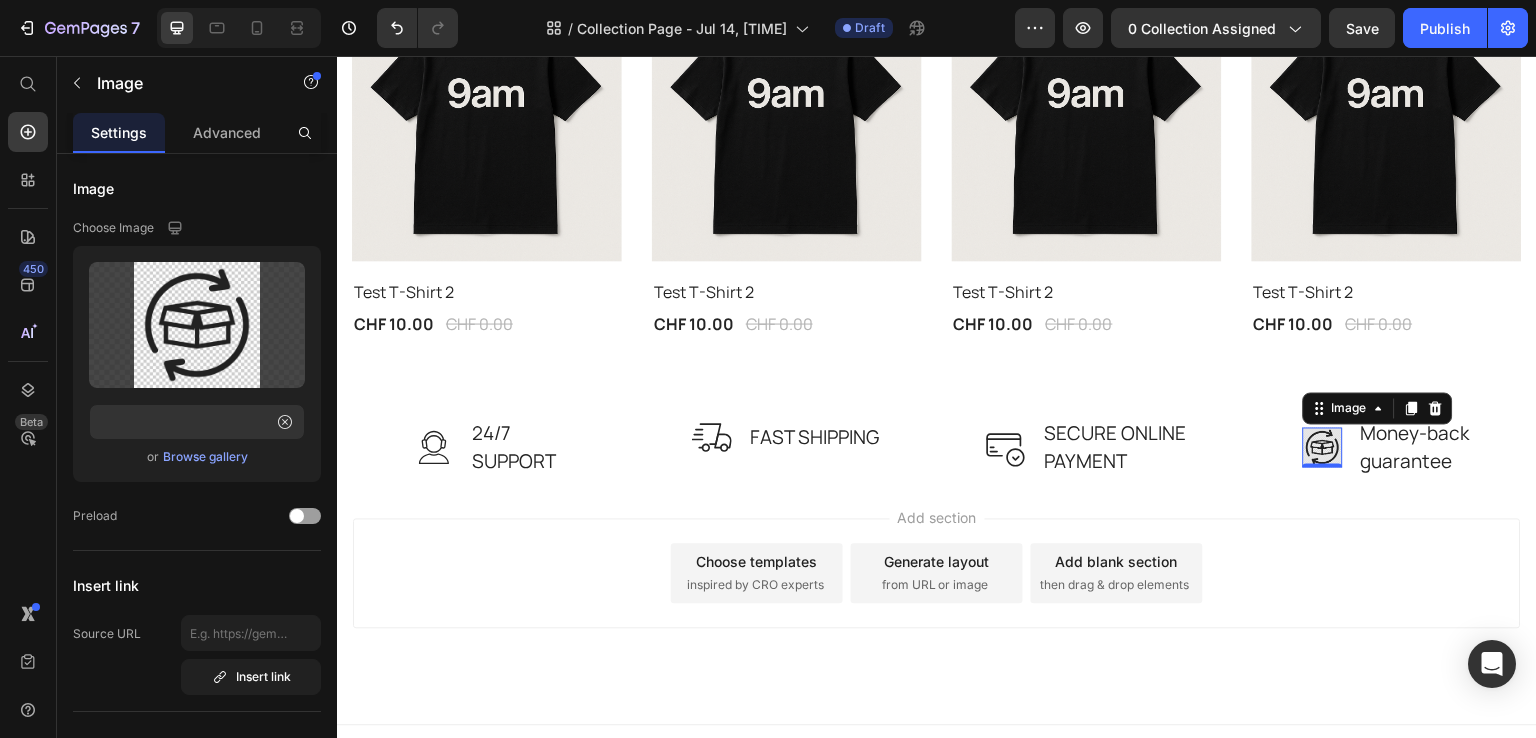 click on "Add section Choose templates inspired by CRO experts Generate layout from URL or image Add blank section then drag & drop elements" at bounding box center [937, 601] 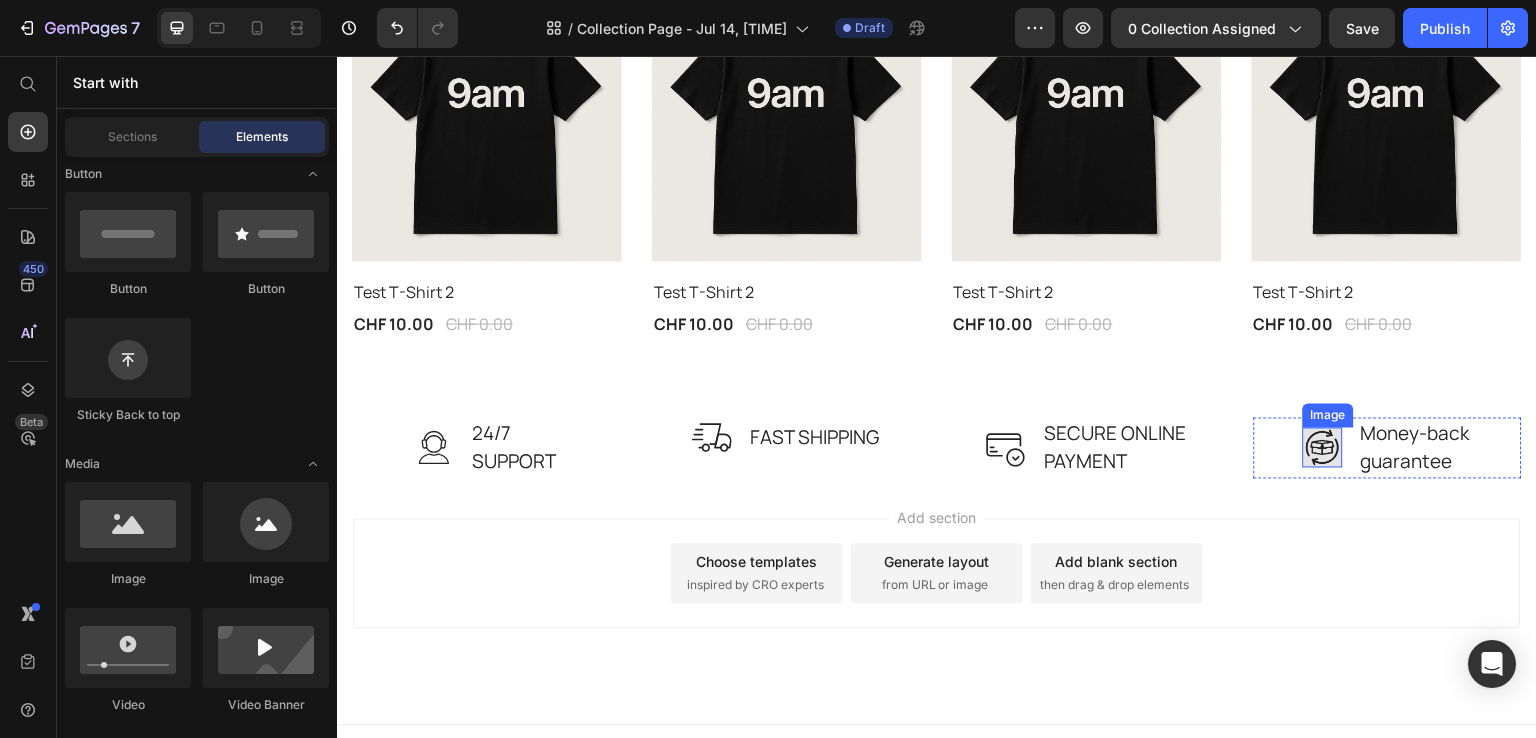 click at bounding box center (1323, 447) 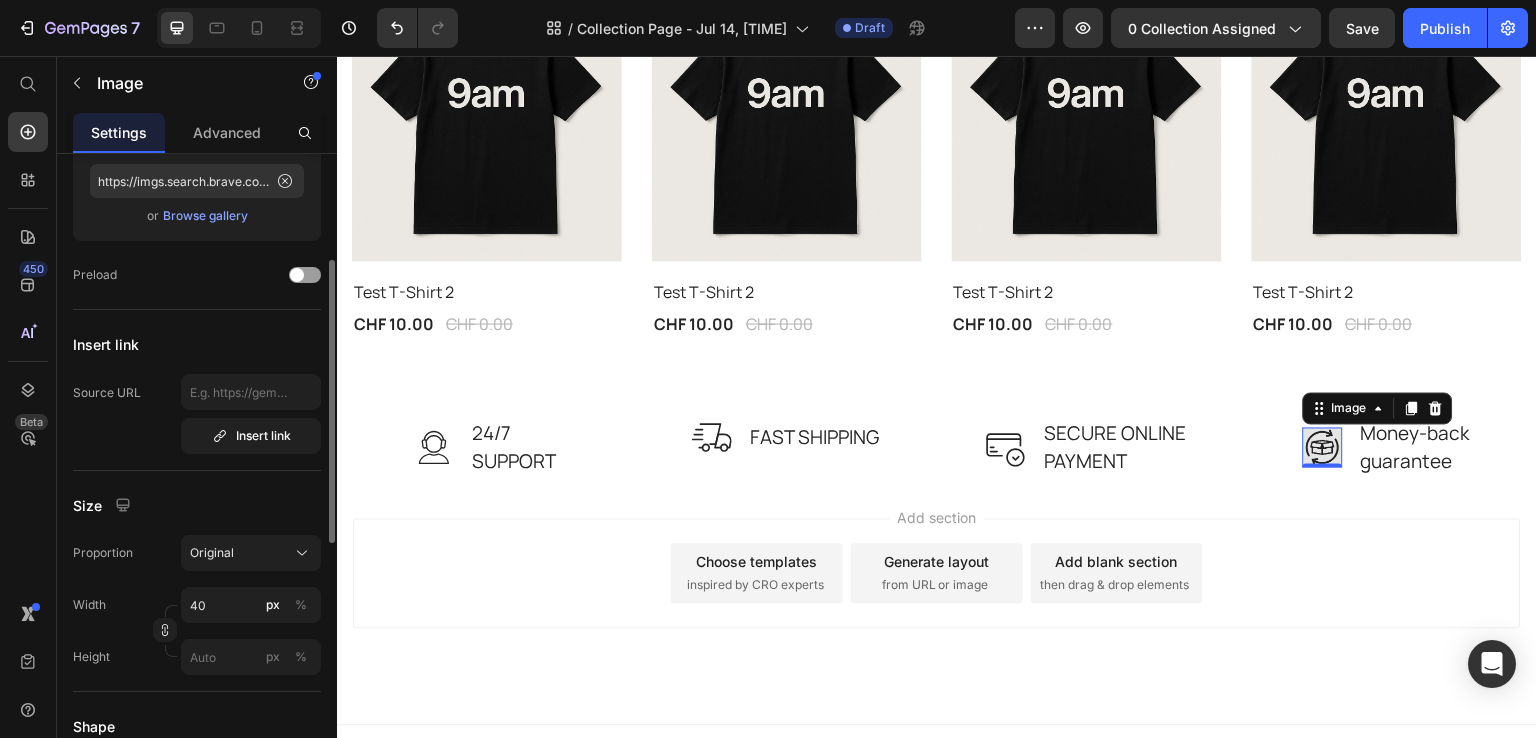 scroll, scrollTop: 240, scrollLeft: 0, axis: vertical 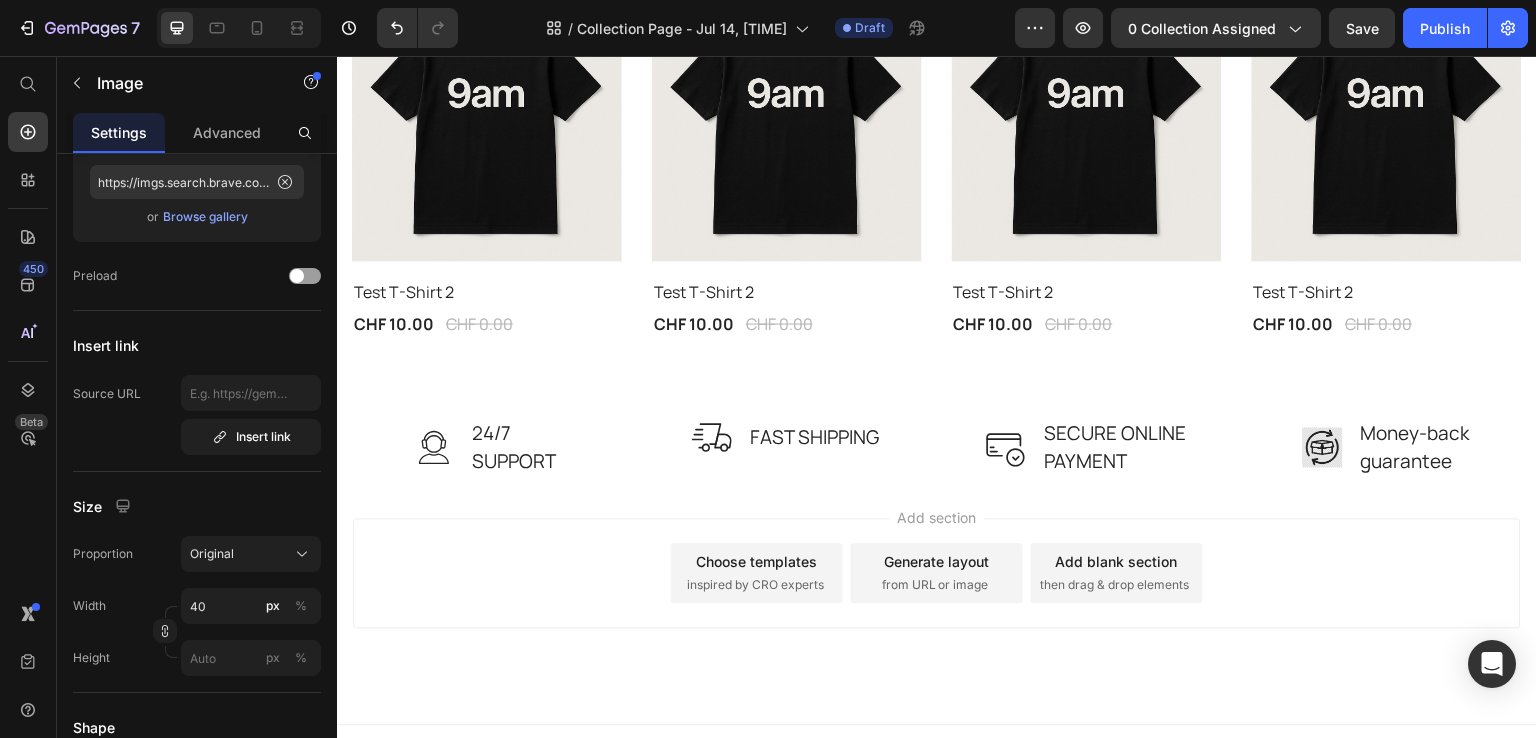 click on "Add section Choose templates inspired by CRO experts Generate layout from URL or image Add blank section then drag & drop elements" at bounding box center (937, 573) 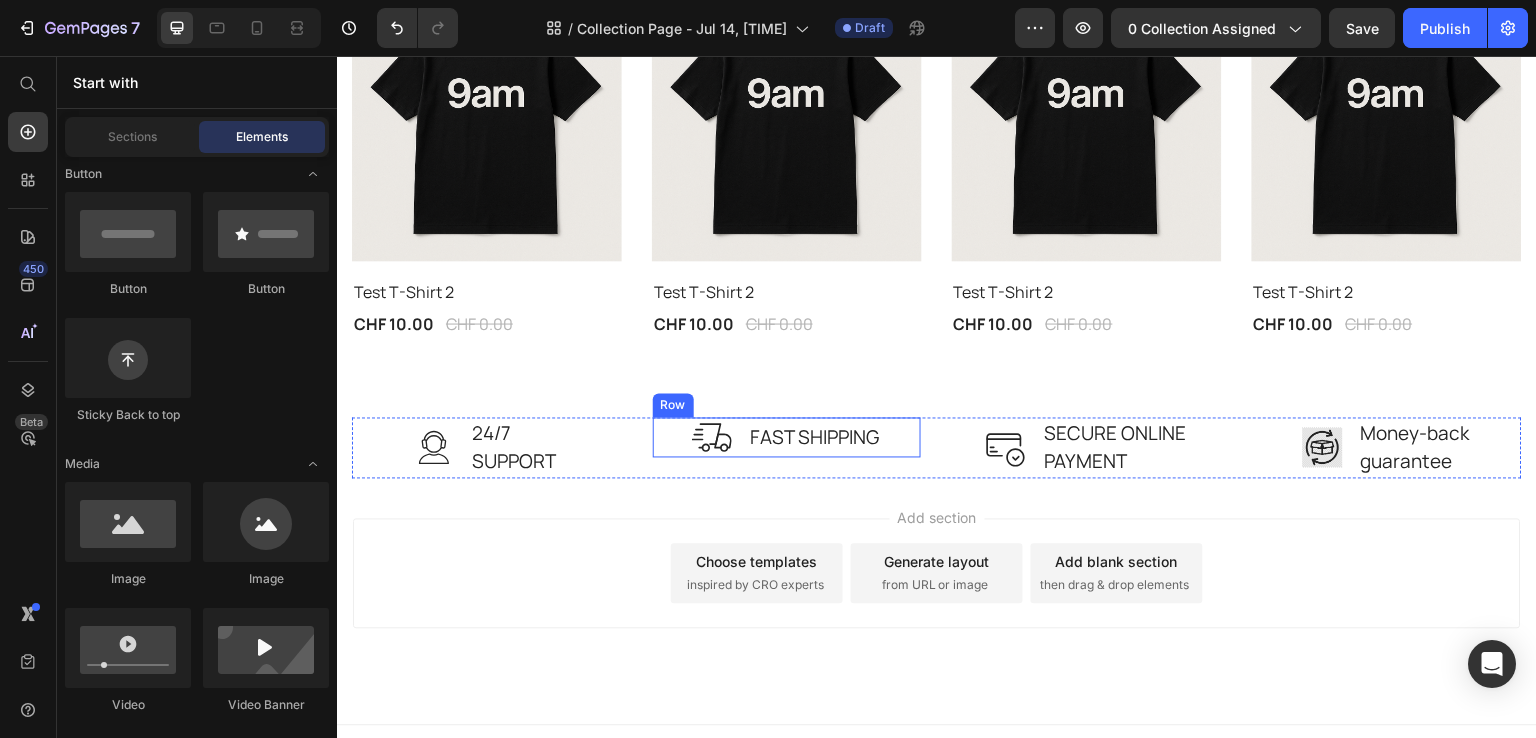 click at bounding box center (712, 437) 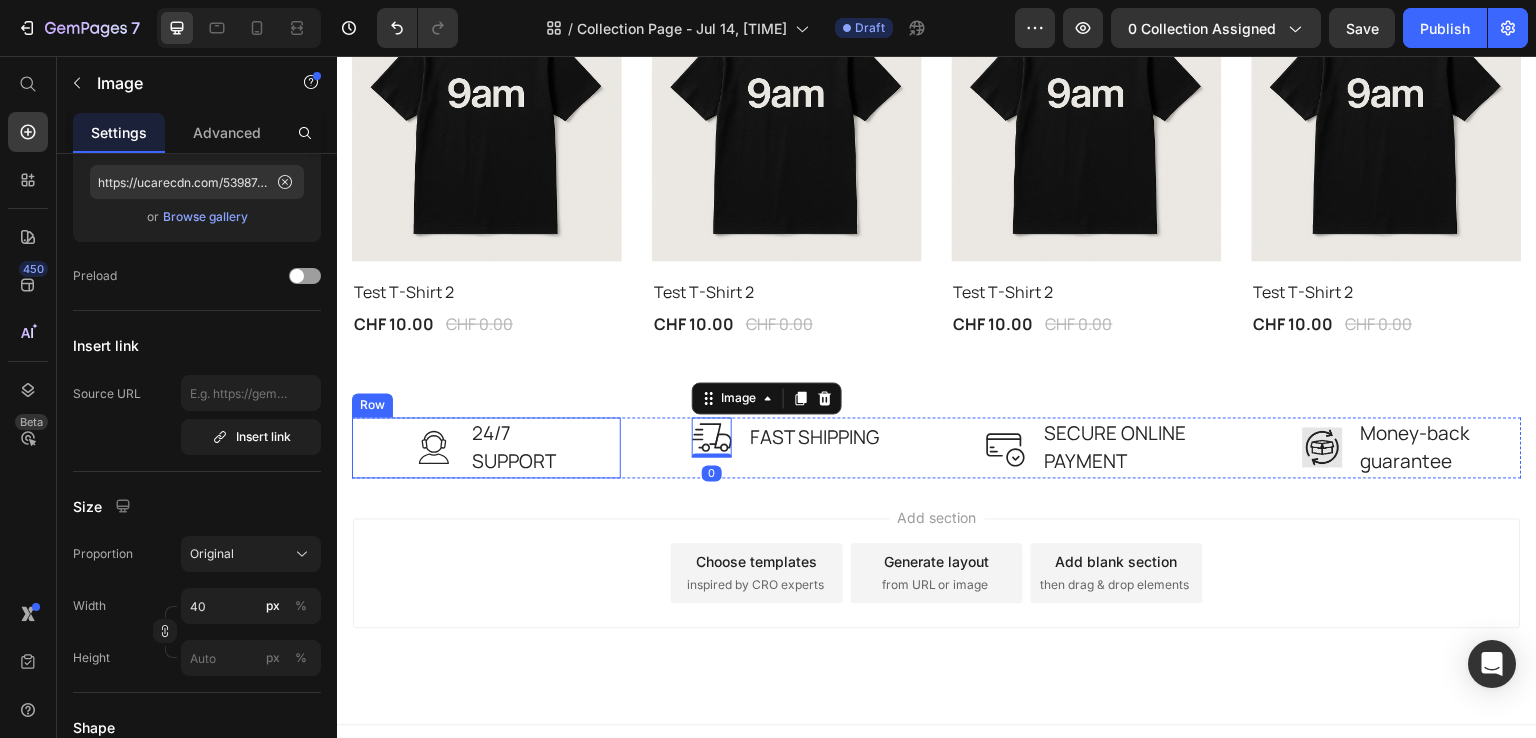 click on "Image 24/7 SUPPORT Text block Row" at bounding box center (486, 447) 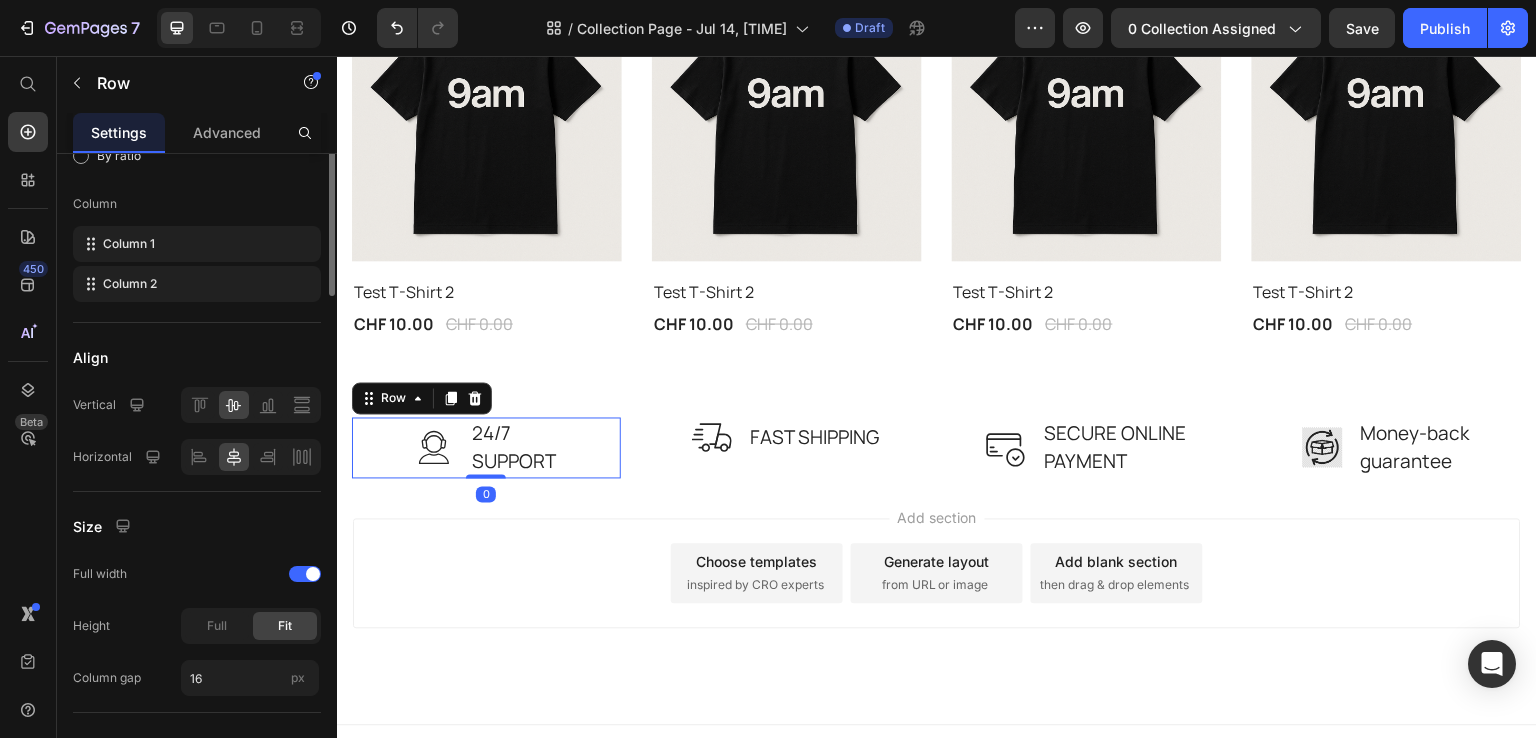scroll, scrollTop: 0, scrollLeft: 0, axis: both 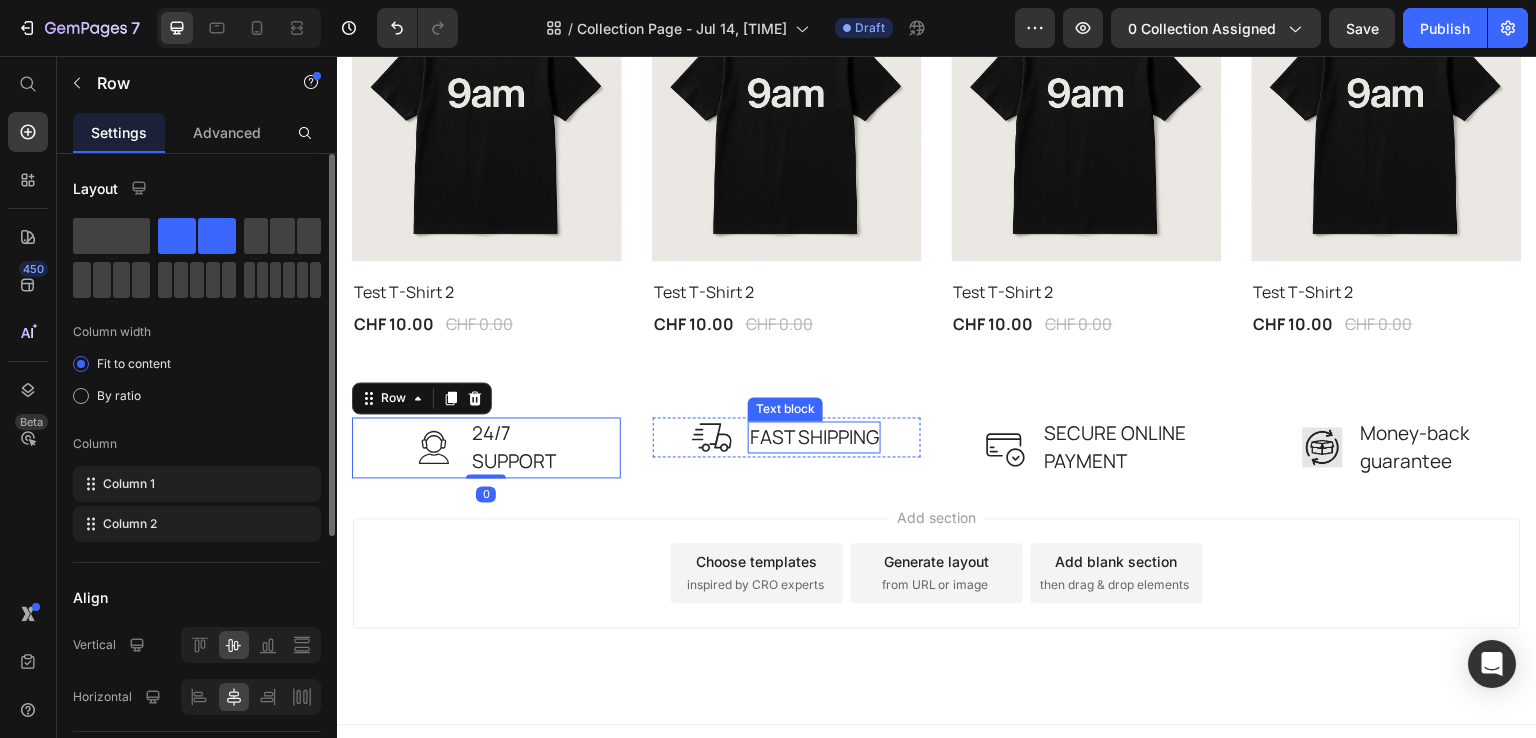 click on "FAST SHIPPING" at bounding box center [814, 437] 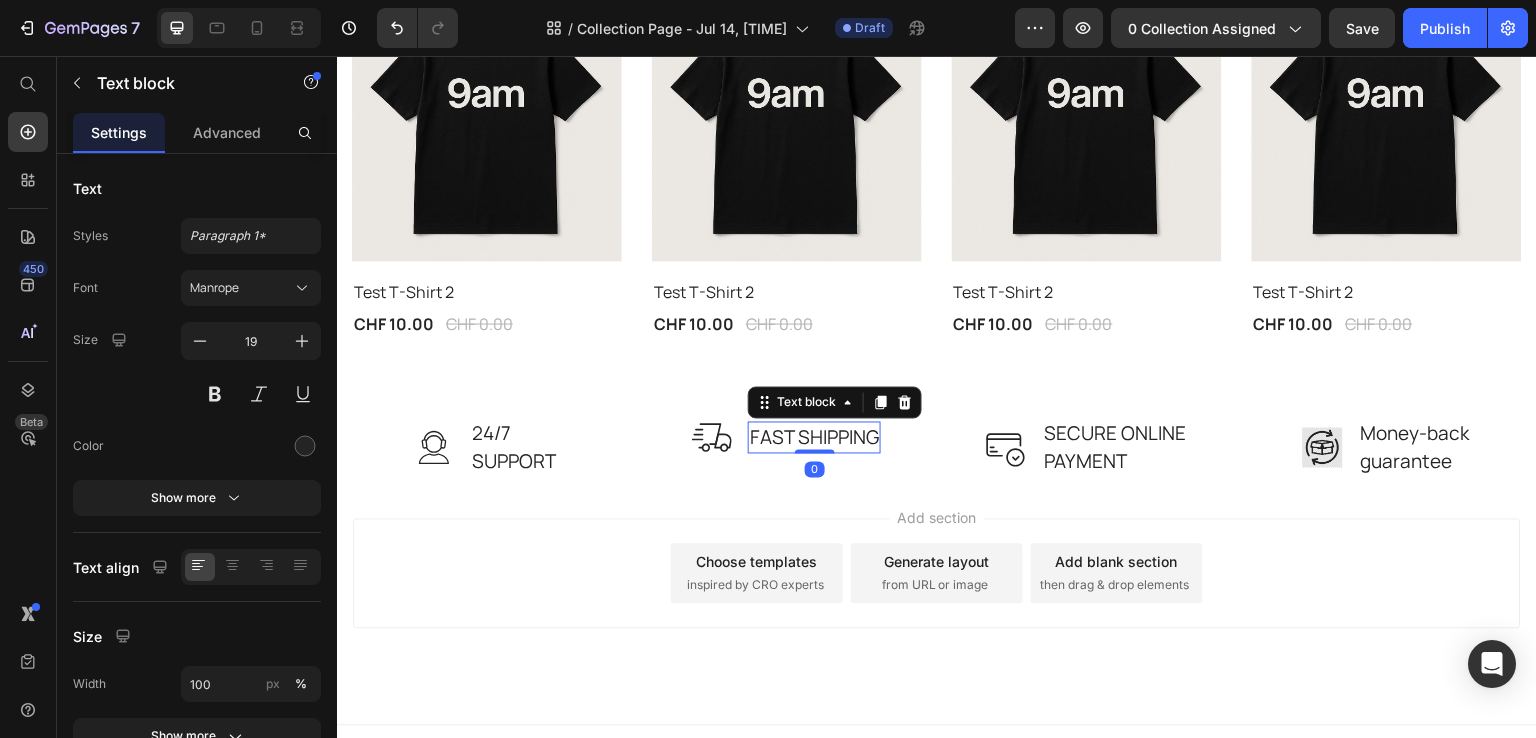 click on "Image FAST SHIPPING Text block   0 Row" at bounding box center (787, 437) 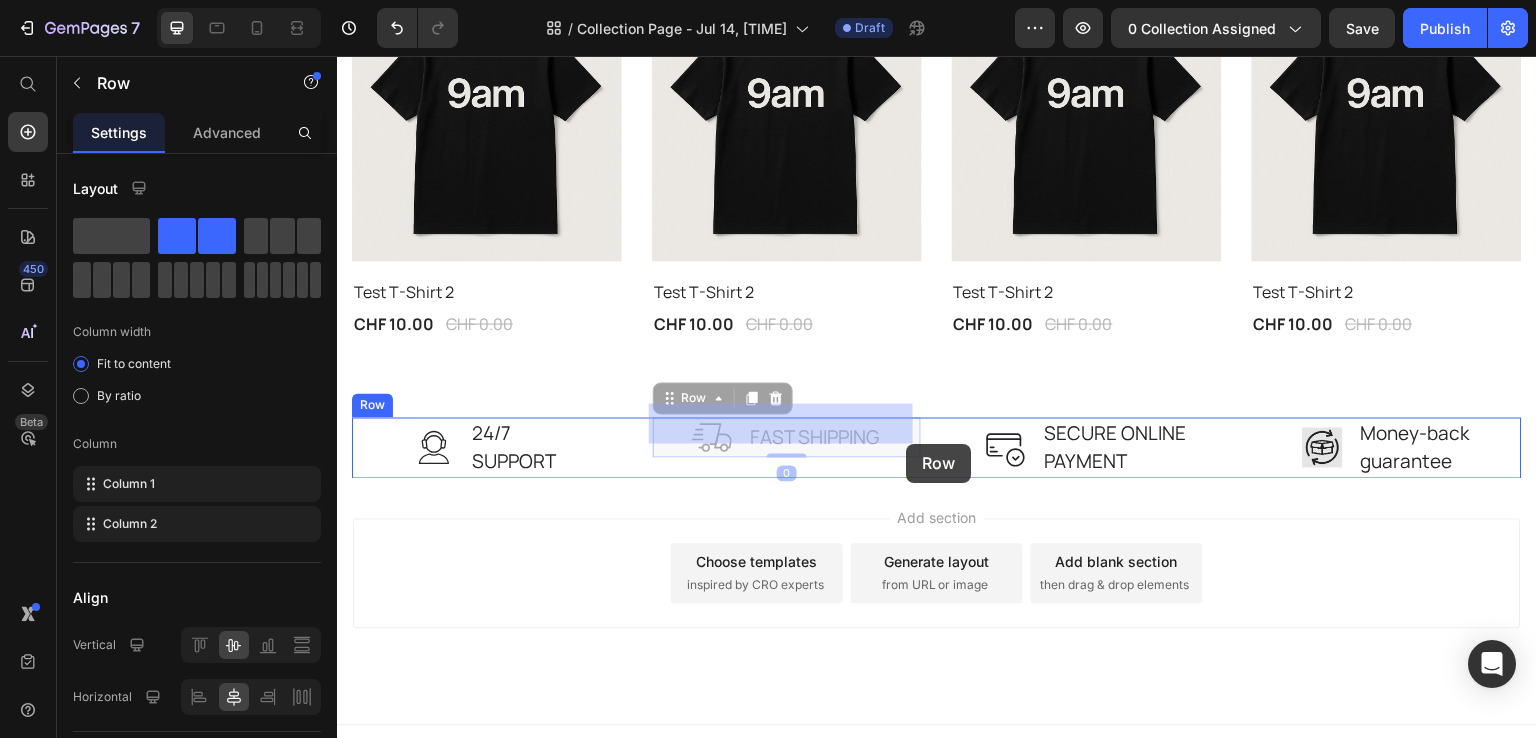 drag, startPoint x: 906, startPoint y: 426, endPoint x: 906, endPoint y: 441, distance: 15 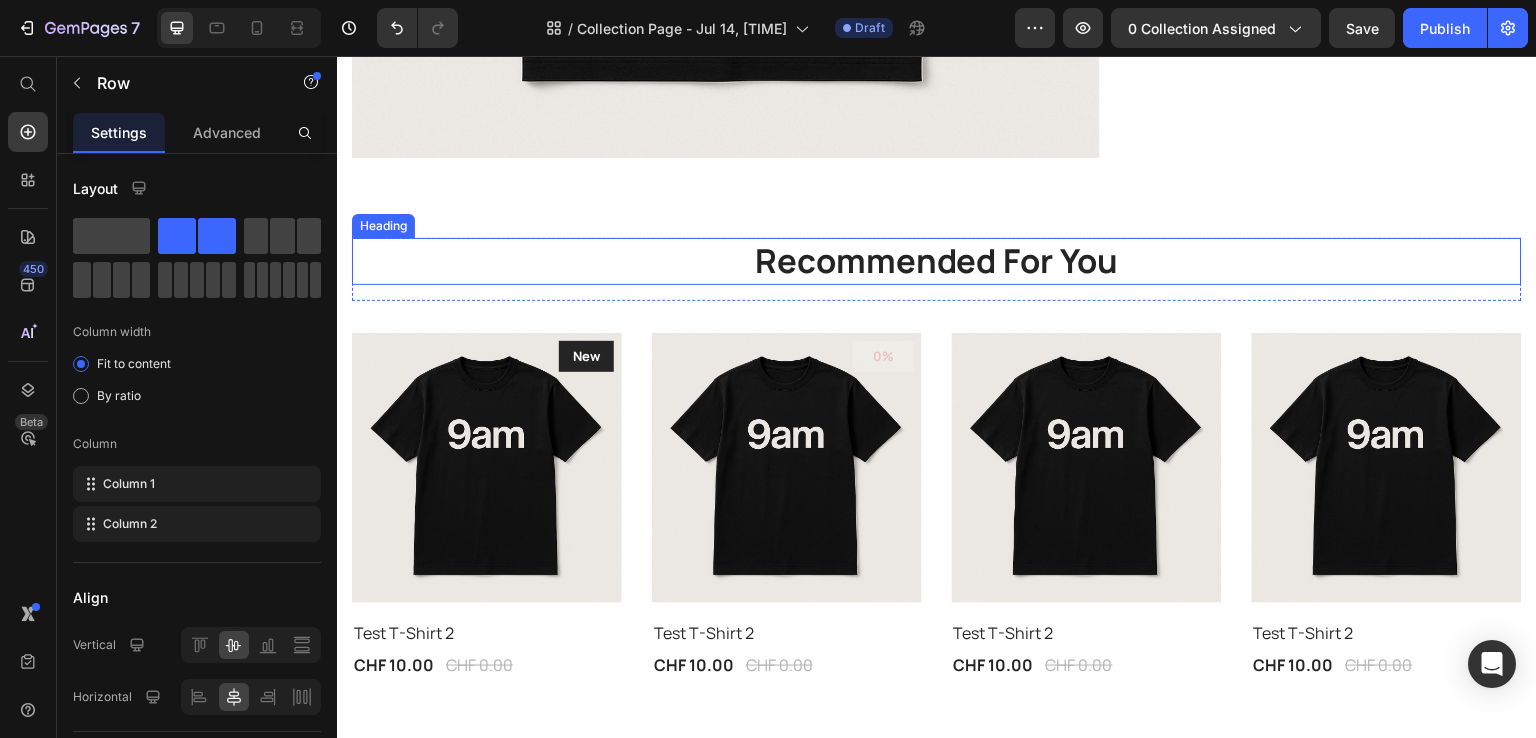scroll, scrollTop: 1167, scrollLeft: 0, axis: vertical 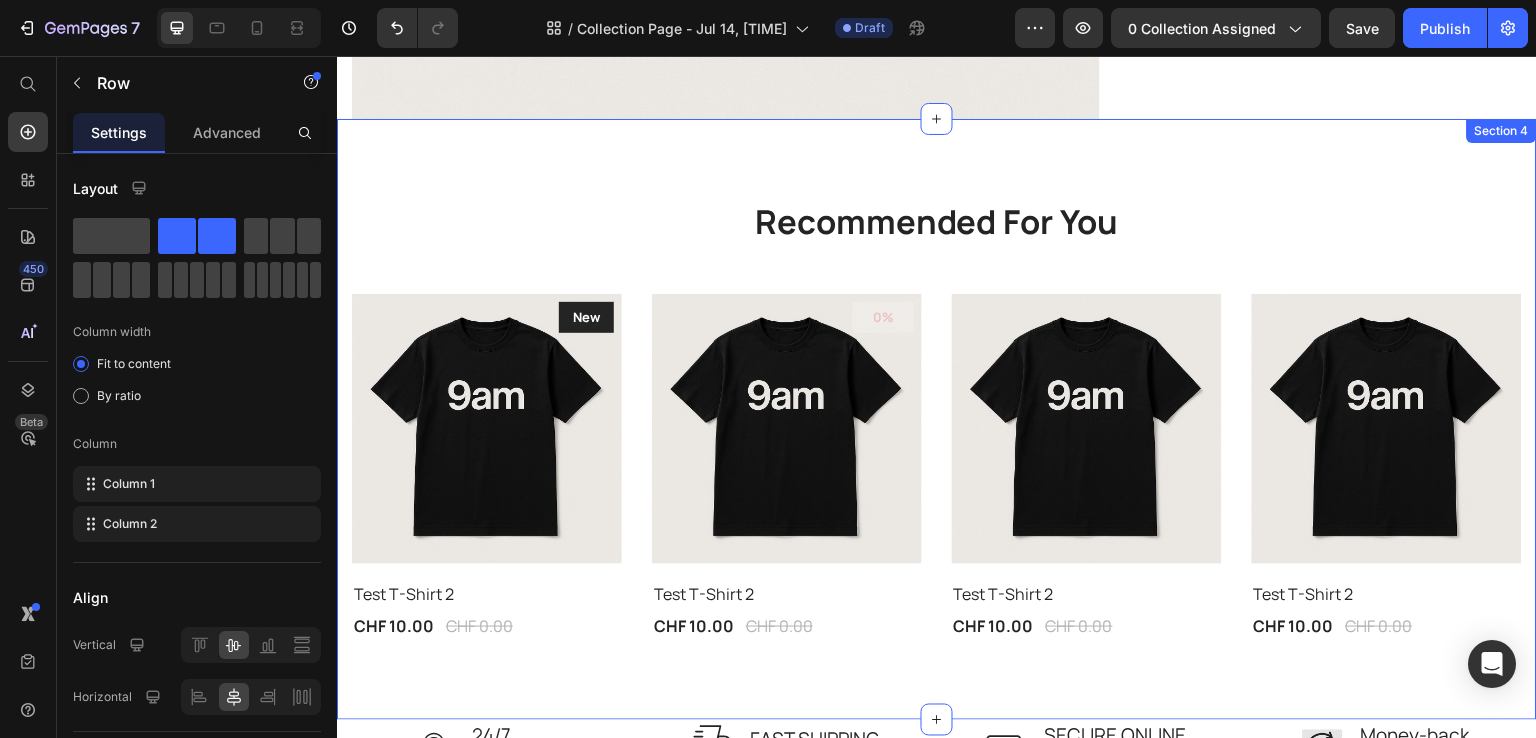 click on "Recommended For You Heading Row Product Images & Gallery New Text block Row Test T-Shirt 2 (P) Title CHF 10.00 (P) Price CHF 0.00 (P) Price Row Product 0% (P) Tag Product Images & Gallery Test T-Shirt 2 (P) Title CHF 10.00 (P) Price CHF 0.00 (P) Price Row Product Product Images & Gallery Test T-Shirt 2 (P) Title CHF 10.00 (P) Price CHF 0.00 (P) Price Row Product Product Images & Gallery Test T-Shirt 2 (P) Title CHF 10.00 (P) Price CHF 0.00 (P) Price Row Product Row Section 4" at bounding box center [937, 419] 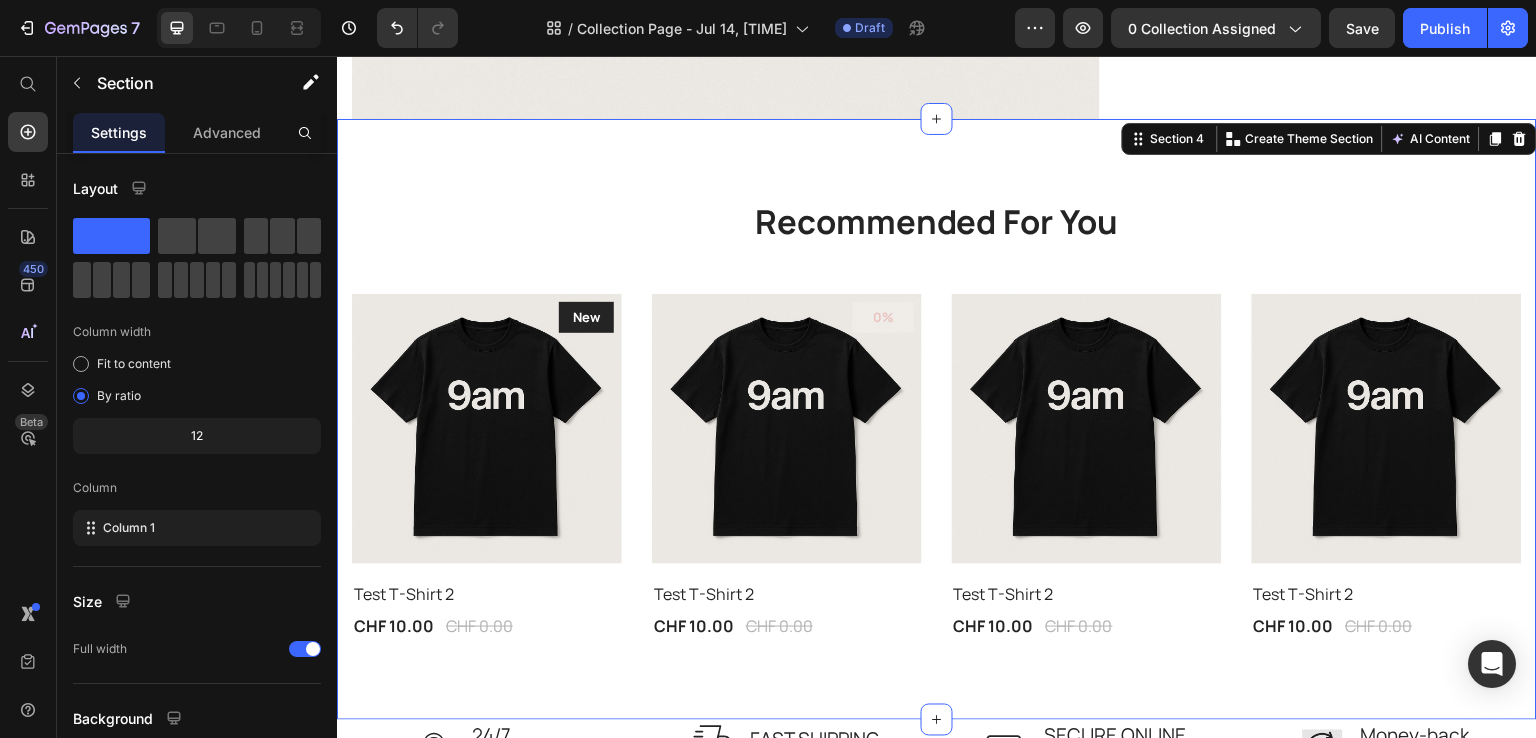 click 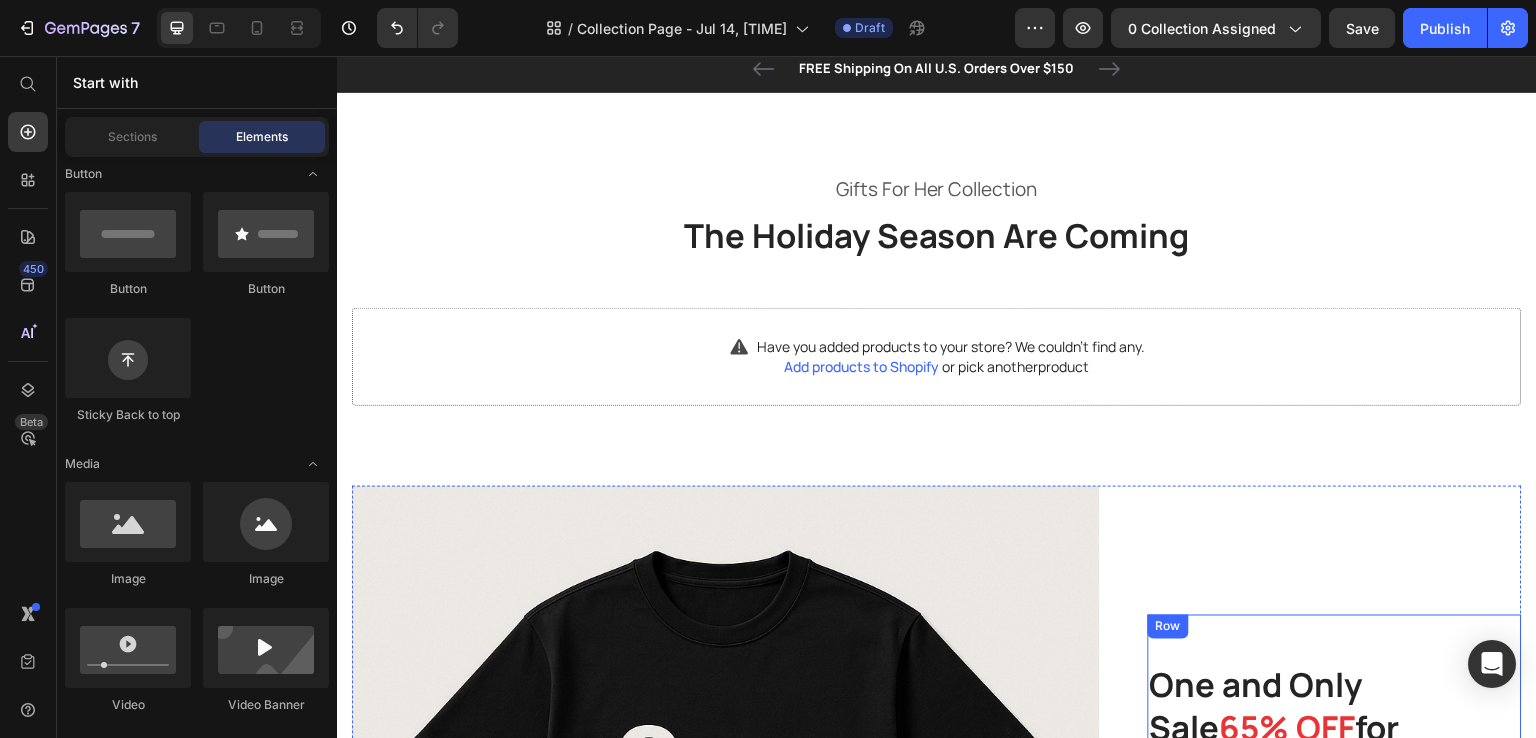 scroll, scrollTop: 0, scrollLeft: 0, axis: both 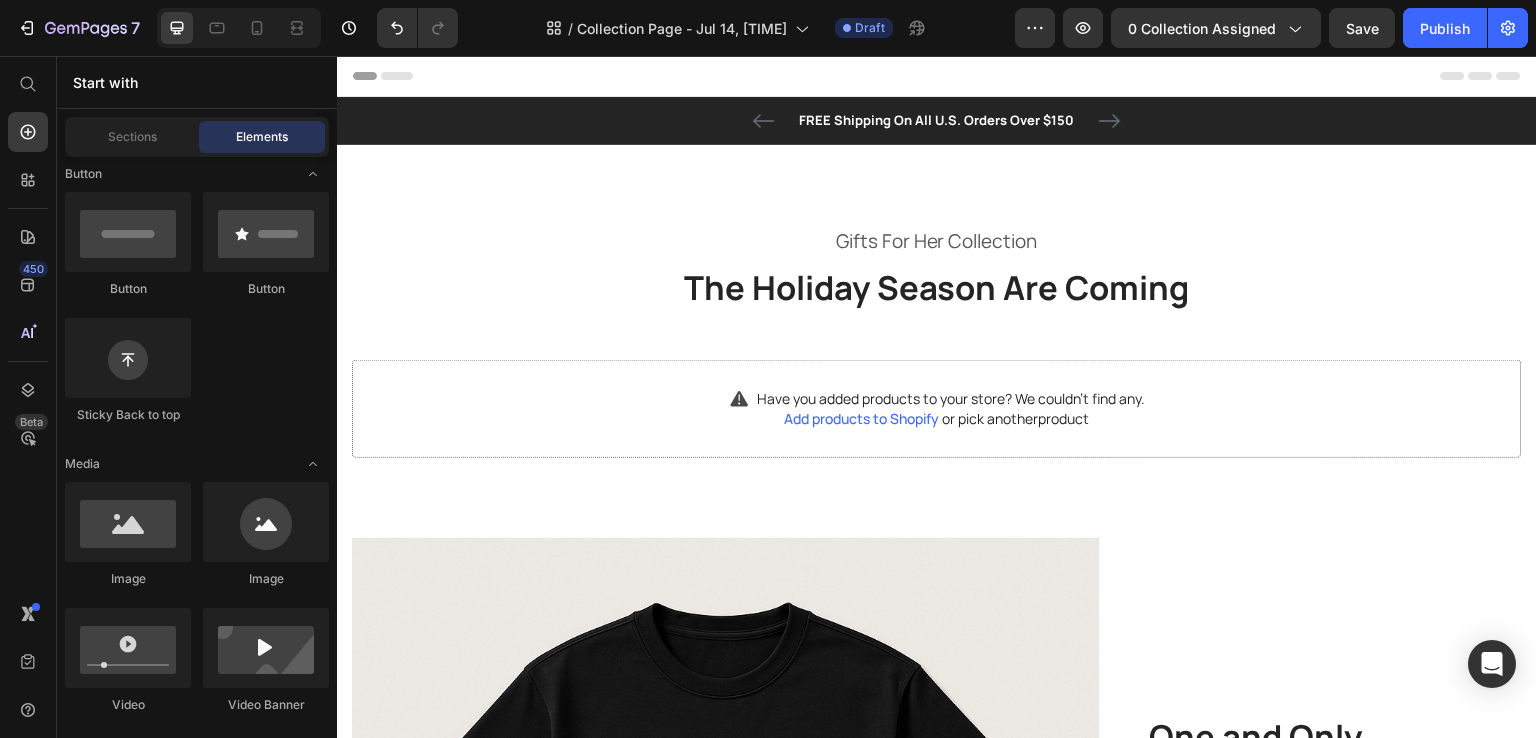 click on "0 collection assigned" 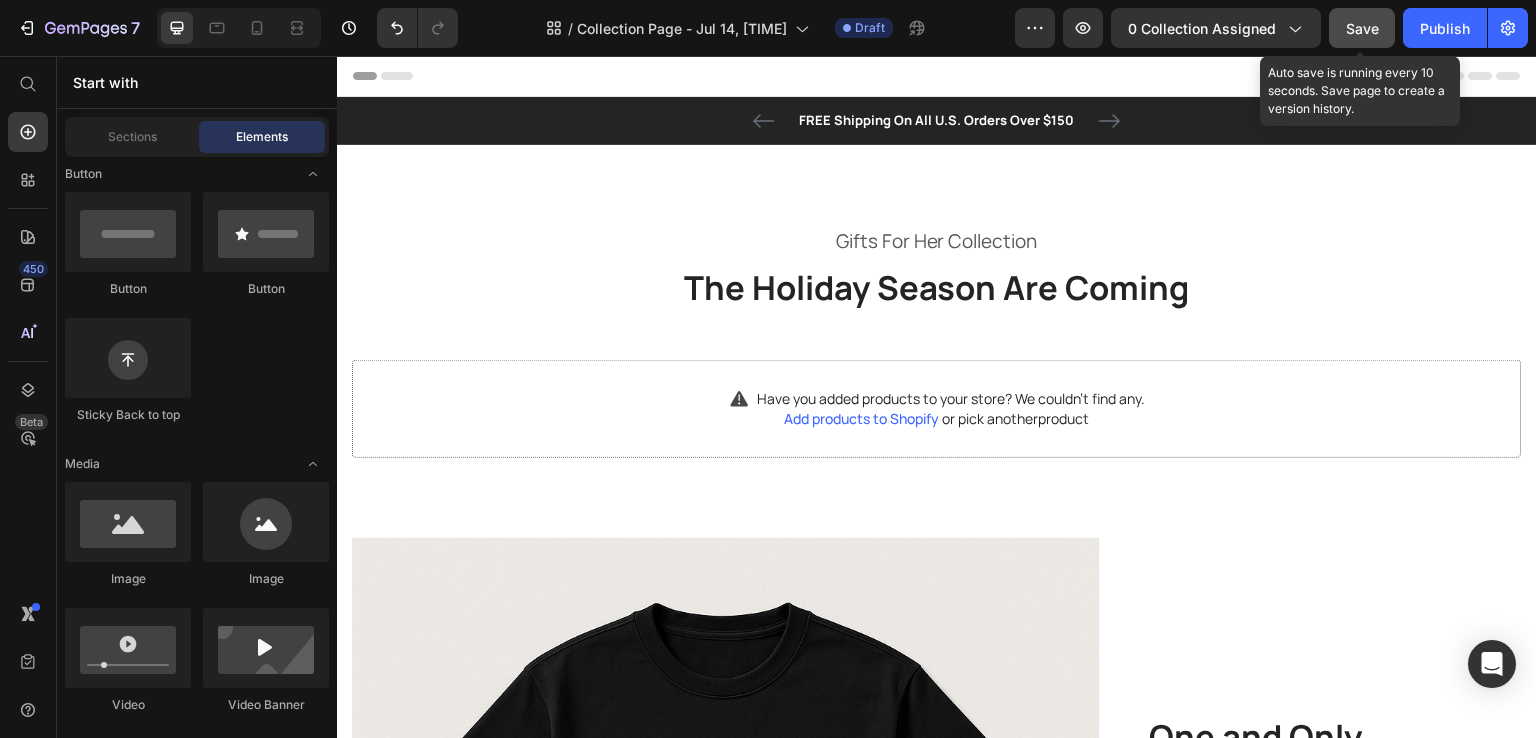 click on "Save" 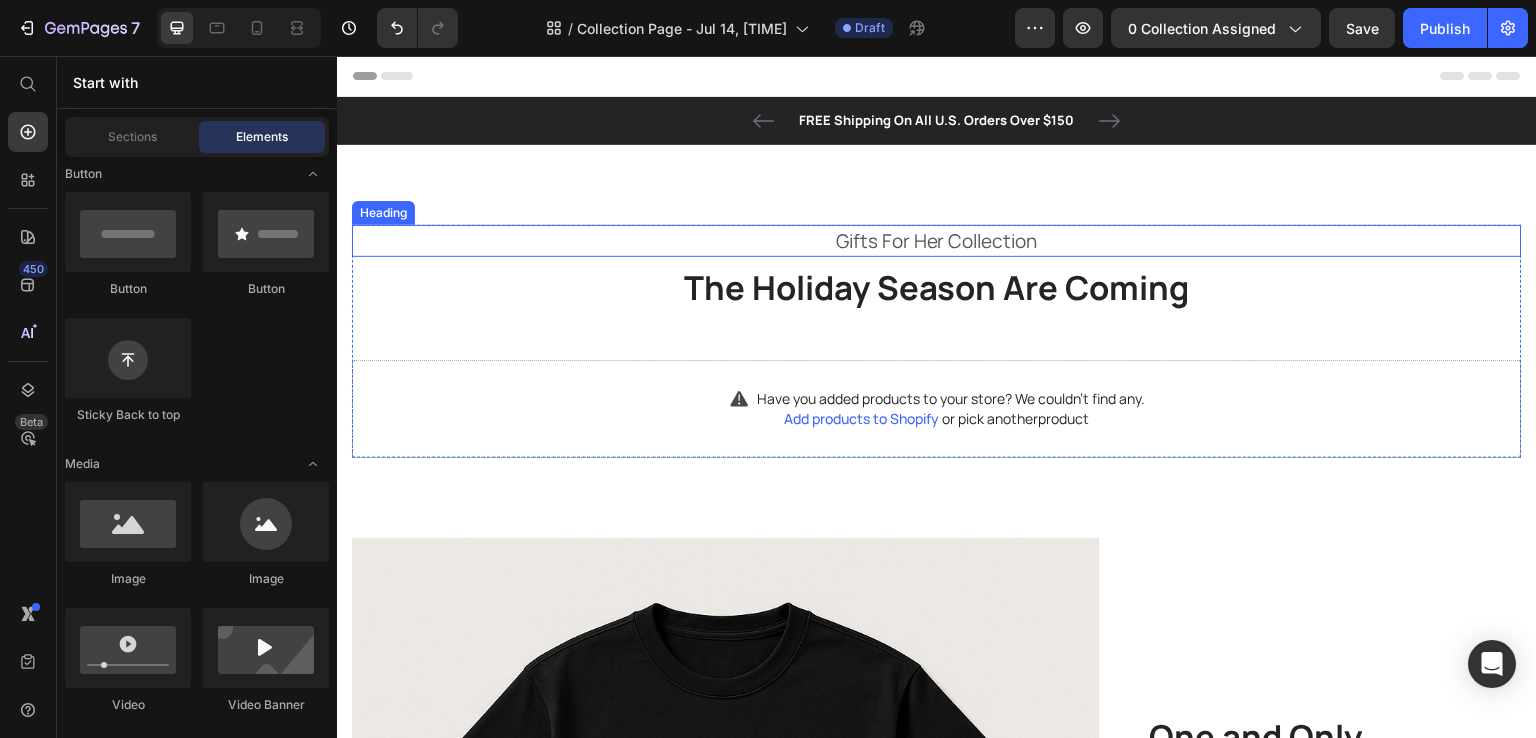 type 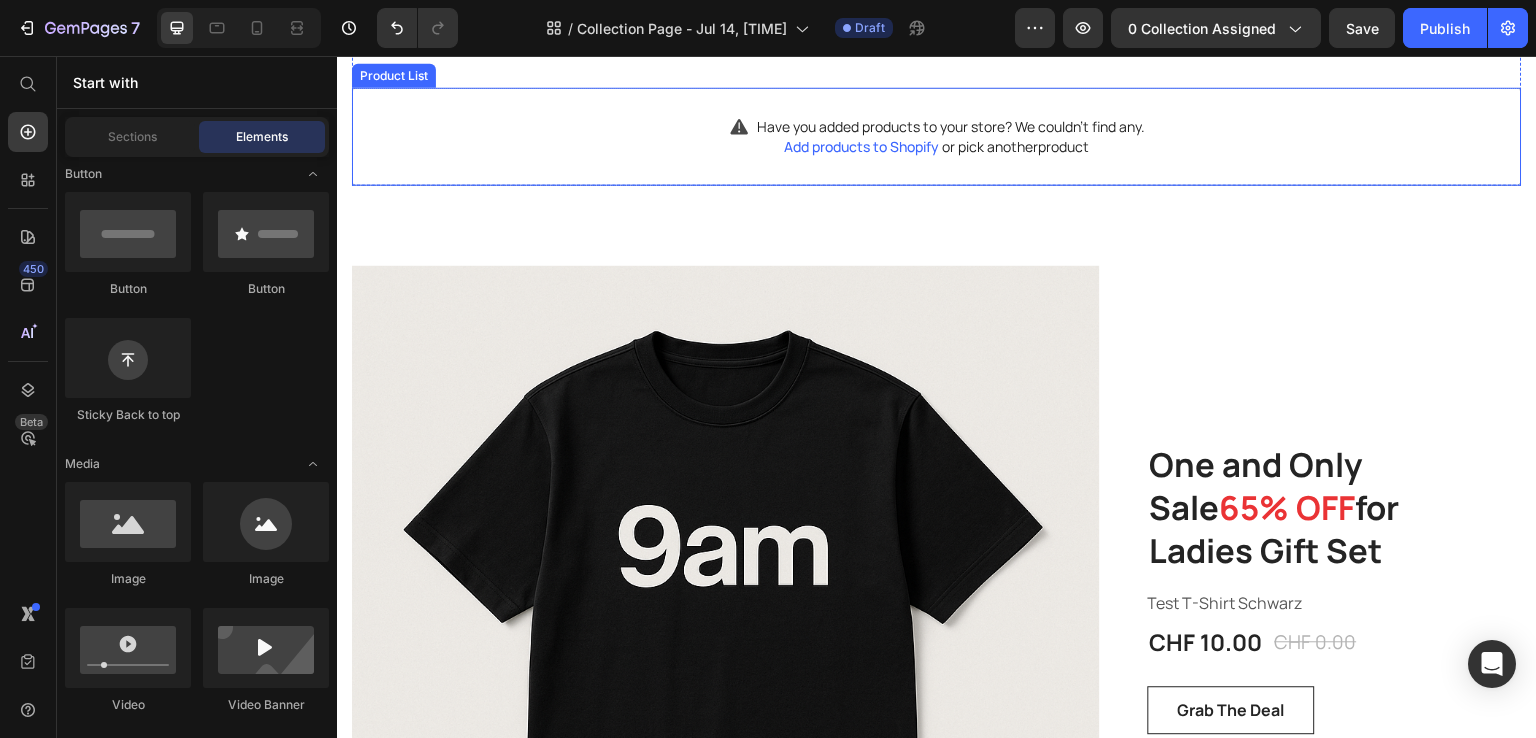 scroll, scrollTop: 0, scrollLeft: 0, axis: both 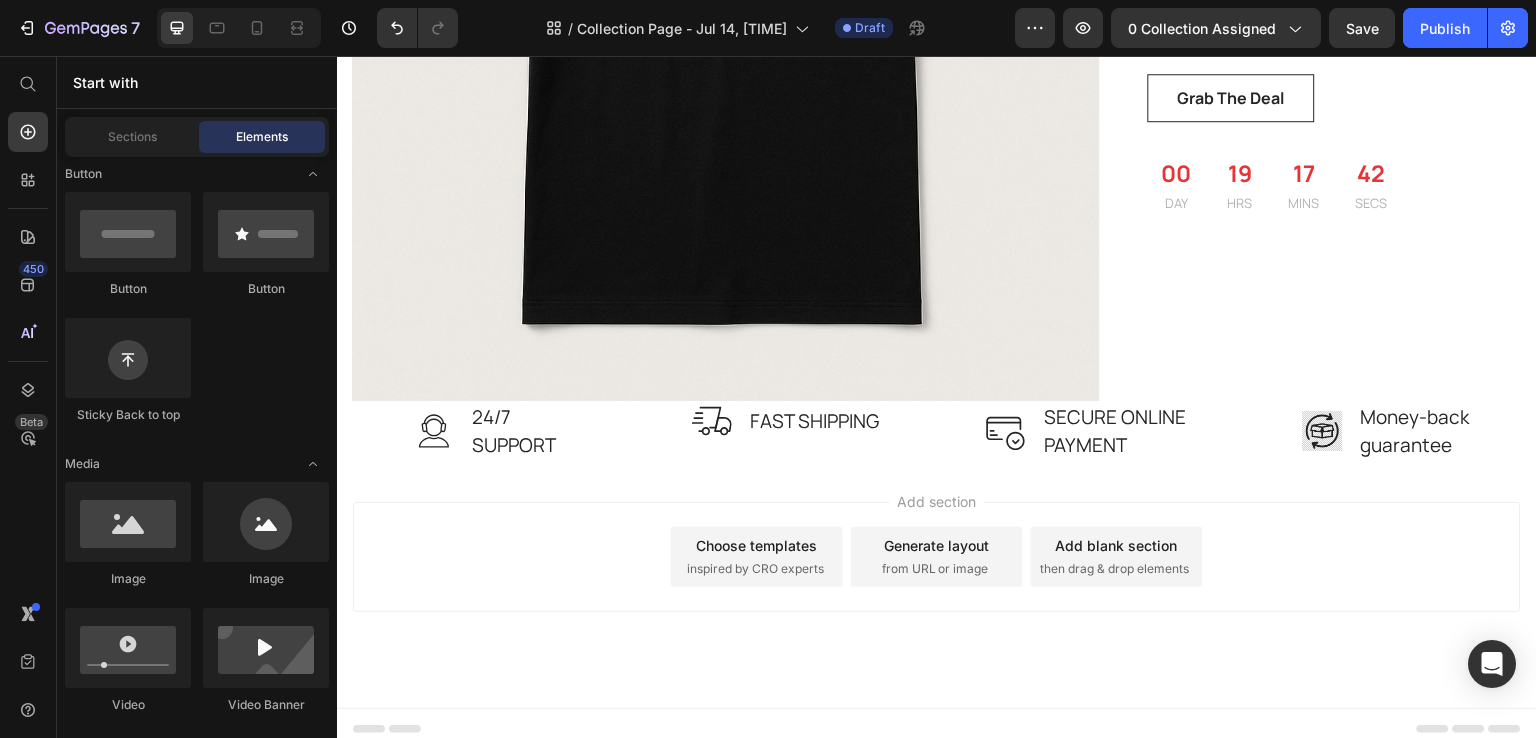 click on "Choose templates" at bounding box center (757, 545) 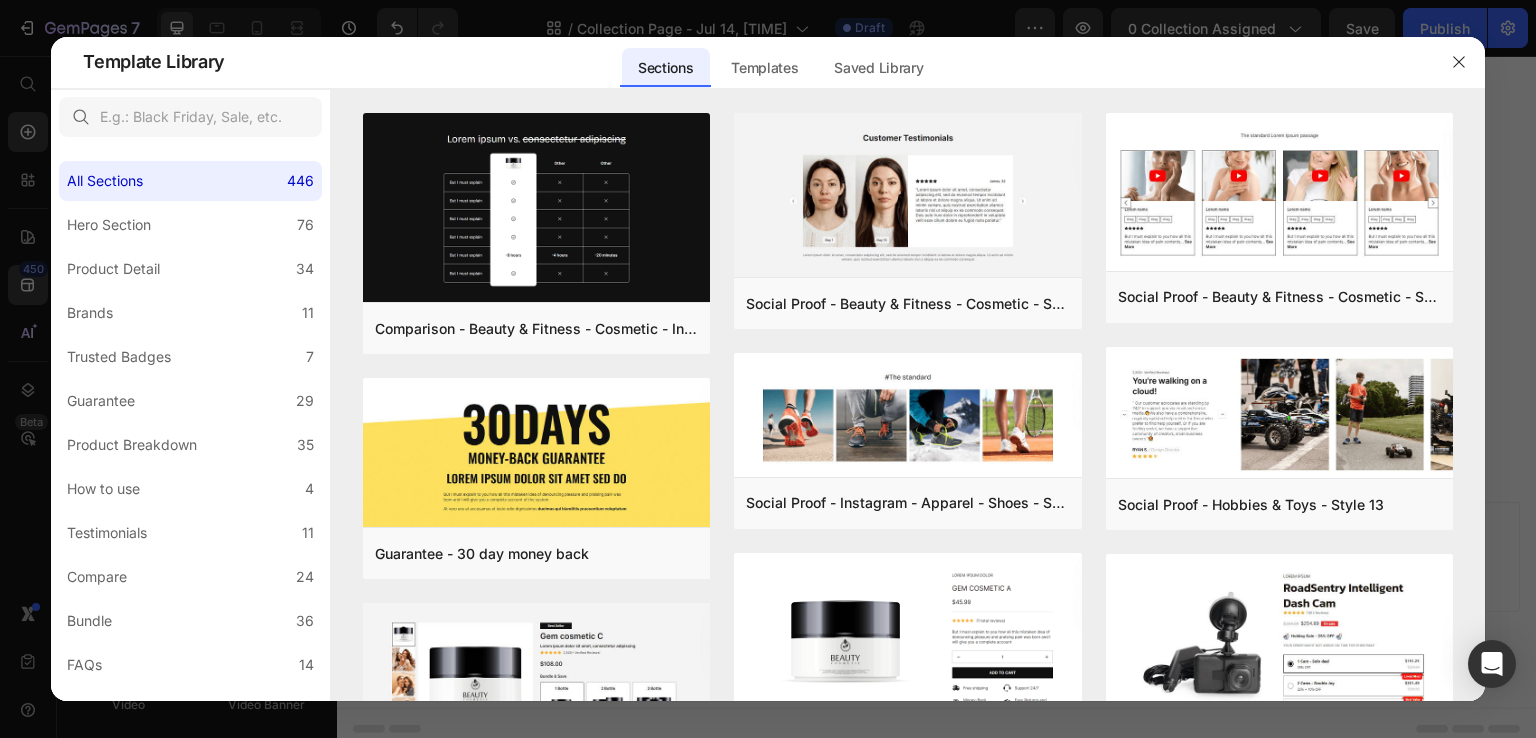 click at bounding box center (768, 89) 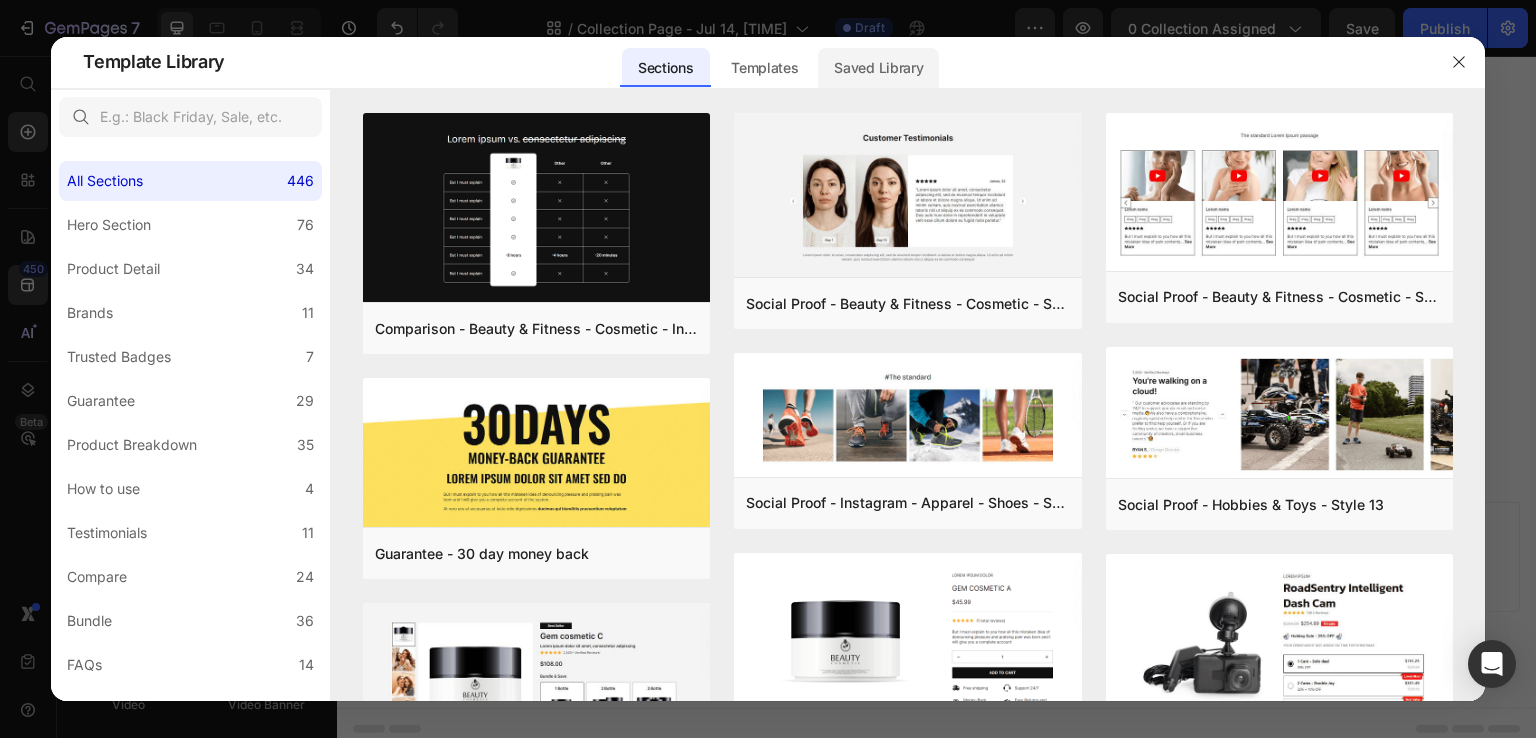 click on "Saved Library" 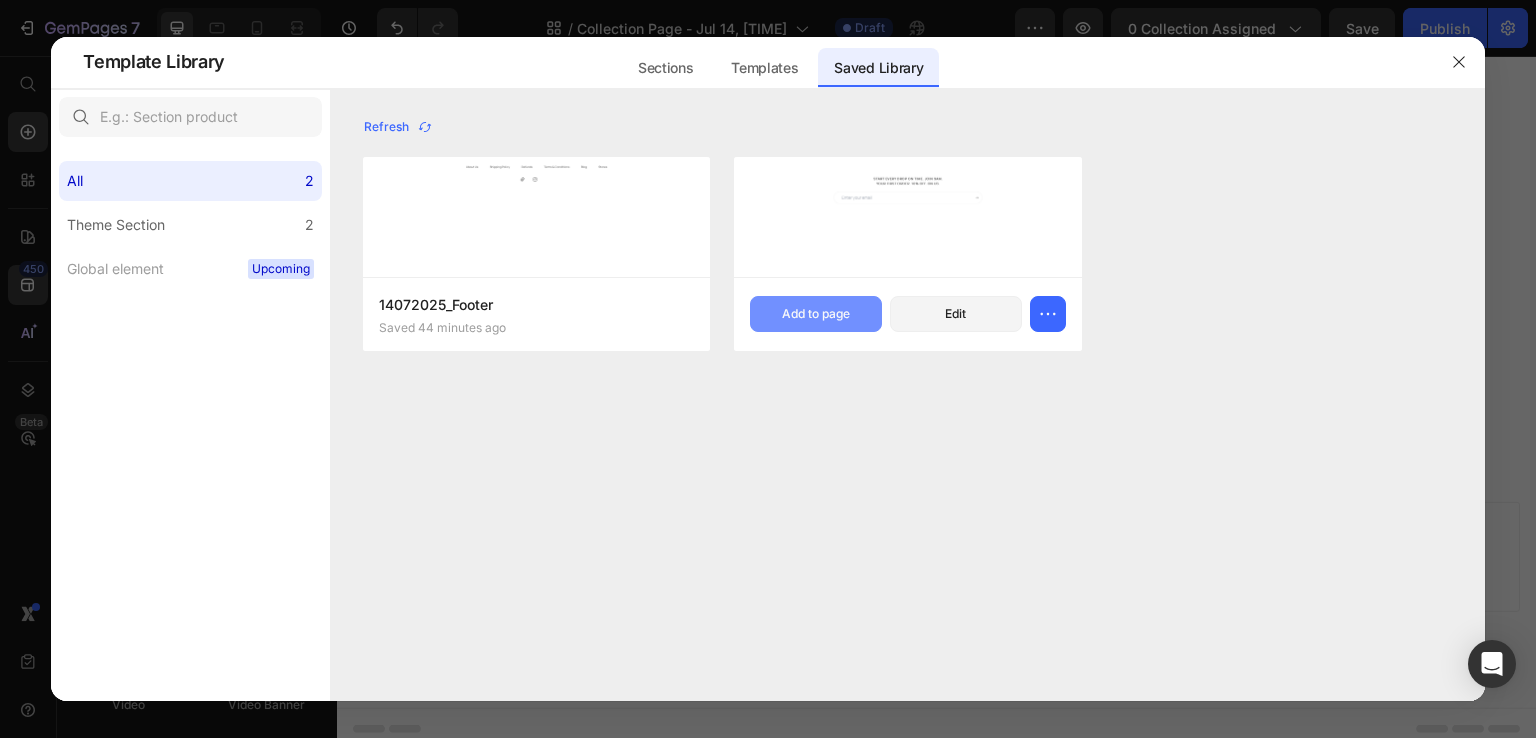 click on "Add to page" at bounding box center (816, 314) 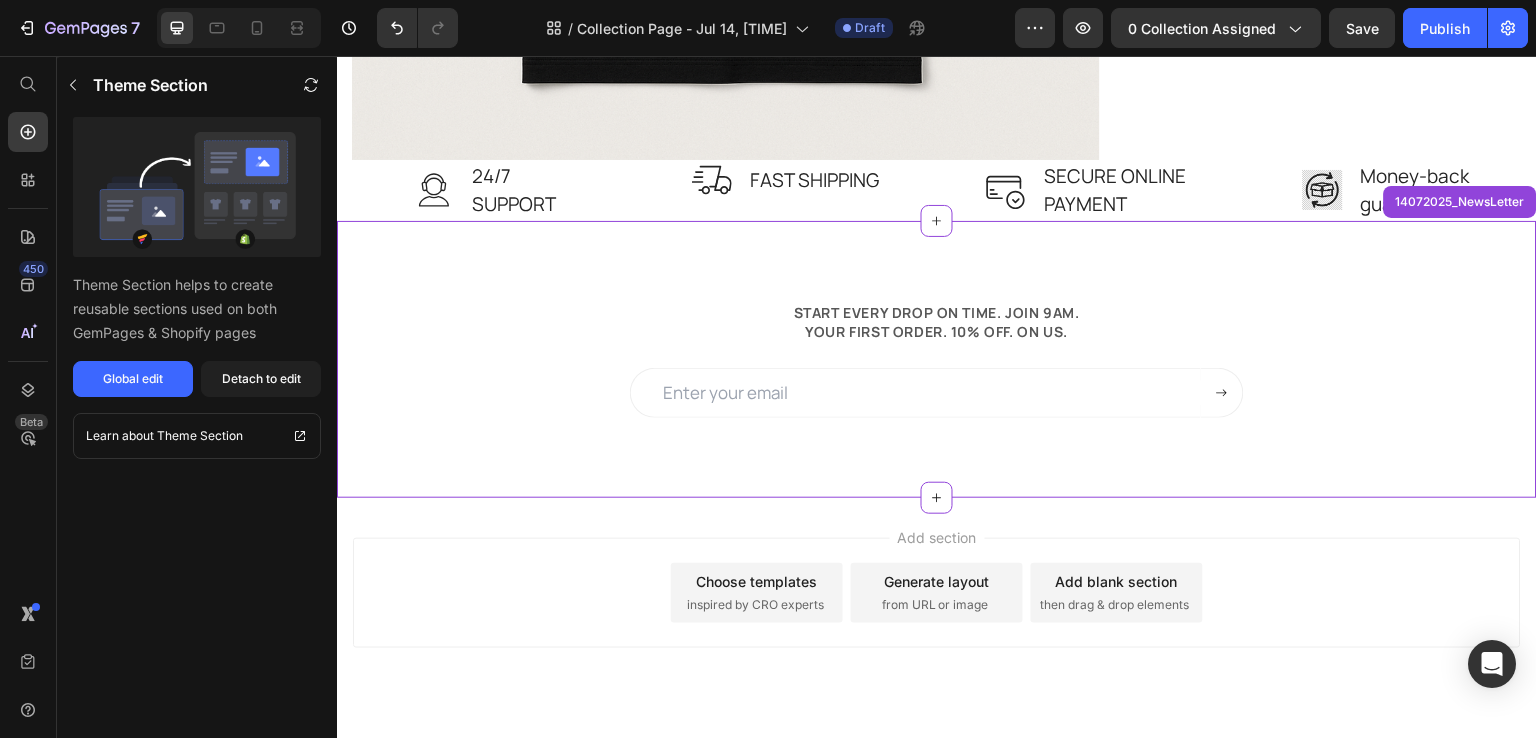 scroll, scrollTop: 1162, scrollLeft: 0, axis: vertical 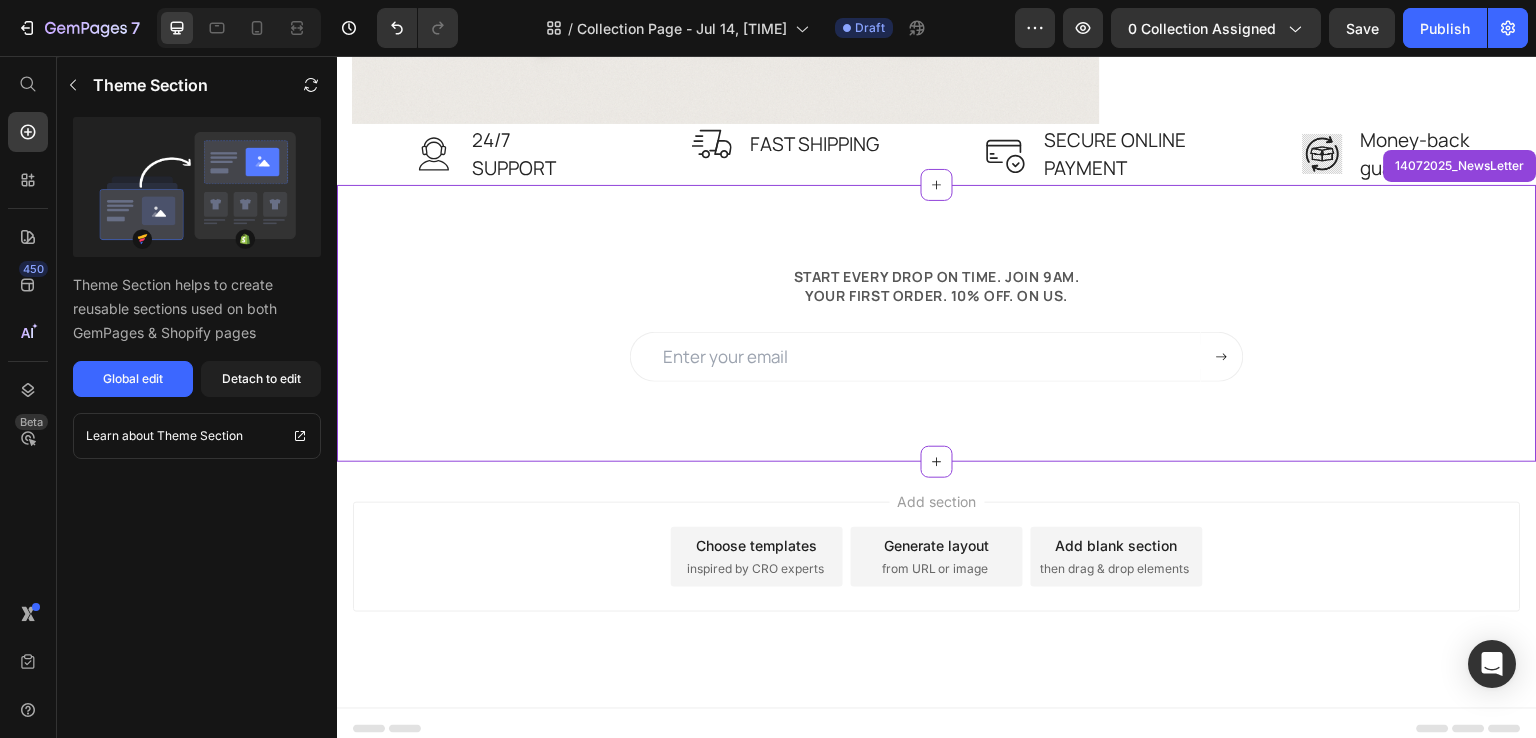 click on "Add section Choose templates inspired by CRO experts Generate layout from URL or image Add blank section then drag & drop elements" at bounding box center (937, 585) 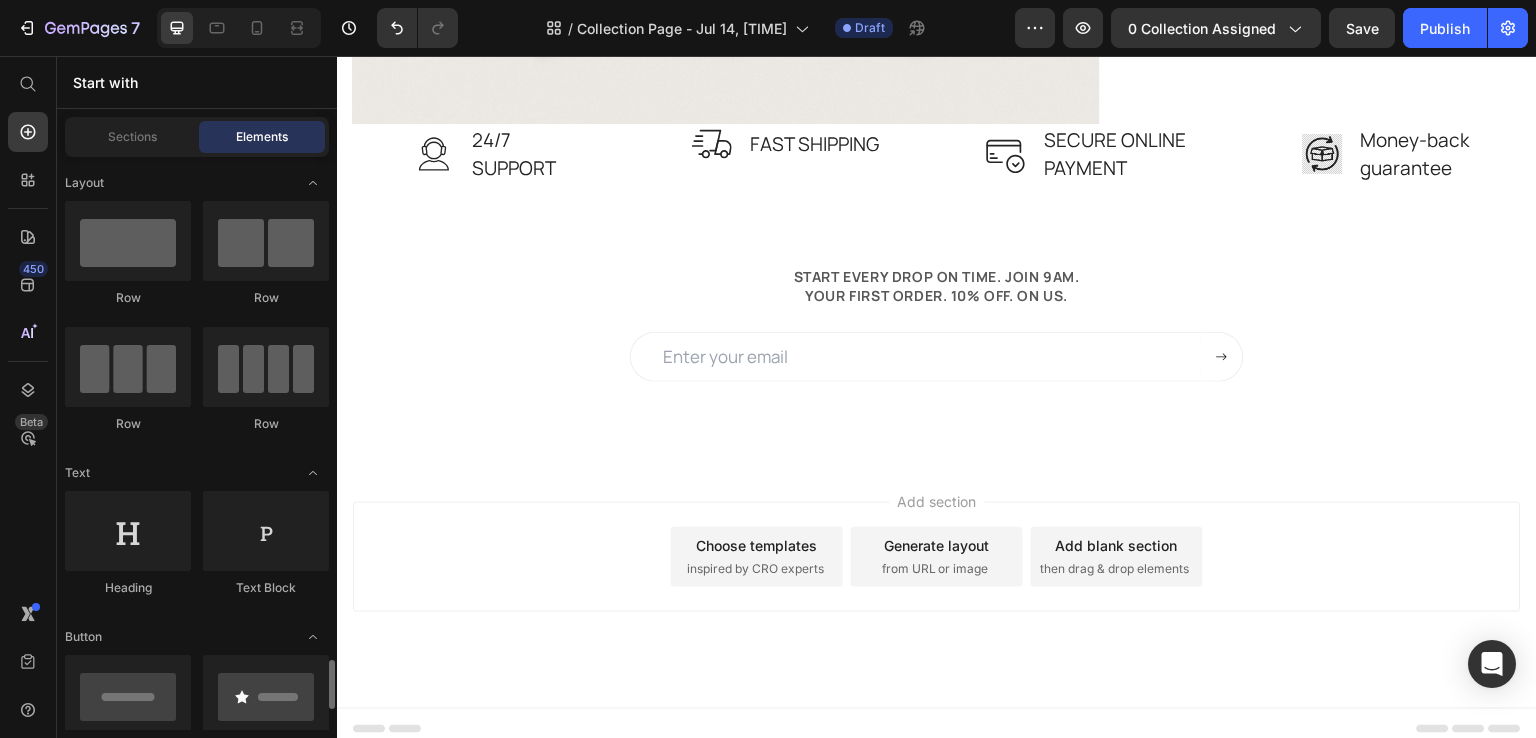scroll, scrollTop: 463, scrollLeft: 0, axis: vertical 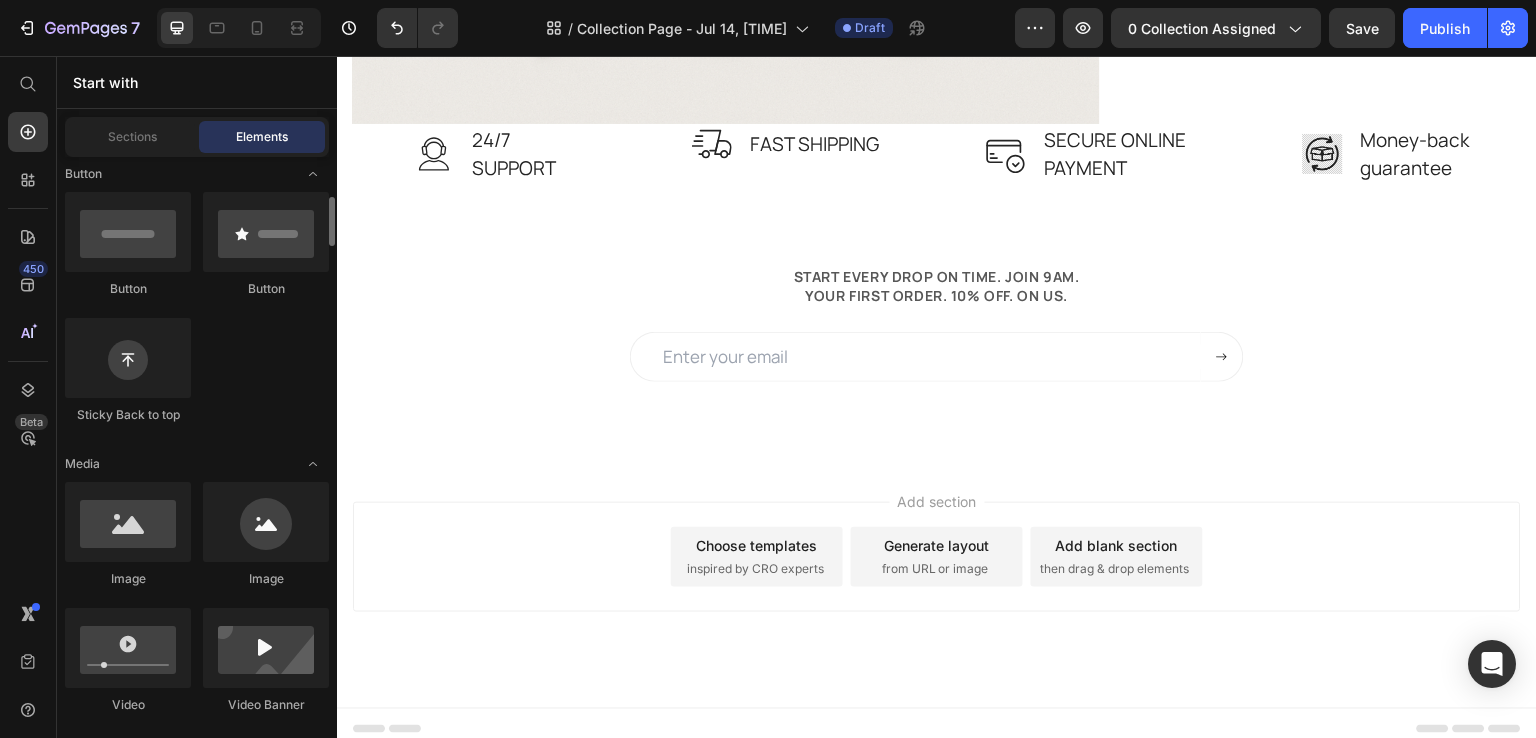 click on "inspired by CRO experts" at bounding box center (755, 569) 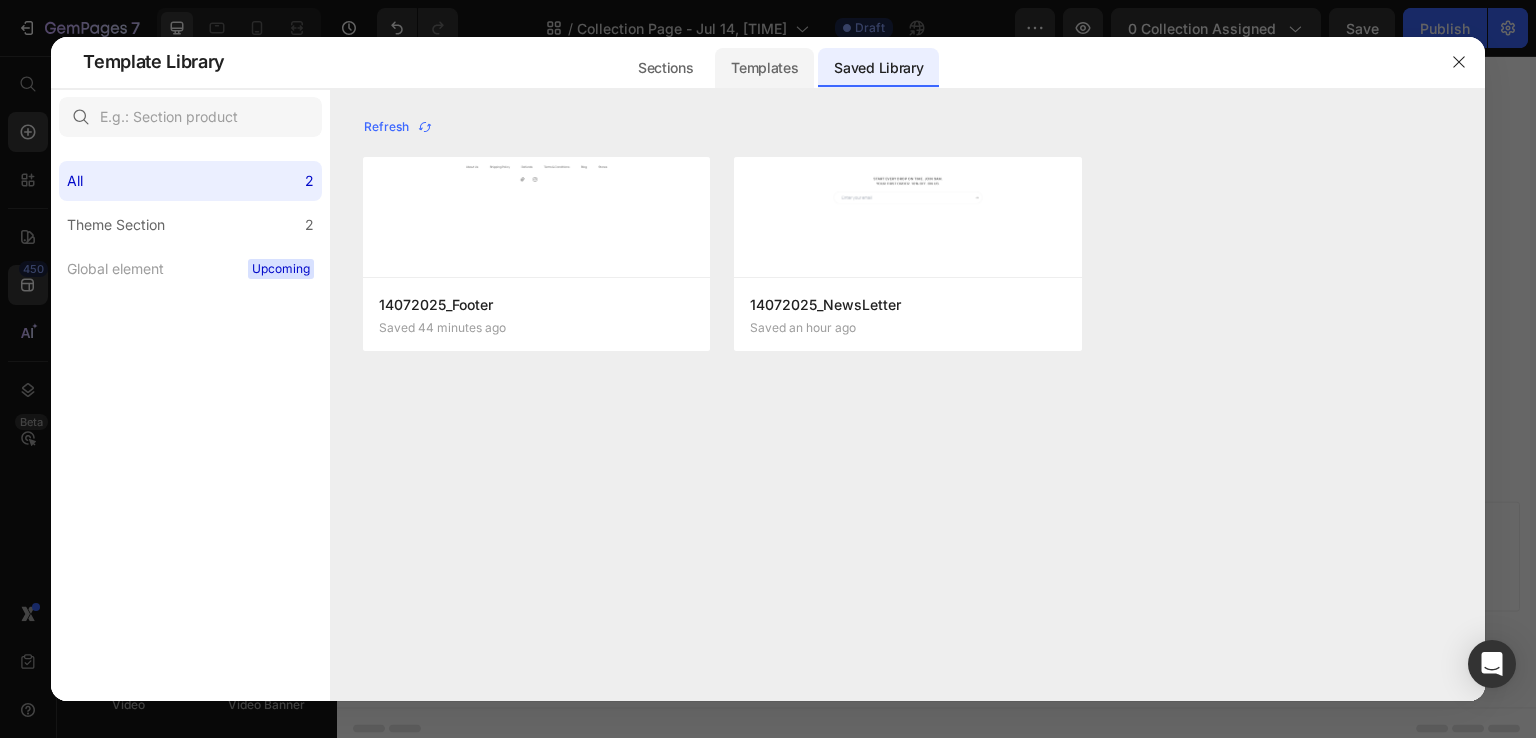 click on "Templates" 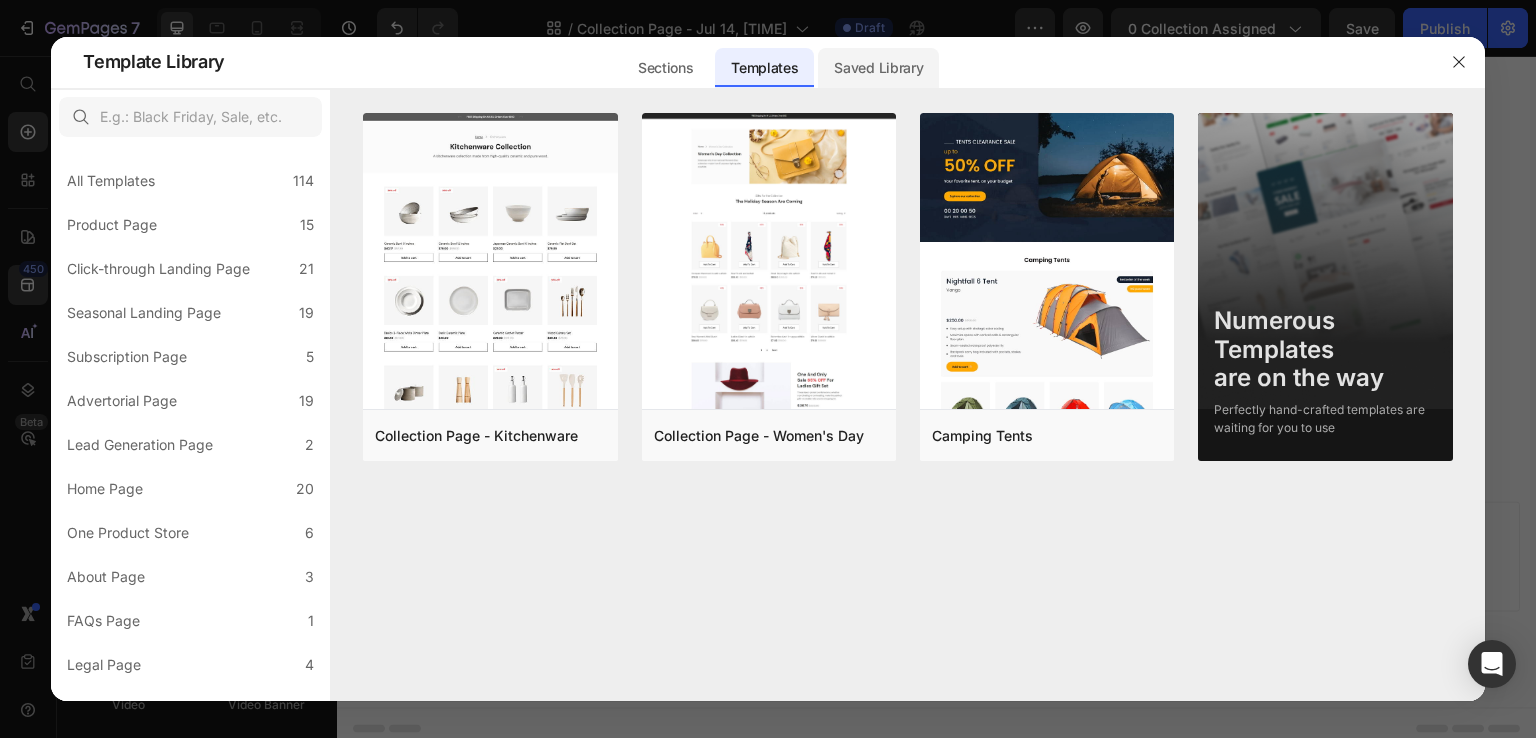 click on "Saved Library" 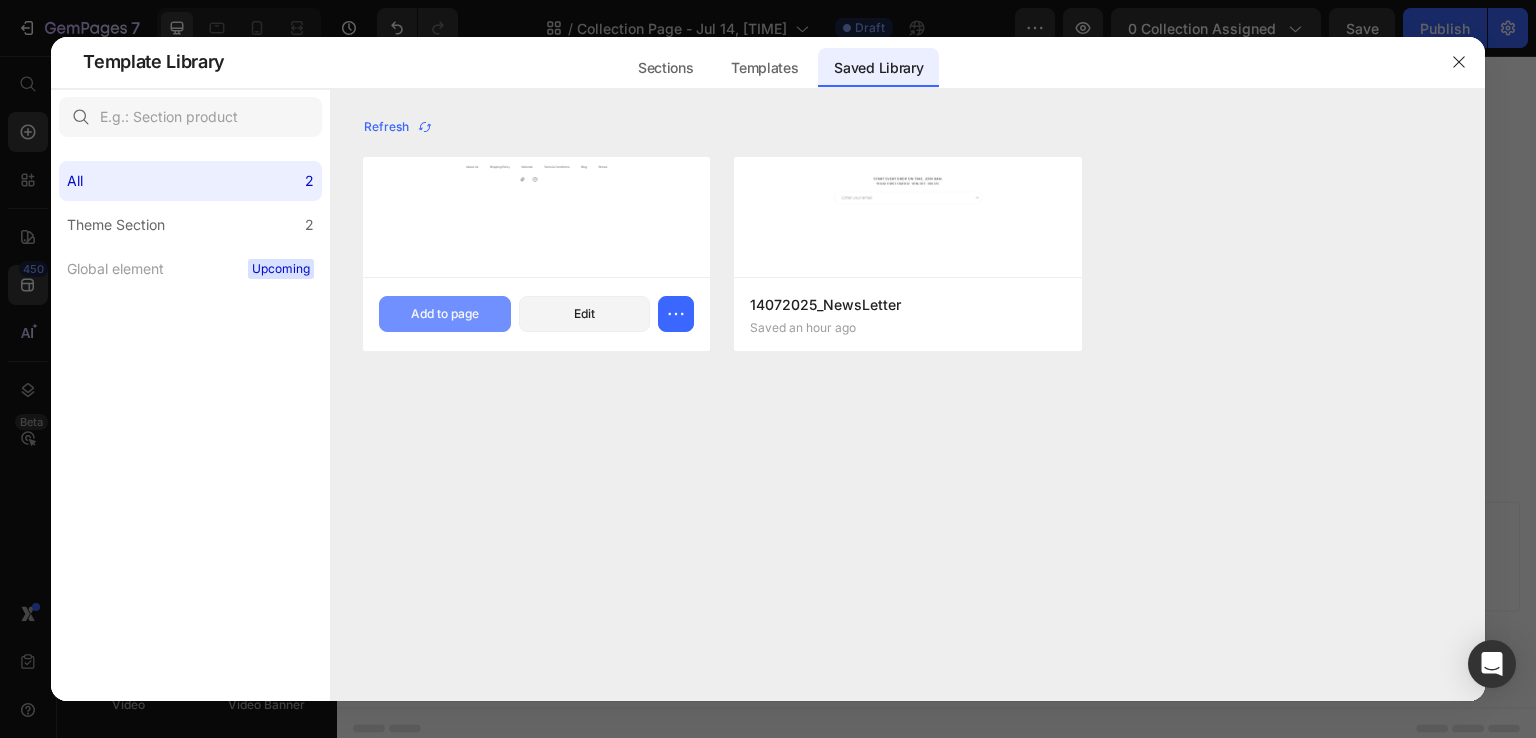 click on "Add to page" at bounding box center [445, 314] 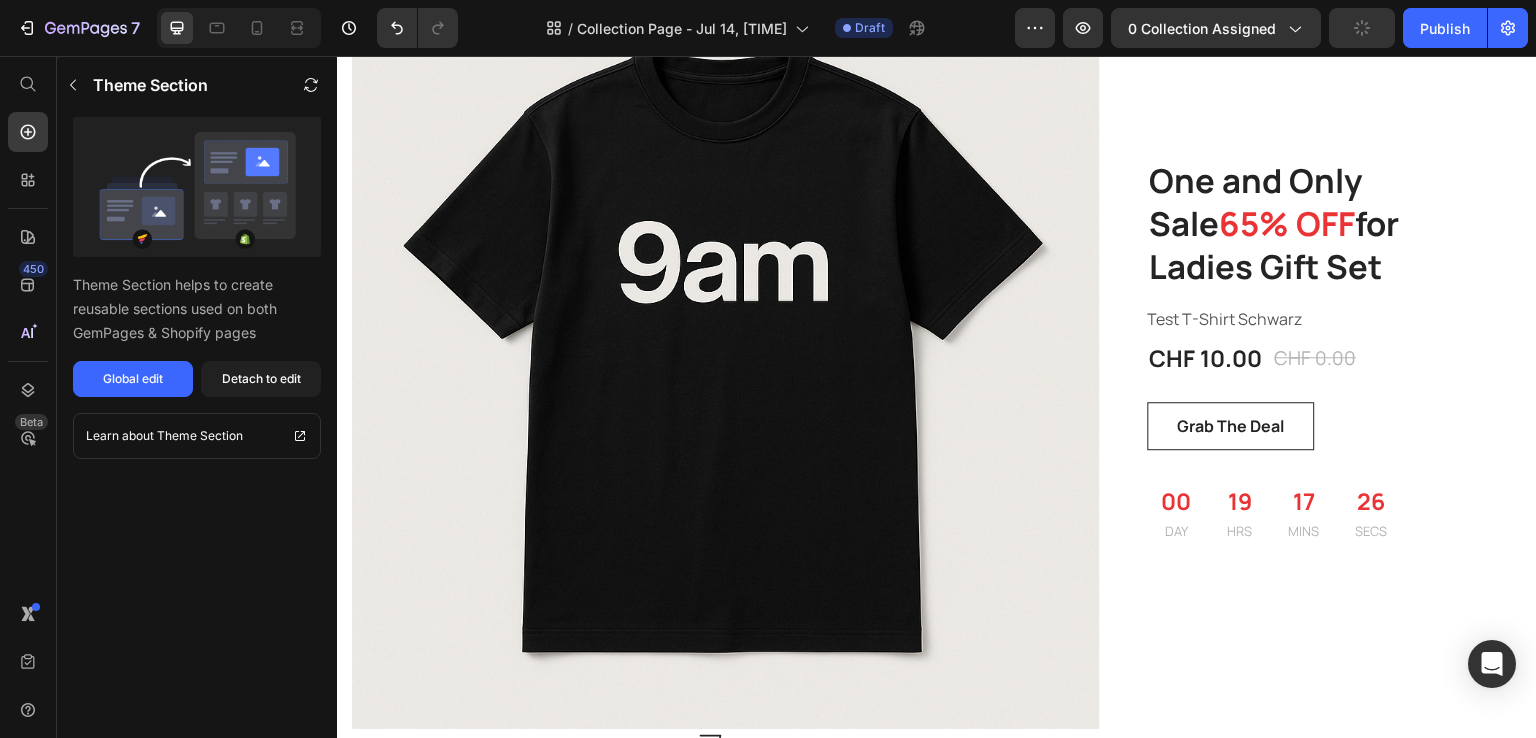 scroll, scrollTop: 0, scrollLeft: 0, axis: both 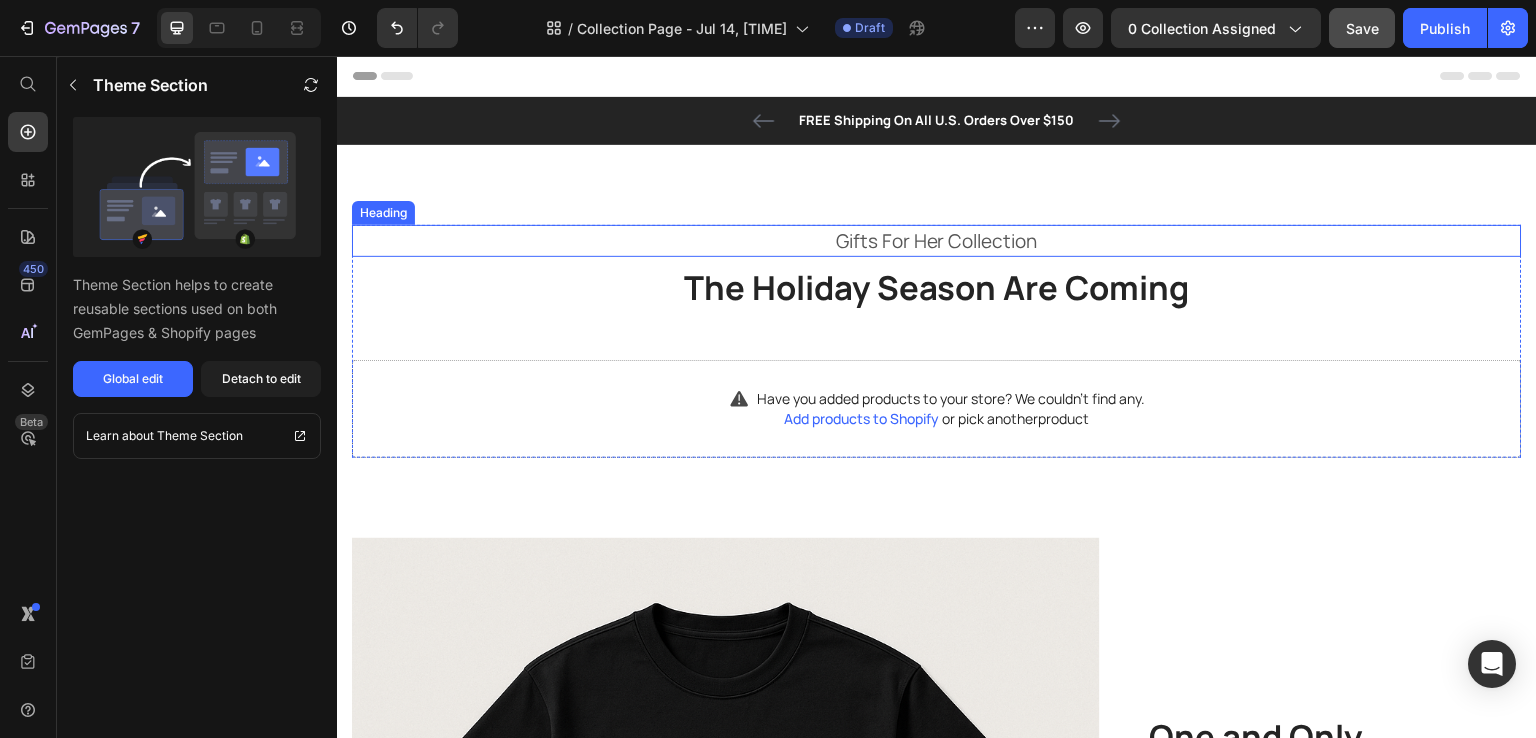 click on "Gifts For Her Collection" at bounding box center [937, 241] 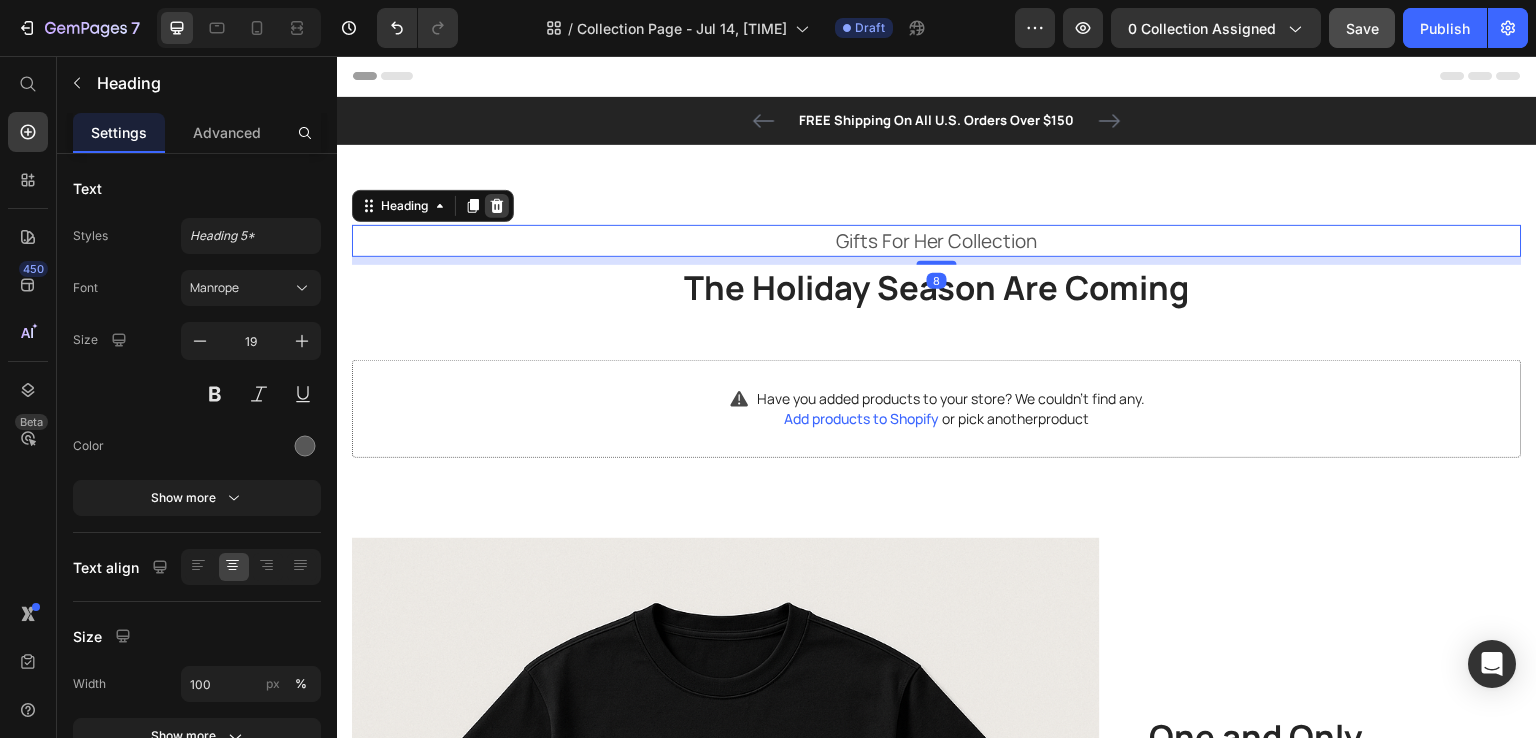 click 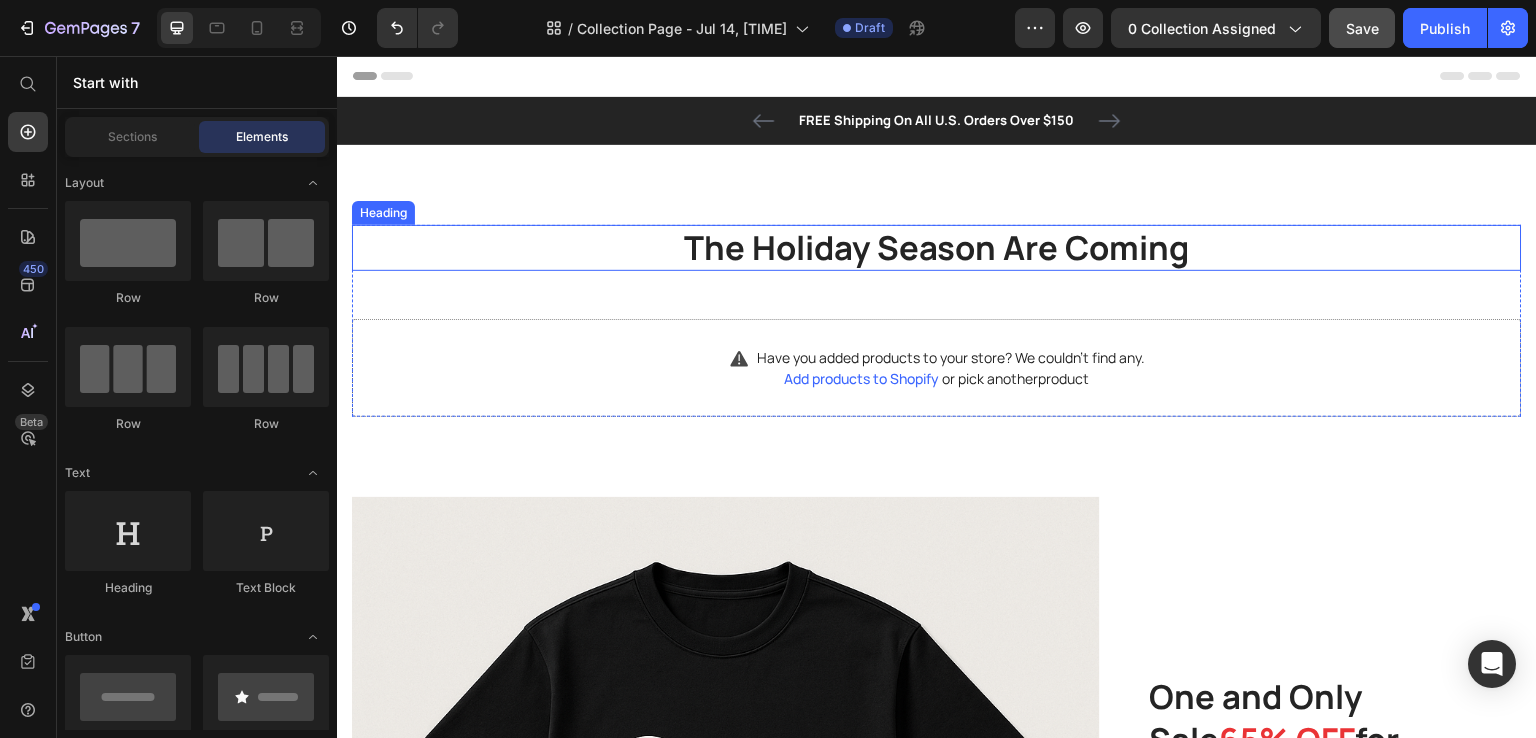 click on "The Holiday Season Are Coming" at bounding box center (937, 248) 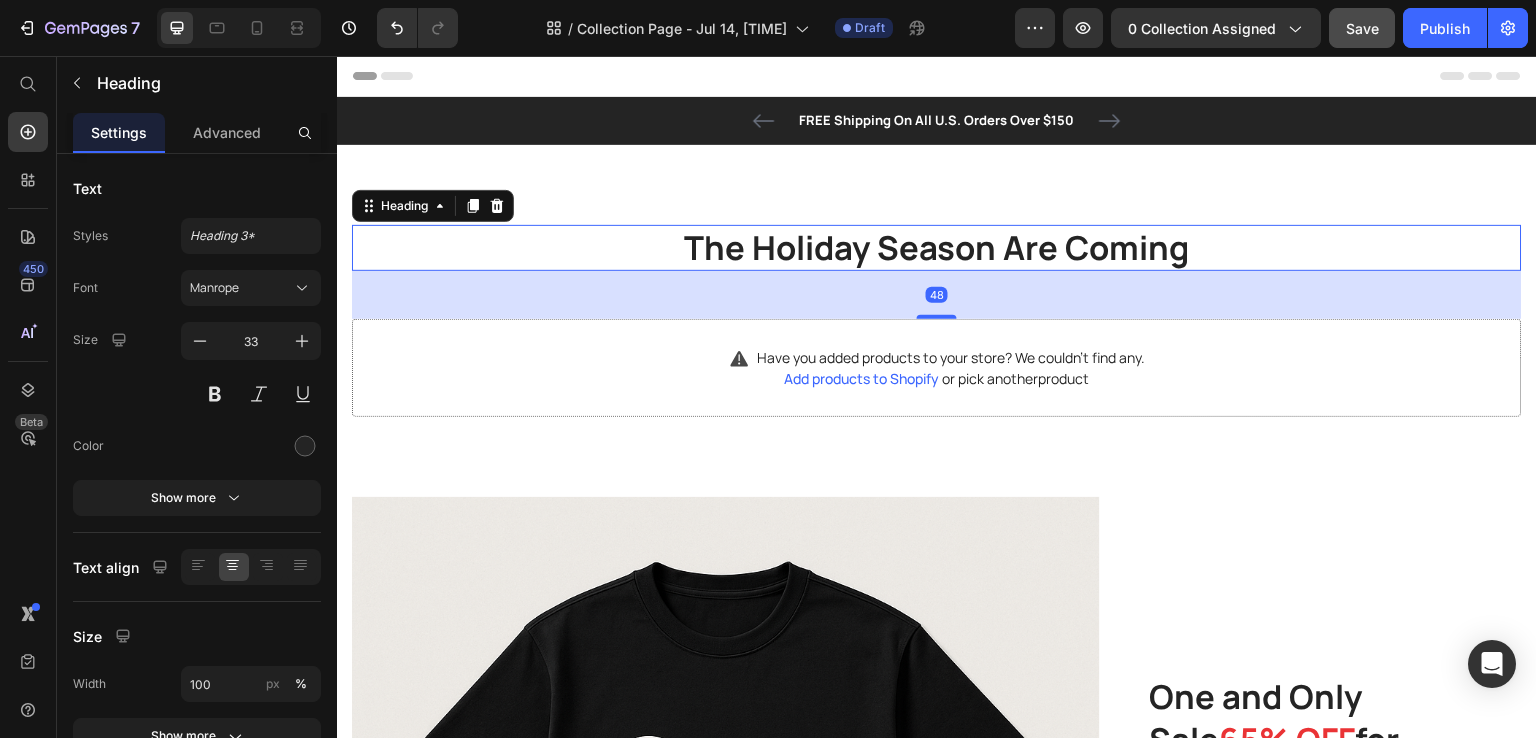 click on "The Holiday Season Are Coming" at bounding box center [937, 248] 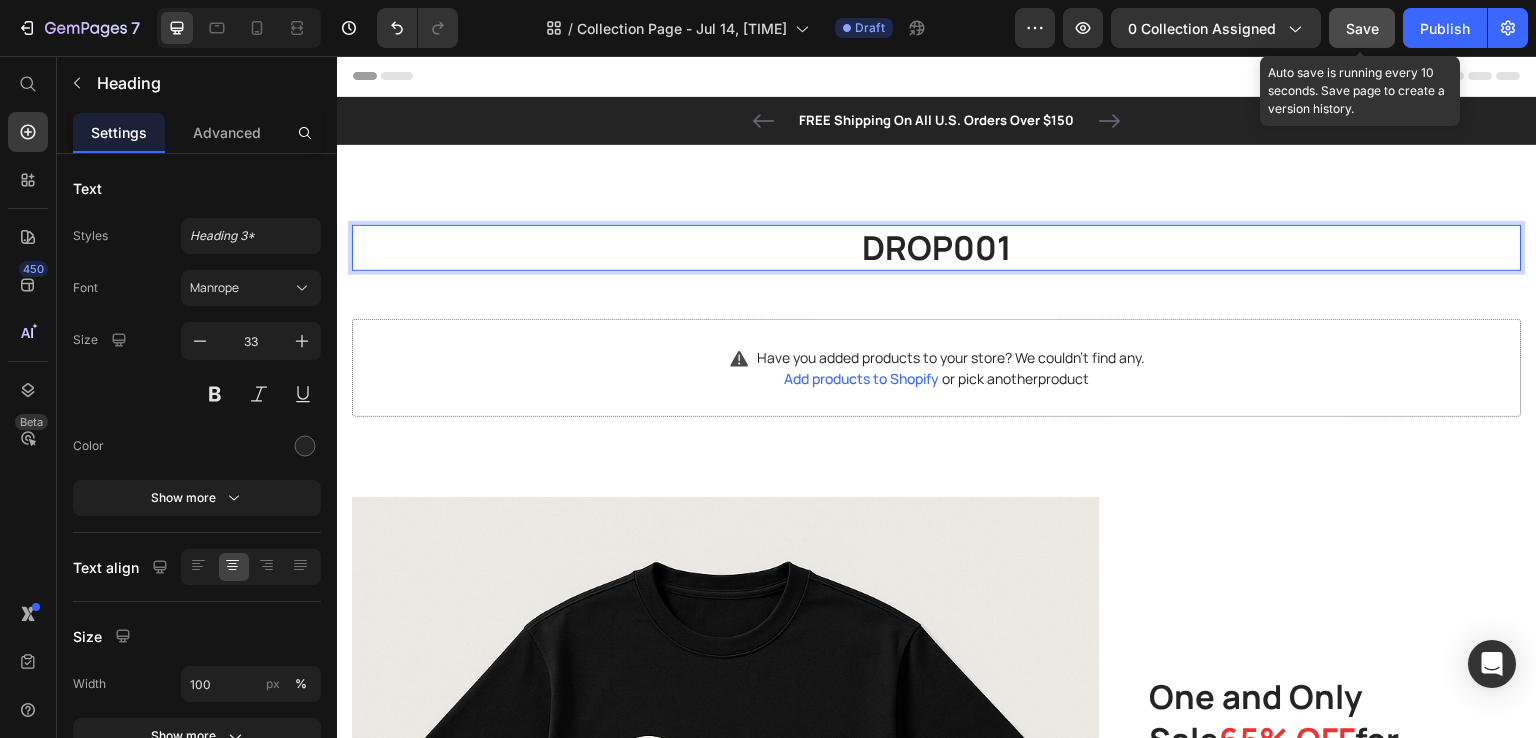 click on "Save" at bounding box center (1362, 28) 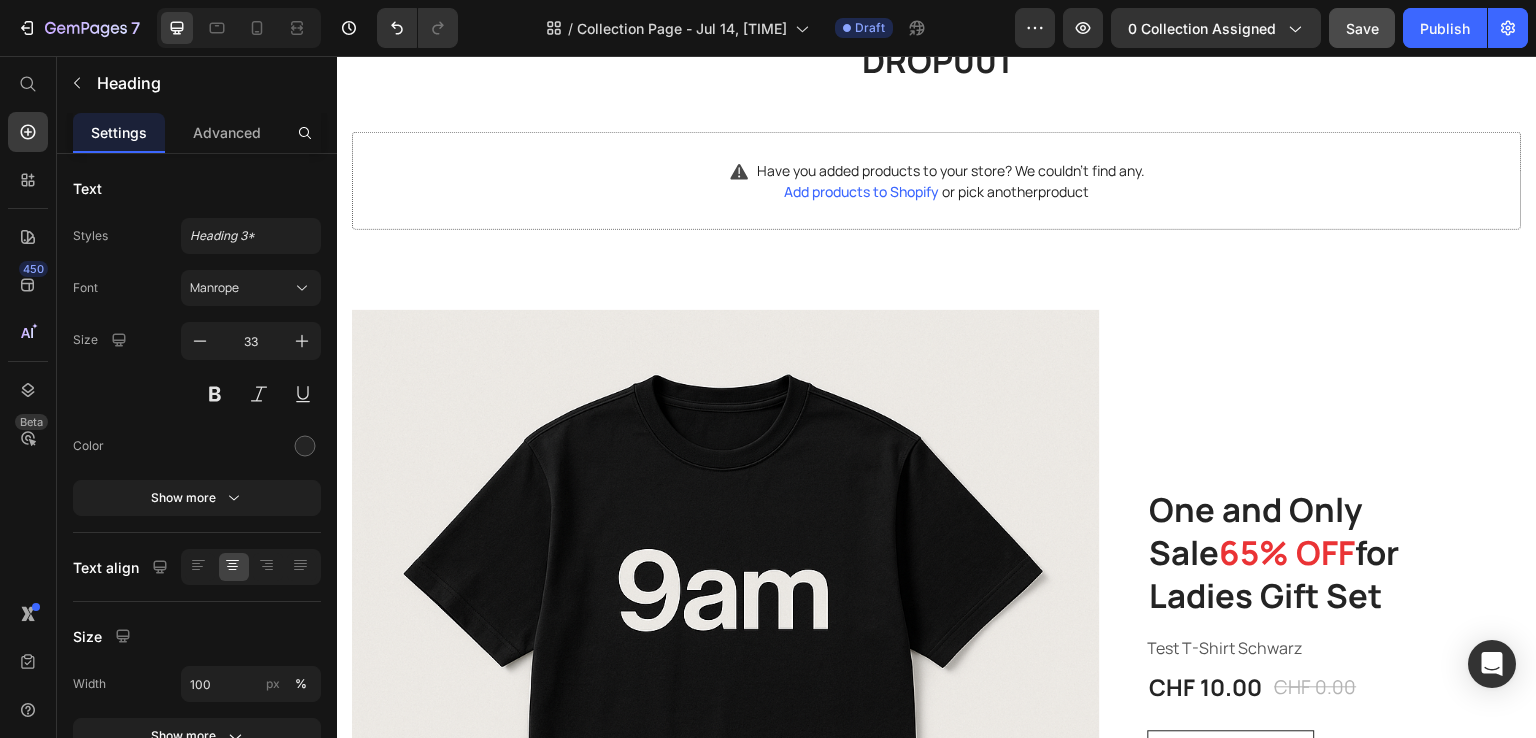scroll, scrollTop: 0, scrollLeft: 0, axis: both 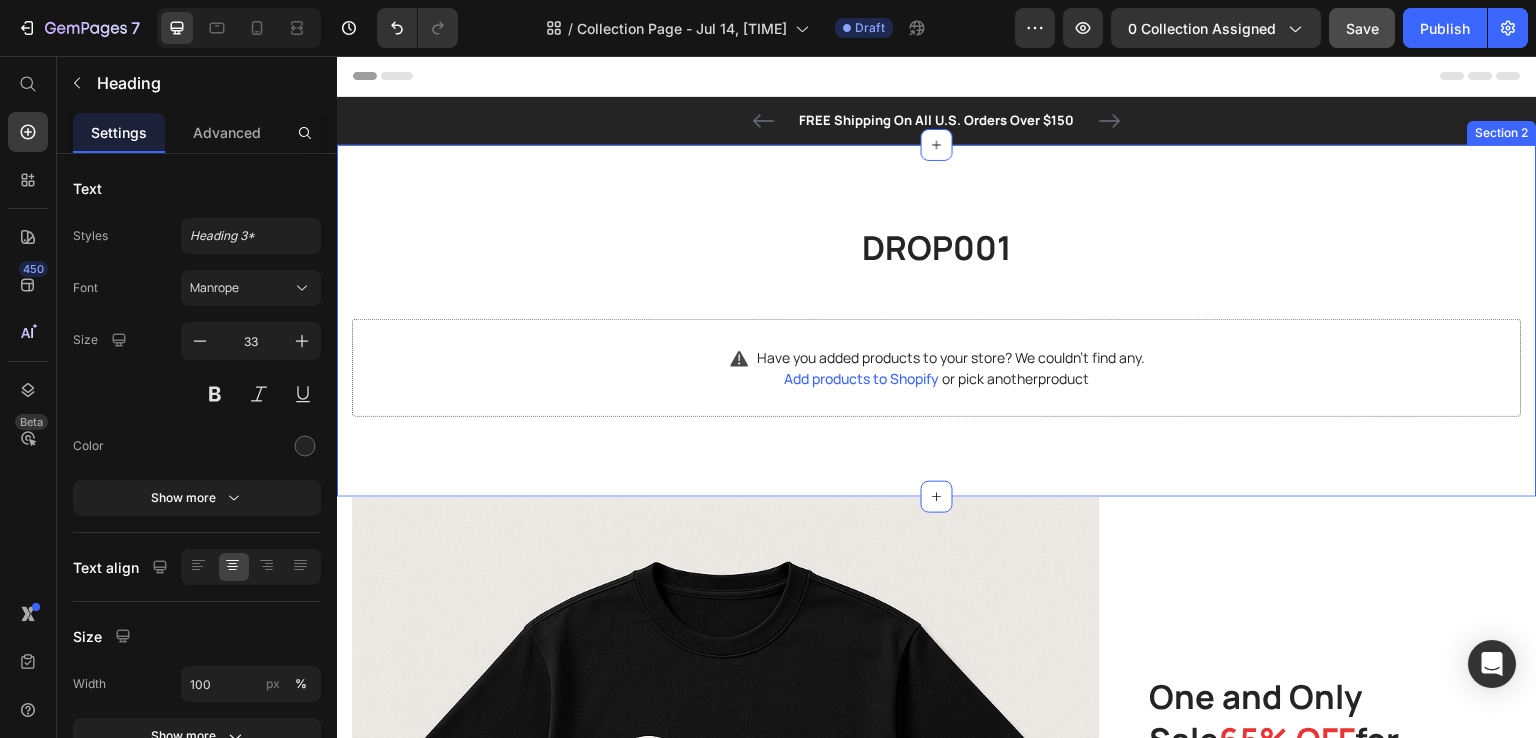 click on "DROP001 Heading Have you added products to your store? We couldn’t find any. Add products to Shopify   or pick another  product Product List Row Section 2" at bounding box center (937, 321) 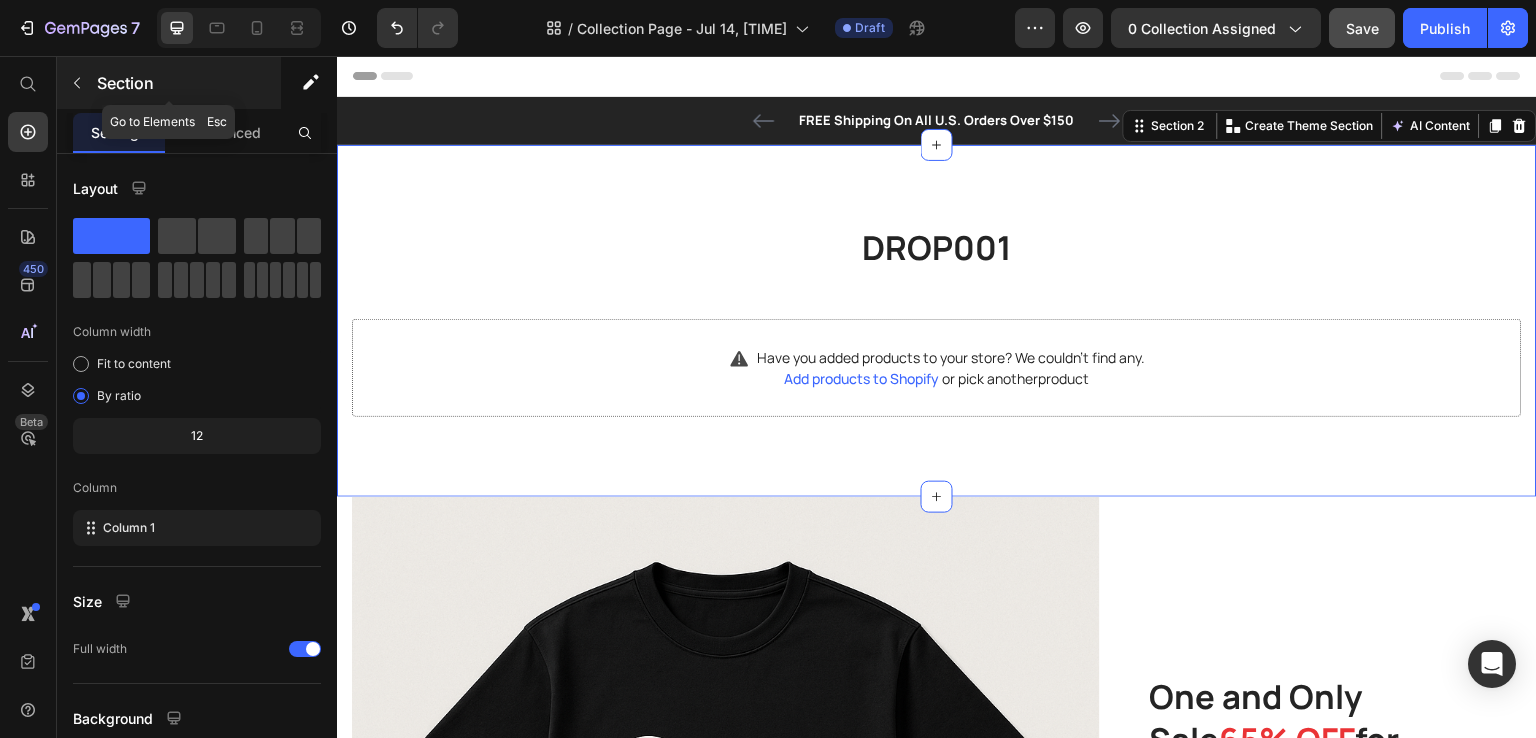 click 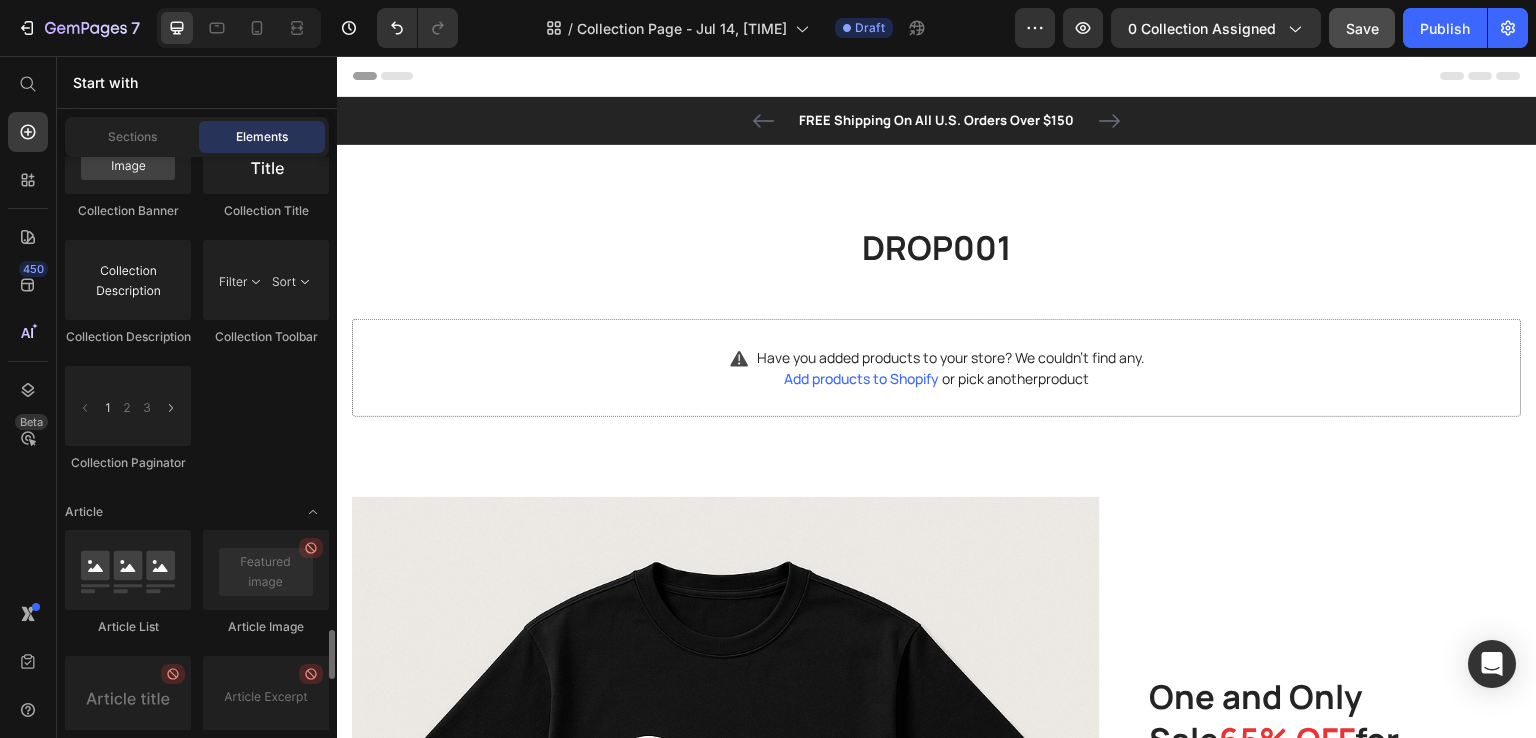 scroll, scrollTop: 5431, scrollLeft: 0, axis: vertical 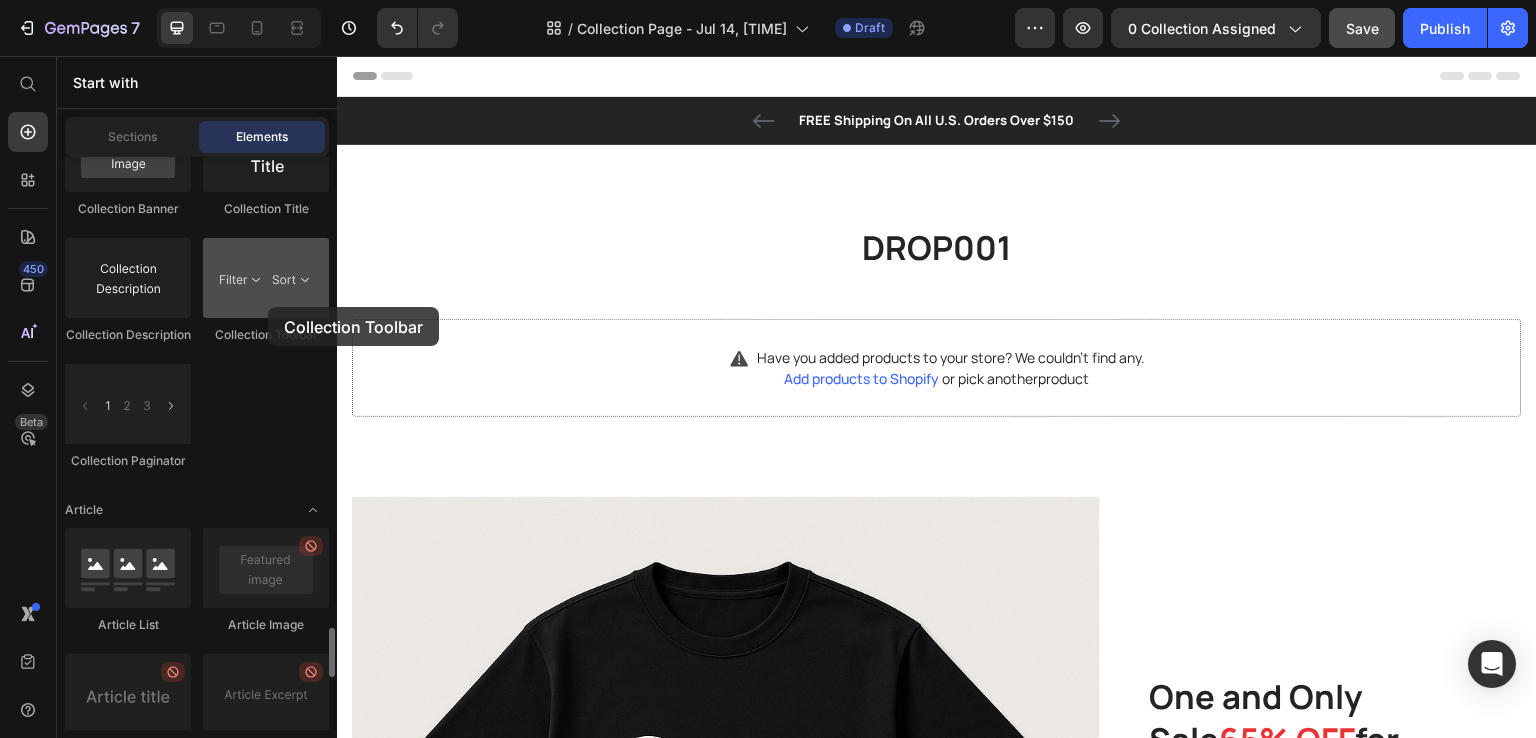 click at bounding box center (266, 278) 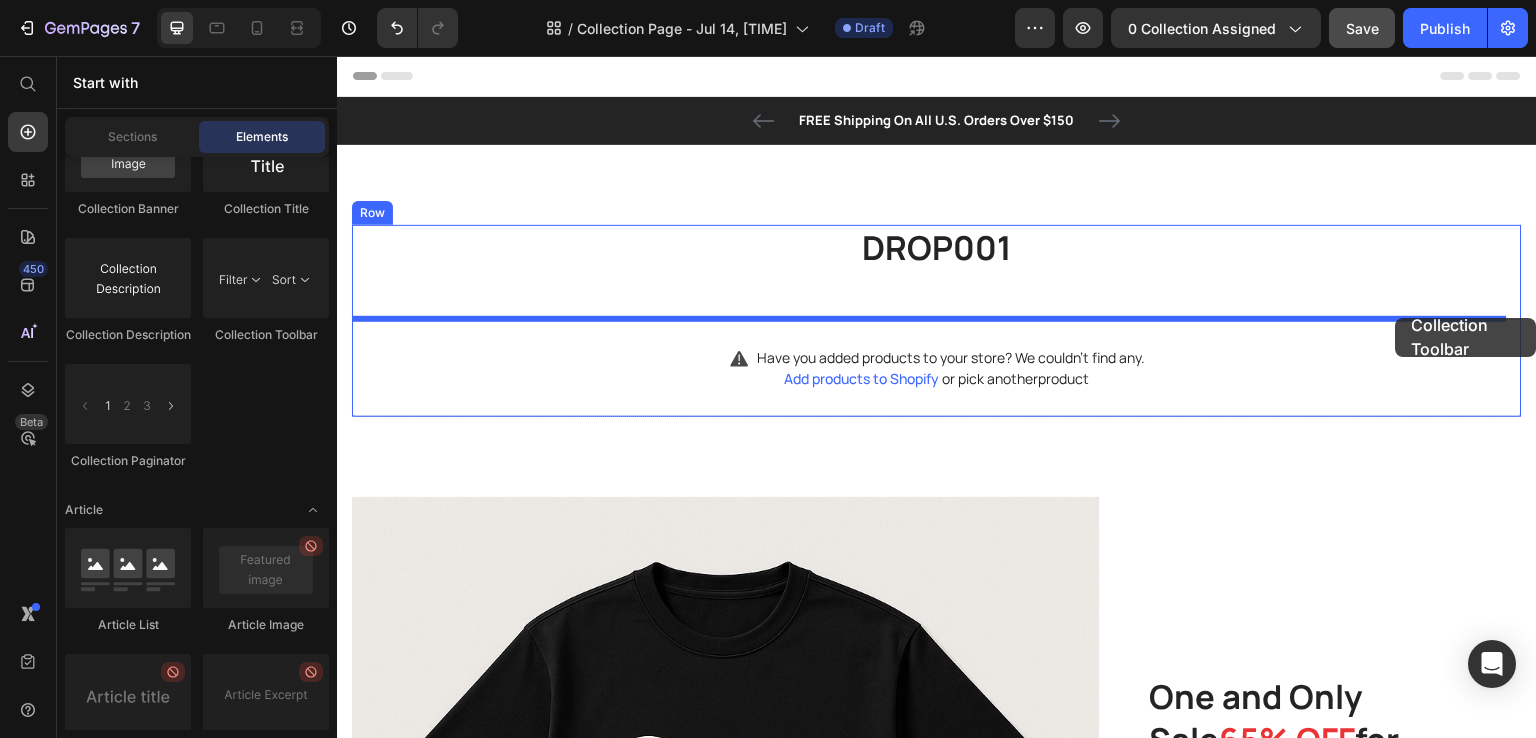 drag, startPoint x: 593, startPoint y: 341, endPoint x: 1396, endPoint y: 318, distance: 803.32935 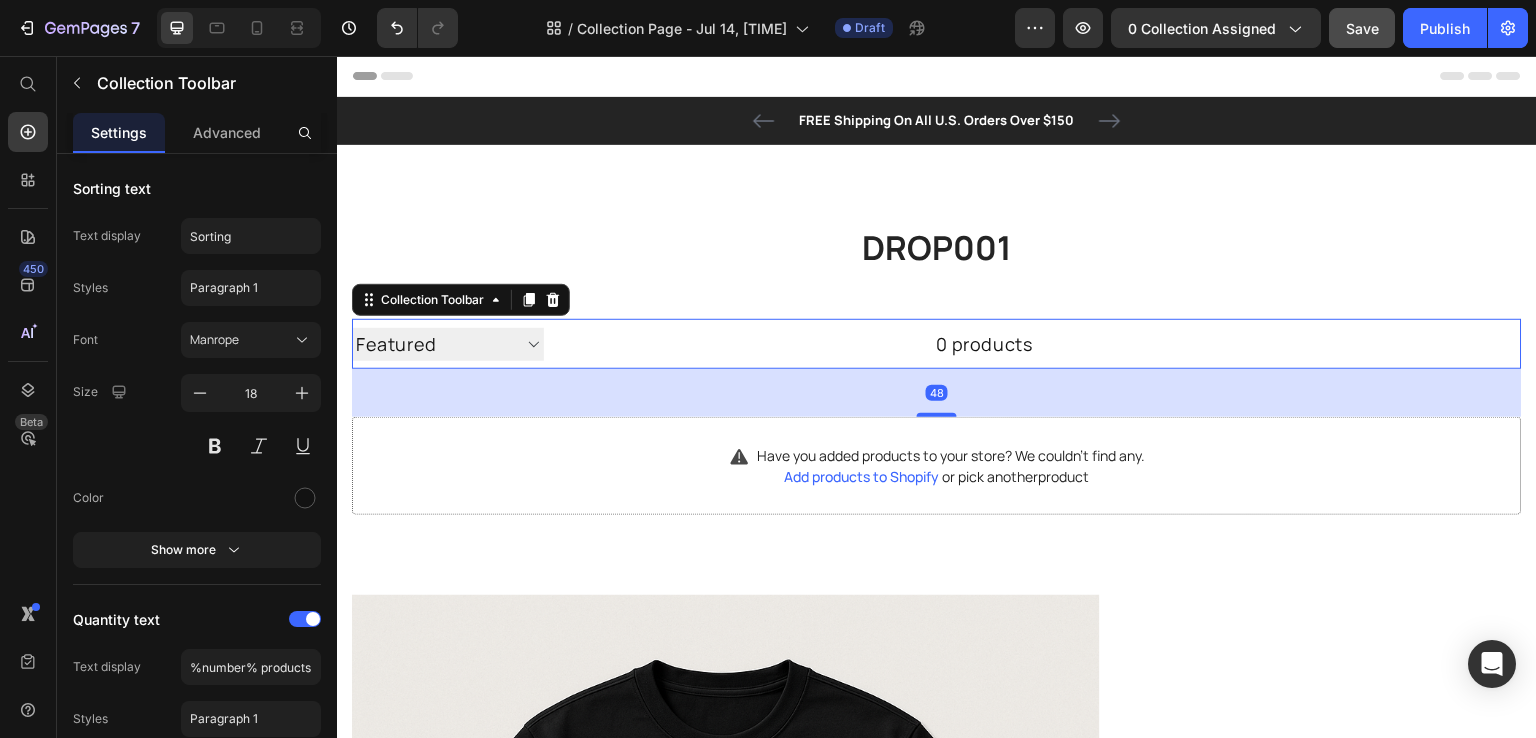 click on "0 products" at bounding box center [788, 344] 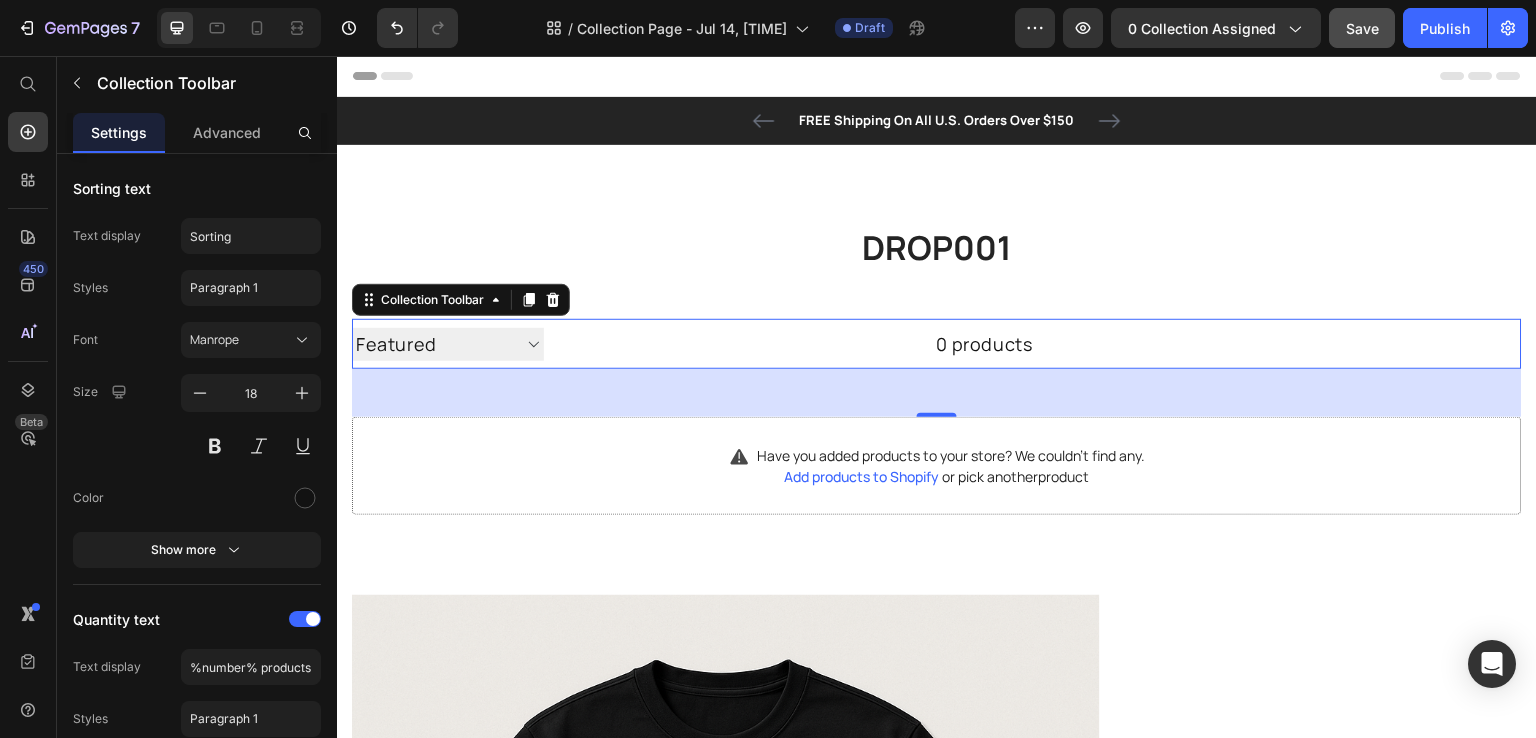click on "Sorting Best selling Featured Alphabetically, A-Z Alphabetically, Z-A Price, low to high Price, high to low Date, new to old Date, old to new" at bounding box center (448, 344) 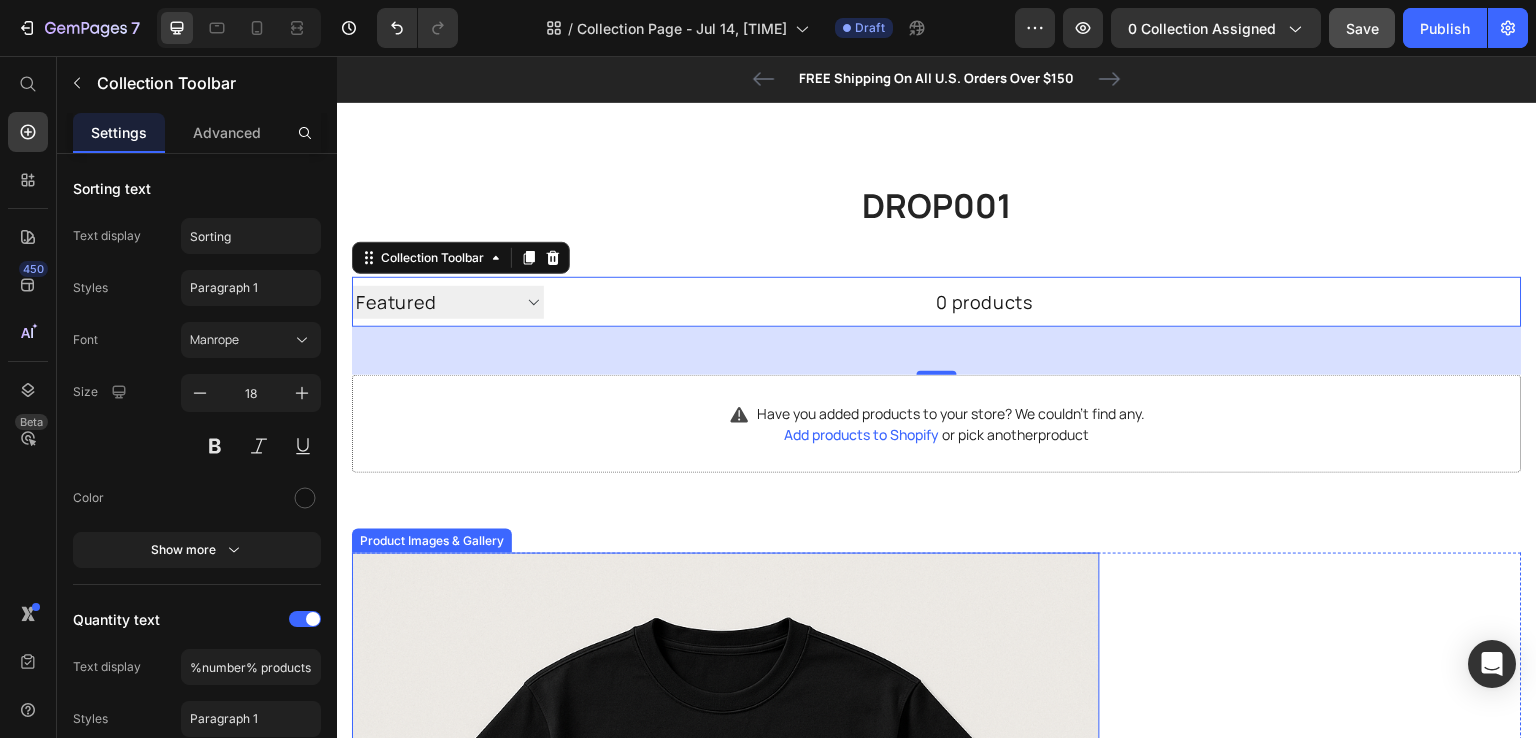 scroll, scrollTop: 0, scrollLeft: 0, axis: both 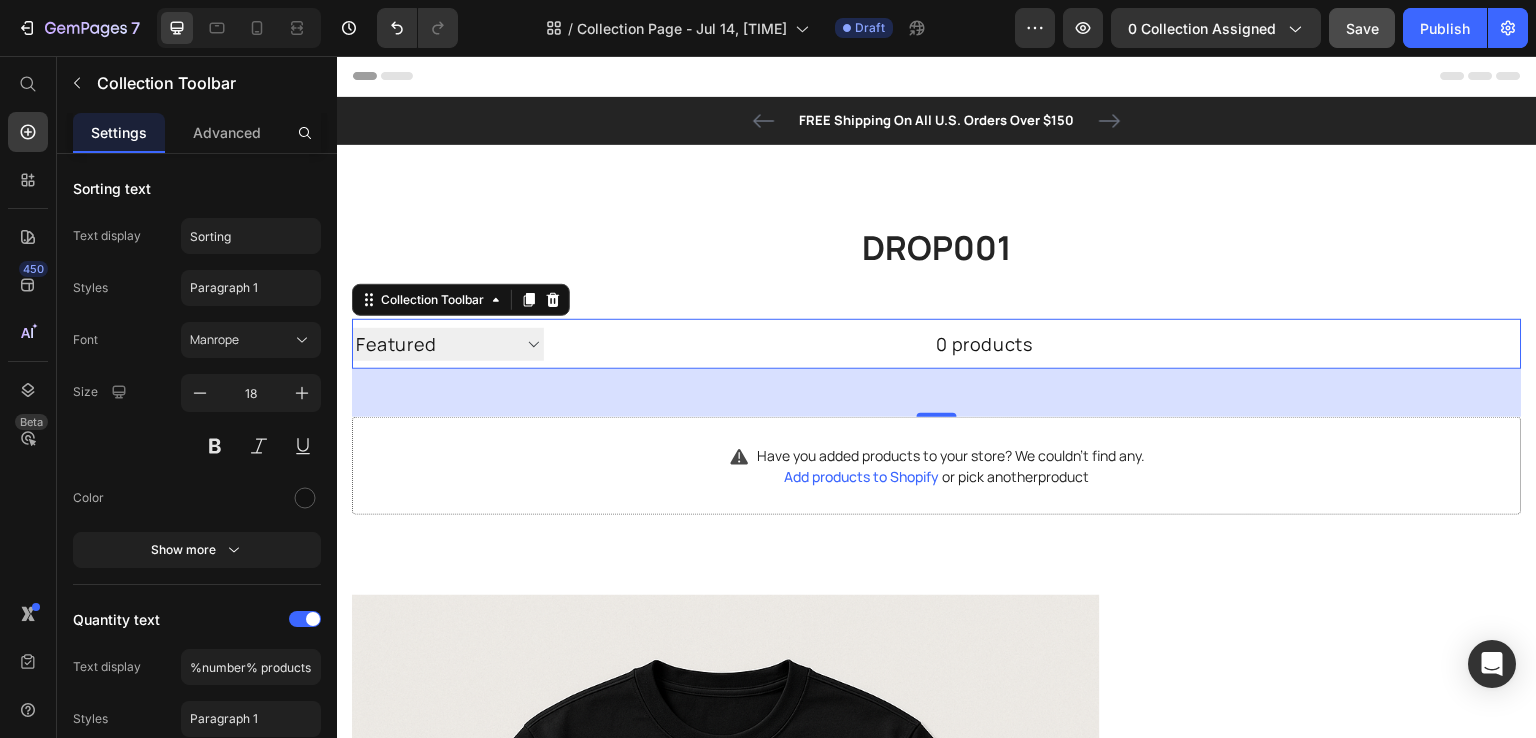 click on "Sorting Best selling Featured Alphabetically, A-Z Alphabetically, Z-A Price, low to high Price, high to low Date, new to old Date, old to new" at bounding box center (448, 344) 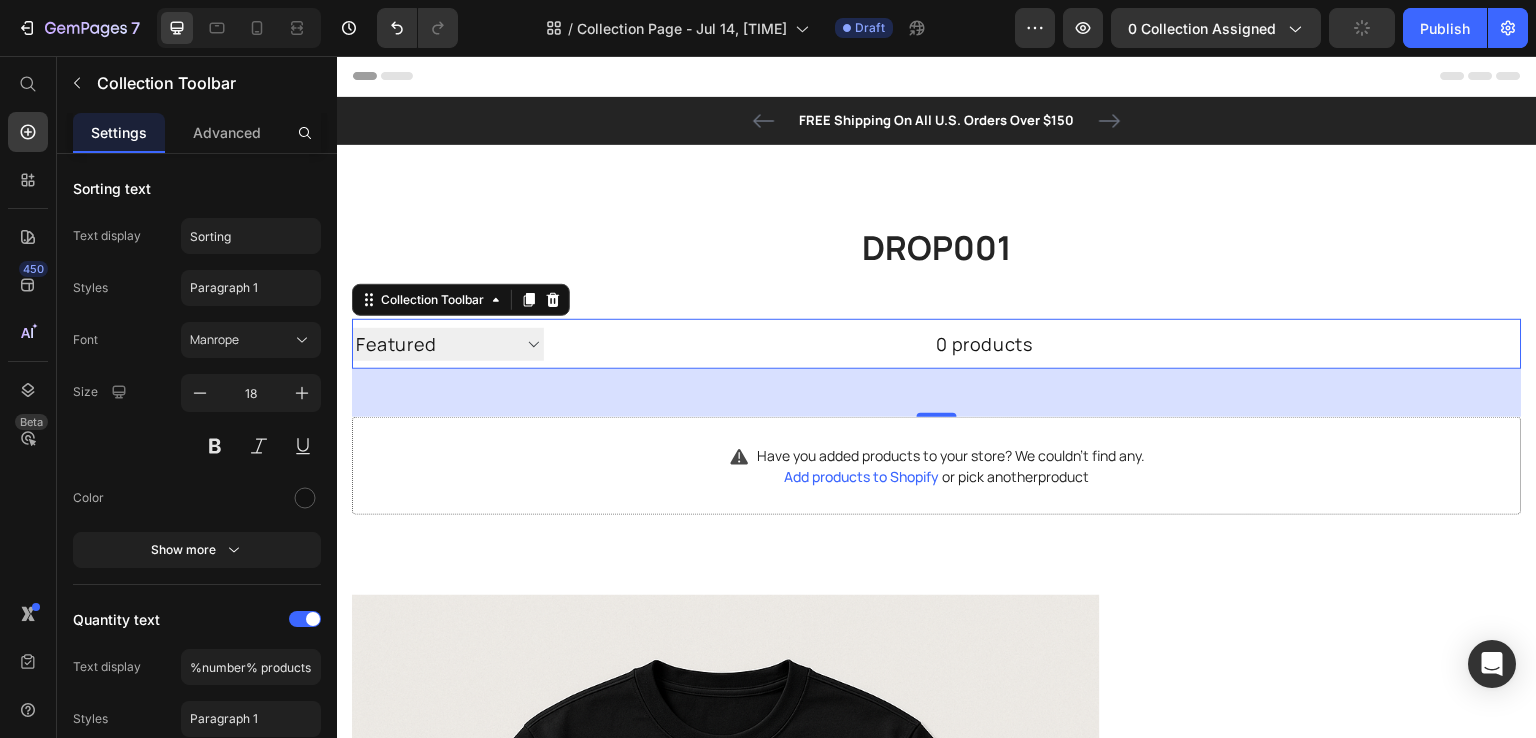 click on "Sorting Best selling Featured Alphabetically, A-Z Alphabetically, Z-A Price, low to high Price, high to low Date, new to old Date, old to new" at bounding box center [448, 344] 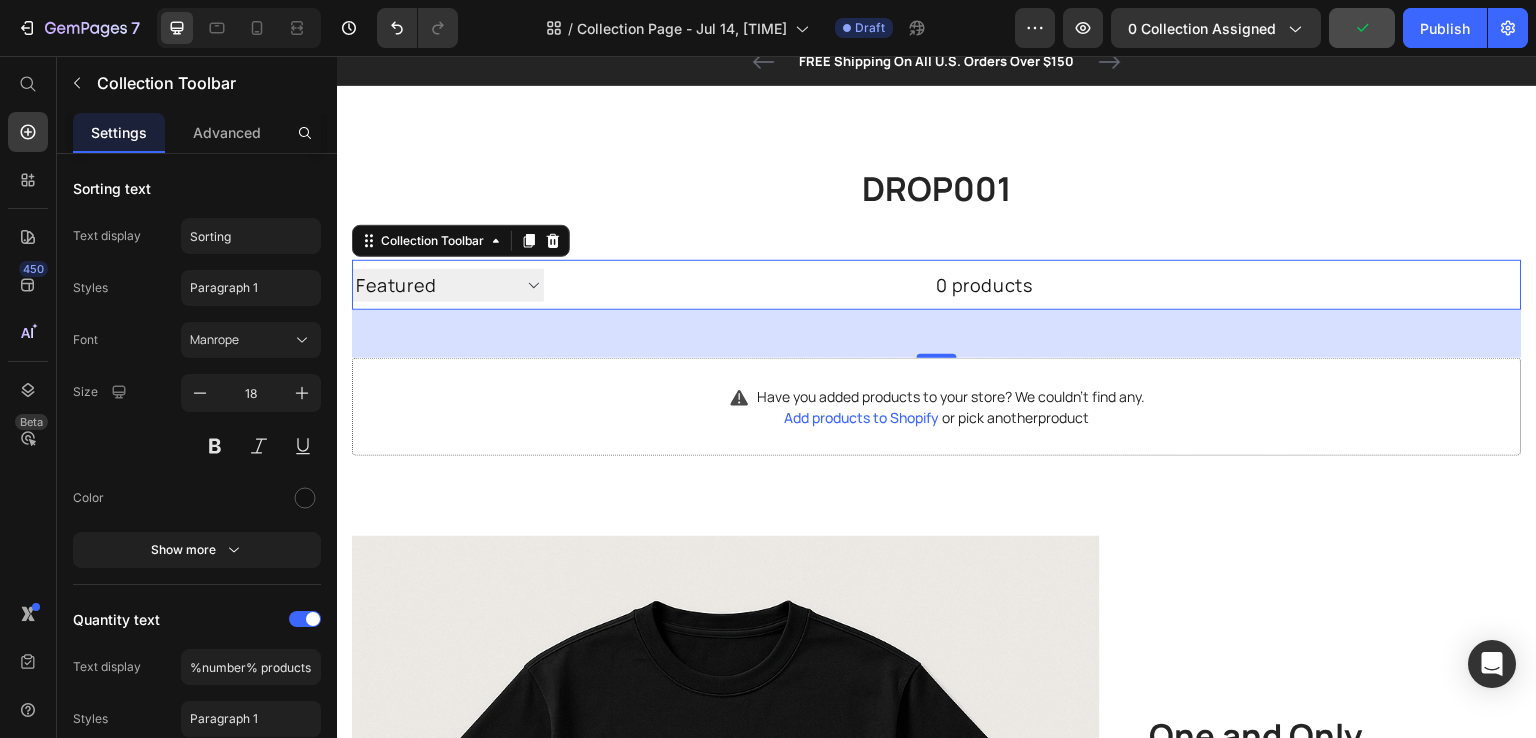 scroll, scrollTop: 60, scrollLeft: 0, axis: vertical 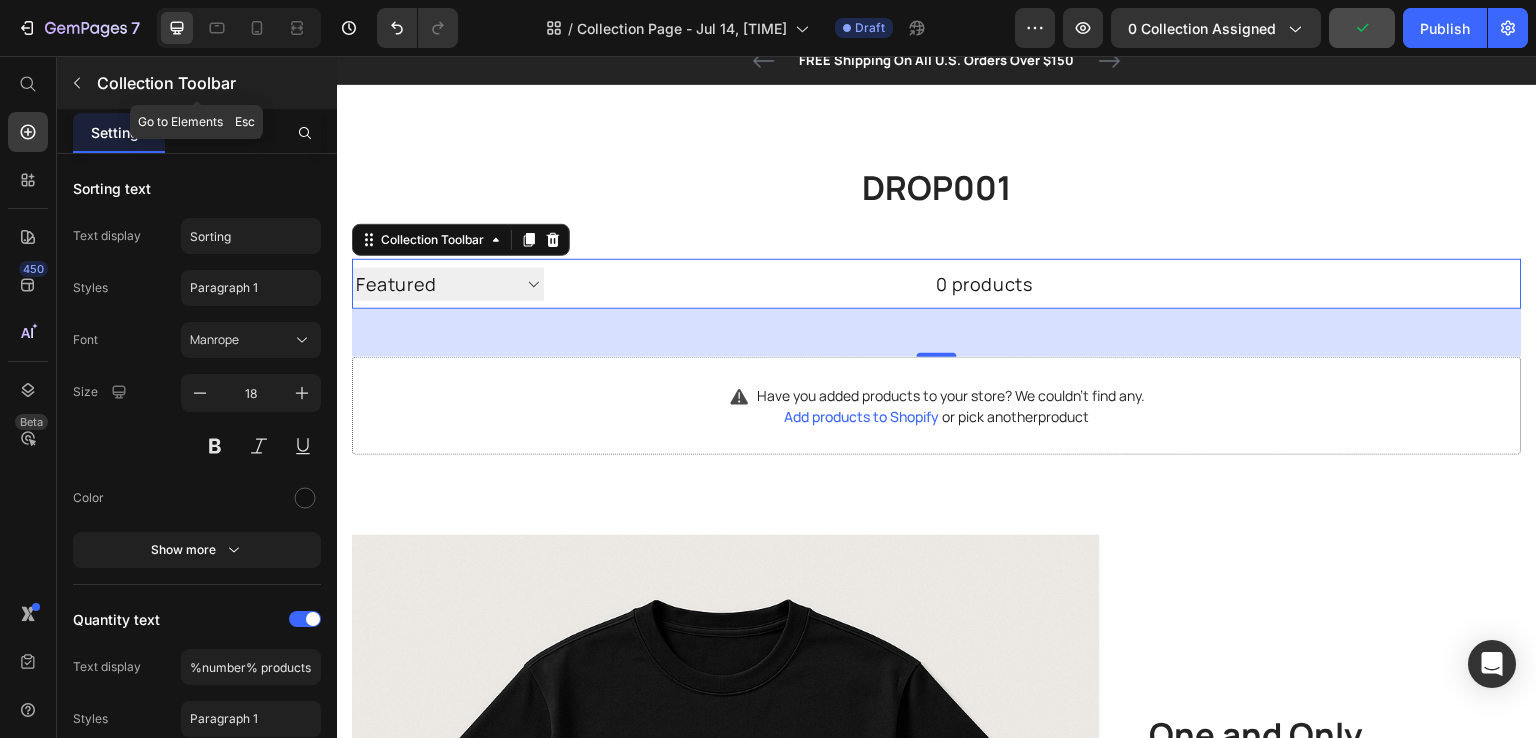 click 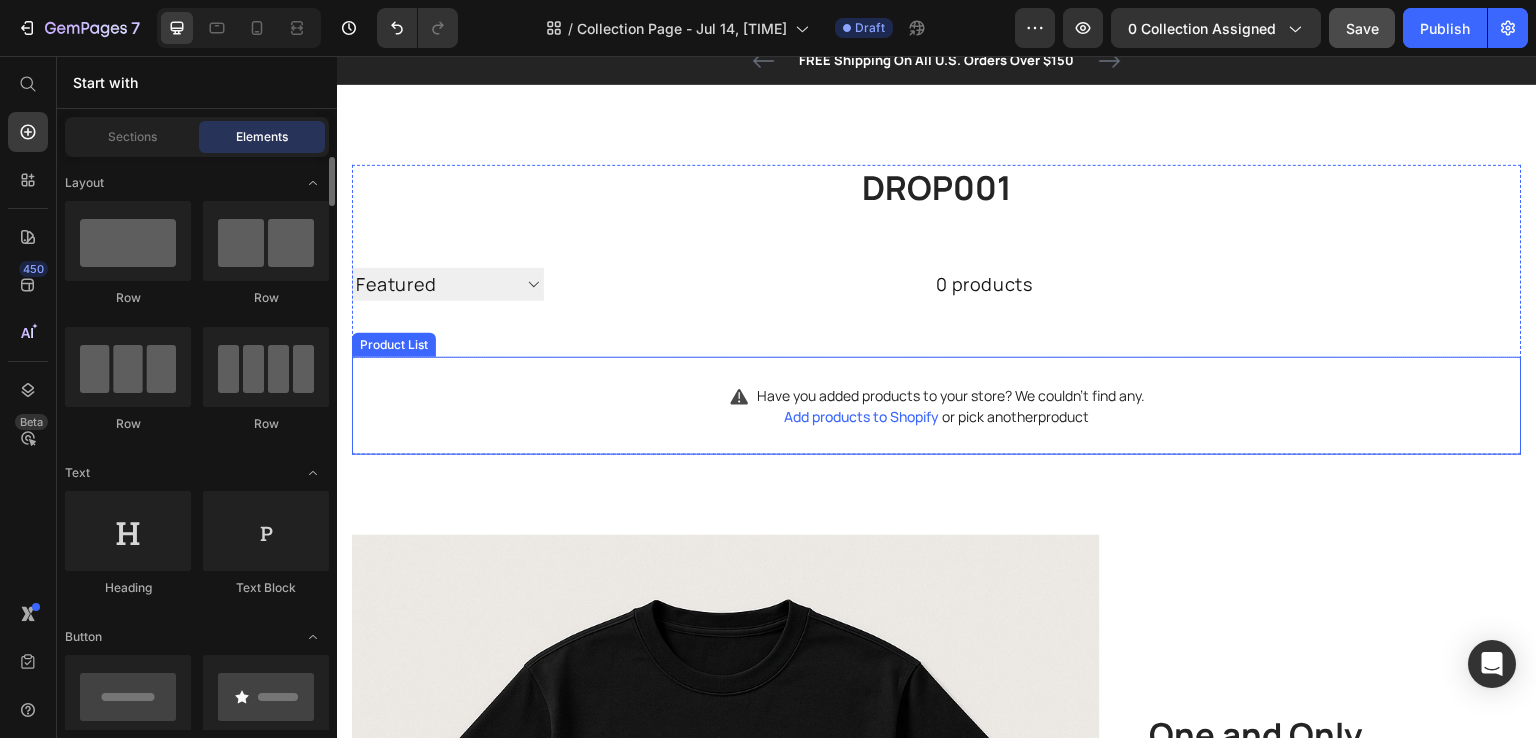 scroll, scrollTop: 0, scrollLeft: 0, axis: both 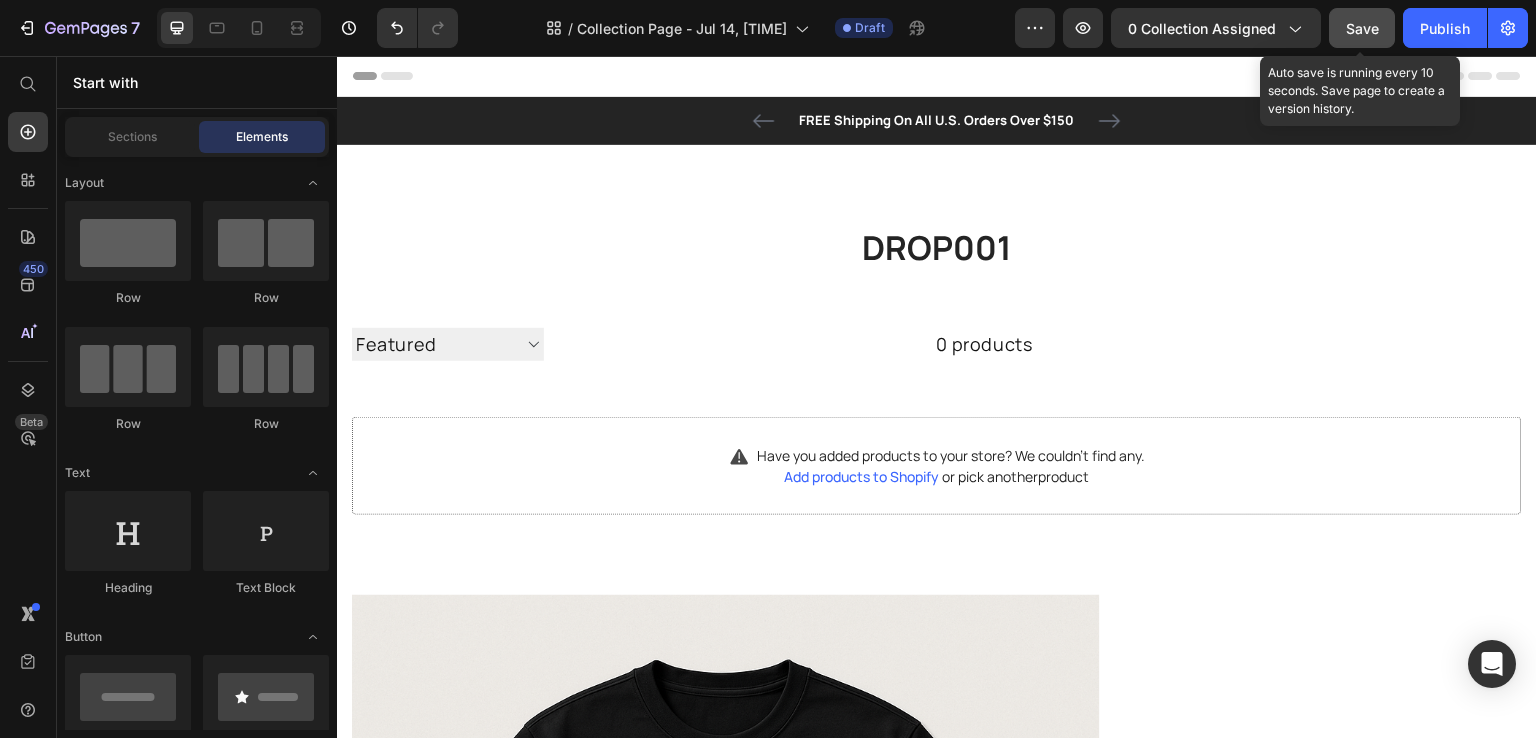 click on "Save" at bounding box center (1362, 28) 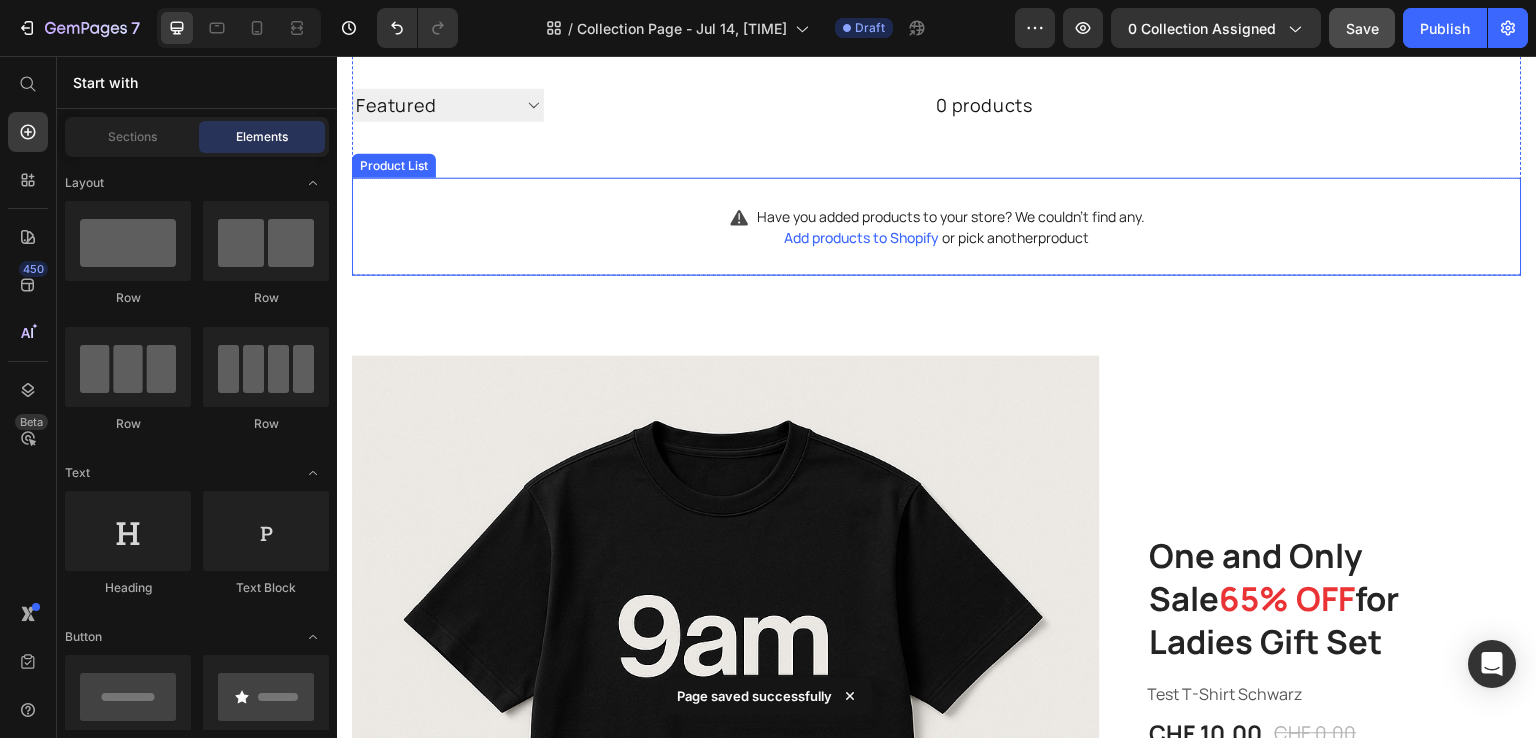 scroll, scrollTop: 240, scrollLeft: 0, axis: vertical 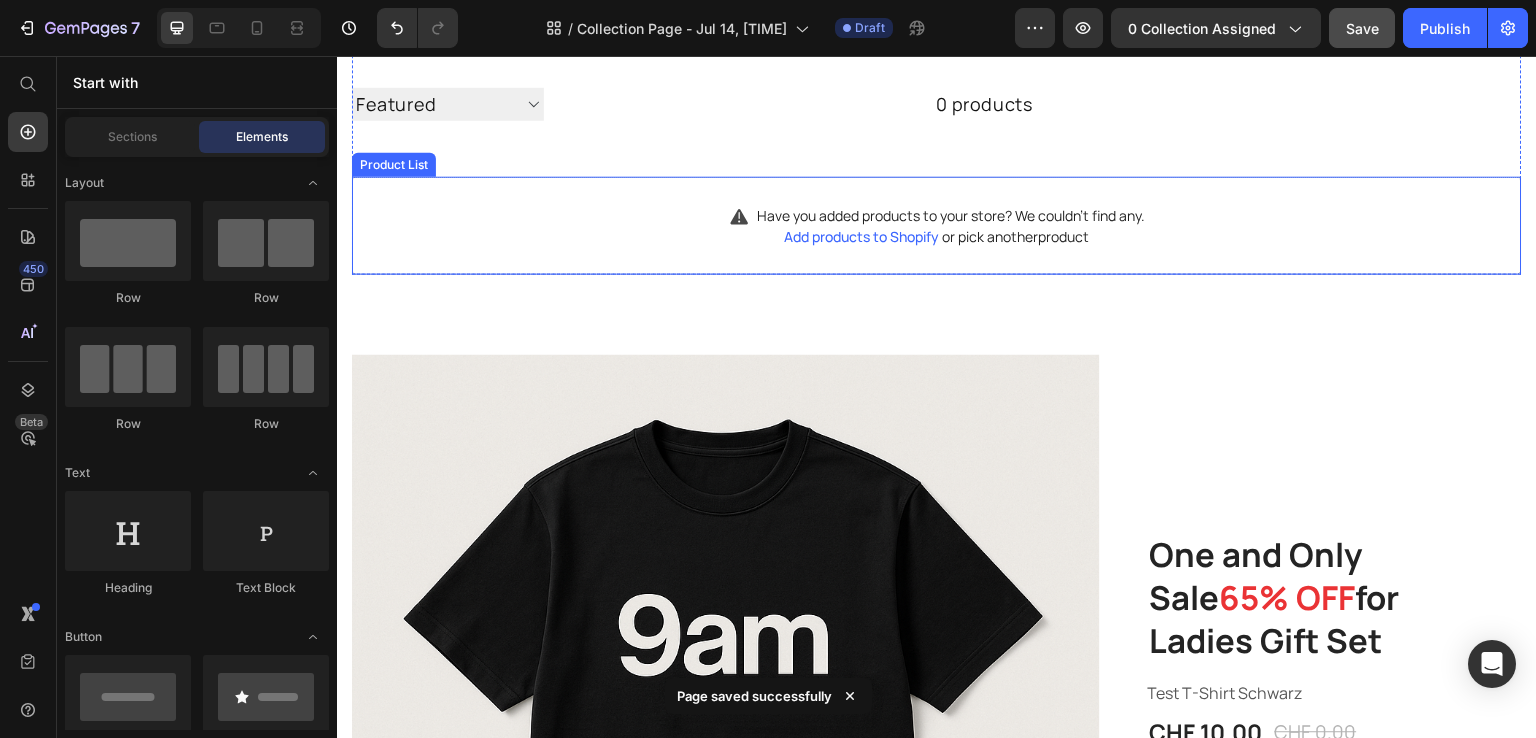 click on "Add products to Shopify   or pick another  product" at bounding box center [937, 237] 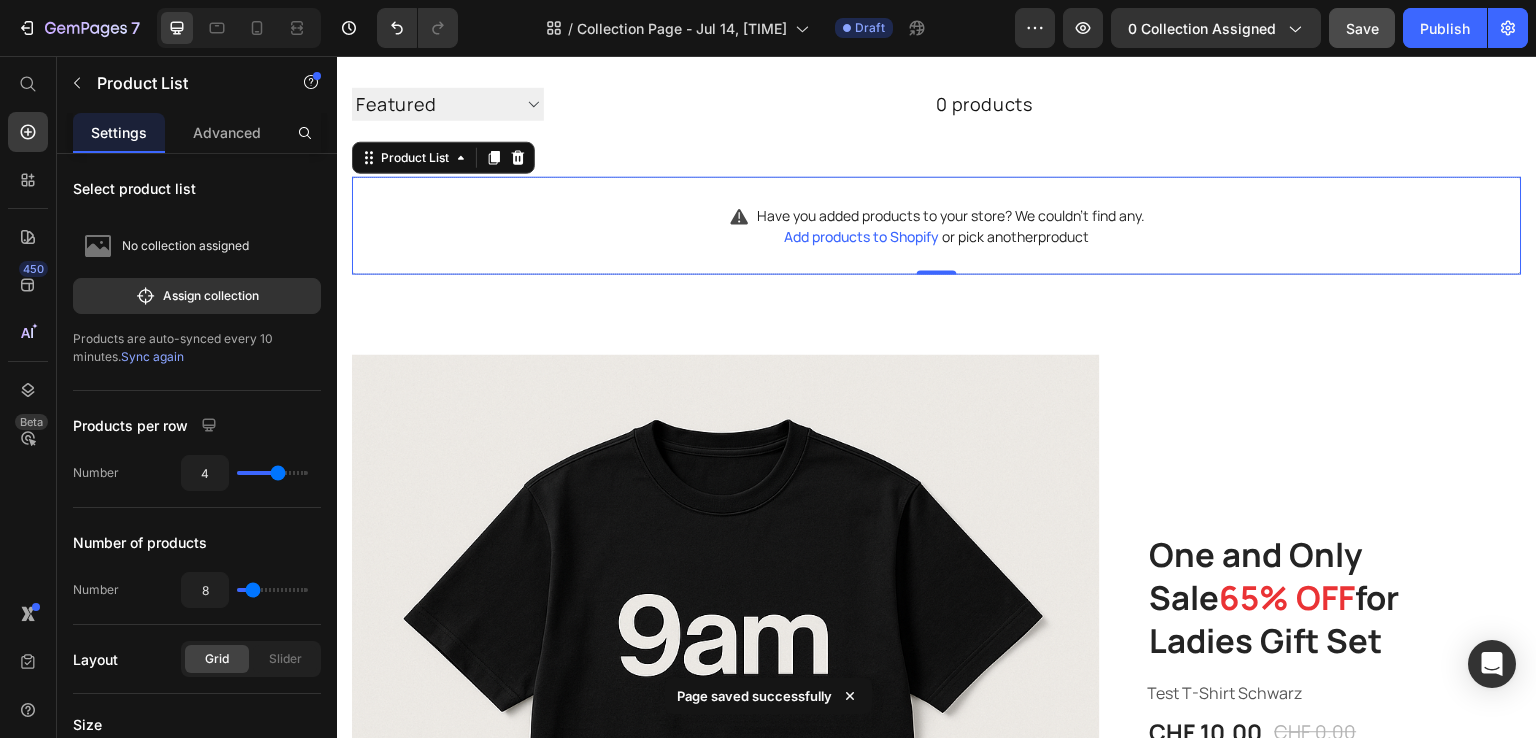 click on "Add products to Shopify" at bounding box center [862, 236] 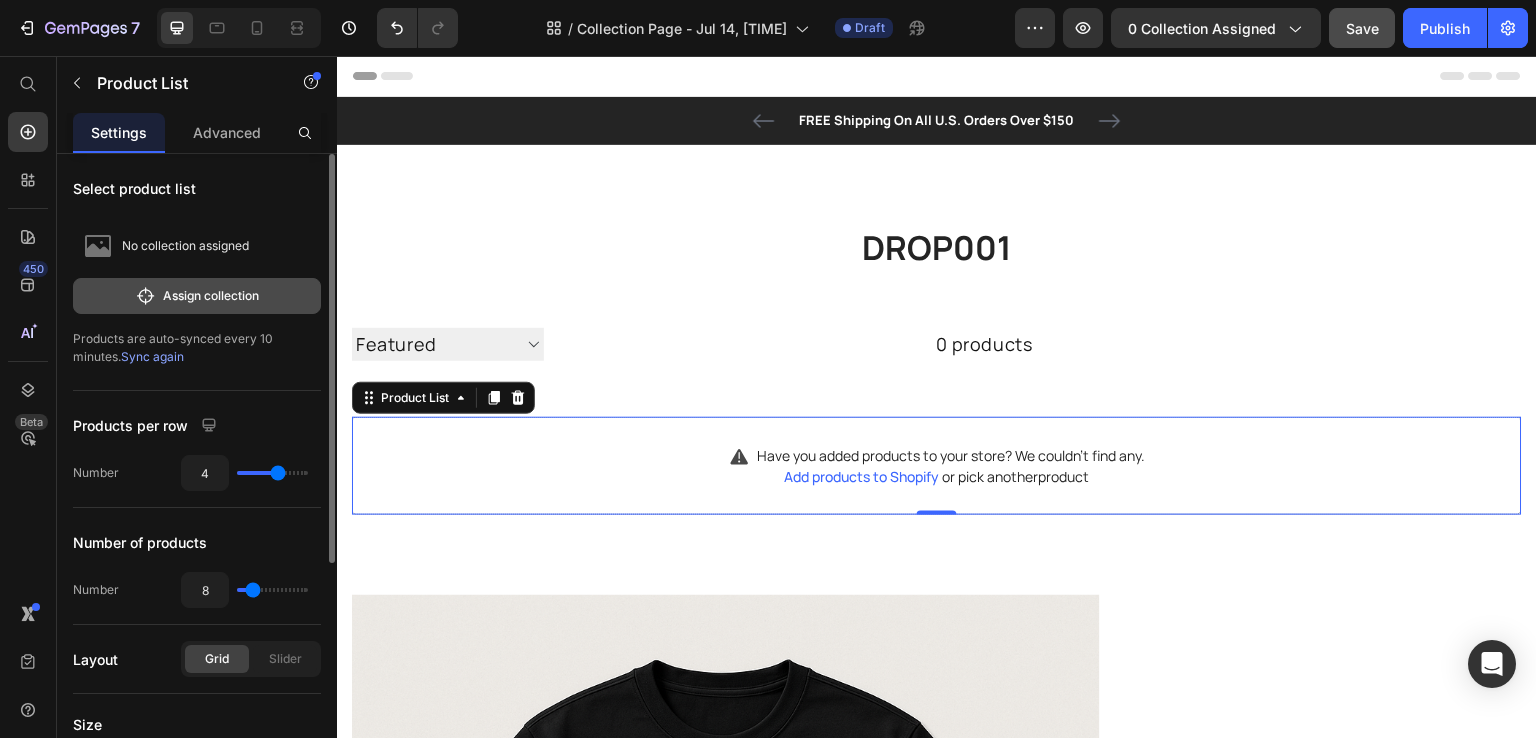 scroll, scrollTop: 0, scrollLeft: 0, axis: both 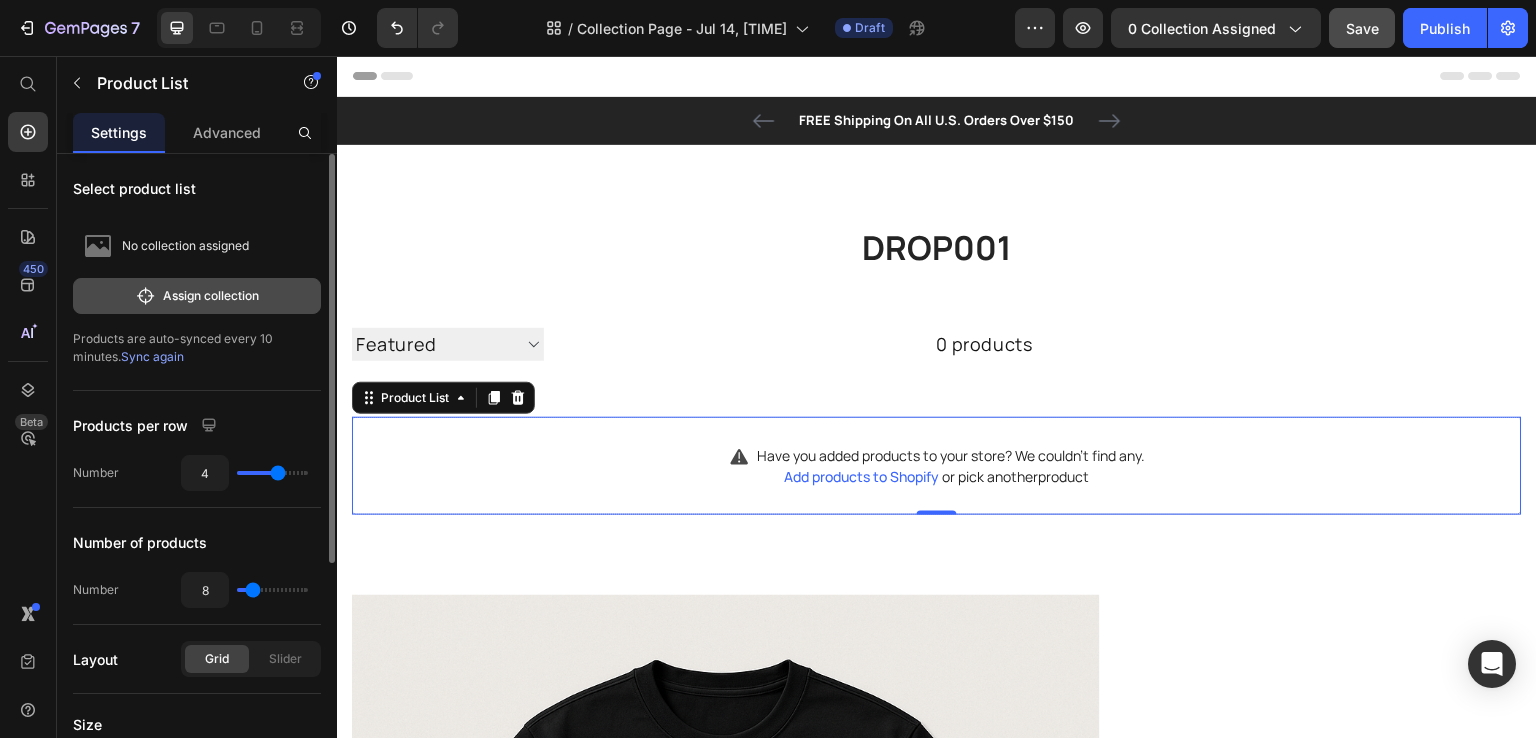 click on "Assign collection" at bounding box center (197, 296) 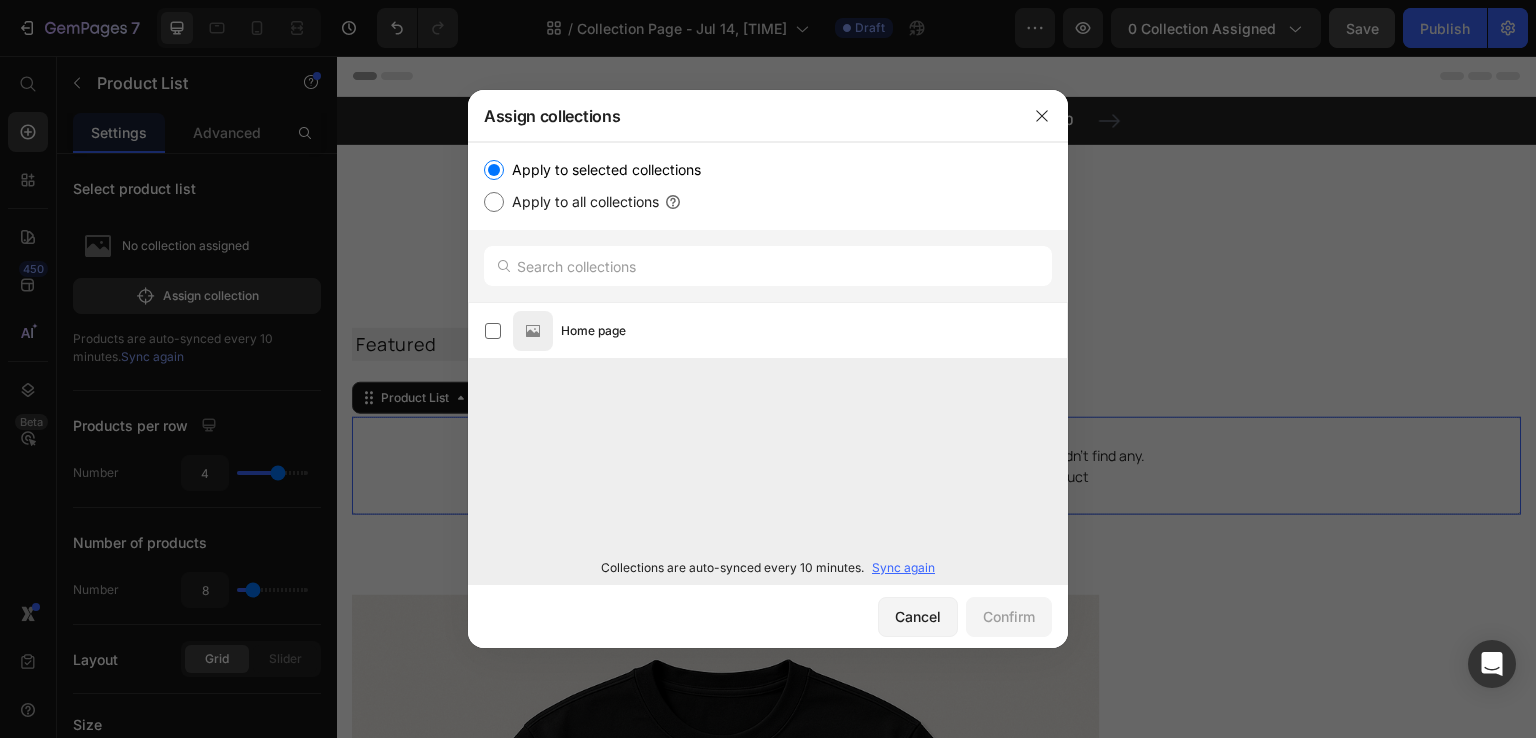 click on "Apply to all collections" at bounding box center [581, 202] 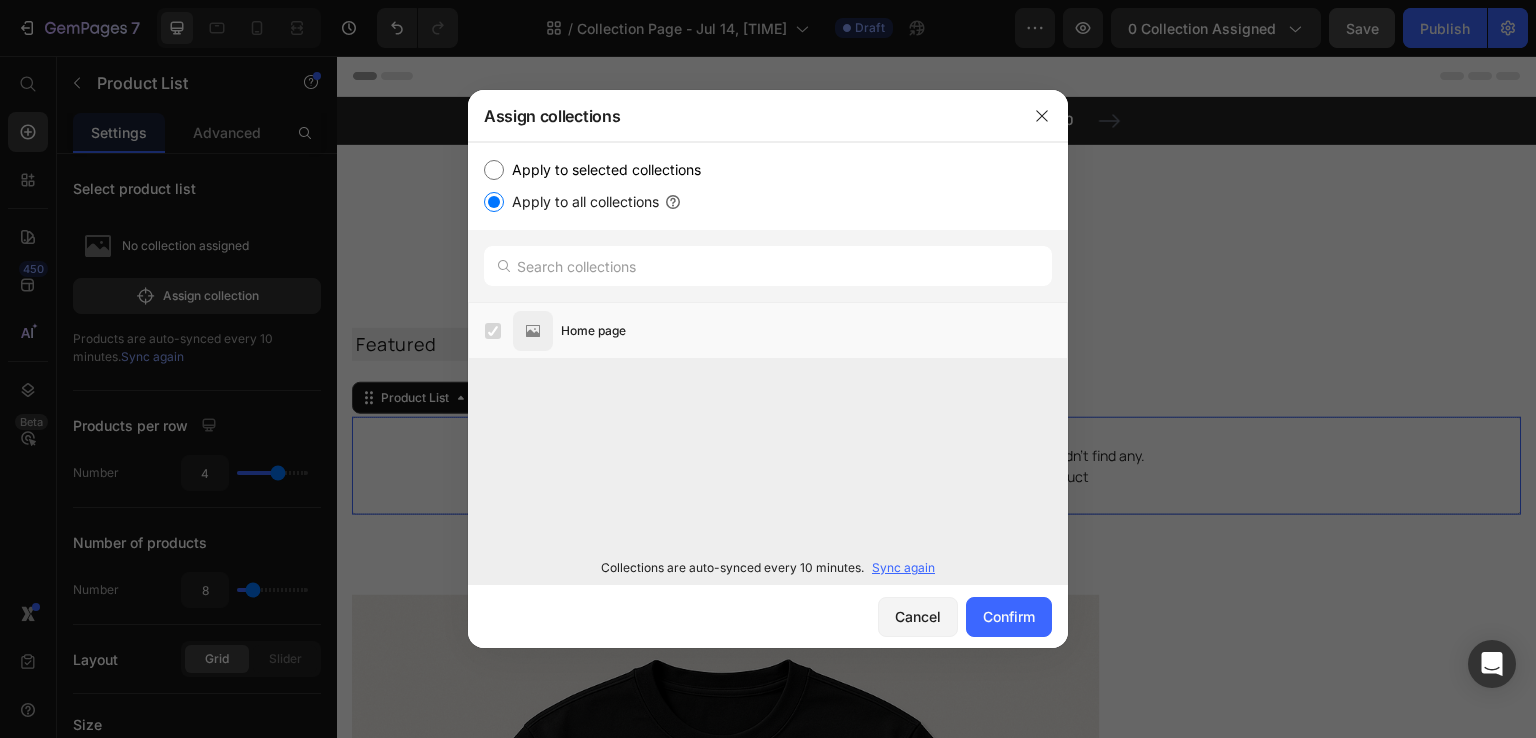 click on "Apply to selected collections" at bounding box center [602, 170] 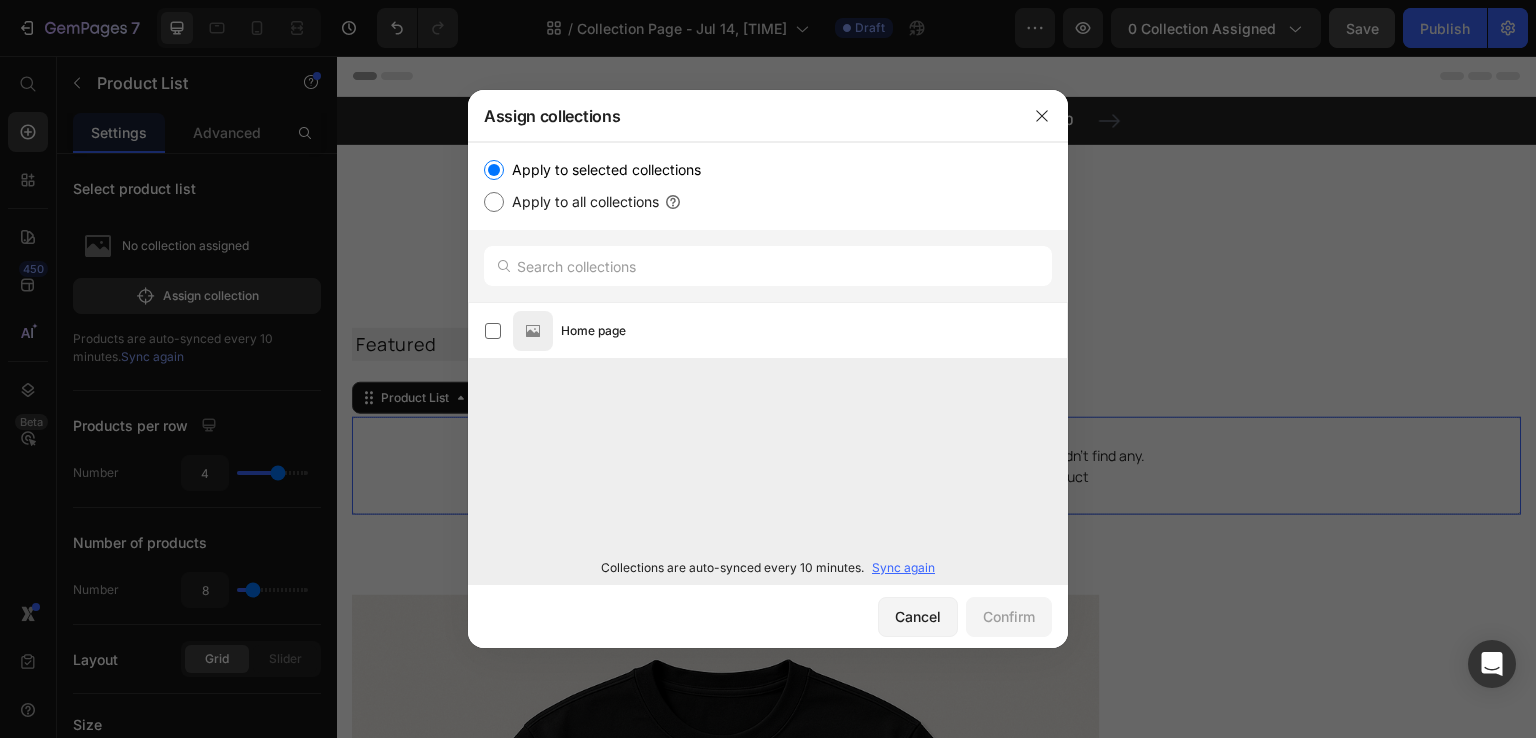 click on "Sync again" at bounding box center [903, 568] 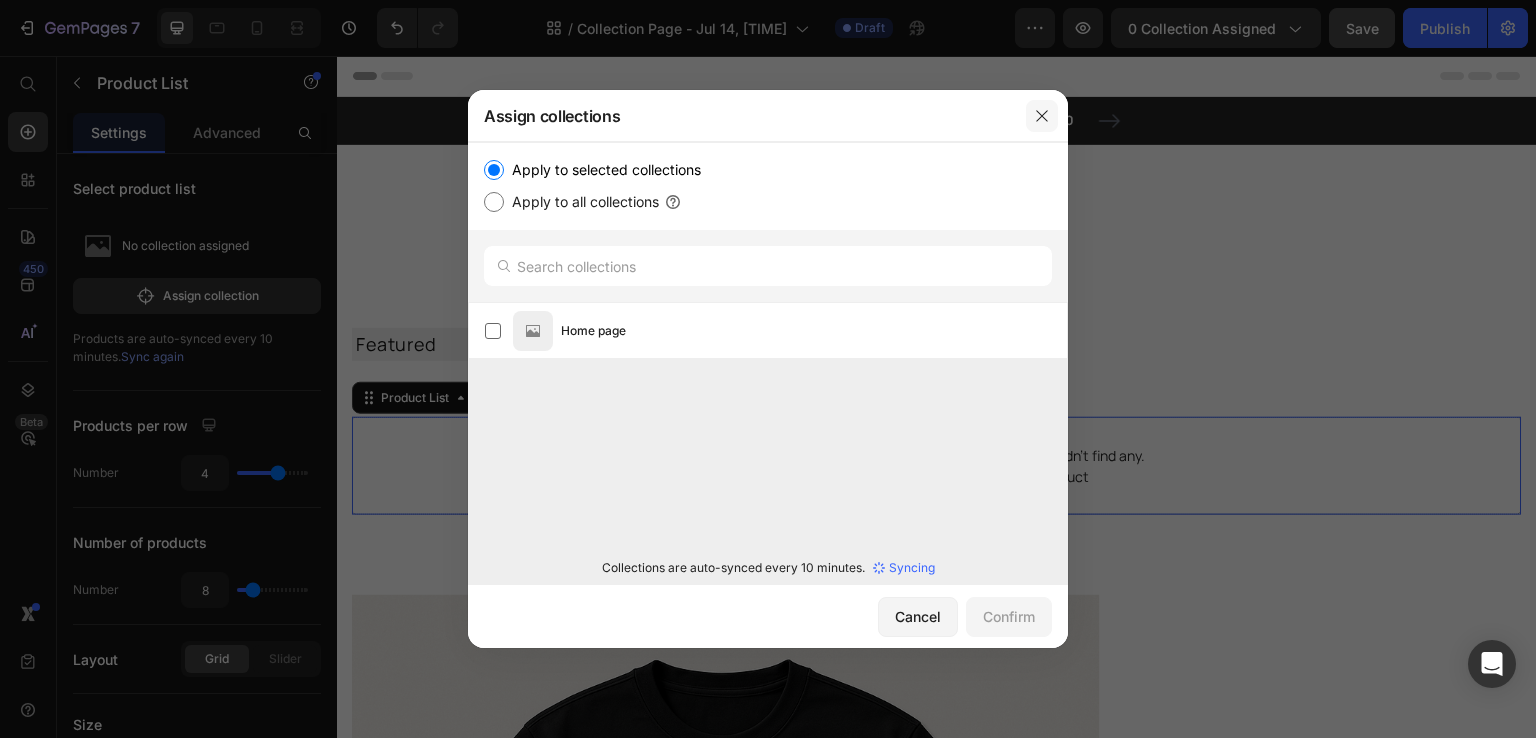 click 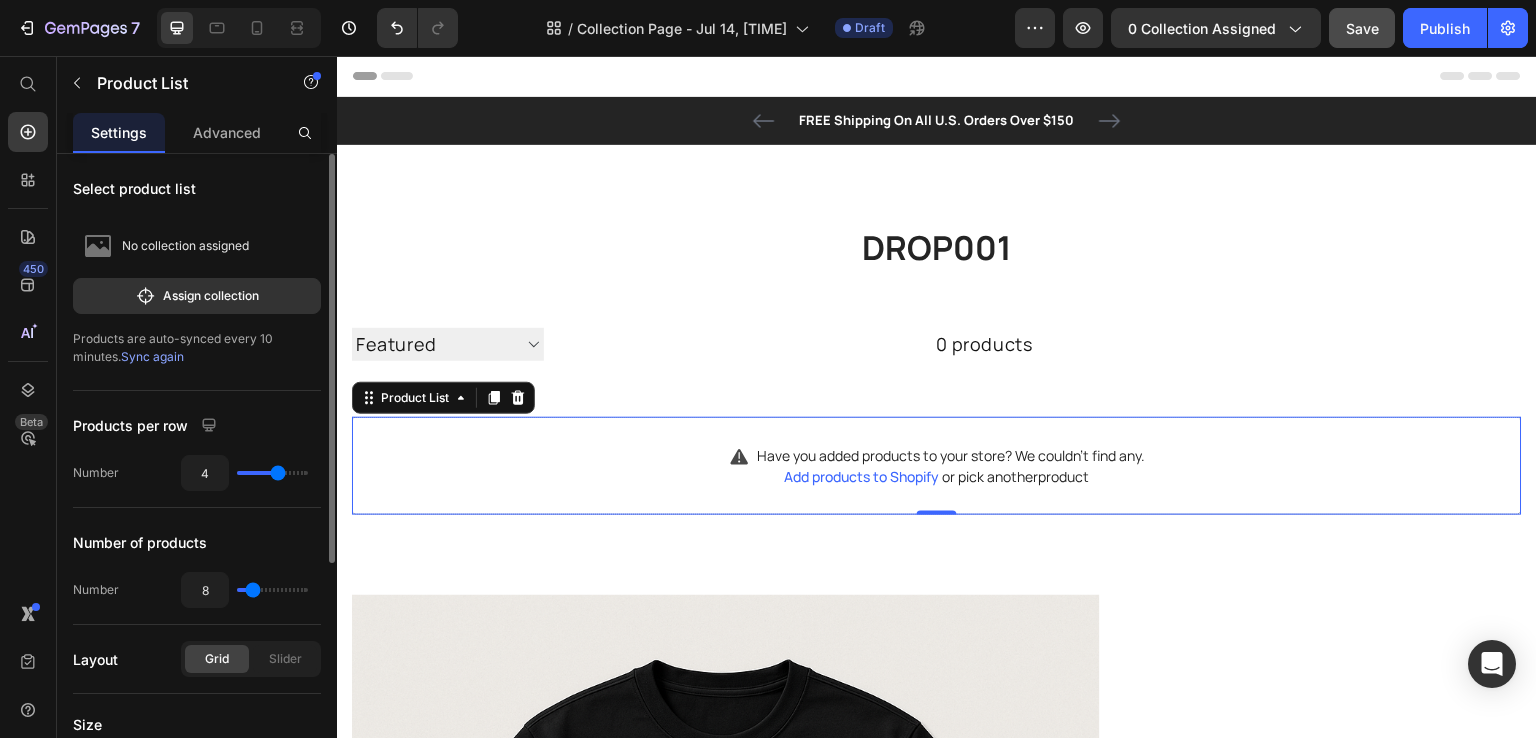 click on "Sync again" at bounding box center (152, 356) 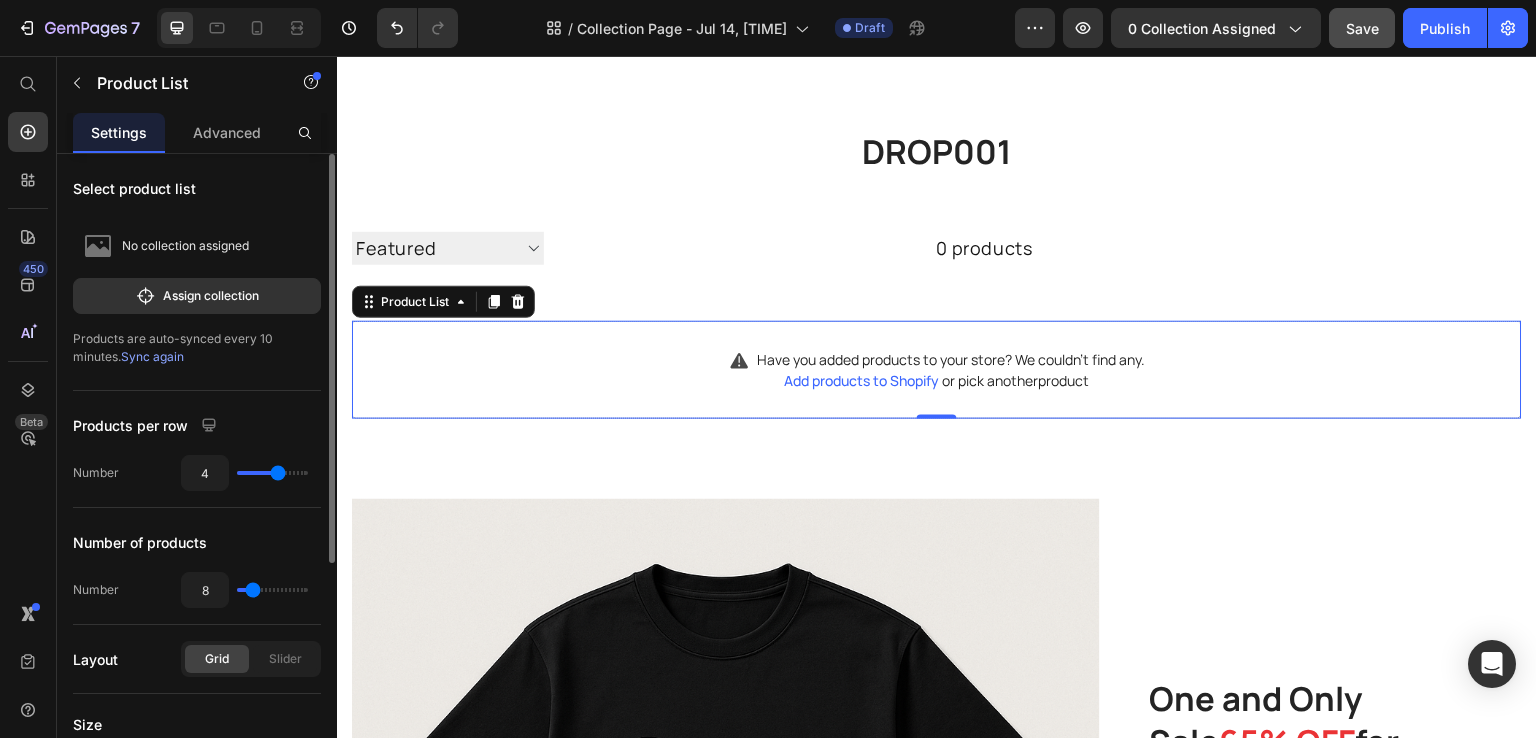 scroll, scrollTop: 94, scrollLeft: 0, axis: vertical 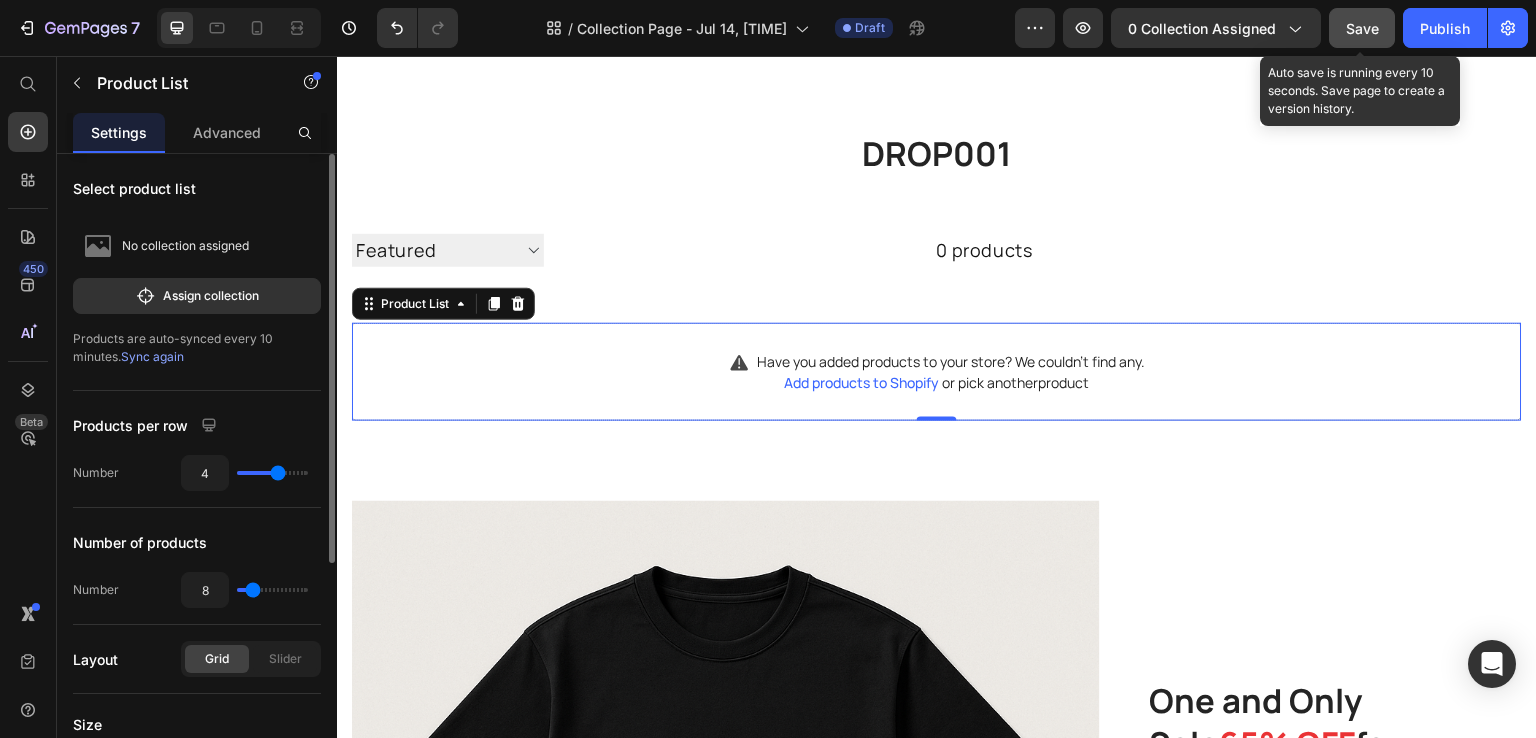 click on "Save" at bounding box center (1362, 28) 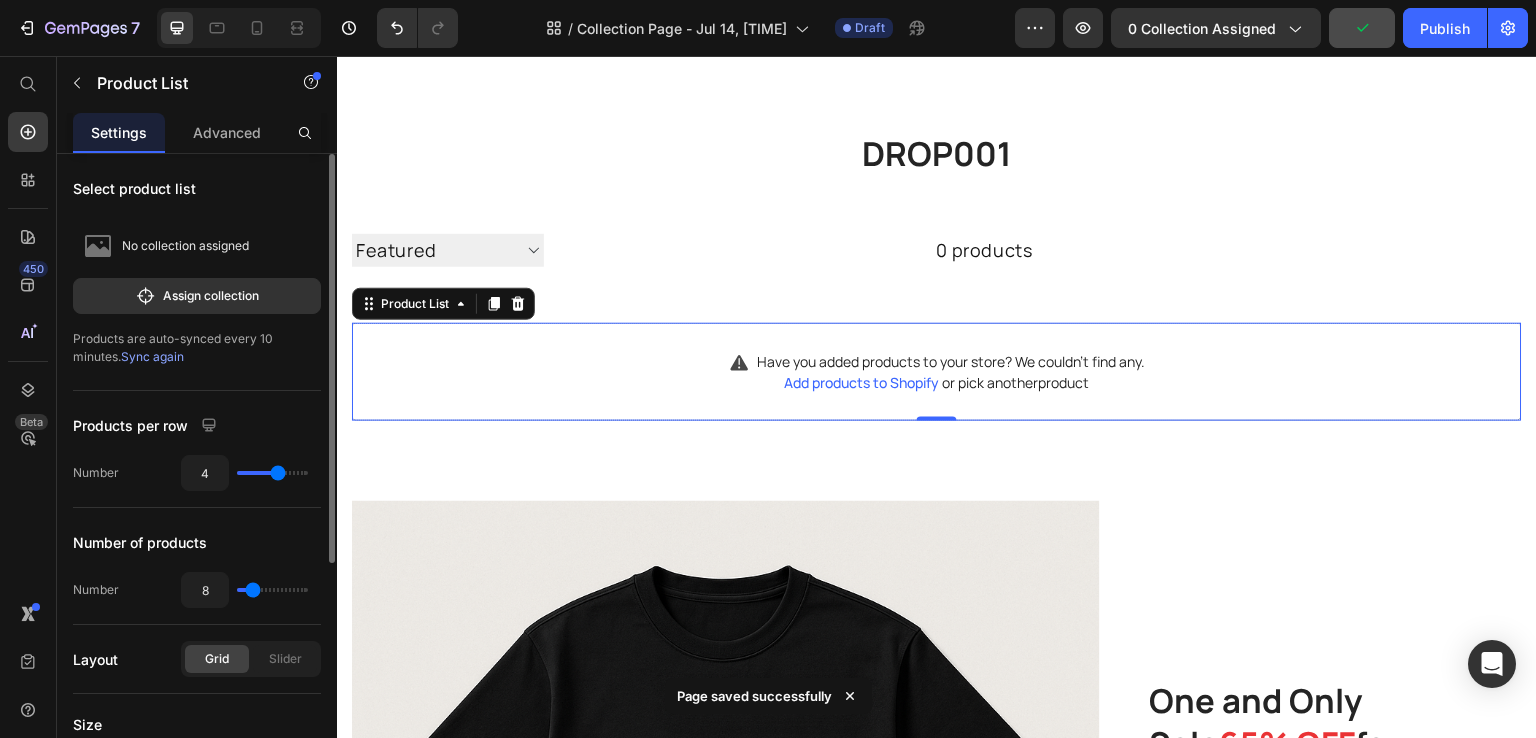 click on "Add products to Shopify   or pick another  product" at bounding box center [937, 383] 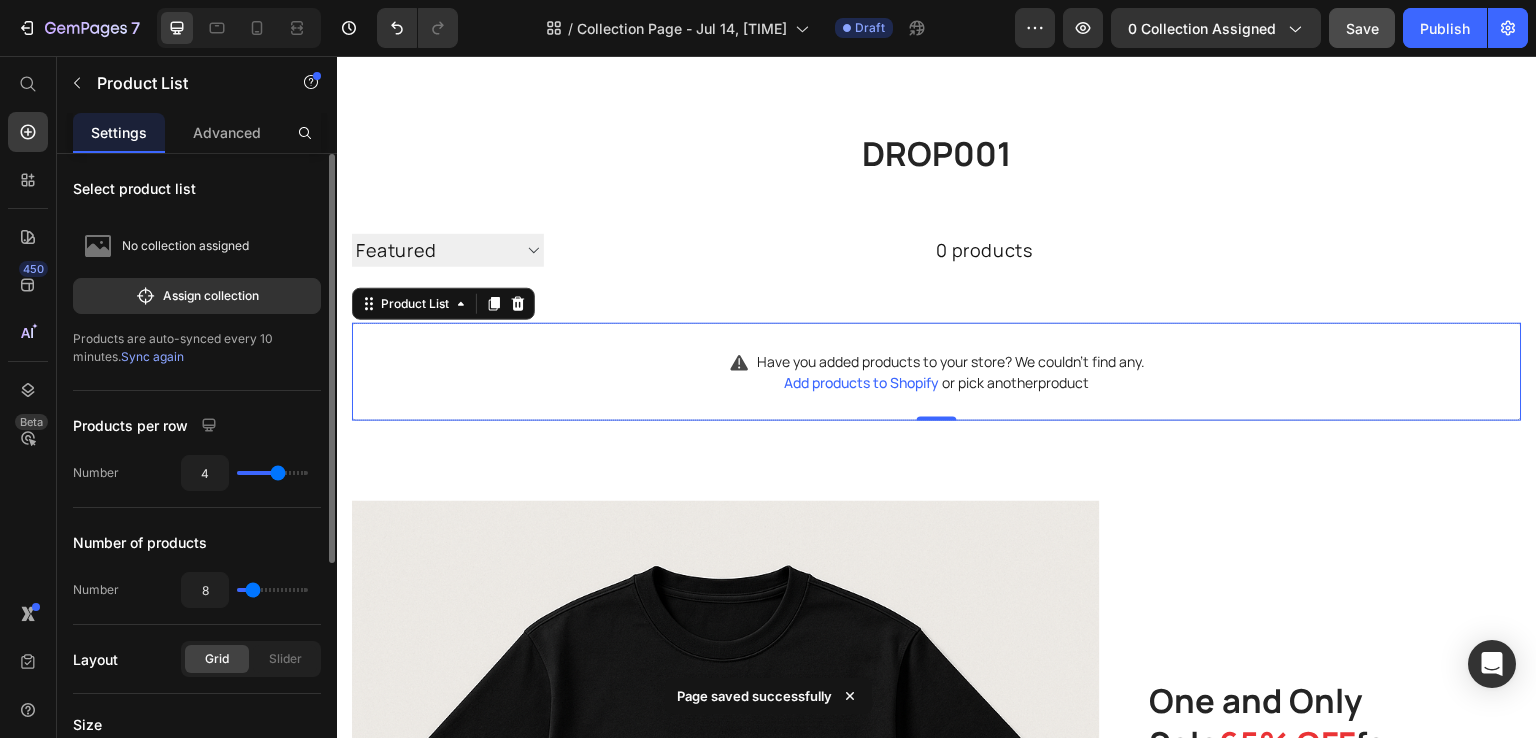 click on "No collection assigned" at bounding box center [185, 246] 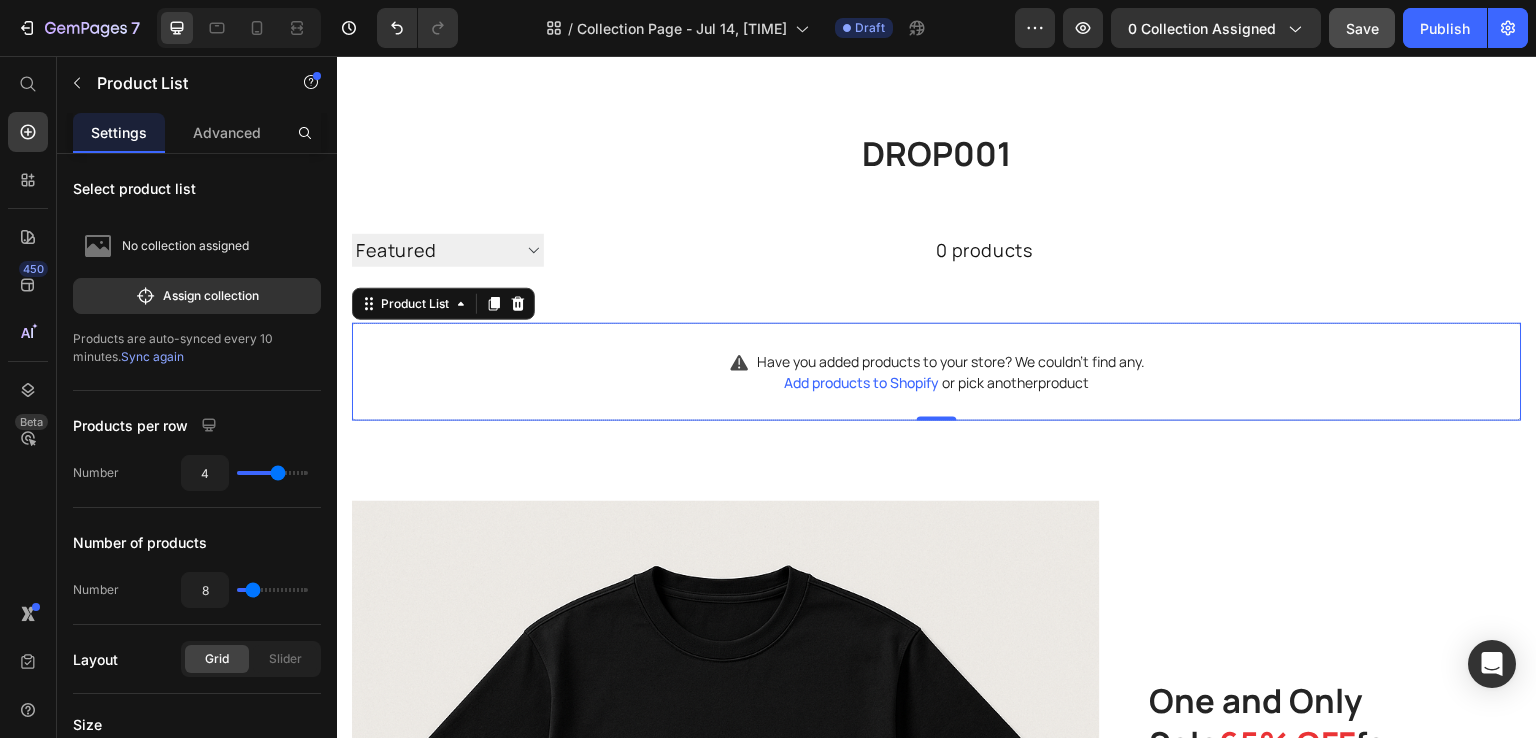 click on "Products are auto-synced every 10 minutes.  Sync again" at bounding box center [197, 348] 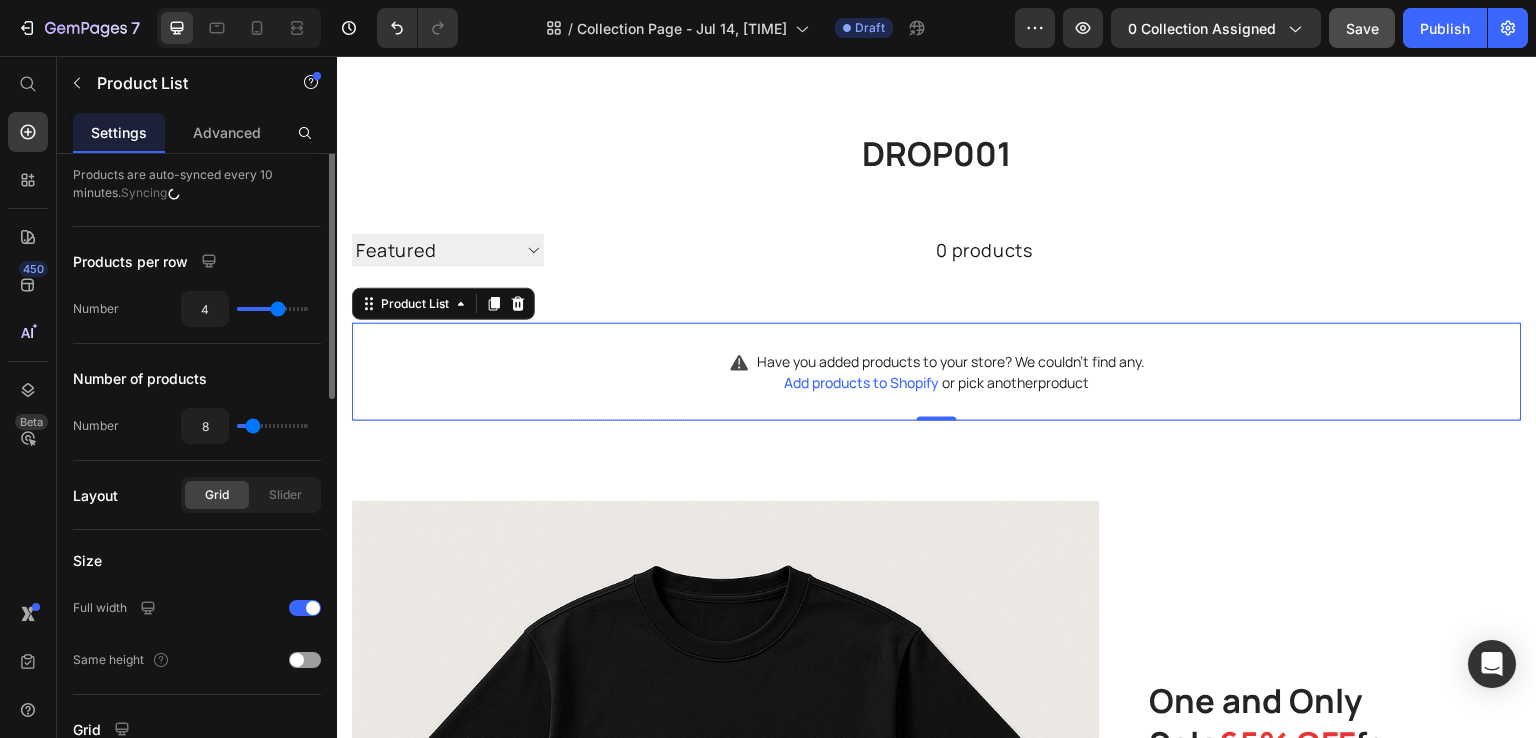 scroll, scrollTop: 0, scrollLeft: 0, axis: both 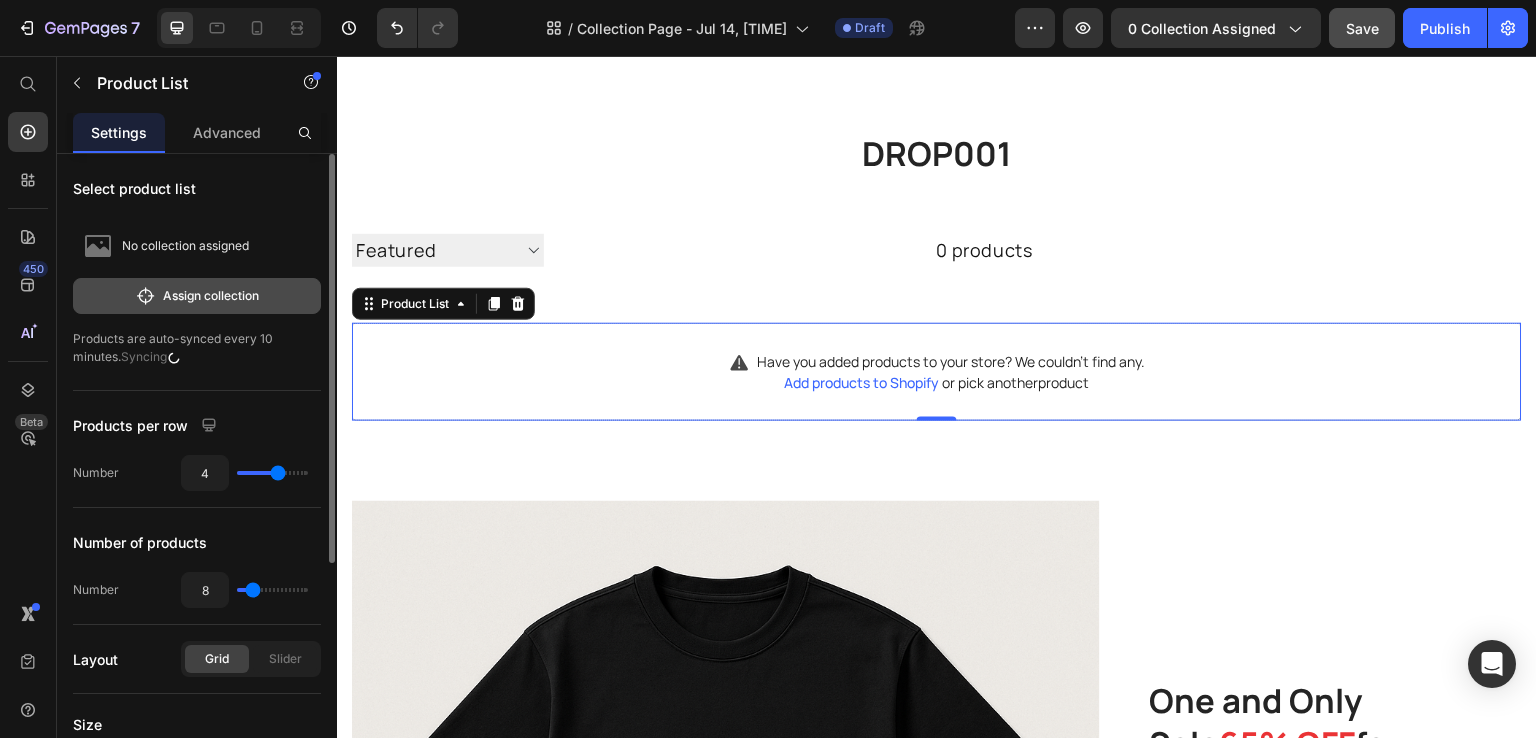 click on "Assign collection" at bounding box center (197, 296) 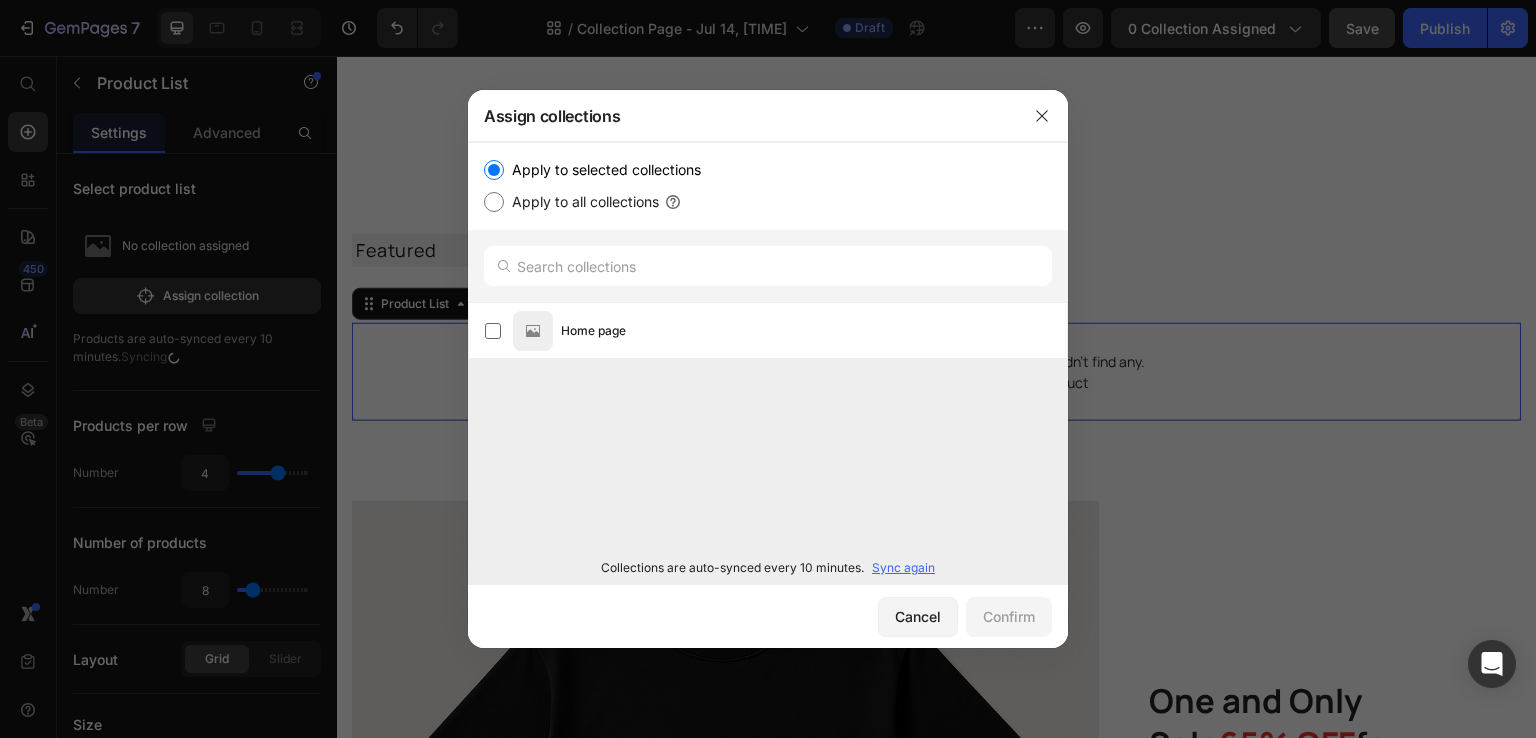 click on "Apply to all collections" at bounding box center [581, 202] 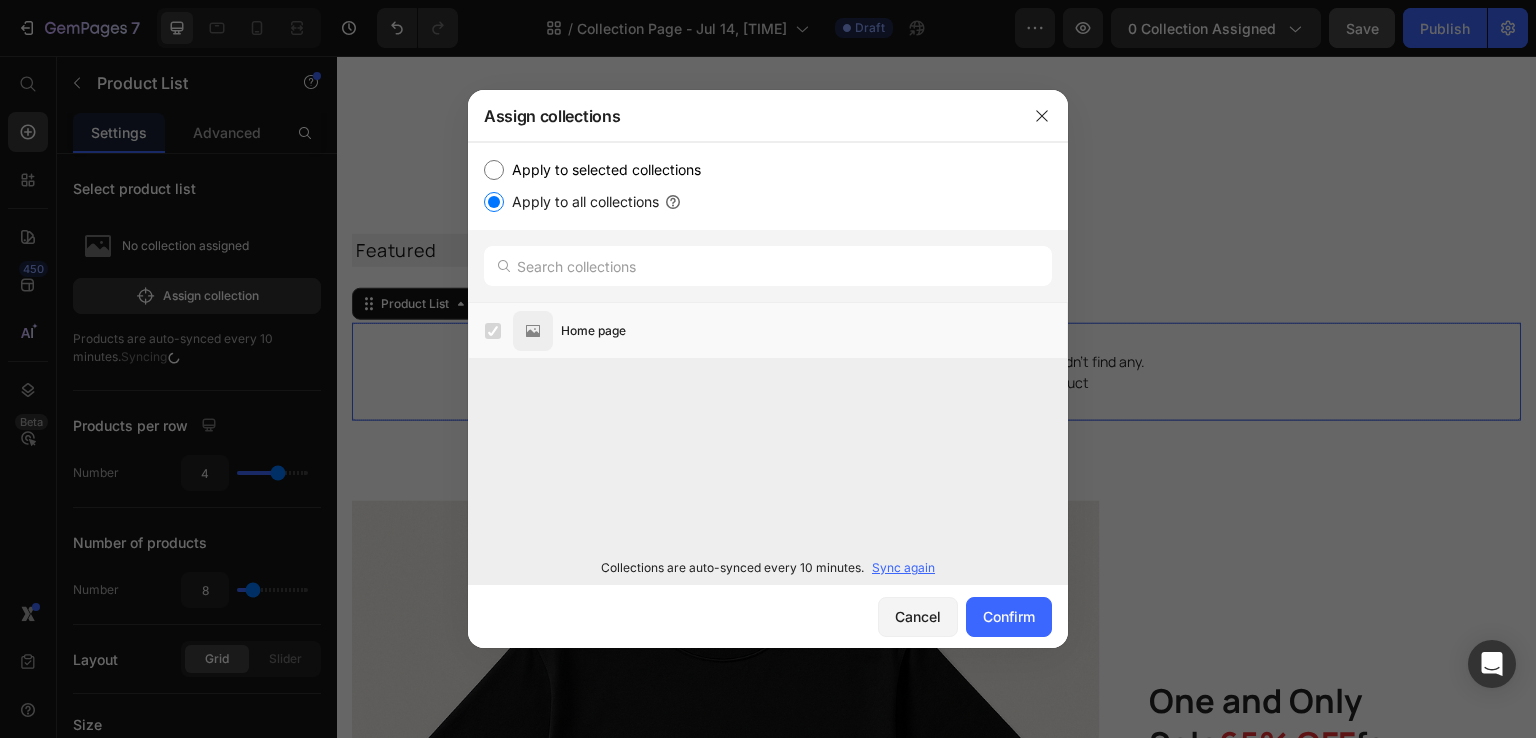click on "Apply to selected collections" at bounding box center (602, 170) 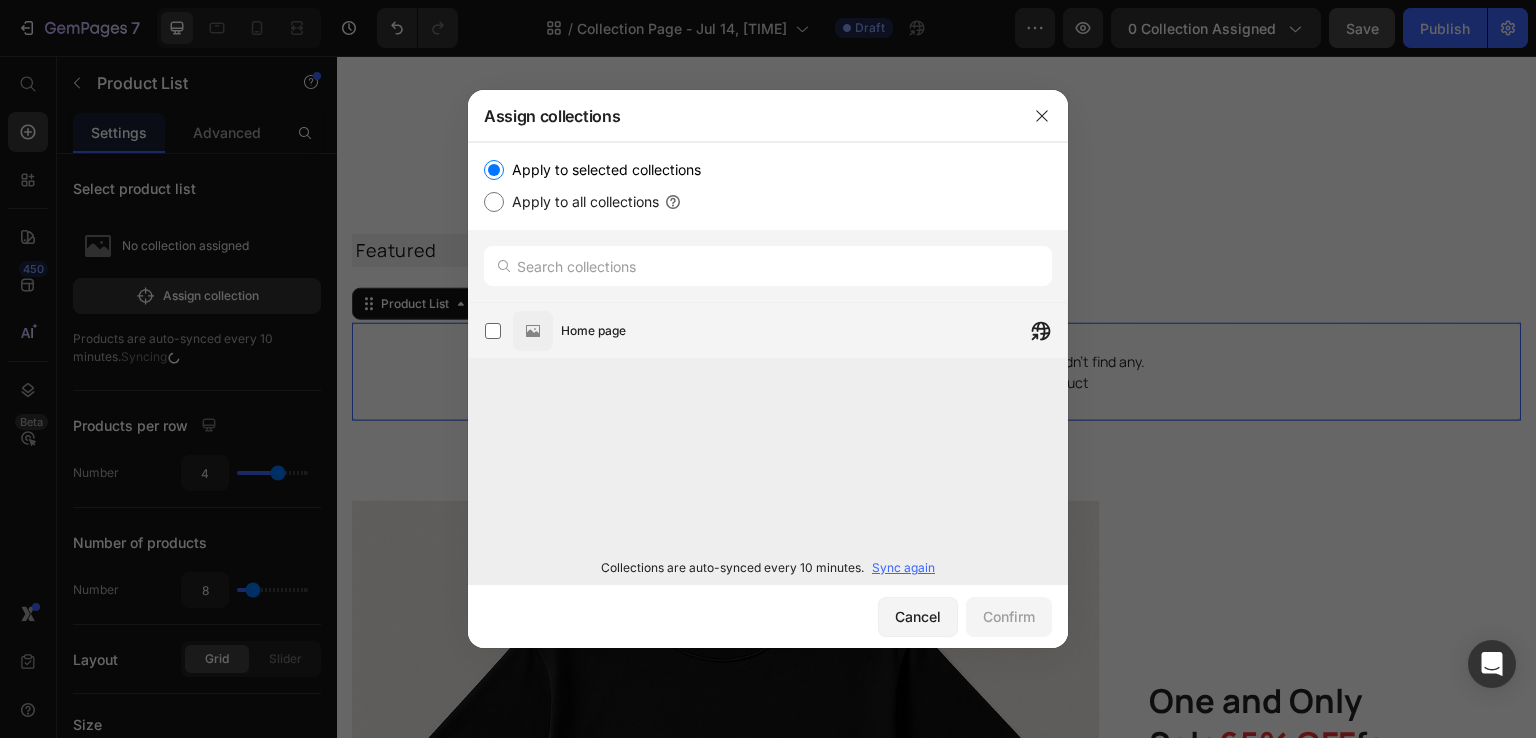 click on "Home page" at bounding box center (776, 331) 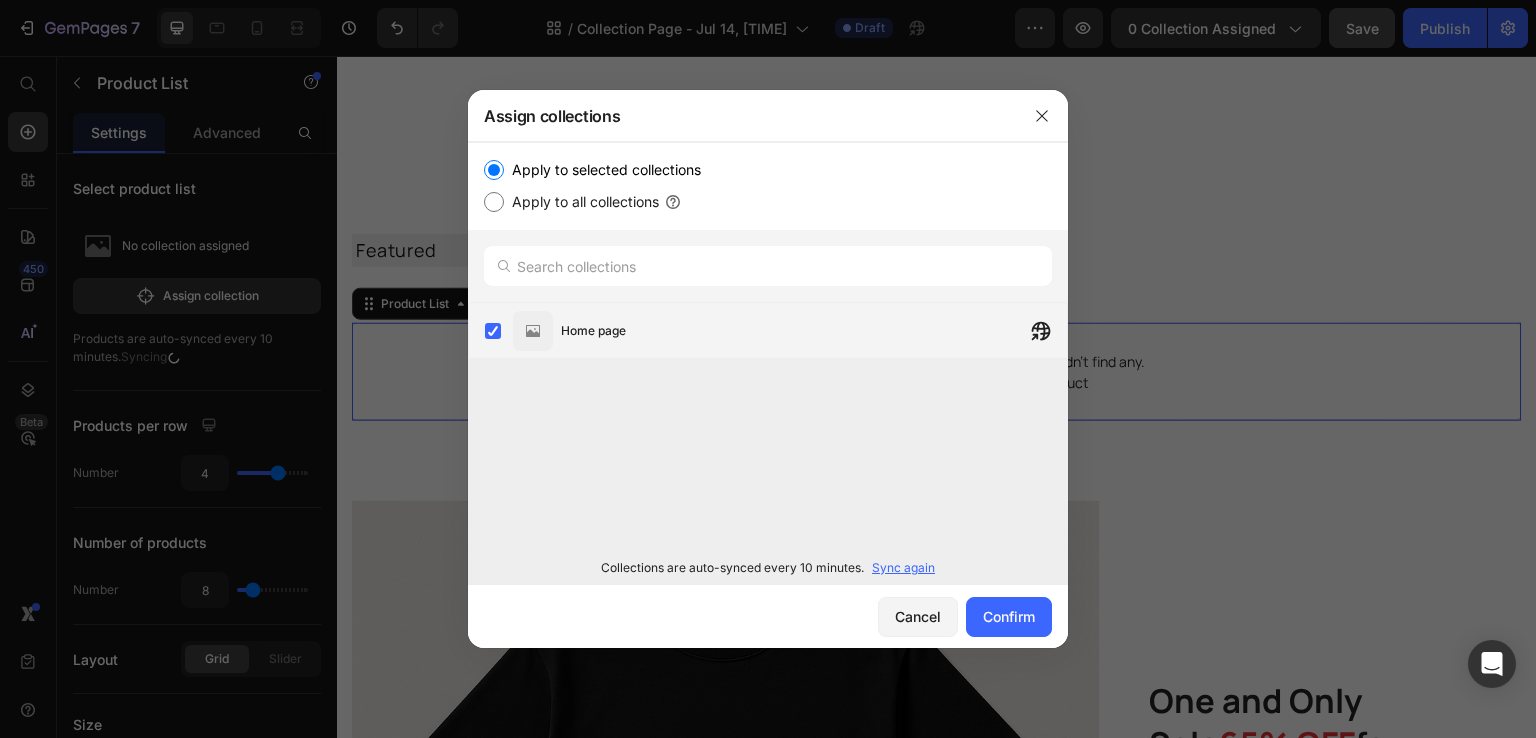click on "Home page" at bounding box center [814, 331] 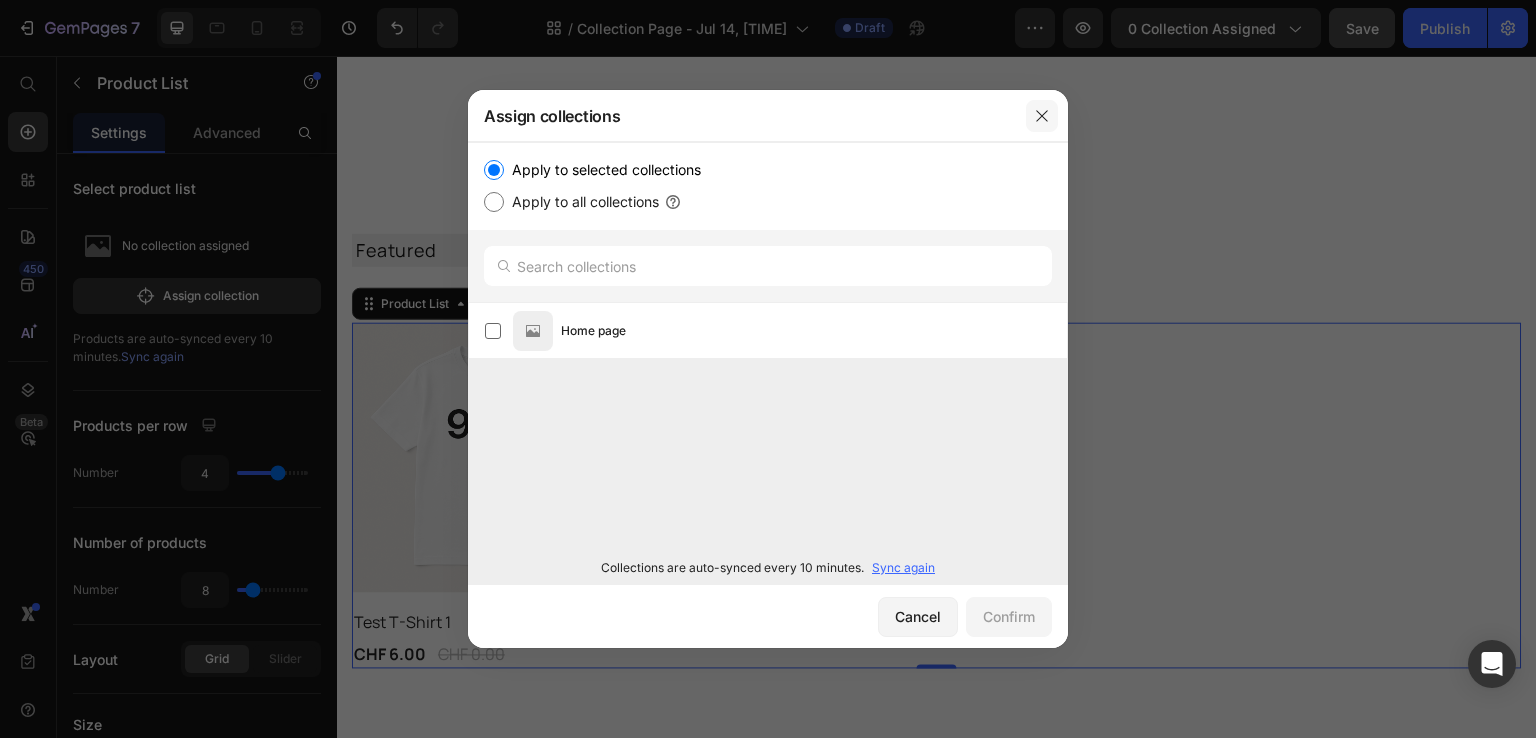 click at bounding box center [1042, 116] 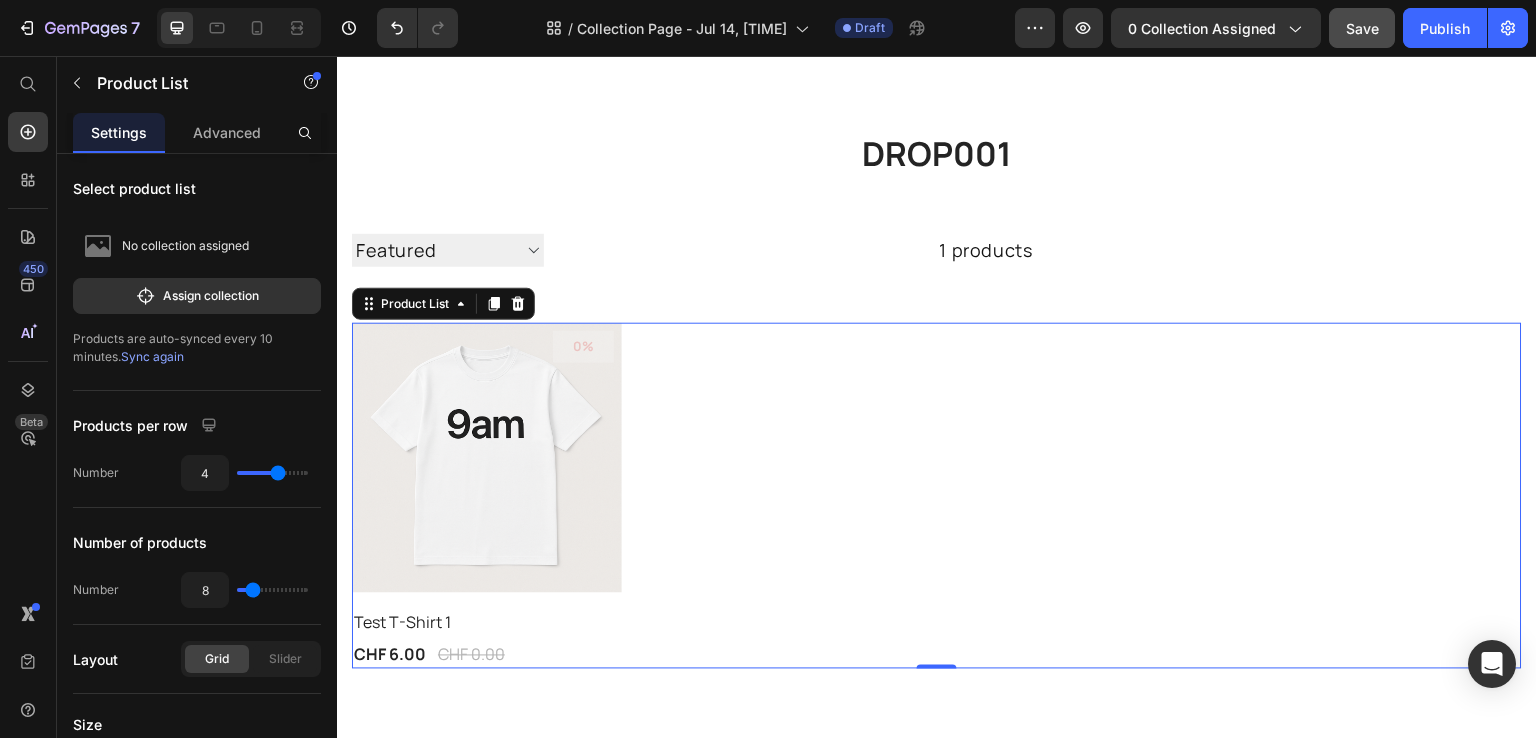 click on "0% (P) Tag Product Images & Gallery Row Test T-Shirt 1 (P) Title CHF 6.00 (P) Price CHF 0.00 (P) Price Row Row" at bounding box center (937, 496) 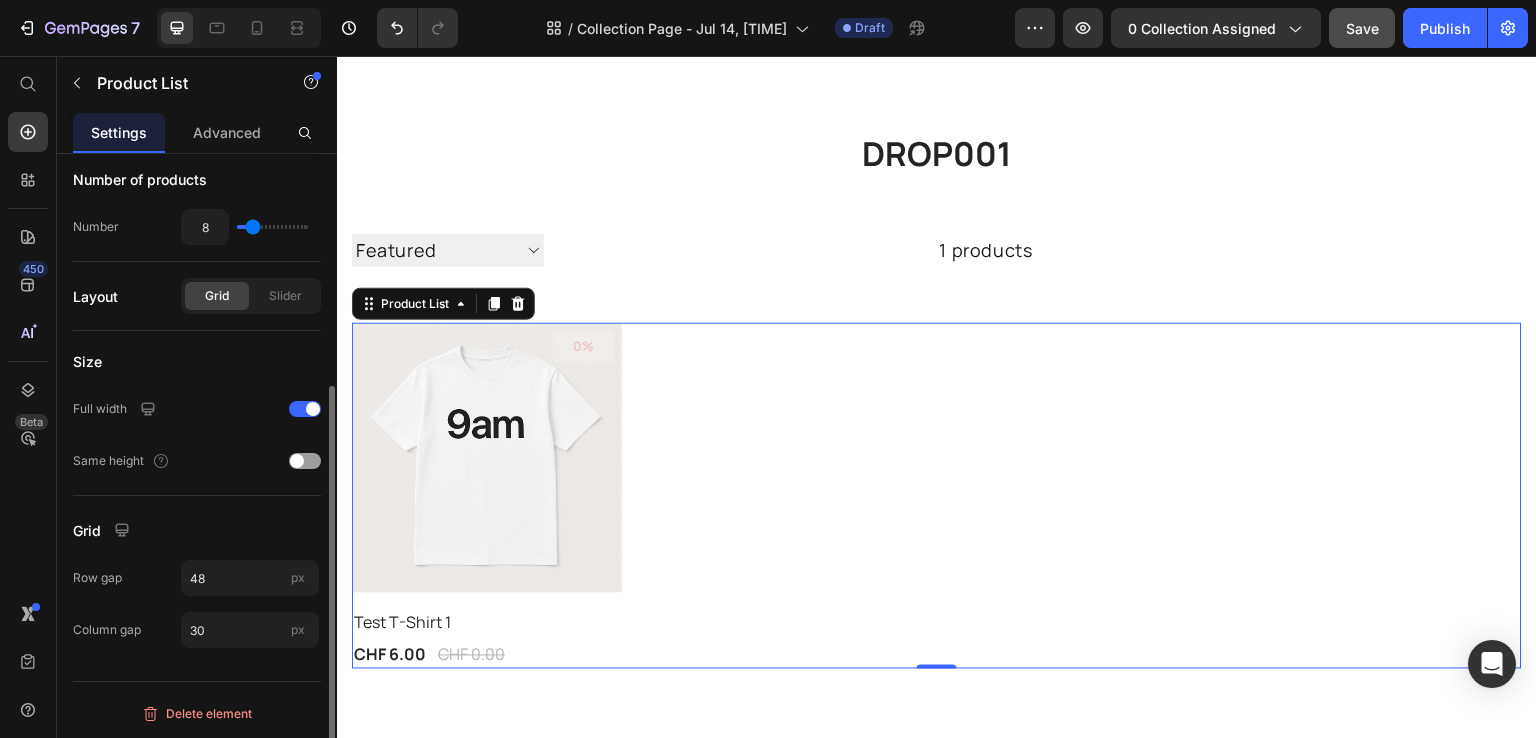 scroll, scrollTop: 0, scrollLeft: 0, axis: both 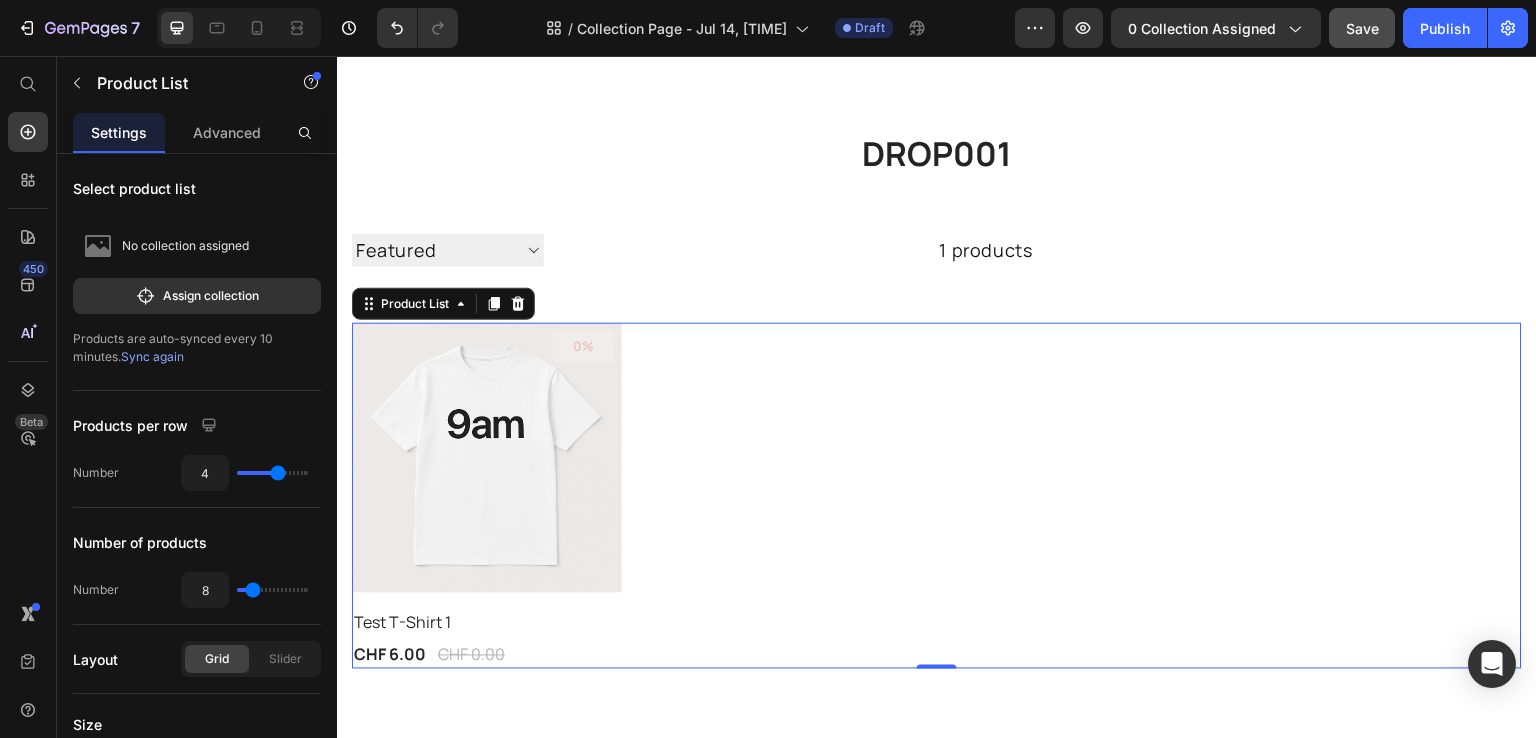 click on "0% (P) Tag Product Images & Gallery Row Test T-Shirt 1 (P) Title CHF 6.00 (P) Price CHF 0.00 (P) Price Row Row" at bounding box center [937, 496] 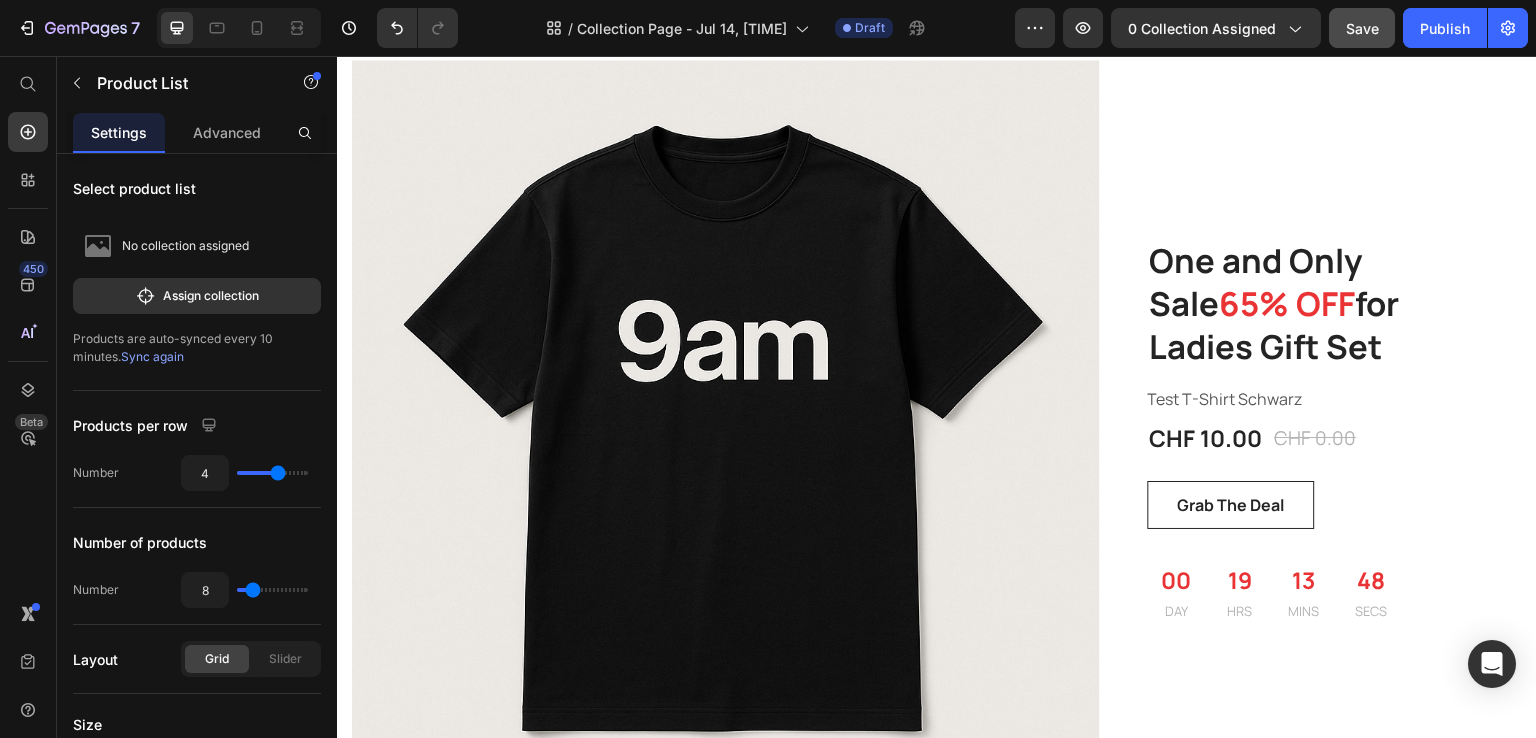 scroll, scrollTop: 780, scrollLeft: 0, axis: vertical 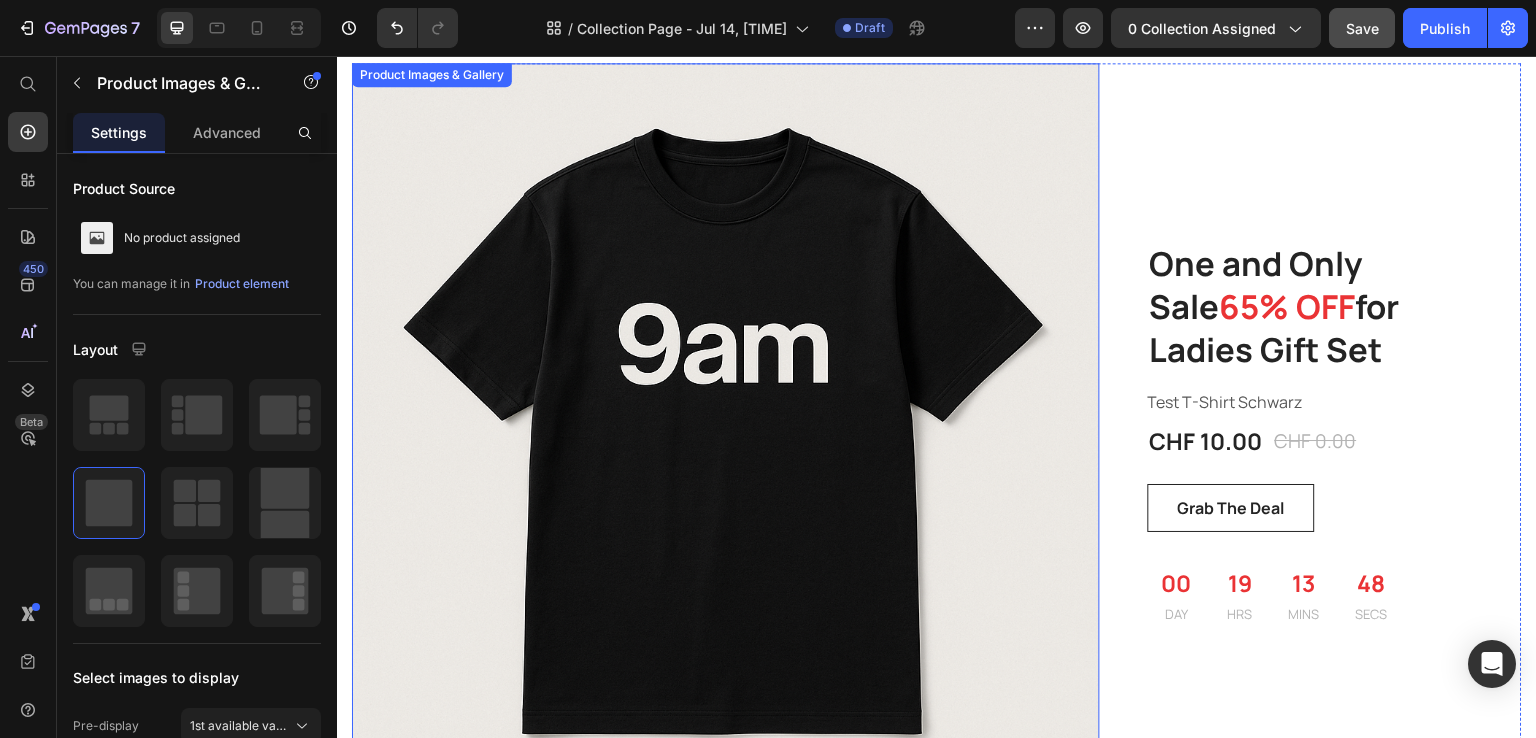 click at bounding box center (726, 437) 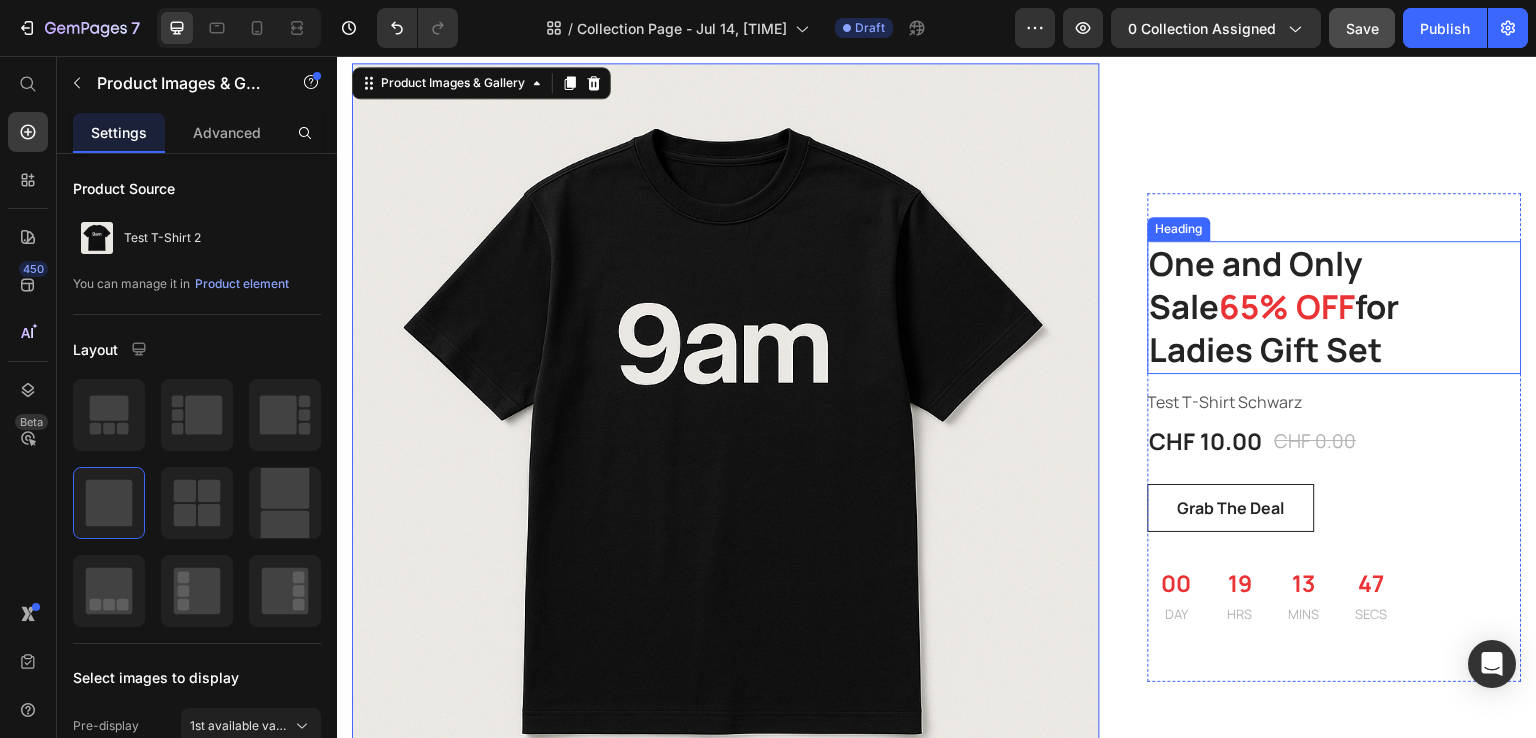 click on "65% OFF" at bounding box center [1288, 306] 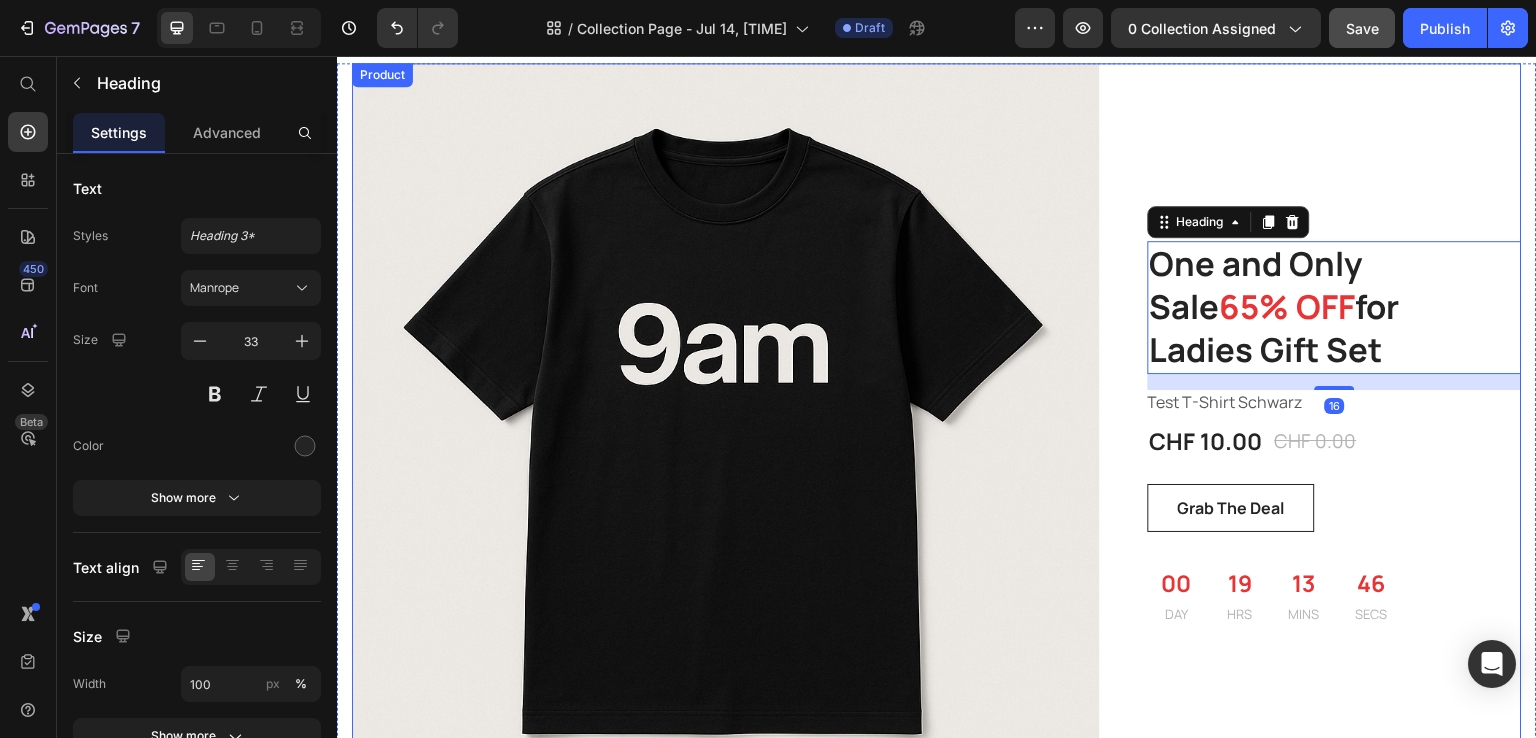 click on "One and Only Sale  65% OFF  for Ladies Gift Set Heading   16 Test T-Shirt Schwarz (P) Description CHF 10.00 (P) Price CHF 0.00 (P) Price Row Grab The Deal (P) Cart Button 00 DAY 19 HRS 13 MINS 46 SECS CountDown Timer Row" at bounding box center [1335, 437] 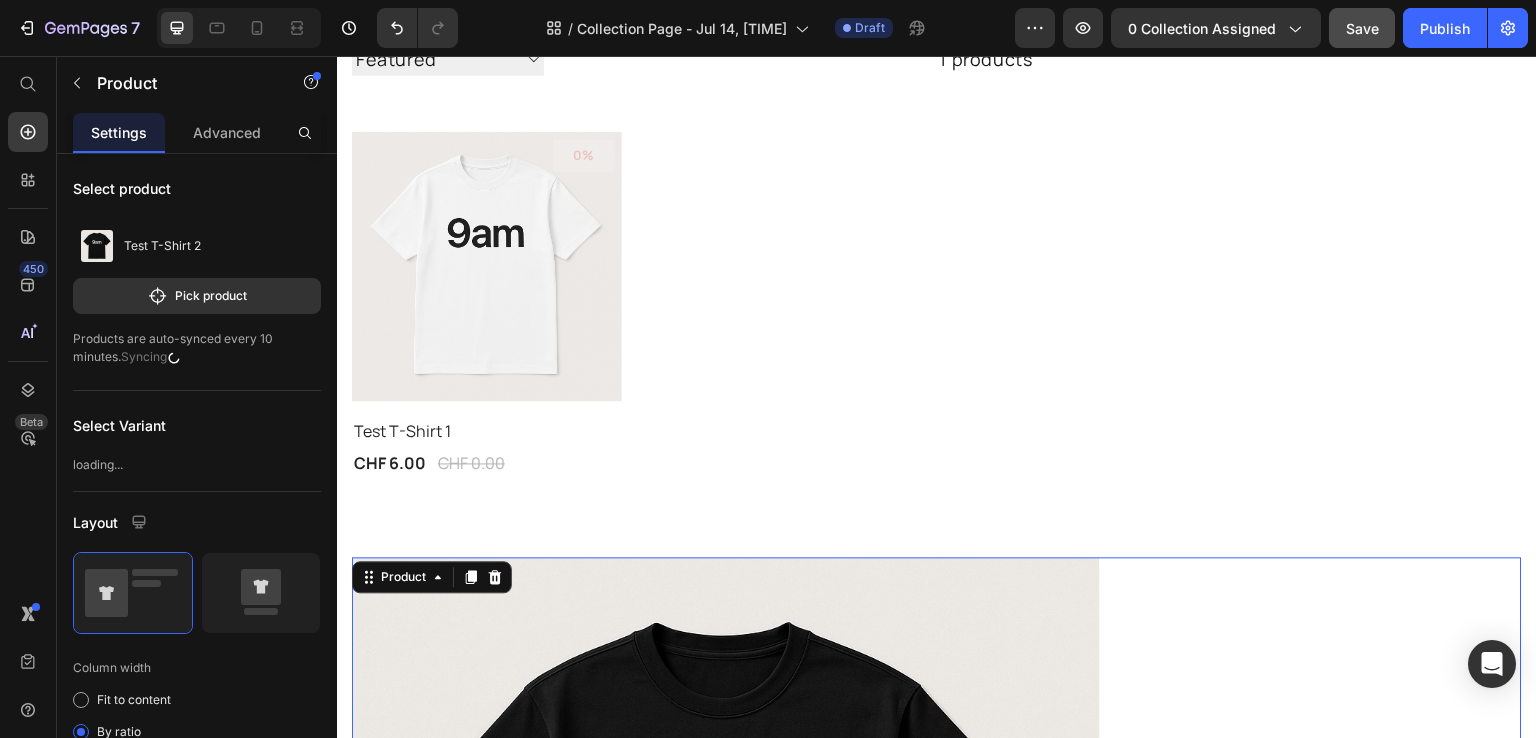 scroll, scrollTop: 244, scrollLeft: 0, axis: vertical 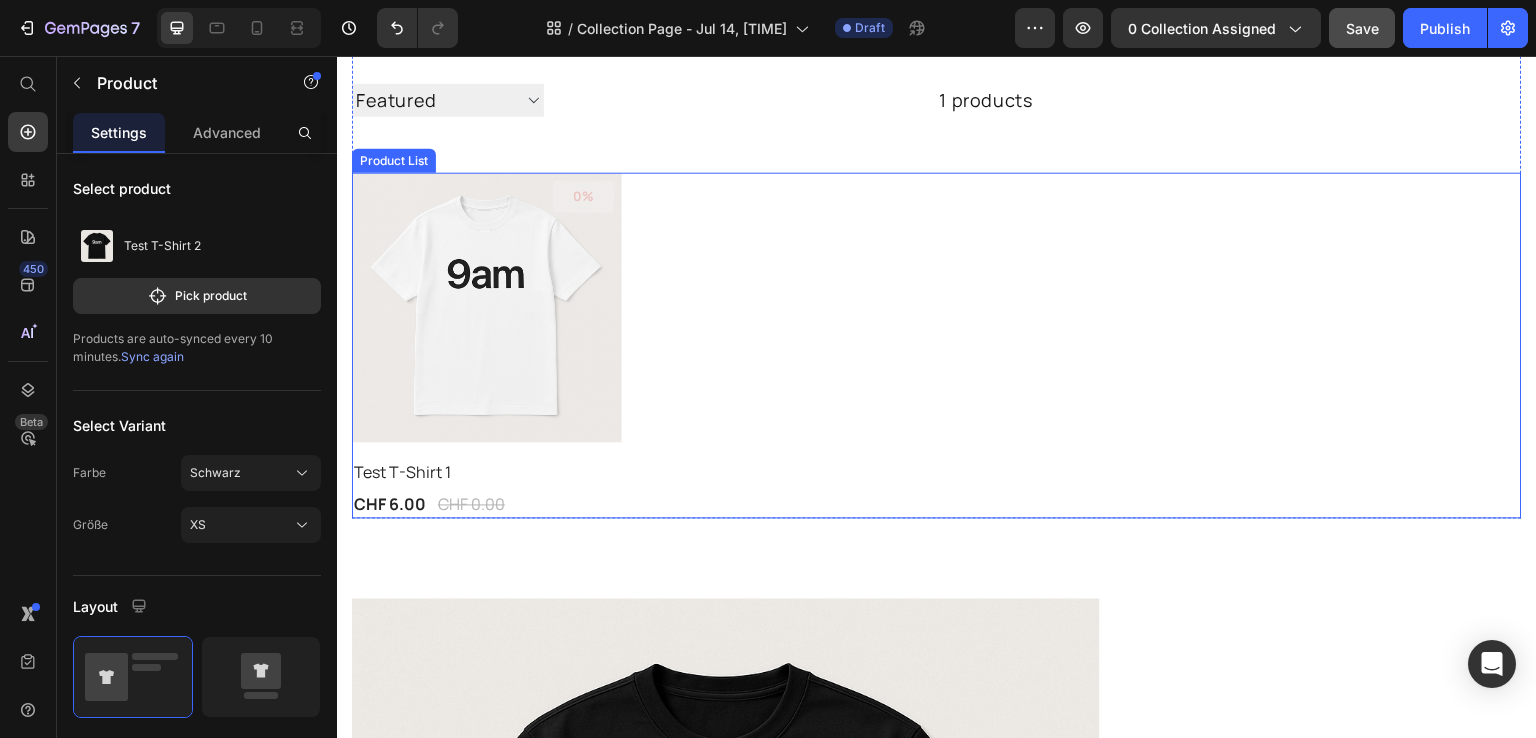 click on "0% (P) Tag Product Images & Gallery Row Test T-Shirt 1 (P) Title CHF 6.00 (P) Price CHF 0.00 (P) Price Row Row" at bounding box center (937, 346) 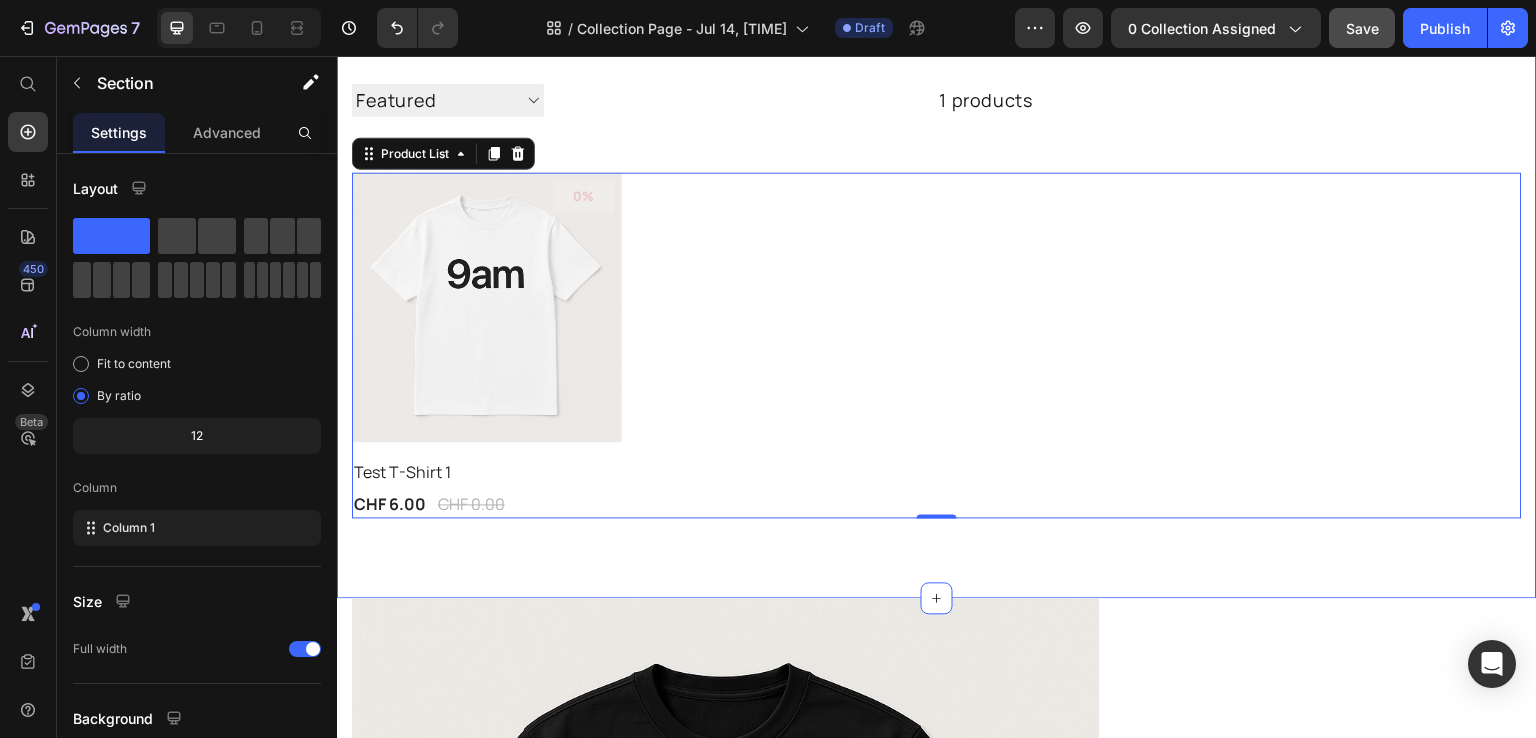click on "DROP001 Heading Sorting Best selling Featured Alphabetically, A-Z Alphabetically, Z-A Price, low to high Price, high to low Date, new to old Date, old to new 1 products Collection Toolbar 0% (P) Tag Product Images & Gallery Row Test T-Shirt 1 (P) Title CHF 6.00 (P) Price CHF 0.00 (P) Price Row Row Product List   0 Row Section 2" at bounding box center [937, 250] 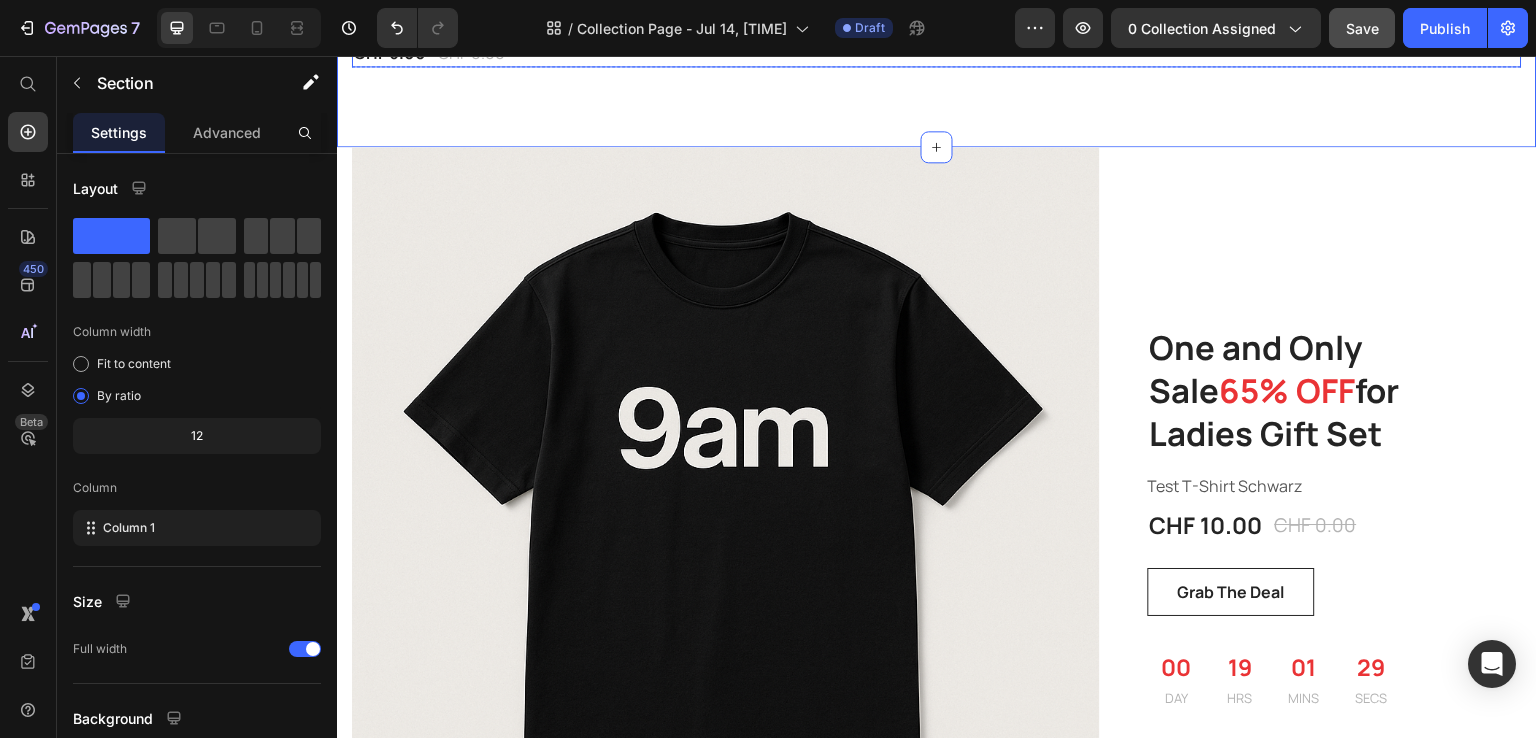 scroll, scrollTop: 724, scrollLeft: 0, axis: vertical 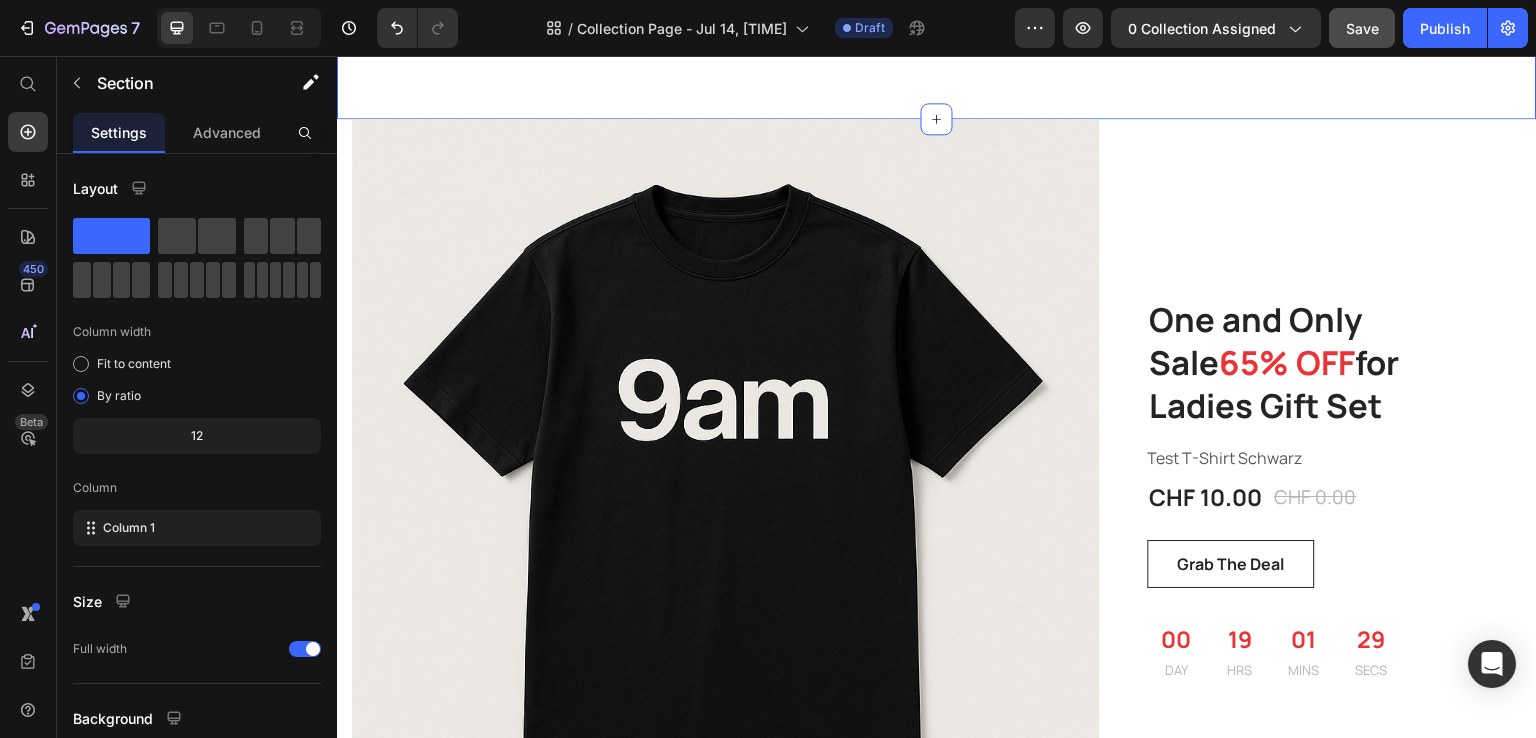 click on "65% OFF" at bounding box center (1288, 362) 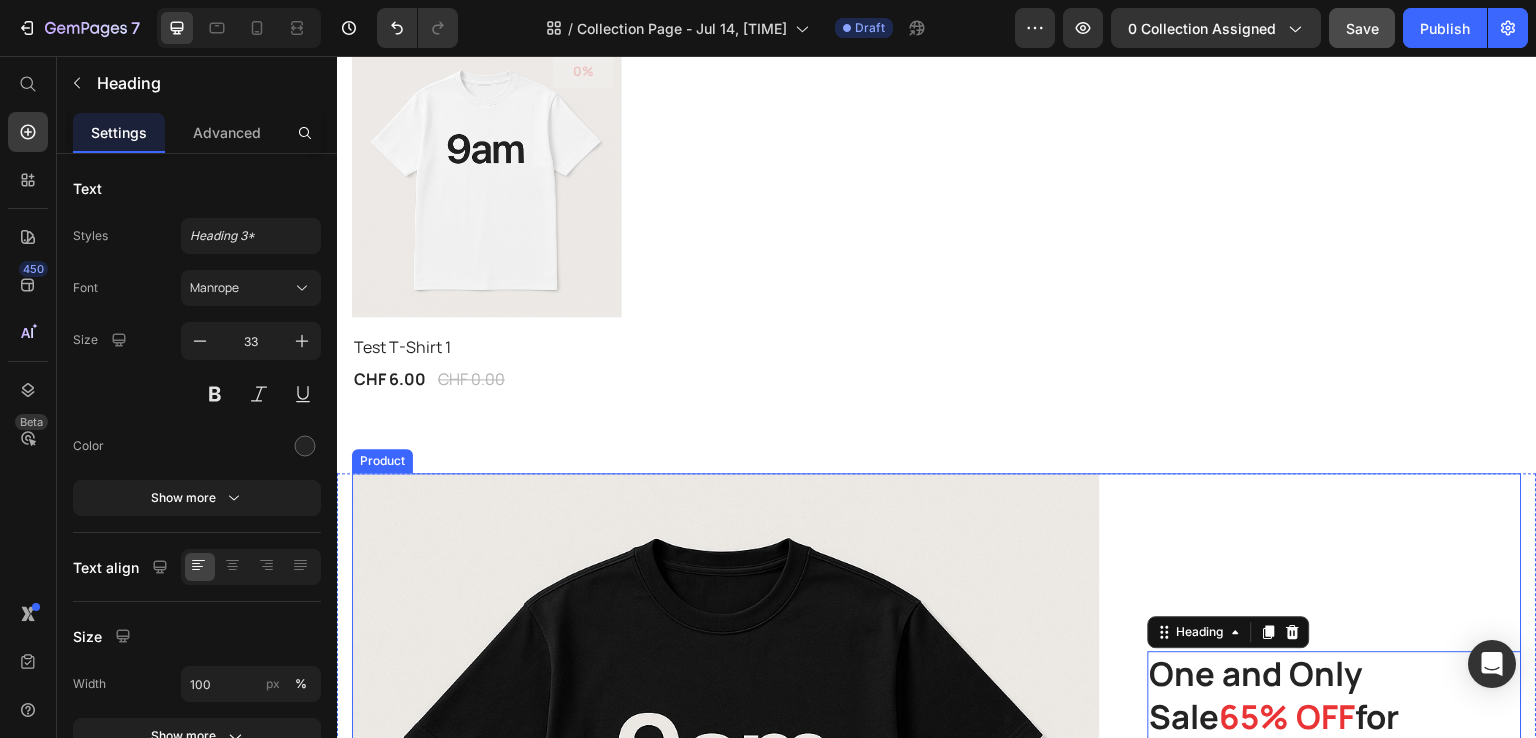 scroll, scrollTop: 368, scrollLeft: 0, axis: vertical 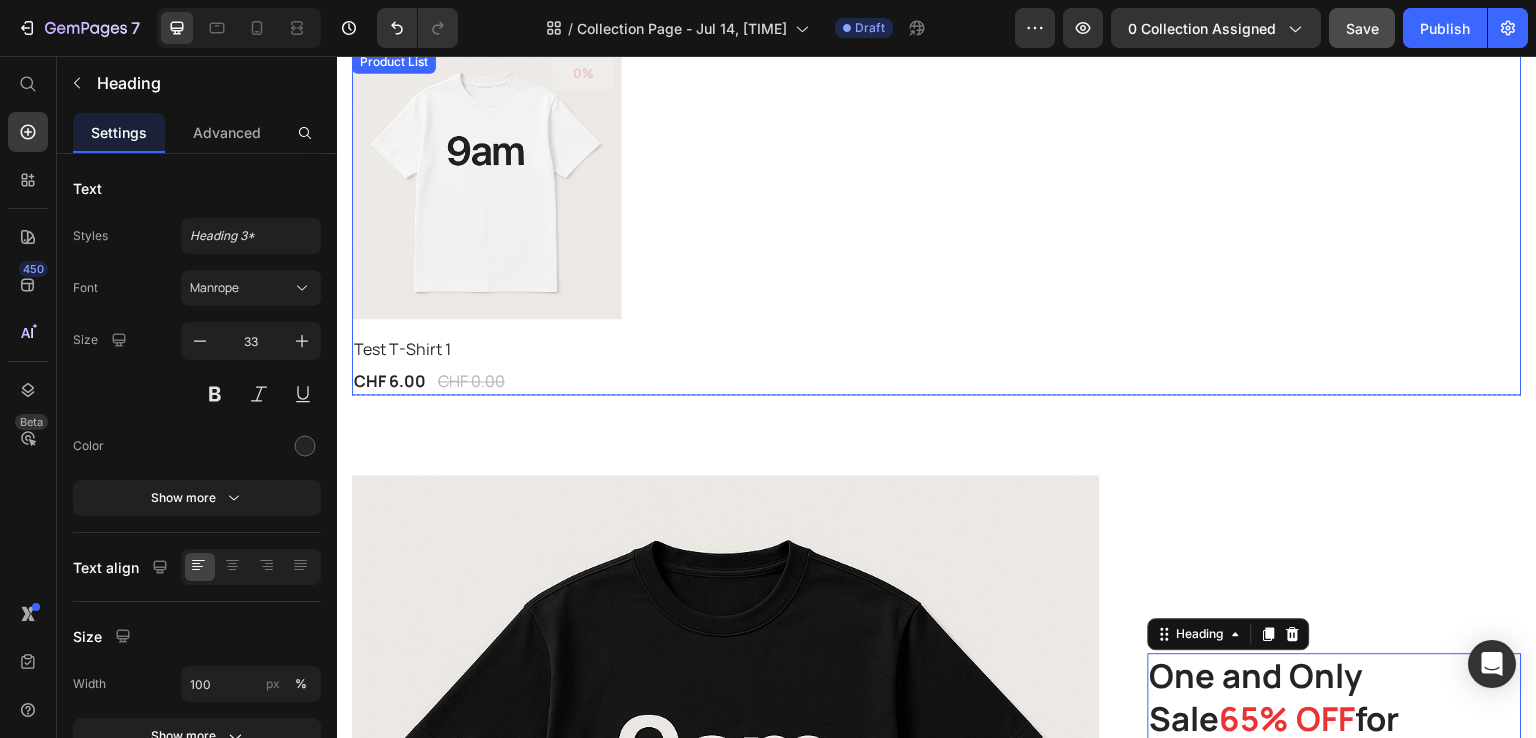 click on "0% (P) Tag Product Images & Gallery Row Test T-Shirt 1 (P) Title CHF 6.00 (P) Price CHF 0.00 (P) Price Row Row" at bounding box center [937, 222] 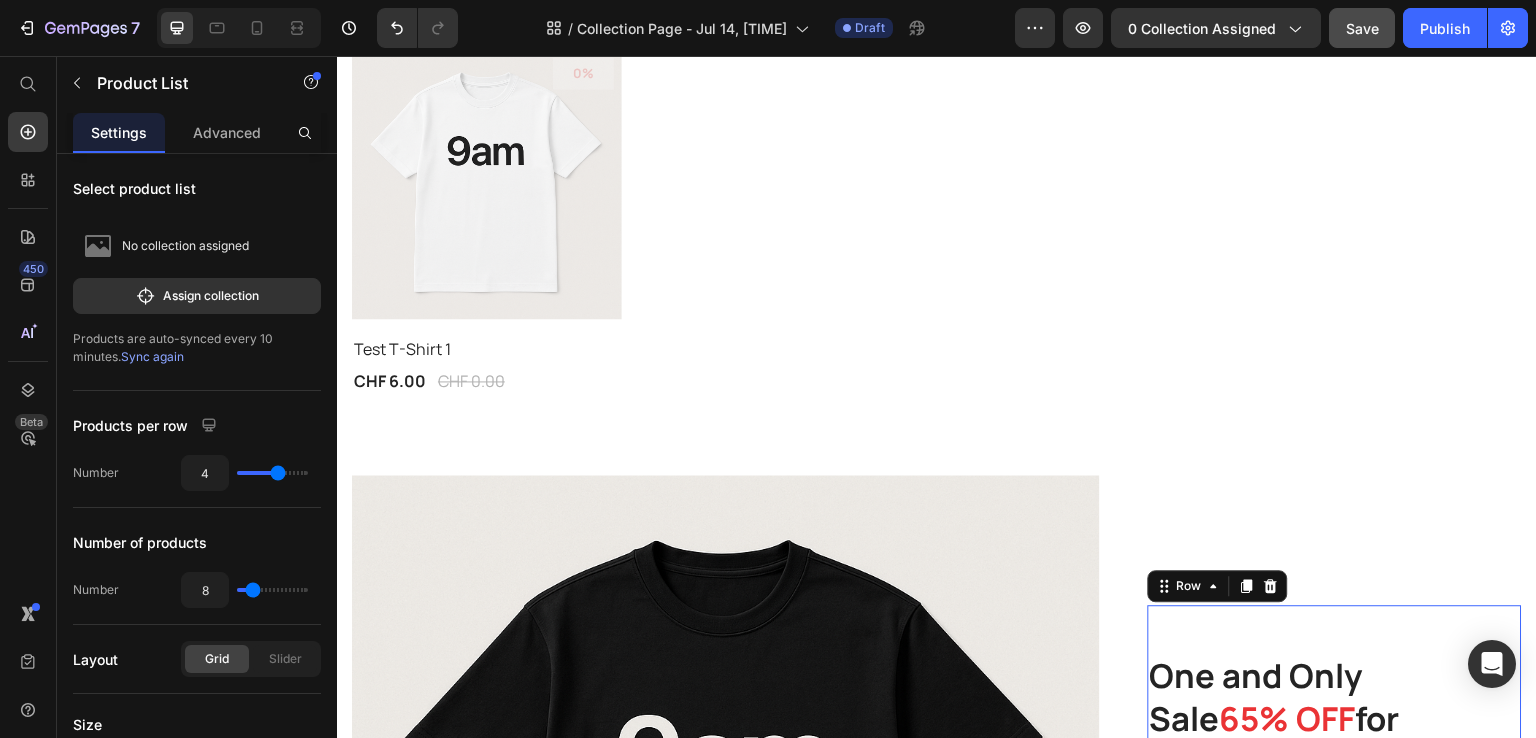 click on "One and Only Sale  65% OFF  for Ladies Gift Set Heading Test T-Shirt Schwarz (P) Description CHF 10.00 (P) Price CHF 0.00 (P) Price Row Grab The Deal (P) Cart Button 00 DAY 19 HRS 01 MINS 27 SECS CountDown Timer Row   0" at bounding box center (1335, 849) 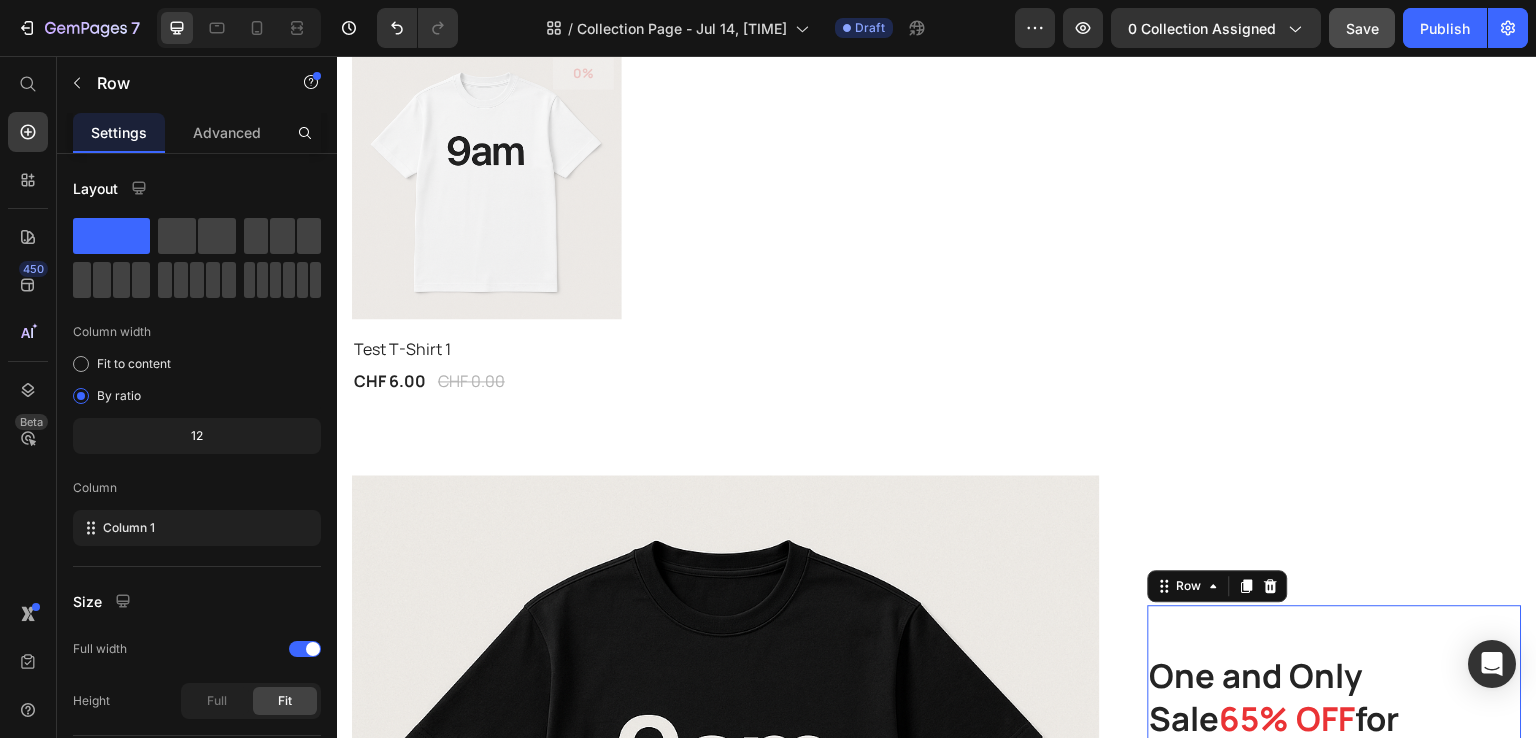 scroll, scrollTop: 822, scrollLeft: 0, axis: vertical 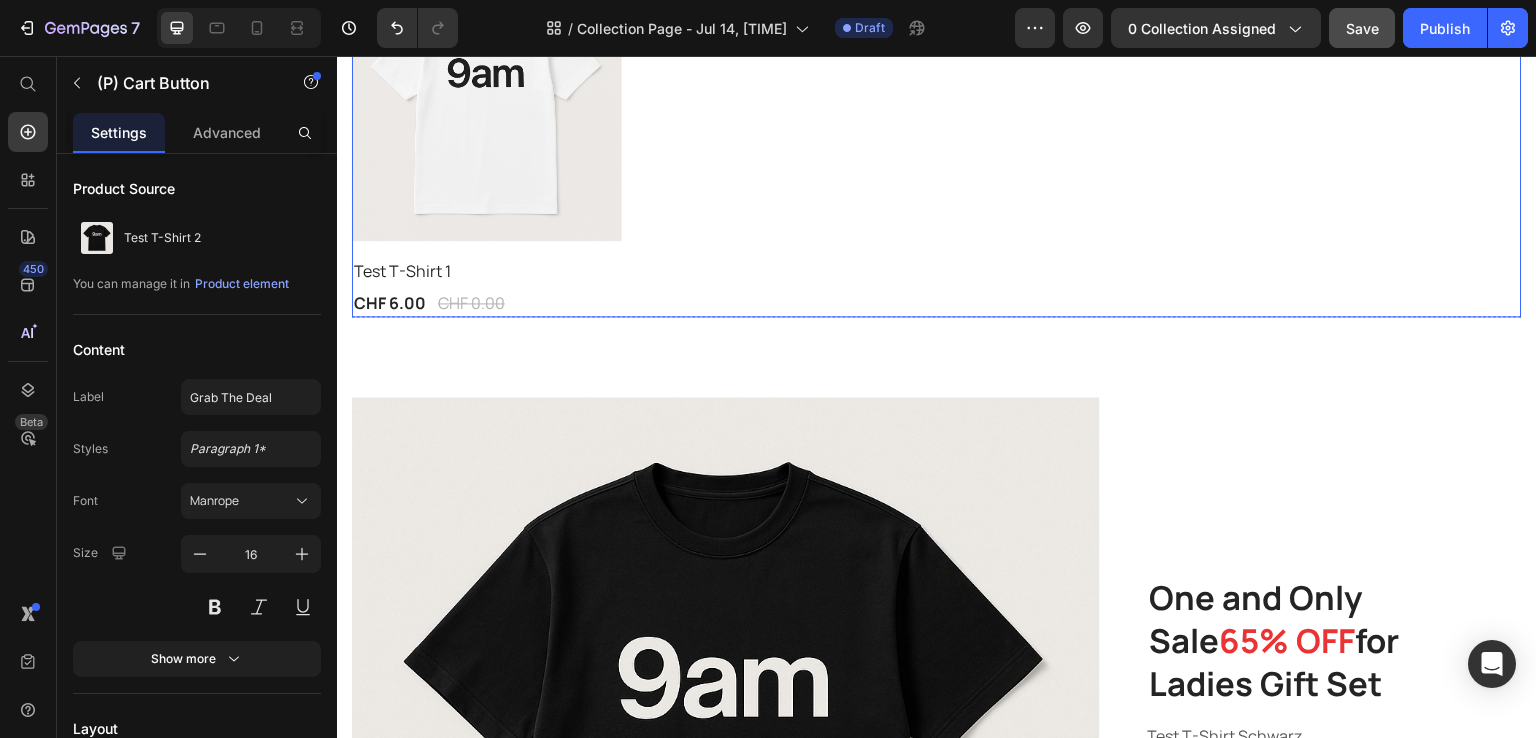 click on "0% (P) Tag Product Images & Gallery Row Test T-Shirt 1 (P) Title CHF 6.00 (P) Price CHF 0.00 (P) Price Row Row" at bounding box center (937, 144) 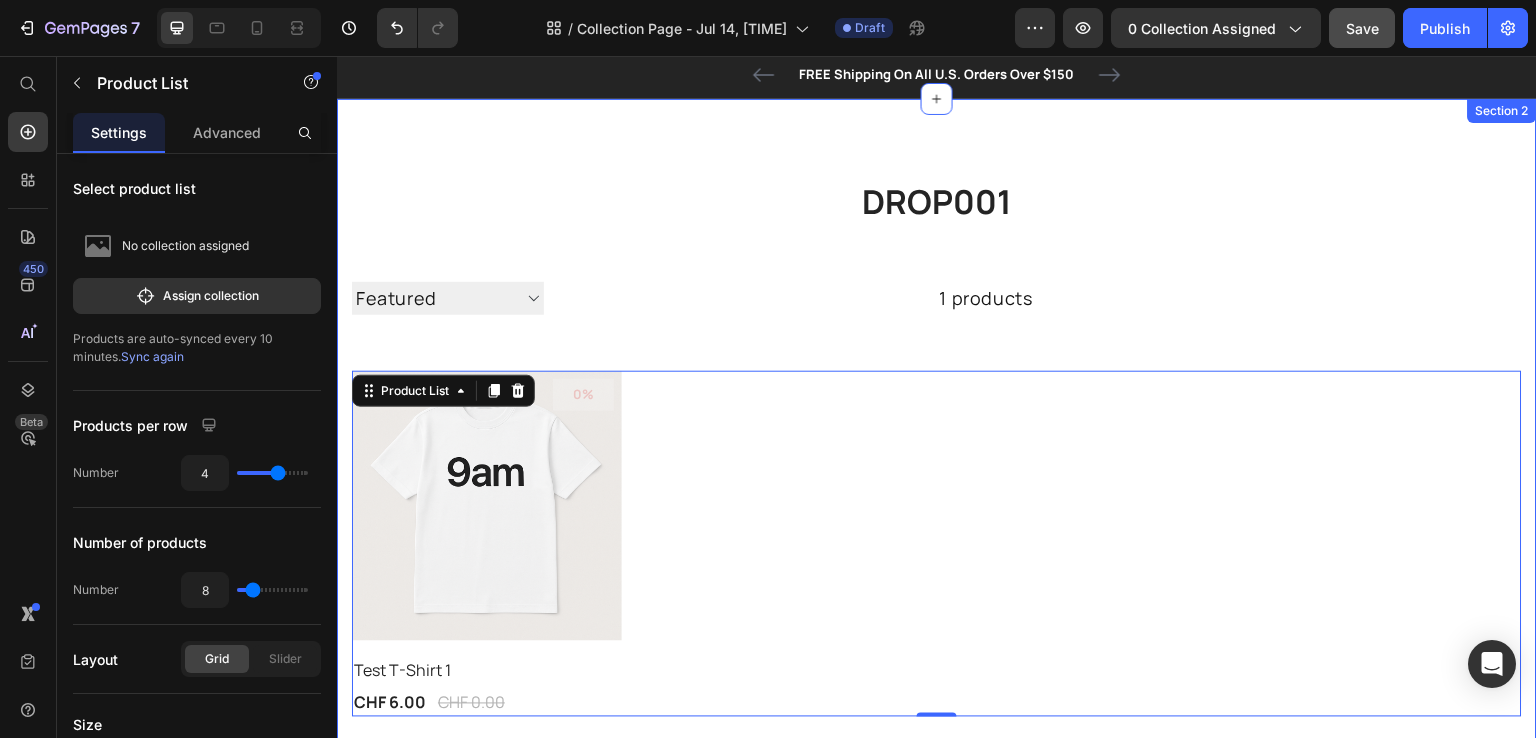 scroll, scrollTop: 0, scrollLeft: 0, axis: both 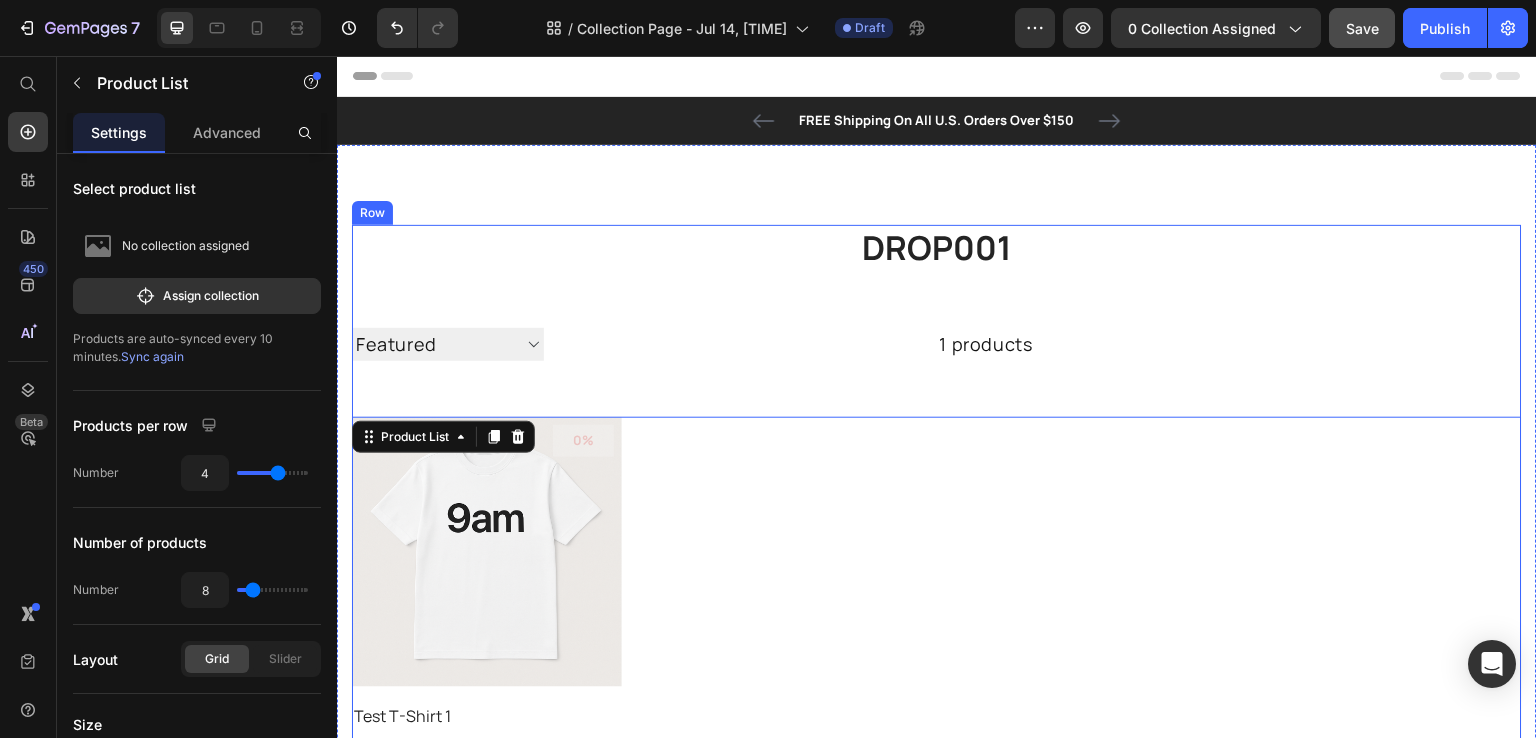 click on "DROP001 Heading Sorting Best selling Featured Alphabetically, A-Z Alphabetically, Z-A Price, low to high Price, high to low Date, new to old Date, old to new 1 products Collection Toolbar 0% (P) Tag Product Images & Gallery Row Test T-Shirt 1 (P) Title CHF 6.00 (P) Price CHF 0.00 (P) Price Row Row Product List   0" at bounding box center (937, 494) 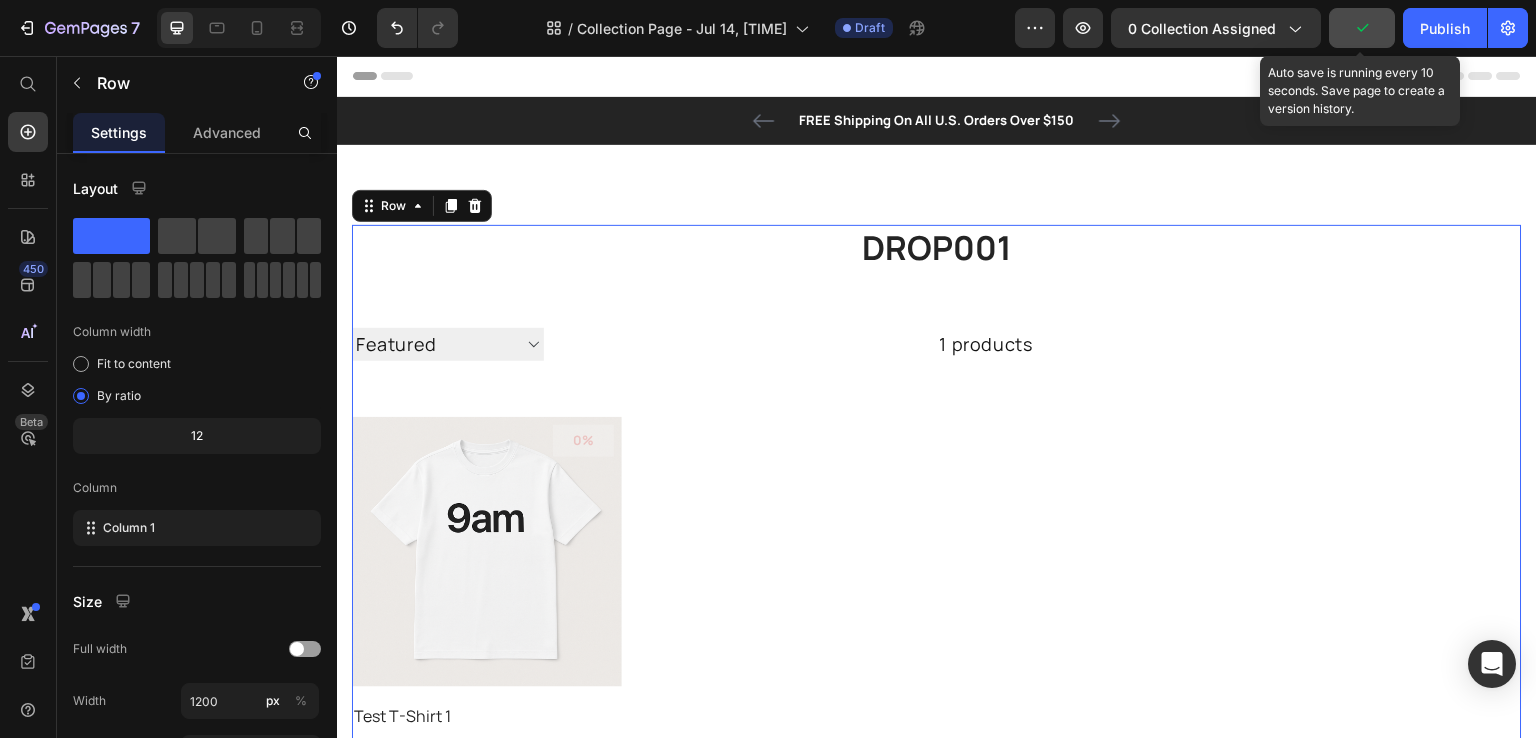 click 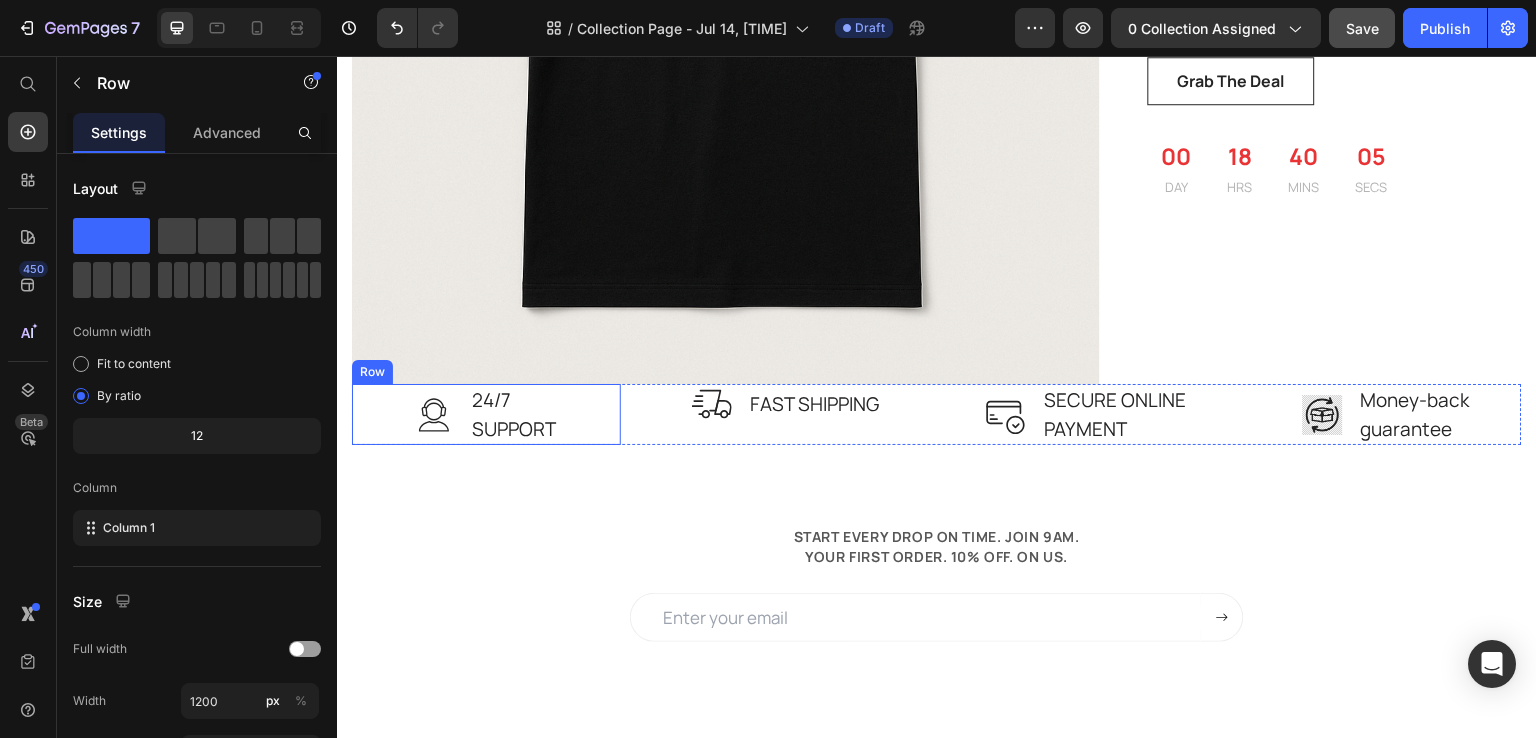 scroll, scrollTop: 1203, scrollLeft: 0, axis: vertical 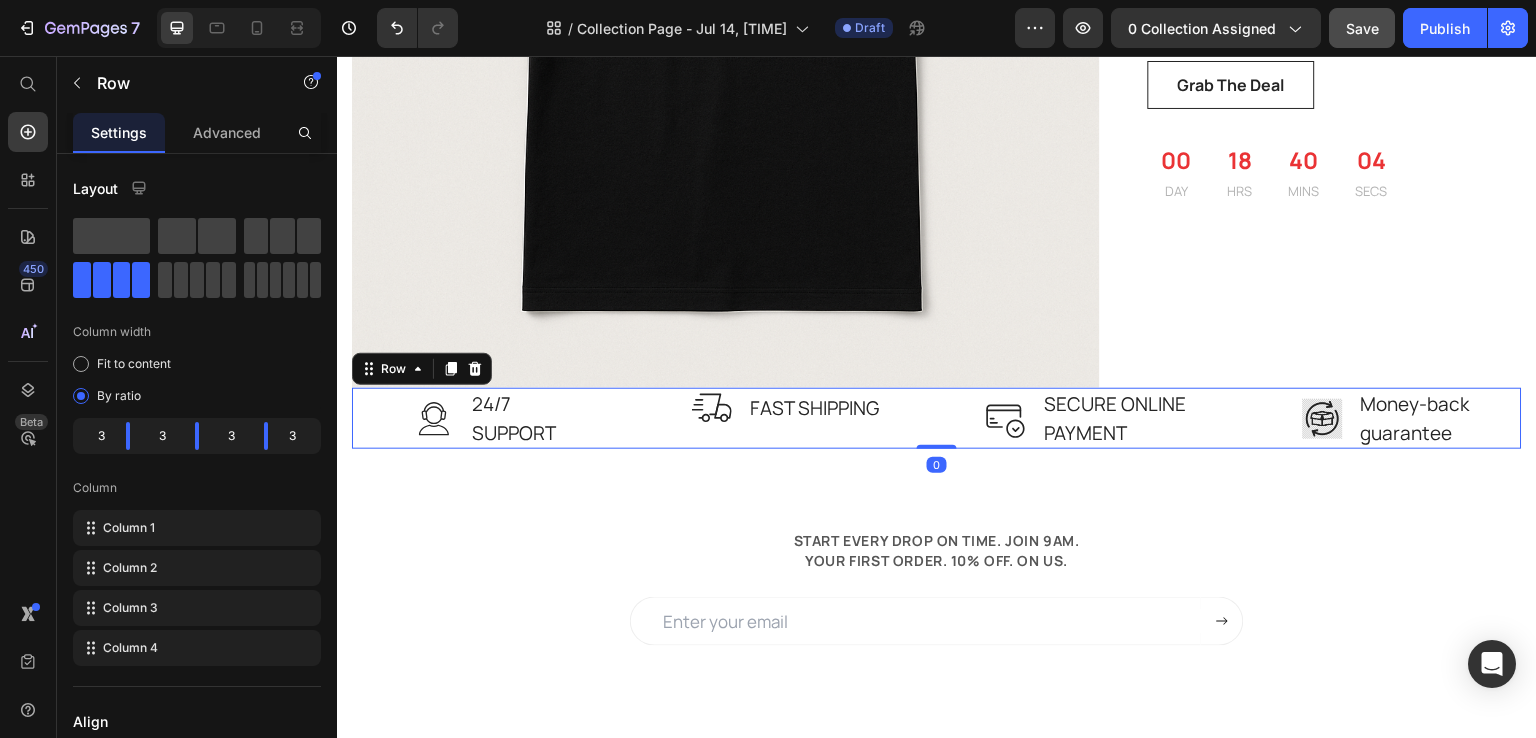 click on "Image 24/7 SUPPORT Text block Row Image FAST SHIPPING Text block Row Image SECURE ONLINE PAYMENT Text block Row Image Money-back guarantee Text block Row Row   0" at bounding box center (937, 418) 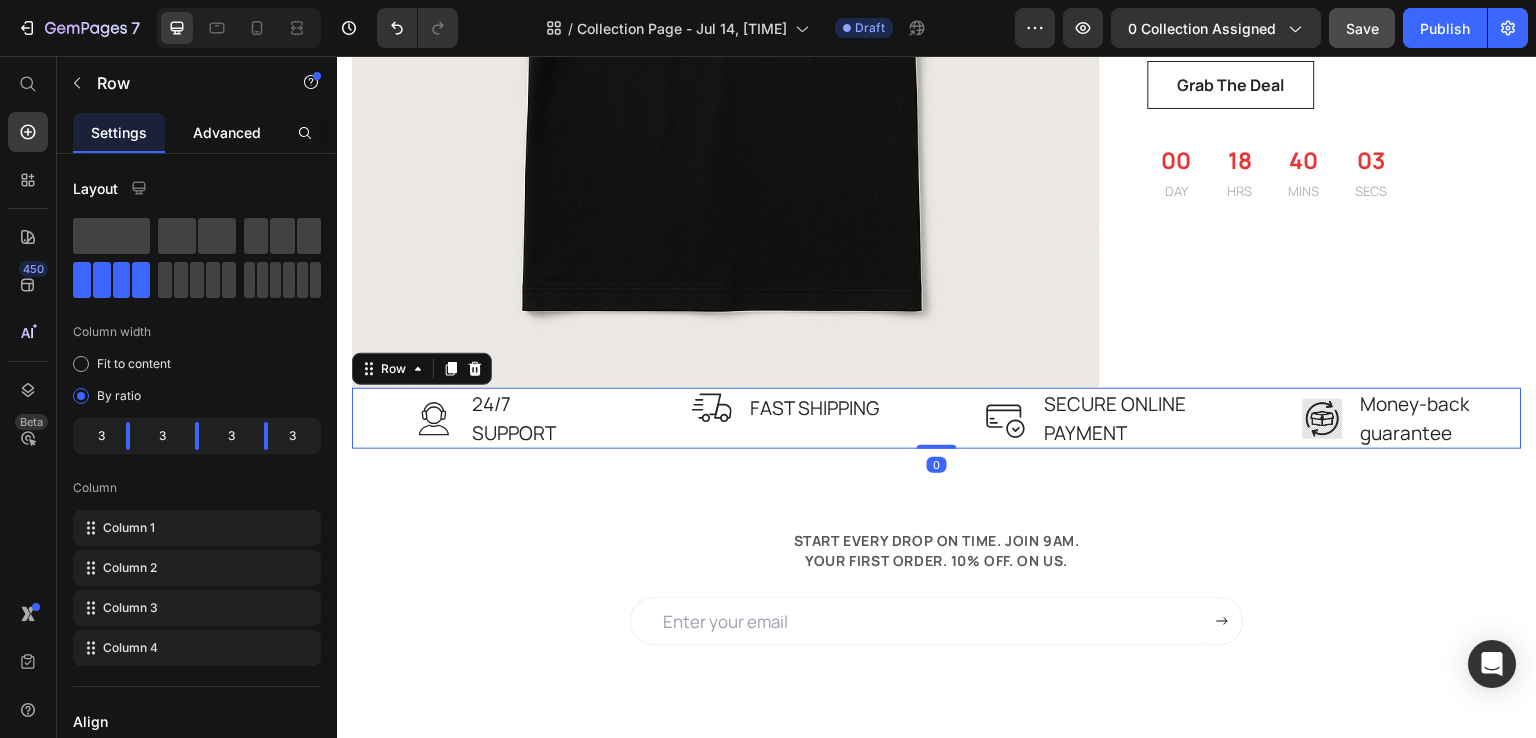 click on "Advanced" at bounding box center (227, 132) 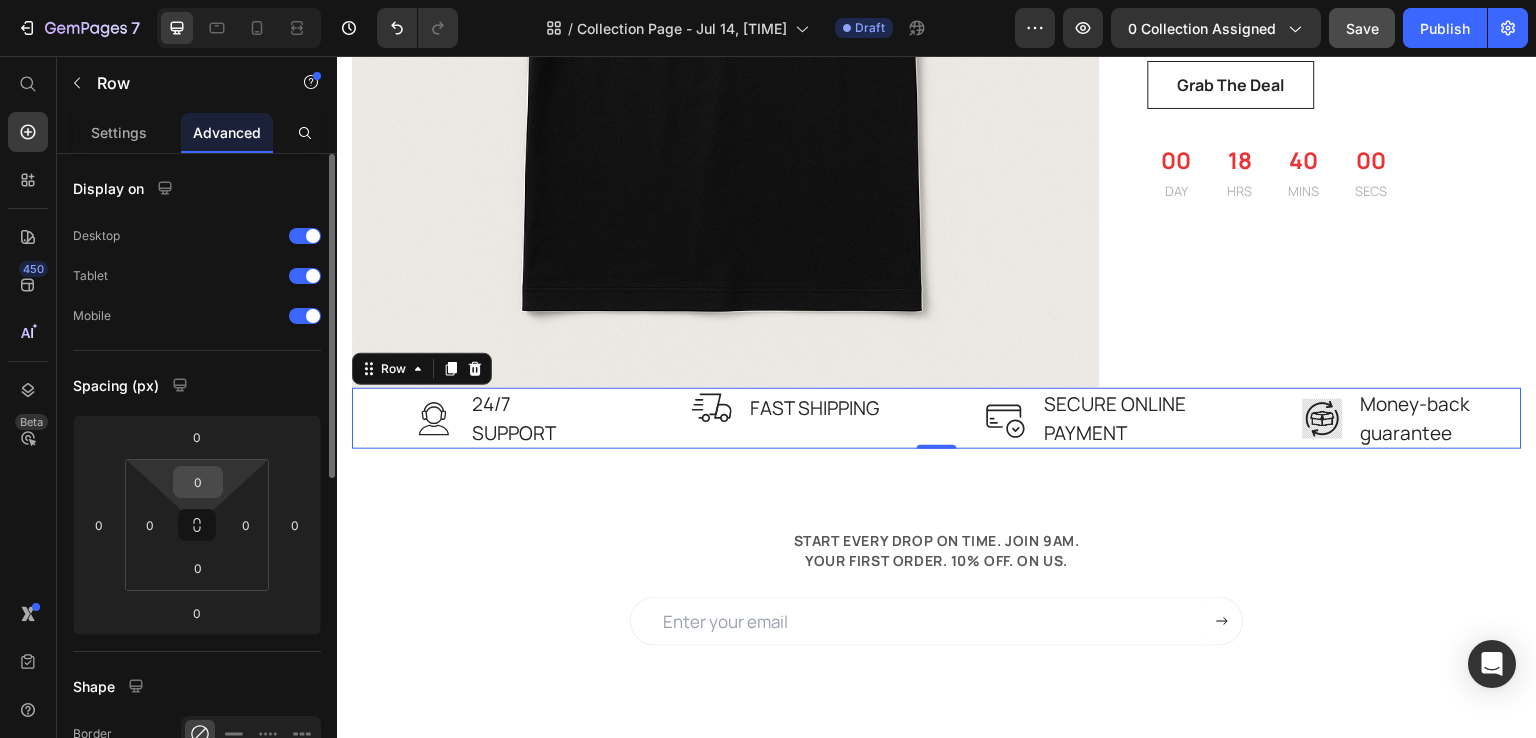 click on "0" at bounding box center [198, 482] 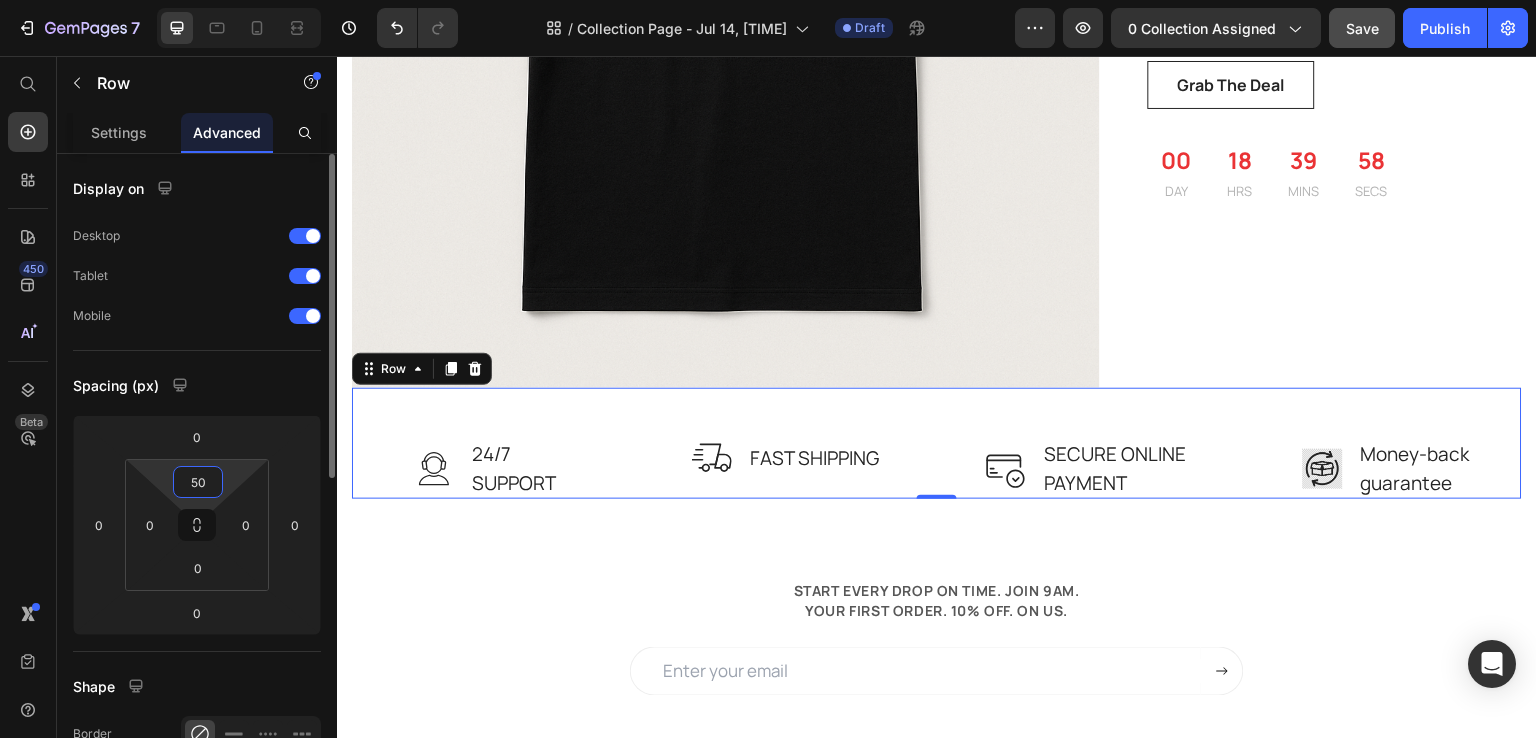 type on "5" 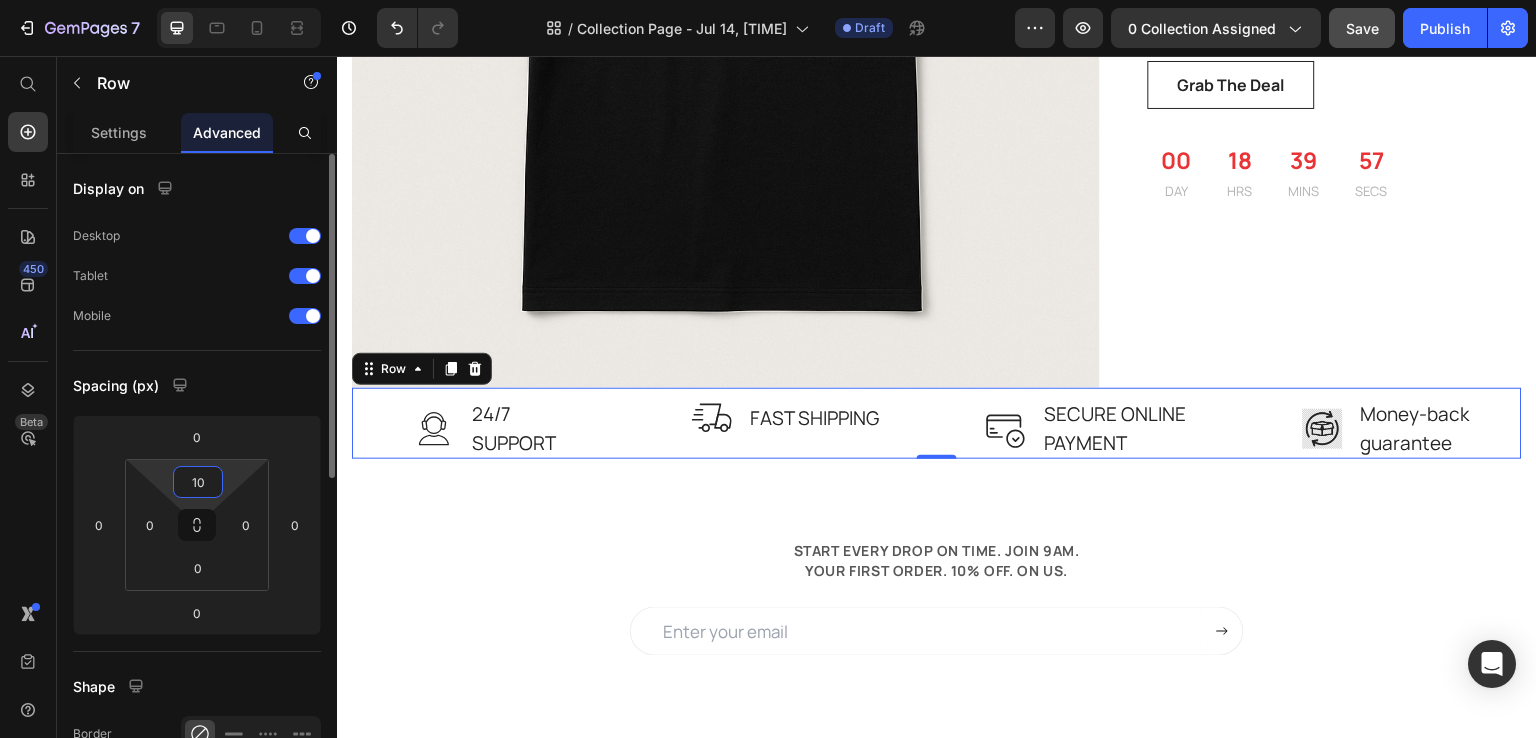 type on "100" 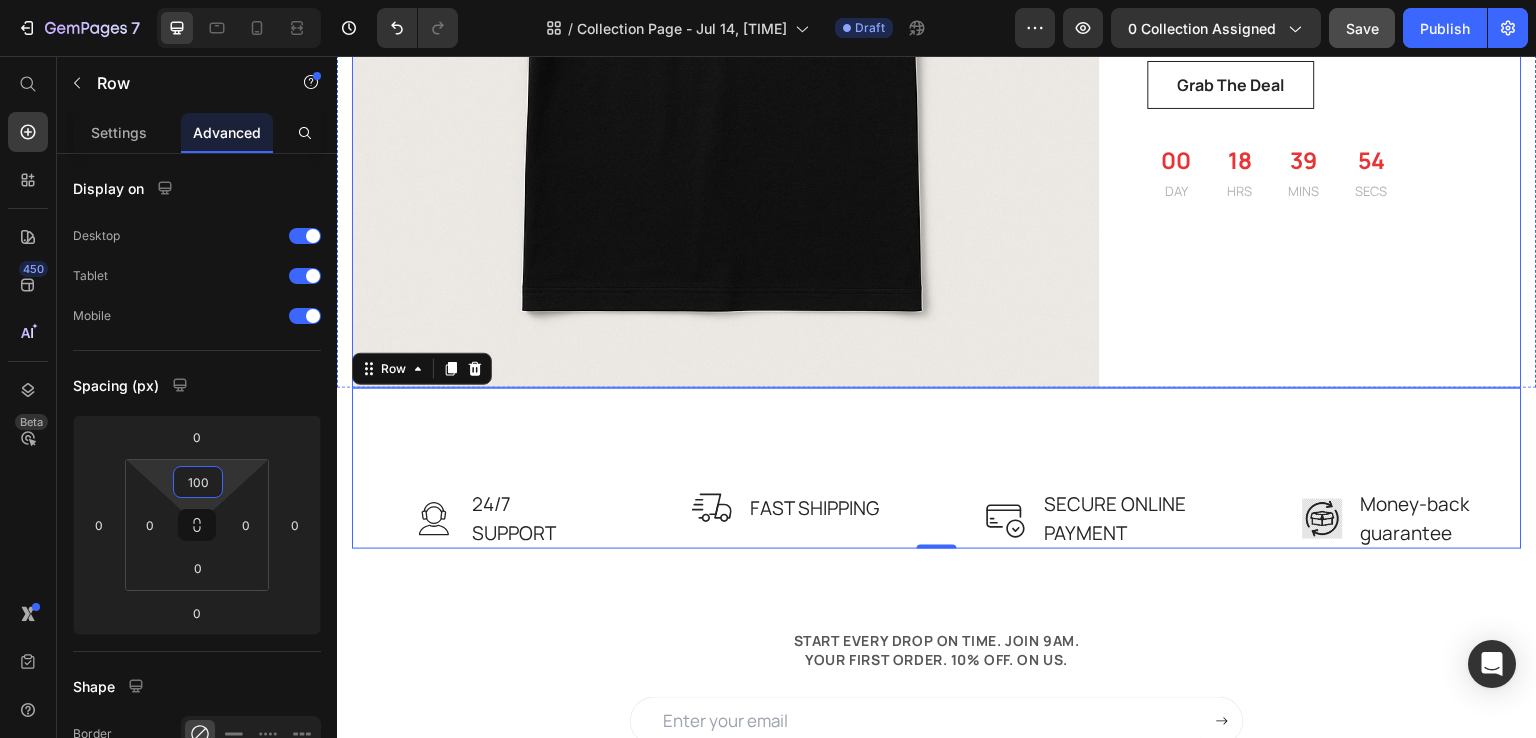 click on "One and Only Sale  65% OFF  for Ladies Gift Set Heading Test T-Shirt Schwarz (P) Description CHF 10.00 (P) Price CHF 0.00 (P) Price Row Grab The Deal (P) Cart Button 00 DAY 18 HRS 39 MINS 54 SECS CountDown Timer Row" at bounding box center (1335, 14) 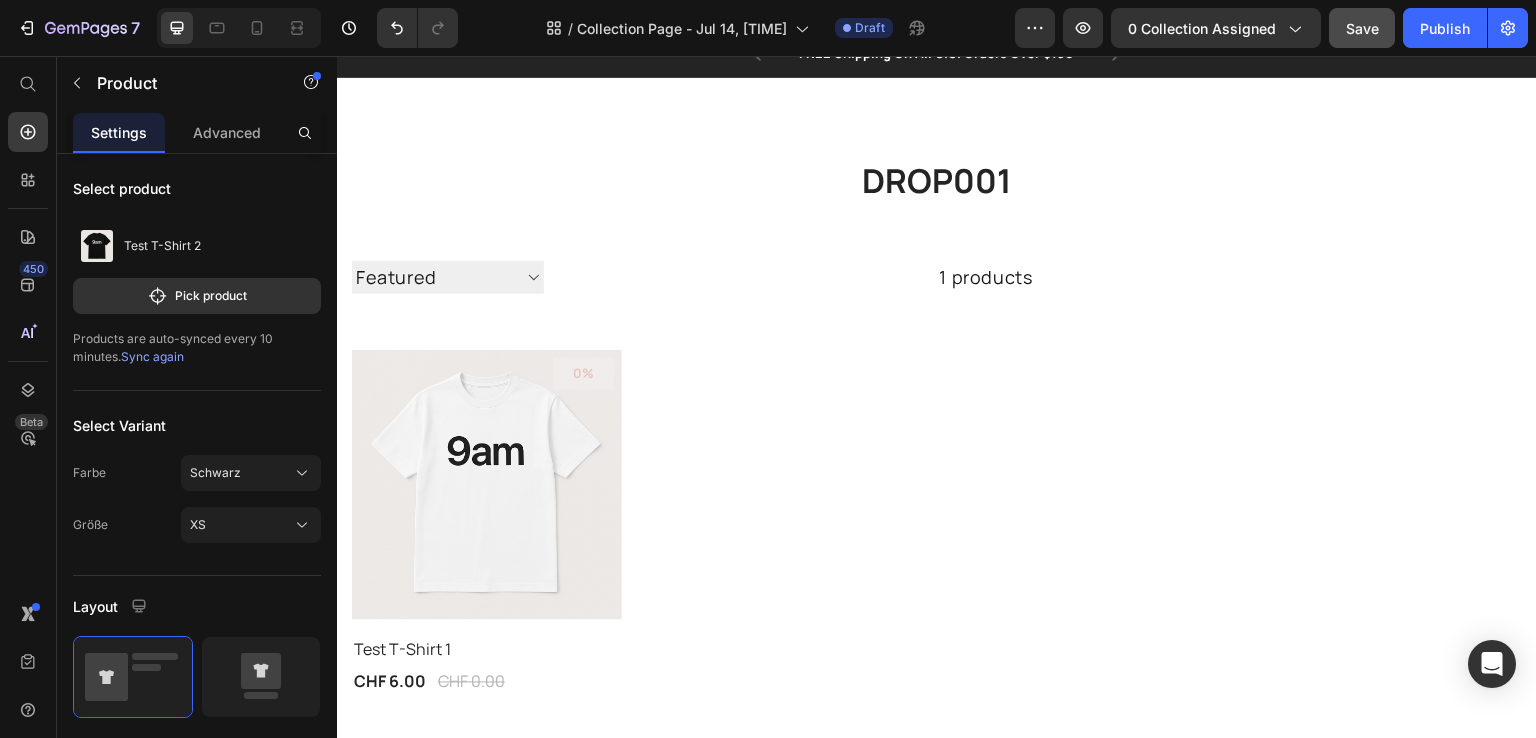 scroll, scrollTop: 0, scrollLeft: 0, axis: both 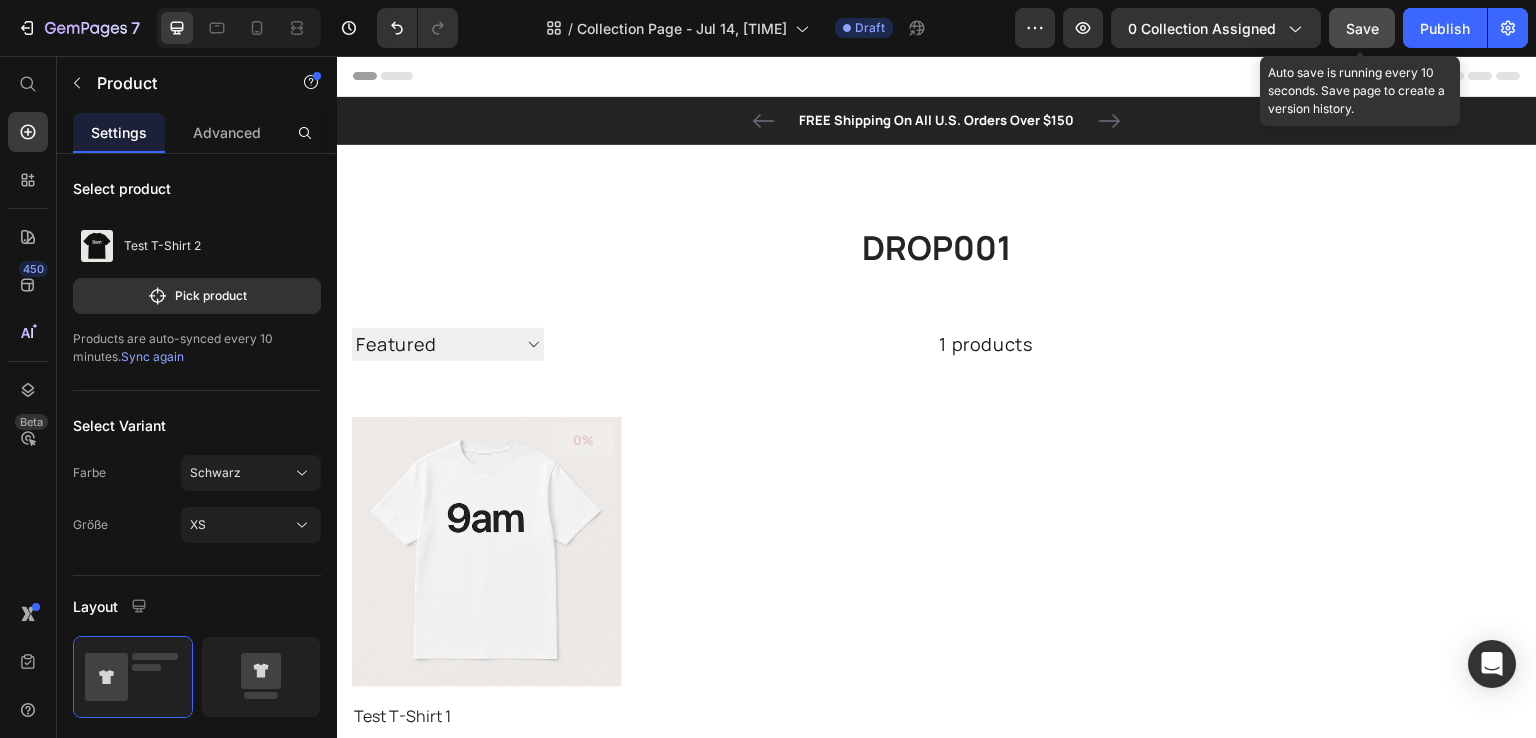 click on "Save" 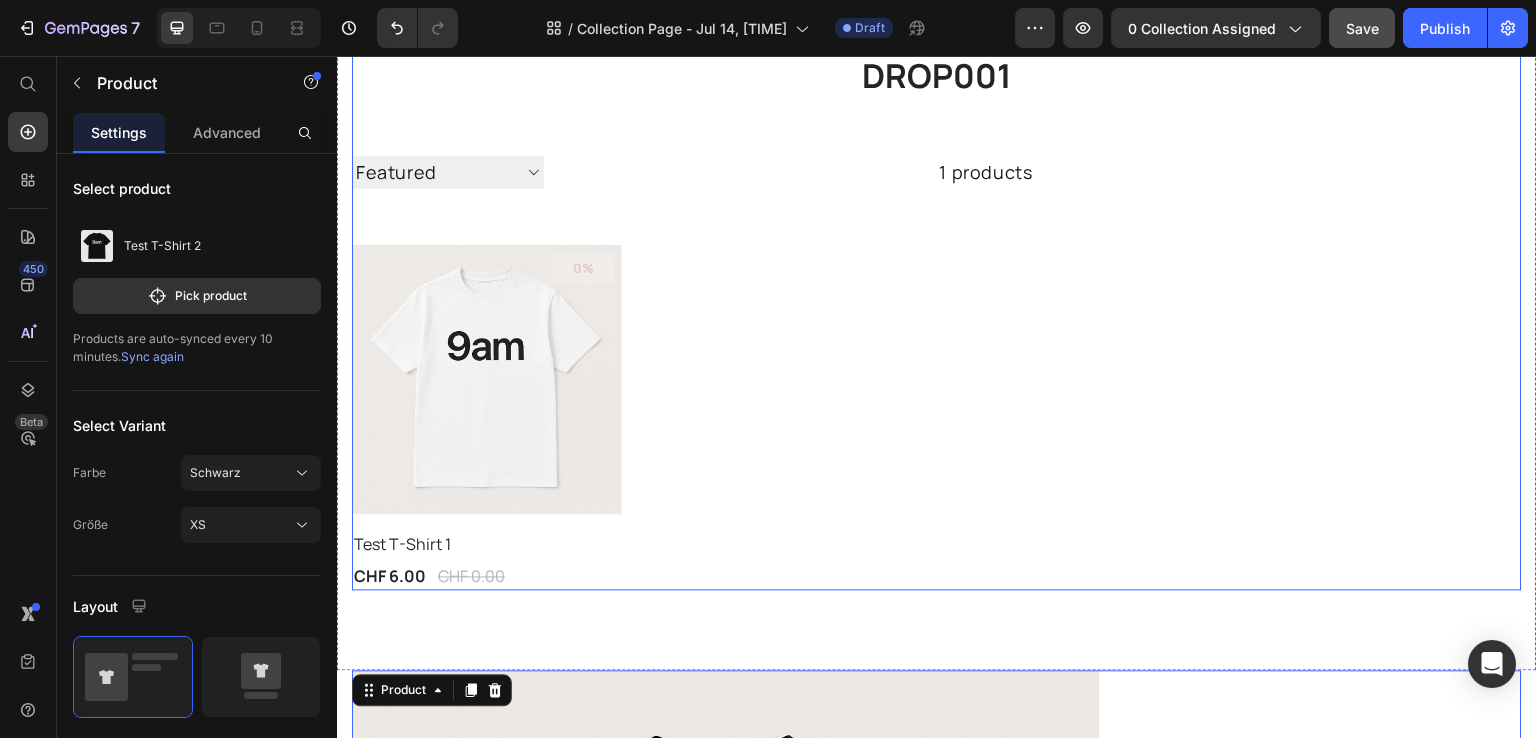 scroll, scrollTop: 167, scrollLeft: 0, axis: vertical 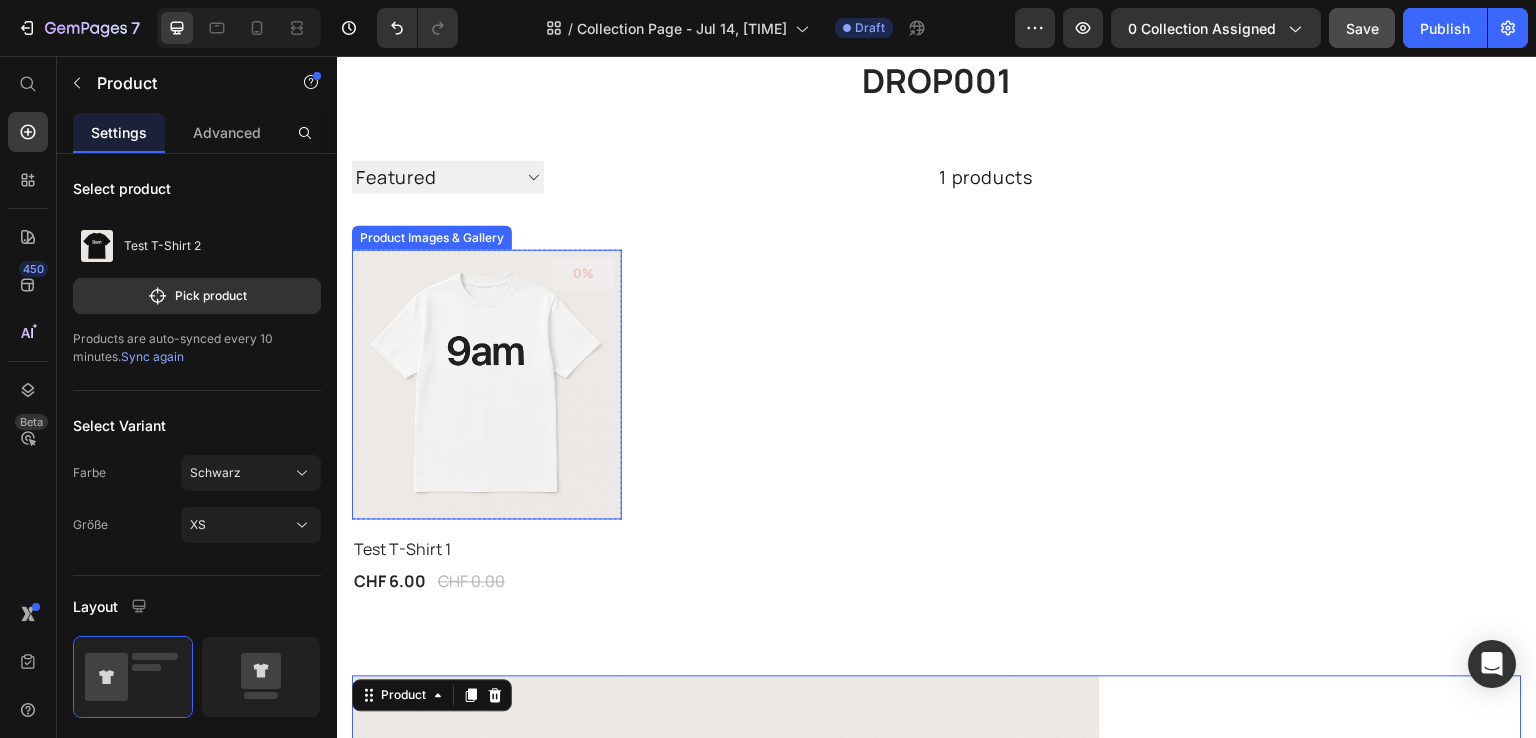click at bounding box center [487, 385] 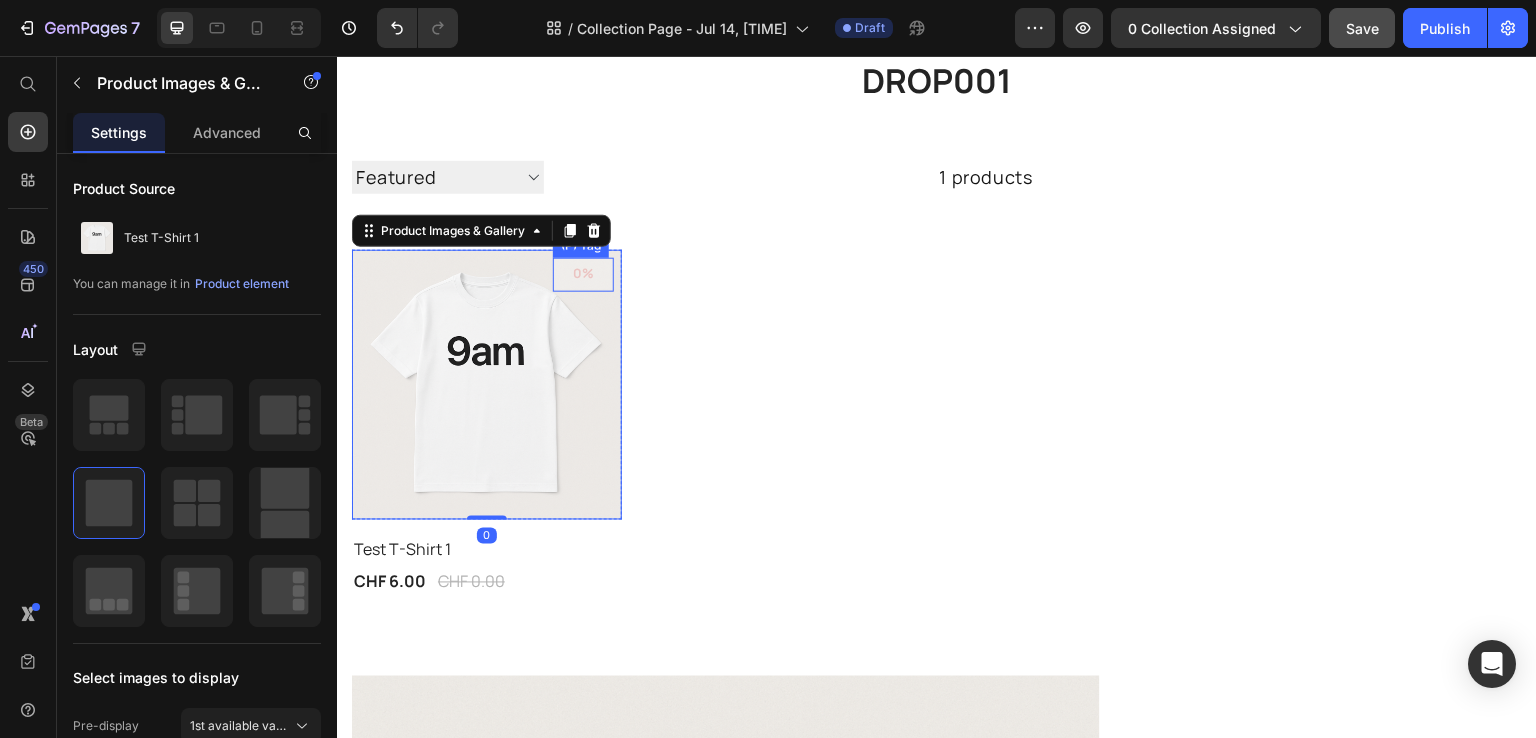 click at bounding box center [568, 274] 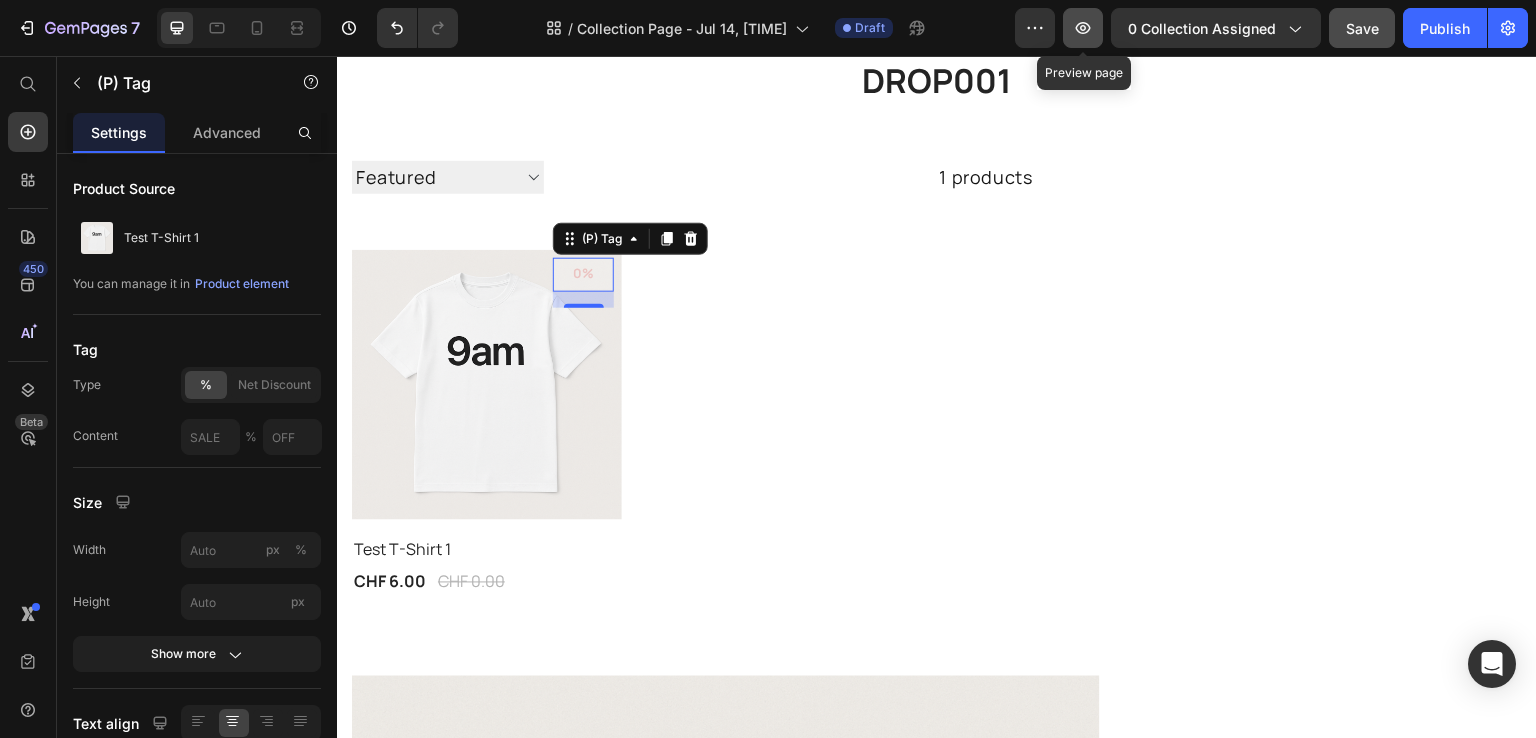click 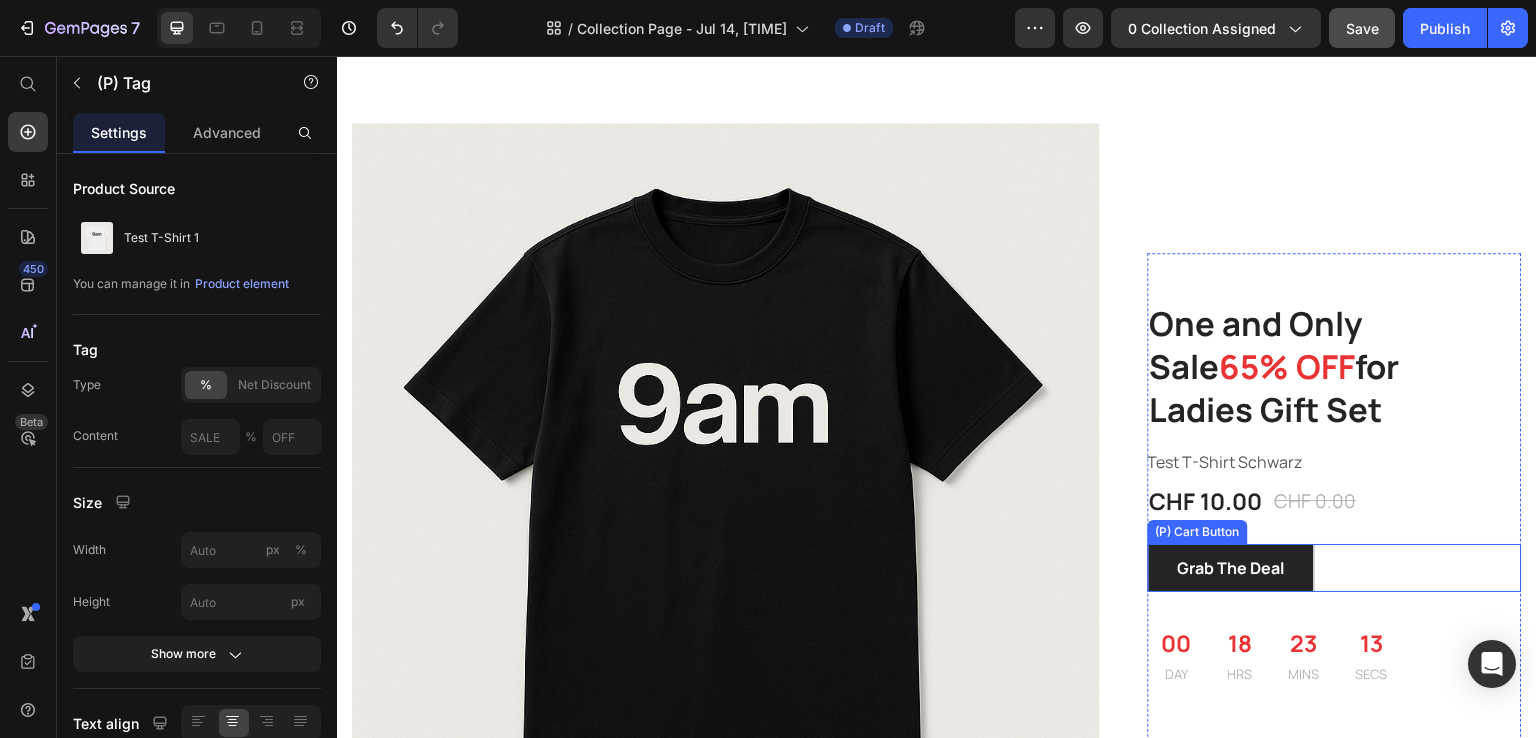 scroll, scrollTop: 678, scrollLeft: 0, axis: vertical 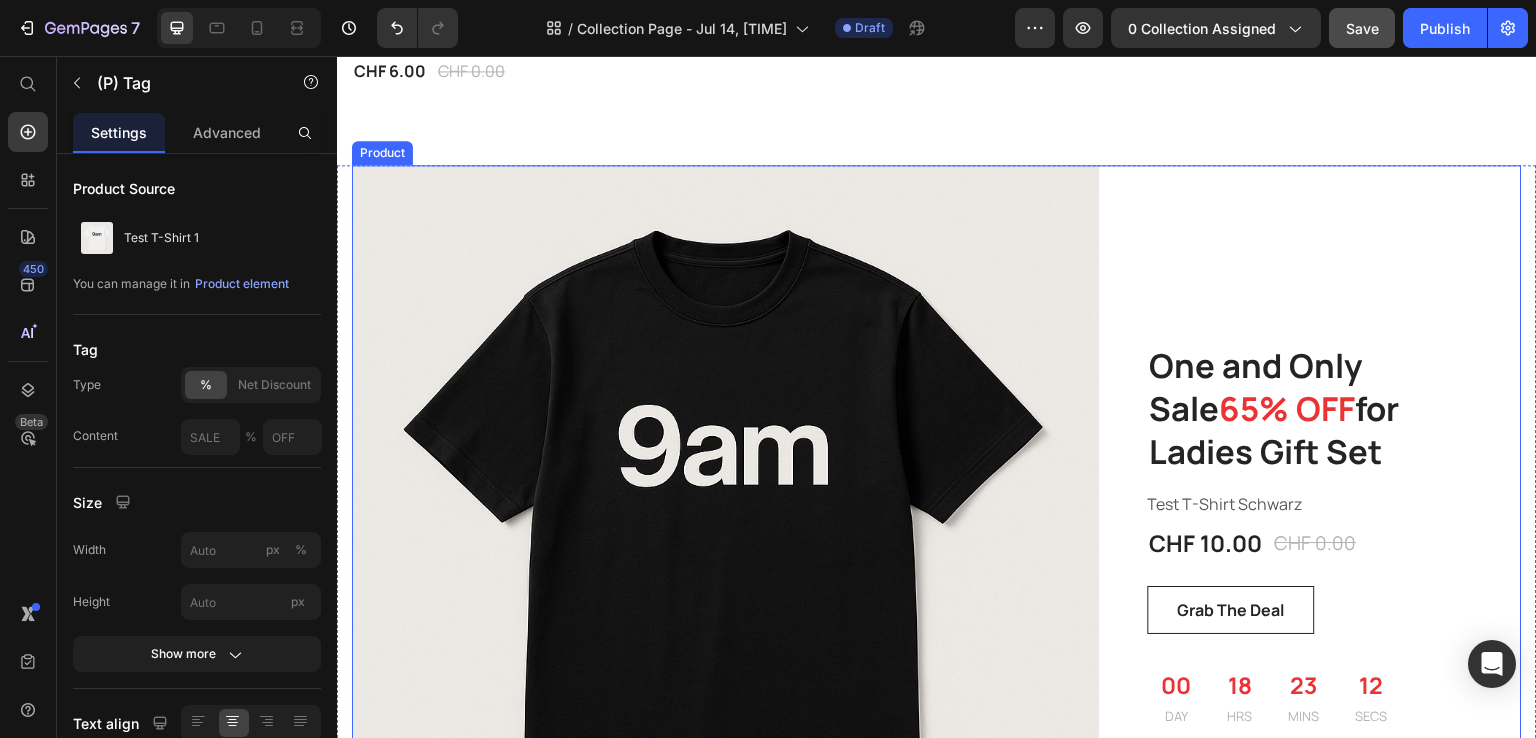 click on "One and Only Sale  65% OFF  for Ladies Gift Set Heading Test T-Shirt Schwarz (P) Description CHF 10.00 (P) Price CHF 0.00 (P) Price Row Grab The Deal (P) Cart Button 00 DAY 18 HRS 23 MINS 12 SECS CountDown Timer Row" at bounding box center (1335, 539) 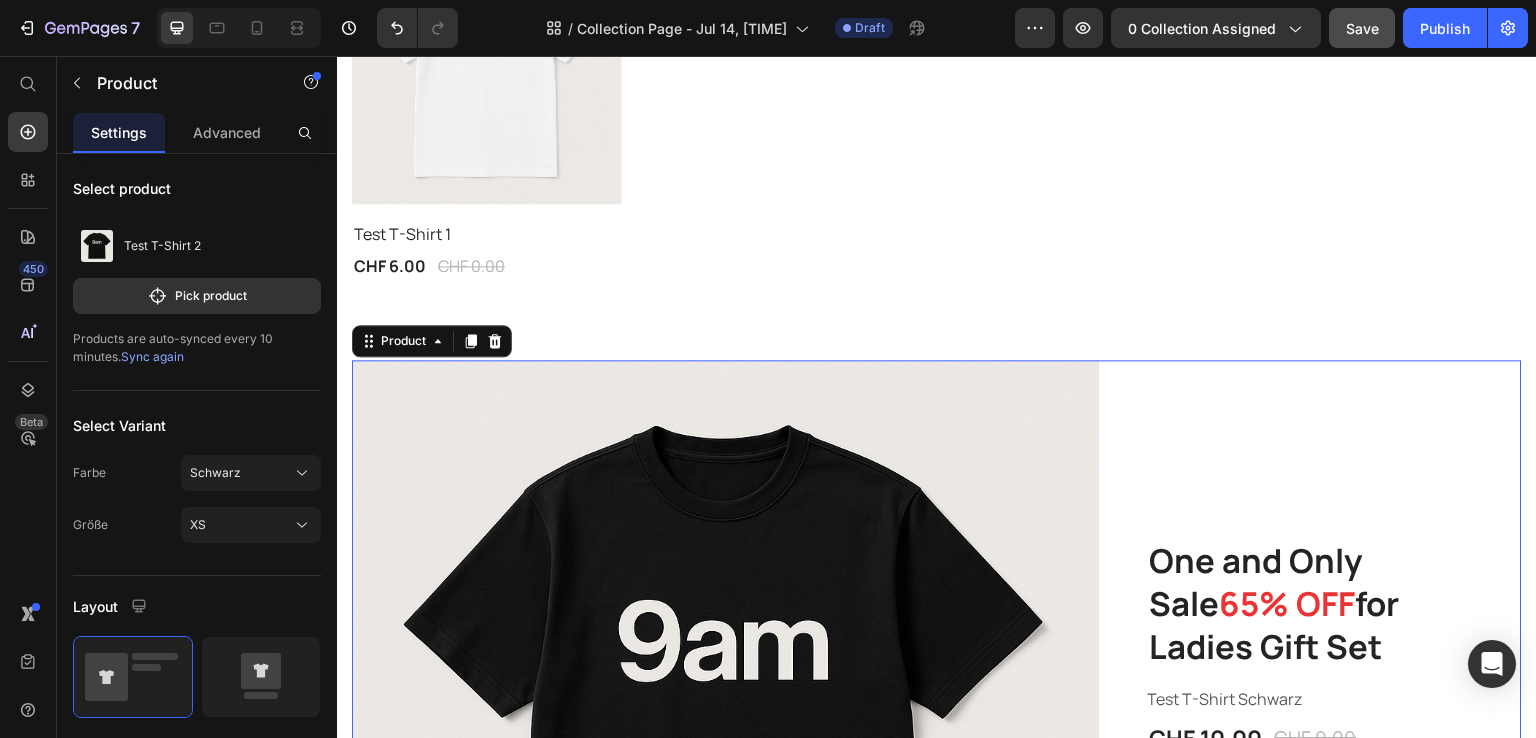 scroll, scrollTop: 482, scrollLeft: 0, axis: vertical 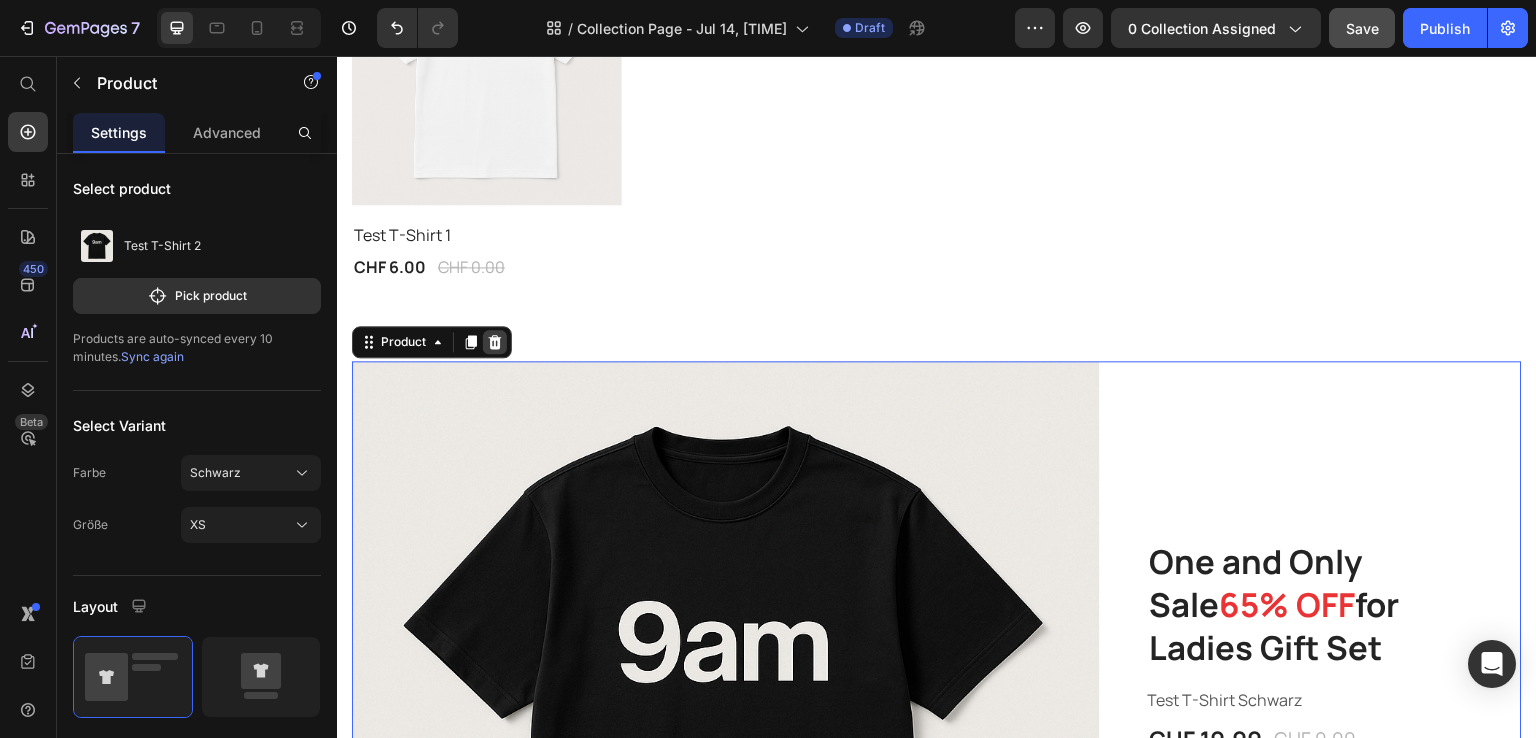 click 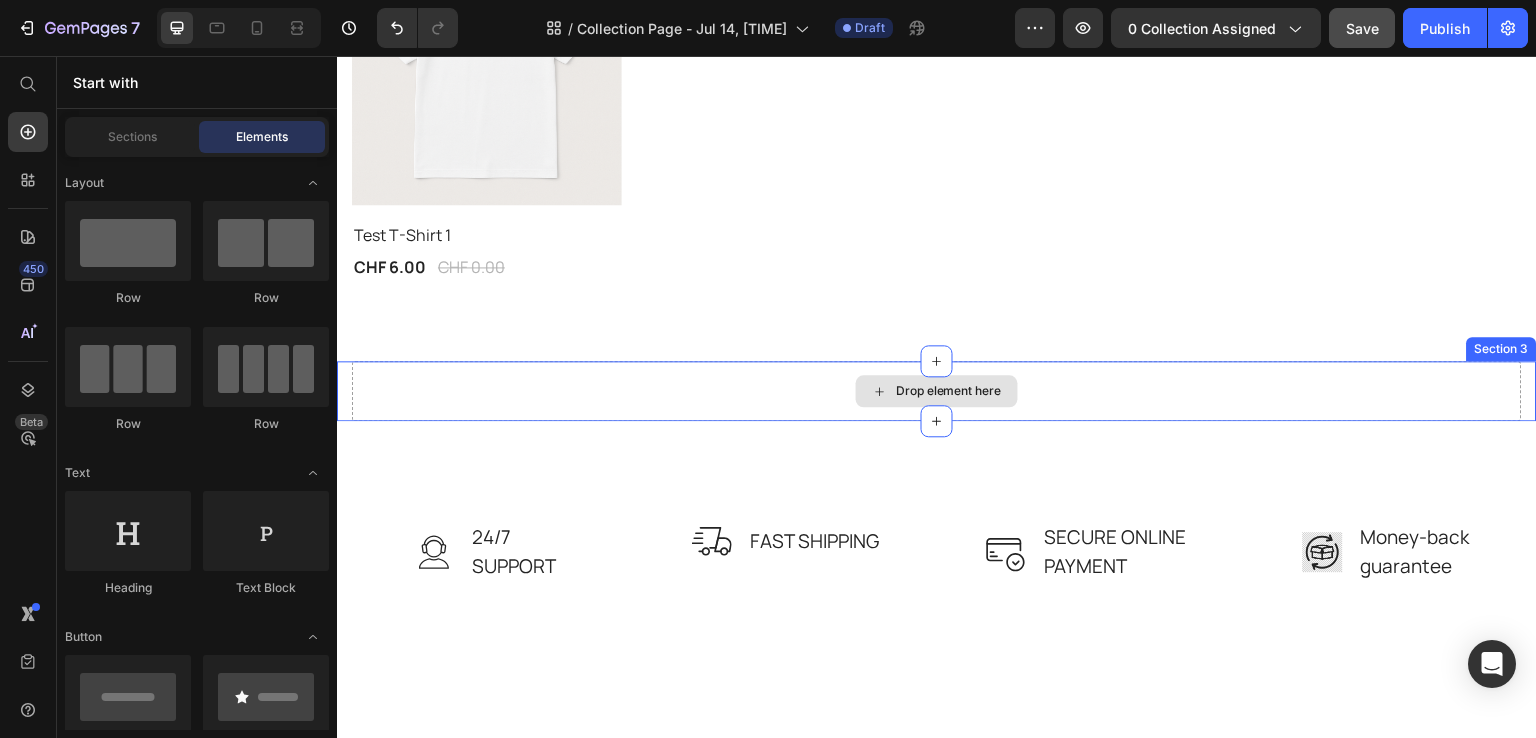 click on "Drop element here" at bounding box center (937, 391) 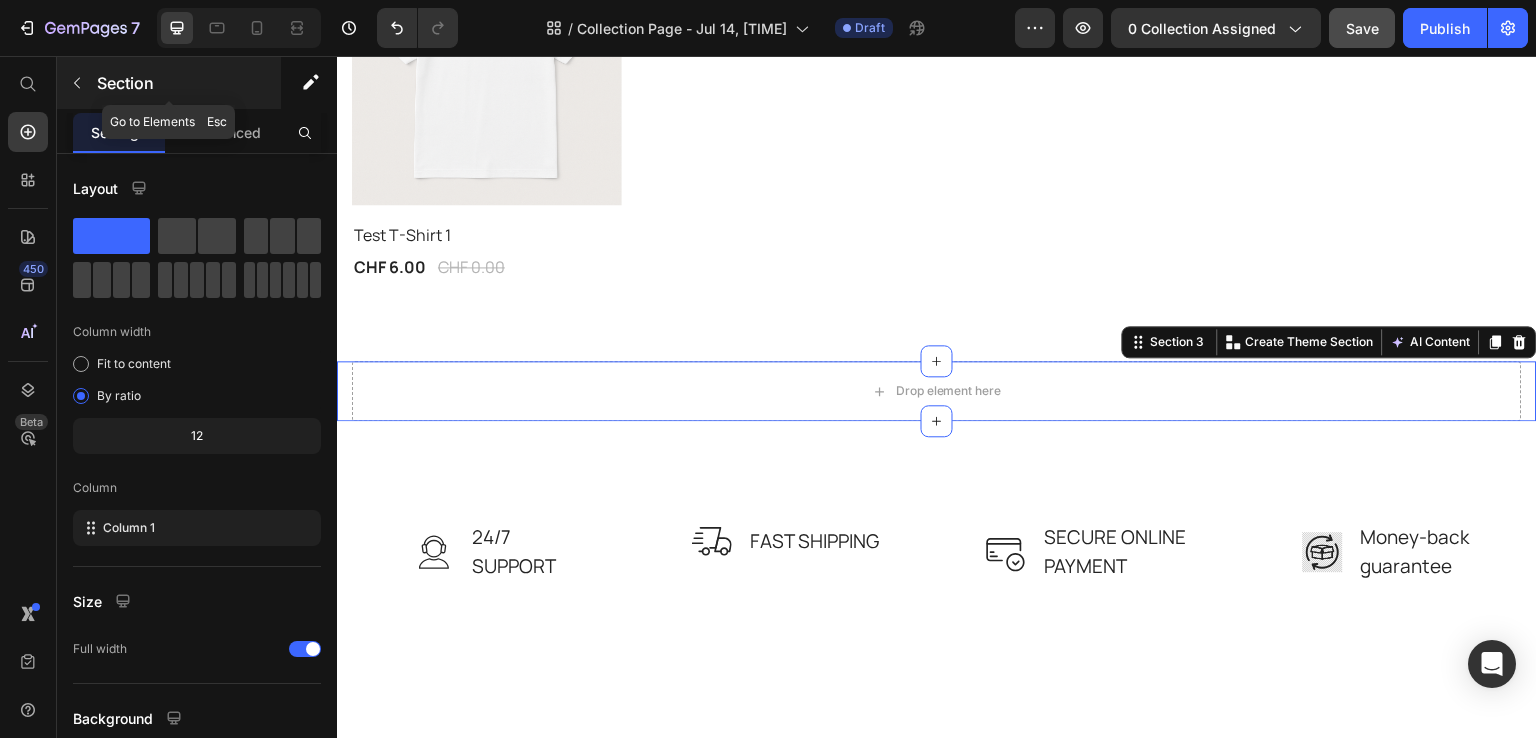 click at bounding box center [77, 83] 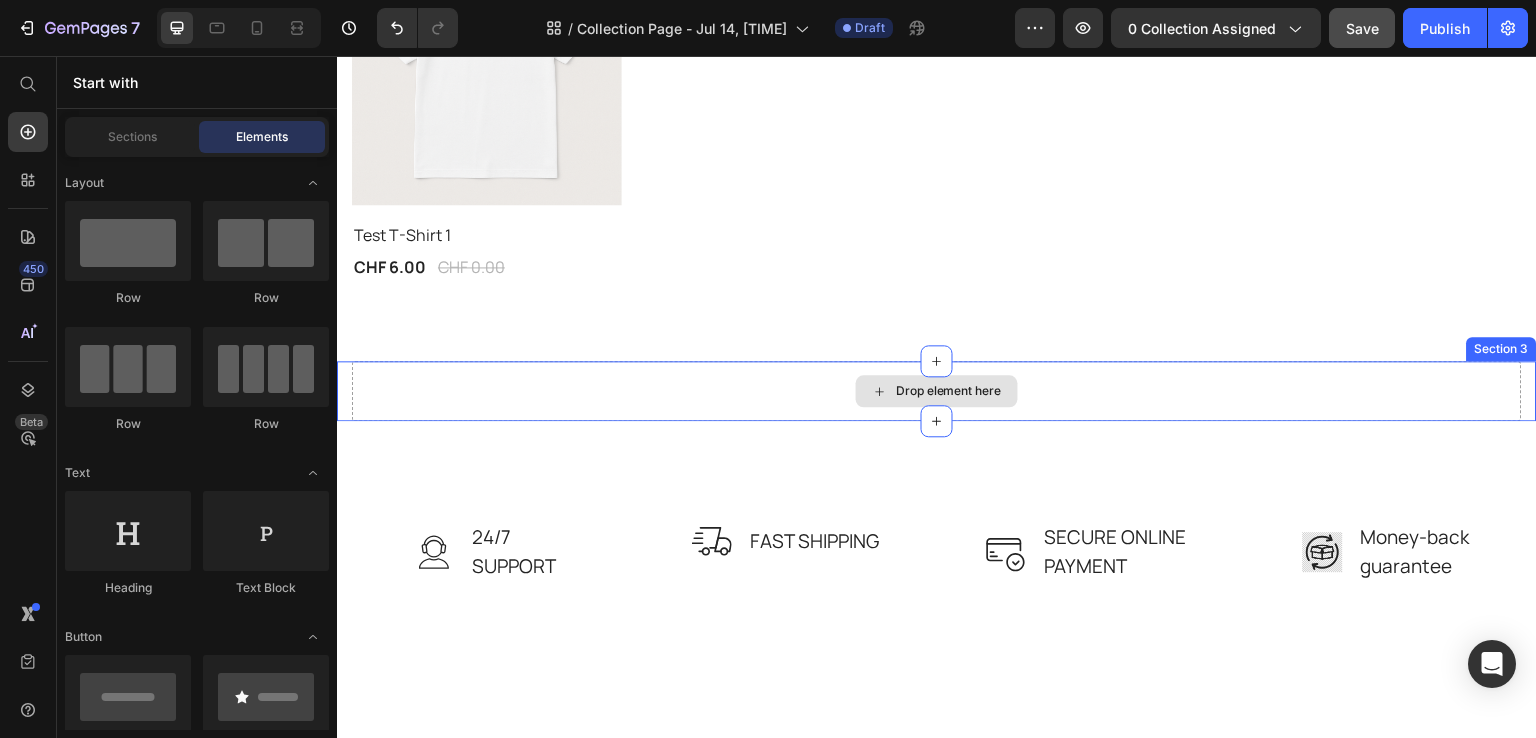 click on "Drop element here" at bounding box center [937, 391] 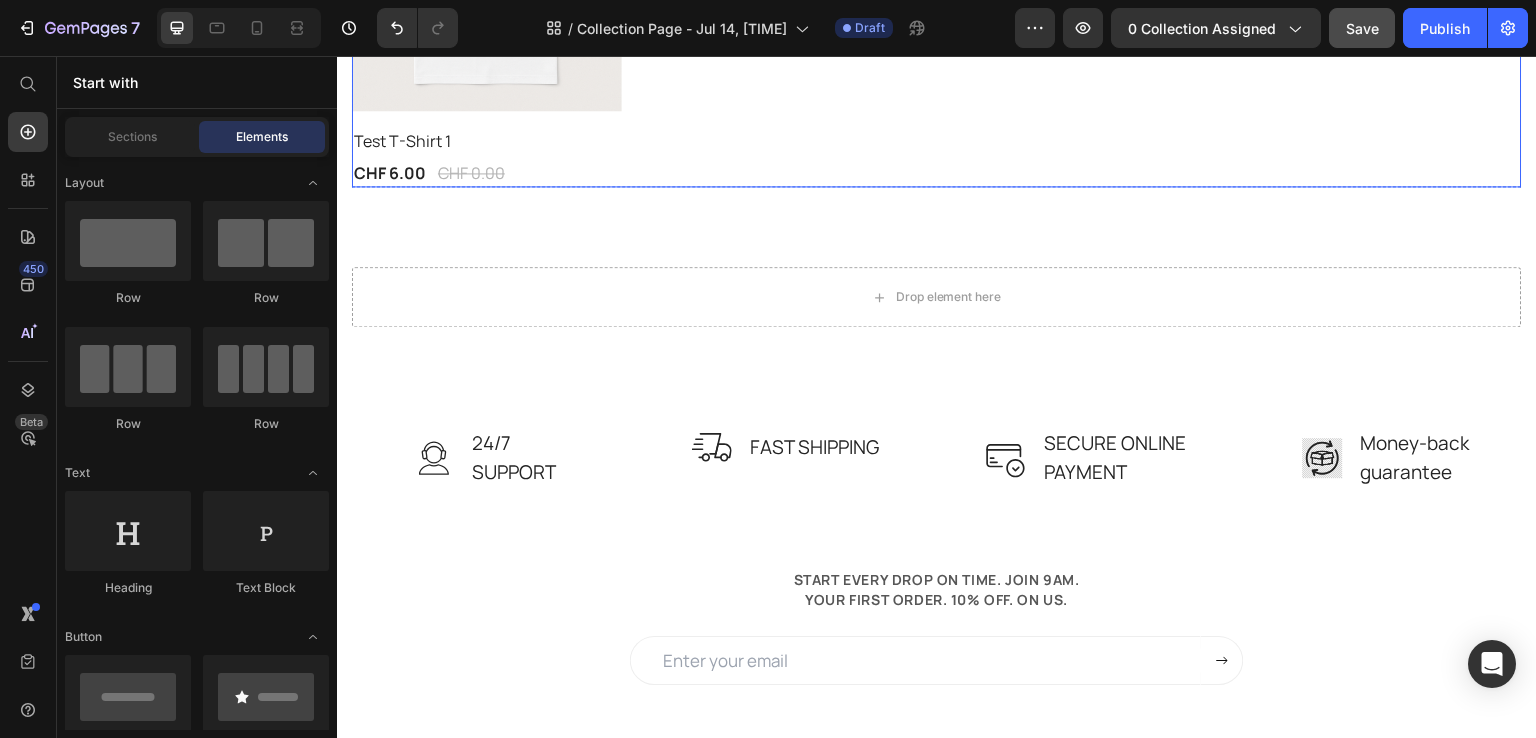 scroll, scrollTop: 575, scrollLeft: 0, axis: vertical 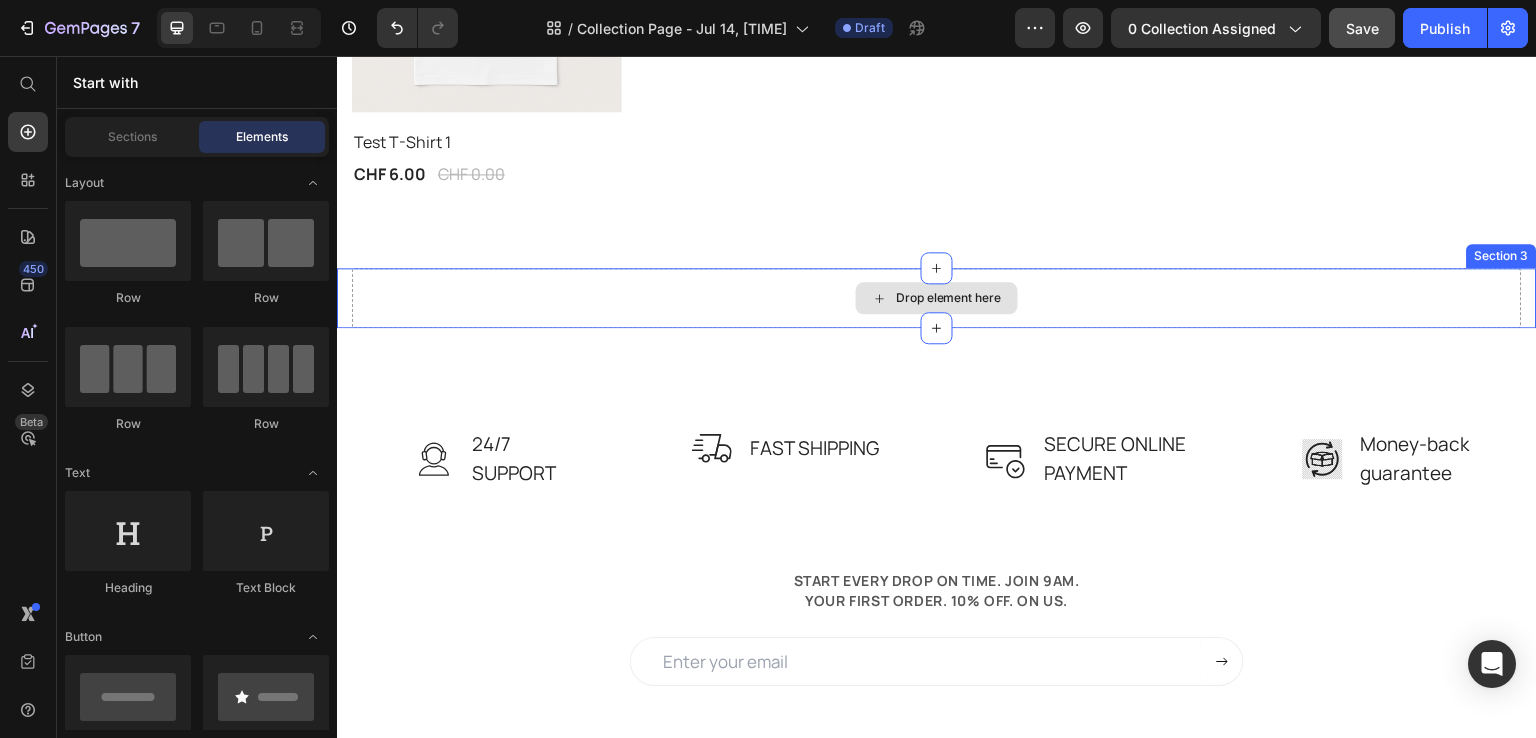 click on "Drop element here" at bounding box center [937, 298] 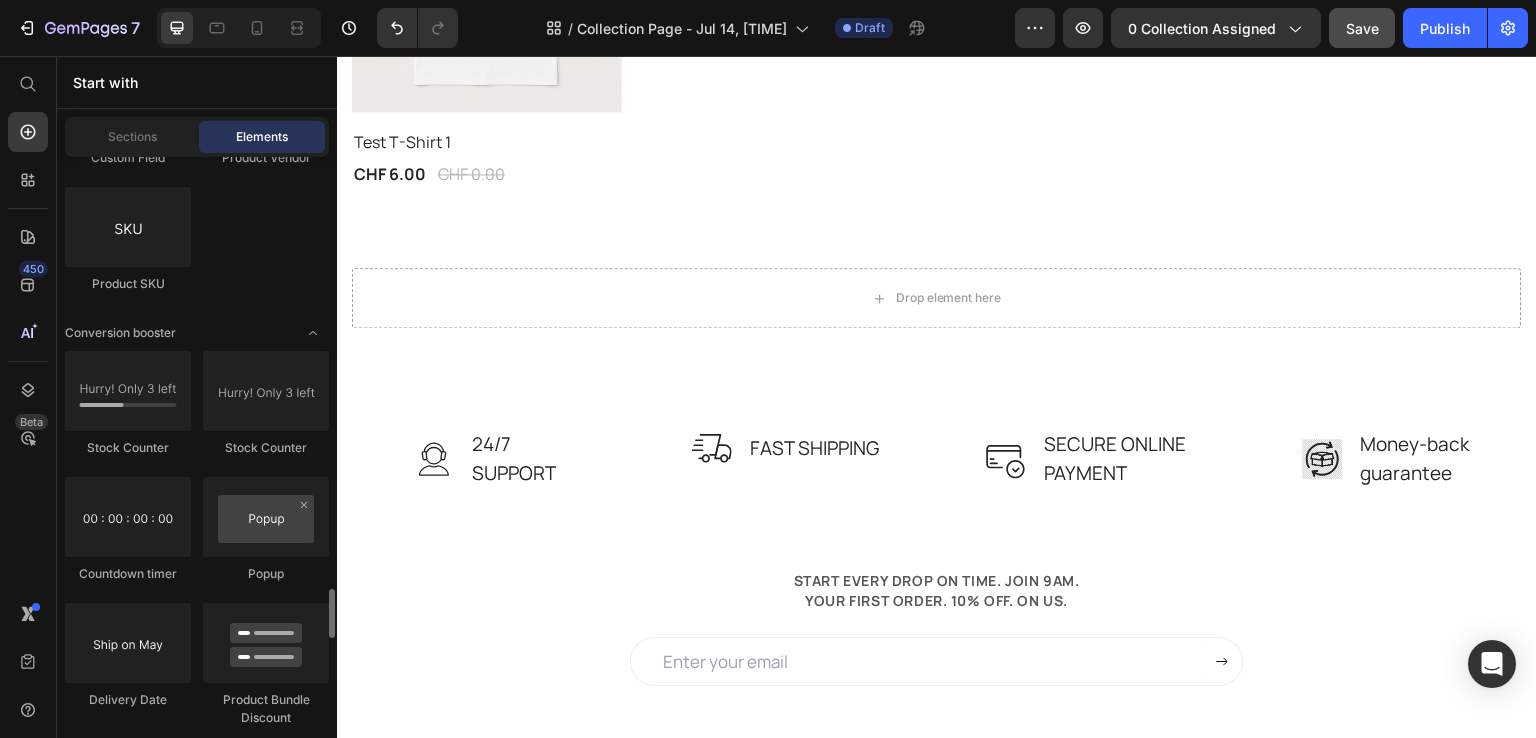 scroll, scrollTop: 4177, scrollLeft: 0, axis: vertical 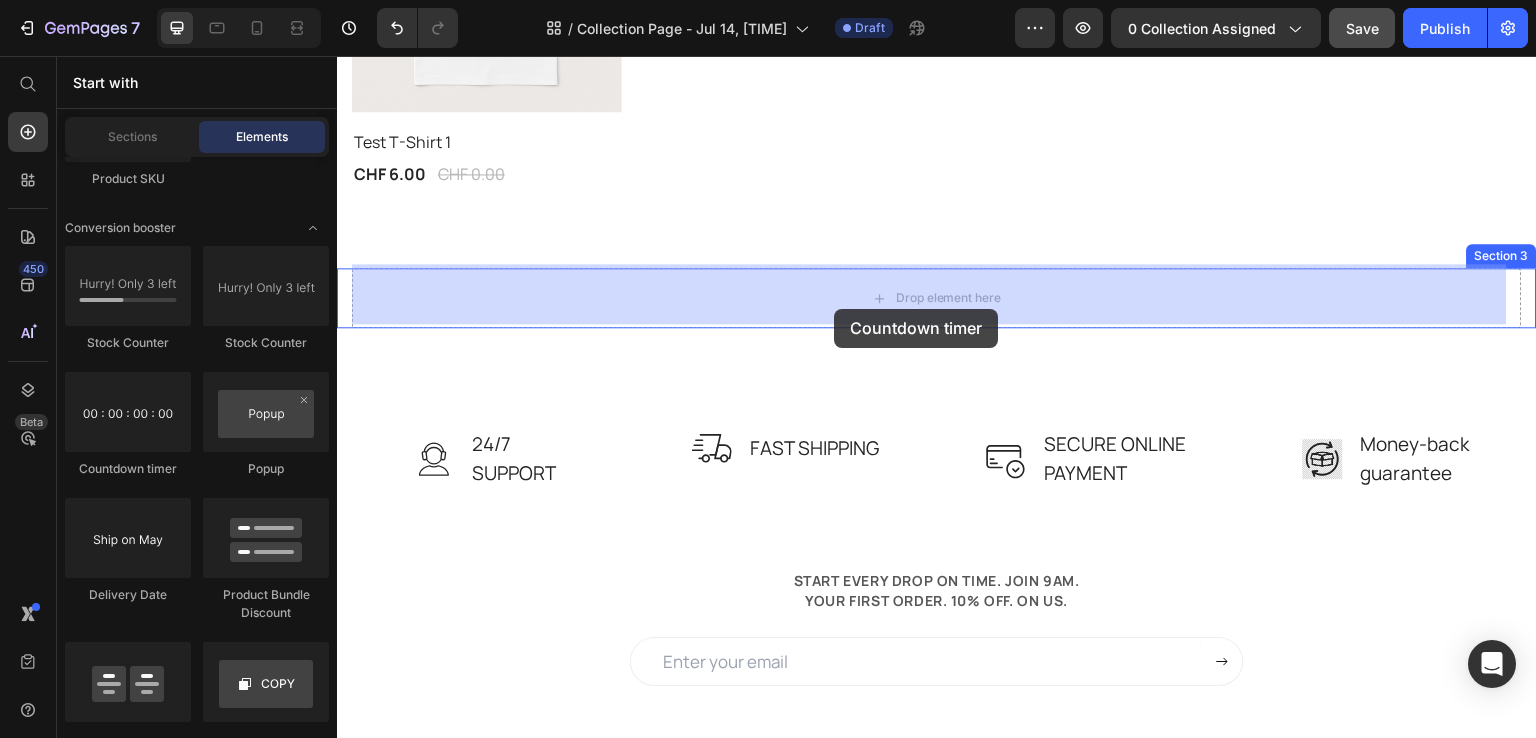 drag, startPoint x: 451, startPoint y: 453, endPoint x: 823, endPoint y: 316, distance: 396.42526 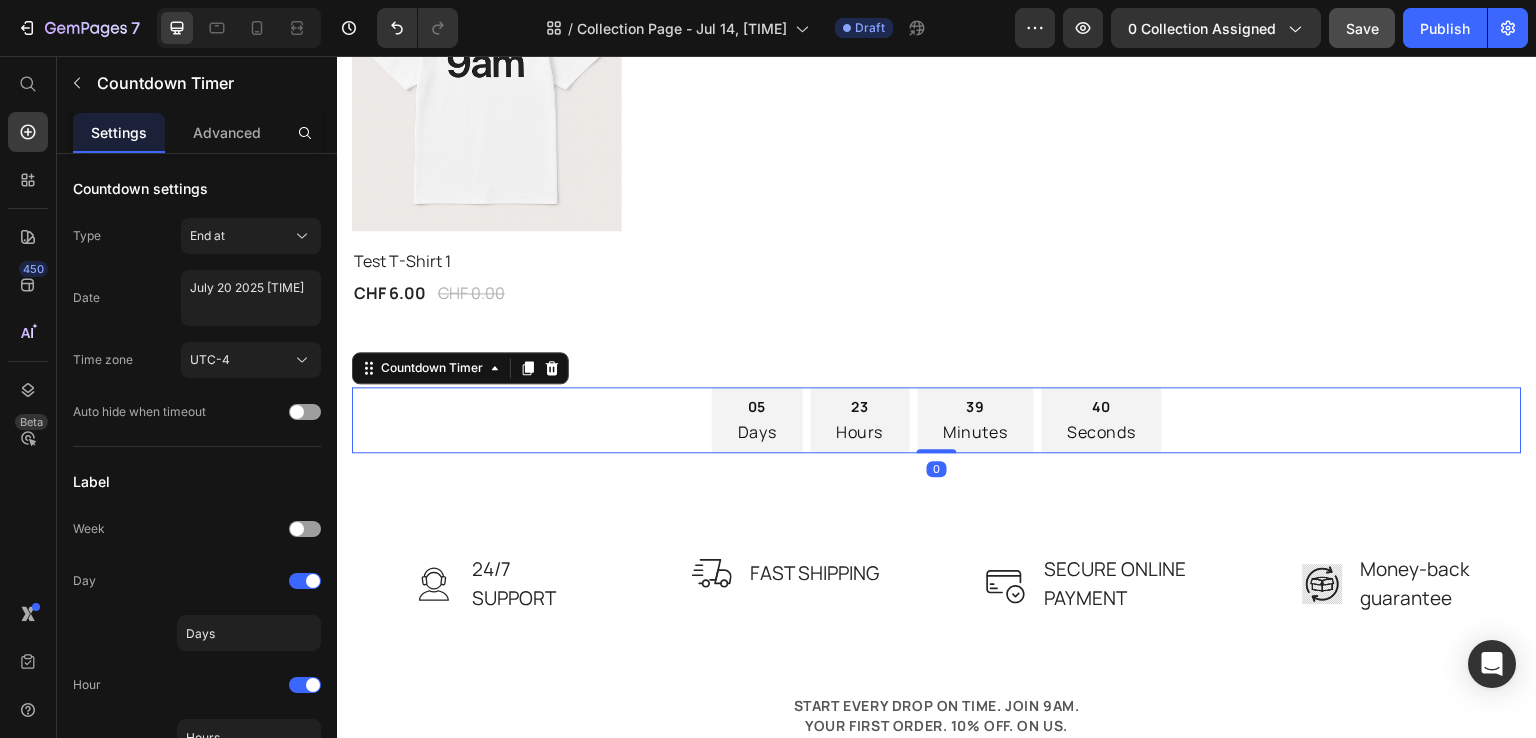 scroll, scrollTop: 455, scrollLeft: 0, axis: vertical 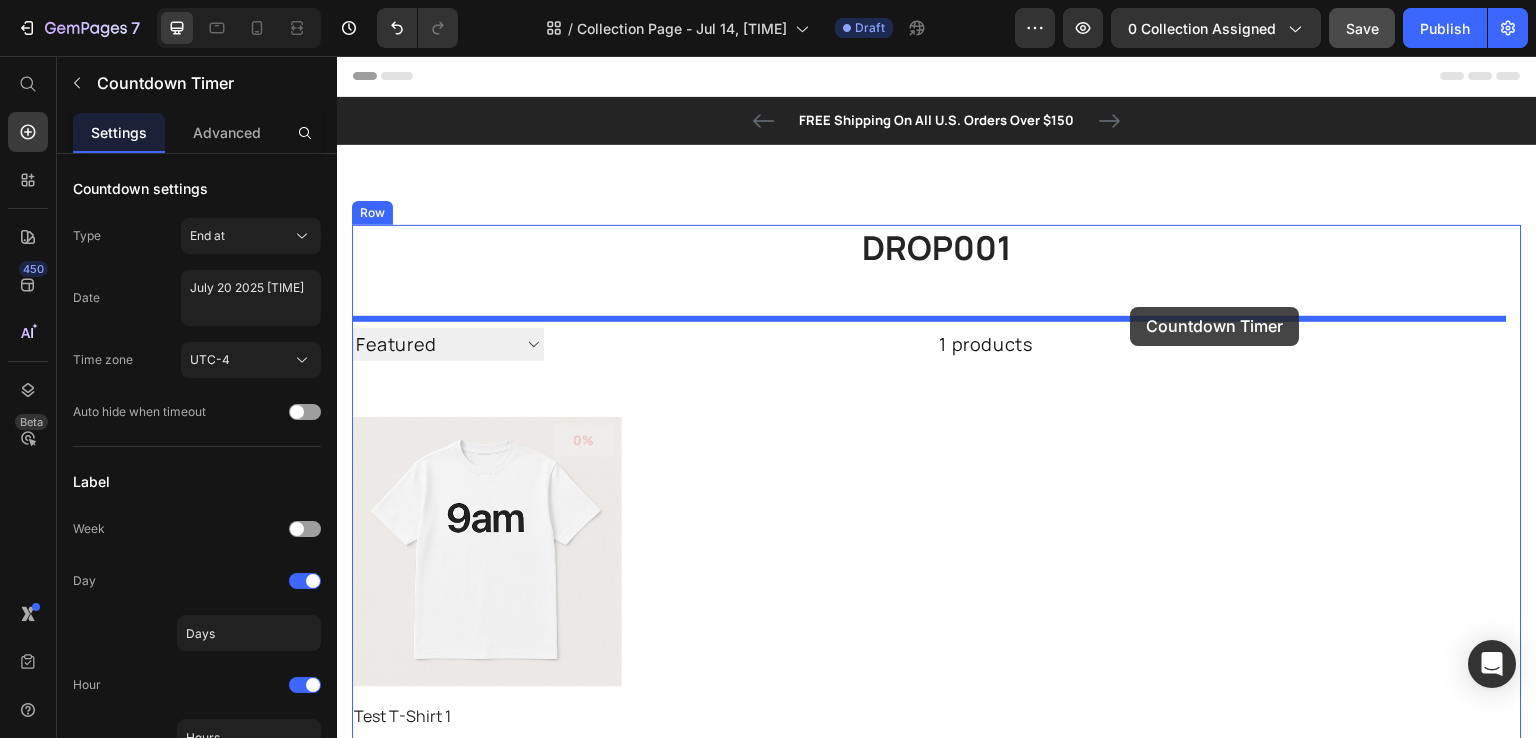 drag, startPoint x: 1218, startPoint y: 406, endPoint x: 1131, endPoint y: 307, distance: 131.7953 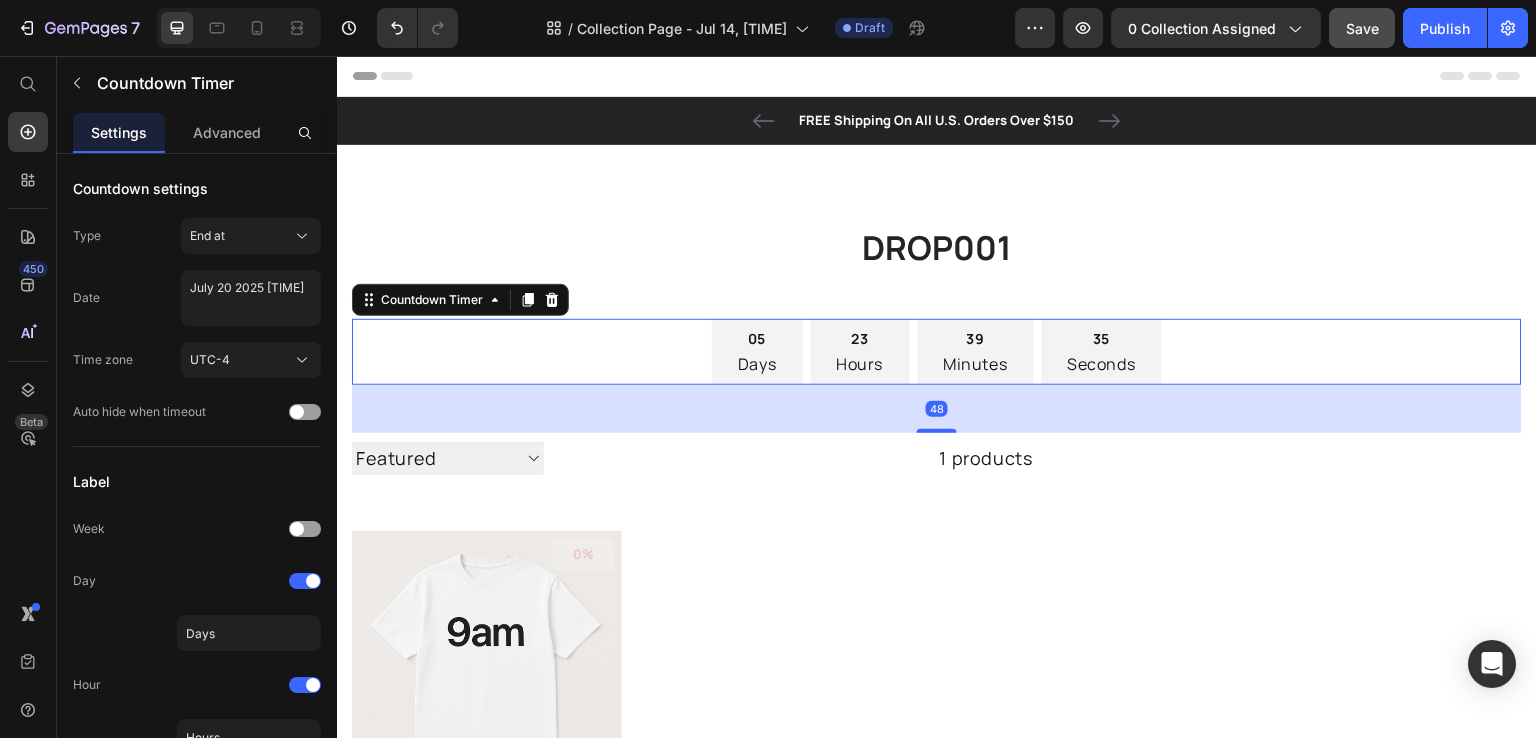 click on "05 Days 23 Hours 39 Minutes 35 Seconds" at bounding box center [937, 352] 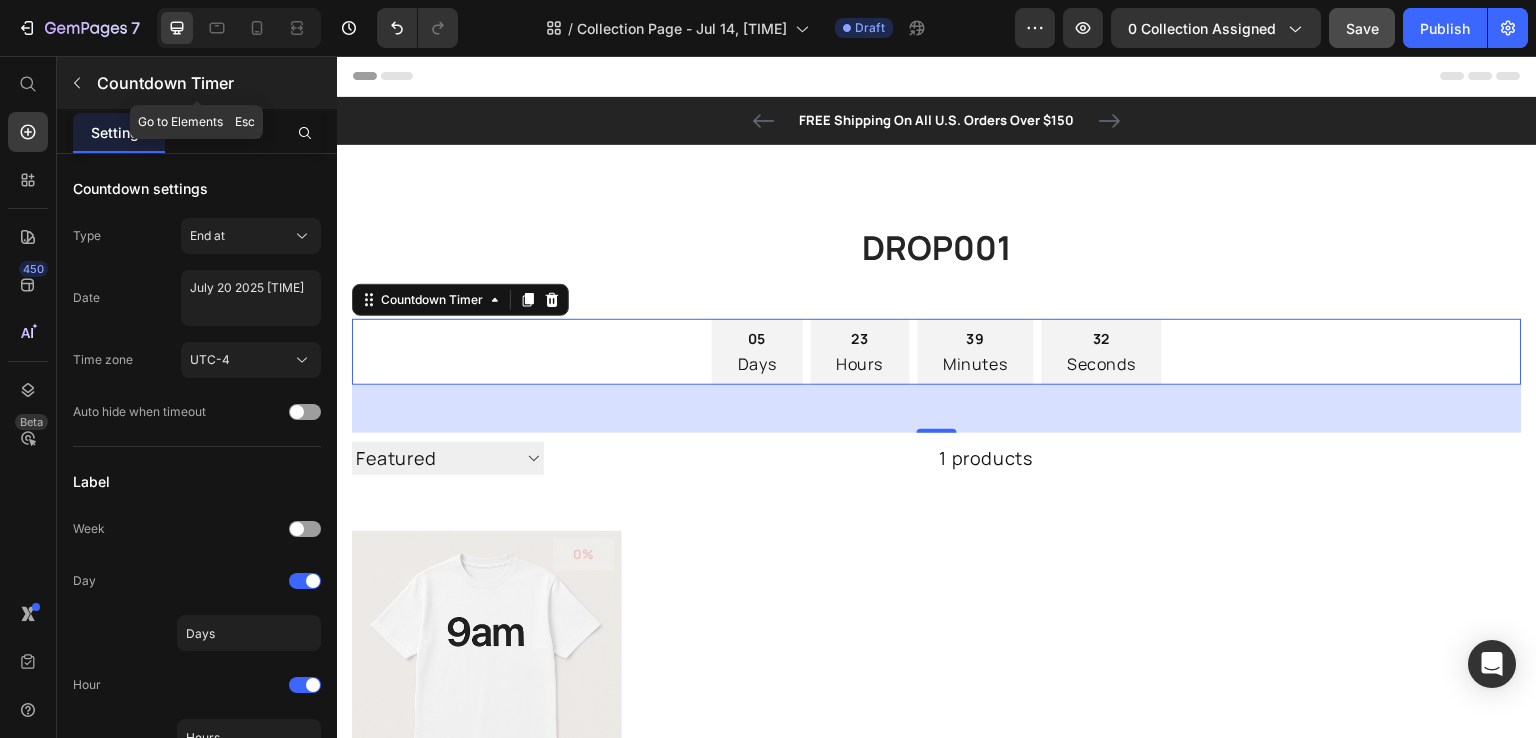 click 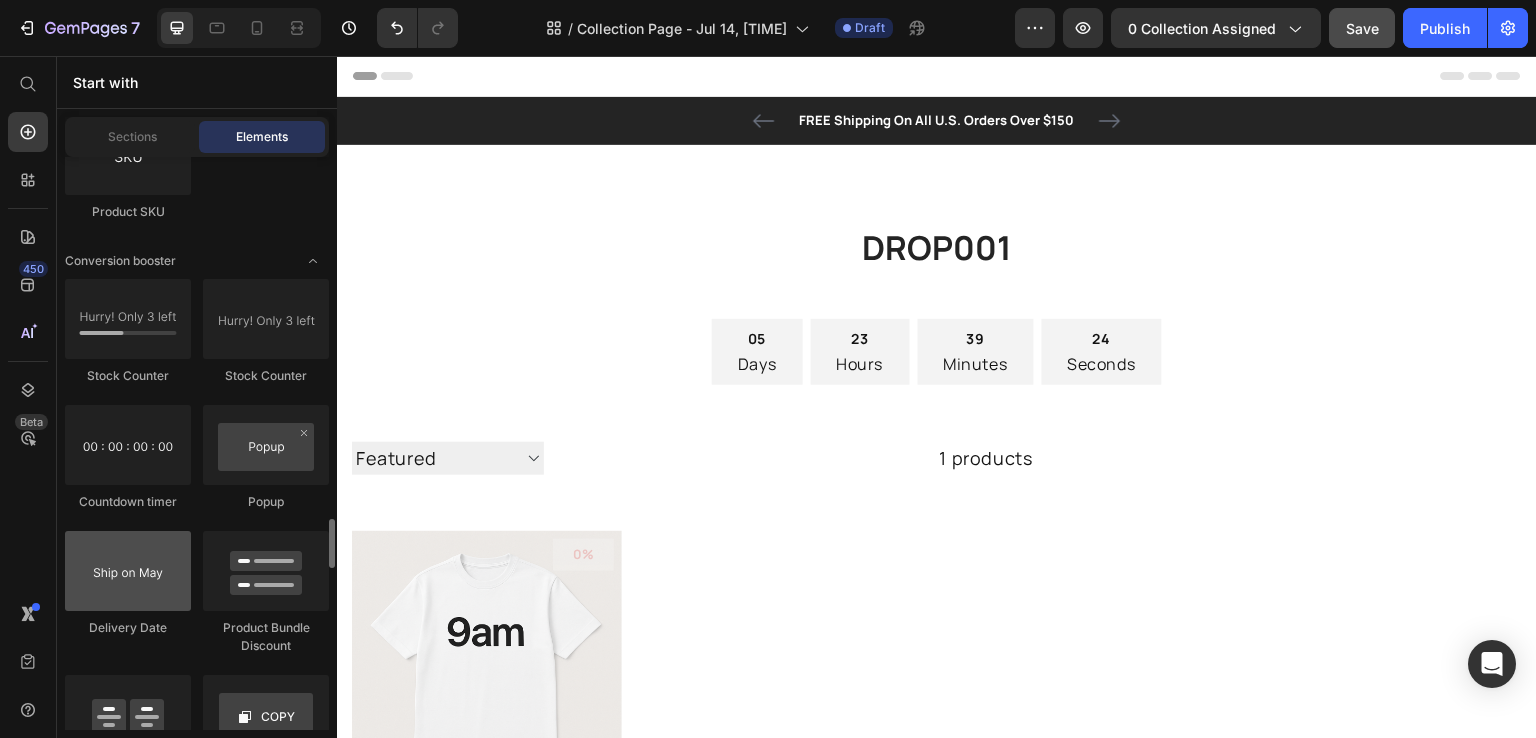 scroll, scrollTop: 4148, scrollLeft: 0, axis: vertical 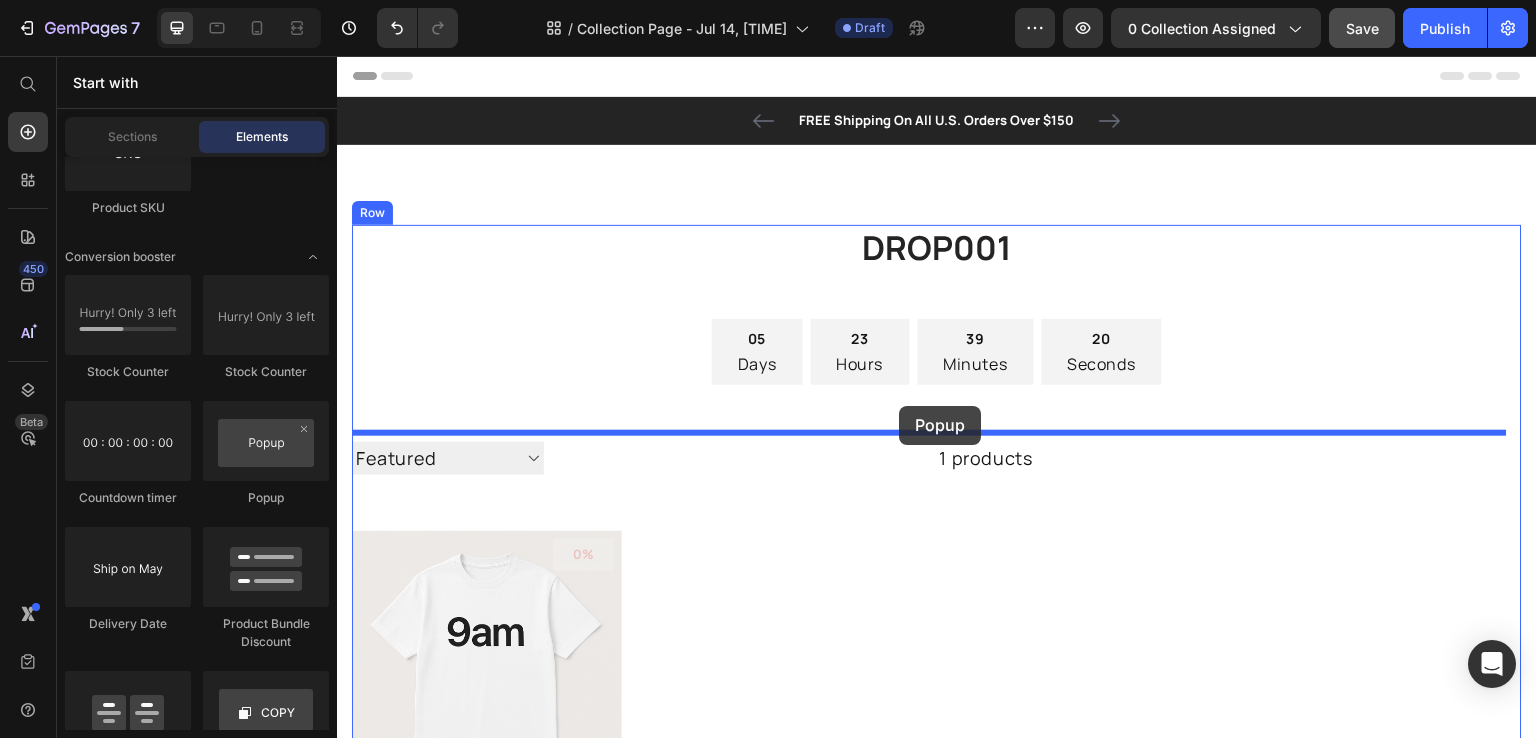 drag, startPoint x: 608, startPoint y: 513, endPoint x: 899, endPoint y: 410, distance: 308.6908 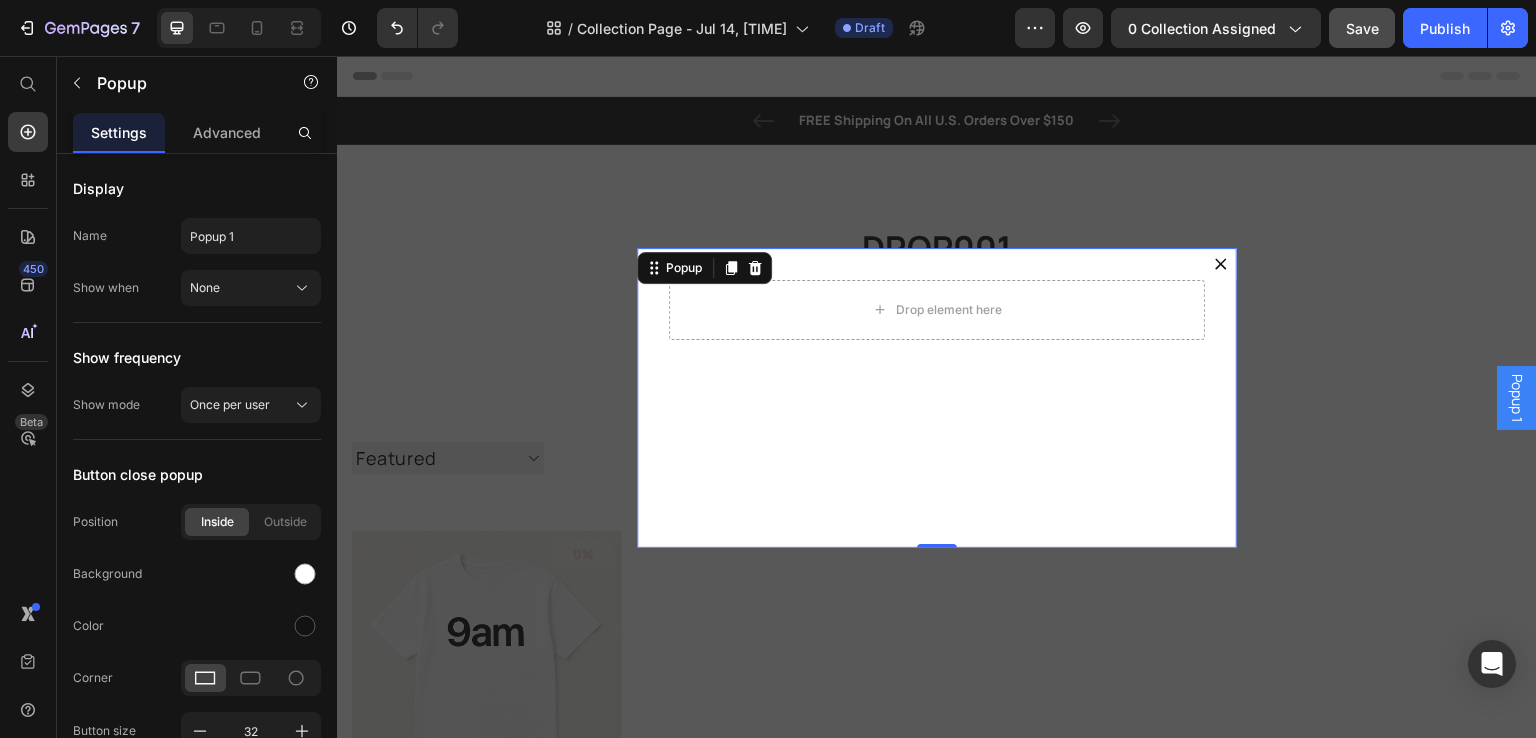 click at bounding box center (1221, 264) 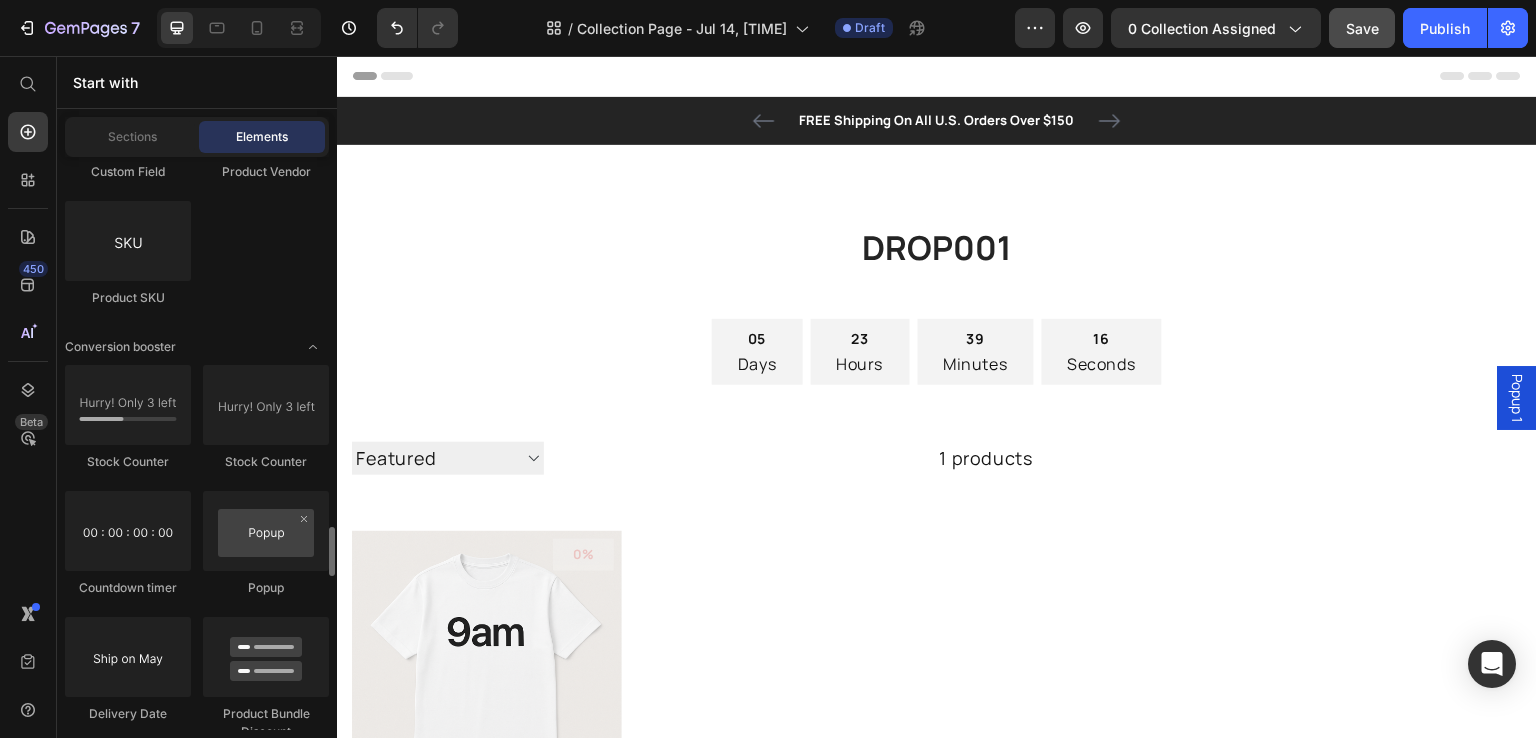 scroll, scrollTop: 4057, scrollLeft: 0, axis: vertical 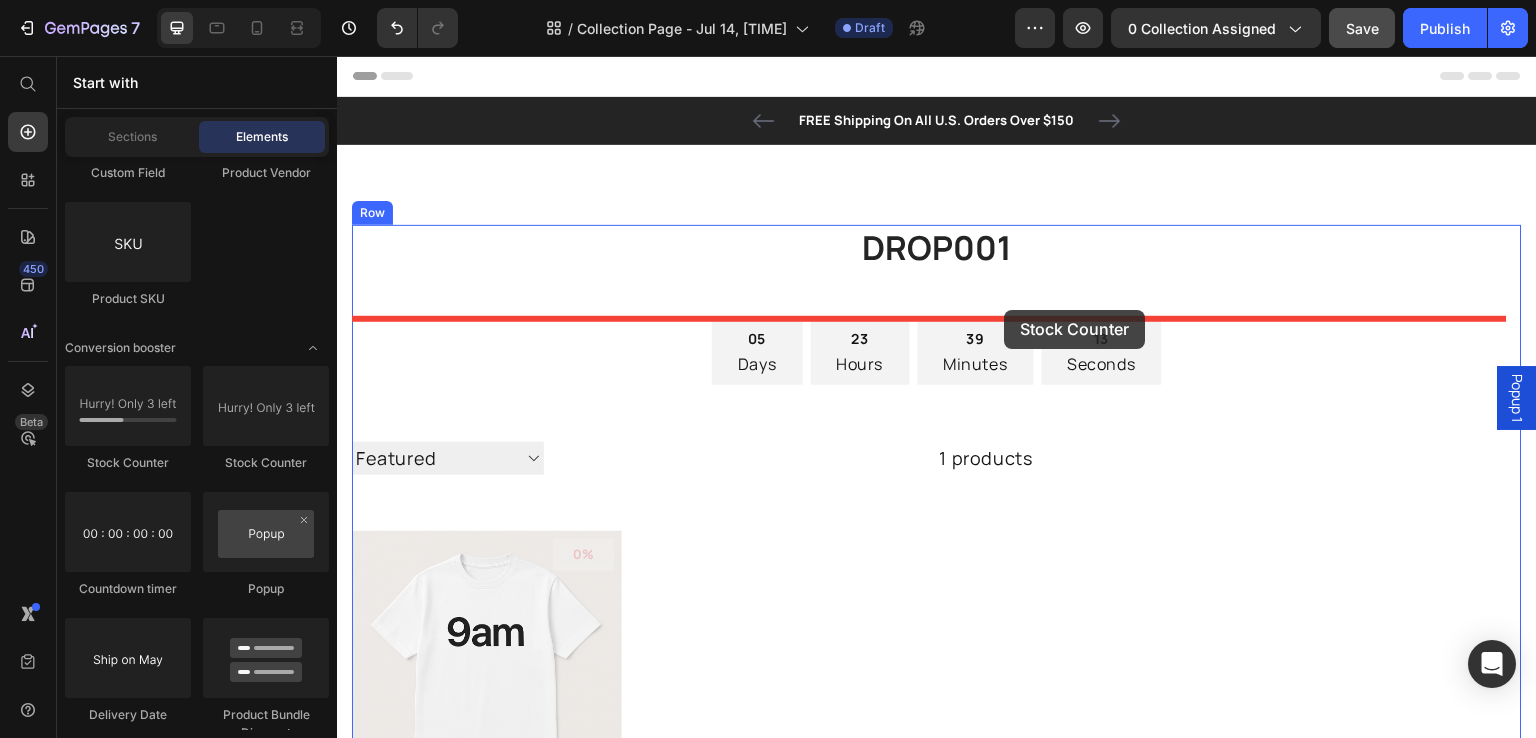 drag, startPoint x: 608, startPoint y: 466, endPoint x: 1003, endPoint y: 311, distance: 424.323 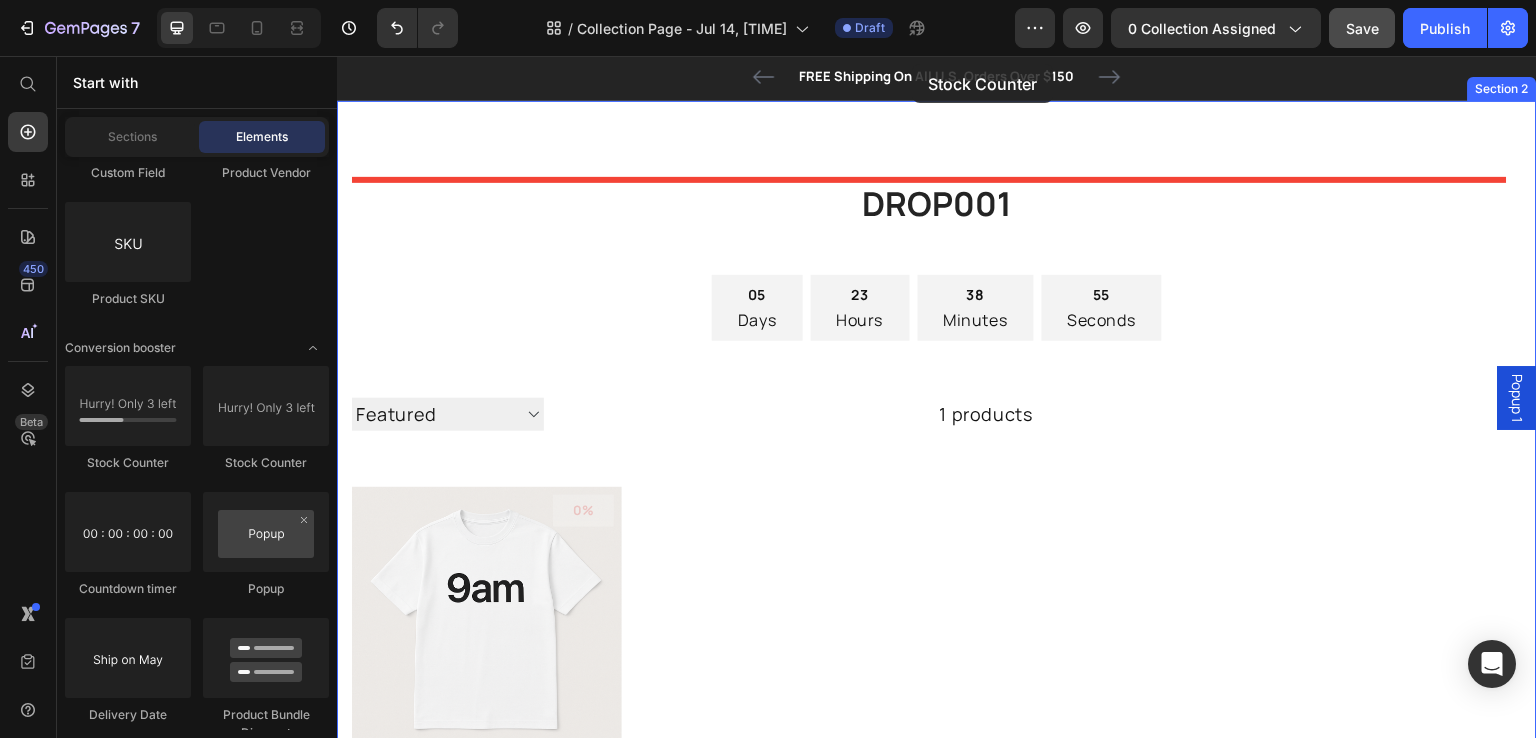 scroll, scrollTop: 0, scrollLeft: 0, axis: both 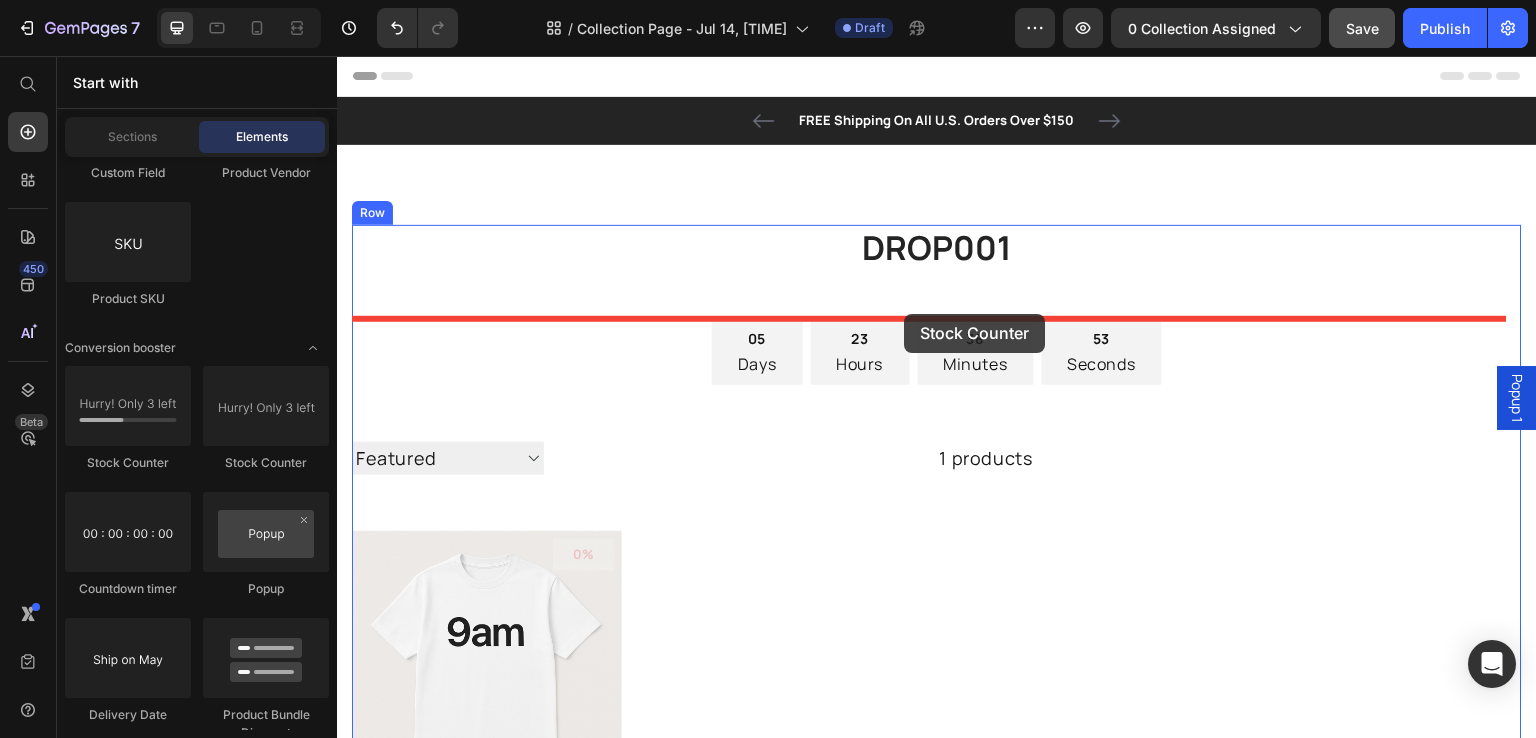 drag, startPoint x: 605, startPoint y: 455, endPoint x: 905, endPoint y: 314, distance: 331.48303 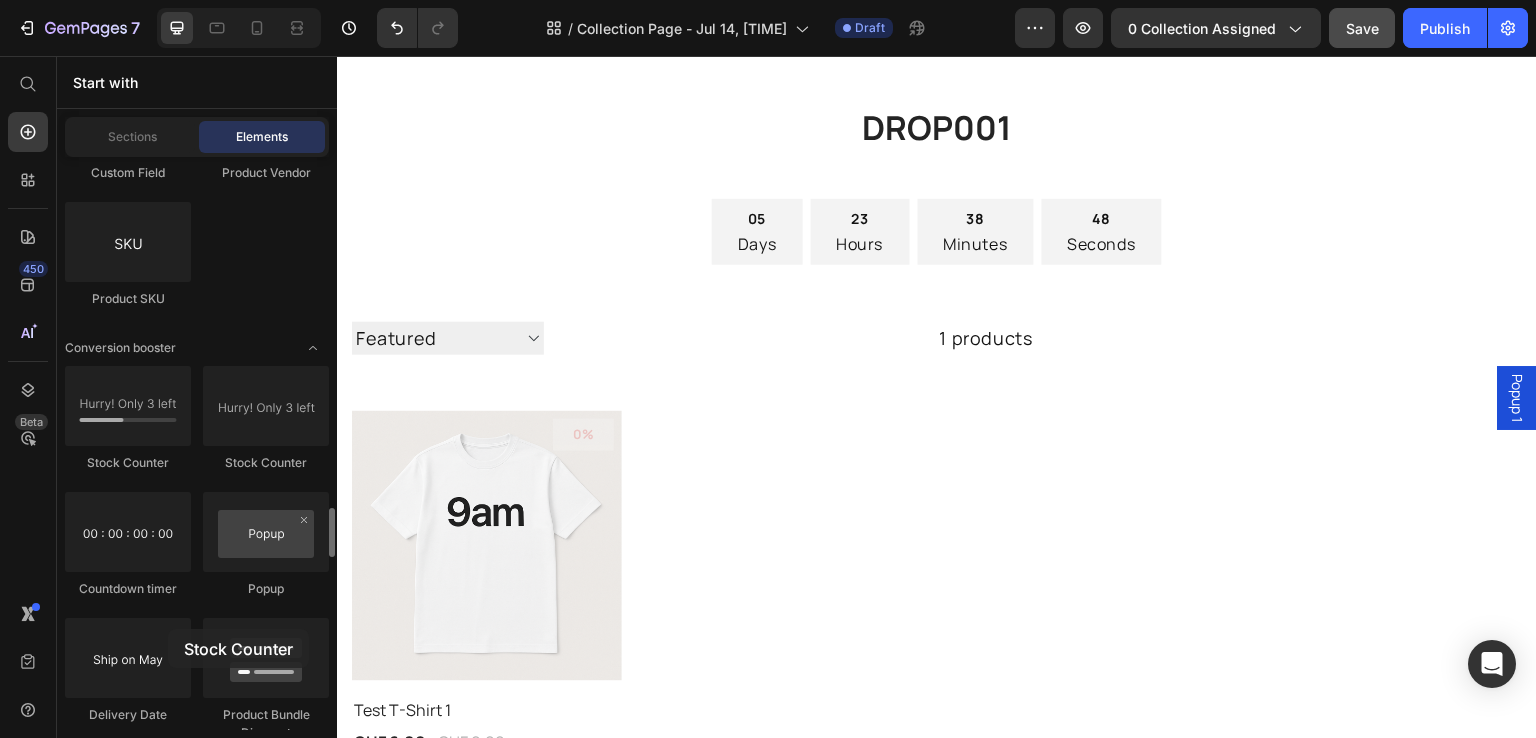 scroll, scrollTop: 137, scrollLeft: 0, axis: vertical 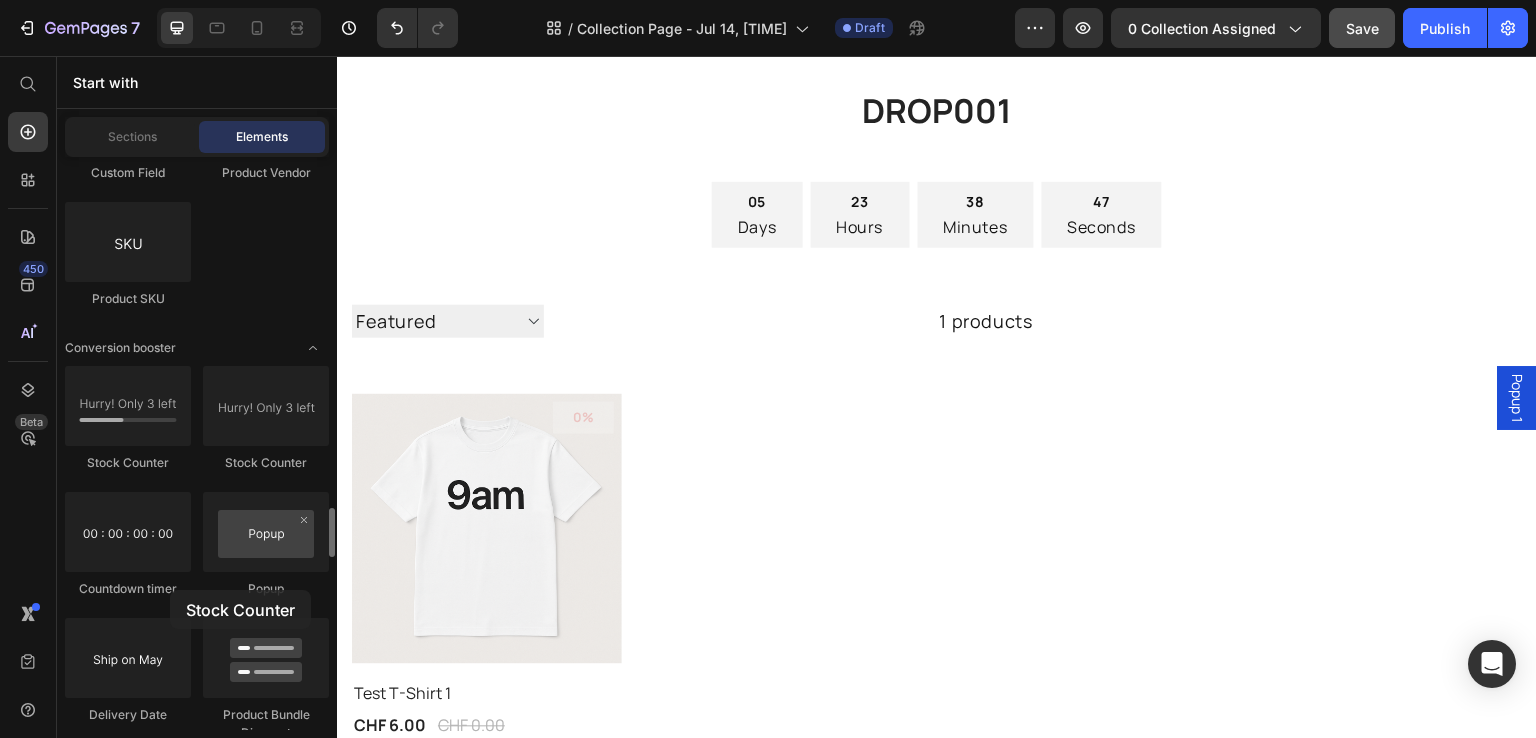 drag, startPoint x: 134, startPoint y: 464, endPoint x: 194, endPoint y: 530, distance: 89.19641 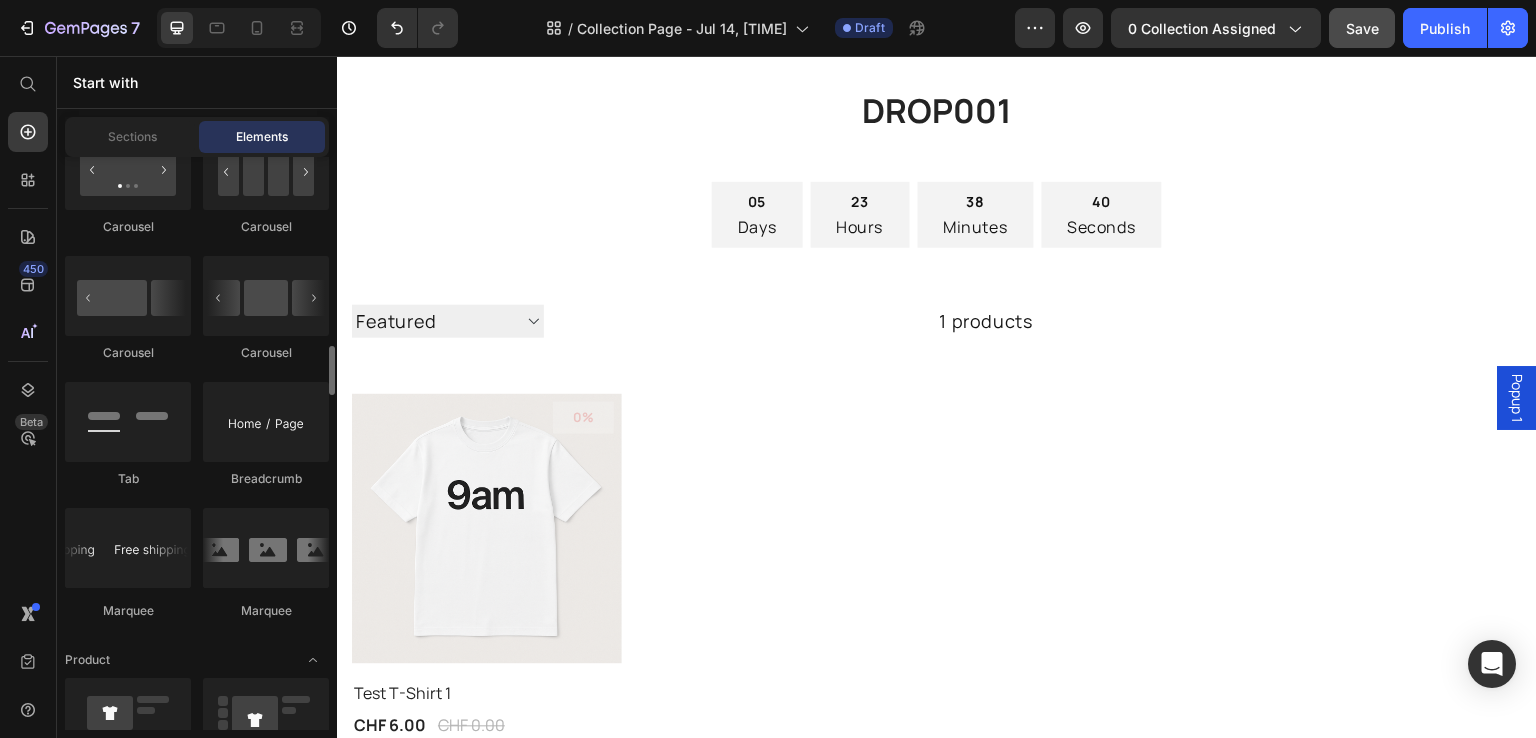 scroll, scrollTop: 2193, scrollLeft: 0, axis: vertical 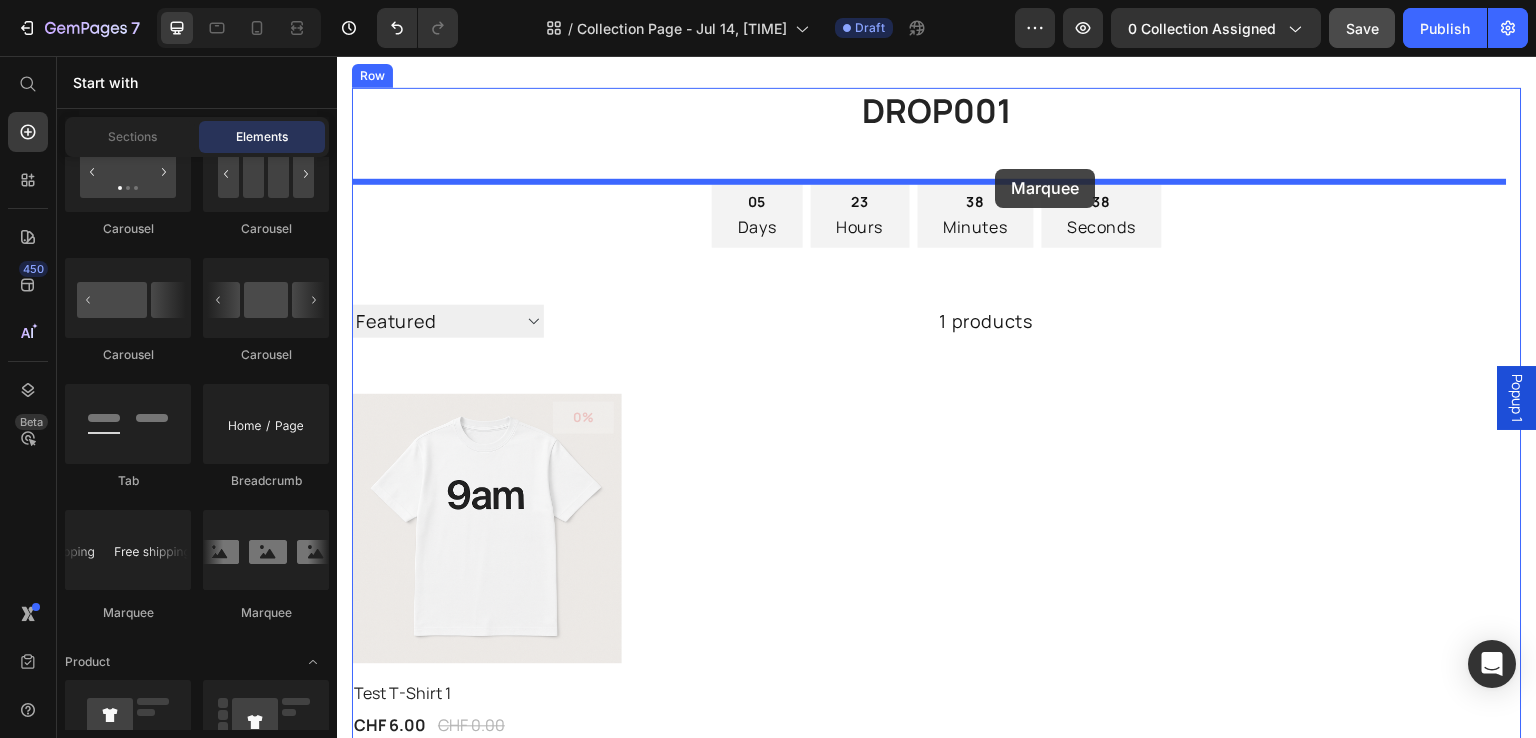 drag, startPoint x: 503, startPoint y: 625, endPoint x: 998, endPoint y: 179, distance: 666.289 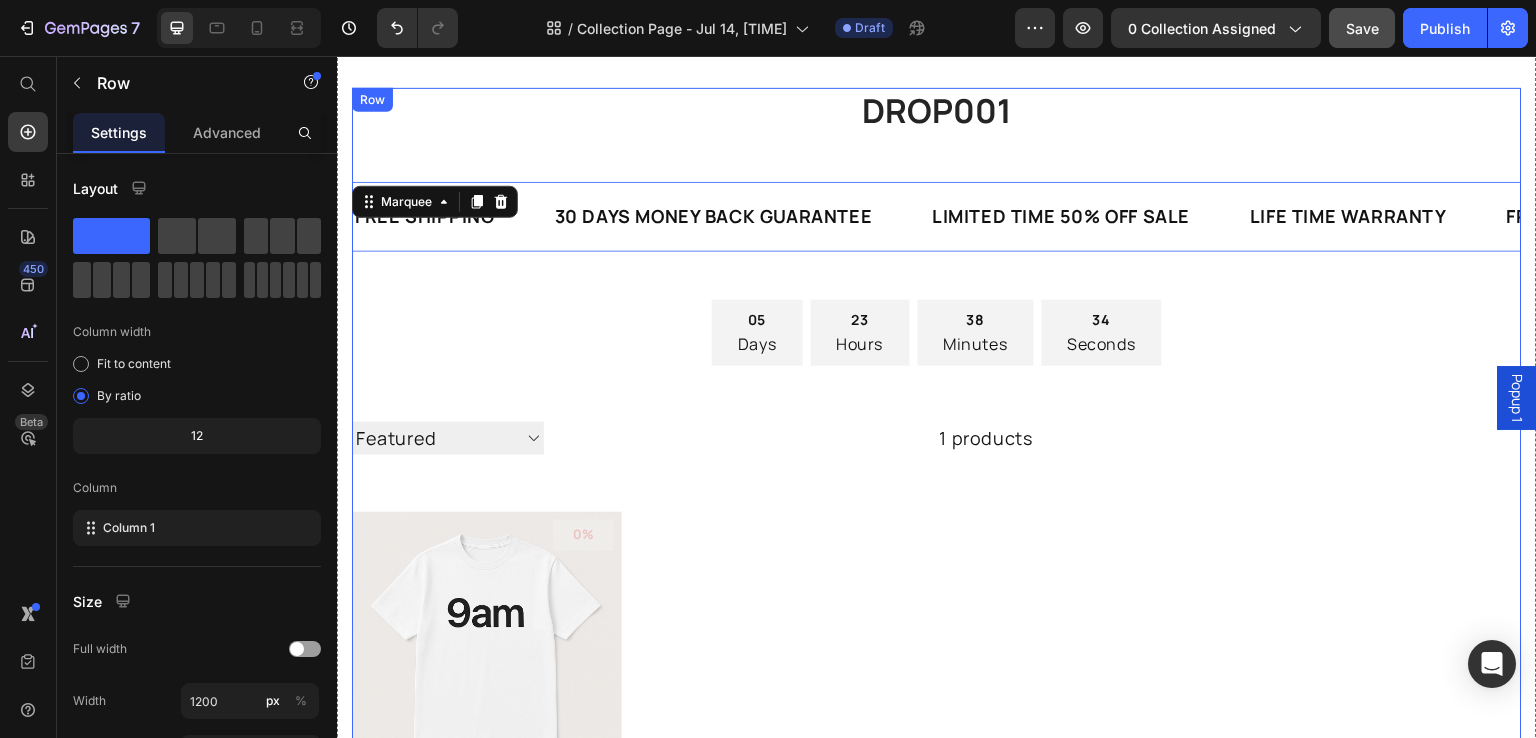 click on "FREE SHIPPING Text 30 DAYS MONEY BACK GUARANTEE Text LIMITED TIME 50% OFF SALE Text LIFE TIME WARRANTY Text FREE SHIPPING Text 30 DAYS MONEY BACK GUARANTEE Text LIMITED TIME 50% OFF SALE Text LIFE TIME WARRANTY Text FREE SHIPPING Text 30 DAYS MONEY BACK GUARANTEE Text LIMITED TIME 50% OFF SALE Text LIFE TIME WARRANTY Text FREE SHIPPING Text 30 DAYS MONEY BACK GUARANTEE Text LIMITED TIME 50% OFF SALE Text LIFE TIME WARRANTY Text FREE SHIPPING Text 30 DAYS MONEY BACK GUARANTEE Text LIMITED TIME 50% OFF SALE Text LIFE TIME WARRANTY Text FREE SHIPPING Text 30 DAYS MONEY BACK GUARANTEE Text LIMITED TIME 50% OFF SALE Text LIFE TIME WARRANTY Text Marquee   48" at bounding box center (937, 240) 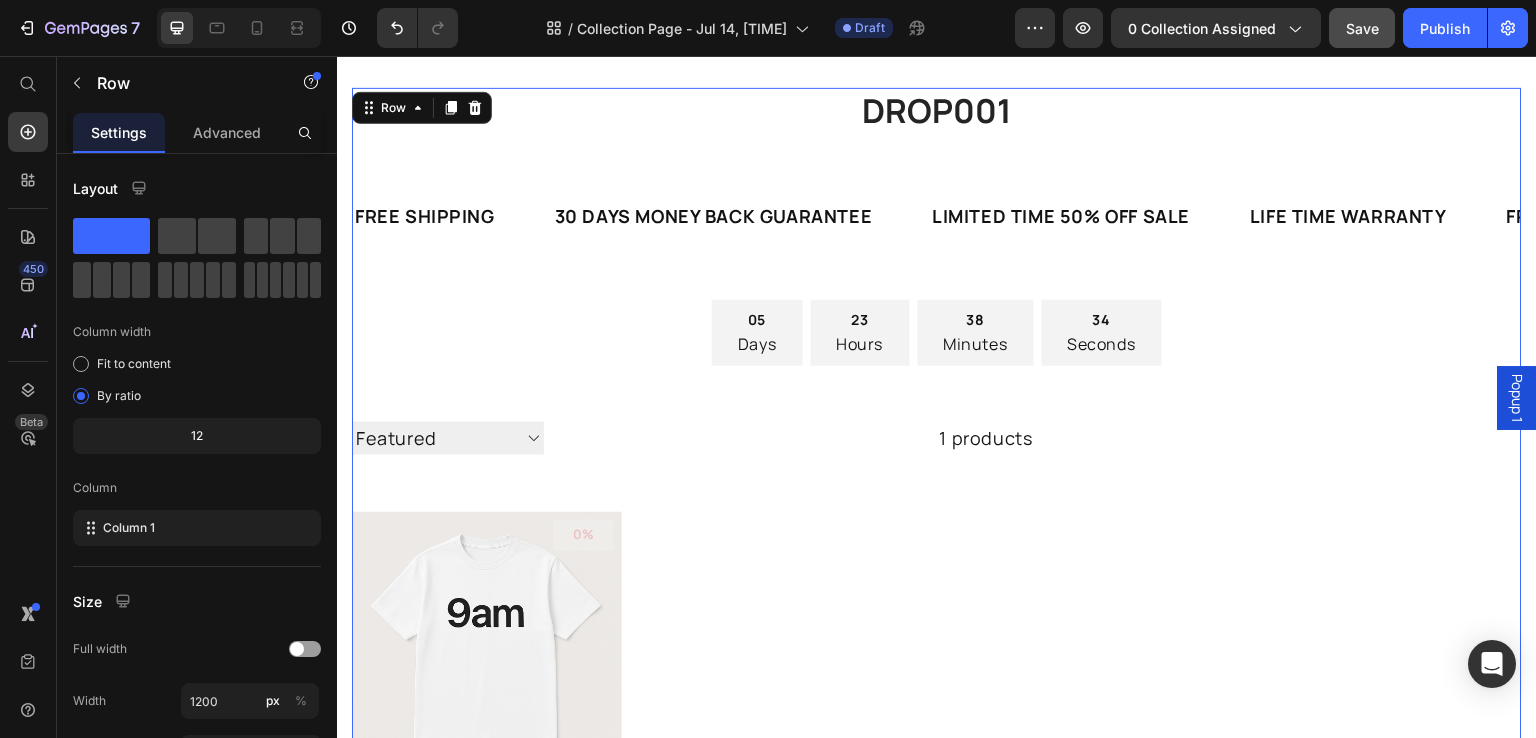 click on "05 Days 23 Hours 38 Minutes 34 Seconds" at bounding box center [937, 333] 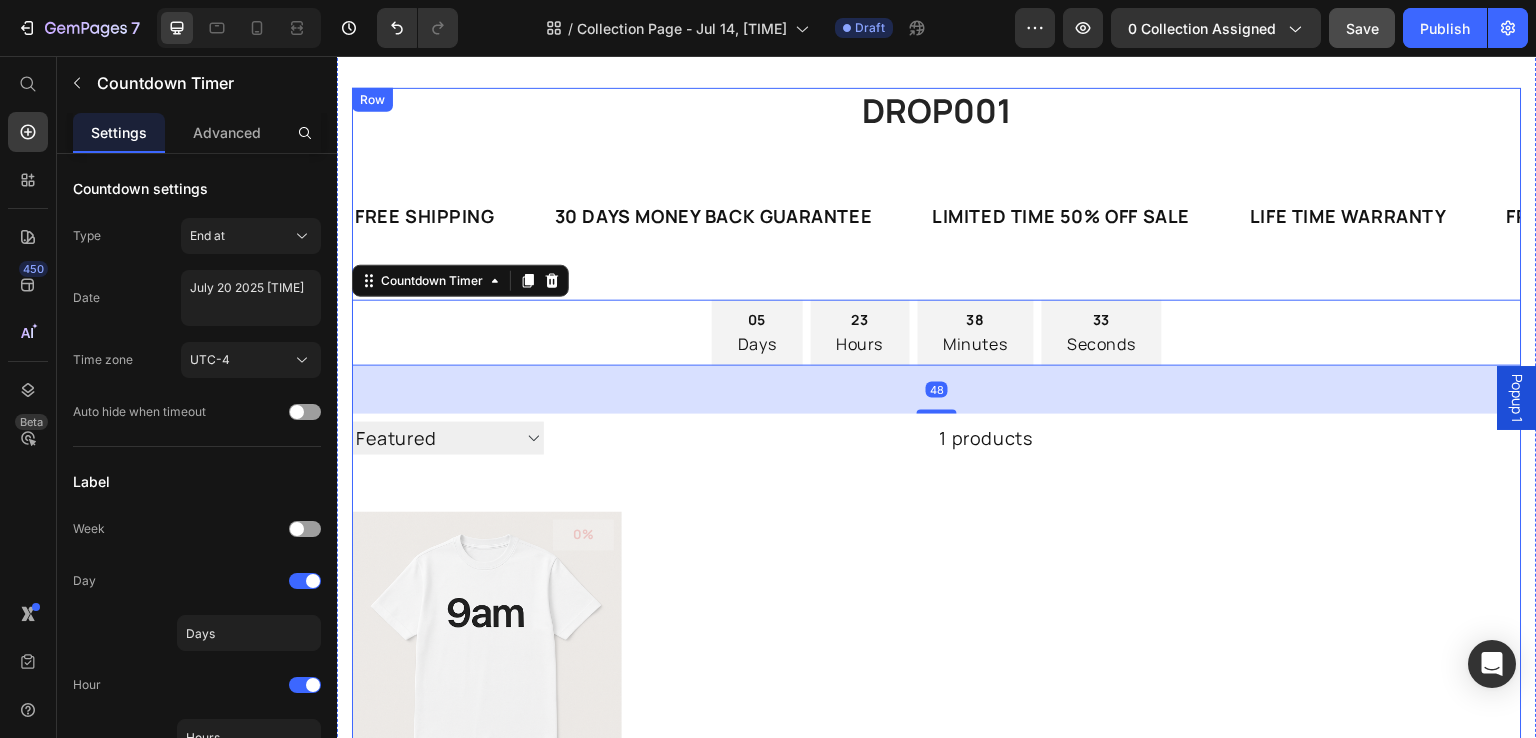 click on "30 DAYS MONEY BACK GUARANTEE" at bounding box center [714, 216] 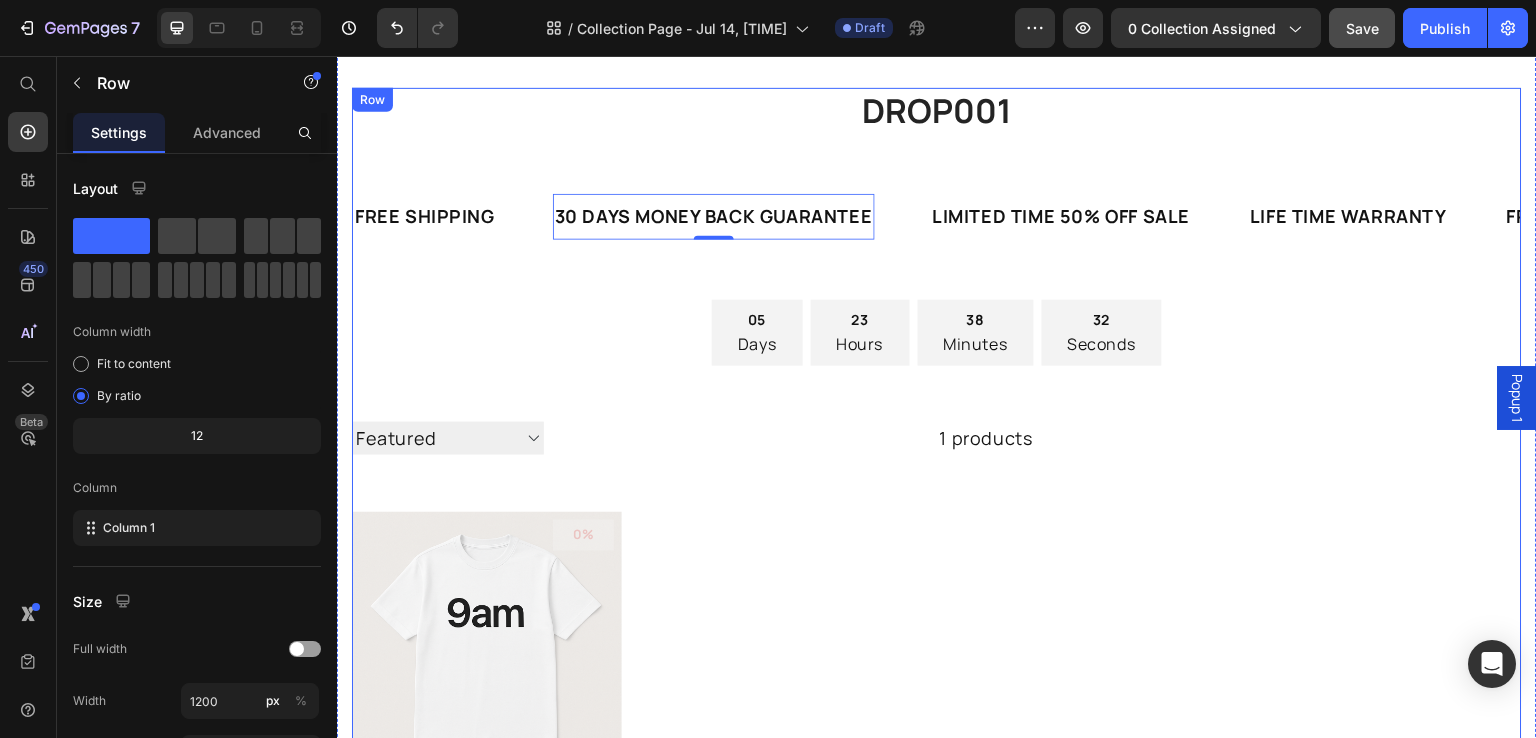 click on "FREE SHIPPING Text 30 DAYS MONEY BACK GUARANTEE Text   0 LIMITED TIME 50% OFF SALE Text LIFE TIME WARRANTY Text FREE SHIPPING Text 30 DAYS MONEY BACK GUARANTEE Text   0 LIMITED TIME 50% OFF SALE Text LIFE TIME WARRANTY Text FREE SHIPPING Text 30 DAYS MONEY BACK GUARANTEE Text   0 LIMITED TIME 50% OFF SALE Text LIFE TIME WARRANTY Text FREE SHIPPING Text 30 DAYS MONEY BACK GUARANTEE Text   0 LIMITED TIME 50% OFF SALE Text LIFE TIME WARRANTY Text FREE SHIPPING Text 30 DAYS MONEY BACK GUARANTEE Text   0 LIMITED TIME 50% OFF SALE Text LIFE TIME WARRANTY Text FREE SHIPPING Text 30 DAYS MONEY BACK GUARANTEE Text   0 LIMITED TIME 50% OFF SALE Text LIFE TIME WARRANTY Text Marquee" at bounding box center [937, 240] 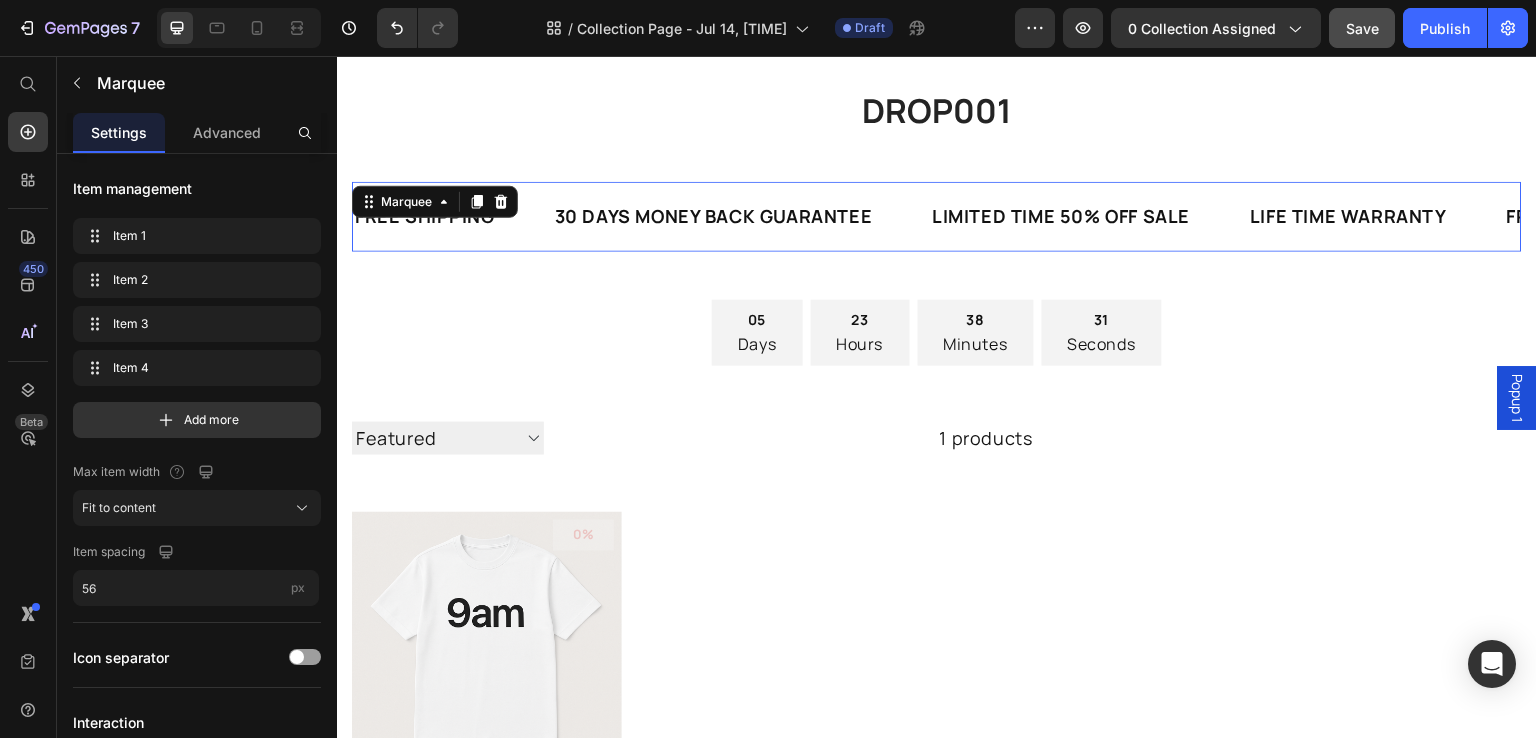 click on "FREE SHIPPING Text 30 DAYS MONEY BACK GUARANTEE Text LIMITED TIME 50% OFF SALE Text LIFE TIME WARRANTY Text FREE SHIPPING Text 30 DAYS MONEY BACK GUARANTEE Text LIMITED TIME 50% OFF SALE Text LIFE TIME WARRANTY Text FREE SHIPPING Text 30 DAYS MONEY BACK GUARANTEE Text LIMITED TIME 50% OFF SALE Text LIFE TIME WARRANTY Text FREE SHIPPING Text 30 DAYS MONEY BACK GUARANTEE Text LIMITED TIME 50% OFF SALE Text LIFE TIME WARRANTY Text FREE SHIPPING Text 30 DAYS MONEY BACK GUARANTEE Text LIMITED TIME 50% OFF SALE Text LIFE TIME WARRANTY Text FREE SHIPPING Text 30 DAYS MONEY BACK GUARANTEE Text LIMITED TIME 50% OFF SALE Text LIFE TIME WARRANTY Text Marquee   48" at bounding box center (937, 216) 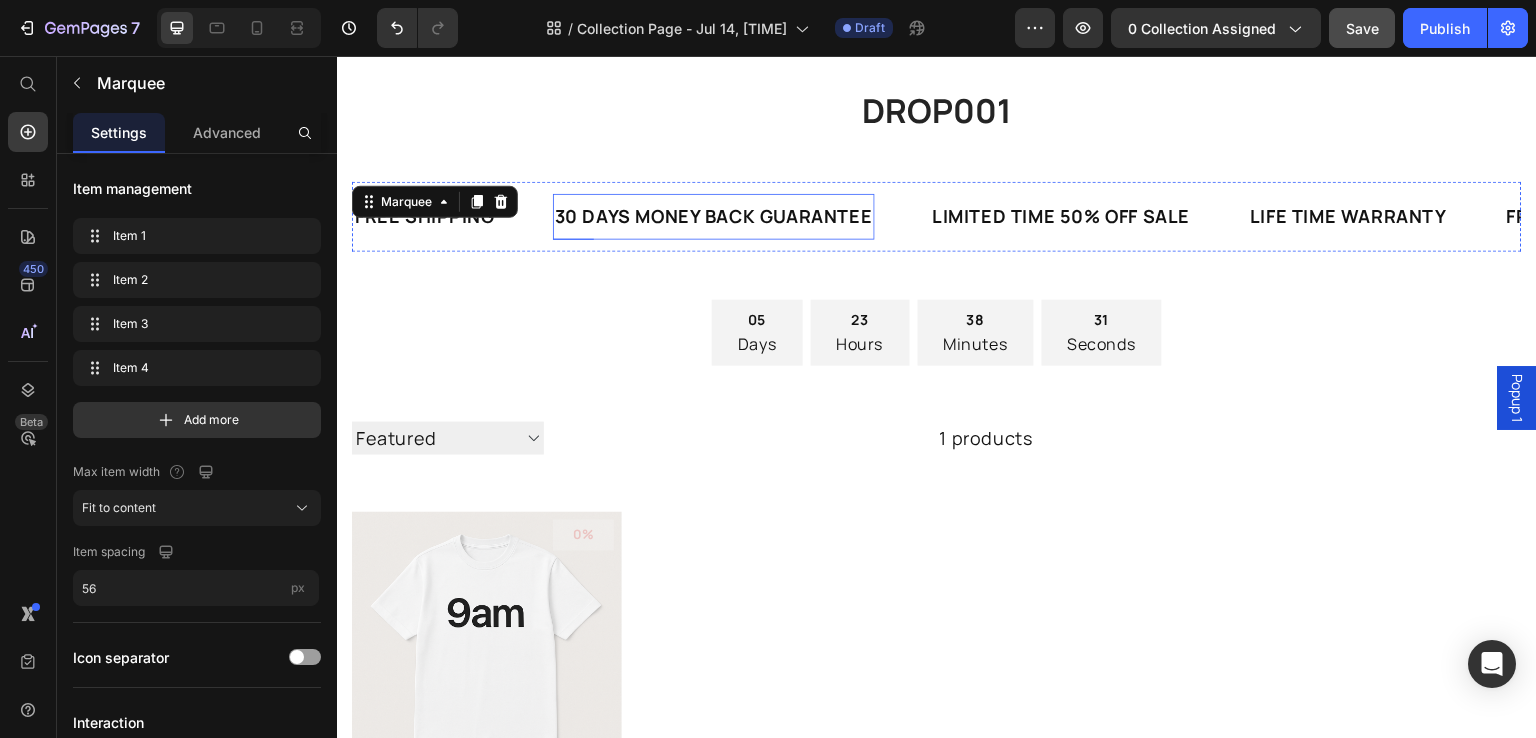 click on "30 DAYS MONEY BACK GUARANTEE Text" at bounding box center [714, 216] 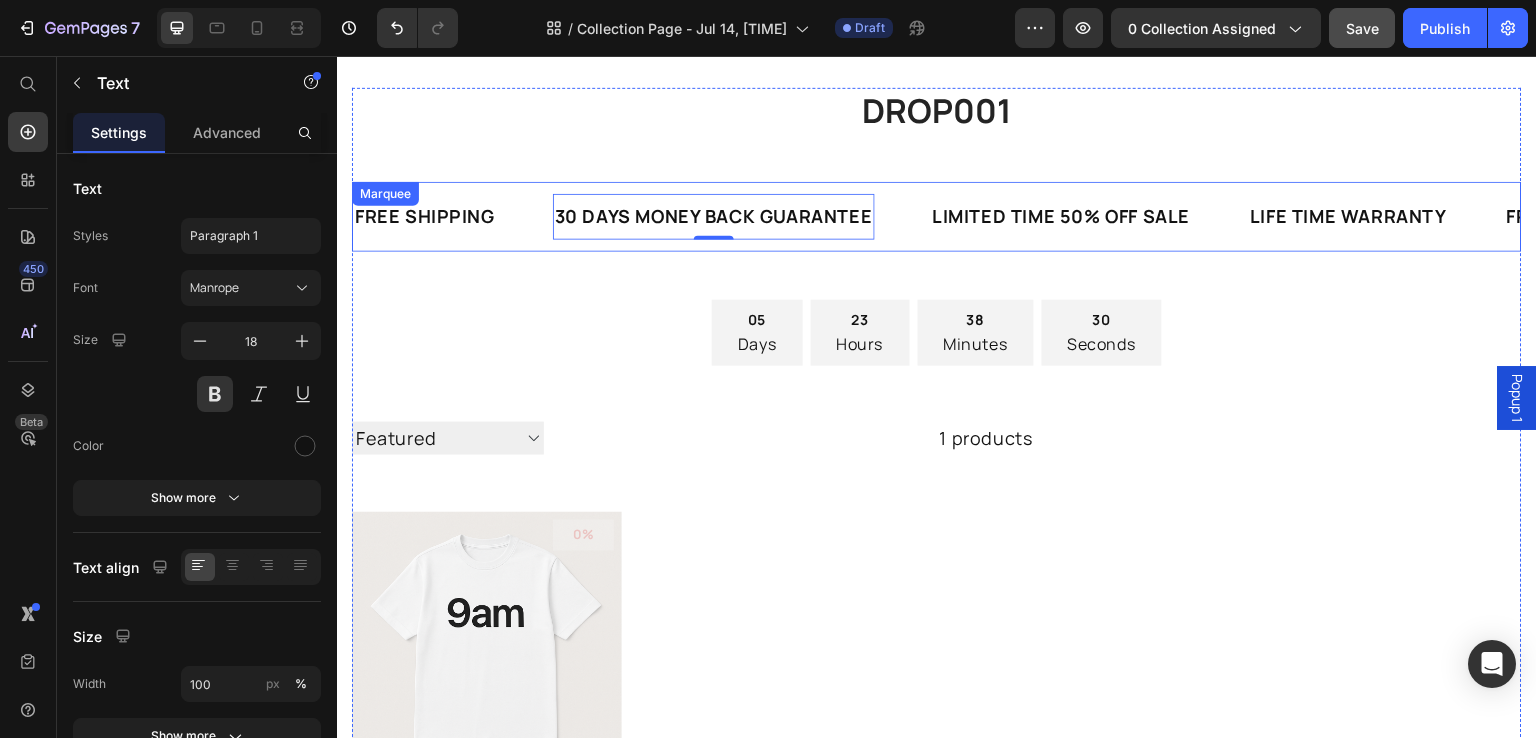 click on "FREE SHIPPING Text 30 DAYS MONEY BACK GUARANTEE Text   0 LIMITED TIME 50% OFF SALE Text LIFE TIME WARRANTY Text FREE SHIPPING Text 30 DAYS MONEY BACK GUARANTEE Text   0 LIMITED TIME 50% OFF SALE Text LIFE TIME WARRANTY Text FREE SHIPPING Text 30 DAYS MONEY BACK GUARANTEE Text   0 LIMITED TIME 50% OFF SALE Text LIFE TIME WARRANTY Text FREE SHIPPING Text 30 DAYS MONEY BACK GUARANTEE Text   0 LIMITED TIME 50% OFF SALE Text LIFE TIME WARRANTY Text FREE SHIPPING Text 30 DAYS MONEY BACK GUARANTEE Text   0 LIMITED TIME 50% OFF SALE Text LIFE TIME WARRANTY Text FREE SHIPPING Text 30 DAYS MONEY BACK GUARANTEE Text   0 LIMITED TIME 50% OFF SALE Text LIFE TIME WARRANTY Text Marquee" at bounding box center (937, 216) 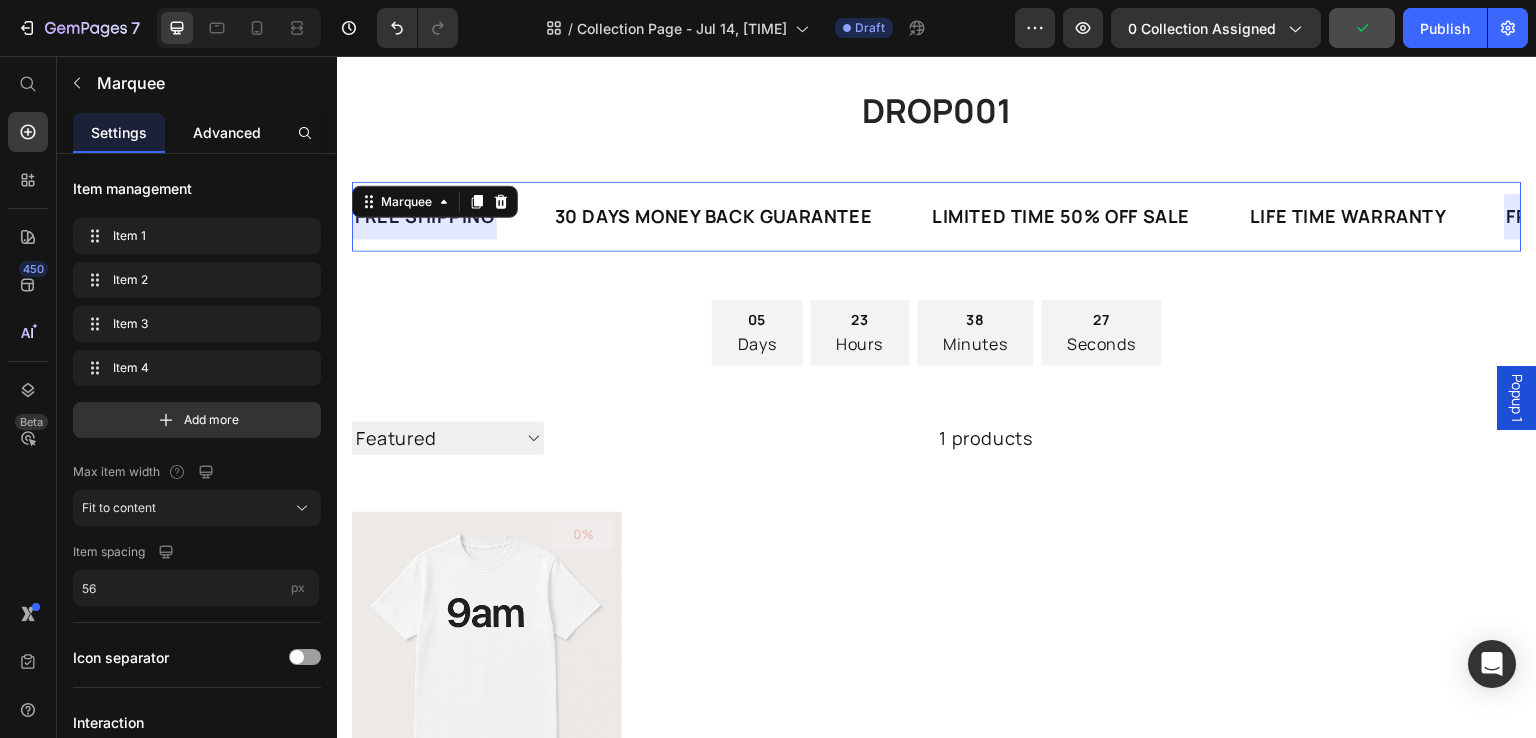 click on "Advanced" at bounding box center [227, 132] 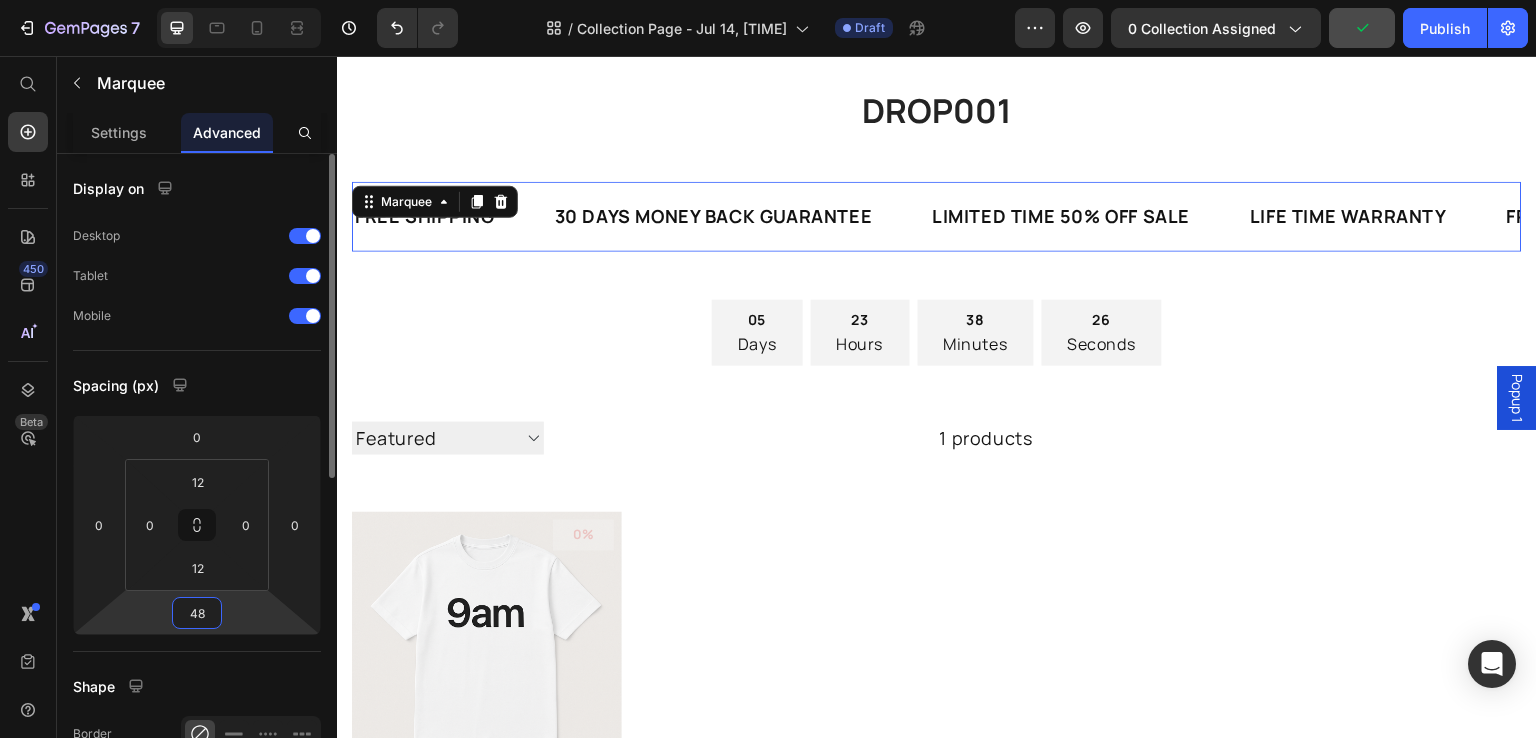 click on "48" at bounding box center [197, 613] 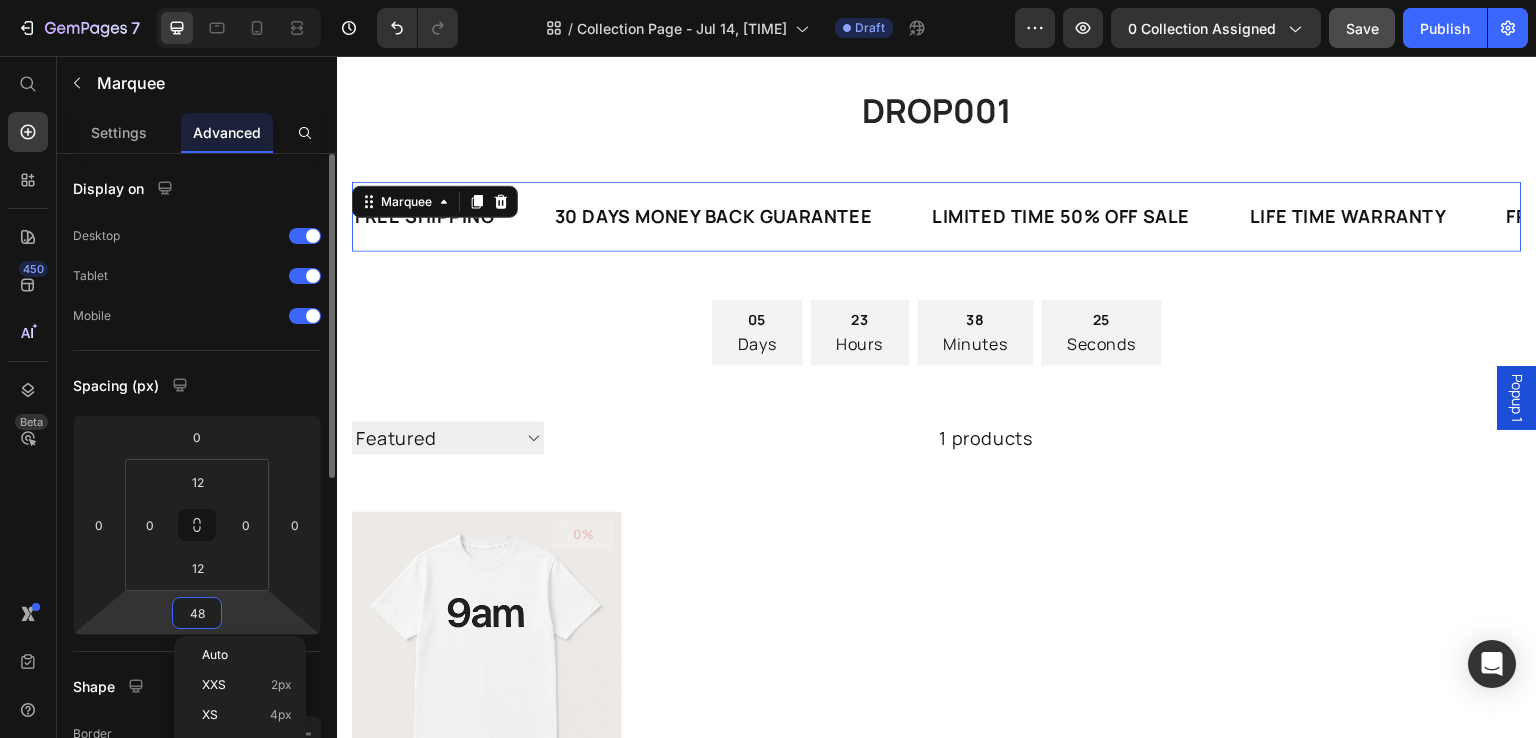 type on "0" 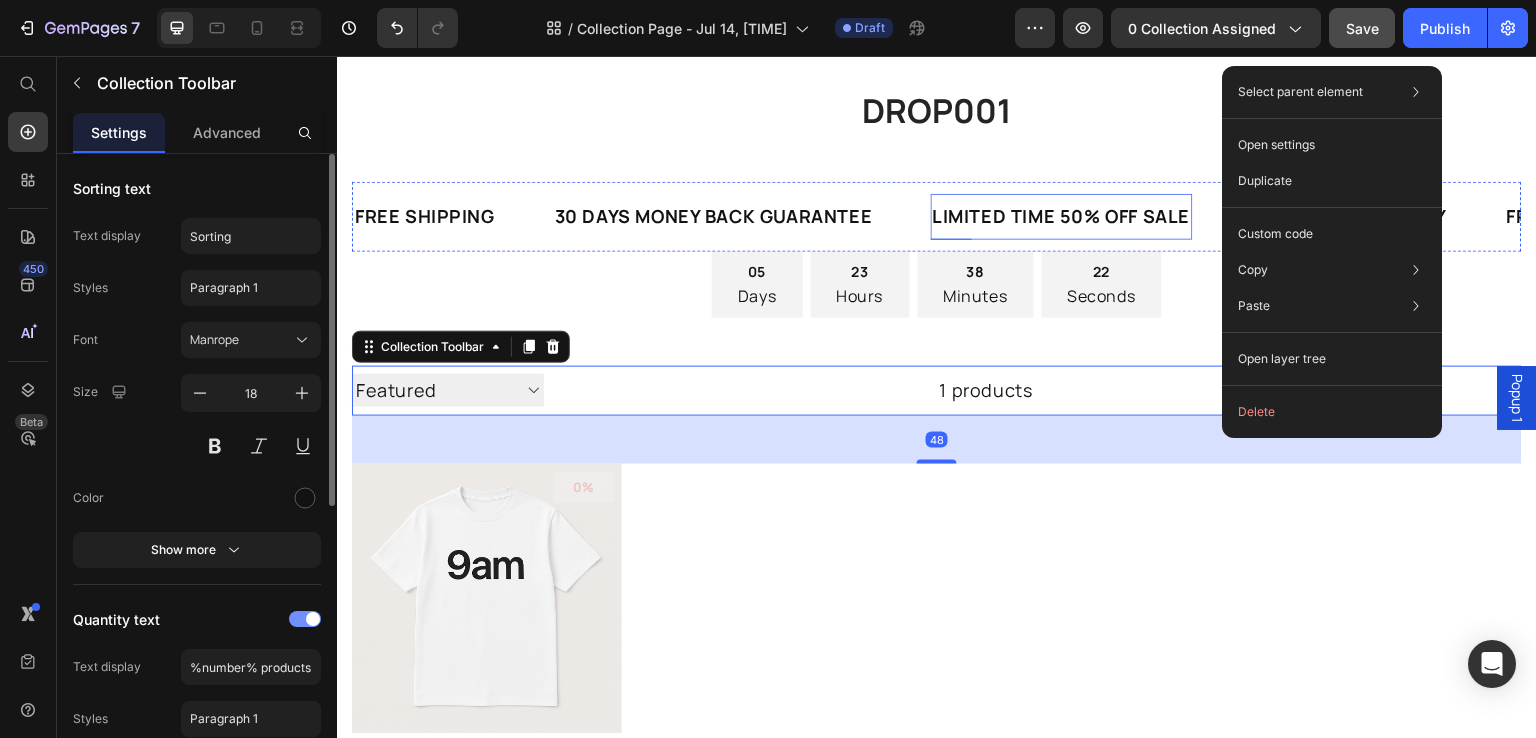 click on "LIMITED TIME 50% OFF SALE" at bounding box center (1062, 216) 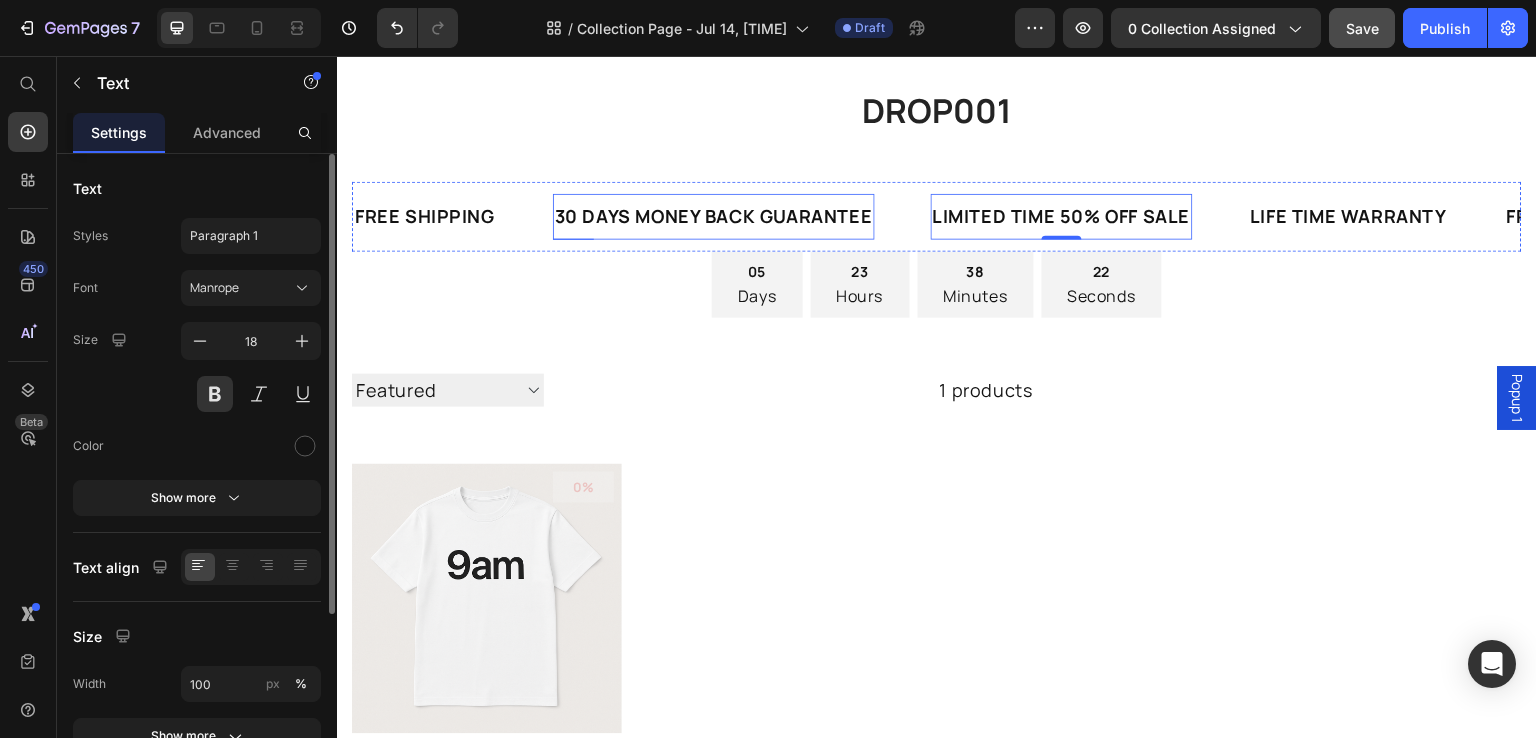 click on "30 DAYS MONEY BACK GUARANTEE Text" at bounding box center [714, 216] 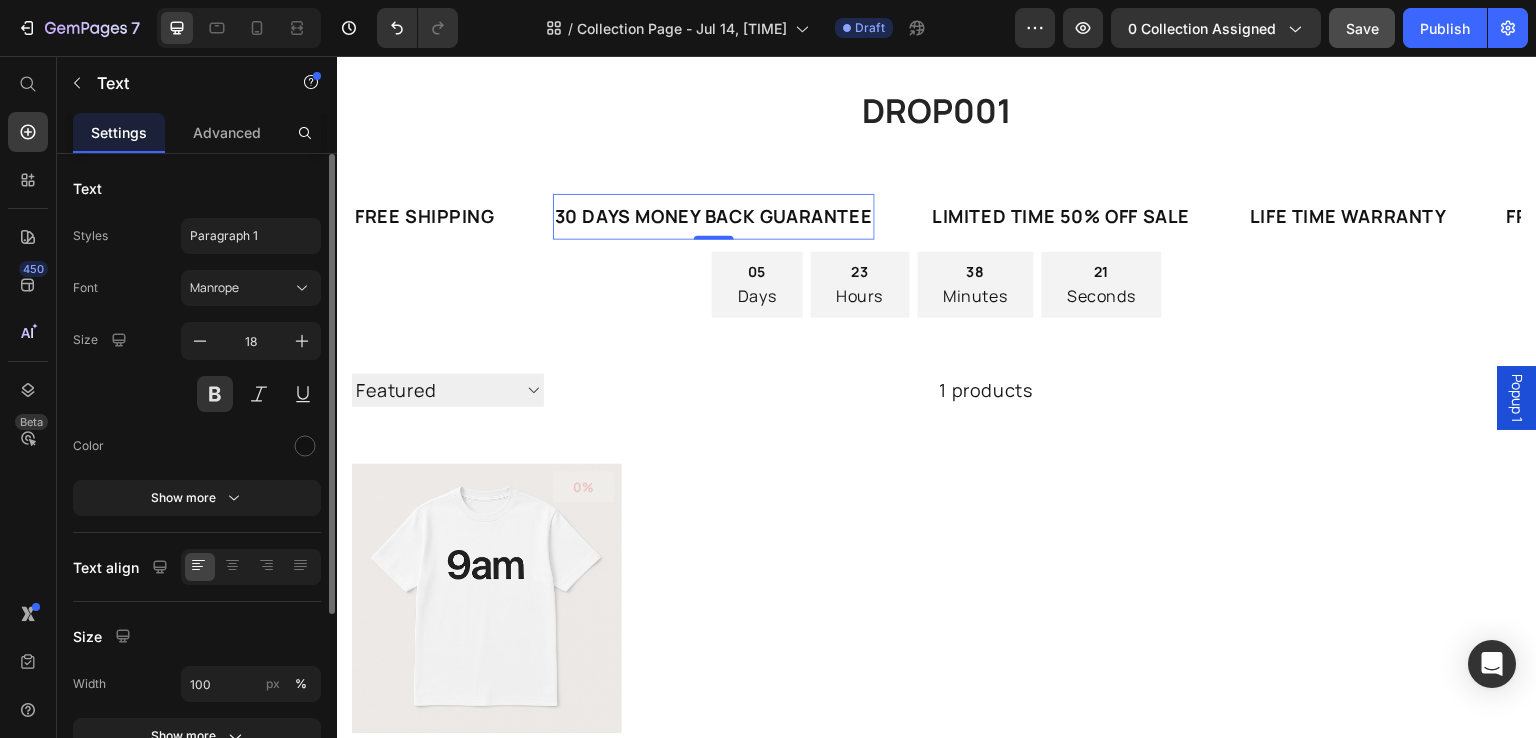 click on "30 DAYS MONEY BACK GUARANTEE Text   0" at bounding box center (714, 216) 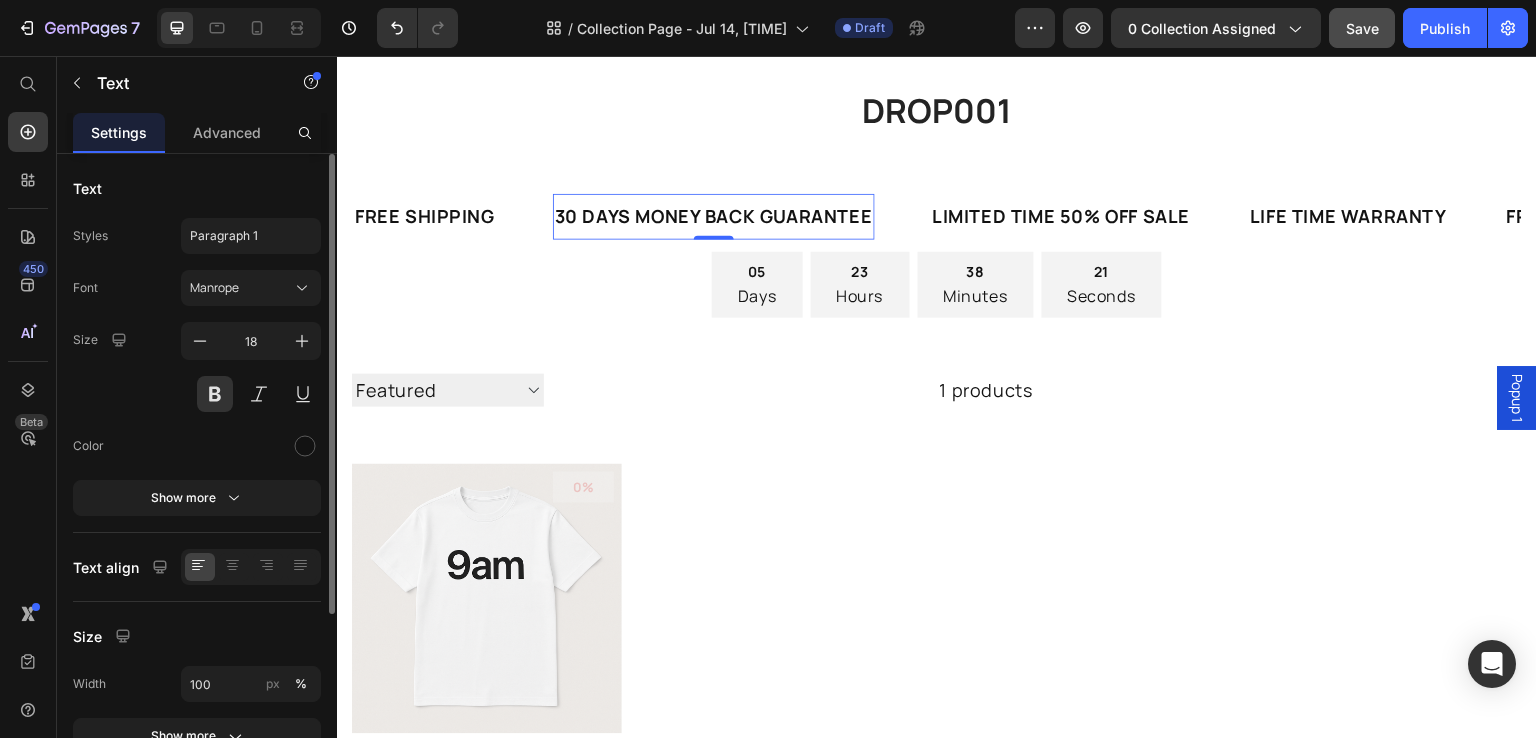 click on "30 DAYS MONEY BACK GUARANTEE" at bounding box center [714, 216] 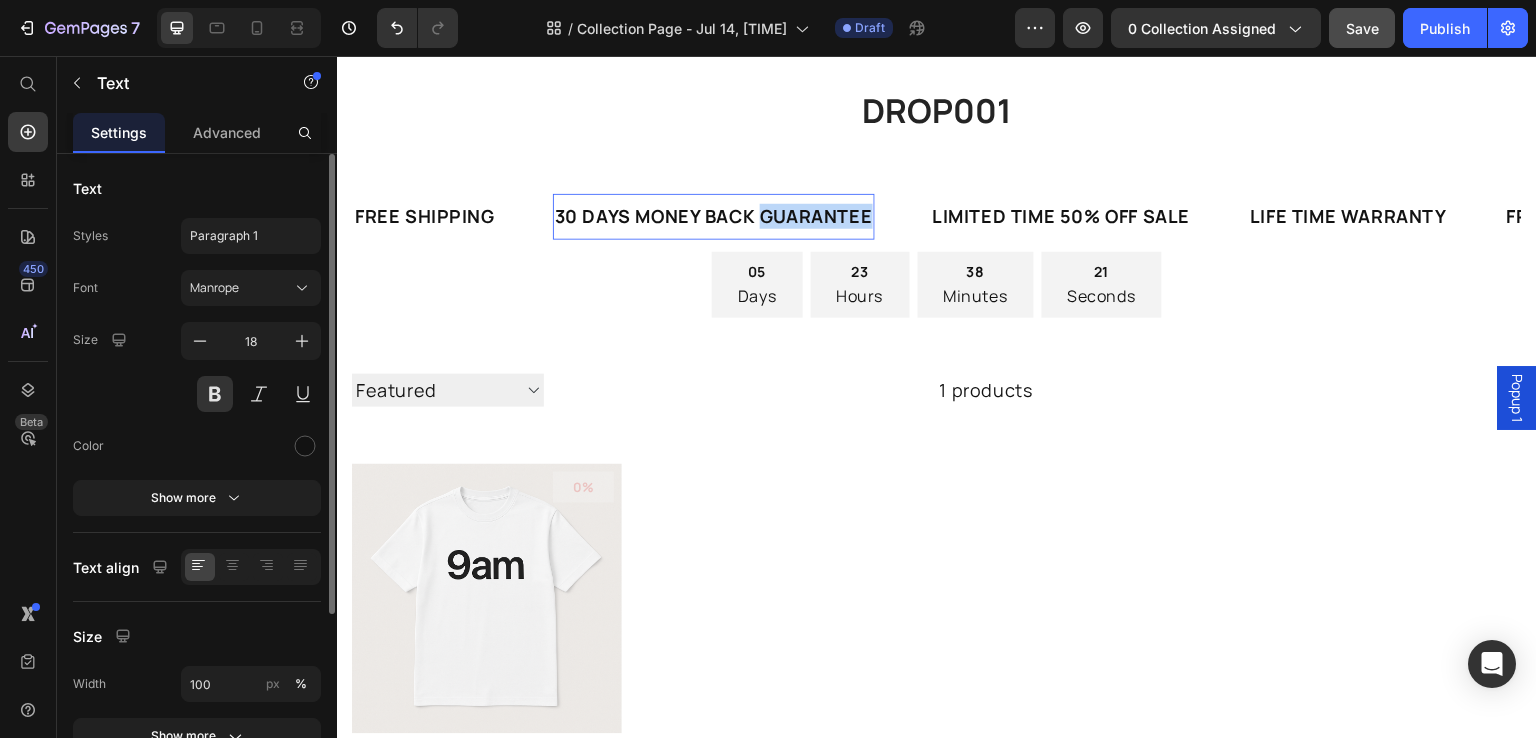 click on "30 DAYS MONEY BACK GUARANTEE" at bounding box center (714, 216) 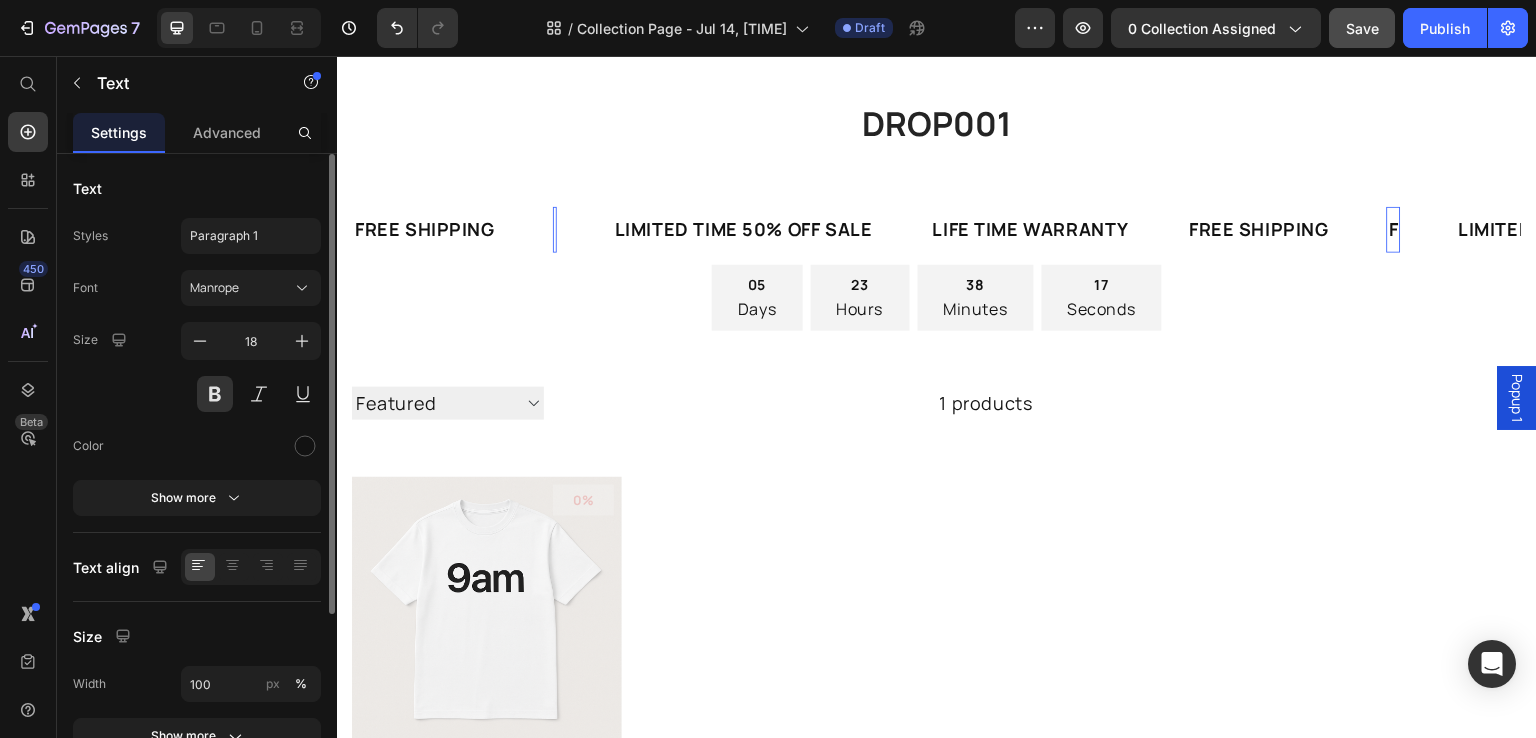 scroll, scrollTop: 112, scrollLeft: 0, axis: vertical 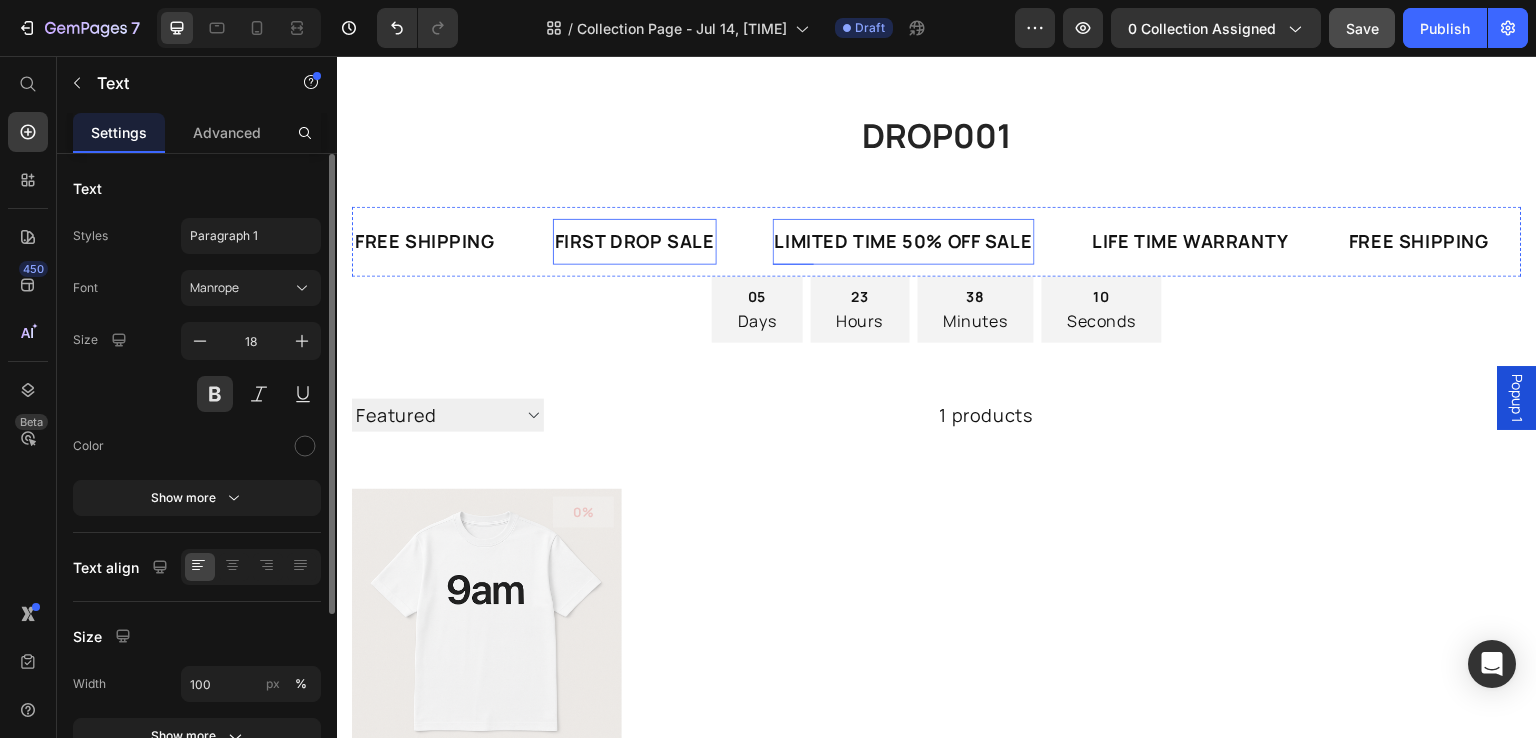 click on "LIMITED TIME 50% OFF SALE" at bounding box center [904, 241] 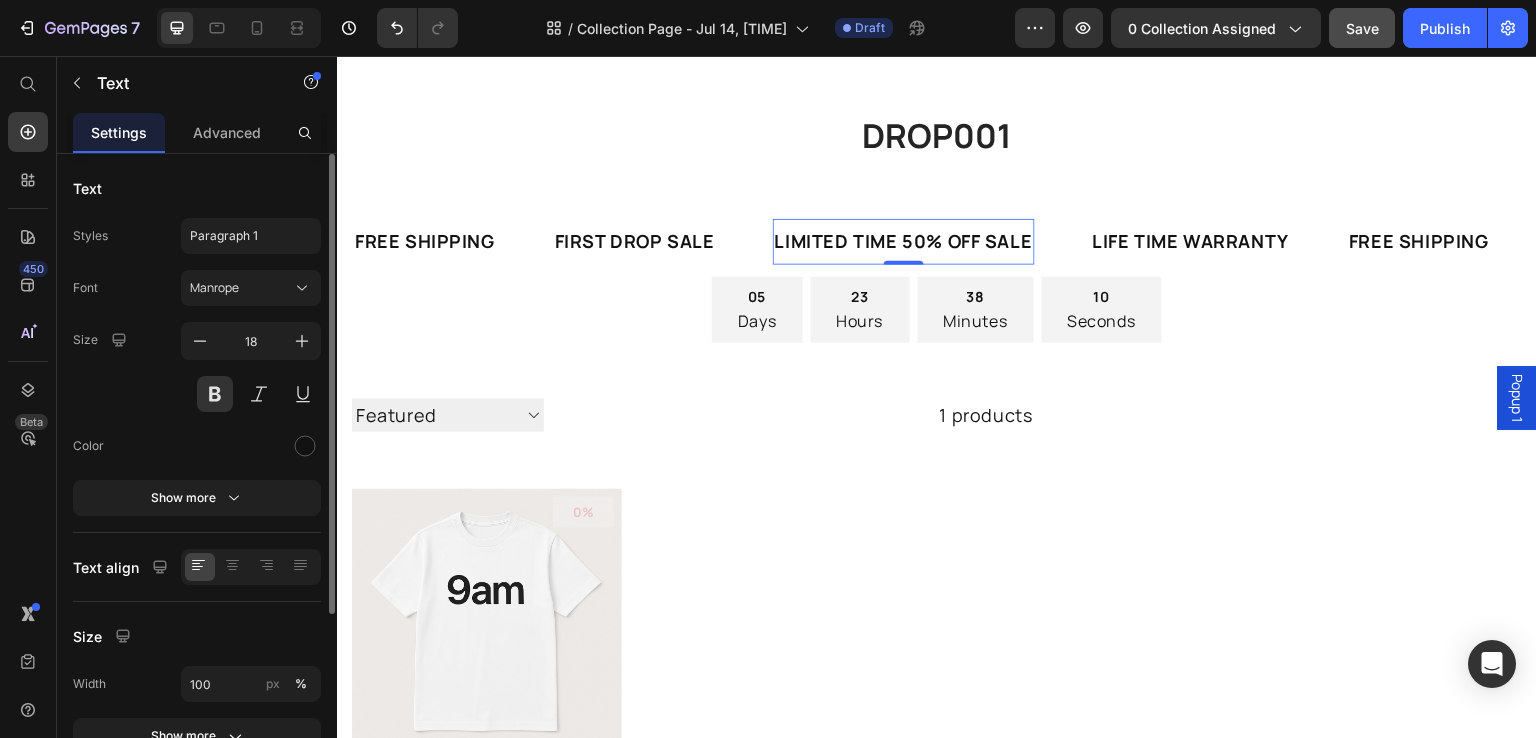click on "LIMITED TIME 50% OFF SALE" at bounding box center (904, 241) 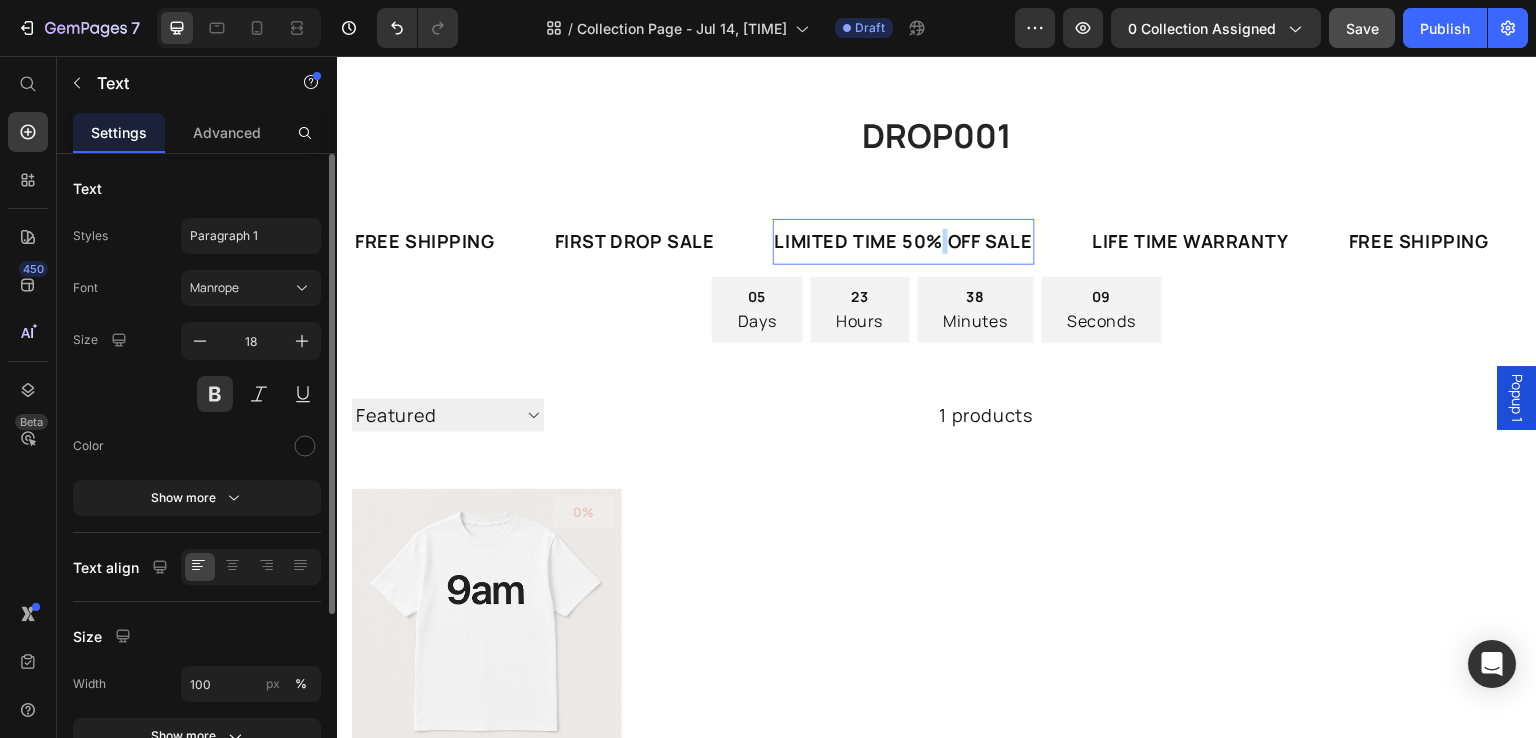 click on "LIMITED TIME 50% OFF SALE" at bounding box center [904, 241] 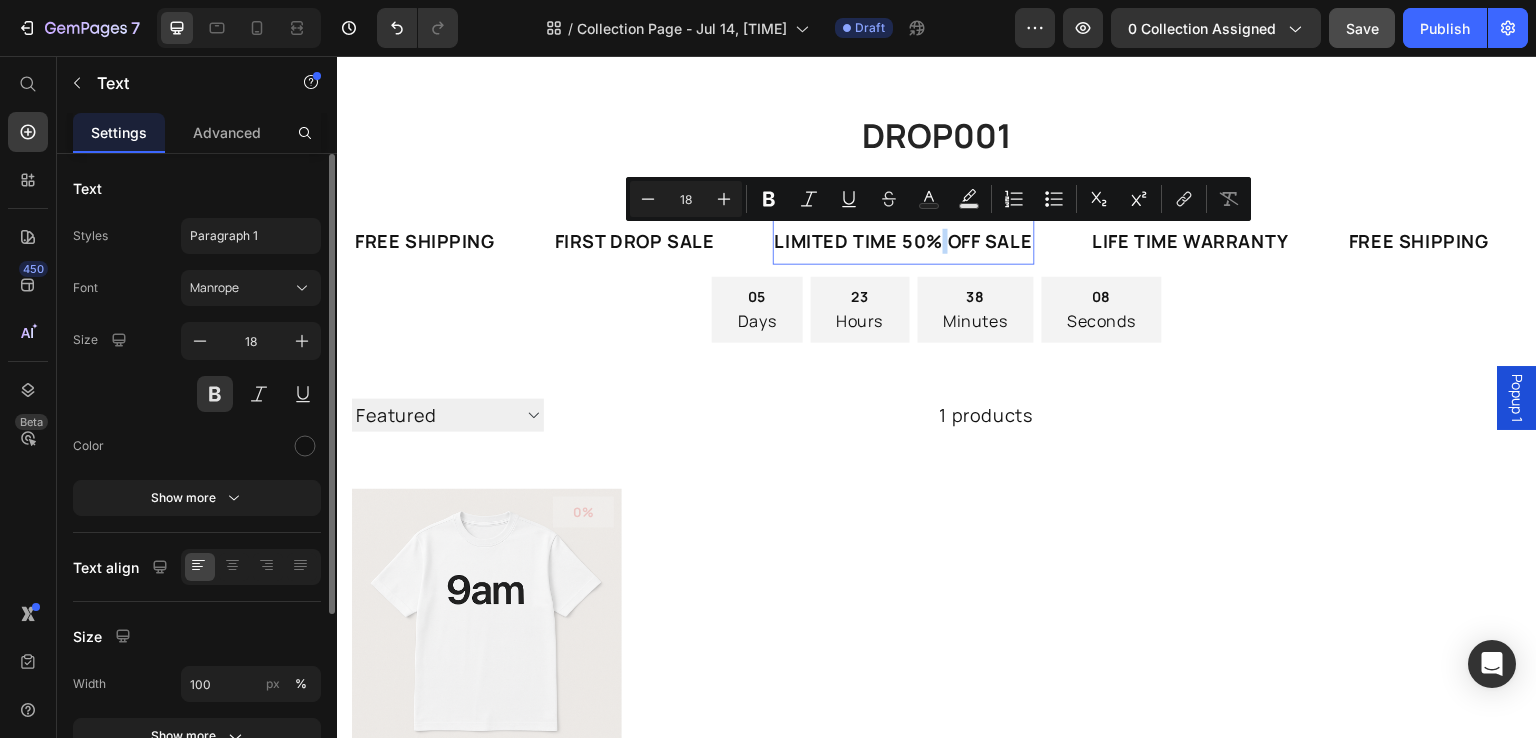 click on "LIMITED TIME 50% OFF SALE" at bounding box center [904, 241] 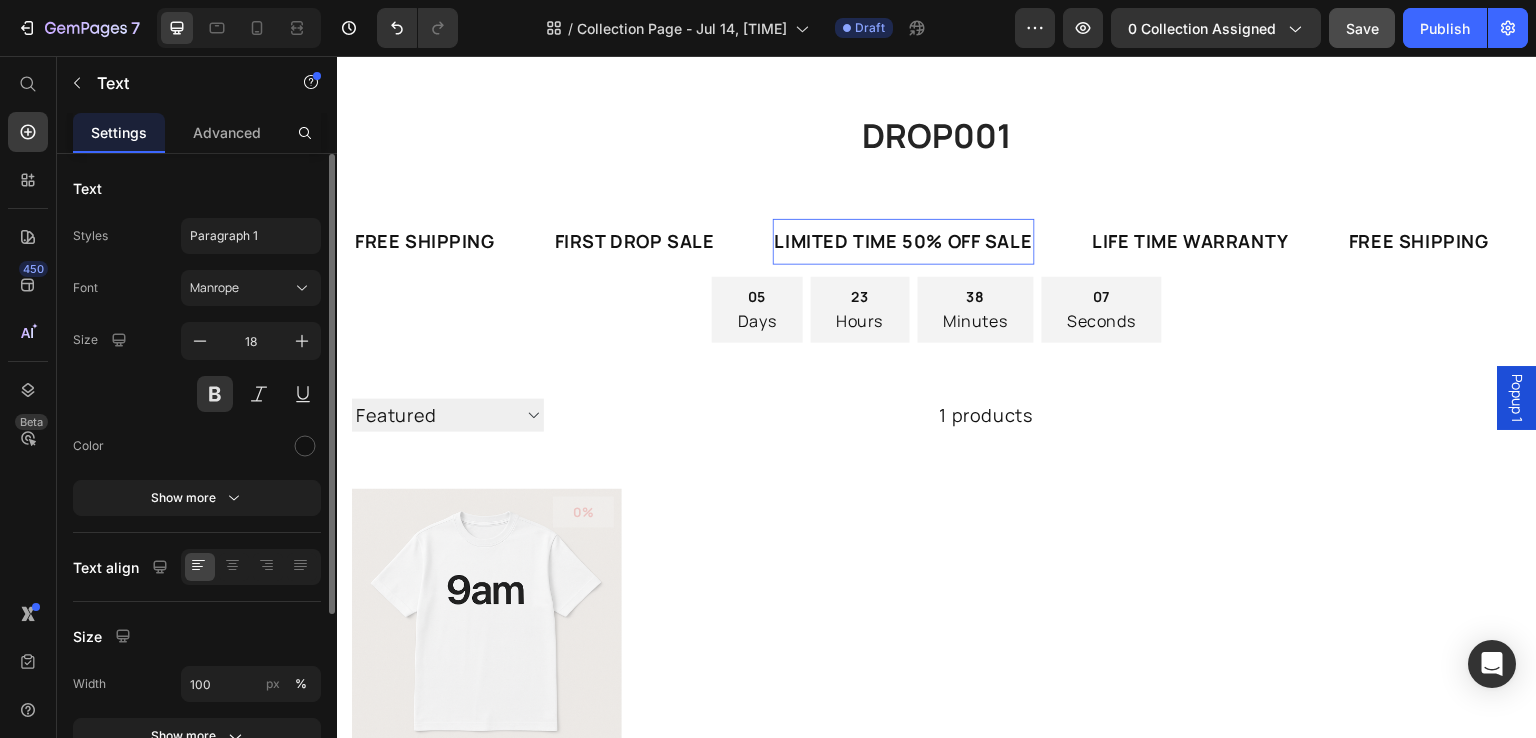 click on "LIMITED TIME 50% OFF SALE" at bounding box center [904, 241] 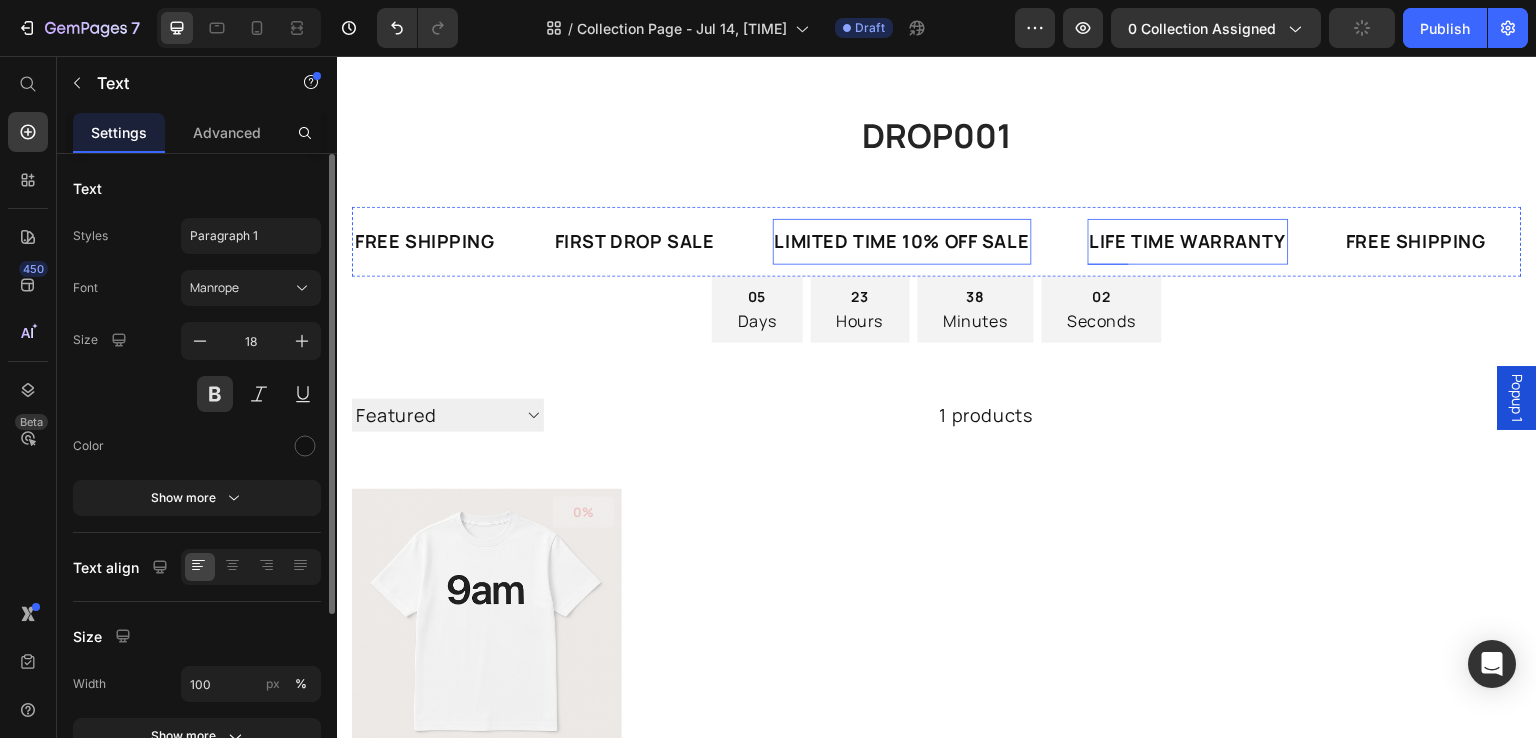 click on "LIFE TIME WARRANTY" at bounding box center [1188, 241] 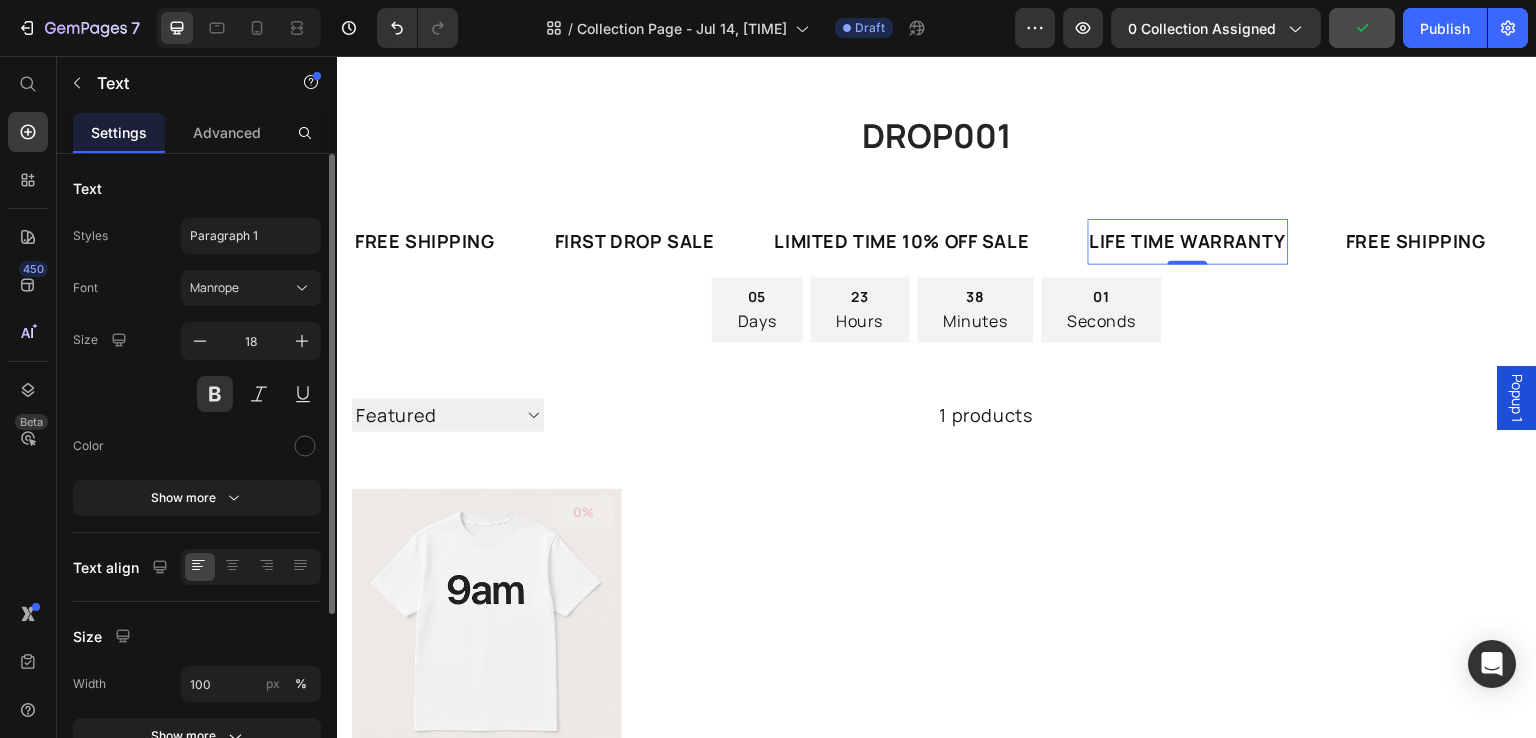 click on "LIFE TIME WARRANTY" at bounding box center (1188, 241) 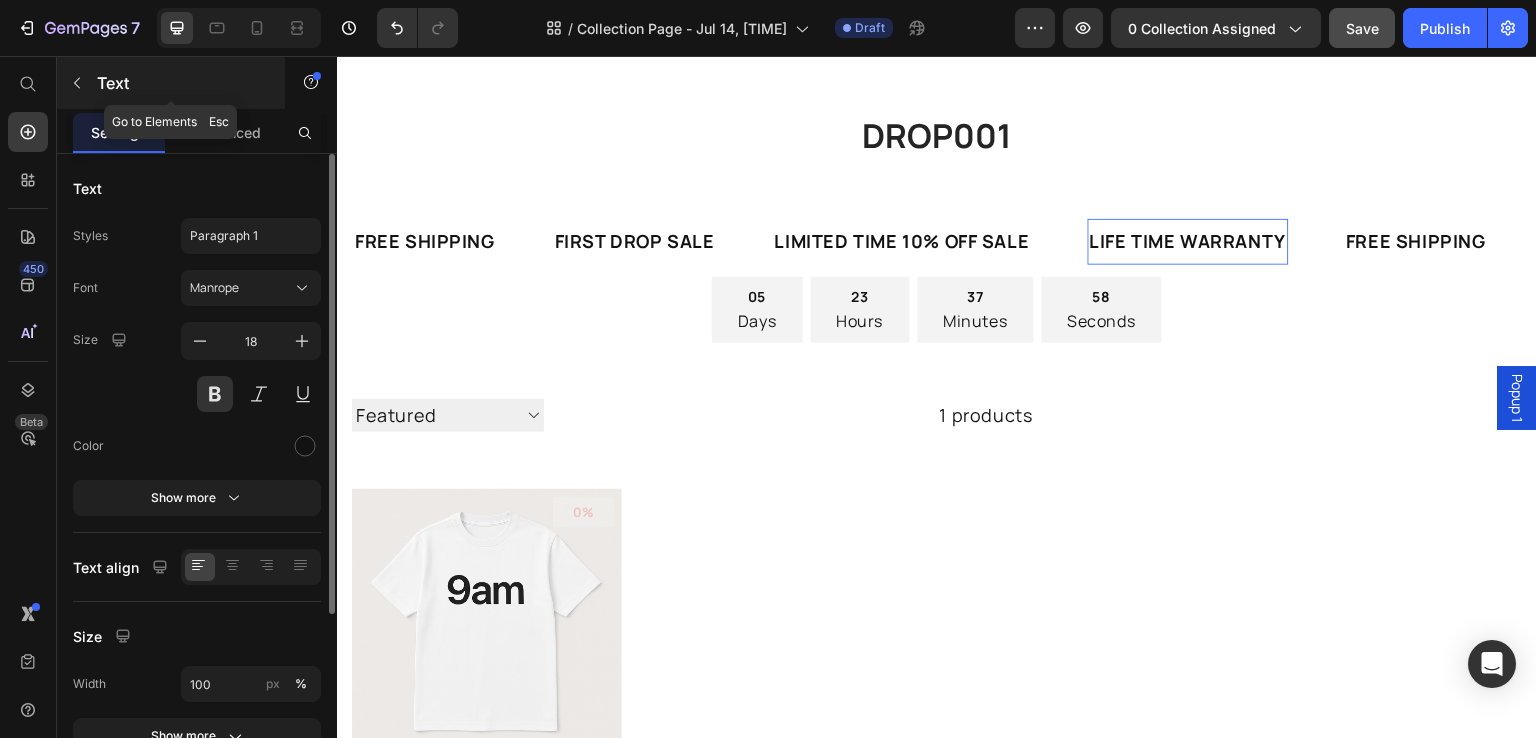 click 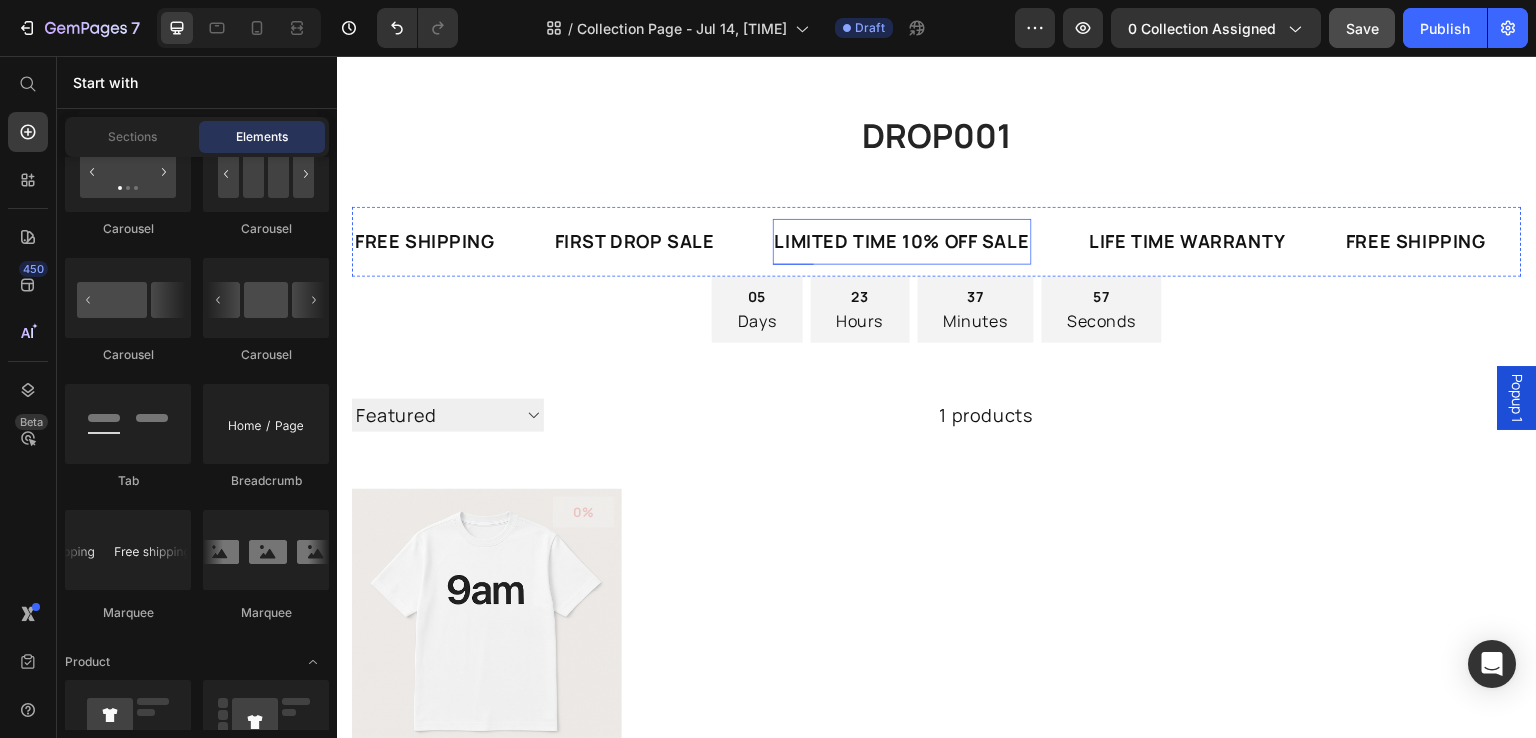 click on "LIMITED TIME 10% OFF SALE" at bounding box center [902, 241] 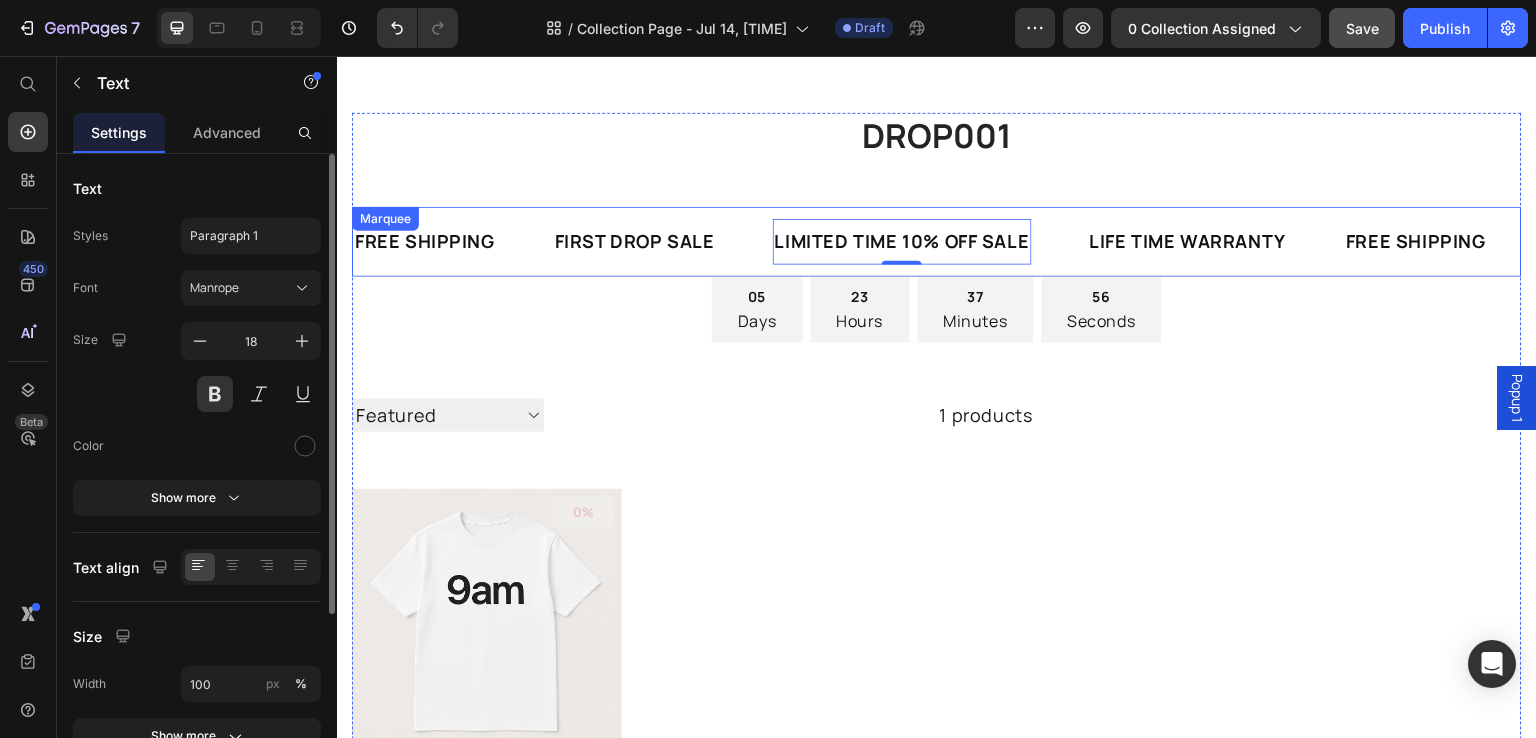 click on "FREE SHIPPING Text FIRST DROP SALE Text LIMITED TIME 10% OFF SALE Text   0 LIFE TIME WARRANTY Text FREE SHIPPING Text FIRST DROP SALE Text LIMITED TIME 10% OFF SALE Text   0 LIFE TIME WARRANTY Text FREE SHIPPING Text FIRST DROP SALE Text LIMITED TIME 10% OFF SALE Text   0 LIFE TIME WARRANTY Text FREE SHIPPING Text FIRST DROP SALE Text LIMITED TIME 10% OFF SALE Text   0 LIFE TIME WARRANTY Text FREE SHIPPING Text FIRST DROP SALE Text LIMITED TIME 10% OFF SALE Text   0 LIFE TIME WARRANTY Text FREE SHIPPING Text FIRST DROP SALE Text LIMITED TIME 10% OFF SALE Text   0 LIFE TIME WARRANTY Text Marquee" at bounding box center [937, 241] 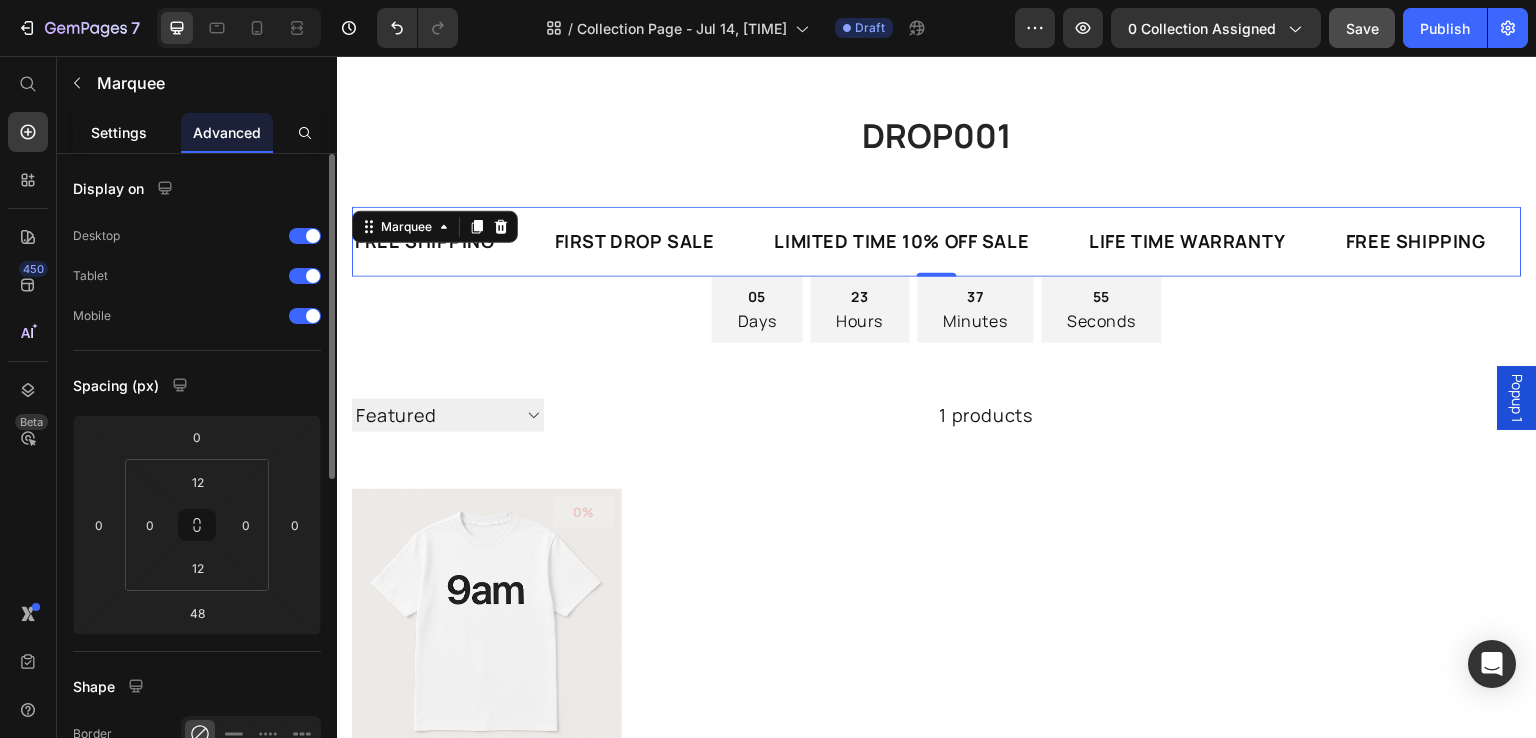 click on "Settings" at bounding box center [119, 132] 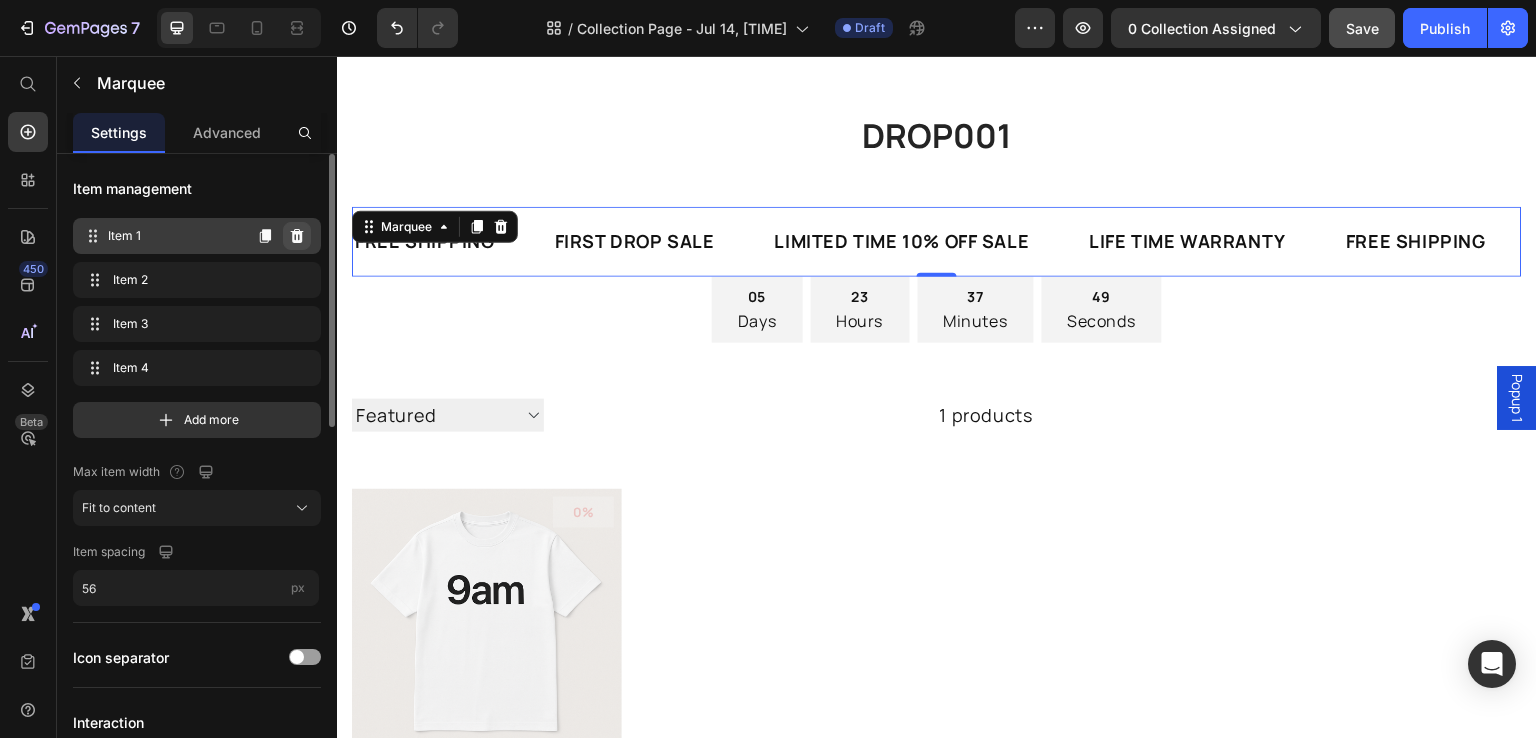 click 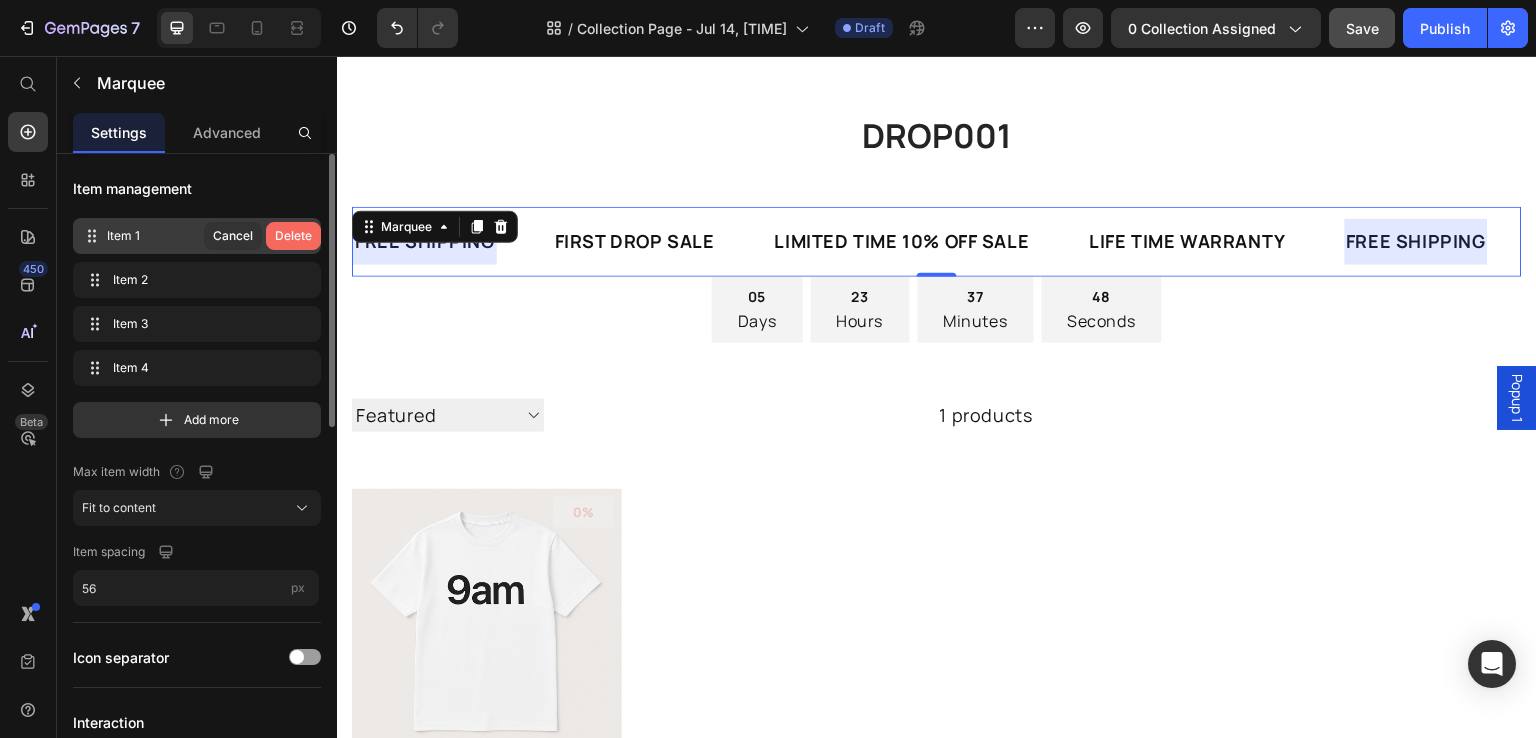 click on "Delete" at bounding box center [293, 236] 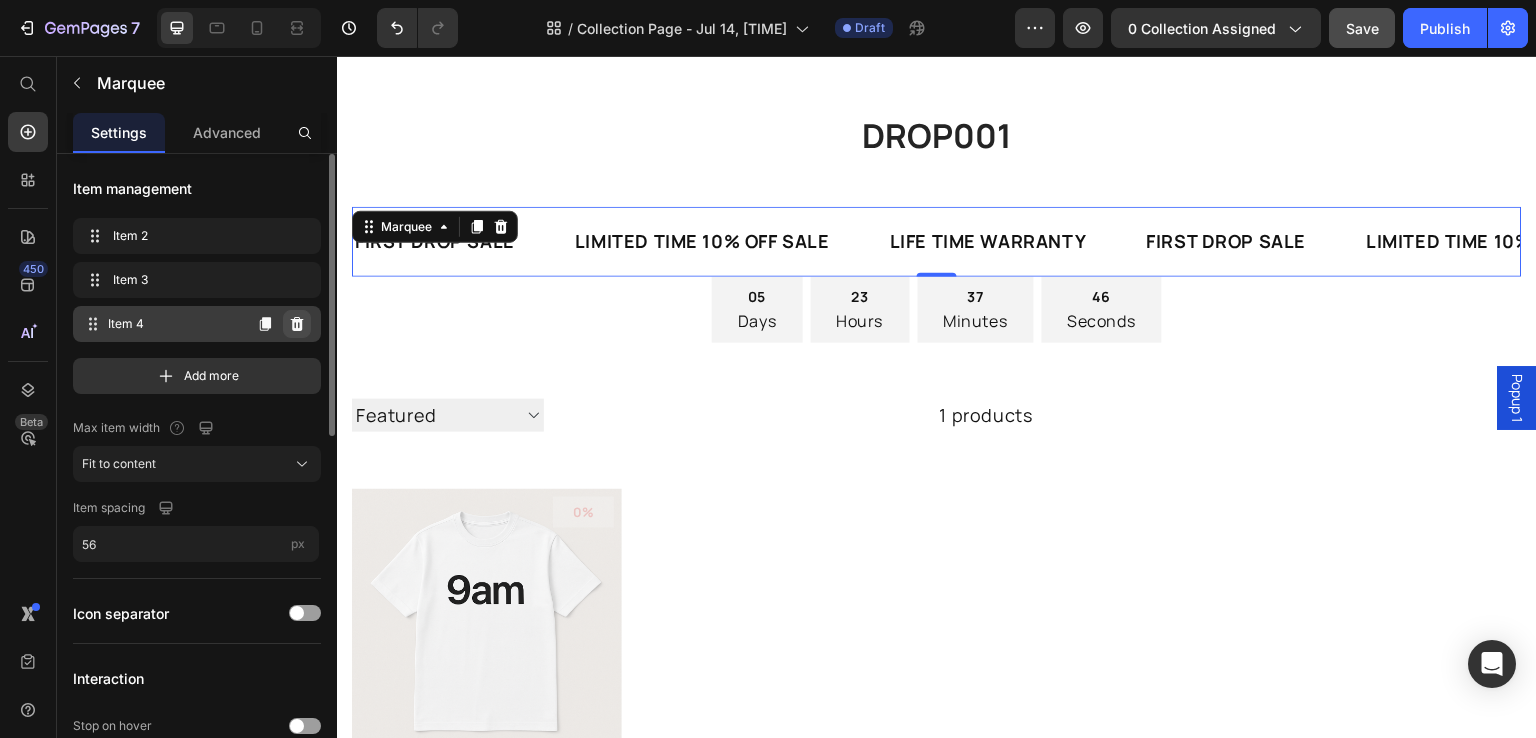 click 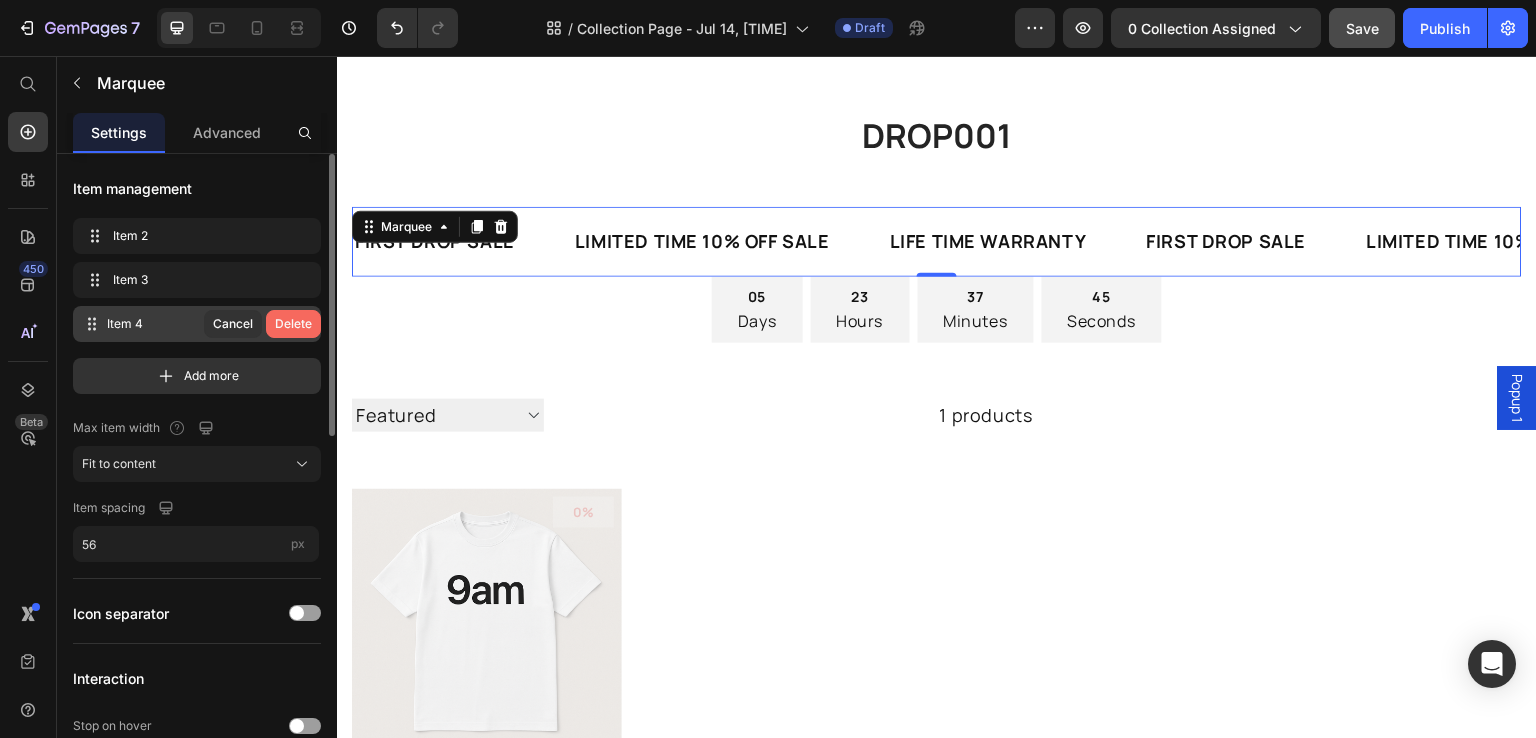 click on "Delete" at bounding box center (293, 324) 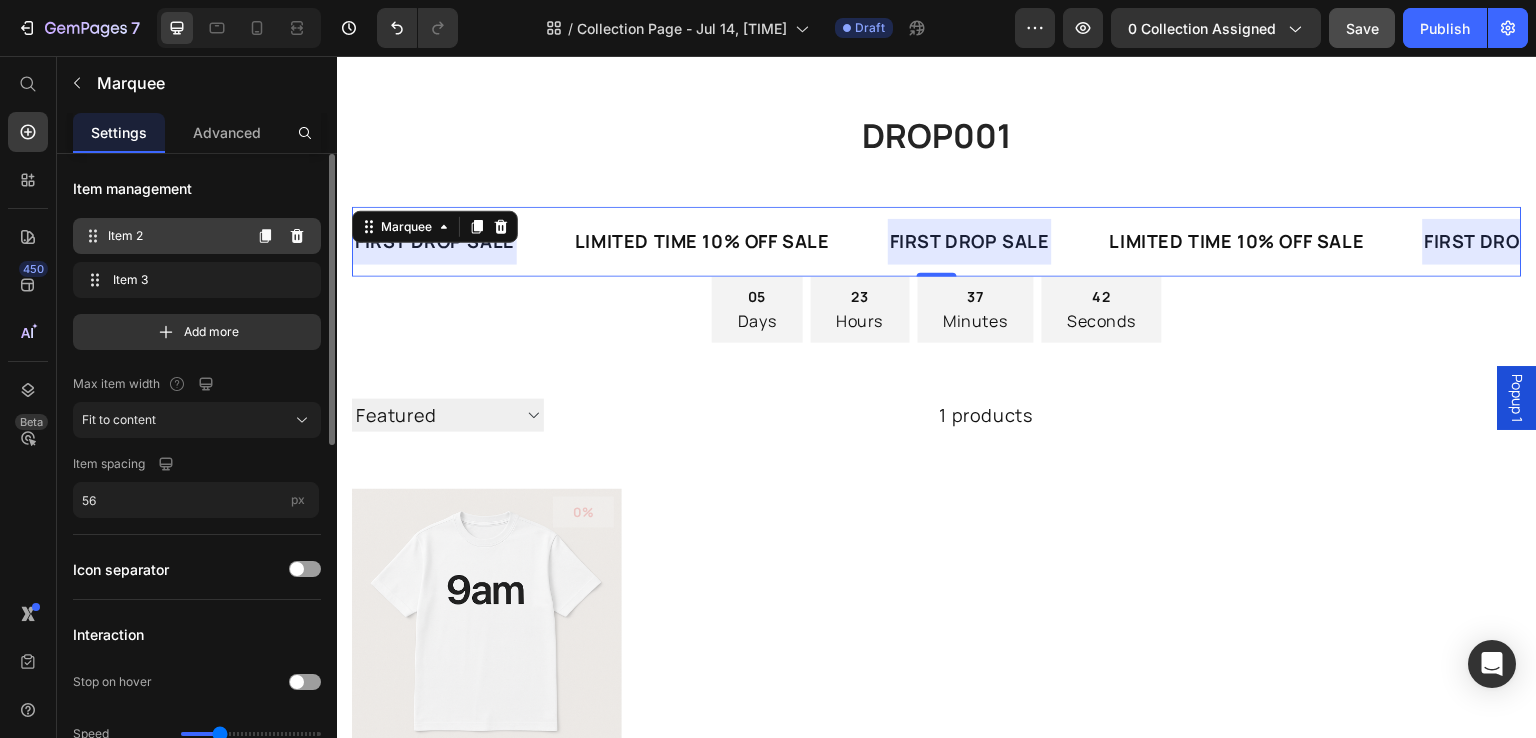click on "Item 2 Item 2" at bounding box center (161, 236) 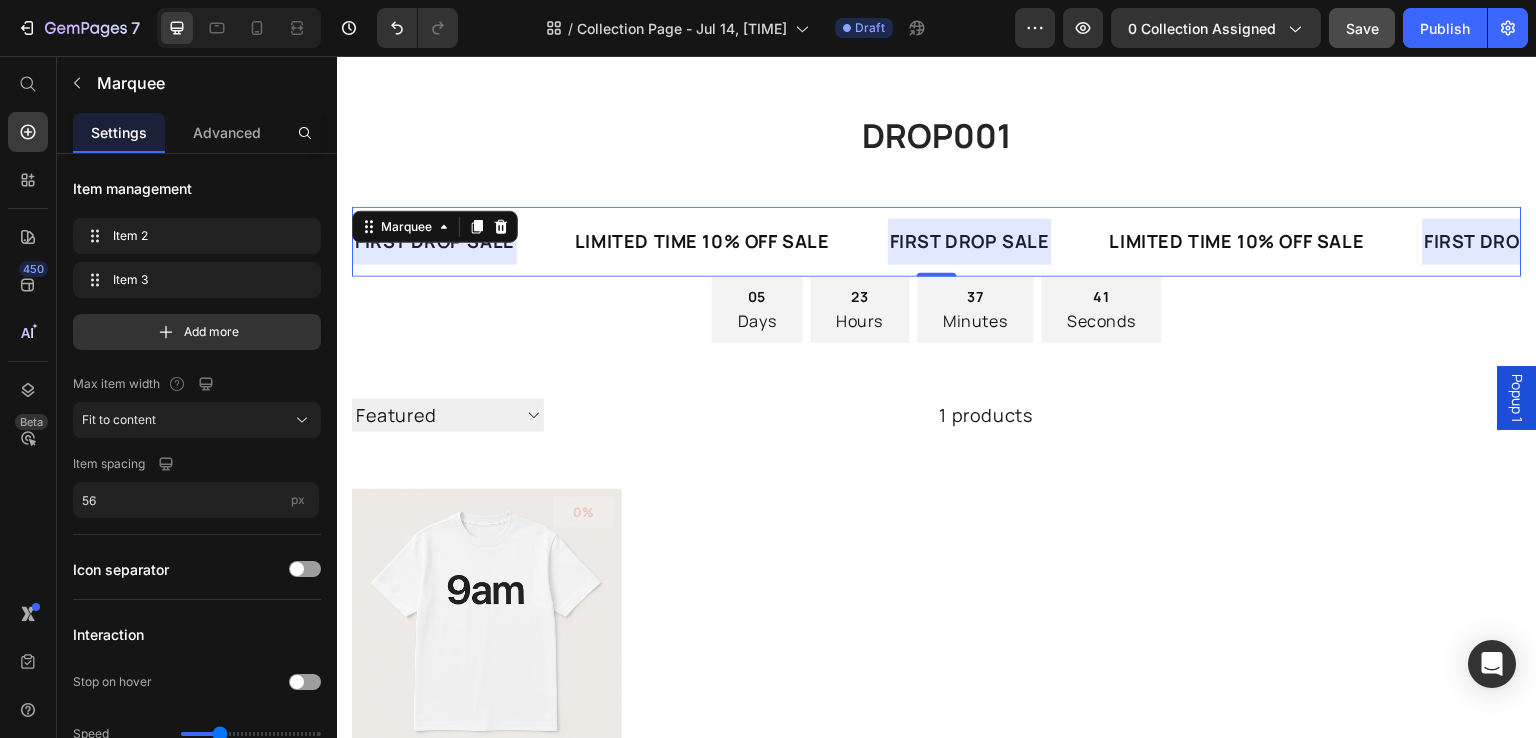 click at bounding box center [970, 241] 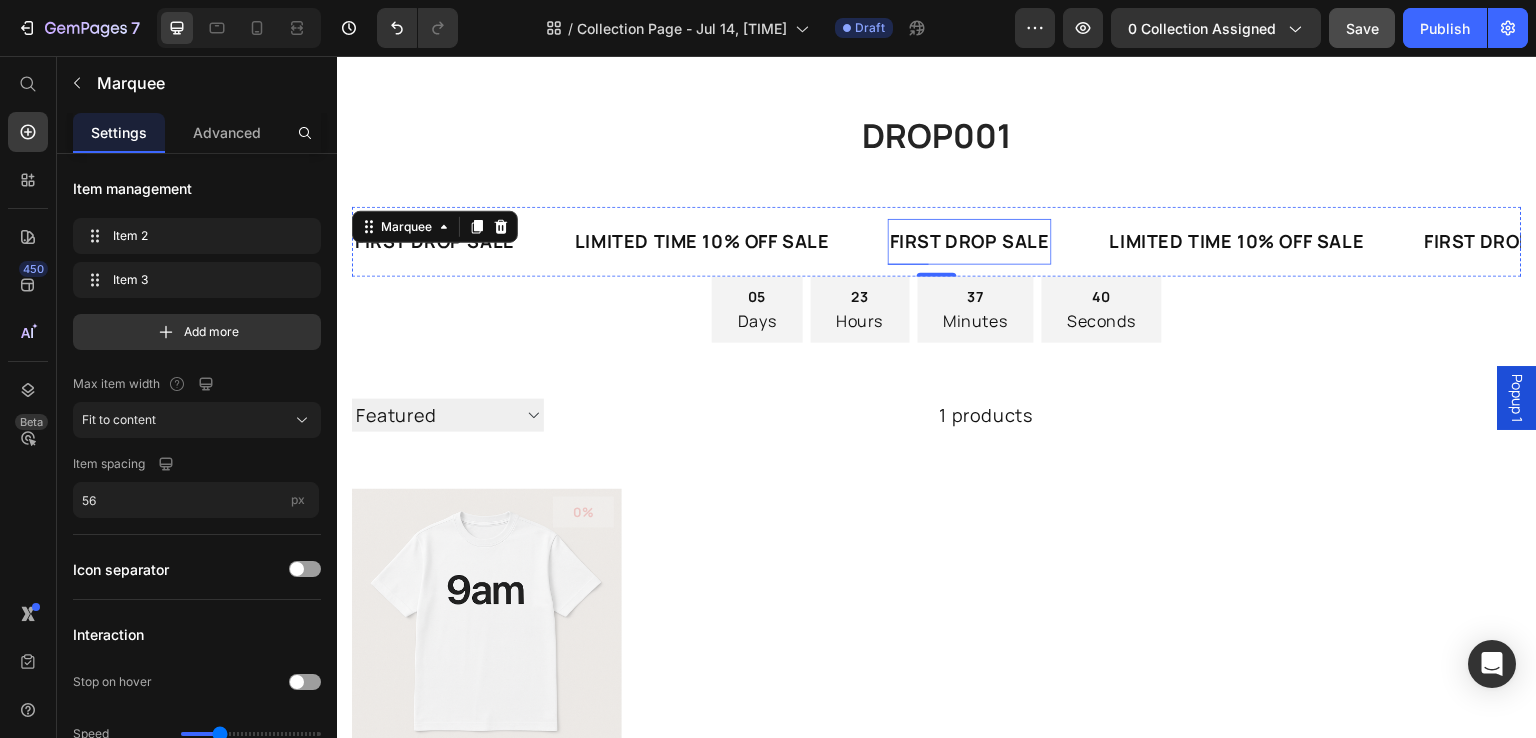 click on "FIRST DROP SALE" at bounding box center [970, 241] 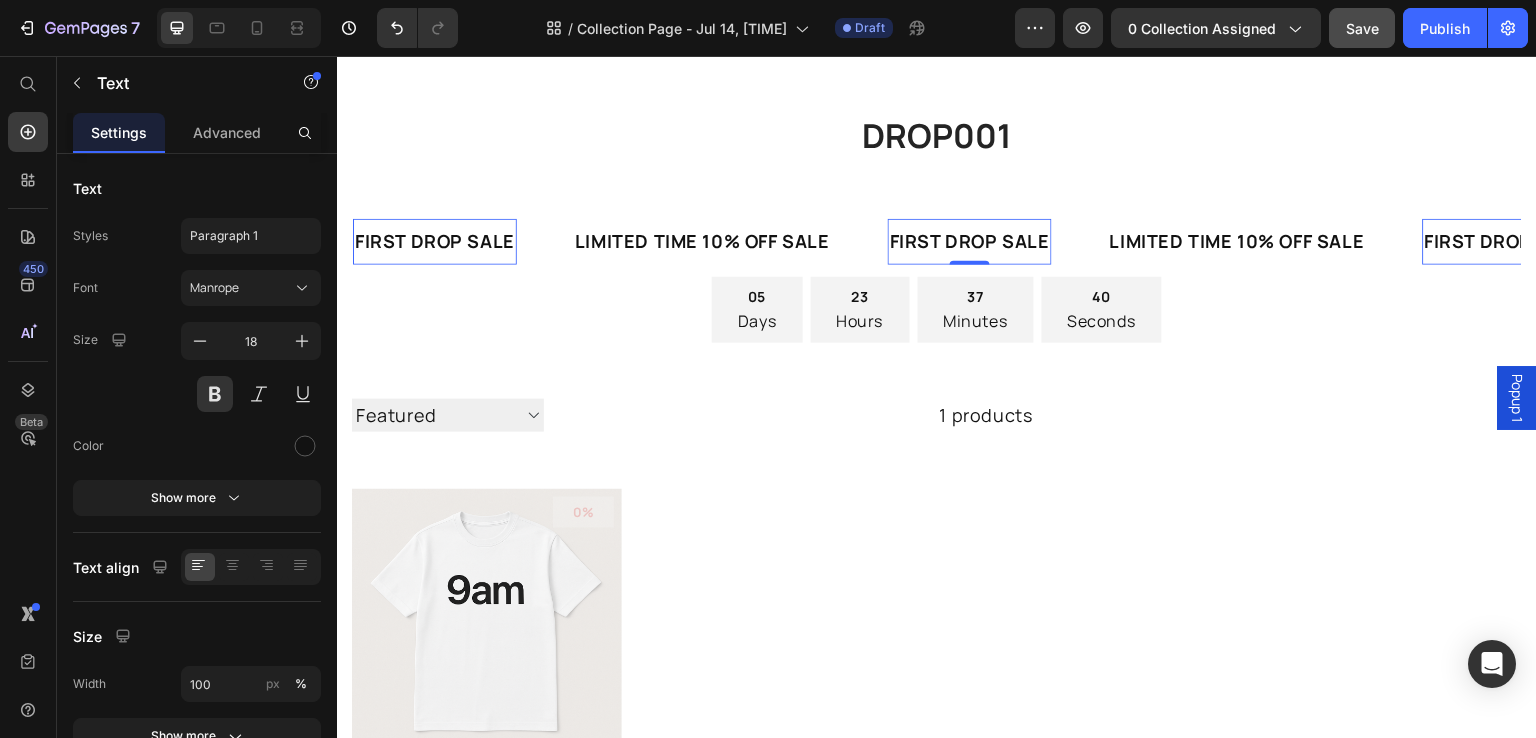 click on "FIRST DROP SALE" at bounding box center (970, 241) 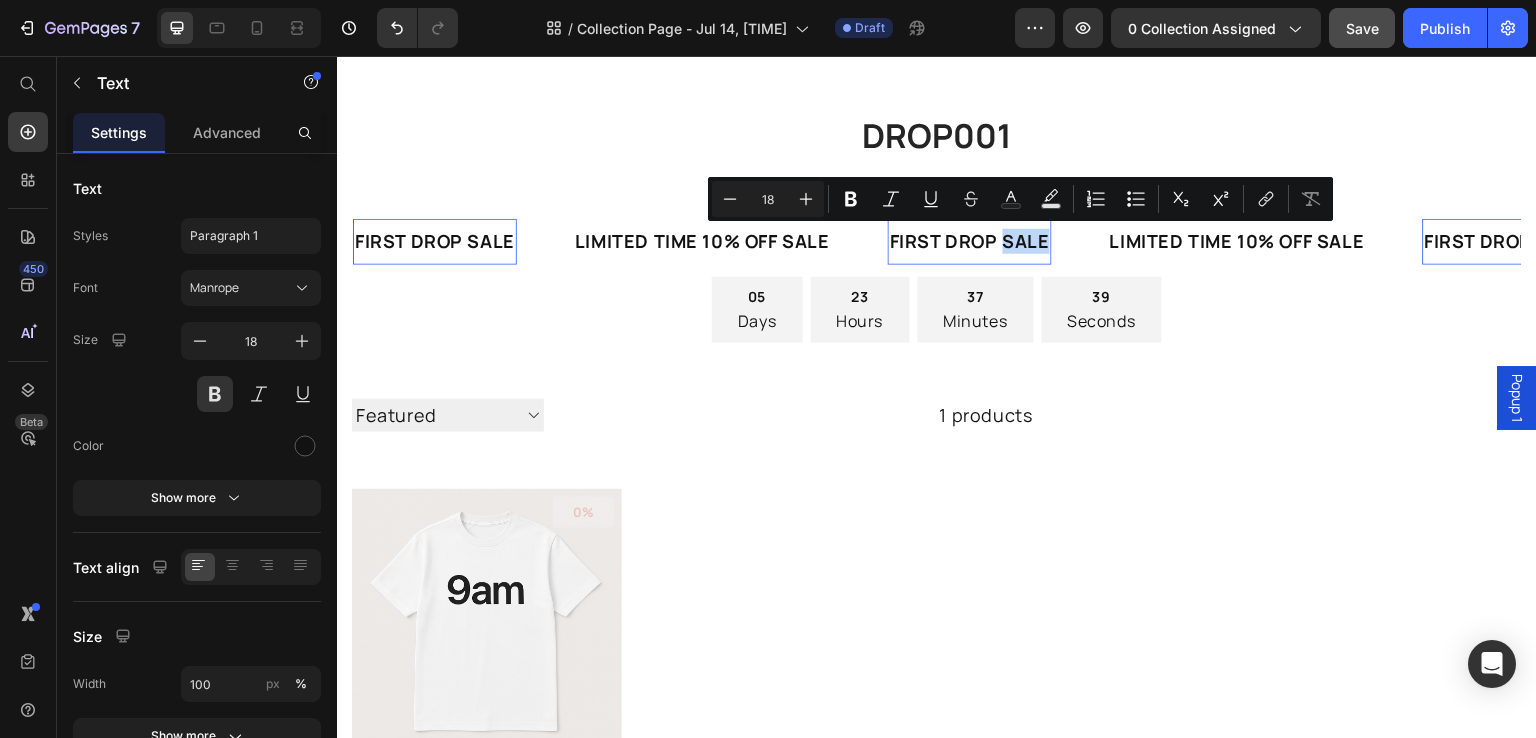 click on "FIRST DROP SALE" at bounding box center [970, 241] 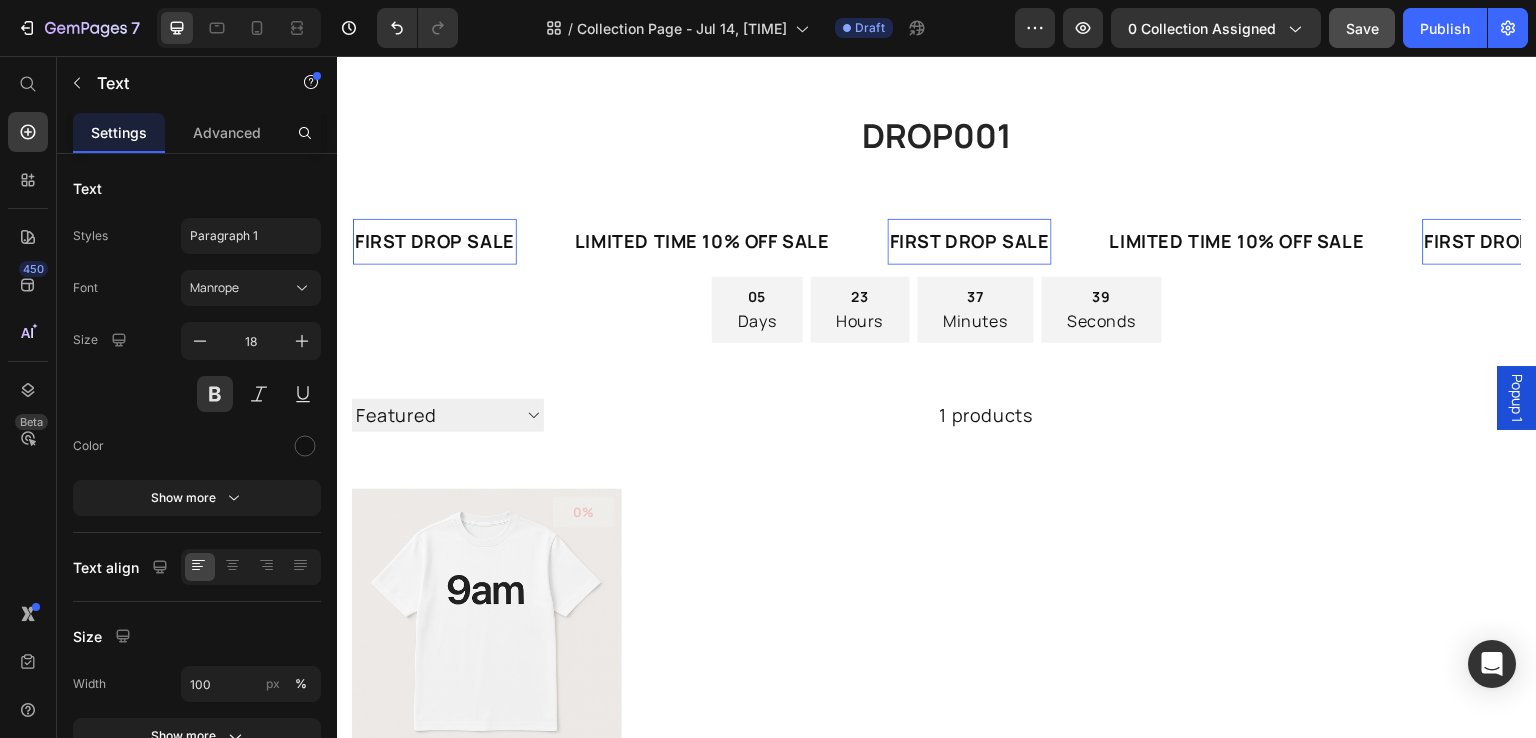 click on "FIRST DROP SALE" at bounding box center [970, 241] 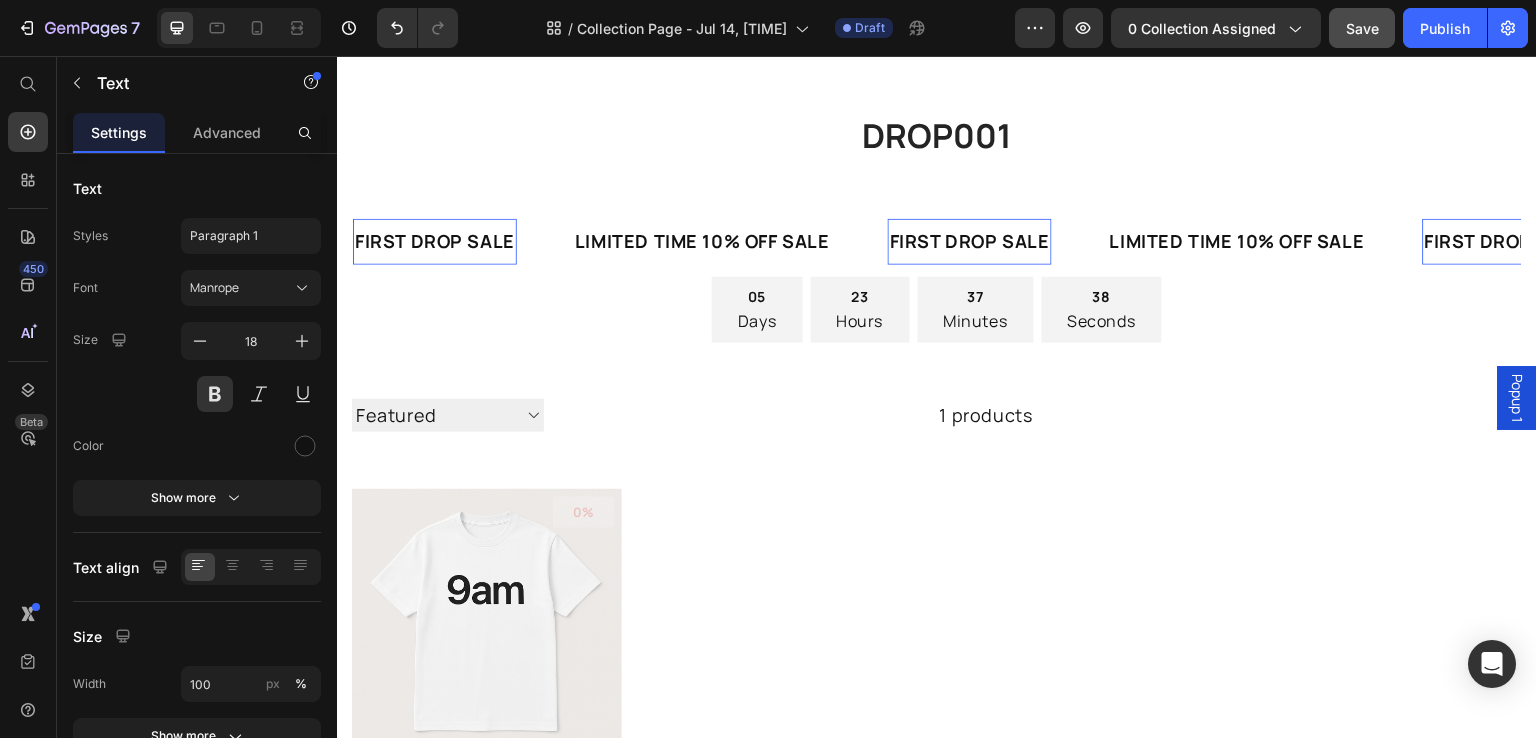 click on "FIRST DROP SALE" at bounding box center [970, 241] 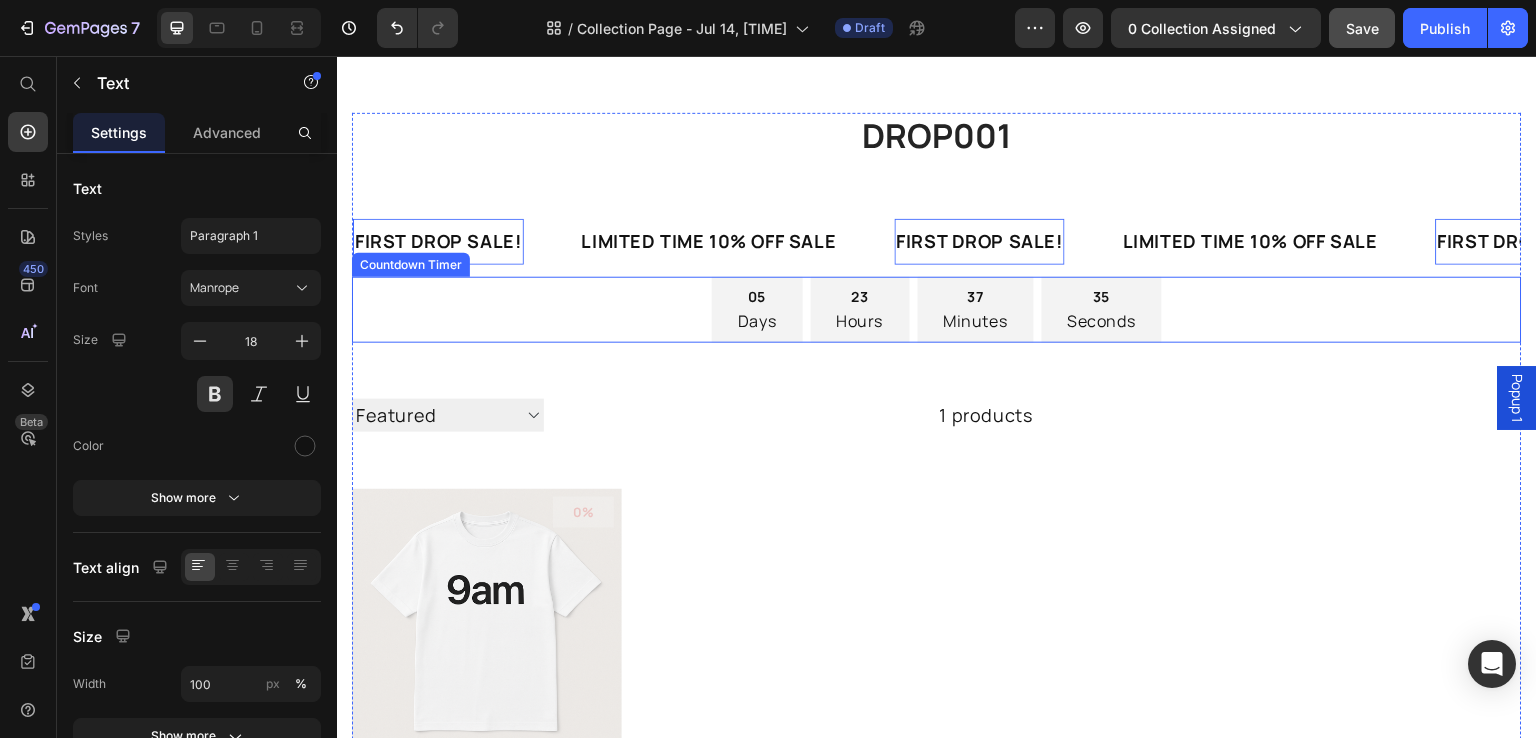 click on "05 Days 23 Hours 37 Minutes 35 Seconds" at bounding box center (937, 310) 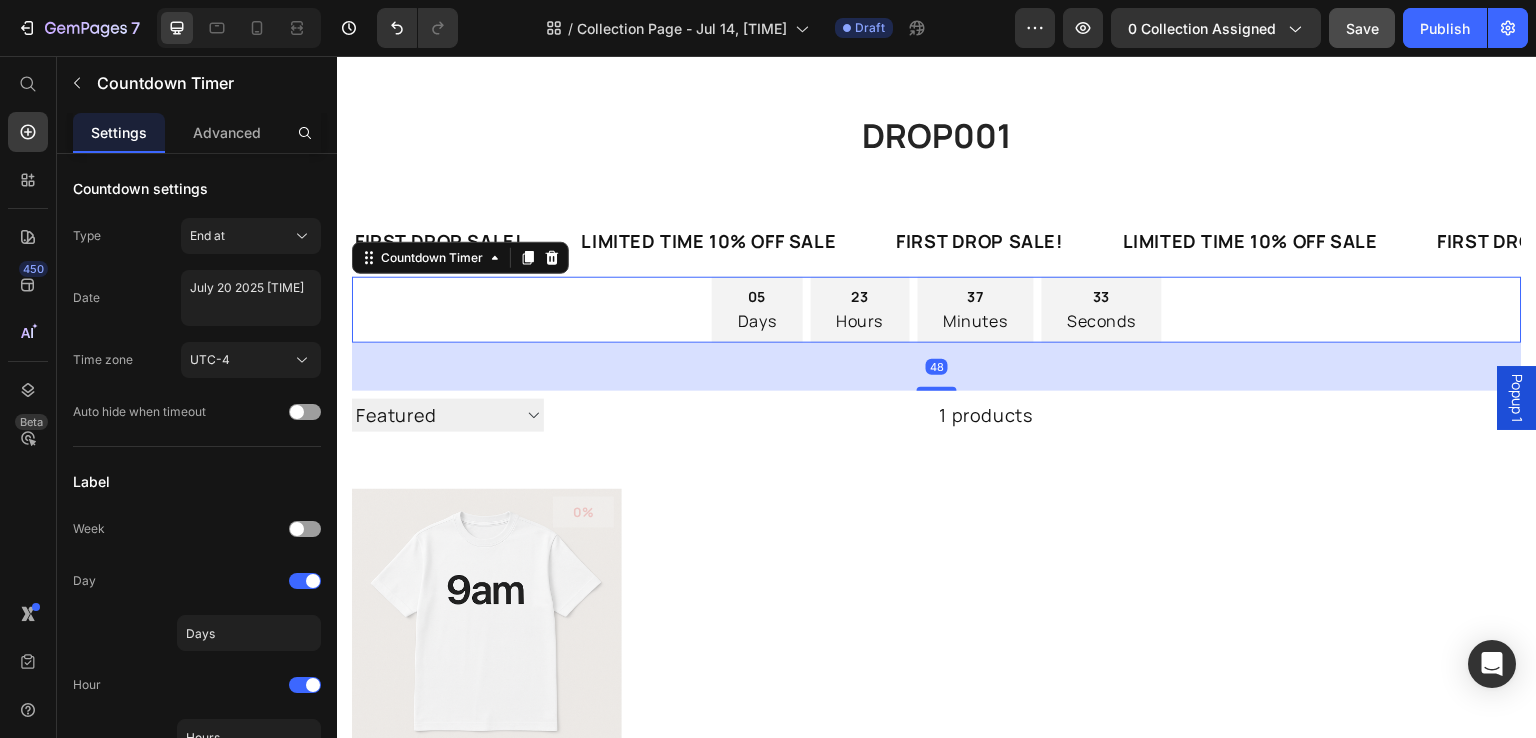 click on "48" at bounding box center [937, 367] 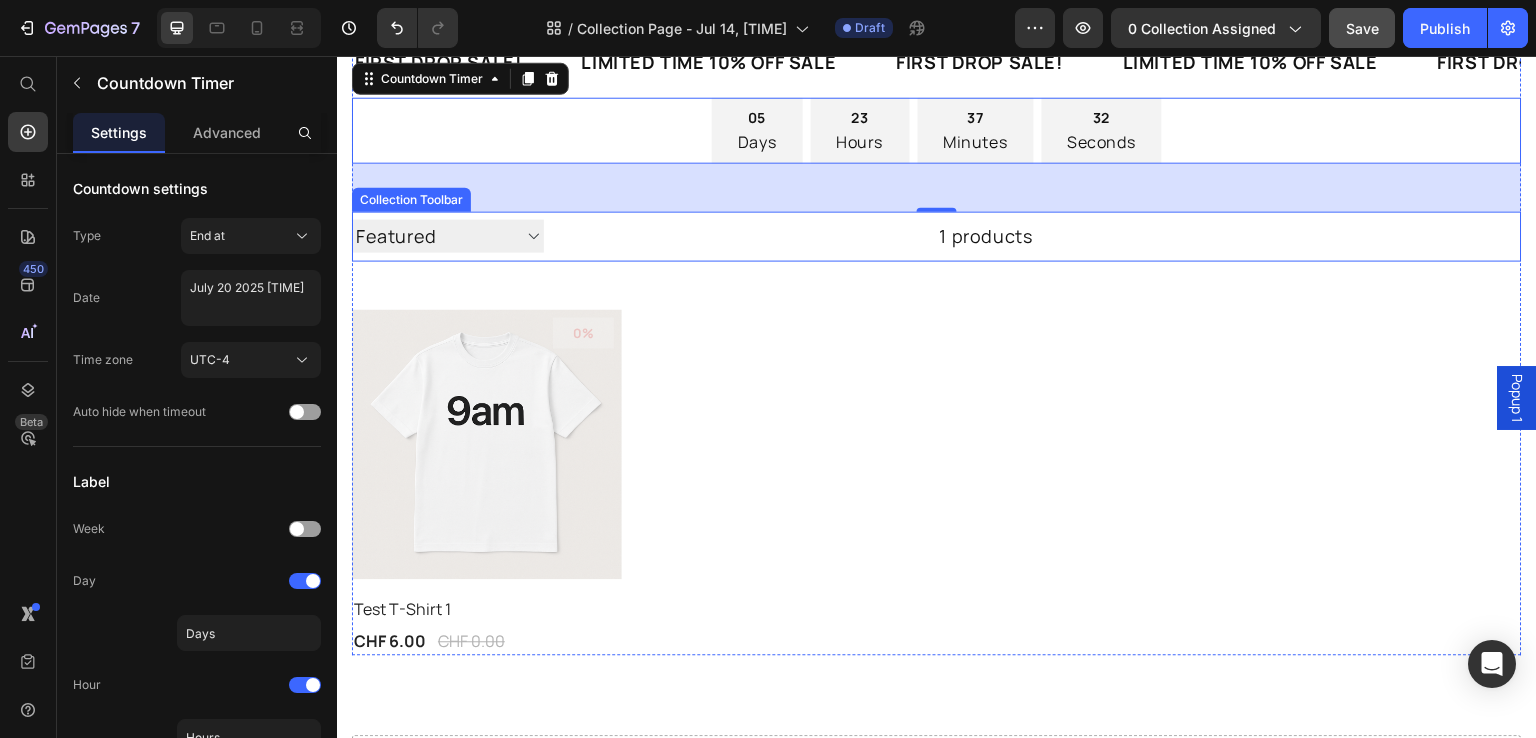 scroll, scrollTop: 297, scrollLeft: 0, axis: vertical 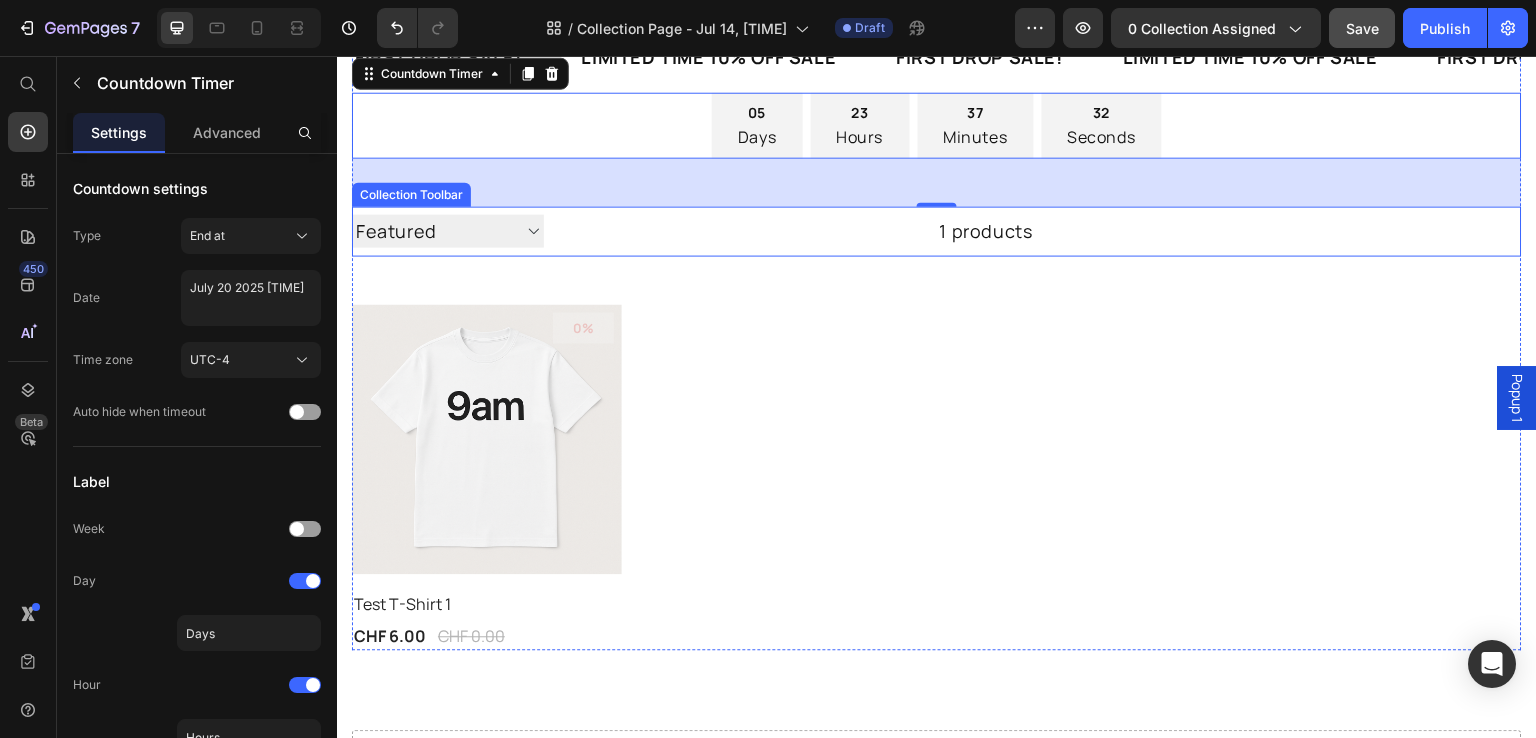 click on "0% (P) Tag Product Images & Gallery Row Test T-Shirt 1 (P) Title CHF 6.00 (P) Price CHF 0.00 (P) Price Row Row" at bounding box center (937, 477) 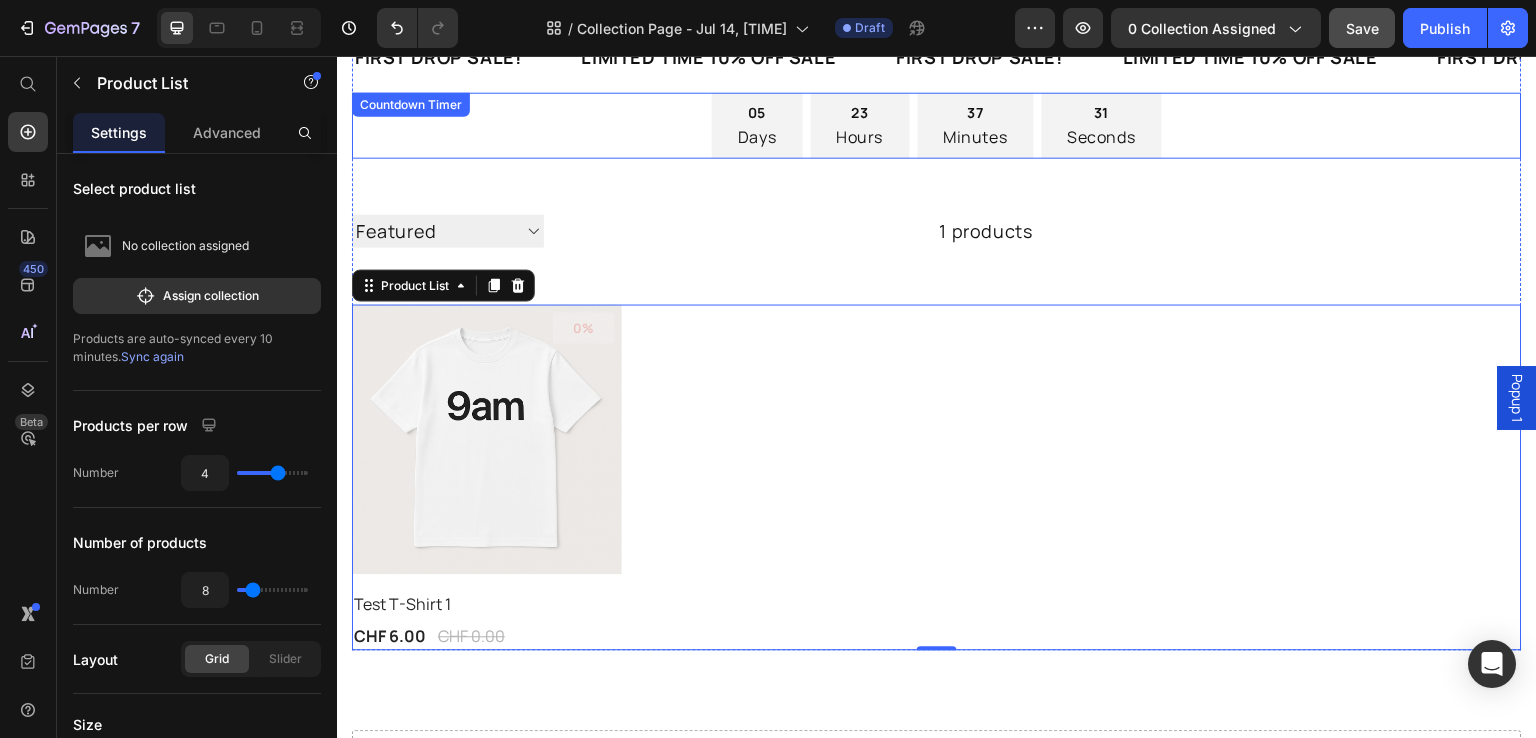 click on "31" at bounding box center [1102, 112] 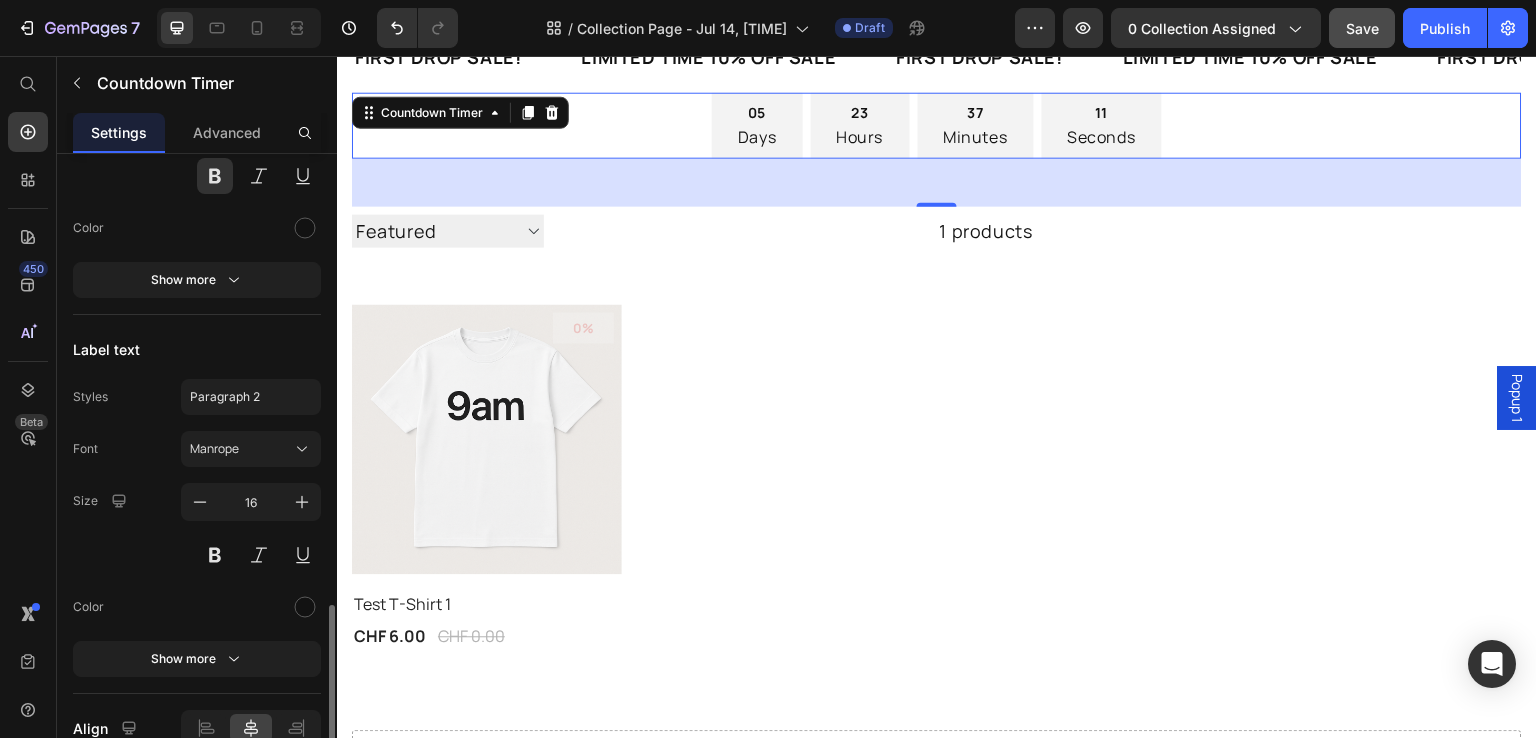 scroll, scrollTop: 1849, scrollLeft: 0, axis: vertical 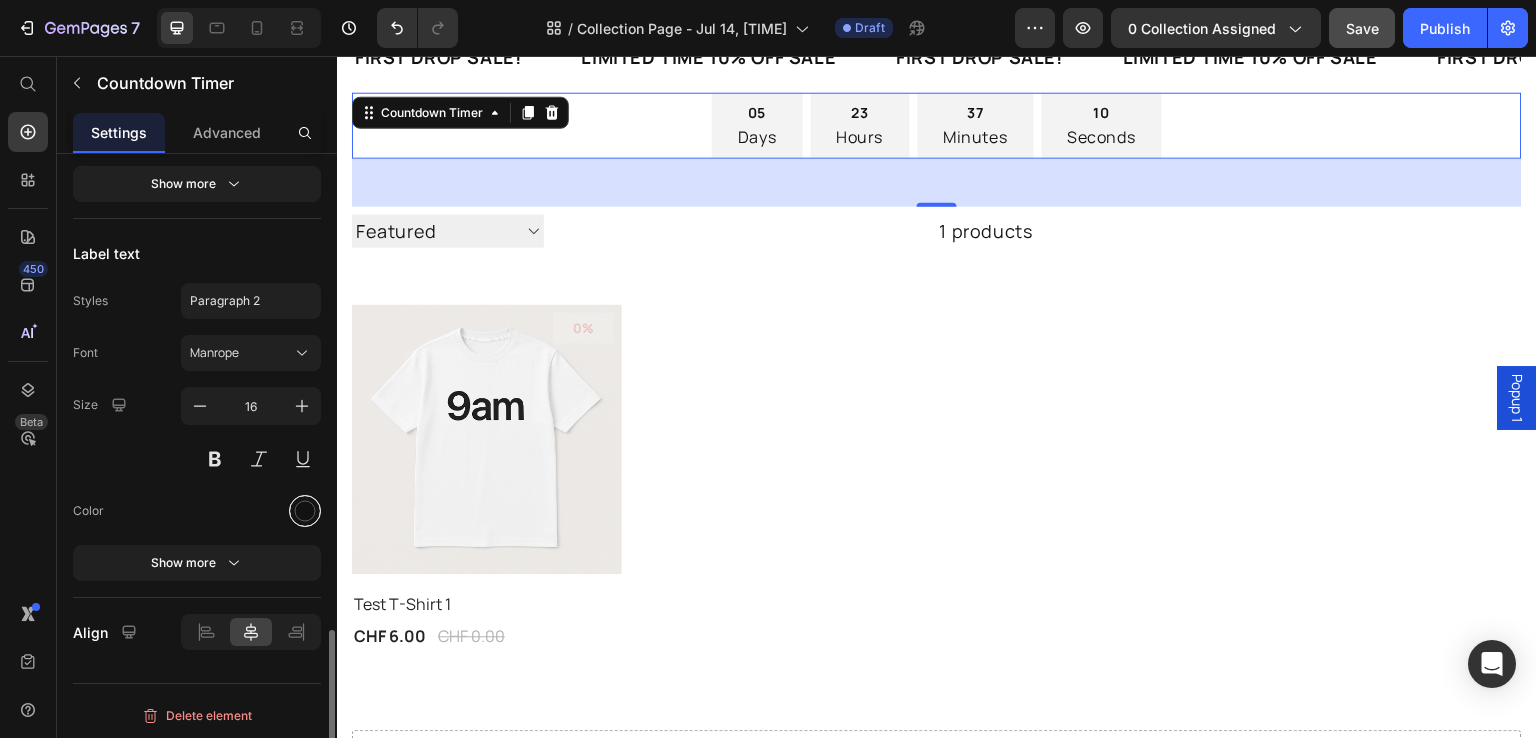 click at bounding box center (305, 511) 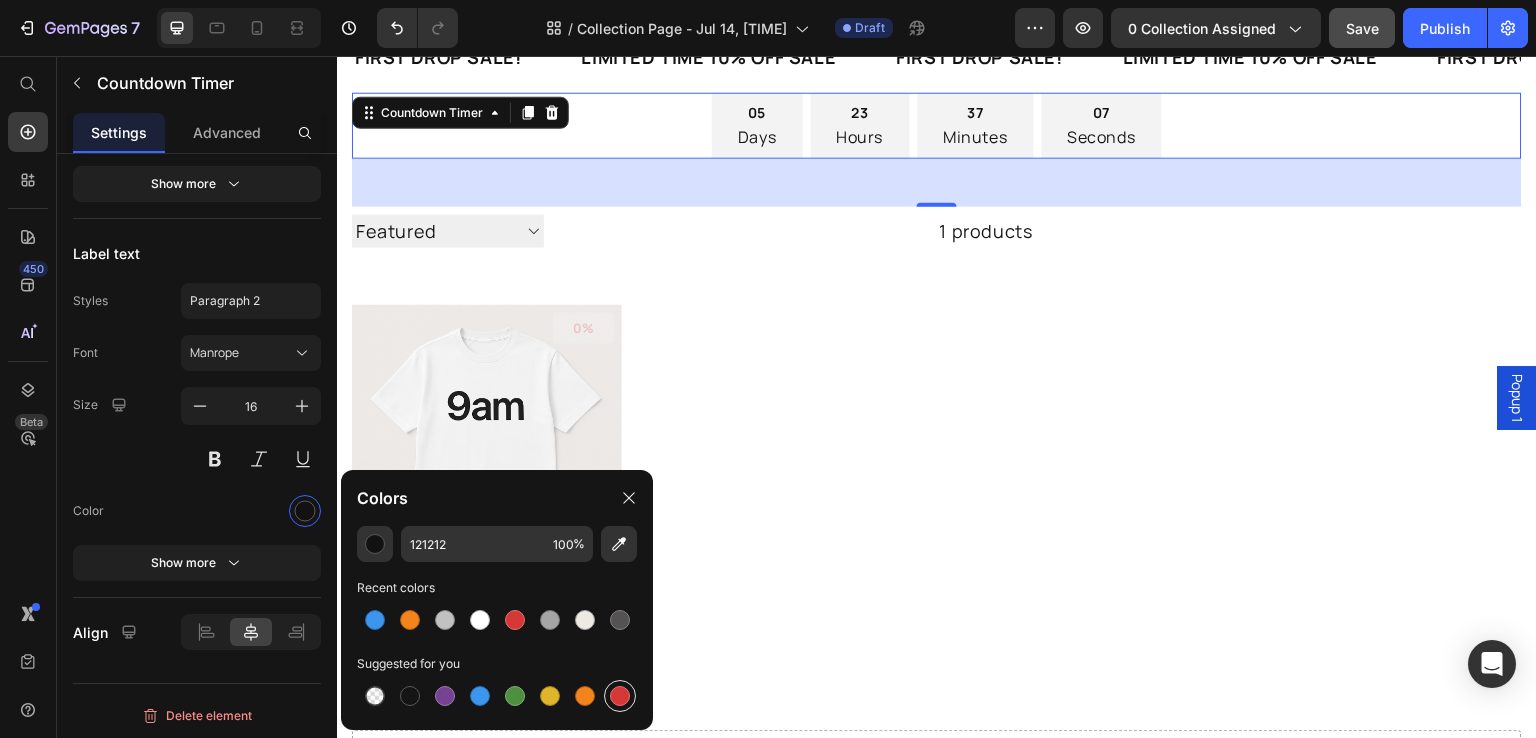 click at bounding box center (620, 696) 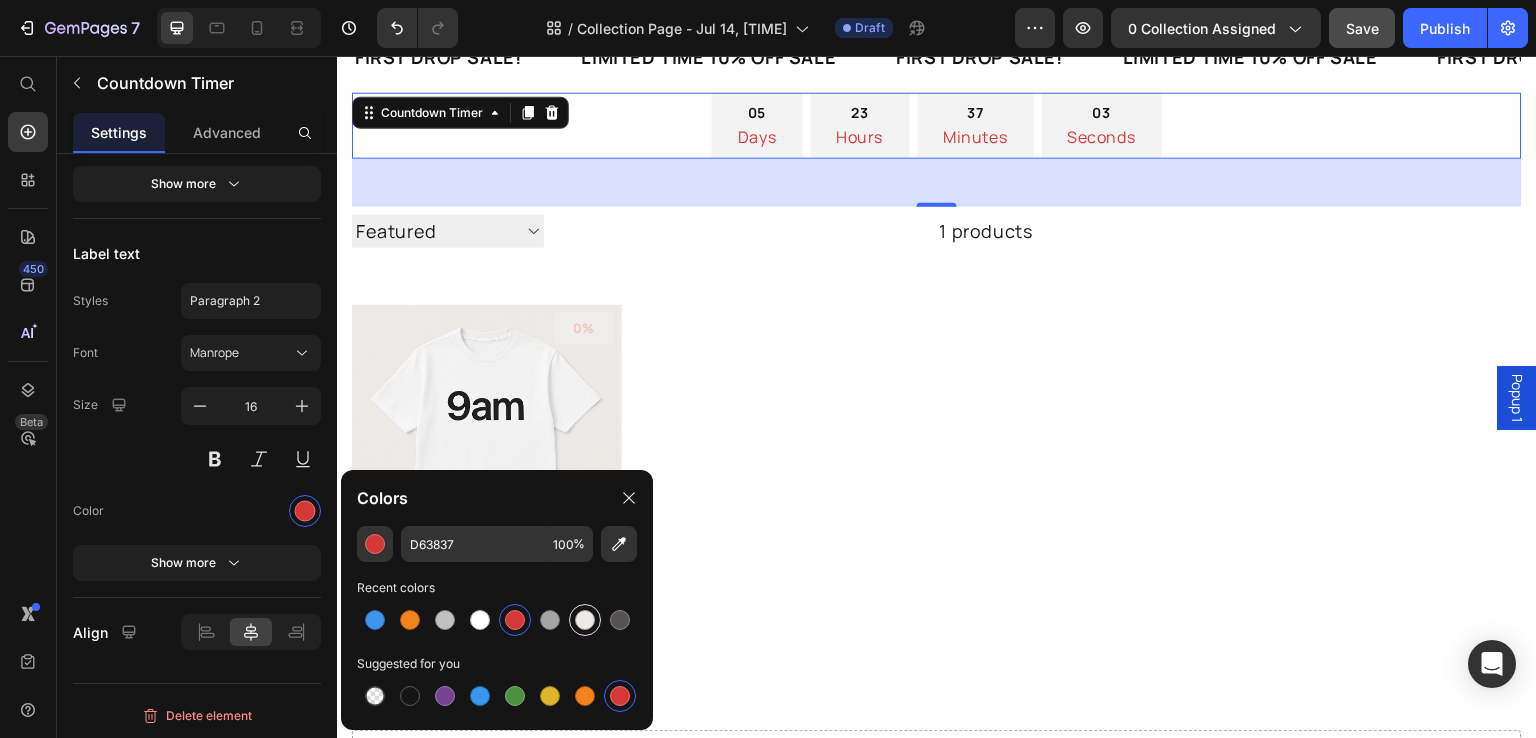 click at bounding box center [585, 620] 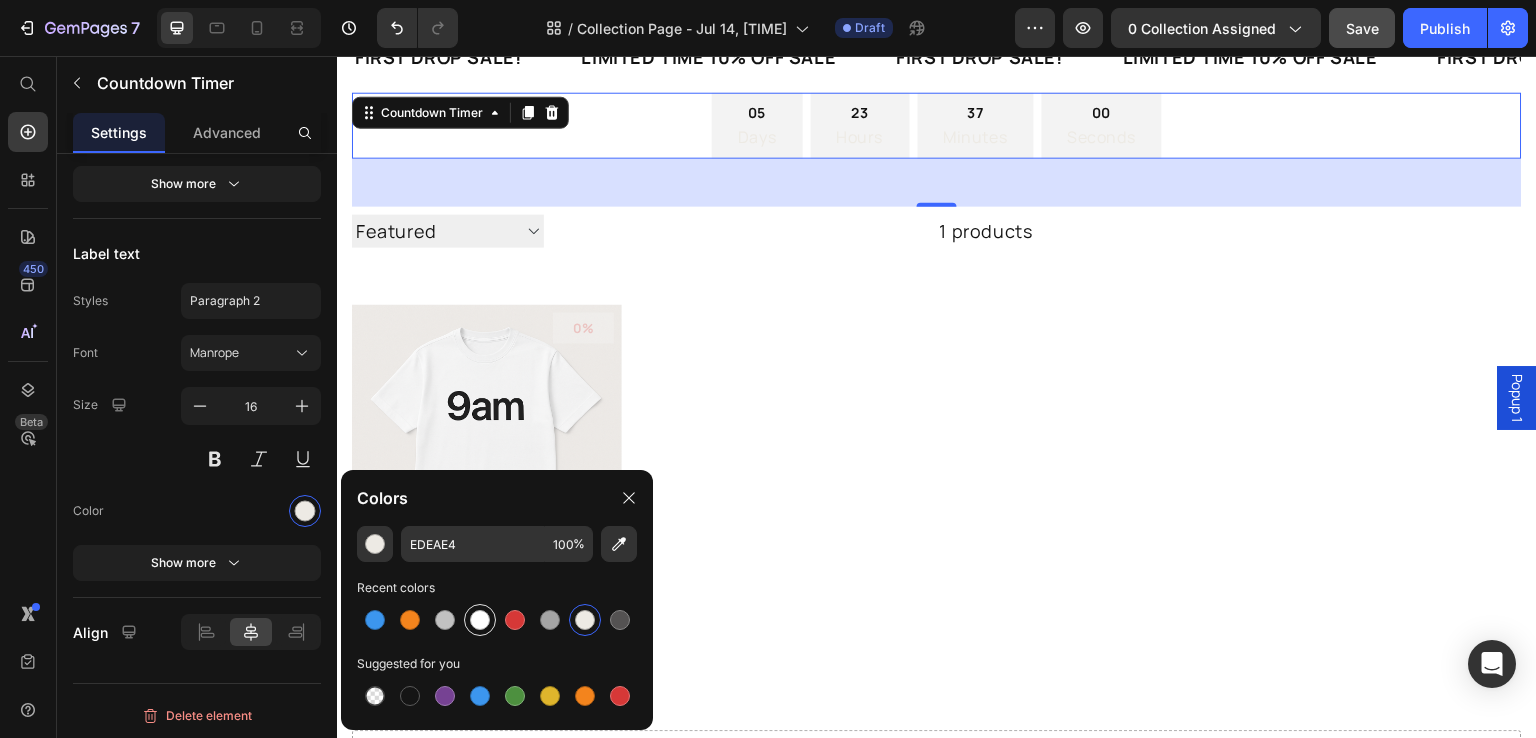 click at bounding box center [480, 620] 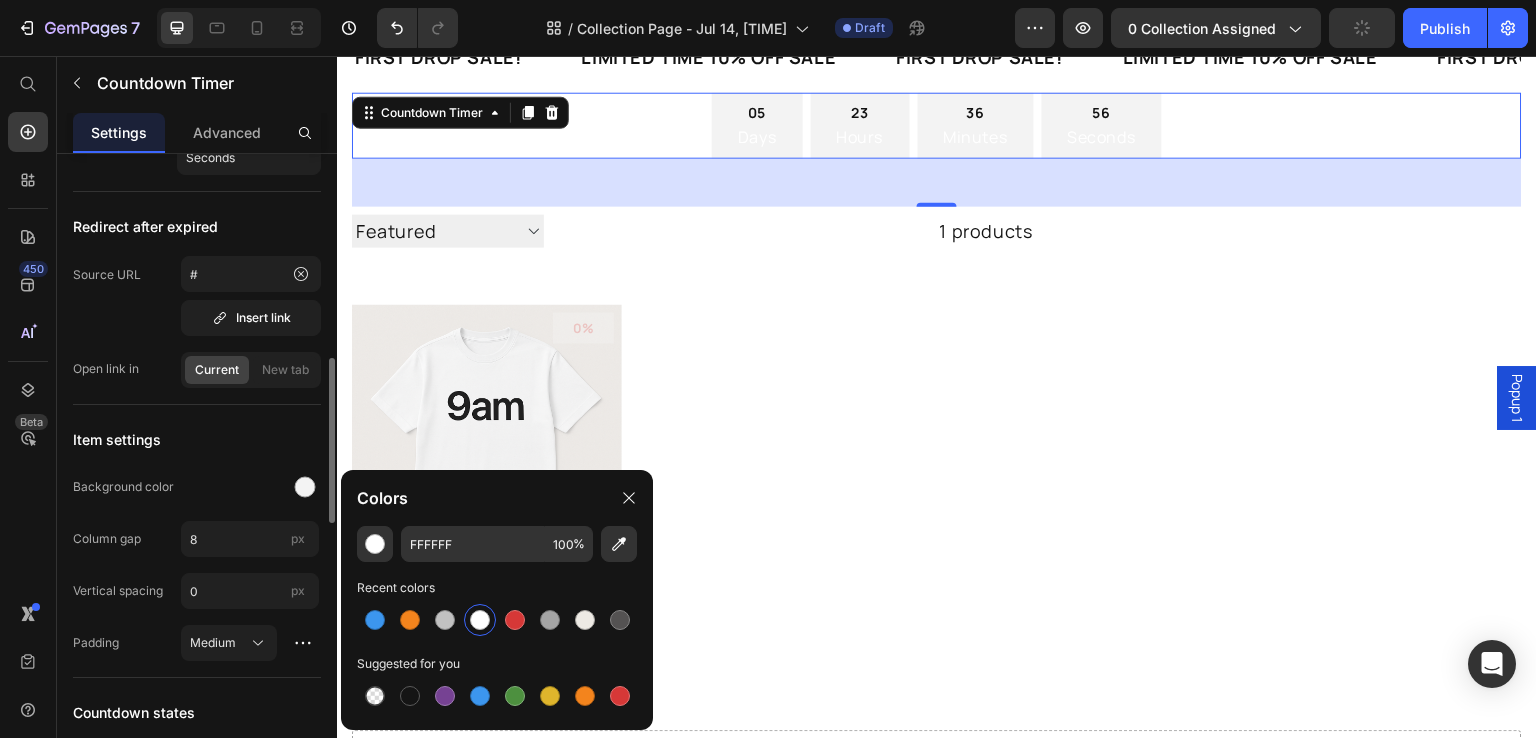 scroll, scrollTop: 790, scrollLeft: 0, axis: vertical 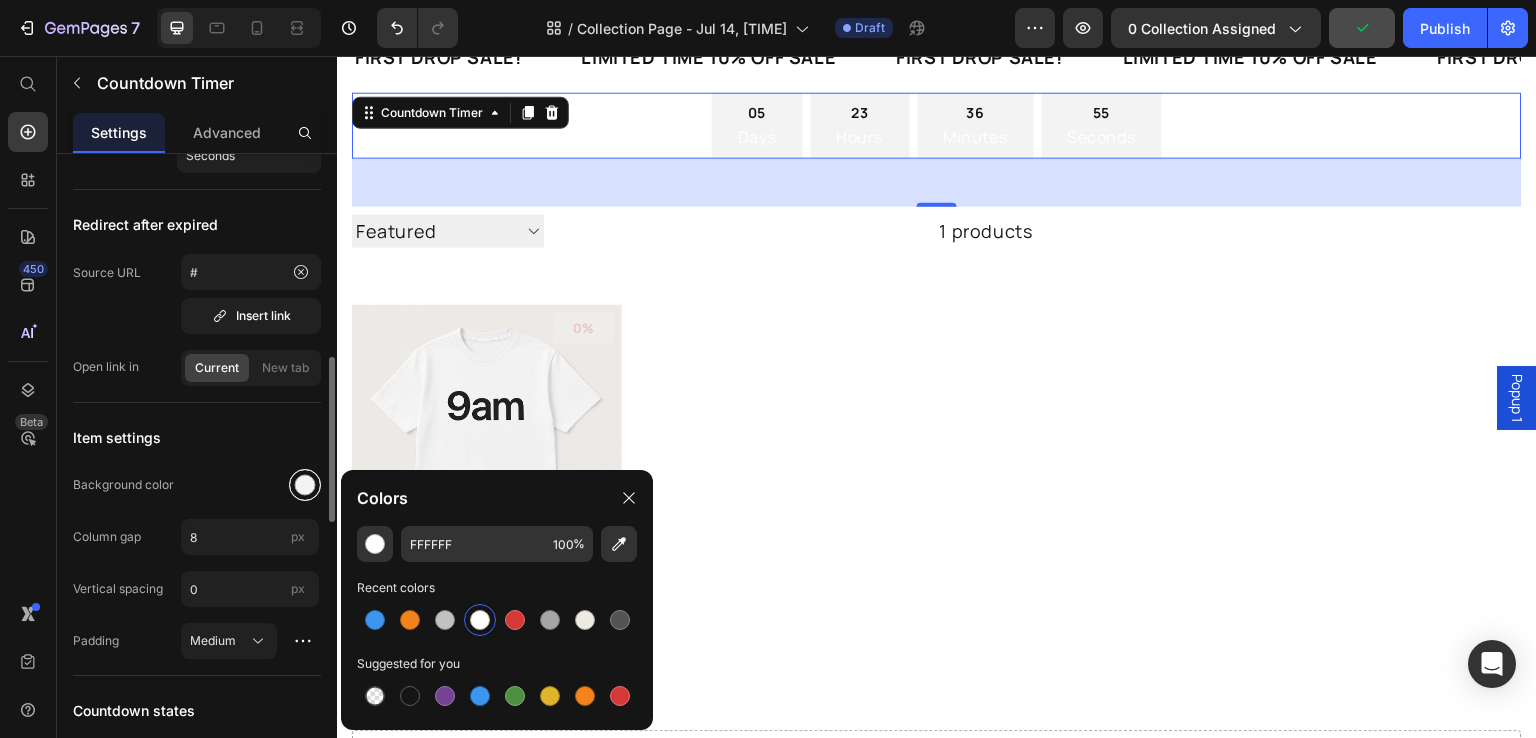 click at bounding box center (305, 485) 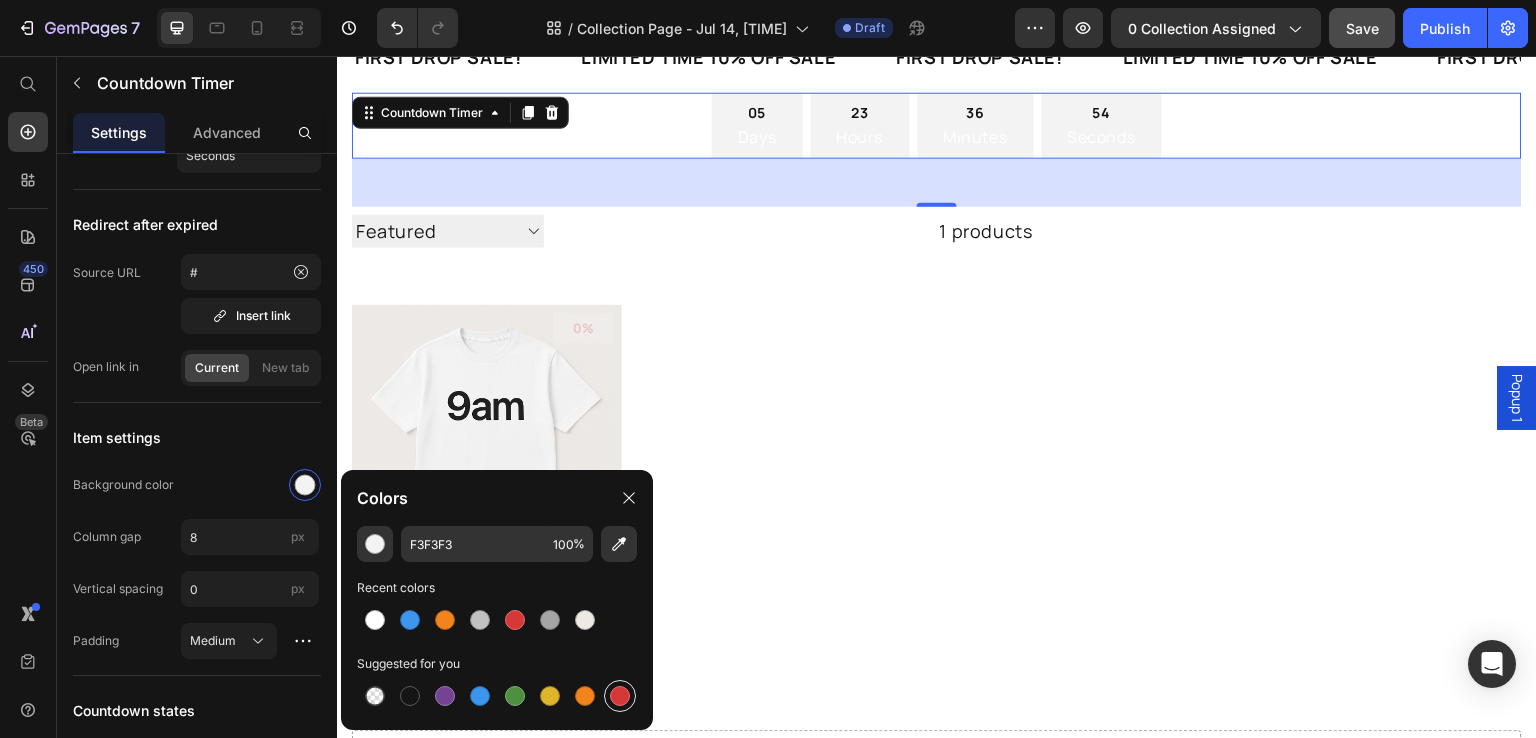 click at bounding box center [620, 696] 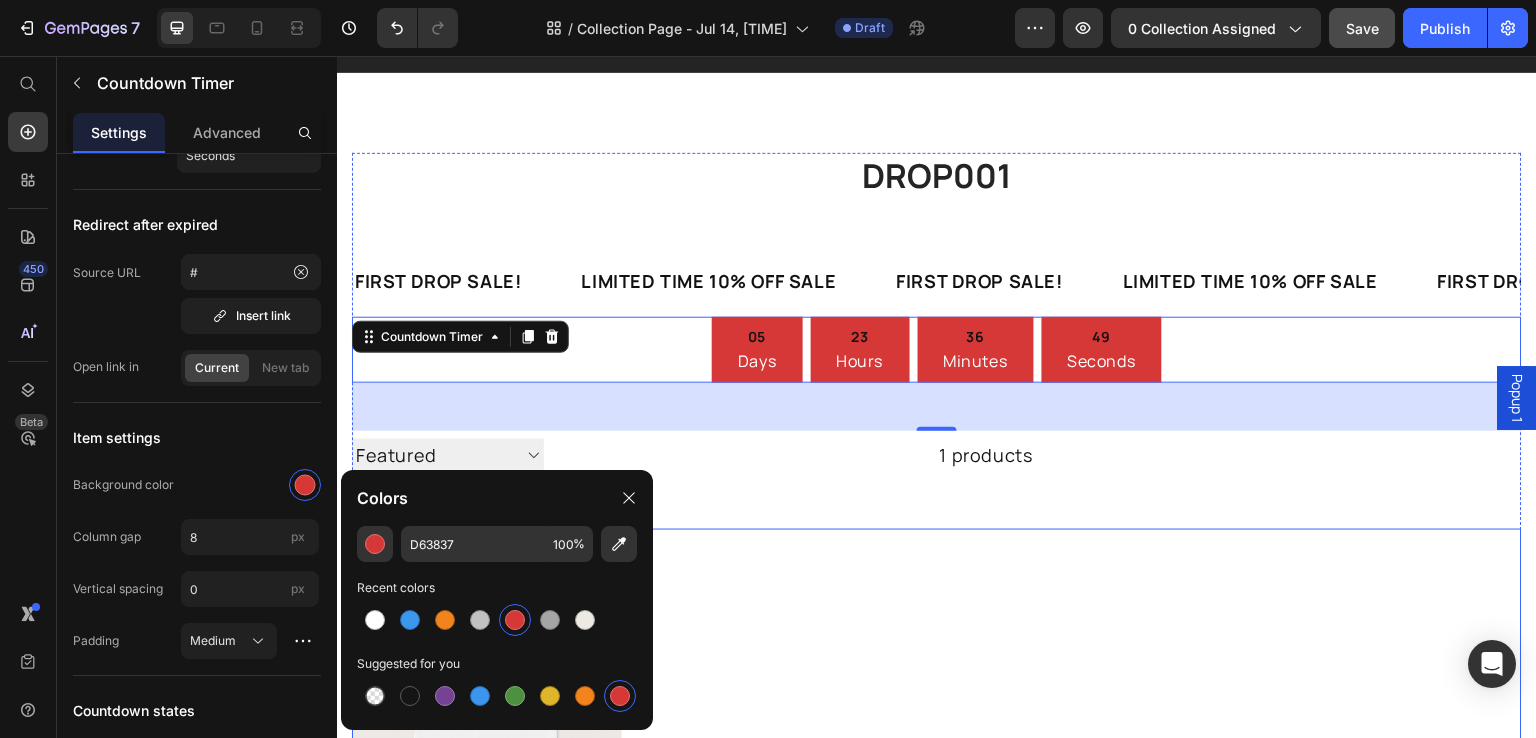 scroll, scrollTop: 114, scrollLeft: 0, axis: vertical 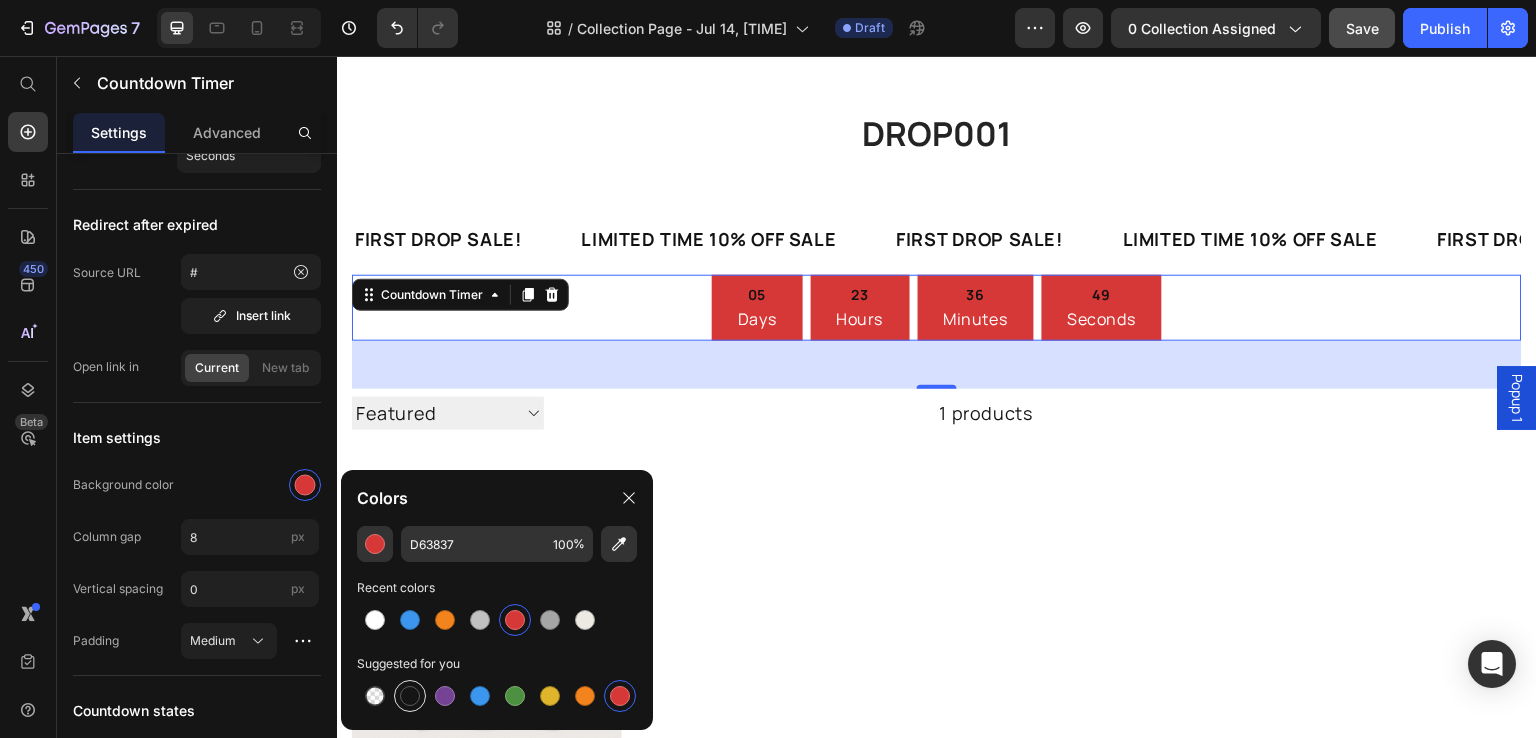 click at bounding box center [410, 696] 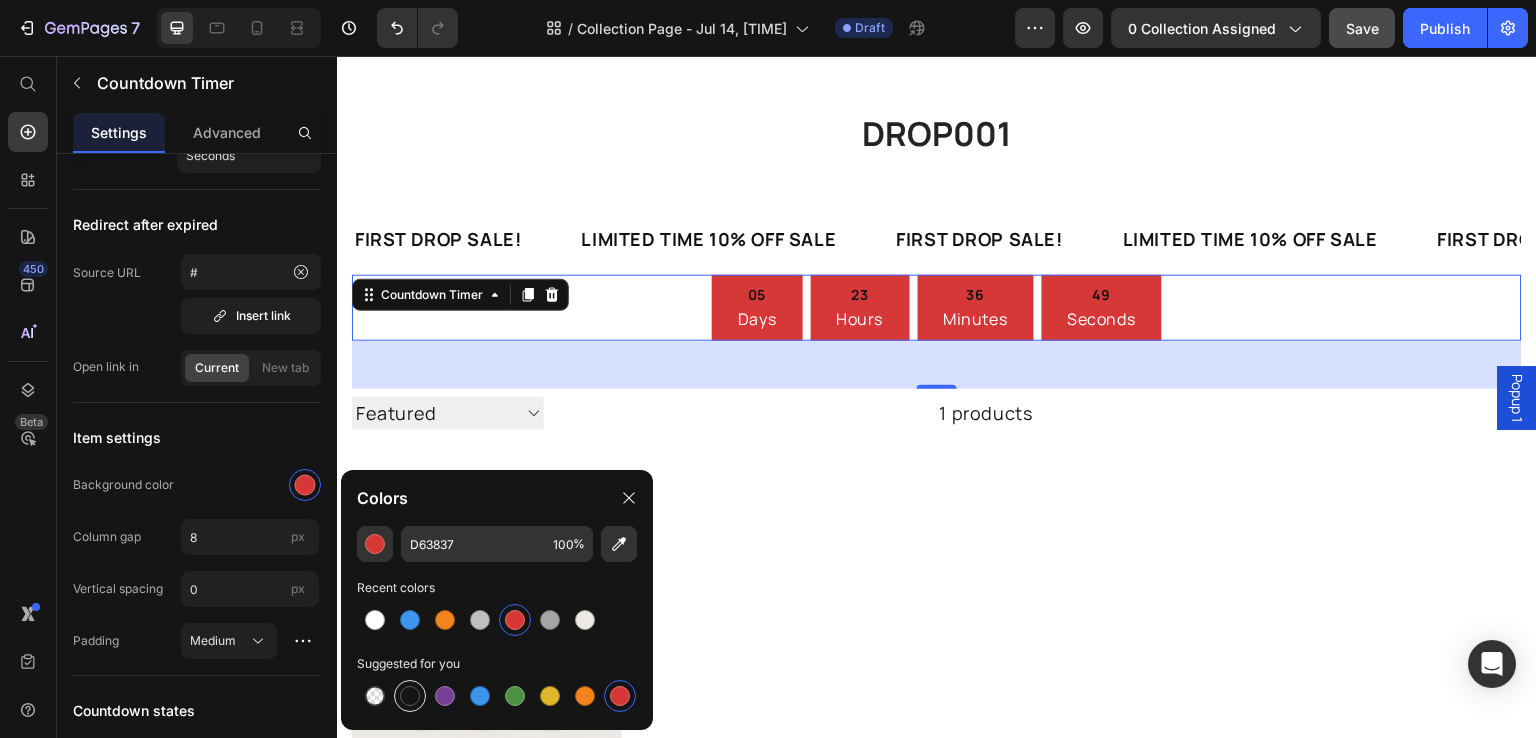 type on "151515" 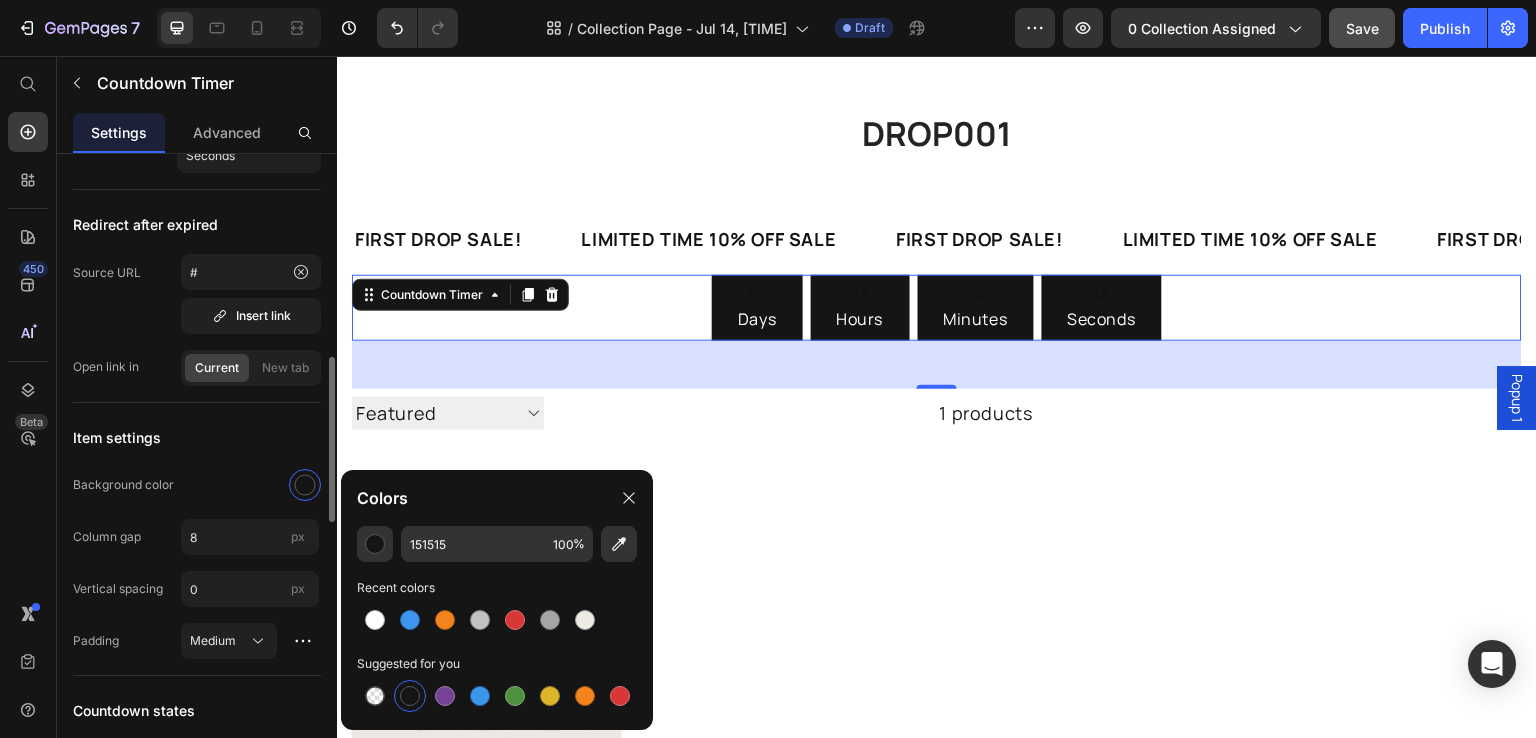 click on "Item settings" at bounding box center [197, 437] 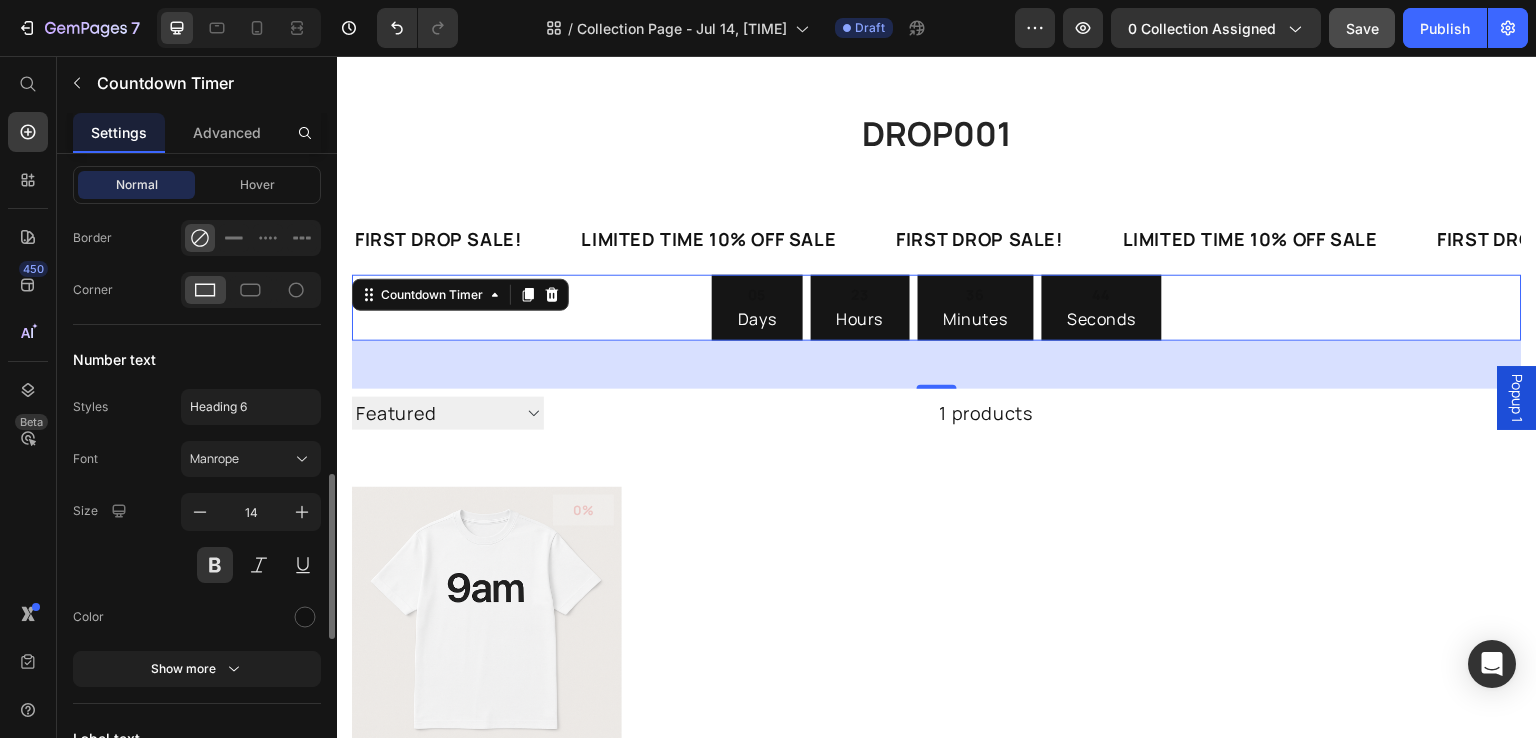 scroll, scrollTop: 1370, scrollLeft: 0, axis: vertical 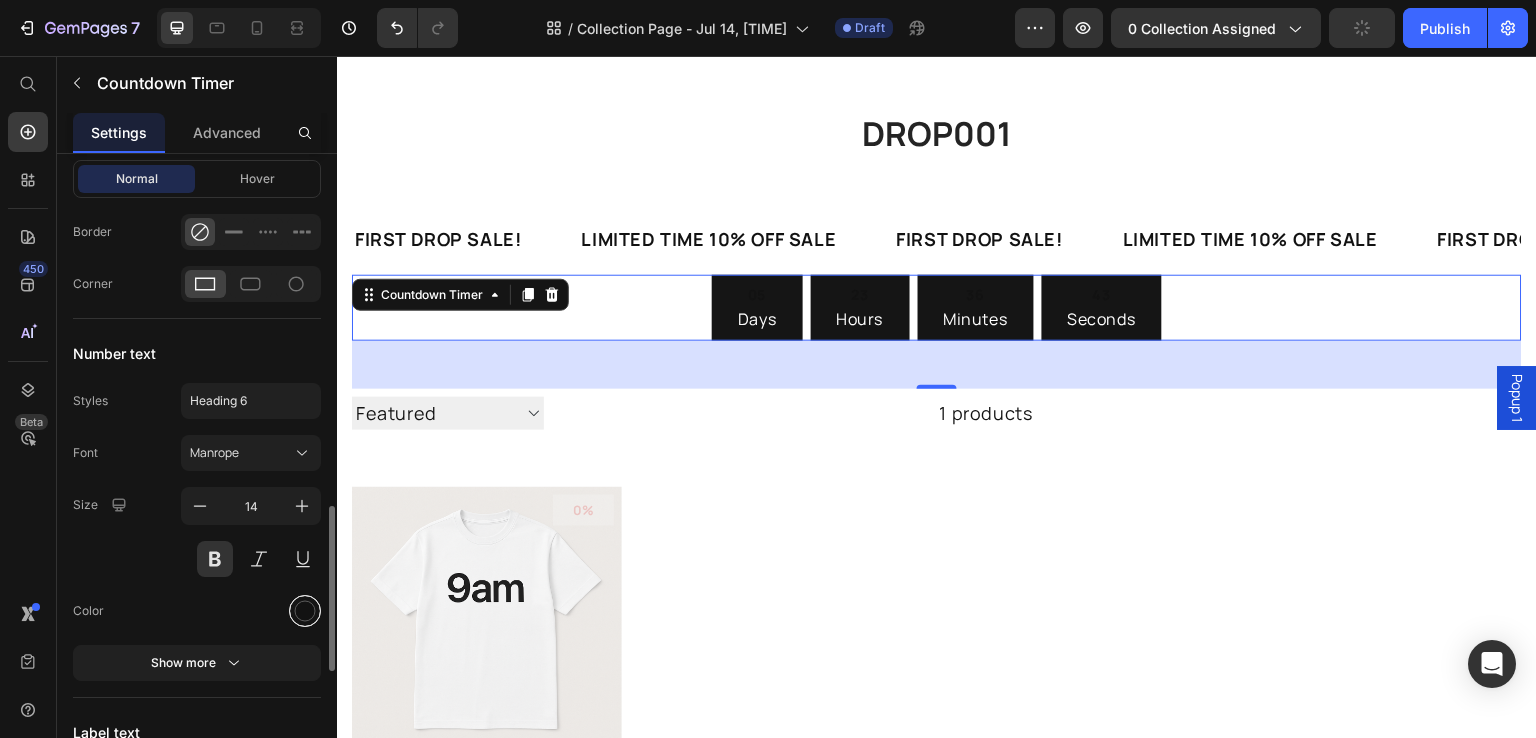 click at bounding box center [305, 611] 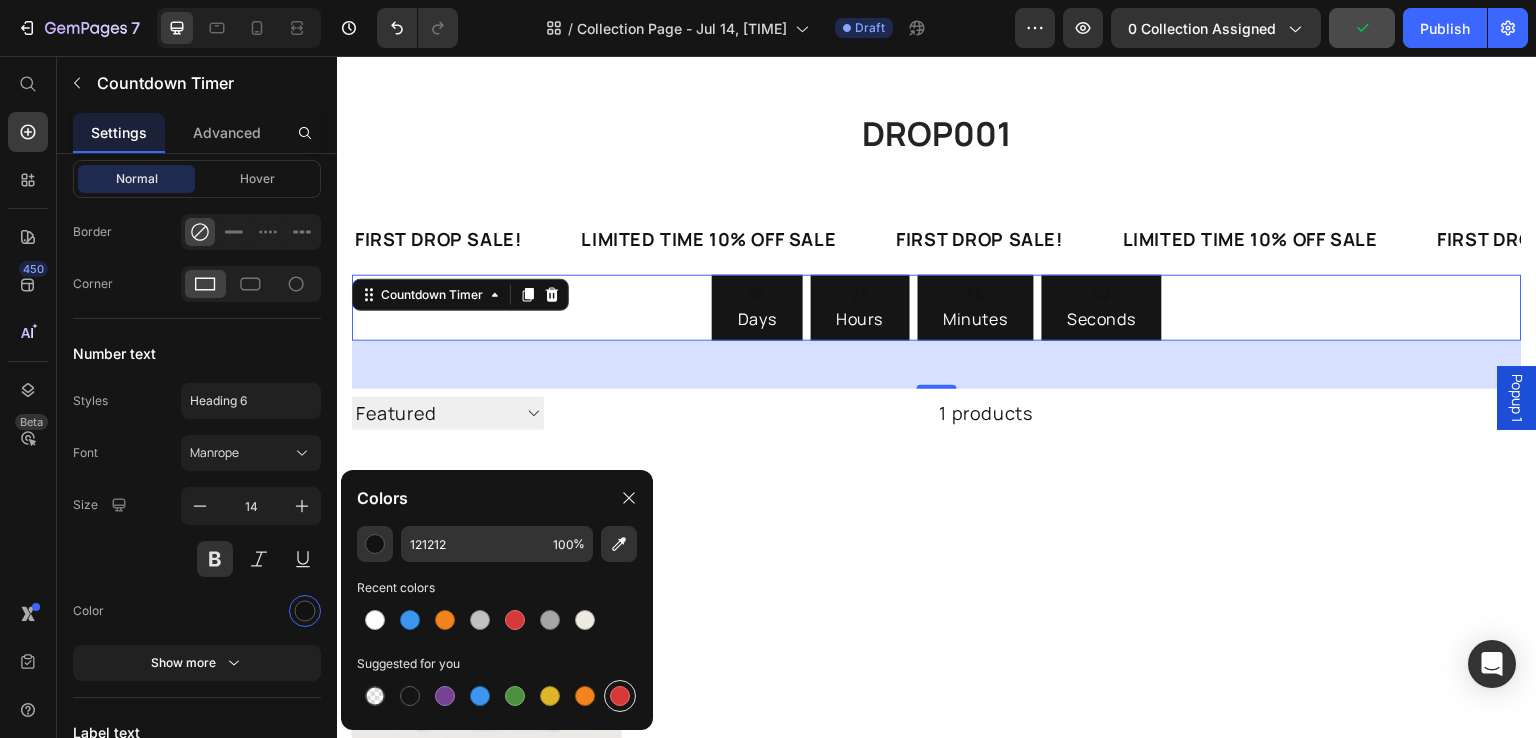 click at bounding box center [620, 696] 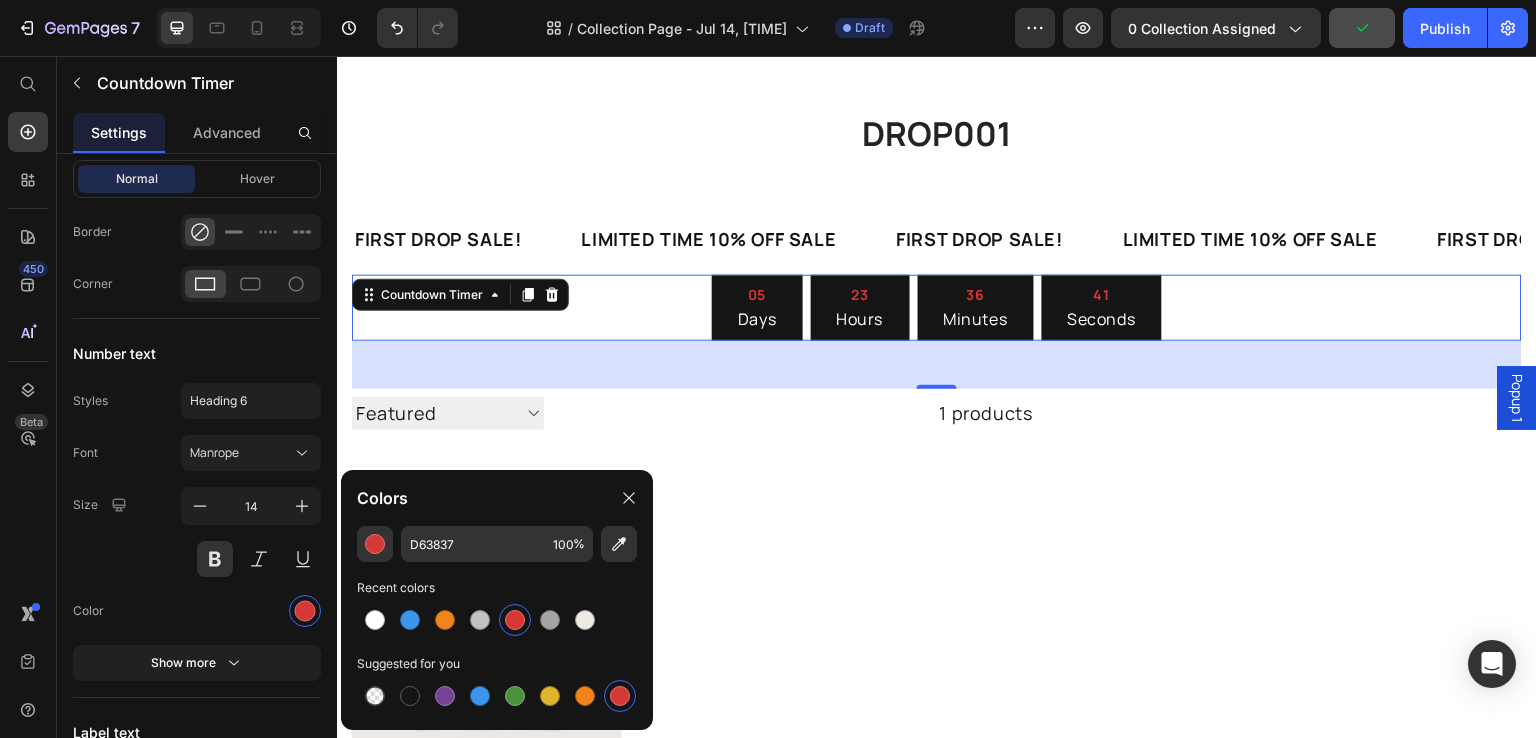 click on "05 Days 23 Hours 36 Minutes 41 Seconds" at bounding box center (937, 308) 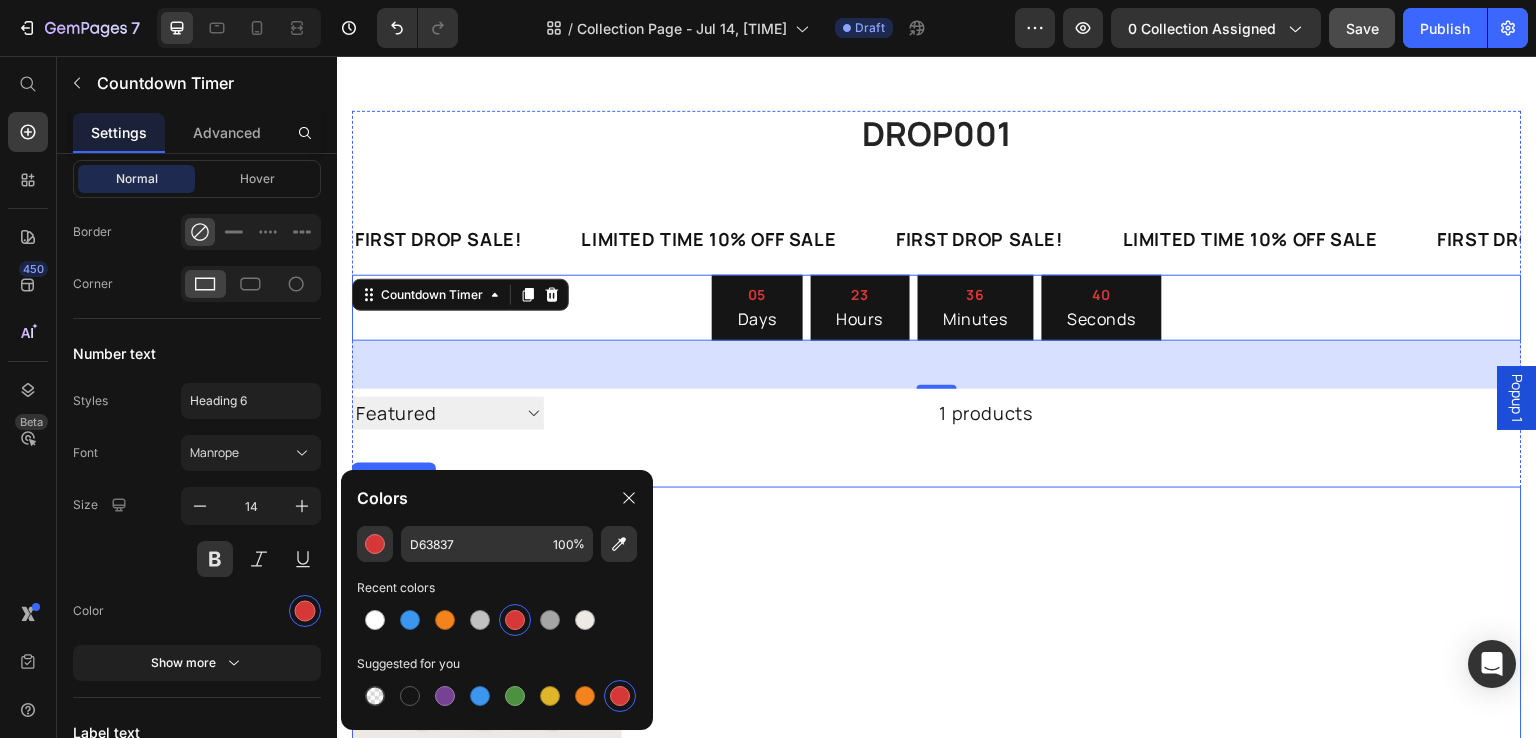 click on "0% (P) Tag Product Images & Gallery Row Test T-Shirt 1 (P) Title CHF 6.00 (P) Price CHF 0.00 (P) Price Row Row" at bounding box center [937, 660] 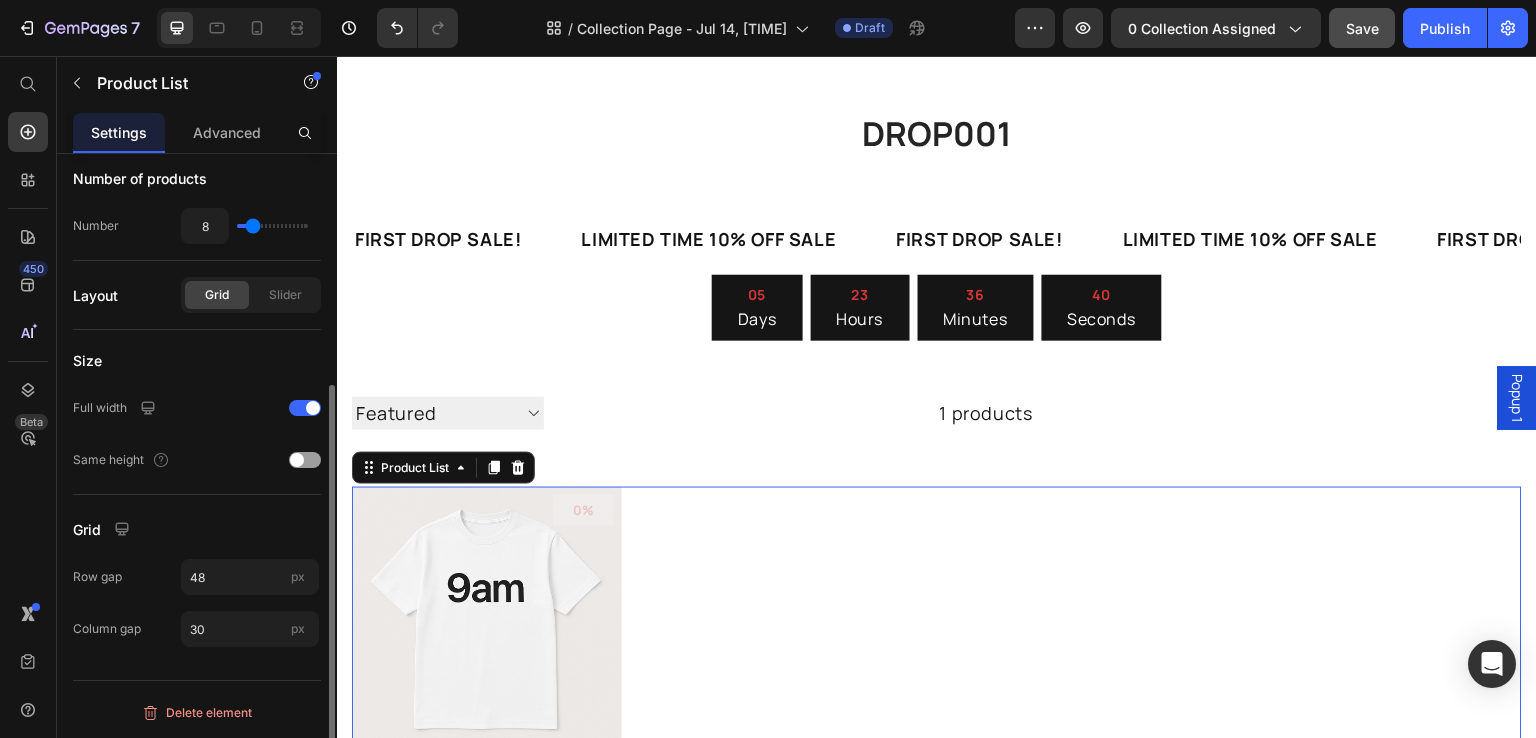 scroll, scrollTop: 0, scrollLeft: 0, axis: both 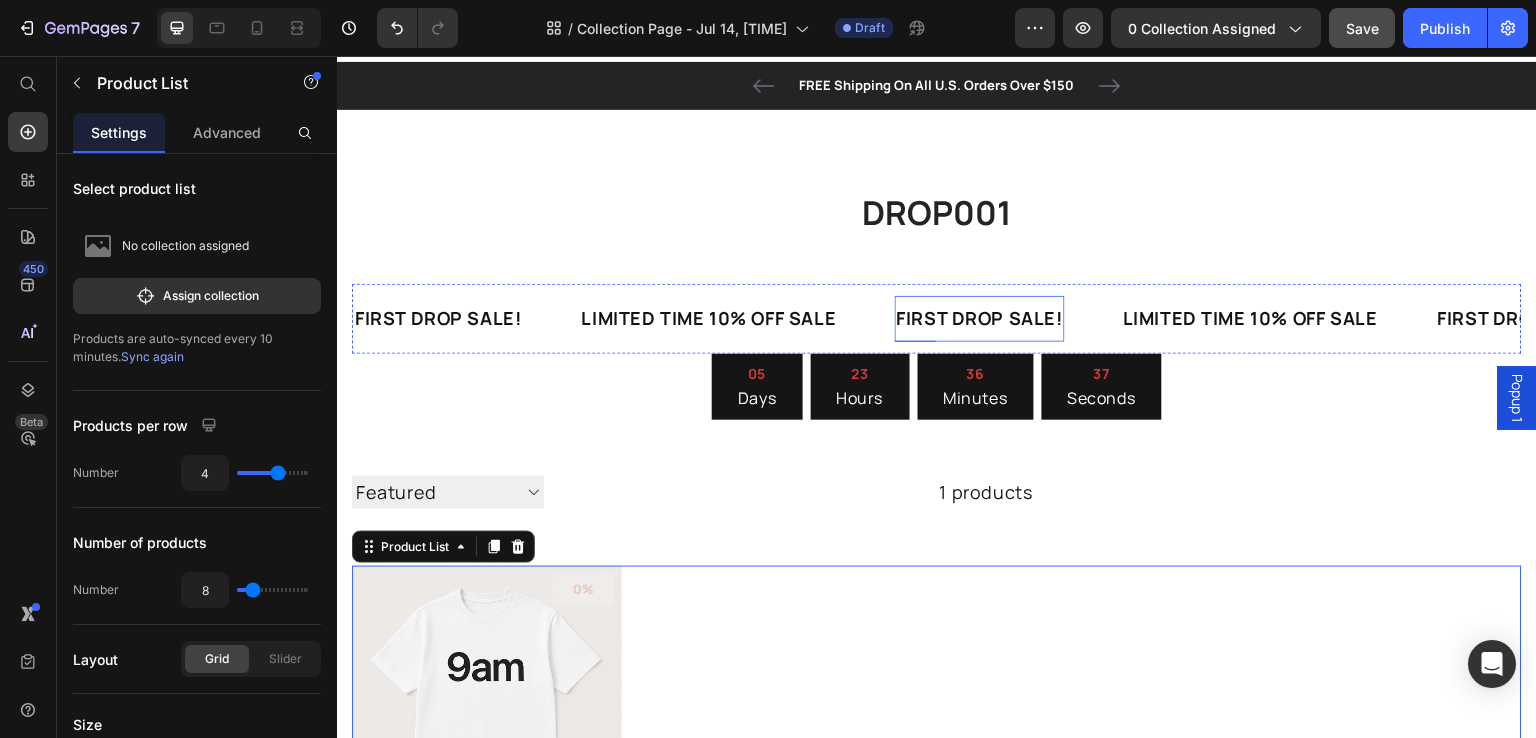 click on "FIRST DROP SALE!" at bounding box center (980, 318) 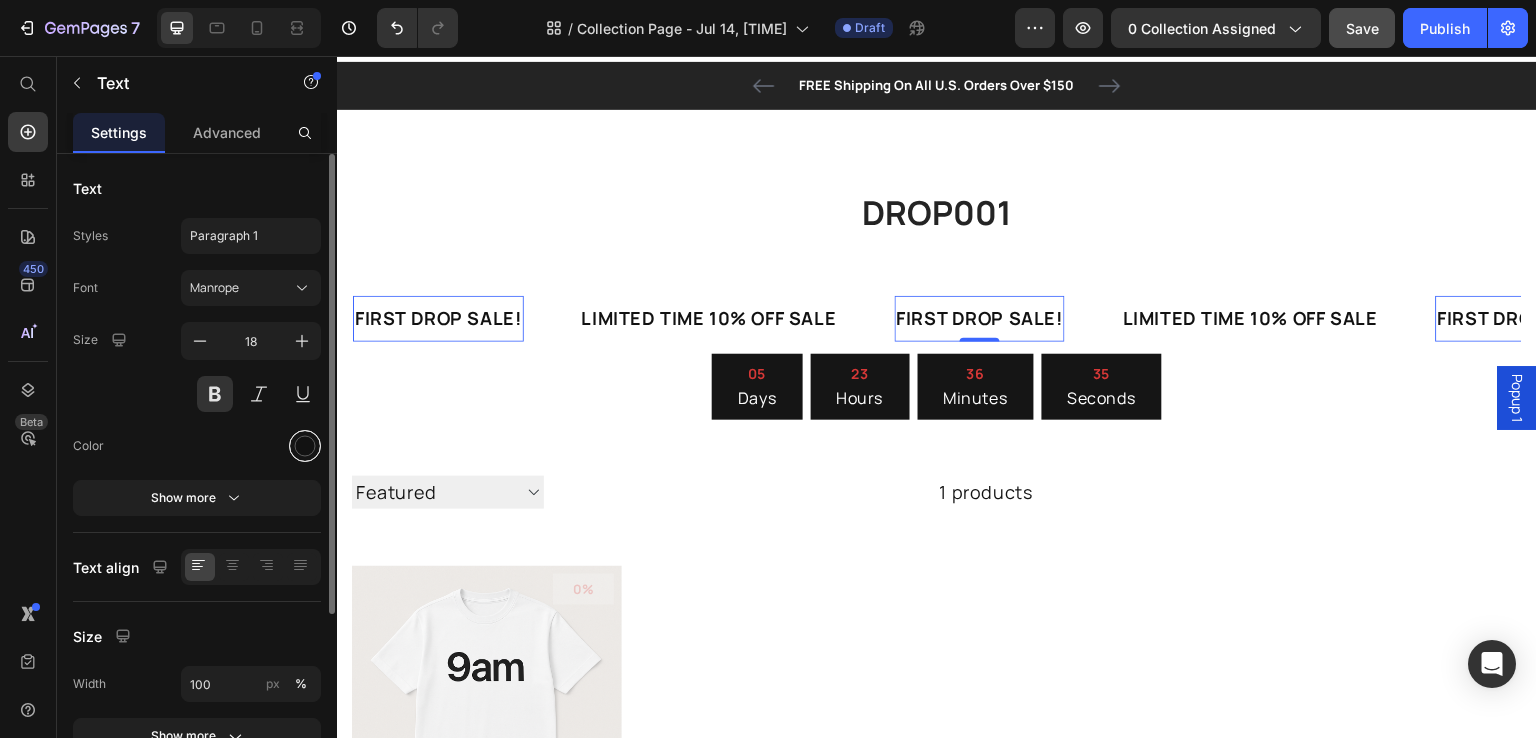 click at bounding box center (305, 446) 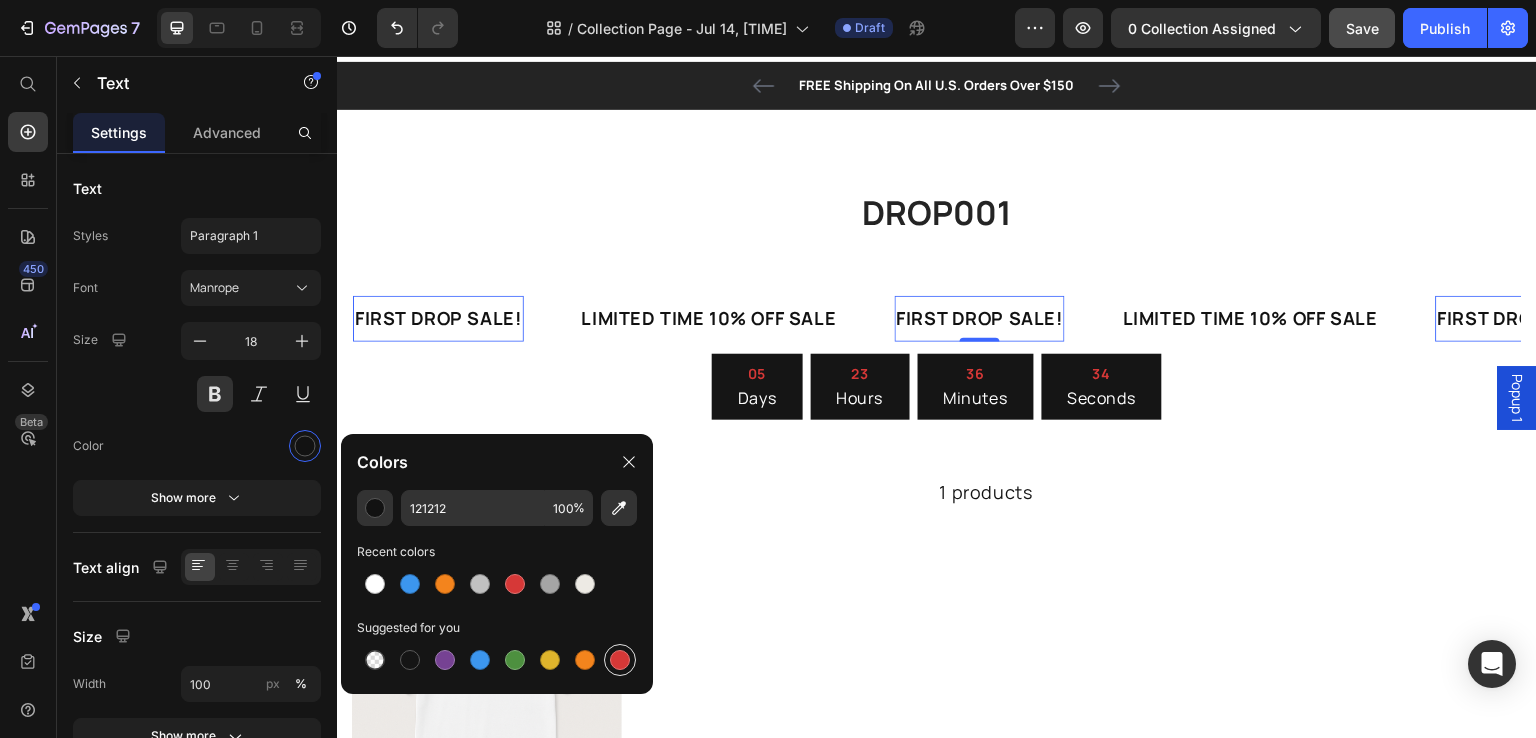 click at bounding box center (620, 660) 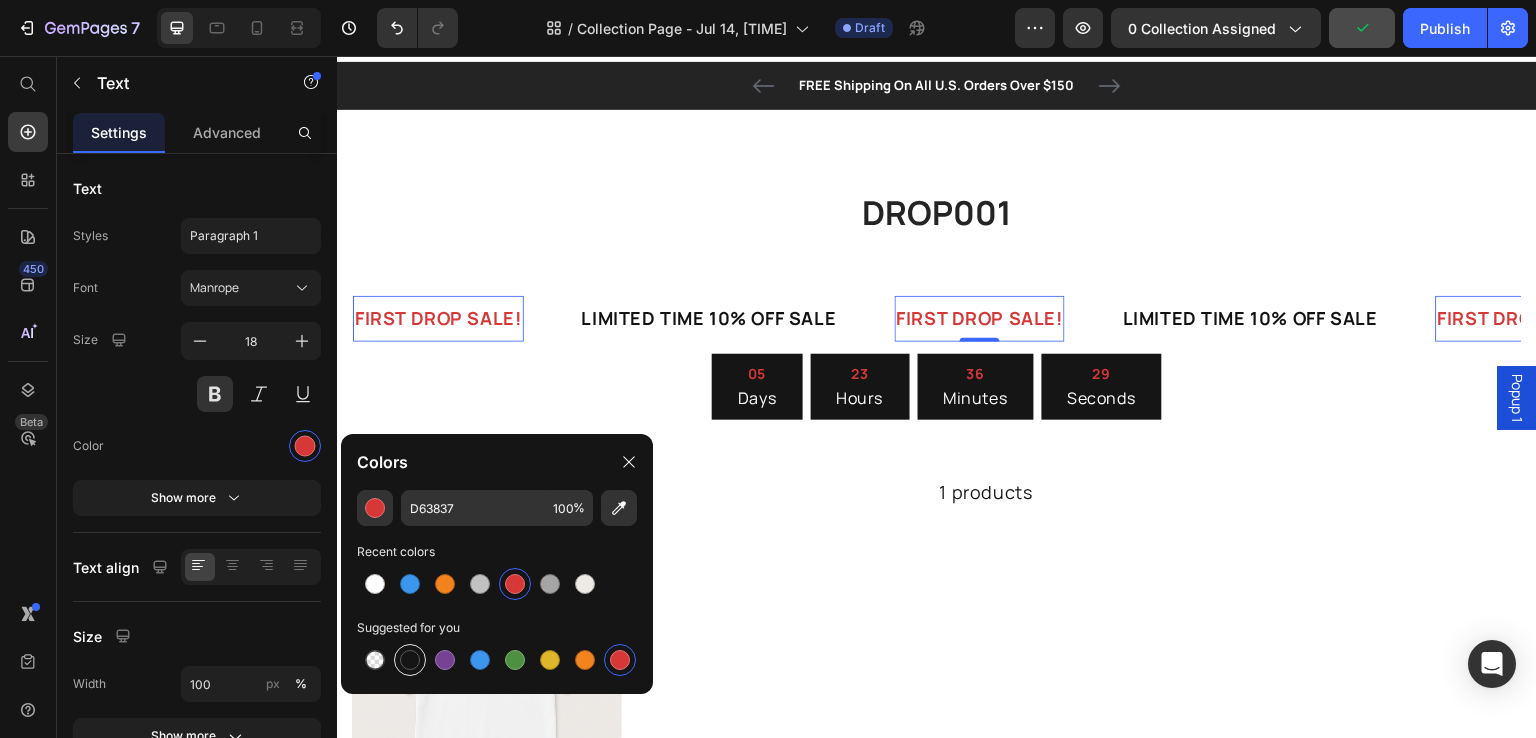 click at bounding box center (410, 660) 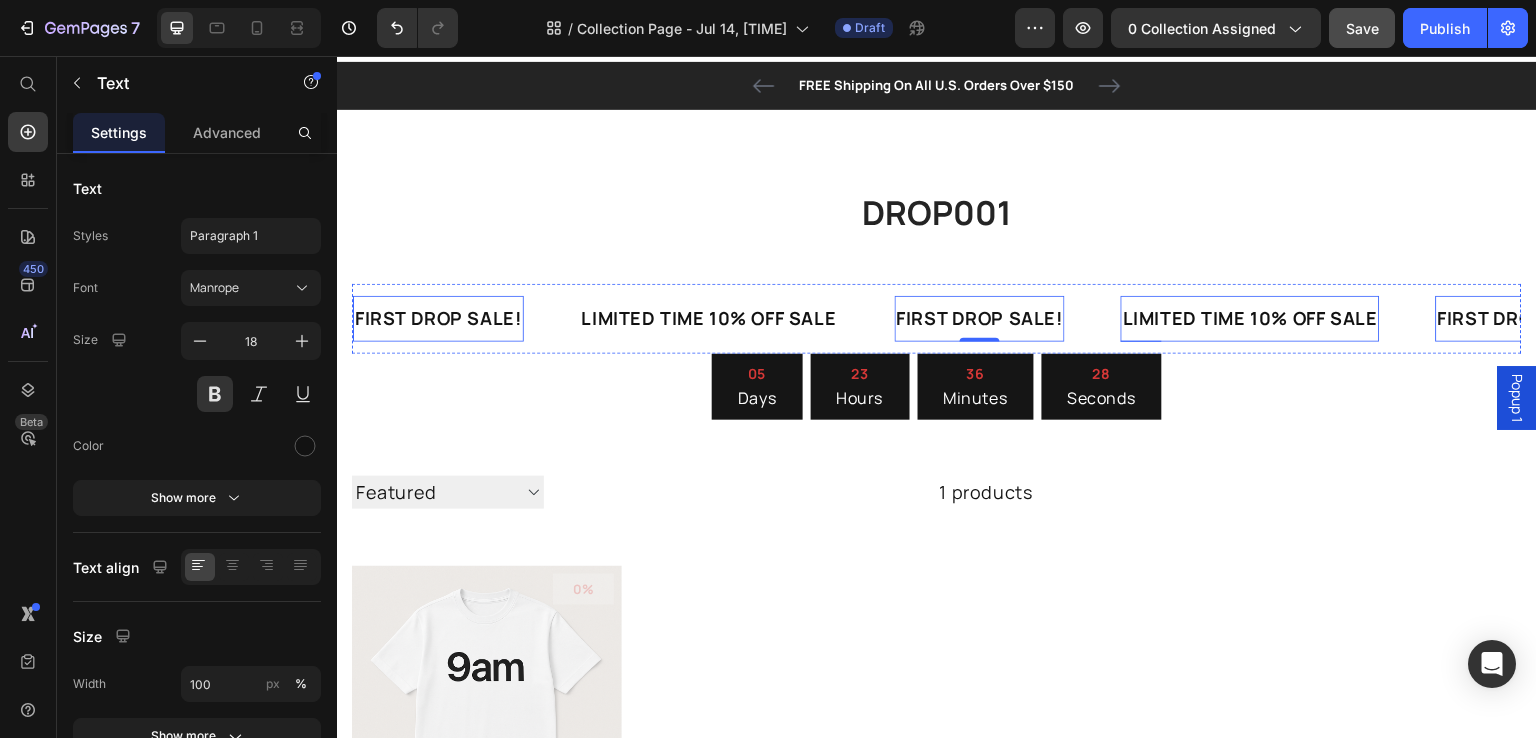 click on "LIMITED TIME 10% OFF SALE" at bounding box center (1250, 318) 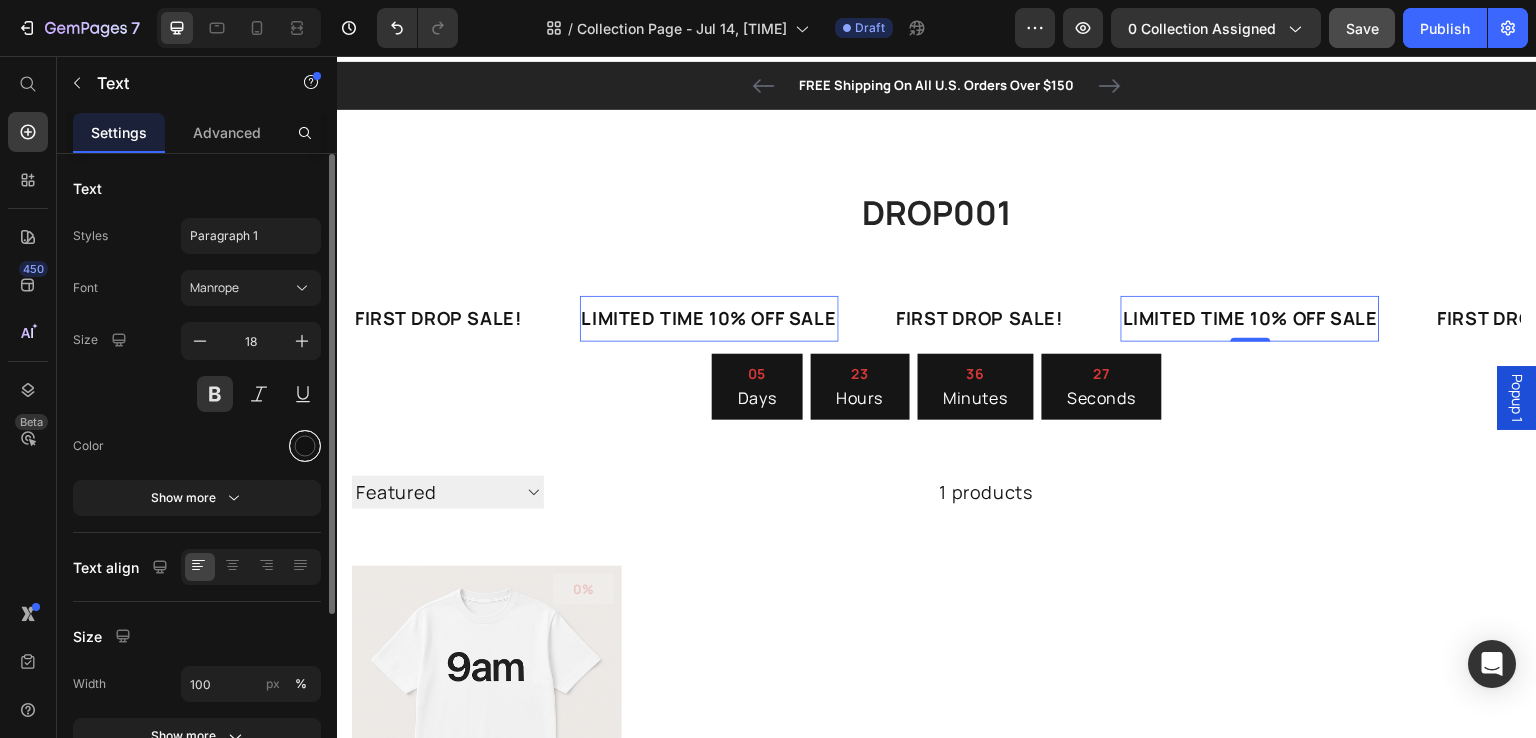click at bounding box center (305, 446) 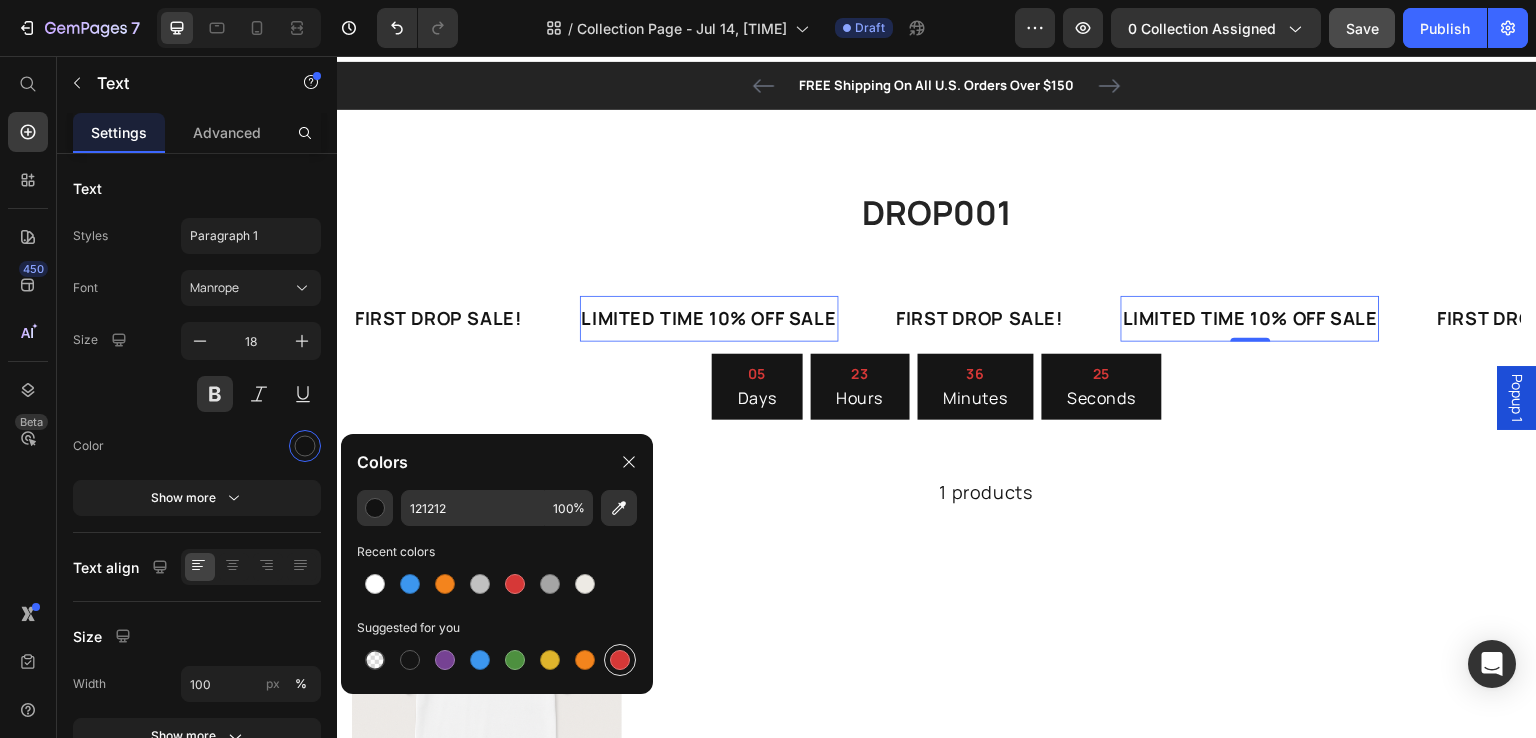 click at bounding box center [620, 660] 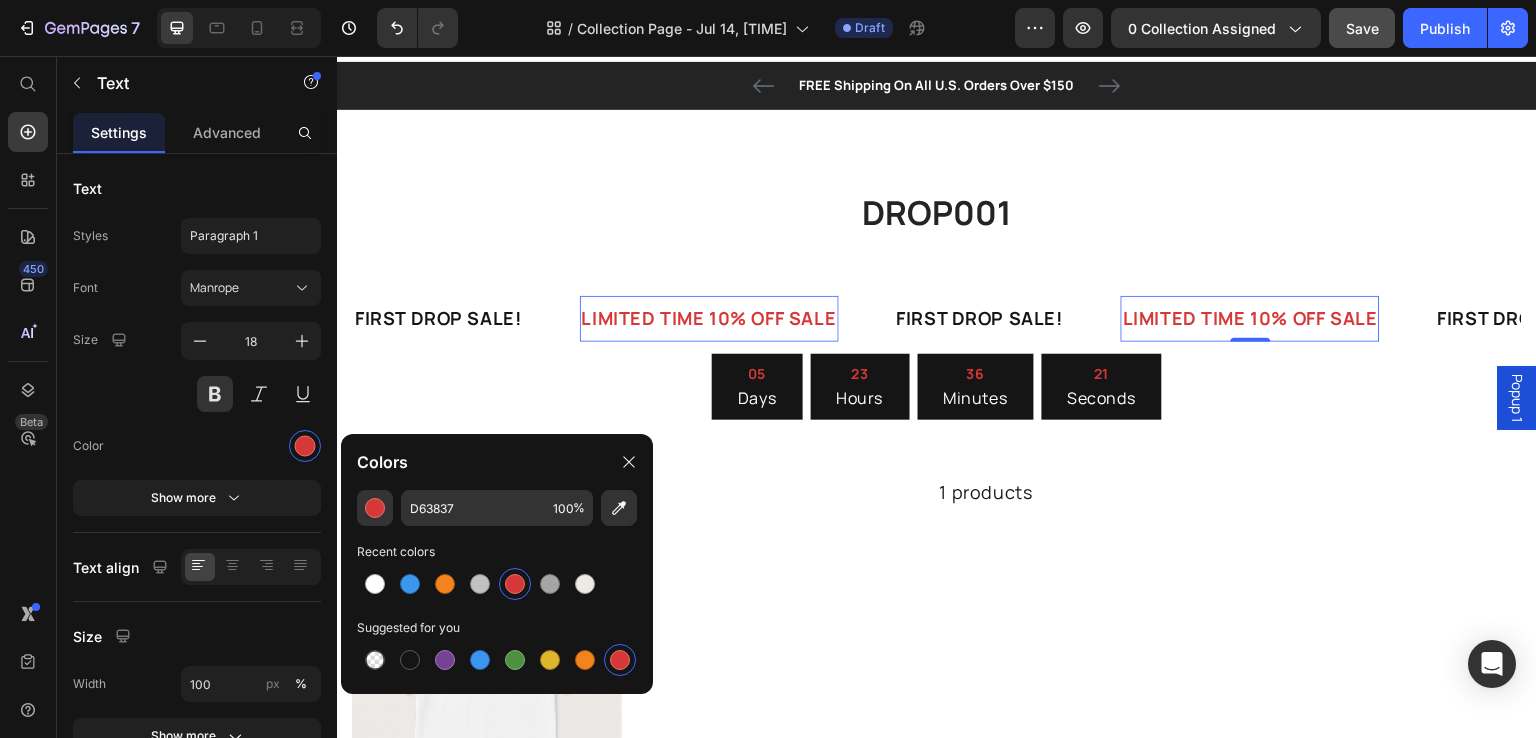 click at bounding box center (620, 660) 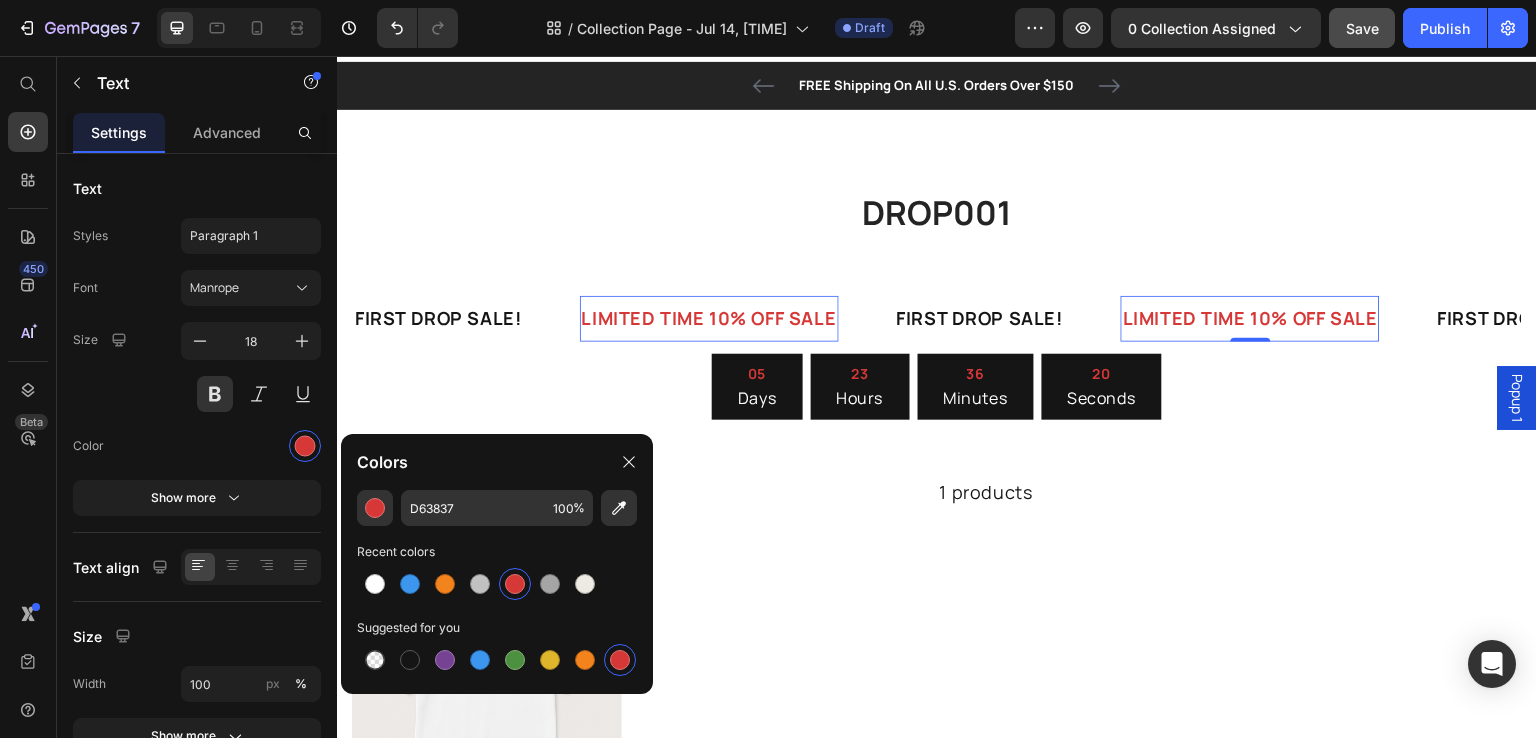 click on "LIMITED TIME 10% OFF SALE" at bounding box center [1250, 318] 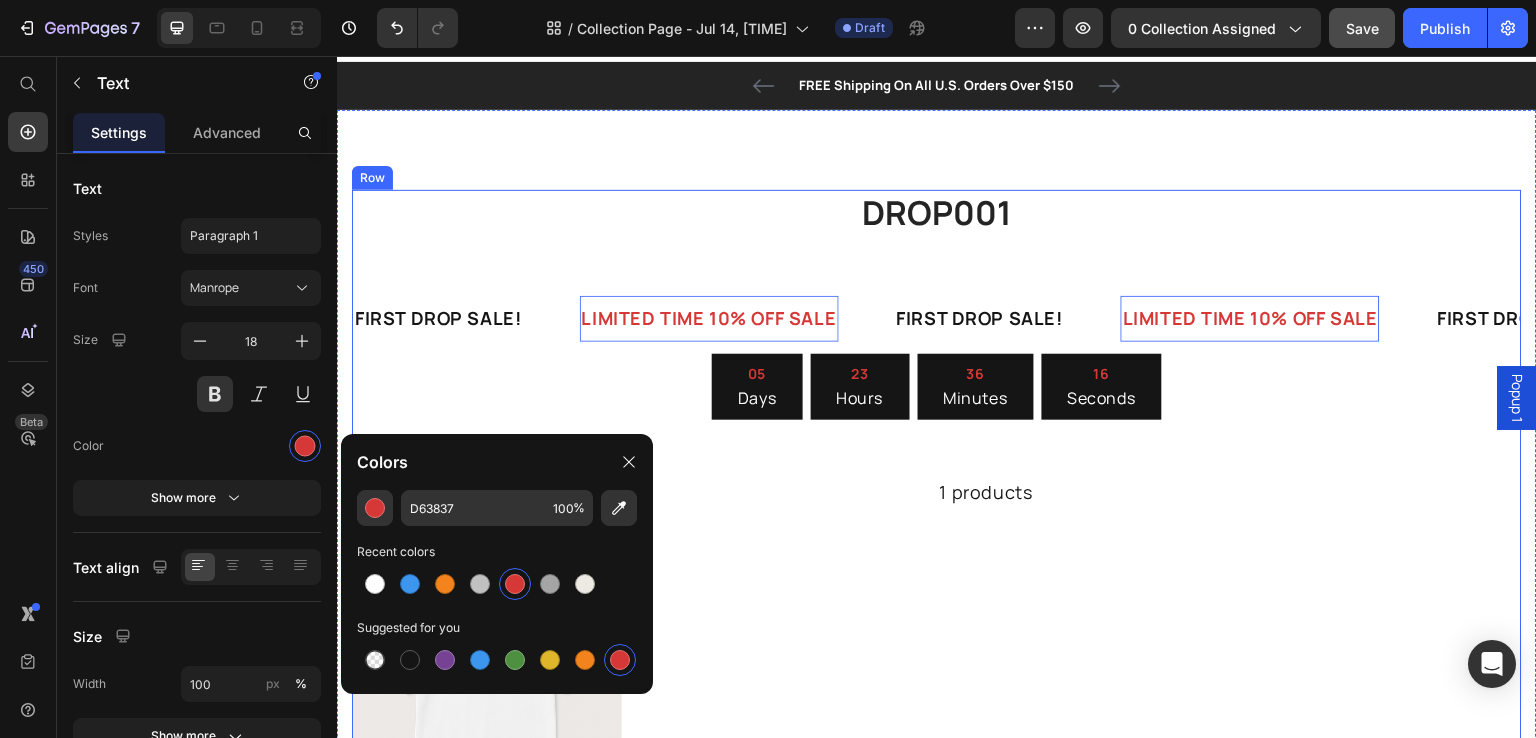 click on "DROP001 Heading FIRST DROP SALE! Text LIMITED TIME 10% OFF SALE Text   0 FIRST DROP SALE! Text LIMITED TIME 10% OFF SALE Text   0 FIRST DROP SALE! Text LIMITED TIME 10% OFF SALE Text   0 FIRST DROP SALE! Text LIMITED TIME 10% OFF SALE Text   0 FIRST DROP SALE! Text LIMITED TIME 10% OFF SALE Text   0 FIRST DROP SALE! Text LIMITED TIME 10% OFF SALE Text   0 FIRST DROP SALE! Text LIMITED TIME 10% OFF SALE Text   0 FIRST DROP SALE! Text LIMITED TIME 10% OFF SALE Text   0 Marquee 05 Days 23 Hours 36 Minutes 16 Seconds Countdown Timer Sorting Best selling Featured Alphabetically, A-Z Alphabetically, Z-A Price, low to high Price, high to low Date, new to old Date, old to new 1 products Collection Toolbar 0% (P) Tag Product Images & Gallery Row Test T-Shirt 1 (P) Title CHF 6.00 (P) Price CHF 0.00 (P) Price Row Row Product List" at bounding box center (937, 551) 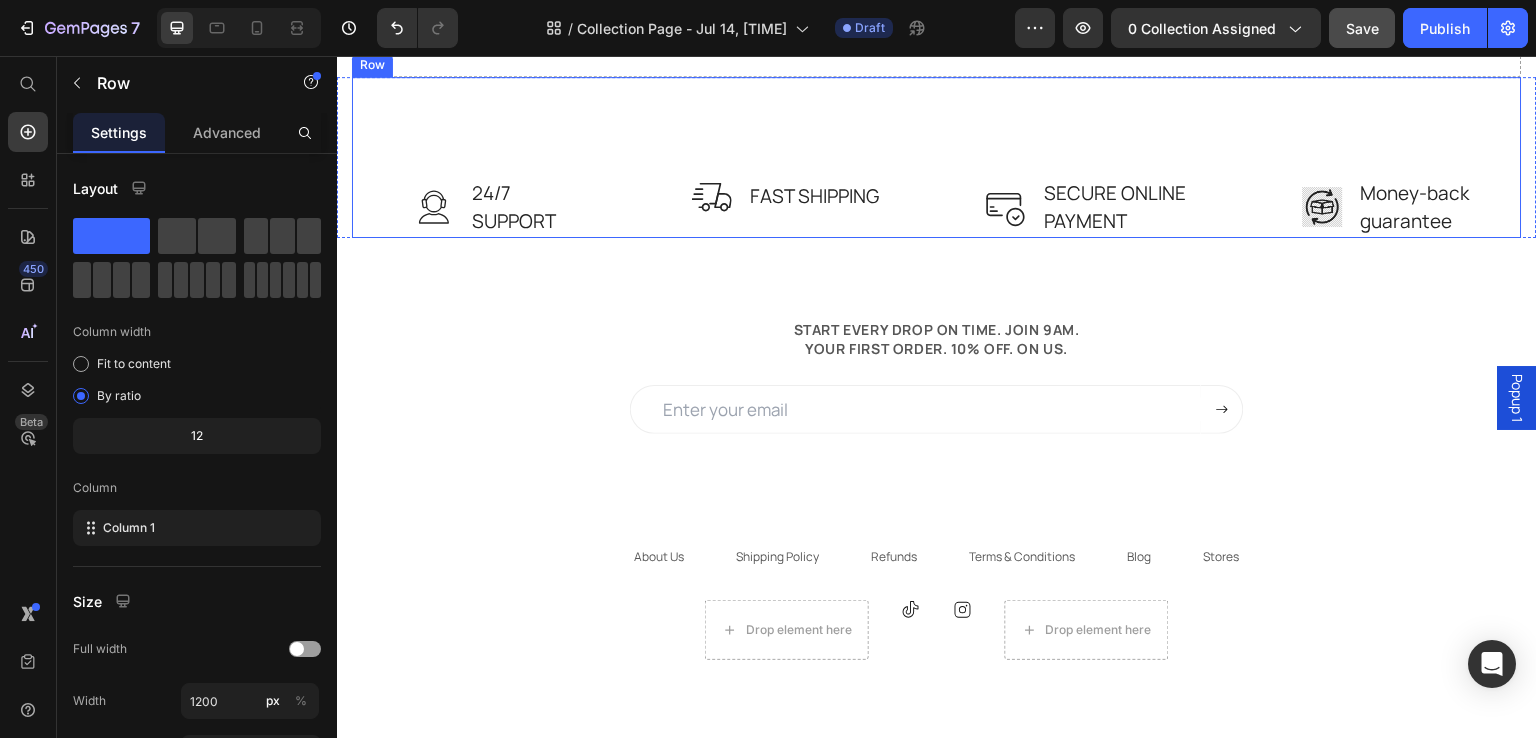 scroll, scrollTop: 1018, scrollLeft: 0, axis: vertical 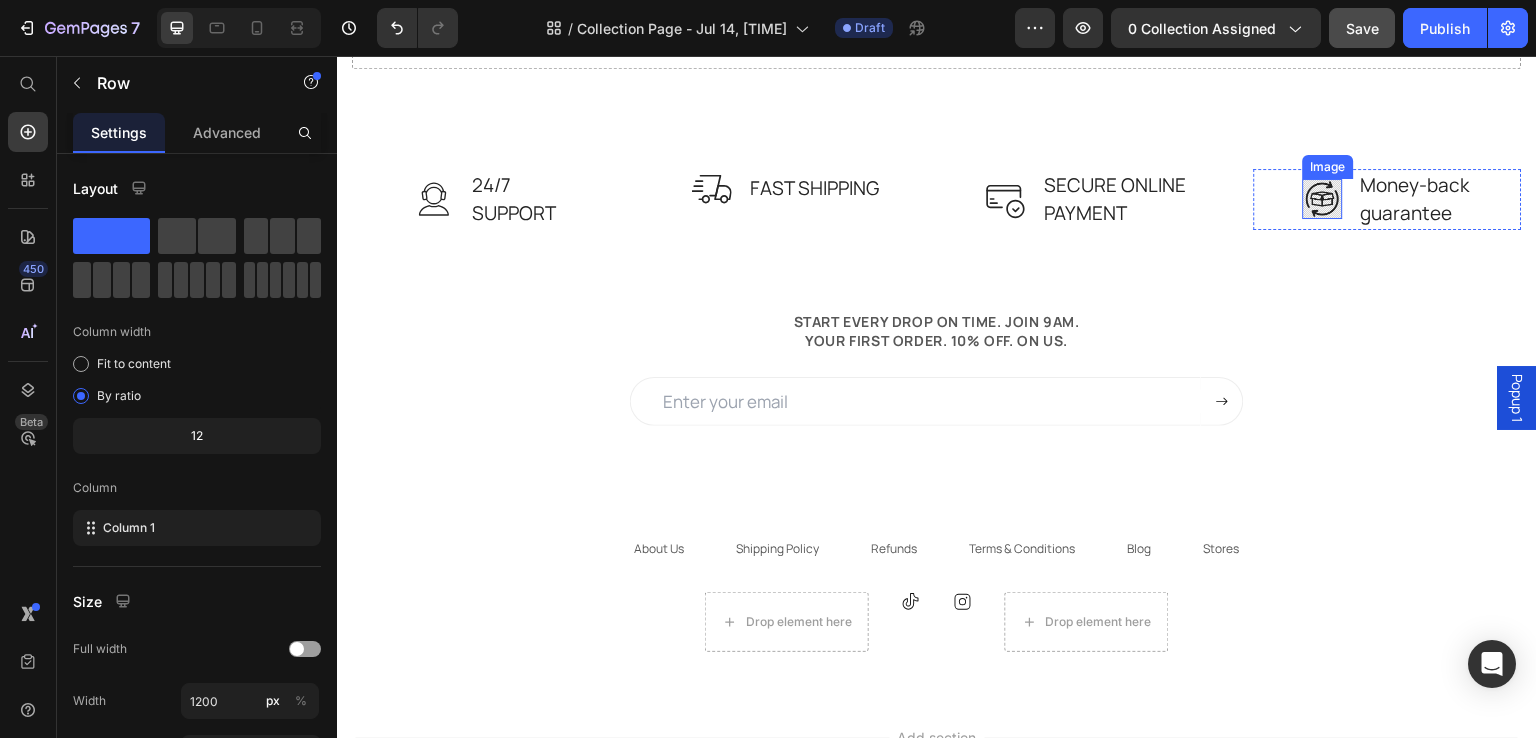 click at bounding box center (1323, 199) 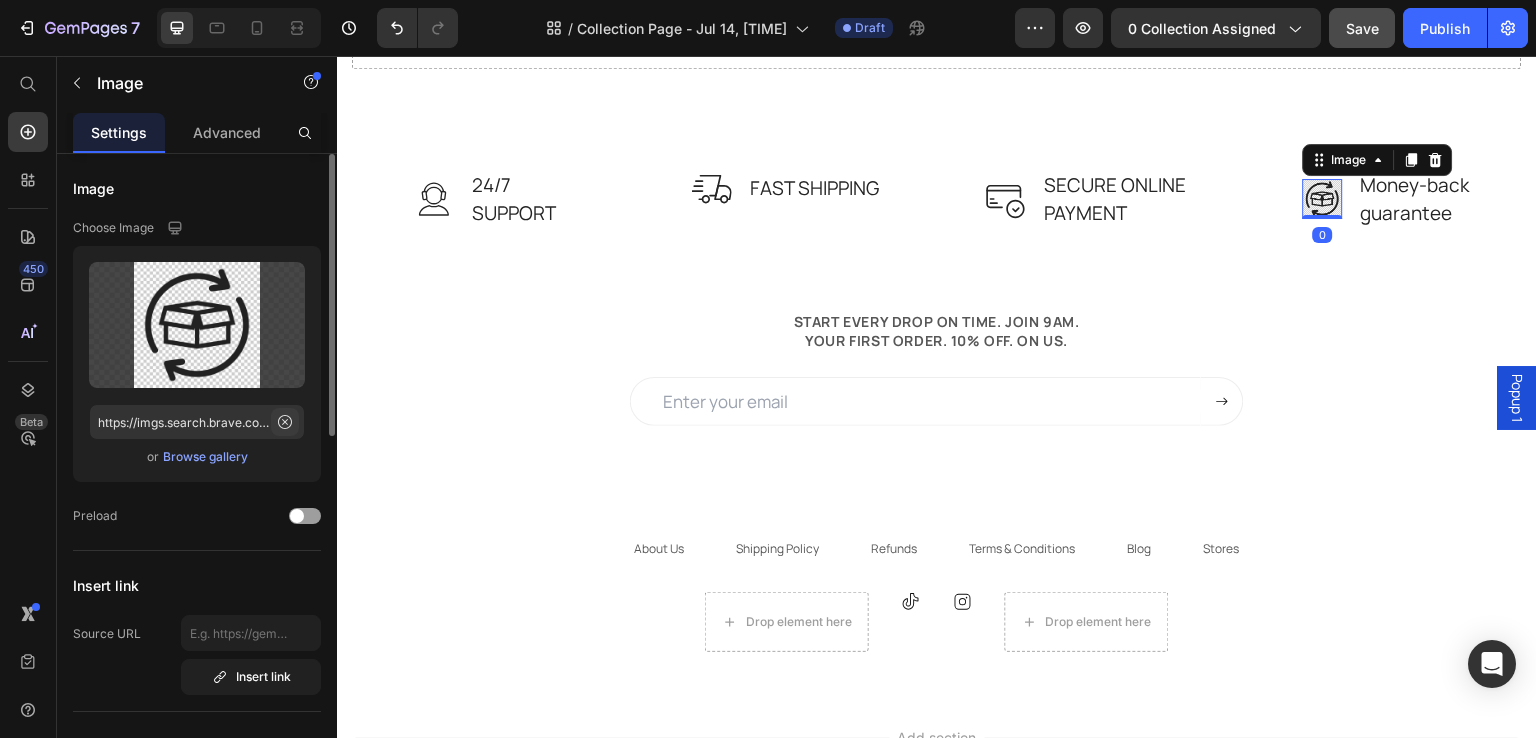 click 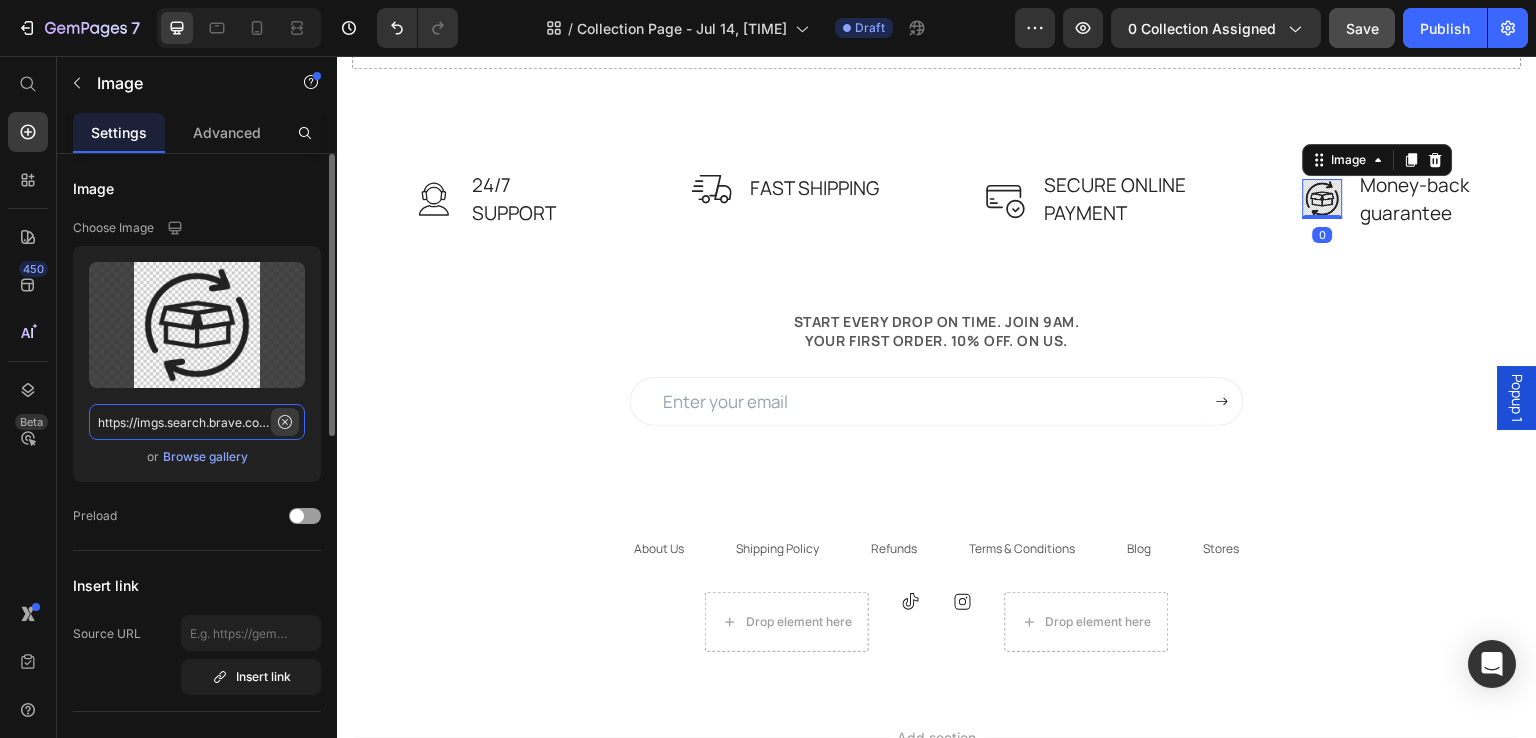 type 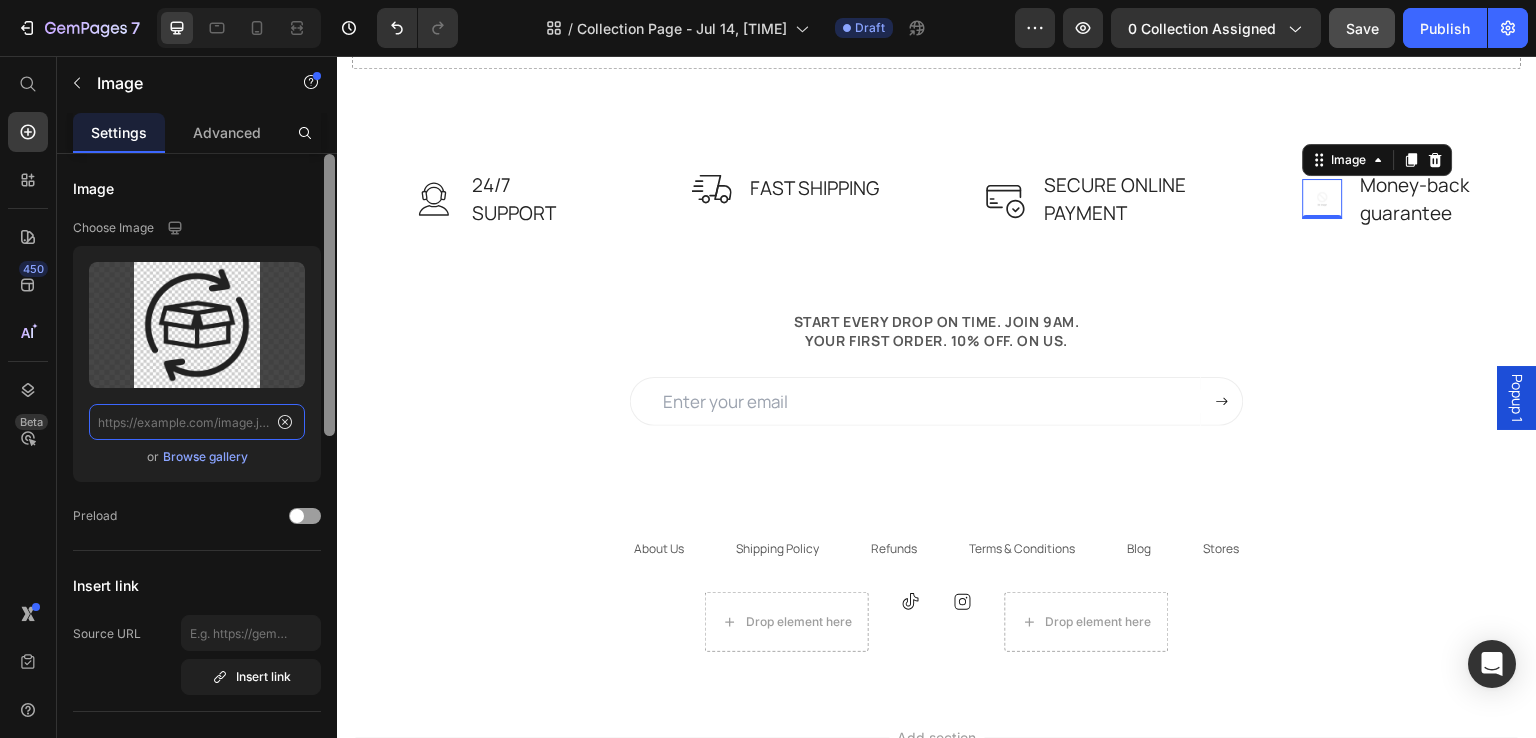 scroll, scrollTop: 0, scrollLeft: 0, axis: both 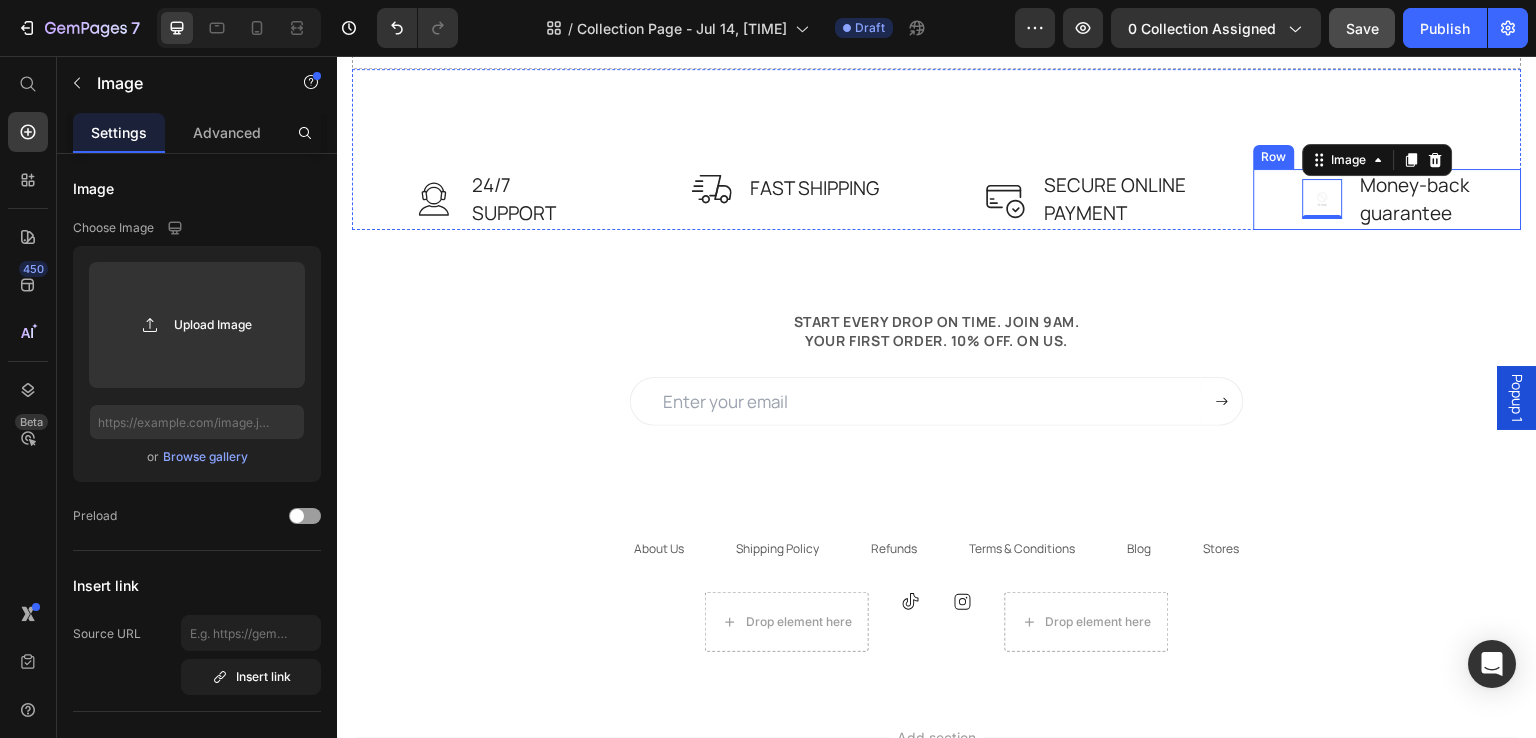 click on "Image   0 Money-back guarantee Text block Row" at bounding box center [1388, 199] 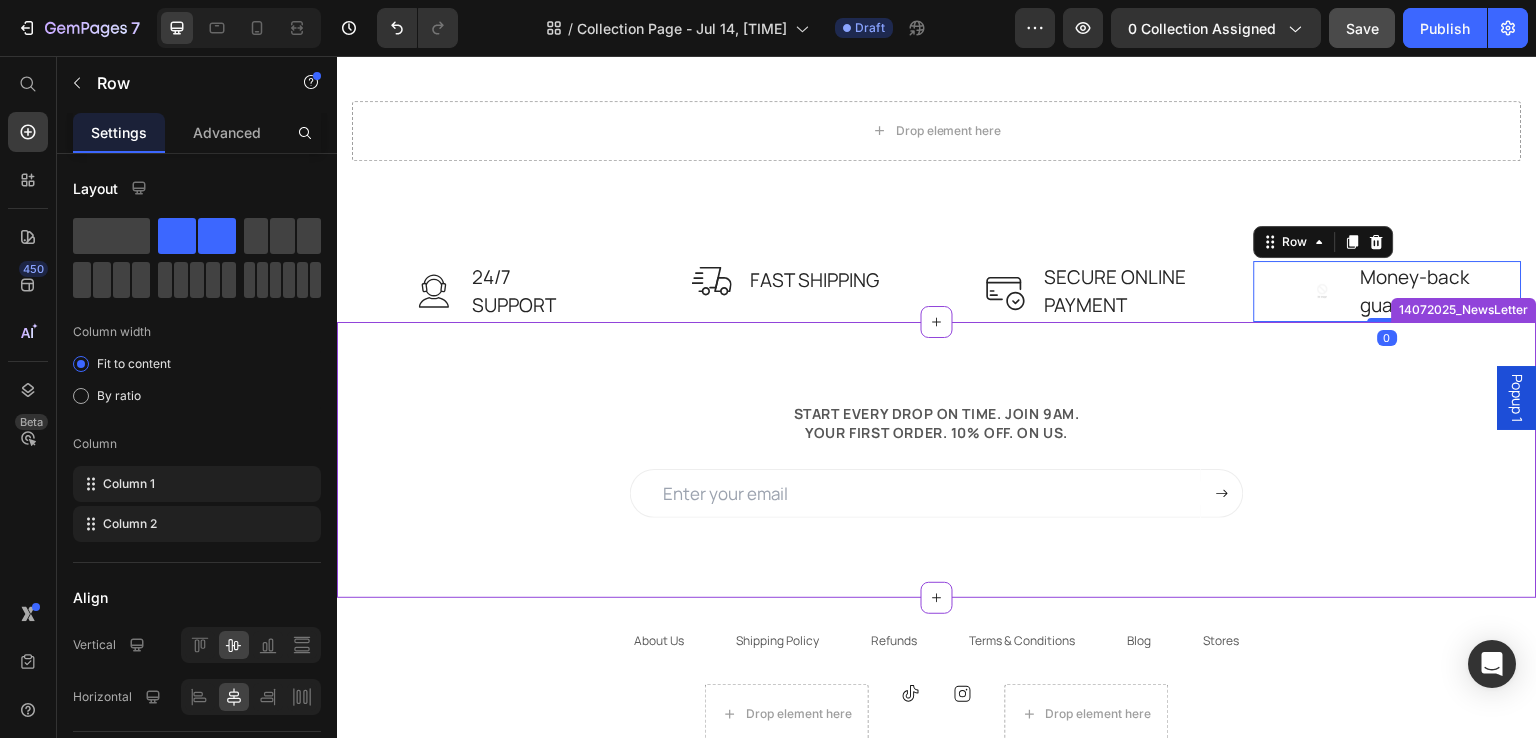 scroll, scrollTop: 846, scrollLeft: 0, axis: vertical 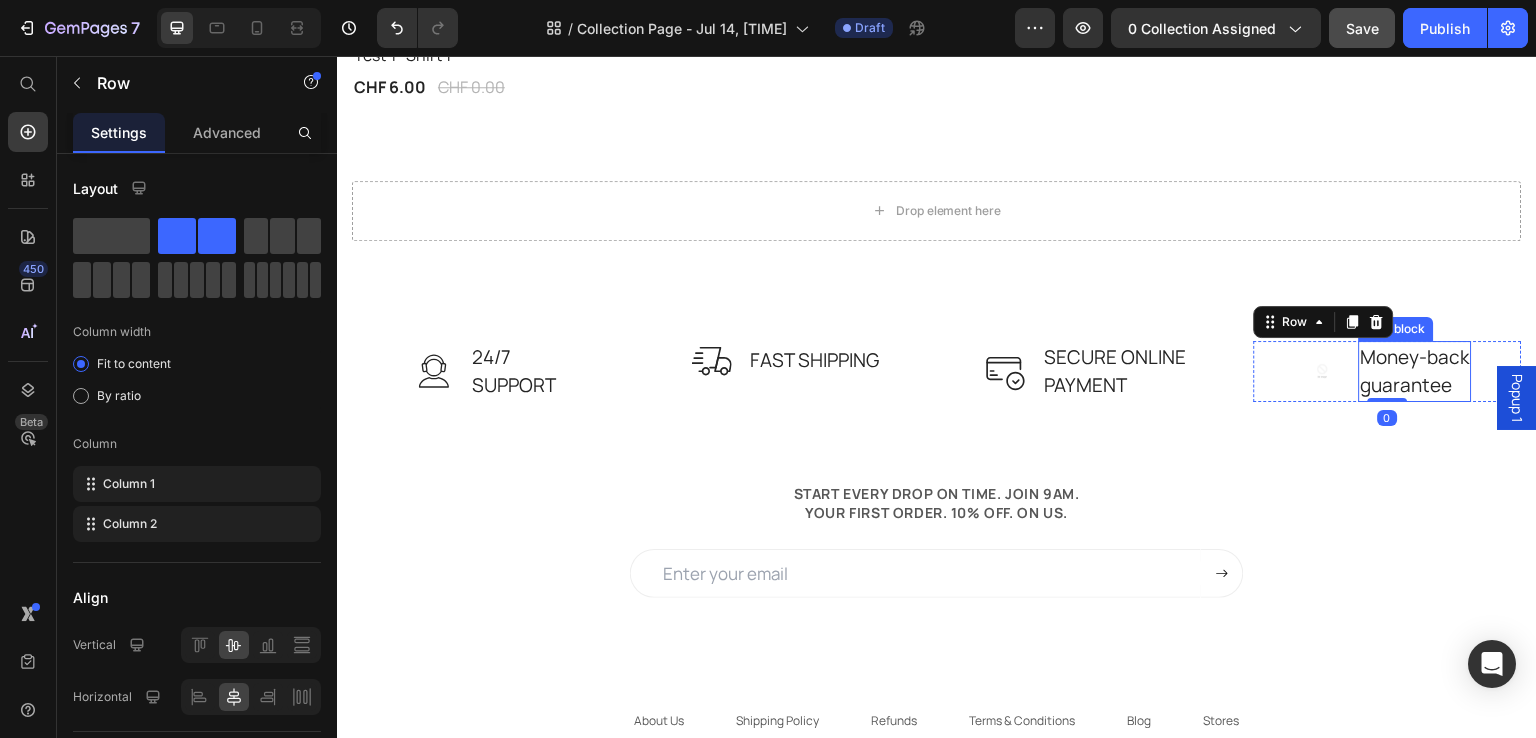 click on "Money-back" at bounding box center (1415, 357) 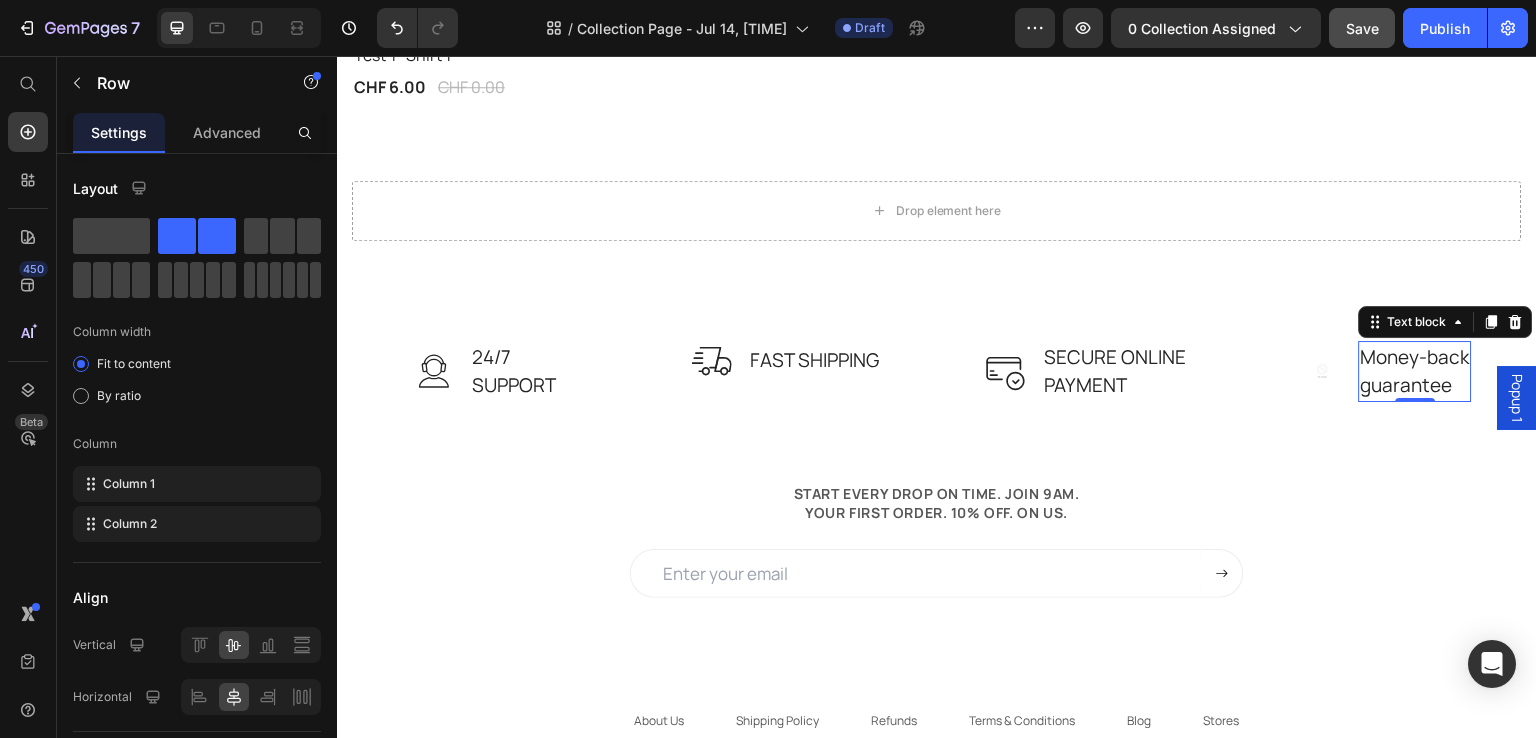 click on "Money-back" at bounding box center [1415, 357] 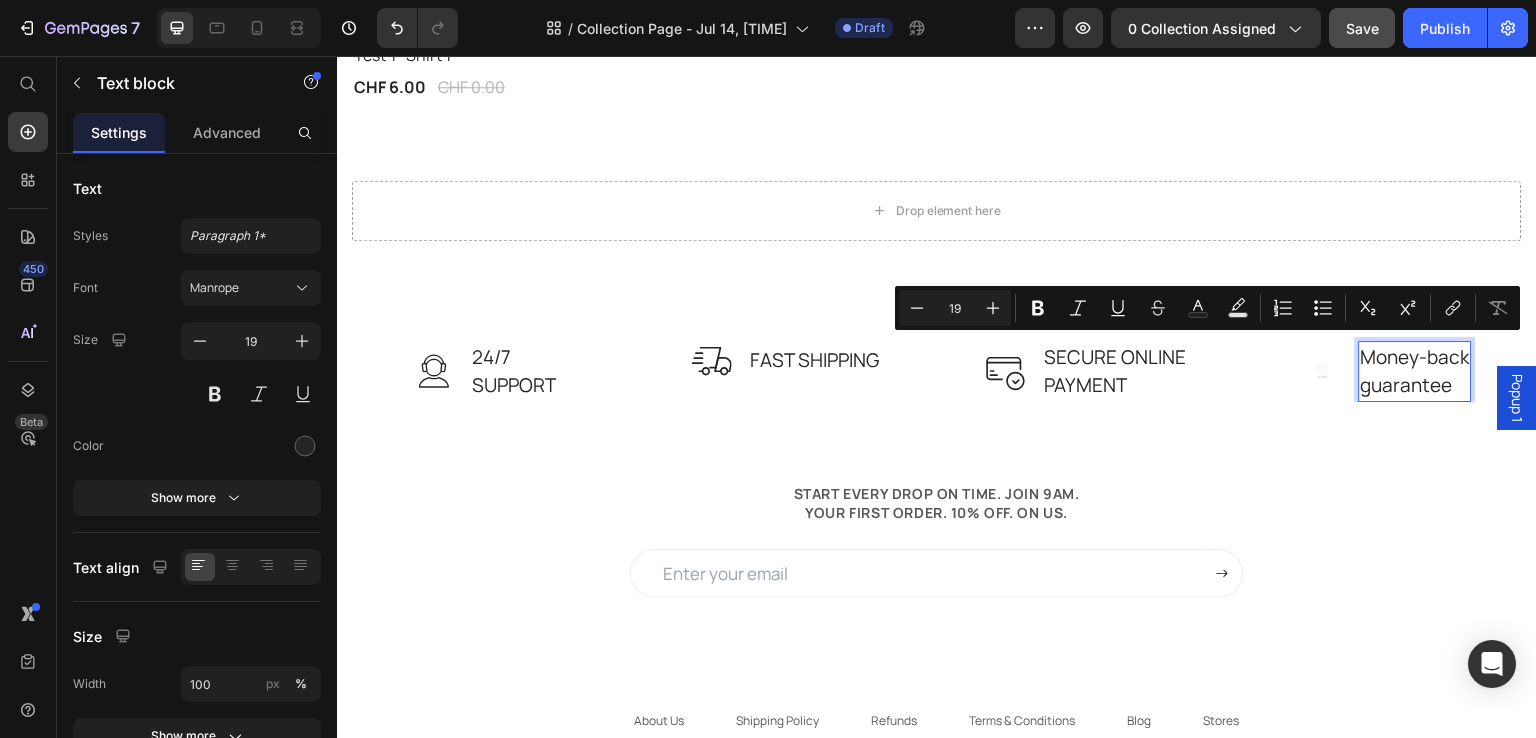 click on "guarantee" at bounding box center (1415, 385) 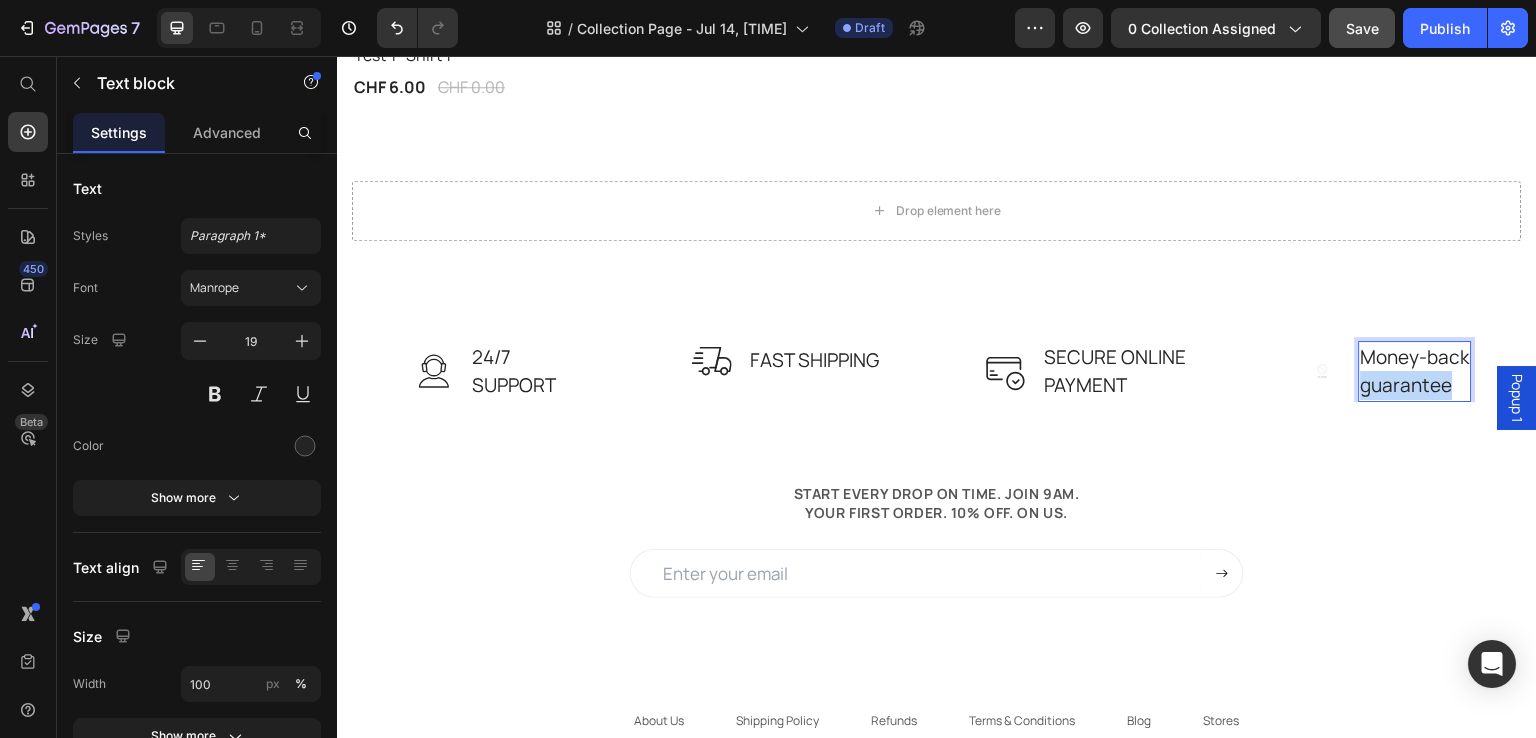 click on "guarantee" at bounding box center [1415, 385] 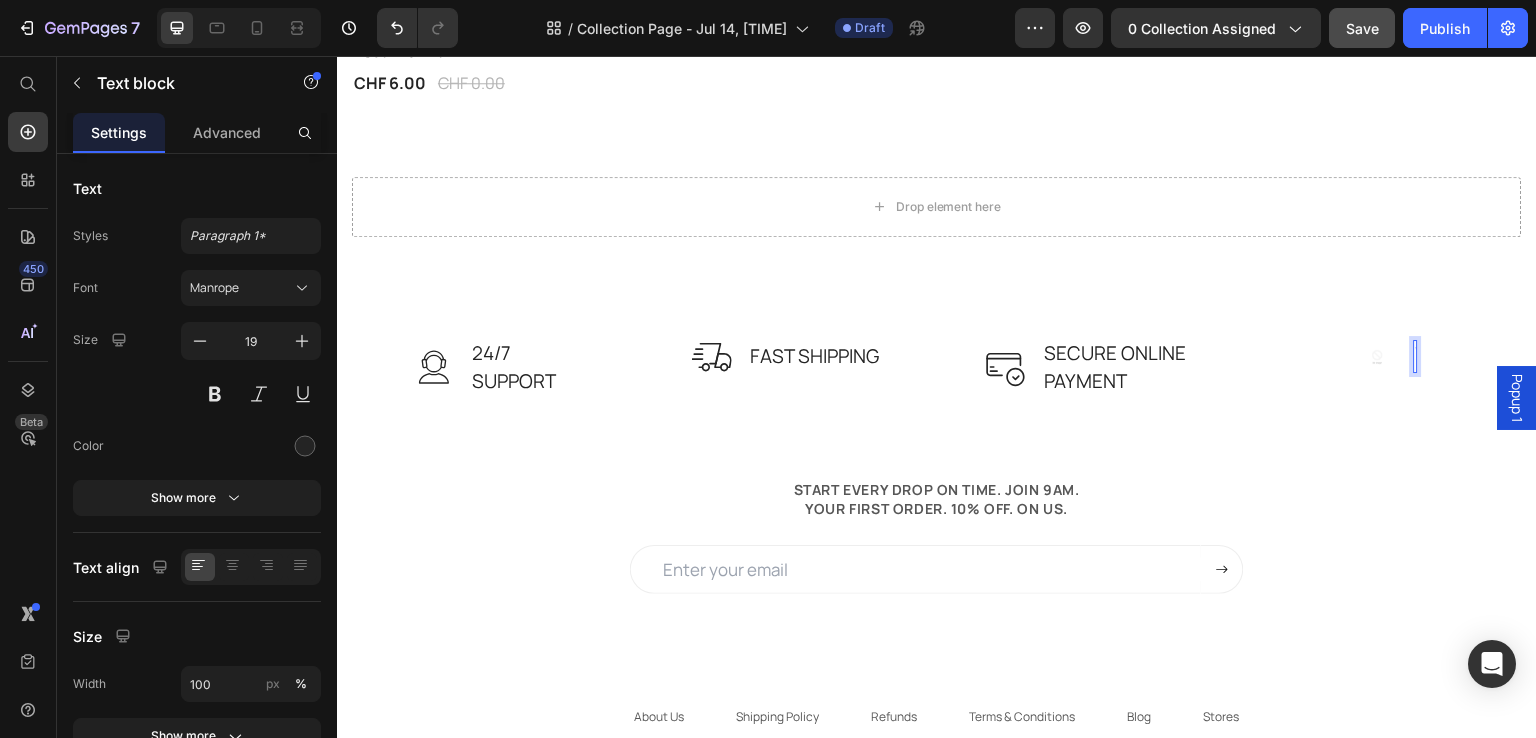 scroll, scrollTop: 836, scrollLeft: 0, axis: vertical 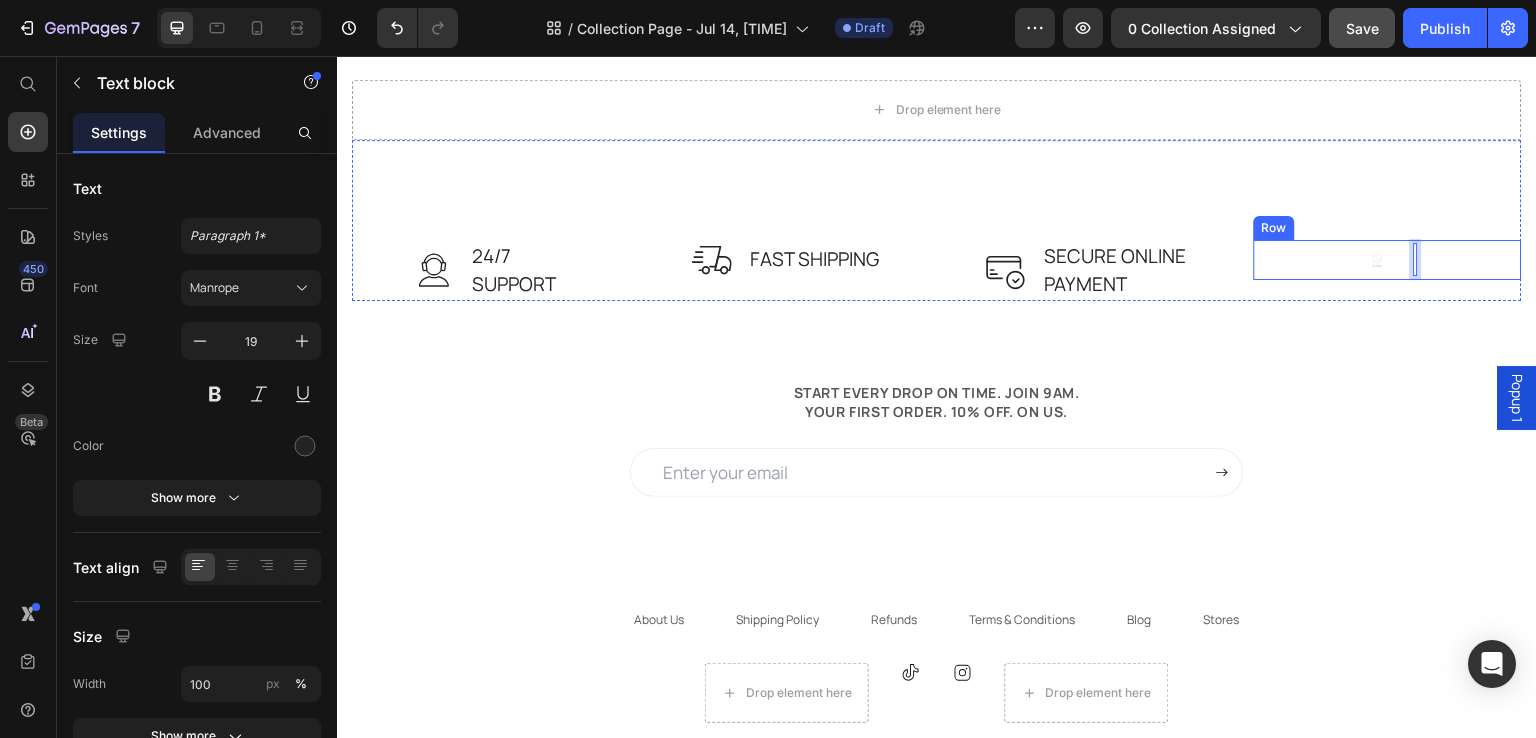 click on "Image Text block   0 Row" at bounding box center [1388, 260] 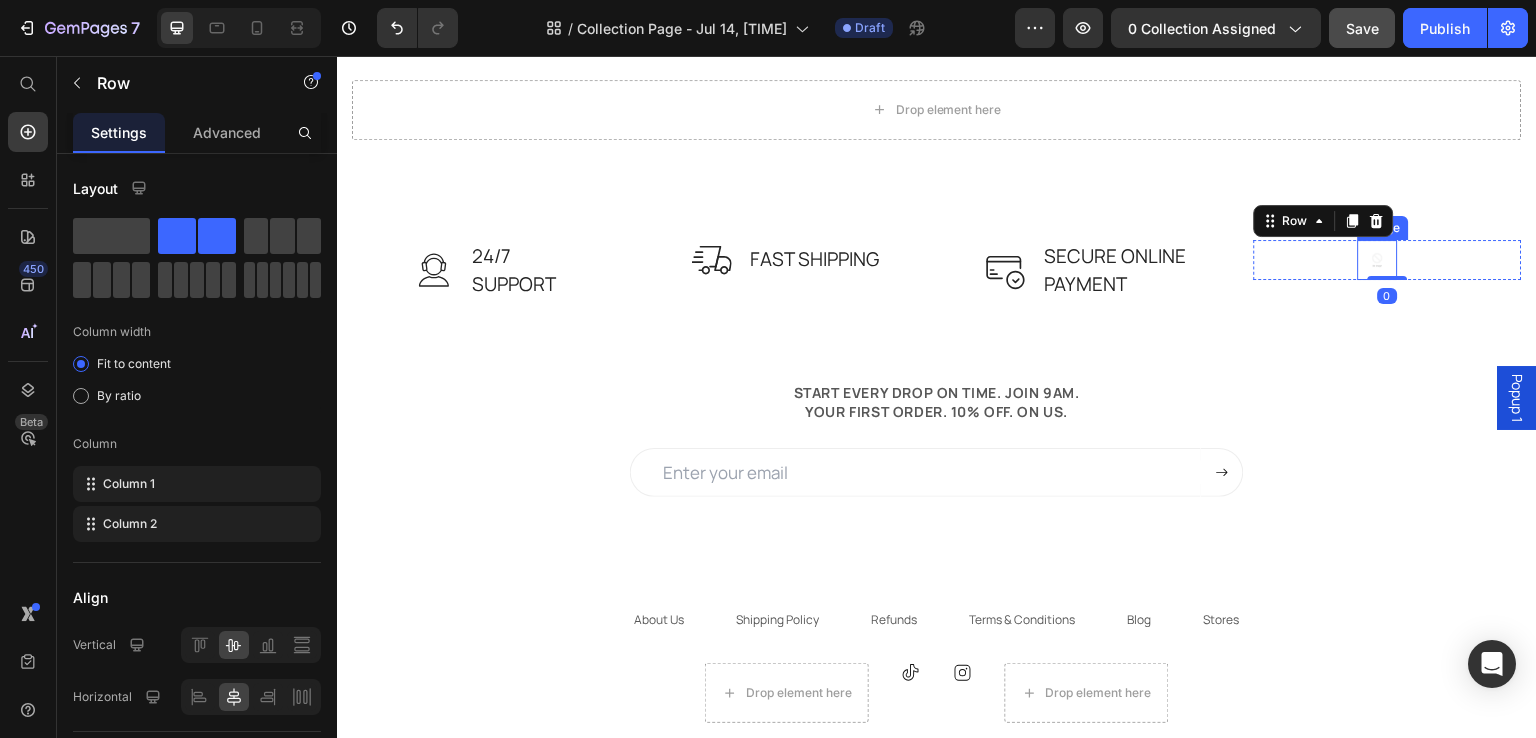 click at bounding box center (1378, 260) 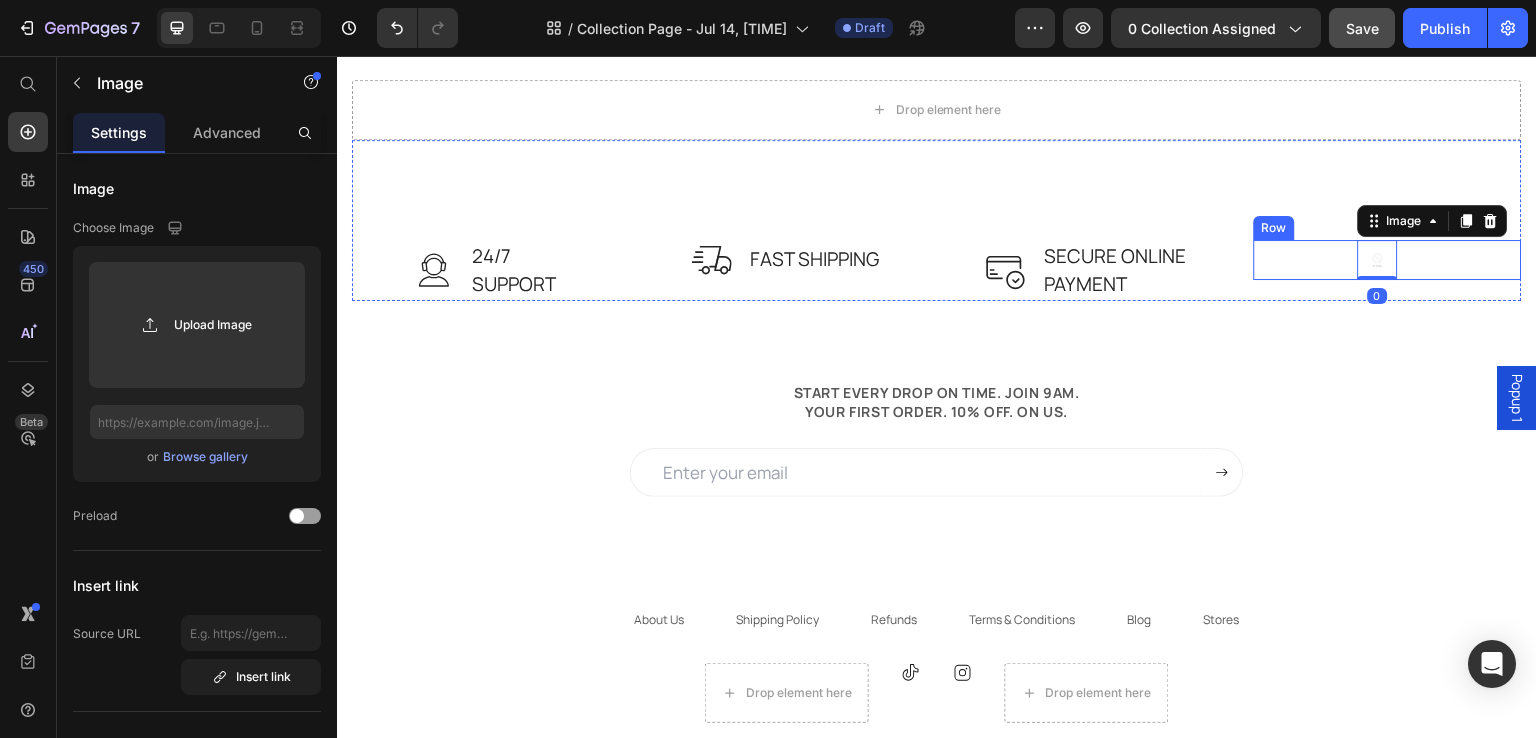 click on "Image   0 Text block Row" at bounding box center [1388, 260] 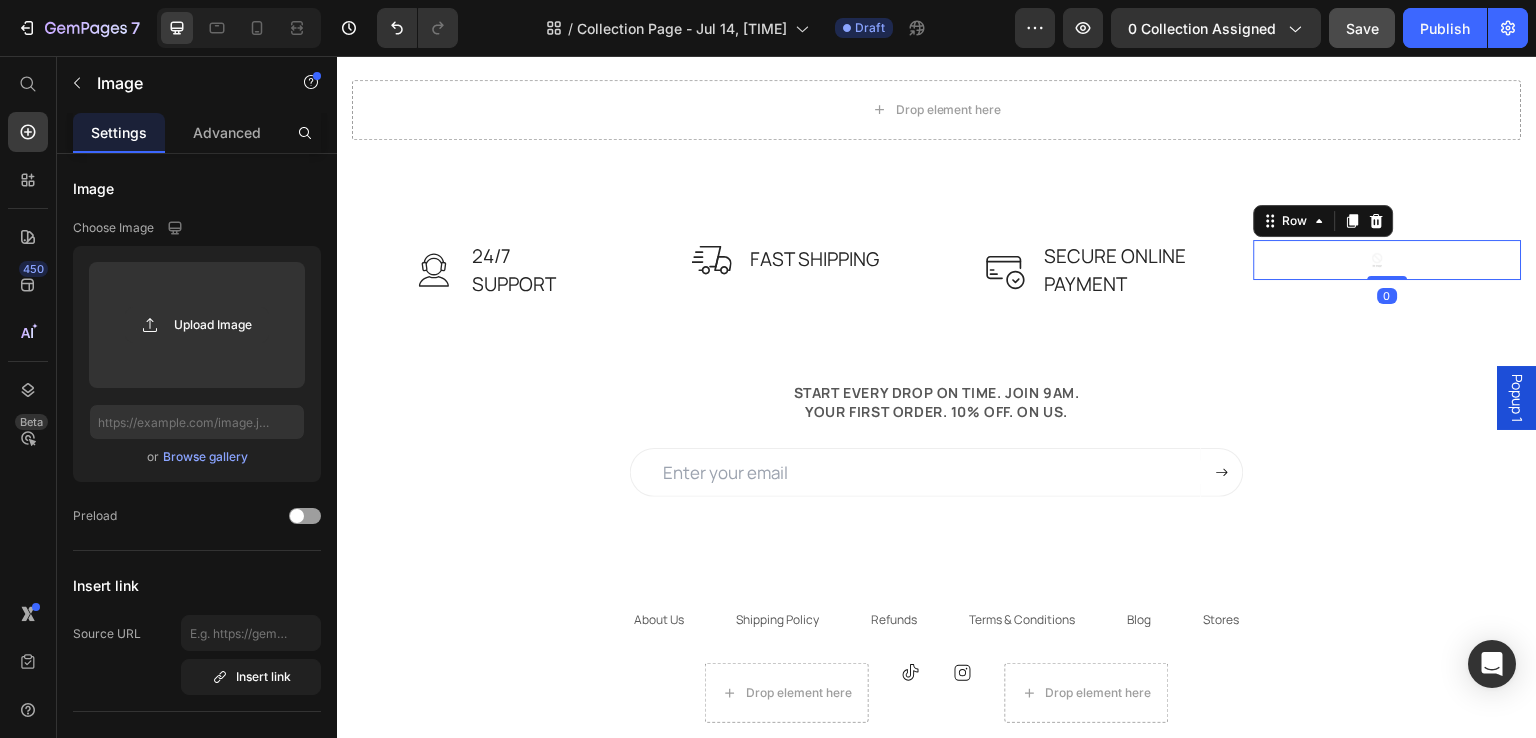click on "Image Text block Row   0" at bounding box center [1388, 260] 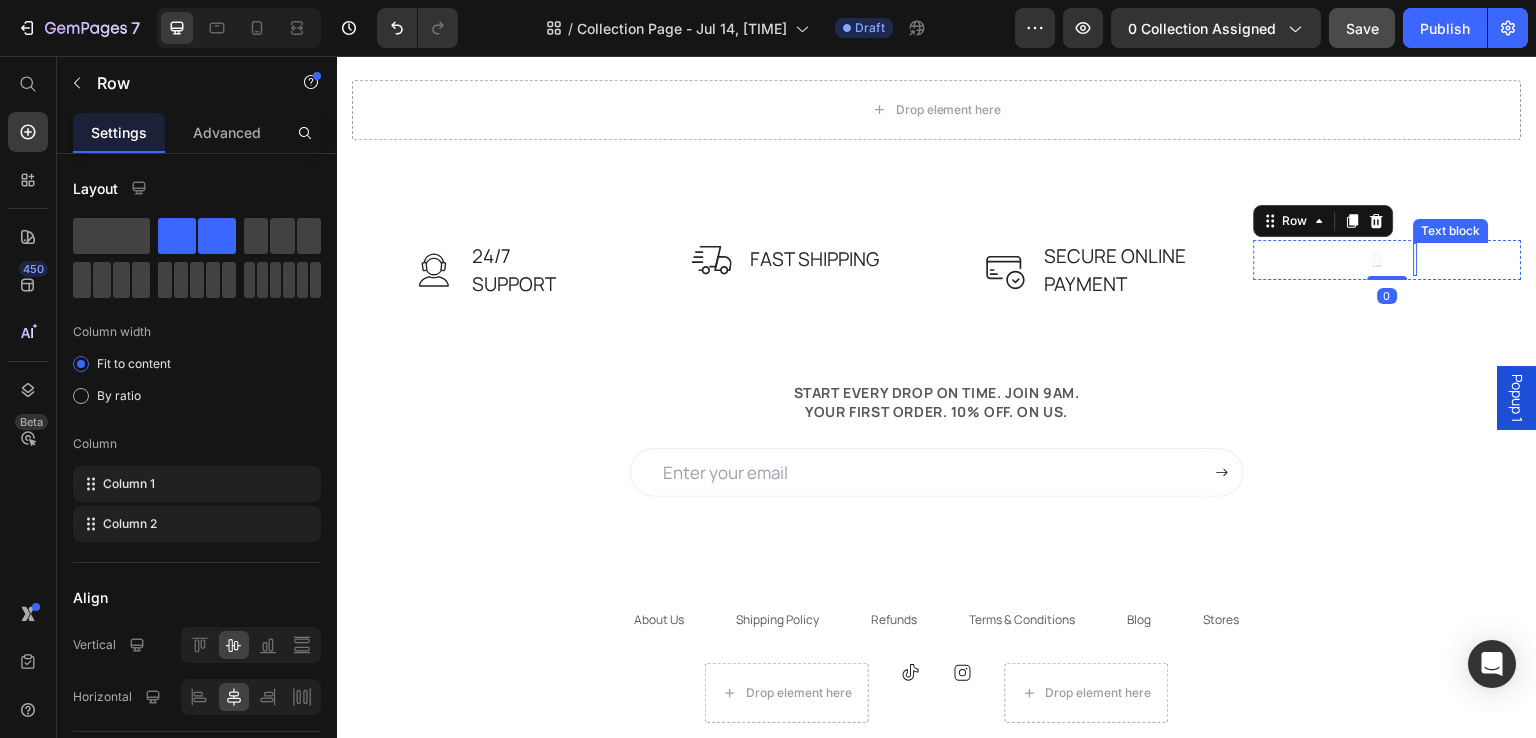 click at bounding box center [1416, 259] 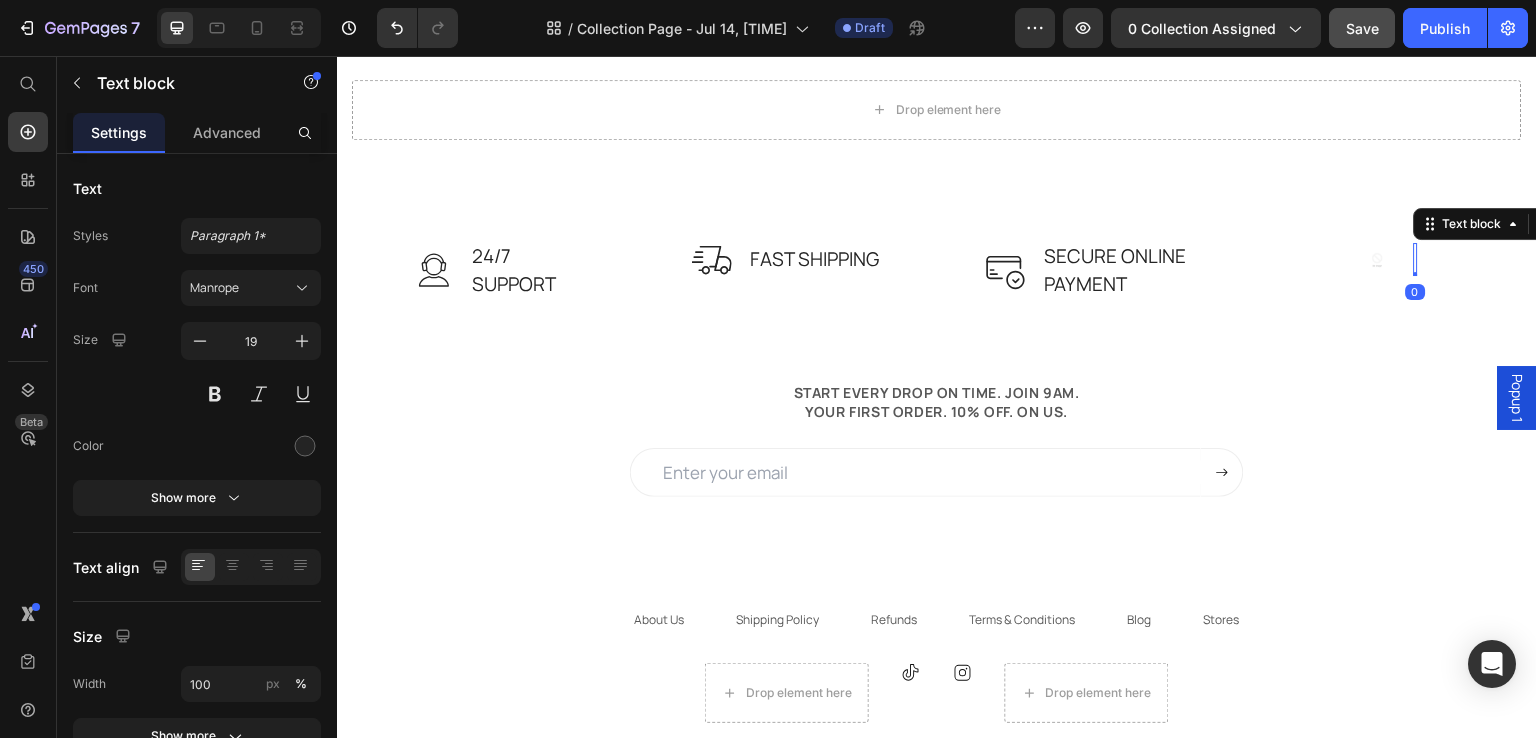 click at bounding box center (1416, 259) 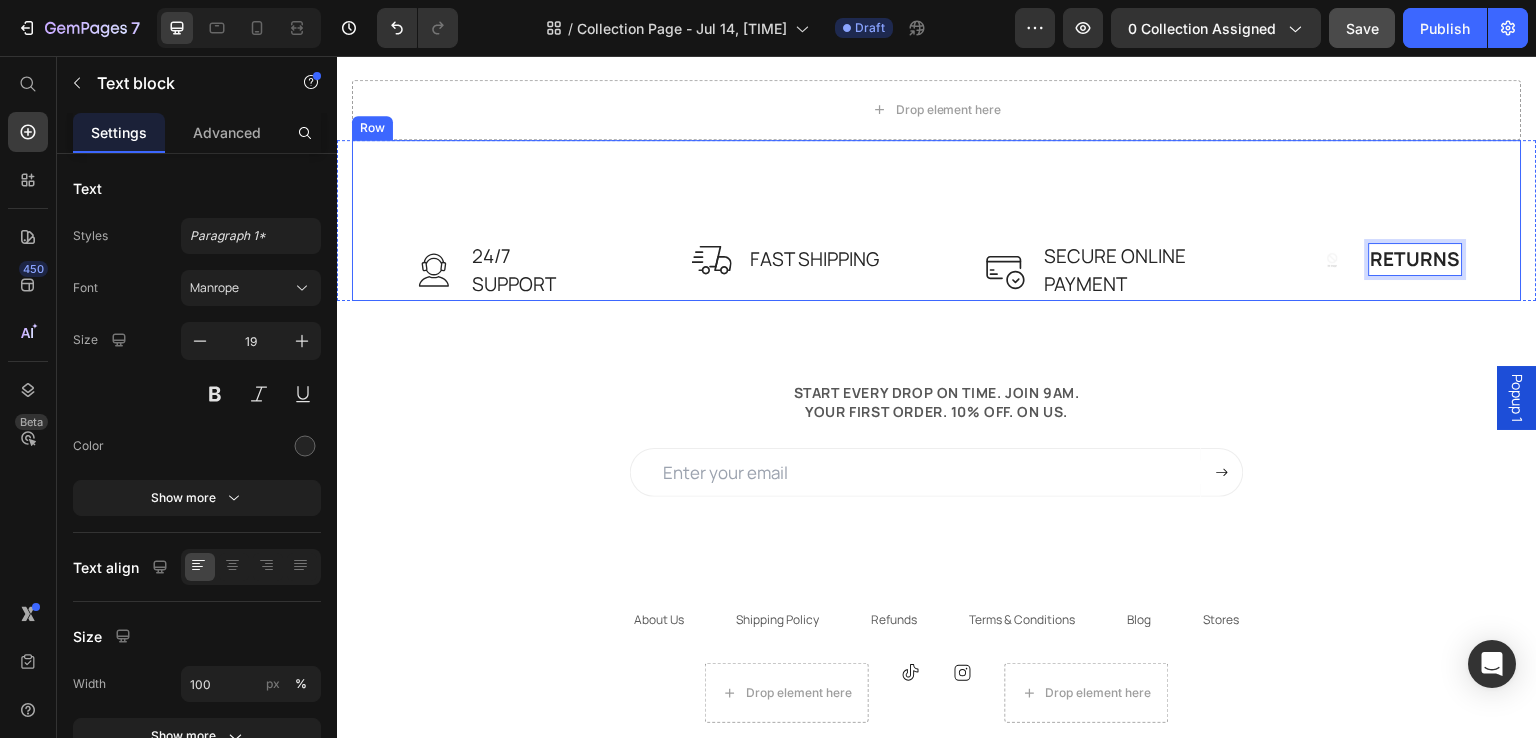 click on "START EVERY DROP ON TIME. JOIN 9AM. YOUR FIRST ORDER. 10% OFF. ON US. Text block Email Field
Submit Button Row Newsletter Row 14072025_NewsLetter" at bounding box center [937, 439] 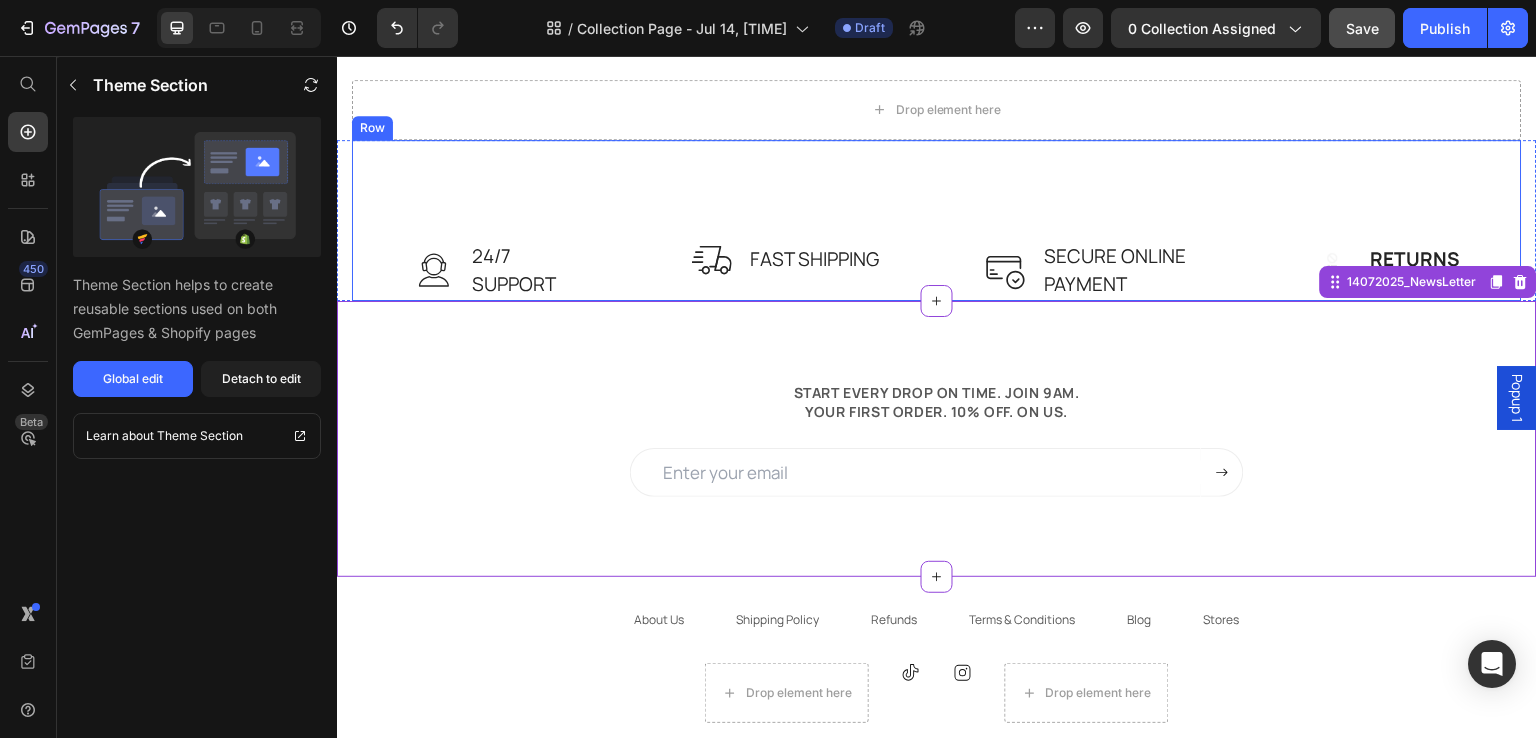 click on "Image 24/7 SUPPORT Text block Row Image FAST SHIPPING Text block Row Image SECURE ONLINE PAYMENT Text block Row Image RETURNS Text block Row Row" at bounding box center (937, 220) 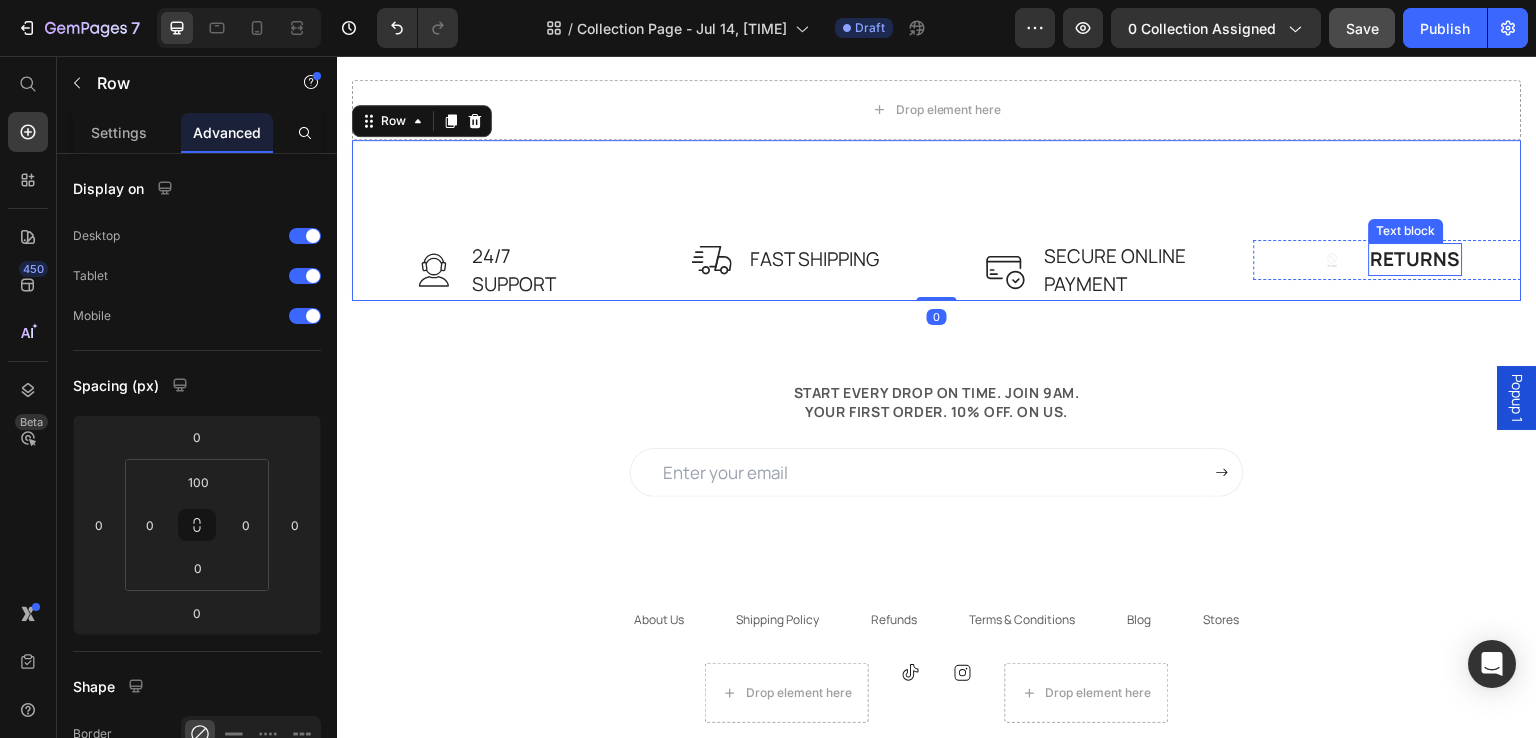click on "RETURNS" at bounding box center (1416, 259) 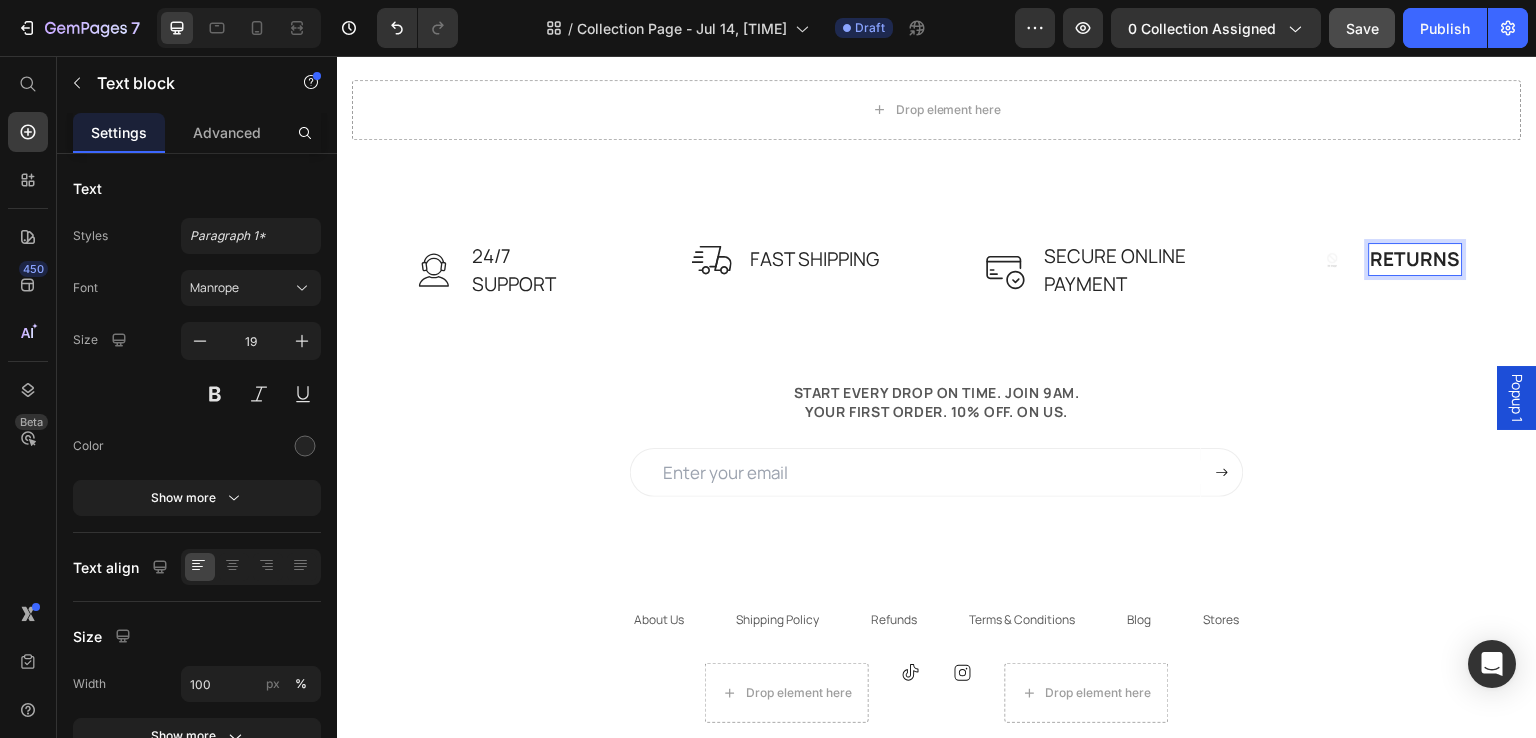 click on "RETURNS" at bounding box center [1416, 259] 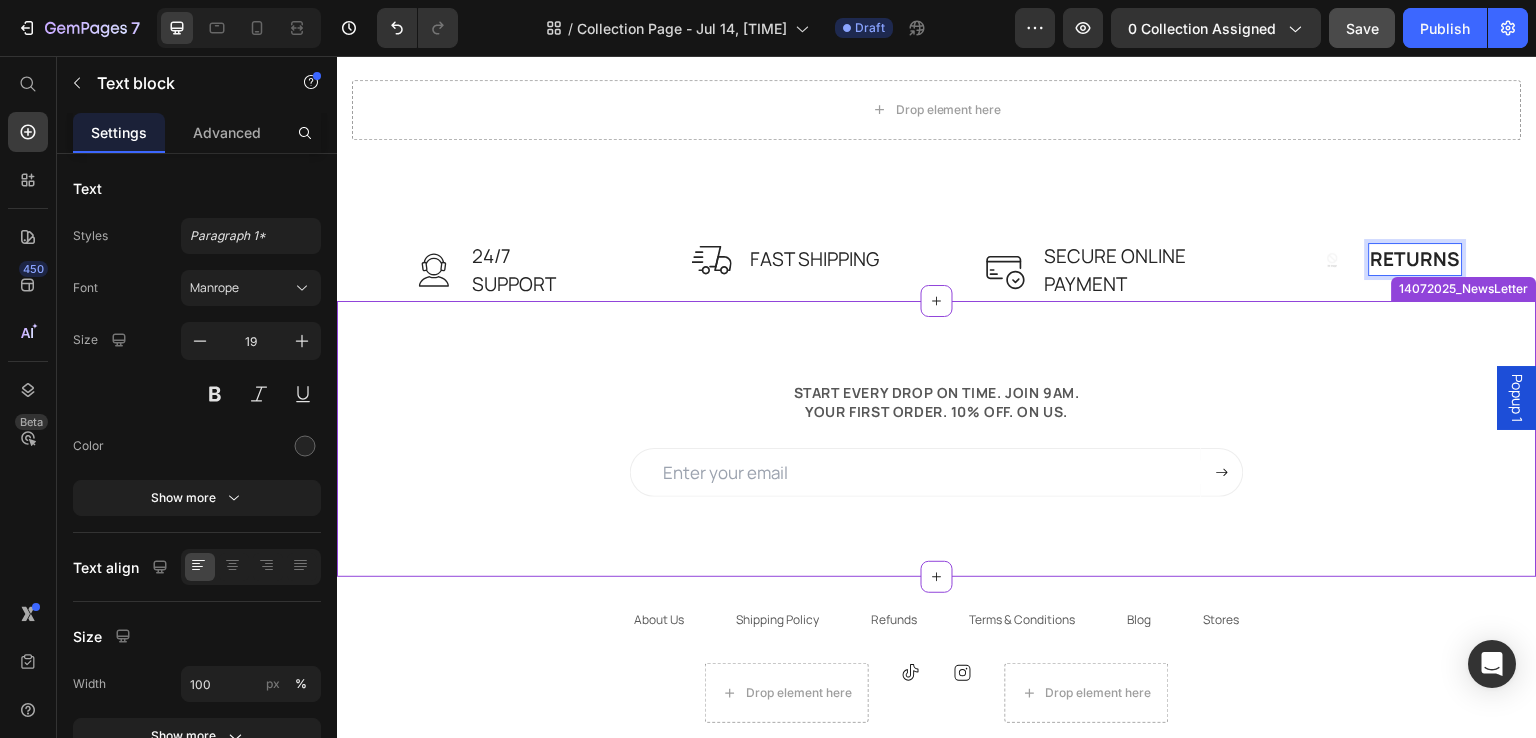 click on "START EVERY DROP ON TIME. JOIN 9AM. YOUR FIRST ORDER. 10% OFF. ON US. Text block Email Field
Submit Button Row Newsletter Row 14072025_NewsLetter" at bounding box center [937, 439] 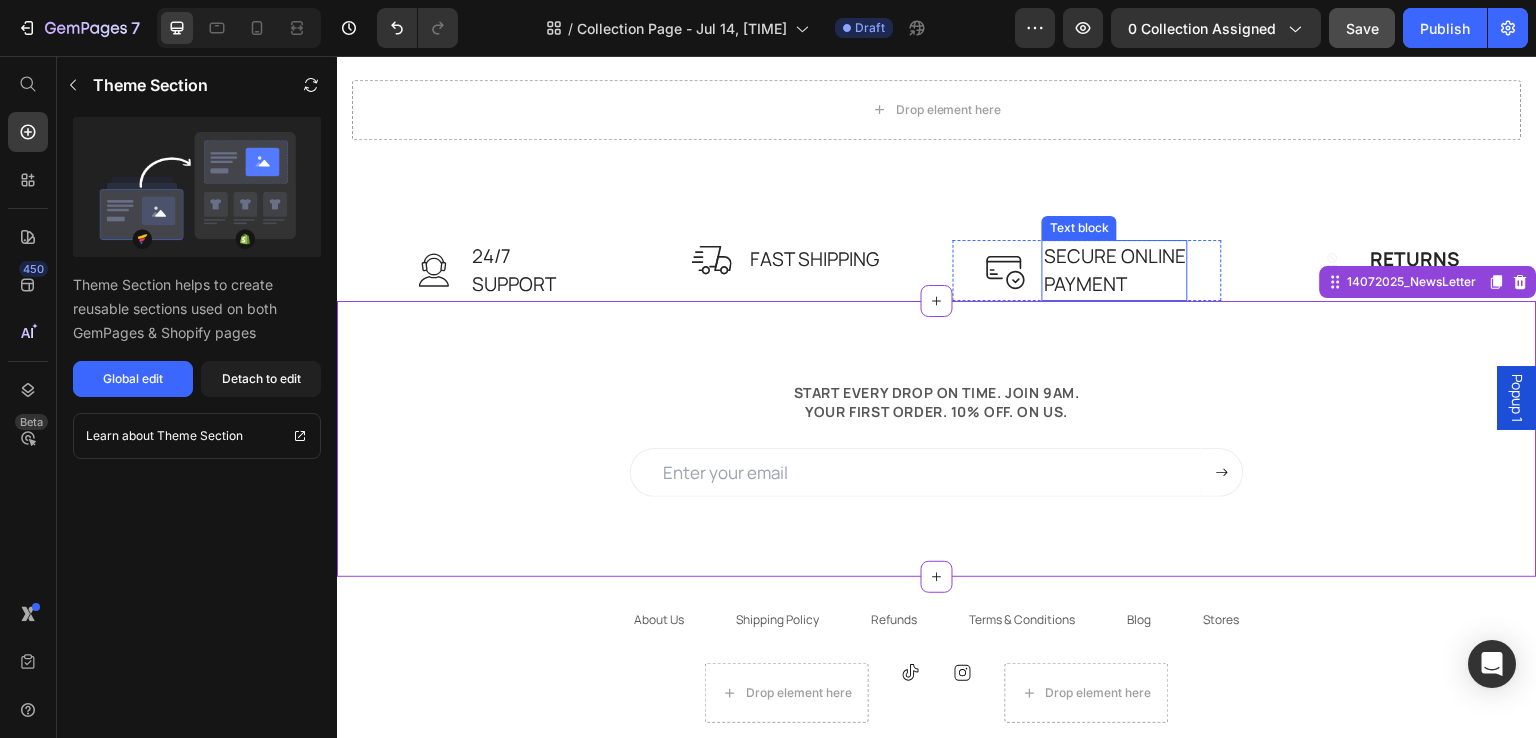 click on "SECURE ONLINE PAYMENT" at bounding box center [1115, 270] 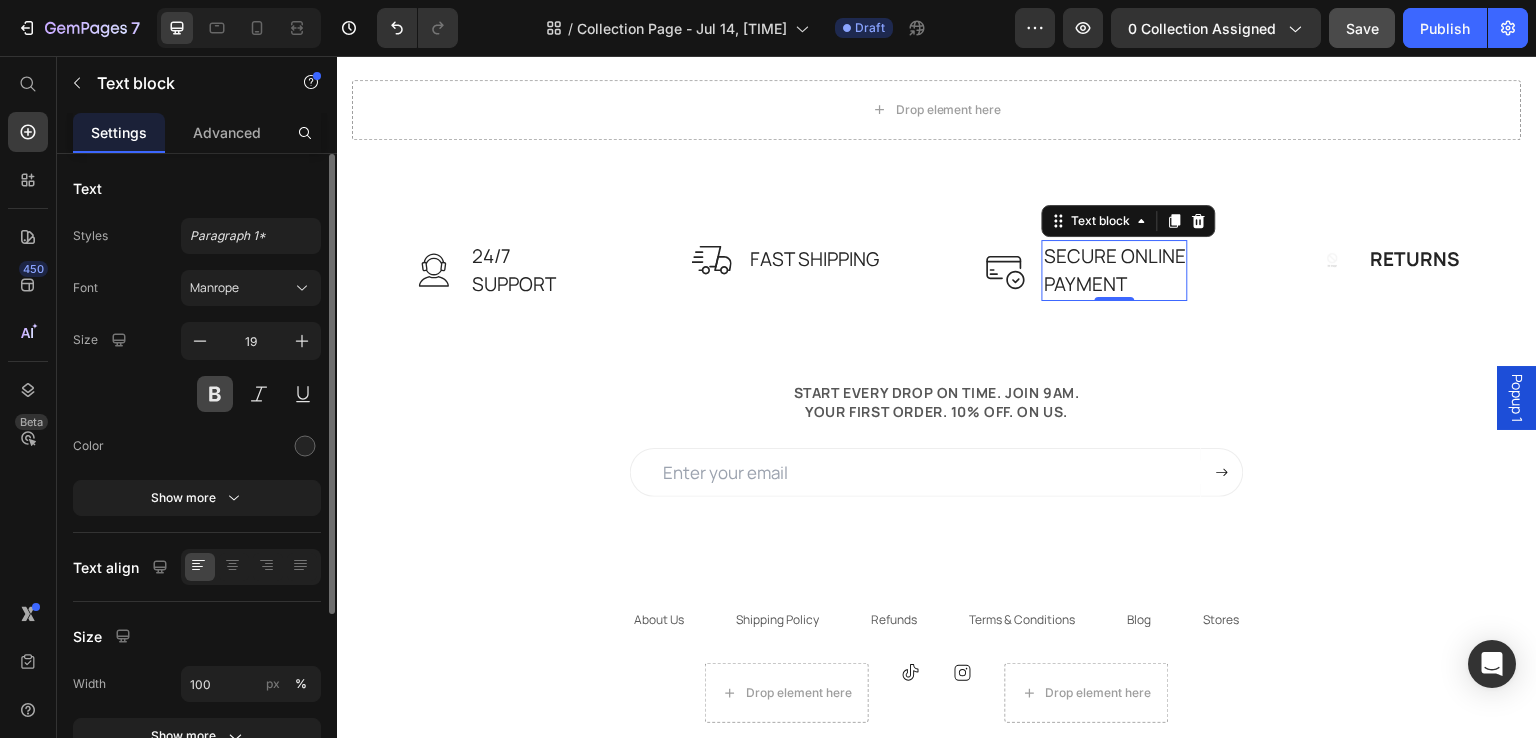 click at bounding box center [215, 394] 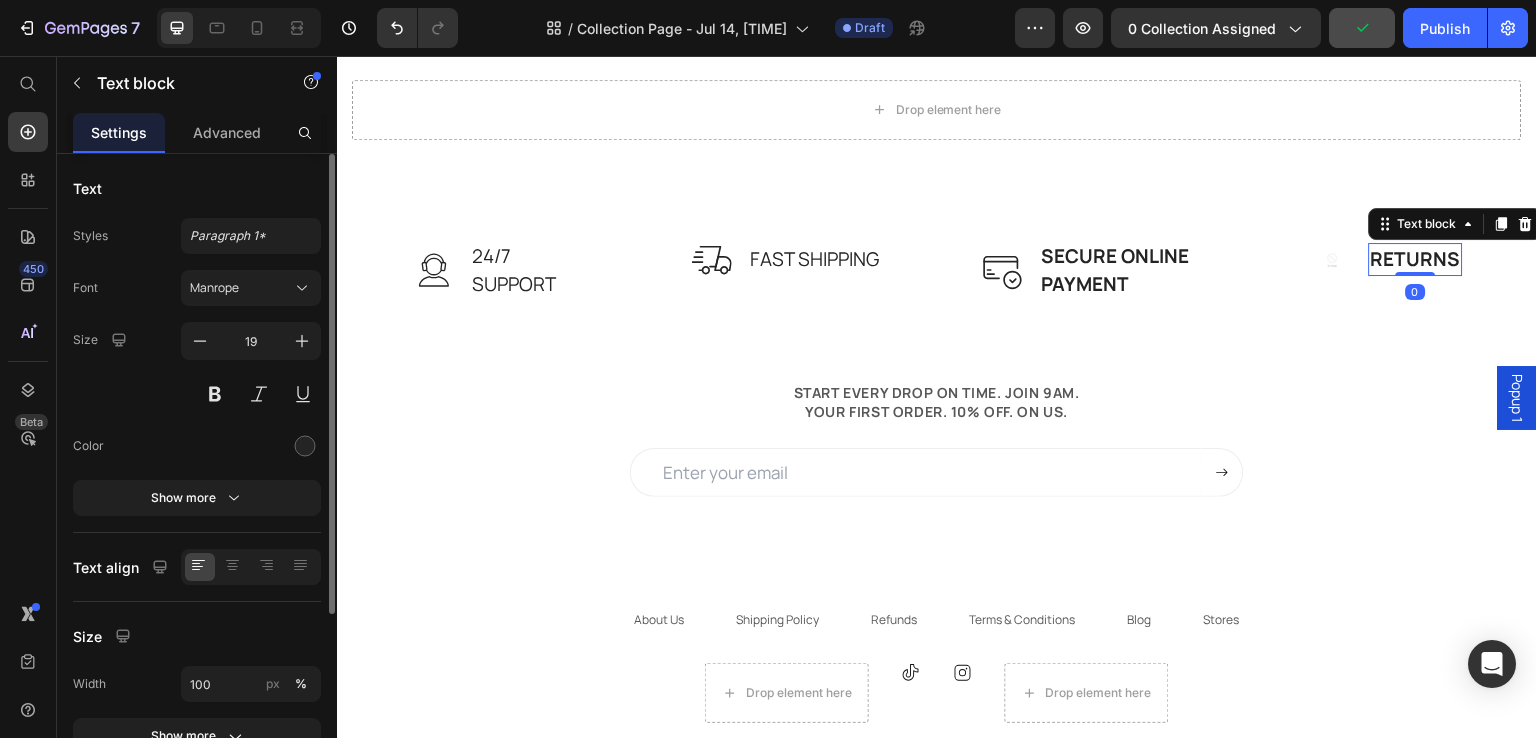 click on "RETURNS" at bounding box center [1416, 259] 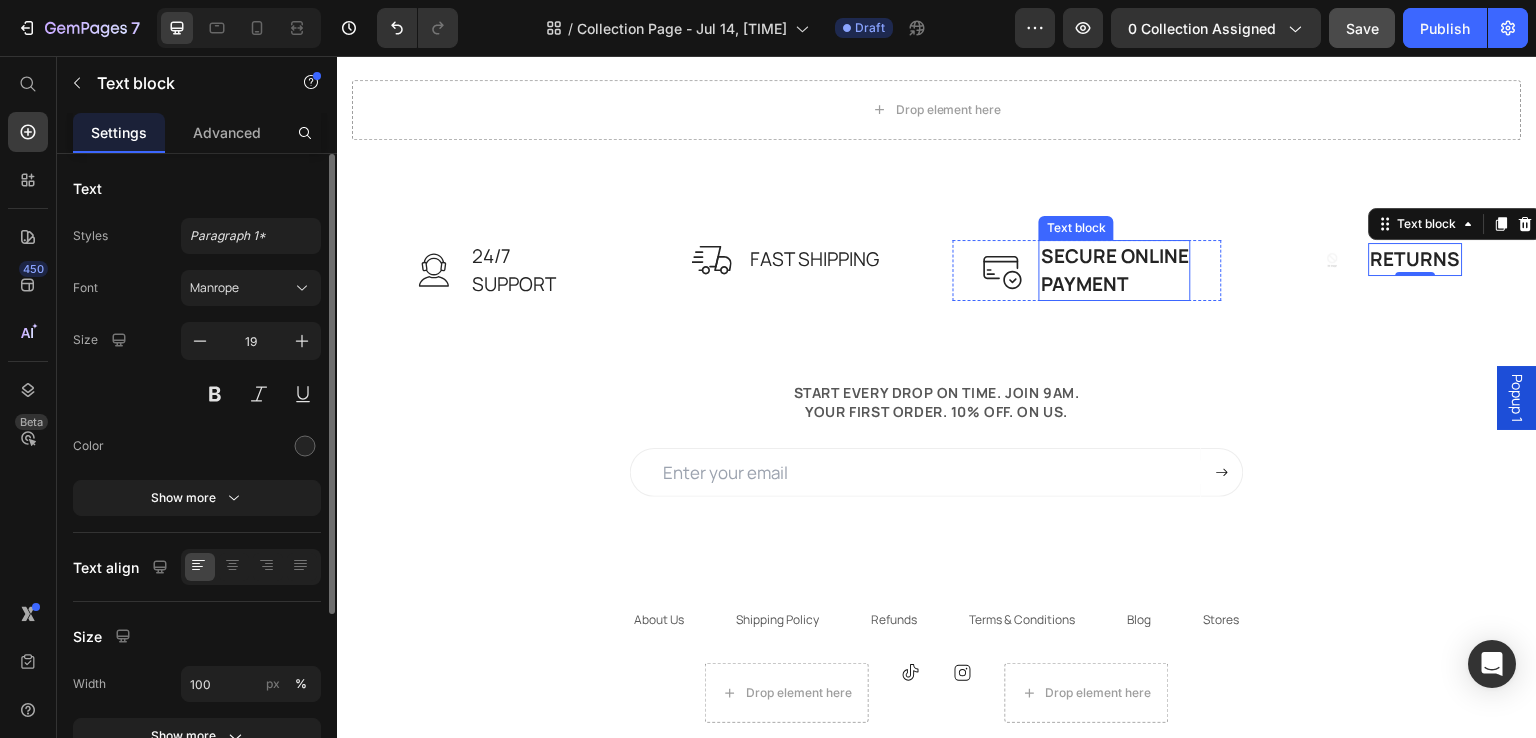 click on "SECURE ONLINE PAYMENT" at bounding box center [1115, 270] 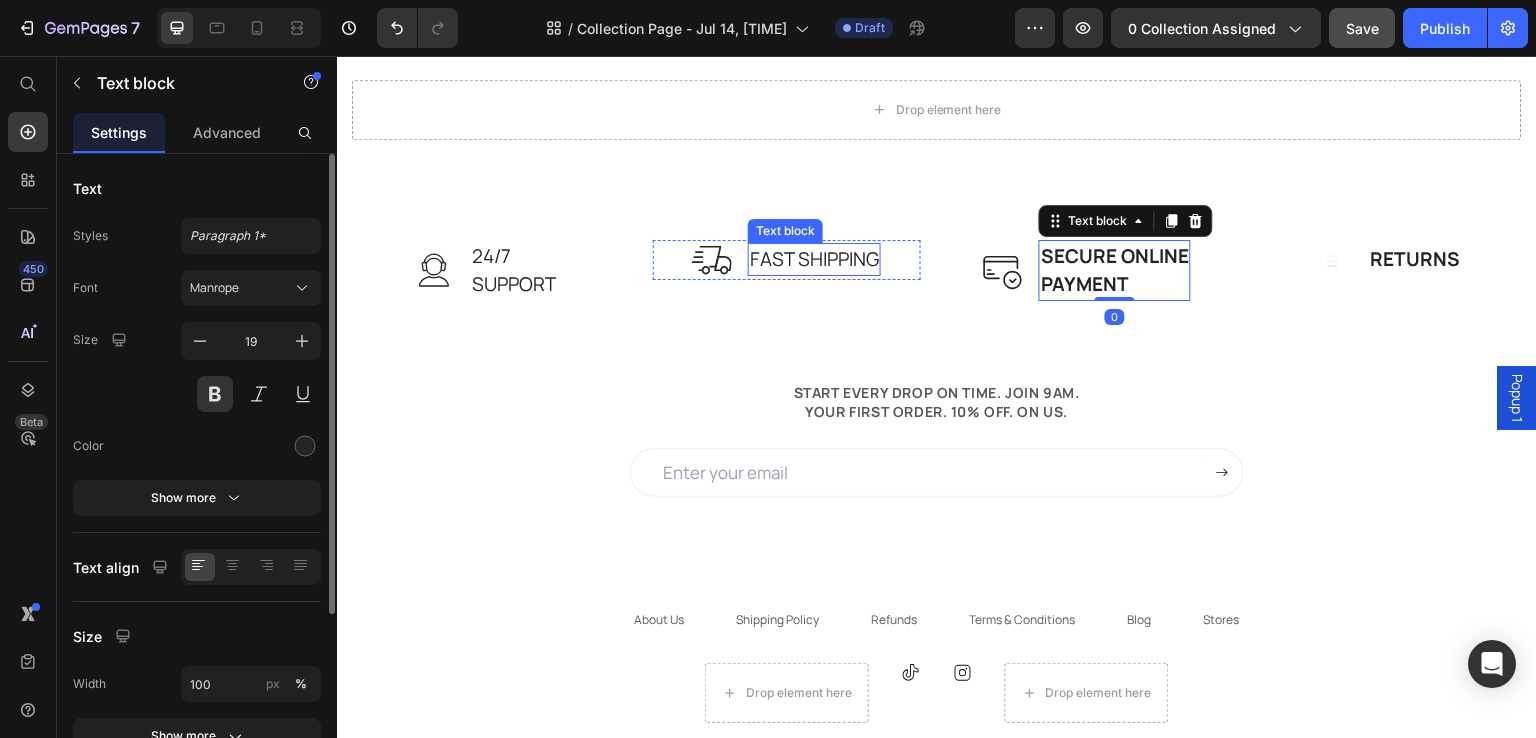 click on "FAST SHIPPING" at bounding box center (814, 259) 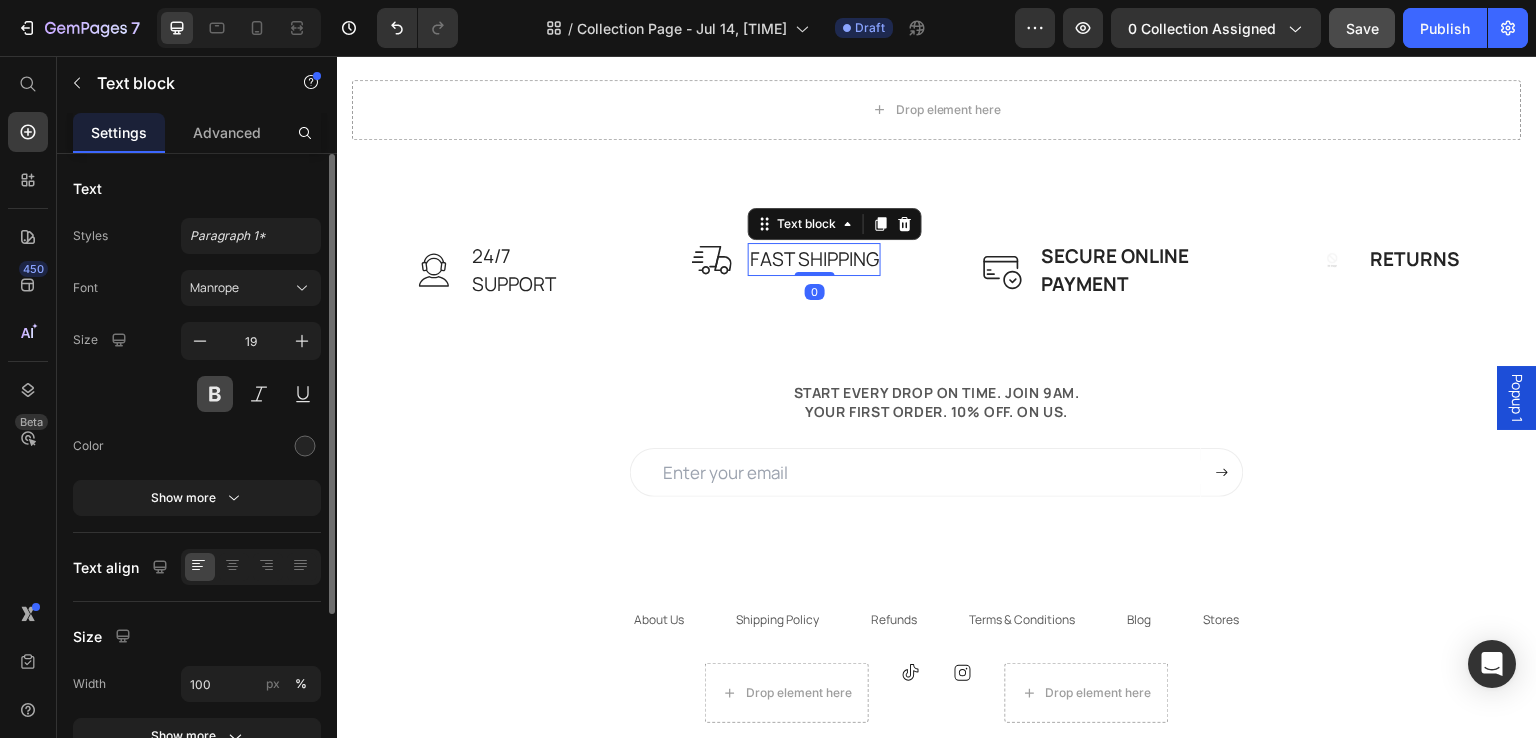 click at bounding box center (215, 394) 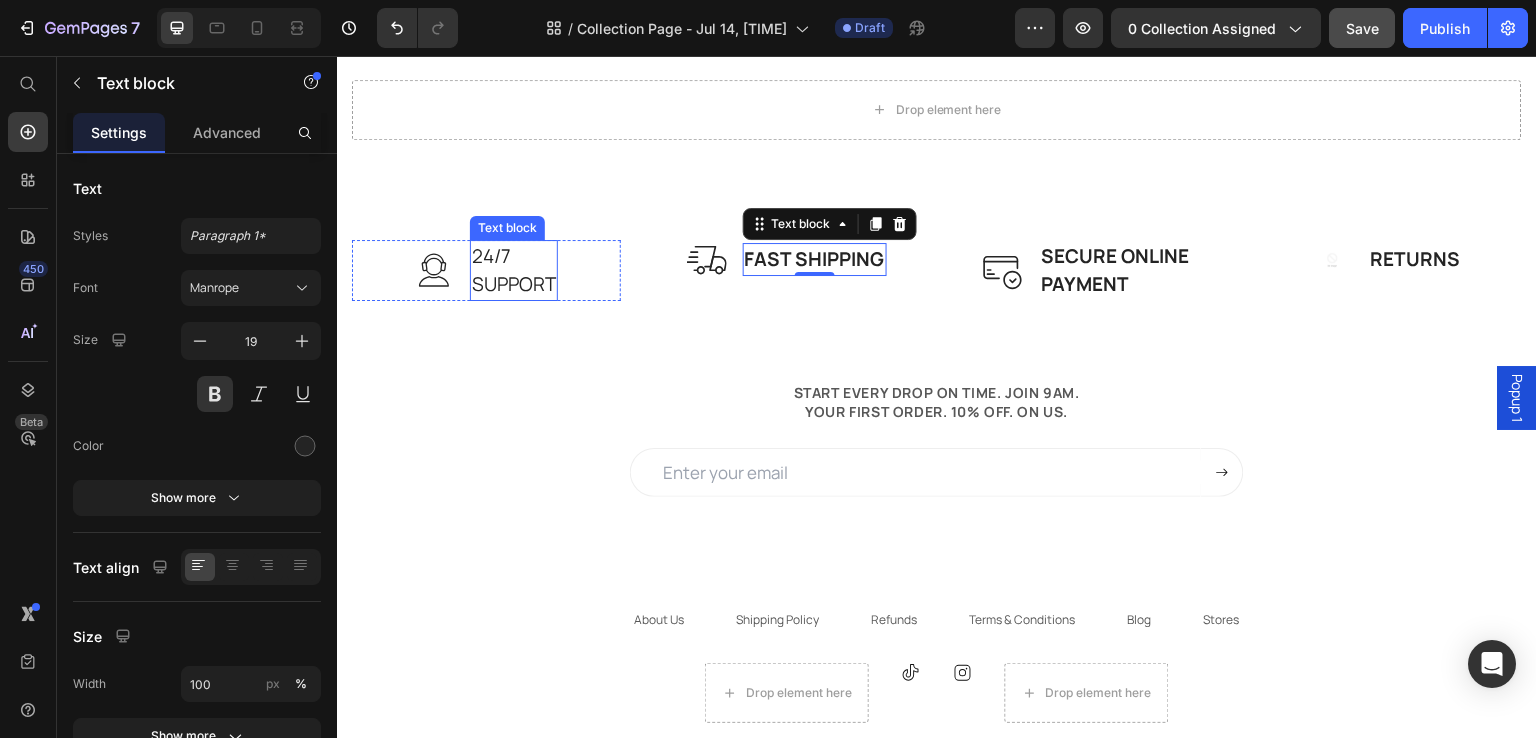 click on "24/7 SUPPORT" at bounding box center [514, 270] 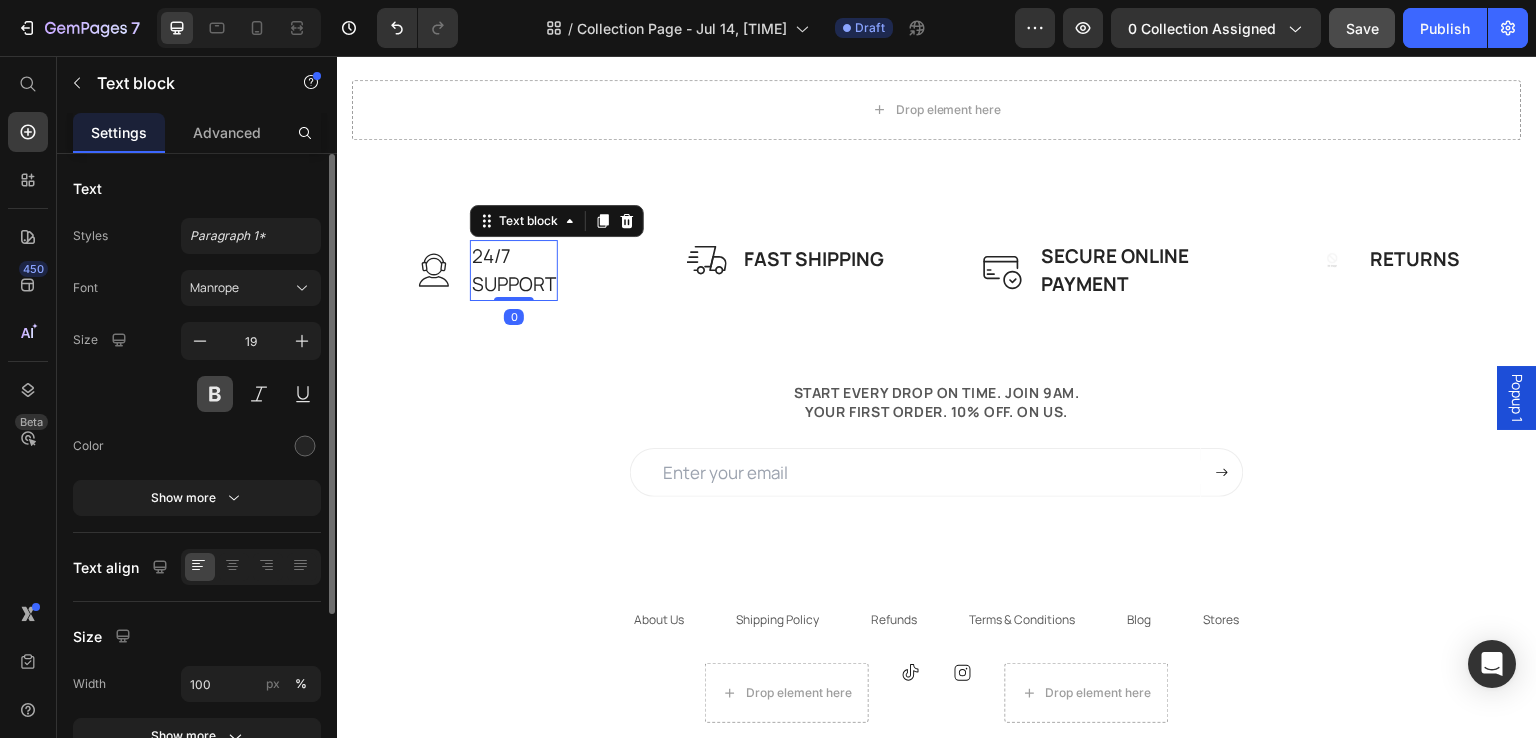 click at bounding box center (215, 394) 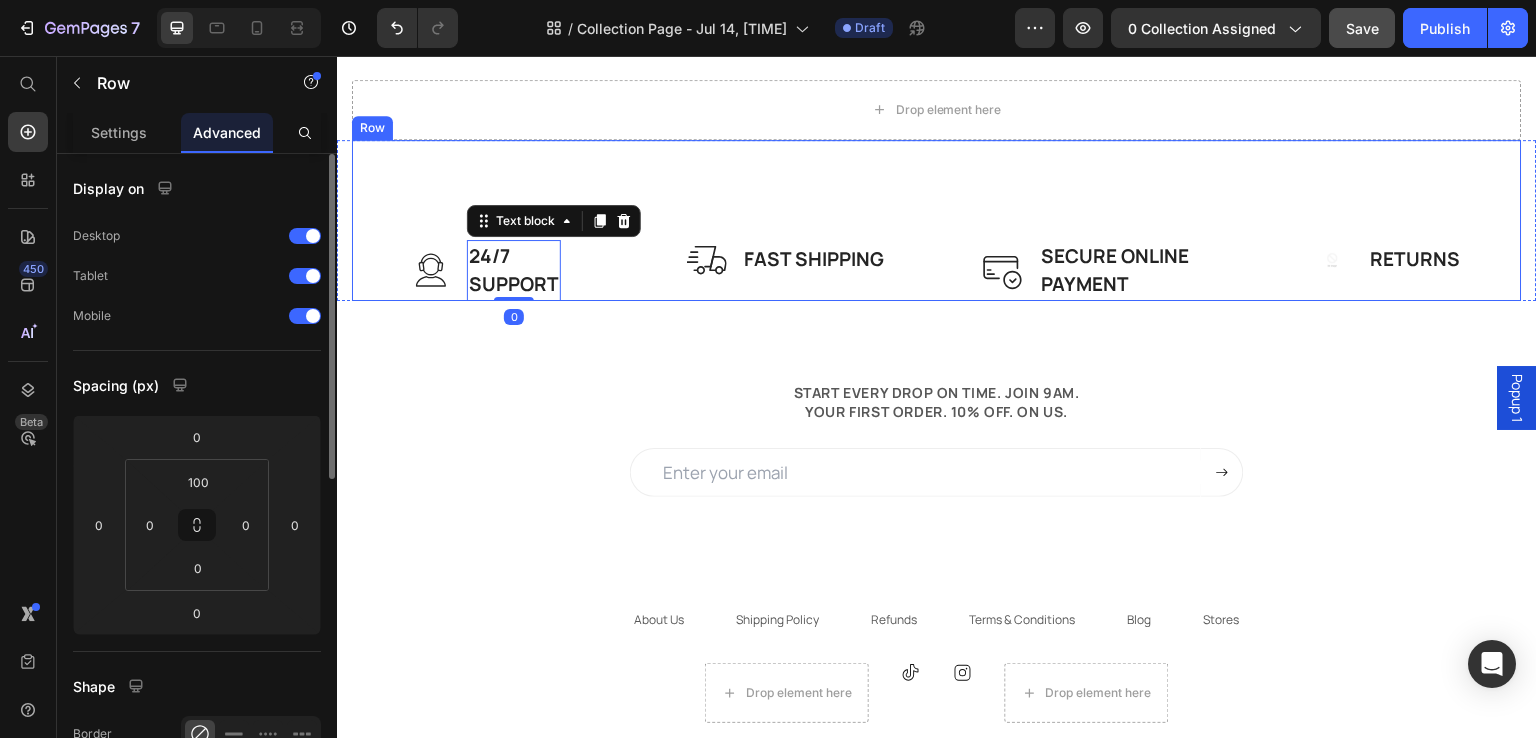 click on "Image 24/7 SUPPORT Text block   0 Row Image FAST SHIPPING Text block Row Image SECURE ONLINE PAYMENT Text block Row Image RETURNS Text block Row Row" at bounding box center [937, 220] 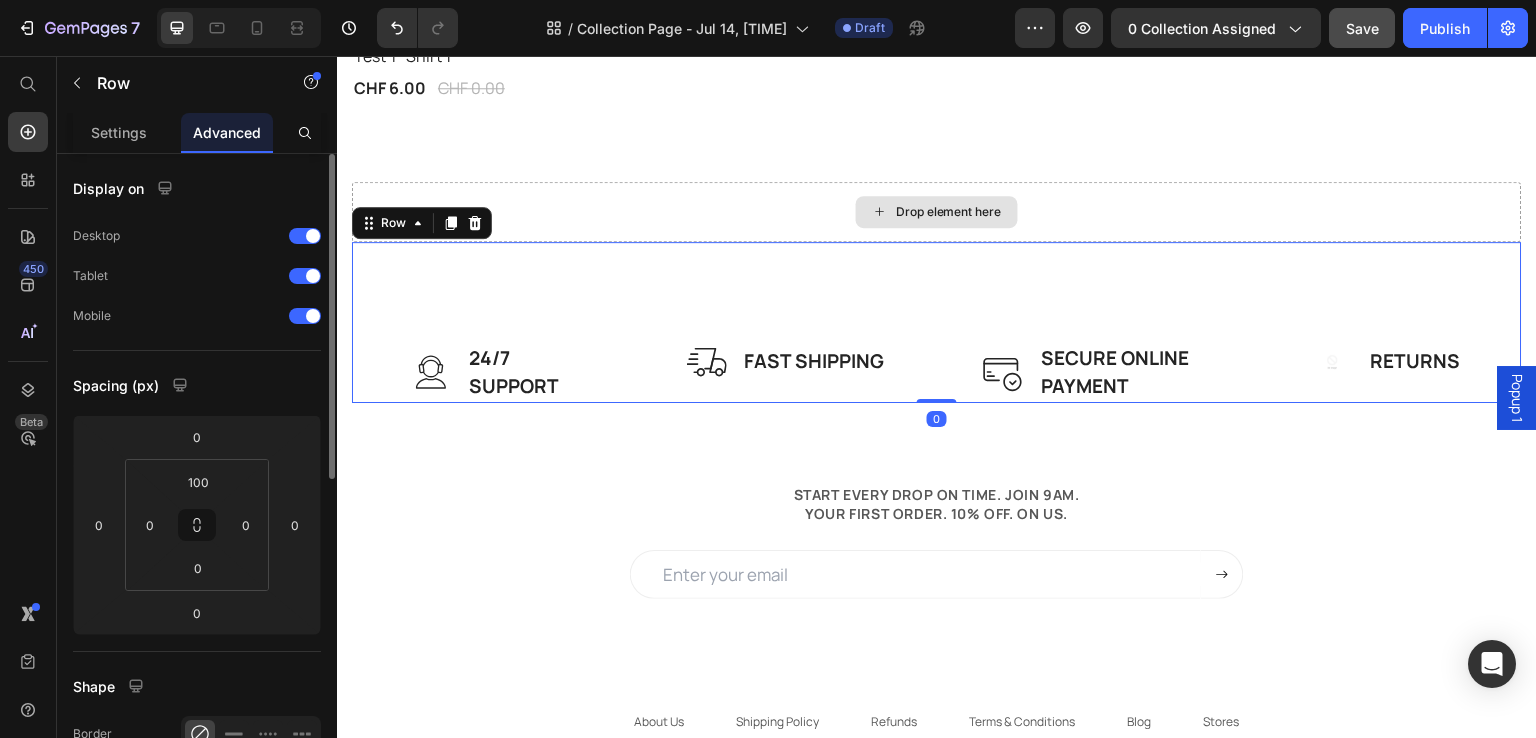 scroll, scrollTop: 847, scrollLeft: 0, axis: vertical 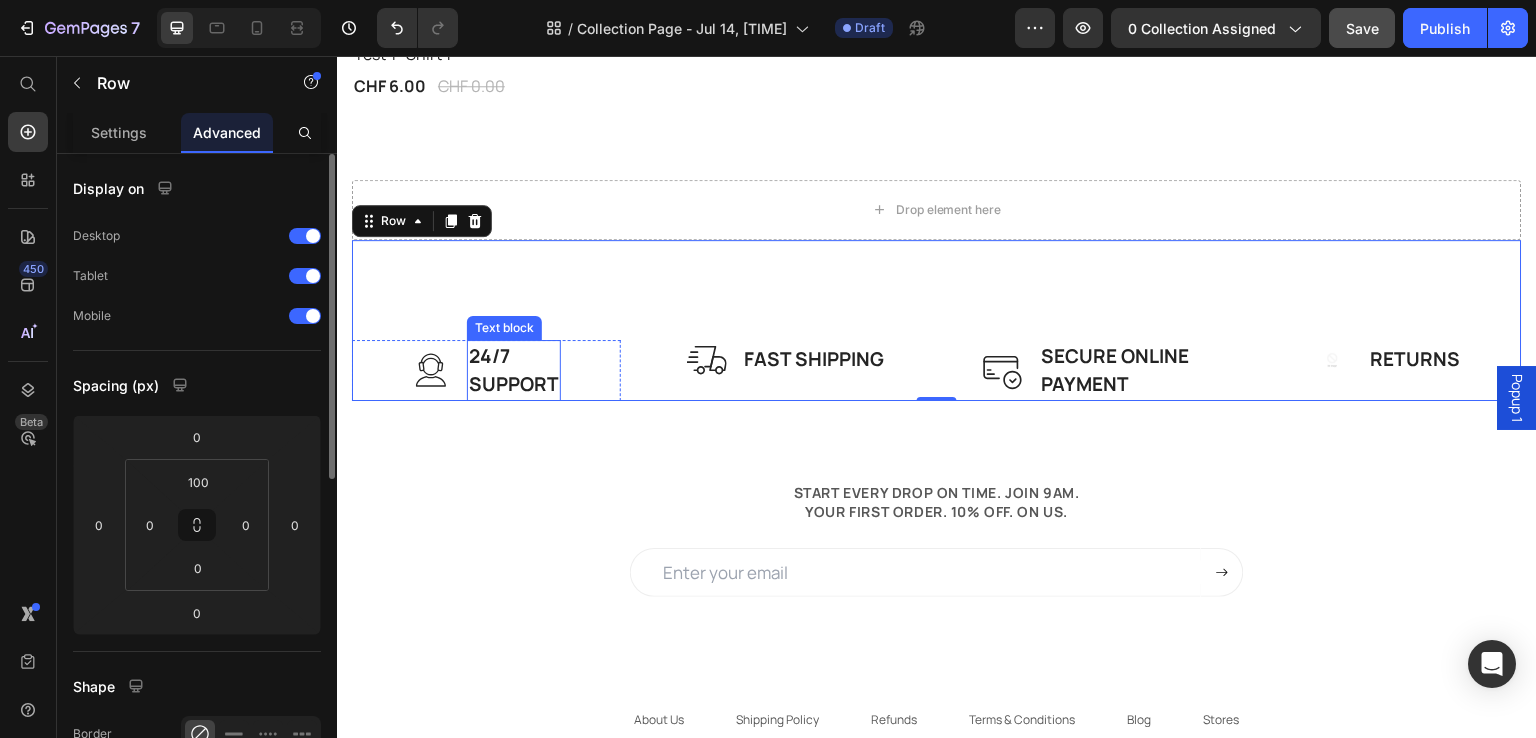 click on "24/7 SUPPORT" at bounding box center [514, 370] 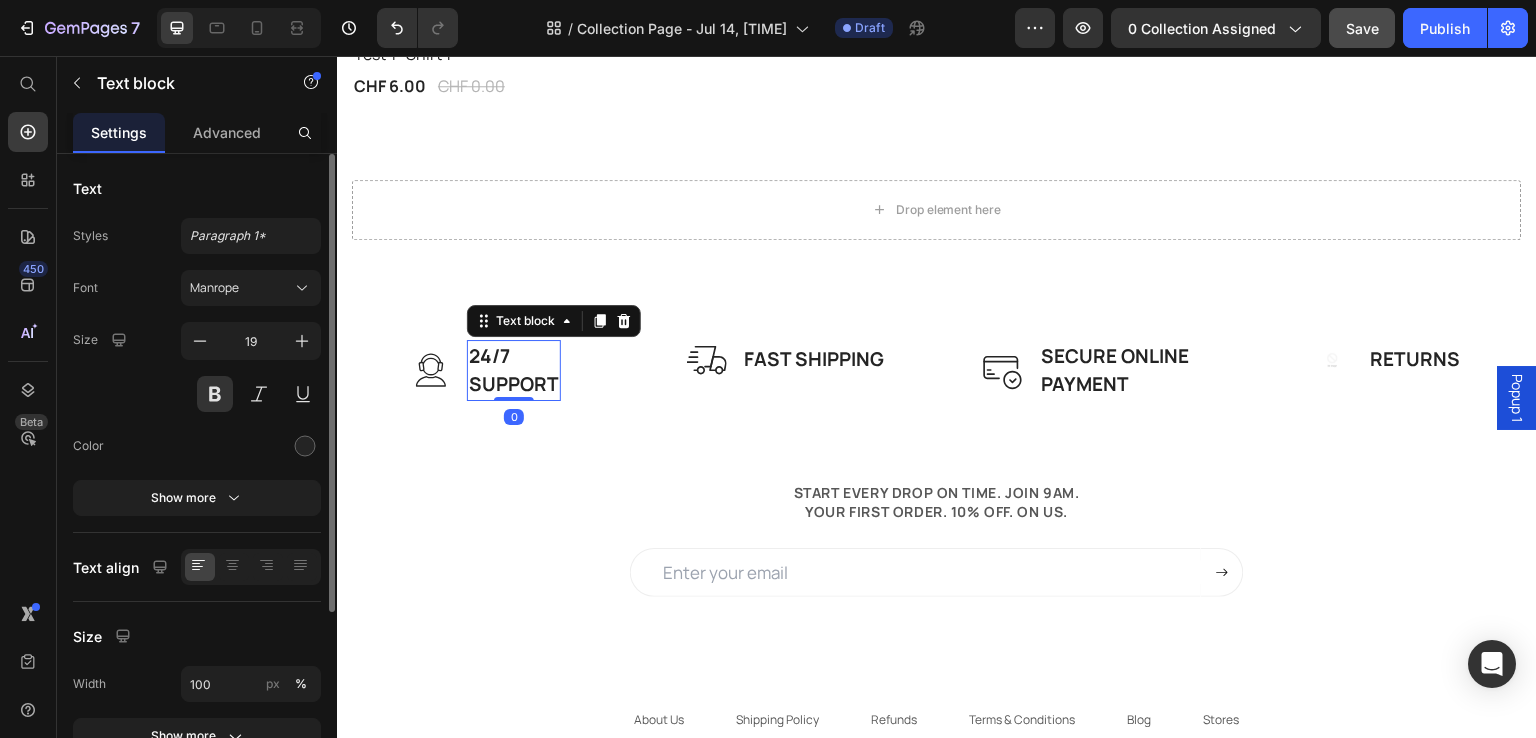 click on "24/7 SUPPORT" at bounding box center [514, 370] 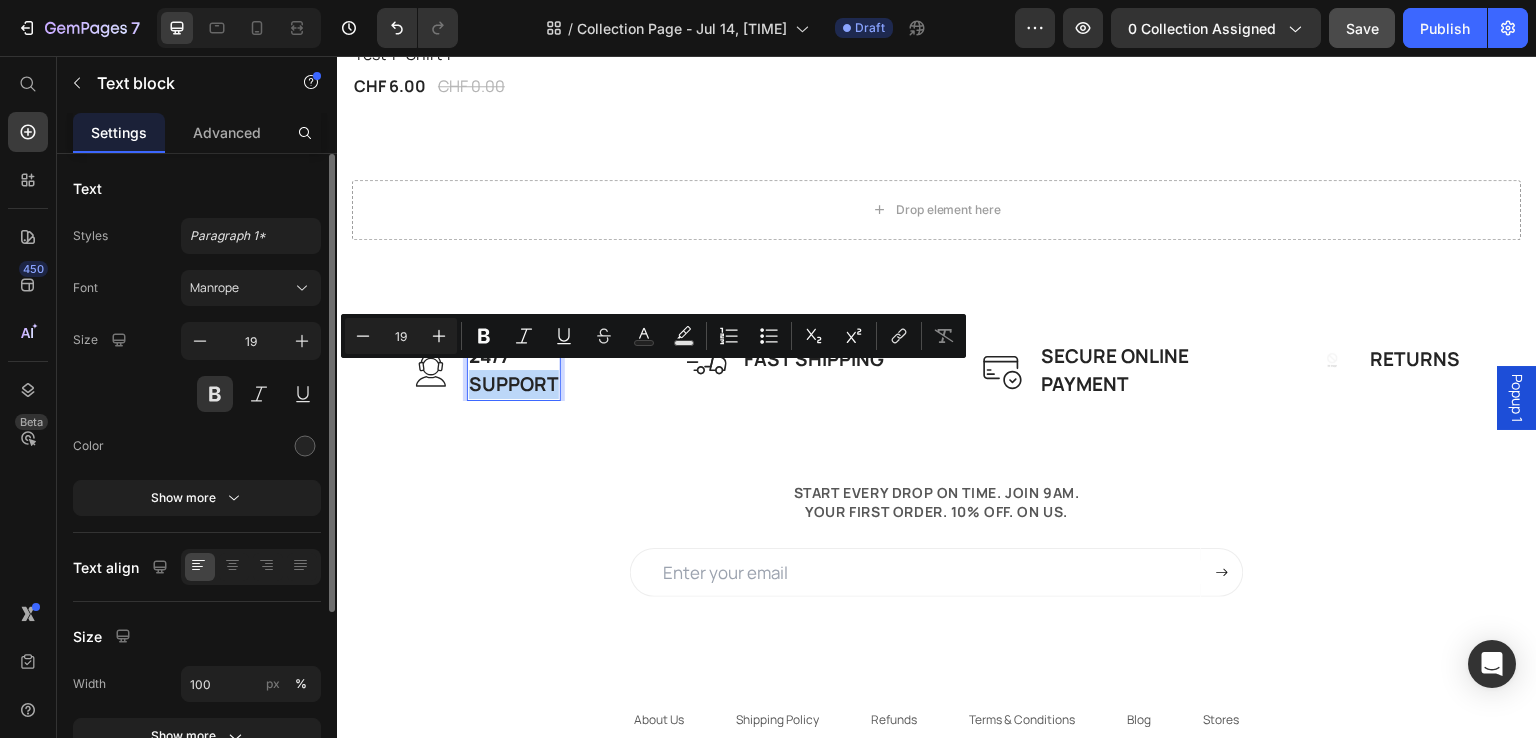 click on "24/7 SUPPORT" at bounding box center (514, 370) 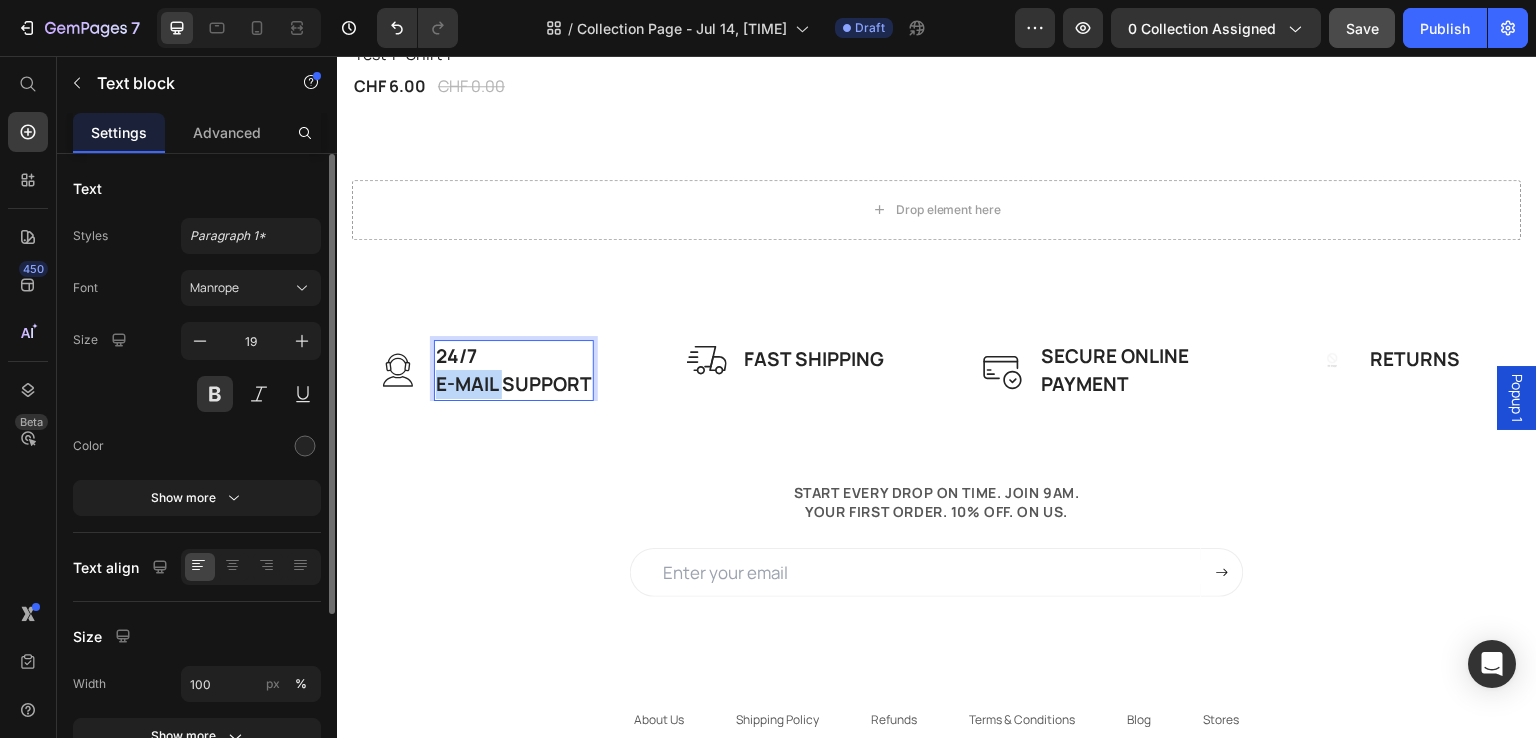 drag, startPoint x: 504, startPoint y: 382, endPoint x: 436, endPoint y: 384, distance: 68.0294 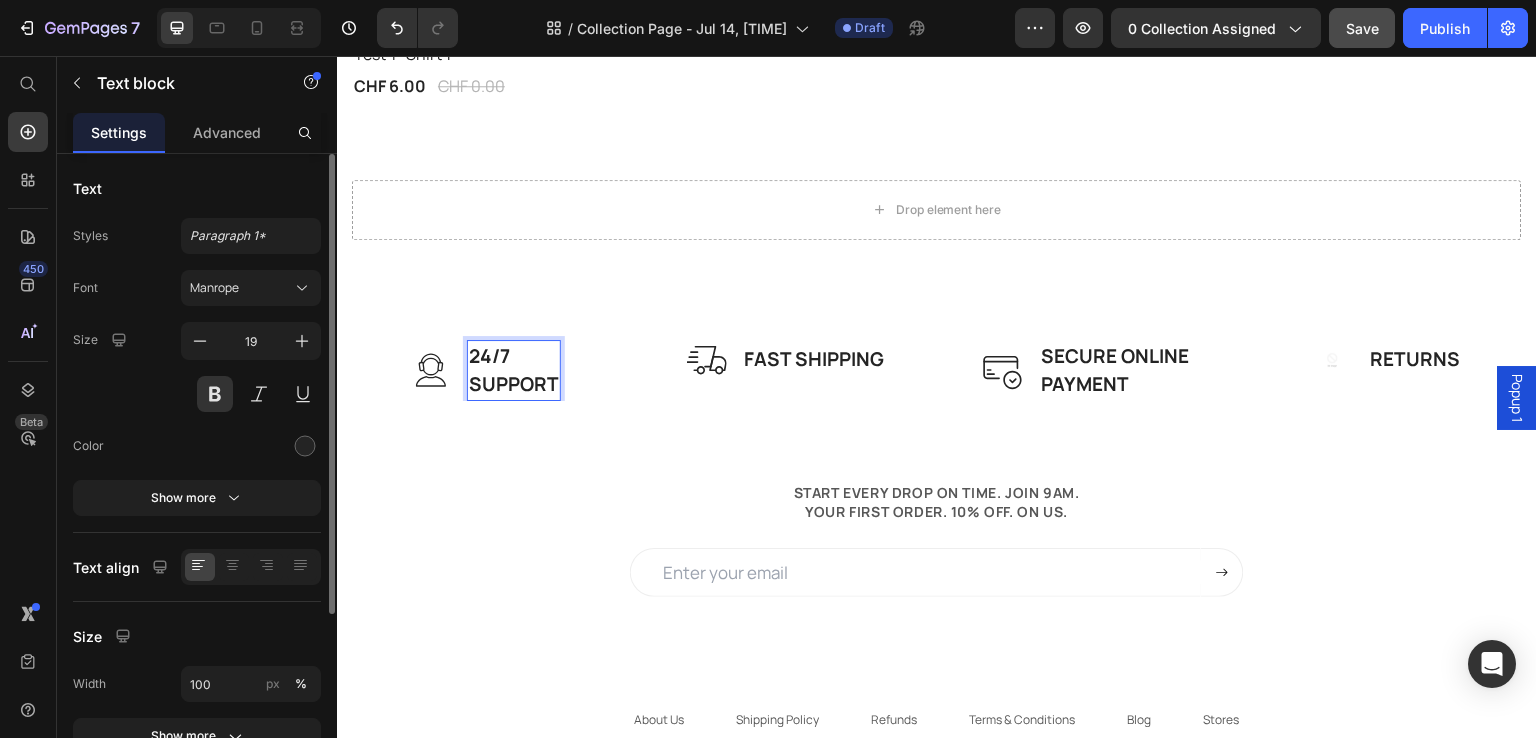click on "24/7 SUPPORT" at bounding box center (514, 370) 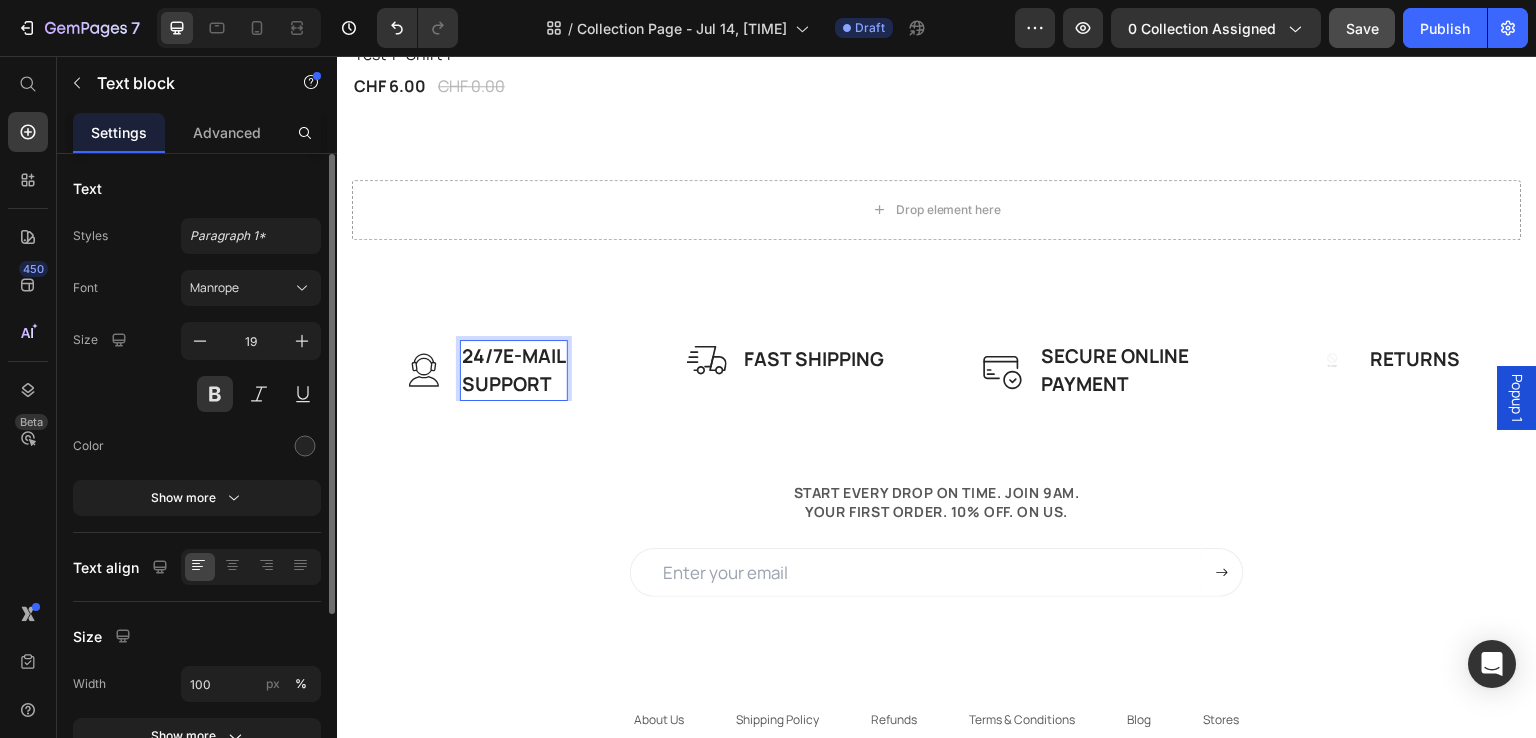 click on "24/7E-MAIL  SUPPORT" at bounding box center [514, 370] 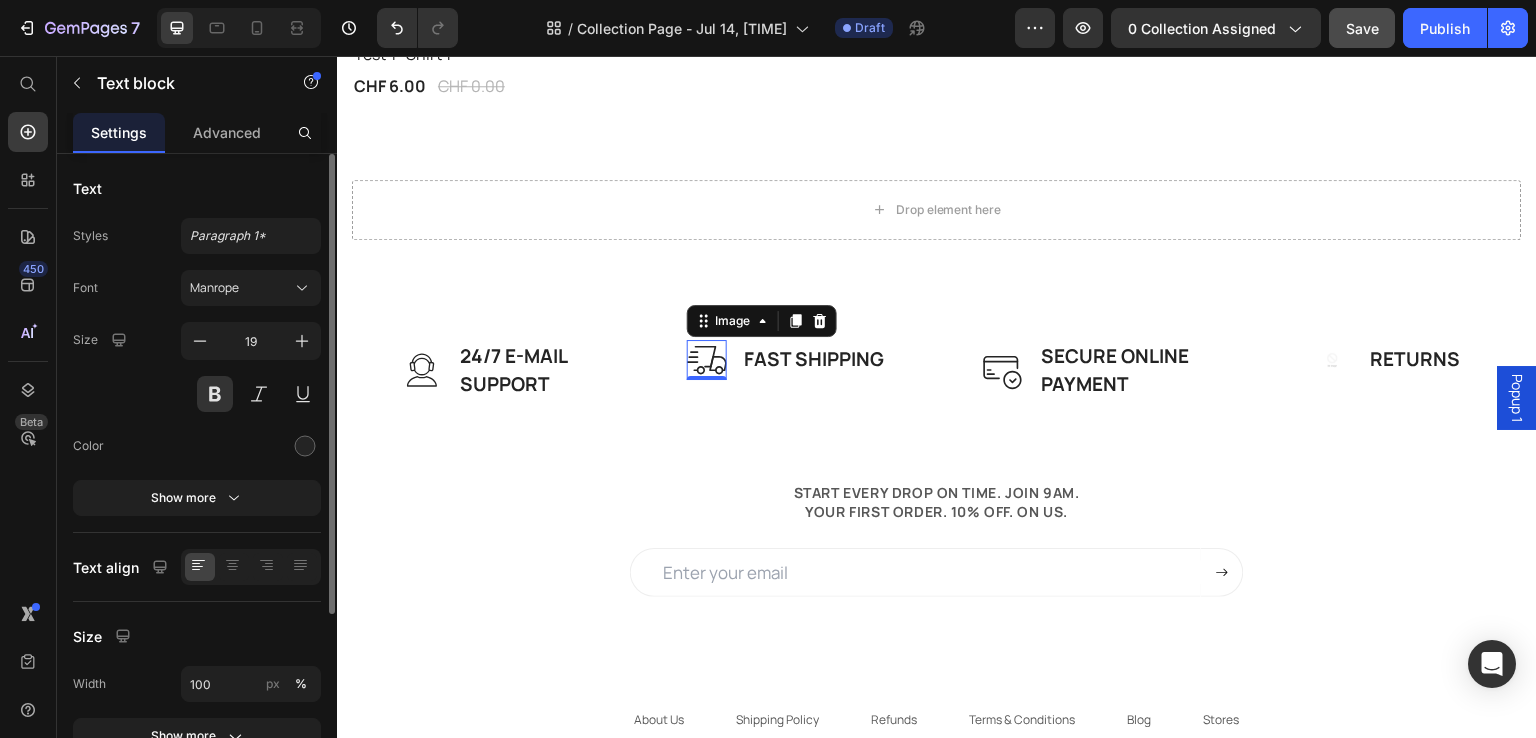click at bounding box center [707, 360] 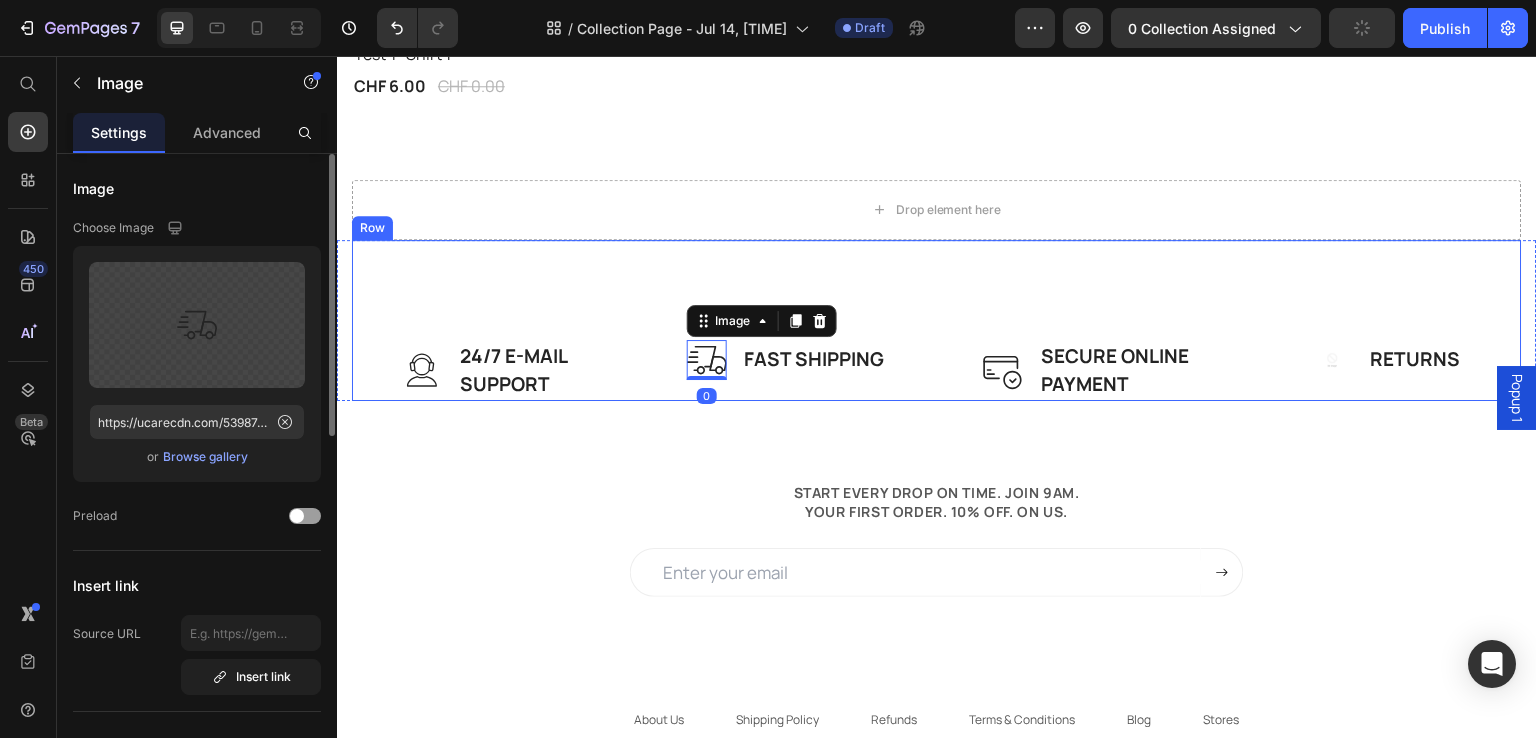 click on "Image 24/7 E-MAIL  SUPPORT Text block Row Image   0 FAST SHIPPING Text block Row Image SECURE ONLINE PAYMENT Text block Row Image RETURNS Text block Row Row" at bounding box center [937, 320] 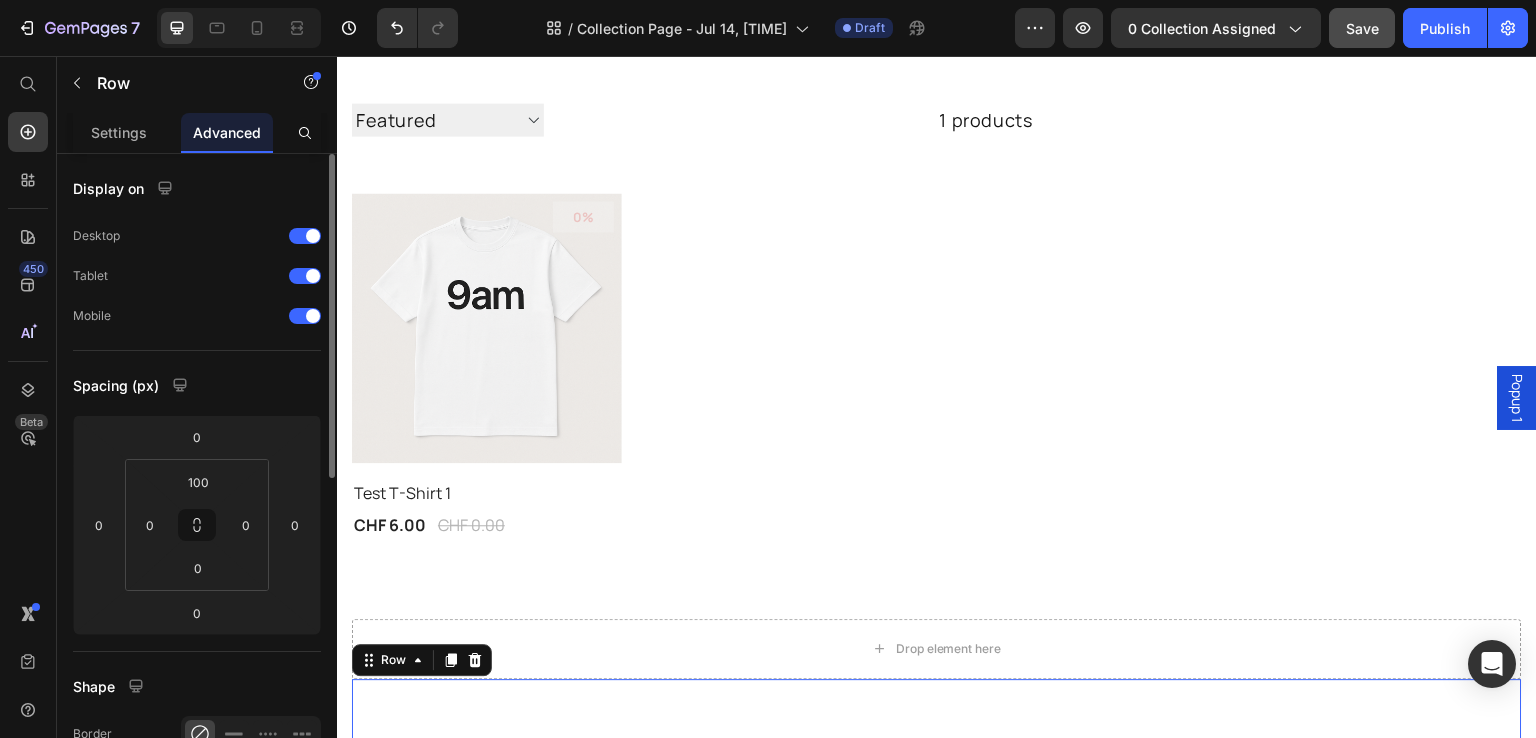 scroll, scrollTop: 379, scrollLeft: 0, axis: vertical 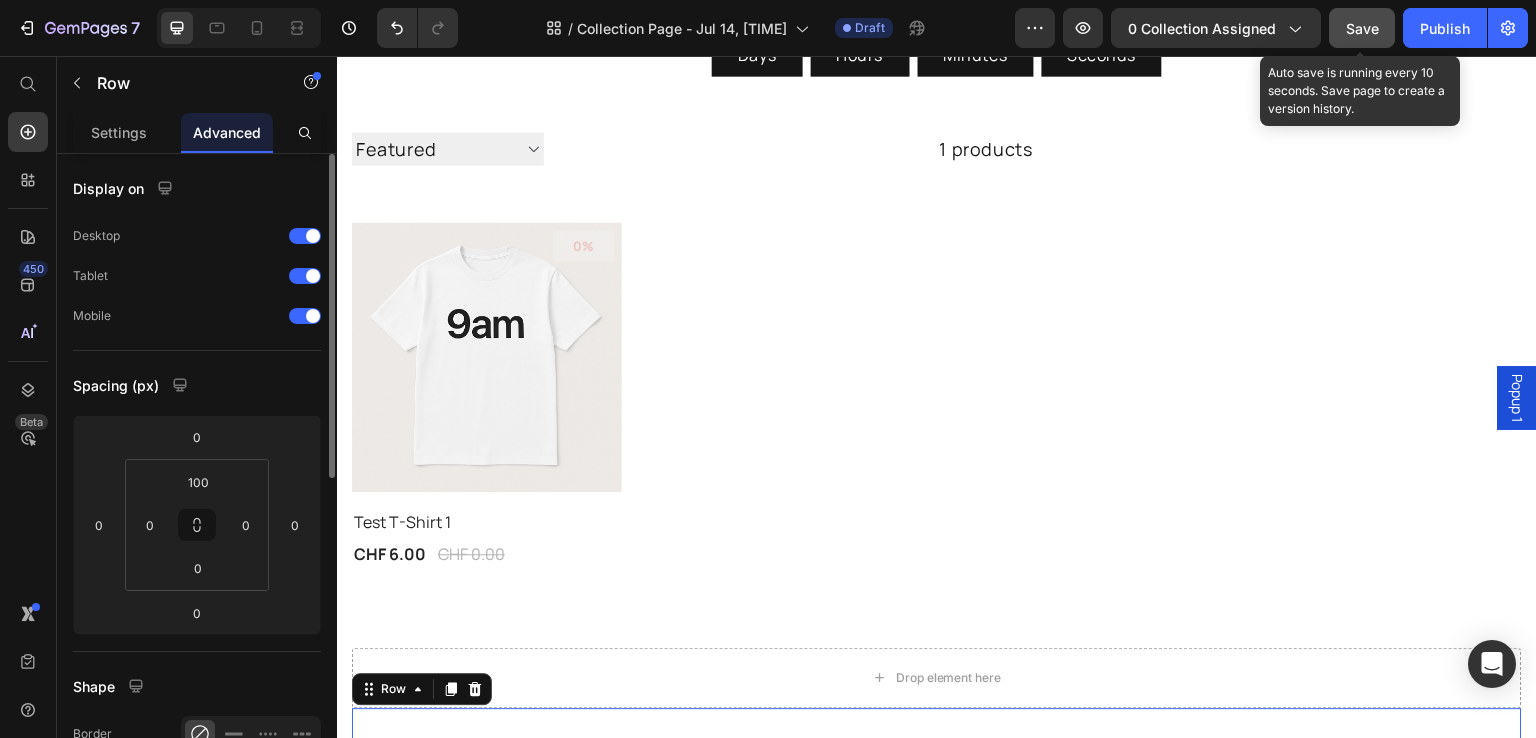 click on "Save" at bounding box center (1362, 28) 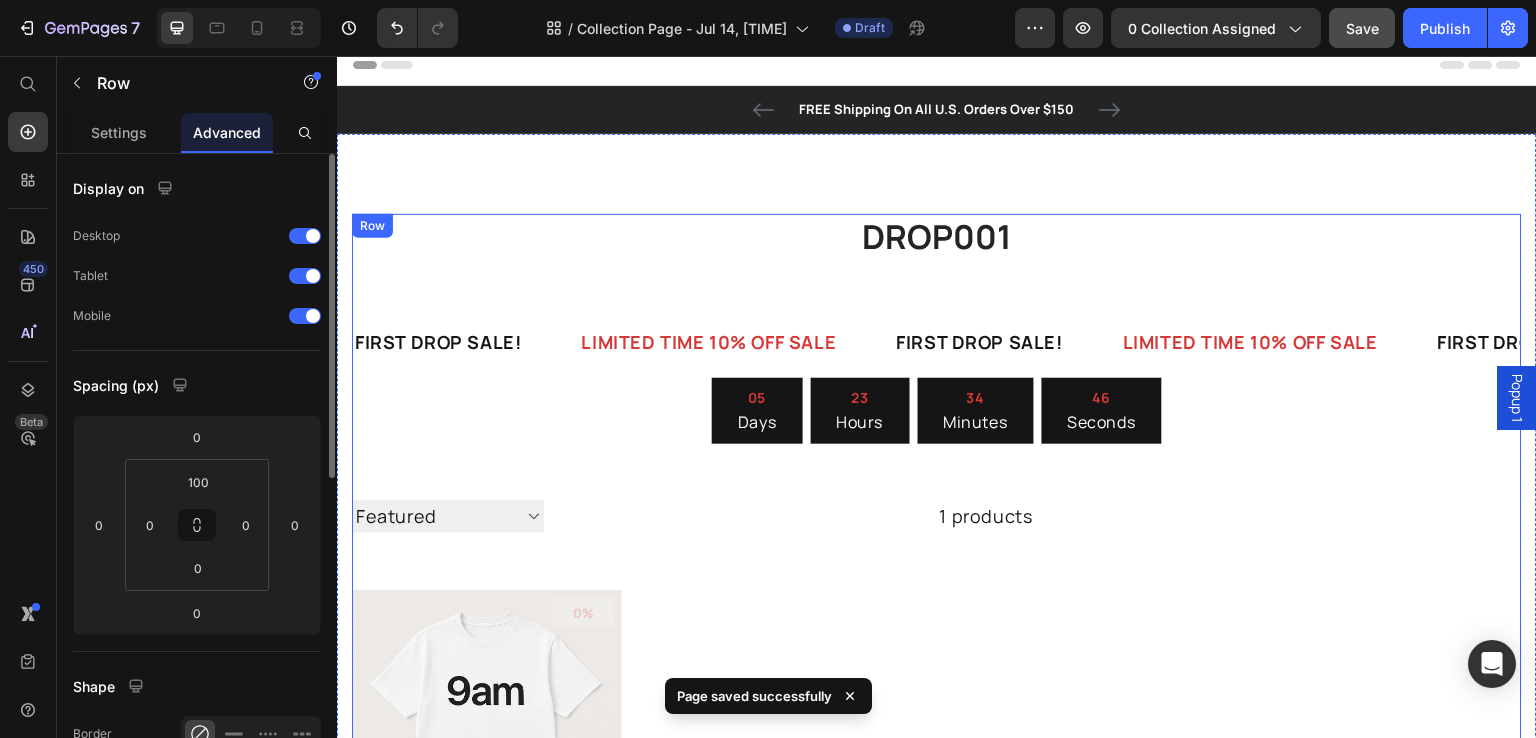 scroll, scrollTop: 0, scrollLeft: 0, axis: both 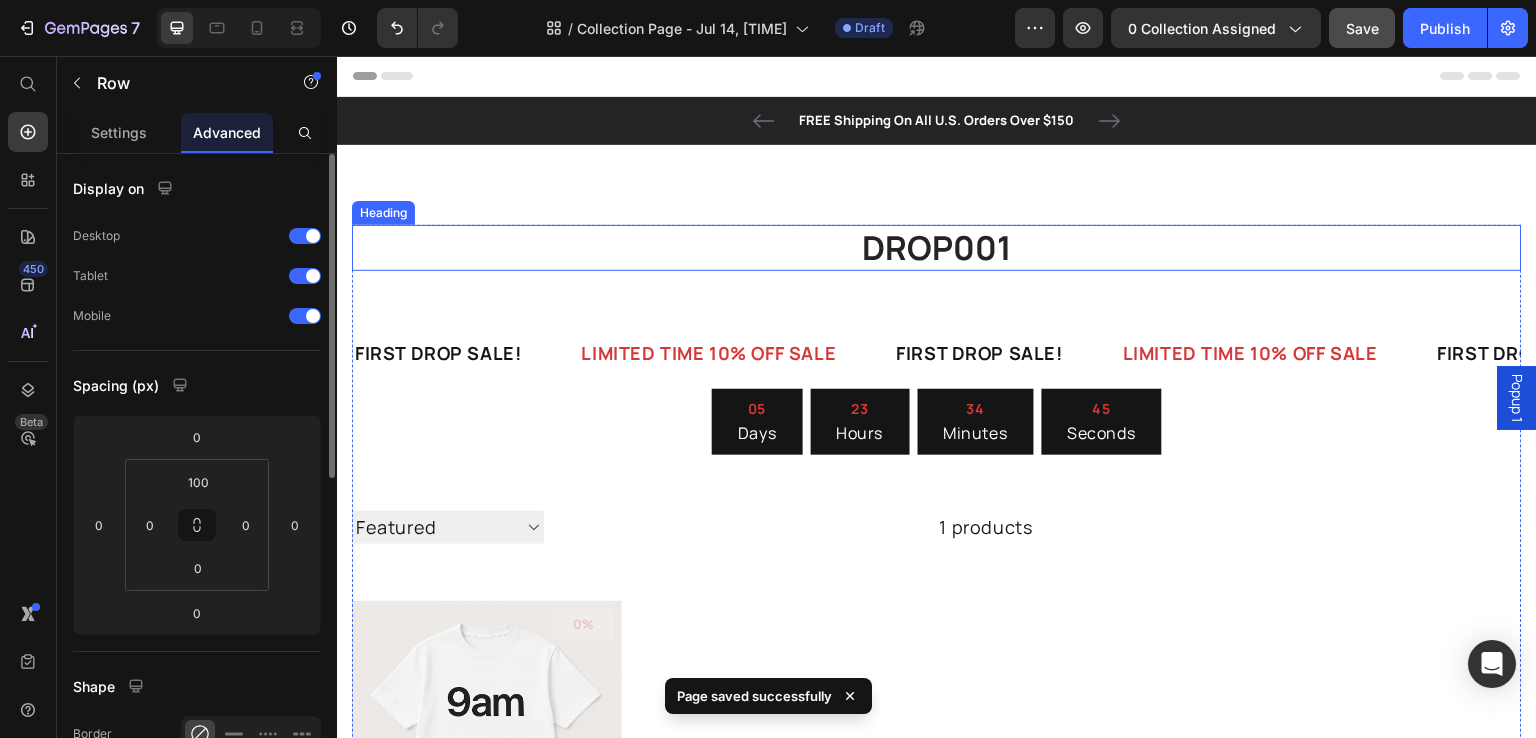 click on "DROP001" at bounding box center [937, 248] 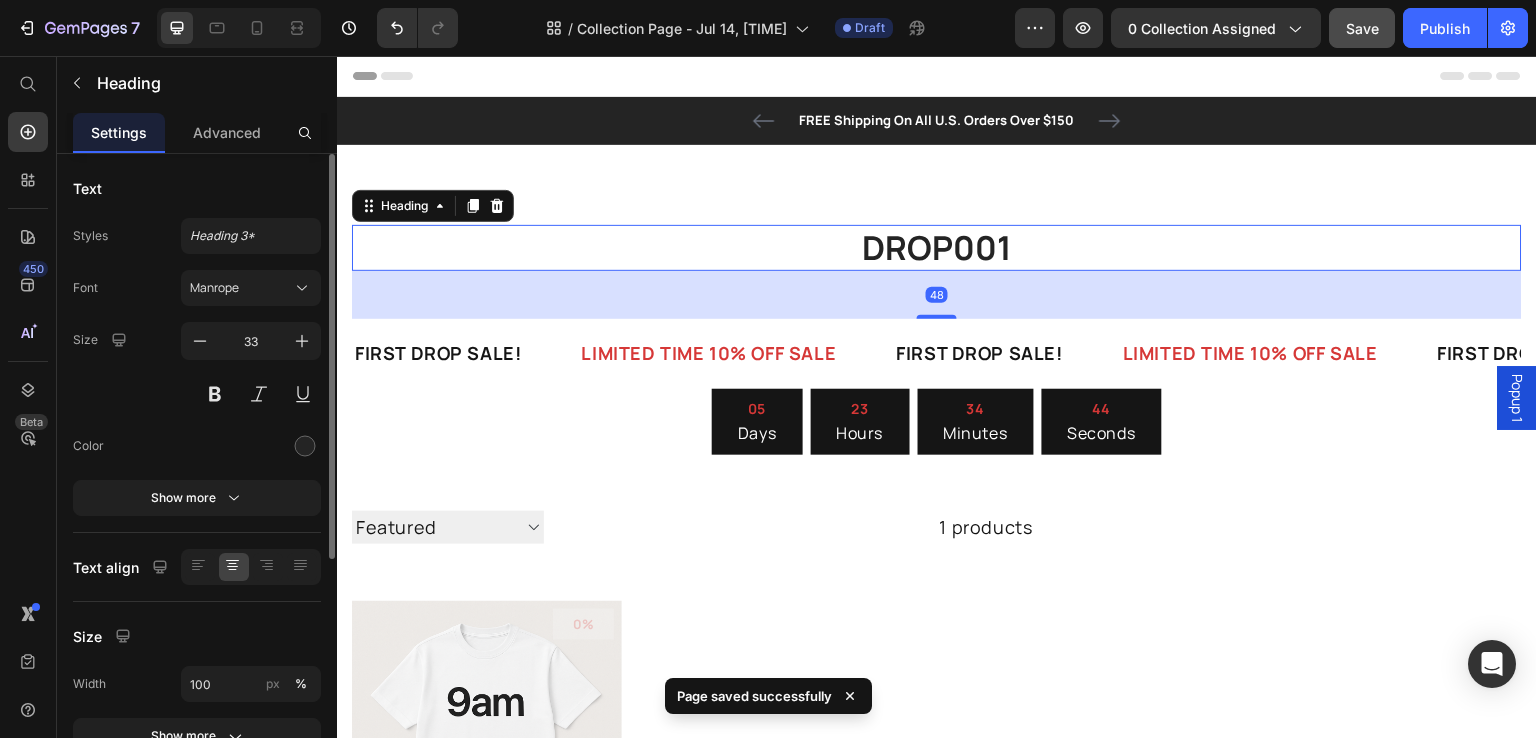 click on "DROP001" at bounding box center [937, 248] 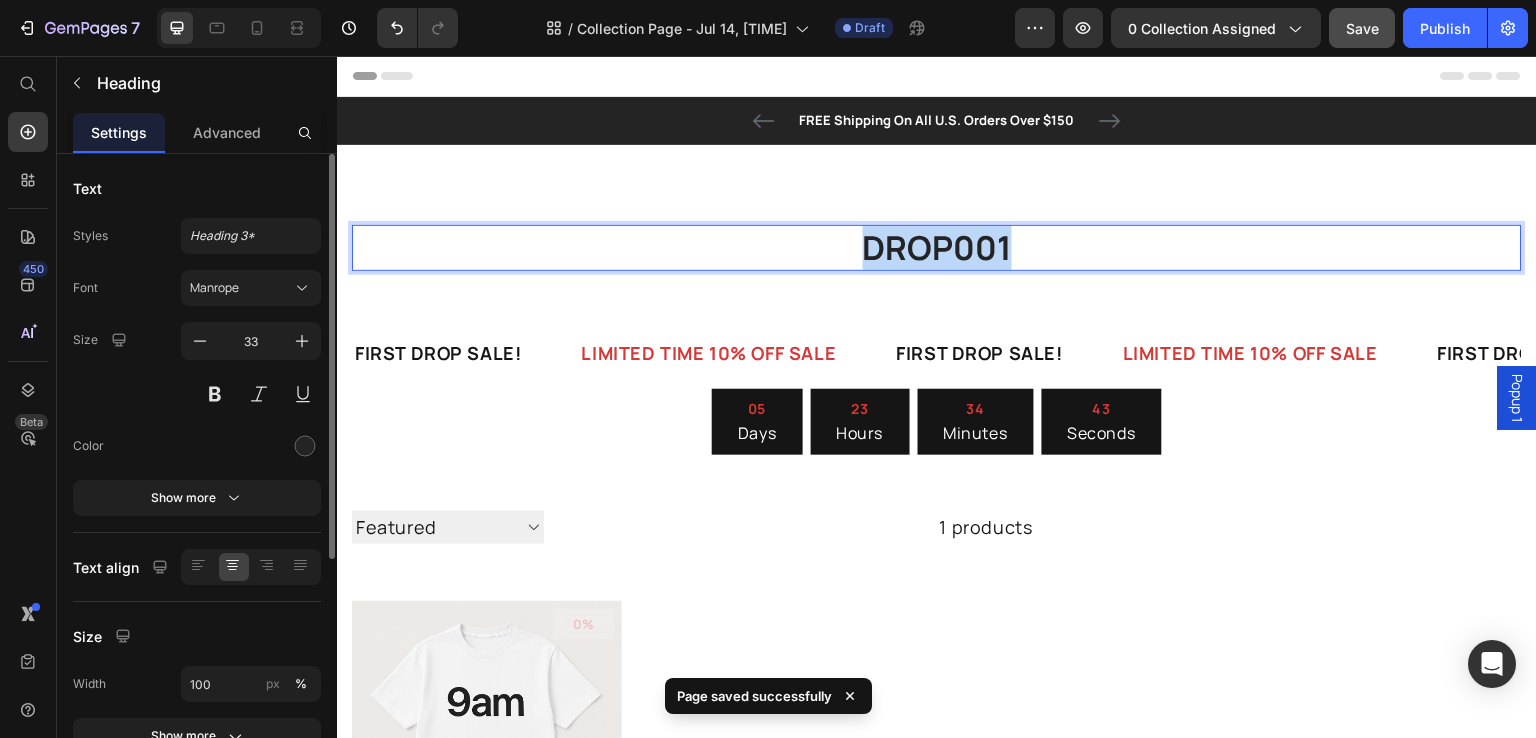 drag, startPoint x: 1006, startPoint y: 245, endPoint x: 809, endPoint y: 257, distance: 197.36514 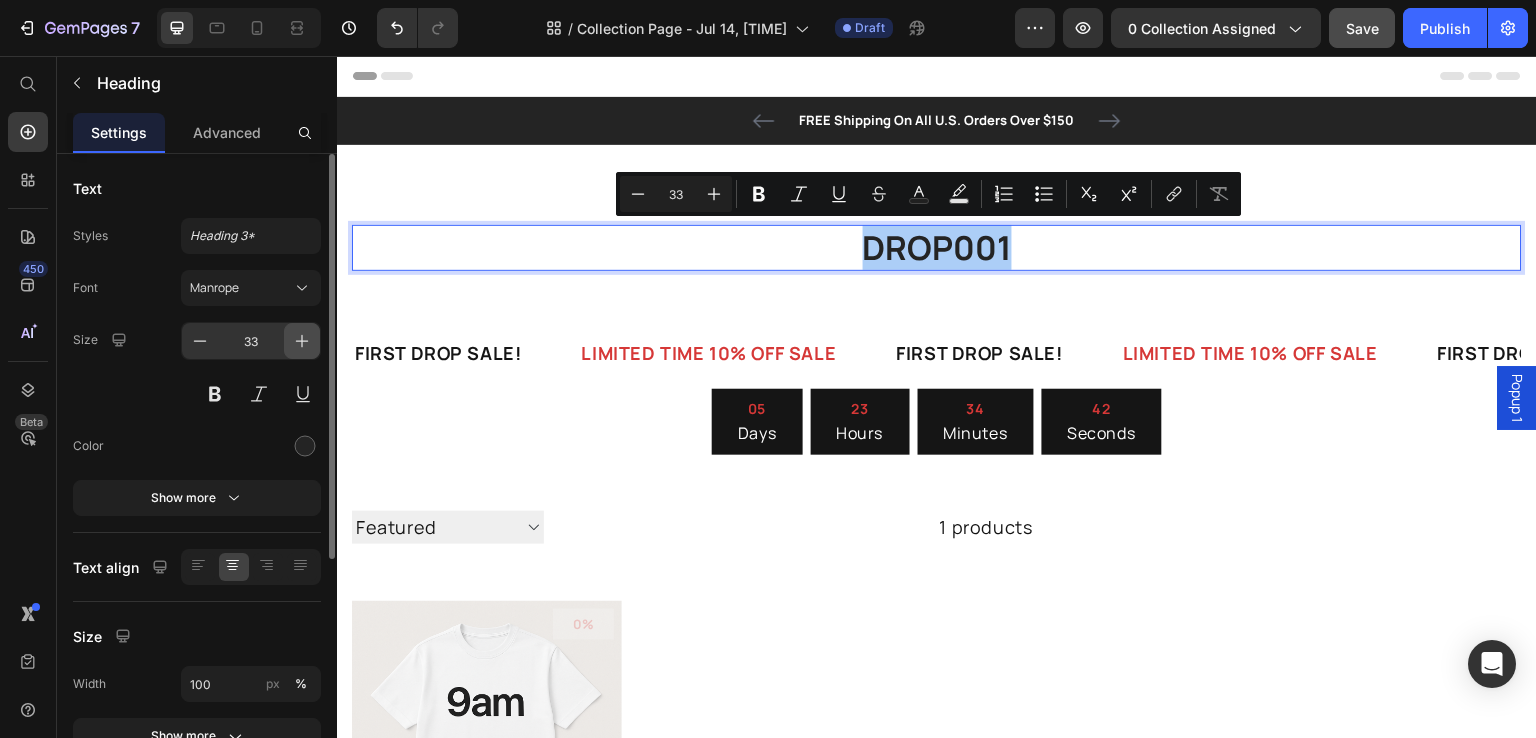 click 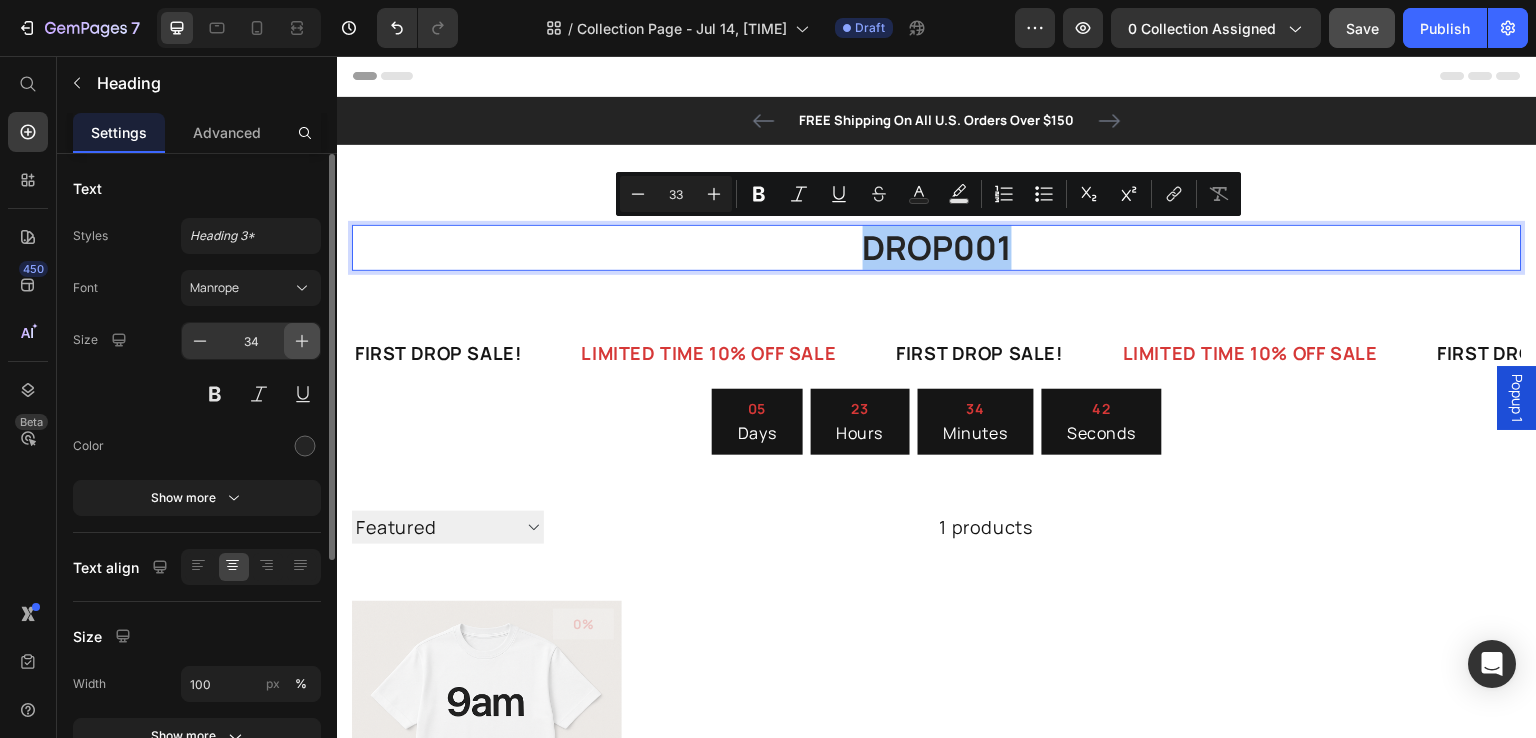 click 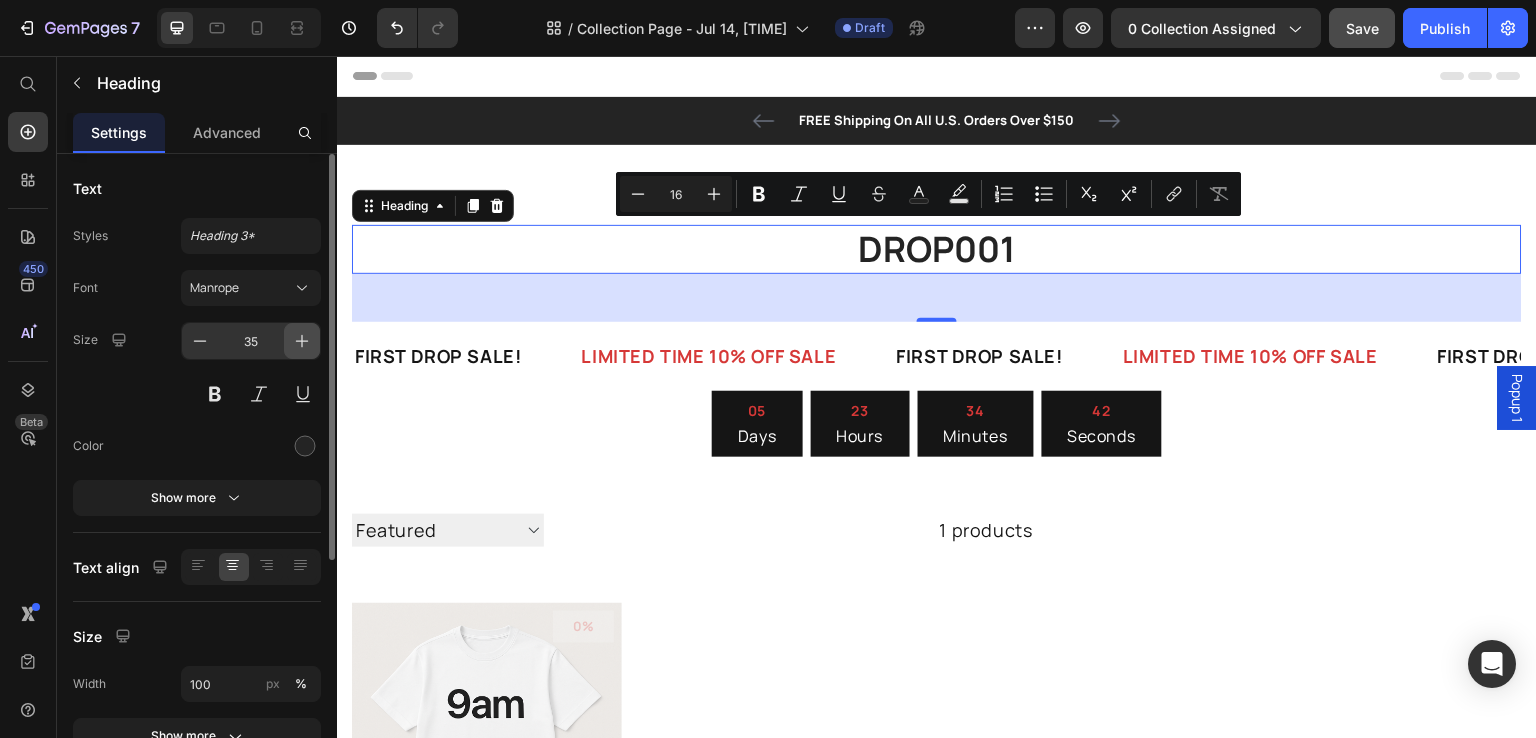 click 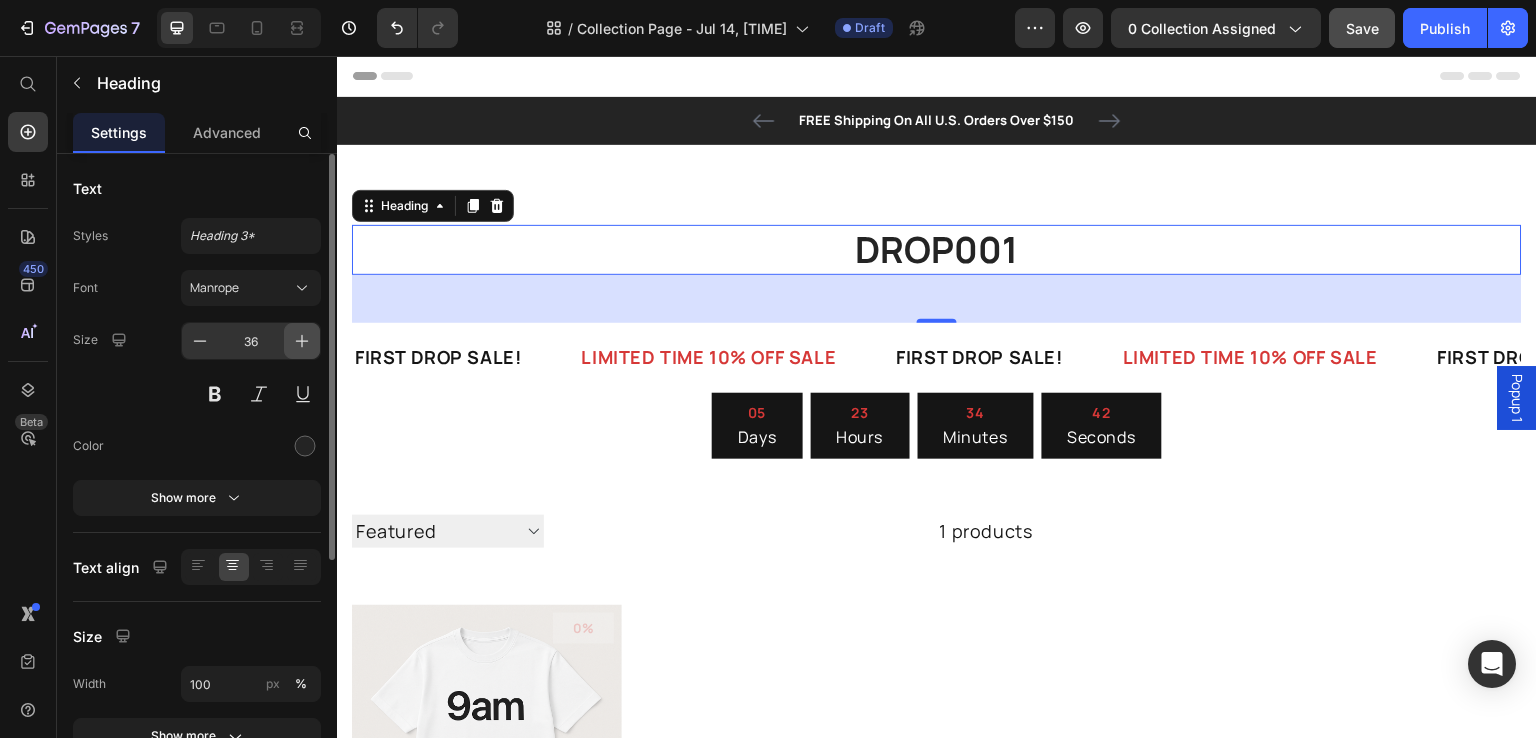 click 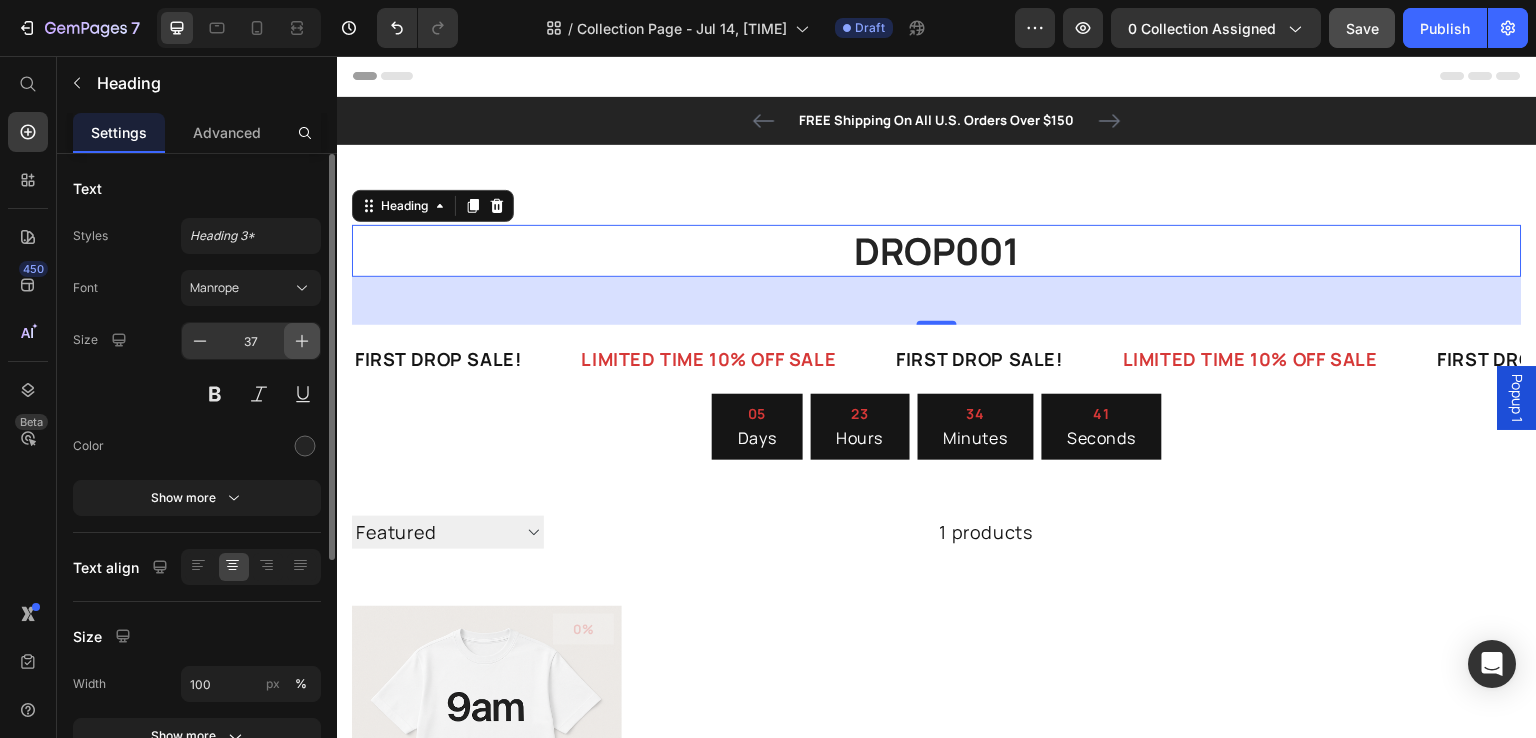 click 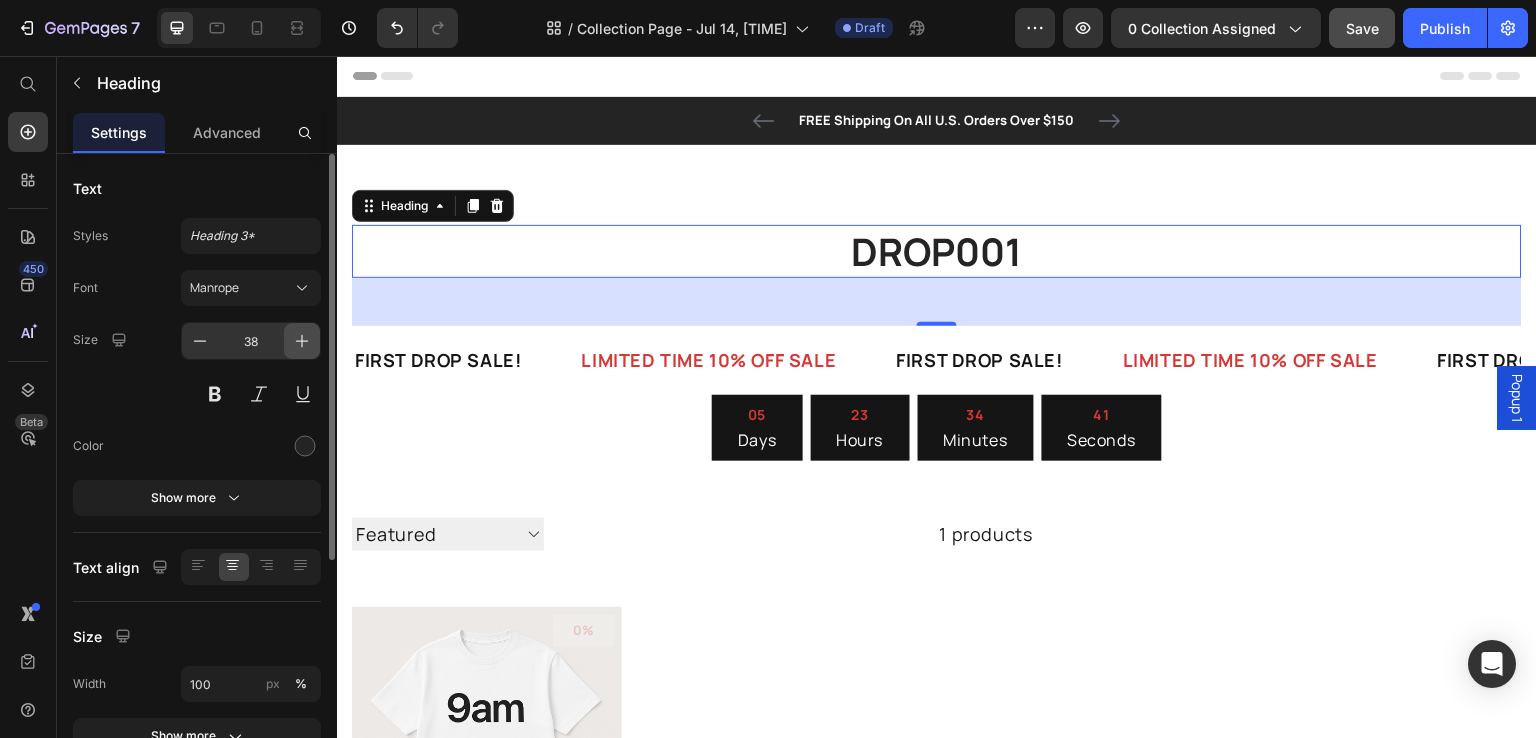 click 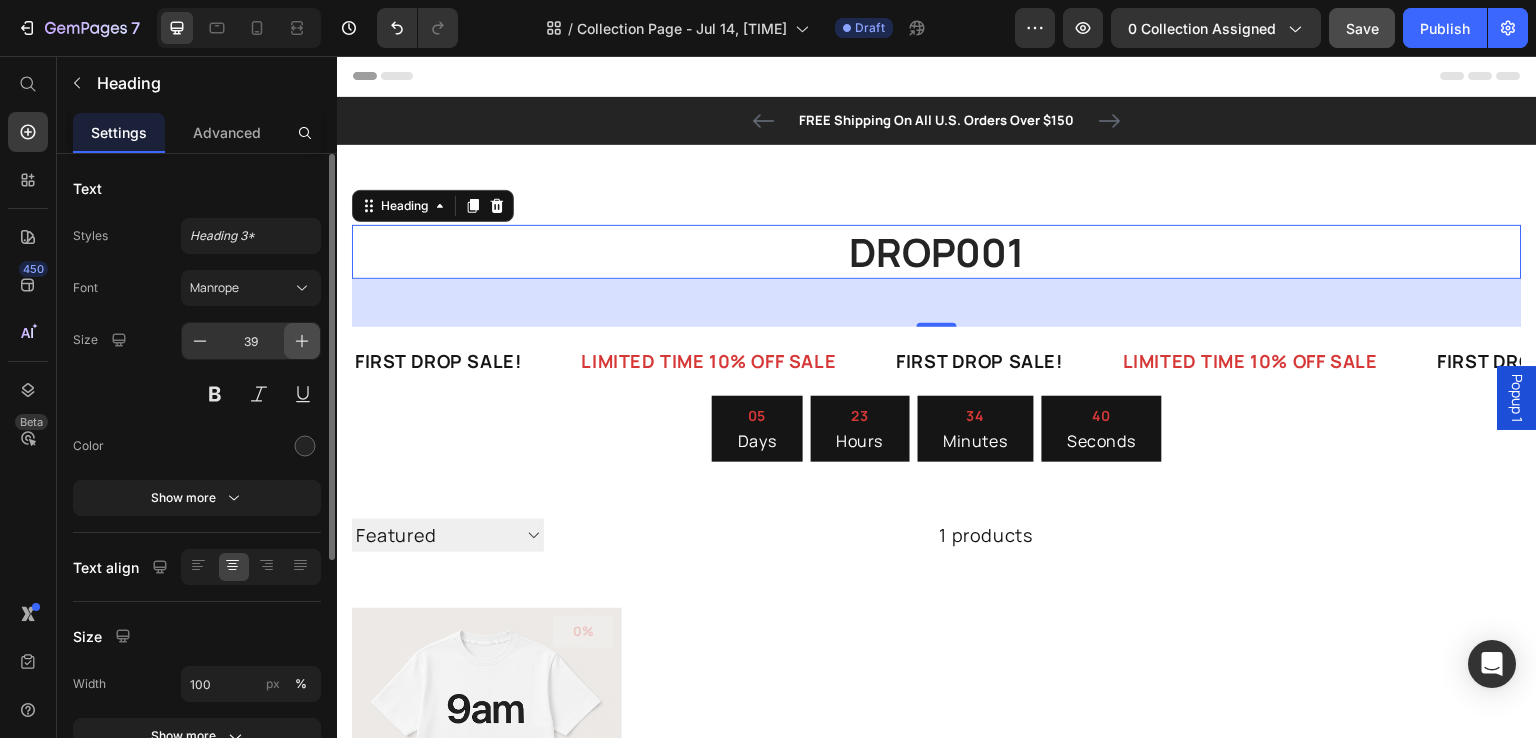 click 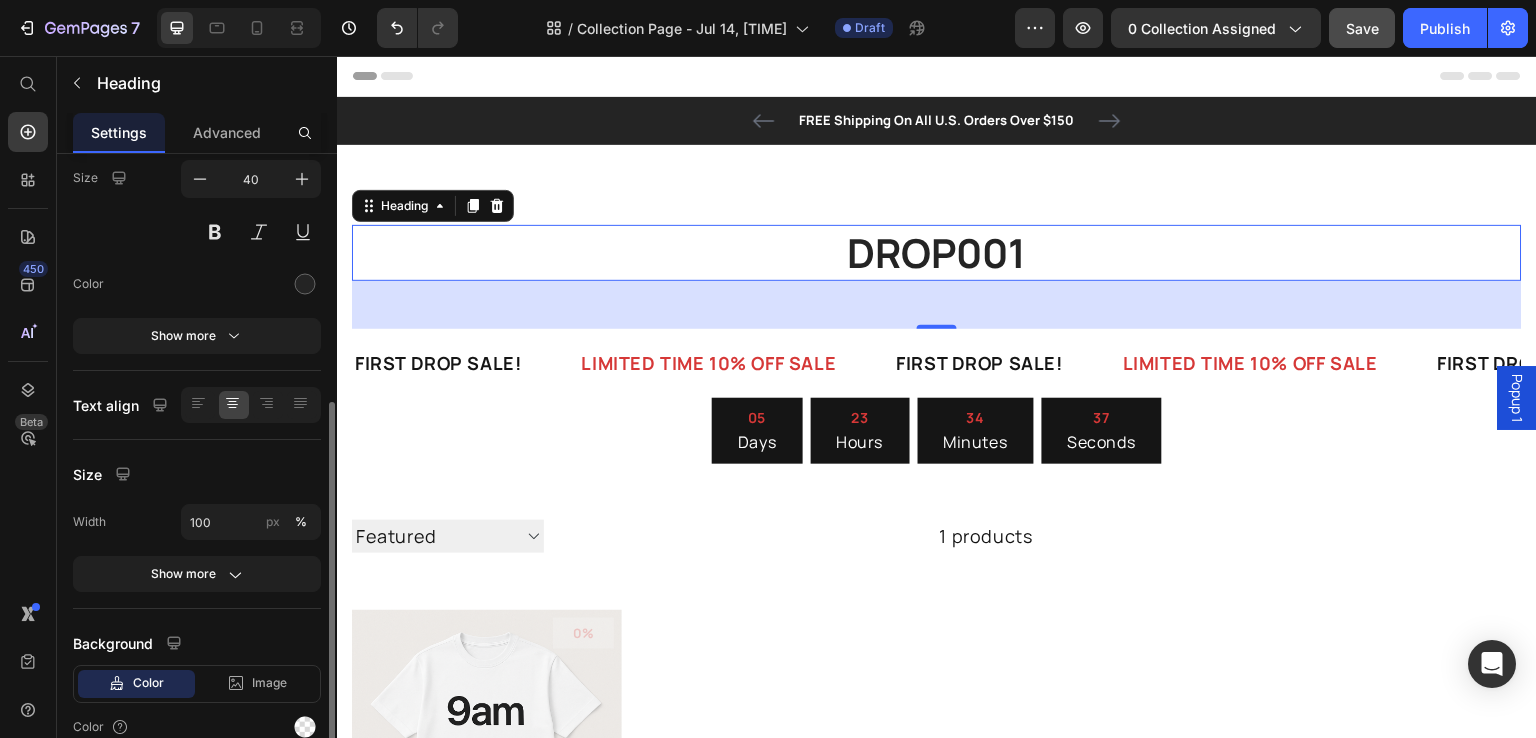 scroll, scrollTop: 0, scrollLeft: 0, axis: both 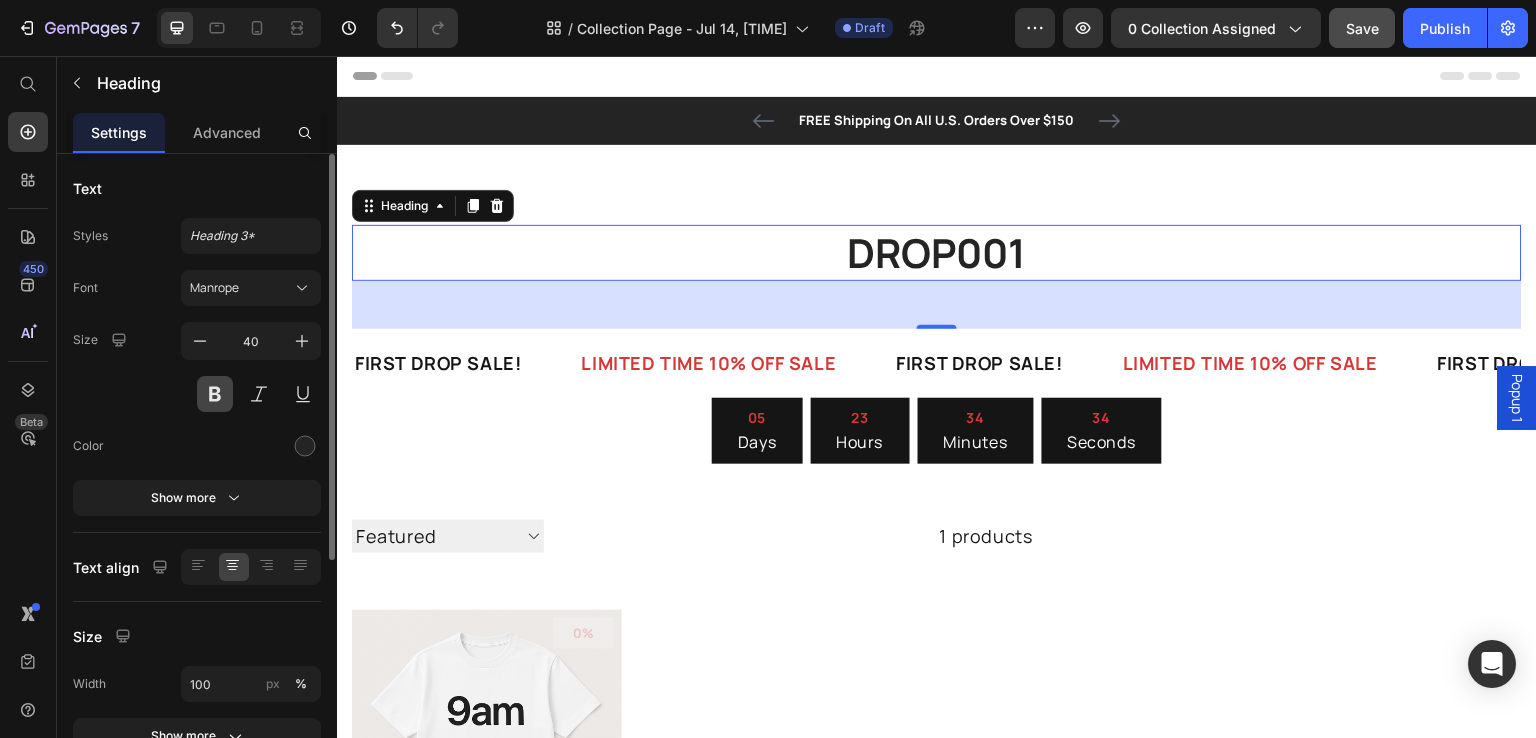 click at bounding box center [215, 394] 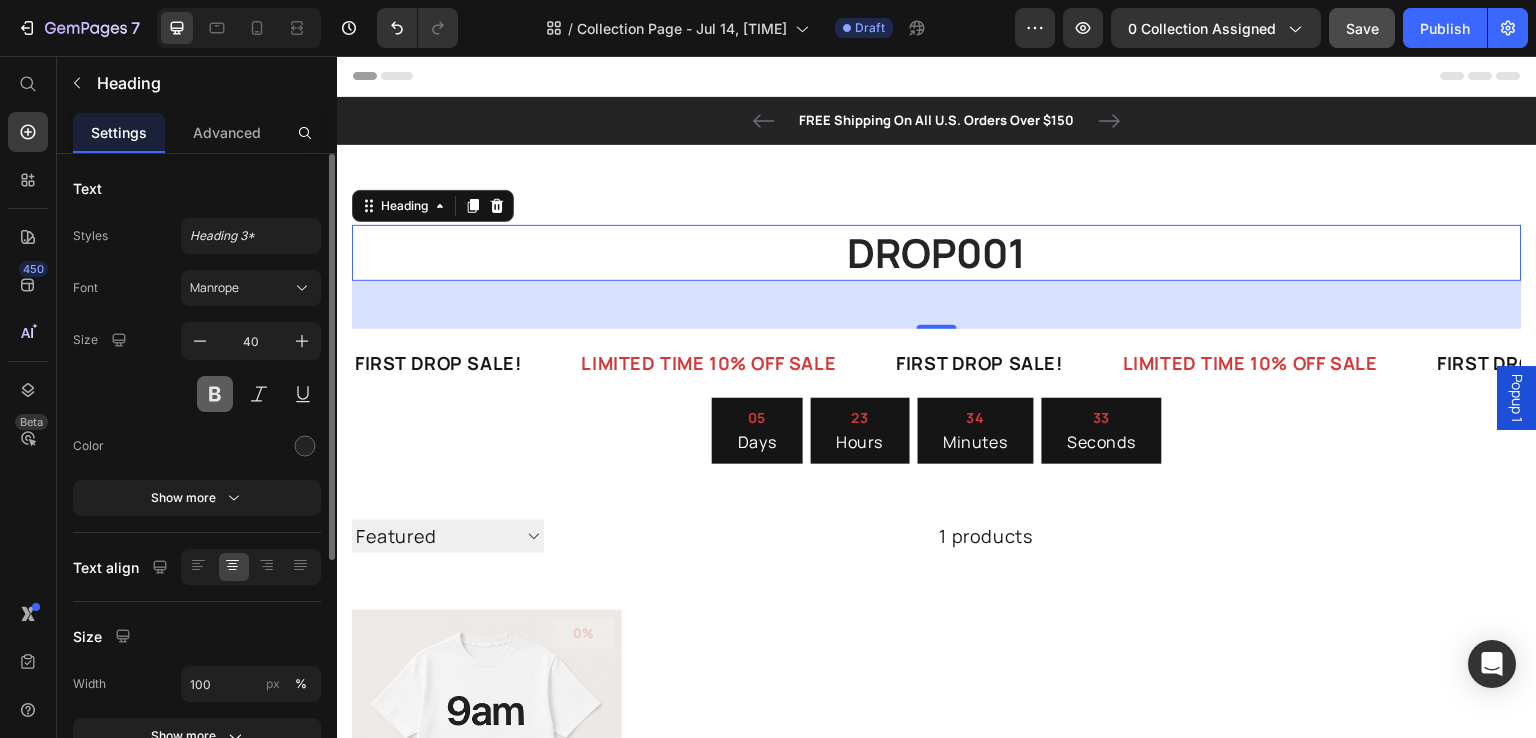 click at bounding box center [215, 394] 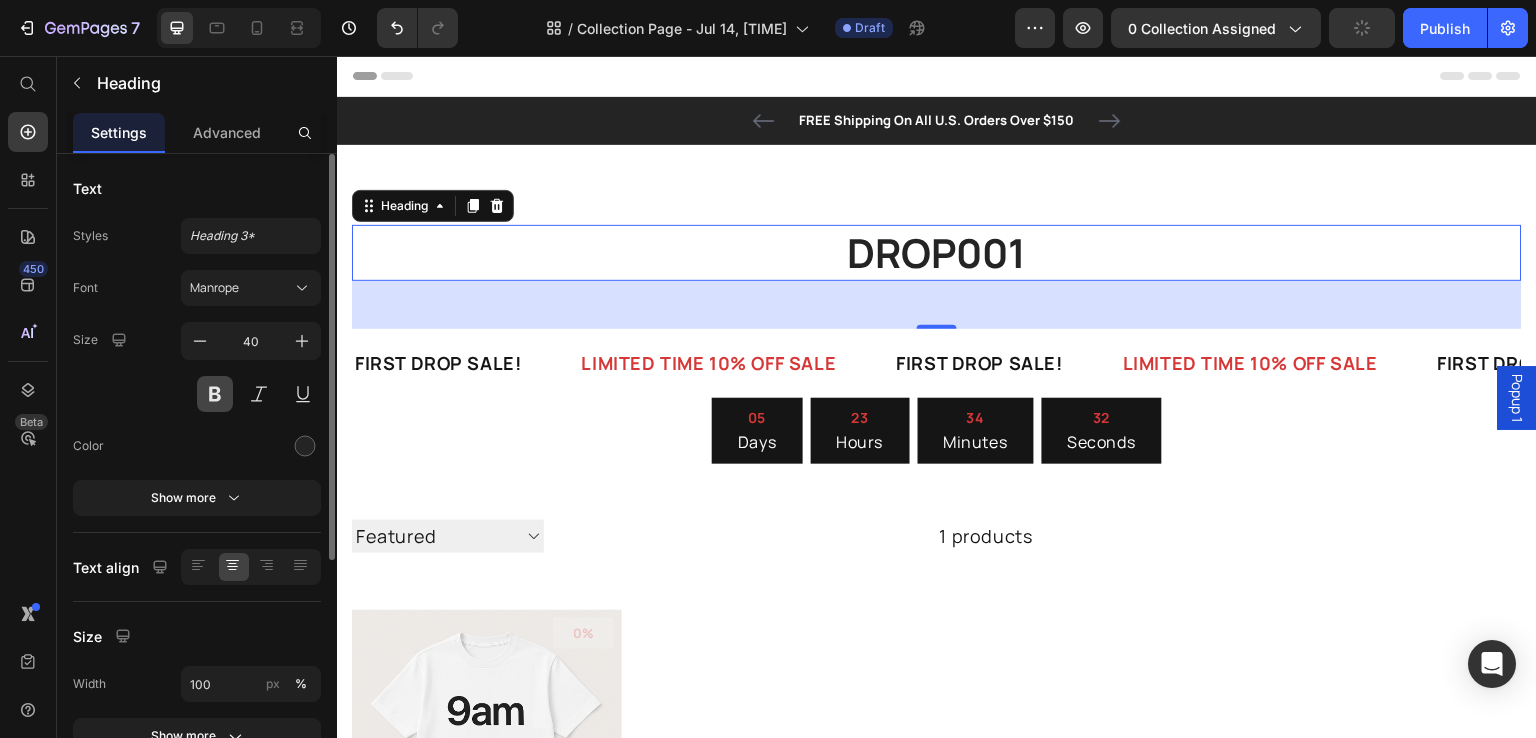 click at bounding box center [215, 394] 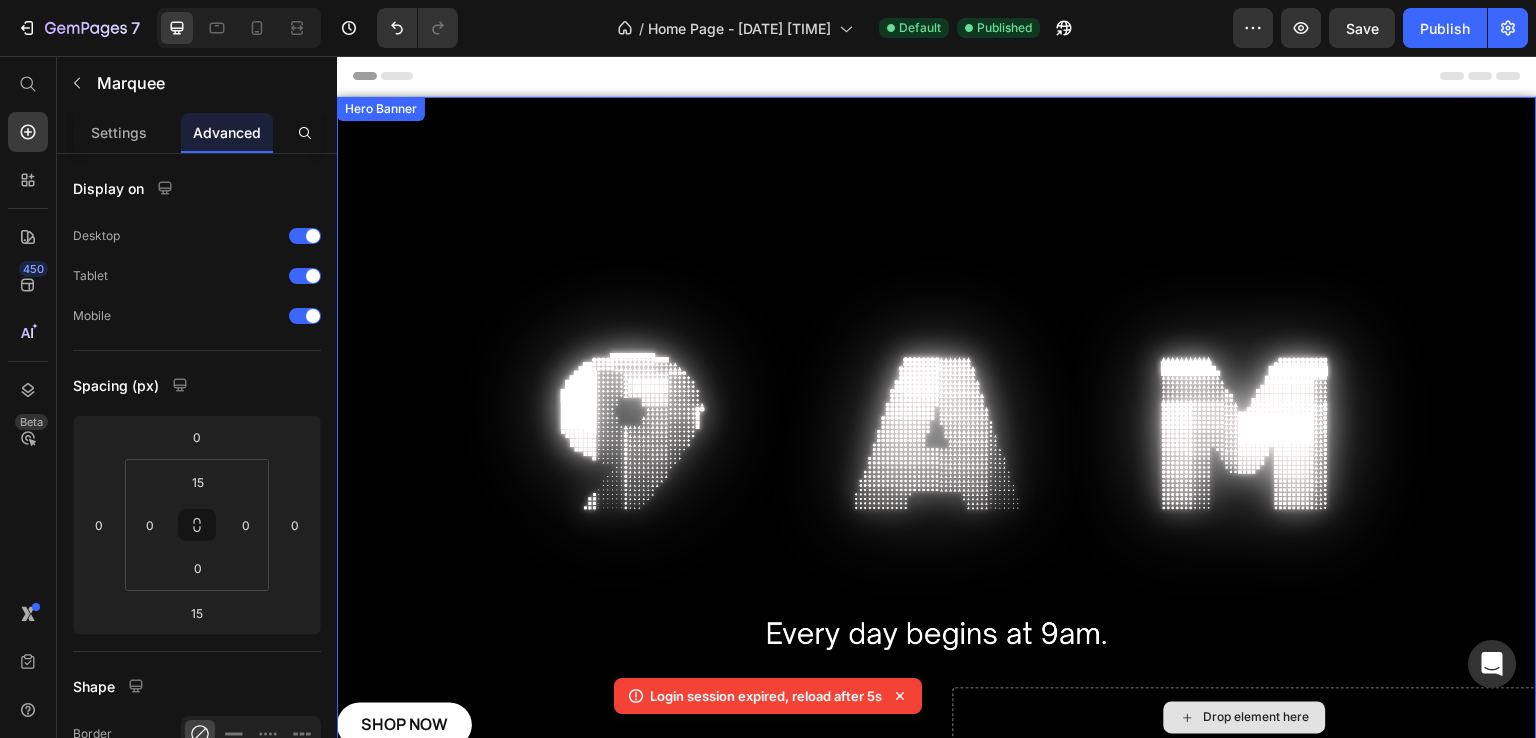 scroll, scrollTop: 396, scrollLeft: 0, axis: vertical 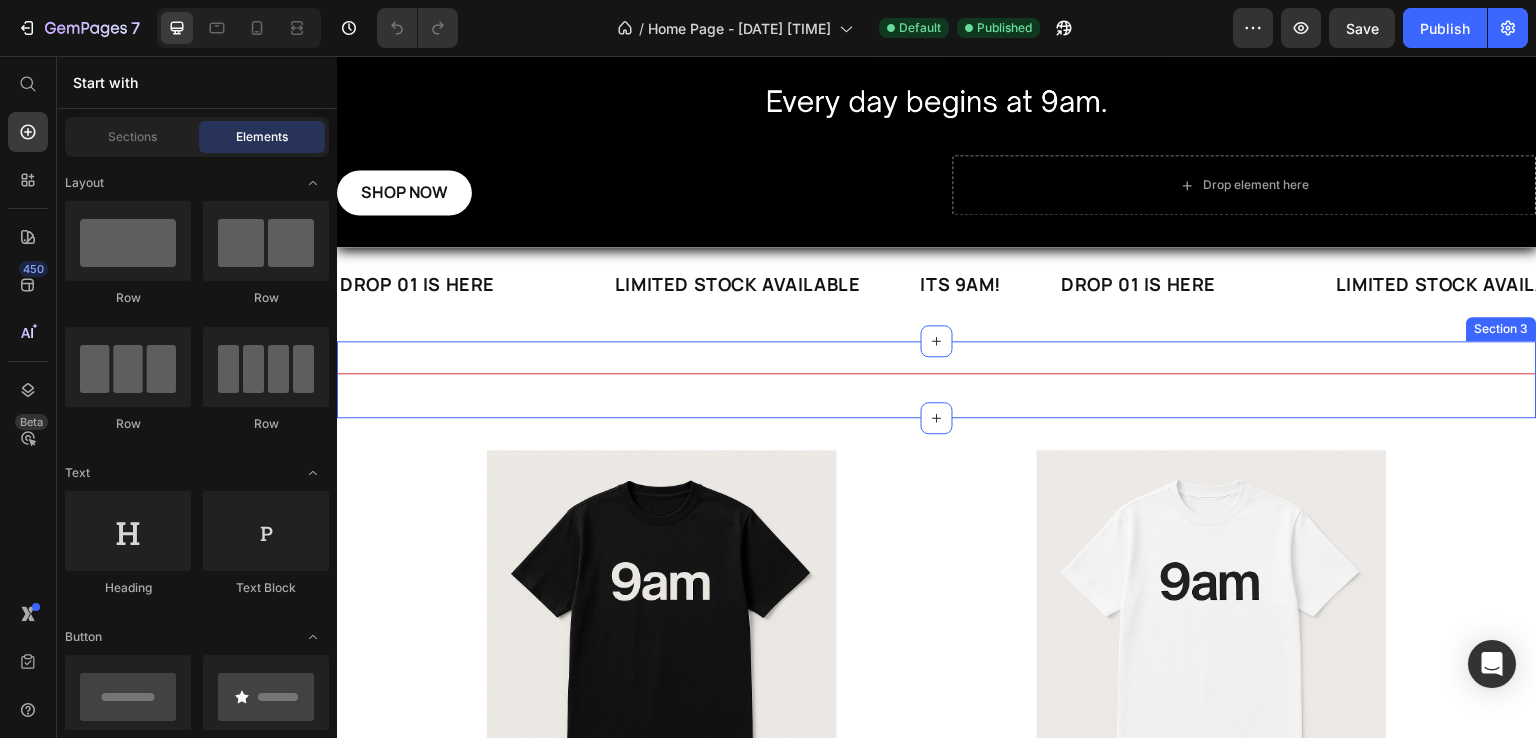 click on "Title Line Section 3" at bounding box center [937, 379] 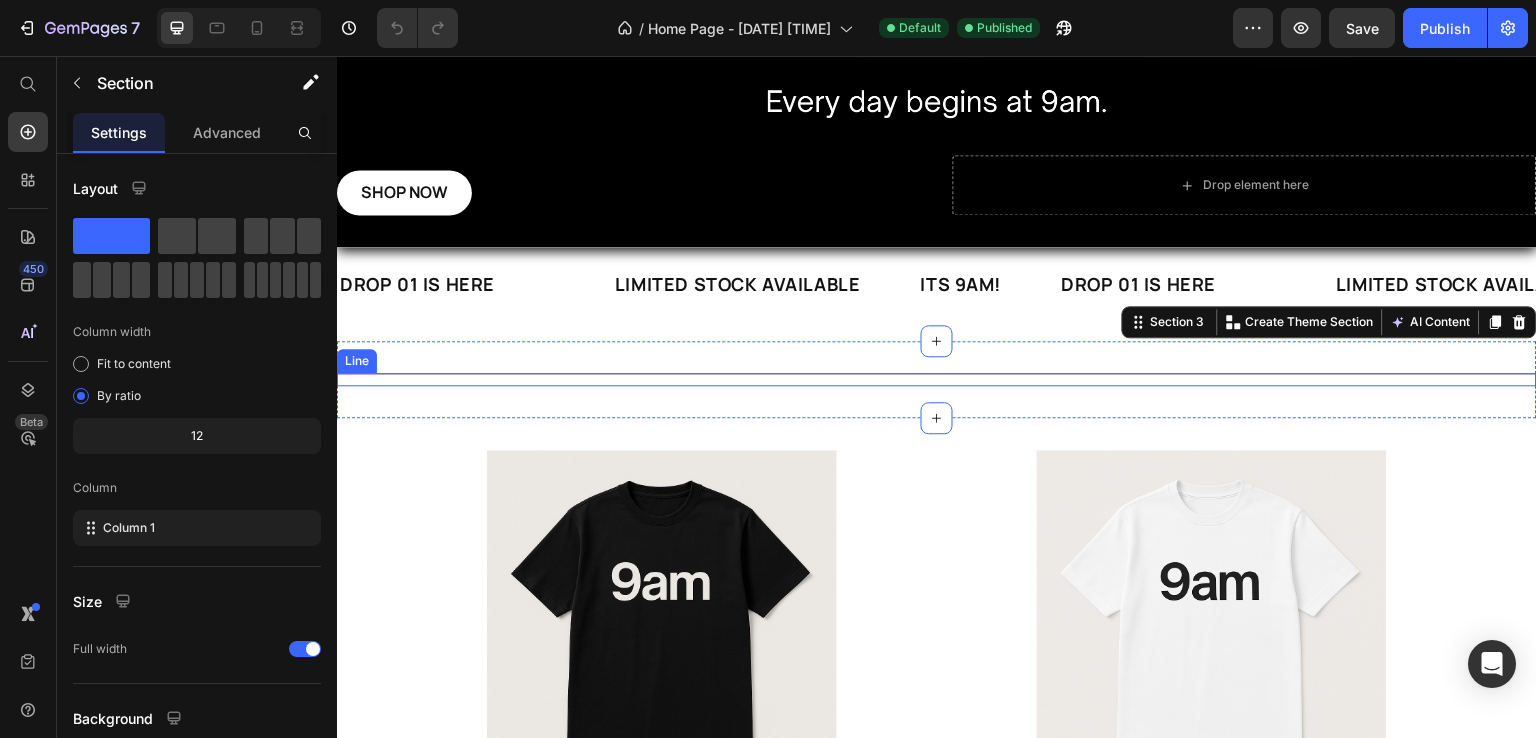 click on "Title Line Section 3   Create Theme Section AI Content Write with GemAI What would you like to describe here? Tone and Voice Persuasive Product Test T-Shirt 2 Show more Generate" at bounding box center (937, 379) 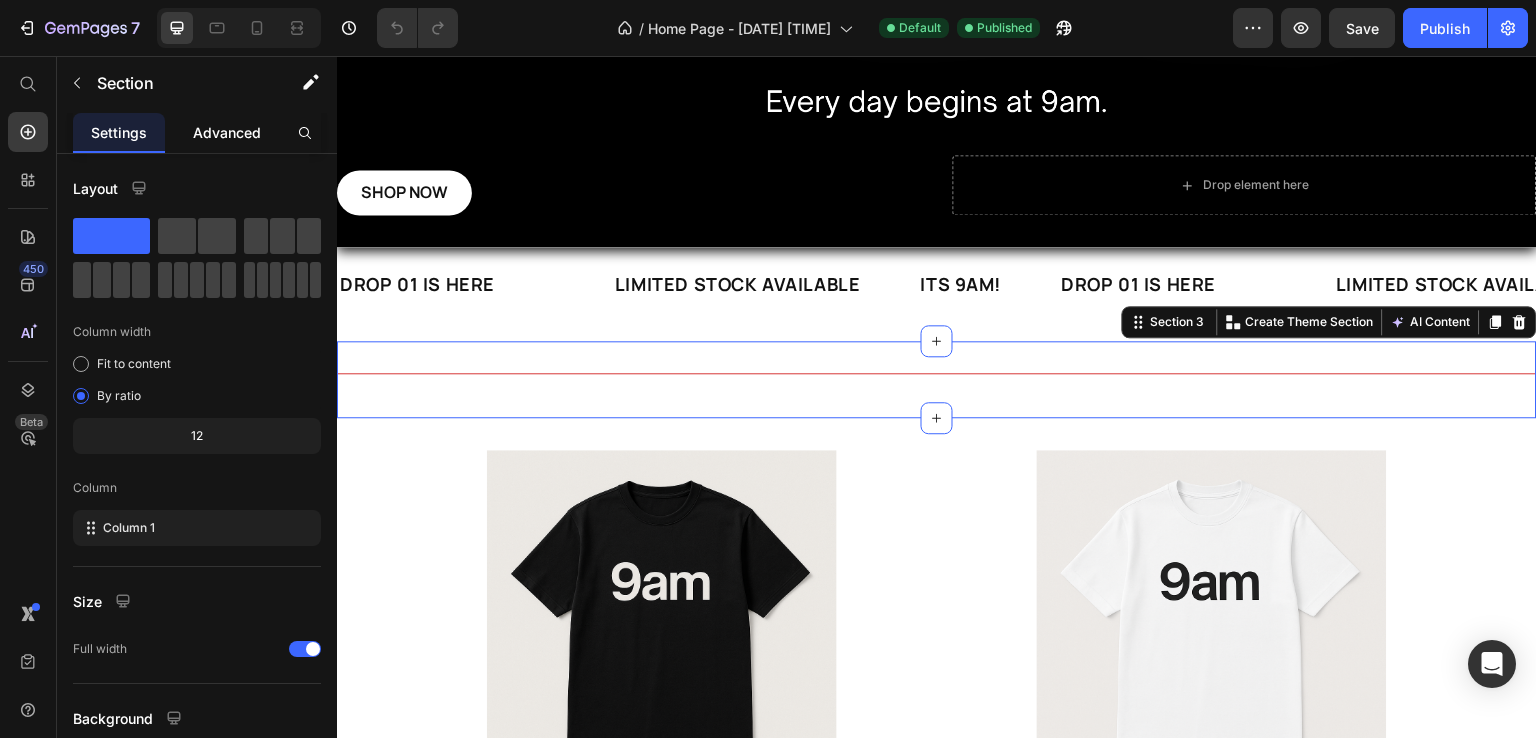 click on "Advanced" 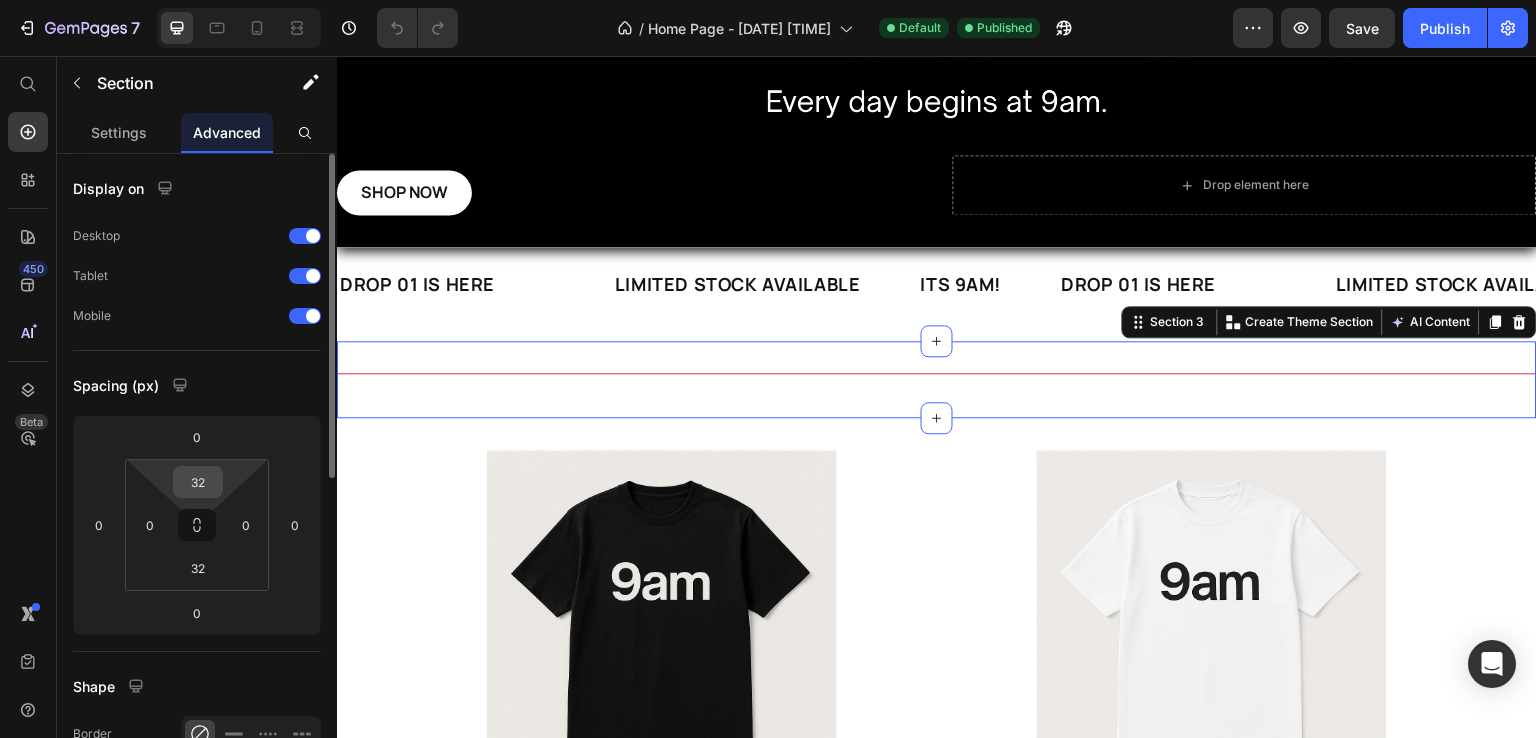click on "32" at bounding box center [198, 482] 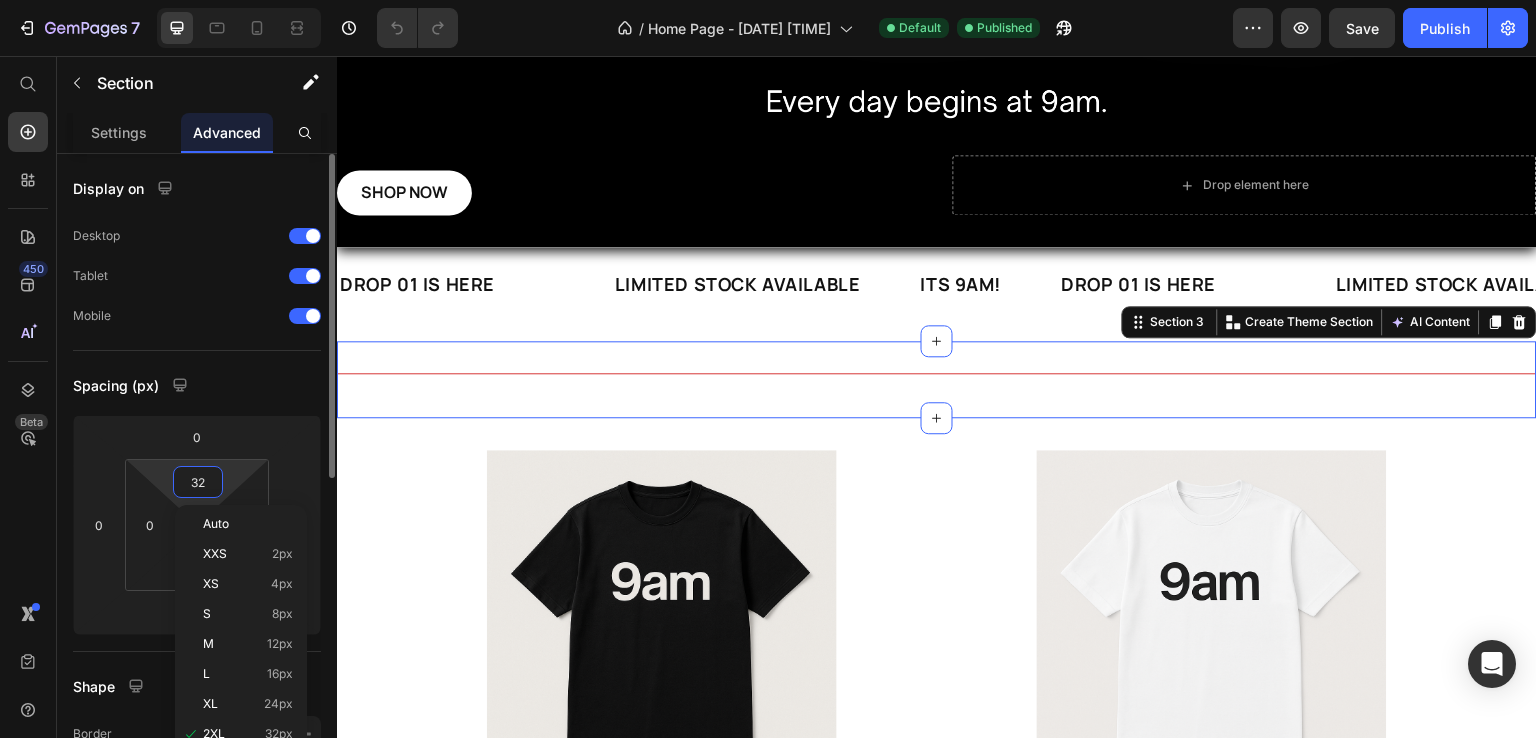 type on "0" 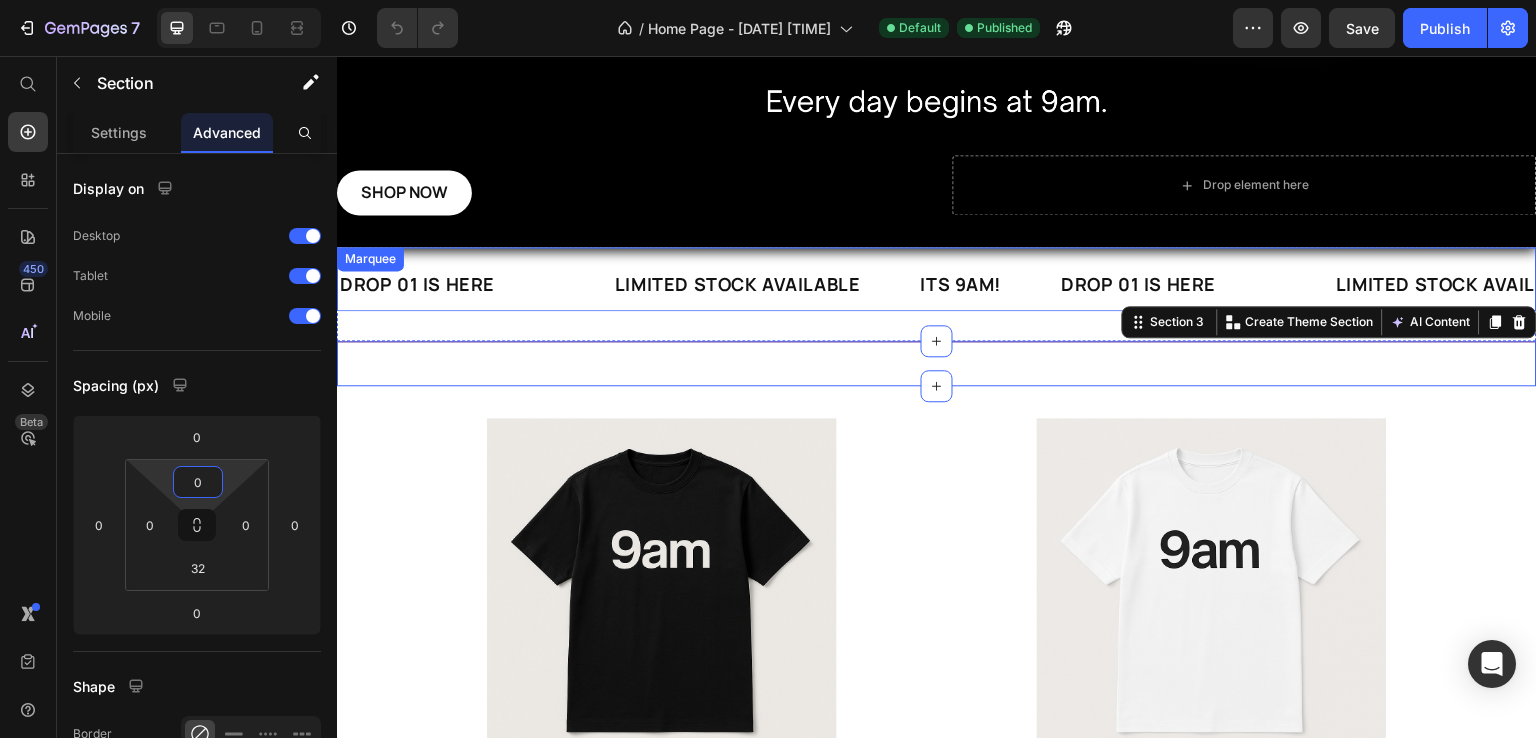 click on "DROP 01 IS HERE Text" at bounding box center (445, 284) 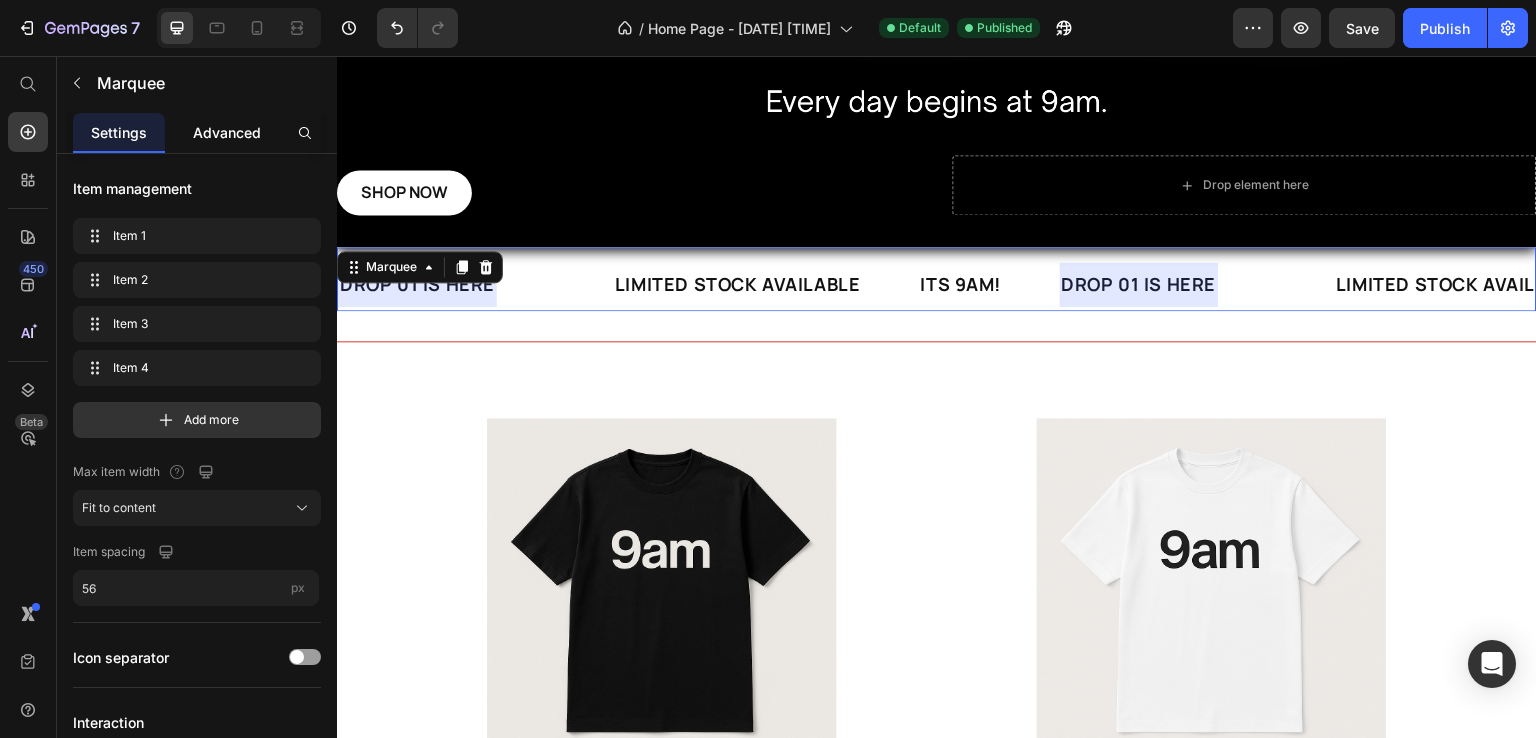 click on "Advanced" at bounding box center (227, 132) 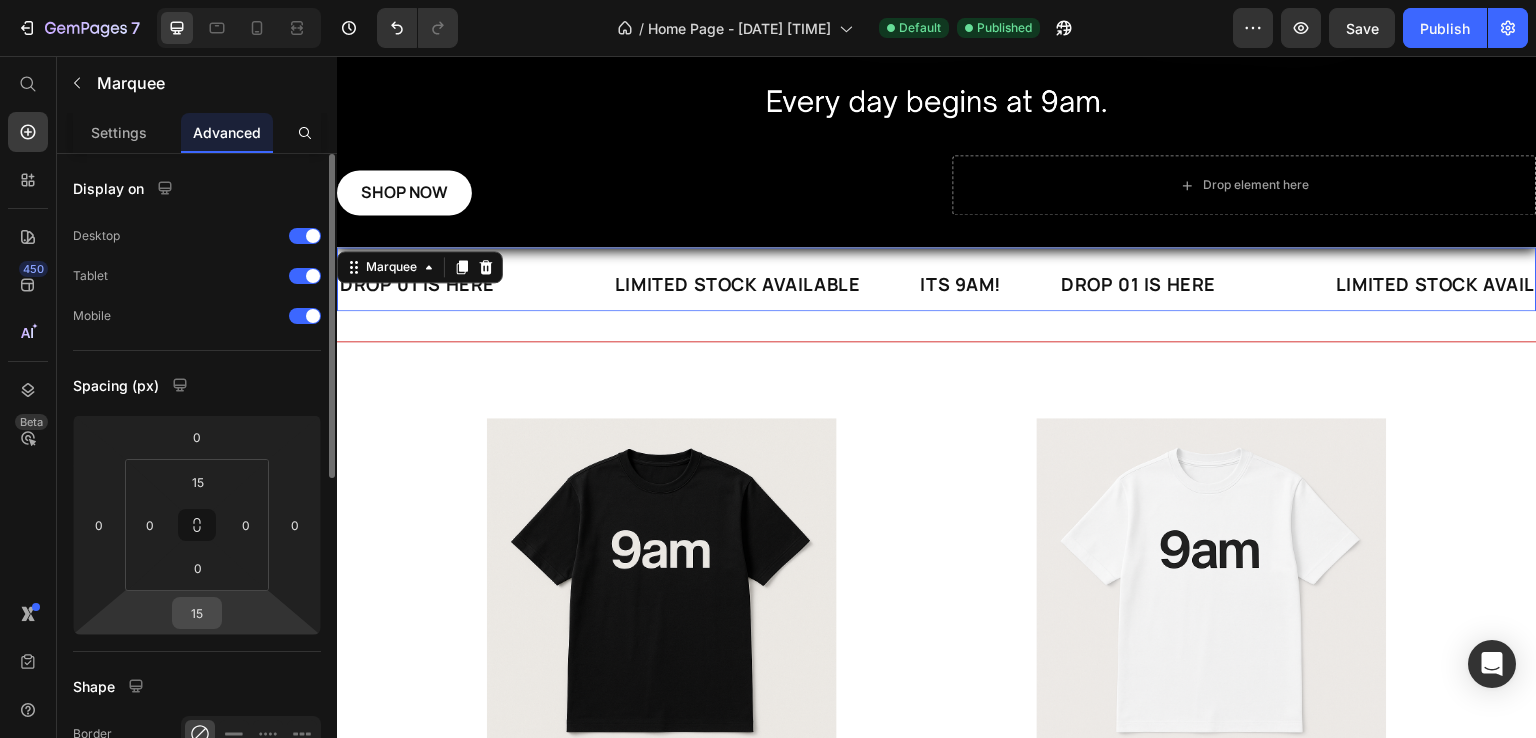click on "15" at bounding box center (197, 613) 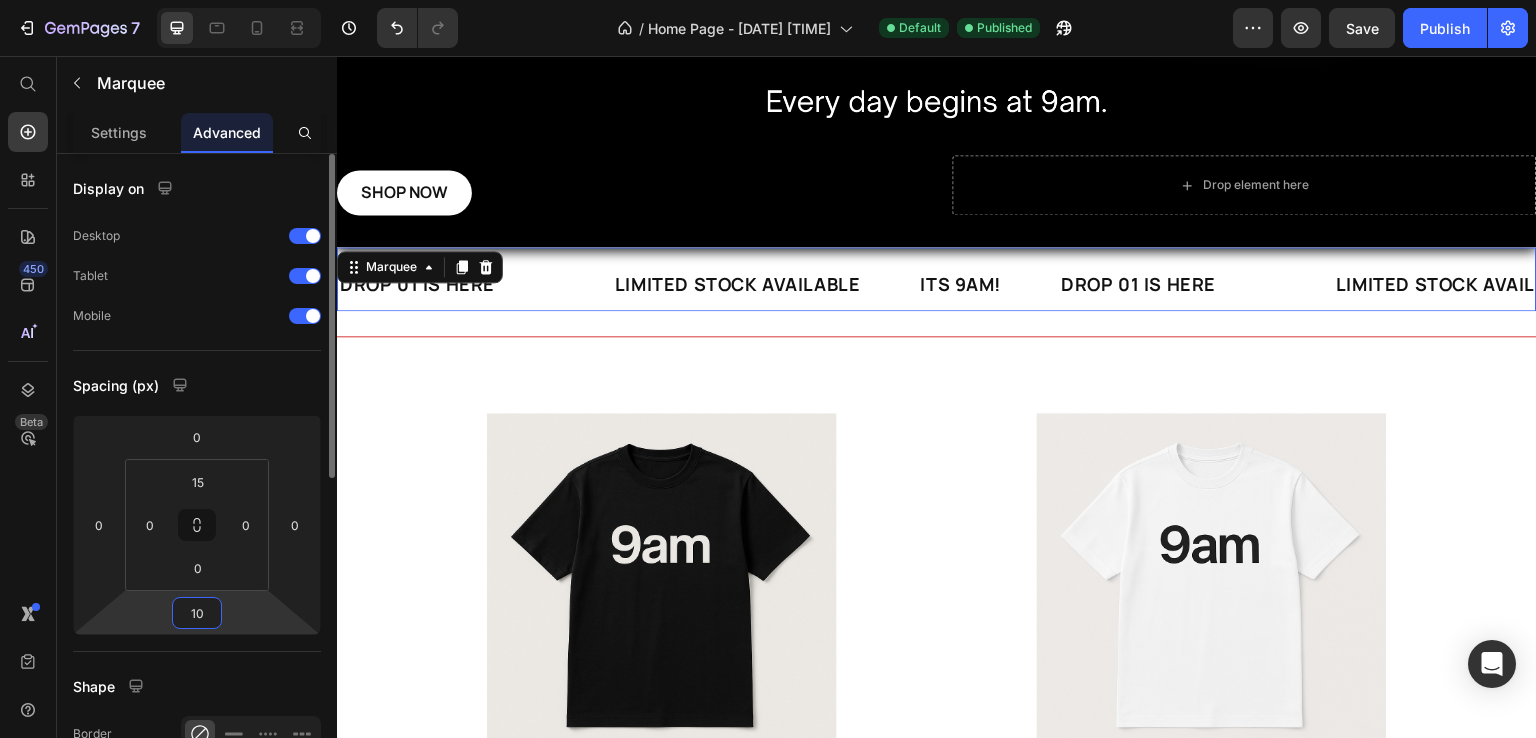 type on "1" 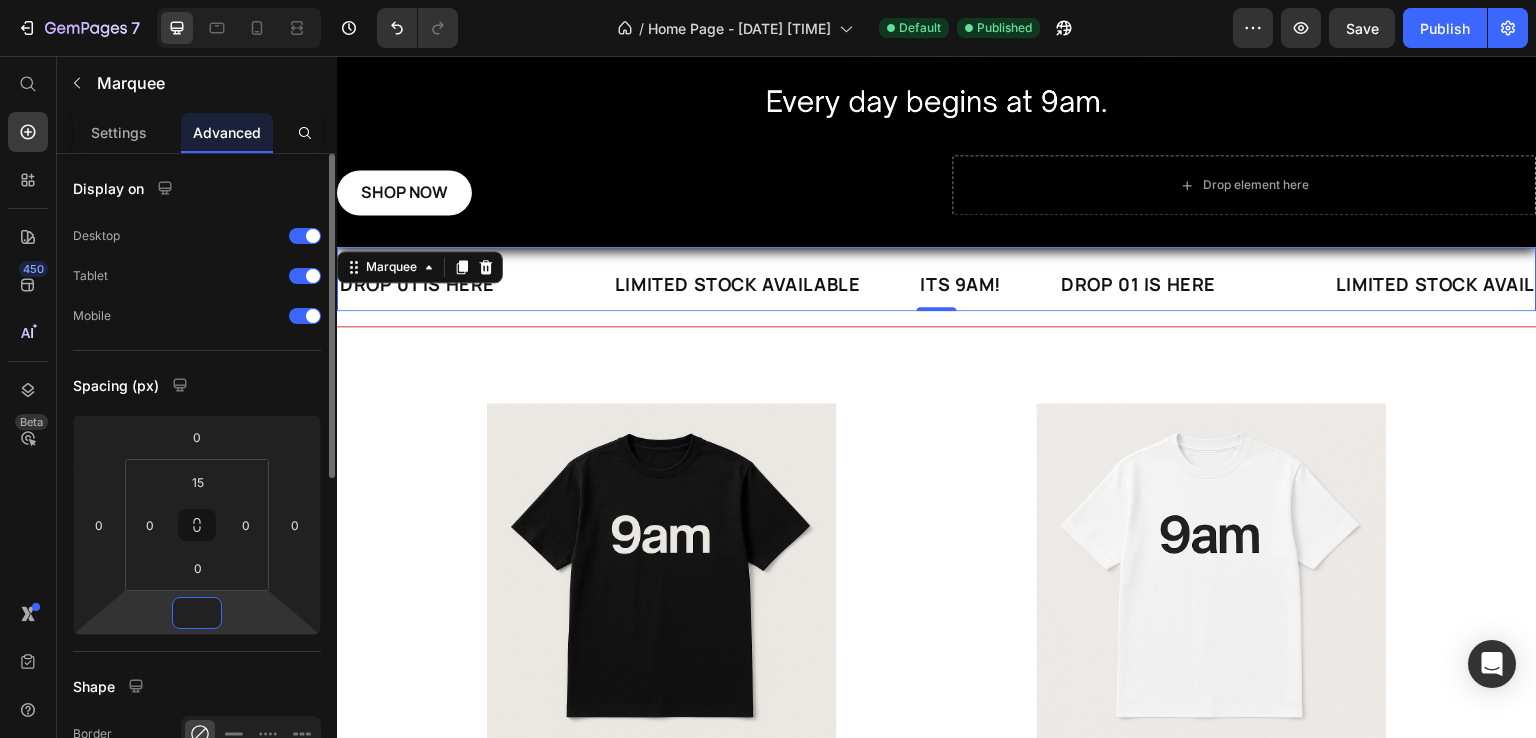 type on "0" 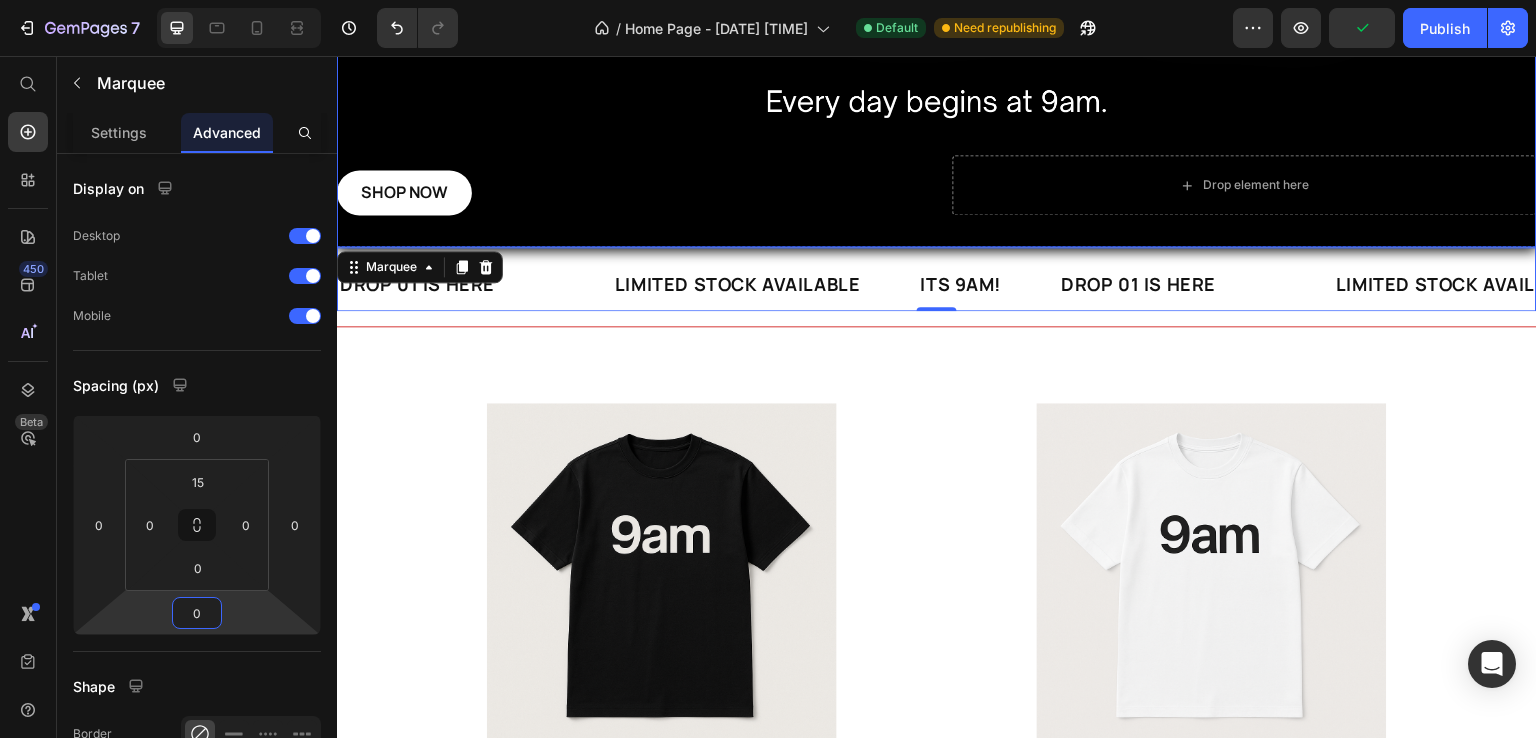 type on "0" 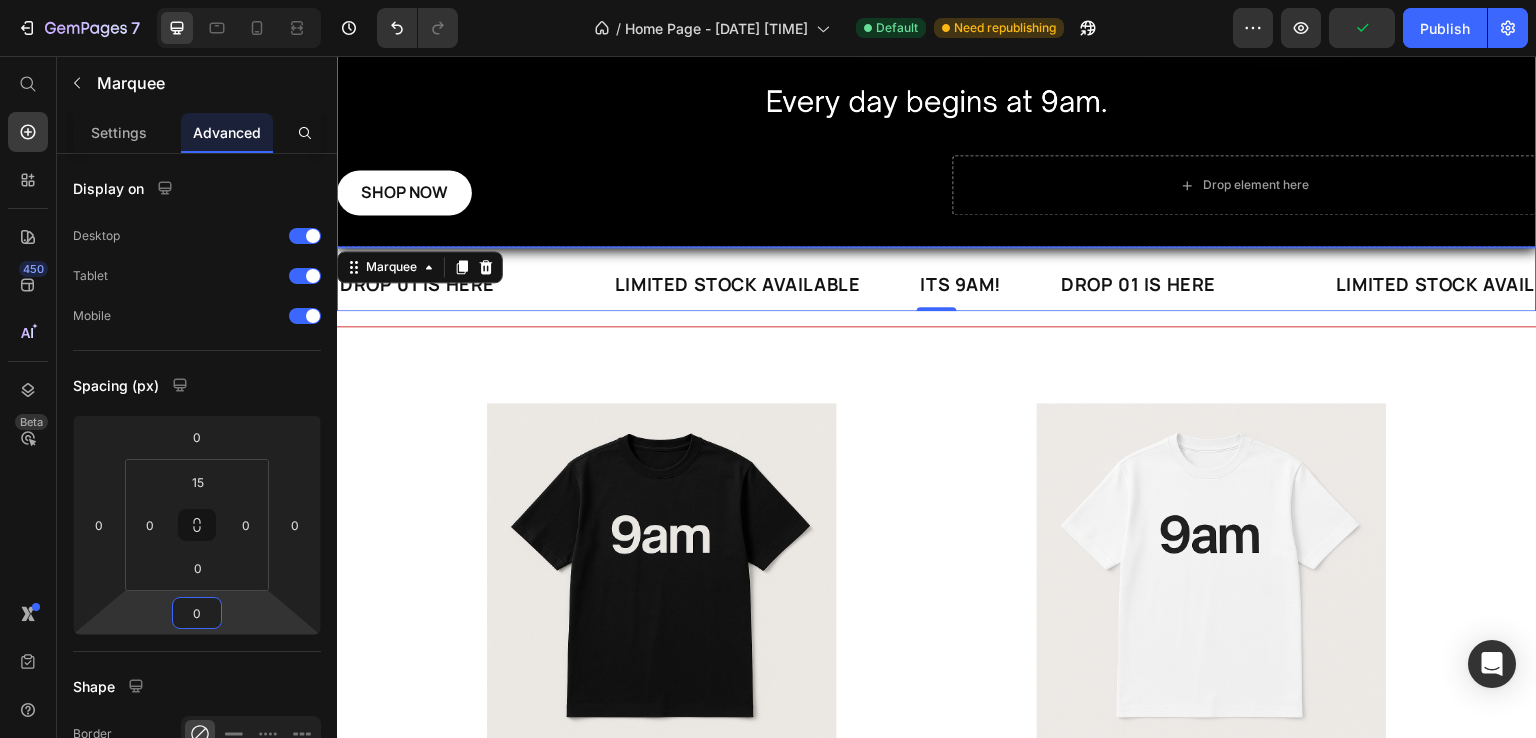 click on "DROP 01 IS HERE Text Text LIMITED STOCK AVAILABLE Text ITS [TIME]! Text DROP 01 IS HERE Text Text LIMITED STOCK AVAILABLE Text ITS [TIME]! Text DROP 01 IS HERE Text Text LIMITED STOCK AVAILABLE Text ITS [TIME]! Text DROP 01 IS HERE Text Text LIMITED STOCK AVAILABLE Text ITS [TIME]! Text DROP 01 IS HERE Text Text LIMITED STOCK AVAILABLE Text ITS [TIME]! Text DROP 01 IS HERE Text Text LIMITED STOCK AVAILABLE Text ITS [TIME]! Text Marquee   0" at bounding box center (937, 279) 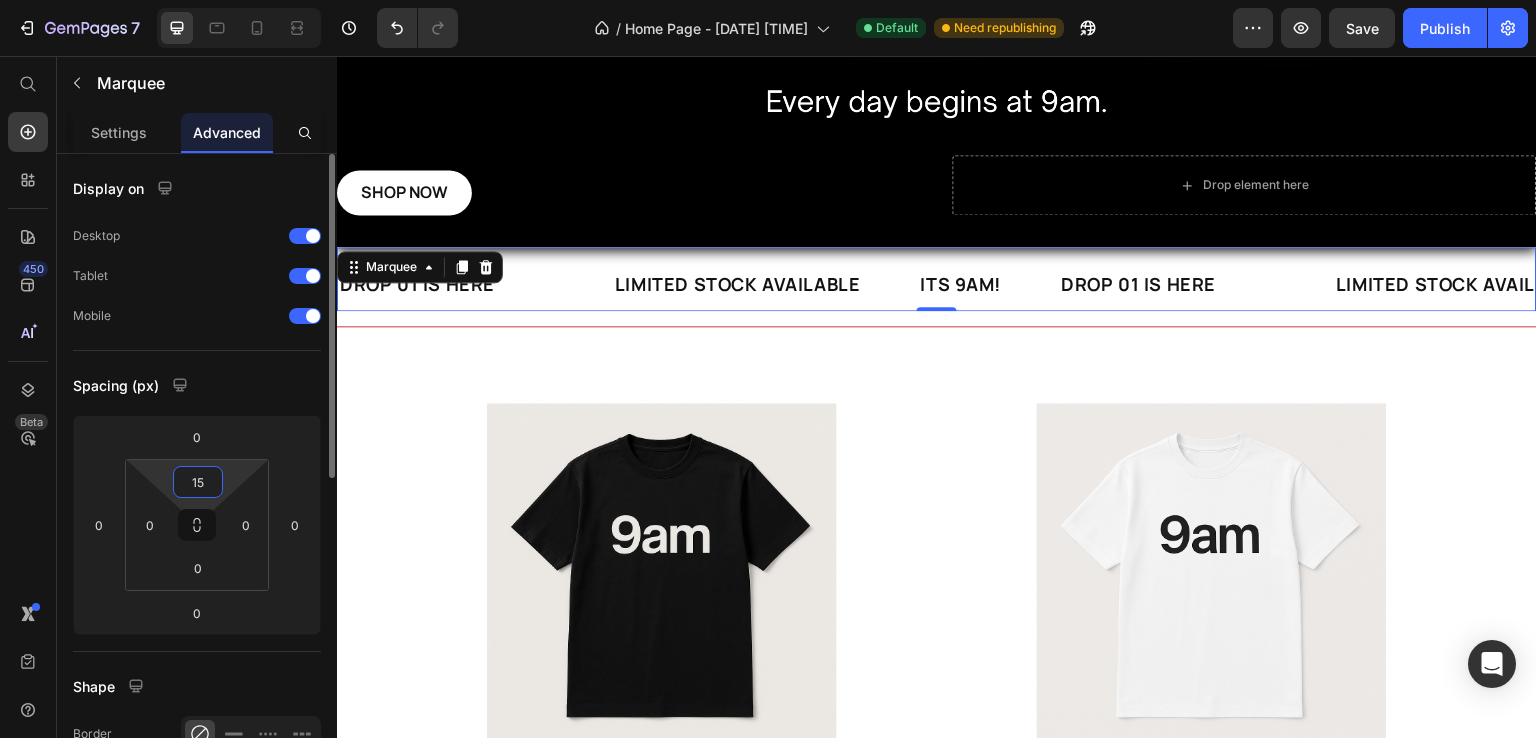 click on "15" at bounding box center [198, 482] 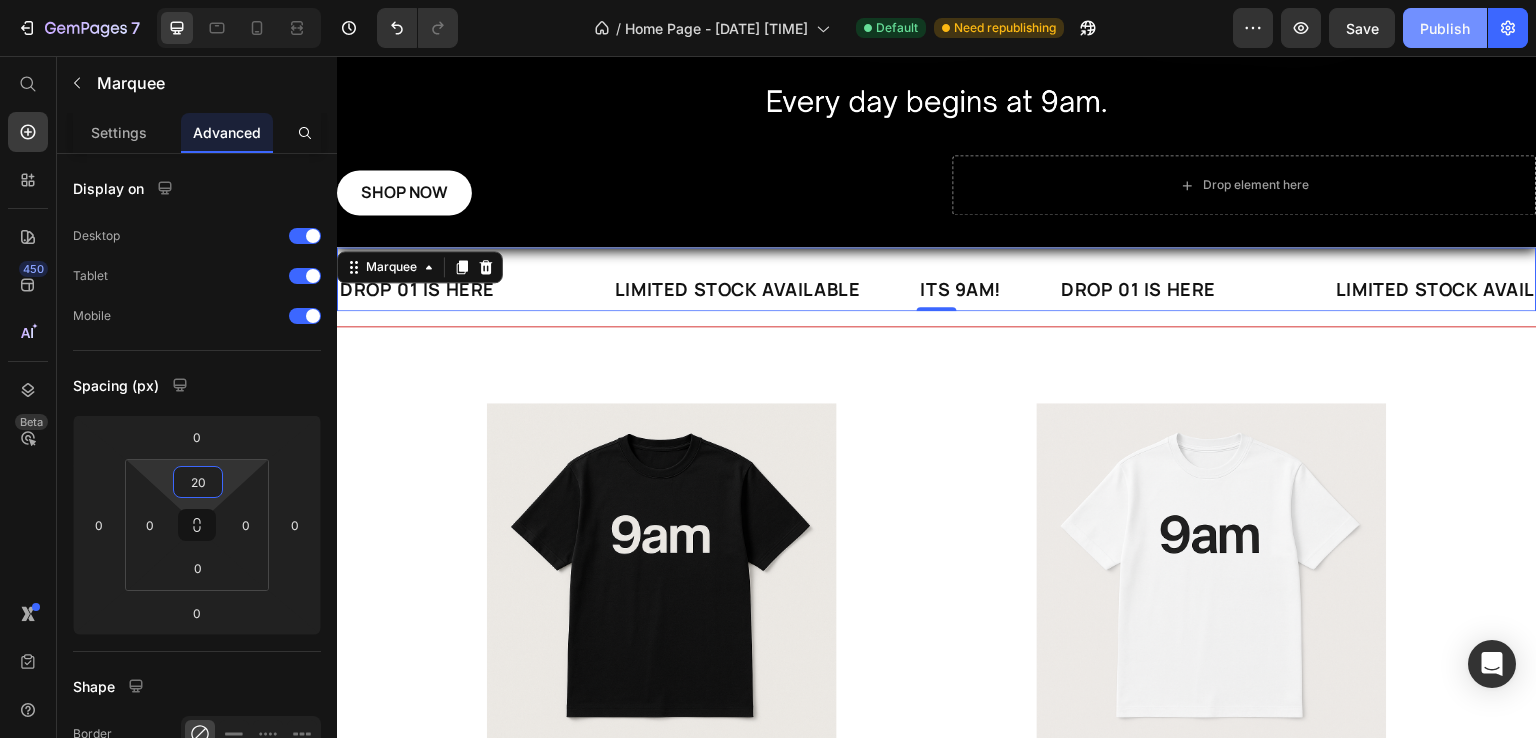 type on "20" 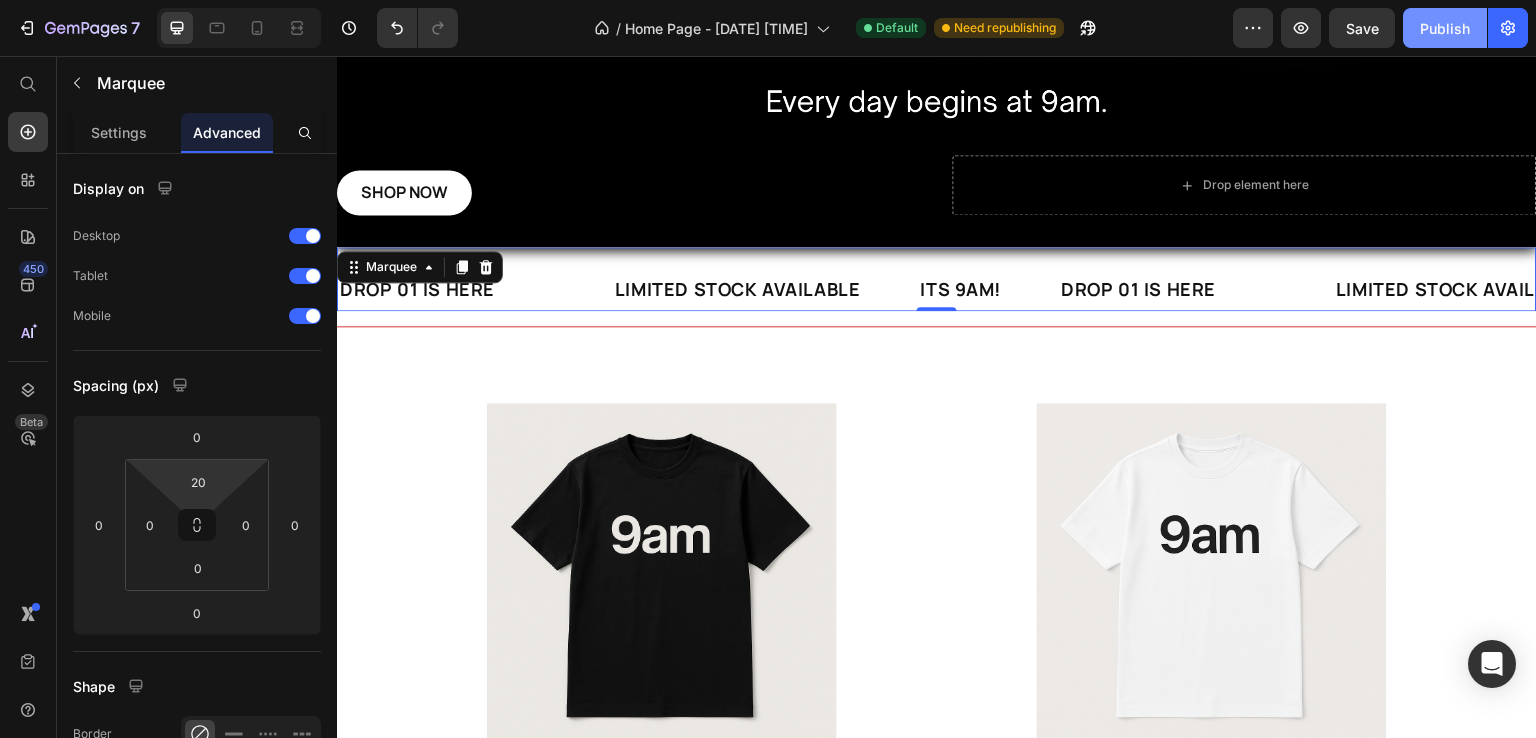 click on "Publish" at bounding box center (1445, 28) 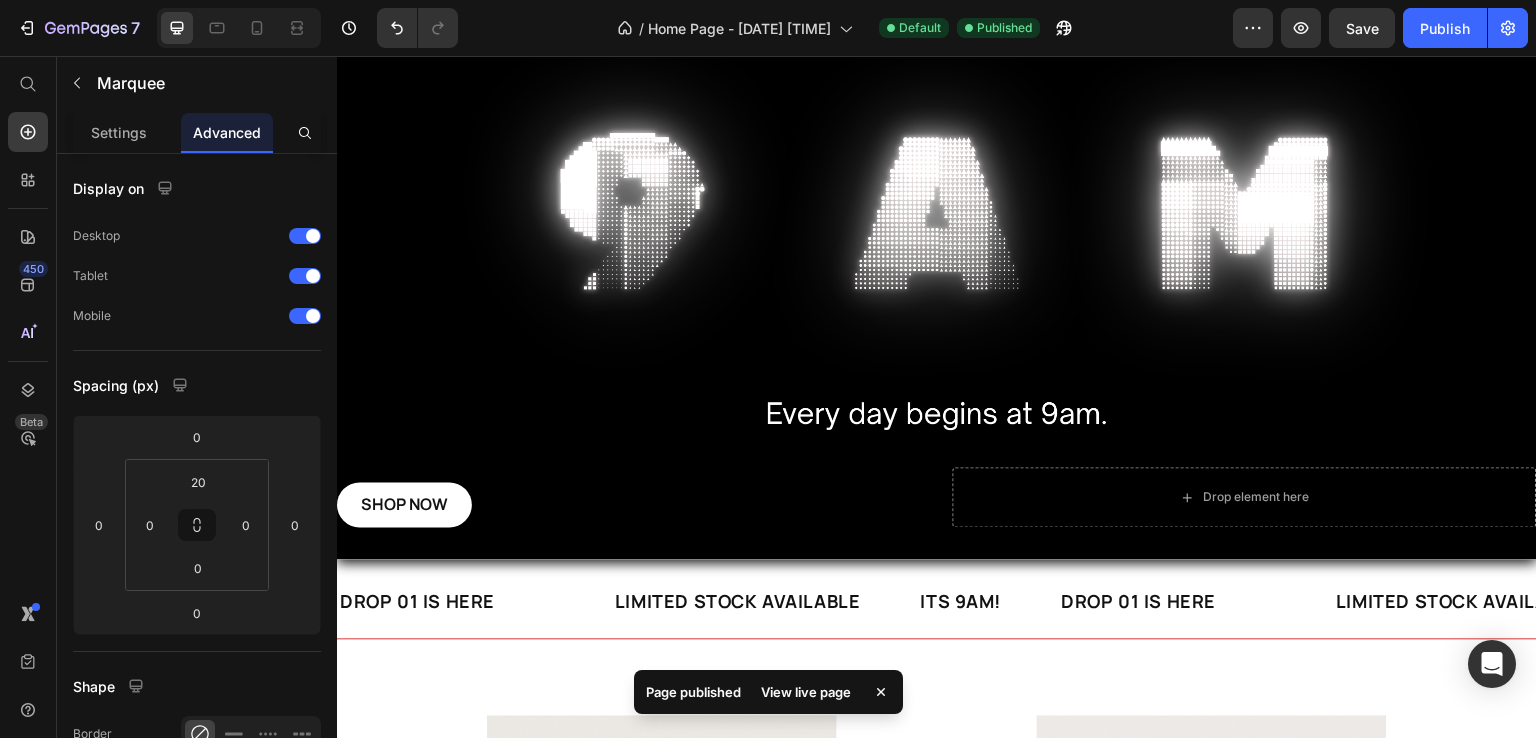 scroll, scrollTop: 0, scrollLeft: 0, axis: both 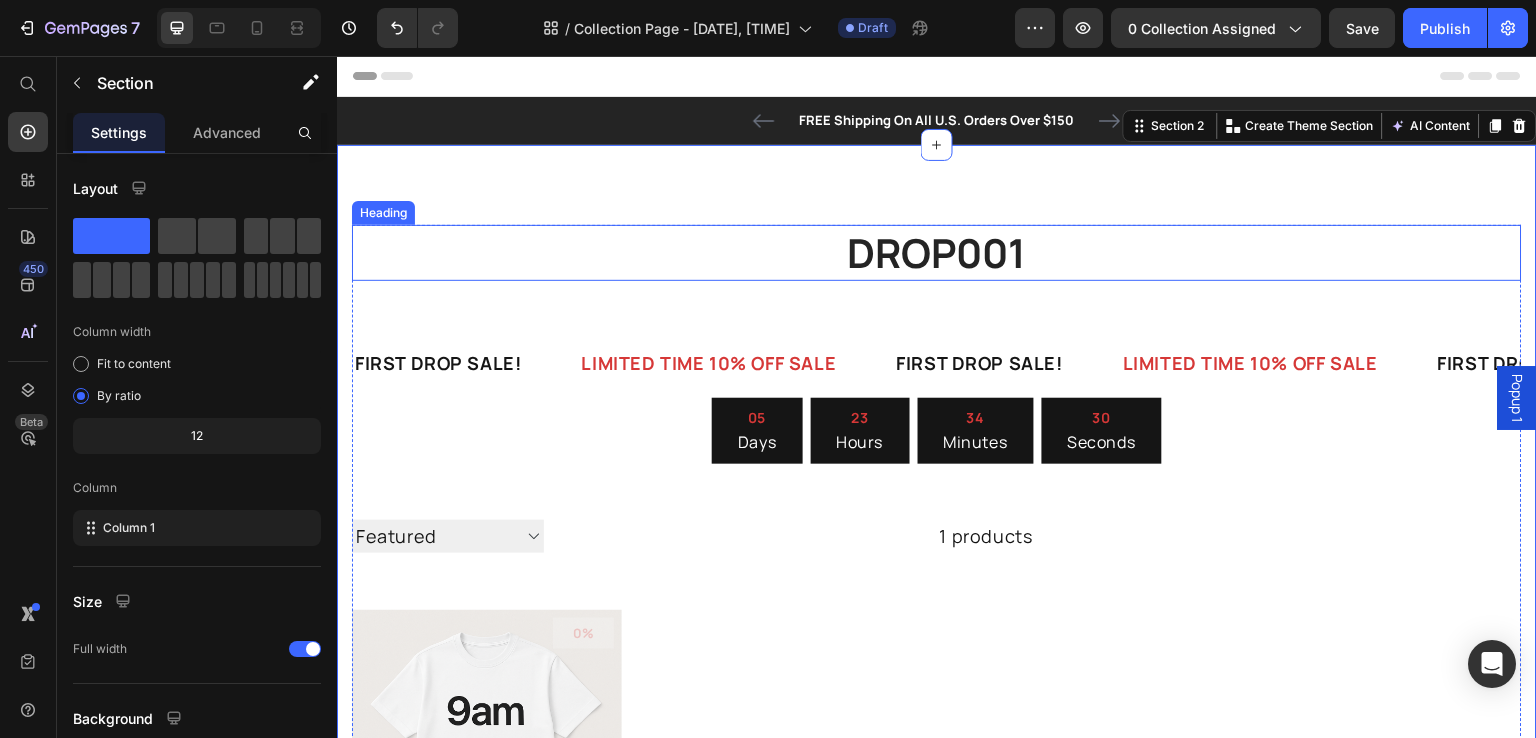 click on "DROP001" at bounding box center [937, 253] 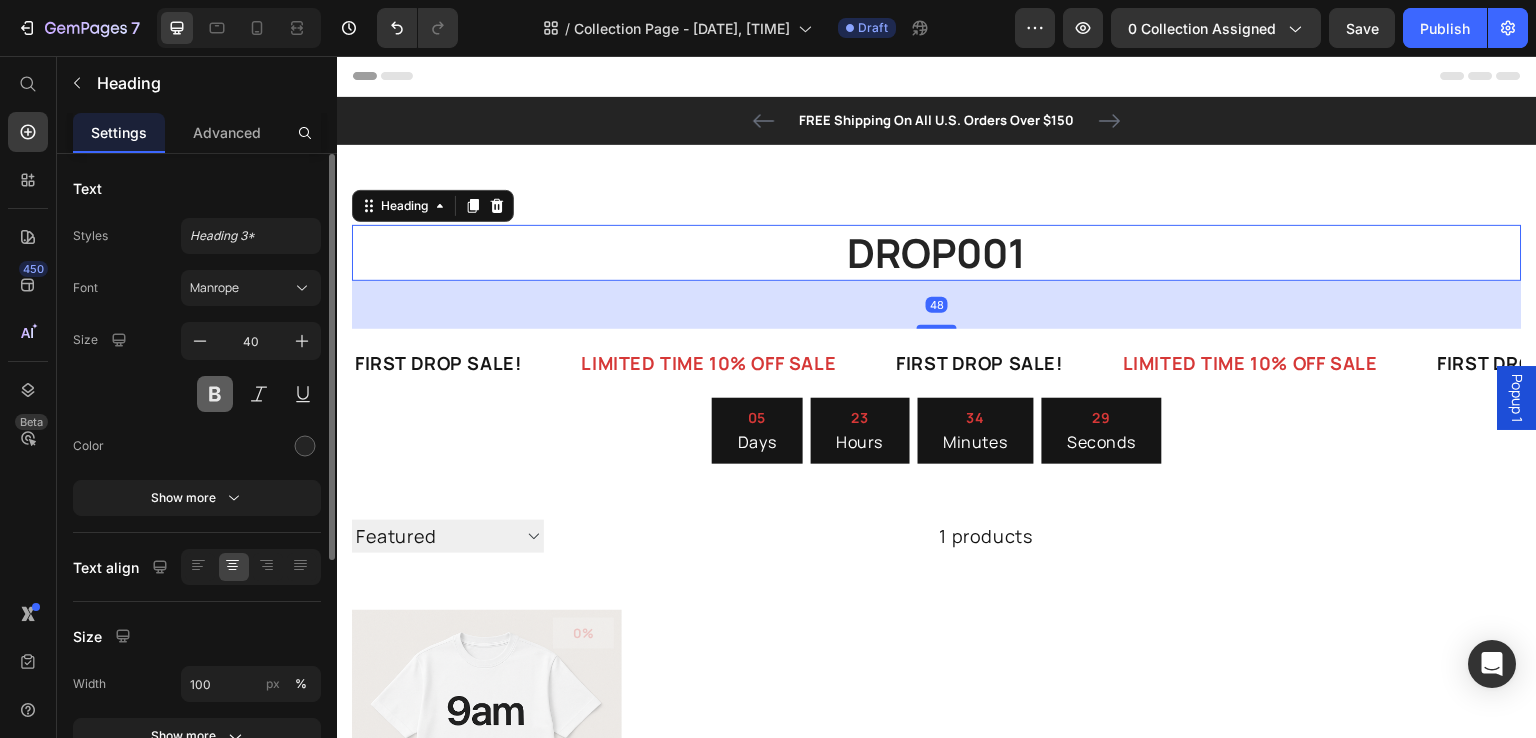 click at bounding box center (215, 394) 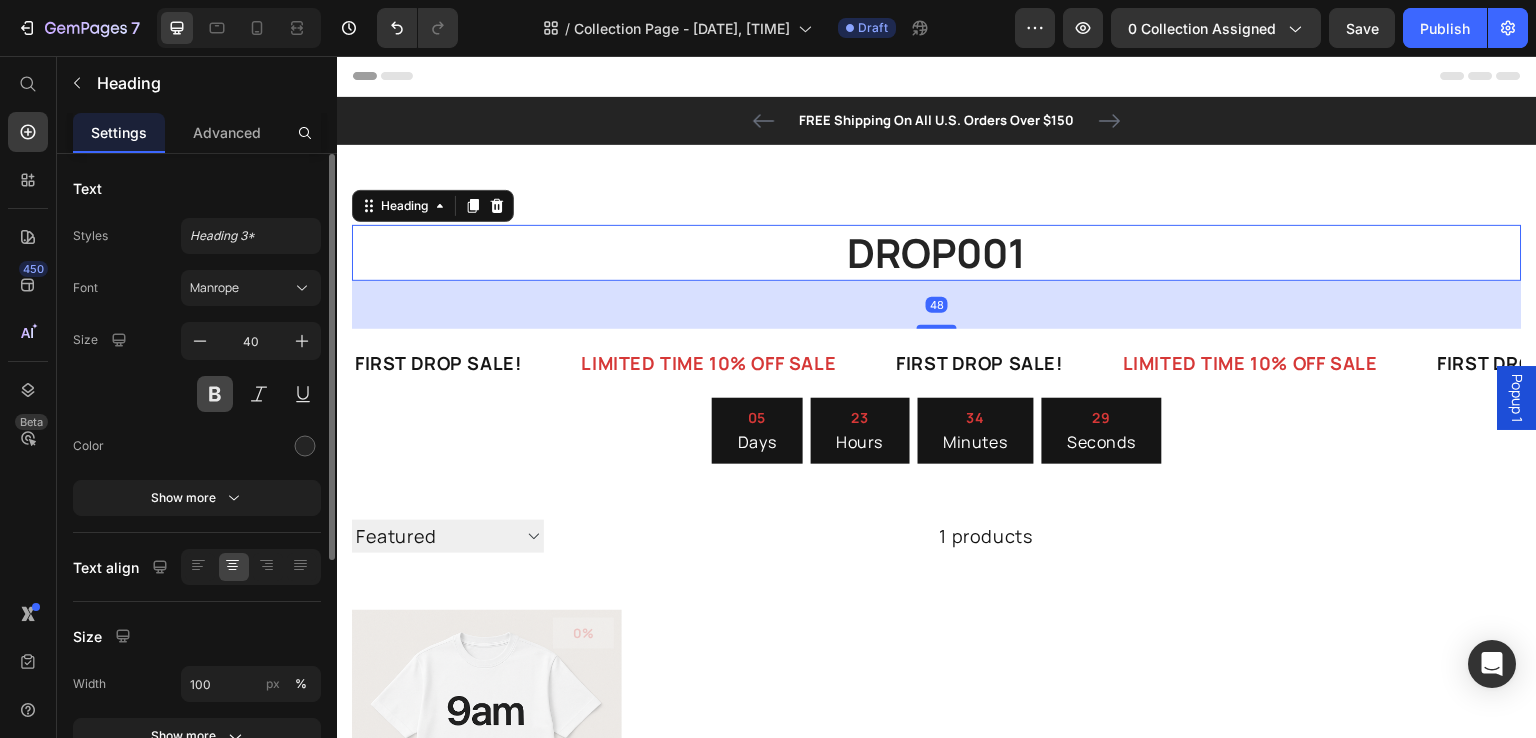 click at bounding box center (215, 394) 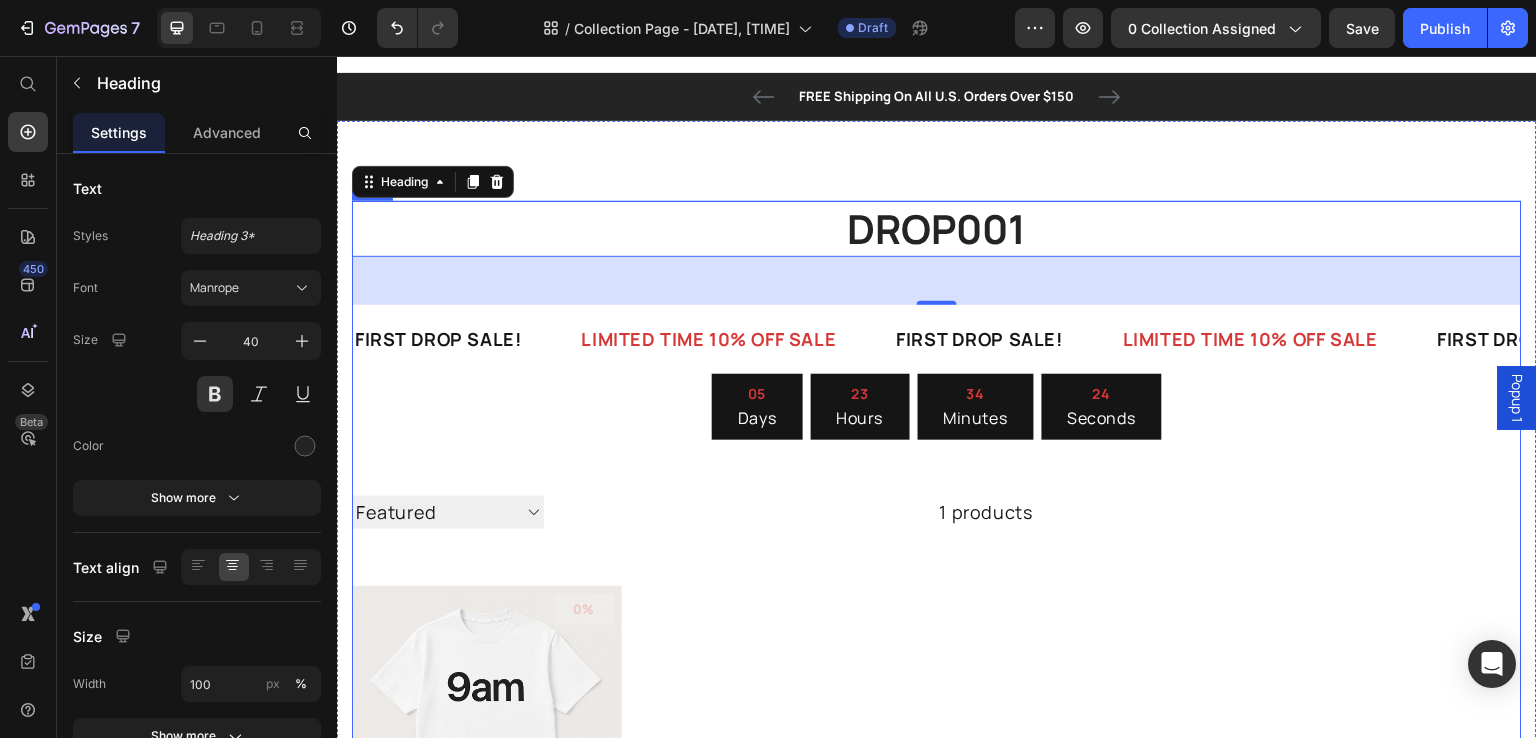 scroll, scrollTop: 0, scrollLeft: 0, axis: both 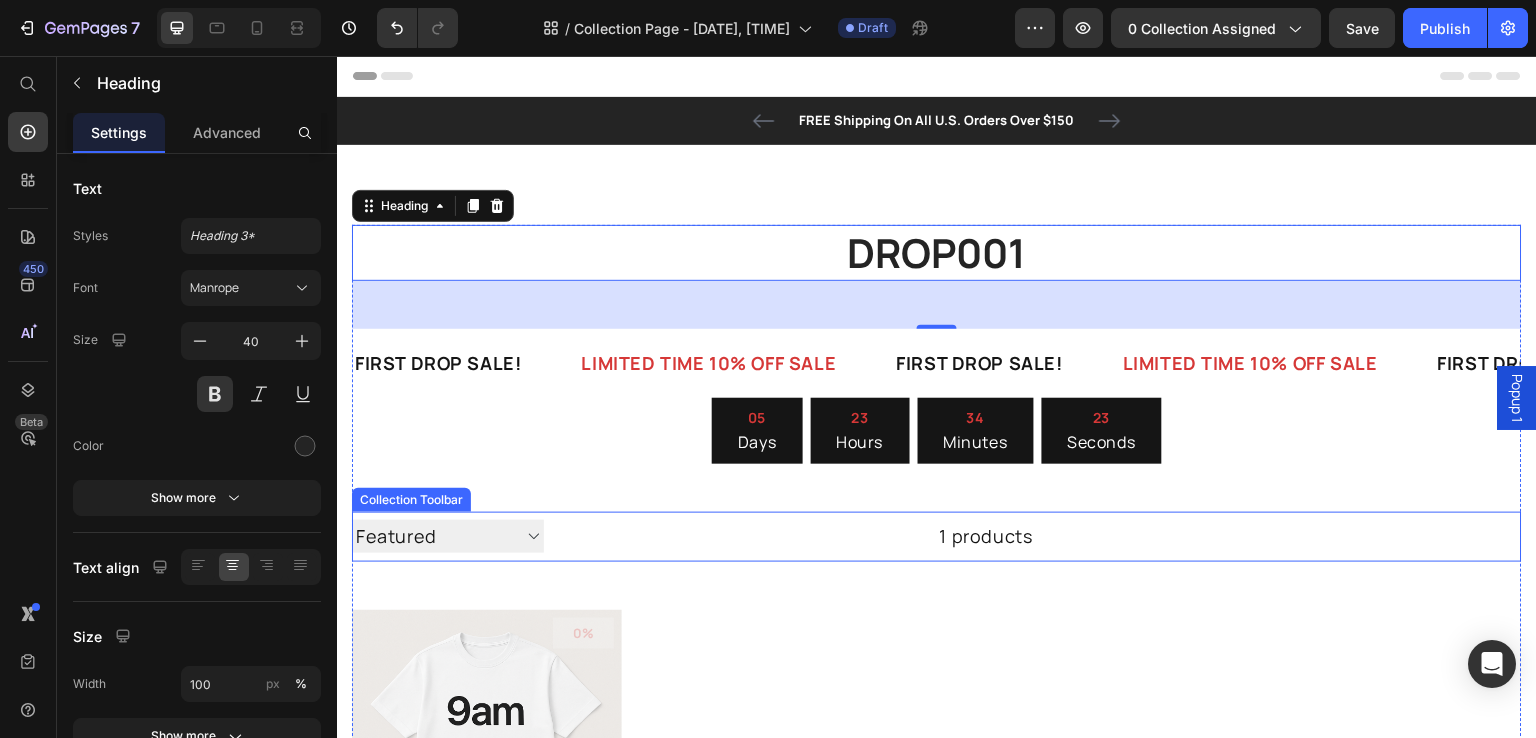 click on "Sorting Best selling Featured Alphabetically, A-Z Alphabetically, Z-A Price, low to high Price, high to low Date, new to old Date, old to new" at bounding box center (448, 536) 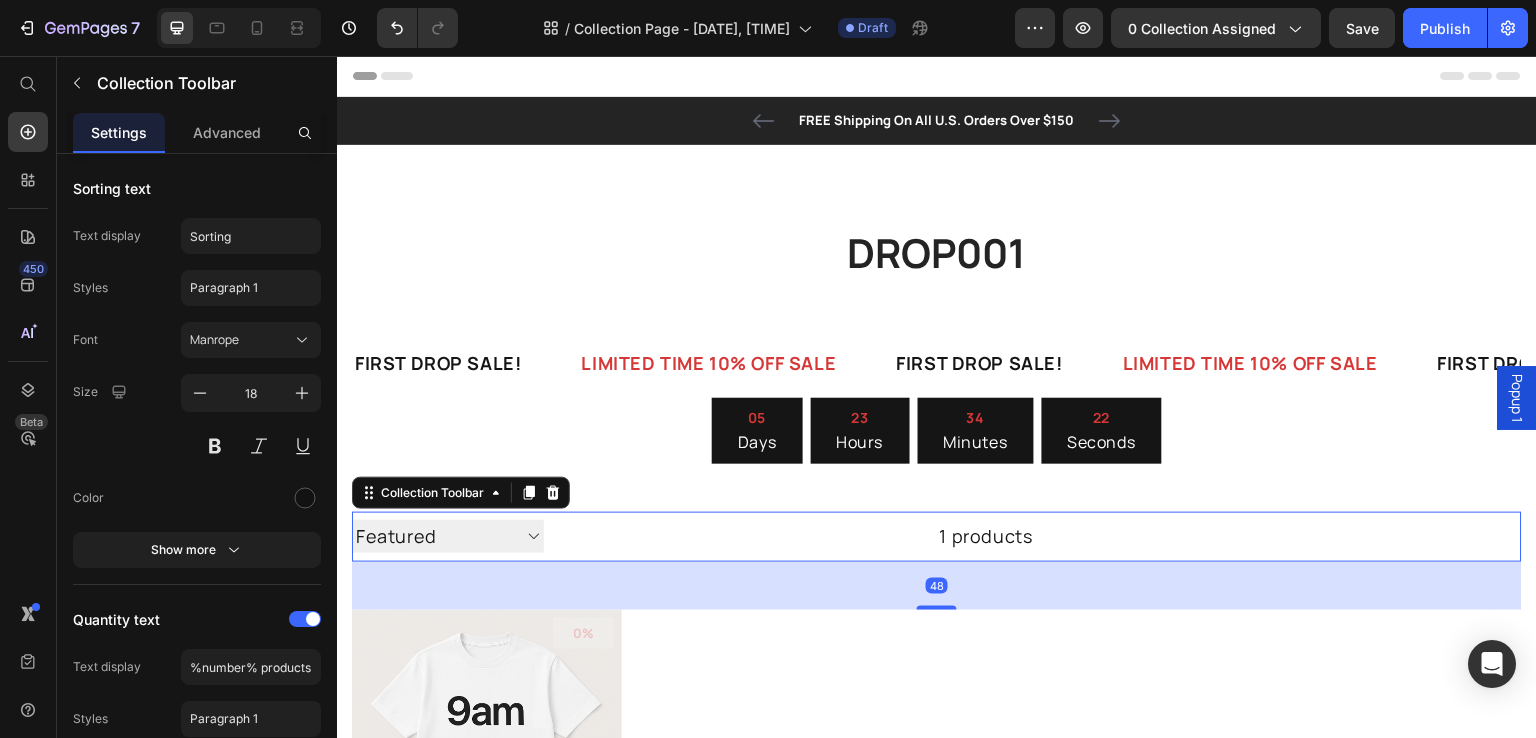 click on "1 products" at bounding box center [788, 537] 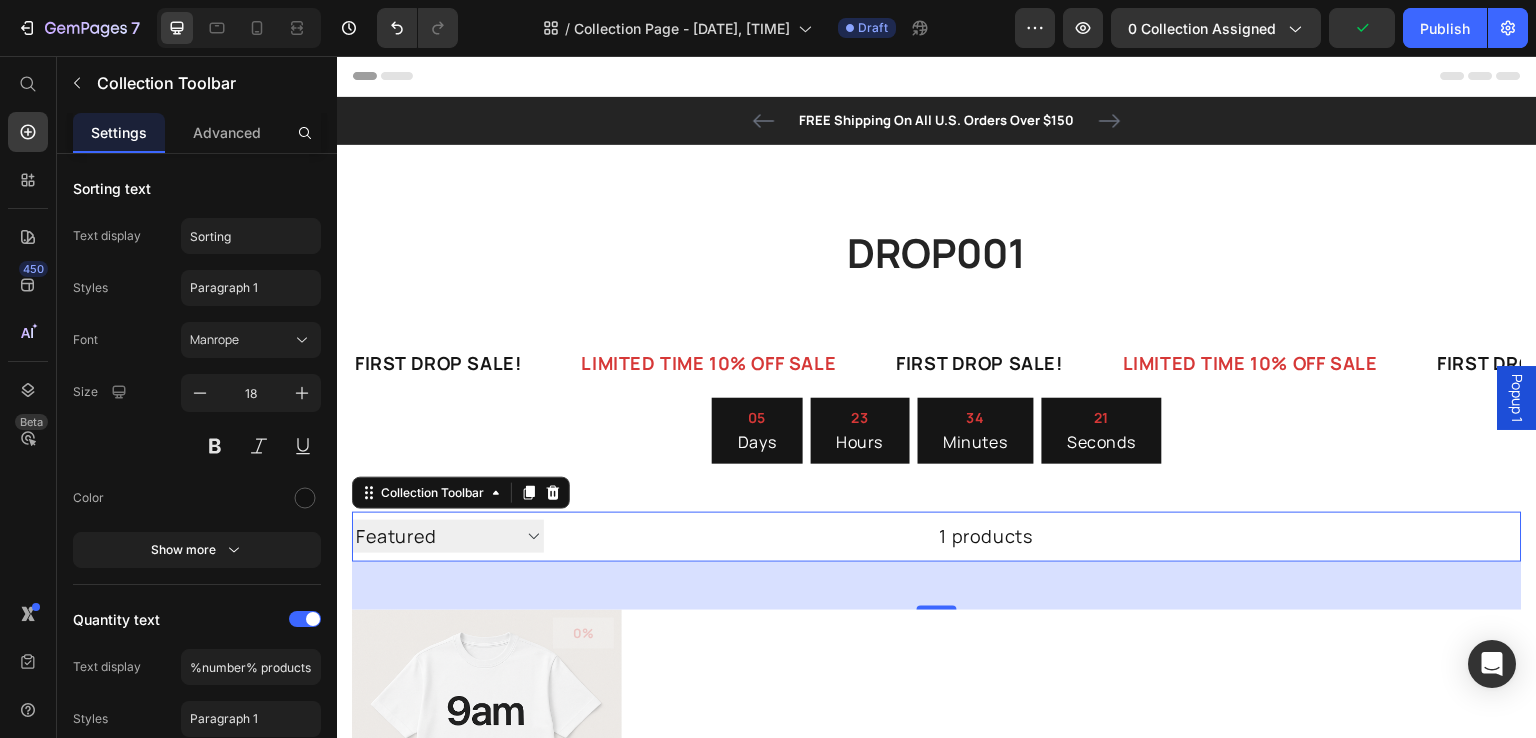 click on "1 products" at bounding box center (788, 537) 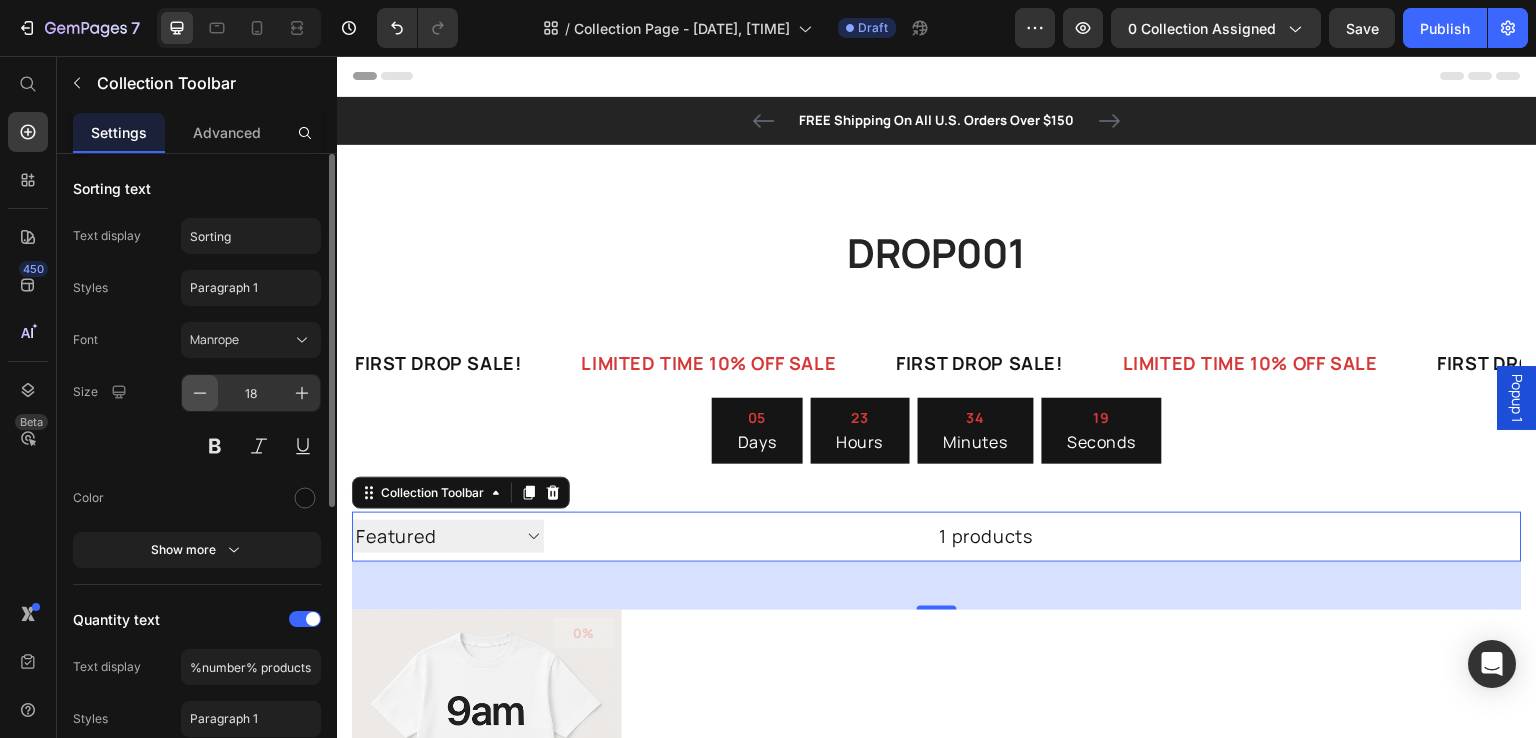 click 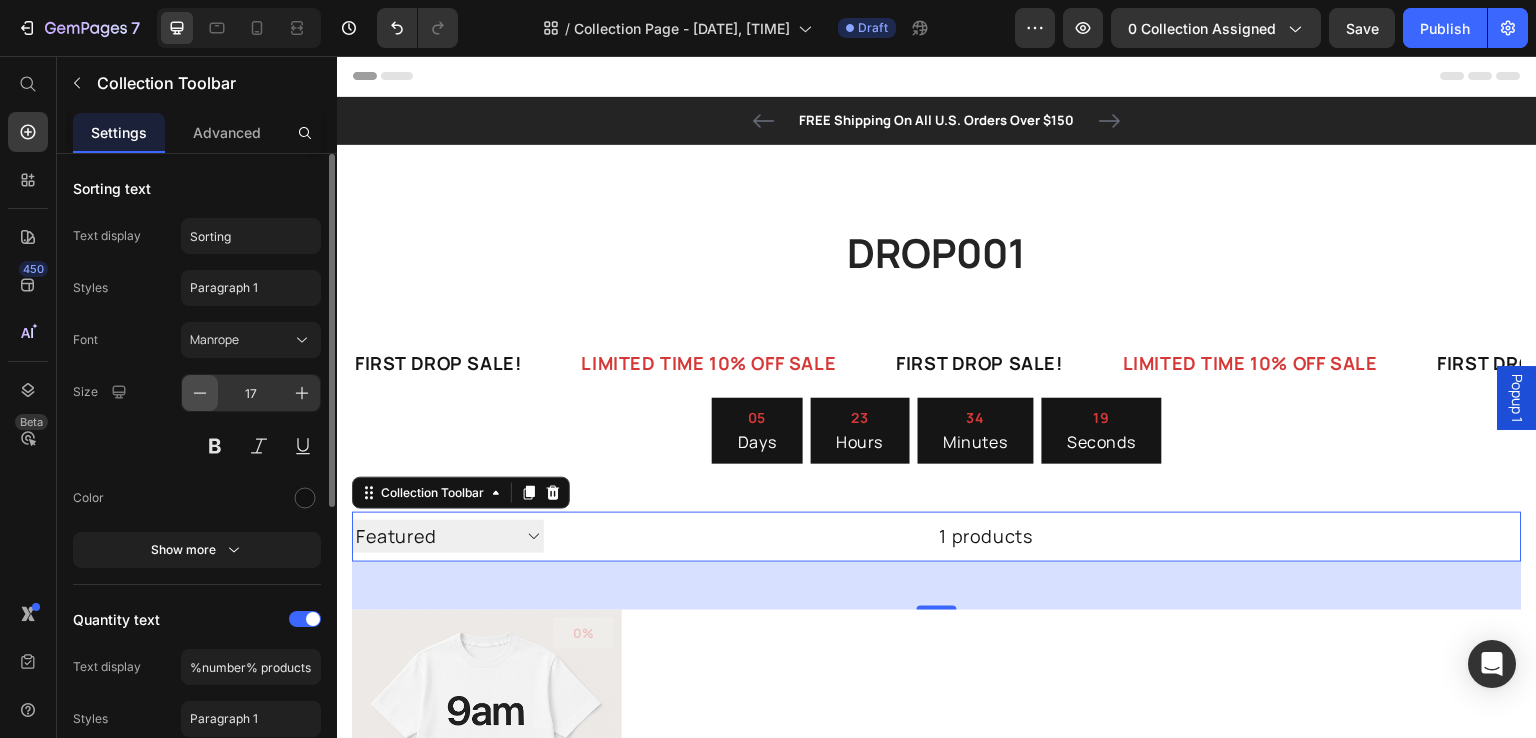 click 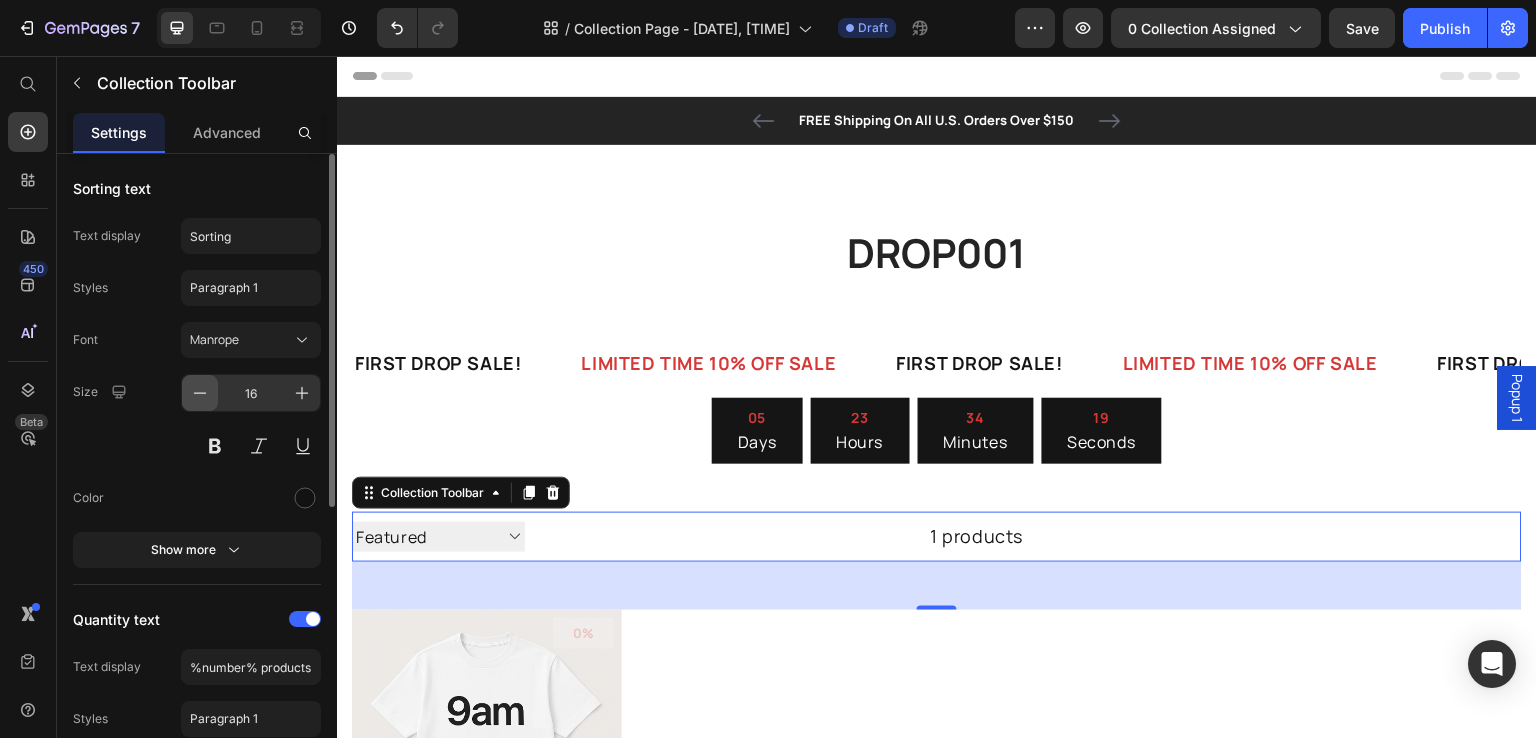 click 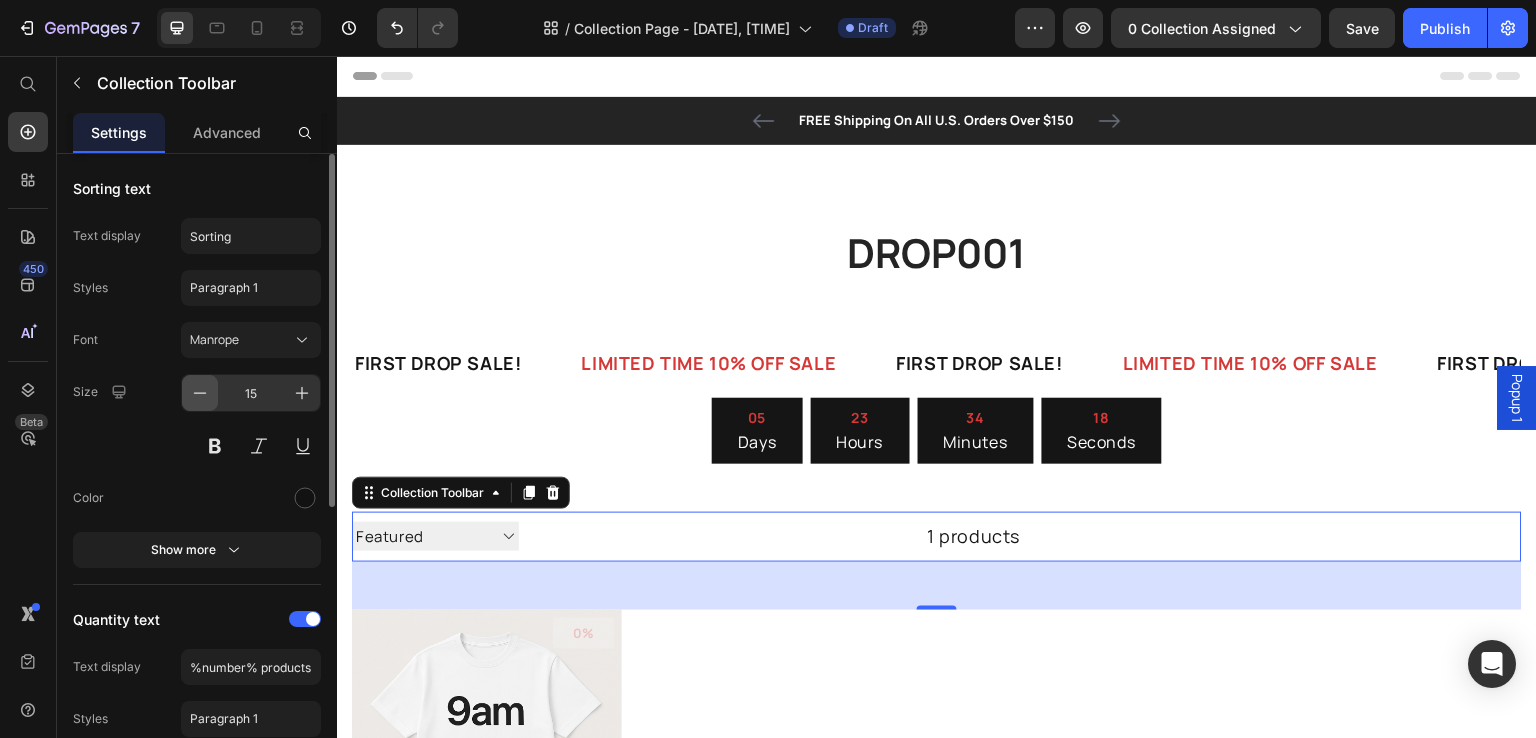 click 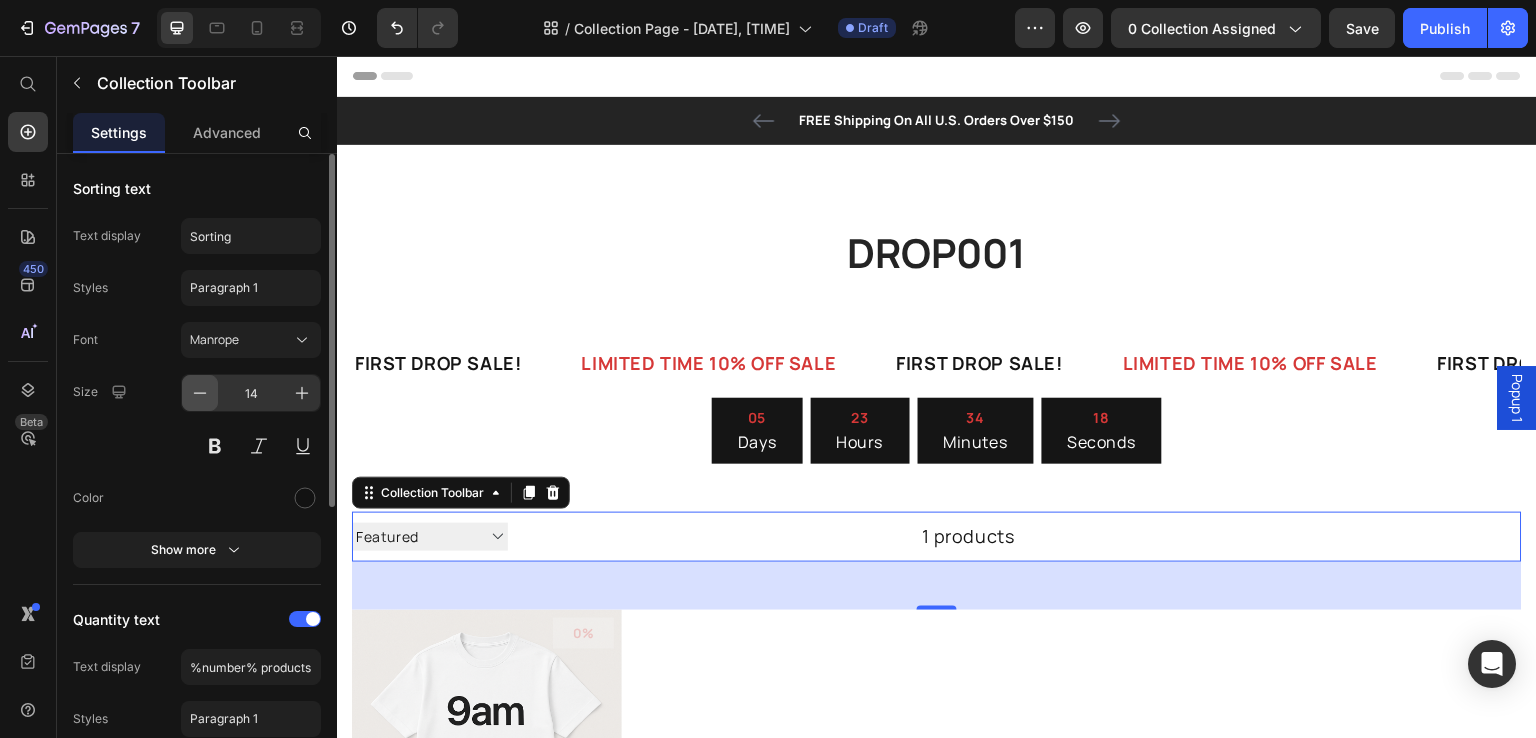click 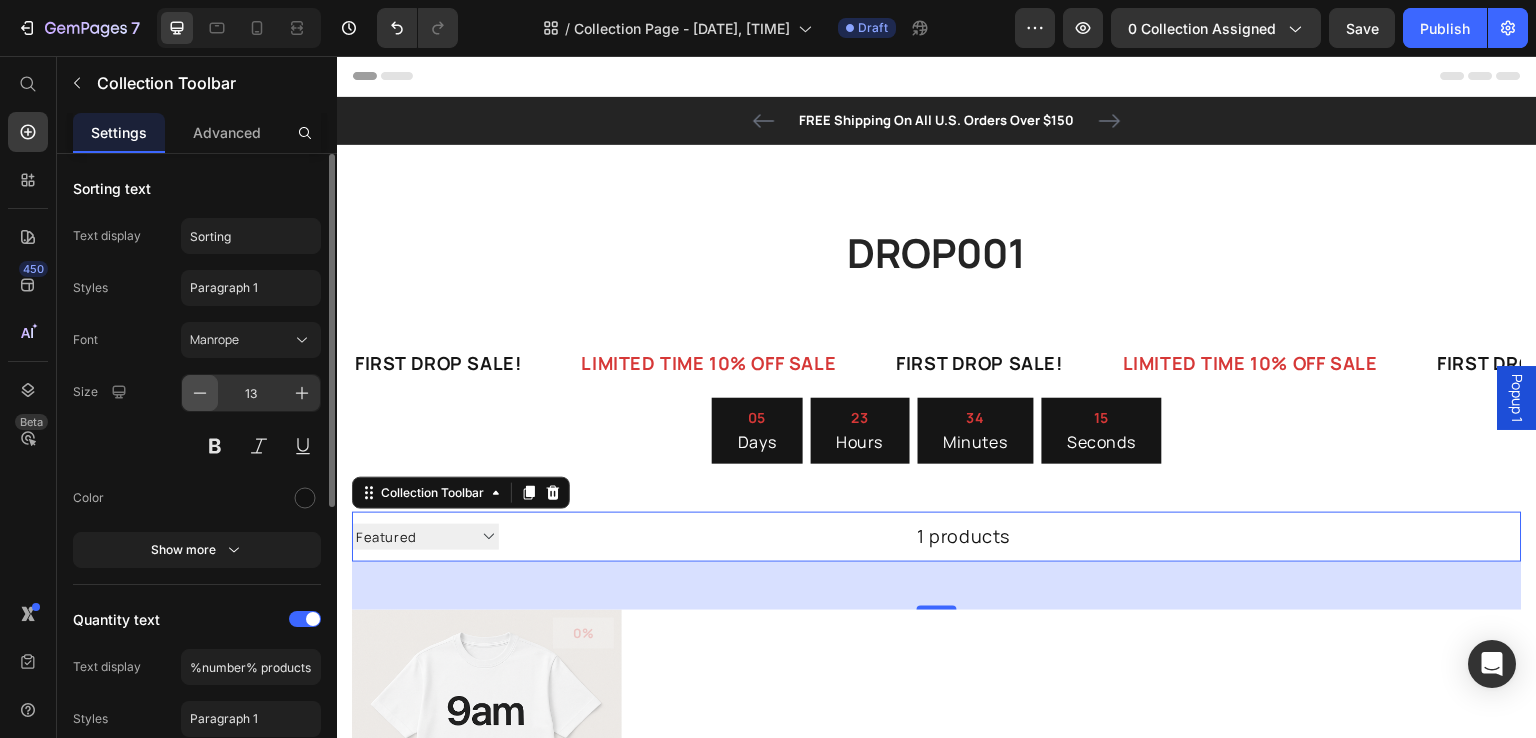 click 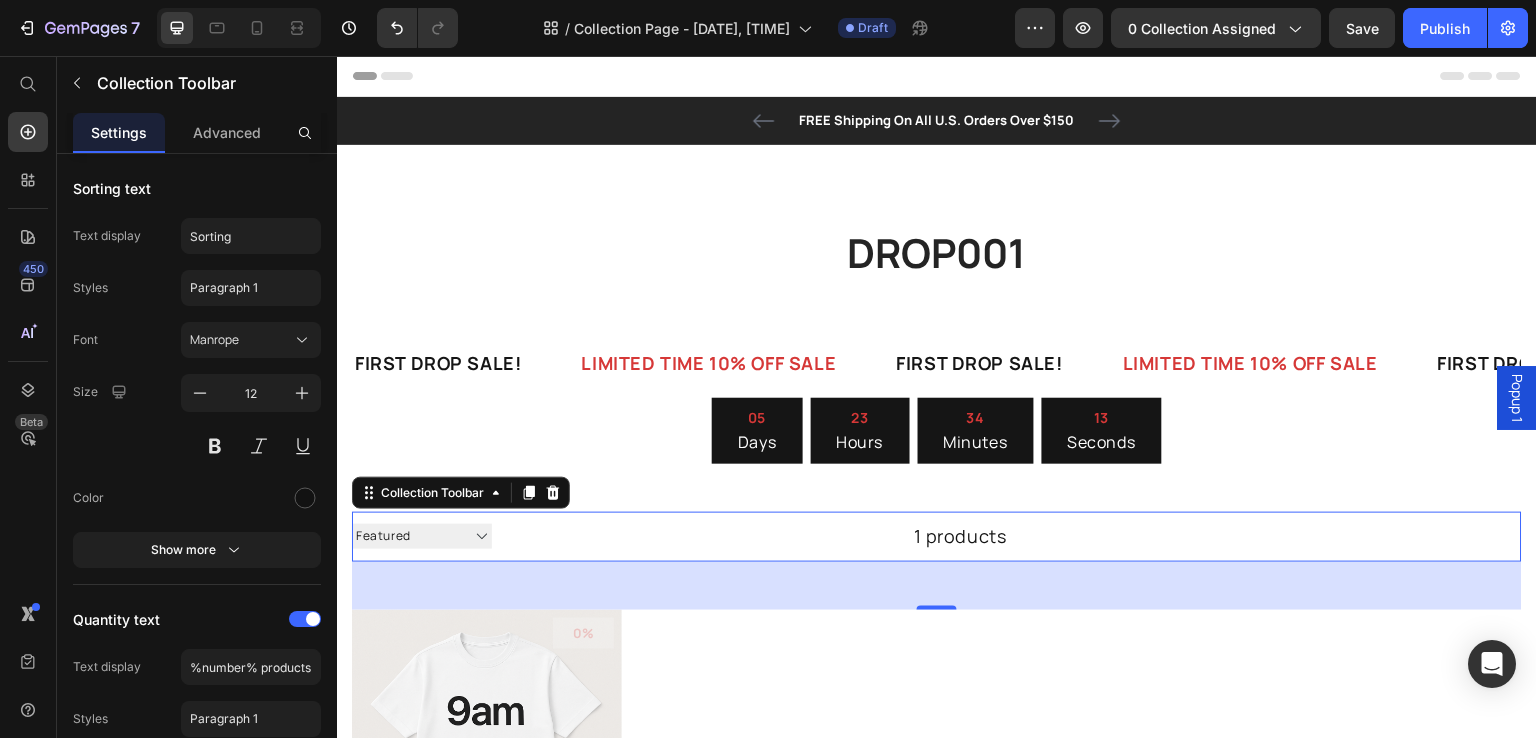 click on "1 products" at bounding box center (749, 537) 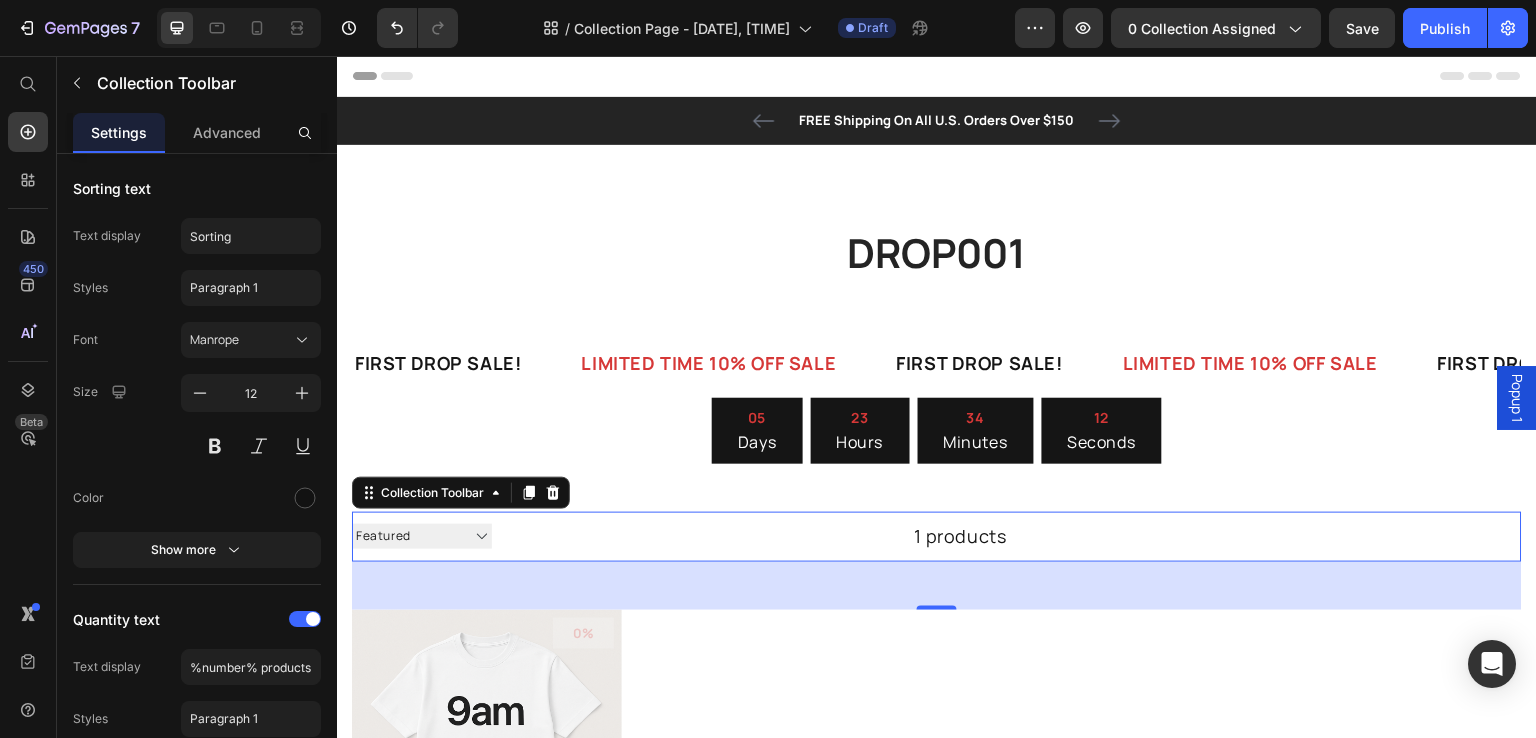 click on "1 products" at bounding box center [749, 537] 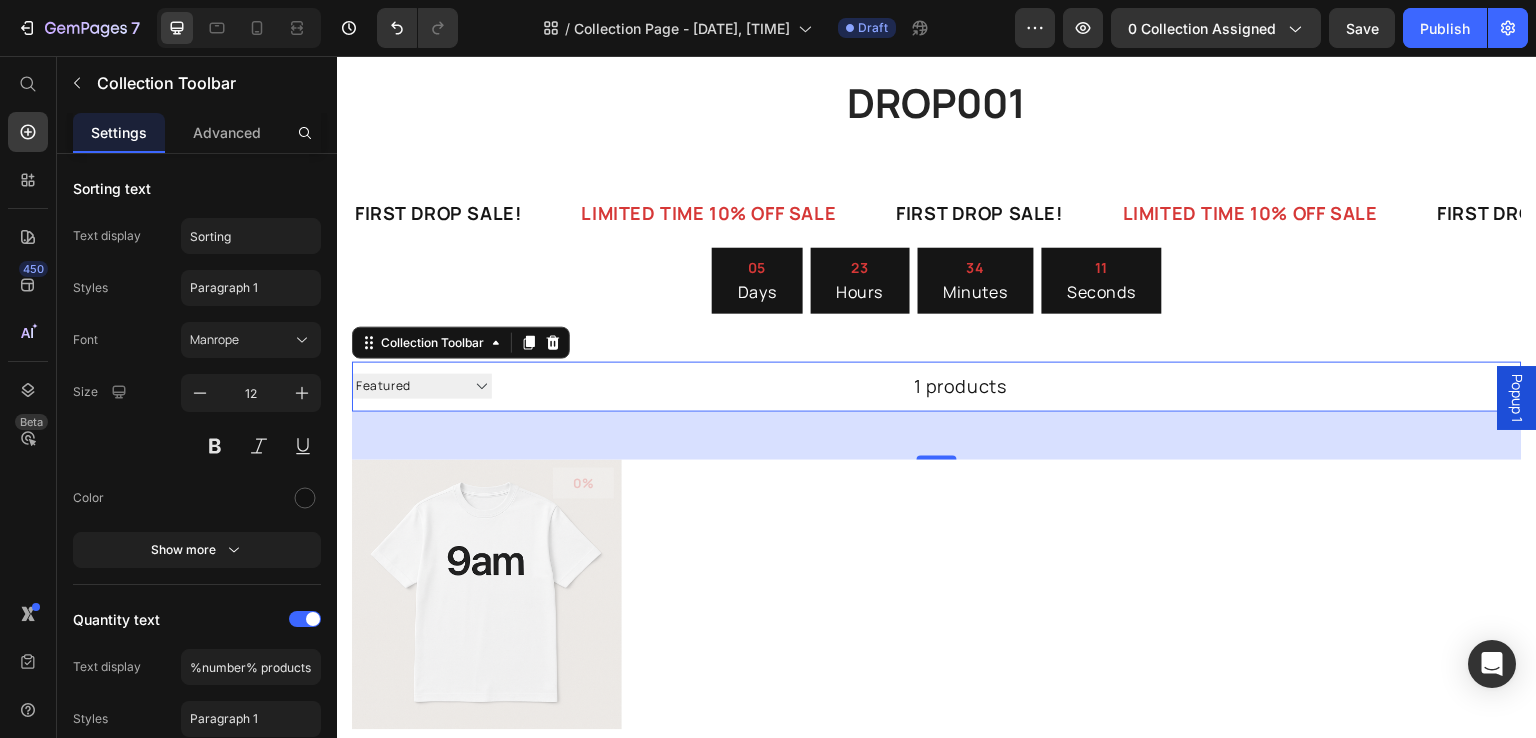 scroll, scrollTop: 151, scrollLeft: 0, axis: vertical 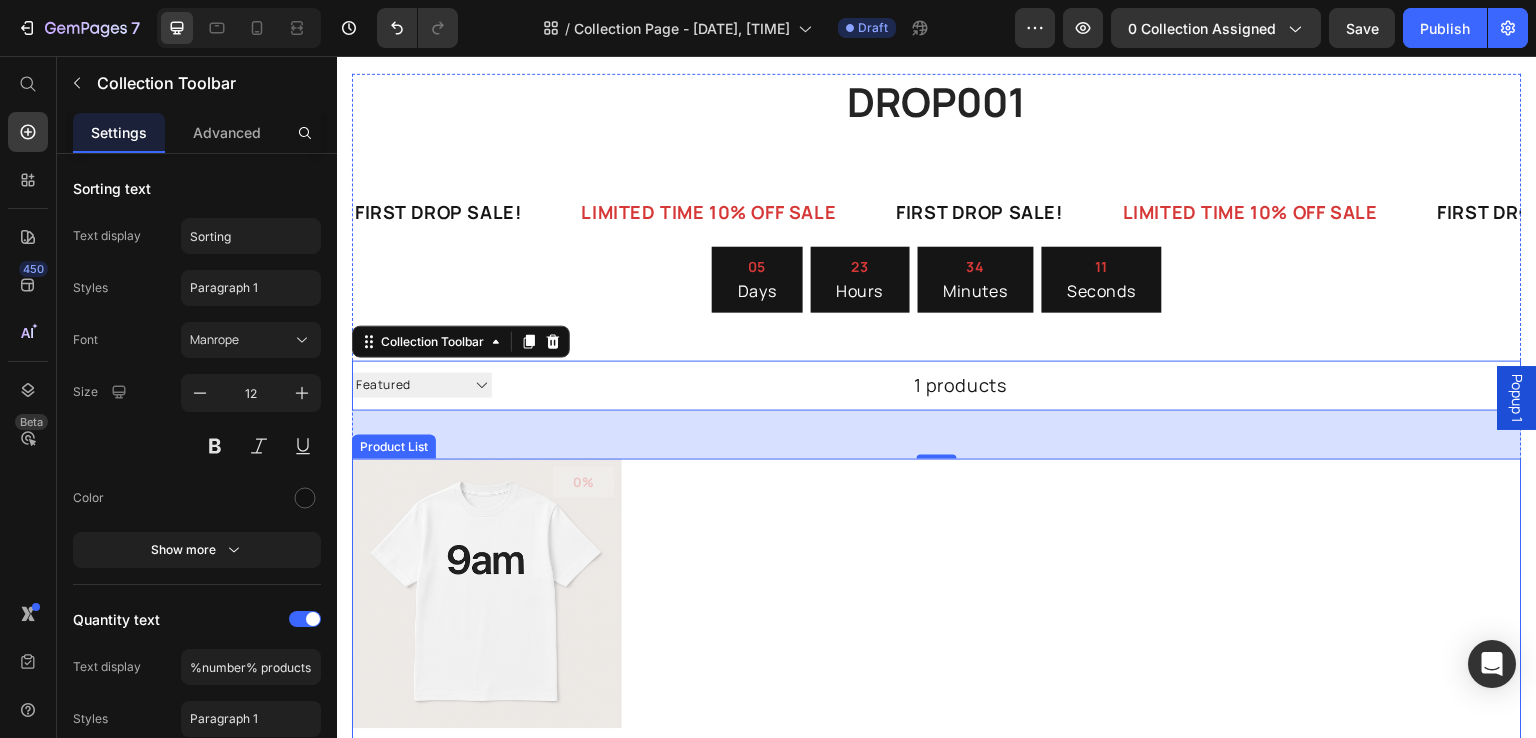click on "0% (P) Tag Product Images & Gallery Row Test T-Shirt 1 (P) Title CHF 6.00 (P) Price CHF 0.00 (P) Price Row Row" at bounding box center (937, 632) 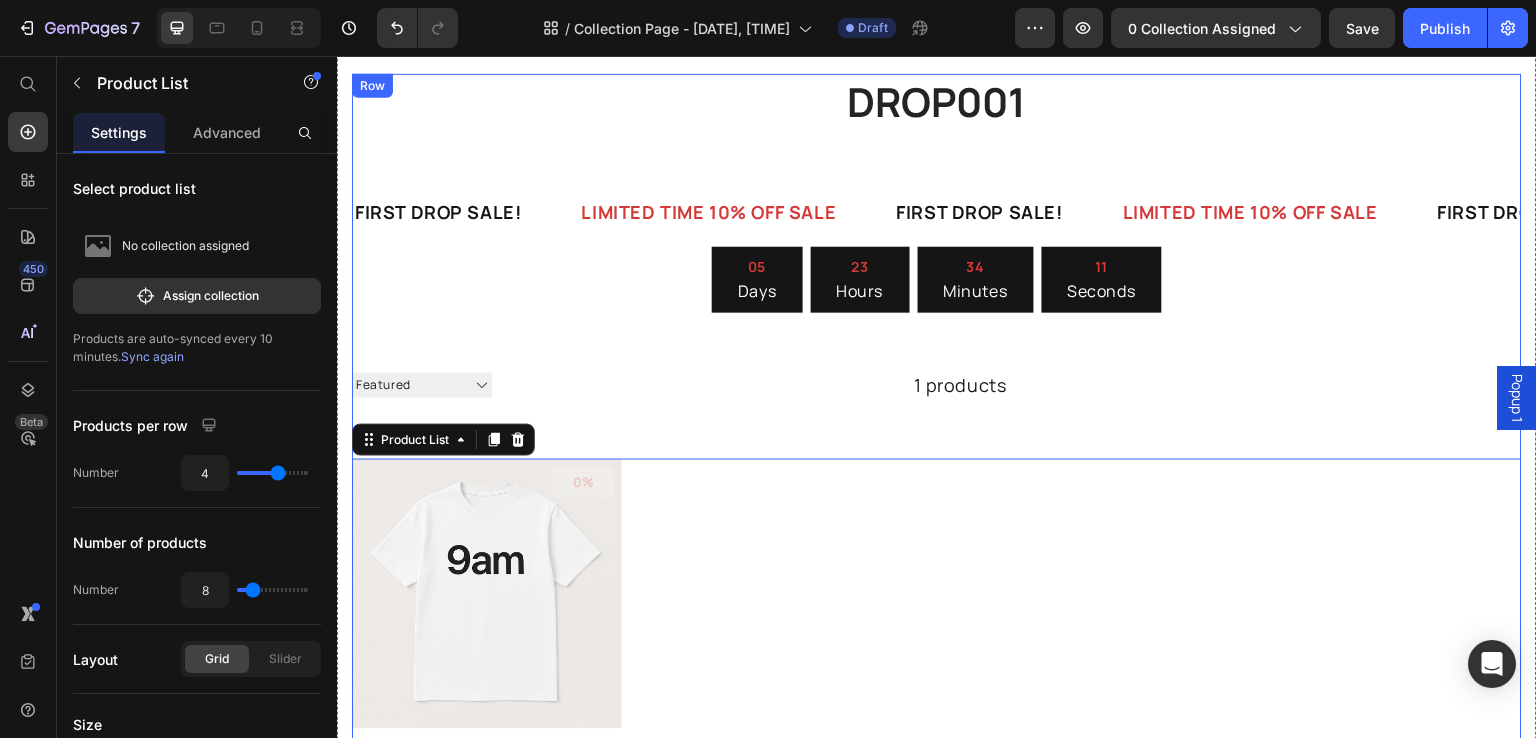 click on "1 products" at bounding box center (749, 386) 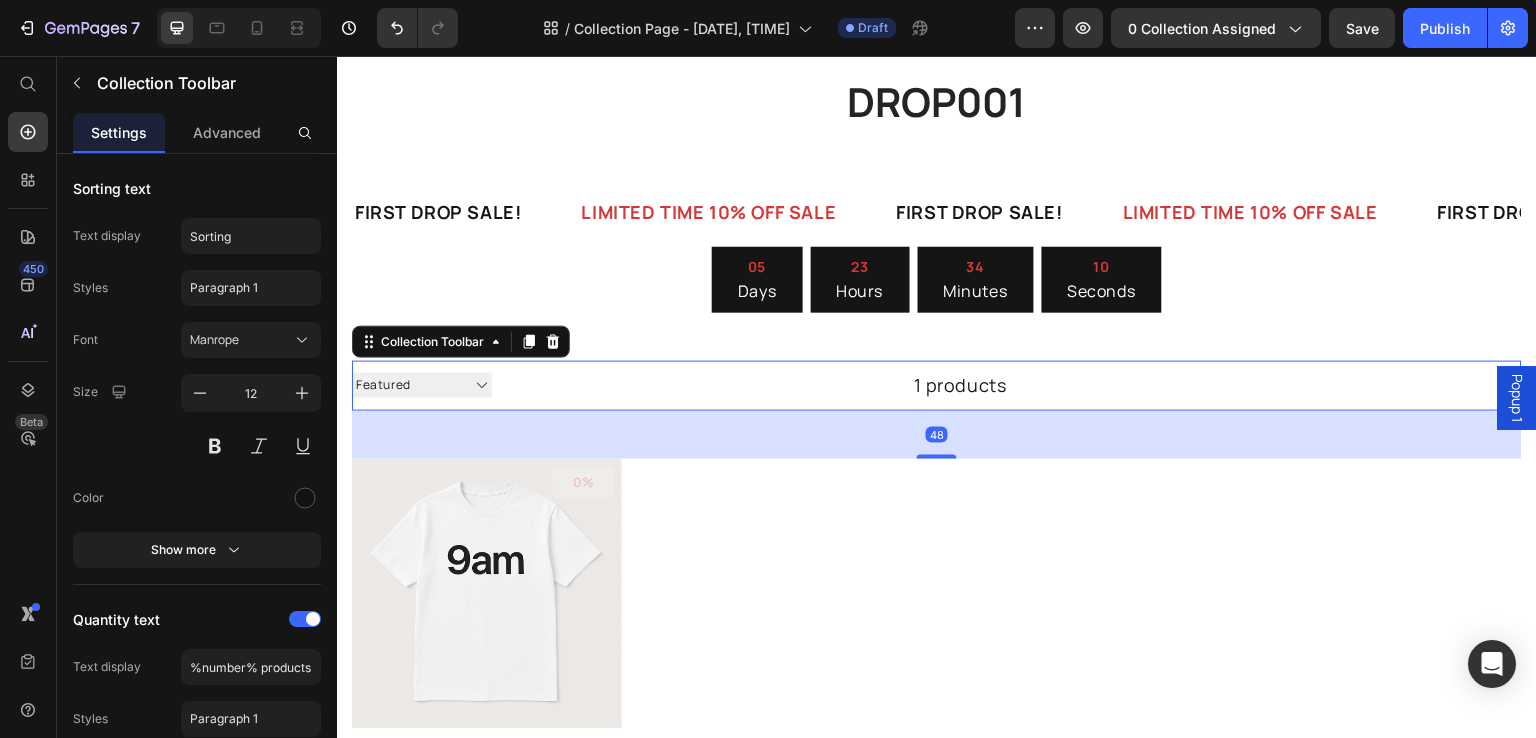 click on "1 products" at bounding box center (749, 386) 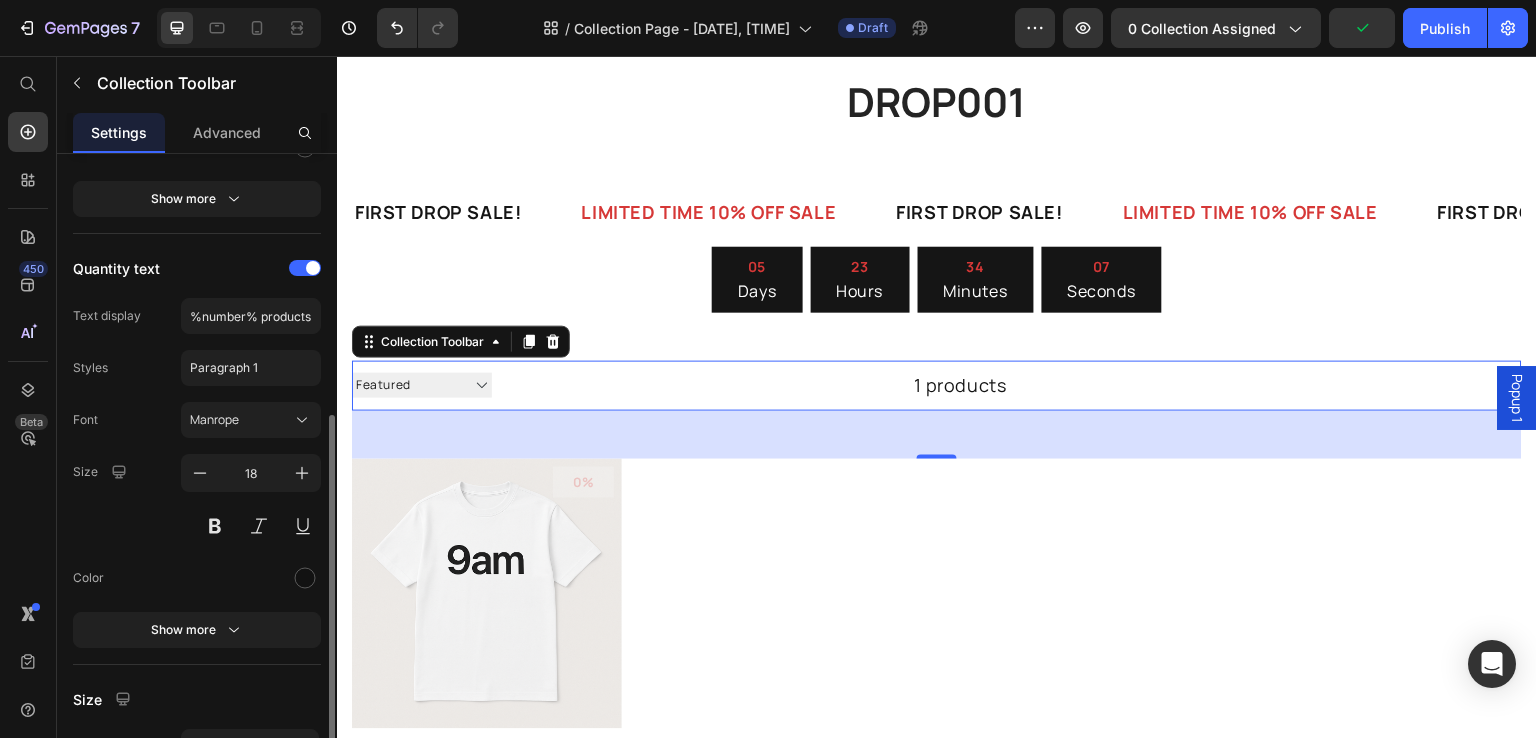 scroll, scrollTop: 416, scrollLeft: 0, axis: vertical 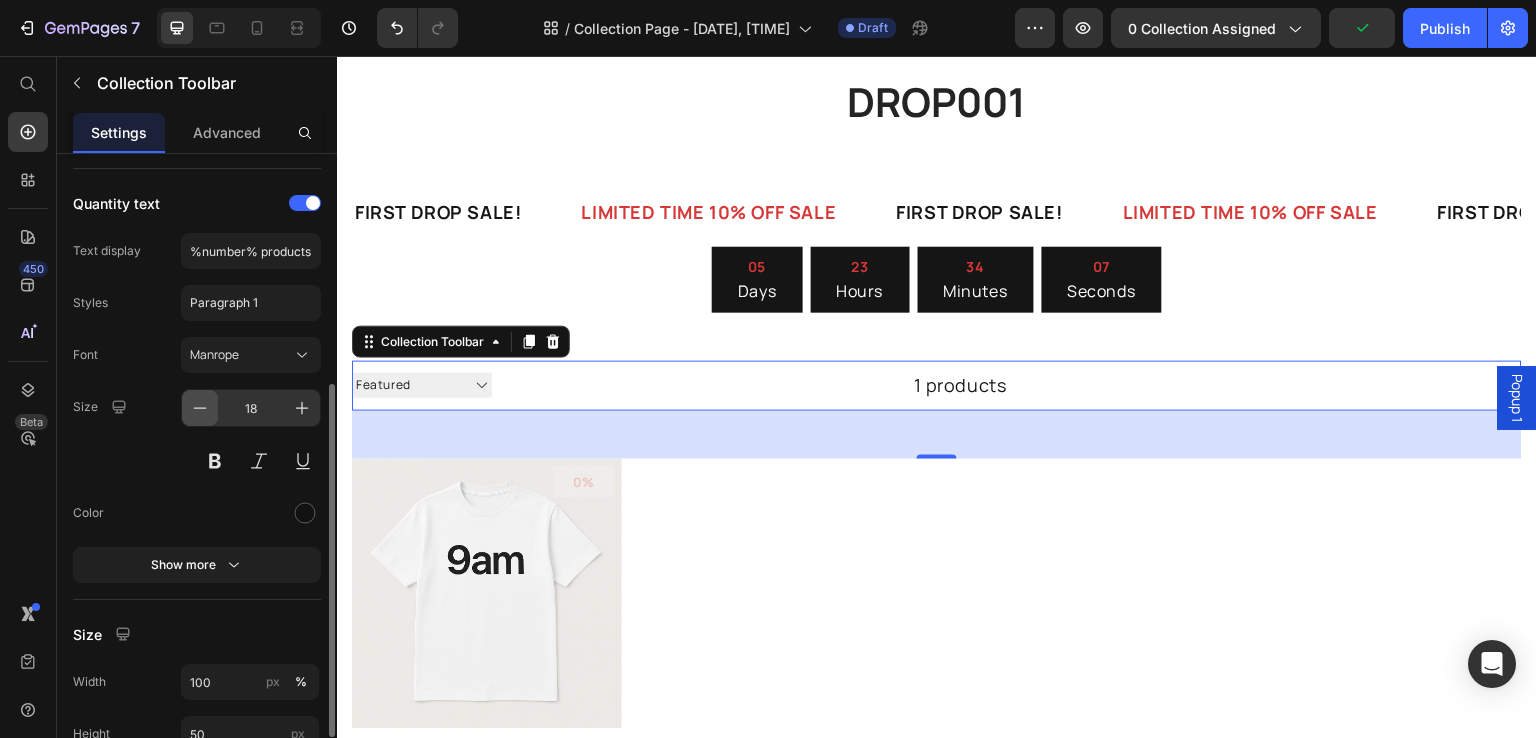 click 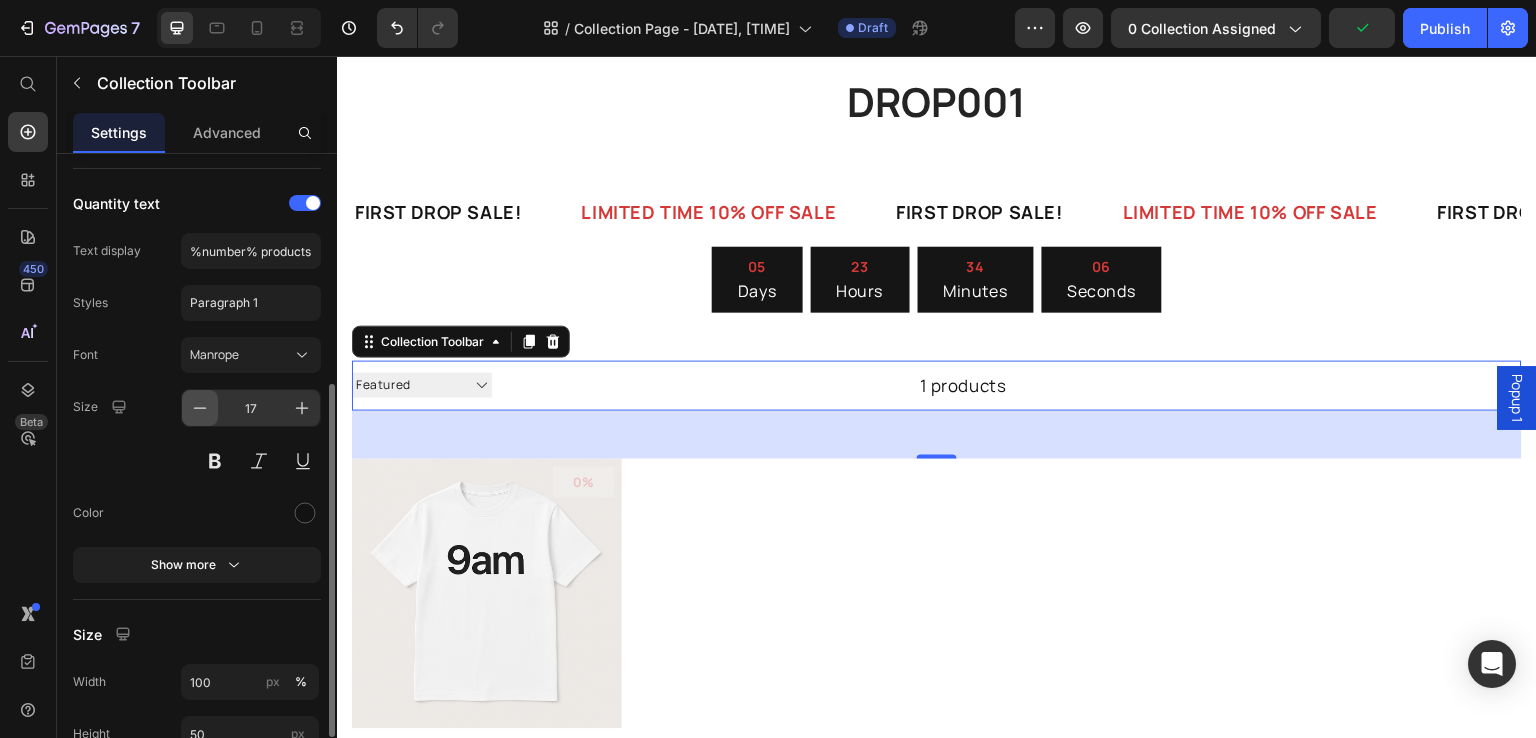 click 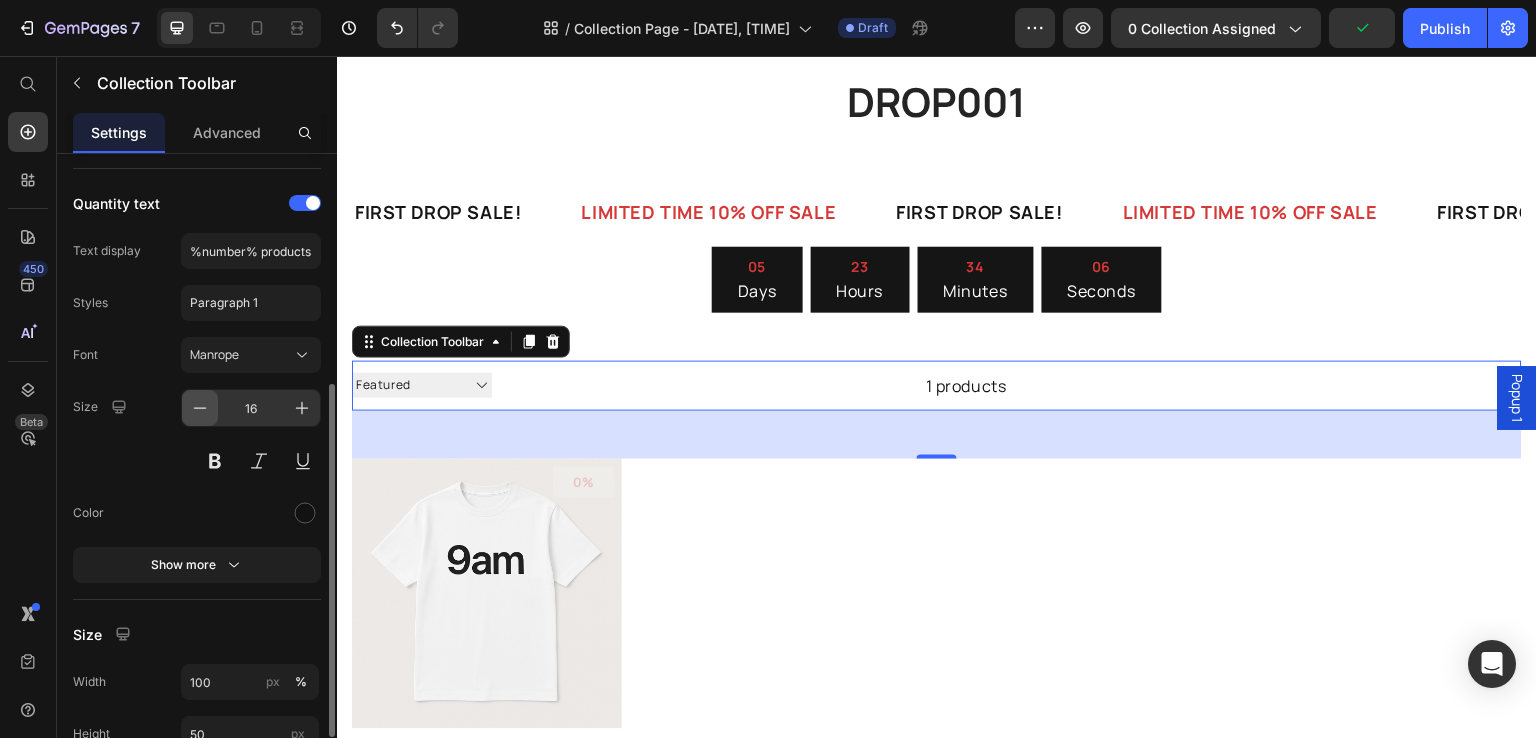 click 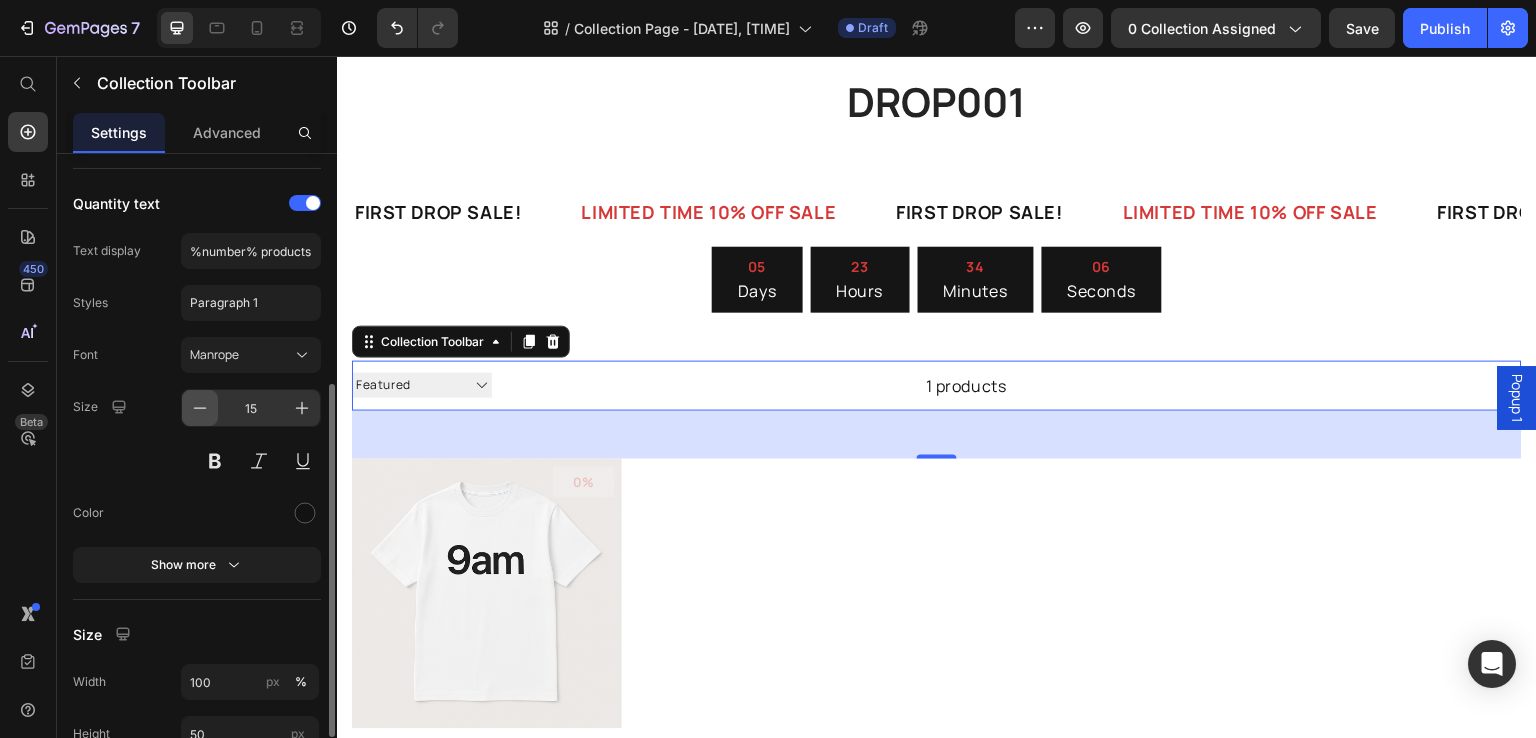 click 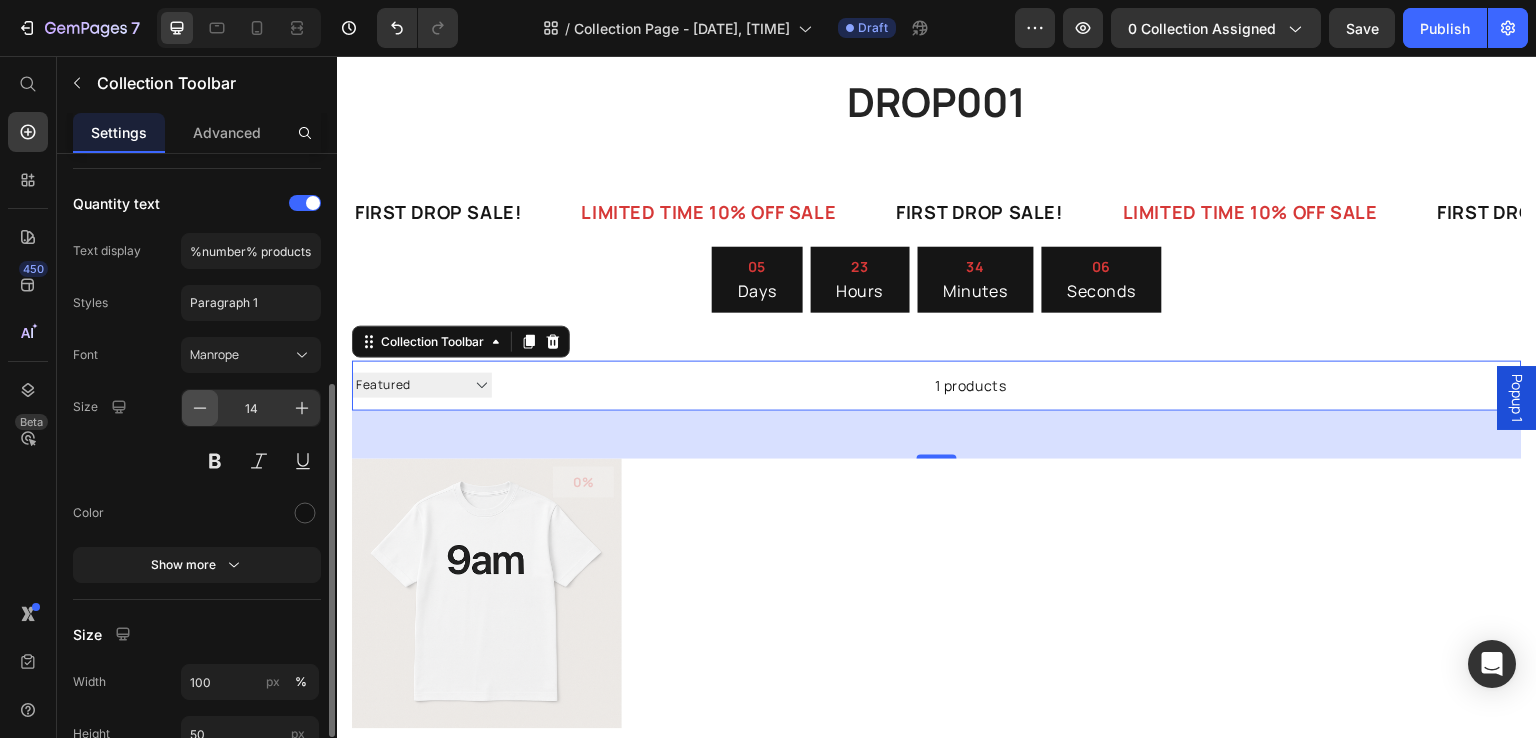 click 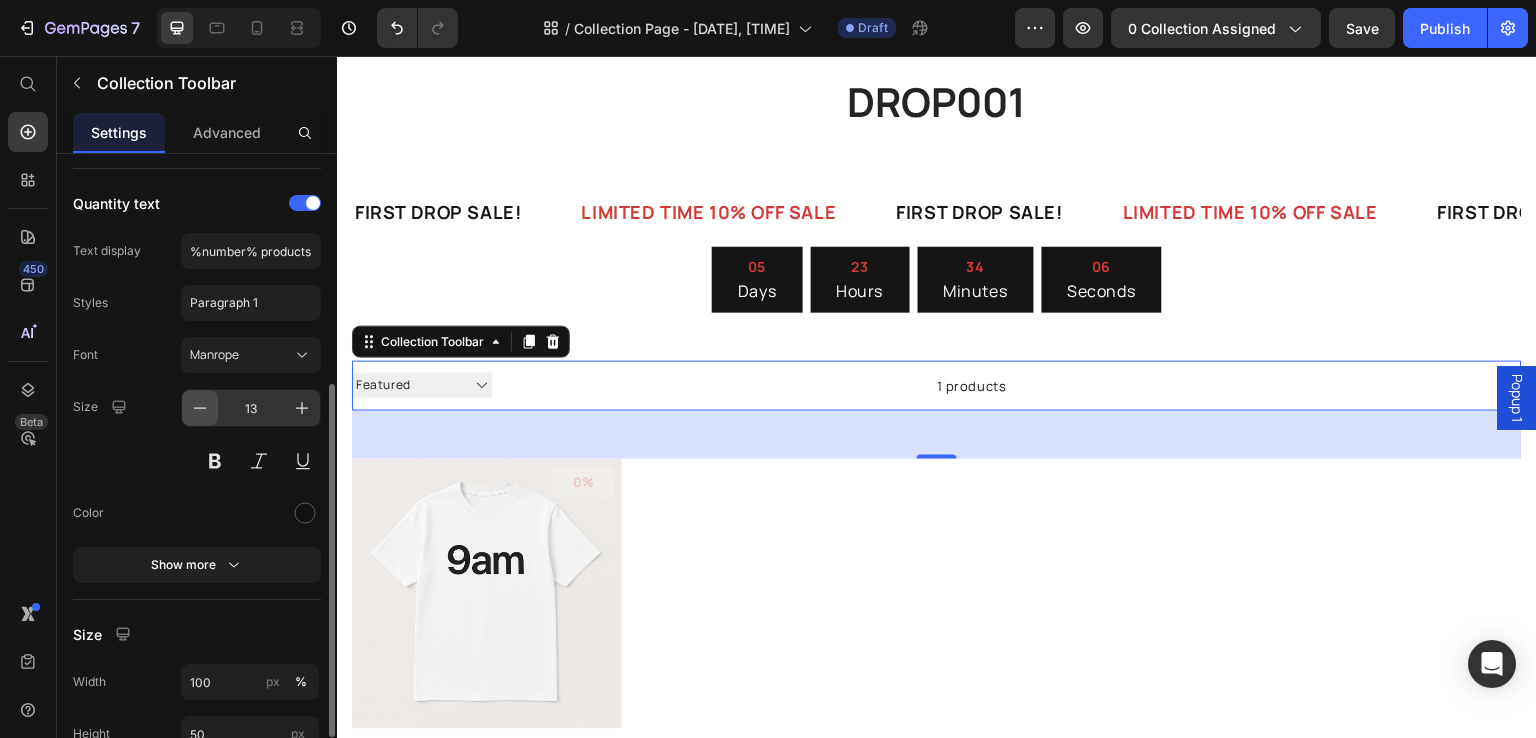 click 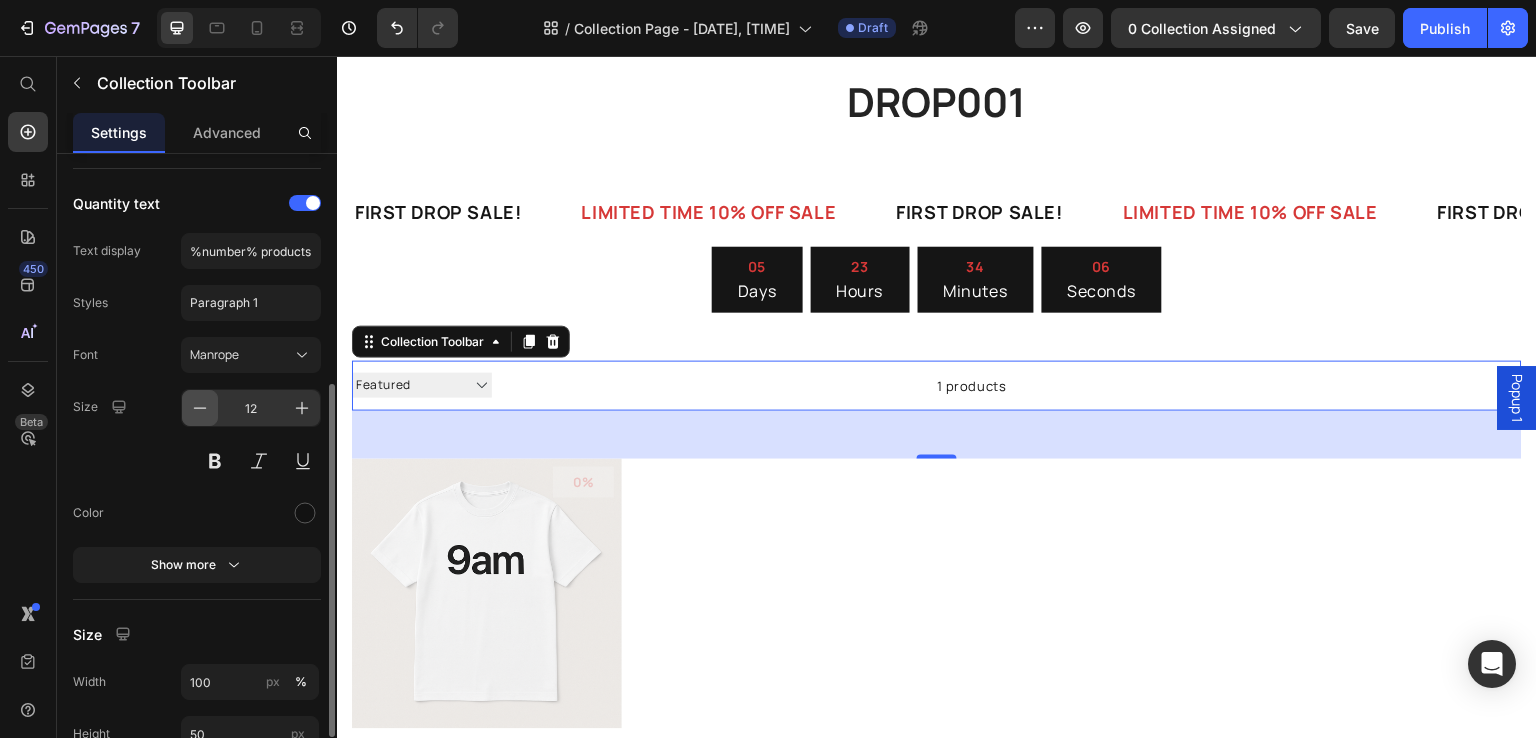 click 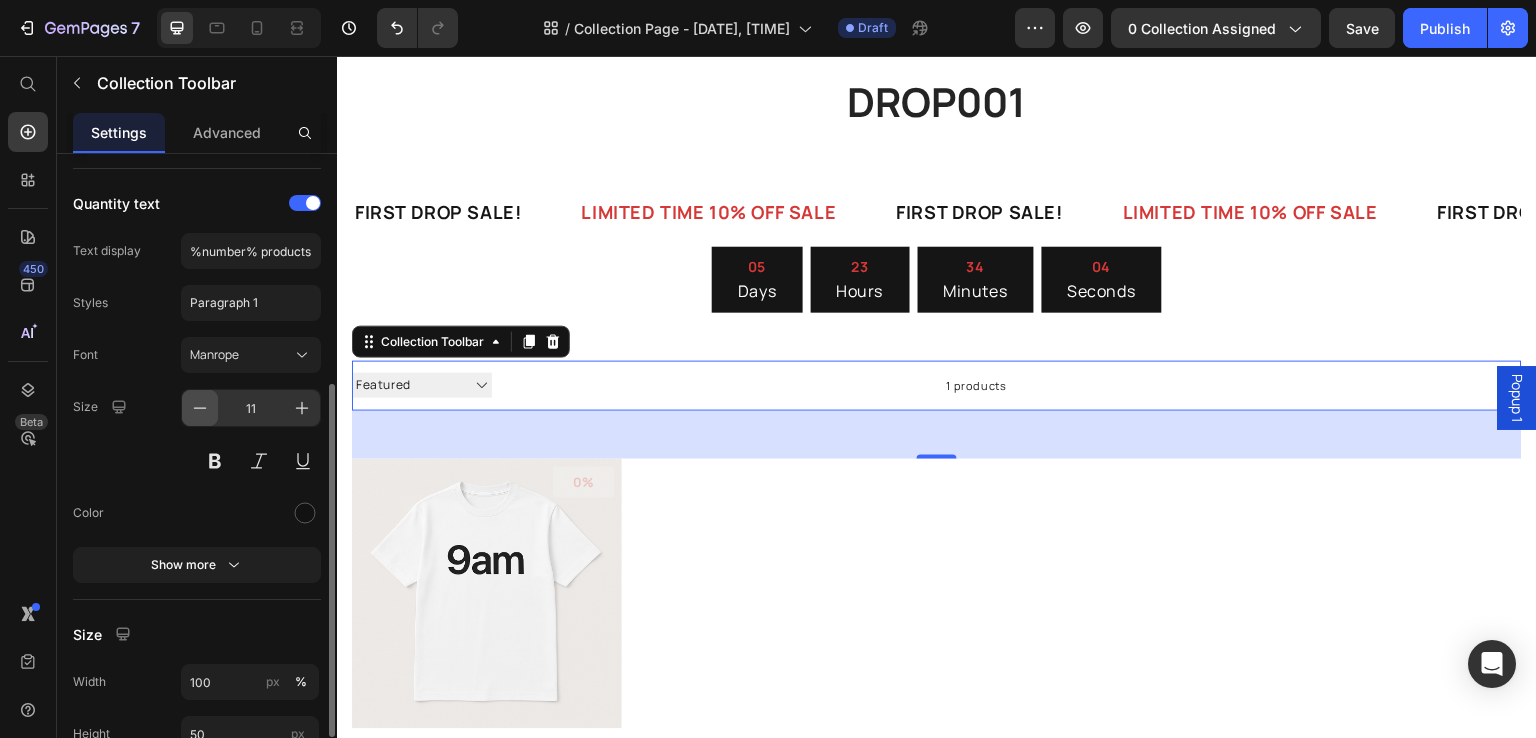 click 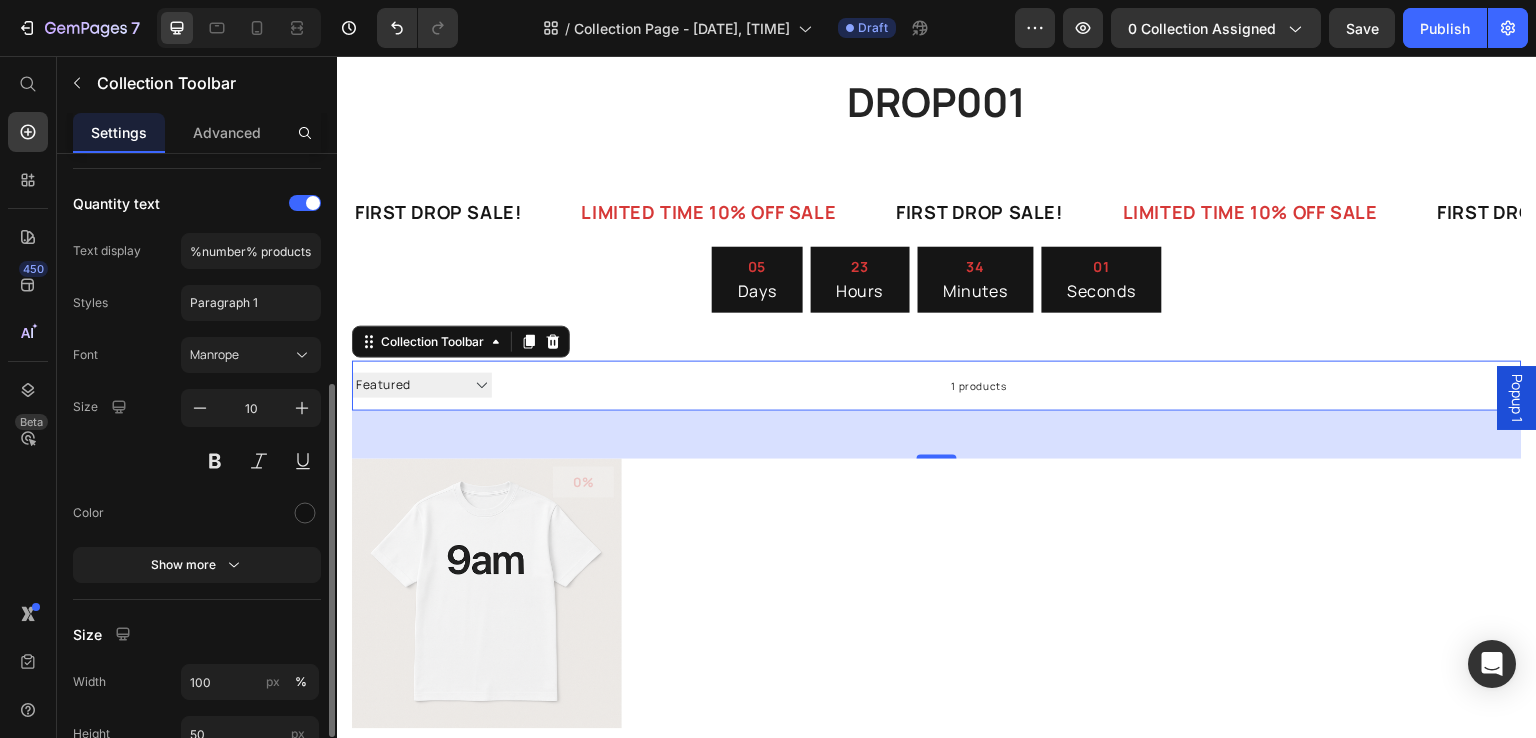 click on "Quantity text Text display %number% products Styles Paragraph 1 Font Manrope Size 10 Color Show more" 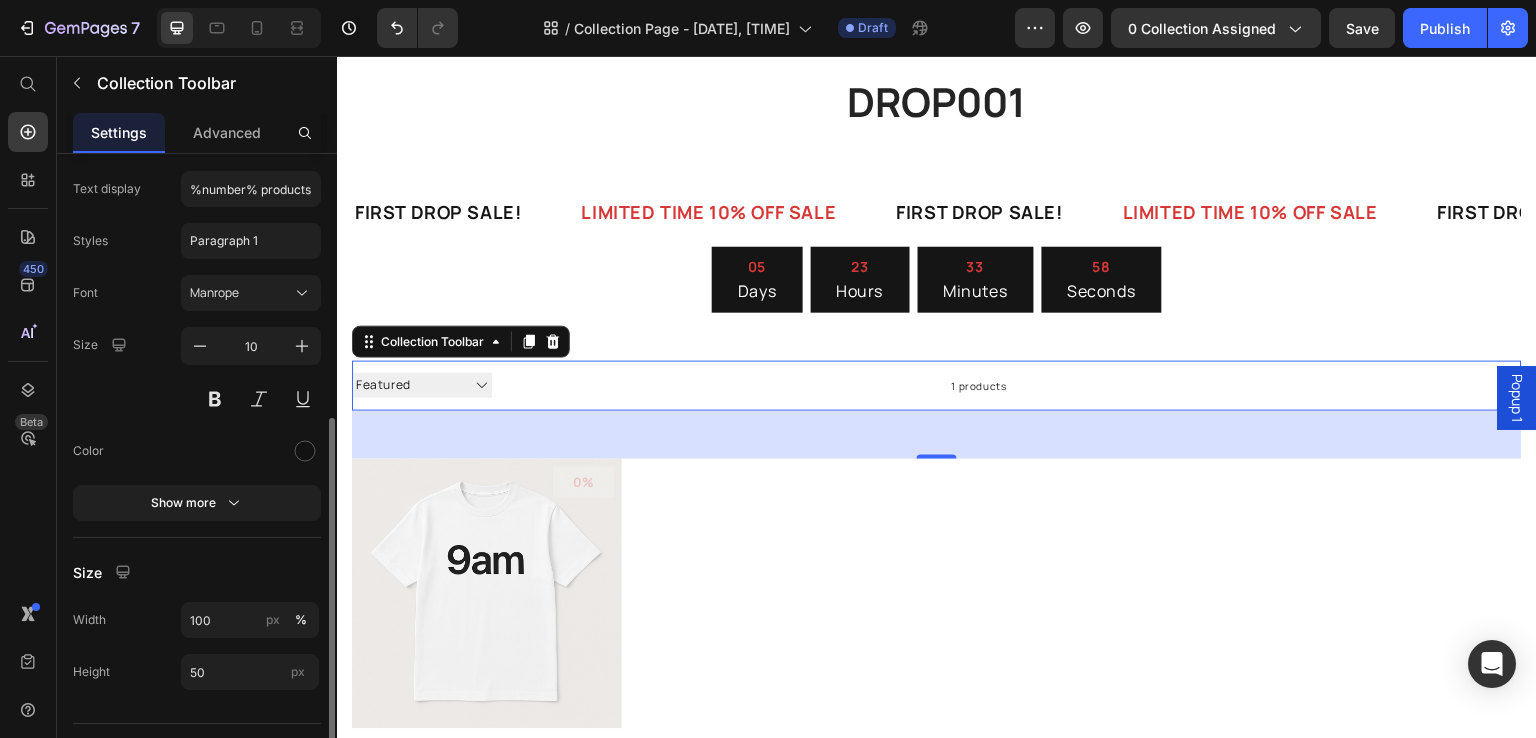 scroll, scrollTop: 476, scrollLeft: 0, axis: vertical 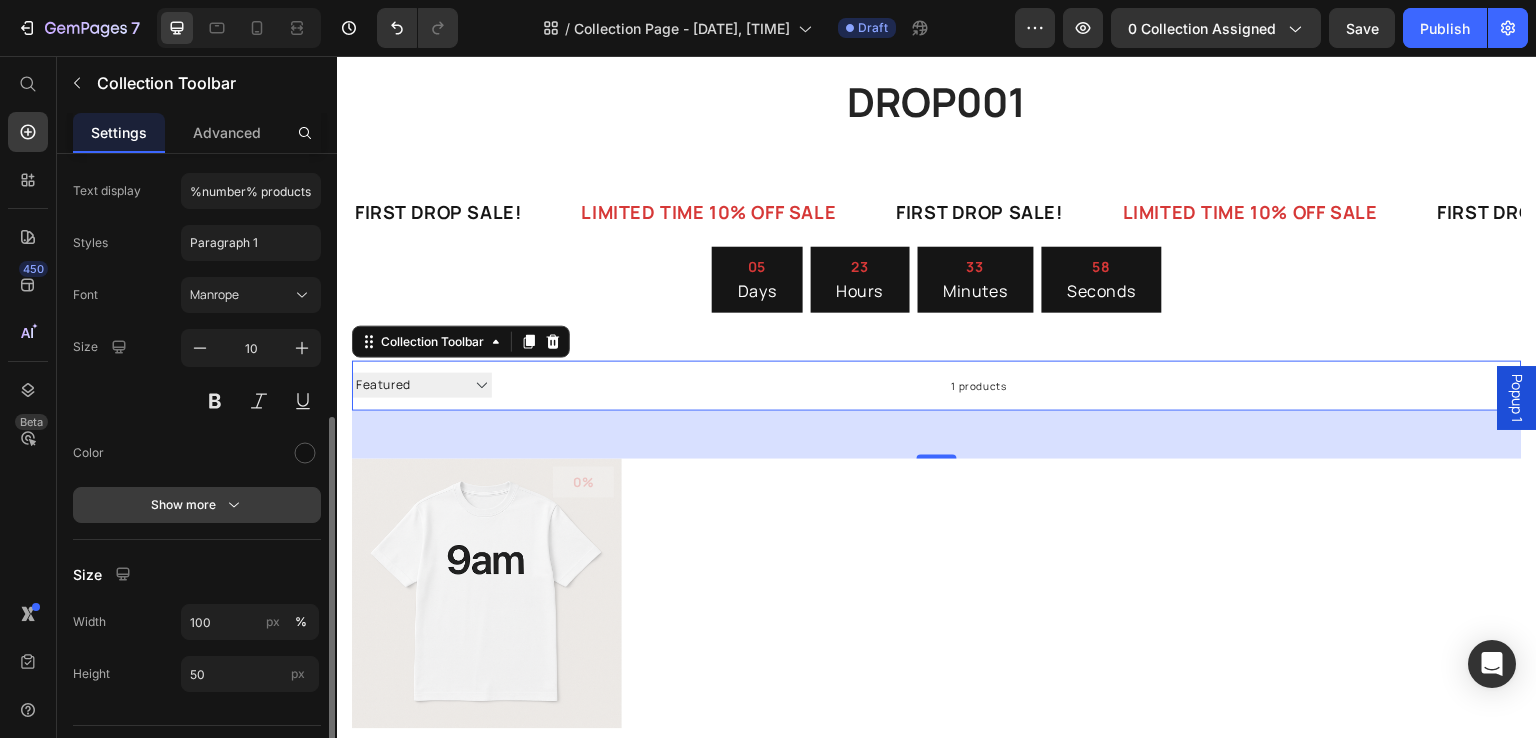 click on "Show more" at bounding box center [197, 505] 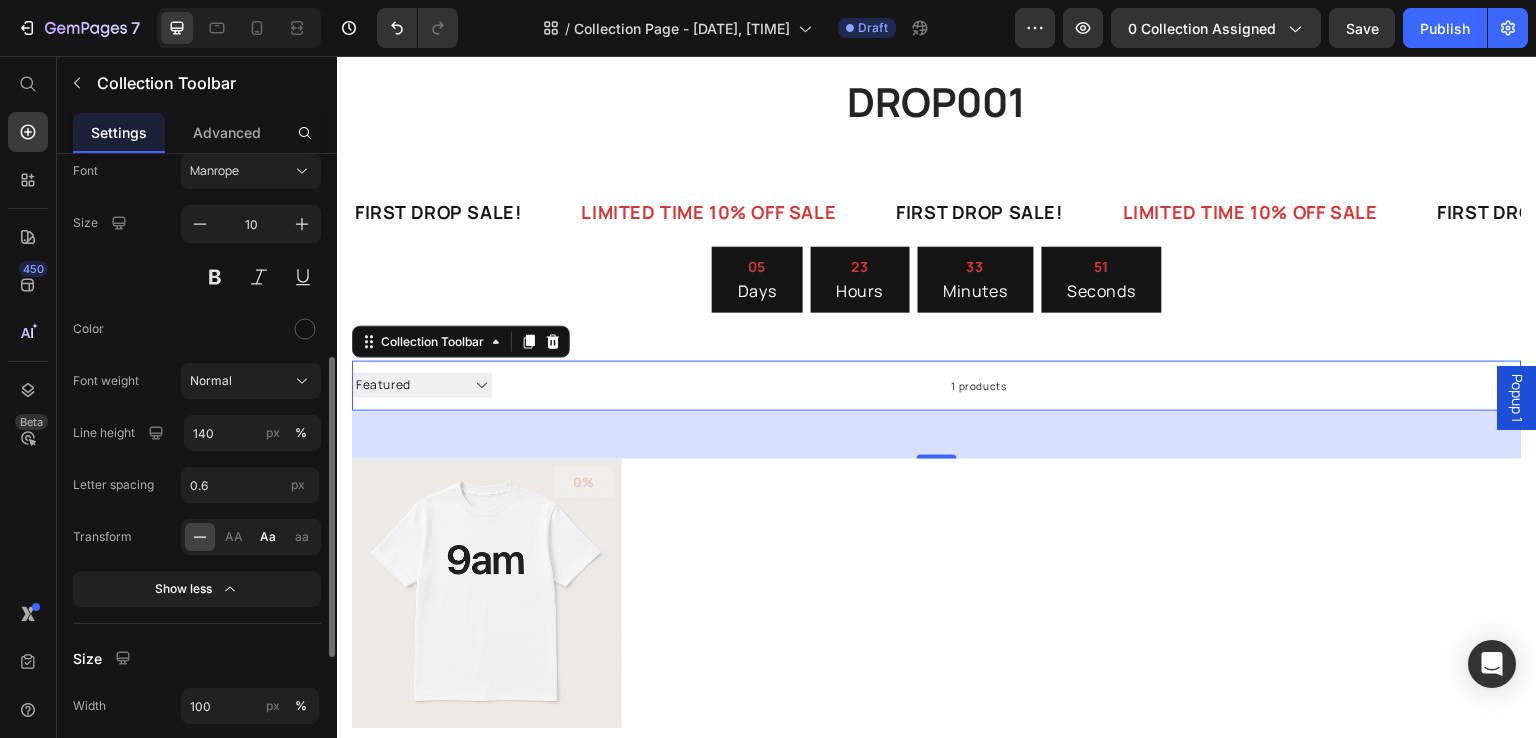 scroll, scrollTop: 542, scrollLeft: 0, axis: vertical 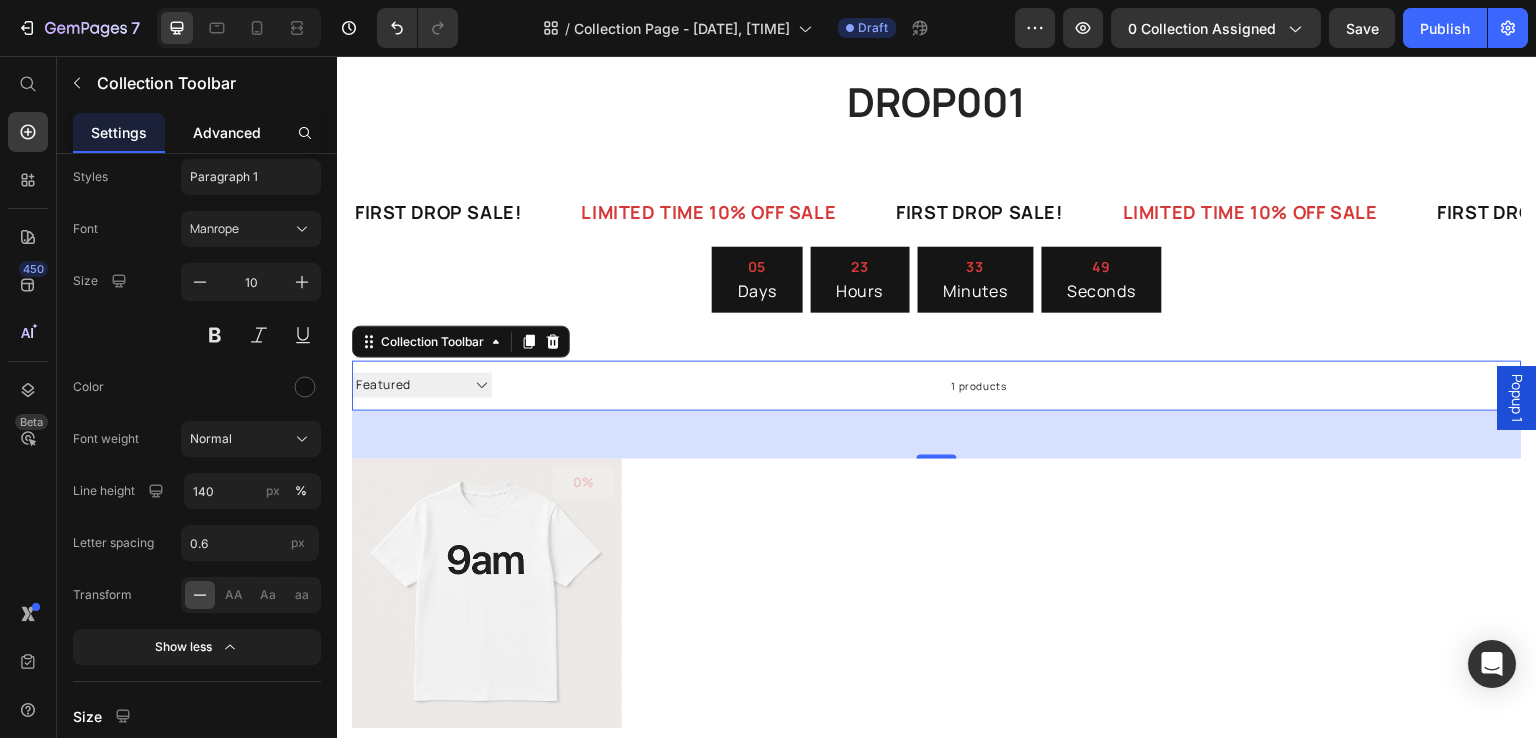 click on "Advanced" 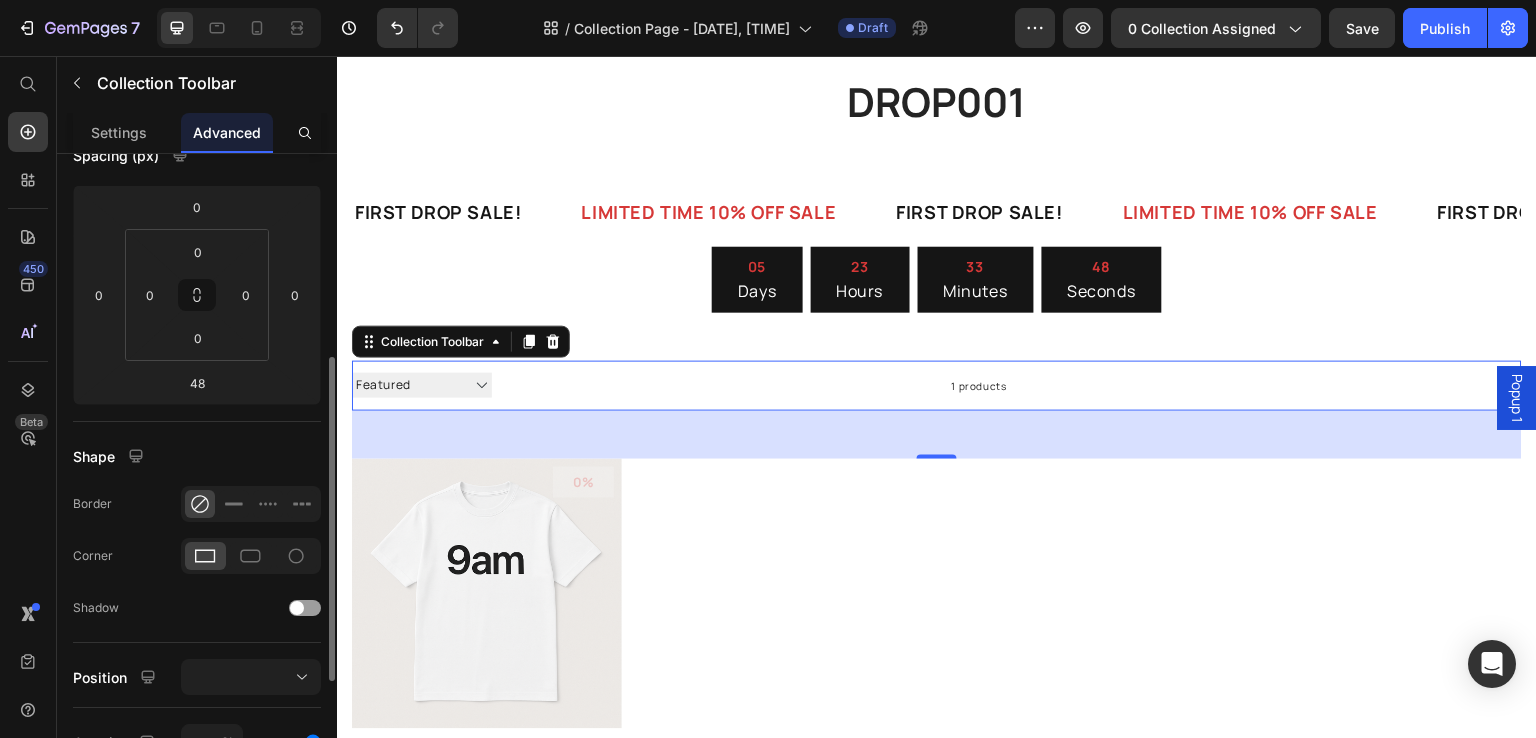 scroll, scrollTop: 287, scrollLeft: 0, axis: vertical 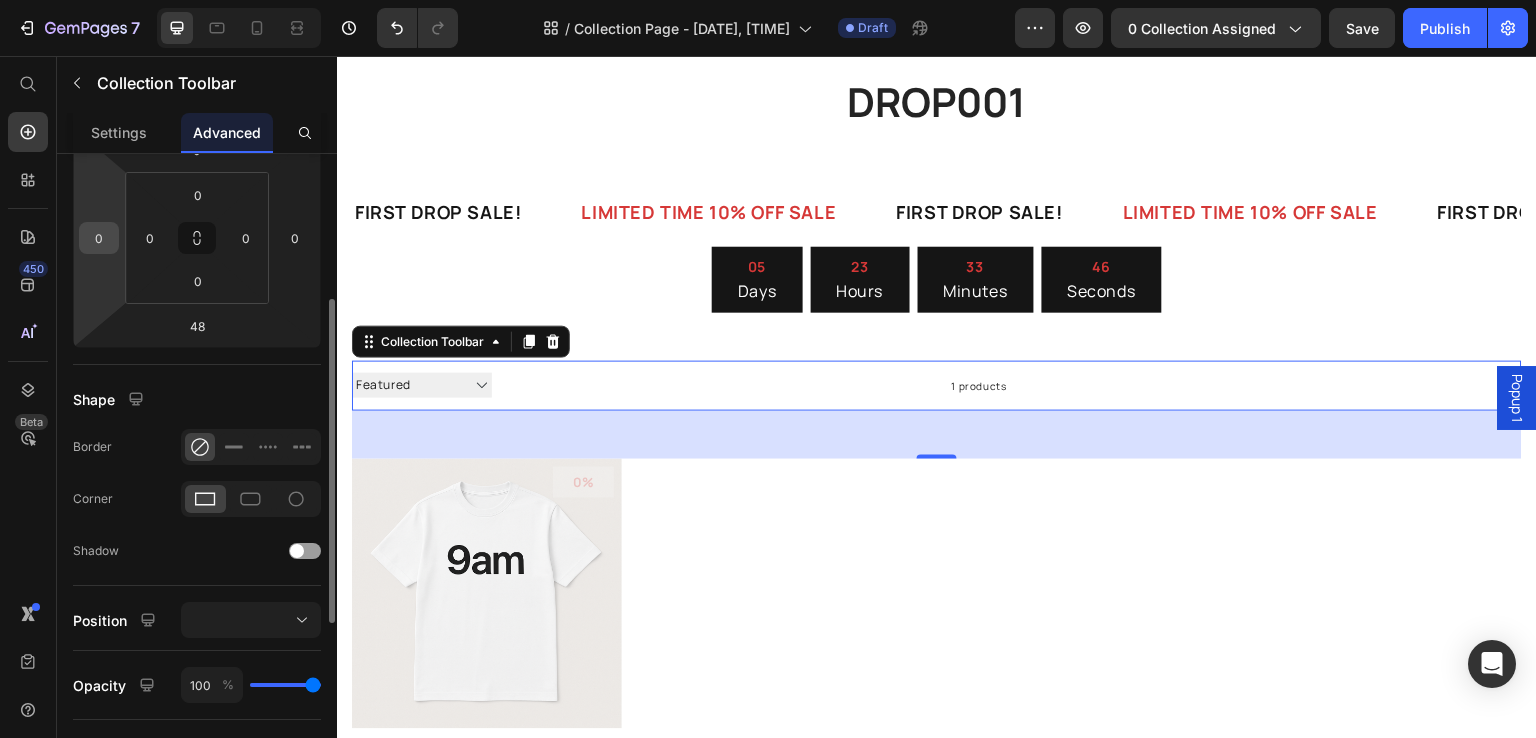 click on "0" at bounding box center [99, 238] 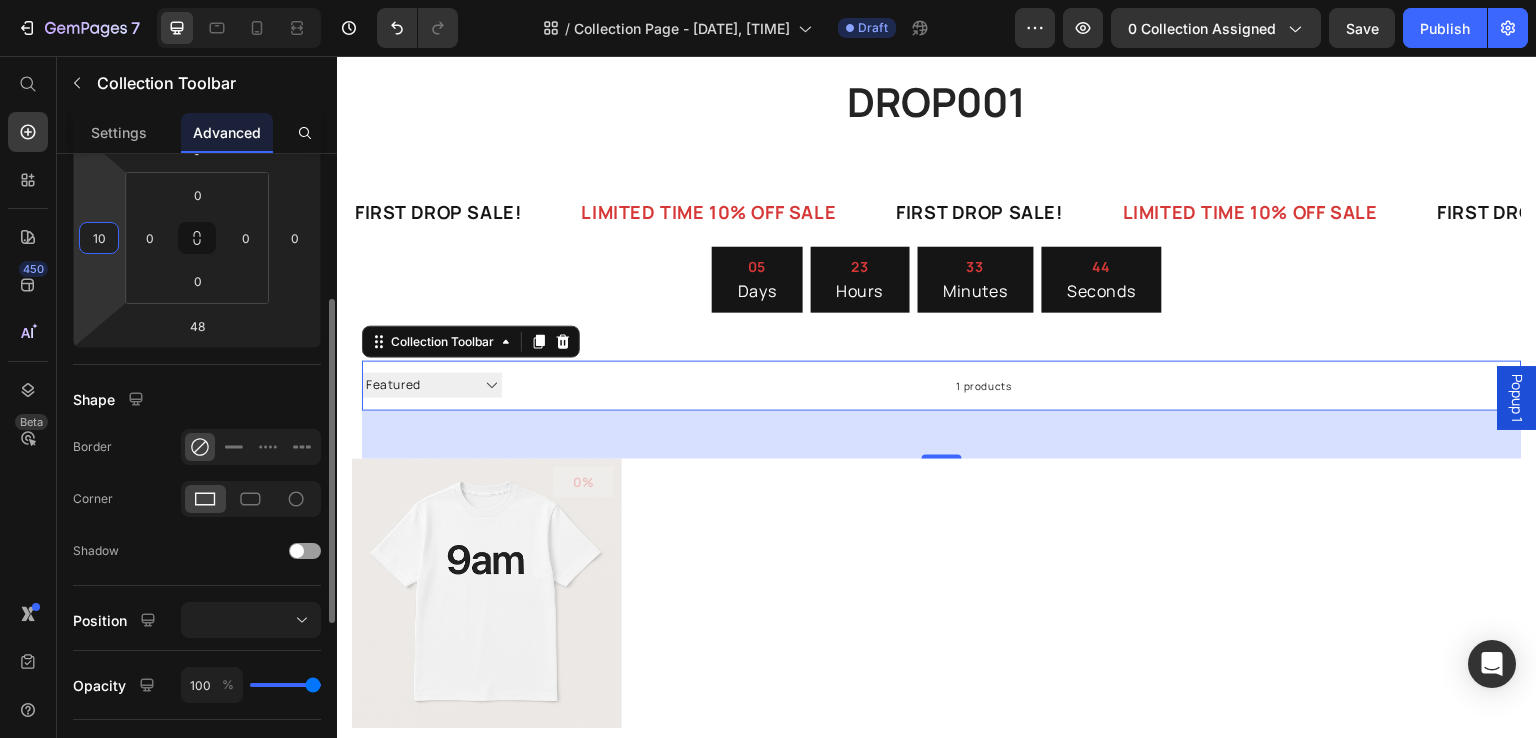 type on "1" 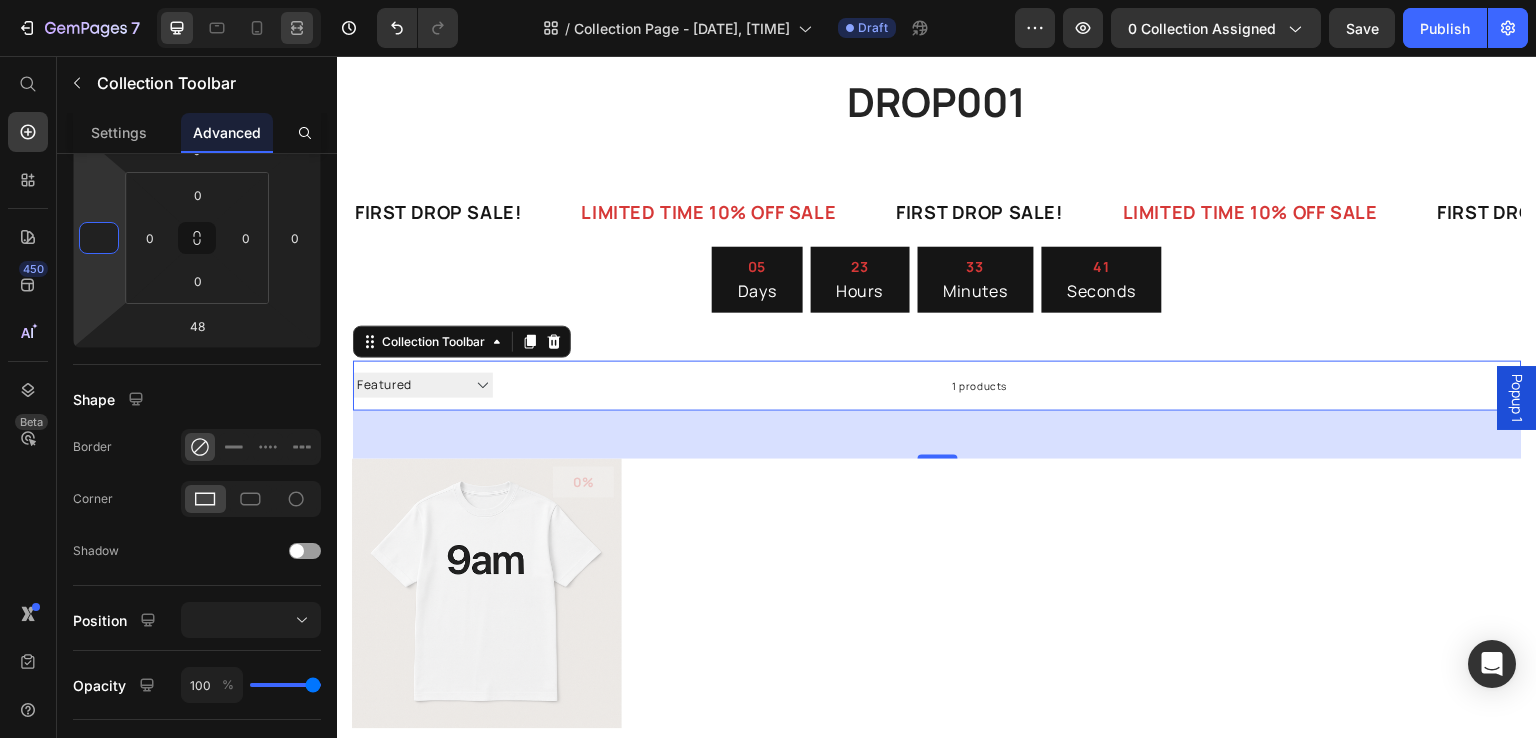 click 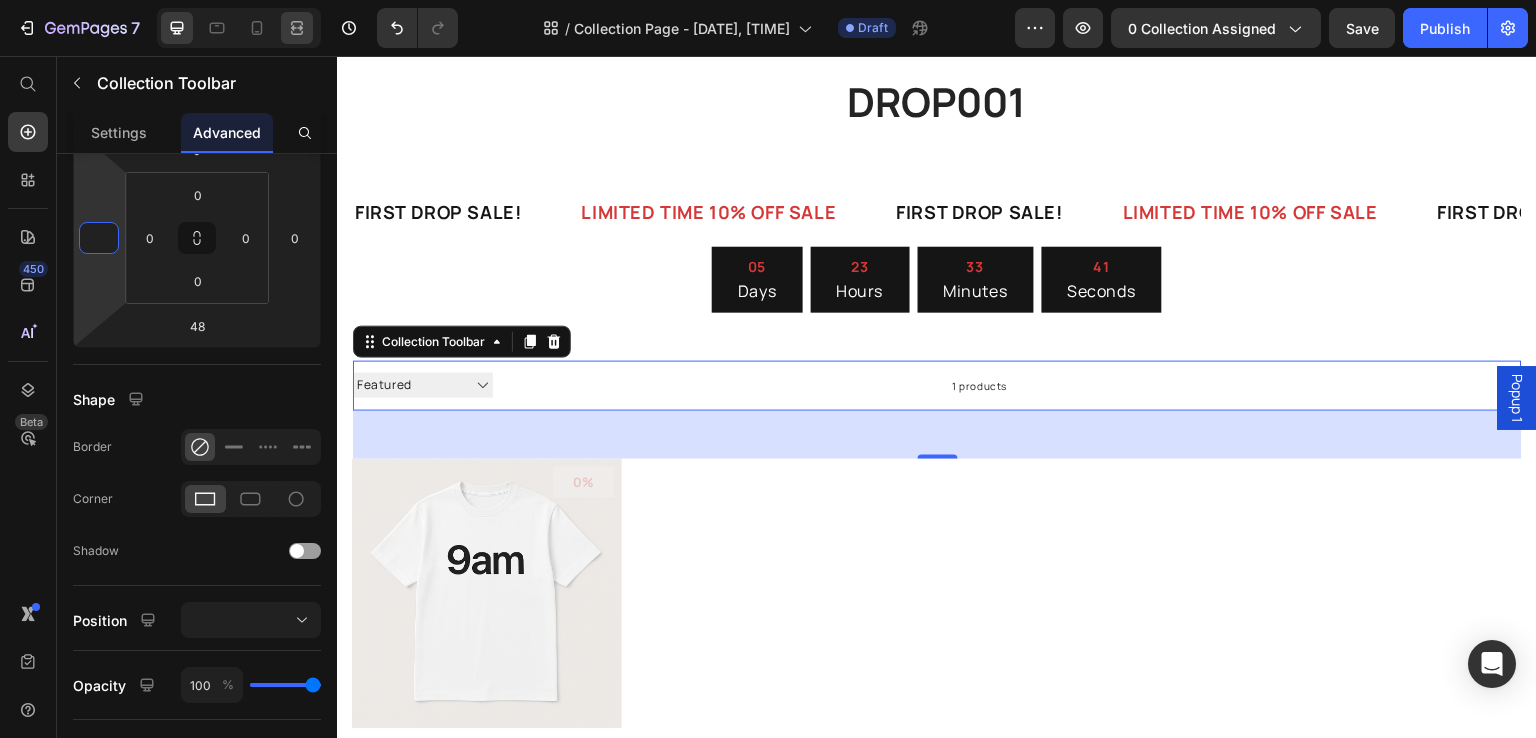 type on "0" 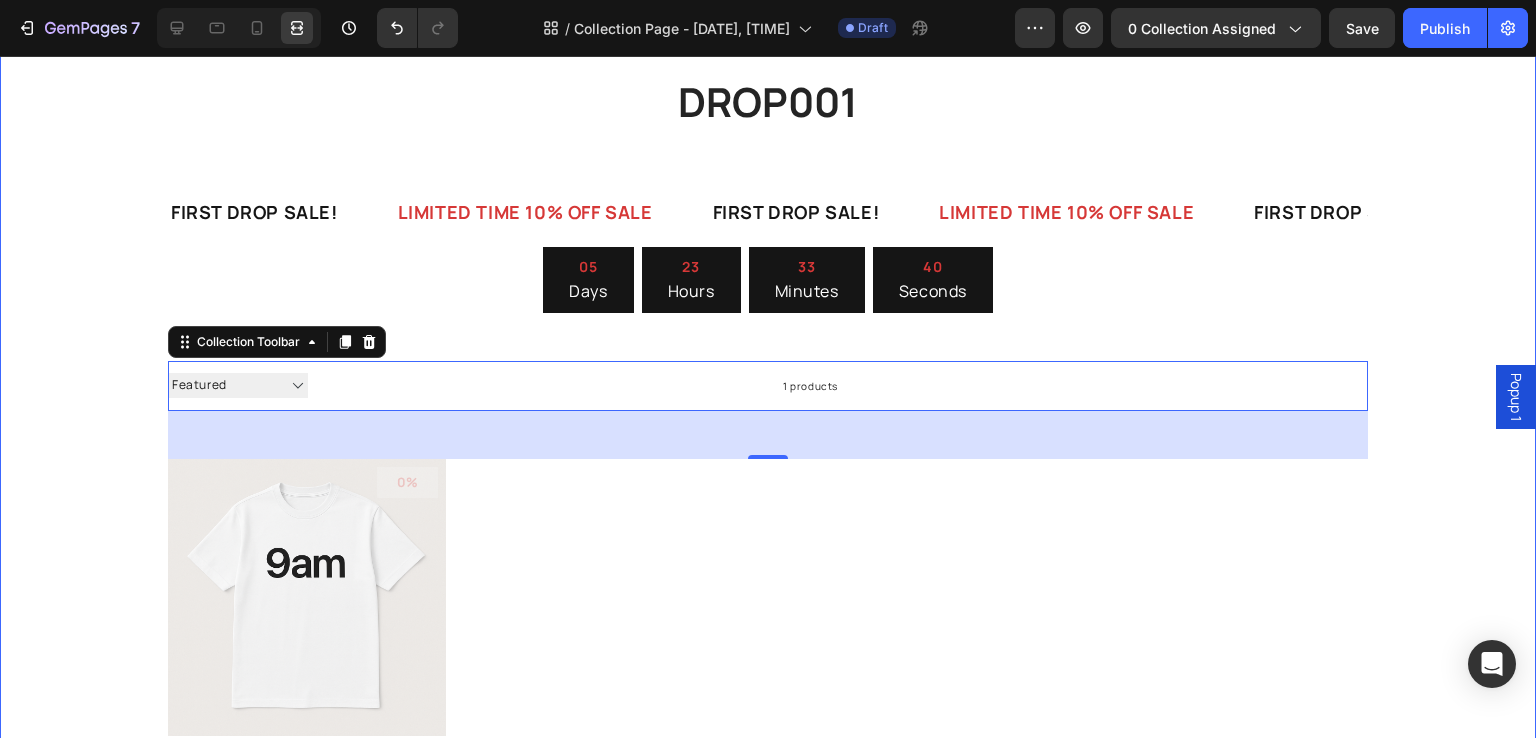 click on "DROP001 Heading FIRST DROP SALE! Text LIMITED TIME 10% OFF SALE Text FIRST DROP SALE! Text LIMITED TIME 10% OFF SALE Text FIRST DROP SALE! Text LIMITED TIME 10% OFF SALE Text FIRST DROP SALE! Text LIMITED TIME 10% OFF SALE Text FIRST DROP SALE! Text LIMITED TIME 10% OFF SALE Text FIRST DROP SALE! Text LIMITED TIME 10% OFF SALE Text FIRST DROP SALE! Text LIMITED TIME 10% OFF SALE Text FIRST DROP SALE! Text LIMITED TIME 10% OFF SALE Text [DAYS] Days [HOURS] Hours [MINUTES] Minutes [SECONDS] Seconds Countdown Timer Sorting Best selling Featured Alphabetically, A-Z Alphabetically, Z-A Price, low to high Price, high to low Date, new to old Date, old to new 1 products Collection Toolbar 48 0% (P) Tag Product Images & Gallery Row Test T-Shirt 1 (P) Title CHF 6.00 (P) Price CHF 0.00 (P) Price Row Row Product List Row" at bounding box center [768, 443] 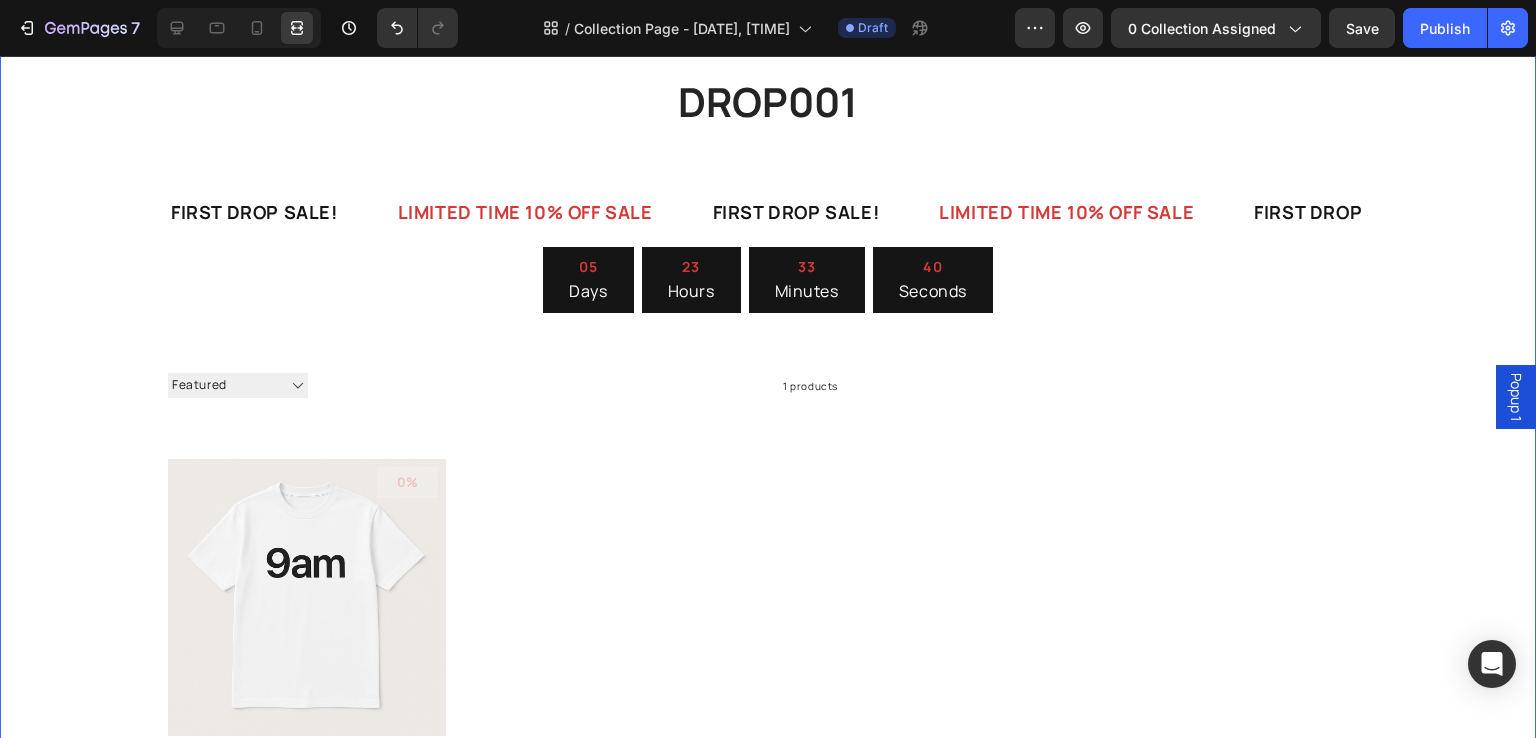 scroll, scrollTop: 0, scrollLeft: 0, axis: both 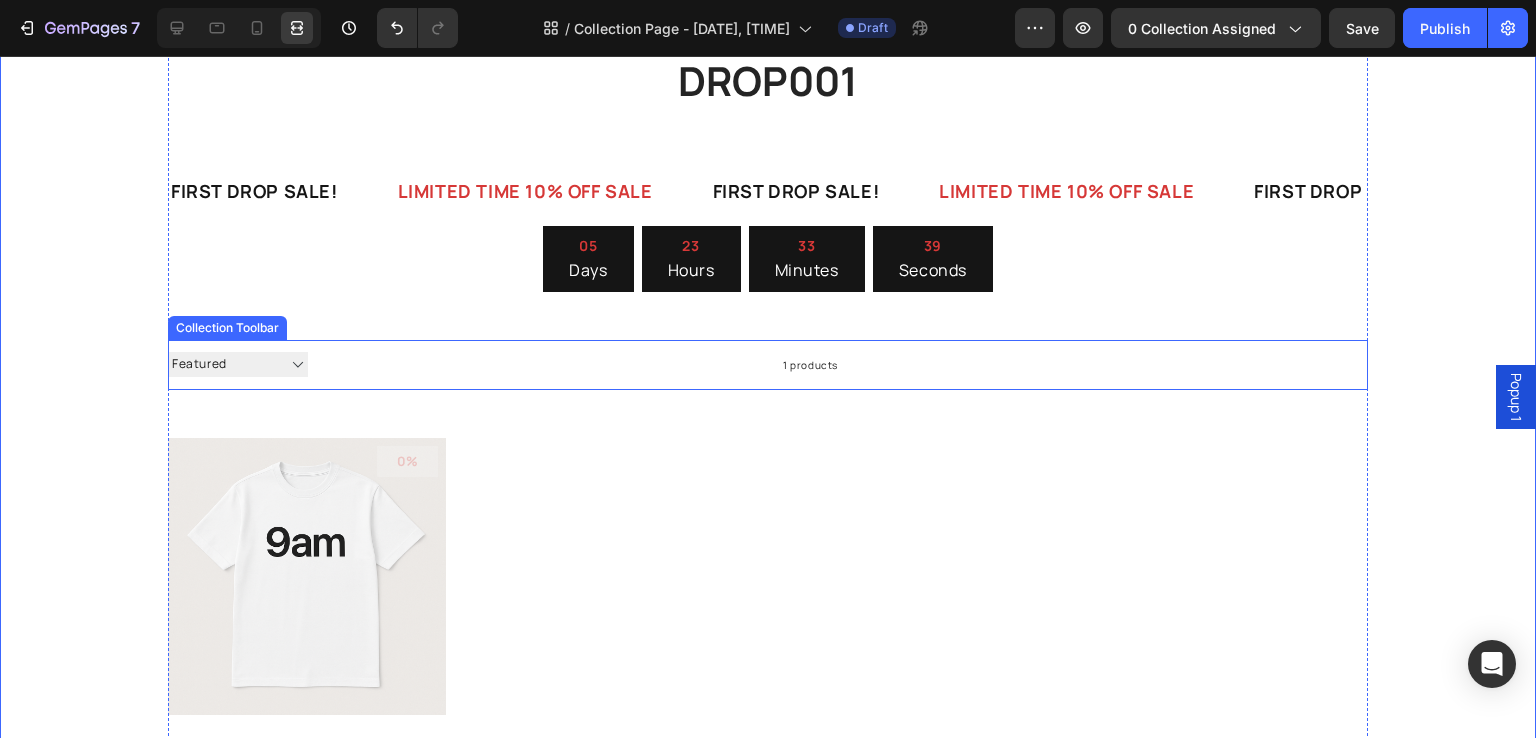 click at bounding box center [1103, 365] 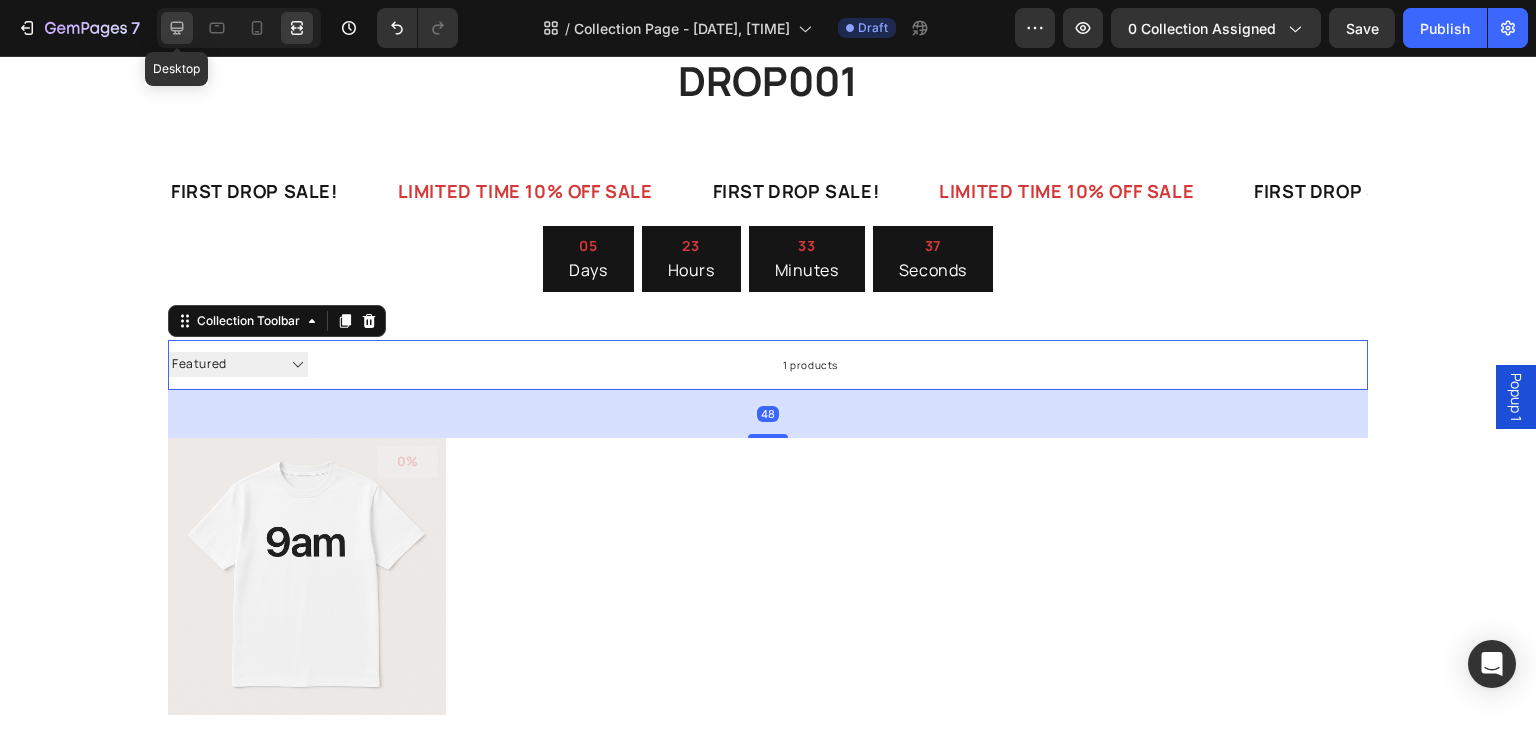click 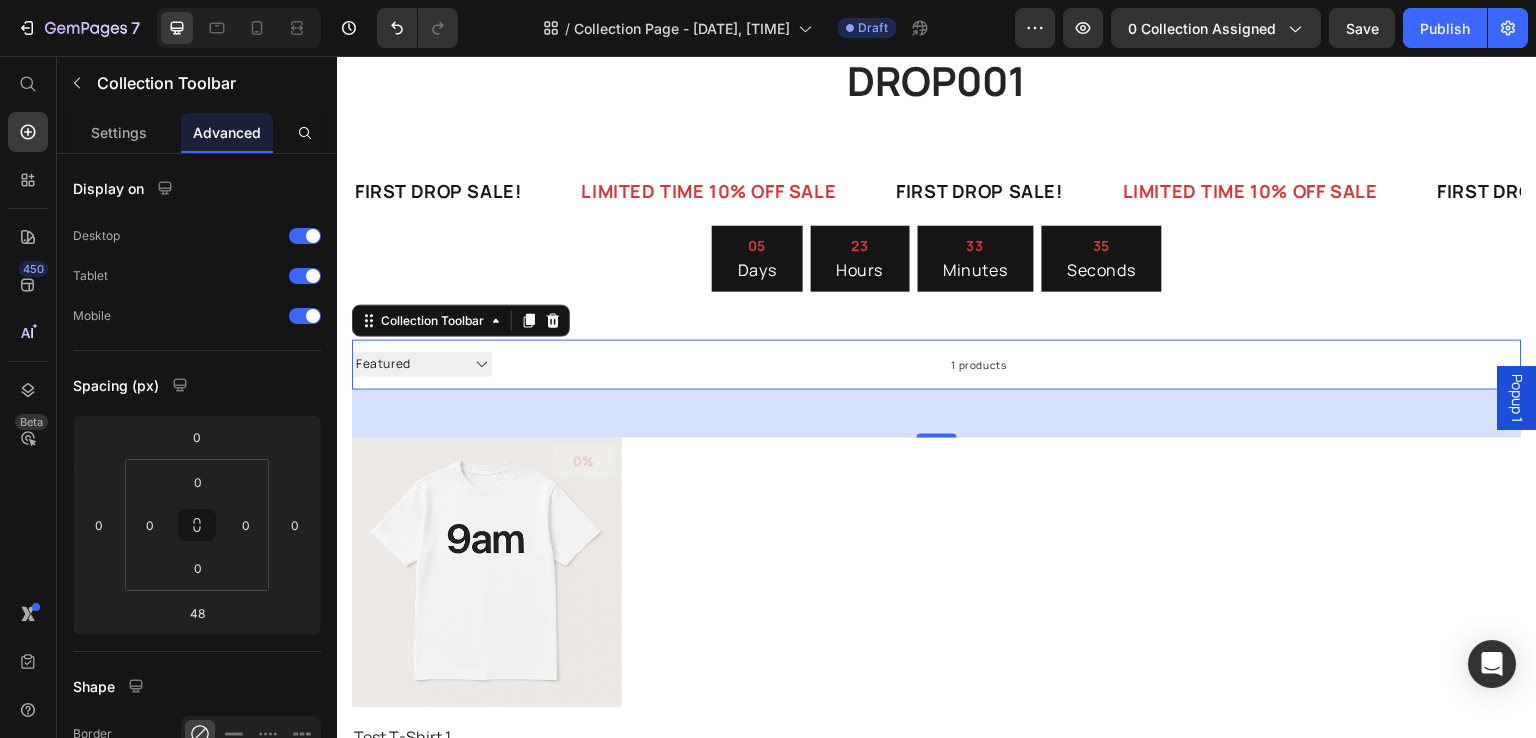 click on "1 products" at bounding box center (749, 365) 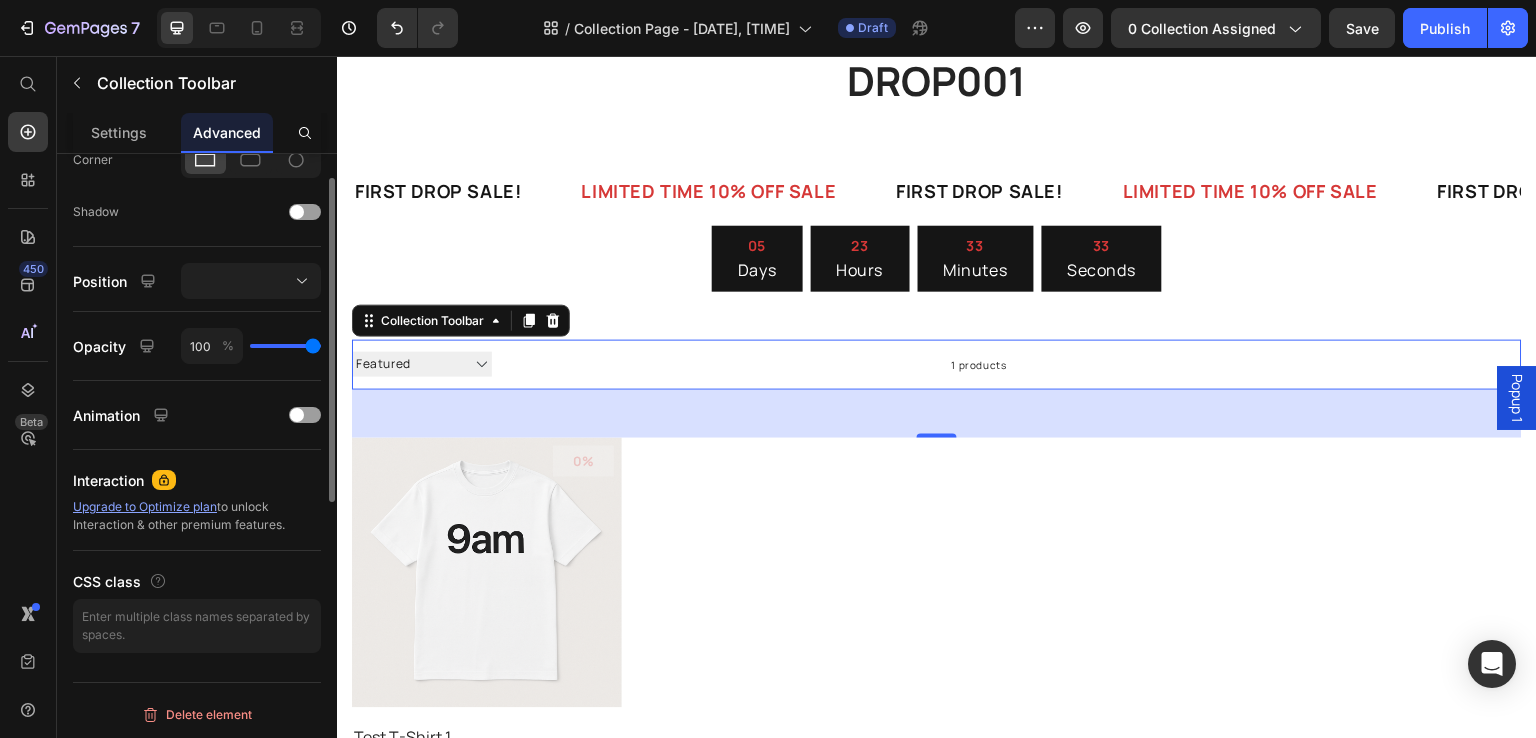scroll, scrollTop: 427, scrollLeft: 0, axis: vertical 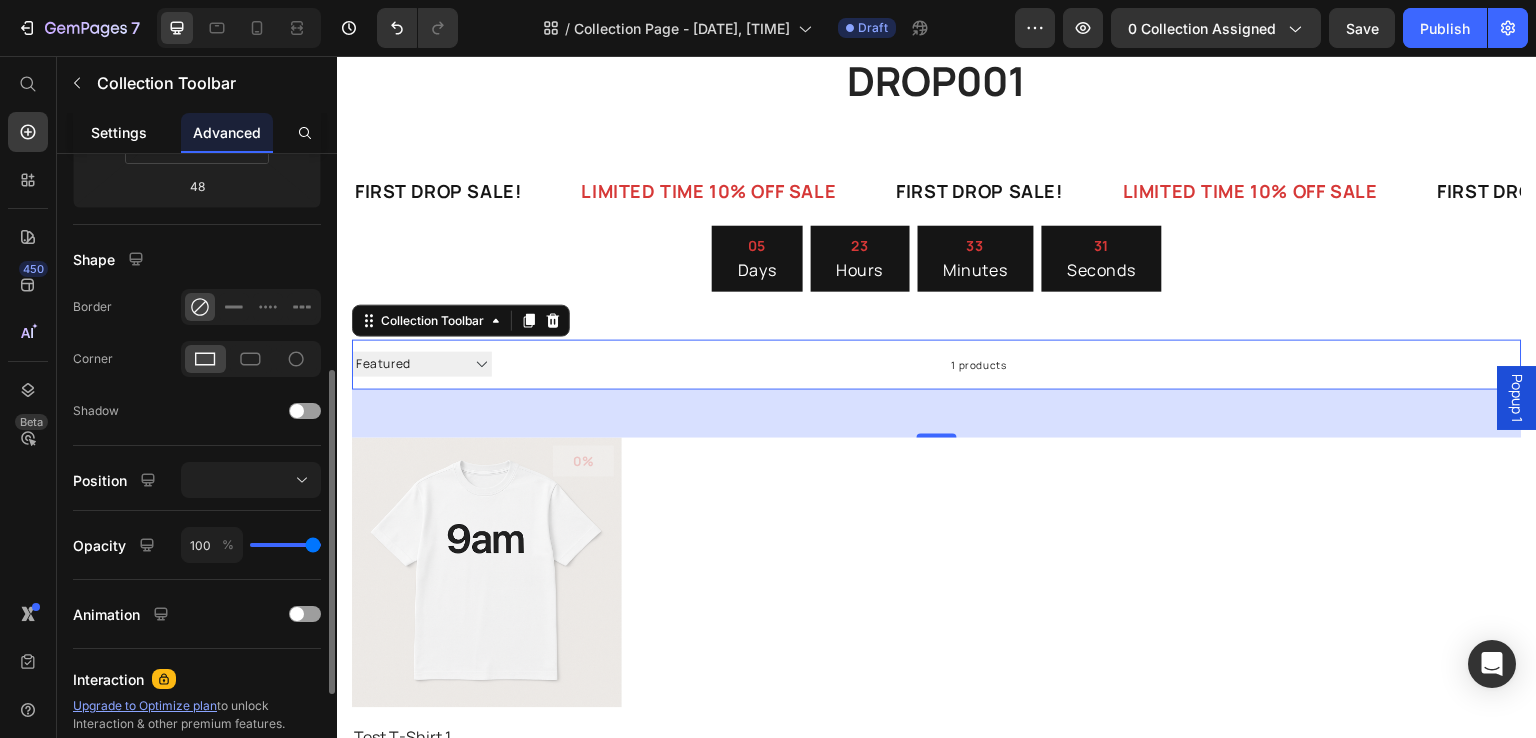 click on "Settings" at bounding box center [119, 132] 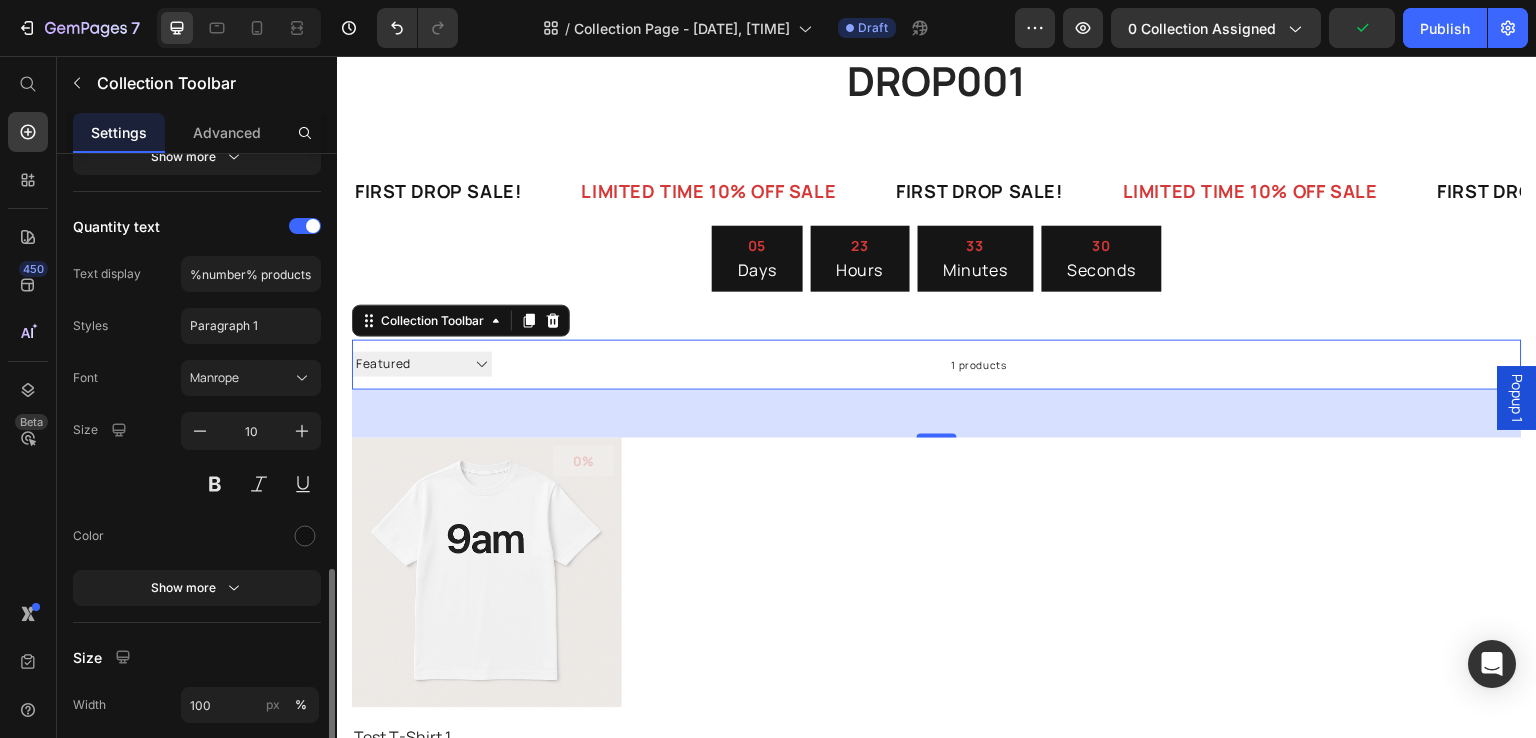 scroll, scrollTop: 520, scrollLeft: 0, axis: vertical 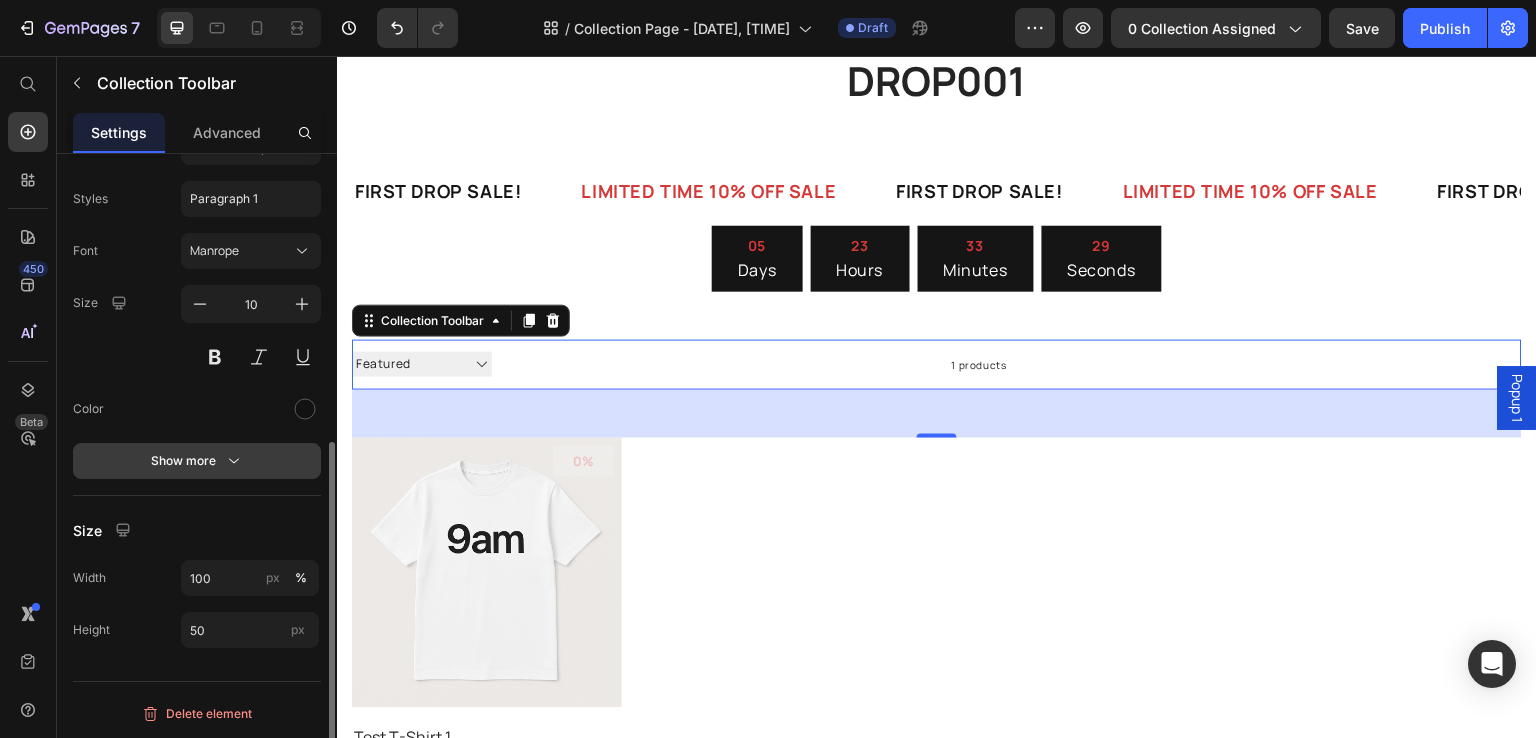 click on "Show more" at bounding box center [197, 461] 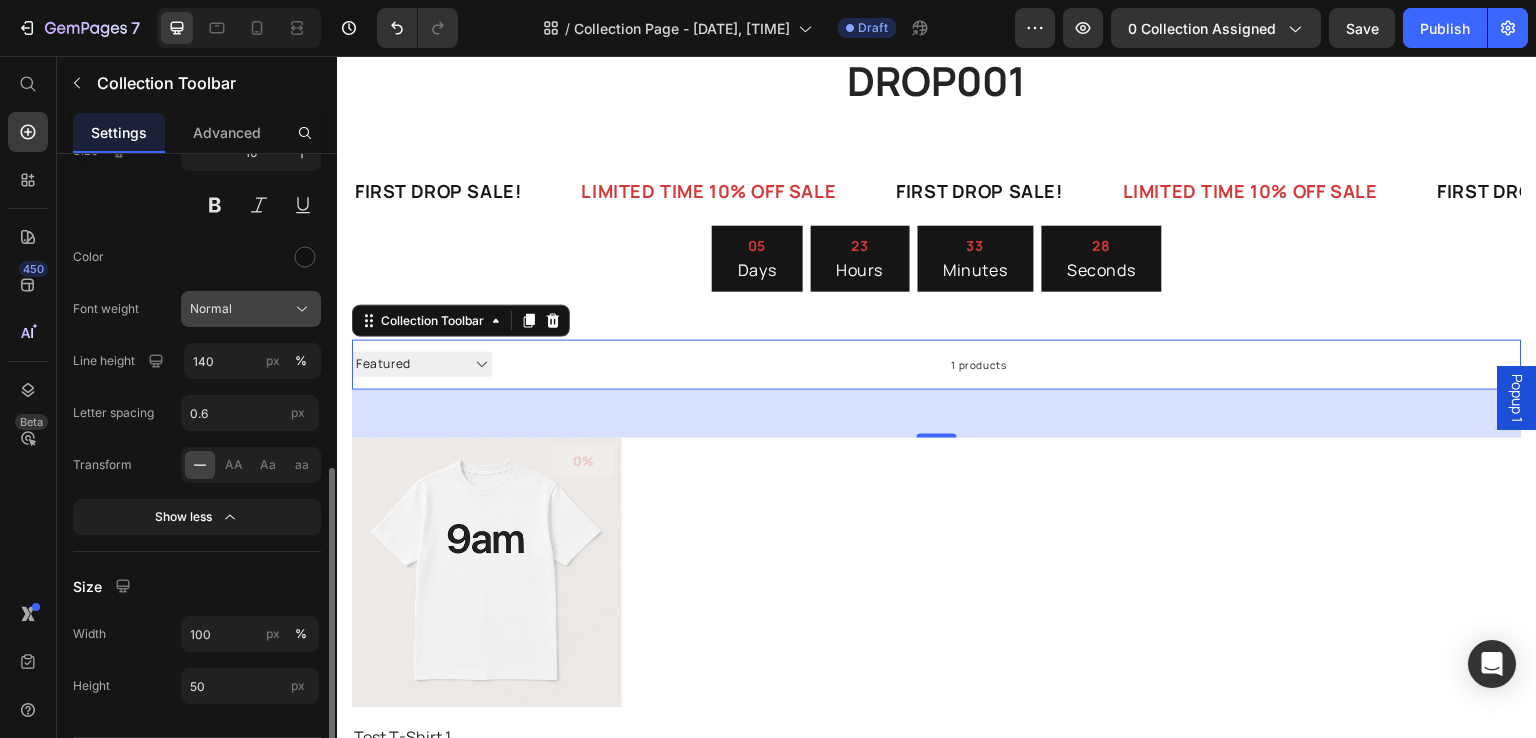 scroll, scrollTop: 674, scrollLeft: 0, axis: vertical 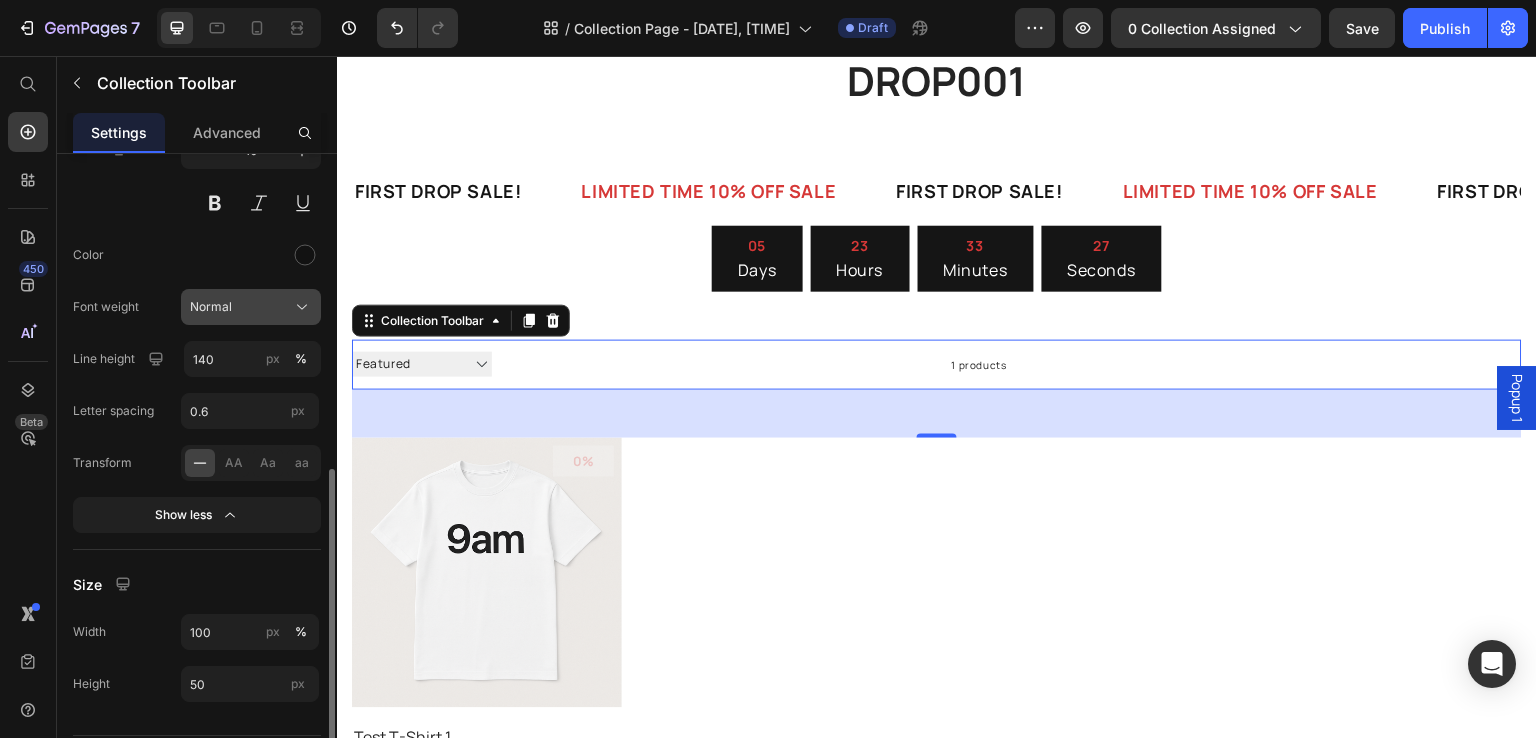 click on "Normal" 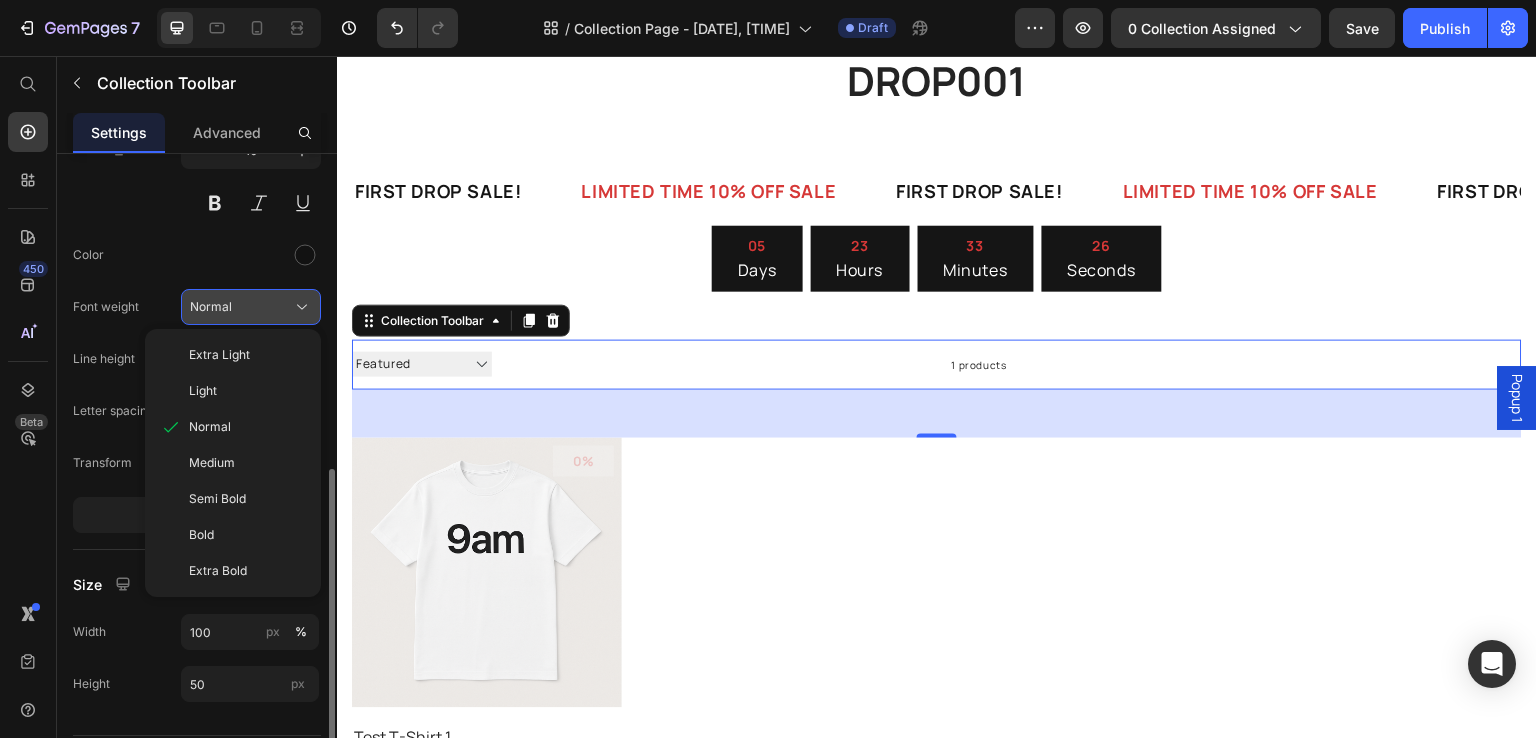 click on "Normal" 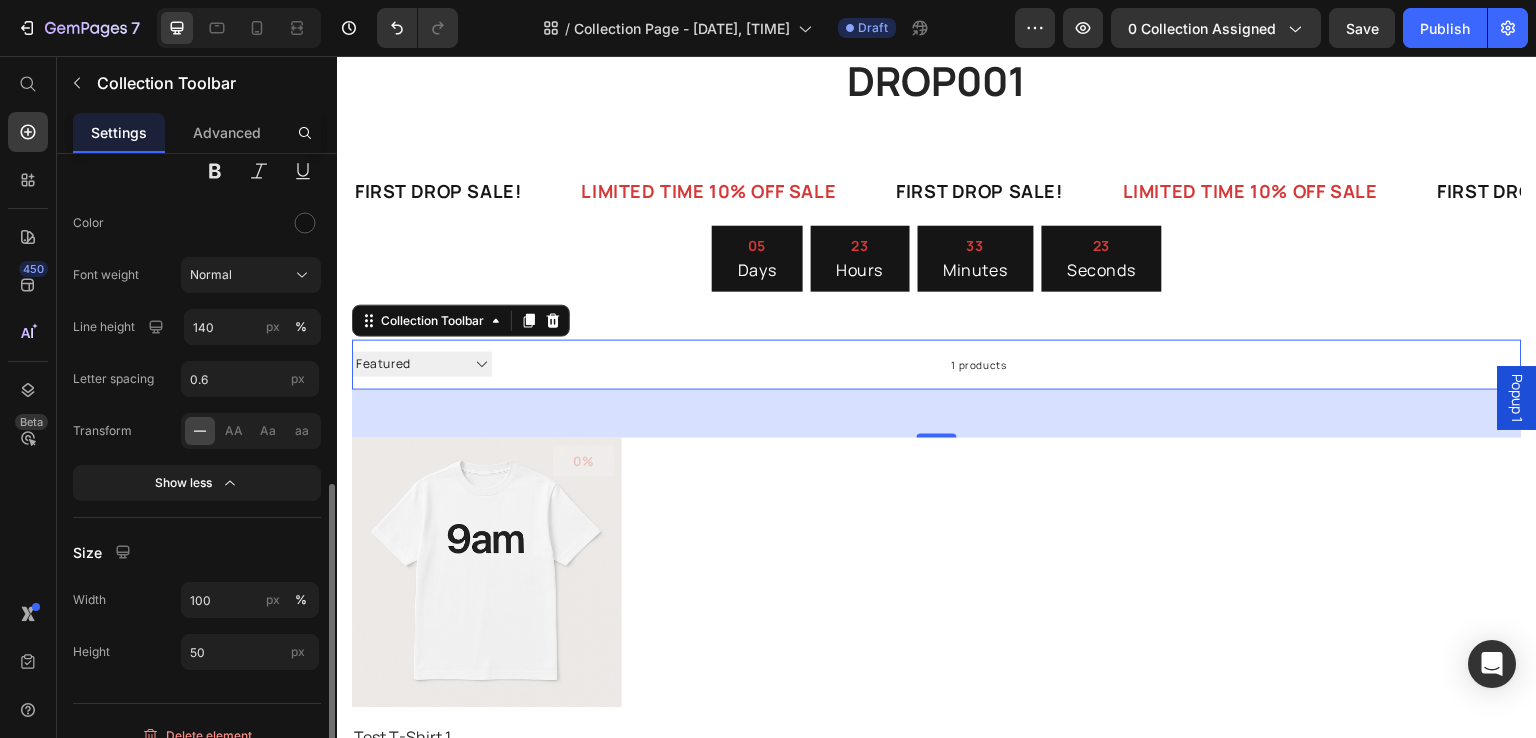 scroll, scrollTop: 707, scrollLeft: 0, axis: vertical 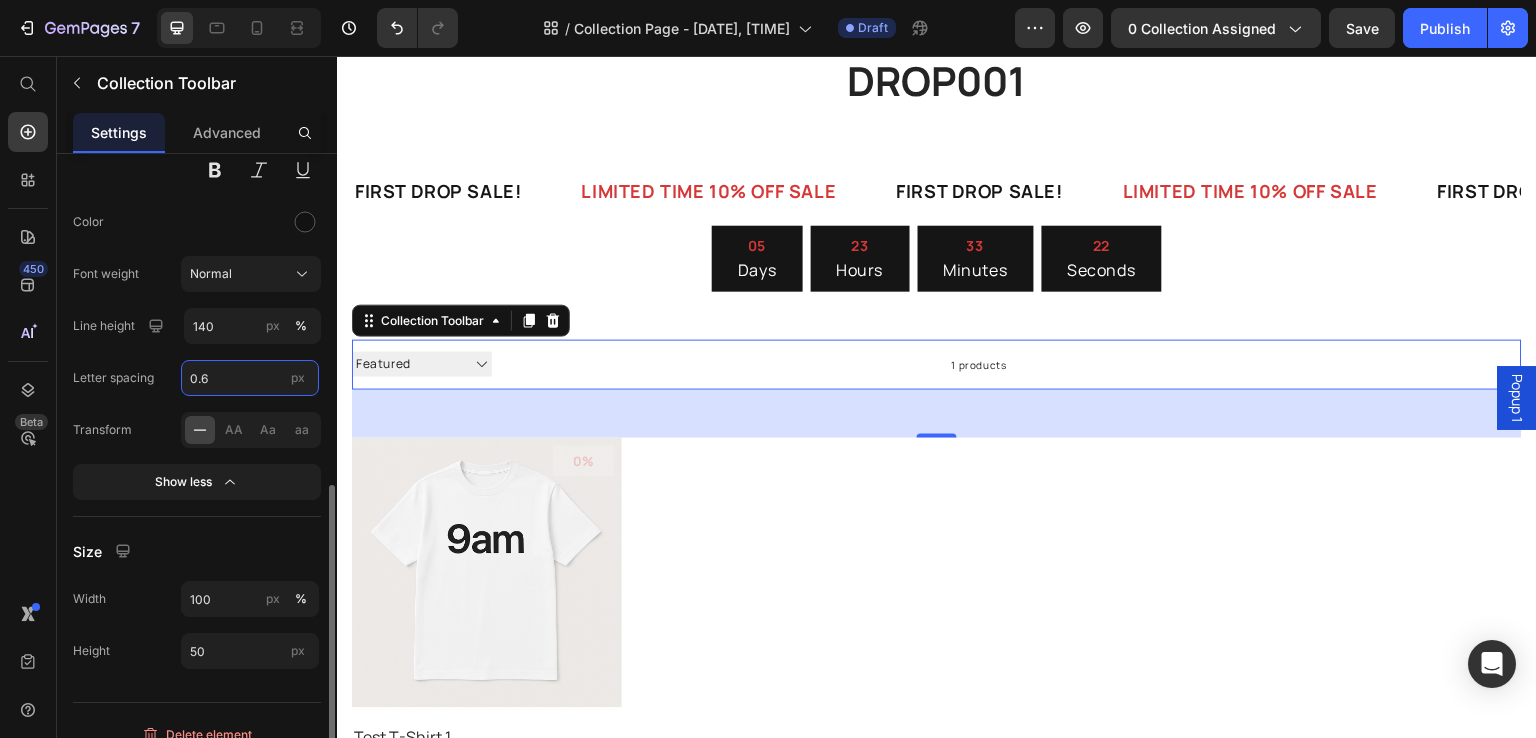 click on "0.6" at bounding box center [250, 378] 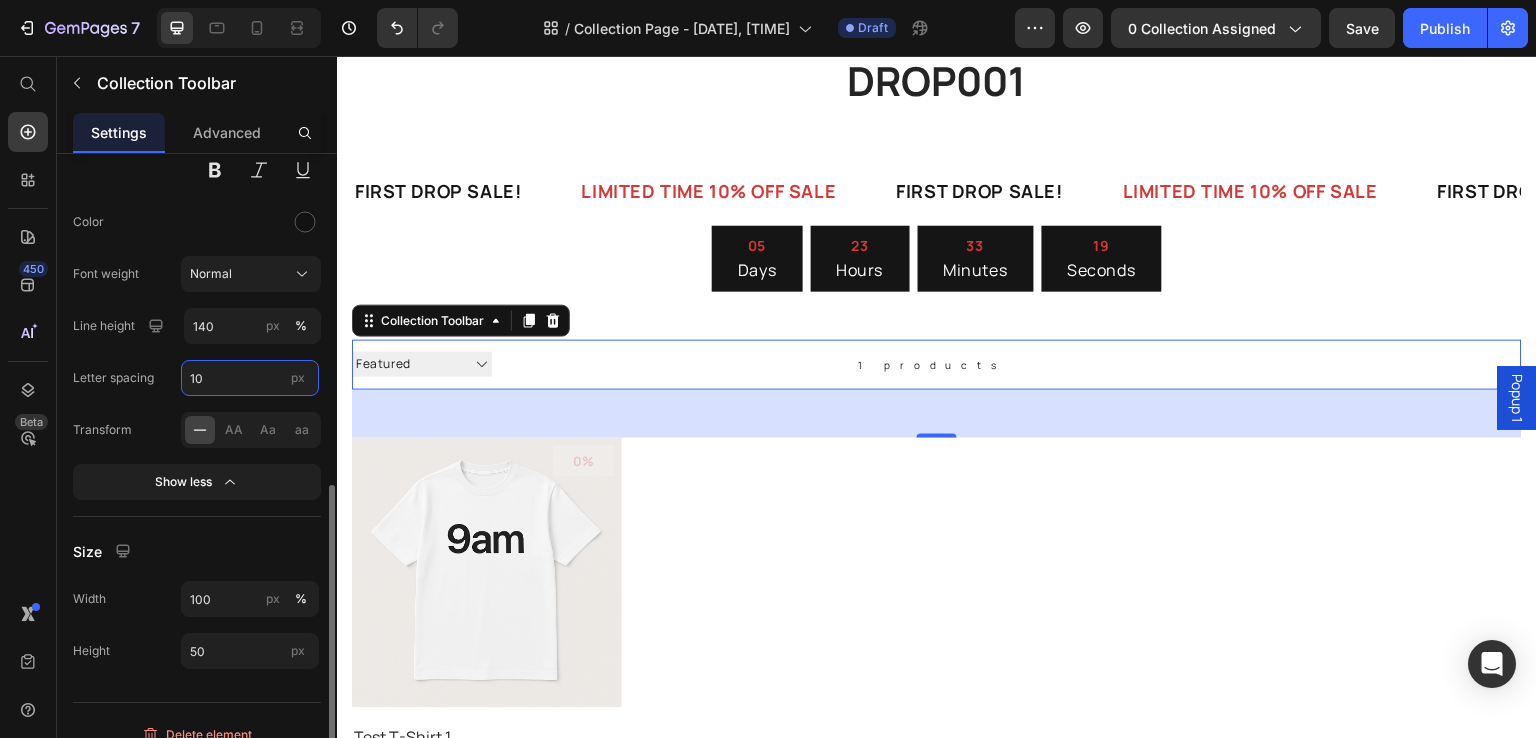 type on "1" 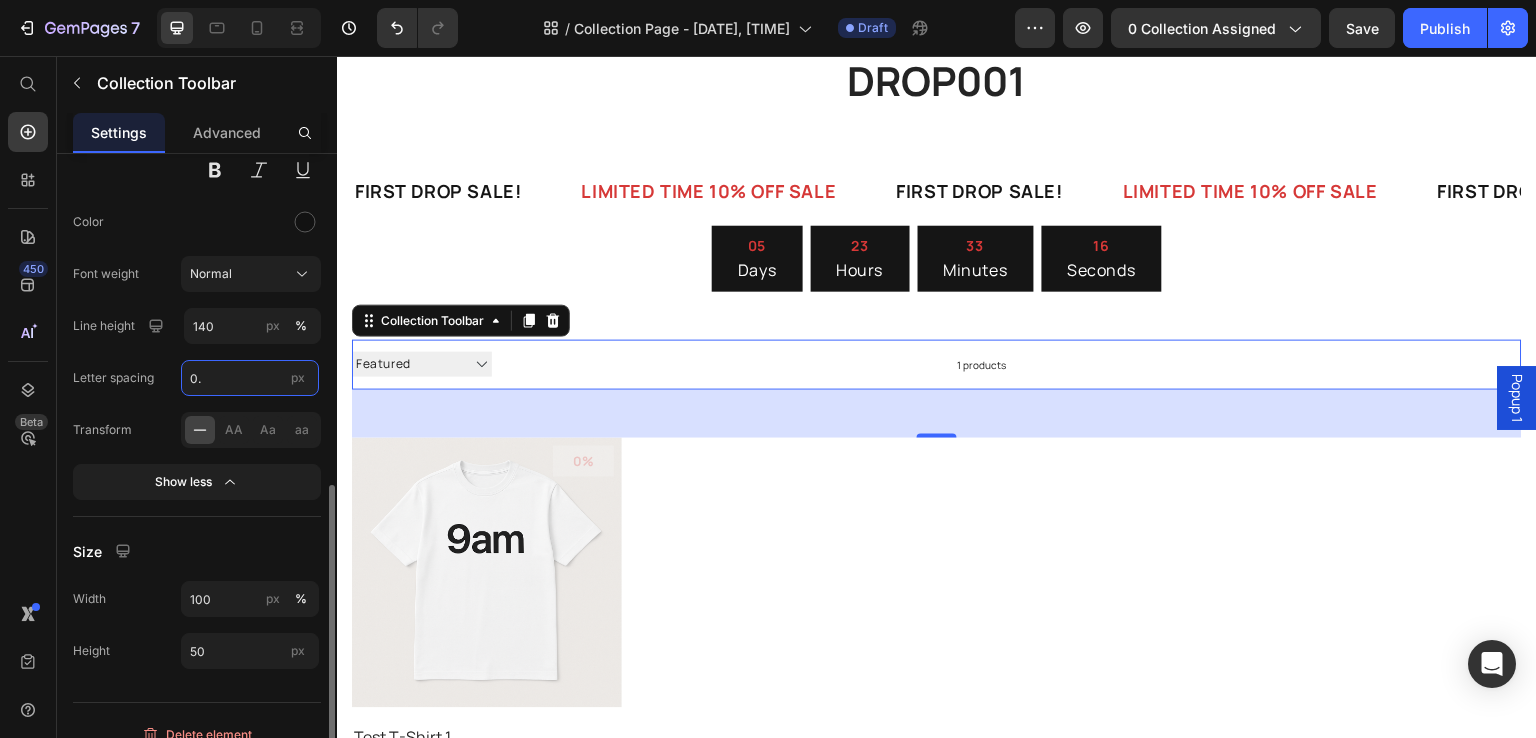 type on "0.6" 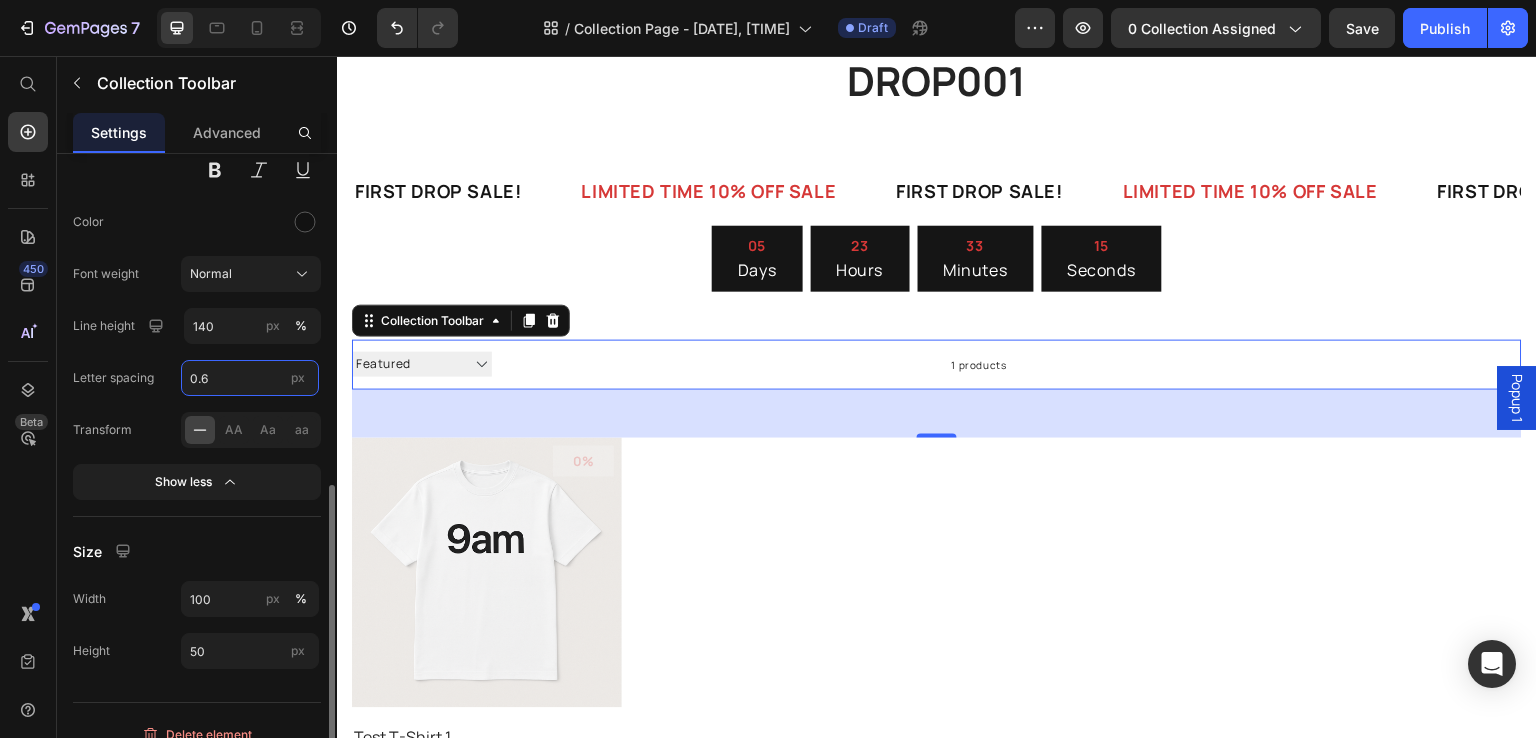click on "0.6" at bounding box center (250, 378) 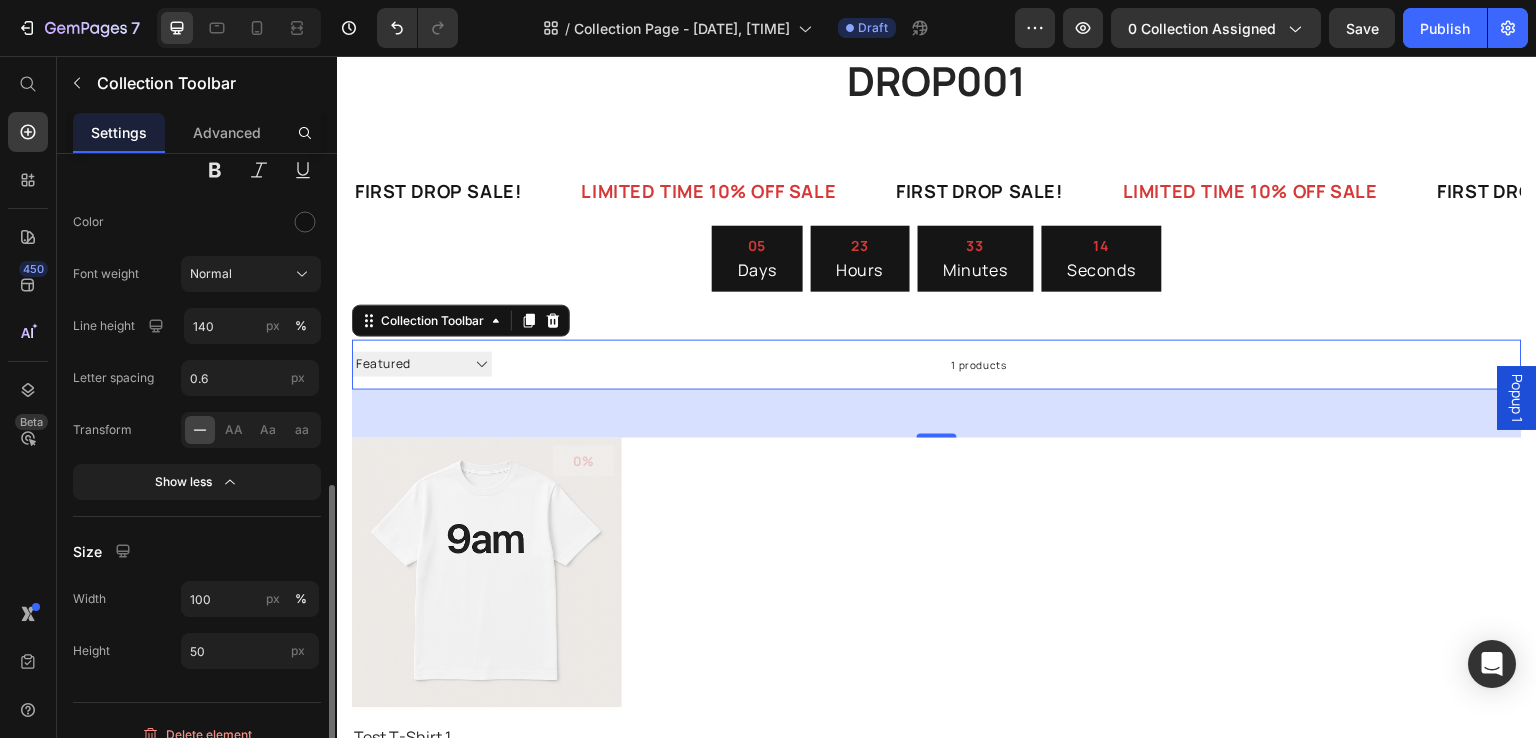 click on "Letter spacing" at bounding box center [113, 378] 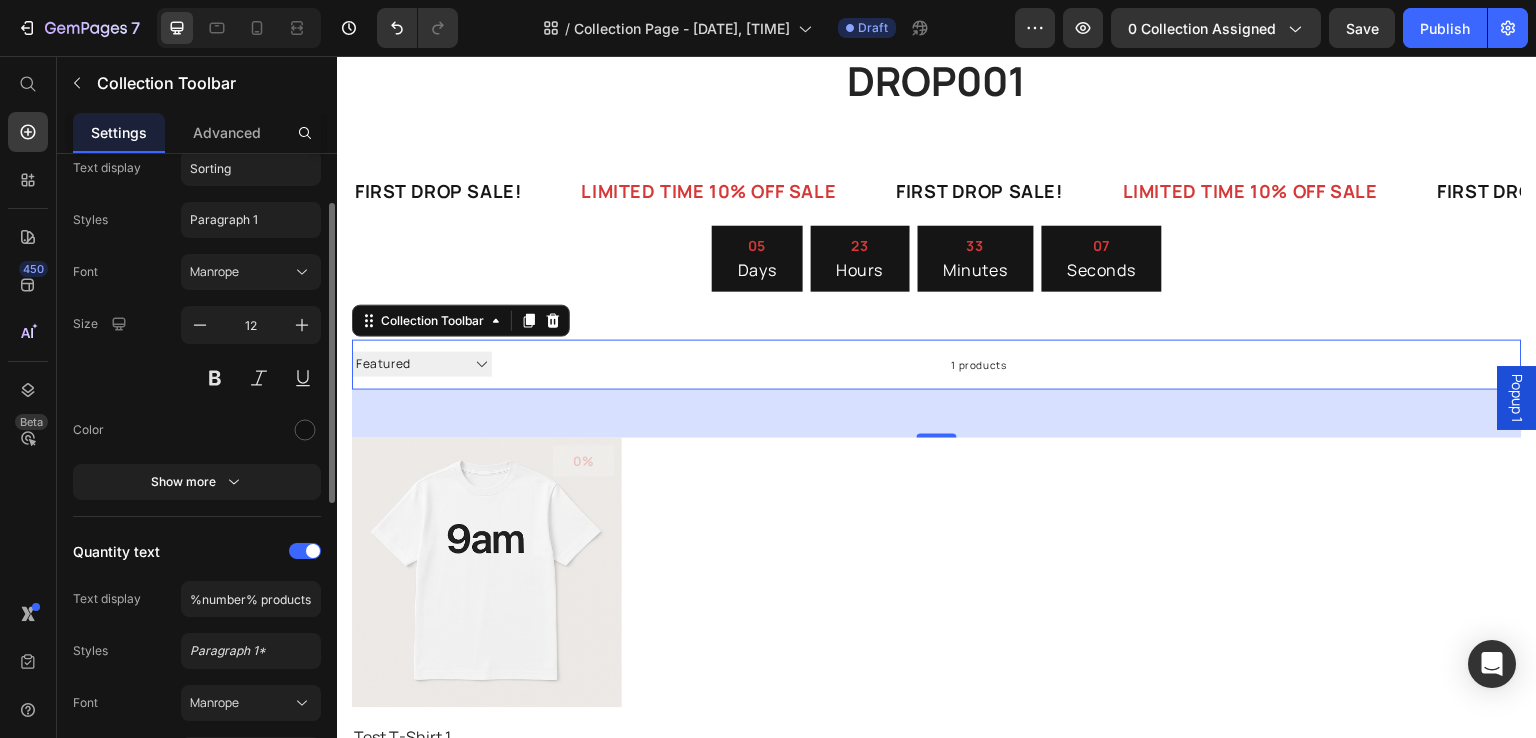 scroll, scrollTop: 66, scrollLeft: 0, axis: vertical 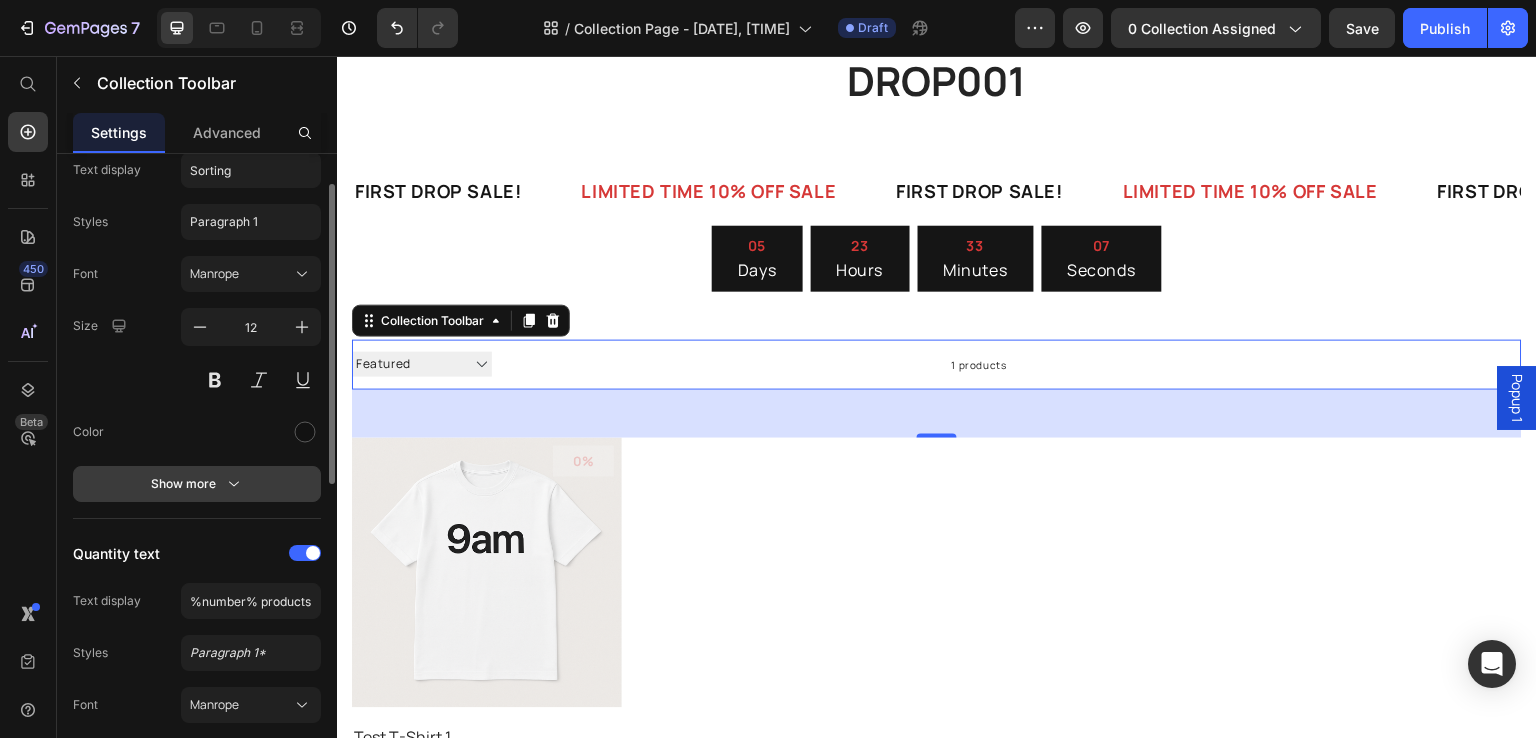 click on "Show more" at bounding box center [197, 484] 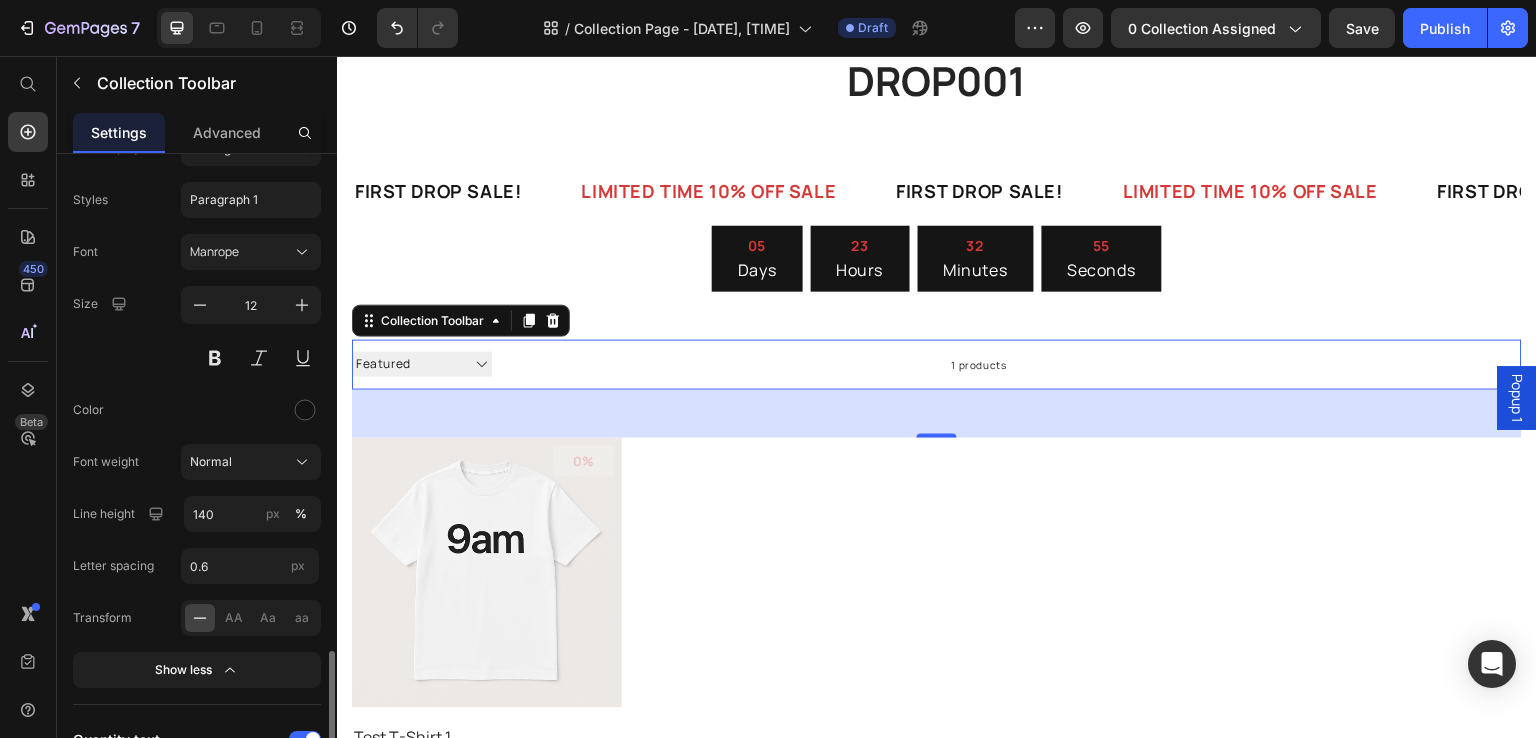 scroll, scrollTop: 0, scrollLeft: 0, axis: both 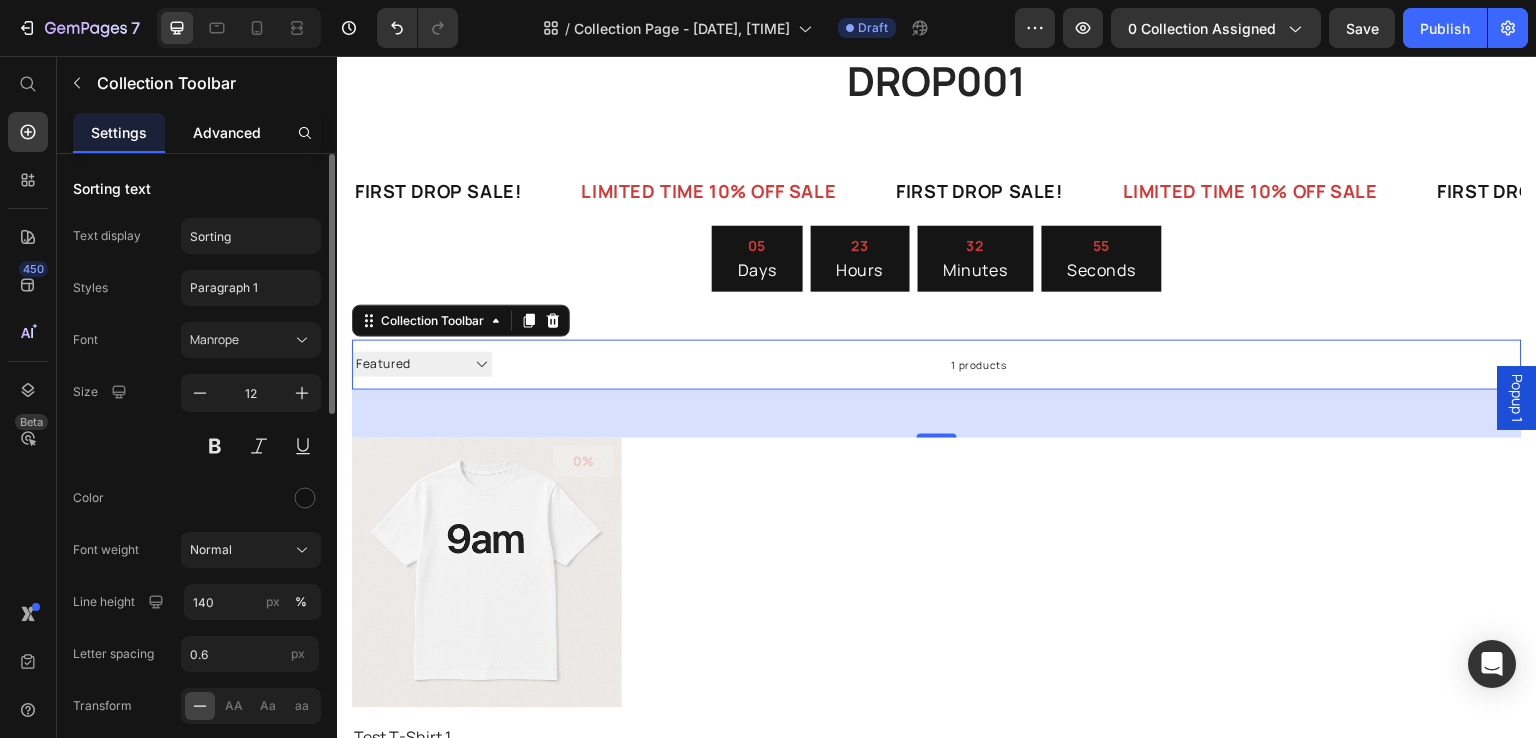 click on "Advanced" at bounding box center (227, 132) 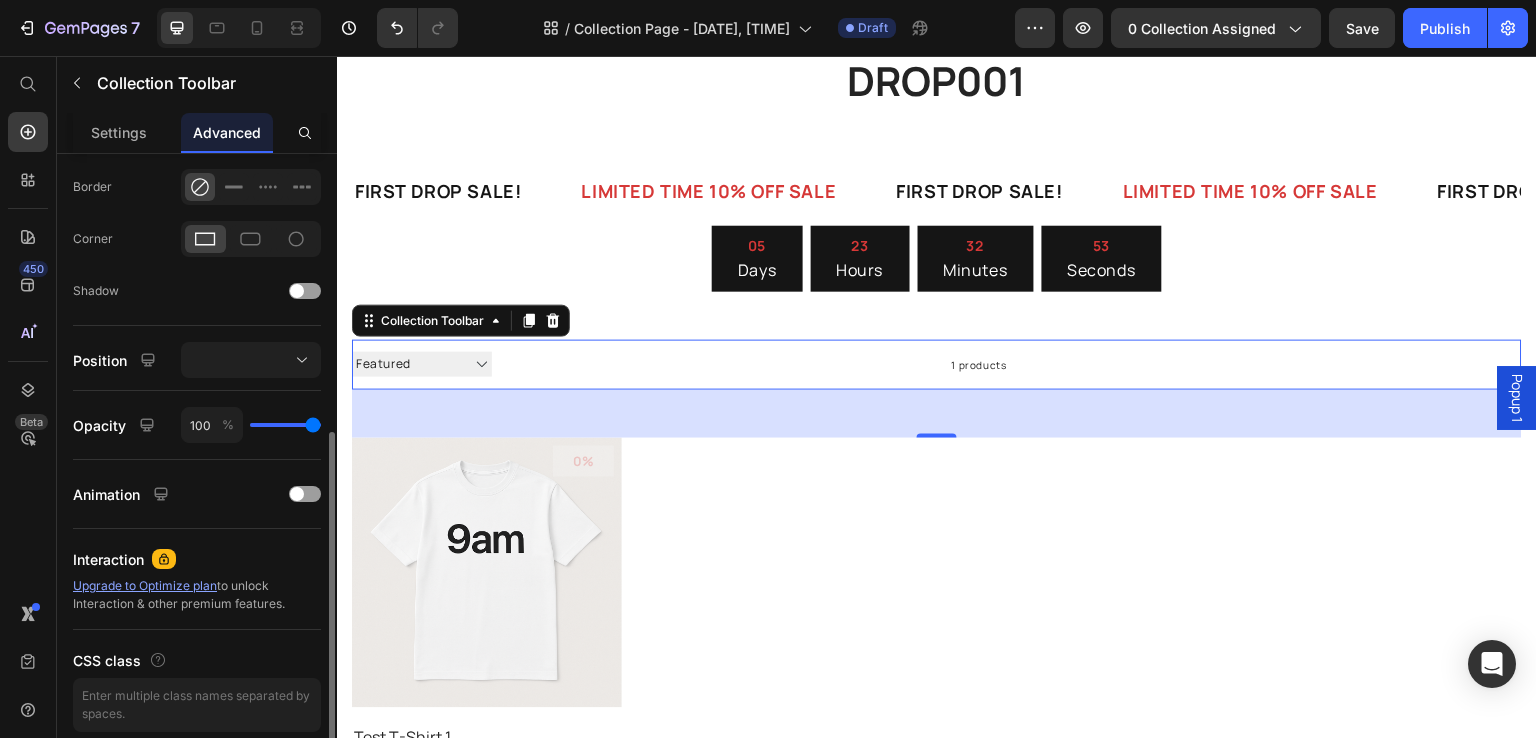 scroll, scrollTop: 626, scrollLeft: 0, axis: vertical 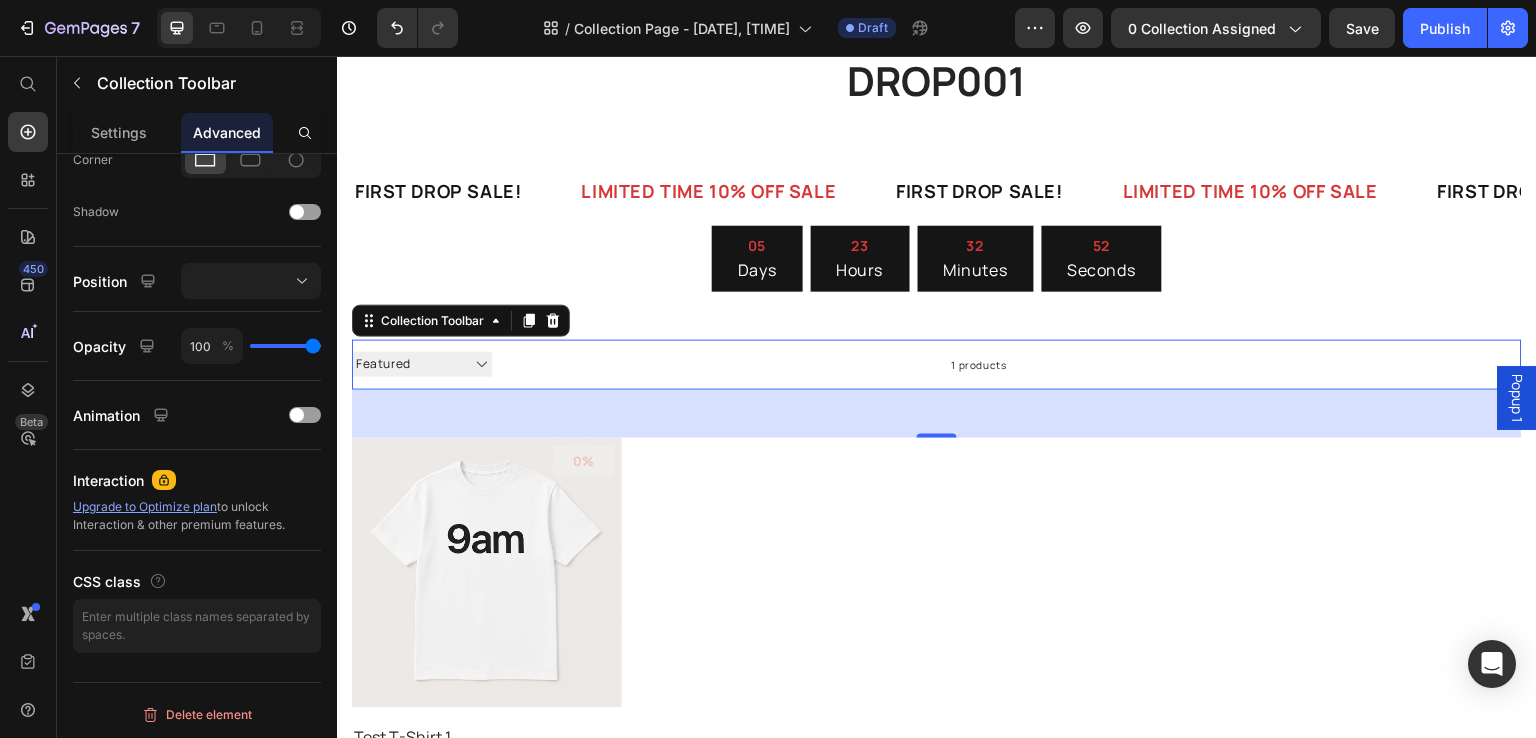 click on "Sorting Best selling Featured Alphabetically, A-Z Alphabetically, Z-A Price, low to high Price, high to low Date, new to old Date, old to new" at bounding box center [422, 364] 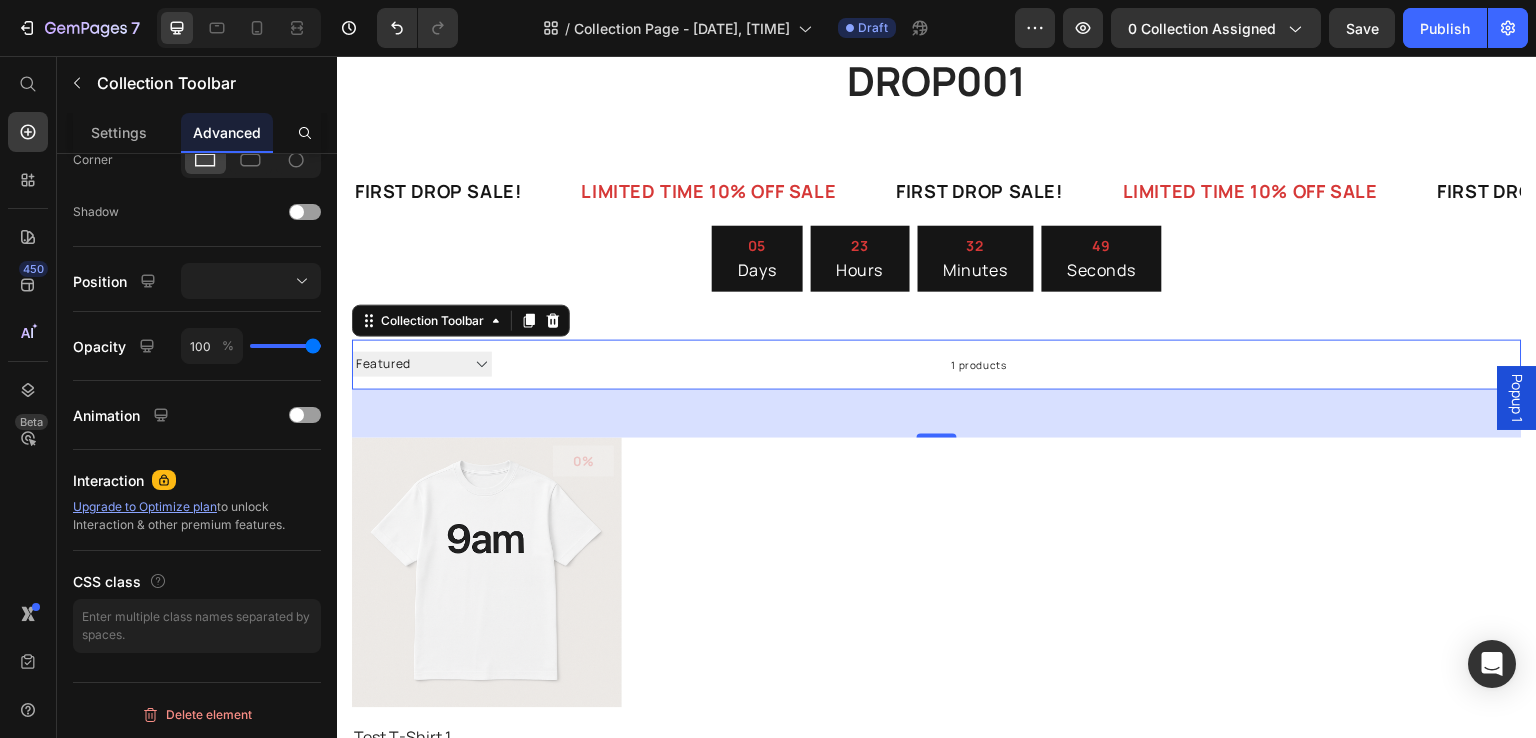 select on "price-descending" 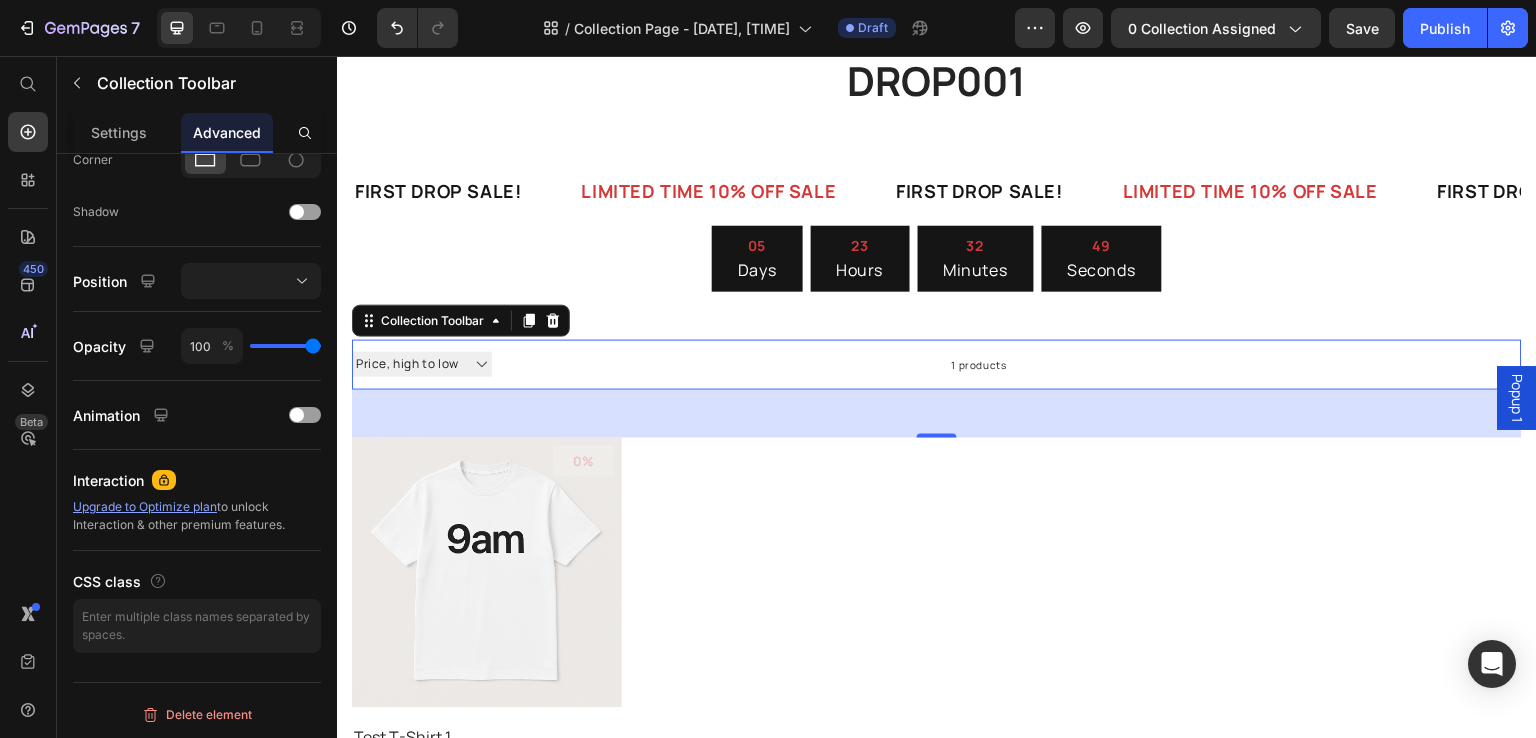click on "Sorting Best selling Featured Alphabetically, A-Z Alphabetically, Z-A Price, low to high Price, high to low Date, new to old Date, old to new" at bounding box center [422, 364] 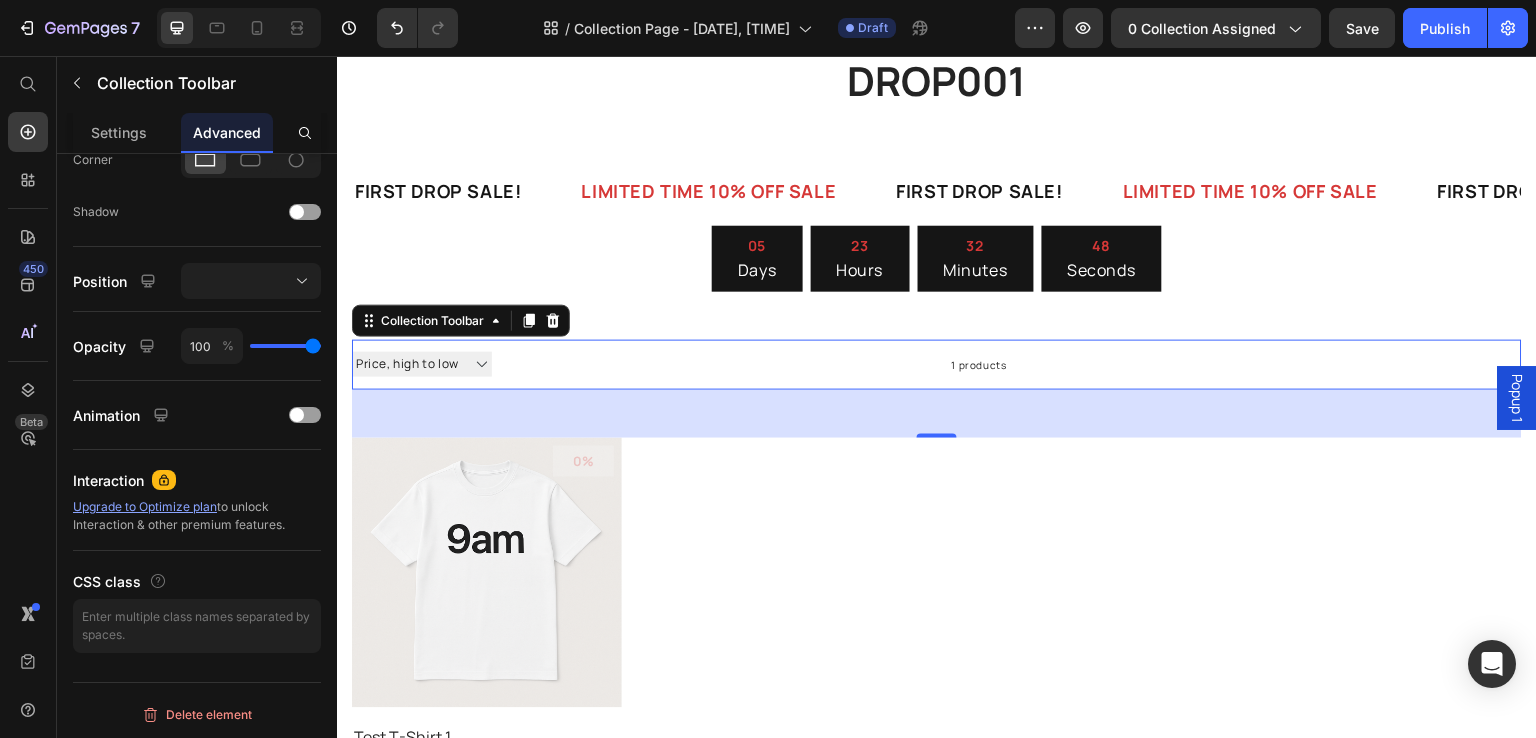 click on "Sorting Best selling Featured Alphabetically, A-Z Alphabetically, Z-A Price, low to high Price, high to low Date, new to old Date, old to new" at bounding box center [422, 364] 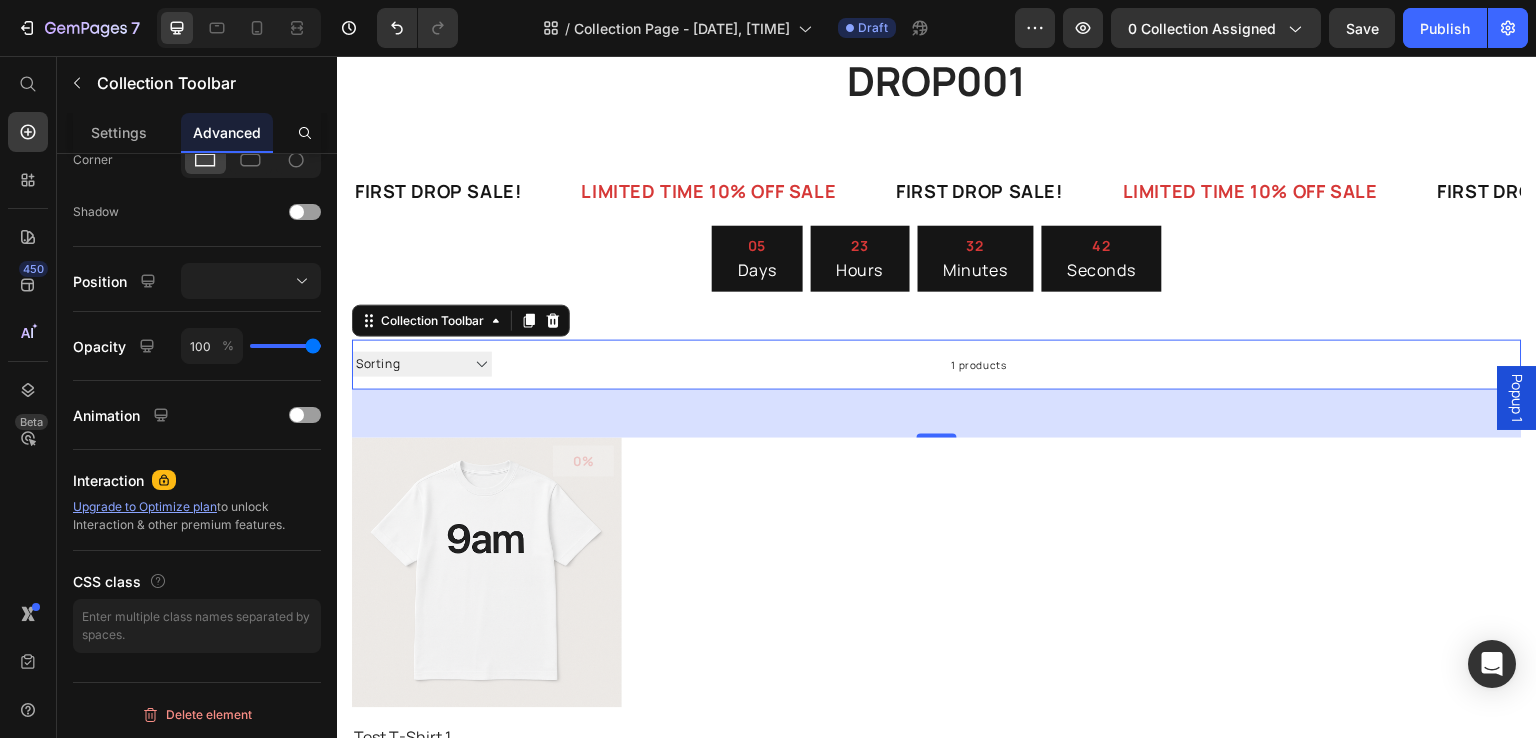 click on "Sorting Best selling Featured Alphabetically, A-Z Alphabetically, Z-A Price, low to high Price, high to low Date, new to old Date, old to new" at bounding box center [422, 364] 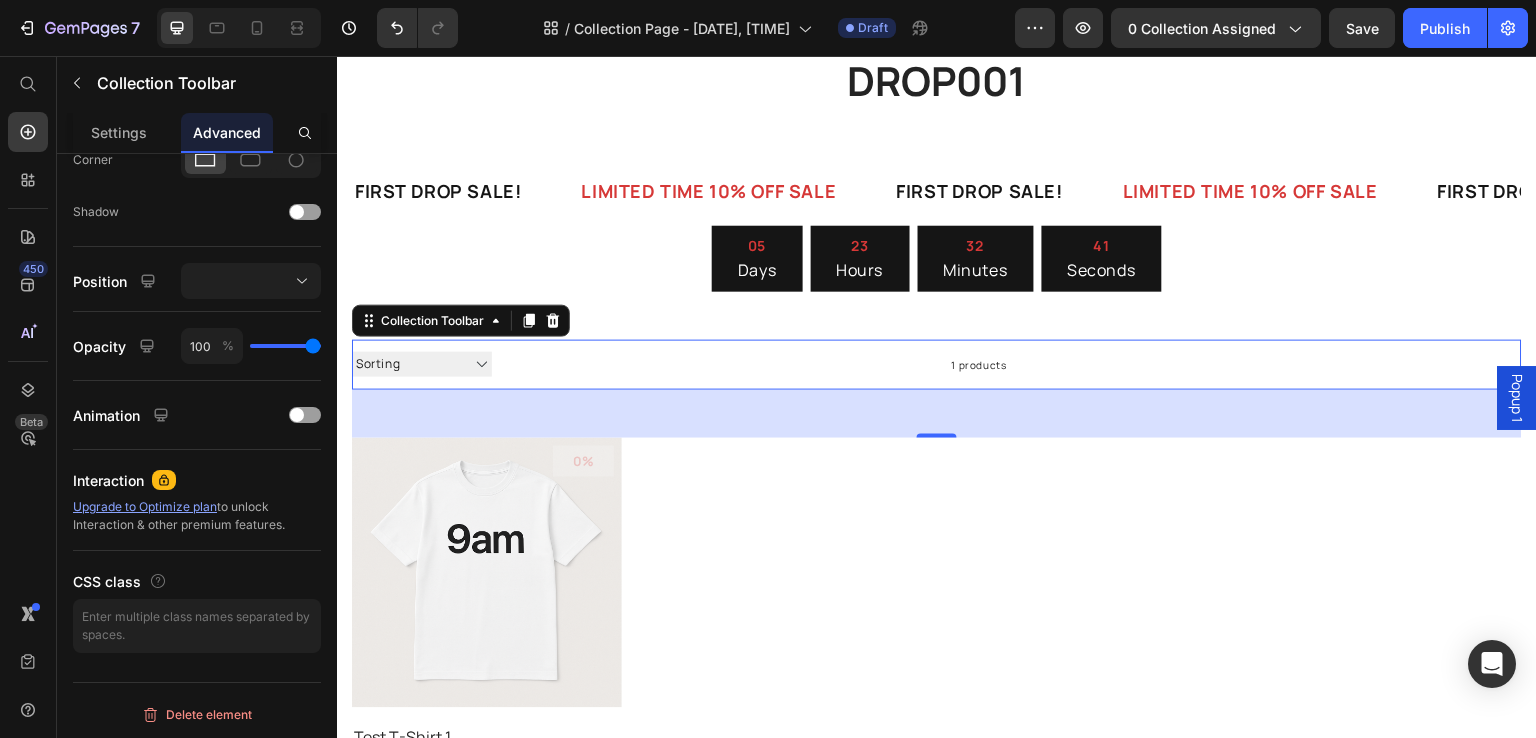 click on "Sorting Best selling Featured Alphabetically, A-Z Alphabetically, Z-A Price, low to high Price, high to low Date, new to old Date, old to new" at bounding box center (422, 364) 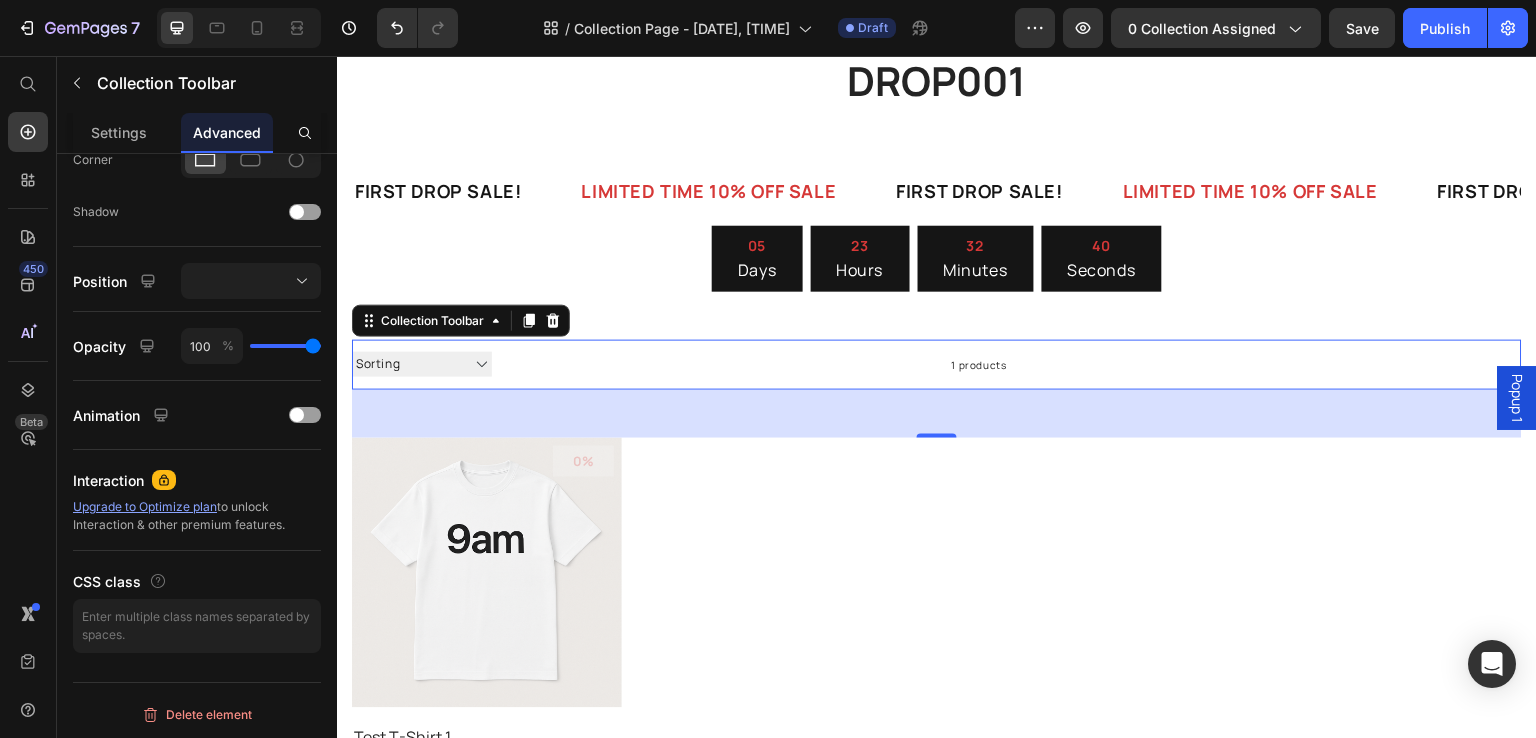 select on "best-selling" 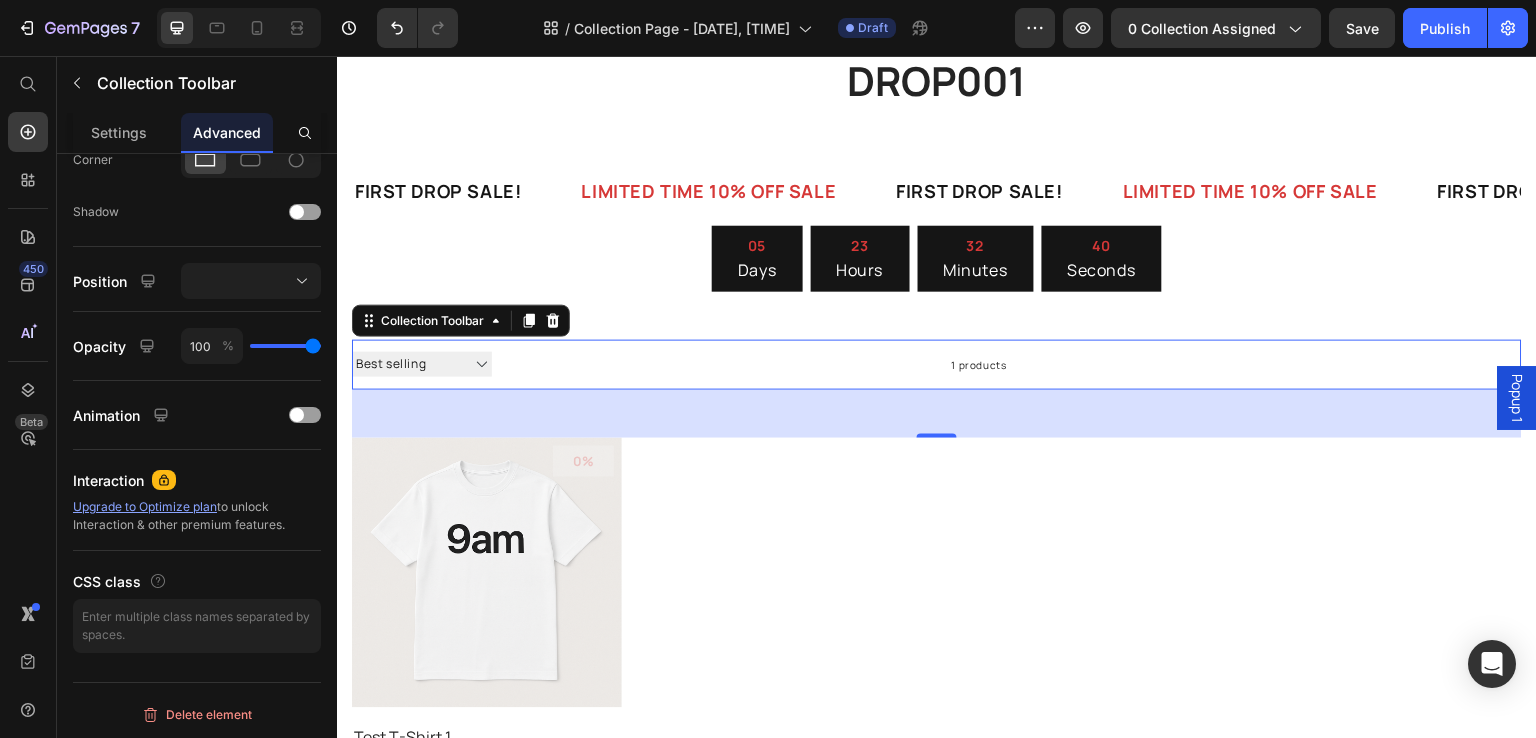 click on "Sorting Best selling Featured Alphabetically, A-Z Alphabetically, Z-A Price, low to high Price, high to low Date, new to old Date, old to new" at bounding box center (422, 364) 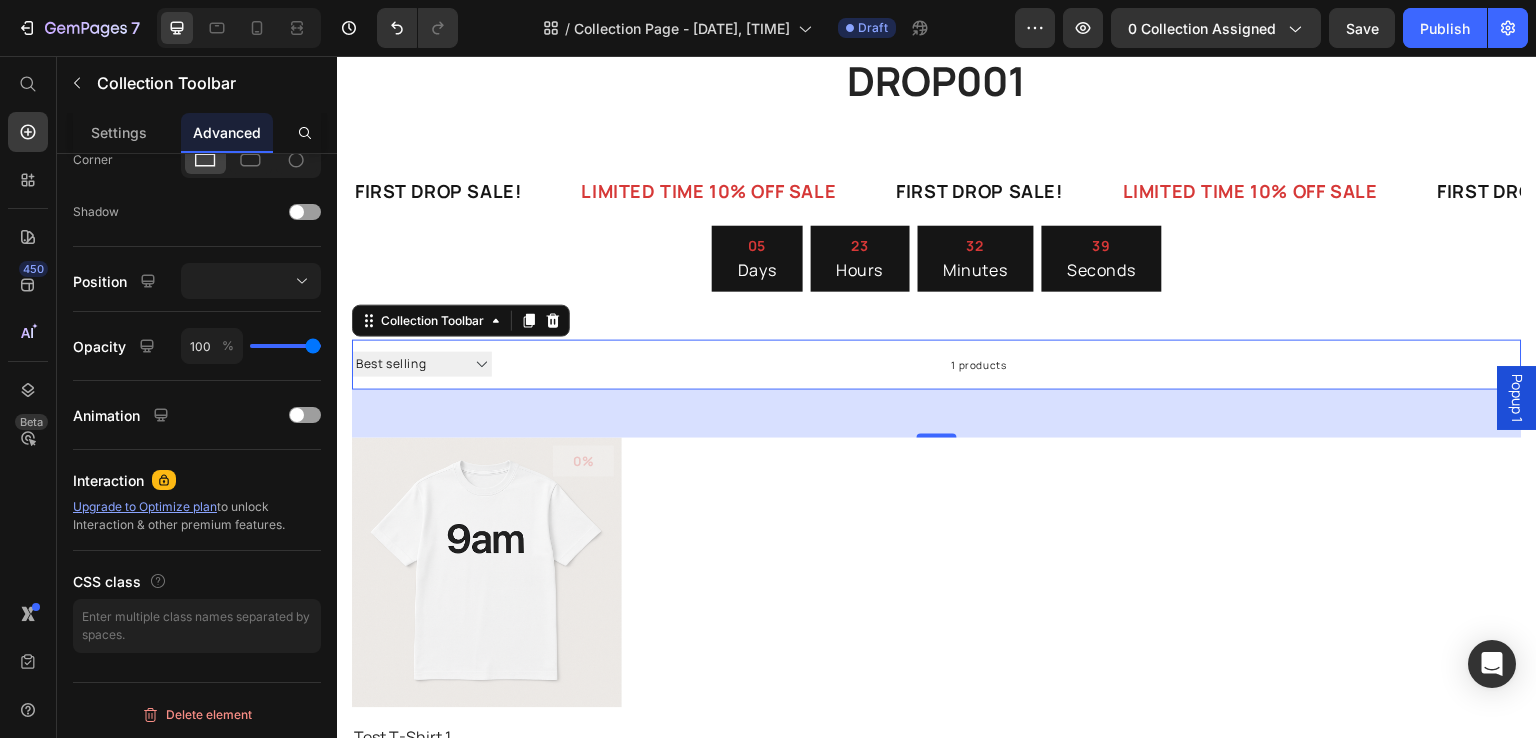 select 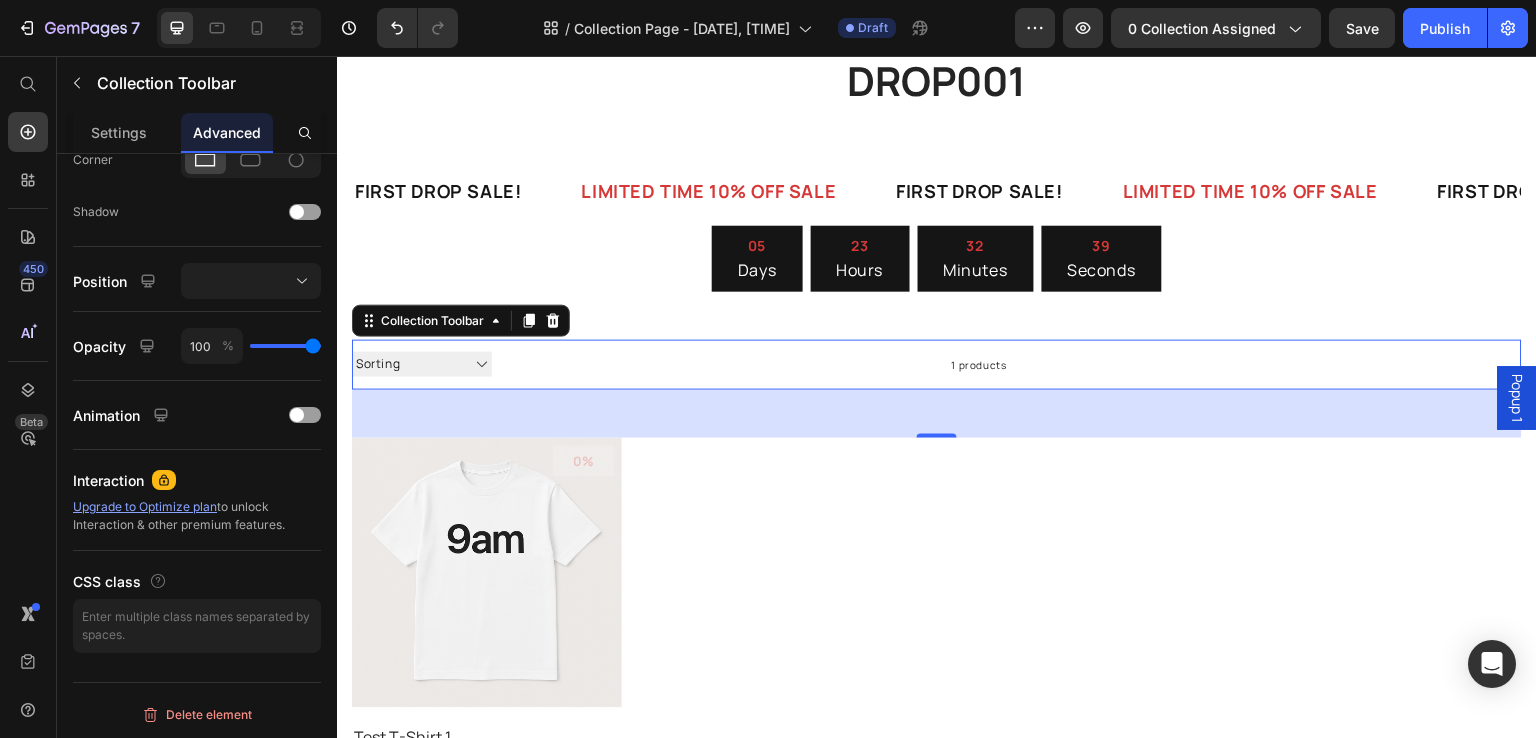 click on "Sorting Best selling Featured Alphabetically, A-Z Alphabetically, Z-A Price, low to high Price, high to low Date, new to old Date, old to new" at bounding box center (422, 364) 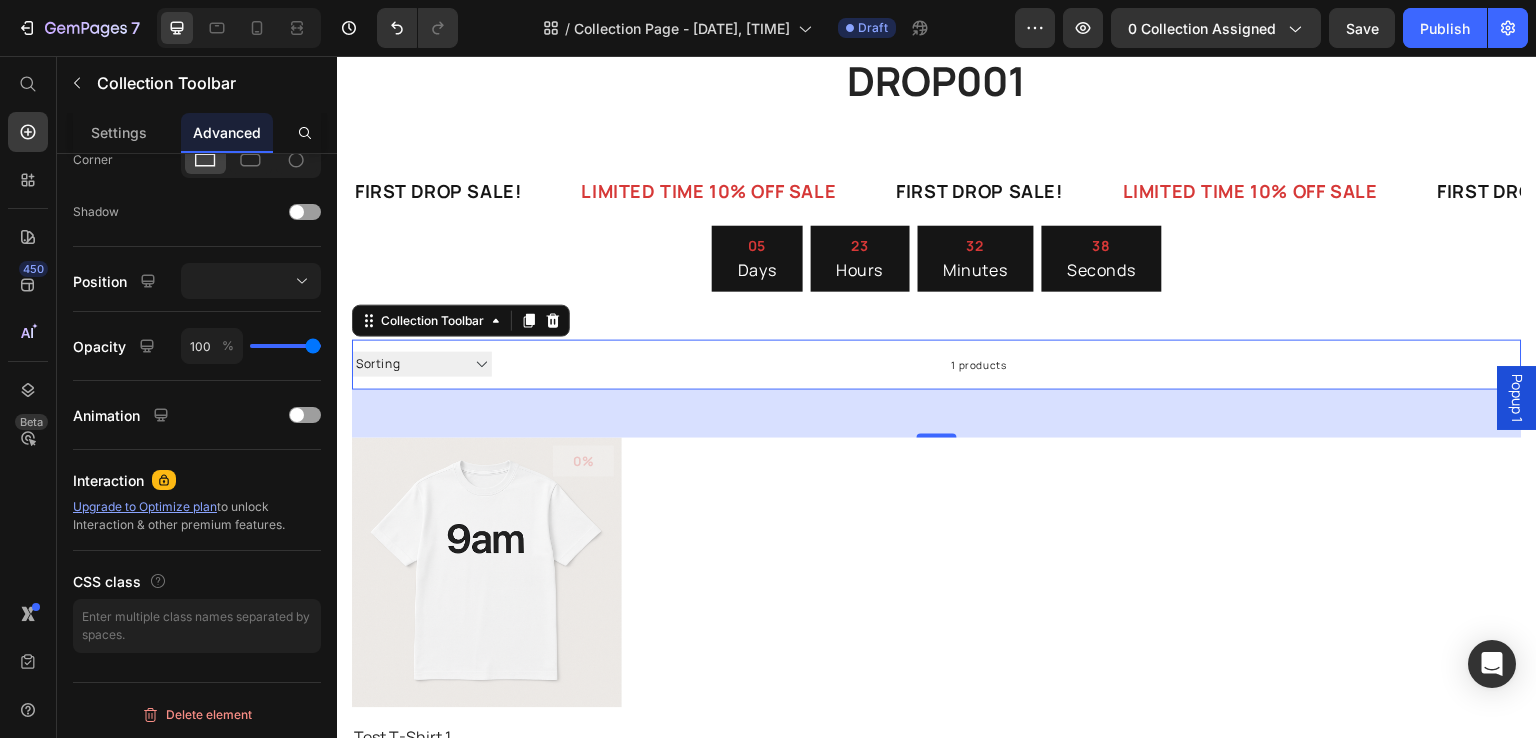 click on "Sorting Best selling Featured Alphabetically, A-Z Alphabetically, Z-A Price, low to high Price, high to low Date, new to old Date, old to new" at bounding box center (422, 364) 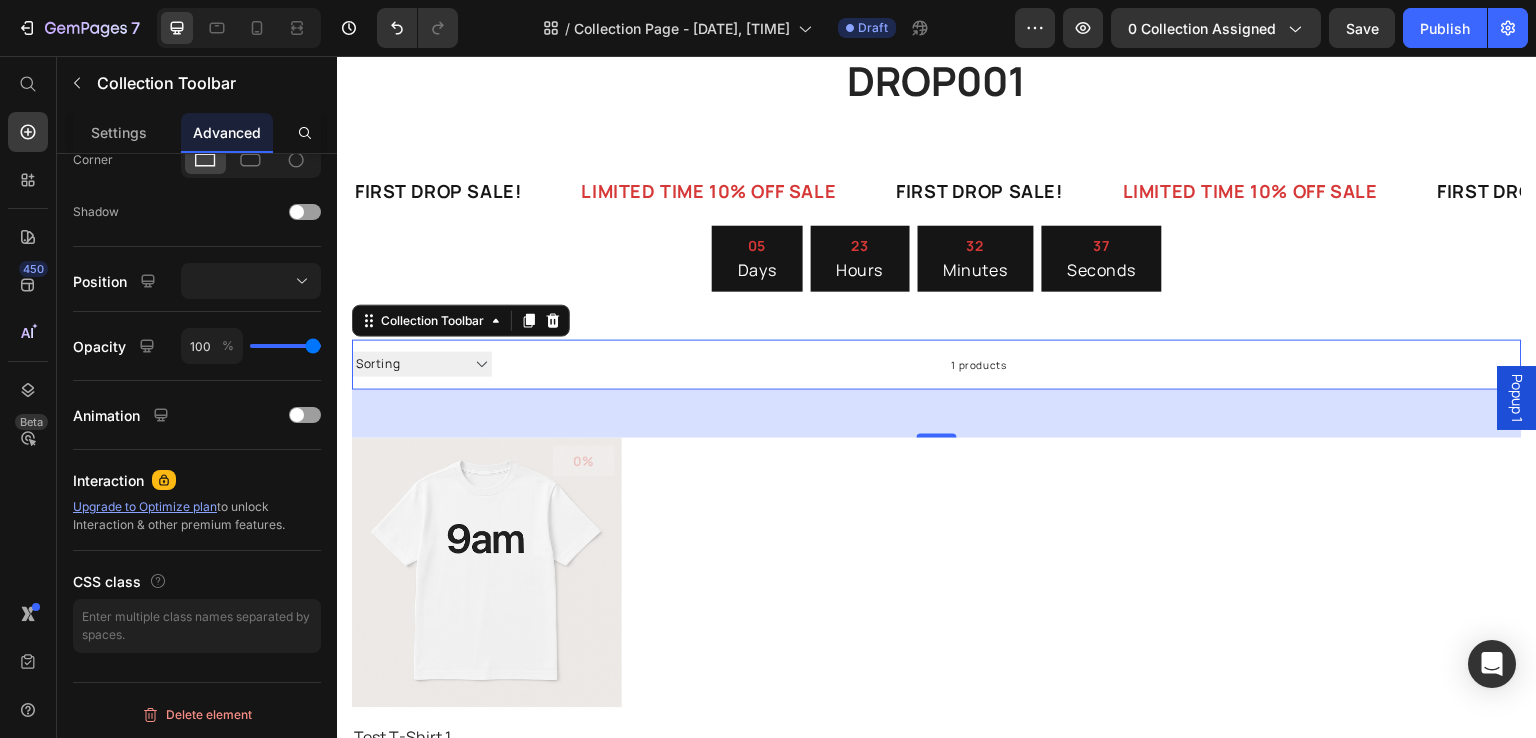 click on "1 products" at bounding box center [749, 365] 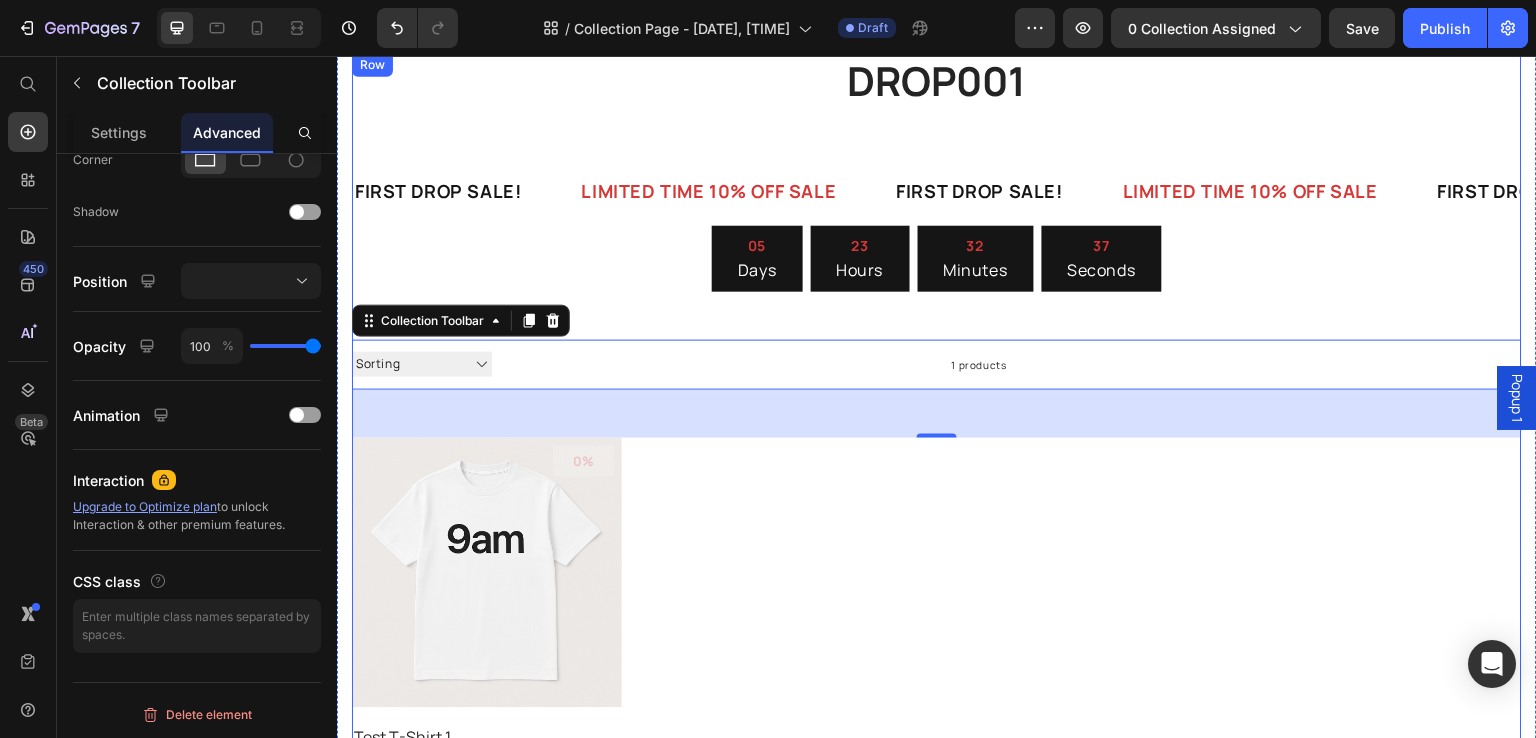 click on "DROP001 Heading FIRST DROP SALE! Text LIMITED TIME 10% OFF SALE Text FIRST DROP SALE! Text LIMITED TIME 10% OFF SALE Text FIRST DROP SALE! Text LIMITED TIME 10% OFF SALE Text FIRST DROP SALE! Text LIMITED TIME 10% OFF SALE Text FIRST DROP SALE! Text LIMITED TIME 10% OFF SALE Text FIRST DROP SALE! Text LIMITED TIME 10% OFF SALE Text FIRST DROP SALE! Text LIMITED TIME 10% OFF SALE Text FIRST DROP SALE! Text LIMITED TIME 10% OFF SALE Text [DAYS] Days [HOURS] Hours [MINUTES] Minutes [SECONDS] Seconds Countdown Timer Sorting Best selling Featured Alphabetically, A-Z Alphabetically, Z-A Price, low to high Price, high to low Date, new to old Date, old to new 1 products Collection Toolbar 48 0% (P) Tag Product Images & Gallery Row Test T-Shirt 1 (P) Title CHF 6.00 (P) Price CHF 0.00 (P) Price Row Row Product List" at bounding box center [937, 418] 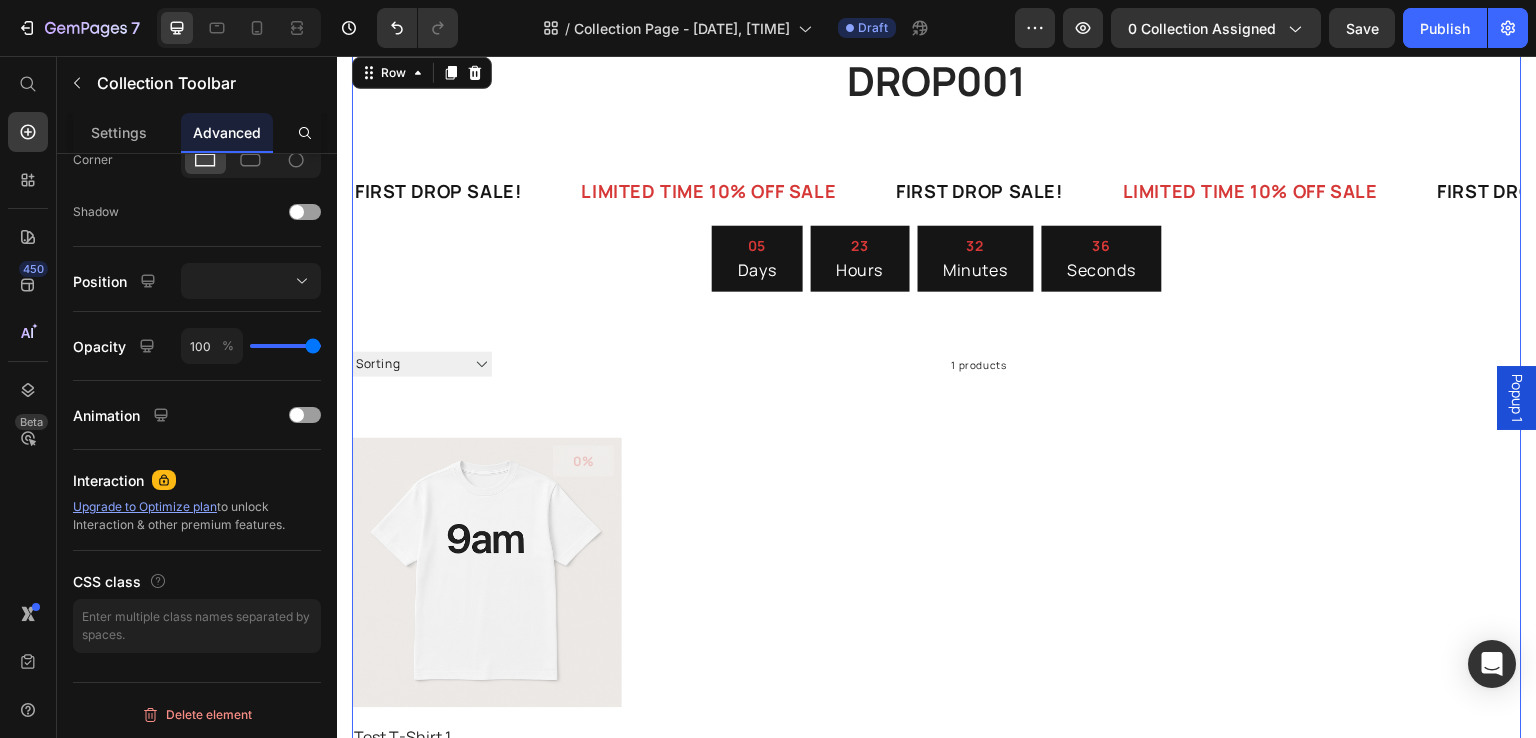 scroll, scrollTop: 0, scrollLeft: 0, axis: both 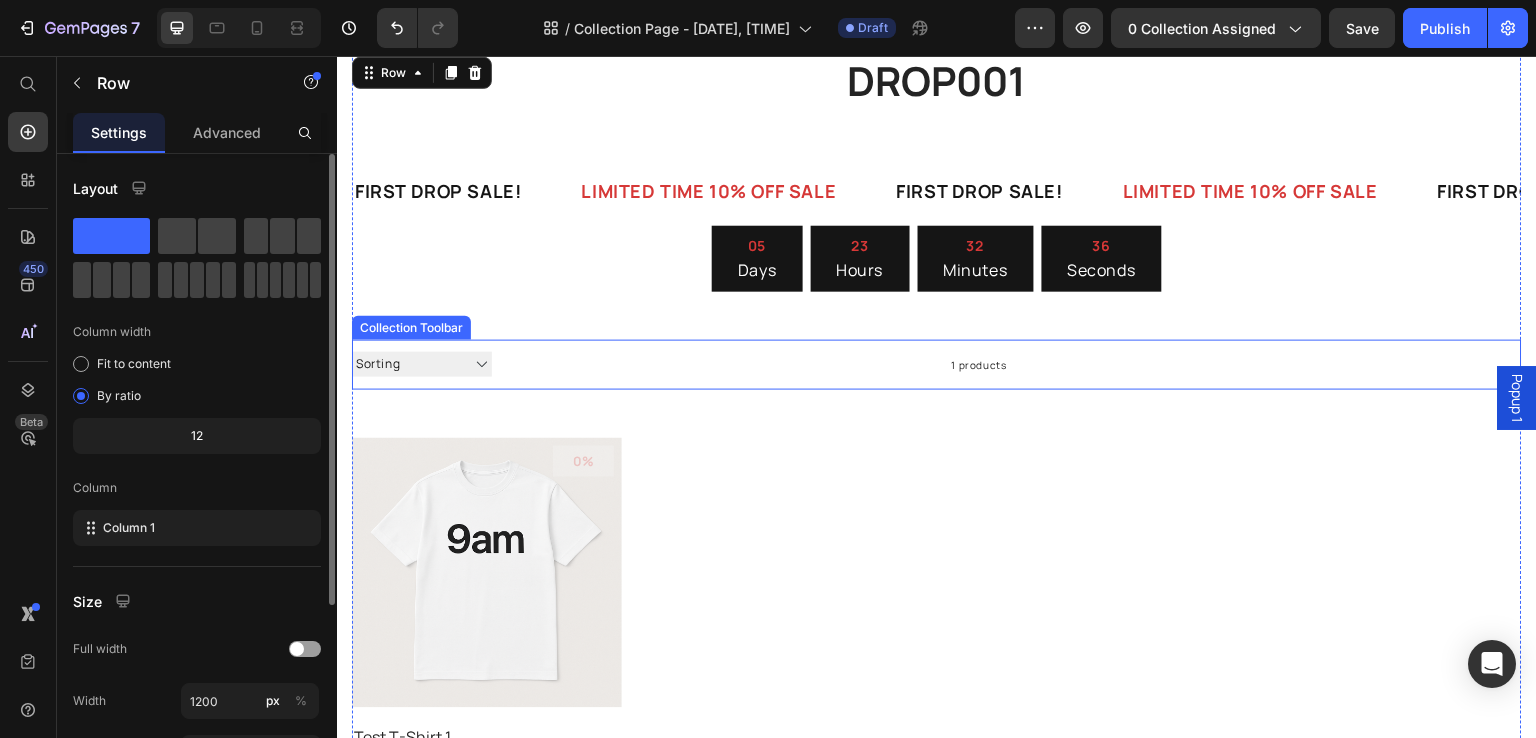 click on "1 products" at bounding box center (749, 365) 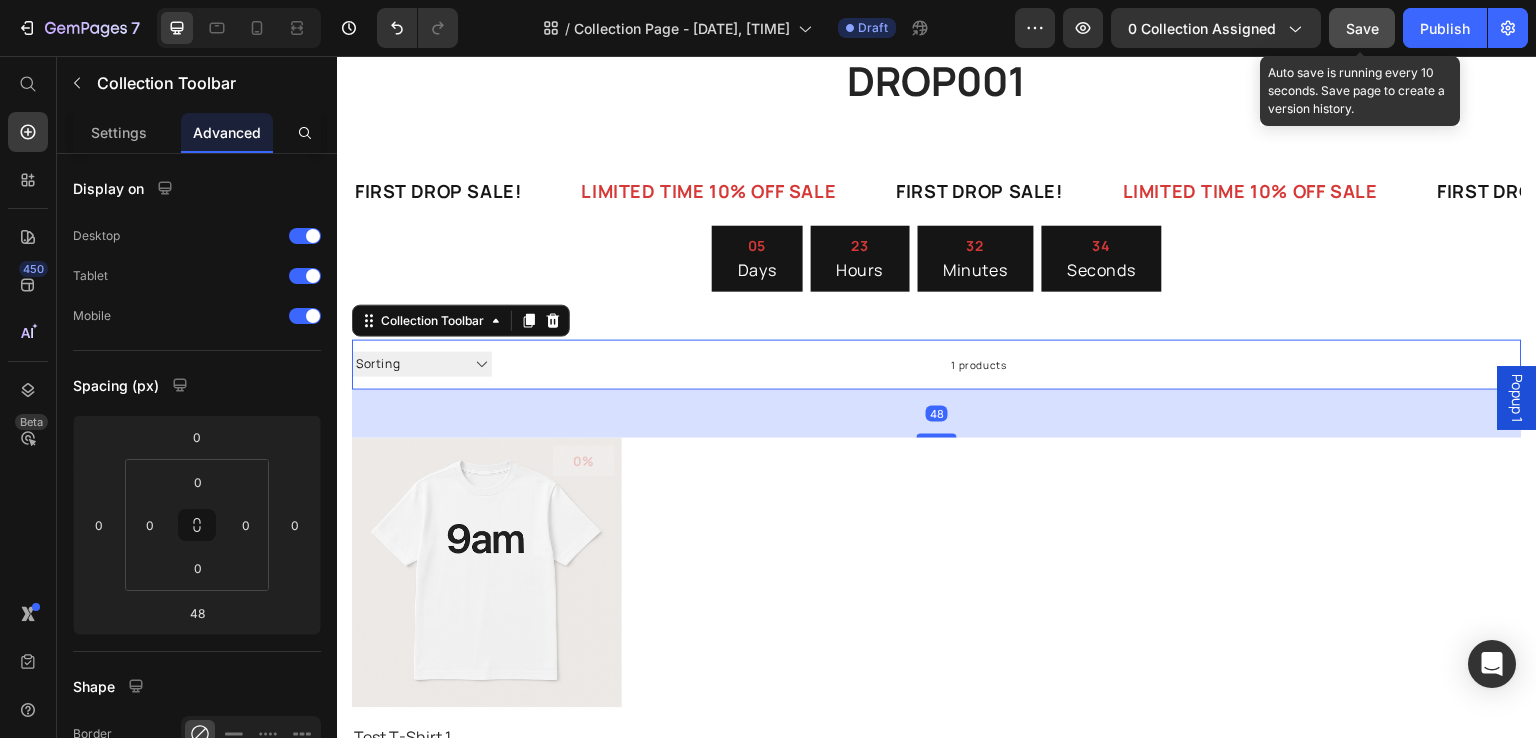 click on "Save" 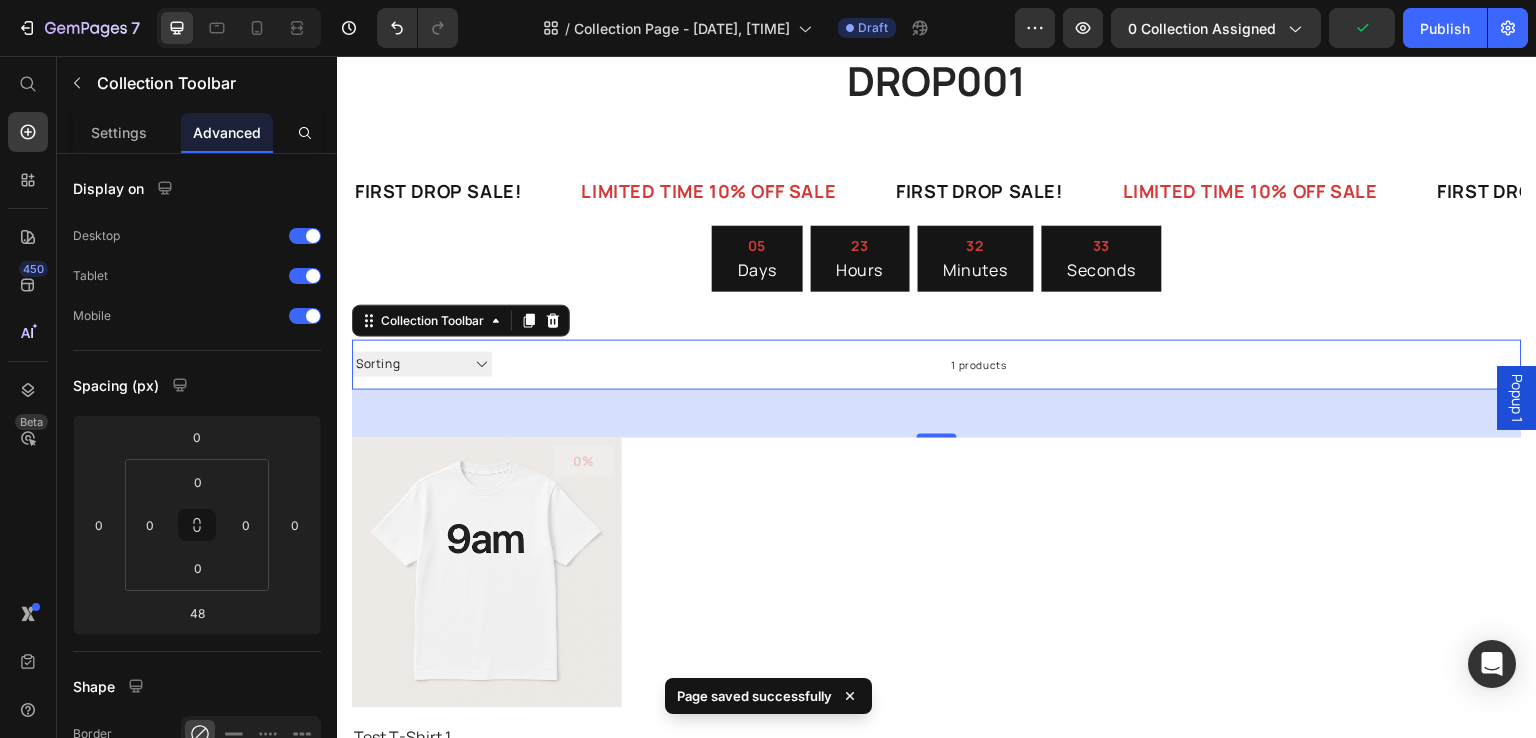 click on "1 products" at bounding box center [749, 365] 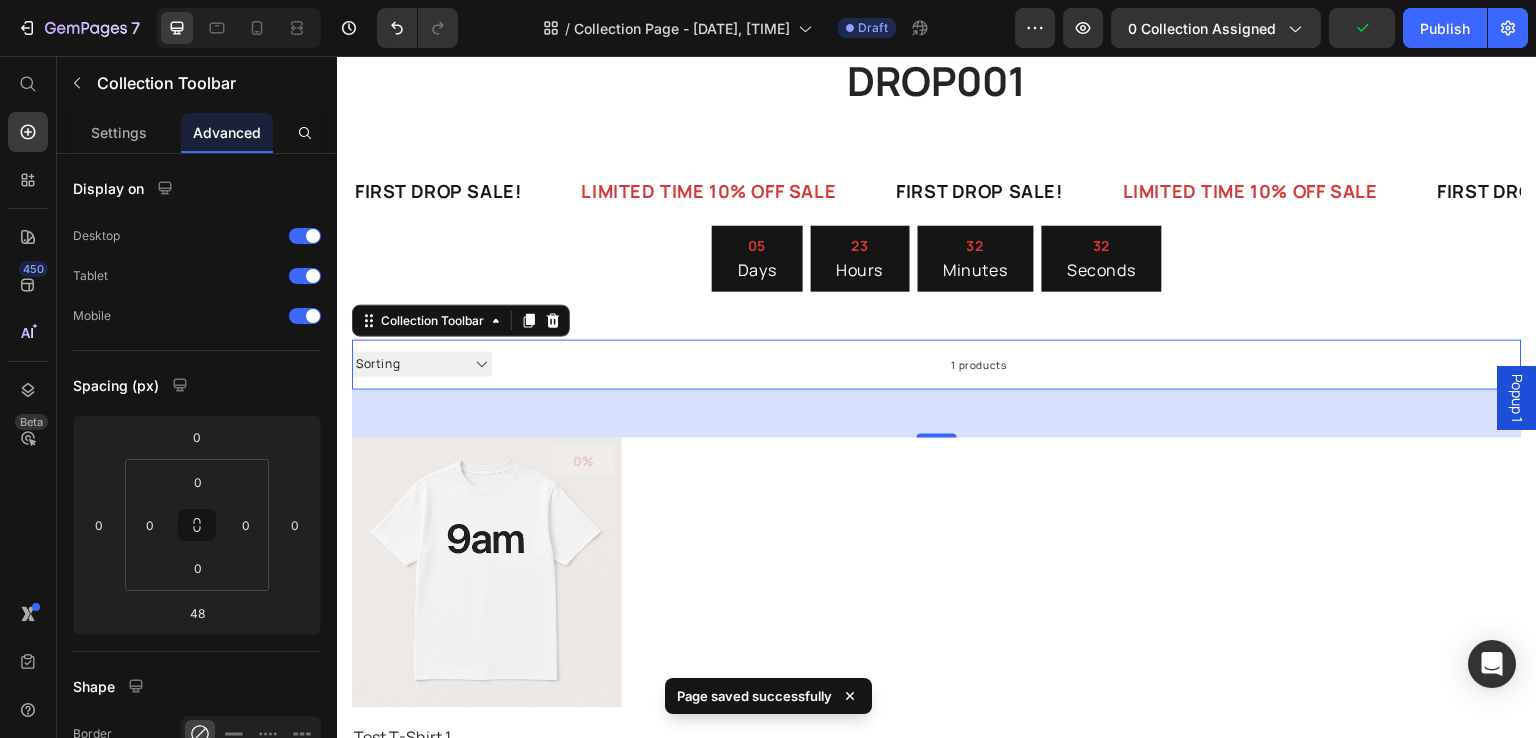 click on "DROP001 Heading FIRST DROP SALE! Text LIMITED TIME 10% OFF SALE Text FIRST DROP SALE! Text LIMITED TIME 10% OFF SALE Text FIRST DROP SALE! Text LIMITED TIME 10% OFF SALE Text FIRST DROP SALE! Text LIMITED TIME 10% OFF SALE Text FIRST DROP SALE! Text LIMITED TIME 10% OFF SALE Text FIRST DROP SALE! Text LIMITED TIME 10% OFF SALE Text FIRST DROP SALE! Text LIMITED TIME 10% OFF SALE Text FIRST DROP SALE! Text LIMITED TIME 10% OFF SALE Text [DAYS] Days [HOURS] Hours [MINUTES] Minutes [SECONDS] Seconds Countdown Timer Sorting Best selling Featured Alphabetically, A-Z Alphabetically, Z-A Price, low to high Price, high to low Date, new to old Date, old to new 1 products Collection Toolbar 48 0% (P) Tag Product Images & Gallery Row Test T-Shirt 1 (P) Title CHF 6.00 (P) Price CHF 0.00 (P) Price Row Row Product List Row Section 2" at bounding box center (937, 418) 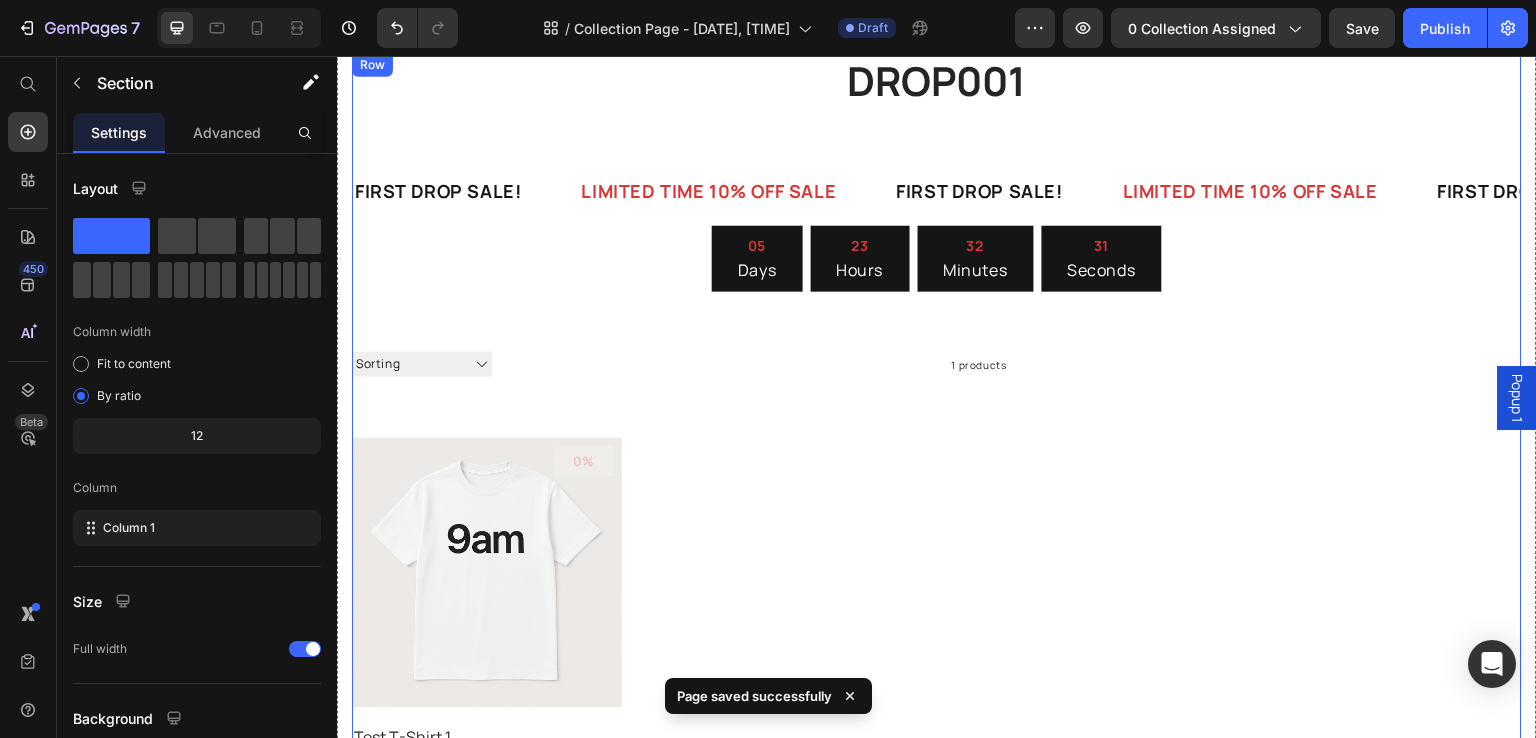click on "DROP001 Heading FIRST DROP SALE! Text LIMITED TIME 10% OFF SALE Text FIRST DROP SALE! Text LIMITED TIME 10% OFF SALE Text FIRST DROP SALE! Text LIMITED TIME 10% OFF SALE Text FIRST DROP SALE! Text LIMITED TIME 10% OFF SALE Text FIRST DROP SALE! Text LIMITED TIME 10% OFF SALE Text FIRST DROP SALE! Text LIMITED TIME 10% OFF SALE Text FIRST DROP SALE! Text LIMITED TIME 10% OFF SALE Text FIRST DROP SALE! Text LIMITED TIME 10% OFF SALE Text [DAYS] Days [HOURS] Hours [MINUTES] Minutes [SECONDS] Seconds Countdown Timer Sorting Best selling Featured Alphabetically, A-Z Alphabetically, Z-A Price, low to high Price, high to low Date, new to old Date, old to new 1 products Collection Toolbar 0% (P) Tag Product Images & Gallery Row Test T-Shirt 1 (P) Title CHF 6.00 (P) Price CHF 0.00 (P) Price Row Row Product List" at bounding box center (937, 418) 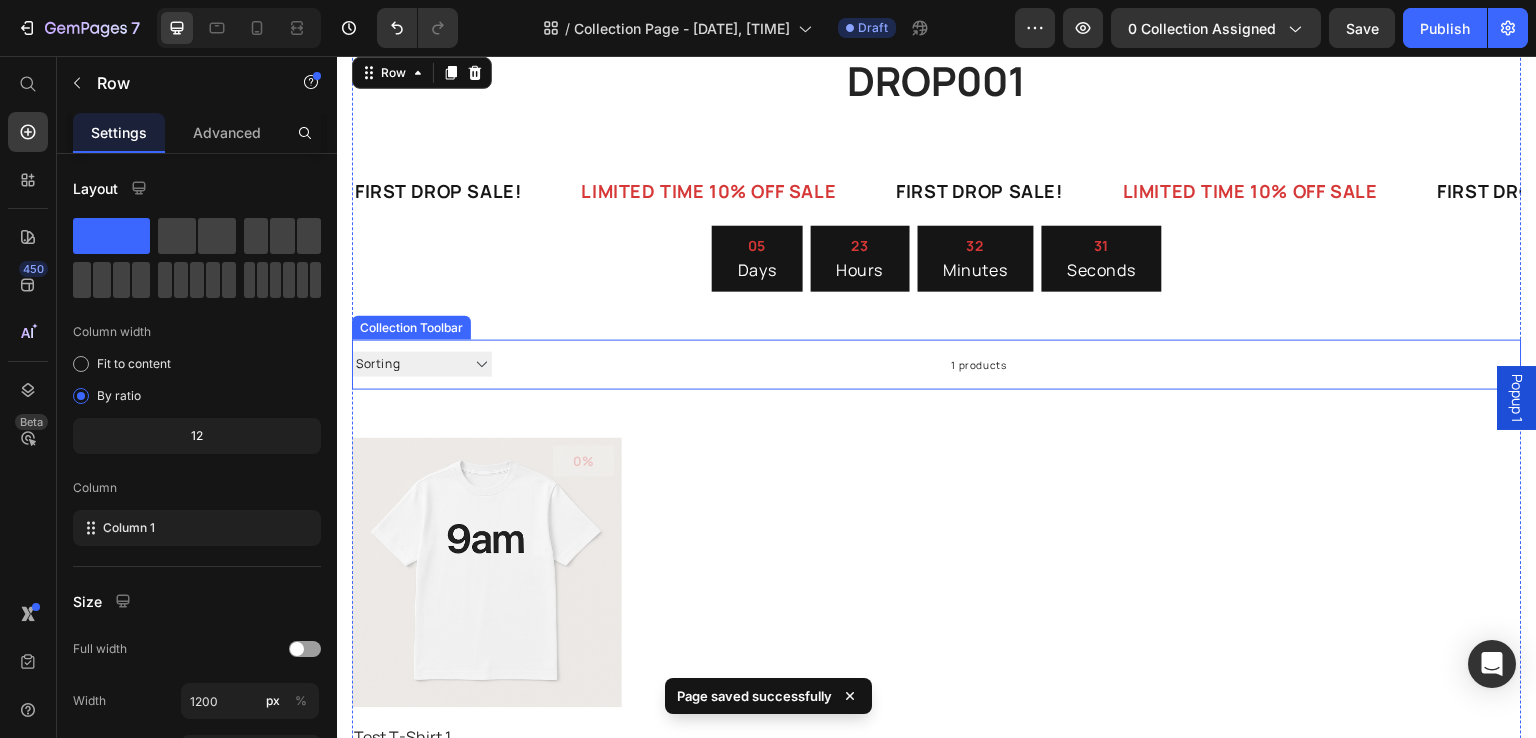 click on "Sorting Best selling Featured Alphabetically, A-Z Alphabetically, Z-A Price, low to high Price, high to low Date, new to old Date, old to new" at bounding box center [422, 364] 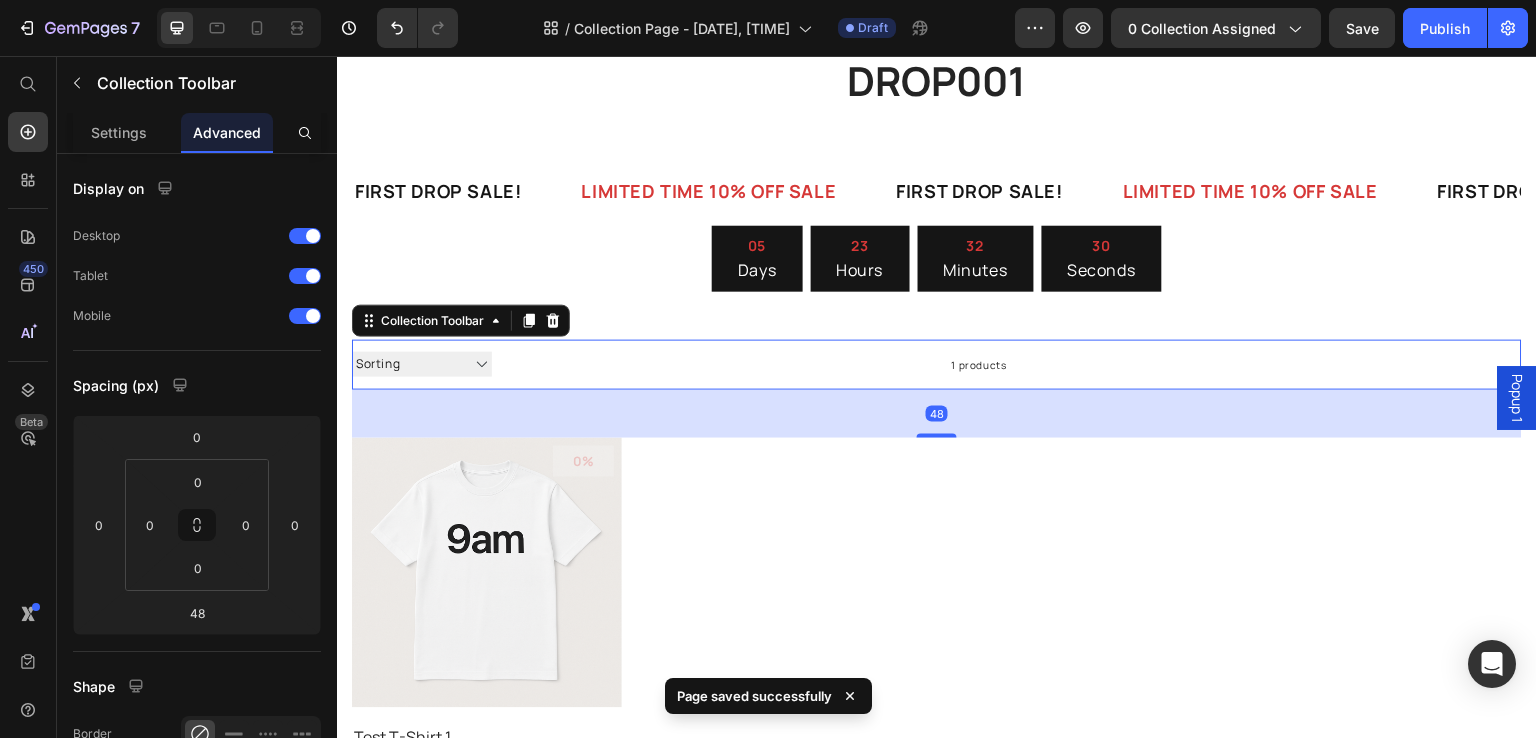 click on "1 products" at bounding box center (749, 365) 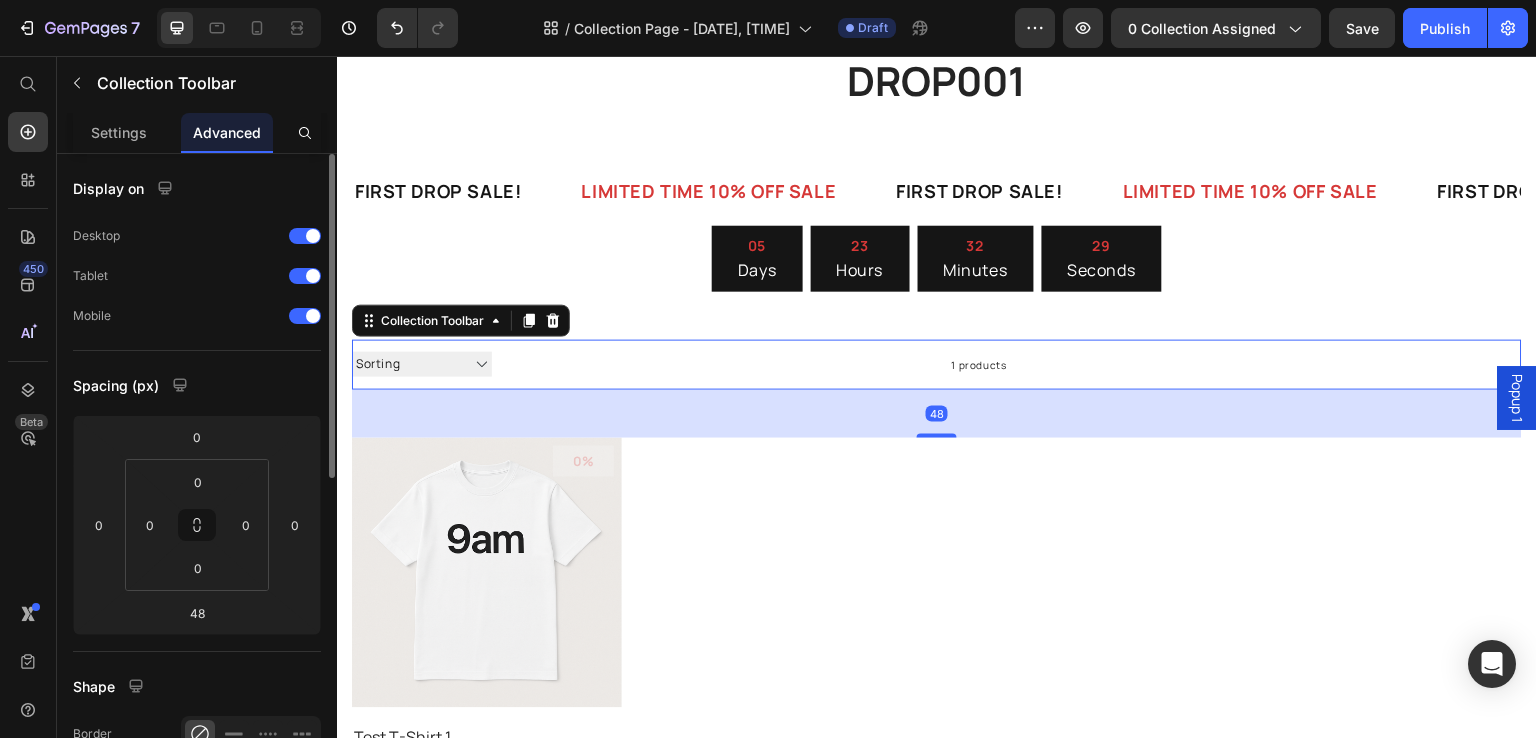 click on "Settings" at bounding box center [119, 132] 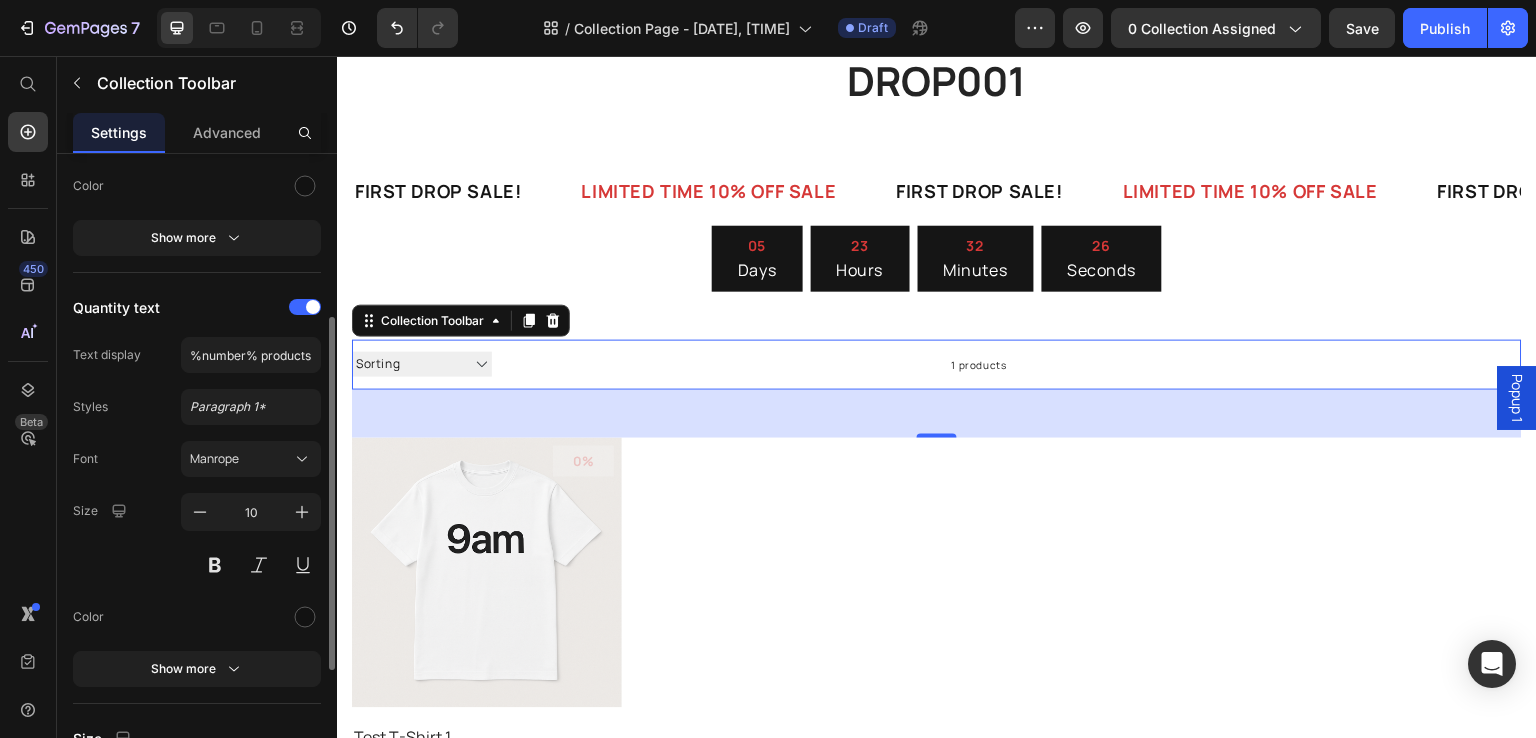 scroll, scrollTop: 314, scrollLeft: 0, axis: vertical 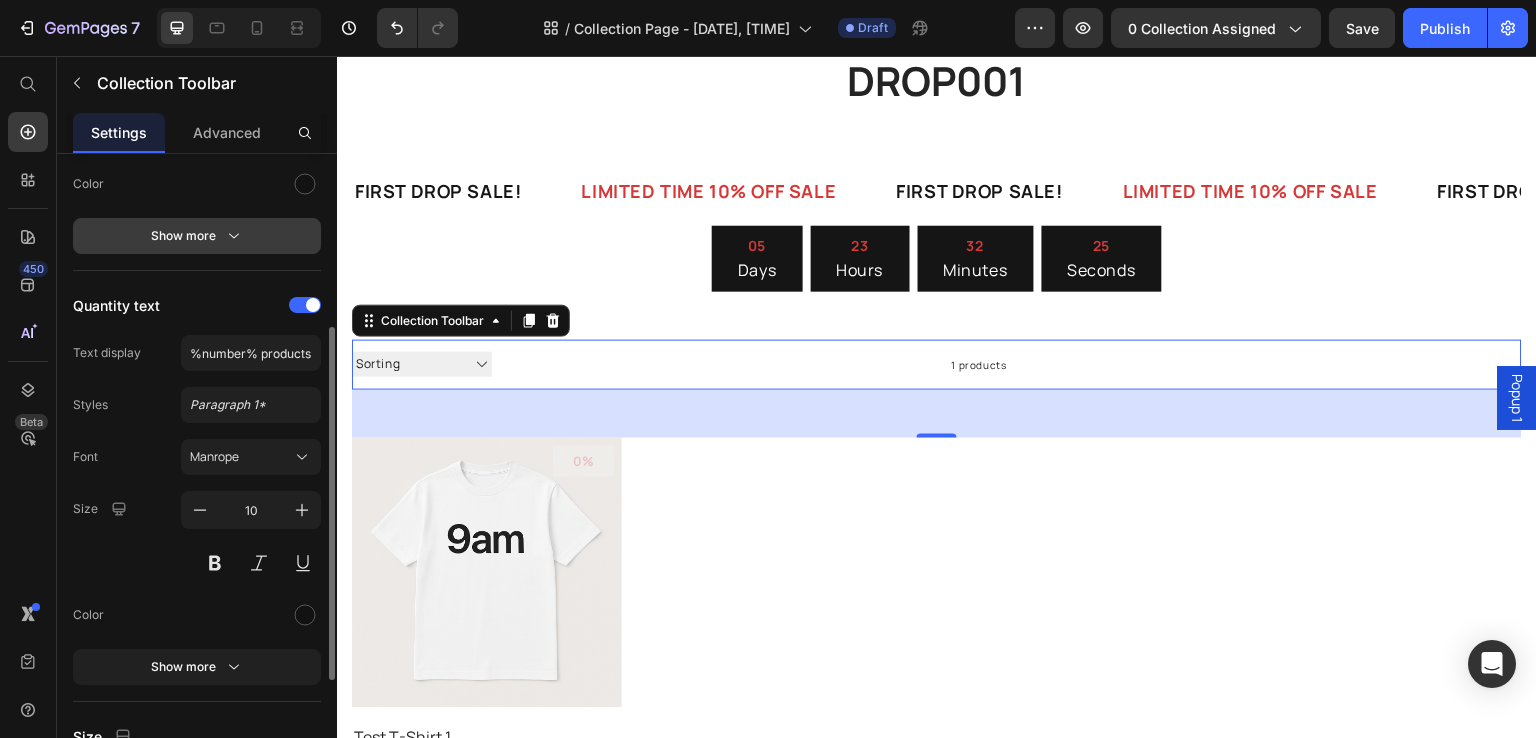 click on "Show more" at bounding box center (197, 236) 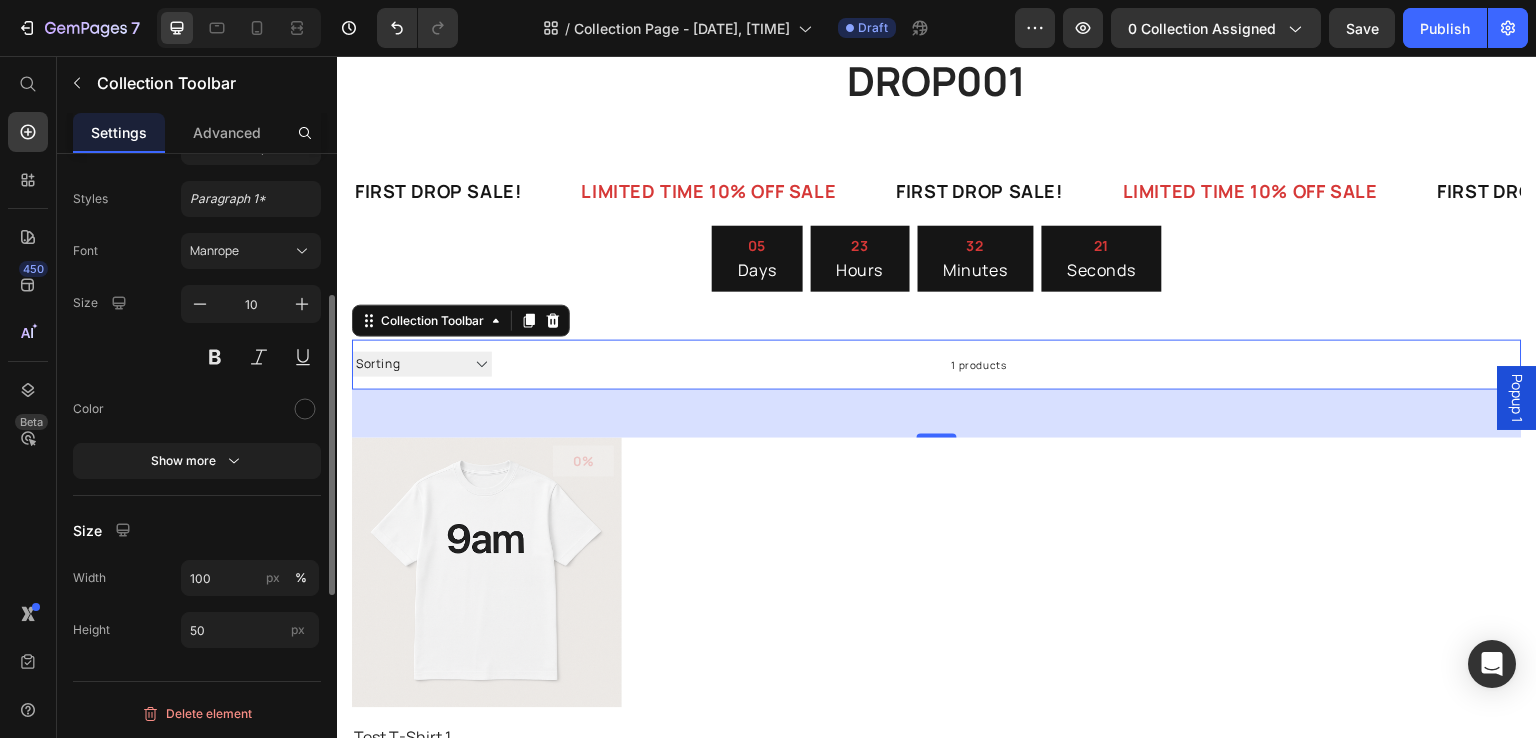 scroll, scrollTop: 0, scrollLeft: 0, axis: both 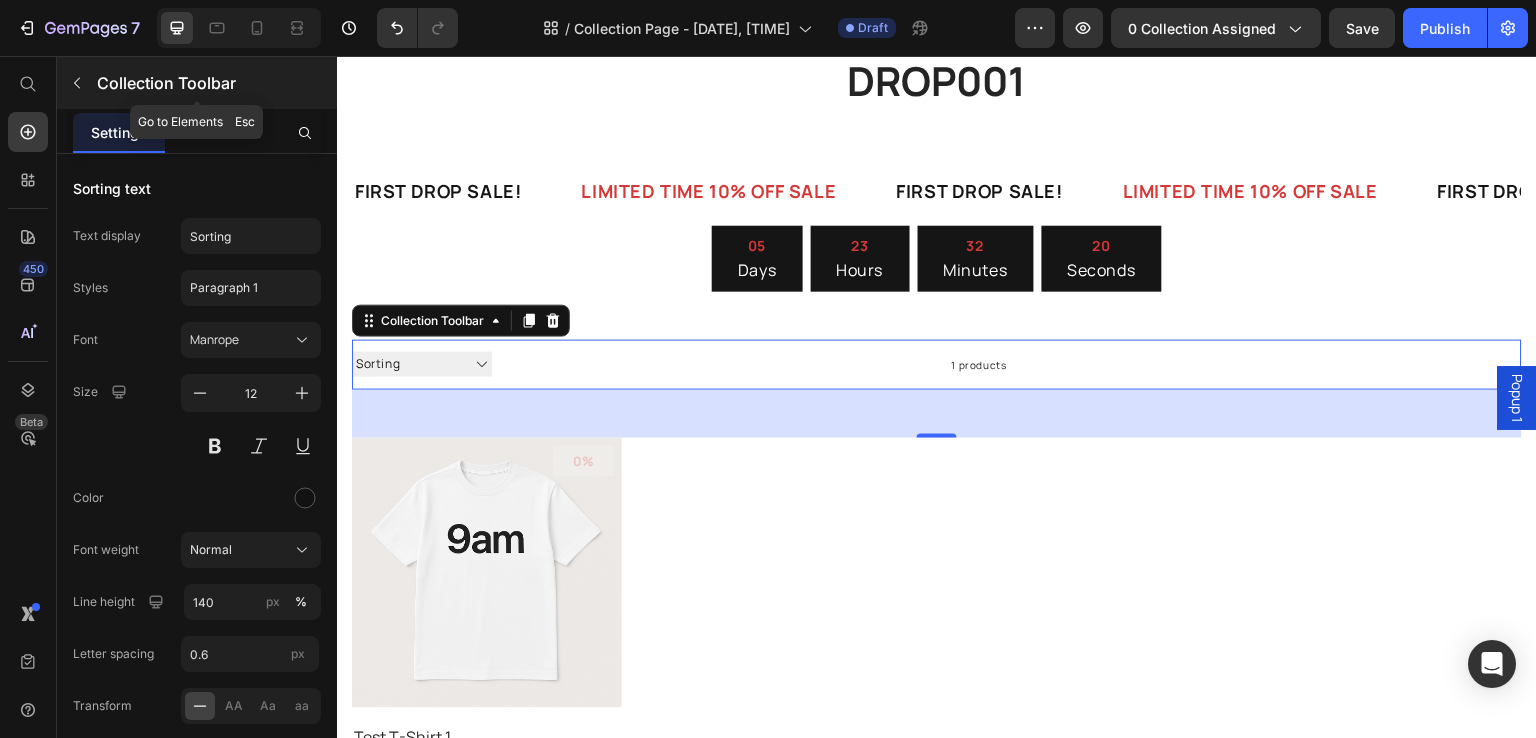 click at bounding box center [77, 83] 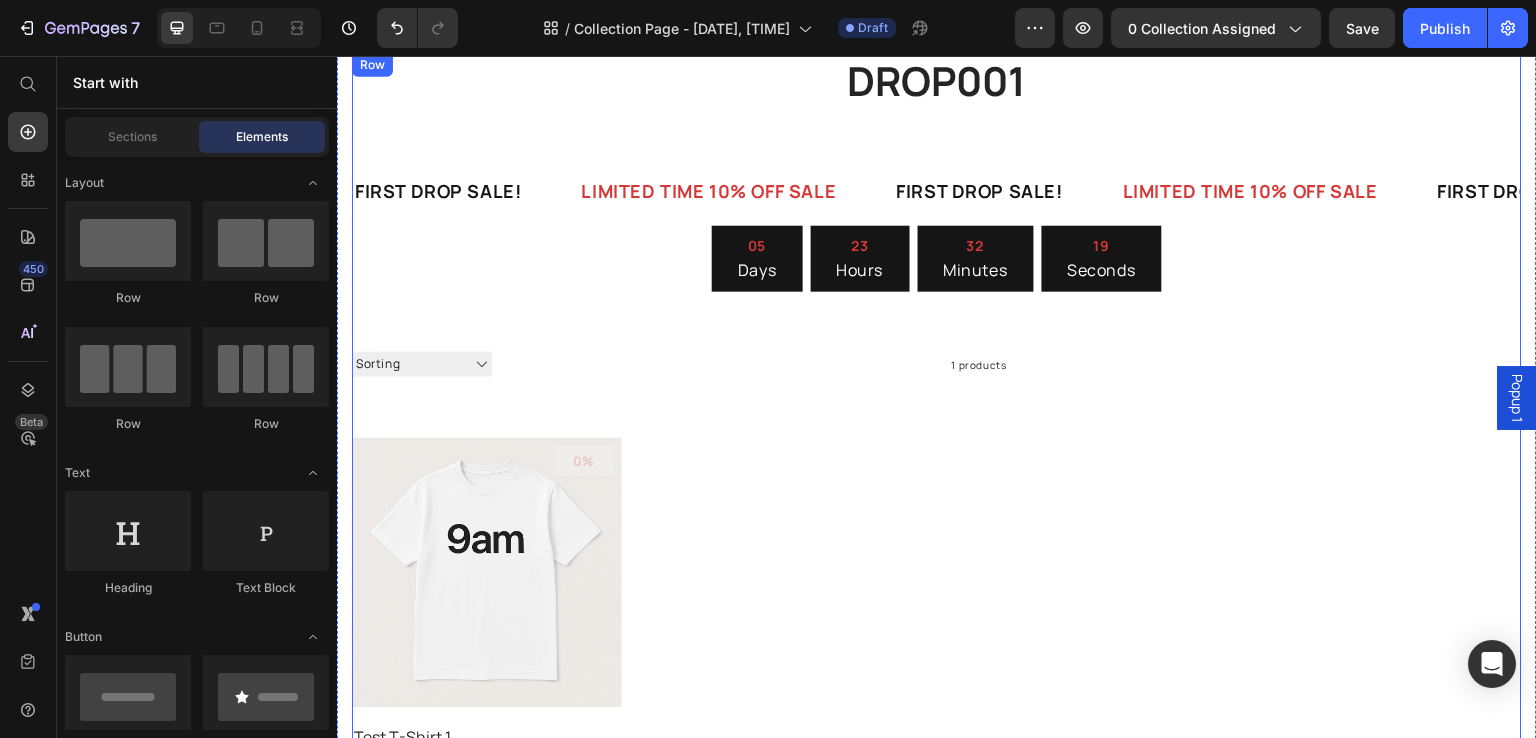 click on "DROP001" at bounding box center [937, 81] 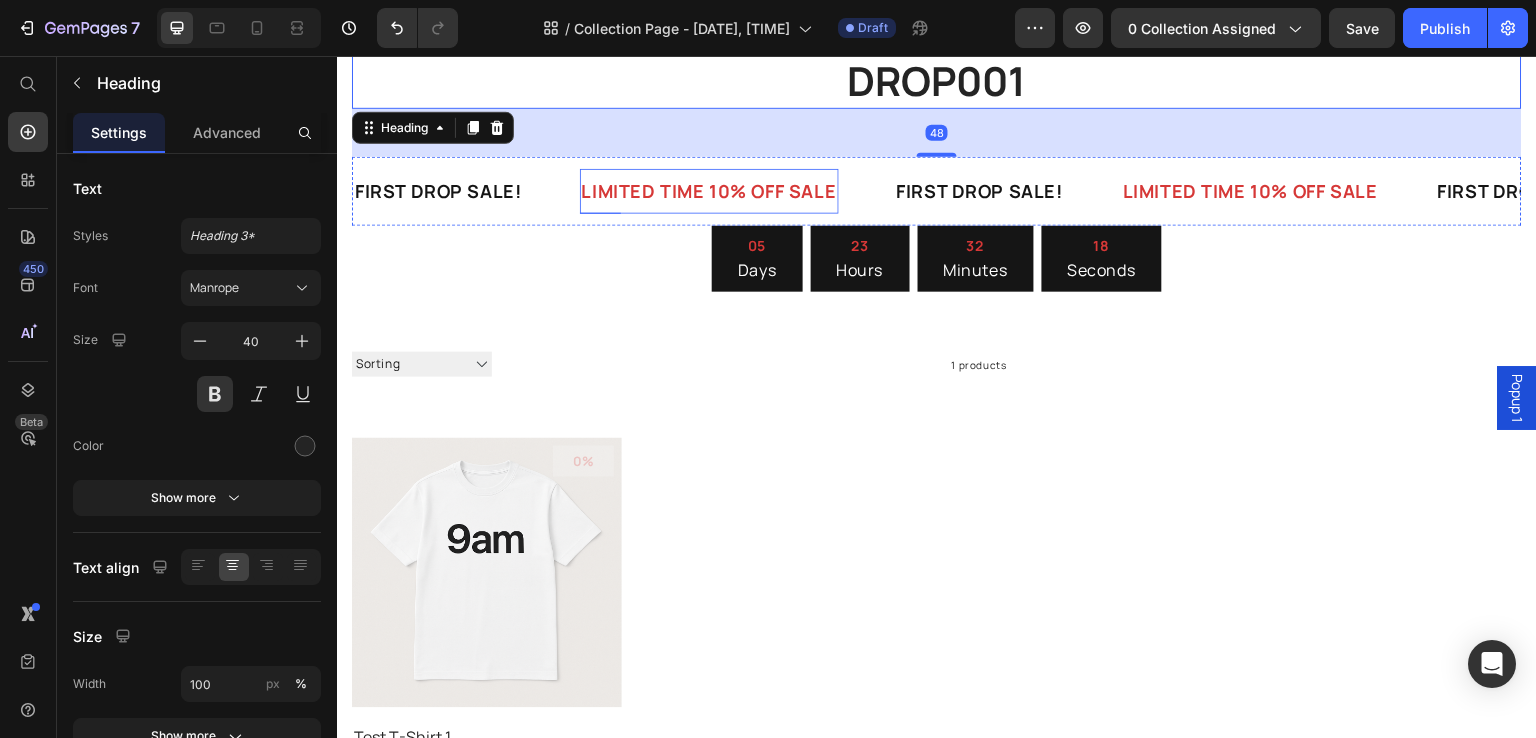 scroll, scrollTop: 0, scrollLeft: 0, axis: both 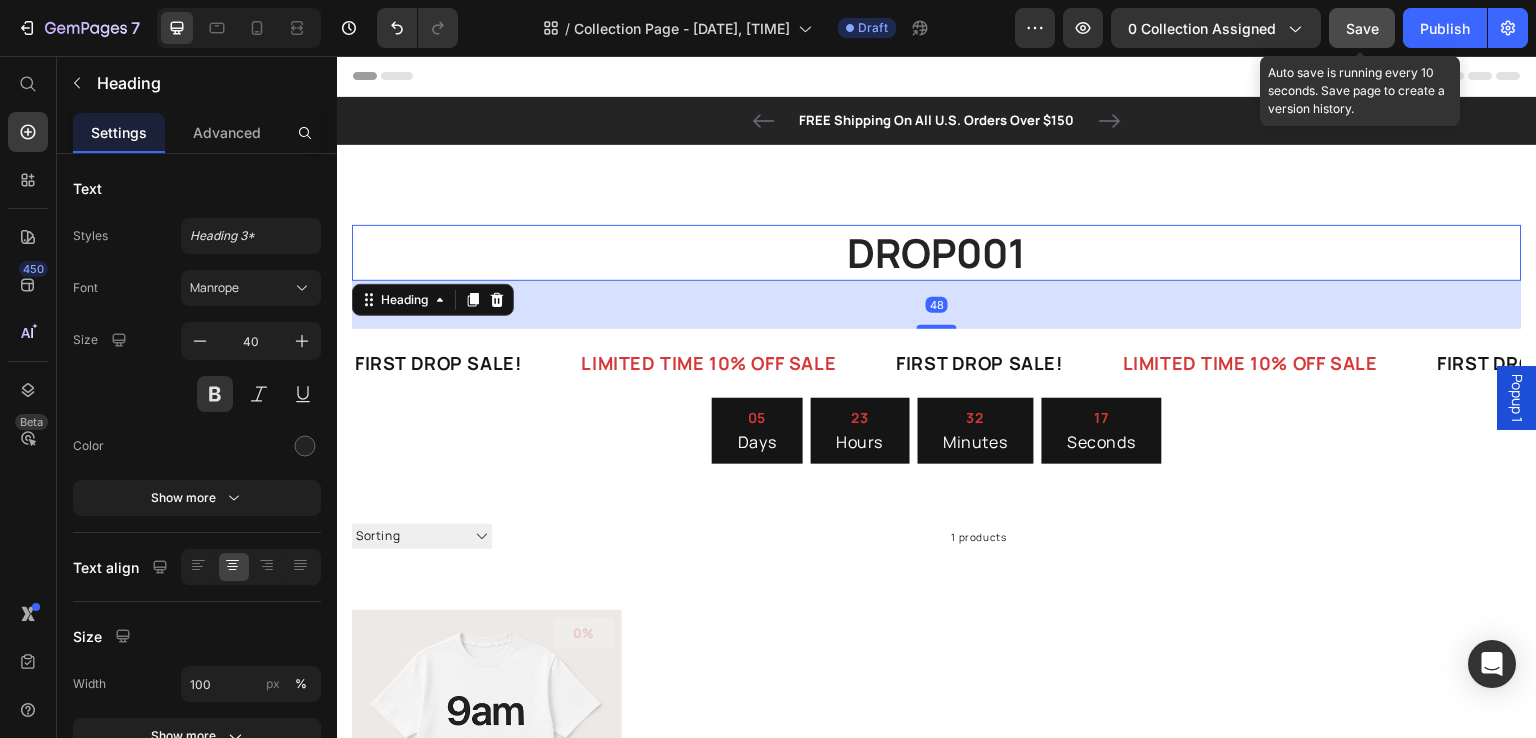 click on "Save" 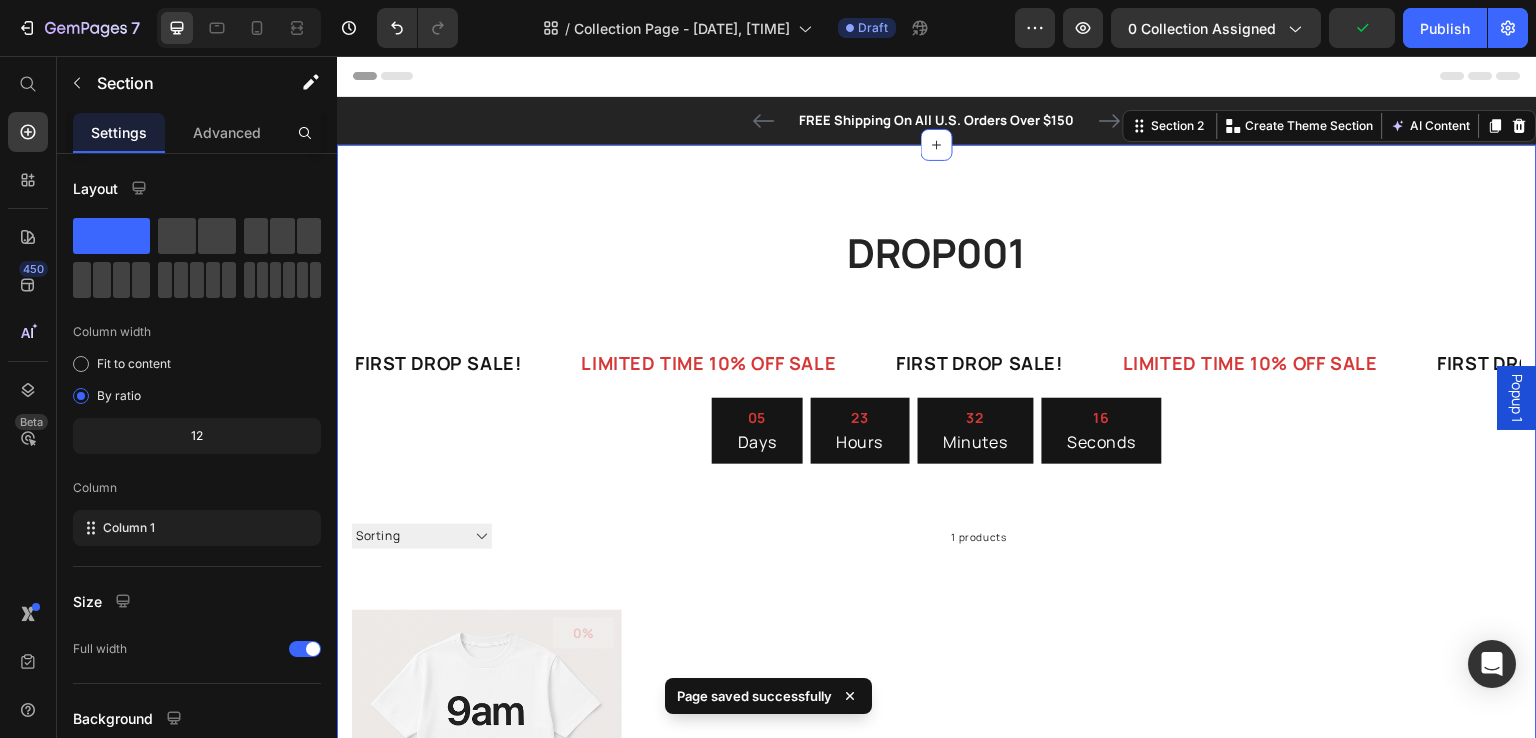 click on "DROP001 Heading FIRST DROP SALE! Text LIMITED TIME 10% OFF SALE Text FIRST DROP SALE! Text LIMITED TIME 10% OFF SALE Text FIRST DROP SALE! Text LIMITED TIME 10% OFF SALE Text FIRST DROP SALE! Text LIMITED TIME 10% OFF SALE Text FIRST DROP SALE! Text LIMITED TIME 10% OFF SALE Text FIRST DROP SALE! Text LIMITED TIME 10% OFF SALE Text FIRST DROP SALE! Text LIMITED TIME 10% OFF SALE Text FIRST DROP SALE! Text LIMITED TIME 10% OFF SALE Text [DAYS] Days [HOURS] Hours [MINUTES] Minutes [SECONDS] Seconds Countdown Timer Sorting Best selling Featured Alphabetically, A-Z Alphabetically, Z-A Price, low to high Price, high to low Date, new to old Date, old to new 1 products Collection Toolbar 0% (P) Tag Product Images & Gallery Row Test T-Shirt 1 (P) Title CHF 6.00 (P) Price CHF 0.00 (P) Price Row Row Product List Row Section 2 Create Theme Section AI Content Write with GemAI What would you like to describe here? Tone and Voice Persuasive Product Show more Generate" at bounding box center (937, 590) 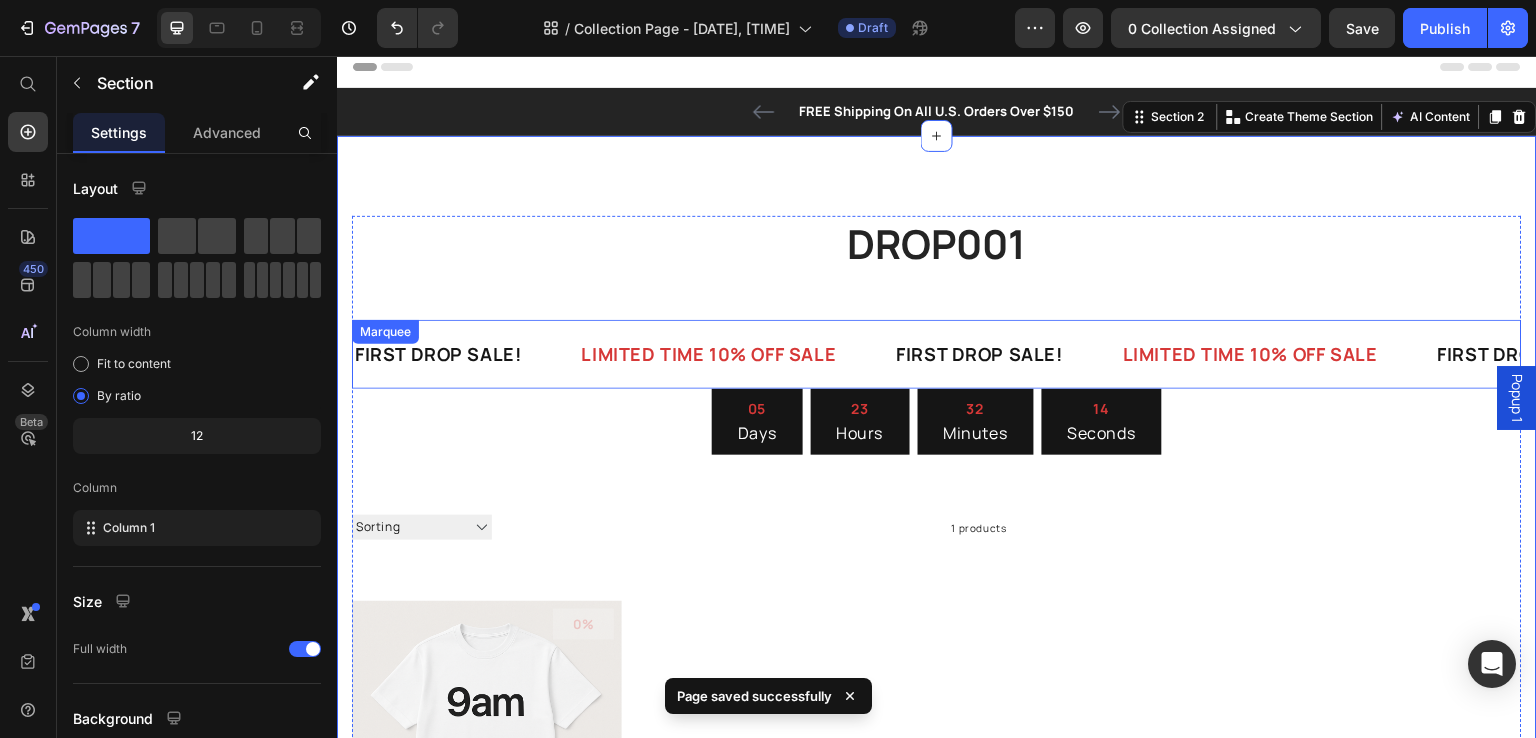 scroll, scrollTop: 0, scrollLeft: 0, axis: both 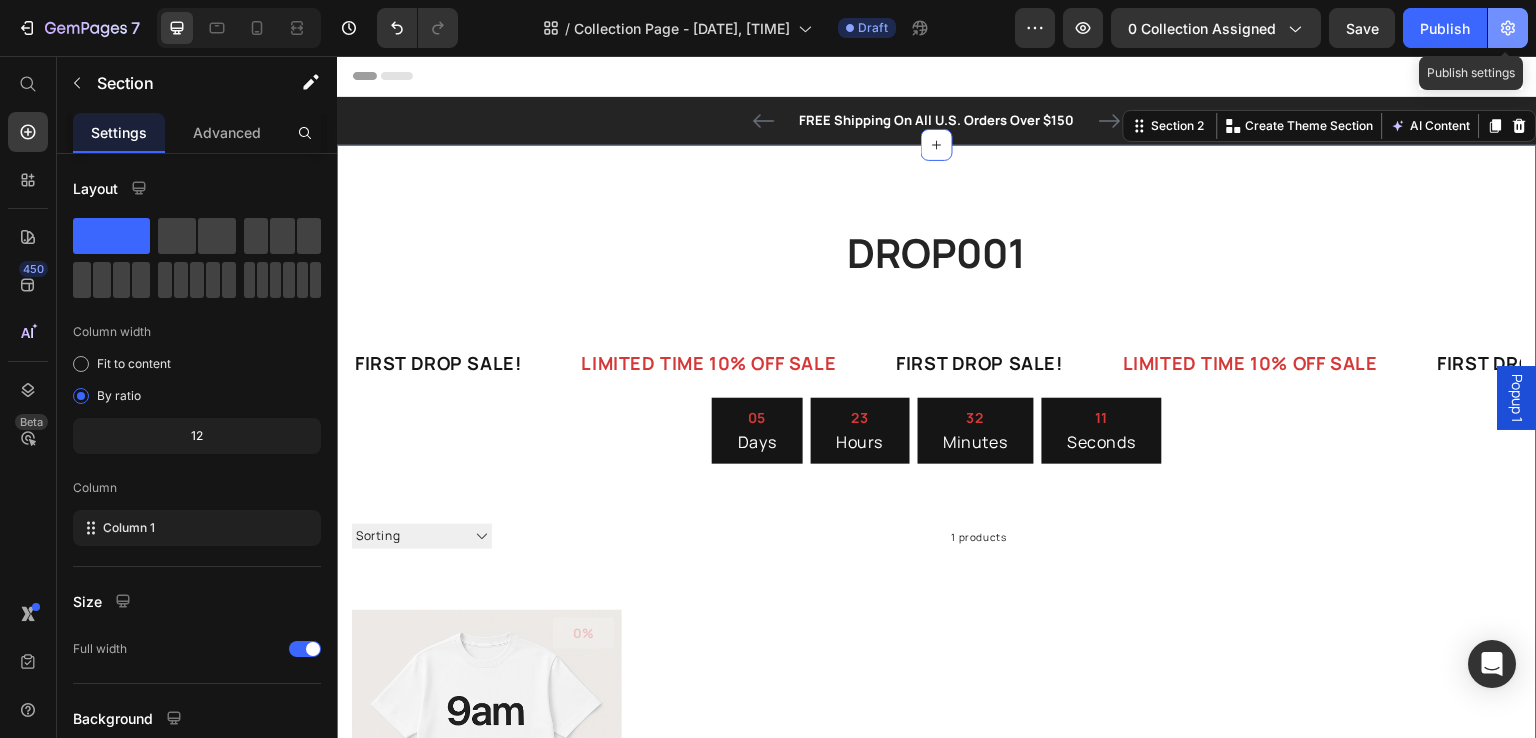 click 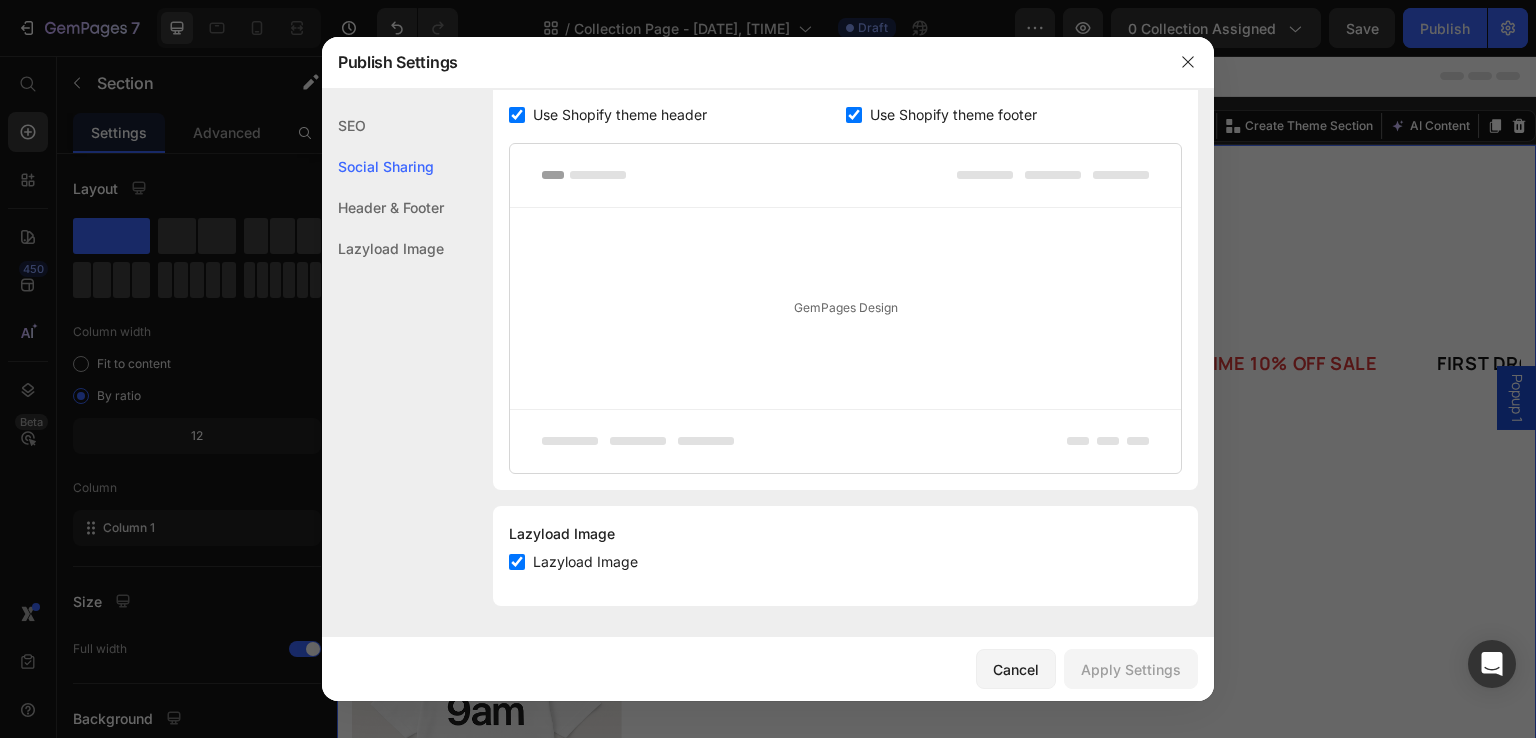 scroll, scrollTop: 0, scrollLeft: 0, axis: both 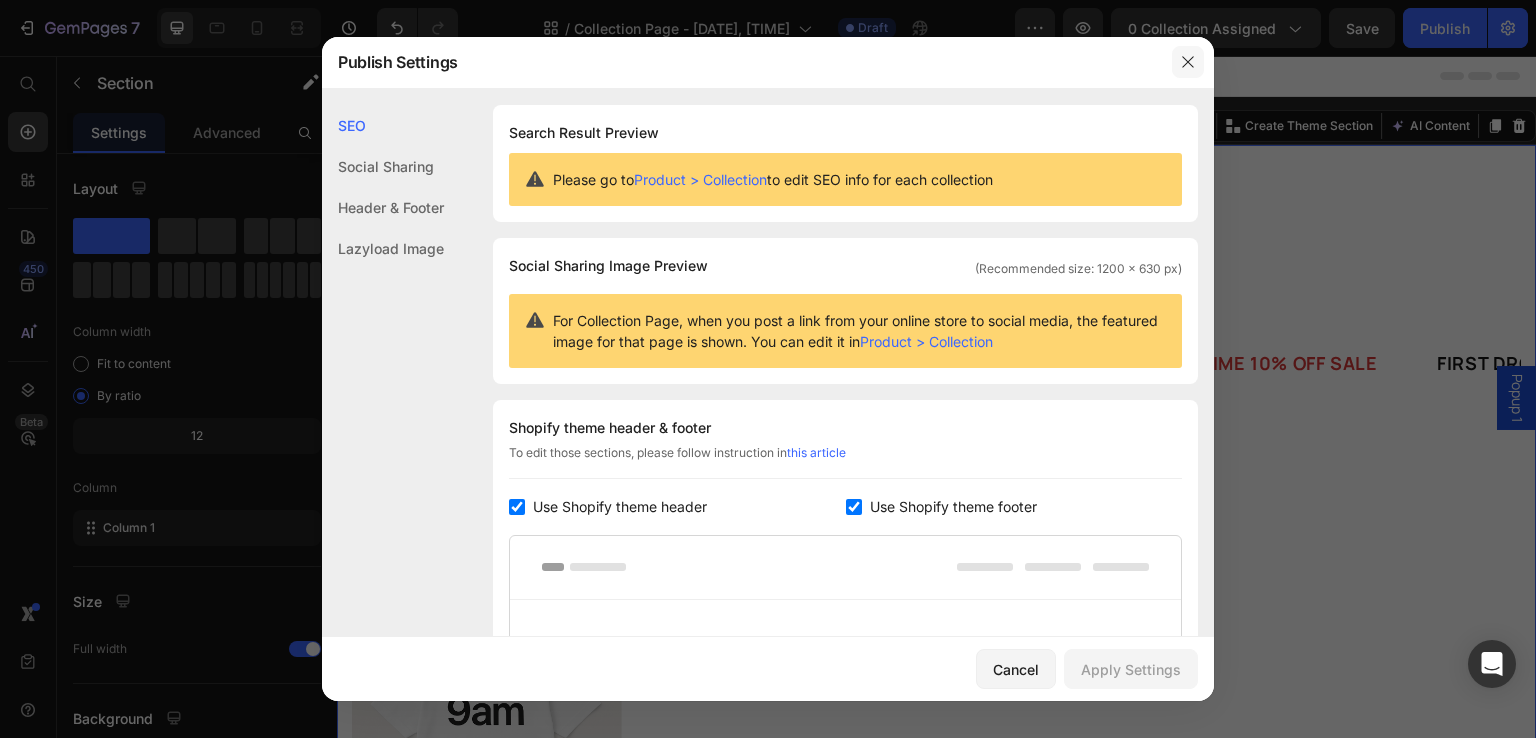click 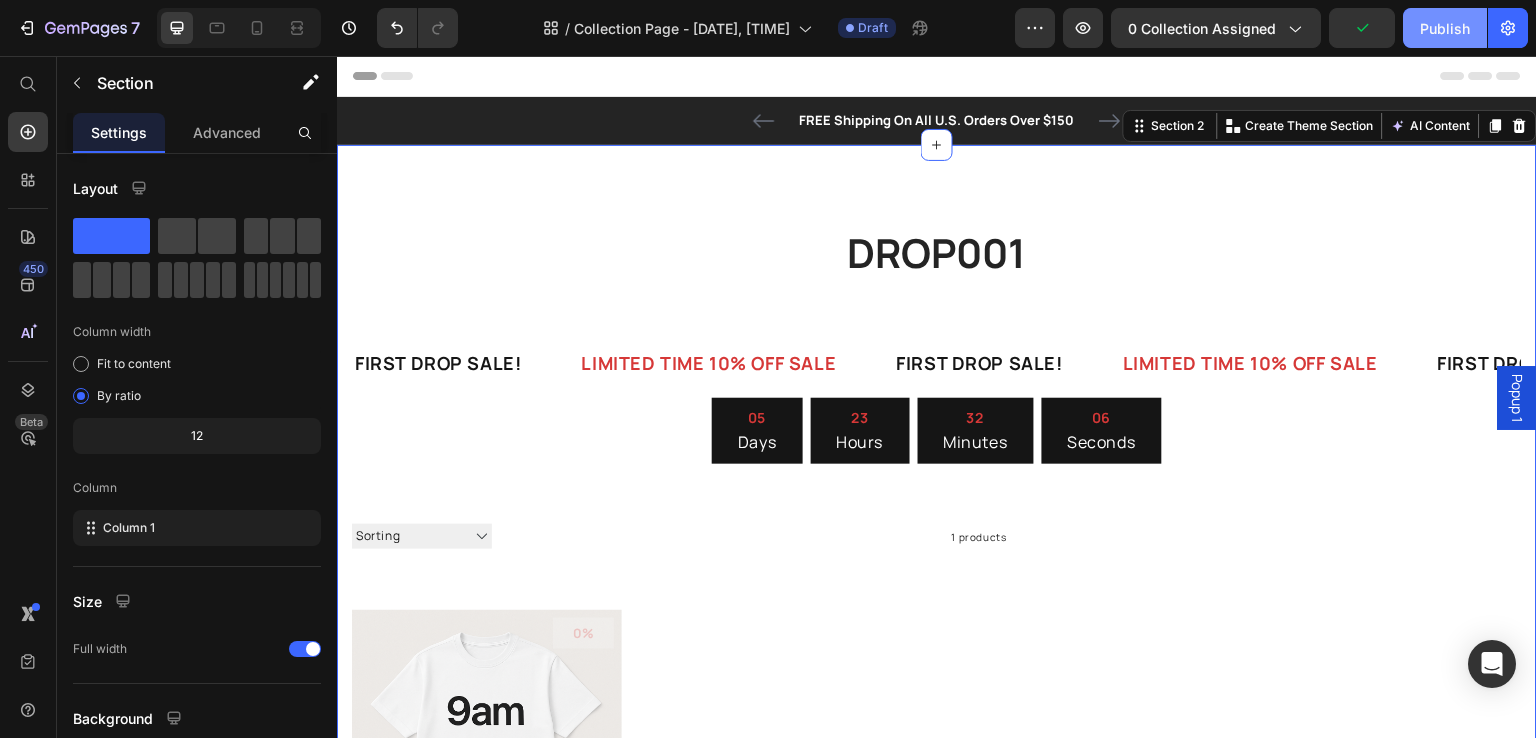 click on "Publish" at bounding box center [1445, 28] 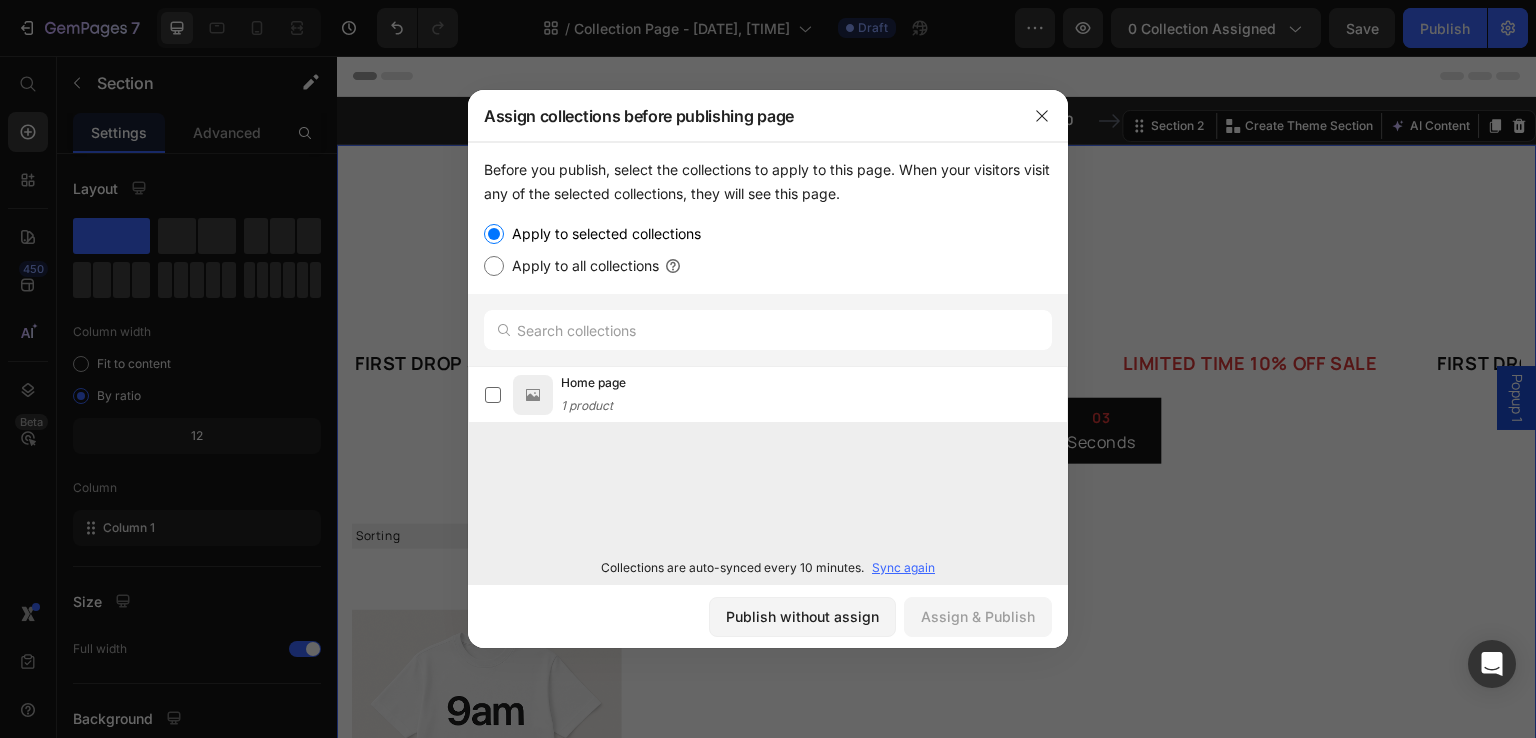 click on "Apply to all collections" at bounding box center [581, 266] 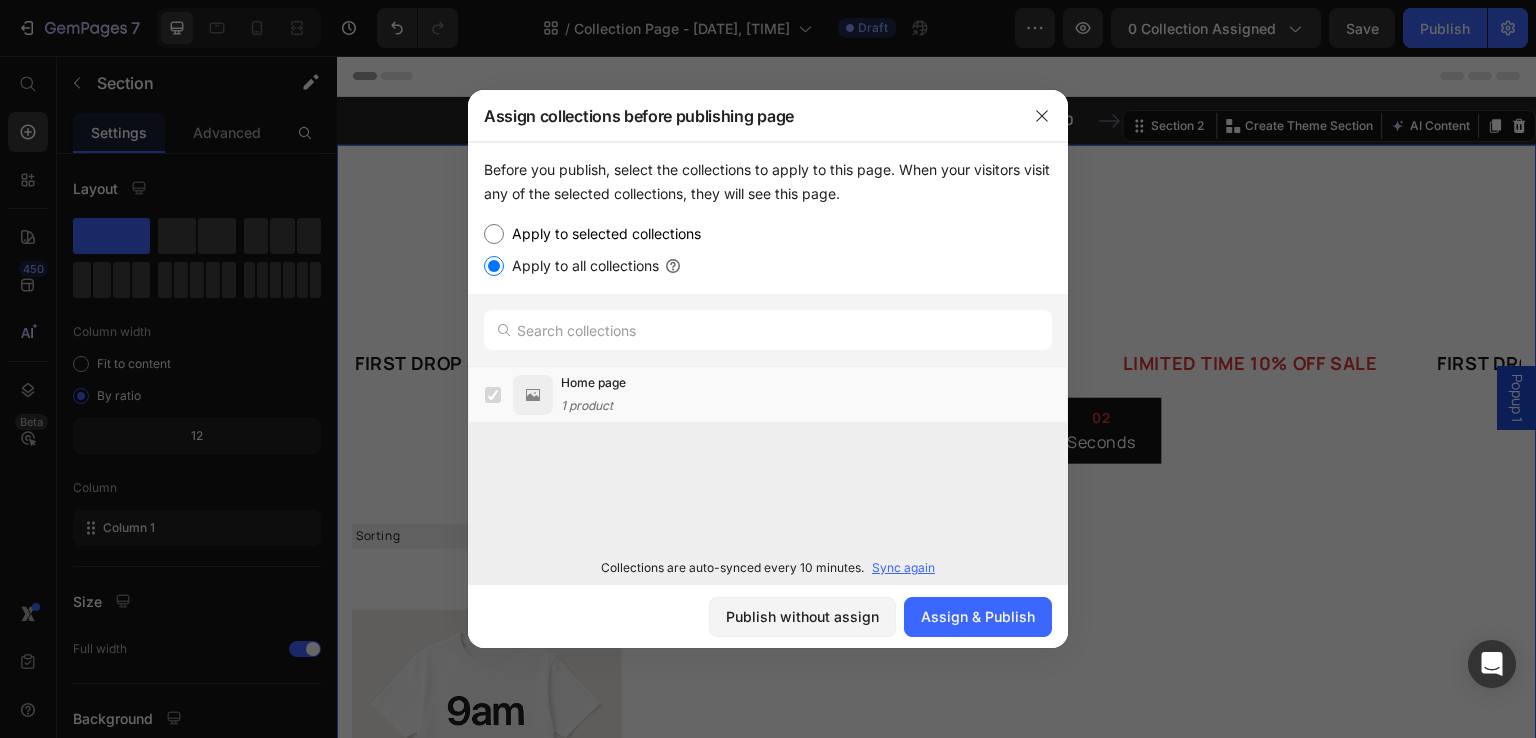 click on "Apply to selected collections" at bounding box center [494, 234] 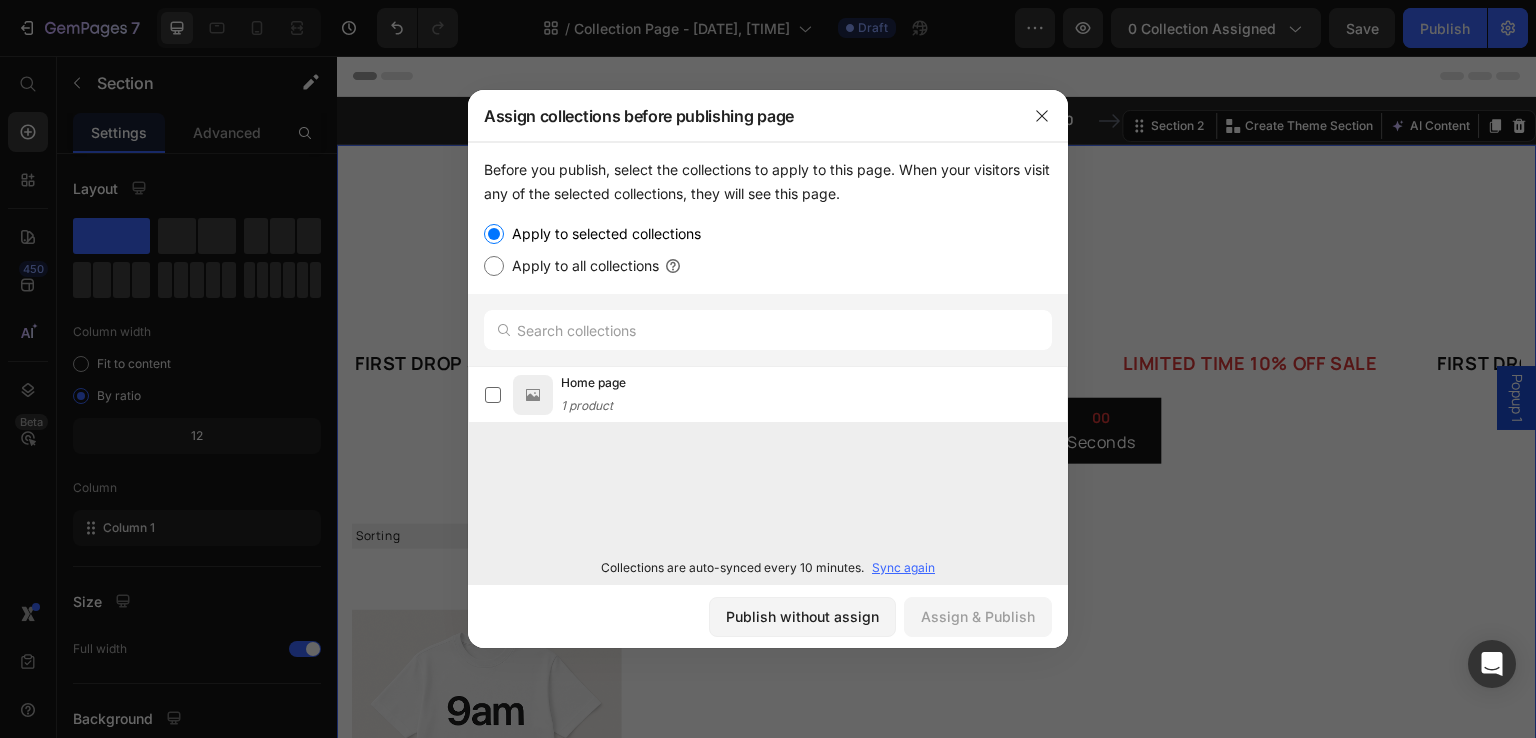 drag, startPoint x: 623, startPoint y: 266, endPoint x: 648, endPoint y: 266, distance: 25 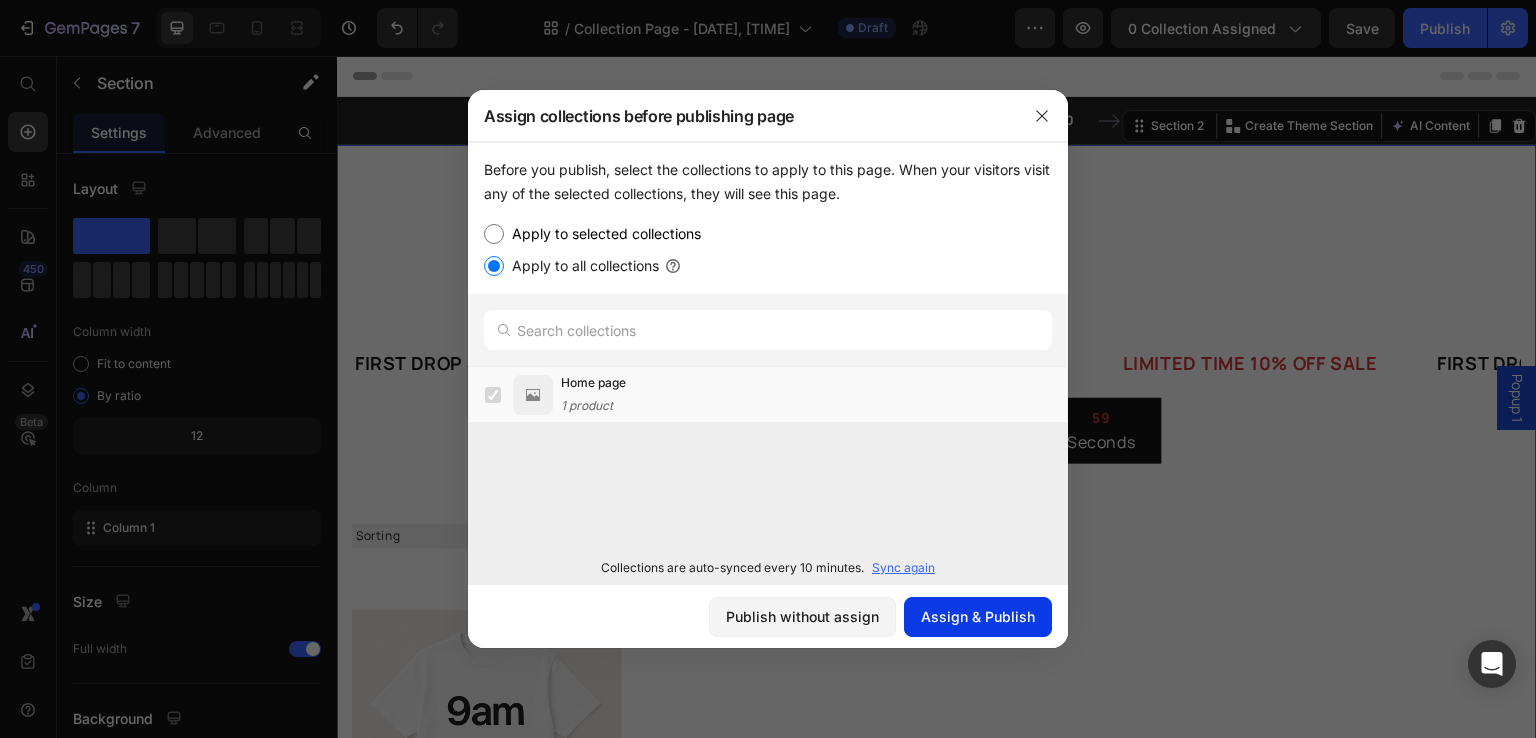 click on "Assign & Publish" at bounding box center [978, 616] 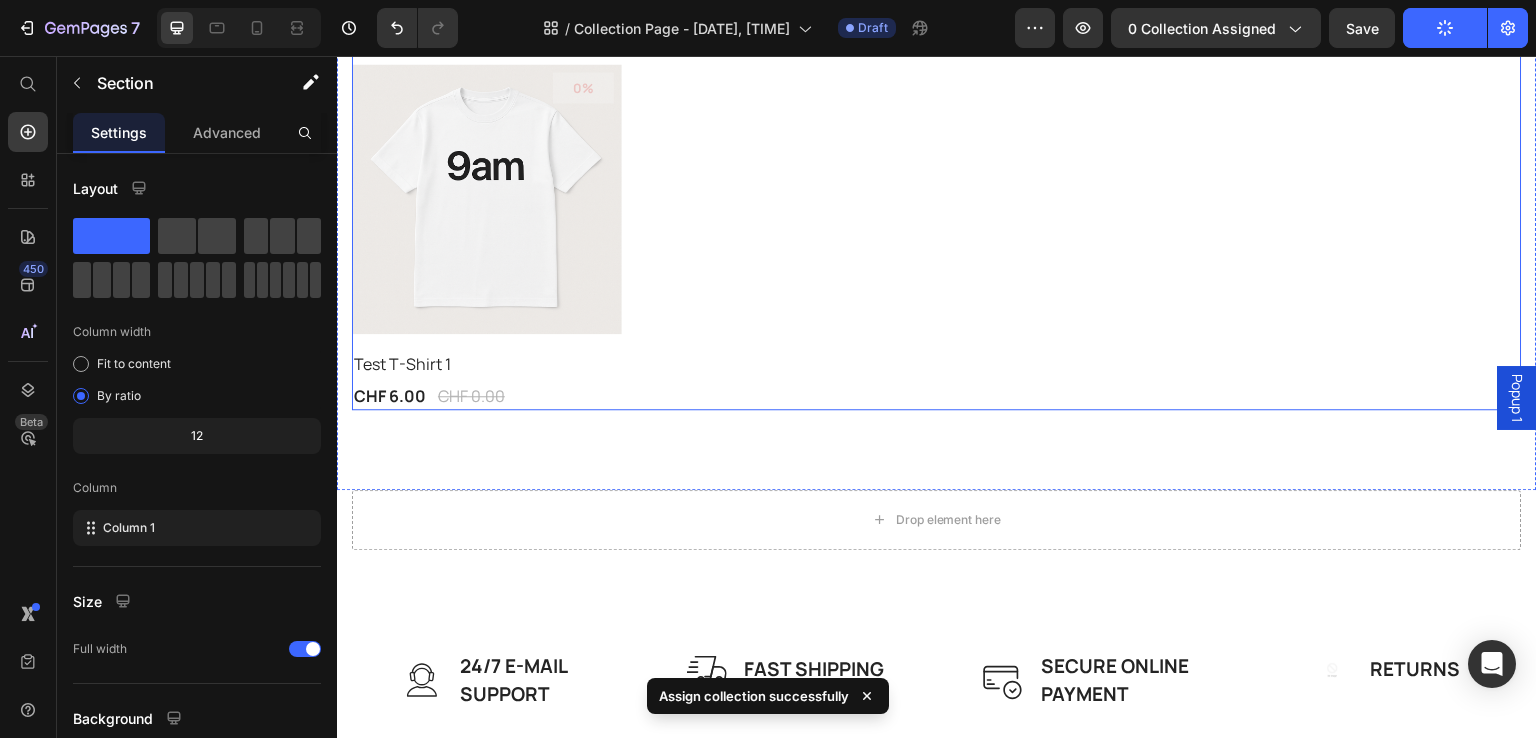 scroll, scrollTop: 0, scrollLeft: 0, axis: both 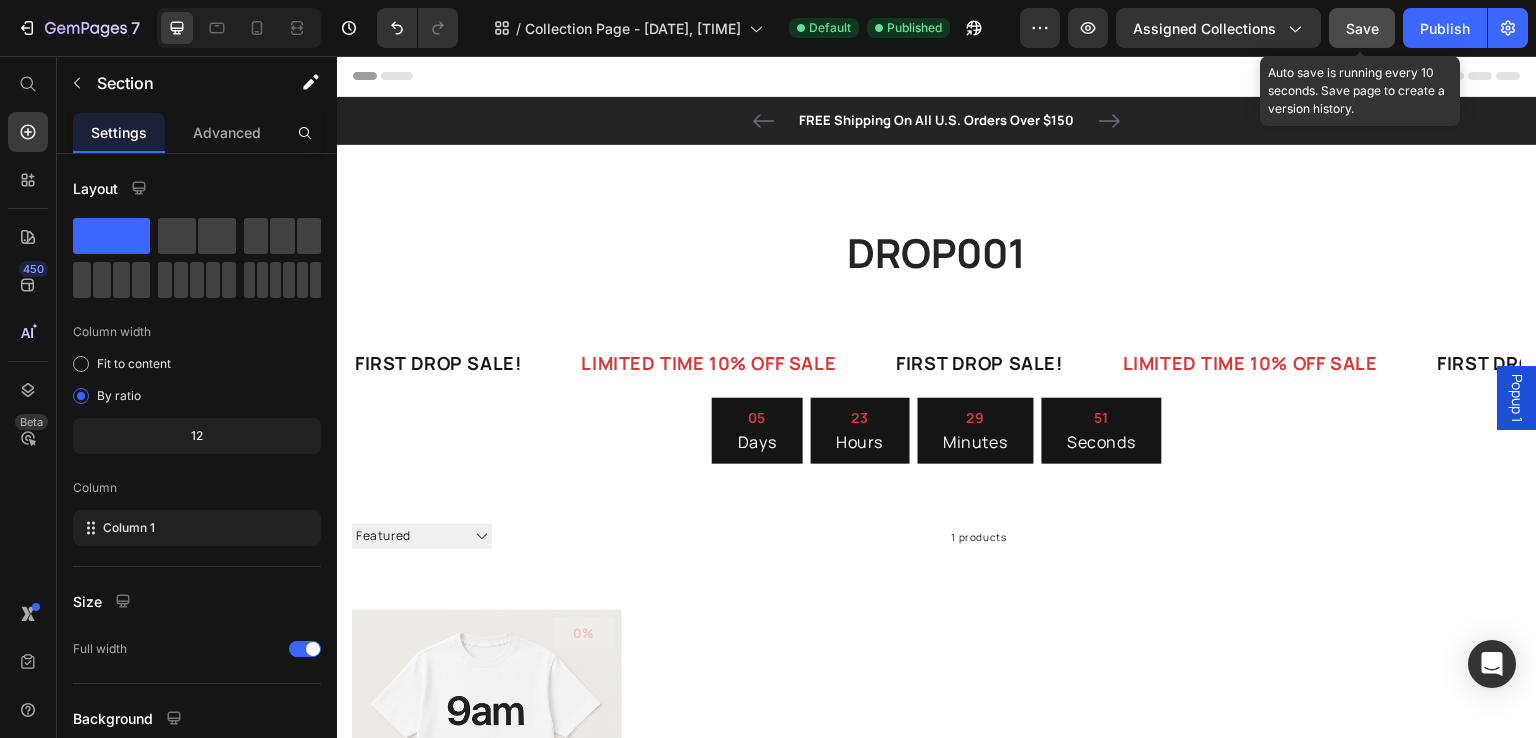click on "Save" 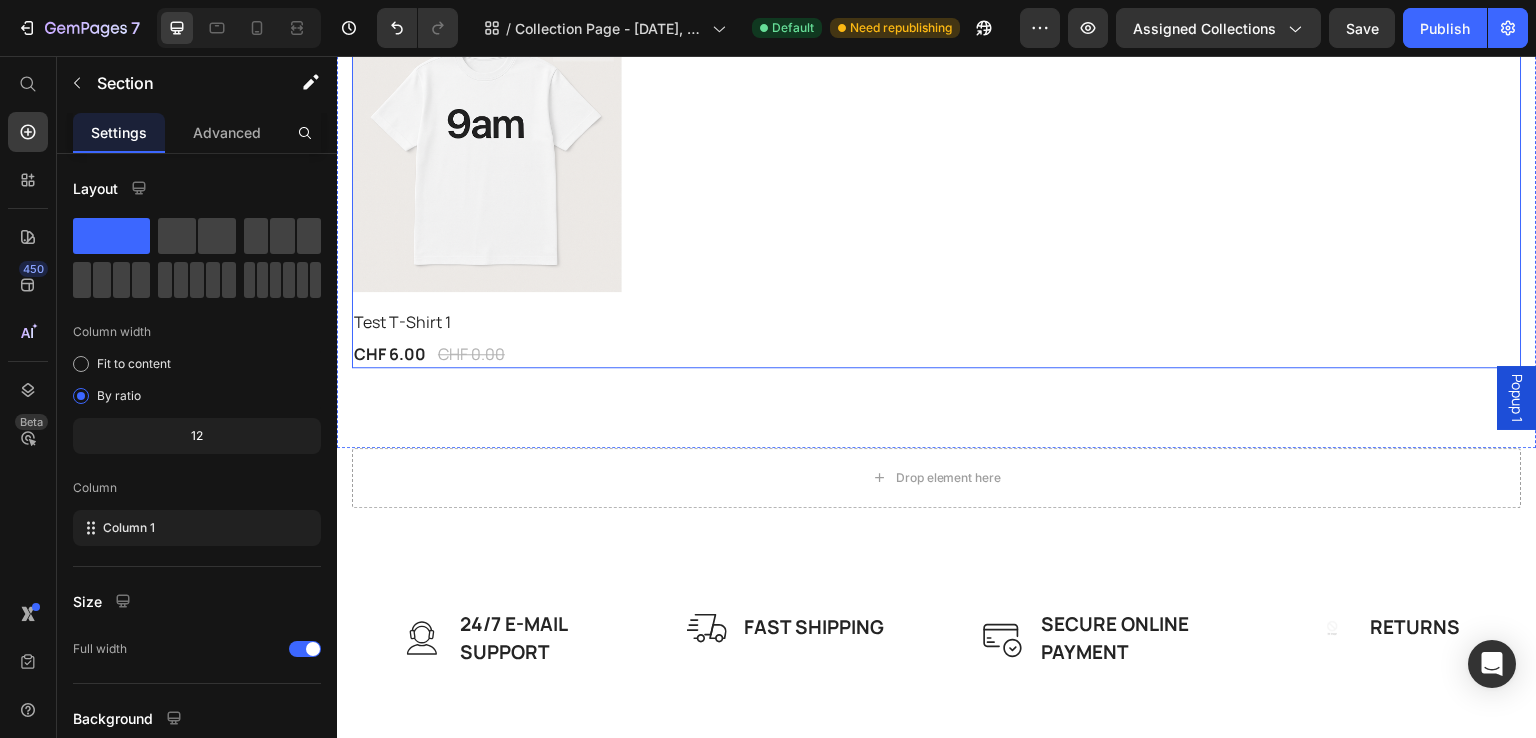 scroll, scrollTop: 0, scrollLeft: 0, axis: both 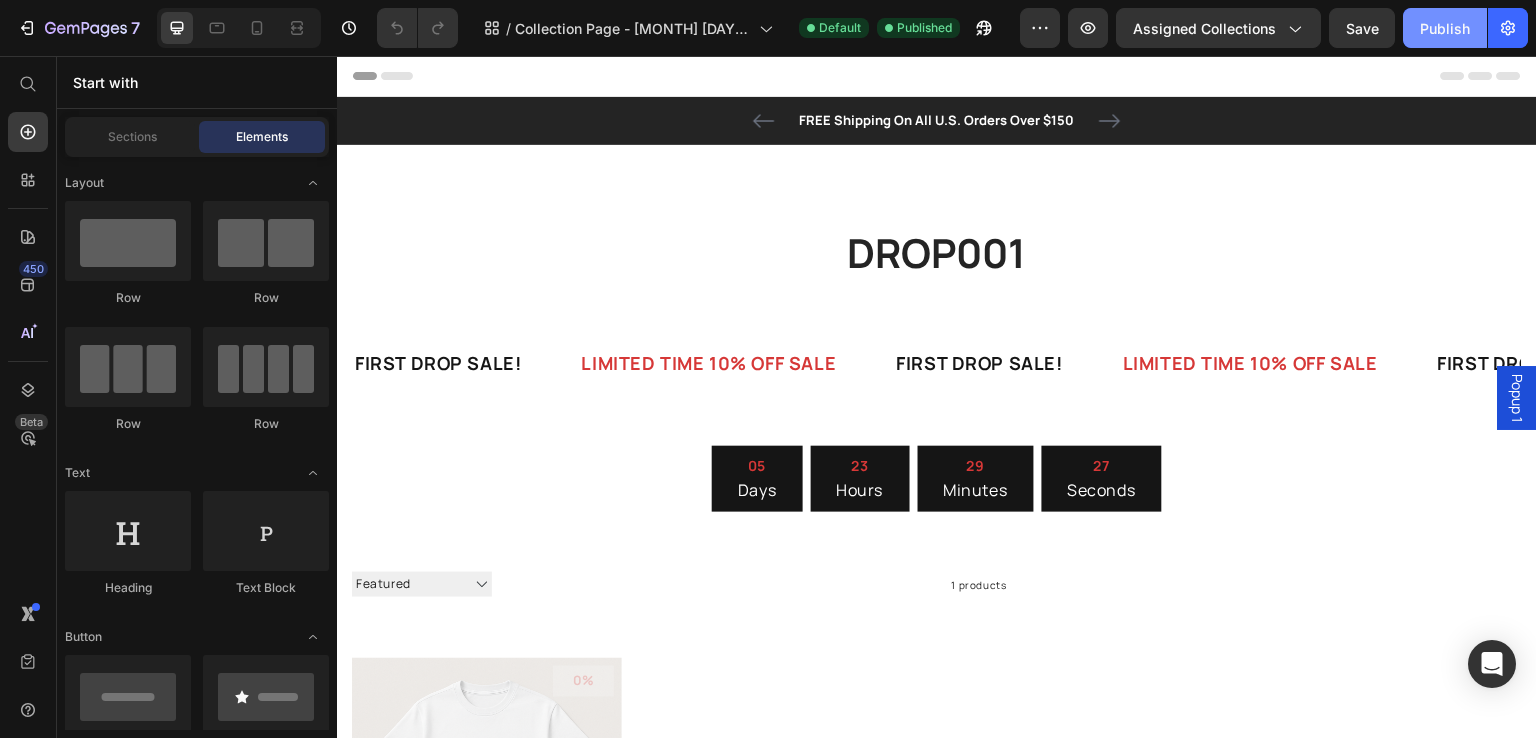 click on "Publish" at bounding box center [1445, 28] 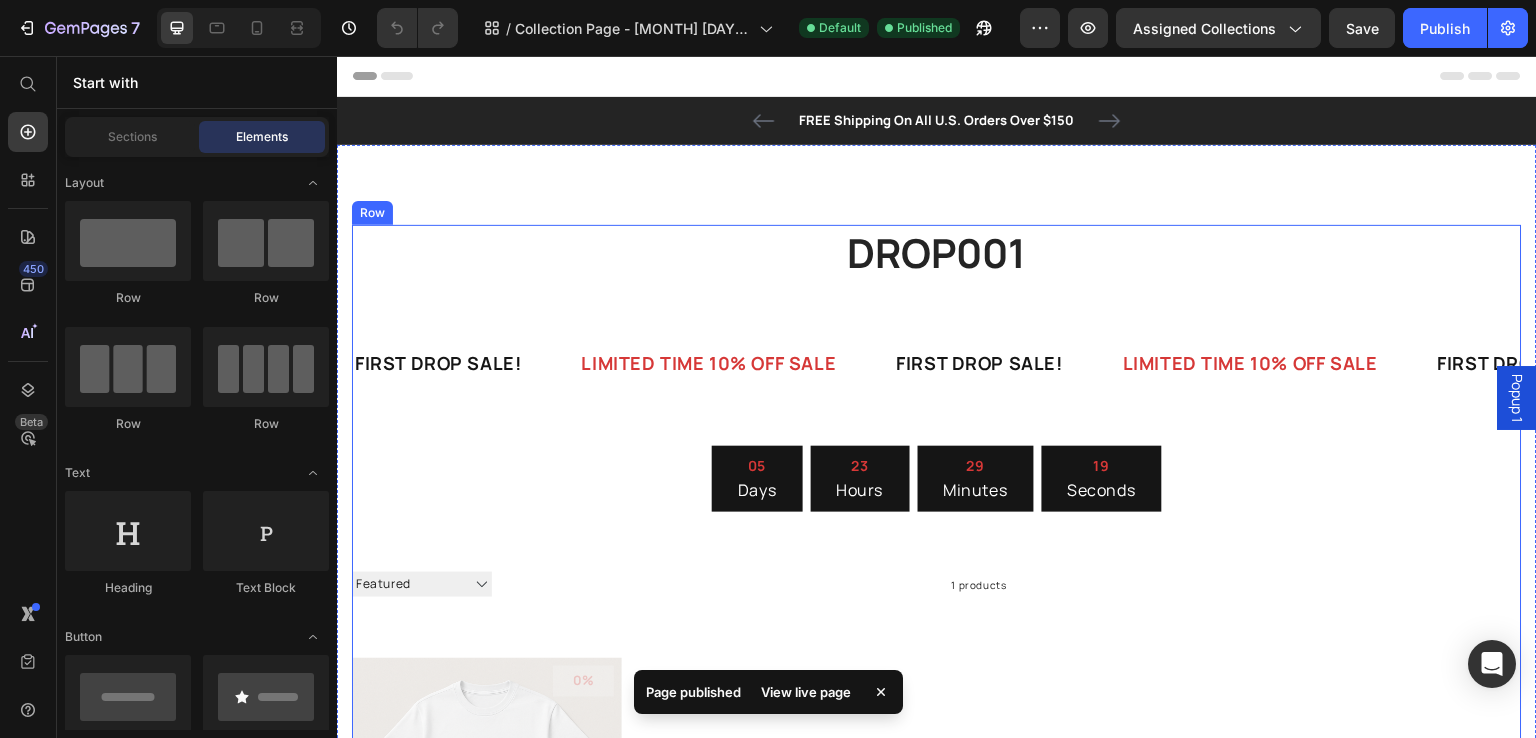 click on "FIRST DROP SALE! Text LIMITED TIME 10% OFF SALE Text FIRST DROP SALE! Text LIMITED TIME 10% OFF SALE Text FIRST DROP SALE! Text LIMITED TIME 10% OFF SALE Text FIRST DROP SALE! Text LIMITED TIME 10% OFF SALE Text FIRST DROP SALE! Text LIMITED TIME 10% OFF SALE Text FIRST DROP SALE! Text LIMITED TIME 10% OFF SALE Text FIRST DROP SALE! Text LIMITED TIME 10% OFF SALE Text FIRST DROP SALE! Text LIMITED TIME 10% OFF SALE Text Marquee" at bounding box center (937, 387) 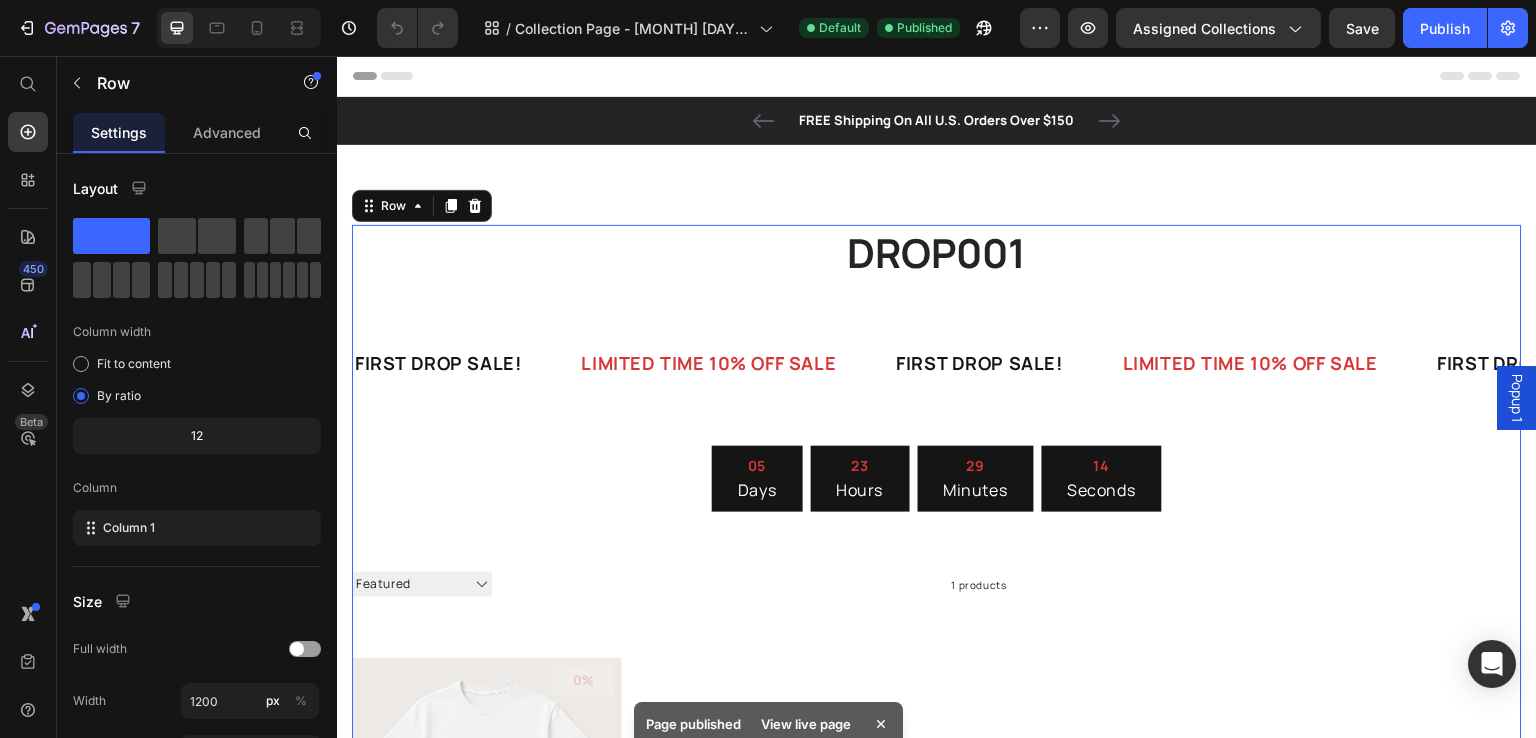 click on "FIRST DROP SALE! Text LIMITED TIME 10% OFF SALE Text FIRST DROP SALE! Text LIMITED TIME 10% OFF SALE Text FIRST DROP SALE! Text LIMITED TIME 10% OFF SALE Text FIRST DROP SALE! Text LIMITED TIME 10% OFF SALE Text FIRST DROP SALE! Text LIMITED TIME 10% OFF SALE Text FIRST DROP SALE! Text LIMITED TIME 10% OFF SALE Text FIRST DROP SALE! Text LIMITED TIME 10% OFF SALE Text FIRST DROP SALE! Text LIMITED TIME 10% OFF SALE Text Marquee" at bounding box center (937, 387) 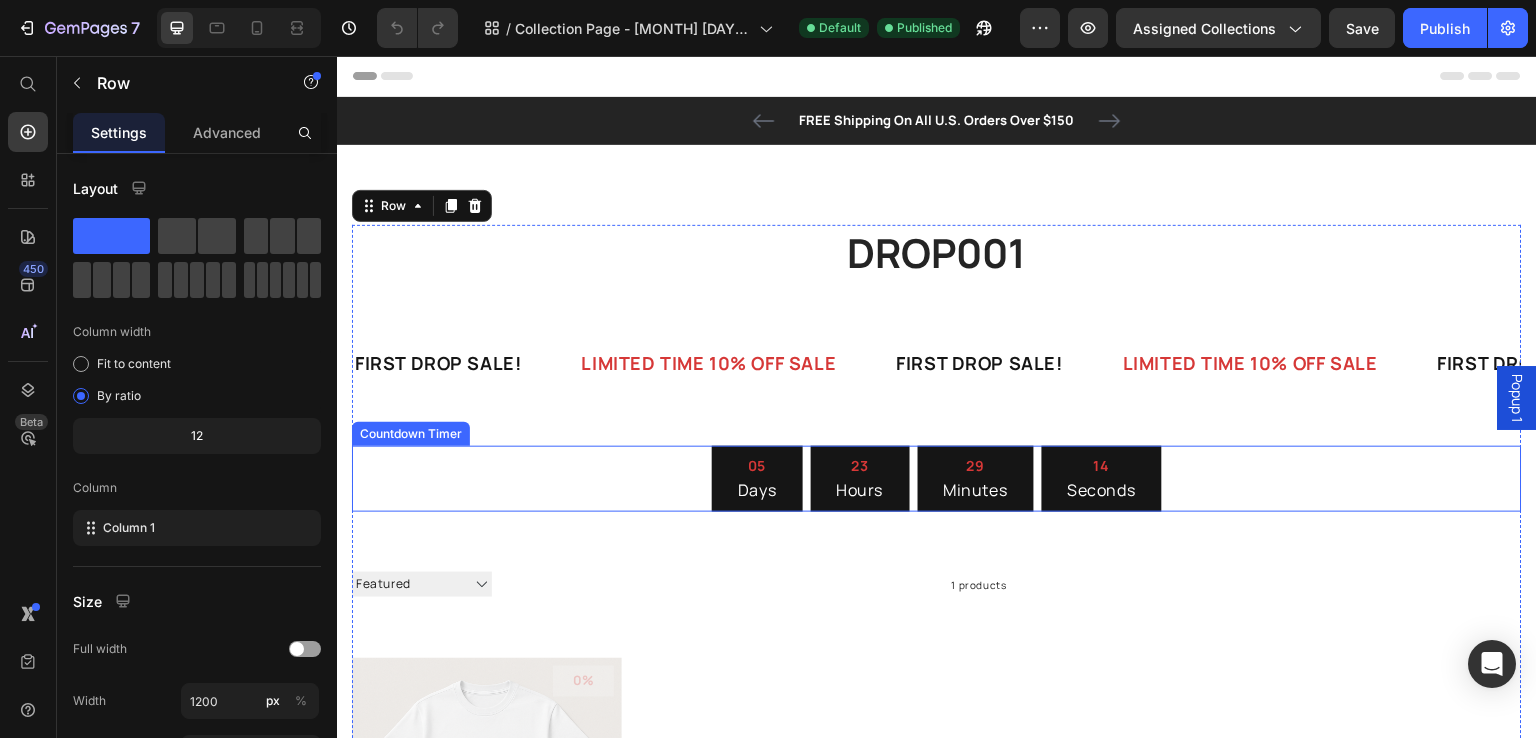 click on "05 Days 23 Hours 29 Minutes 14 Seconds" at bounding box center (937, 479) 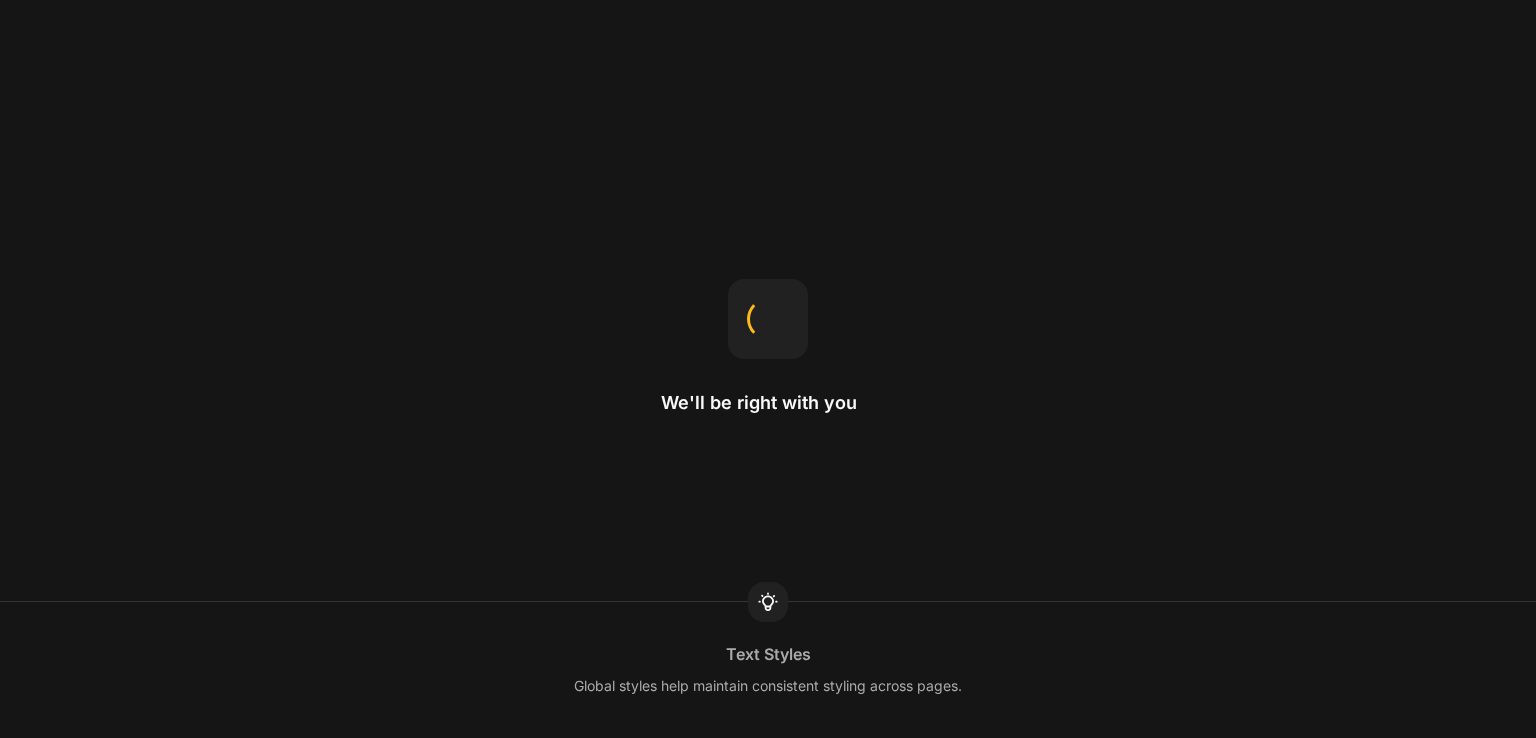 scroll, scrollTop: 0, scrollLeft: 0, axis: both 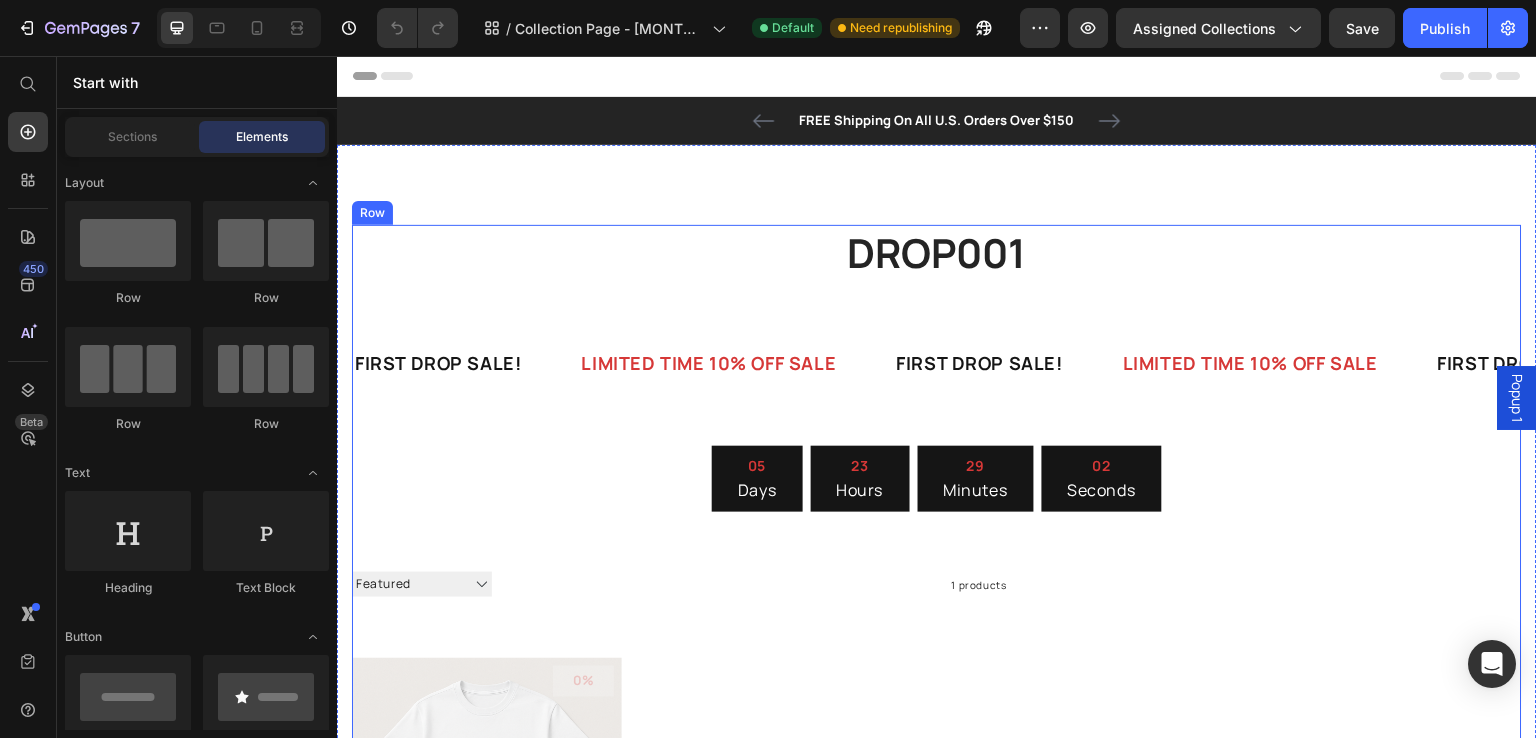click on "FIRST DROP SALE! Text LIMITED TIME 10% OFF SALE Text FIRST DROP SALE! Text LIMITED TIME 10% OFF SALE Text FIRST DROP SALE! Text LIMITED TIME 10% OFF SALE Text FIRST DROP SALE! Text LIMITED TIME 10% OFF SALE Text FIRST DROP SALE! Text LIMITED TIME 10% OFF SALE Text FIRST DROP SALE! Text LIMITED TIME 10% OFF SALE Text FIRST DROP SALE! Text LIMITED TIME 10% OFF SALE Text FIRST DROP SALE! Text LIMITED TIME 10% OFF SALE Text Marquee" at bounding box center (937, 363) 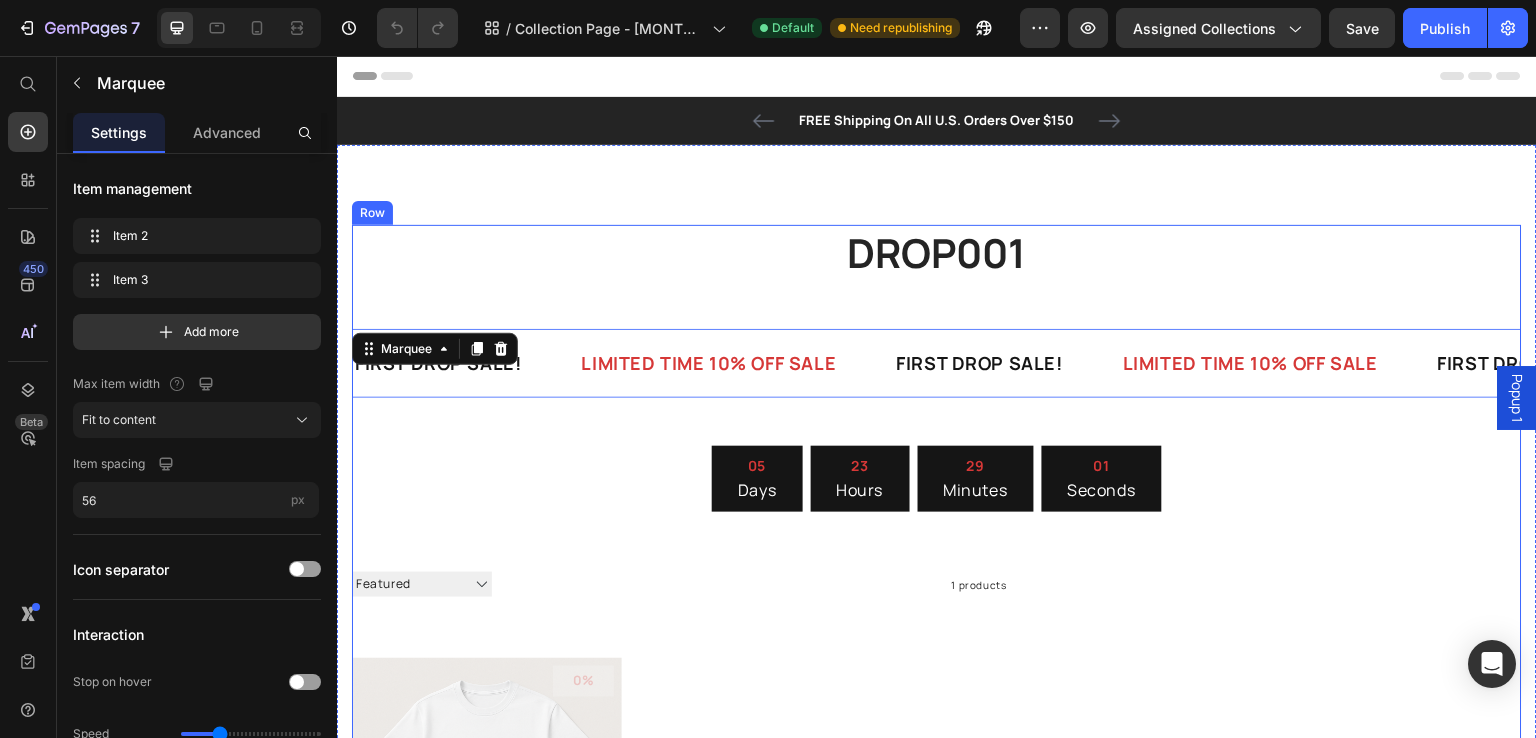 click on "FIRST DROP SALE! Text LIMITED TIME 10% OFF SALE Text FIRST DROP SALE! Text LIMITED TIME 10% OFF SALE Text FIRST DROP SALE! Text LIMITED TIME 10% OFF SALE Text FIRST DROP SALE! Text LIMITED TIME 10% OFF SALE Text FIRST DROP SALE! Text LIMITED TIME 10% OFF SALE Text FIRST DROP SALE! Text LIMITED TIME 10% OFF SALE Text FIRST DROP SALE! Text Marquee   [PHONE]" at bounding box center [937, 387] 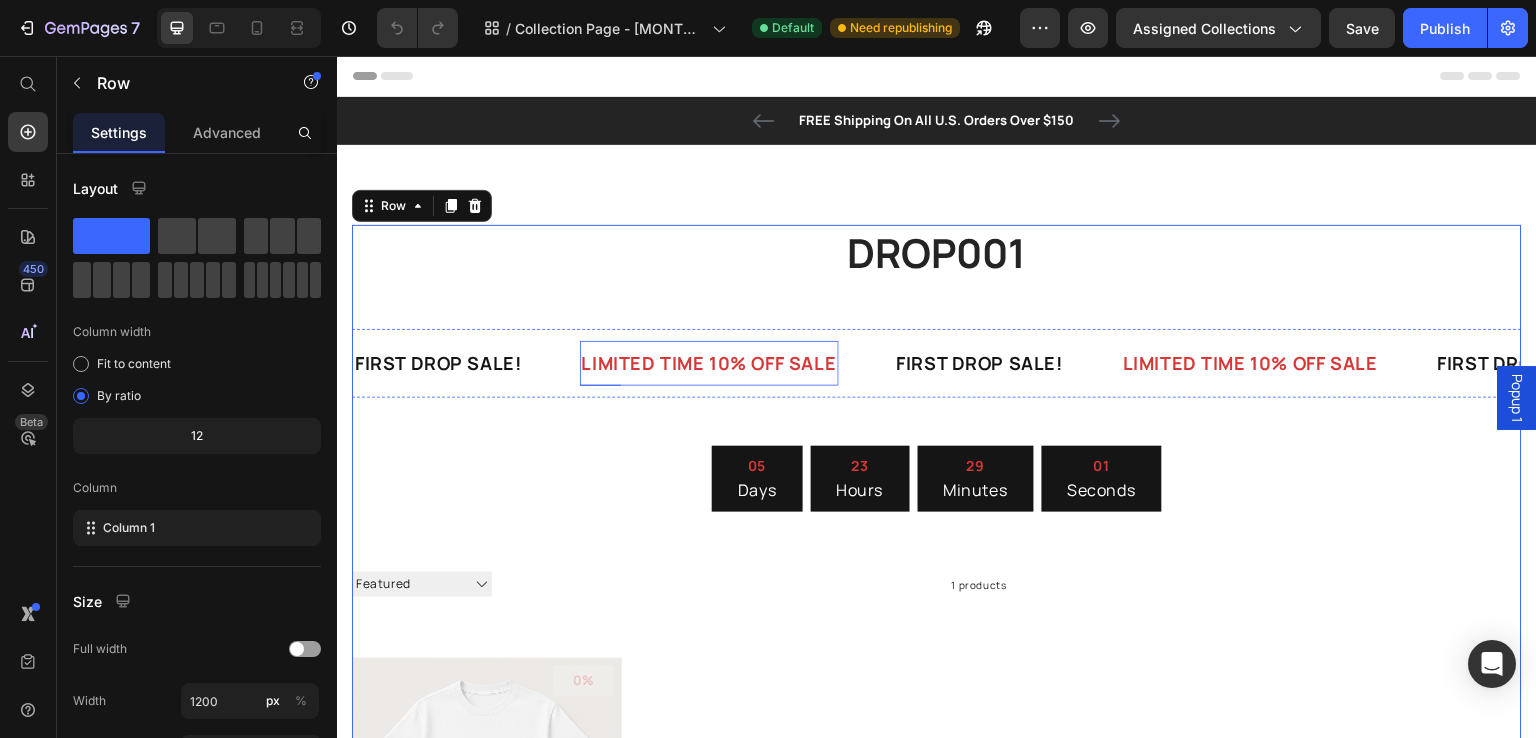 click on "LIMITED TIME 10% OFF SALE" at bounding box center [709, 363] 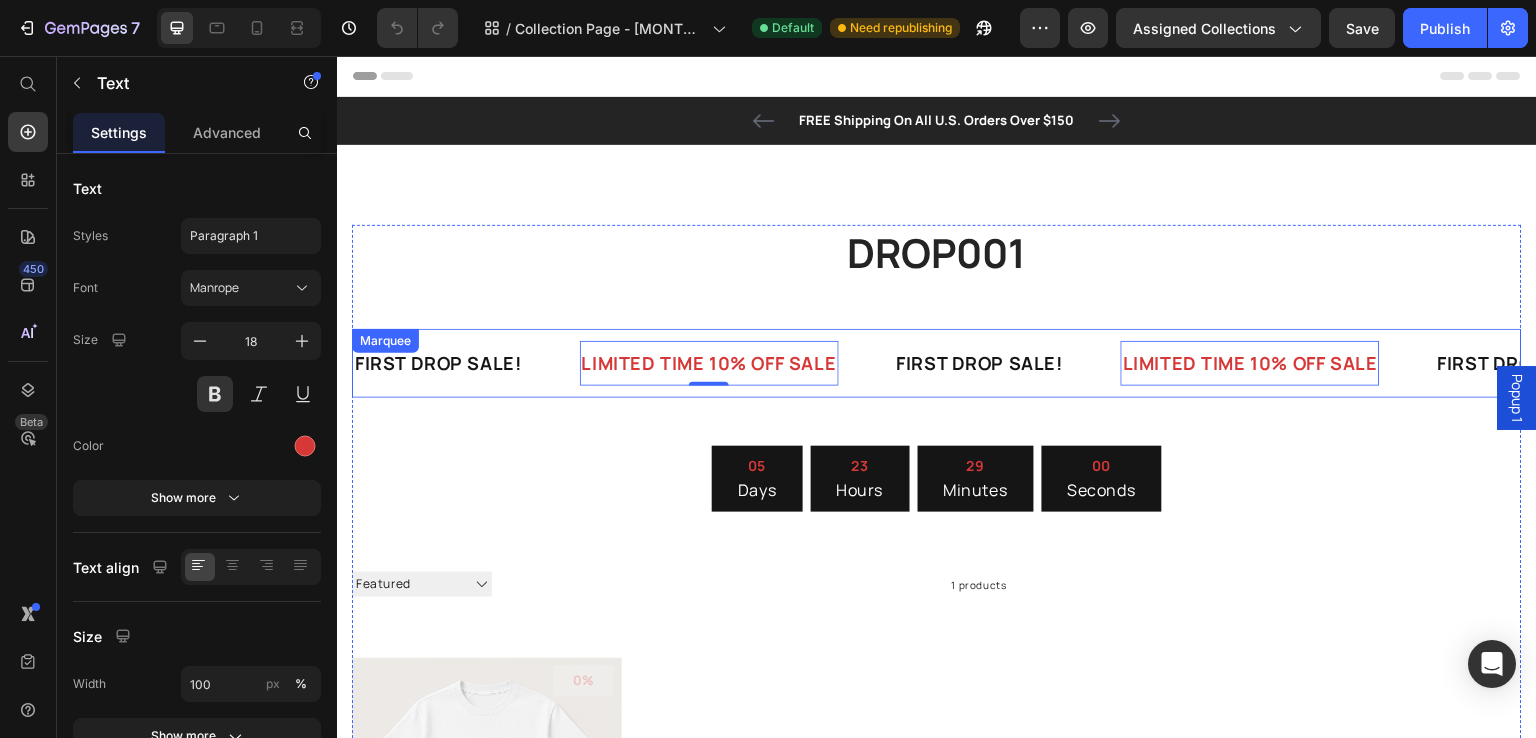click on "LIMITED TIME 10% OFF SALE Text   [PHONE]" at bounding box center [737, 363] 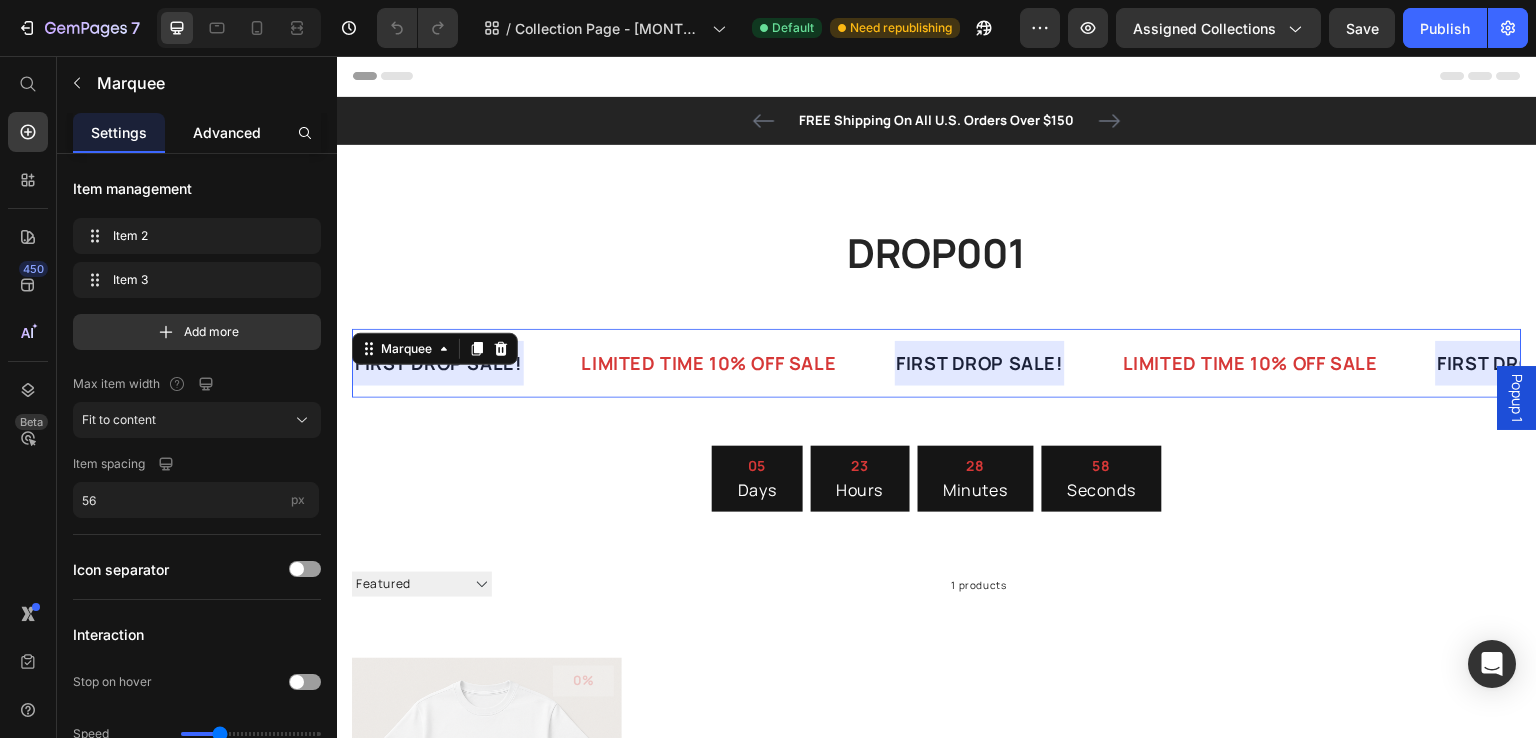 click on "Advanced" 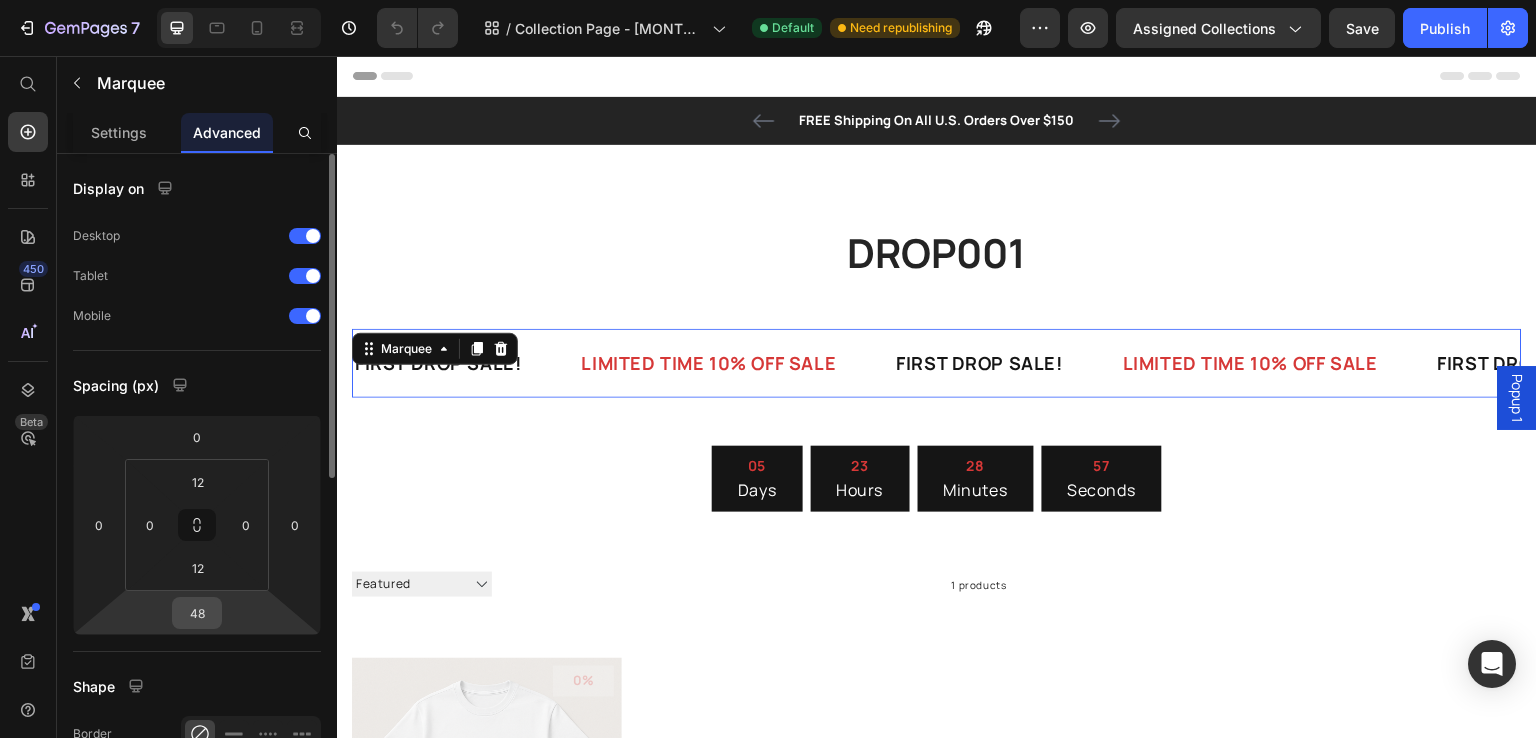 click on "48" at bounding box center [197, 613] 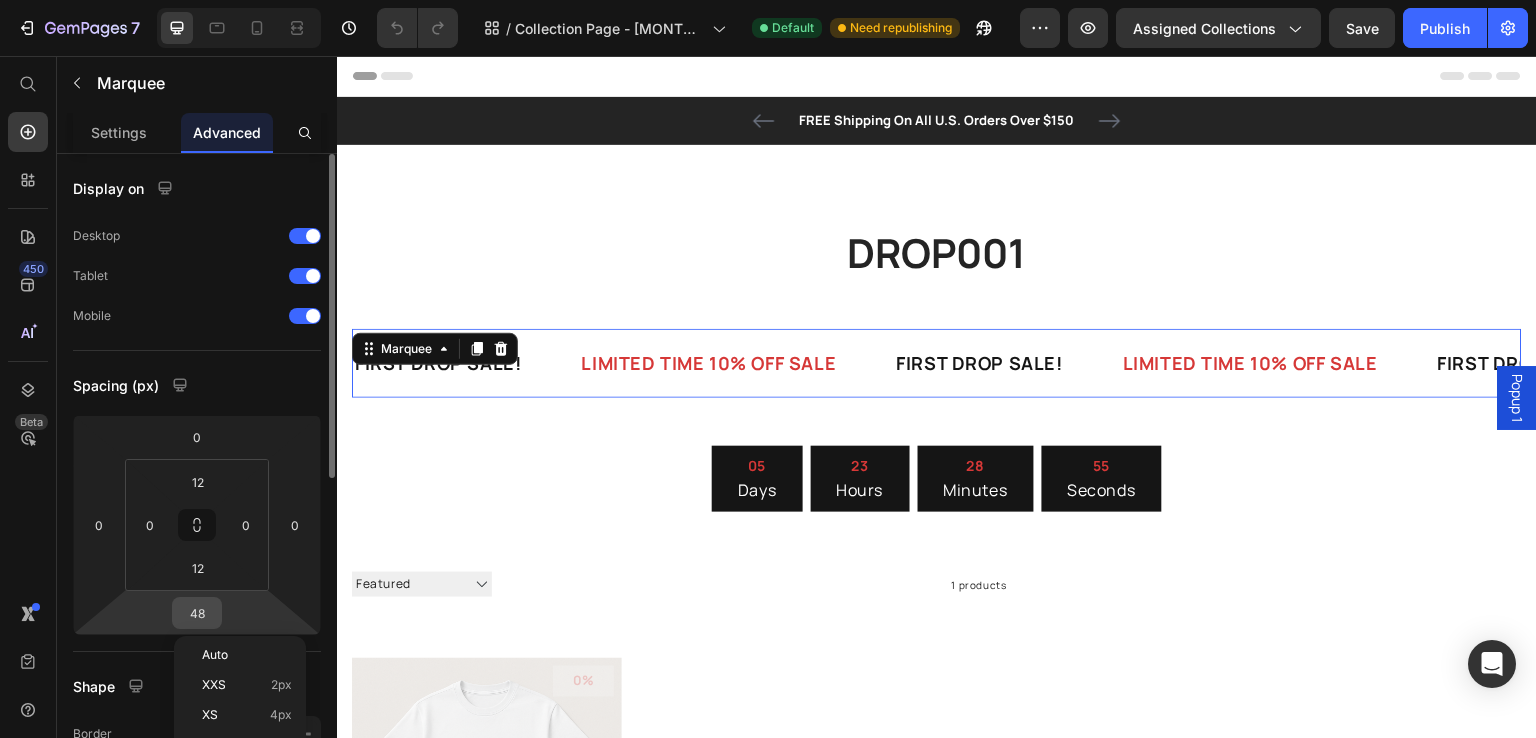 click on "48" at bounding box center (197, 613) 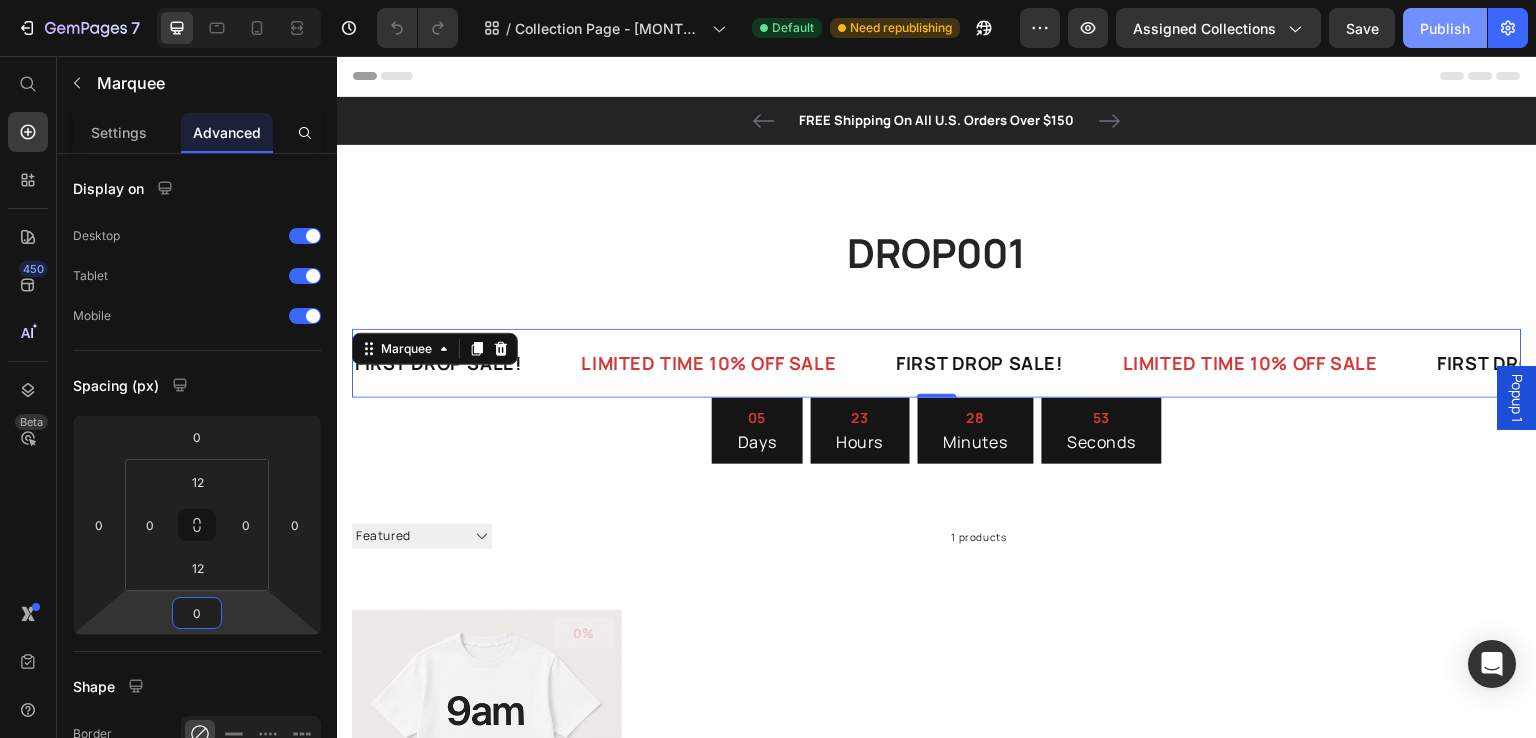 type on "0" 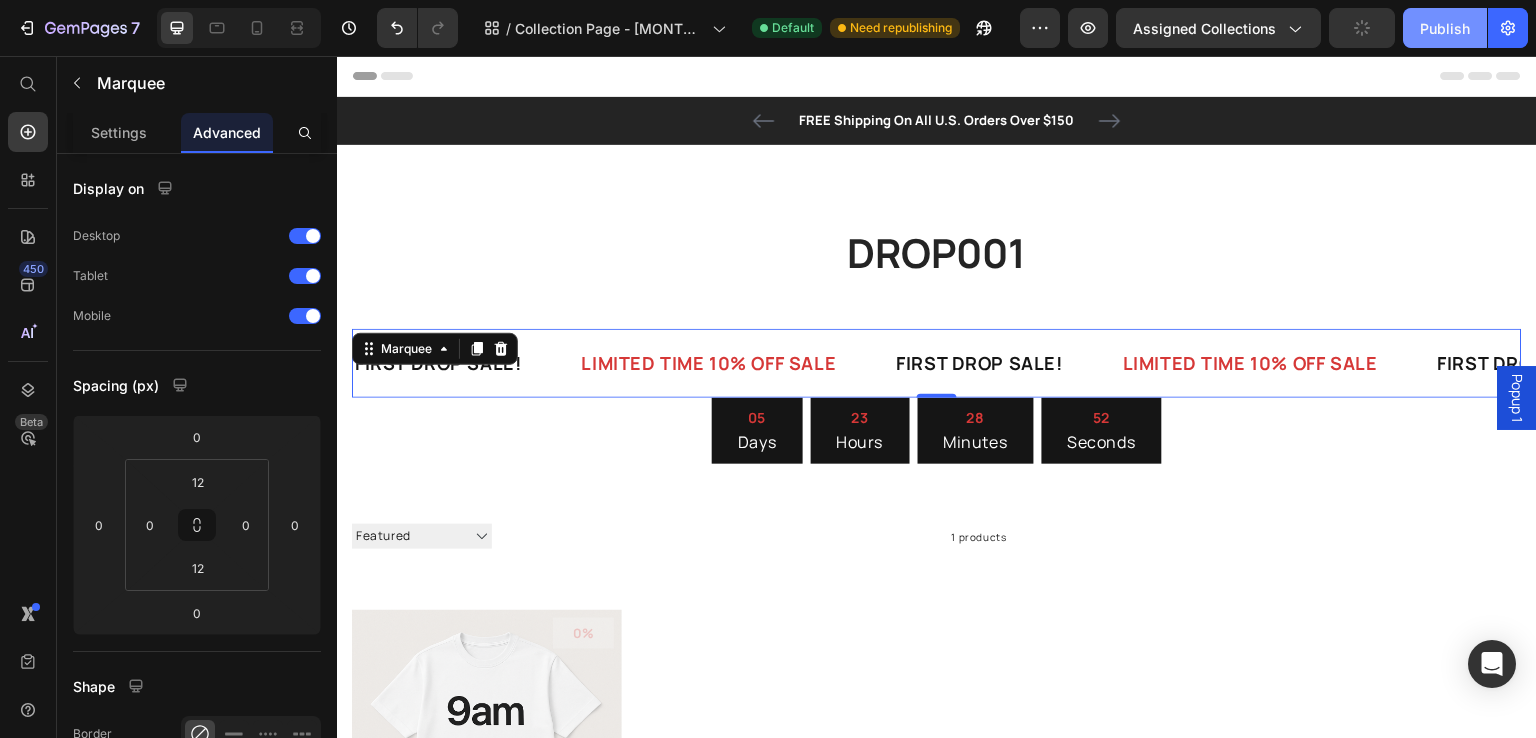 click on "Publish" at bounding box center (1445, 28) 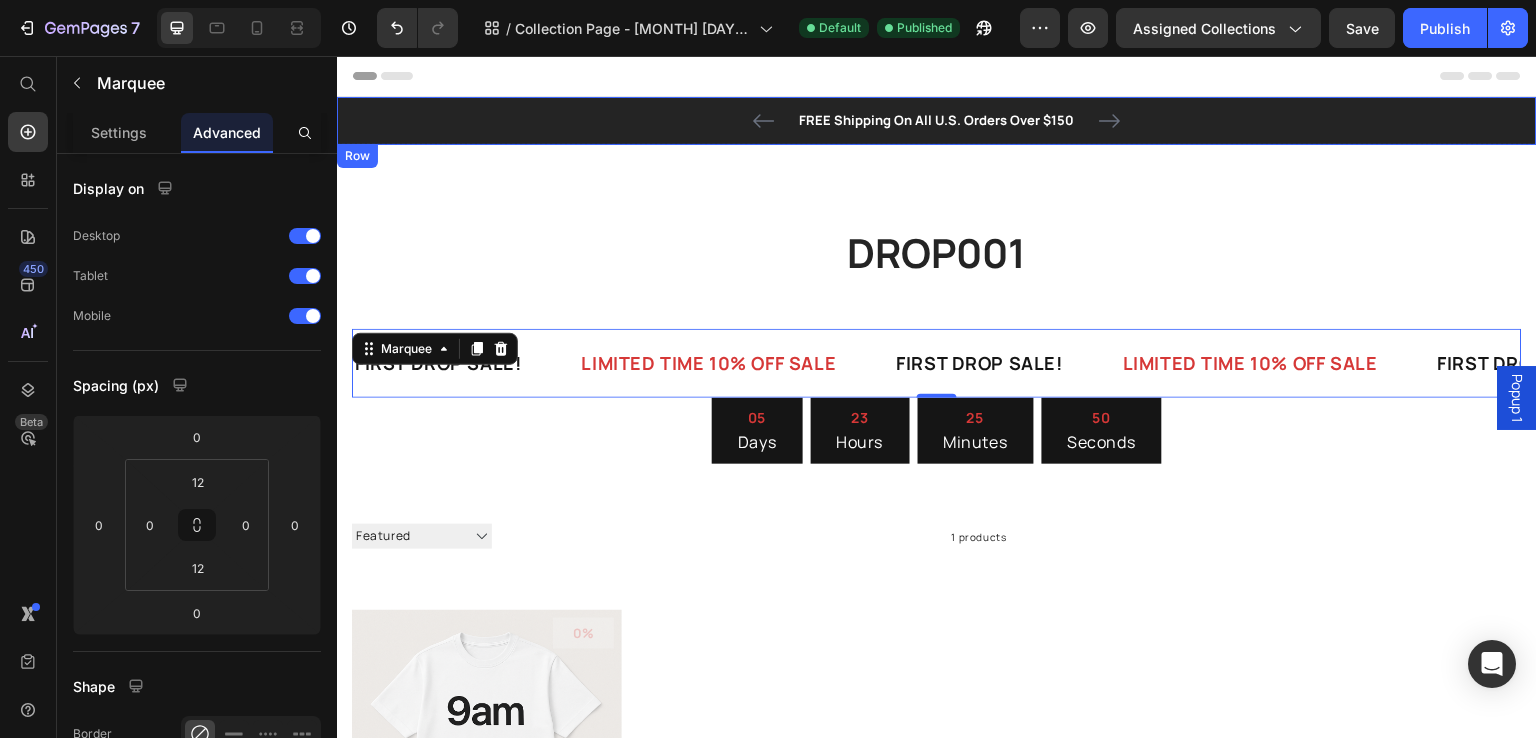 click on "FREE Shipping On All U.S. Orders Over $150 Text block 60-DAY FREE RETURNS Text block
Carousel Row" at bounding box center [937, 121] 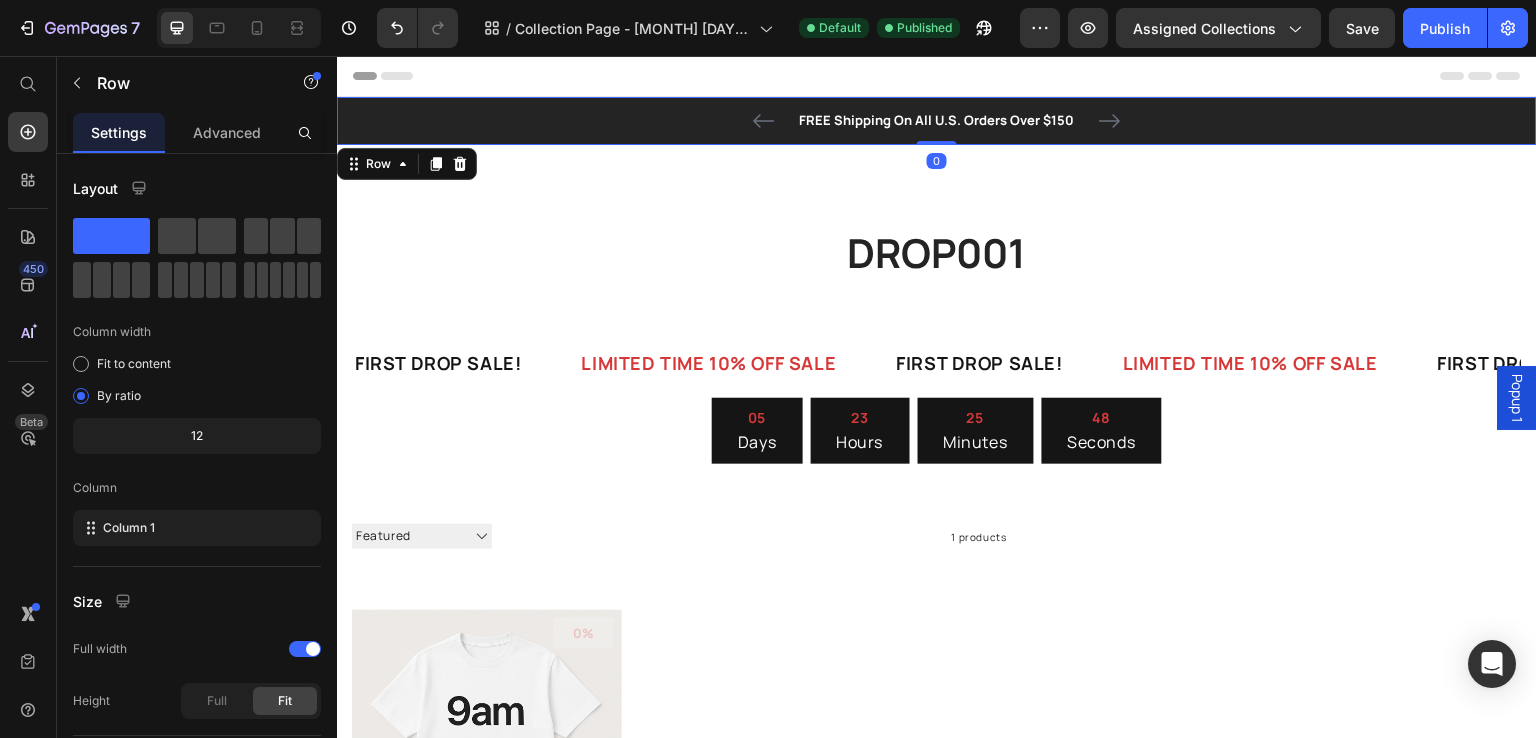 click 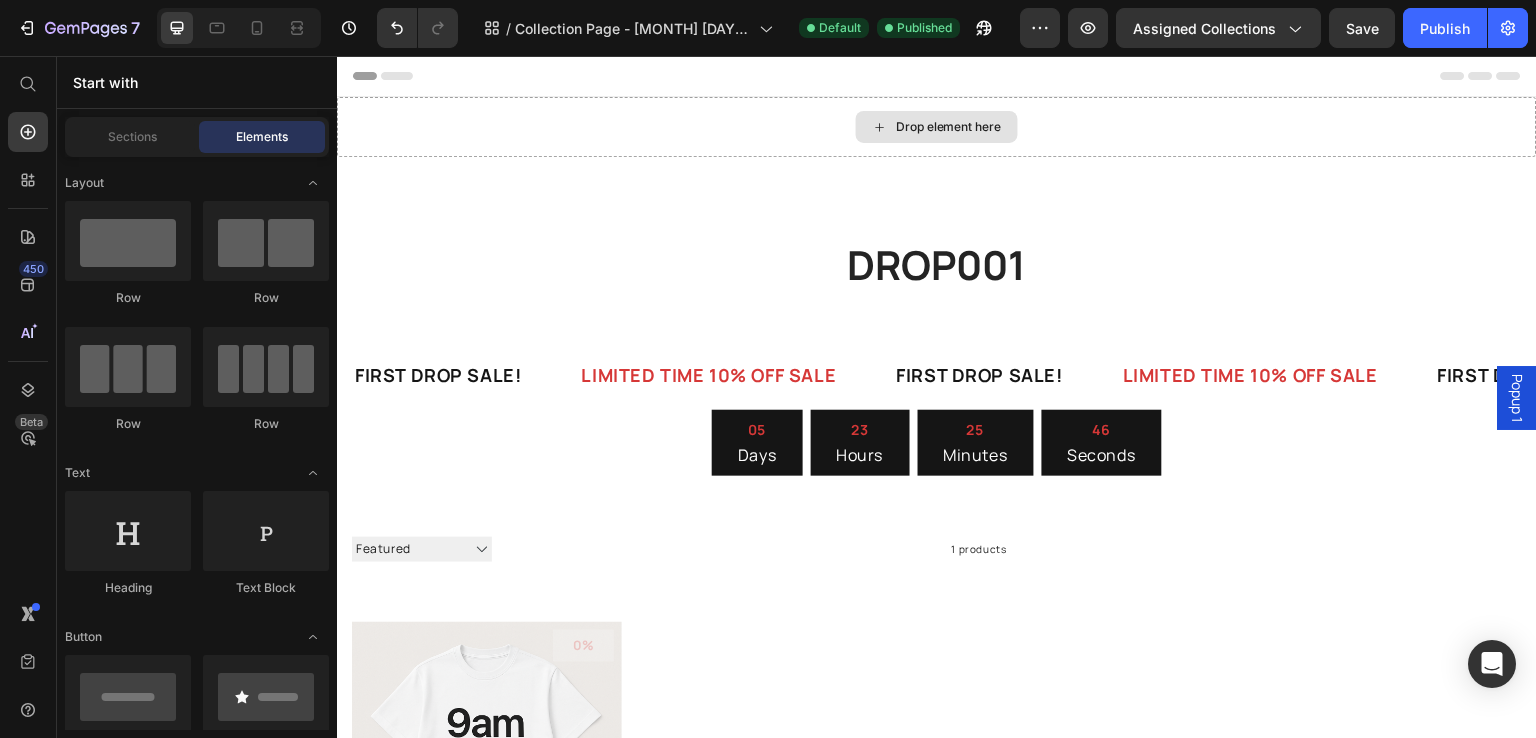 click on "Drop element here" at bounding box center [937, 127] 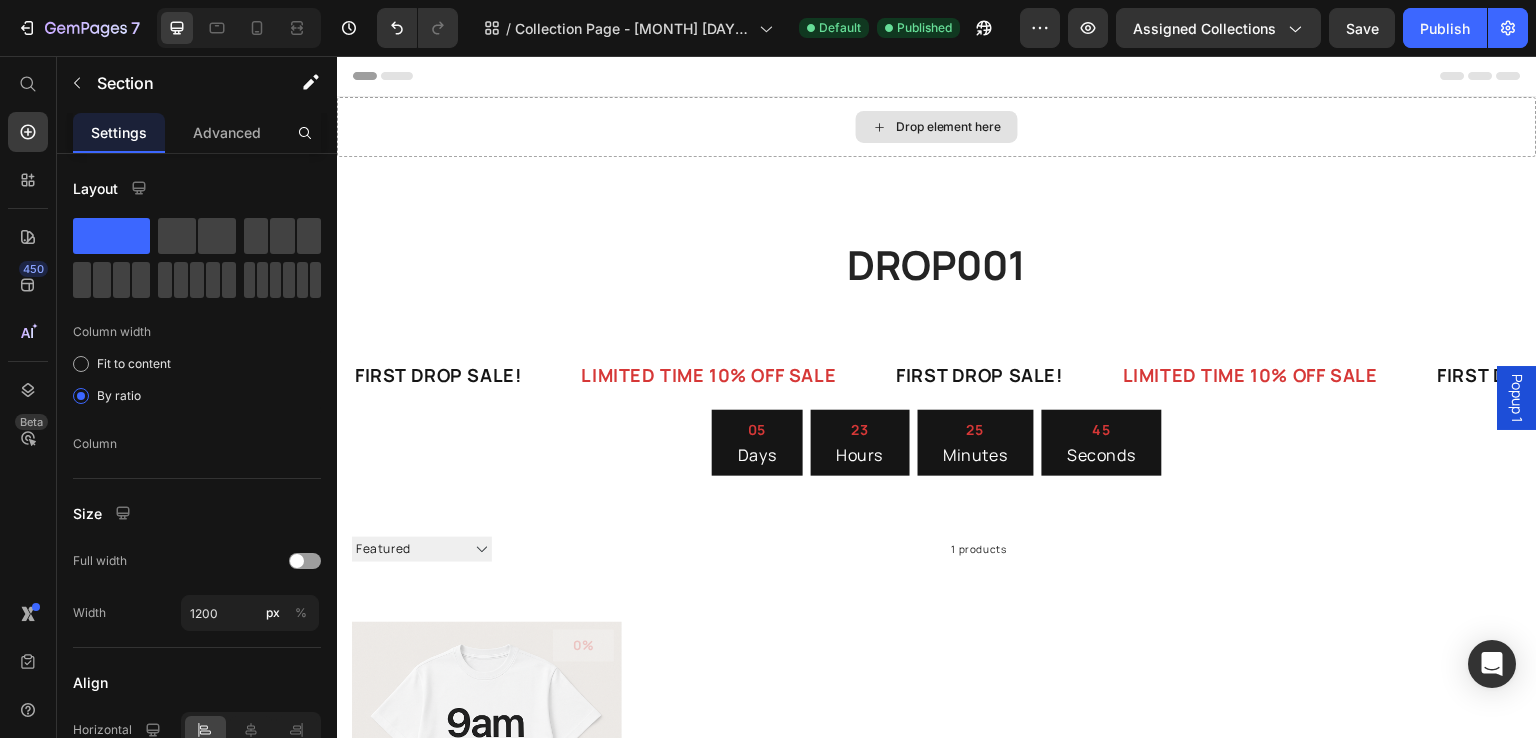 click on "Drop element here" at bounding box center (937, 127) 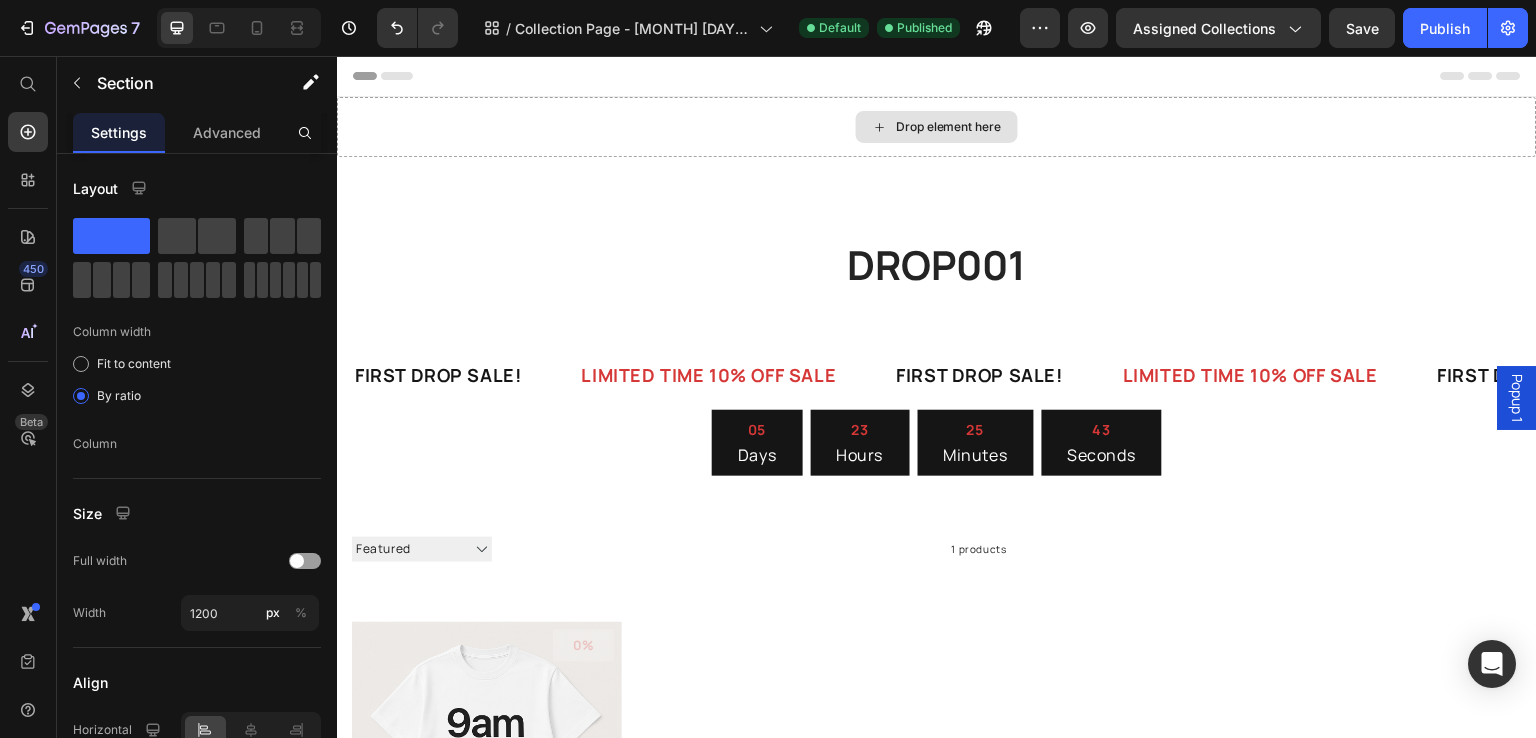 click on "Drop element here" at bounding box center (937, 127) 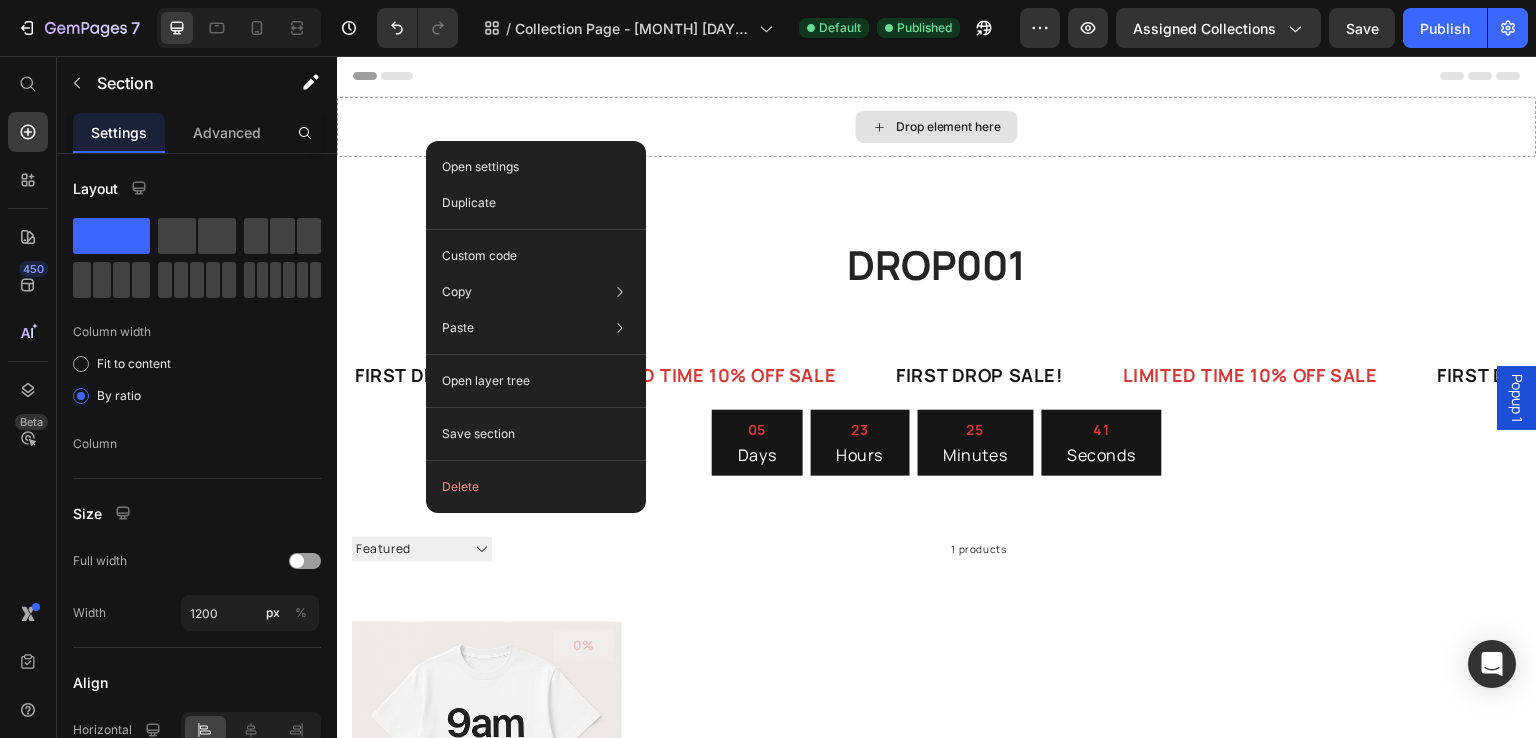 click on "Drop element here" at bounding box center [937, 127] 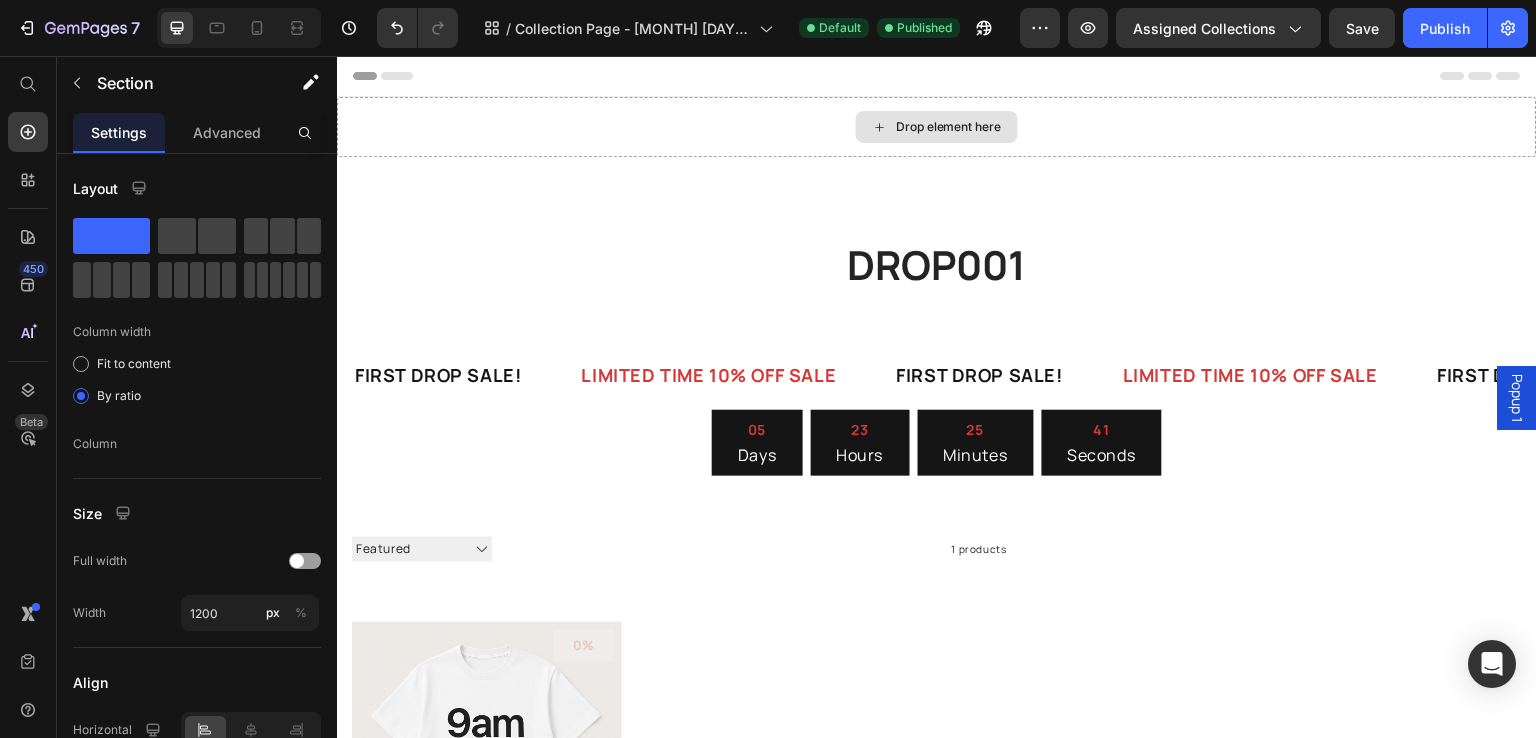click on "Drop element here" at bounding box center (937, 127) 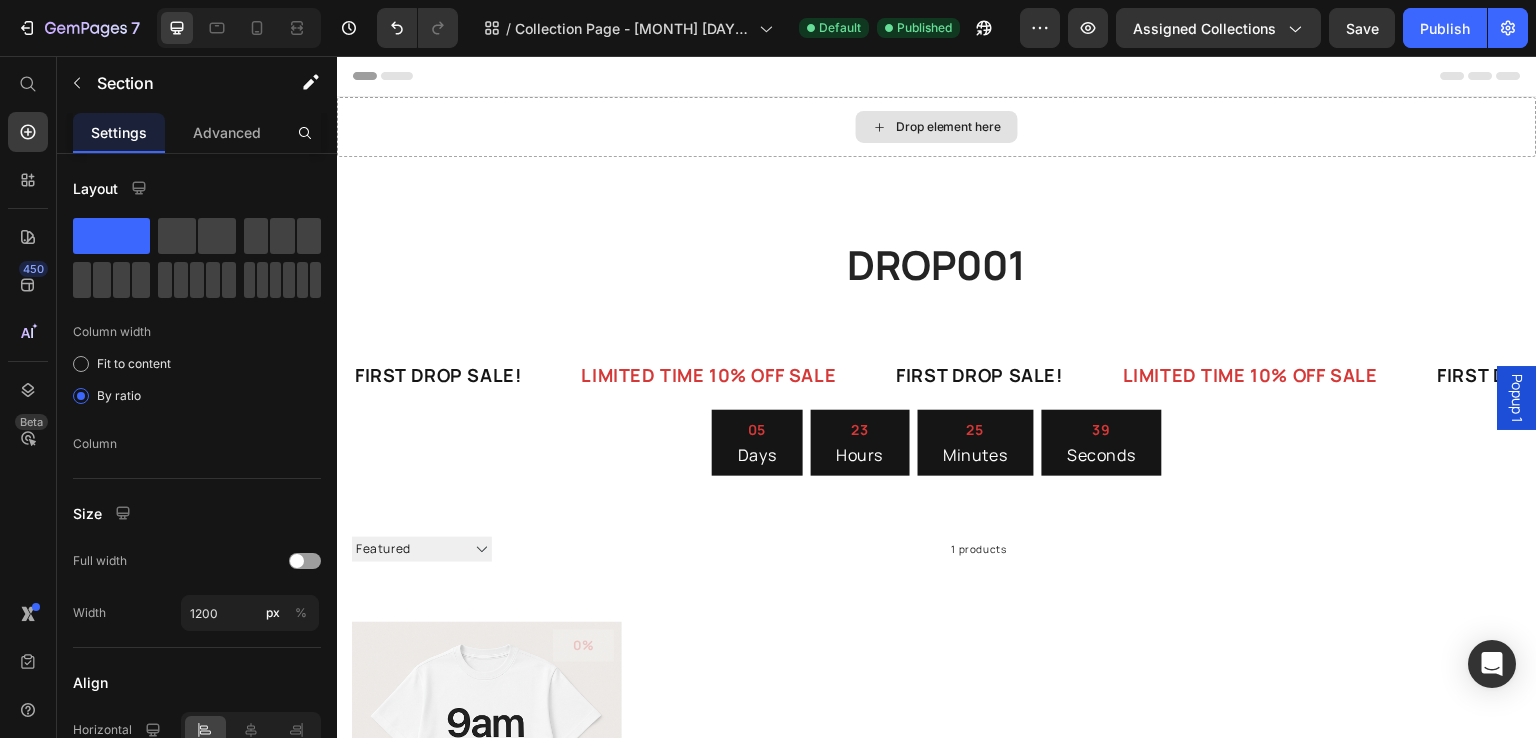 click on "Drop element here" at bounding box center [937, 127] 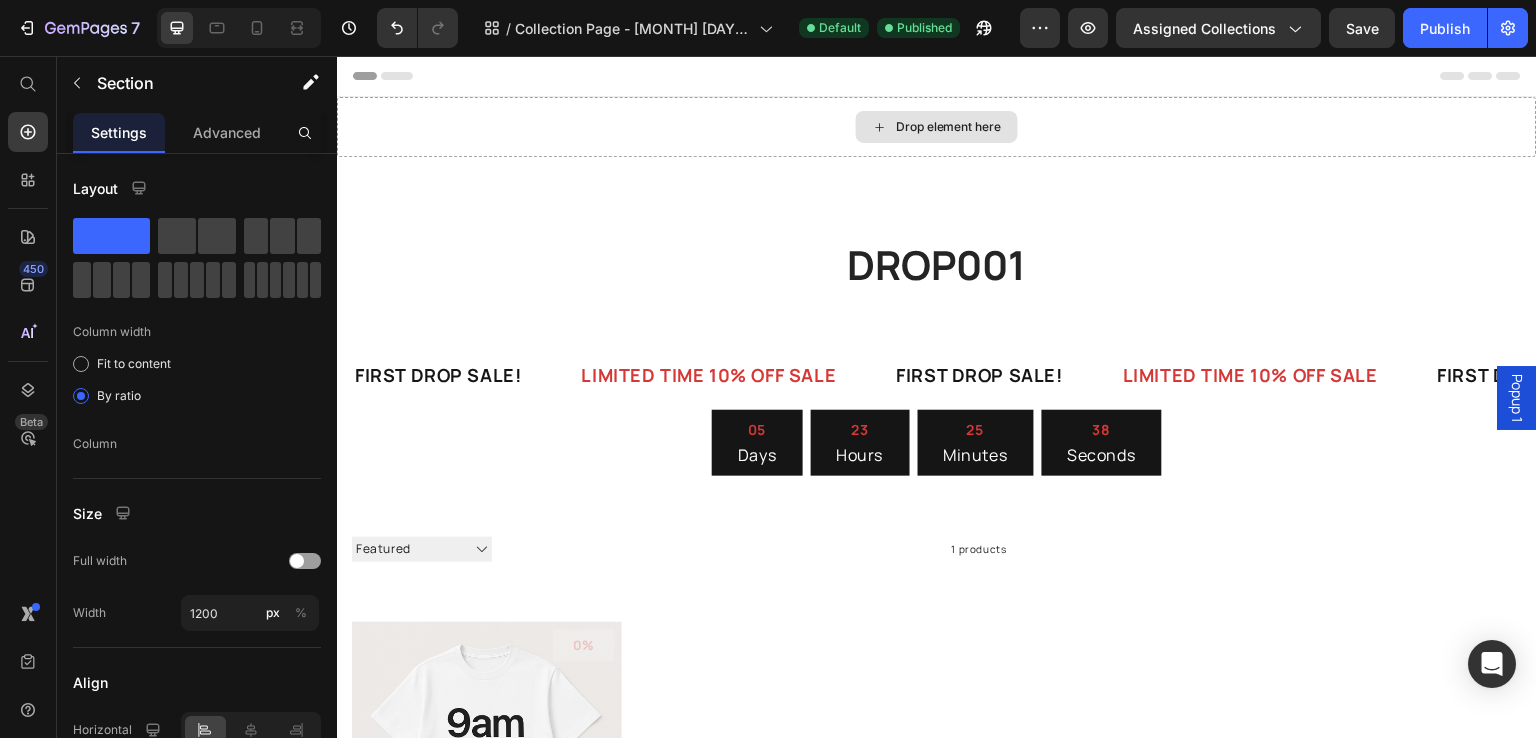 click on "Drop element here" at bounding box center [949, 127] 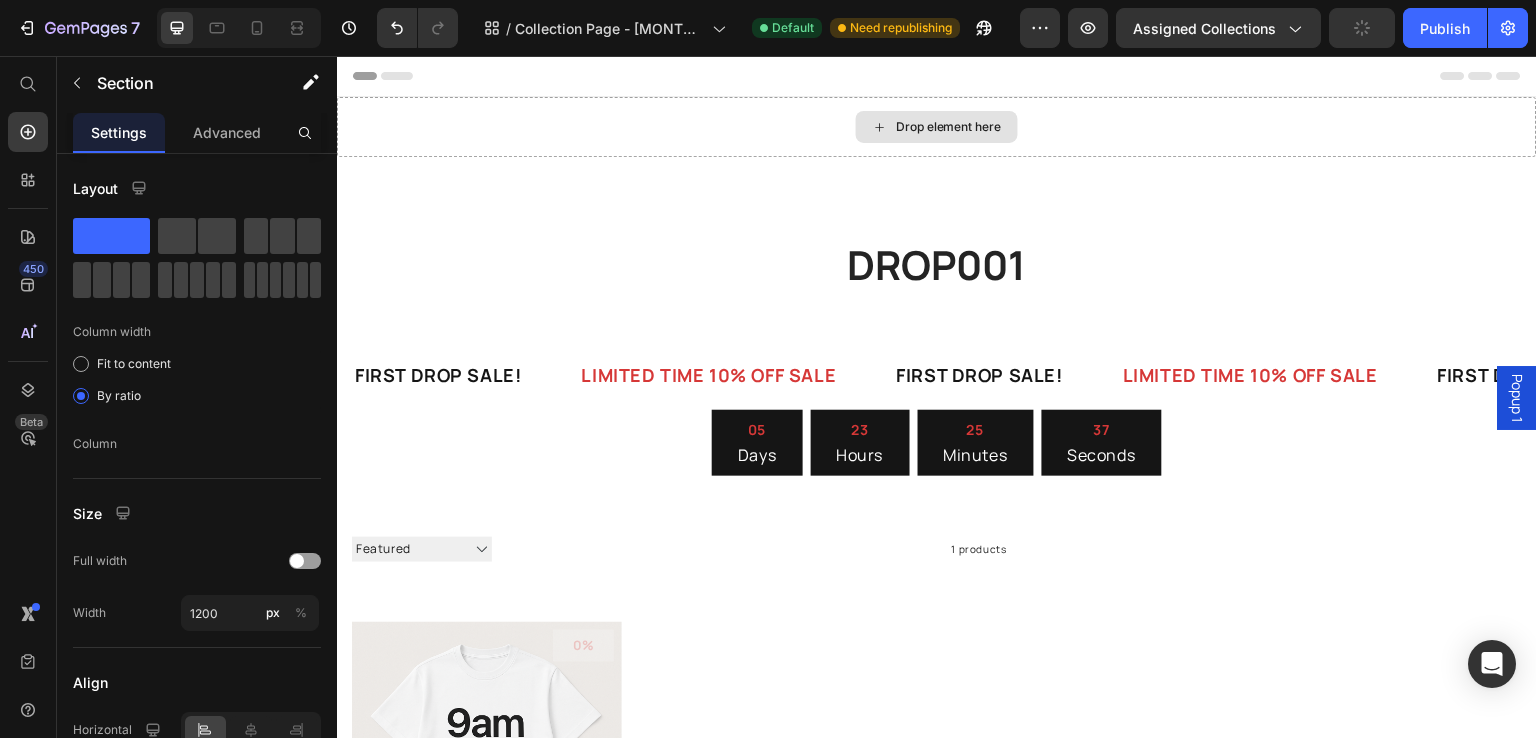 click on "Drop element here" at bounding box center (937, 127) 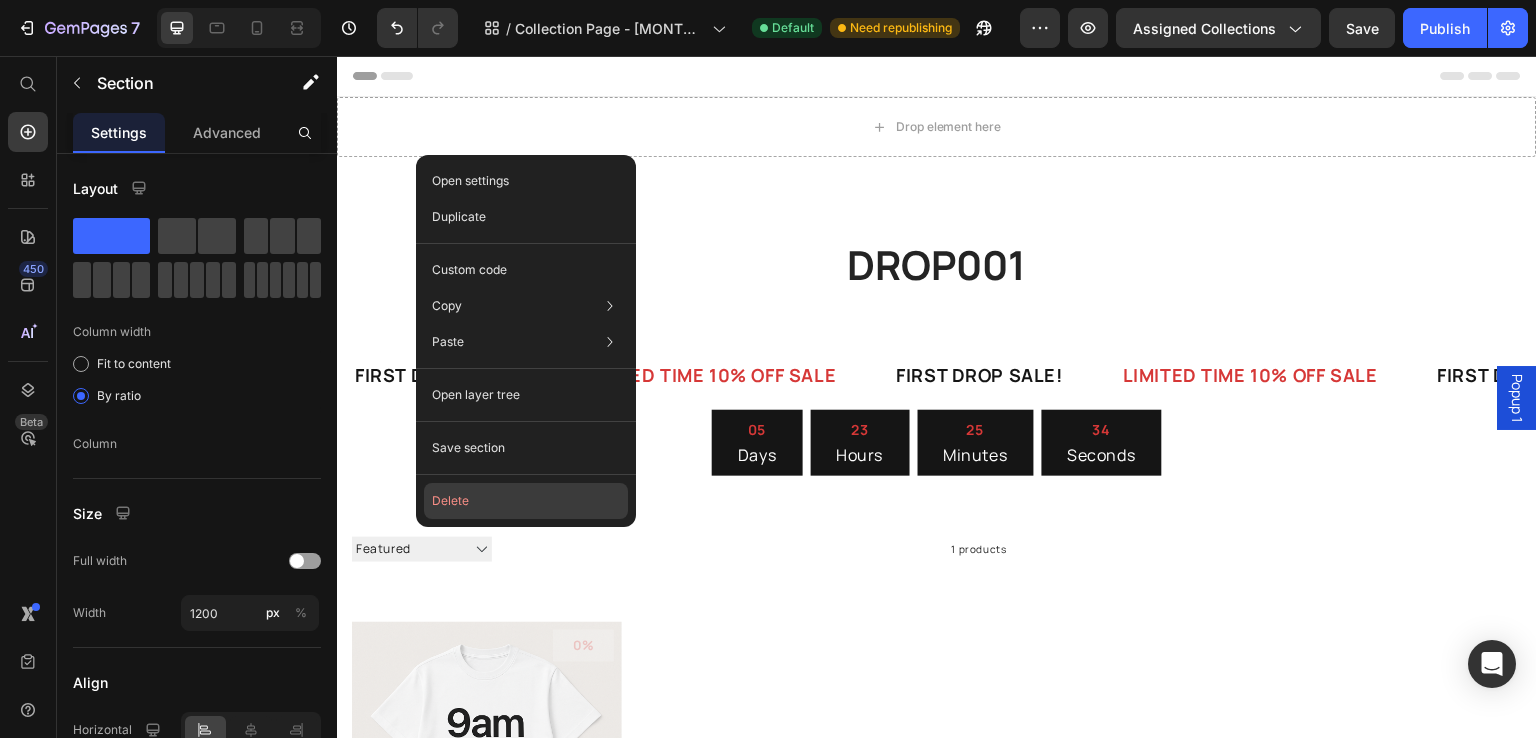 click on "Delete" 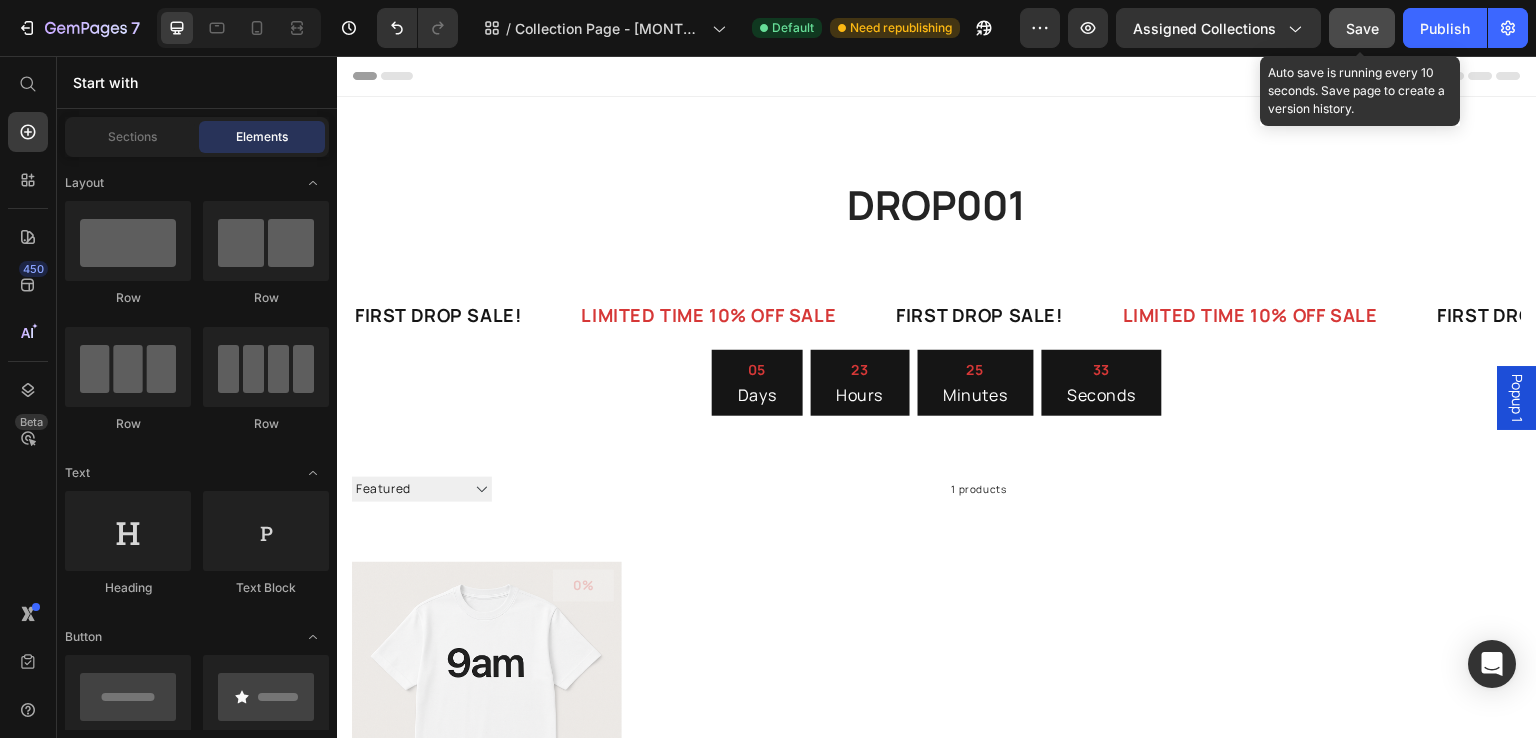 click on "Save" 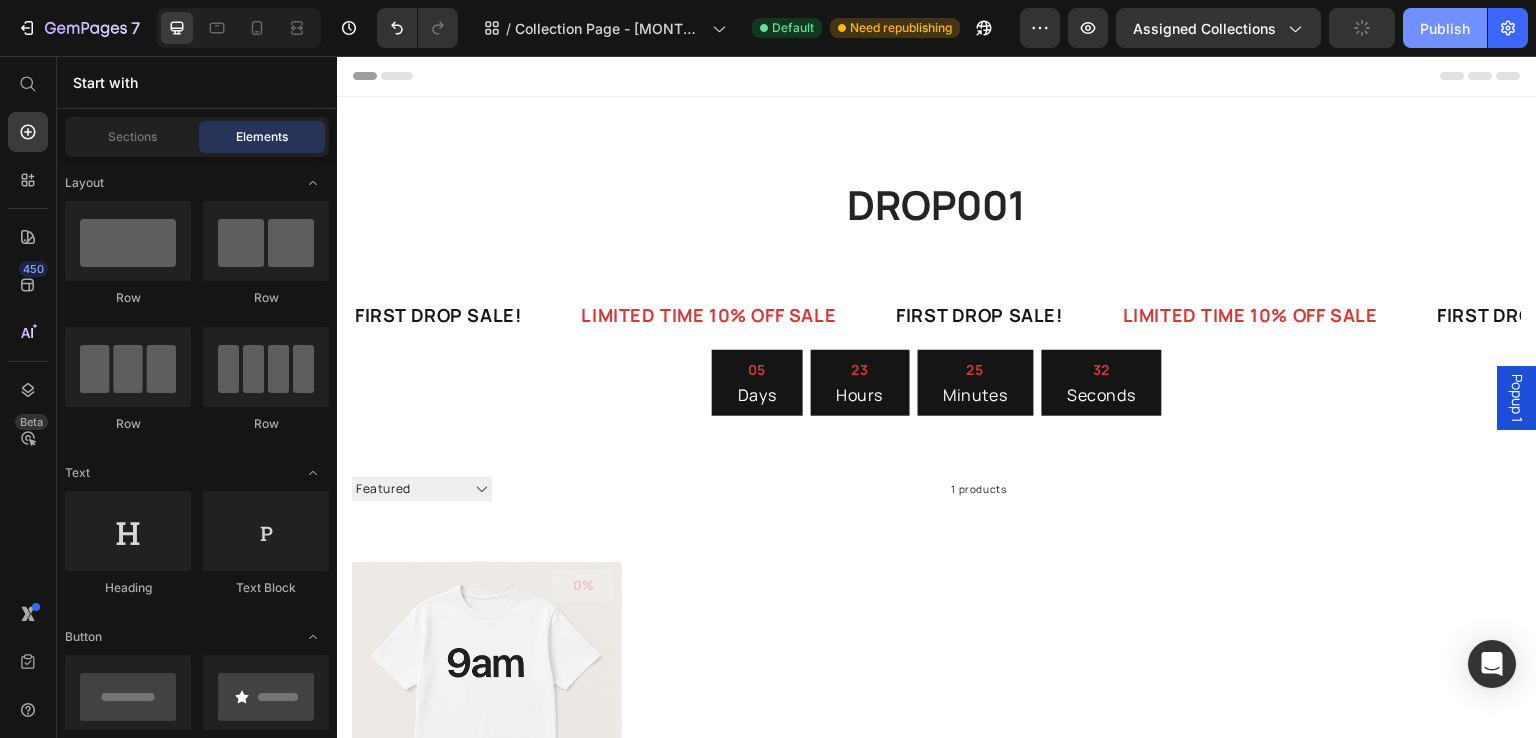 click on "Publish" at bounding box center [1445, 28] 